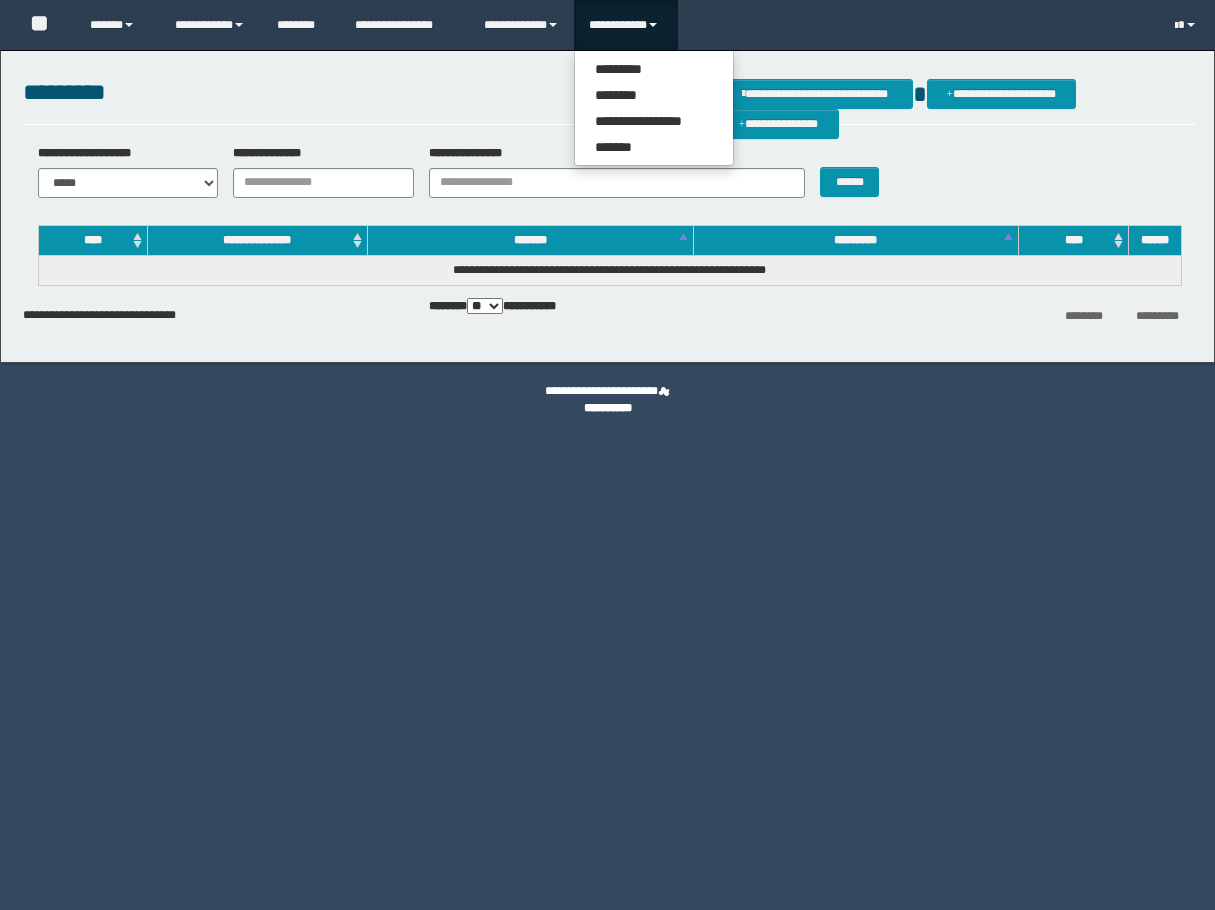 scroll, scrollTop: 0, scrollLeft: 0, axis: both 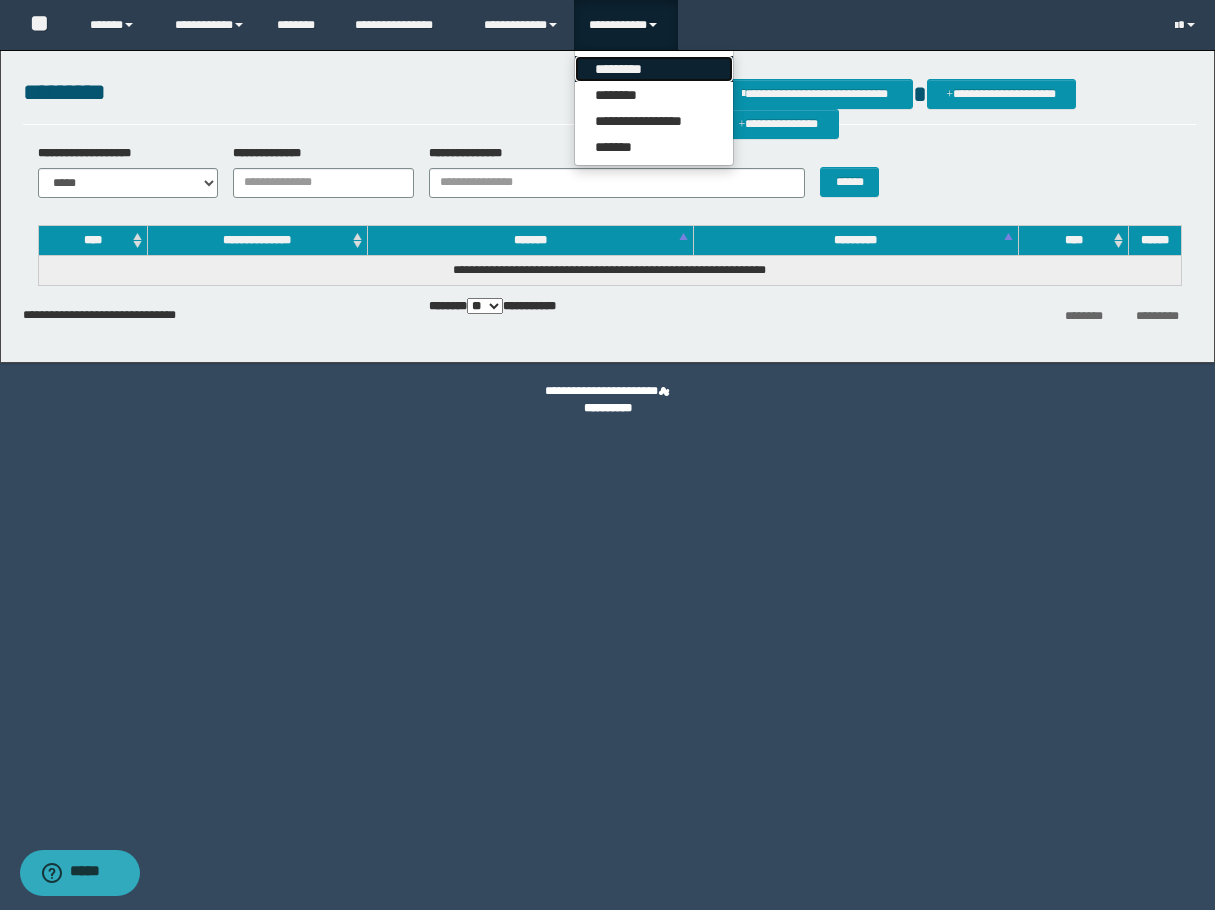 click on "*********" at bounding box center (654, 69) 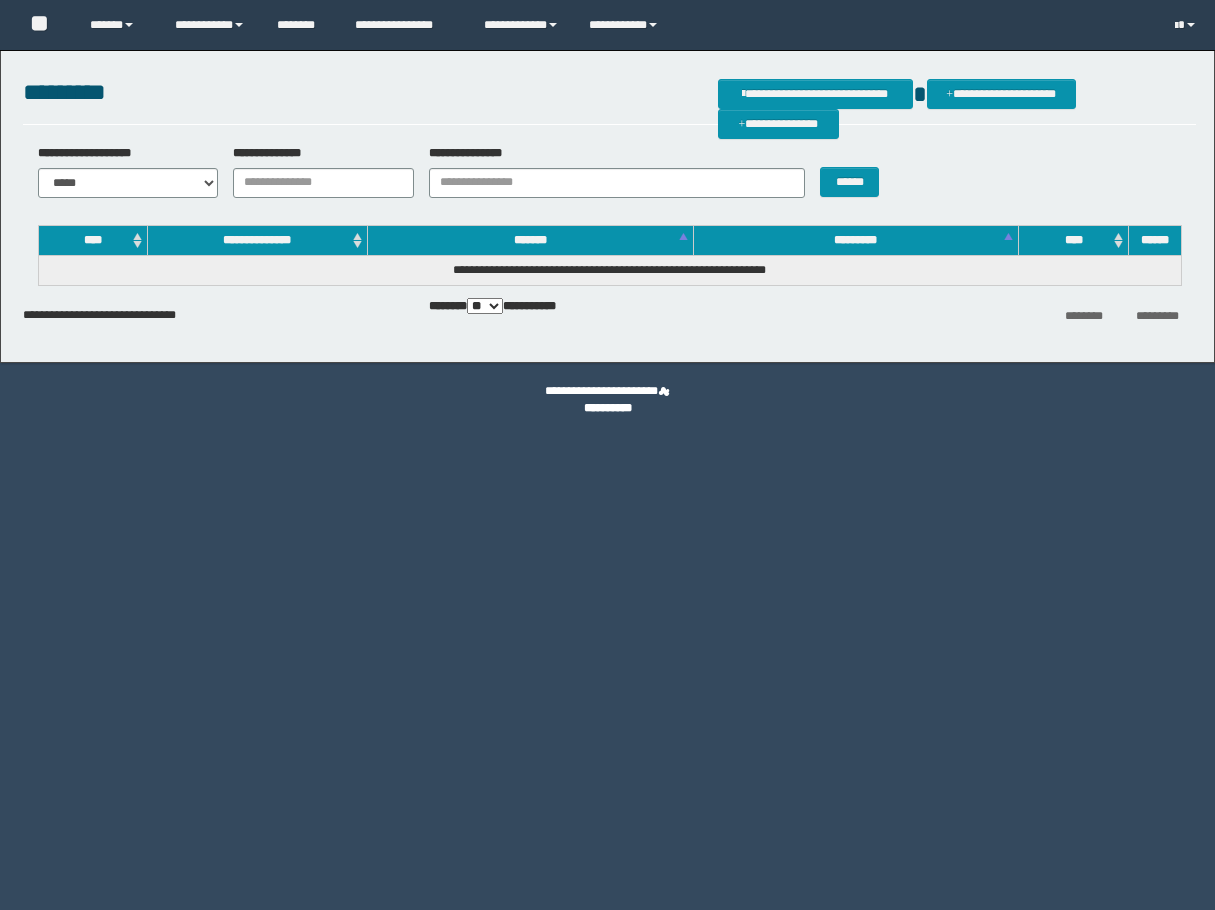 scroll, scrollTop: 0, scrollLeft: 0, axis: both 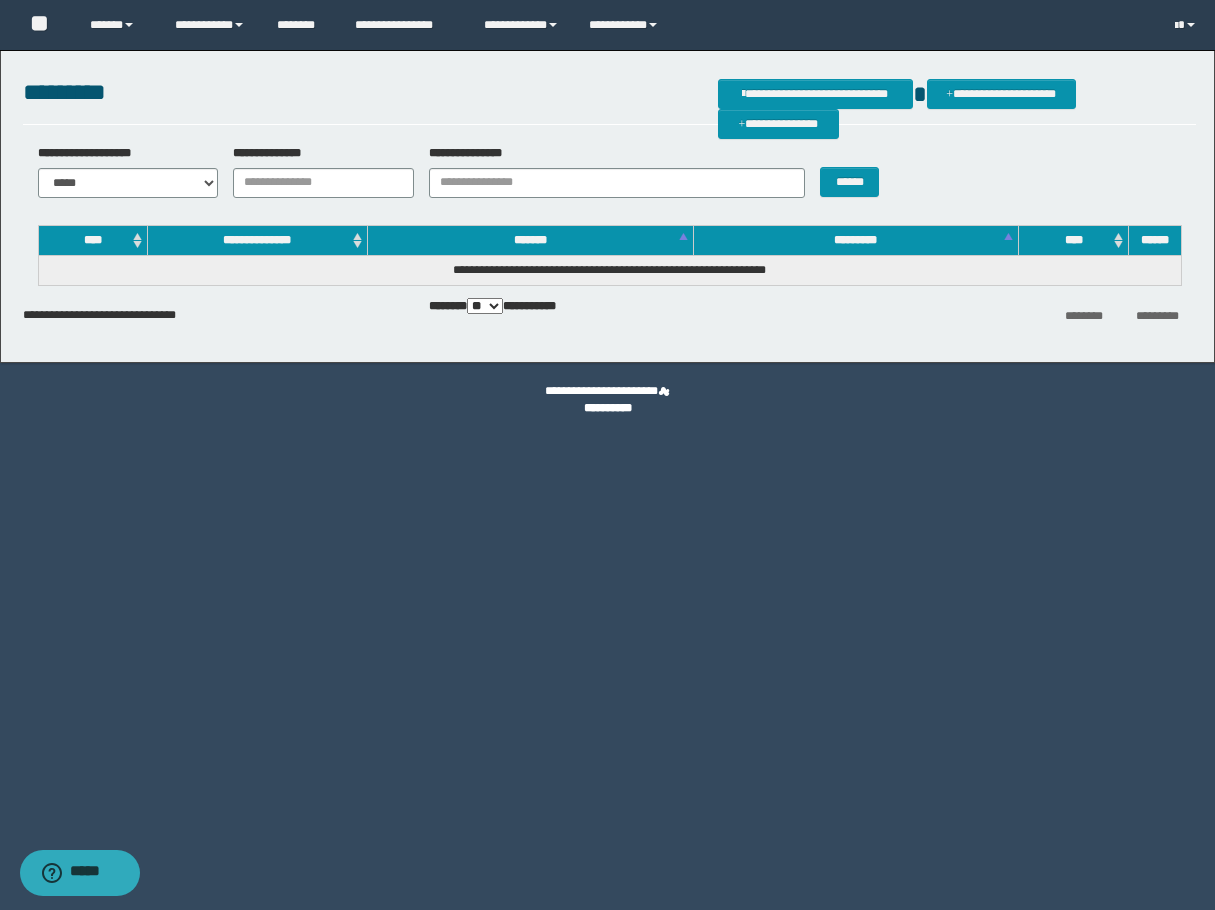 drag, startPoint x: 310, startPoint y: 198, endPoint x: 333, endPoint y: 198, distance: 23 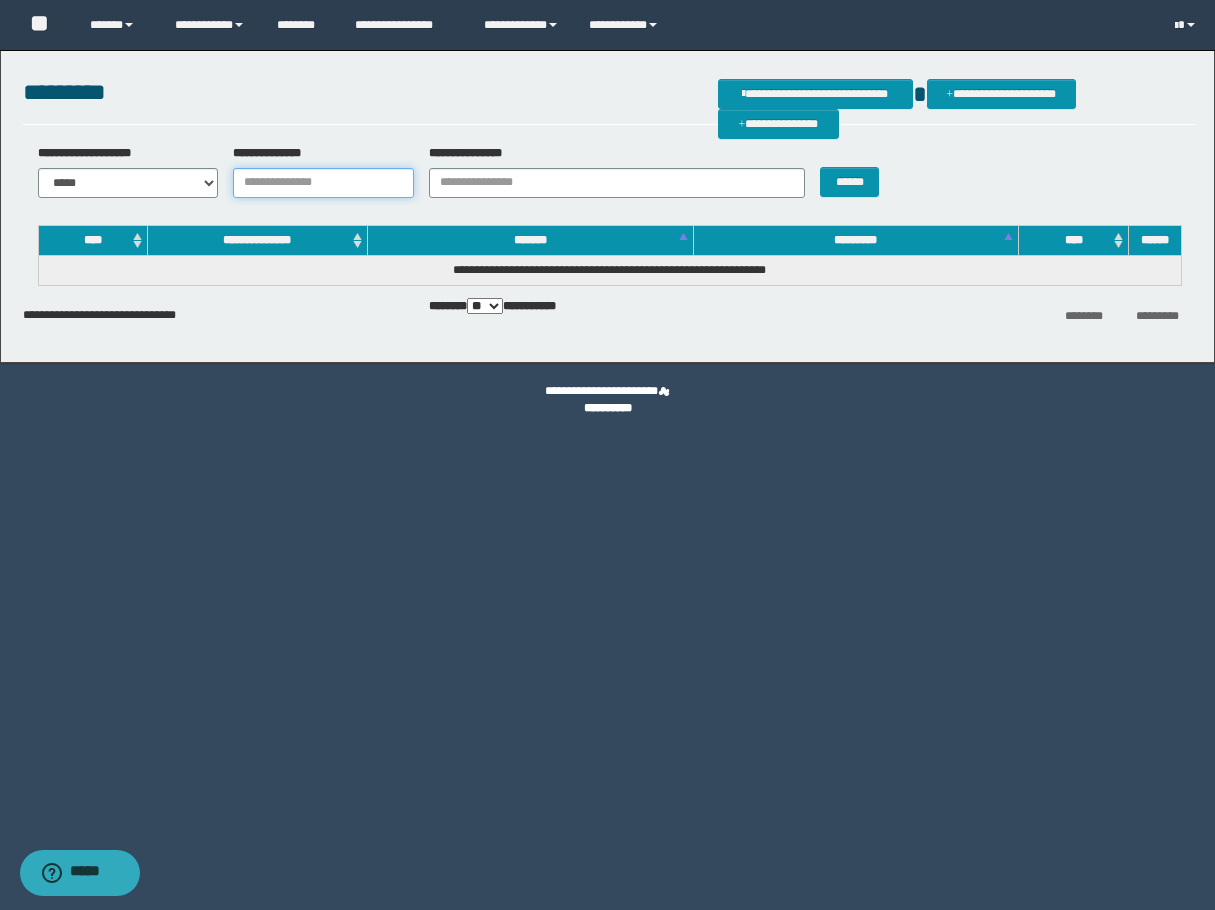 drag, startPoint x: 367, startPoint y: 178, endPoint x: 444, endPoint y: 188, distance: 77.64664 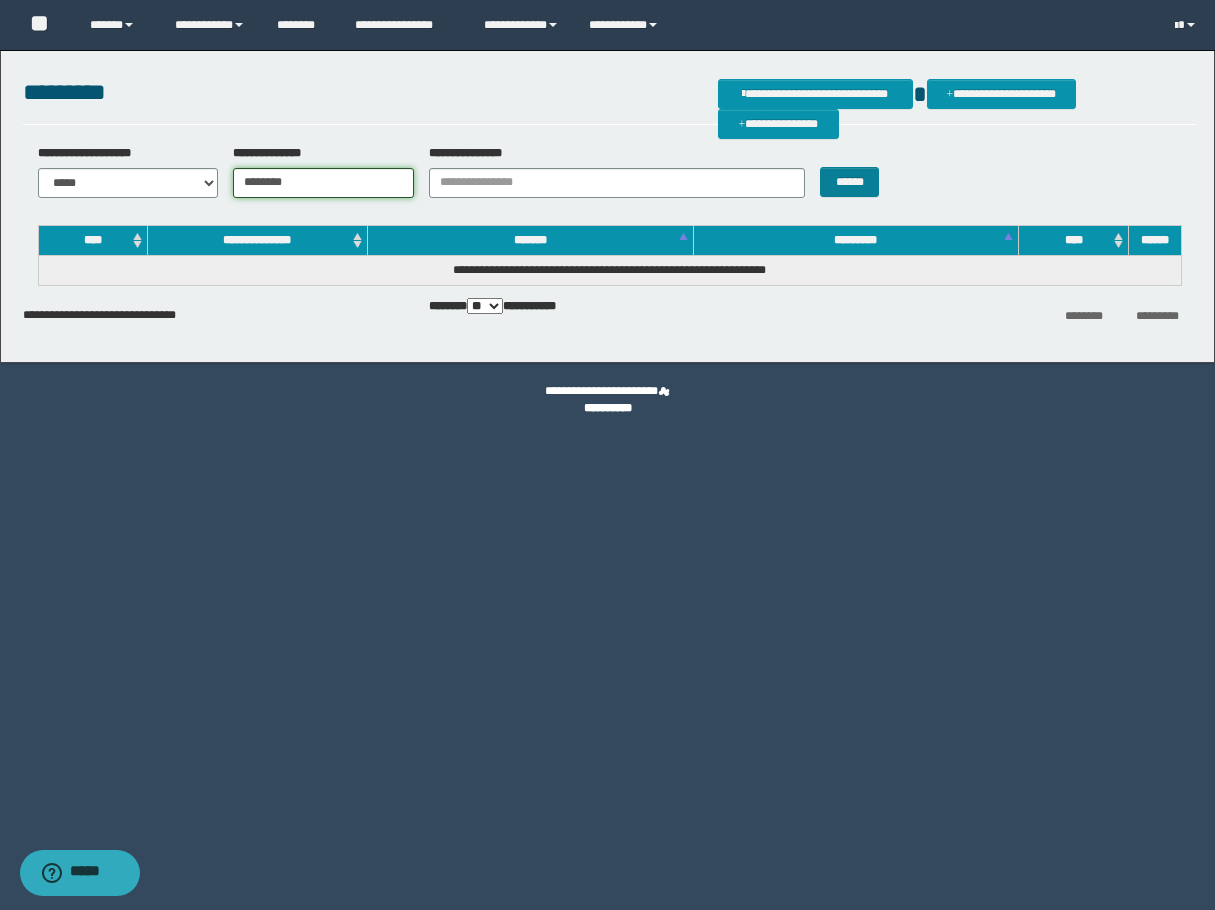 type on "********" 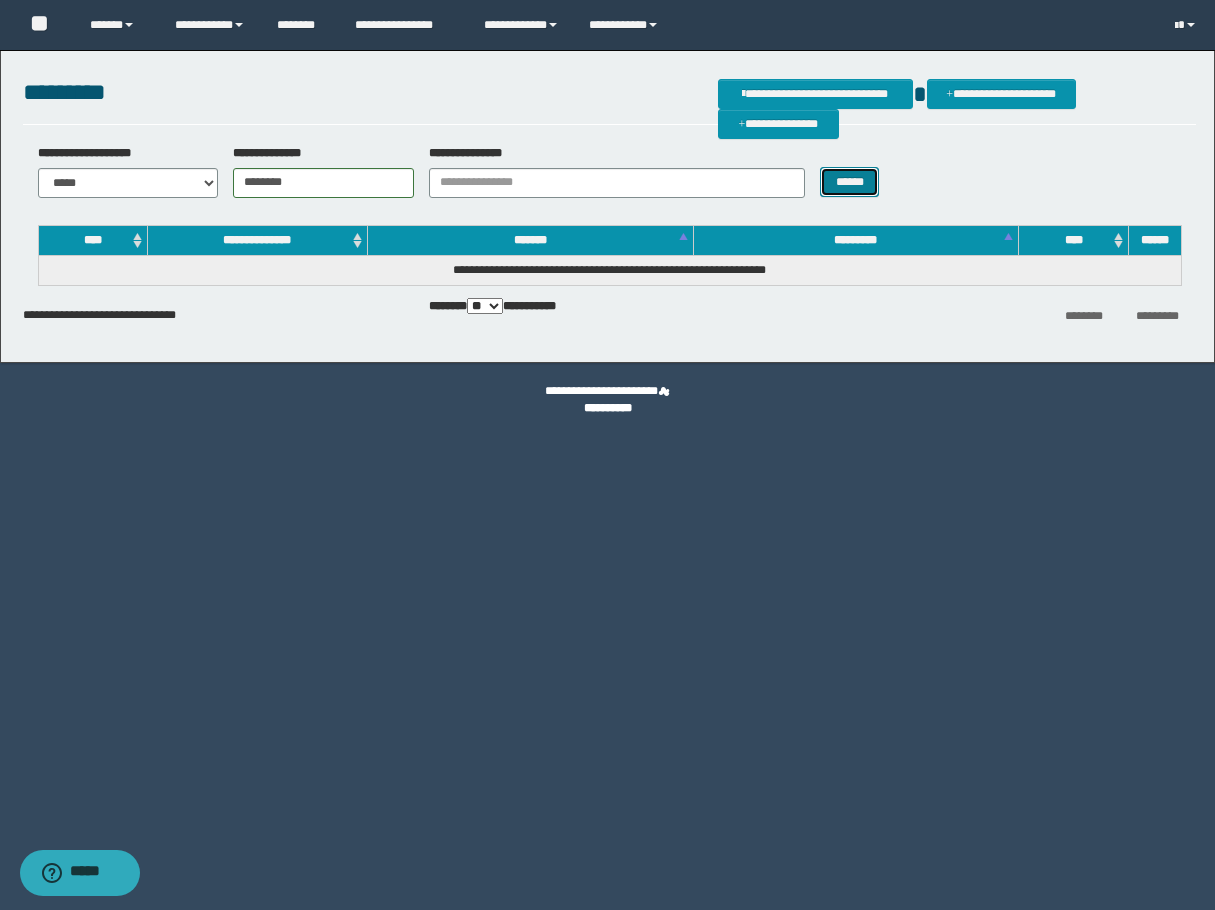 click on "******" at bounding box center [849, 182] 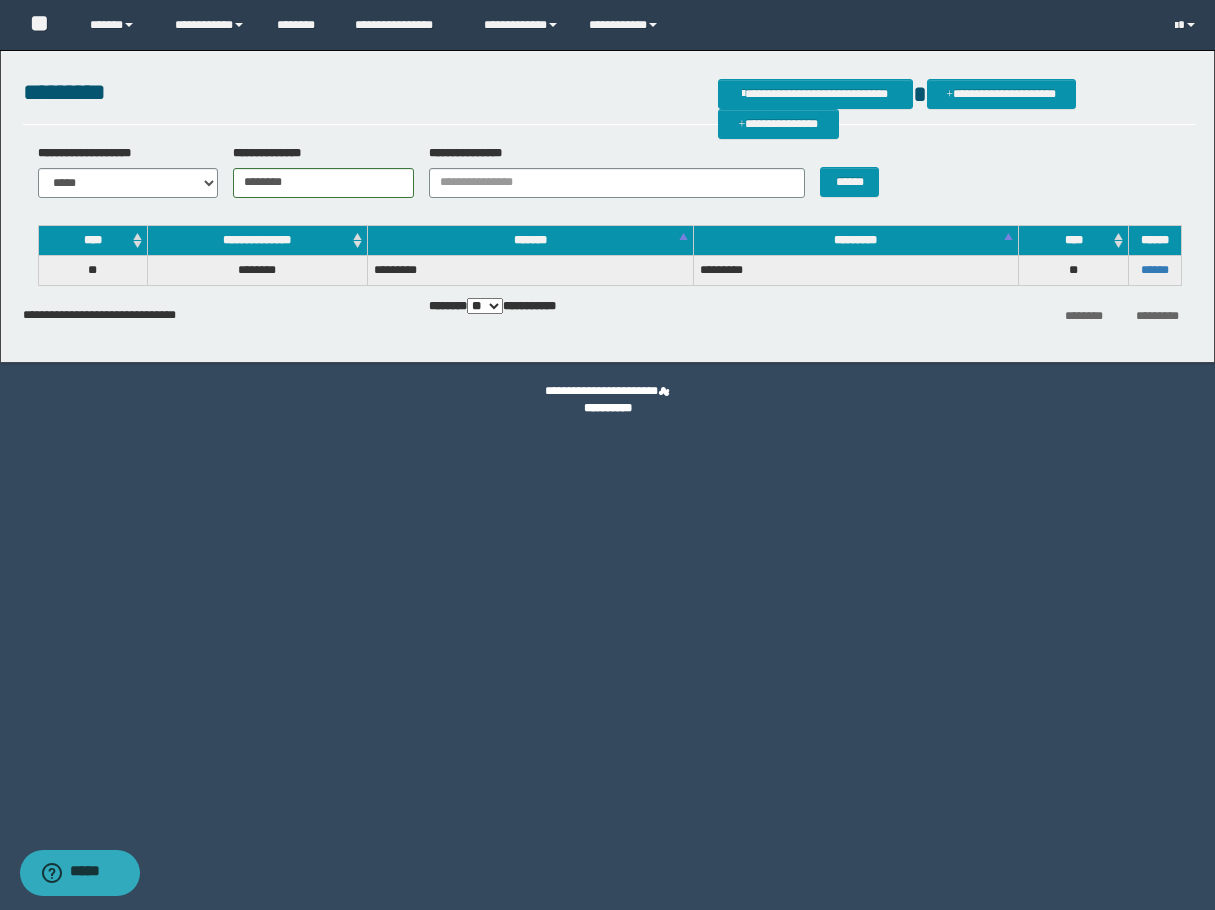 click on "******" at bounding box center (1154, 270) 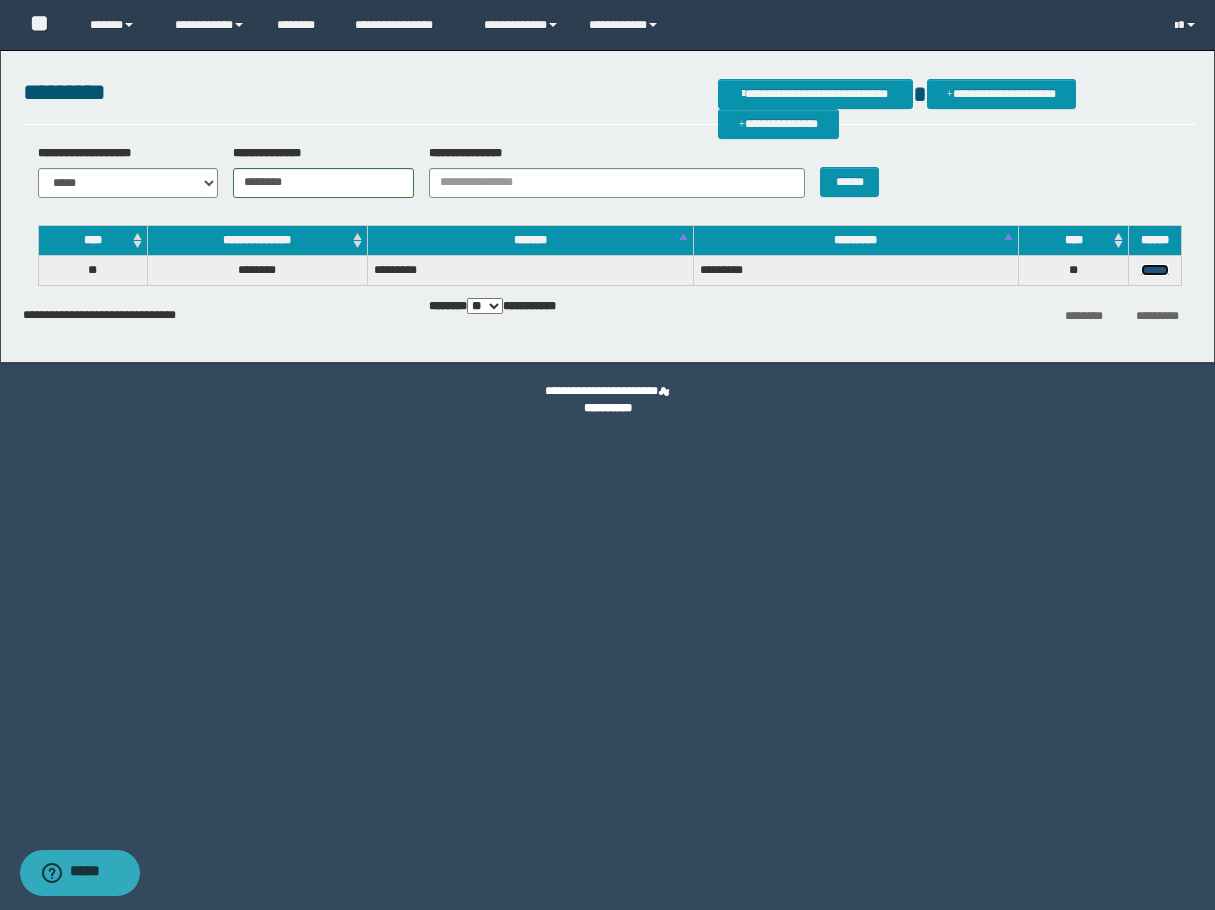 click on "******" at bounding box center [1155, 270] 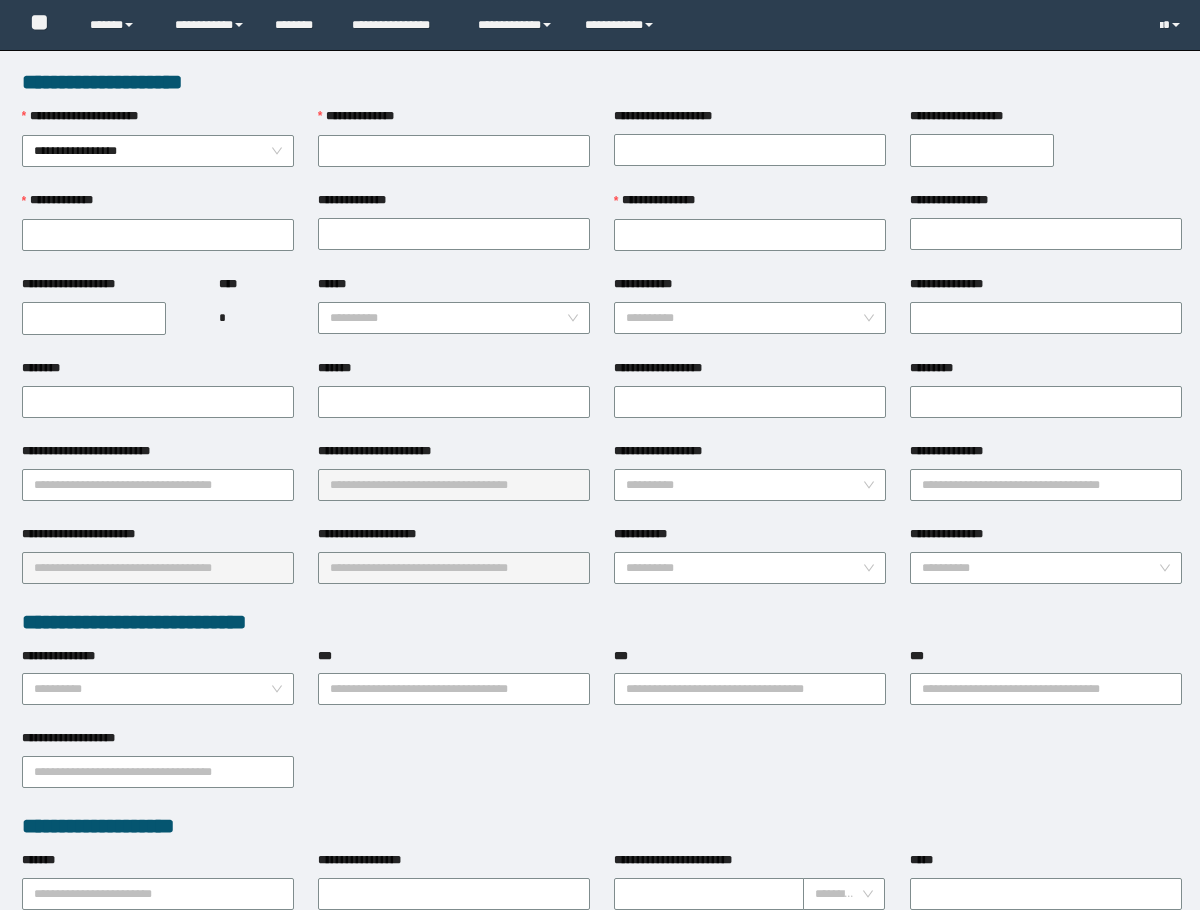 scroll, scrollTop: 0, scrollLeft: 0, axis: both 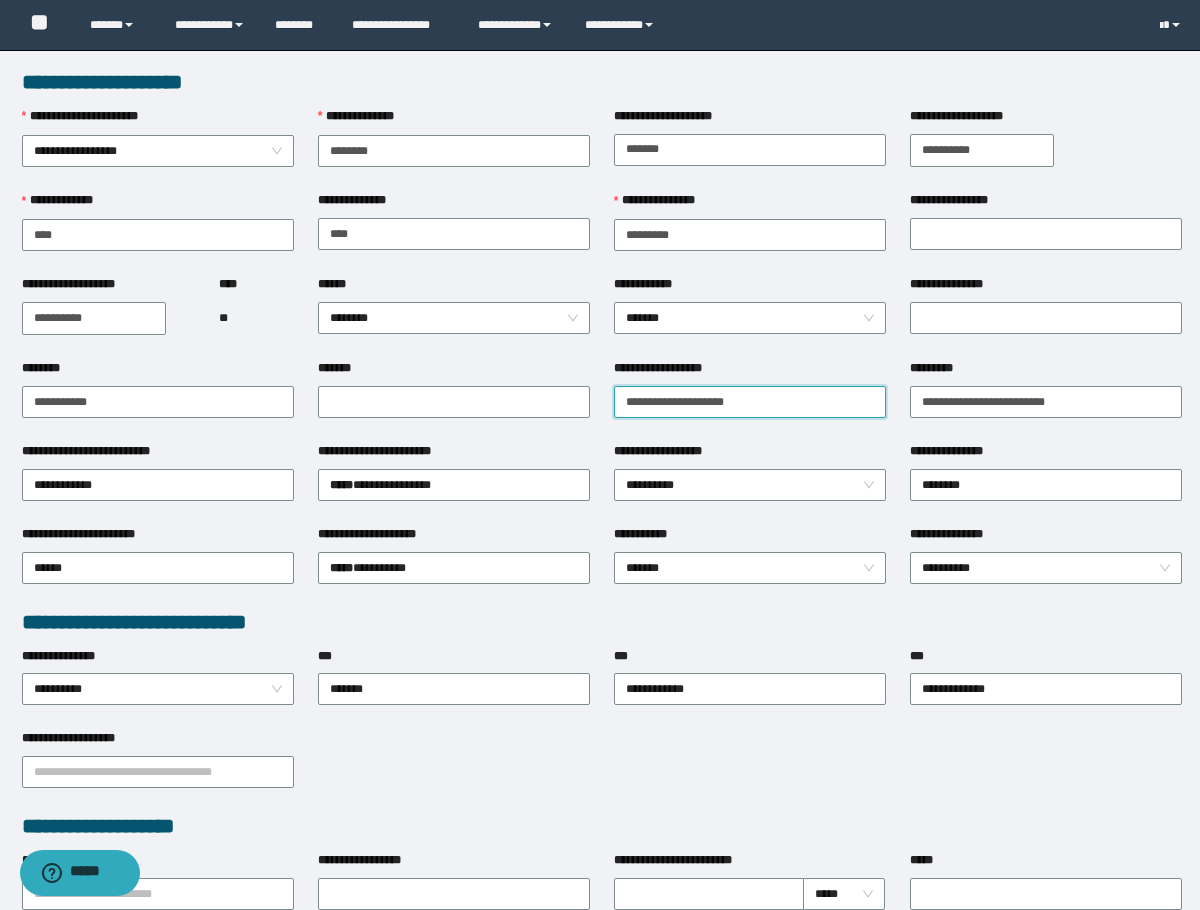 click on "**********" at bounding box center (750, 402) 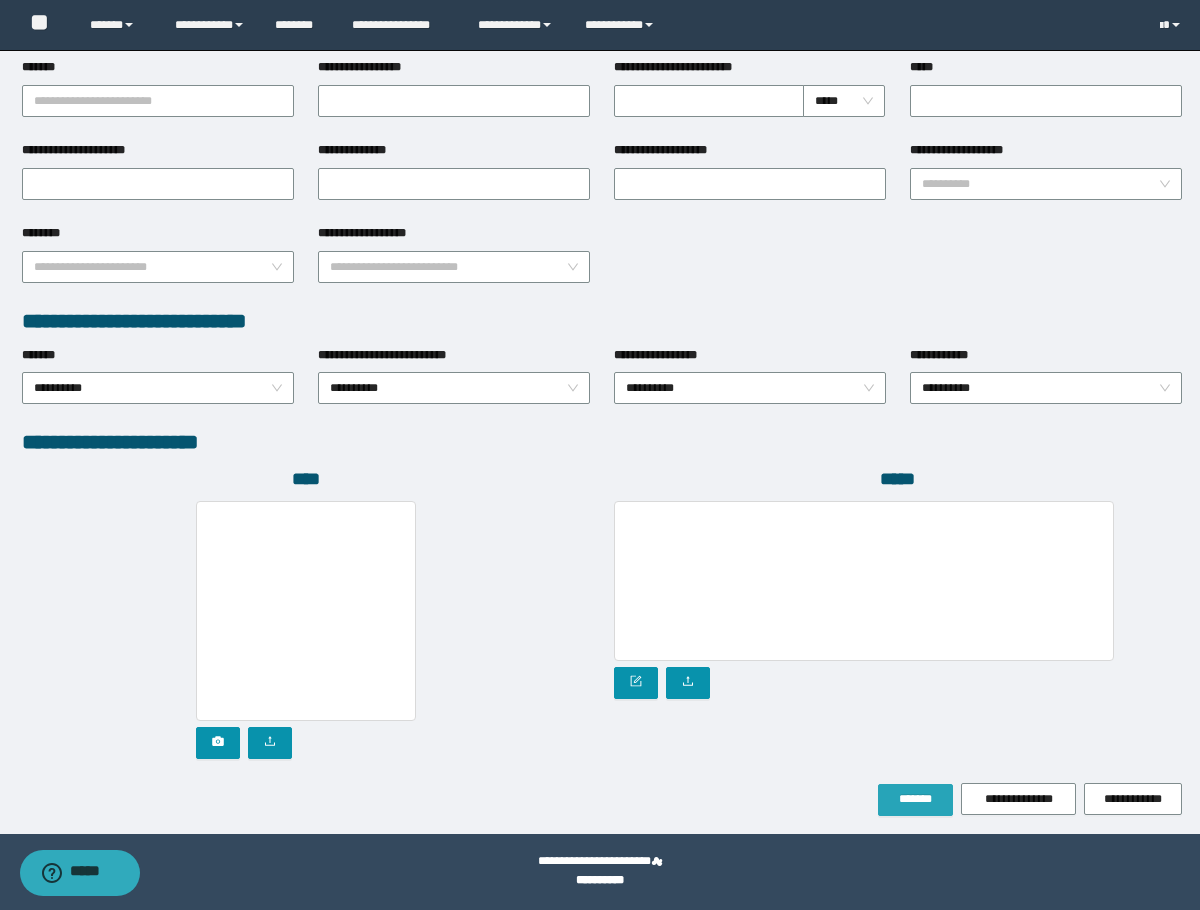 type on "**********" 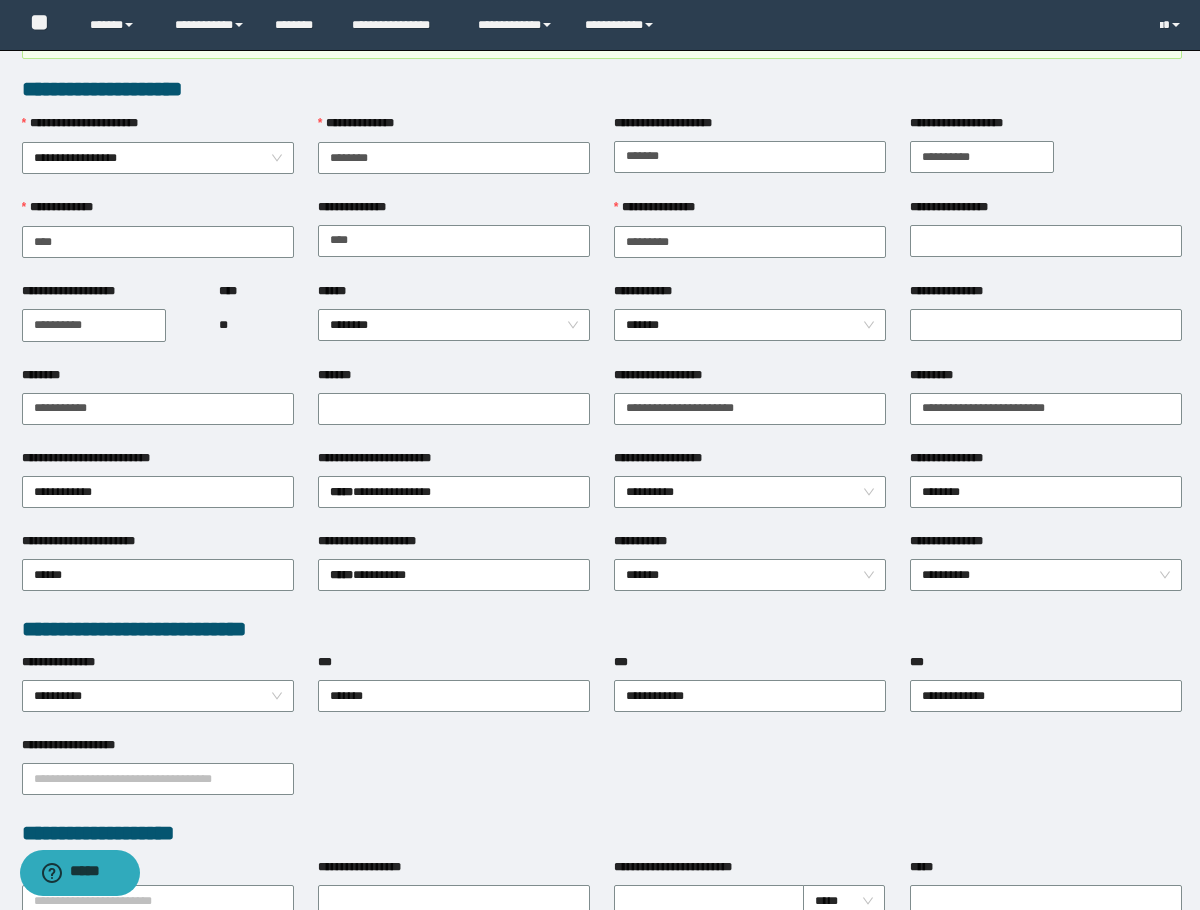 scroll, scrollTop: 0, scrollLeft: 0, axis: both 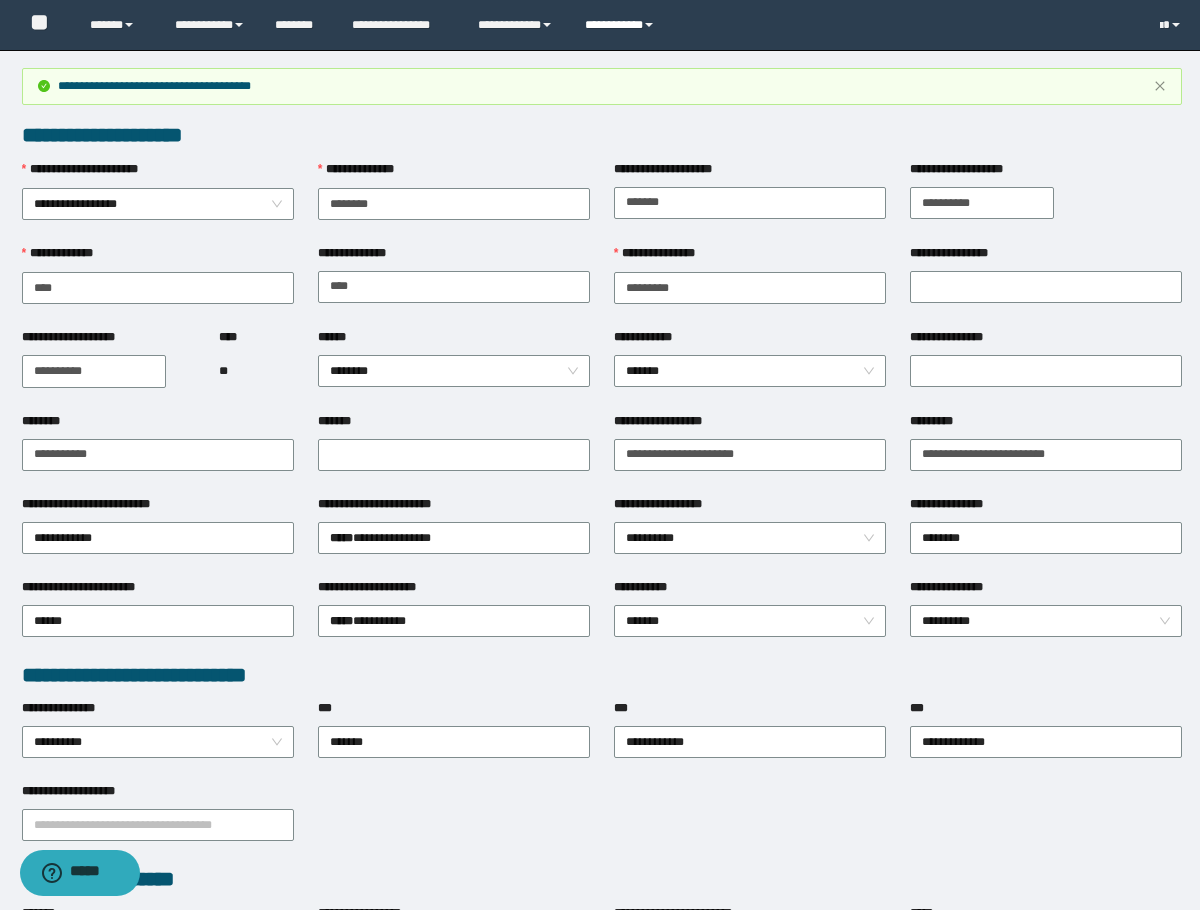 click on "**********" at bounding box center (622, 25) 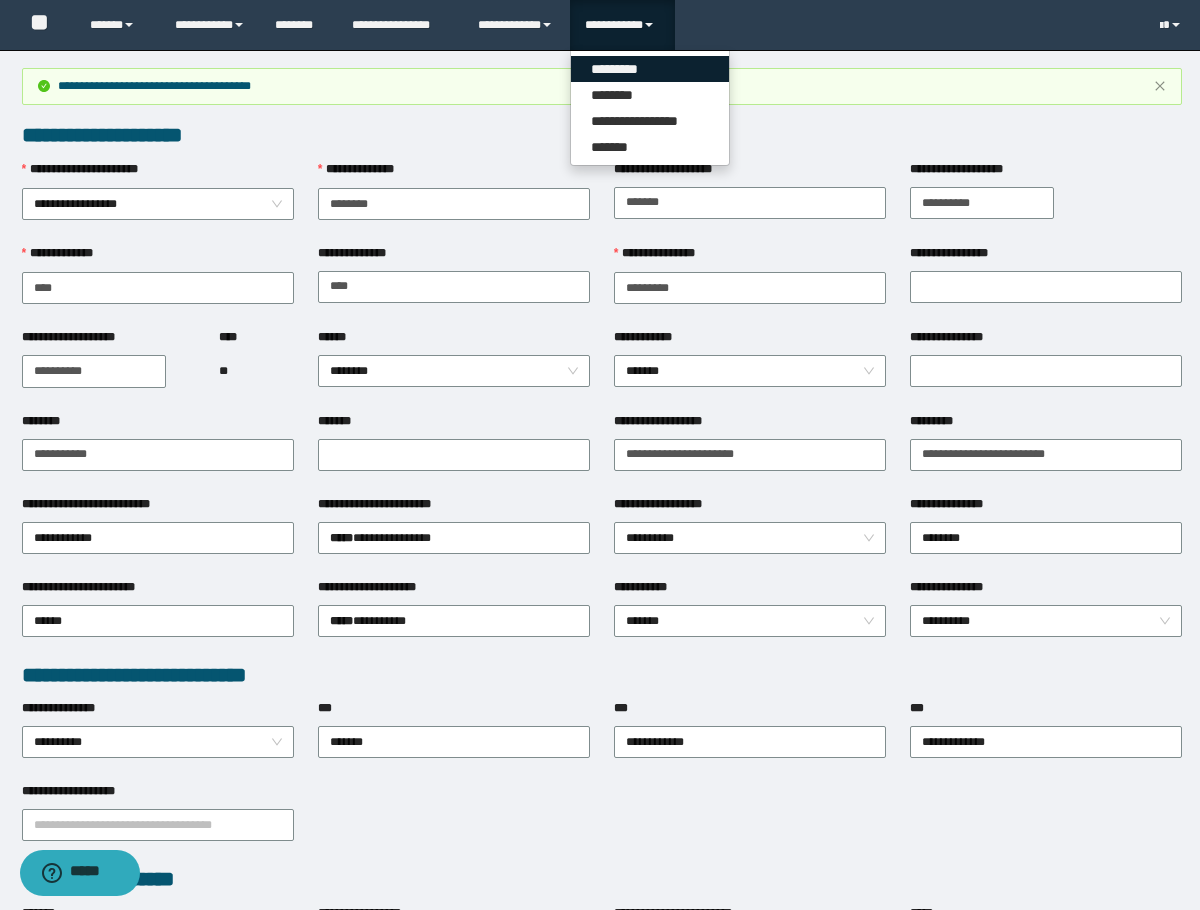 click on "*********" at bounding box center (650, 69) 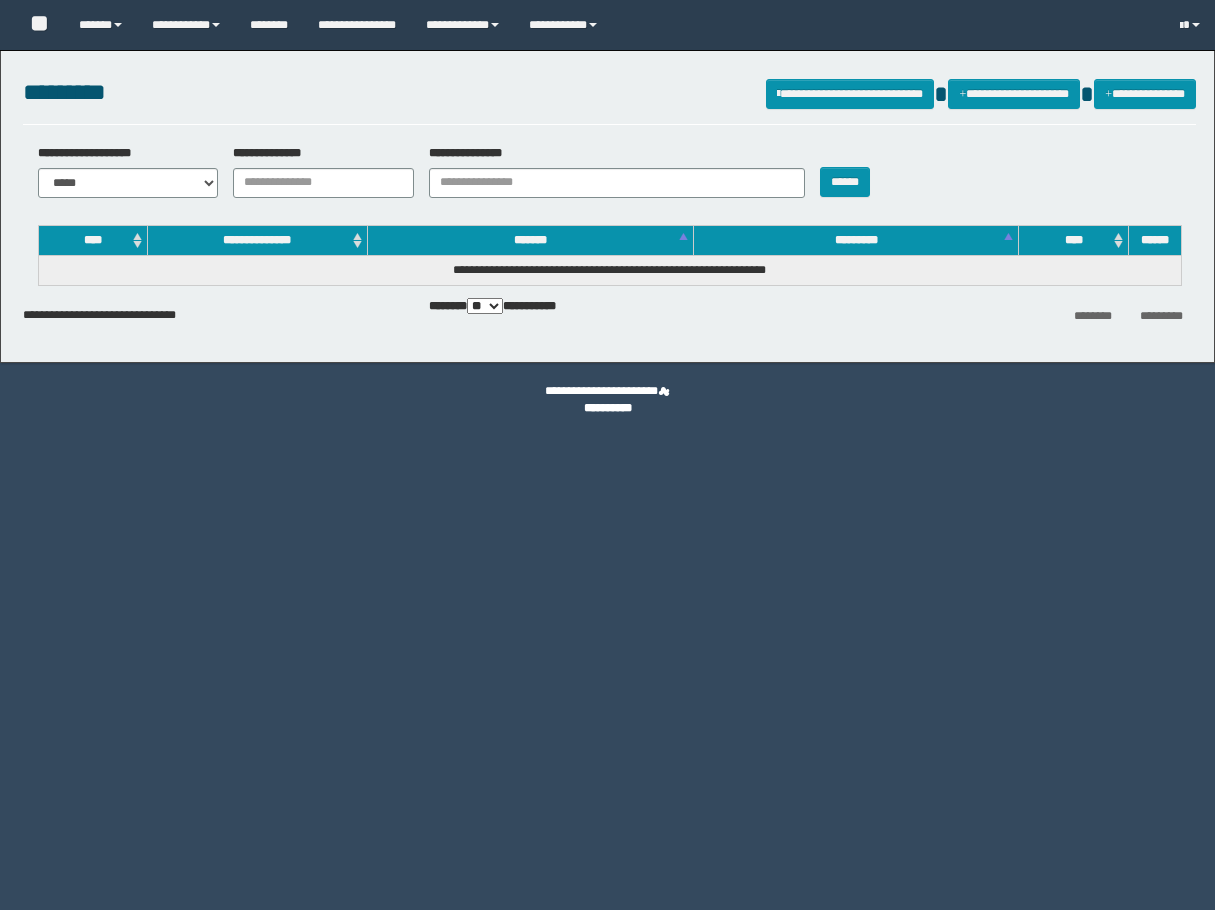 scroll, scrollTop: 0, scrollLeft: 0, axis: both 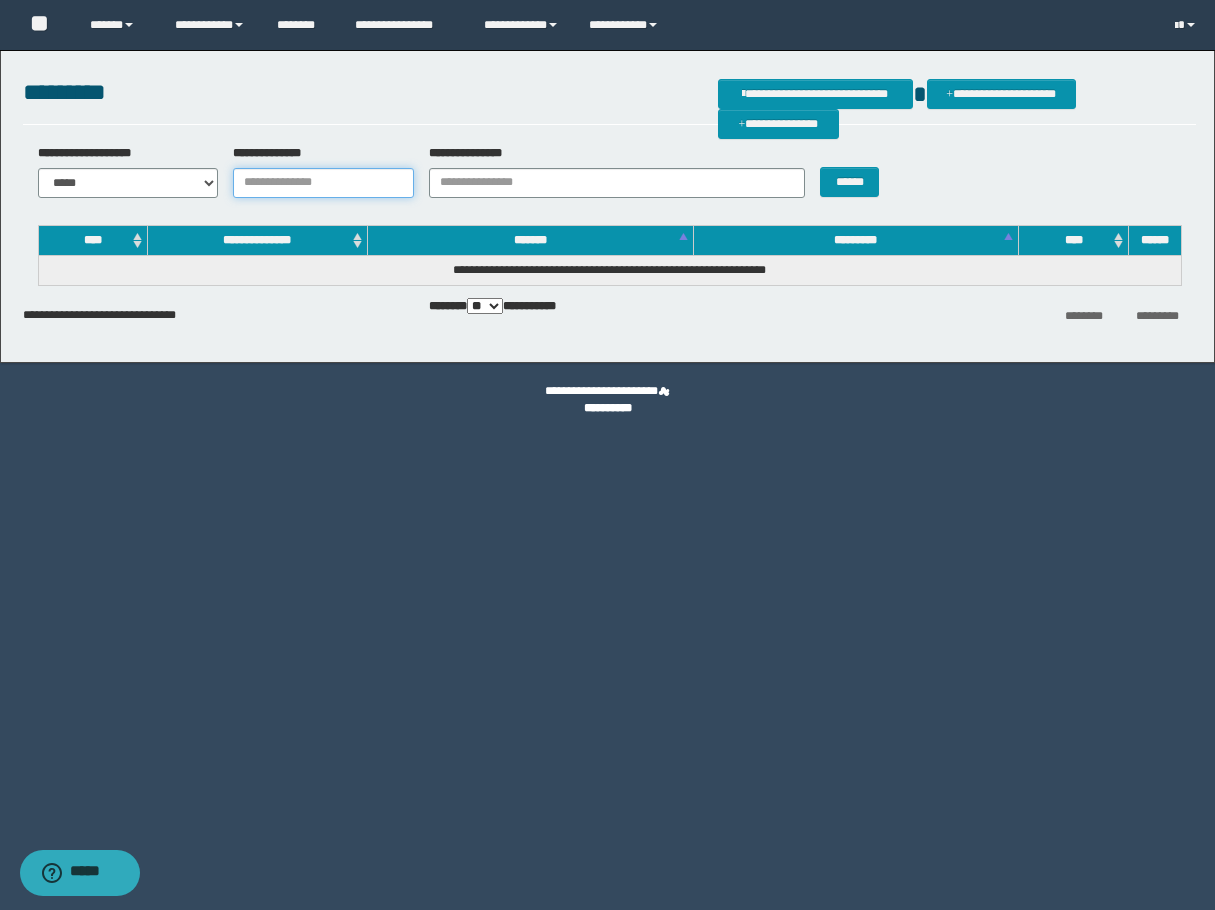 click on "**********" at bounding box center [323, 183] 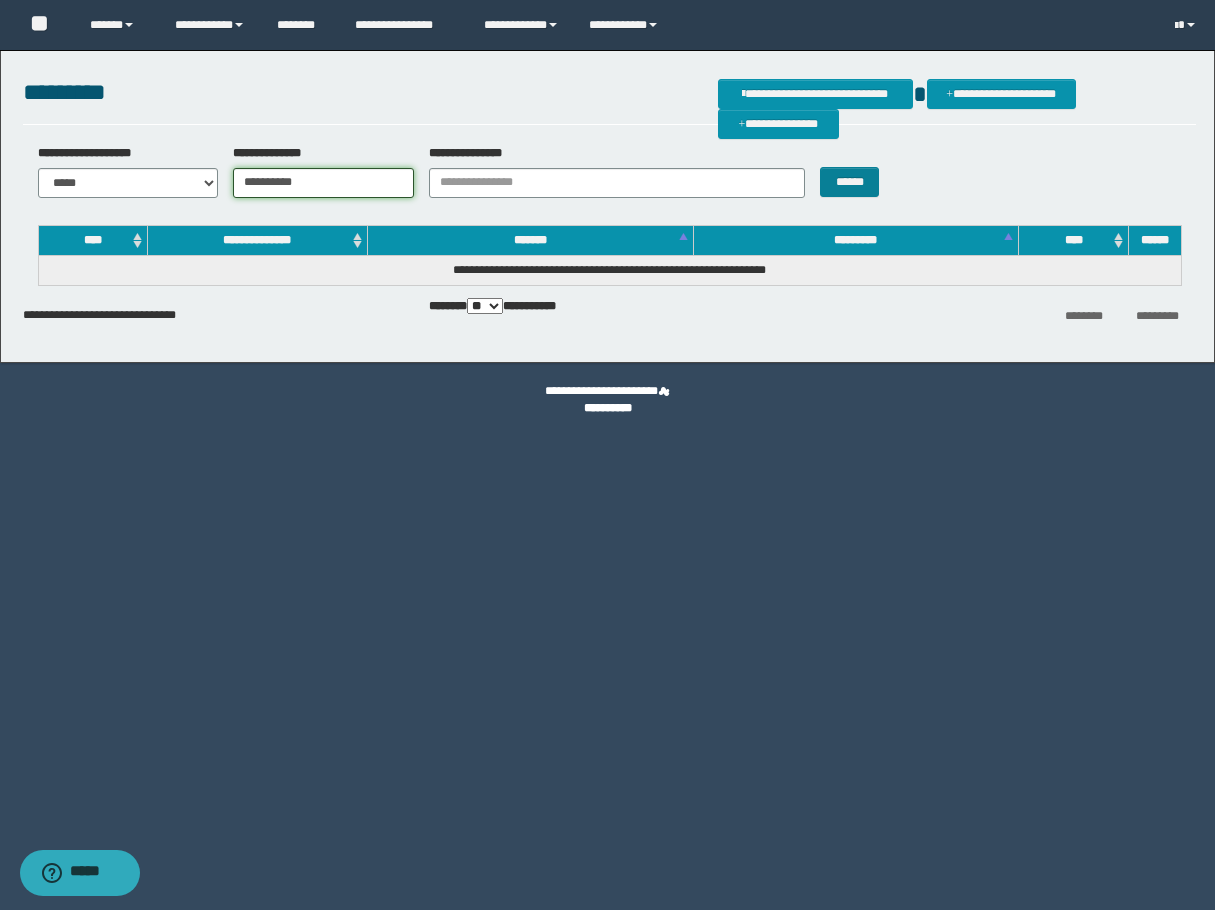 type on "**********" 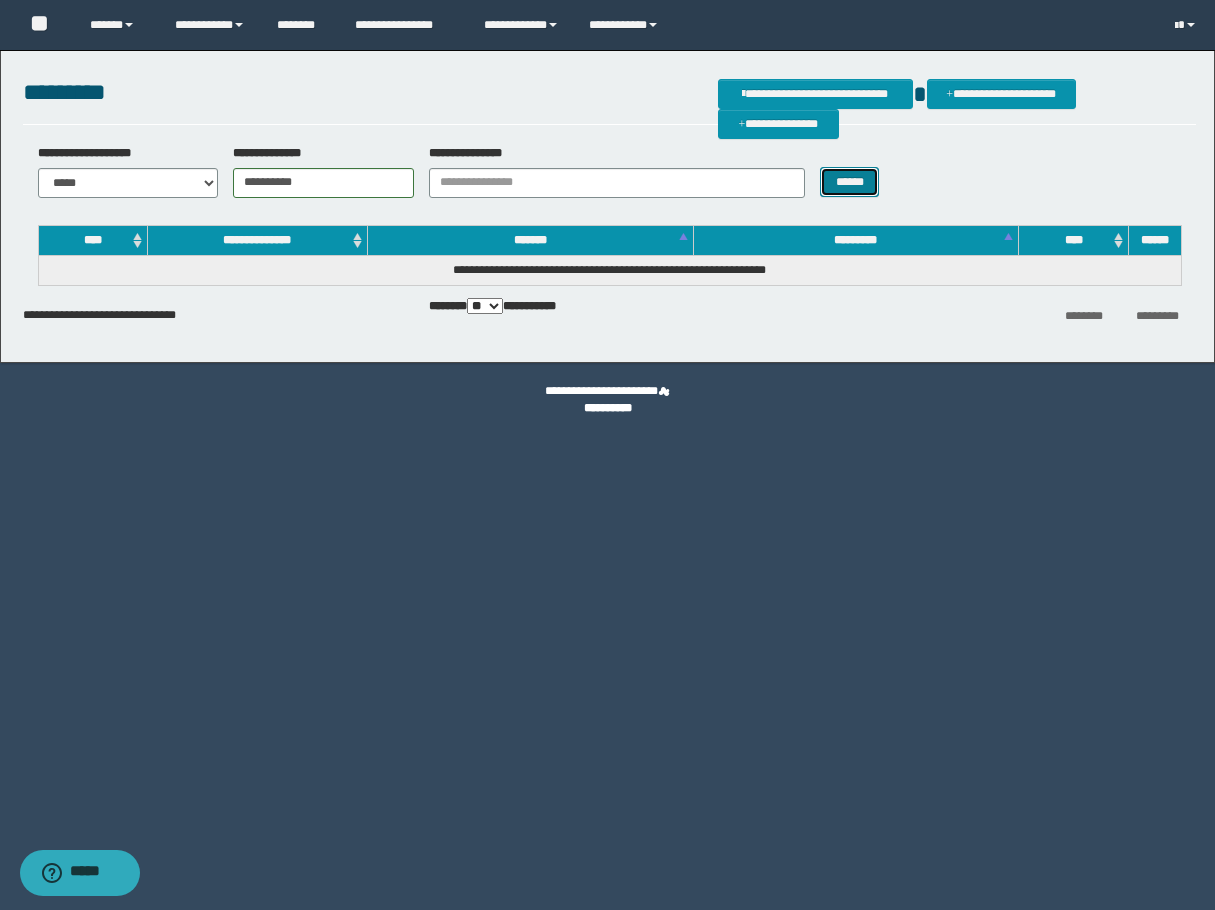 click on "******" at bounding box center (849, 182) 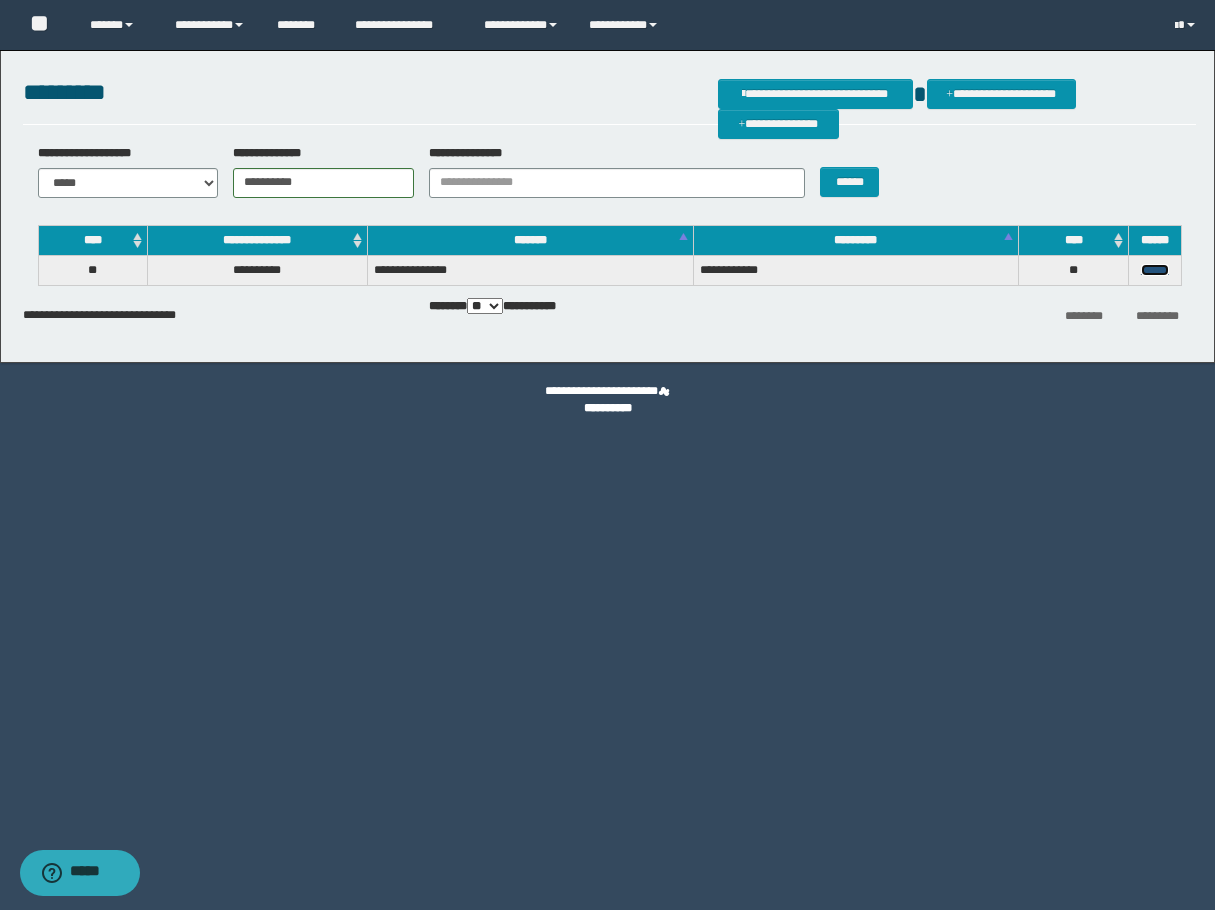 click on "******" at bounding box center [1155, 270] 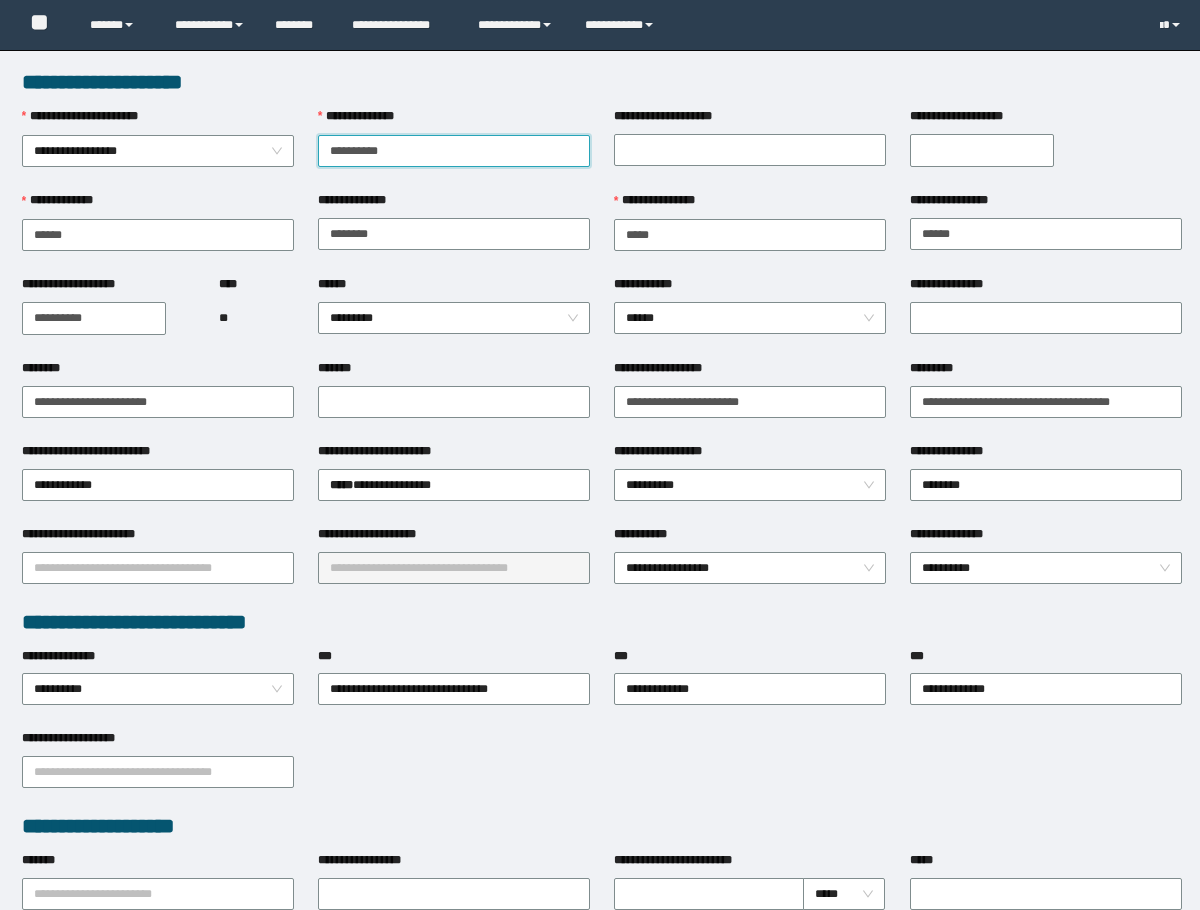 scroll, scrollTop: 0, scrollLeft: 0, axis: both 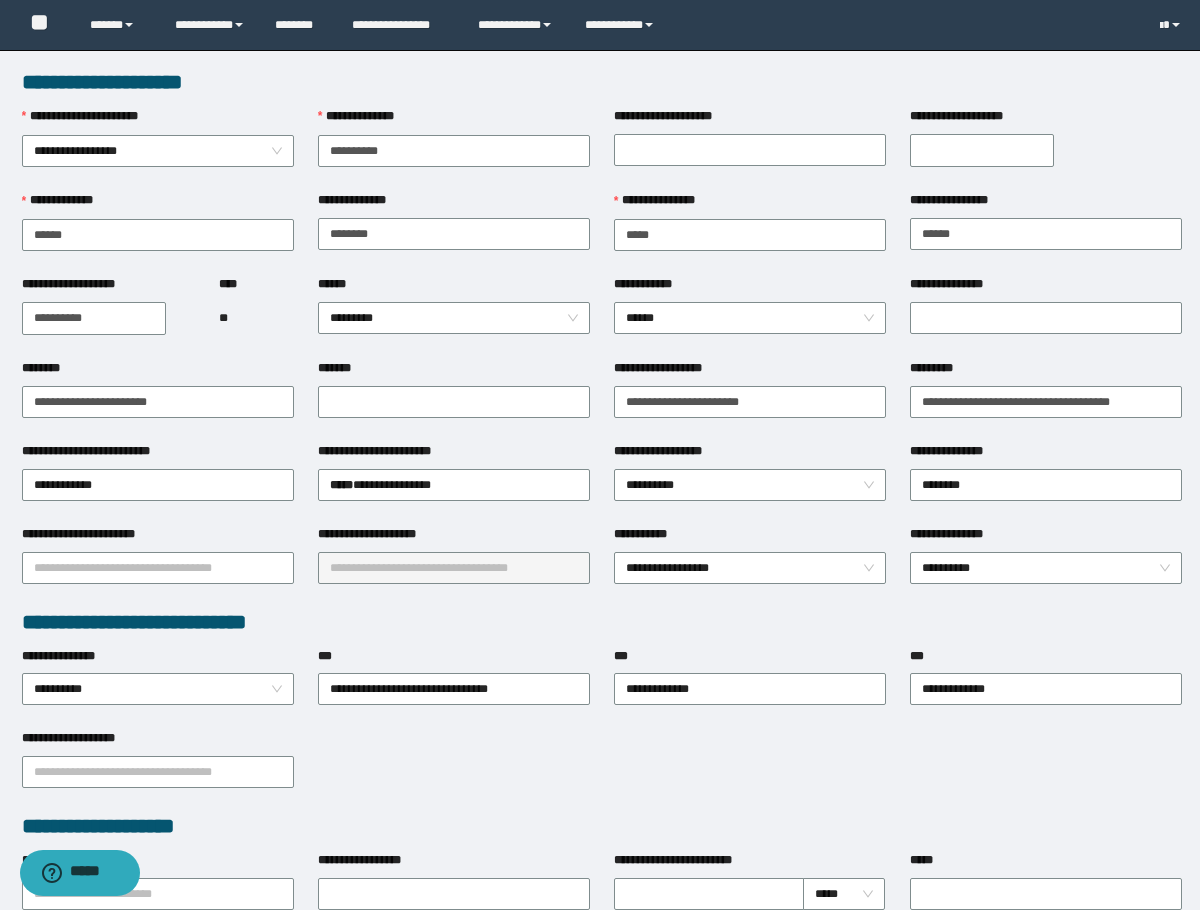 click on "**********" at bounding box center [158, 400] 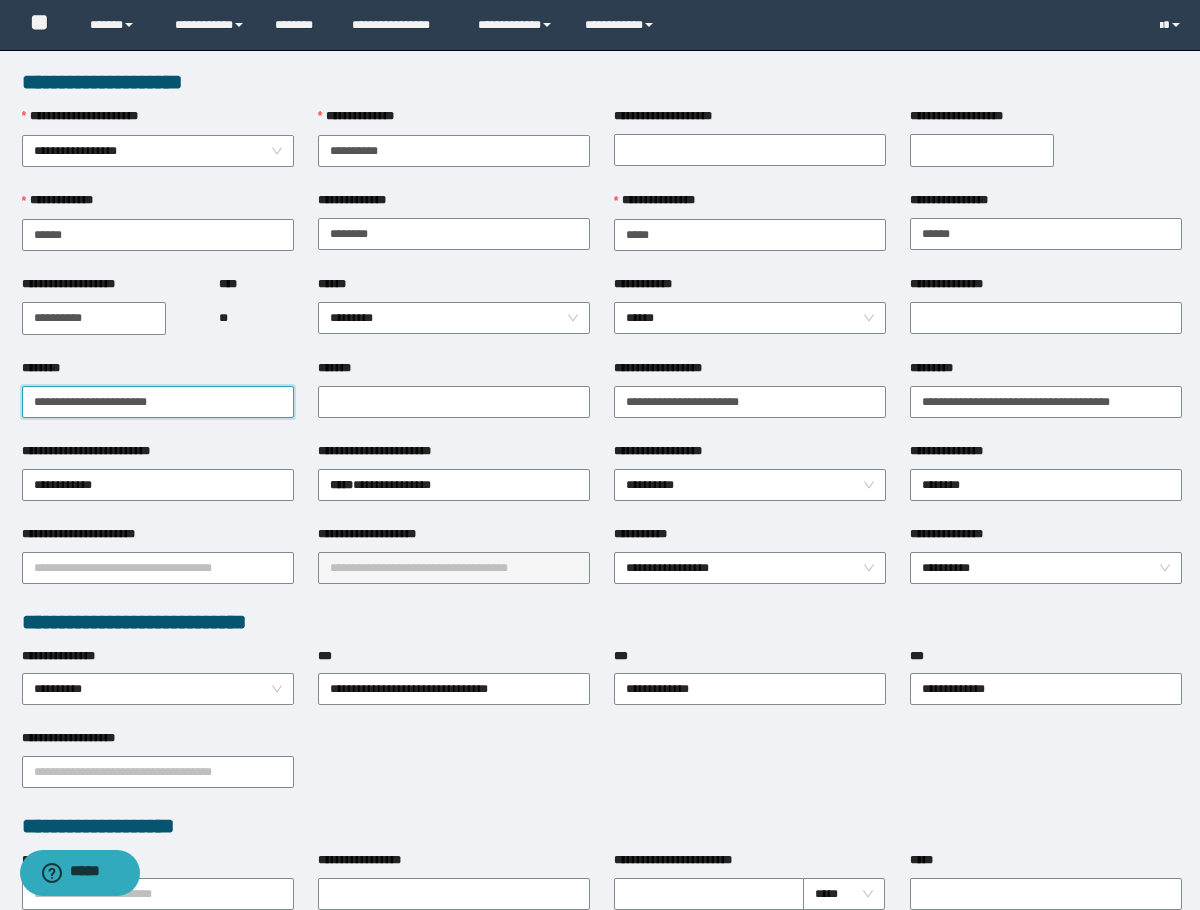 click on "**********" at bounding box center (158, 400) 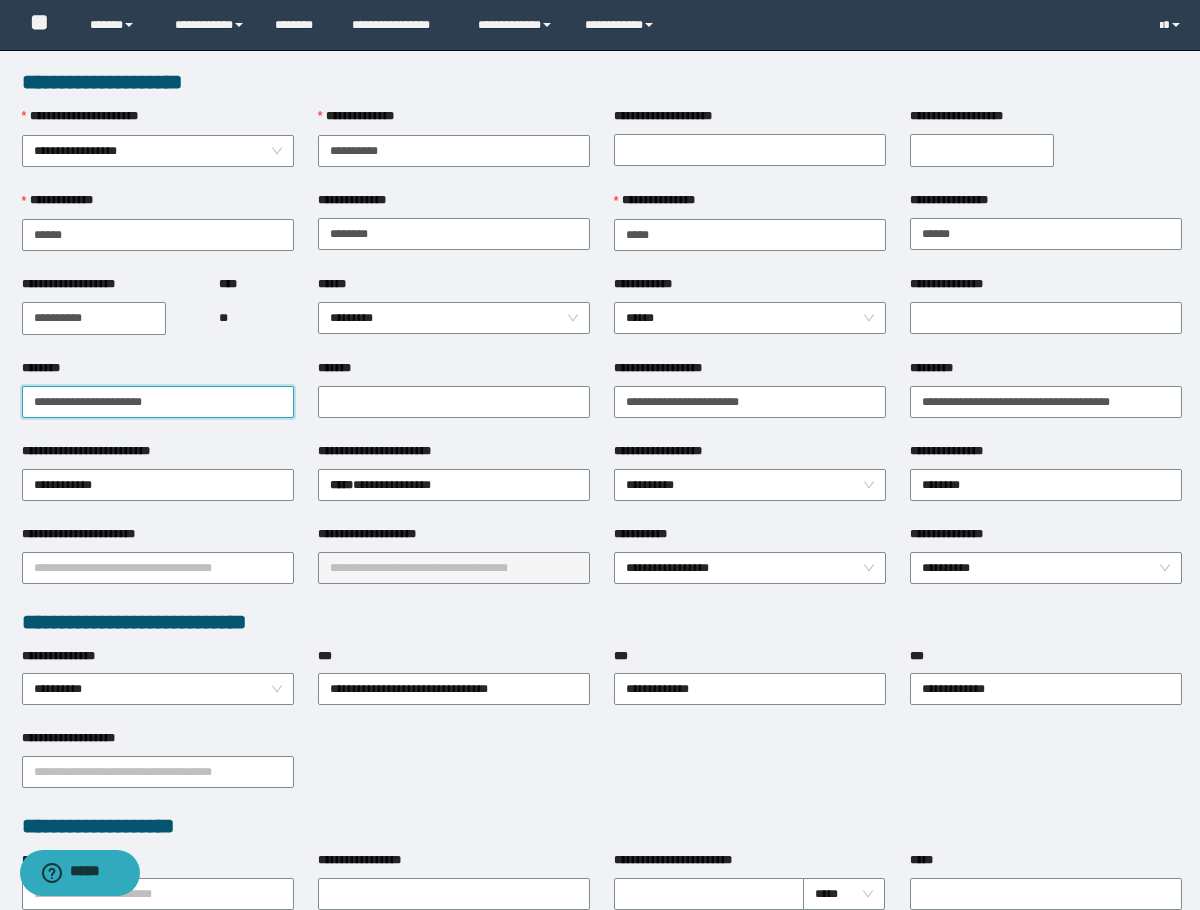 type on "**********" 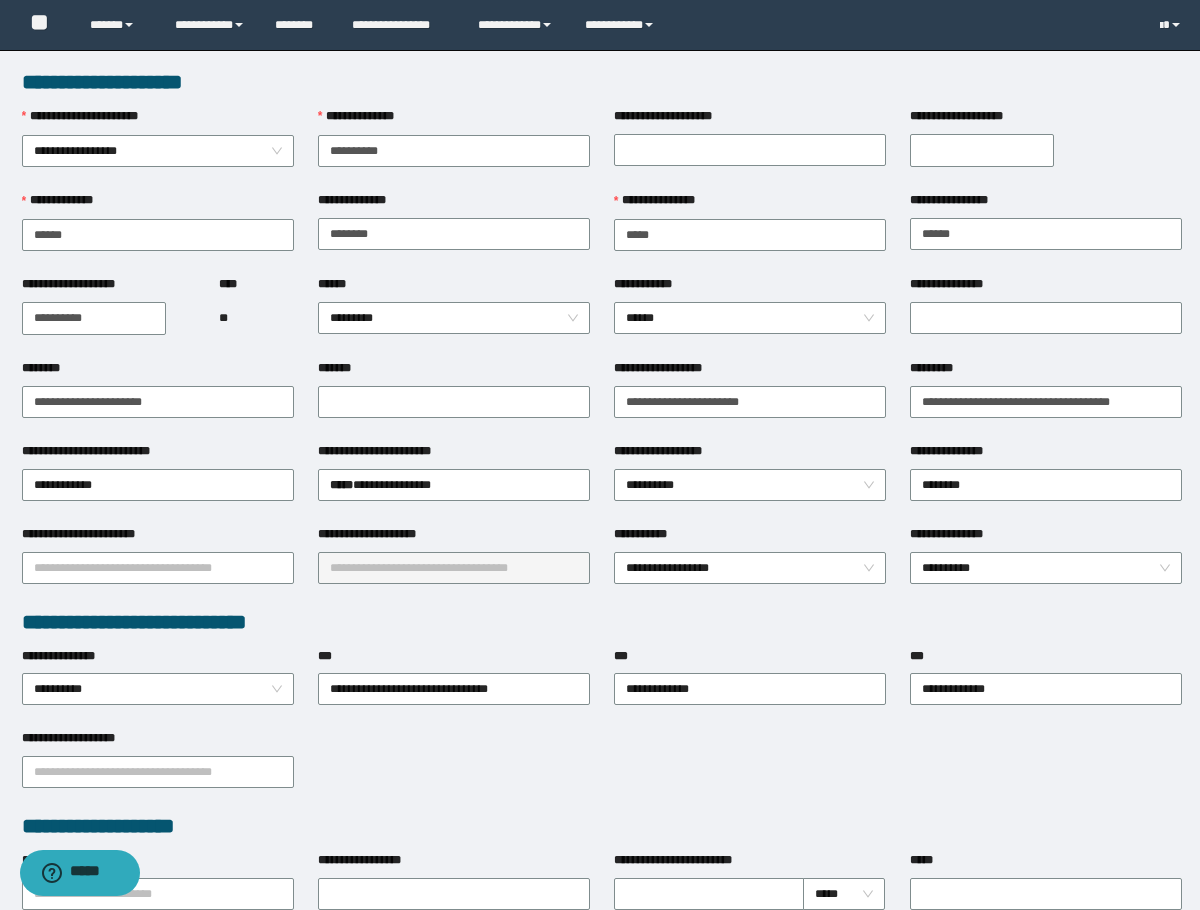 click on "****** *********" at bounding box center (454, 317) 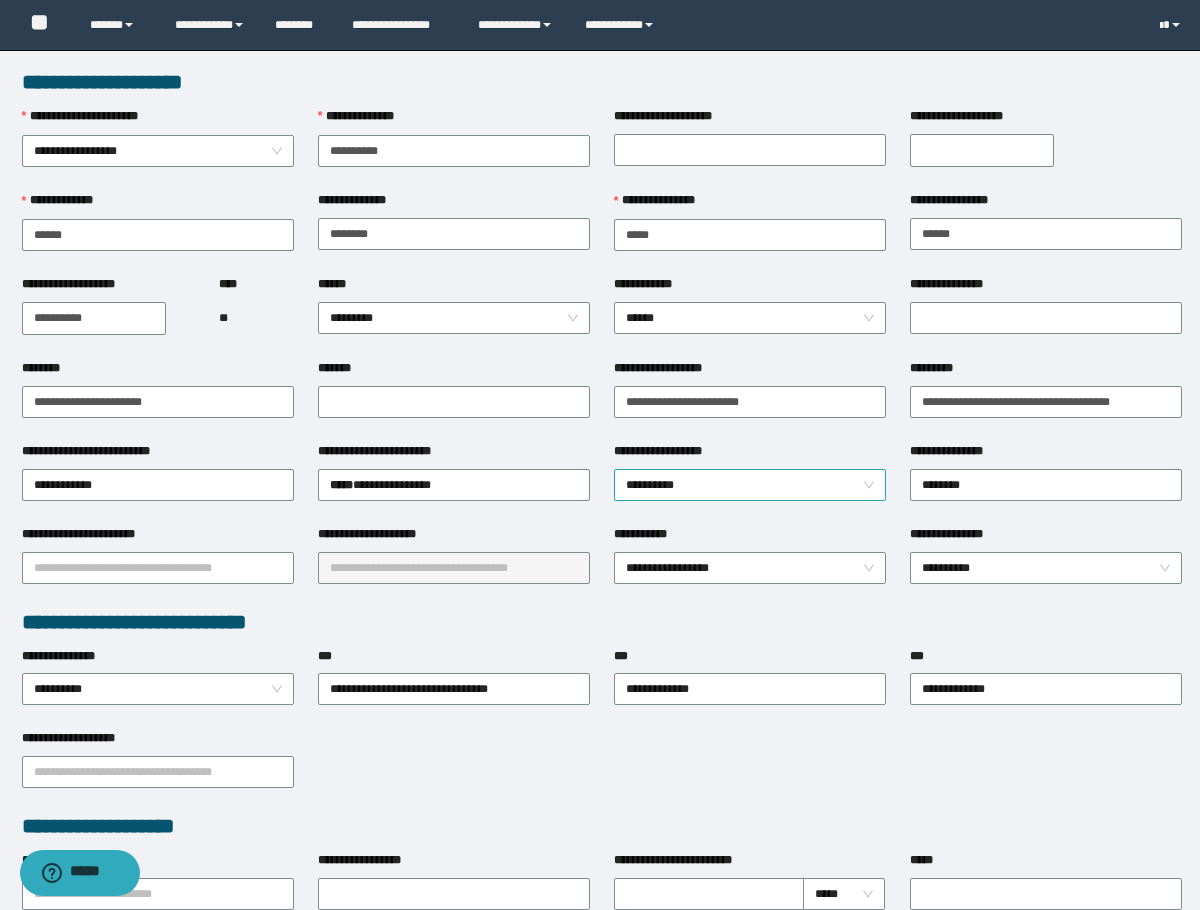 click on "**********" at bounding box center [750, 485] 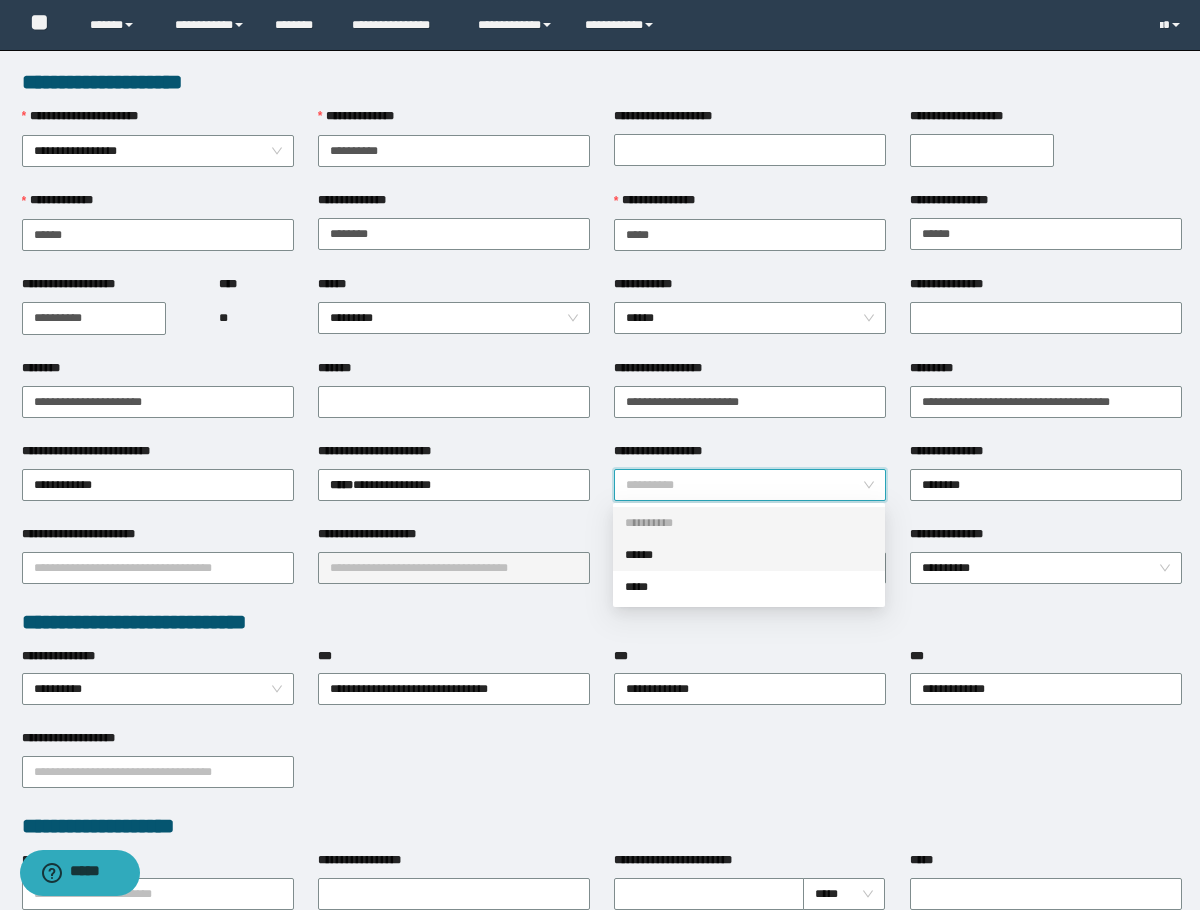 click on "******" at bounding box center (749, 555) 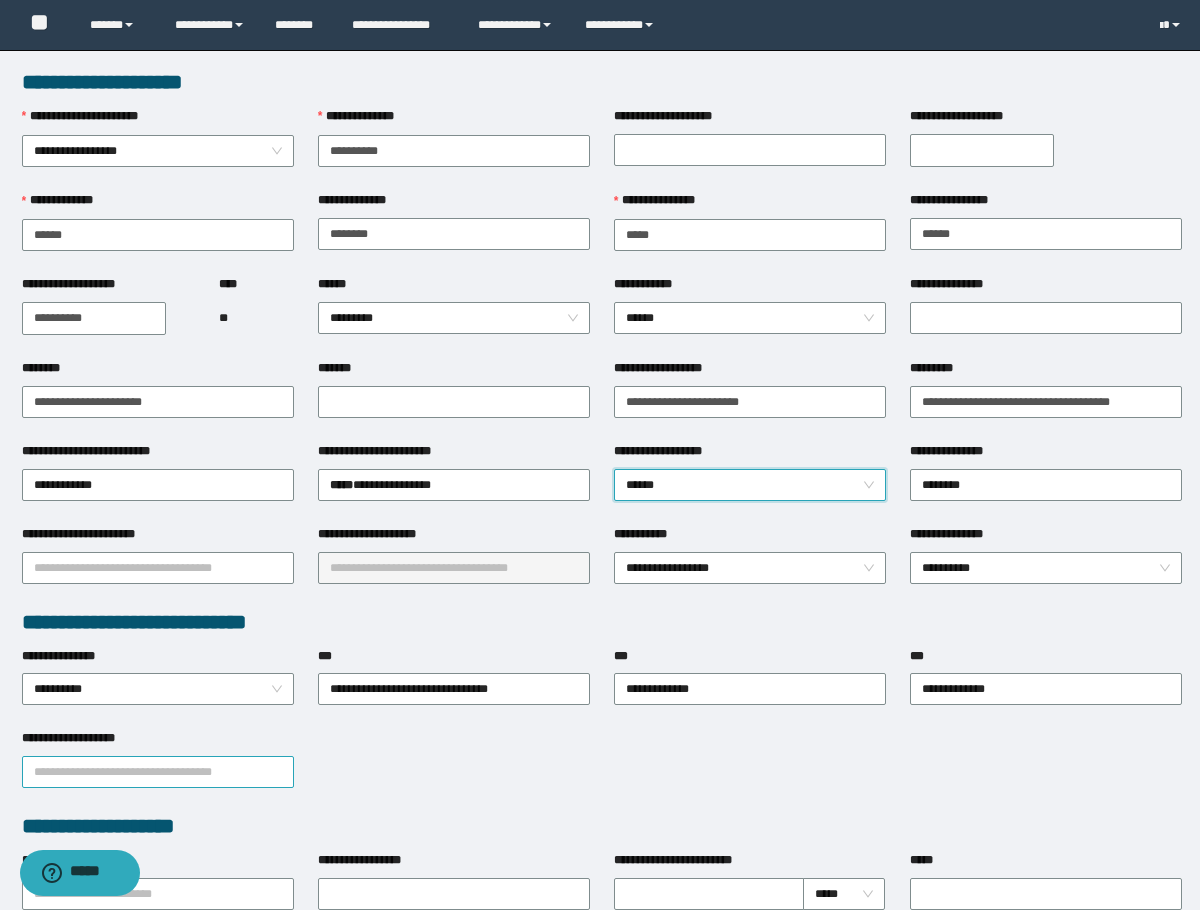 click on "**********" at bounding box center [158, 772] 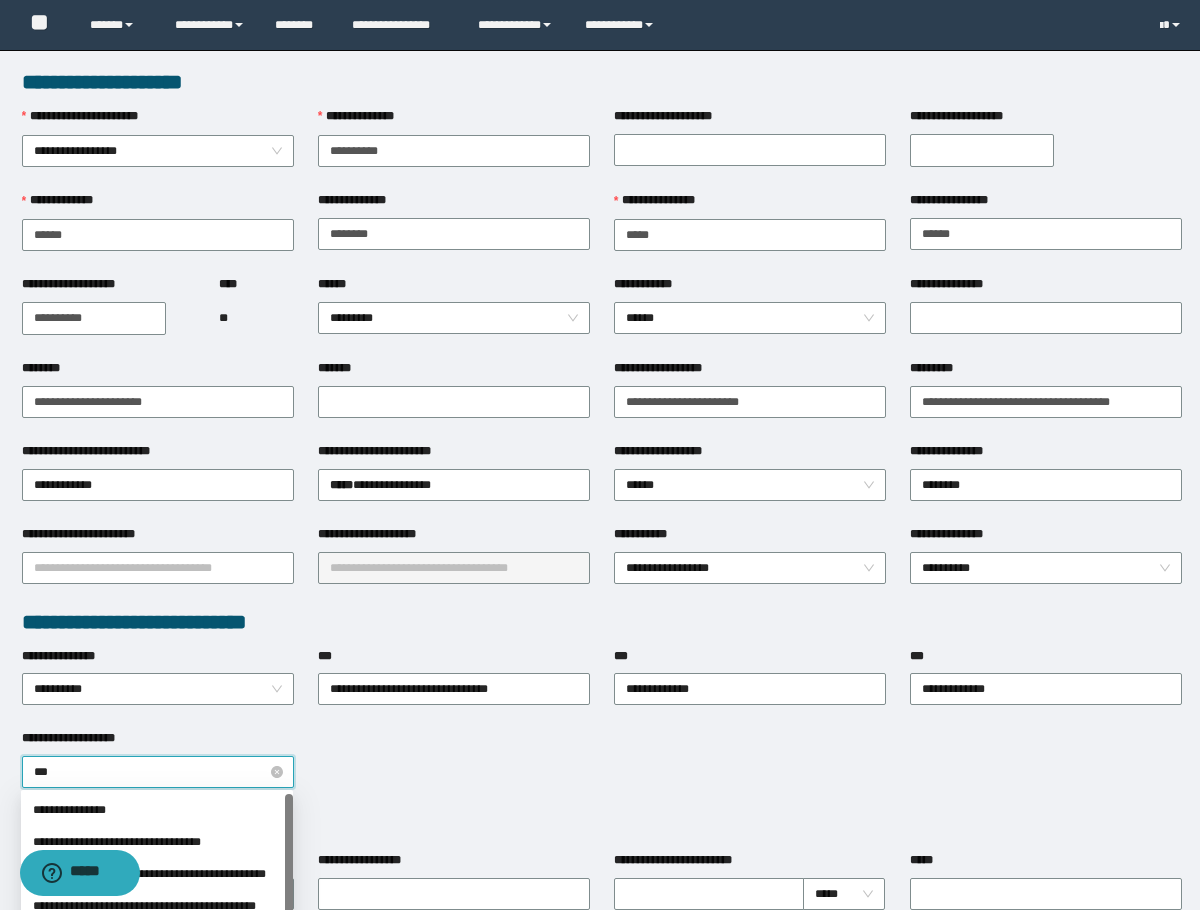 type on "****" 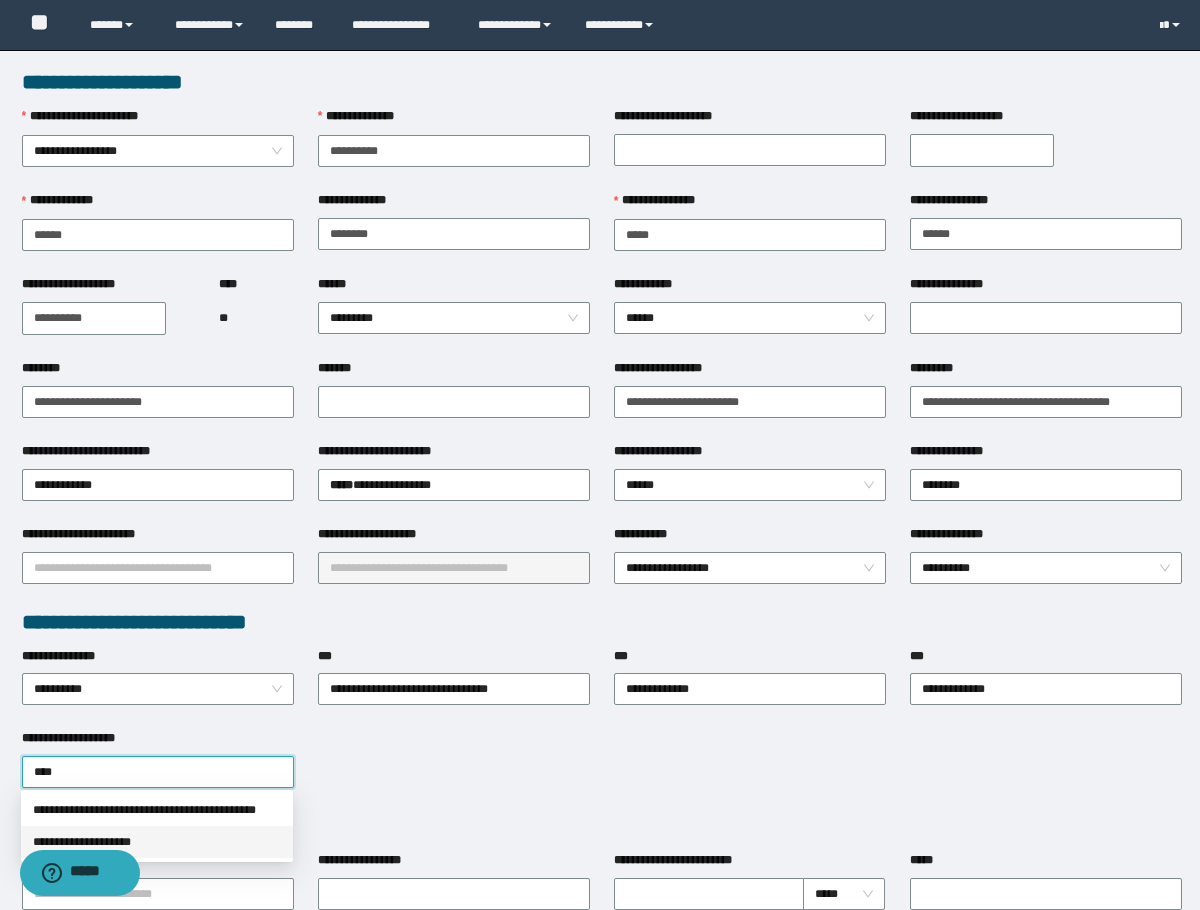 click on "**********" at bounding box center (157, 842) 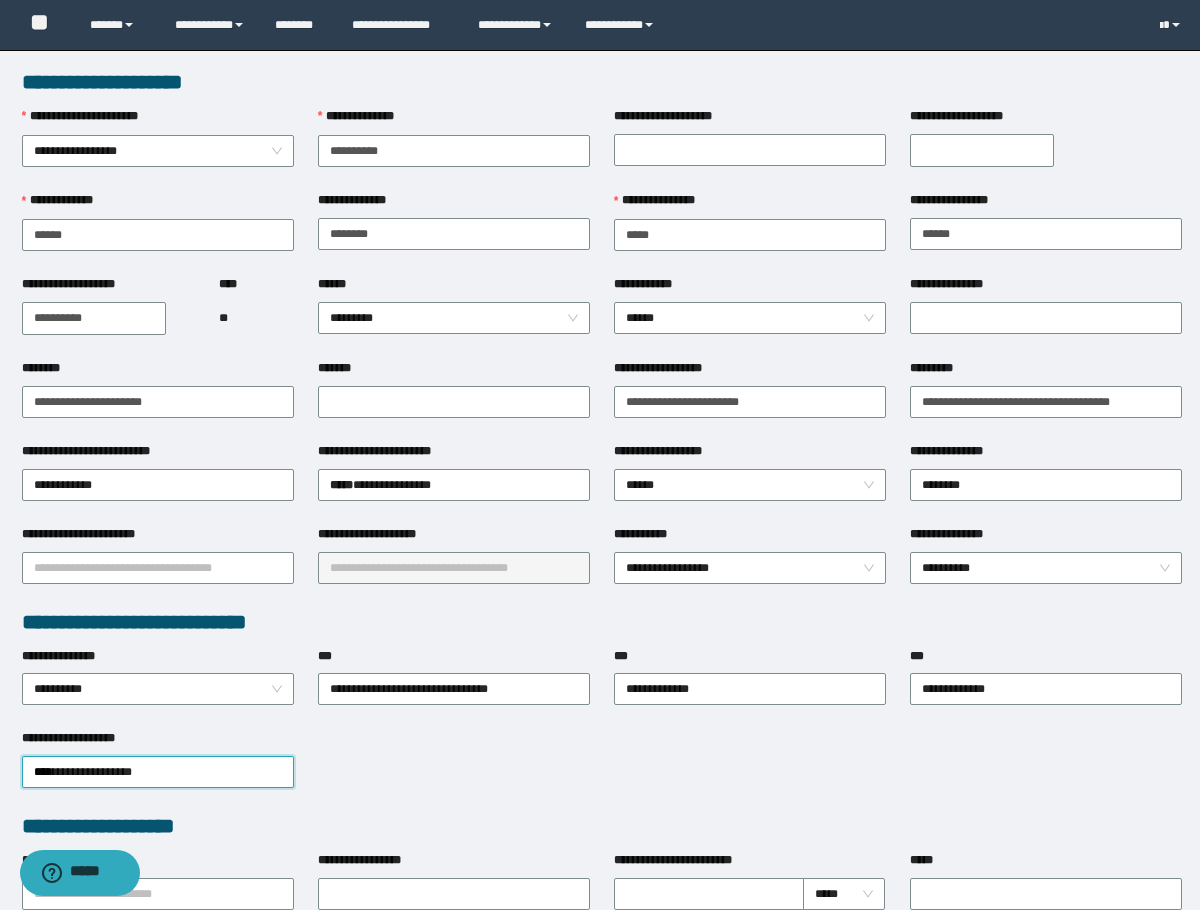 click on "**********" at bounding box center [602, 770] 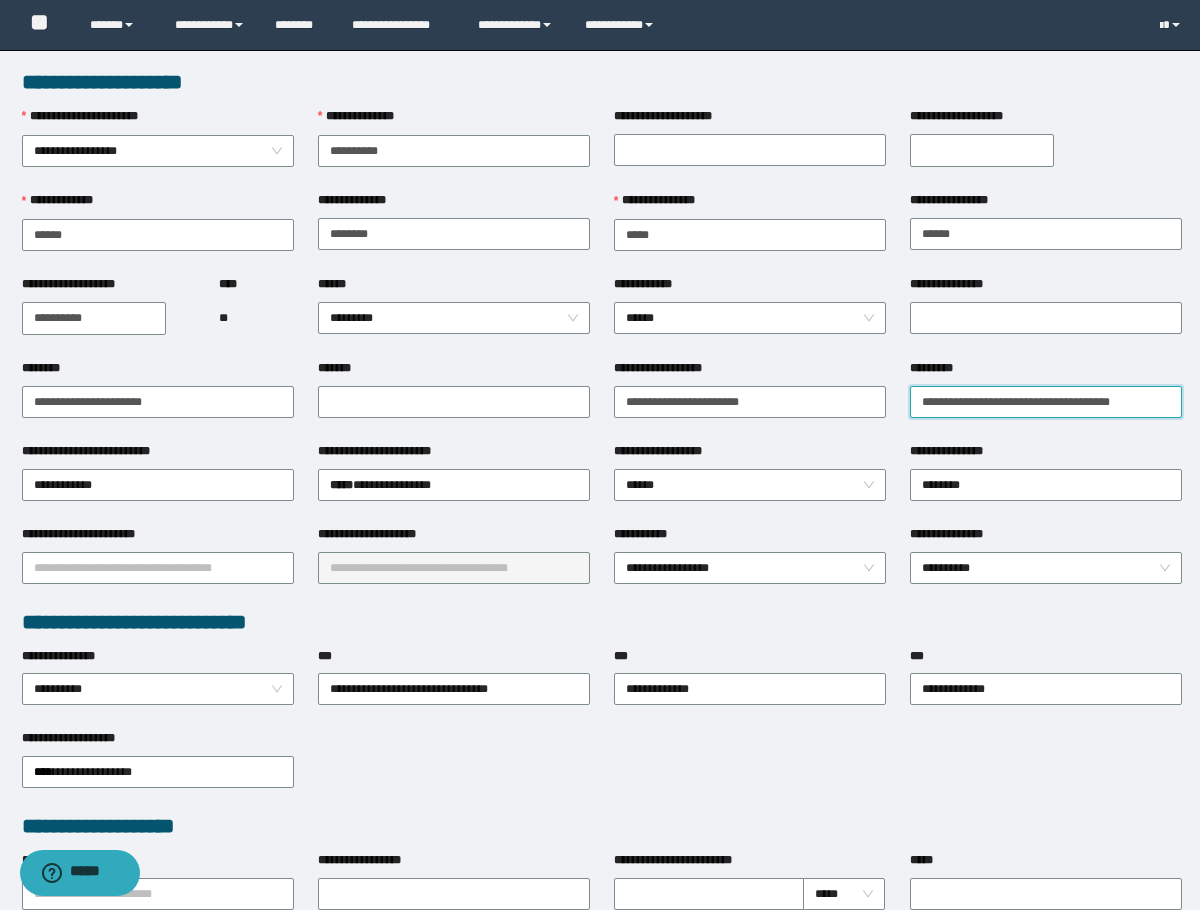 drag, startPoint x: 945, startPoint y: 406, endPoint x: 930, endPoint y: 419, distance: 19.849434 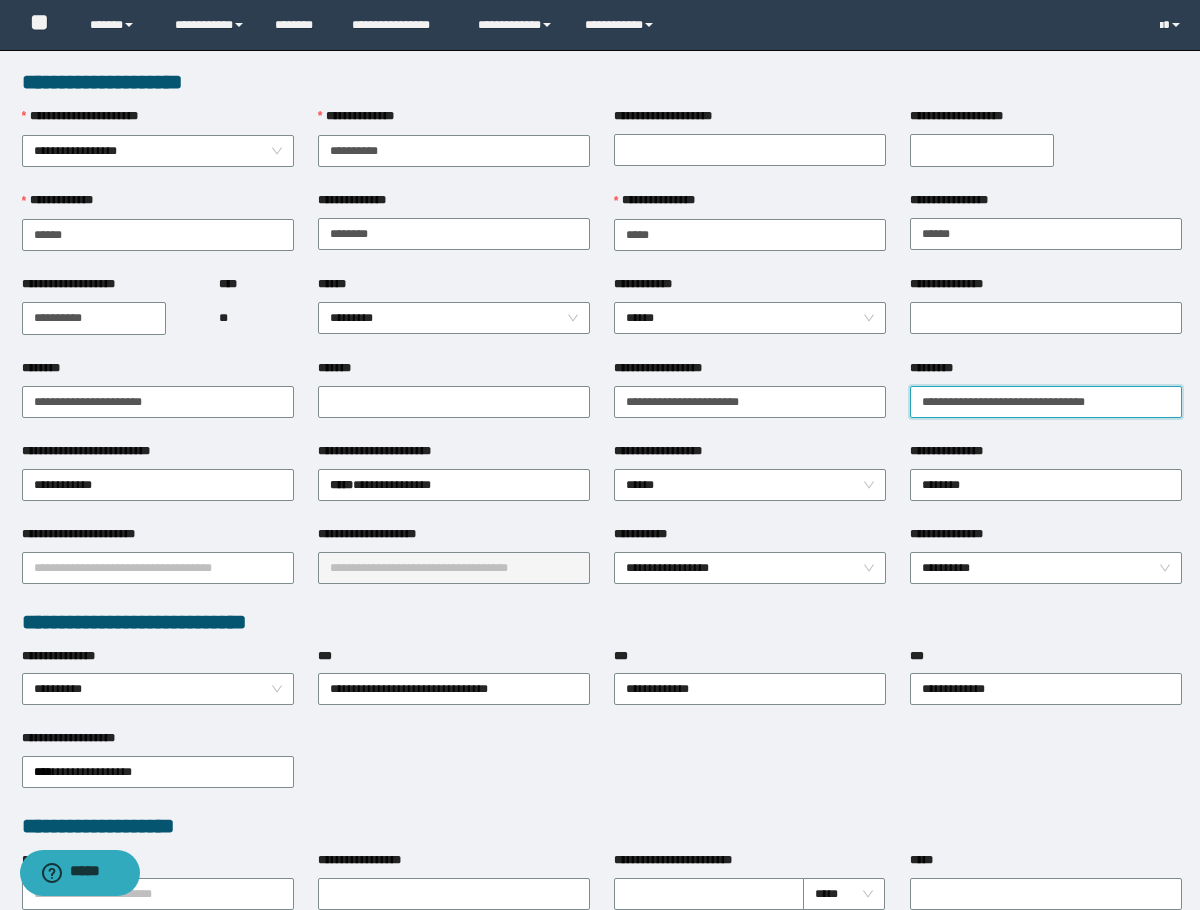 type on "**********" 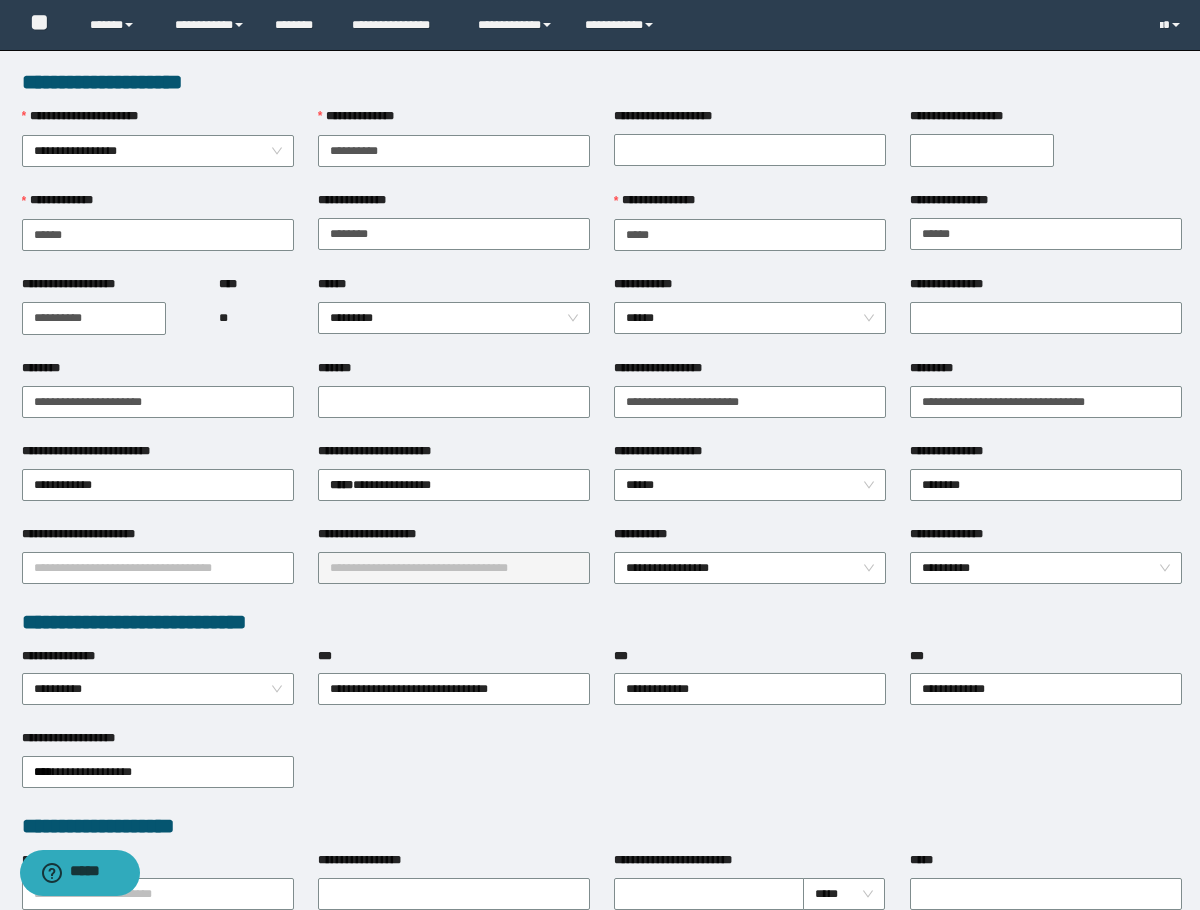 click on "**********" at bounding box center (750, 400) 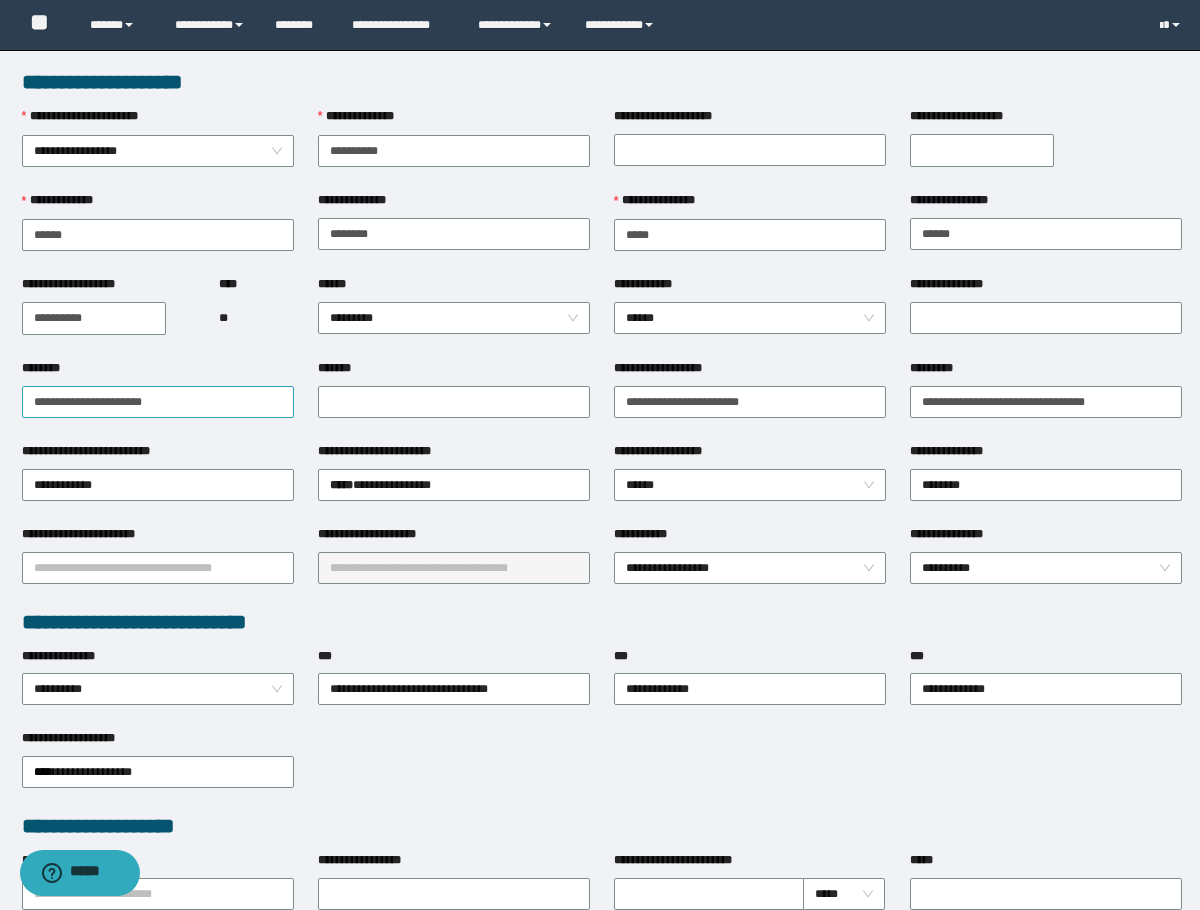 drag, startPoint x: 176, startPoint y: 382, endPoint x: 165, endPoint y: 388, distance: 12.529964 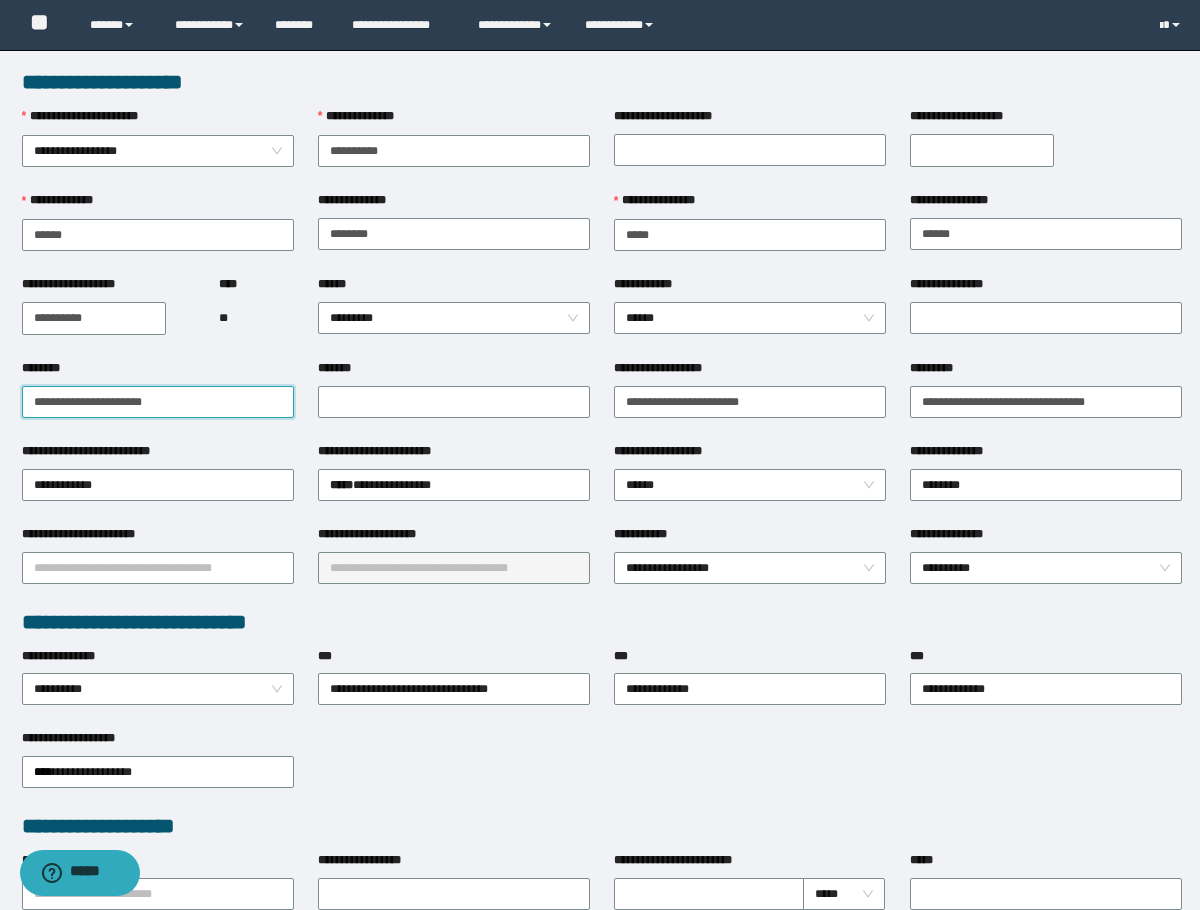 drag, startPoint x: 167, startPoint y: 388, endPoint x: -1, endPoint y: 406, distance: 168.96153 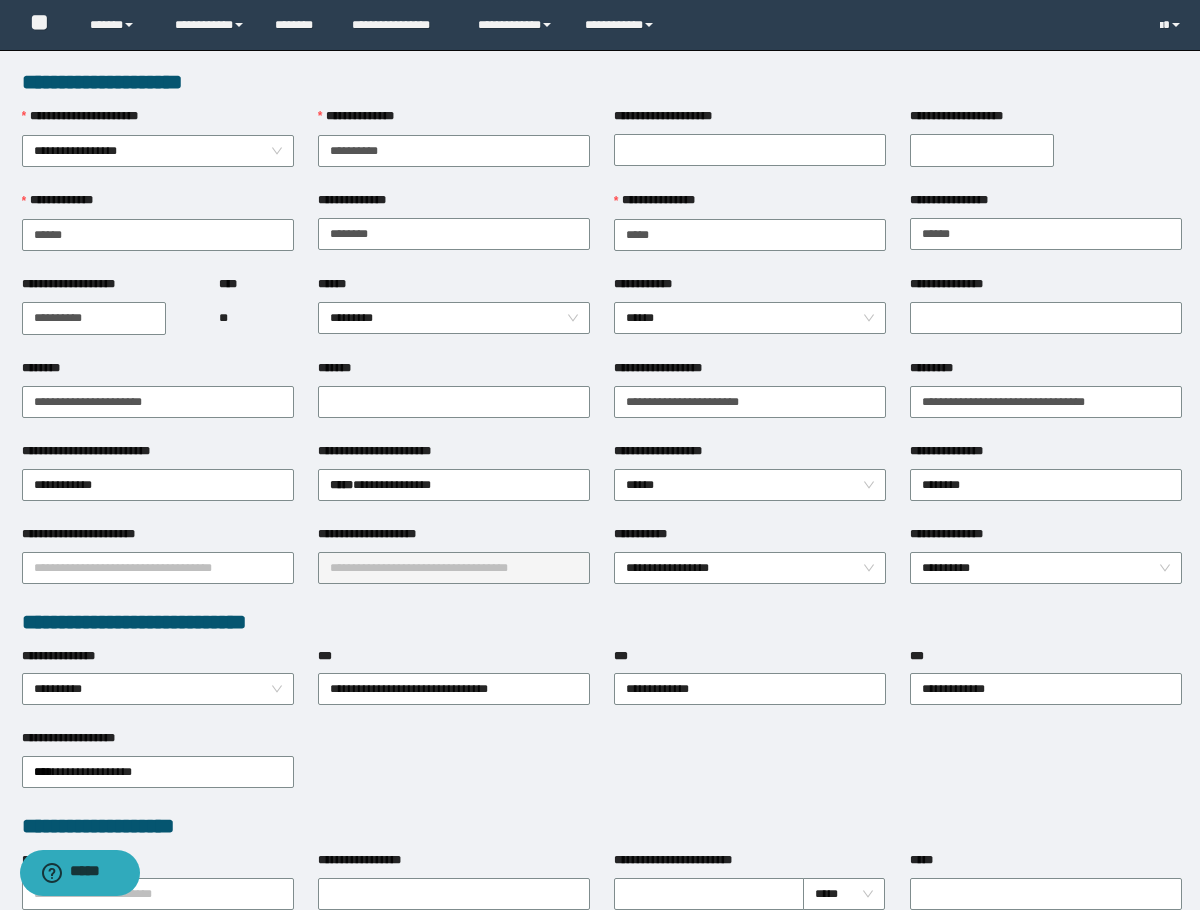 click on "**********" at bounding box center (602, 622) 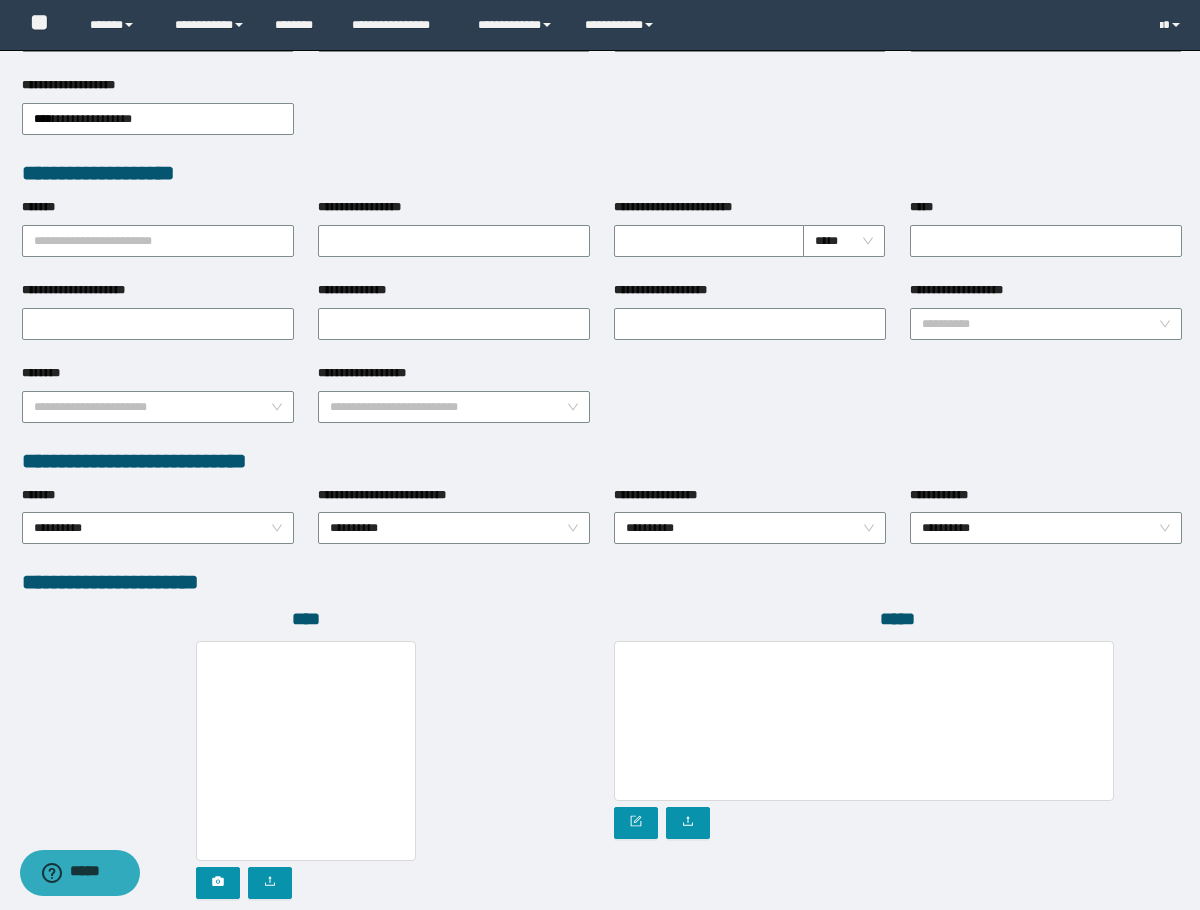 scroll, scrollTop: 793, scrollLeft: 0, axis: vertical 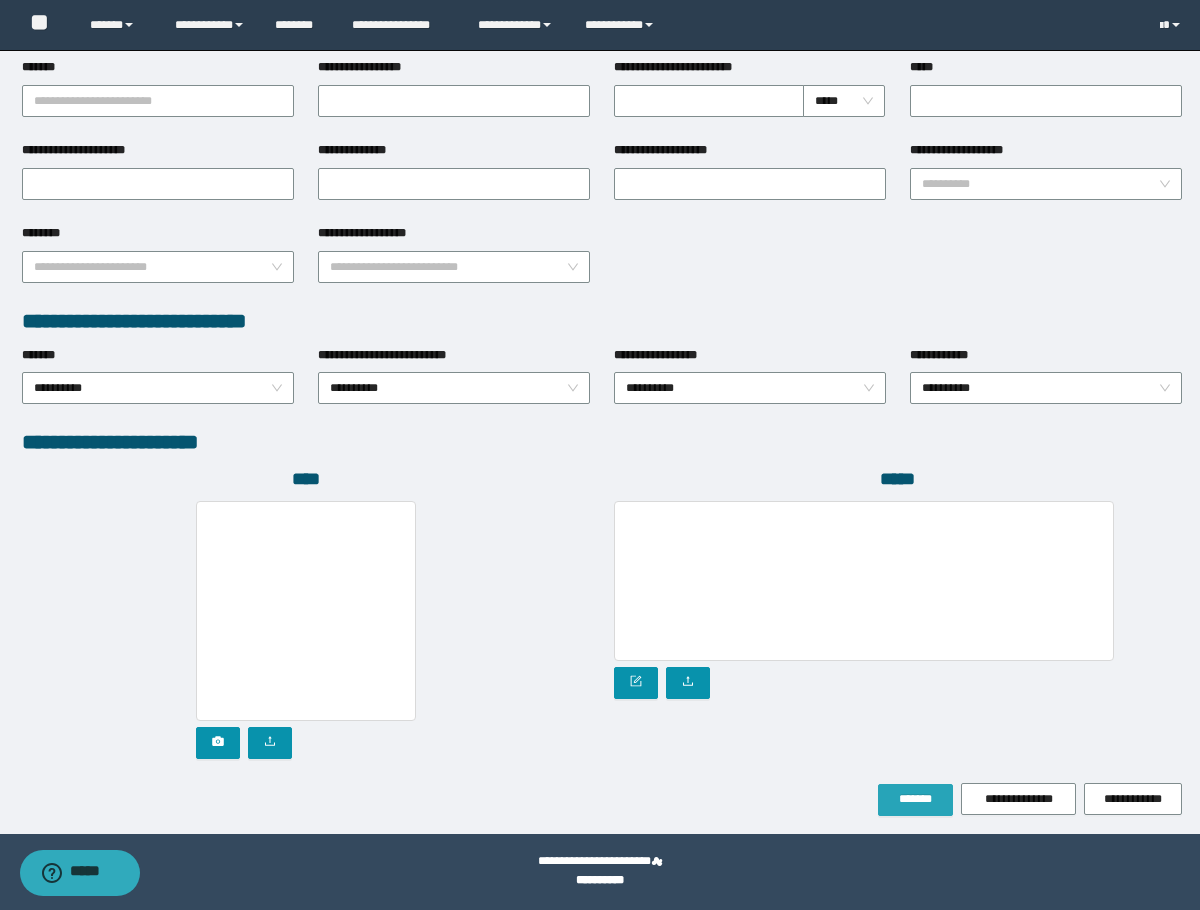 click on "*******" at bounding box center [915, 800] 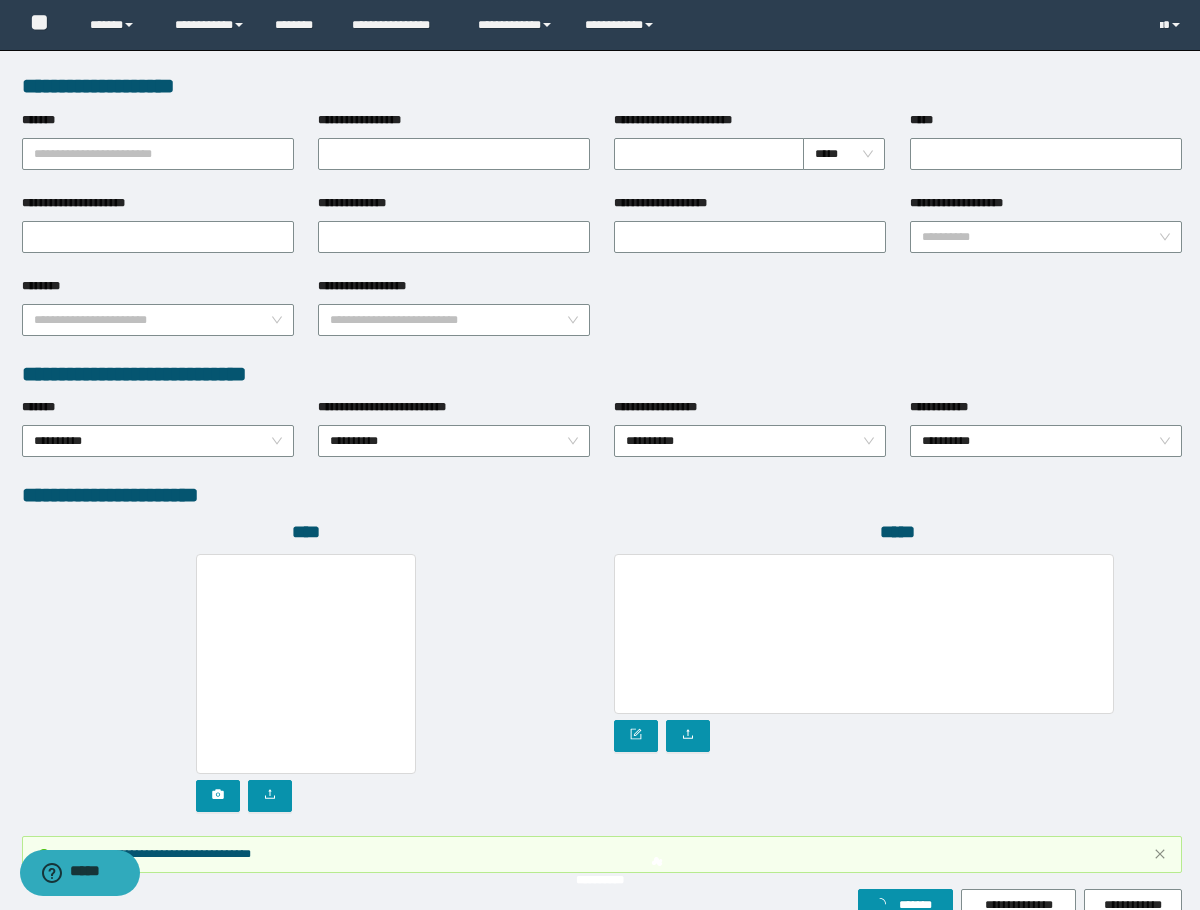 scroll, scrollTop: 846, scrollLeft: 0, axis: vertical 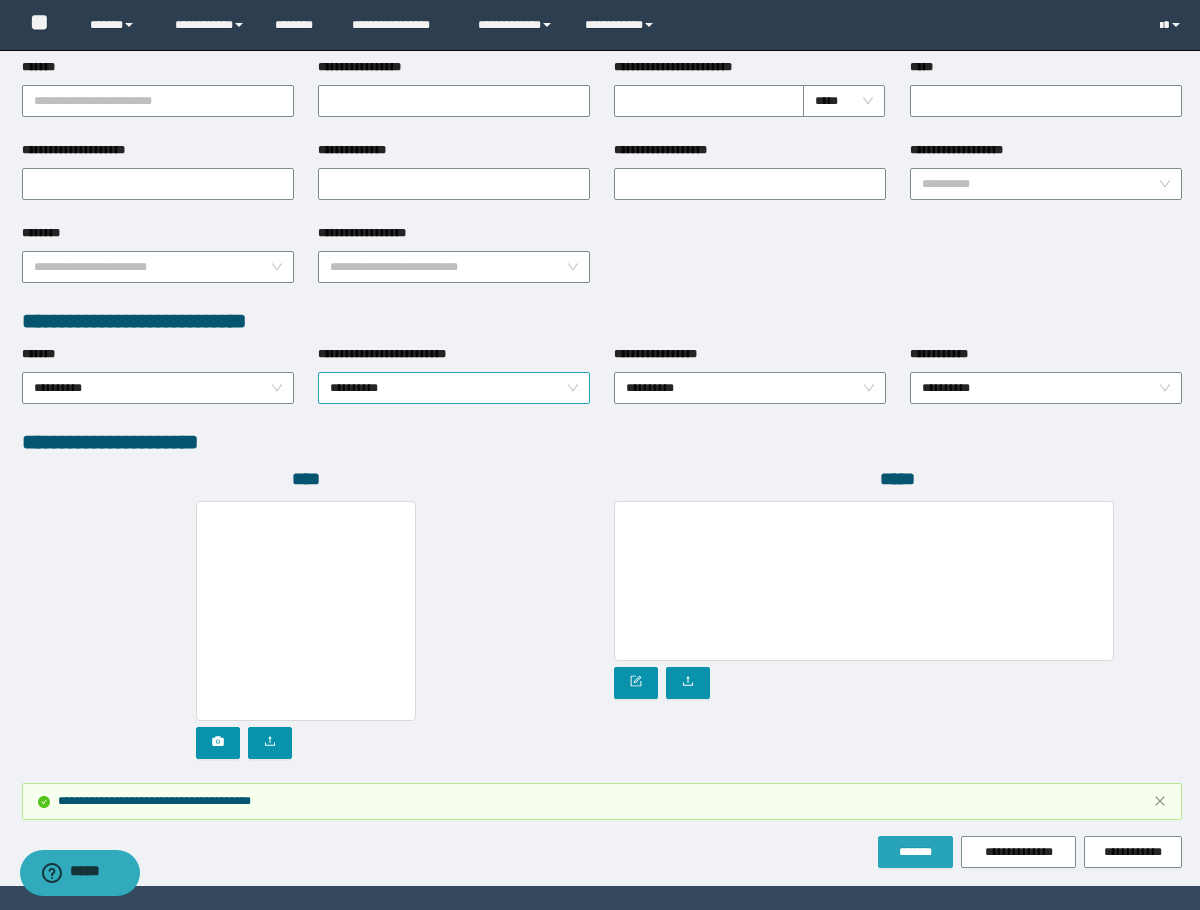 click on "**********" at bounding box center (454, 388) 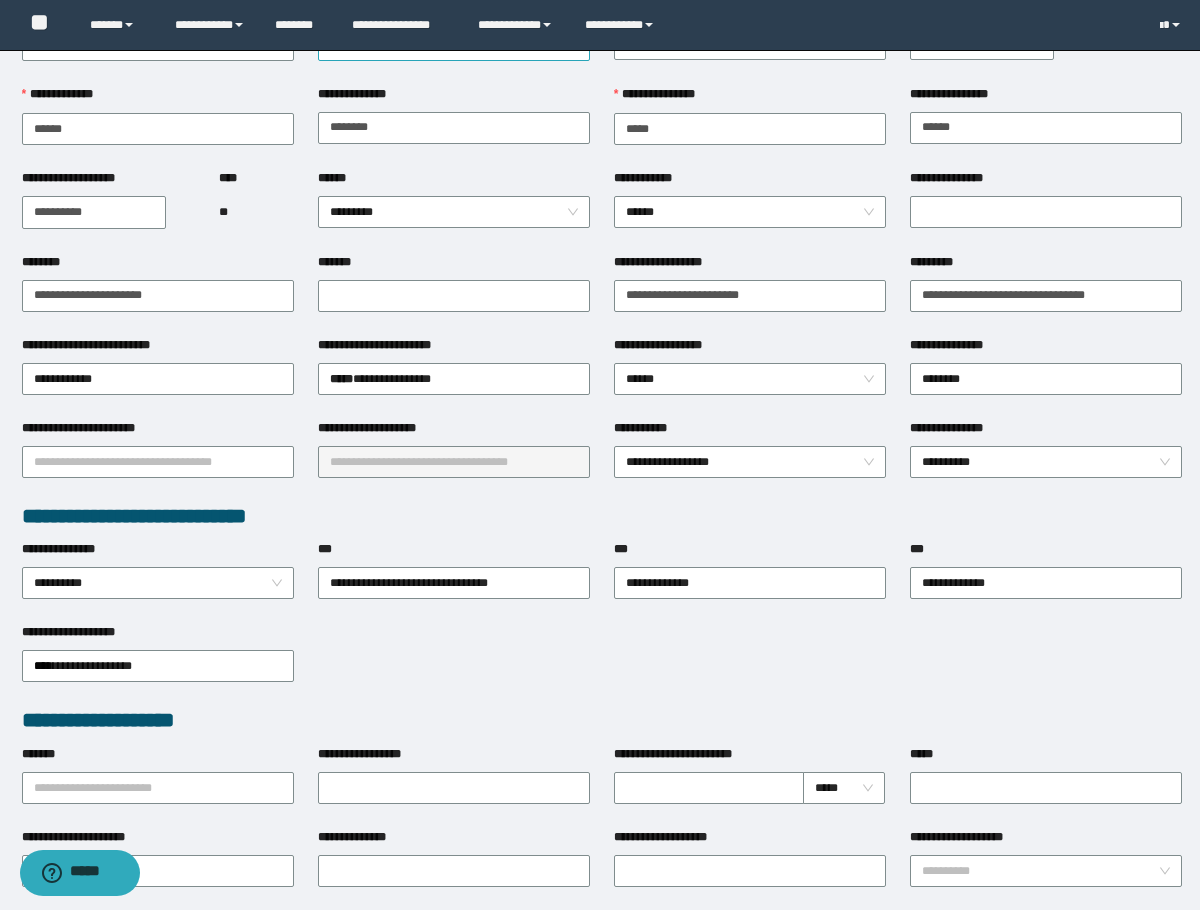 scroll, scrollTop: 0, scrollLeft: 0, axis: both 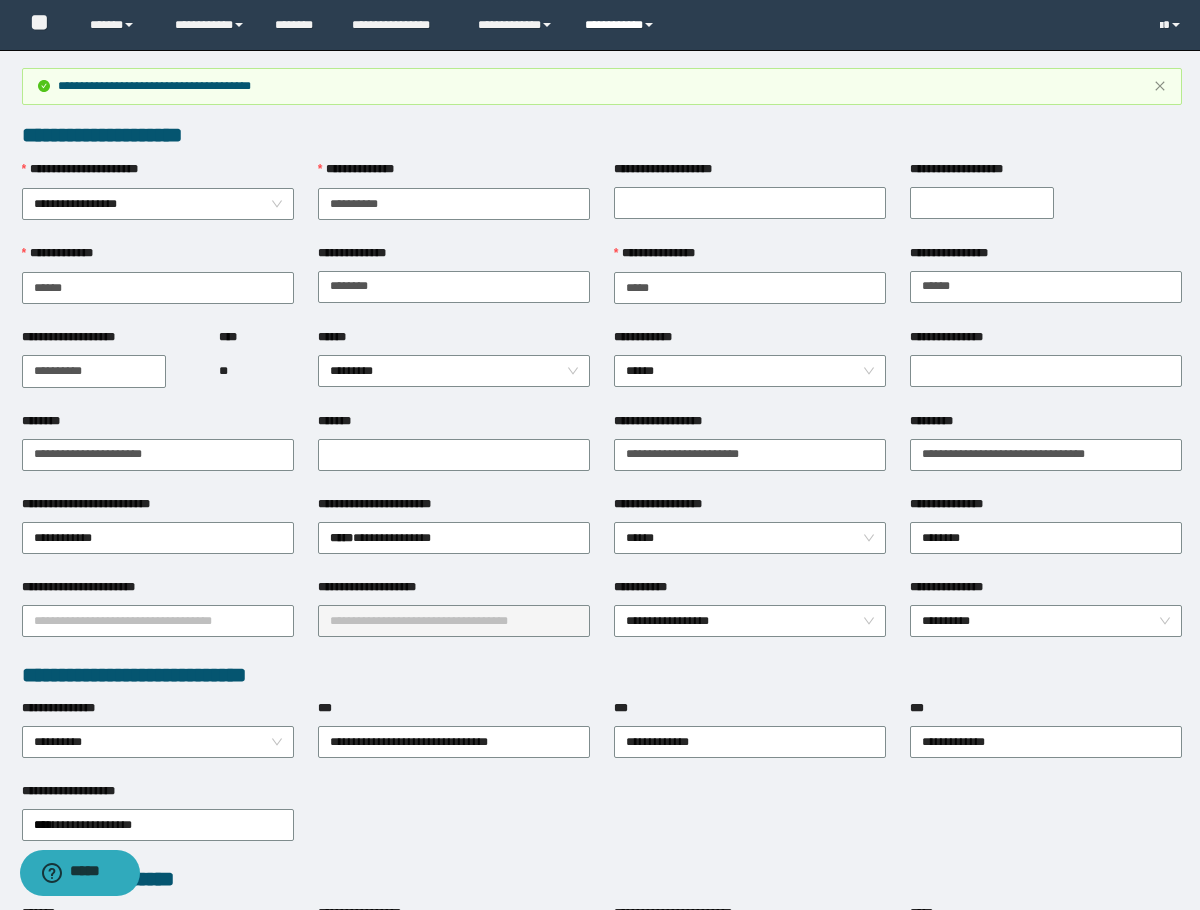 click on "**********" at bounding box center (622, 25) 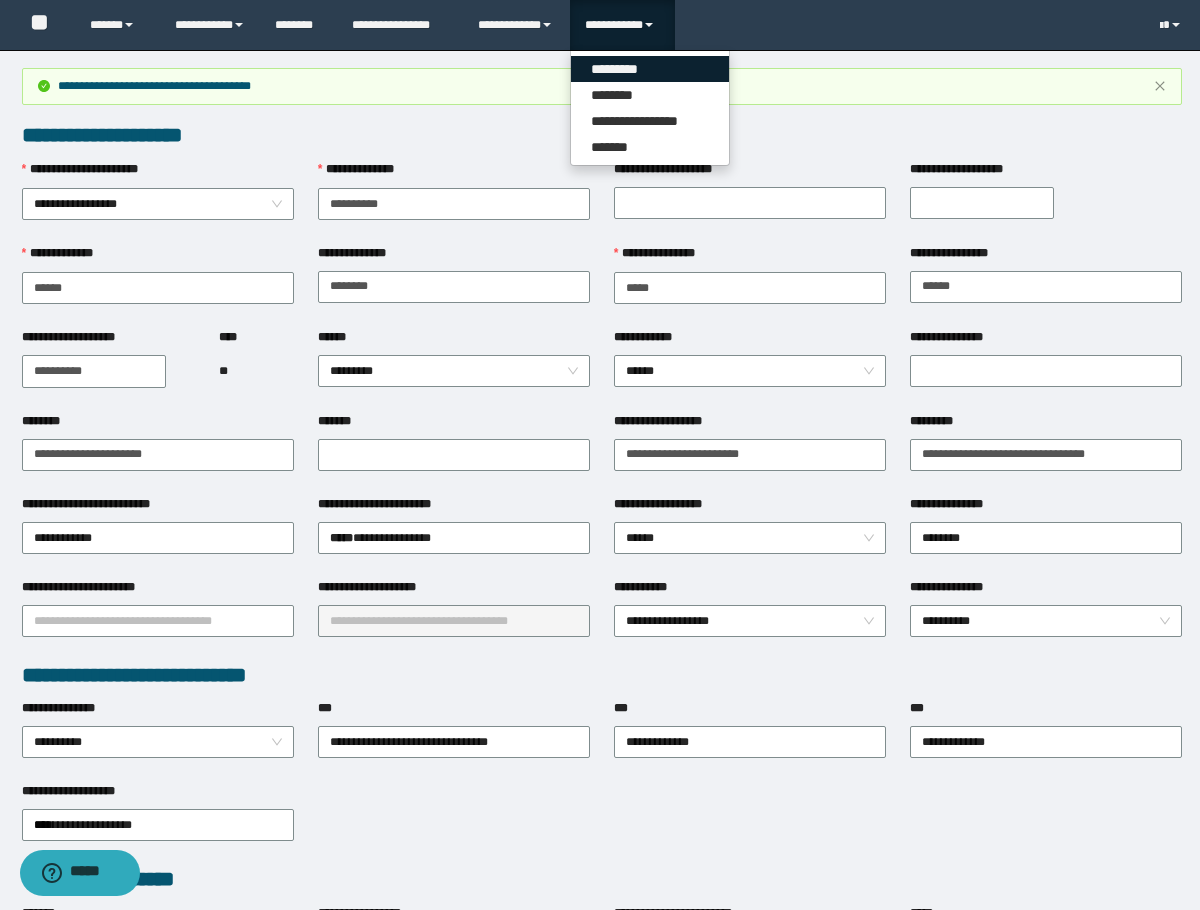 click on "*********" at bounding box center [650, 69] 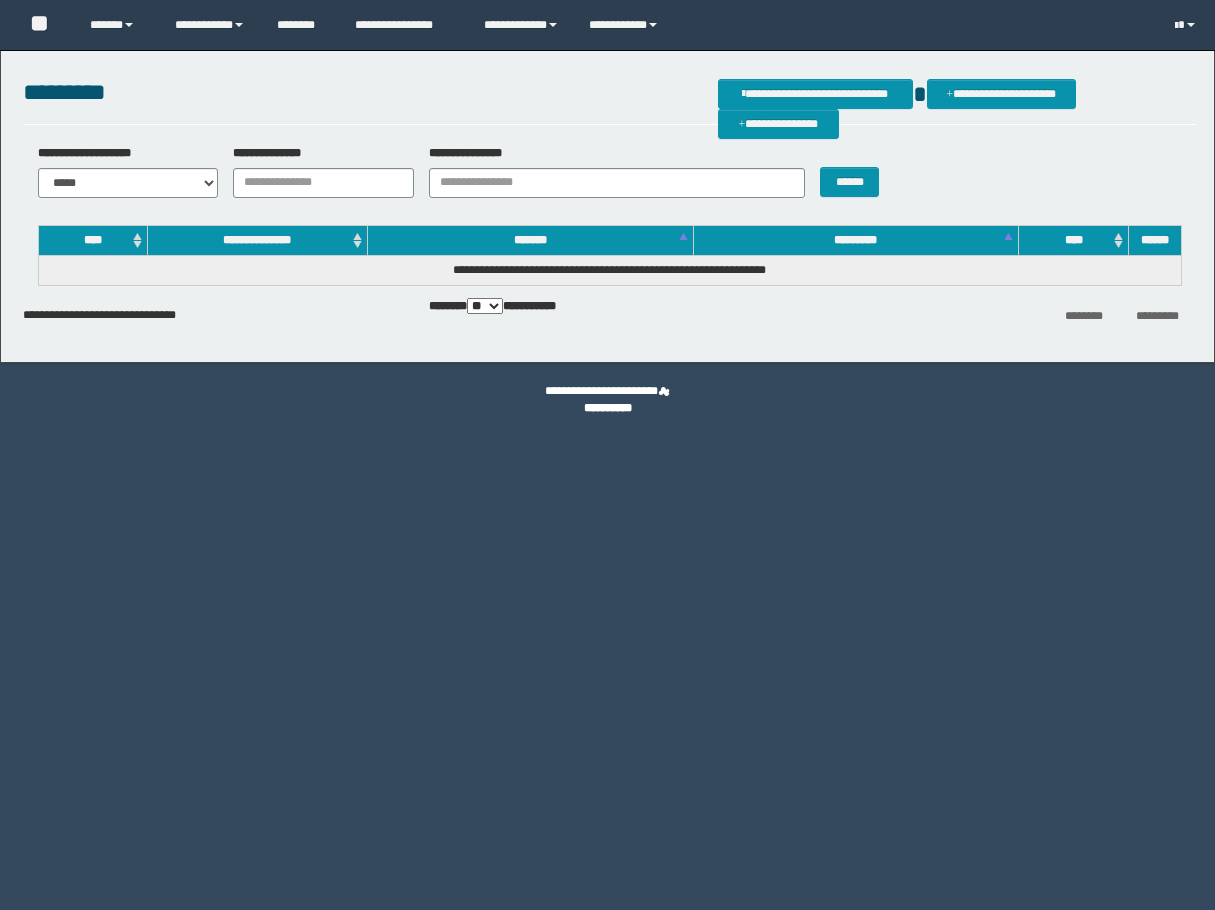 scroll, scrollTop: 0, scrollLeft: 0, axis: both 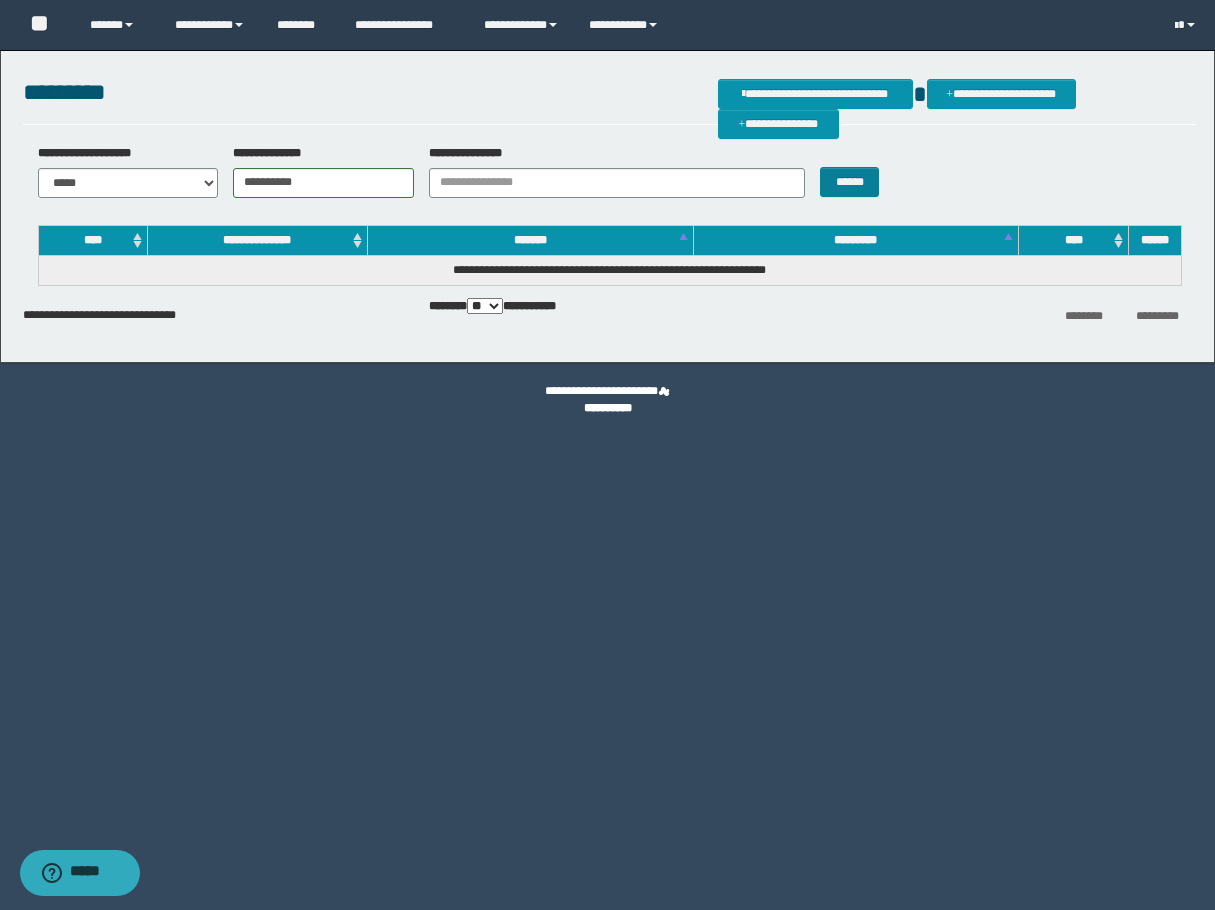 type on "**********" 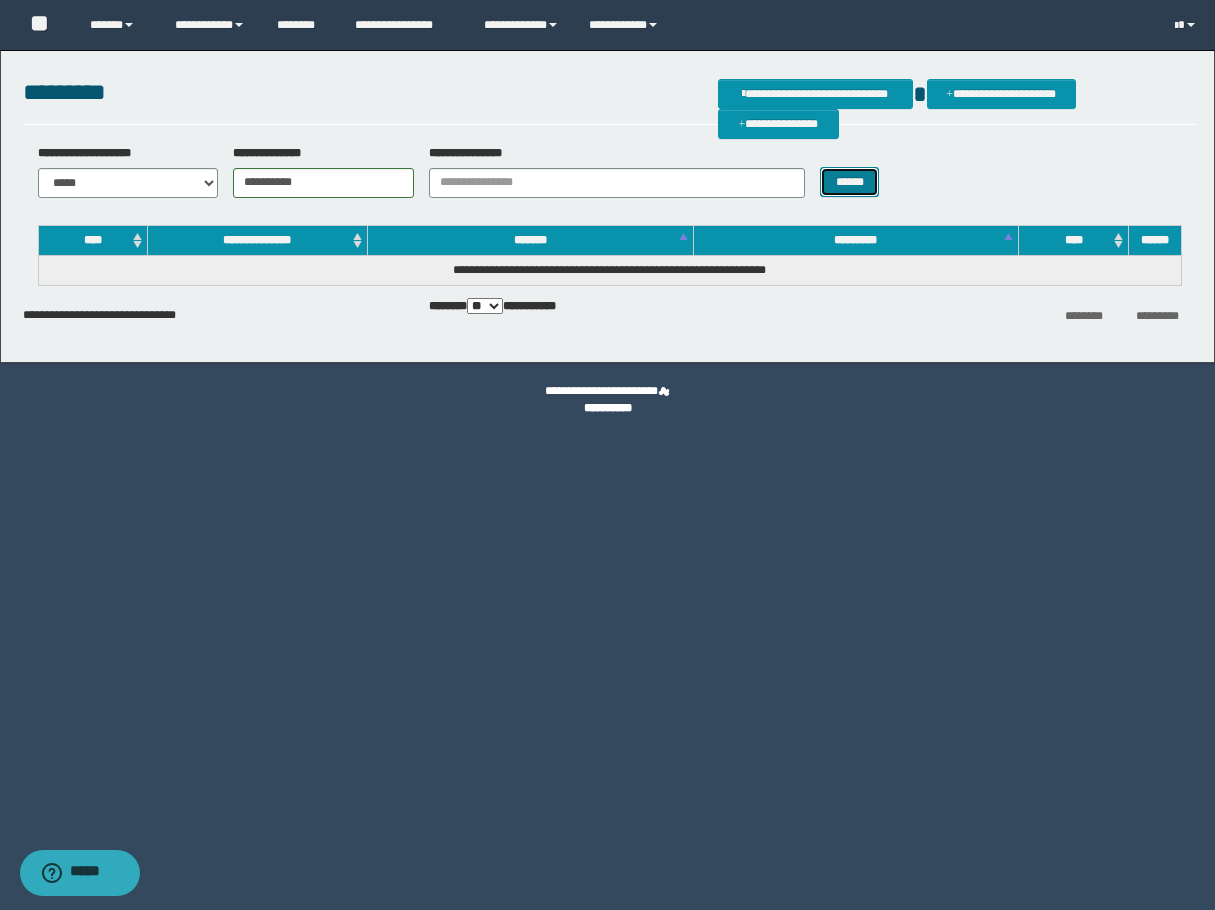 click on "******" at bounding box center (849, 182) 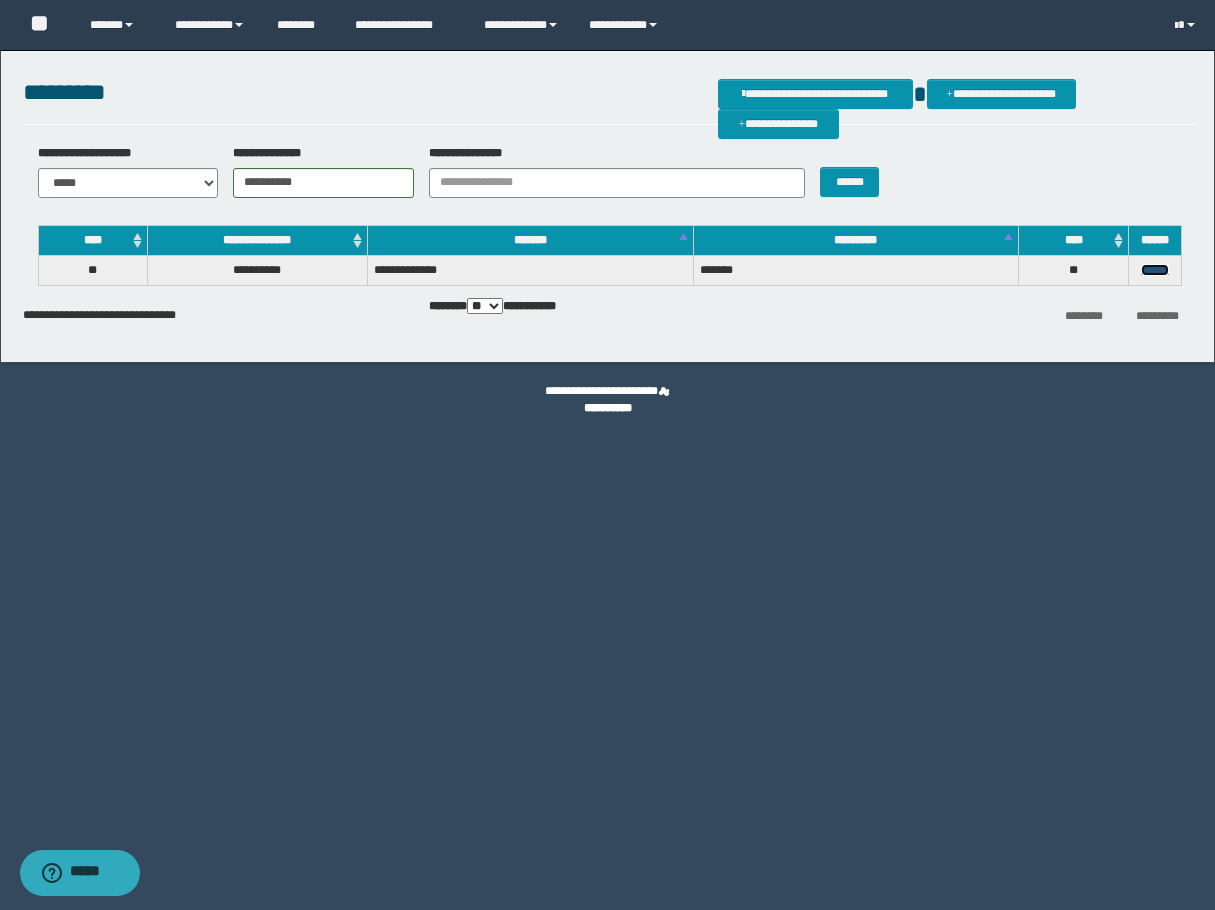 click on "******" at bounding box center [1155, 270] 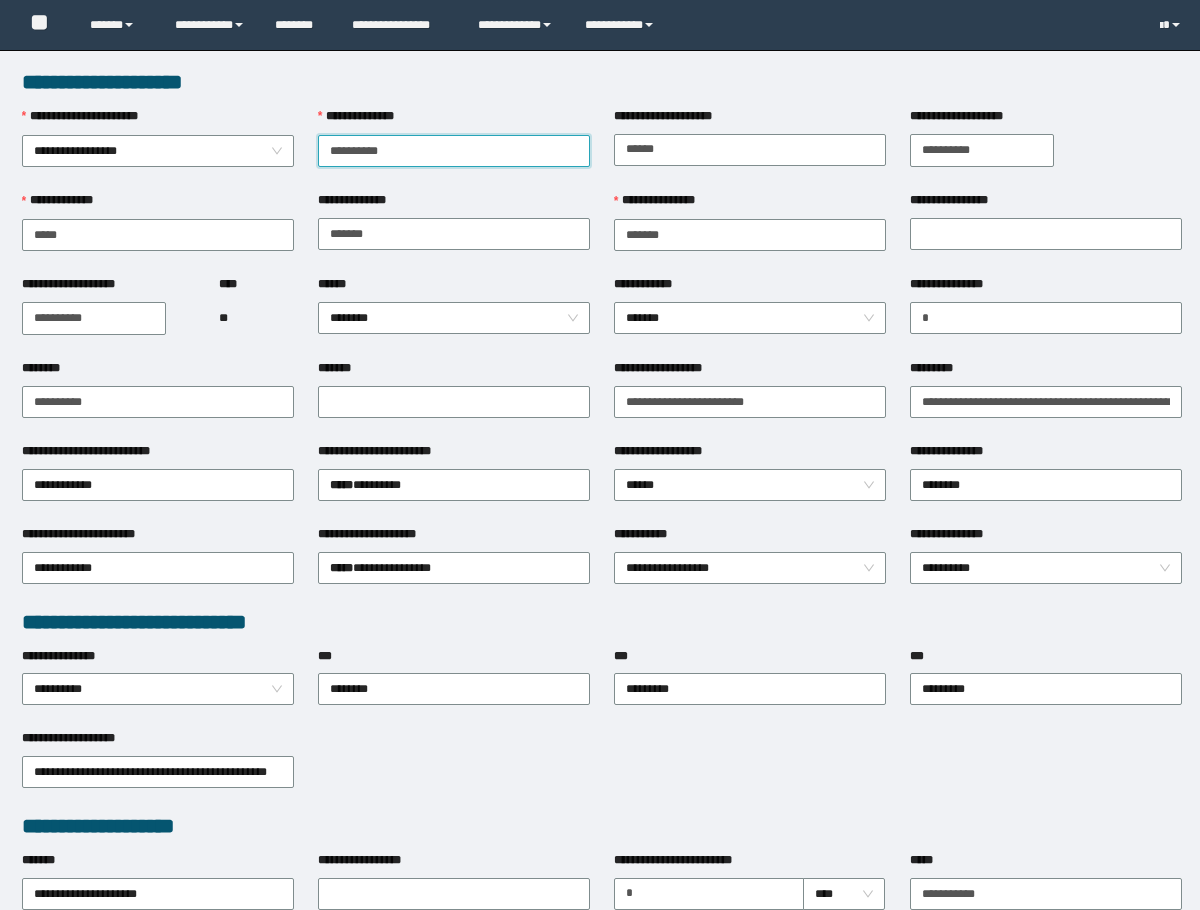 scroll, scrollTop: 0, scrollLeft: 0, axis: both 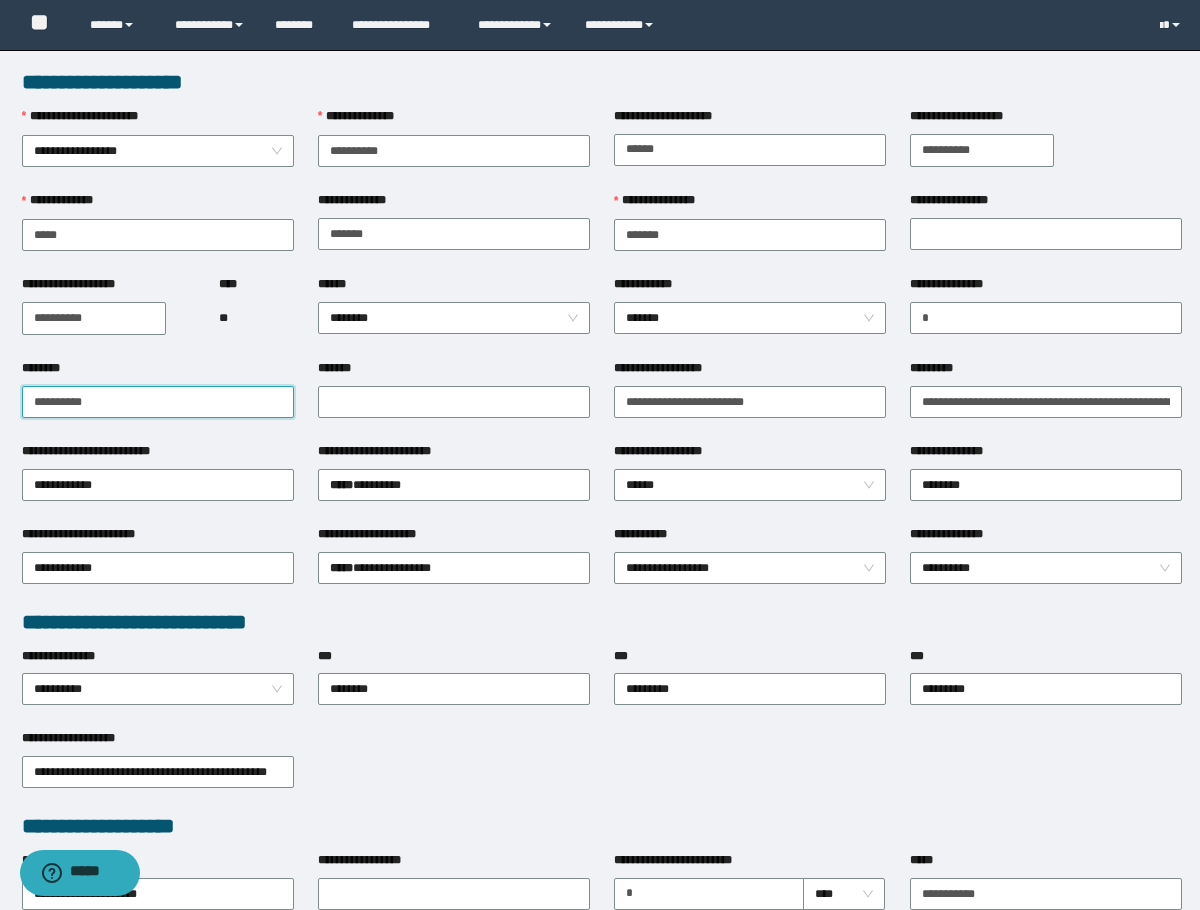 drag, startPoint x: 103, startPoint y: 397, endPoint x: -1, endPoint y: 412, distance: 105.076164 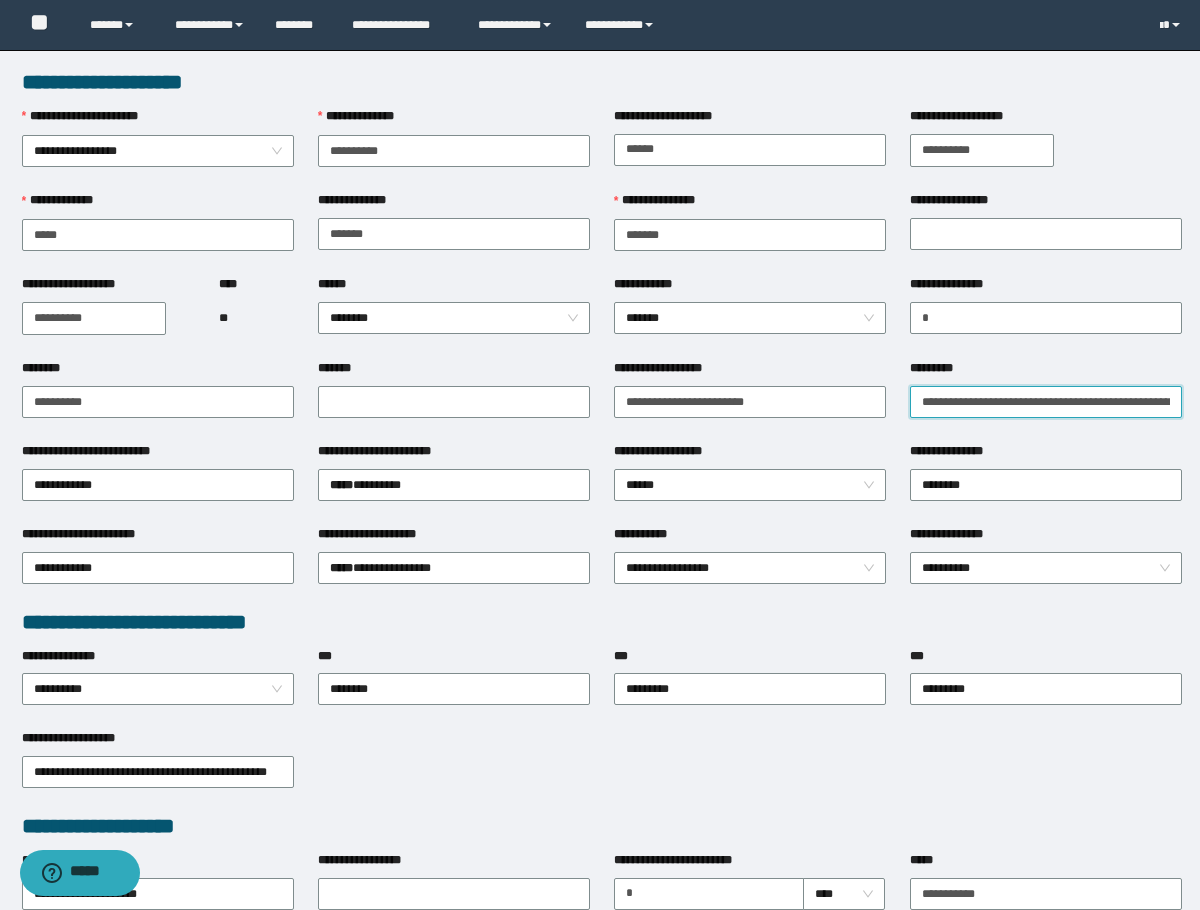 drag, startPoint x: 958, startPoint y: 415, endPoint x: 931, endPoint y: 424, distance: 28.460499 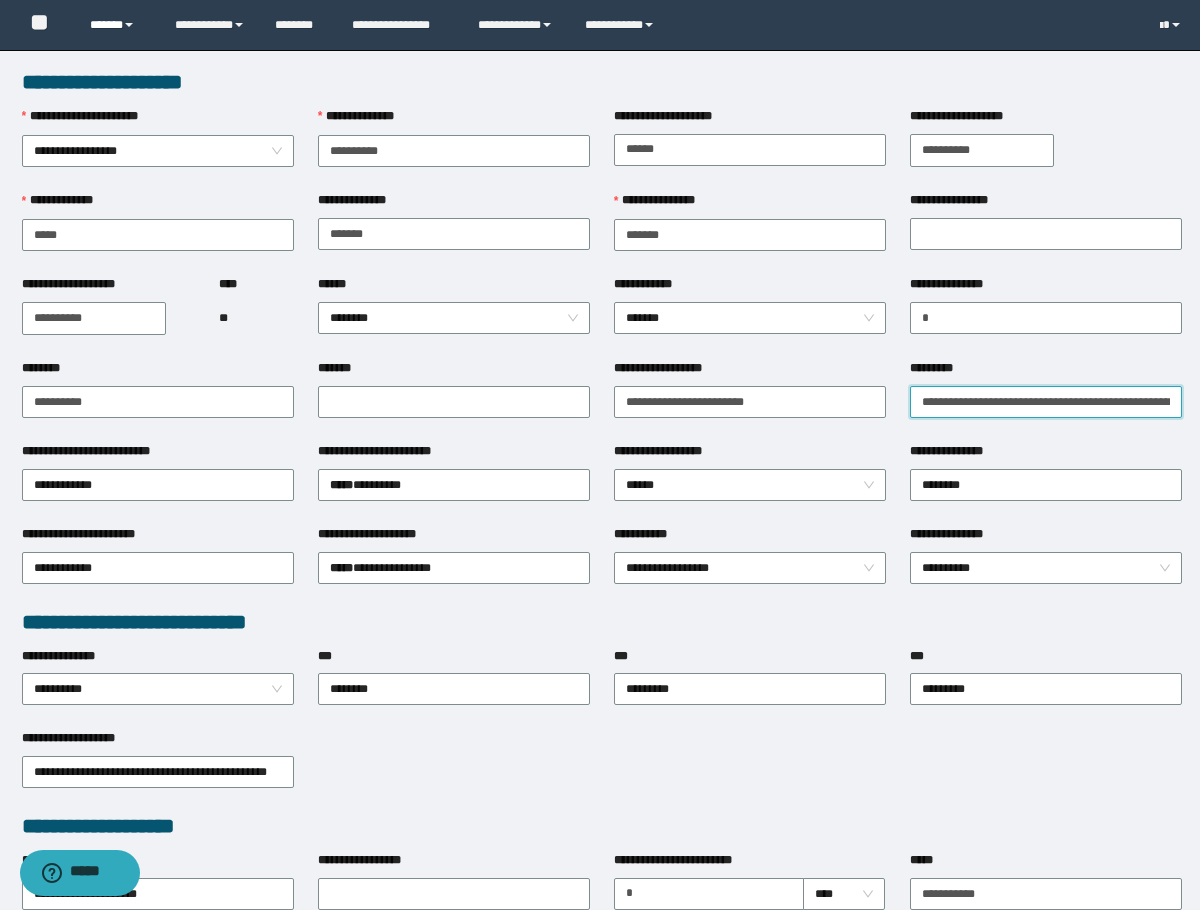 type on "**********" 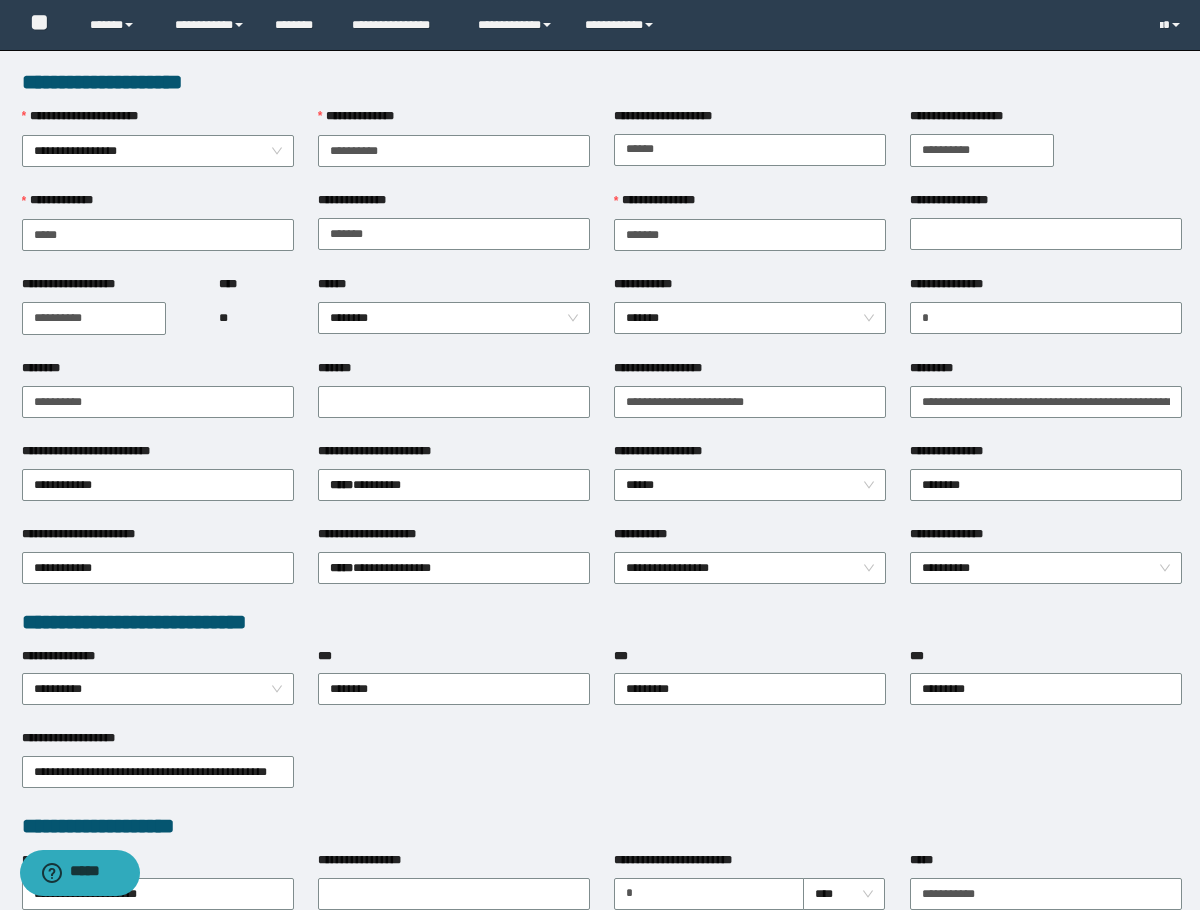 click on "**********" at bounding box center (600, 838) 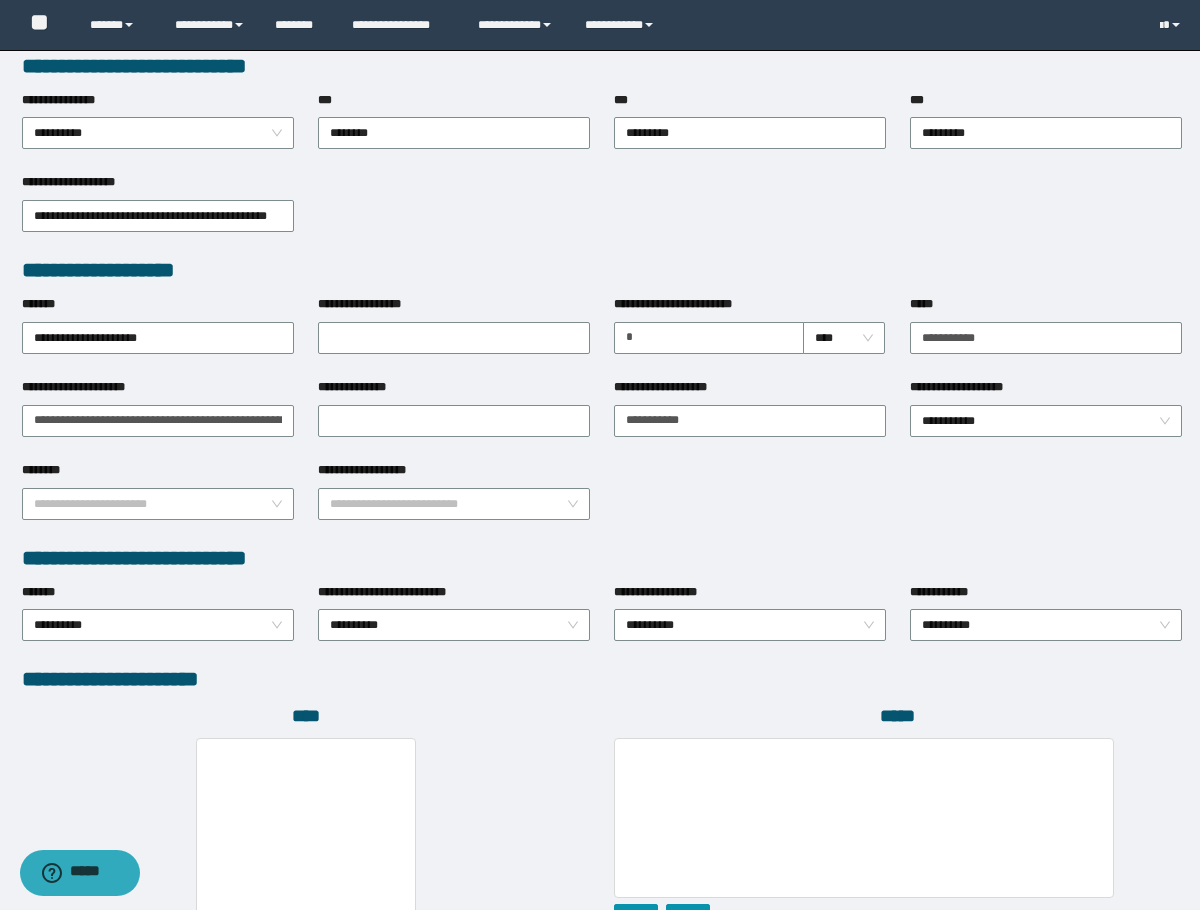 scroll, scrollTop: 793, scrollLeft: 0, axis: vertical 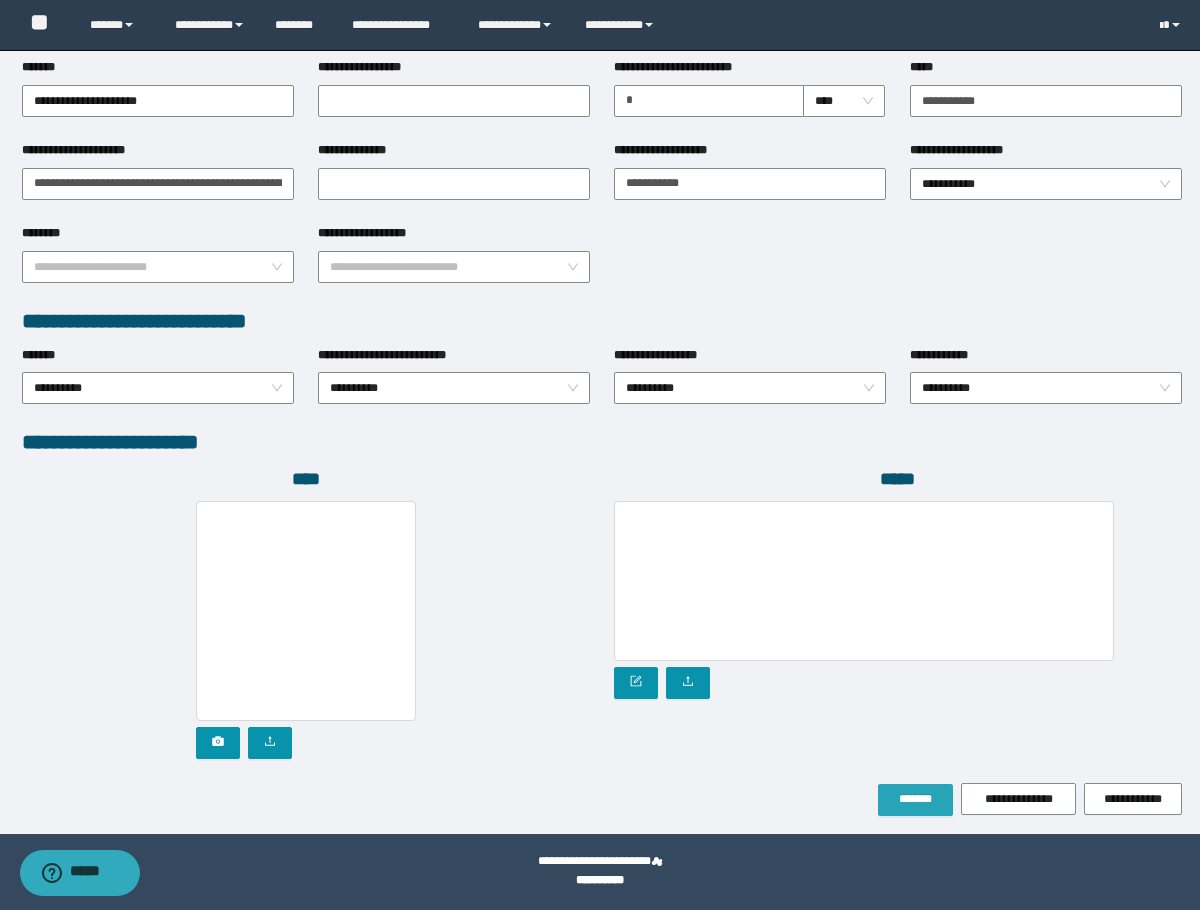 click on "*******" at bounding box center [915, 800] 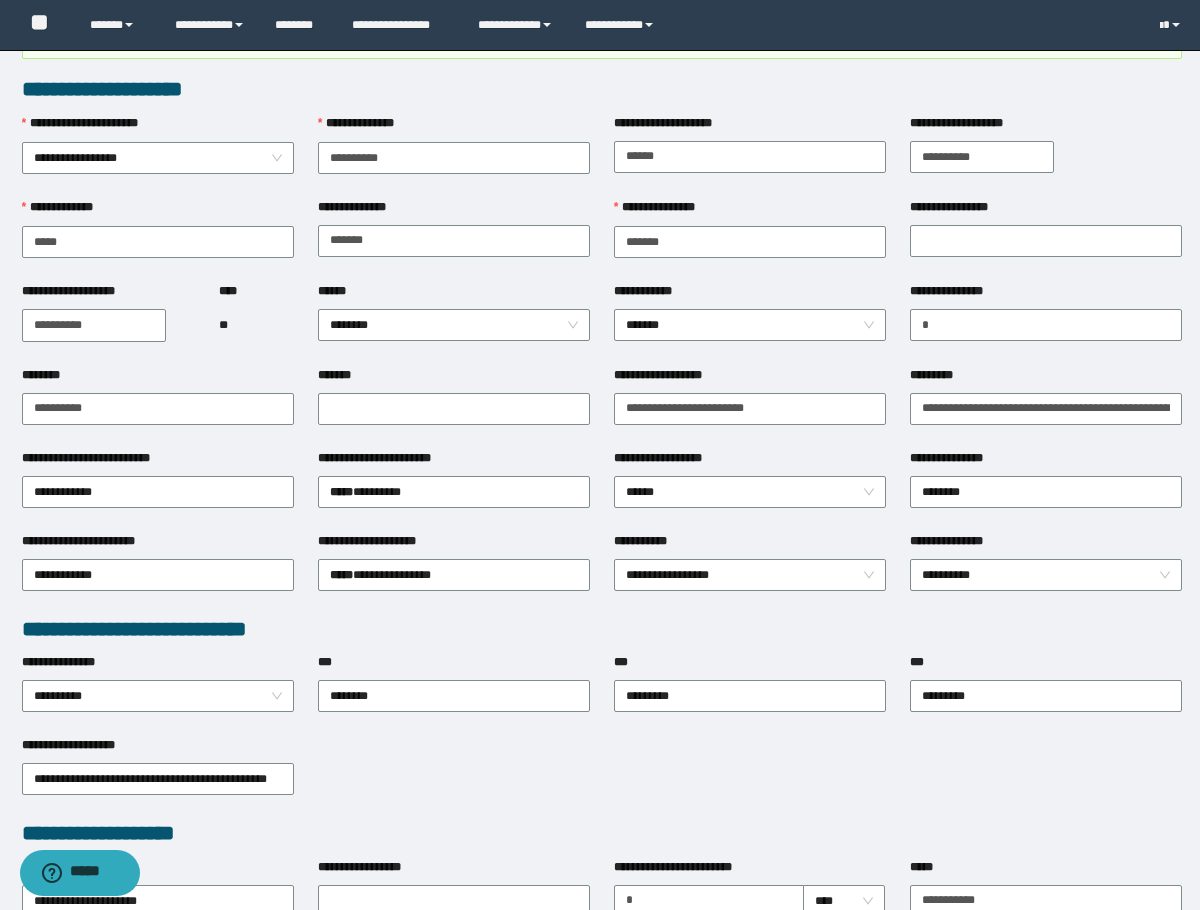 scroll, scrollTop: 0, scrollLeft: 0, axis: both 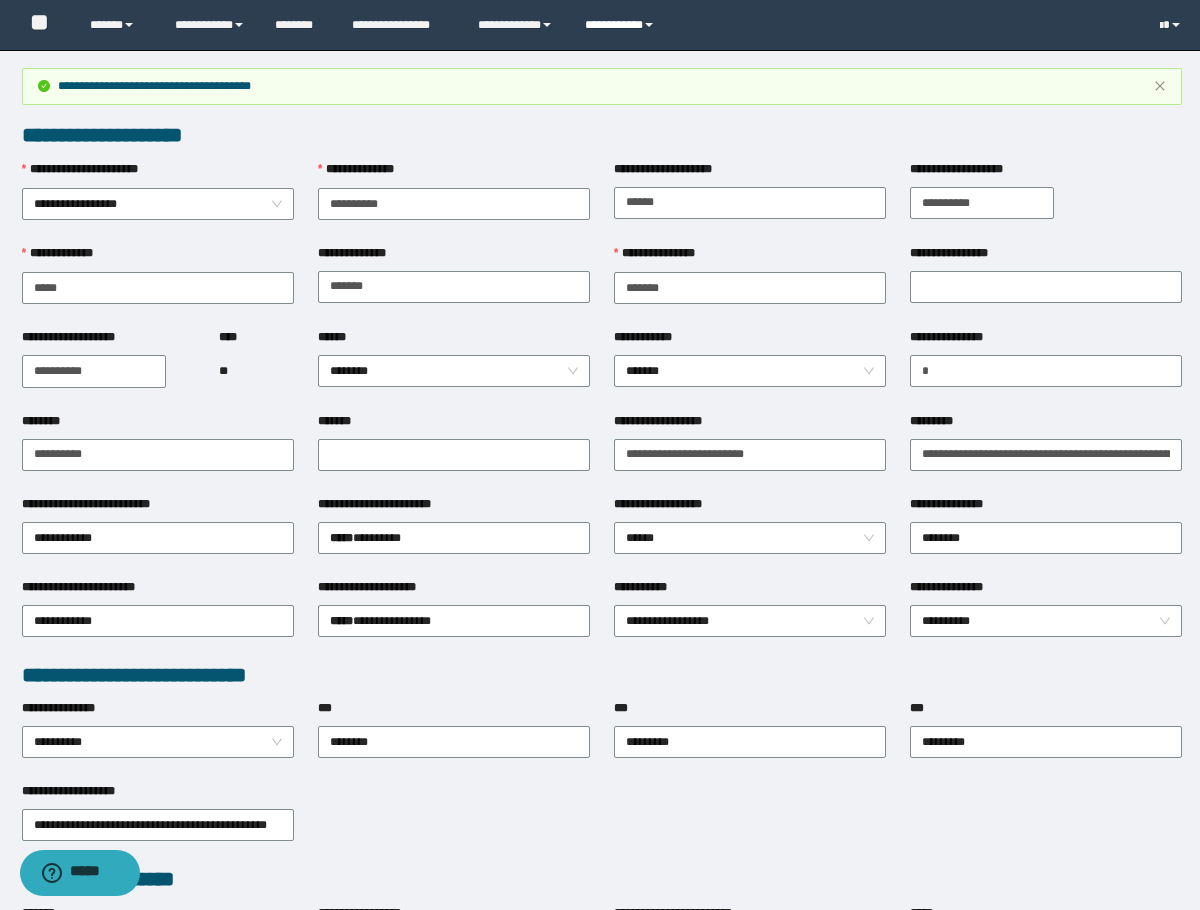 click on "**********" at bounding box center [622, 25] 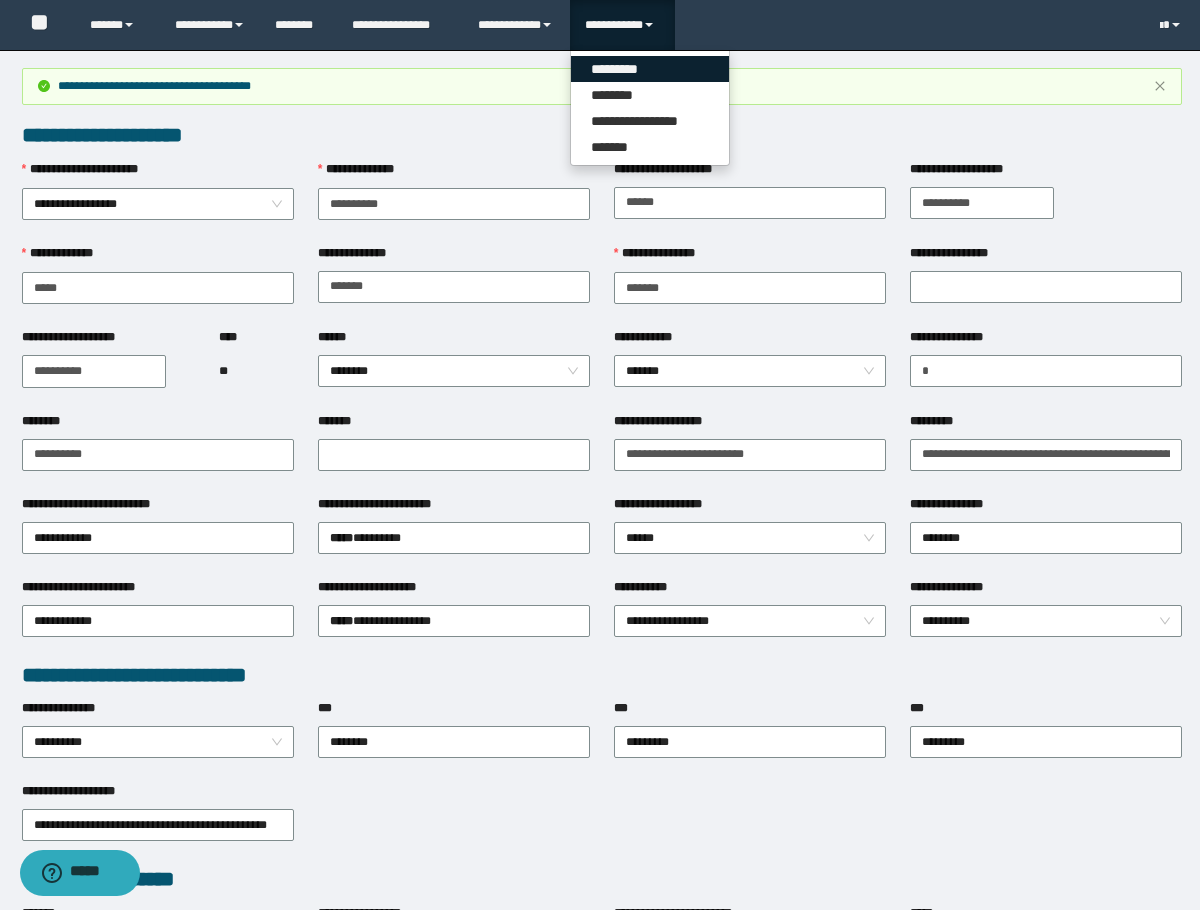 click on "*********" at bounding box center [650, 69] 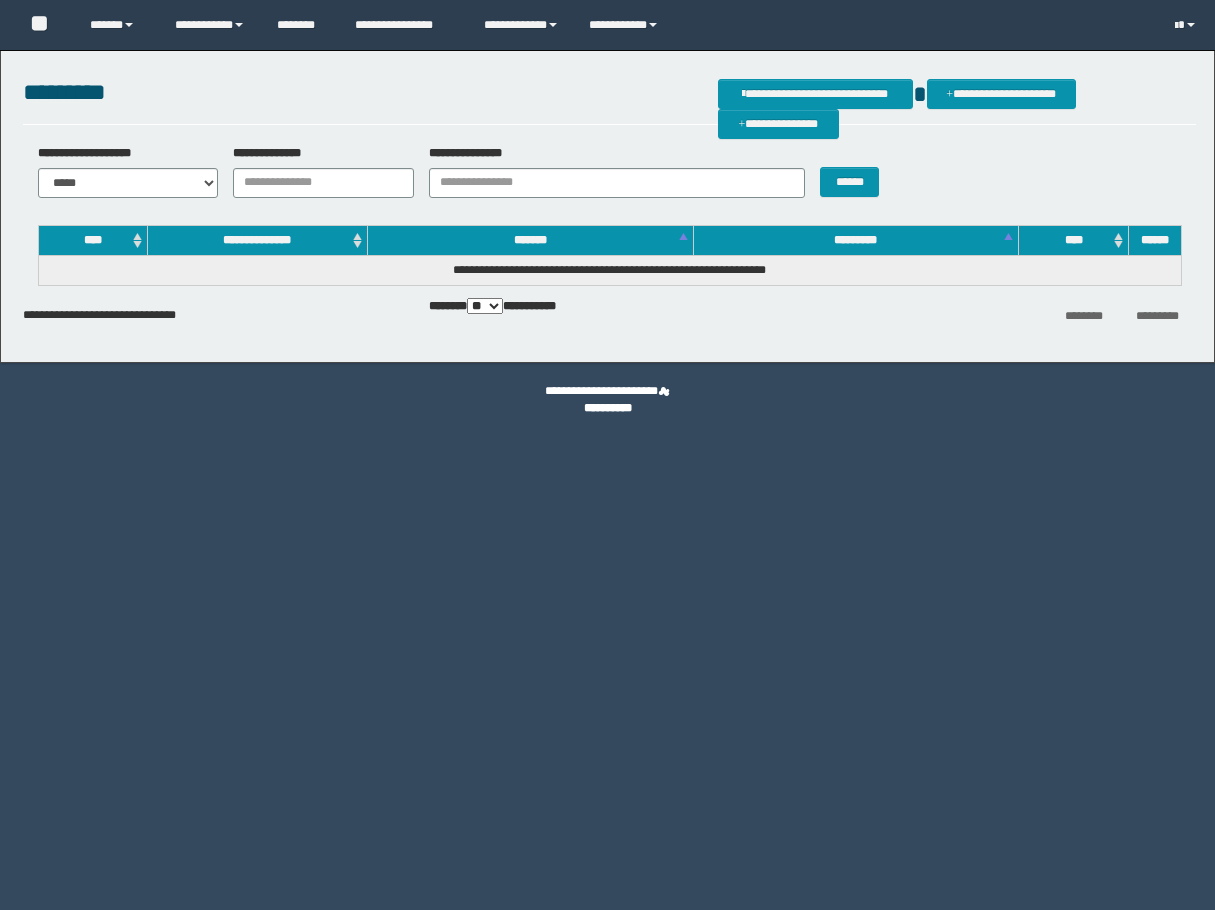scroll, scrollTop: 0, scrollLeft: 0, axis: both 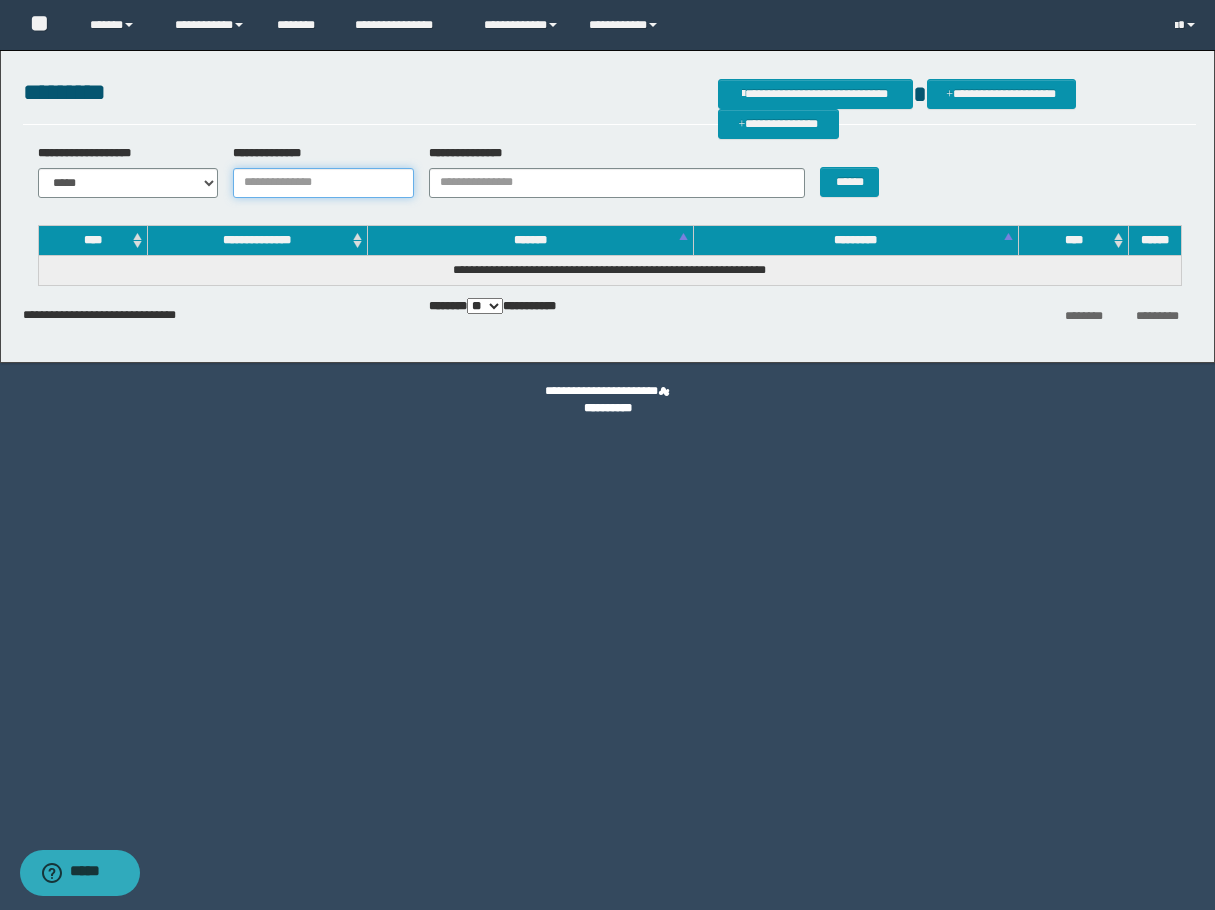 click on "**********" at bounding box center [323, 183] 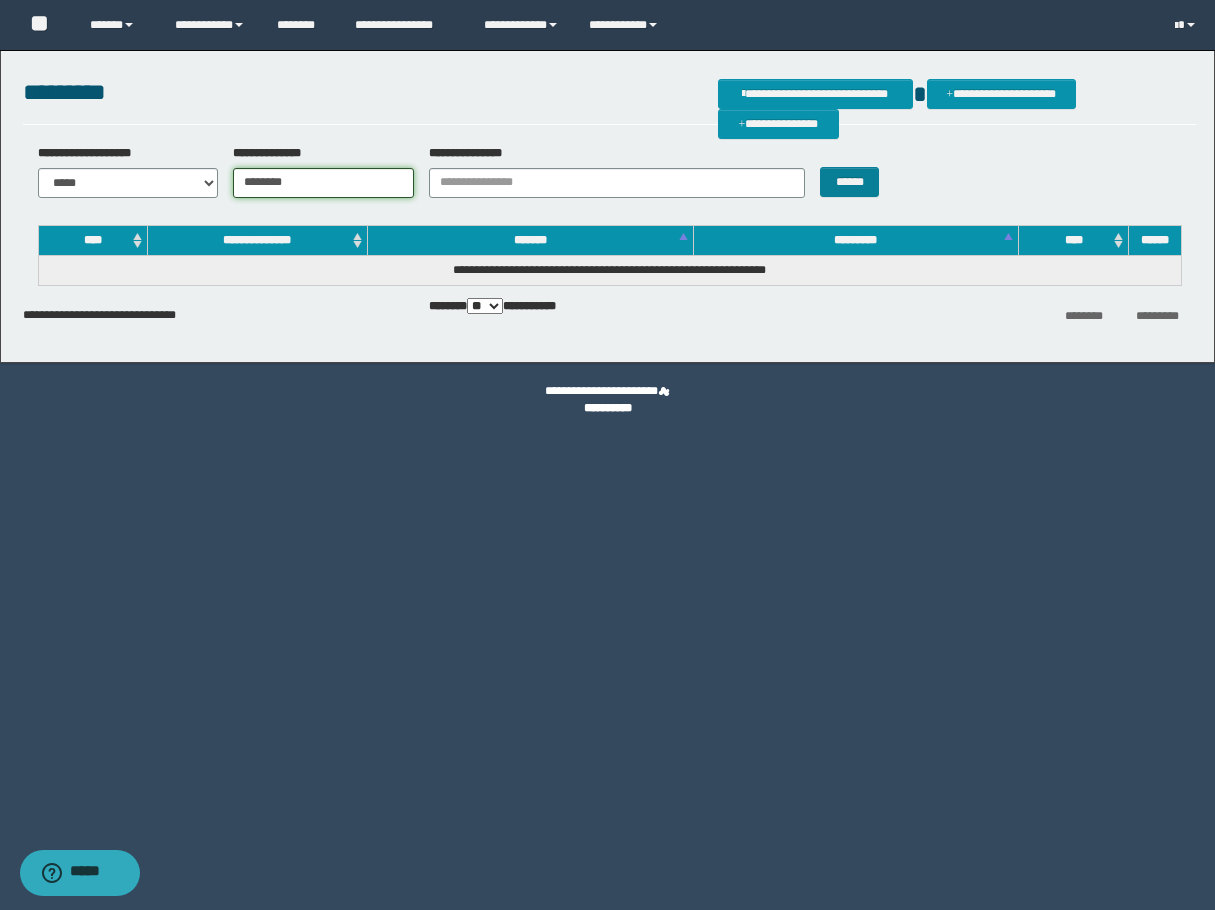 type on "********" 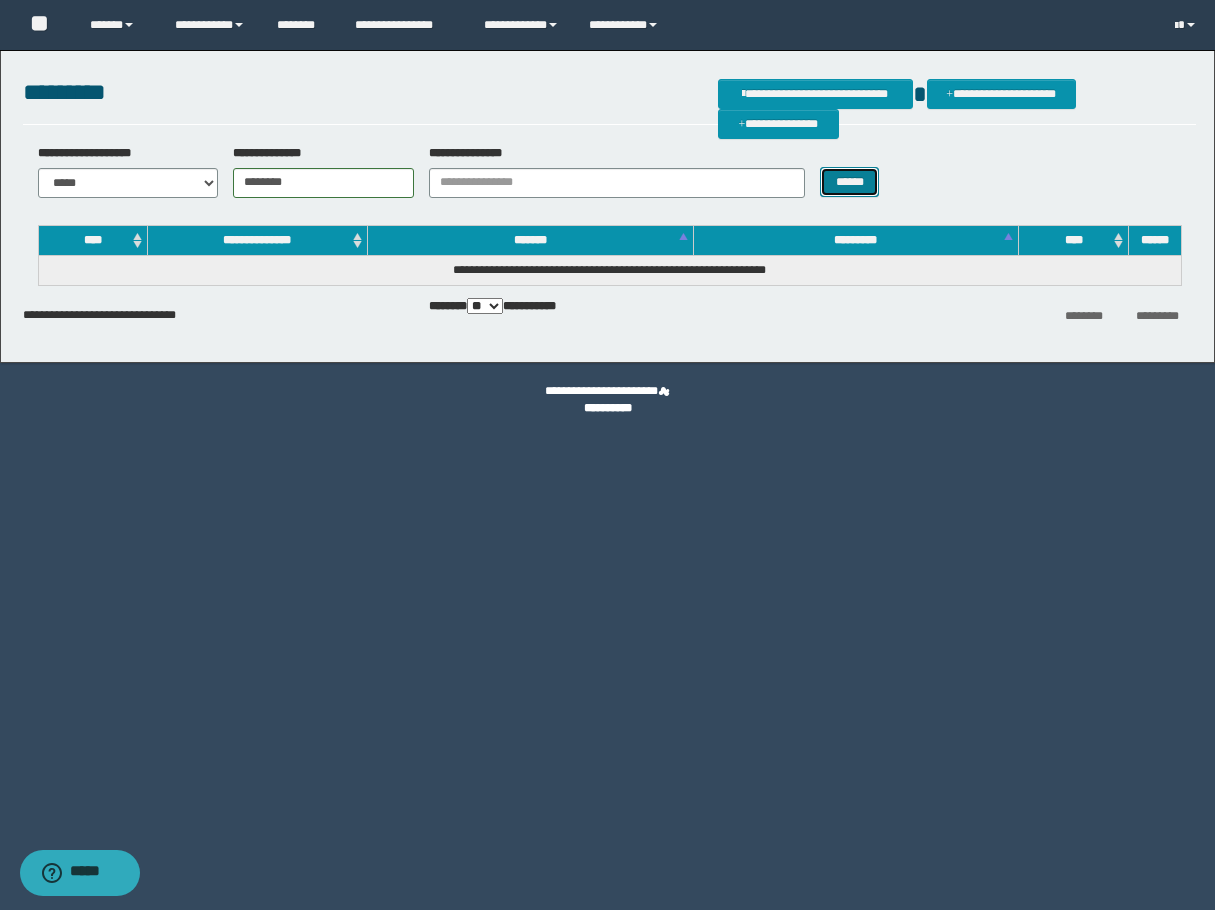 click on "******" at bounding box center (849, 182) 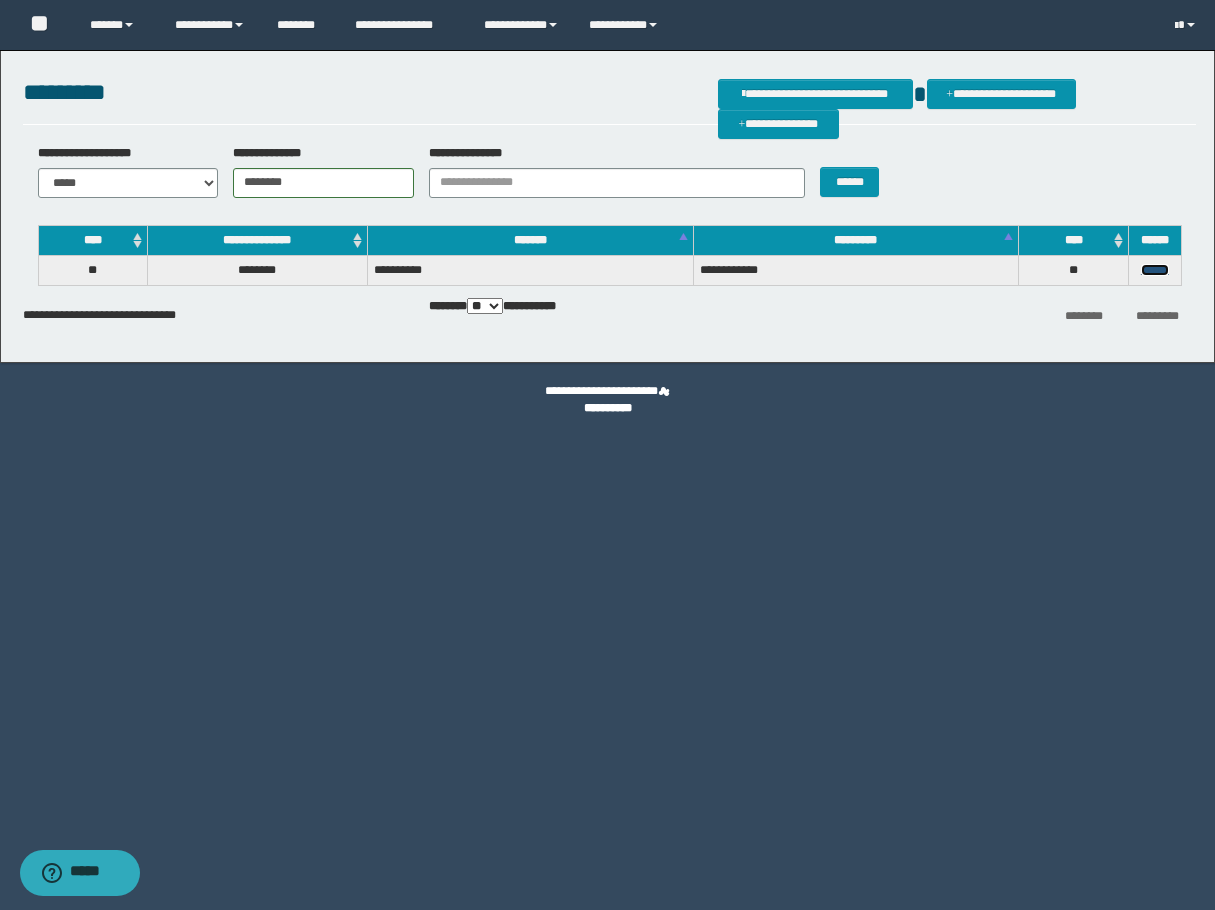 click on "******" at bounding box center [1155, 270] 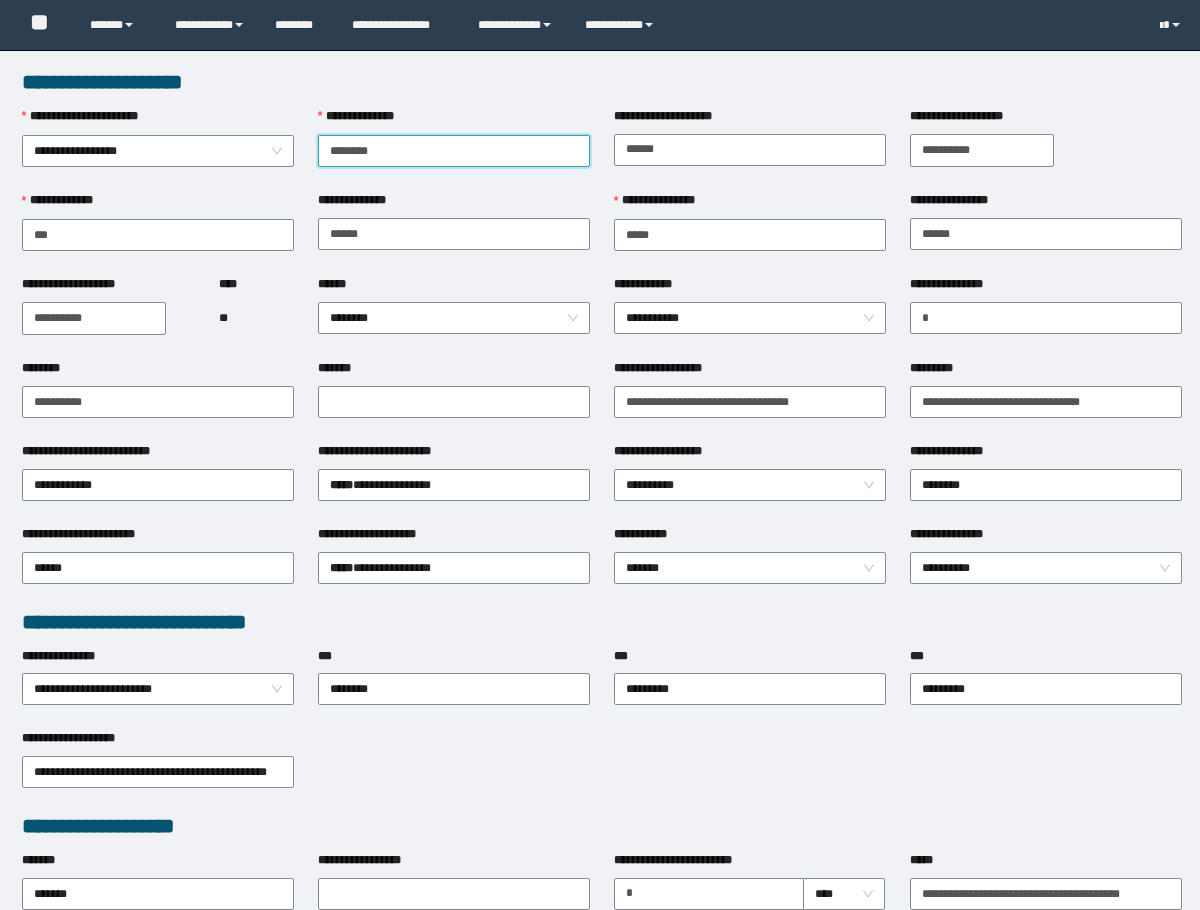 scroll, scrollTop: 0, scrollLeft: 0, axis: both 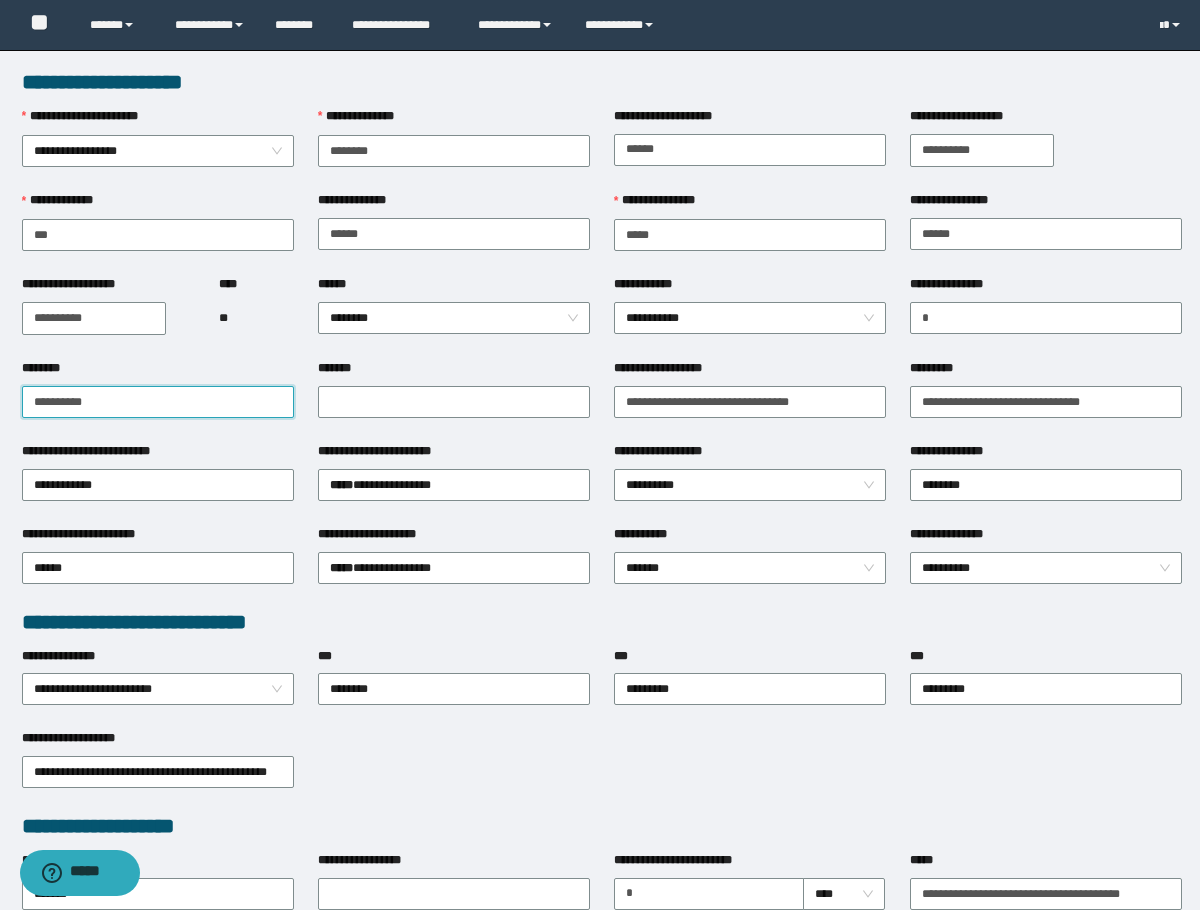 drag, startPoint x: 106, startPoint y: 388, endPoint x: -1, endPoint y: 402, distance: 107.912 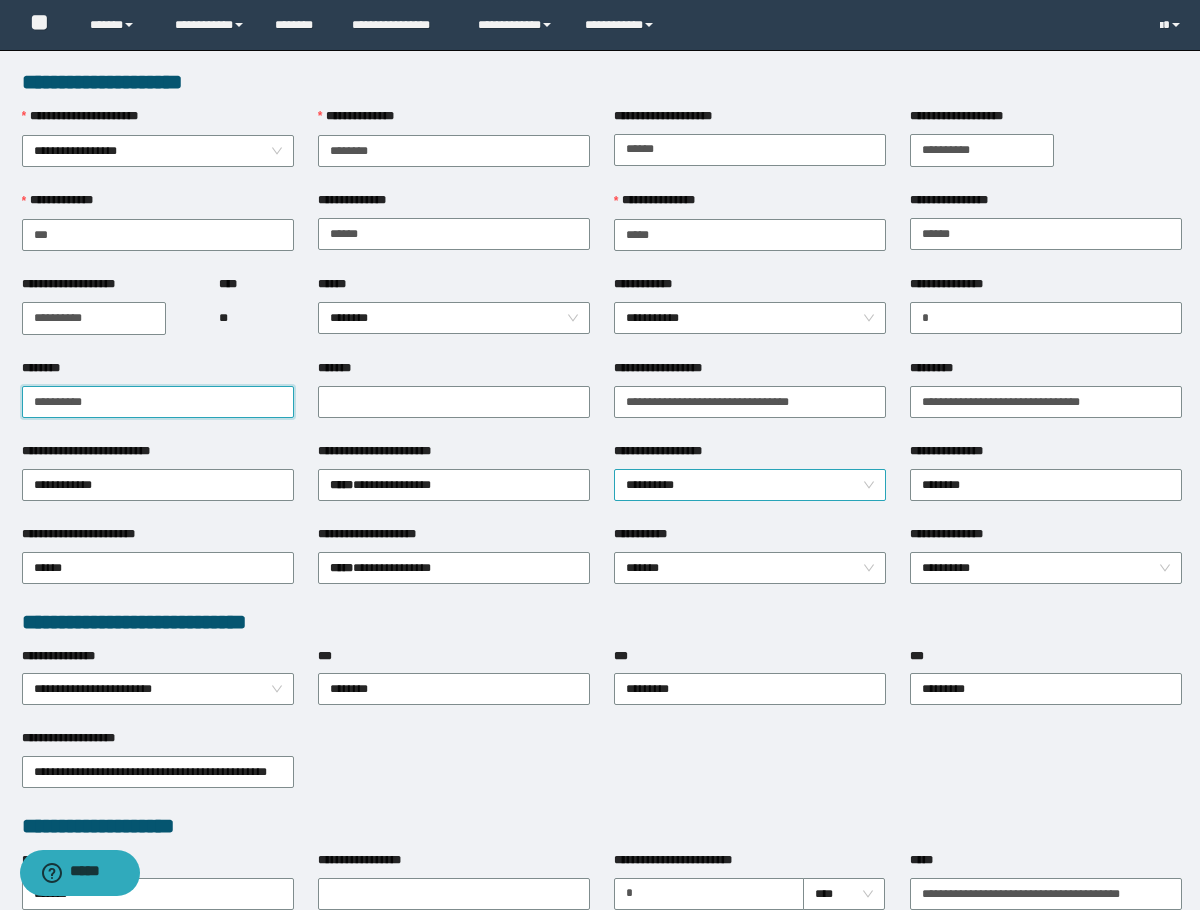 click on "**********" at bounding box center [750, 485] 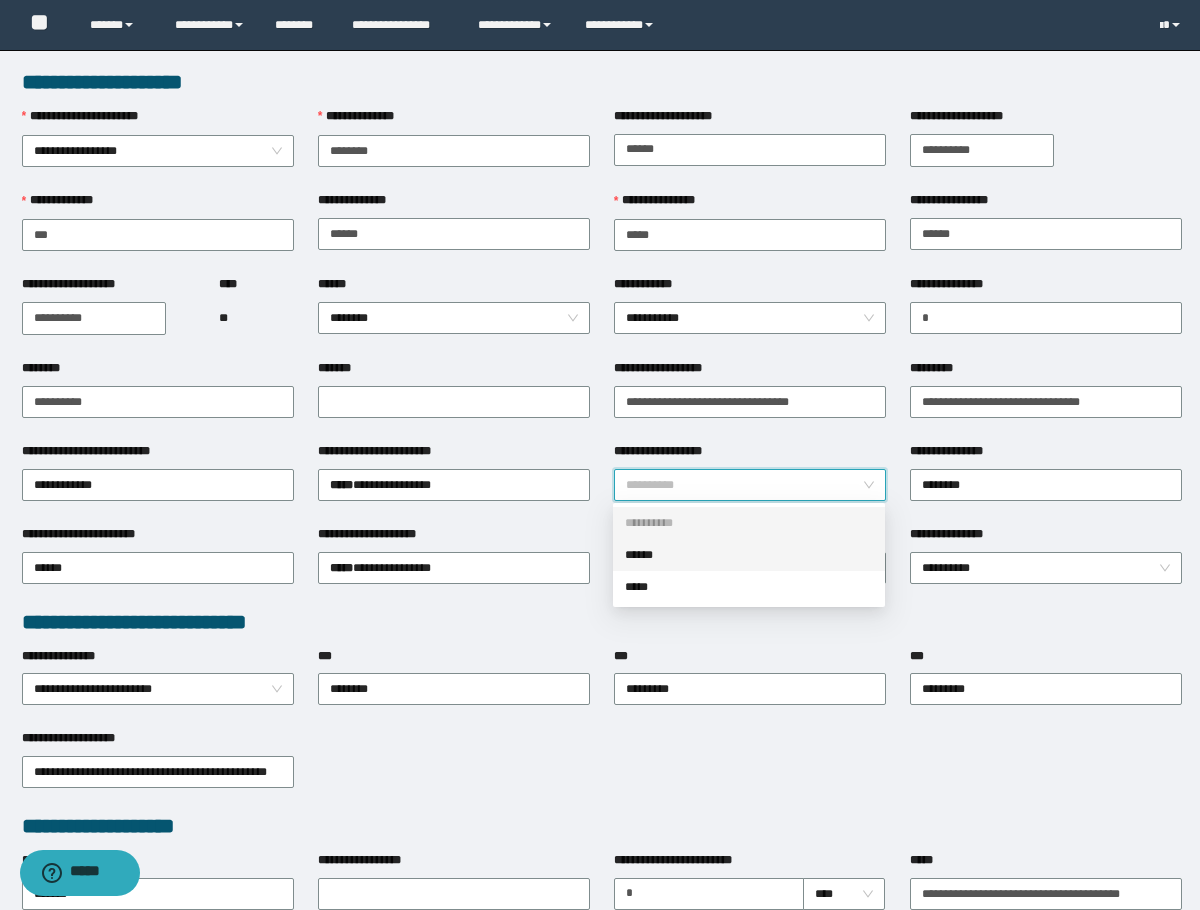 click on "******" at bounding box center [749, 555] 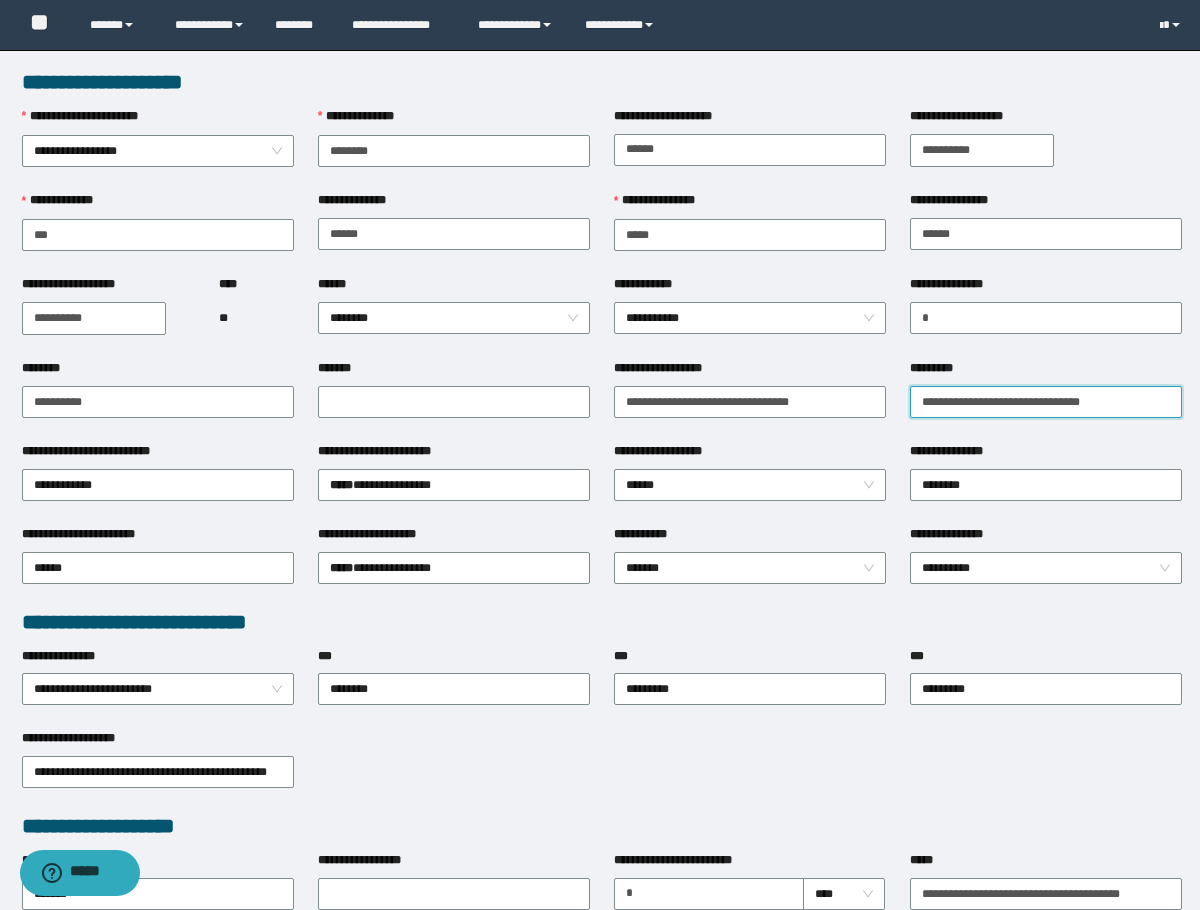 drag, startPoint x: 992, startPoint y: 408, endPoint x: 1005, endPoint y: 407, distance: 13.038404 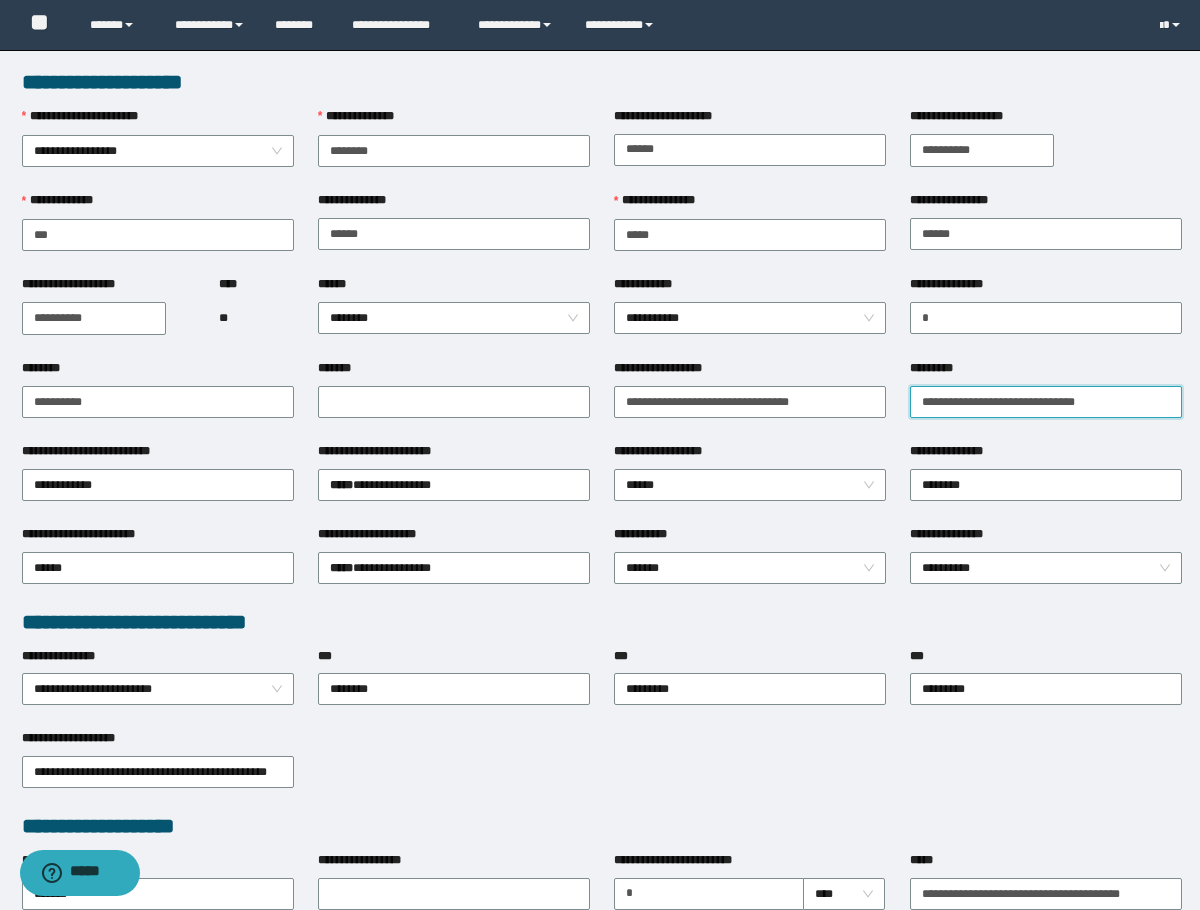 type on "**********" 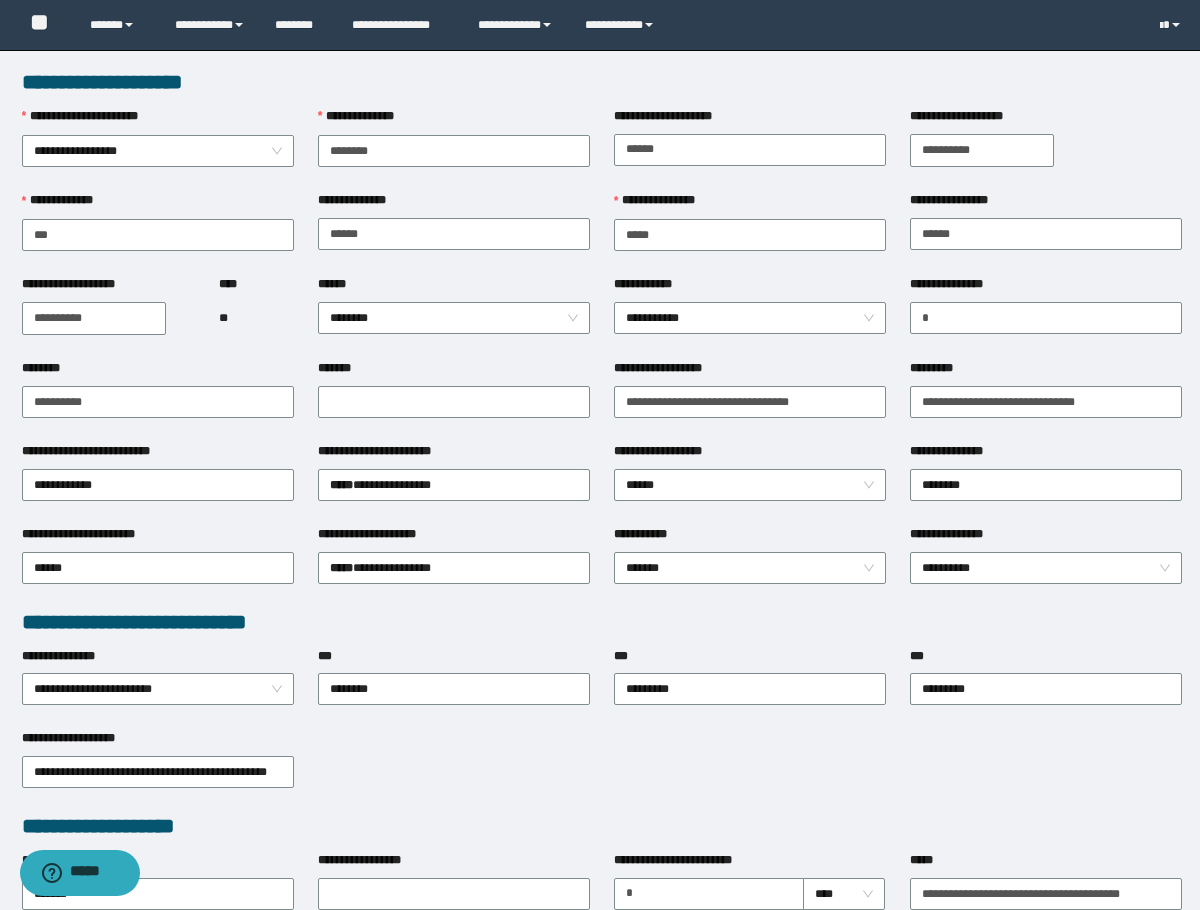 click on "**********" at bounding box center [1046, 317] 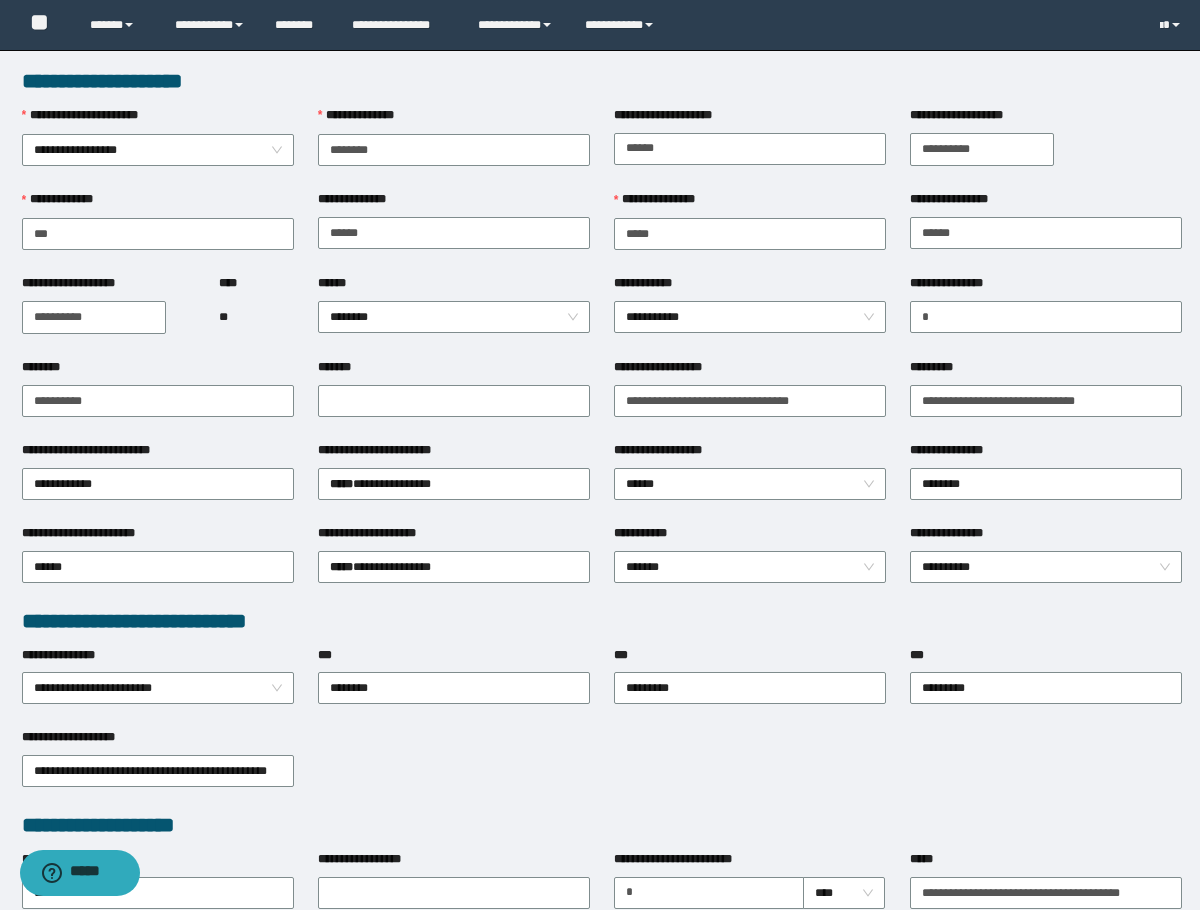 scroll, scrollTop: 0, scrollLeft: 0, axis: both 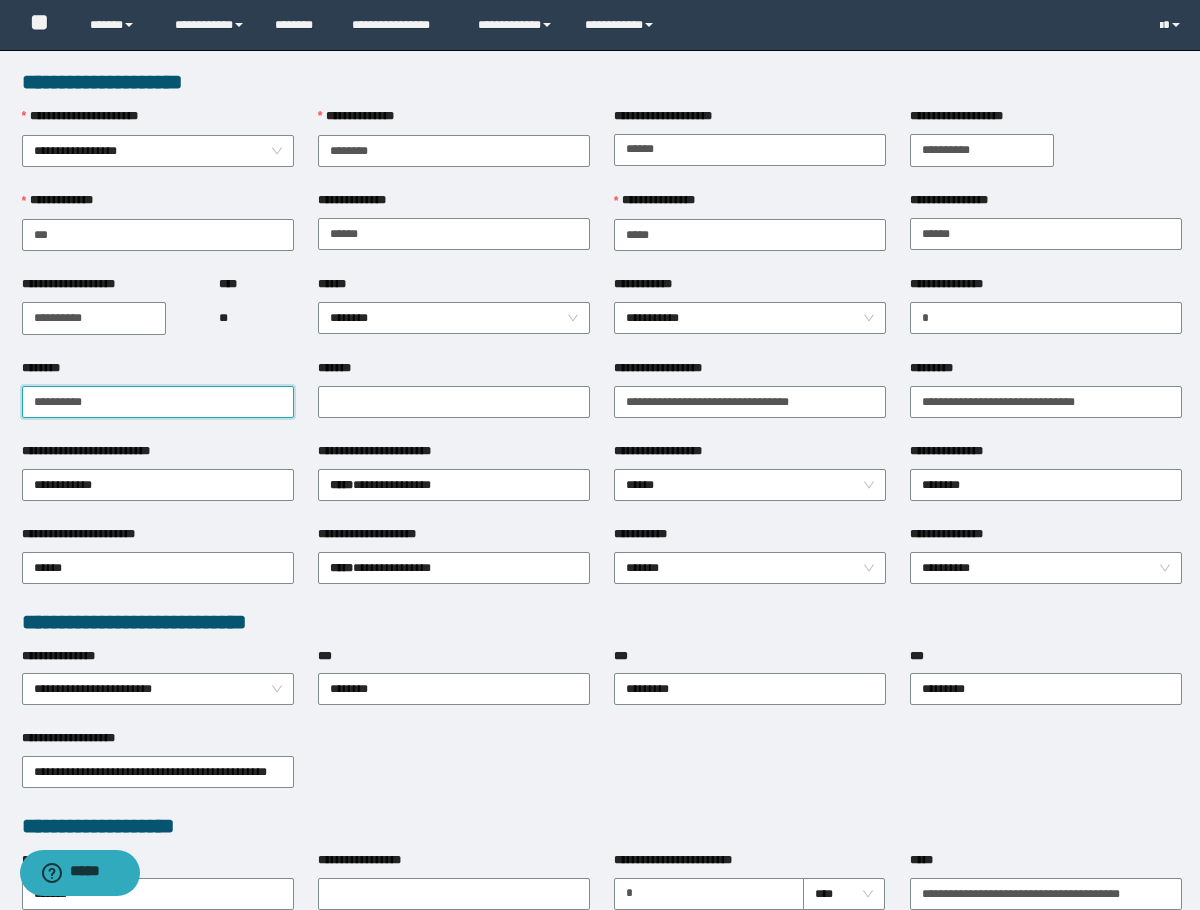 drag, startPoint x: 108, startPoint y: 405, endPoint x: -1, endPoint y: 416, distance: 109.55364 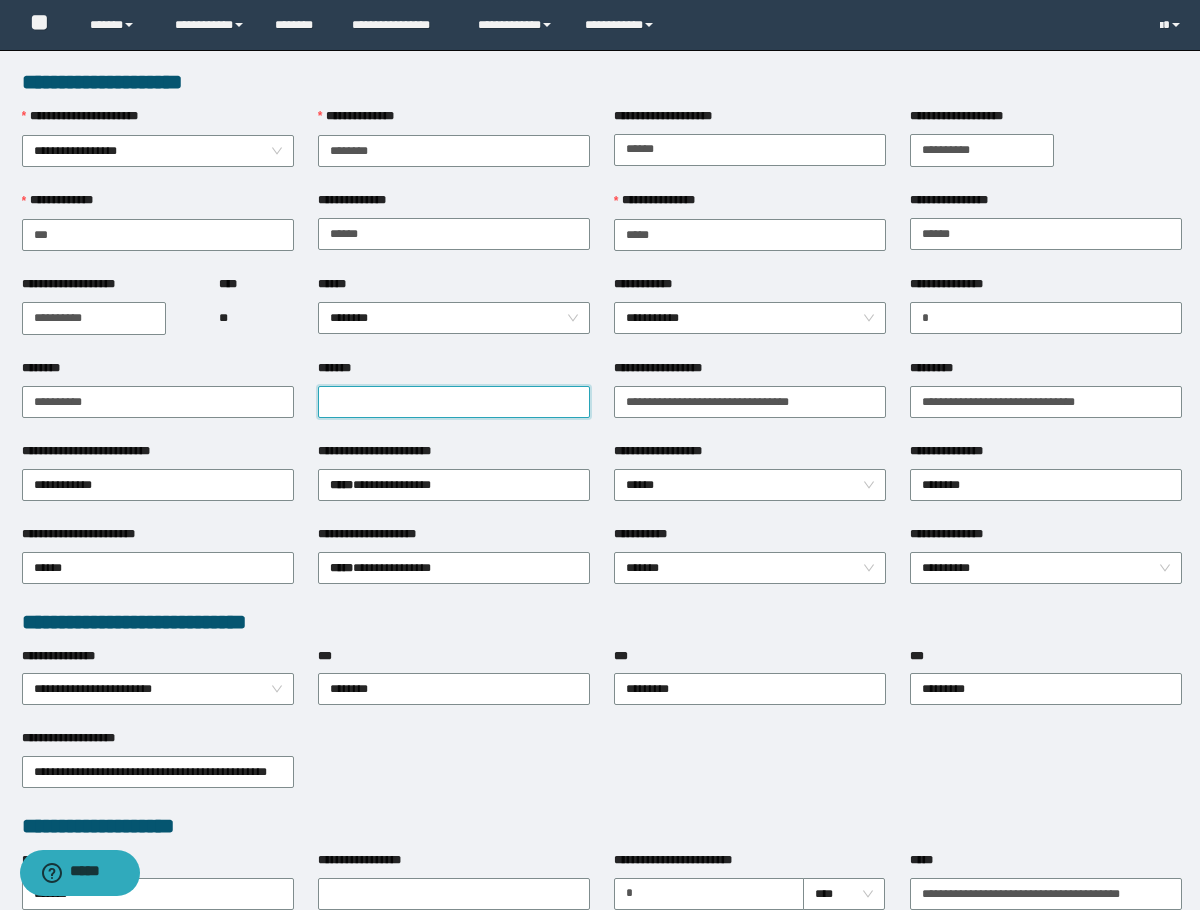 click on "*******" at bounding box center (454, 402) 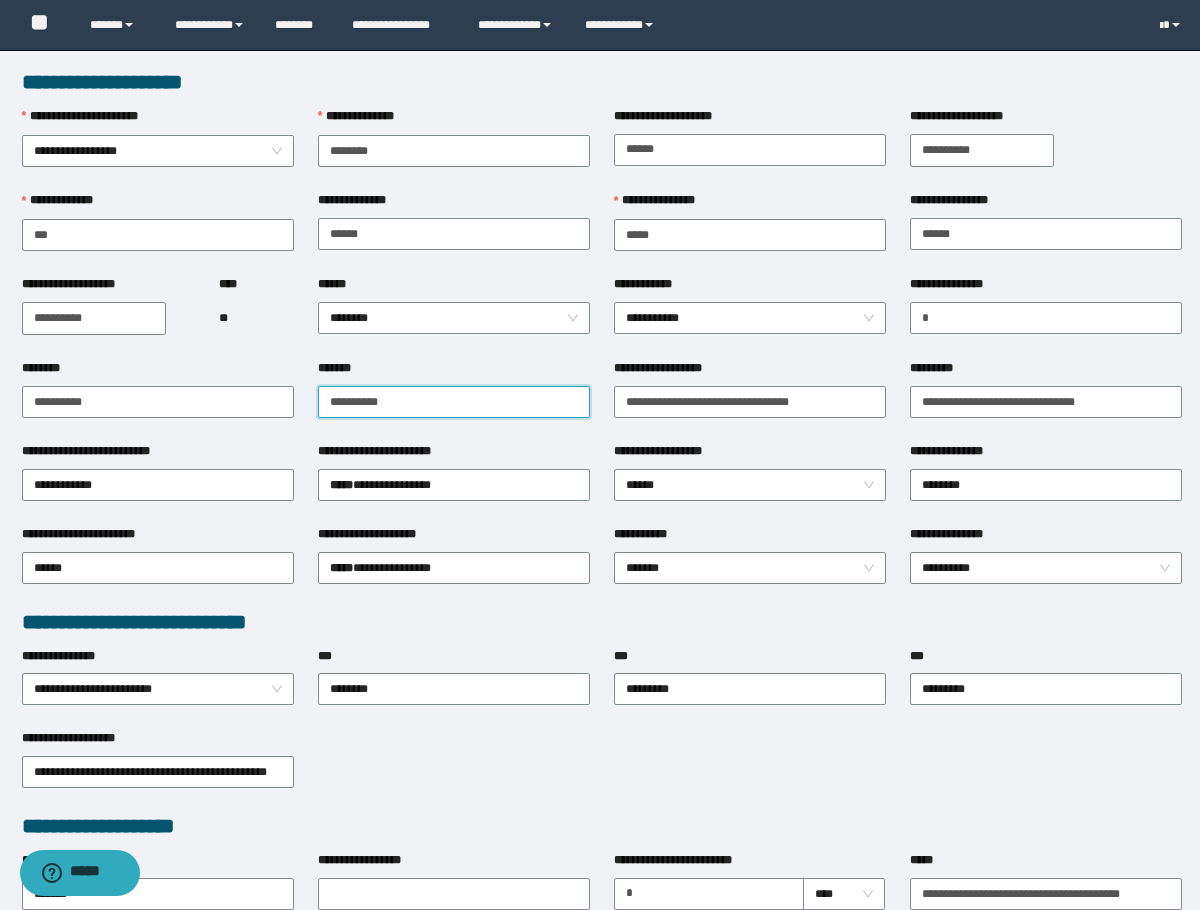 type on "**********" 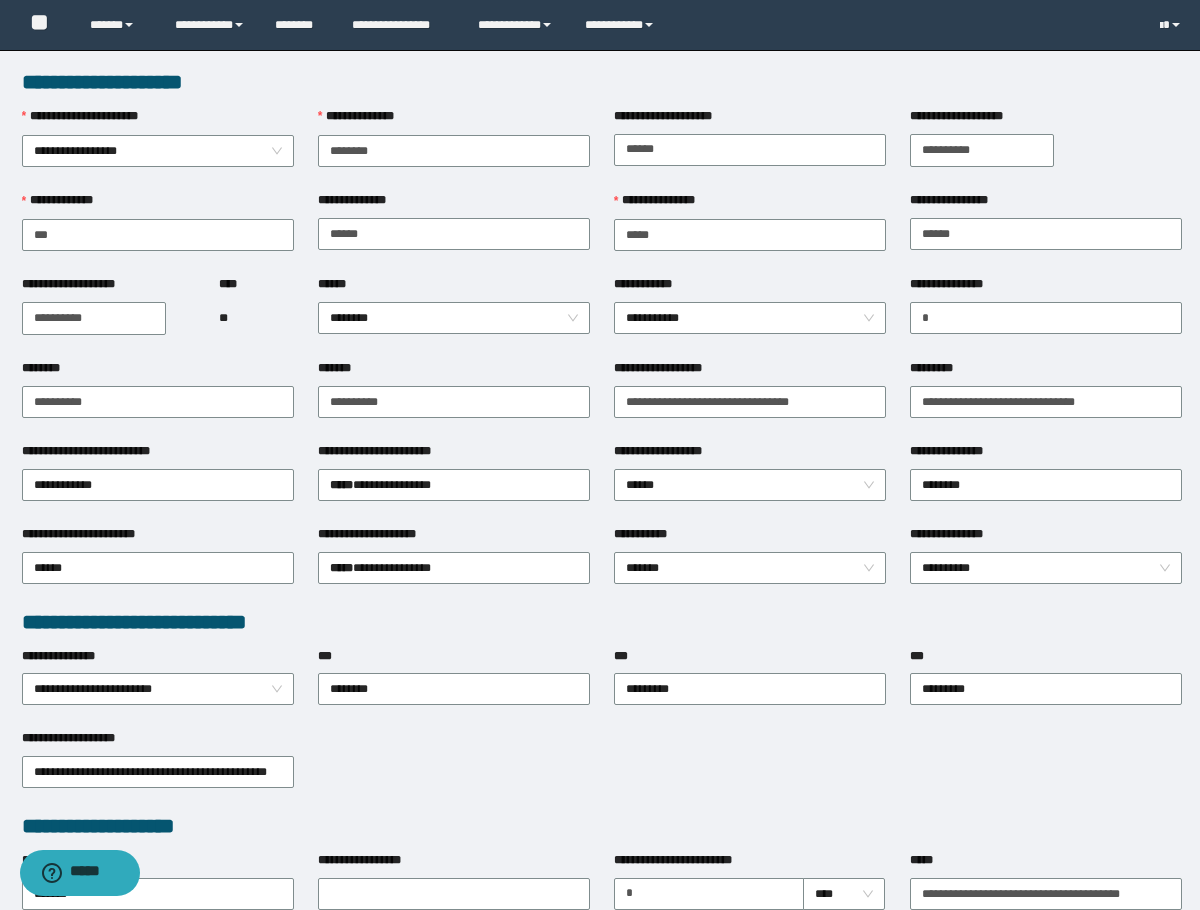 drag, startPoint x: 474, startPoint y: 351, endPoint x: 500, endPoint y: 380, distance: 38.948685 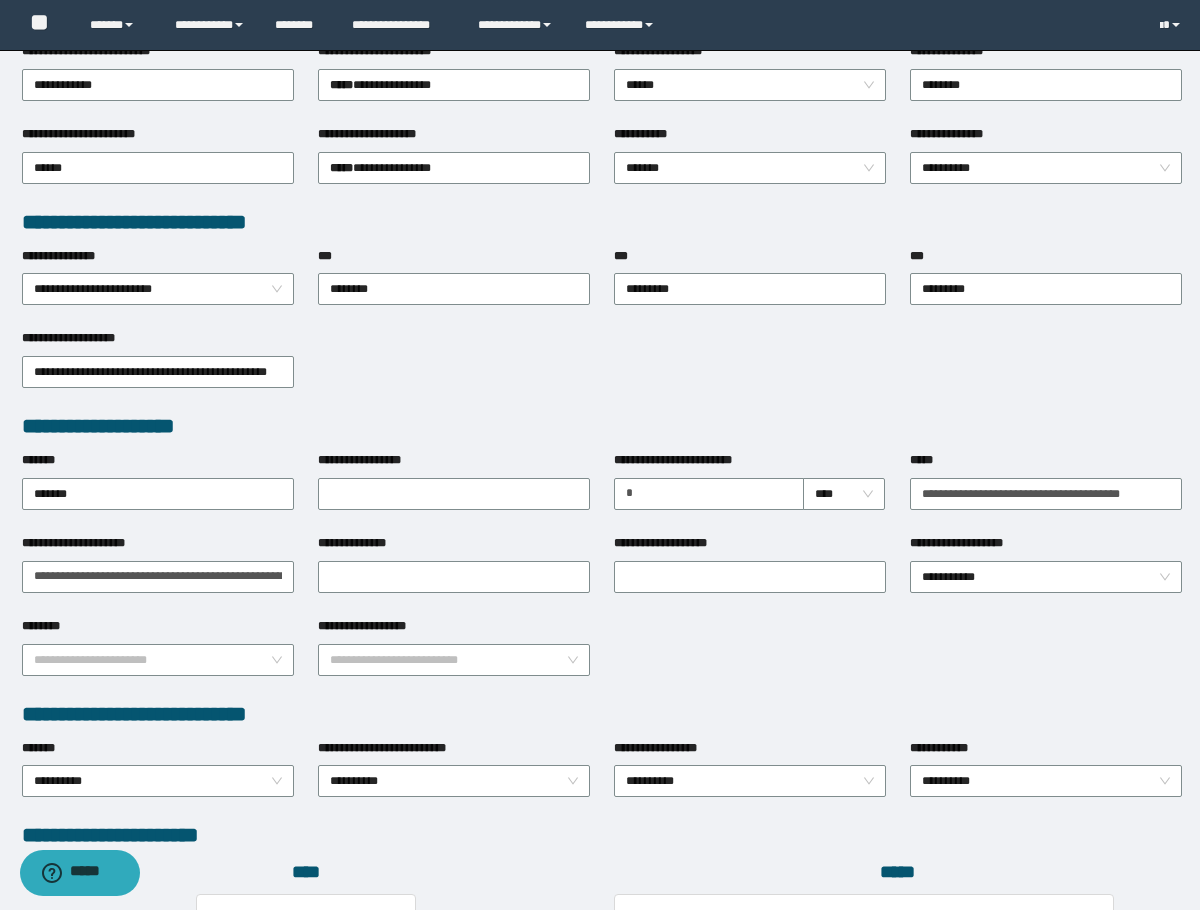 scroll, scrollTop: 793, scrollLeft: 0, axis: vertical 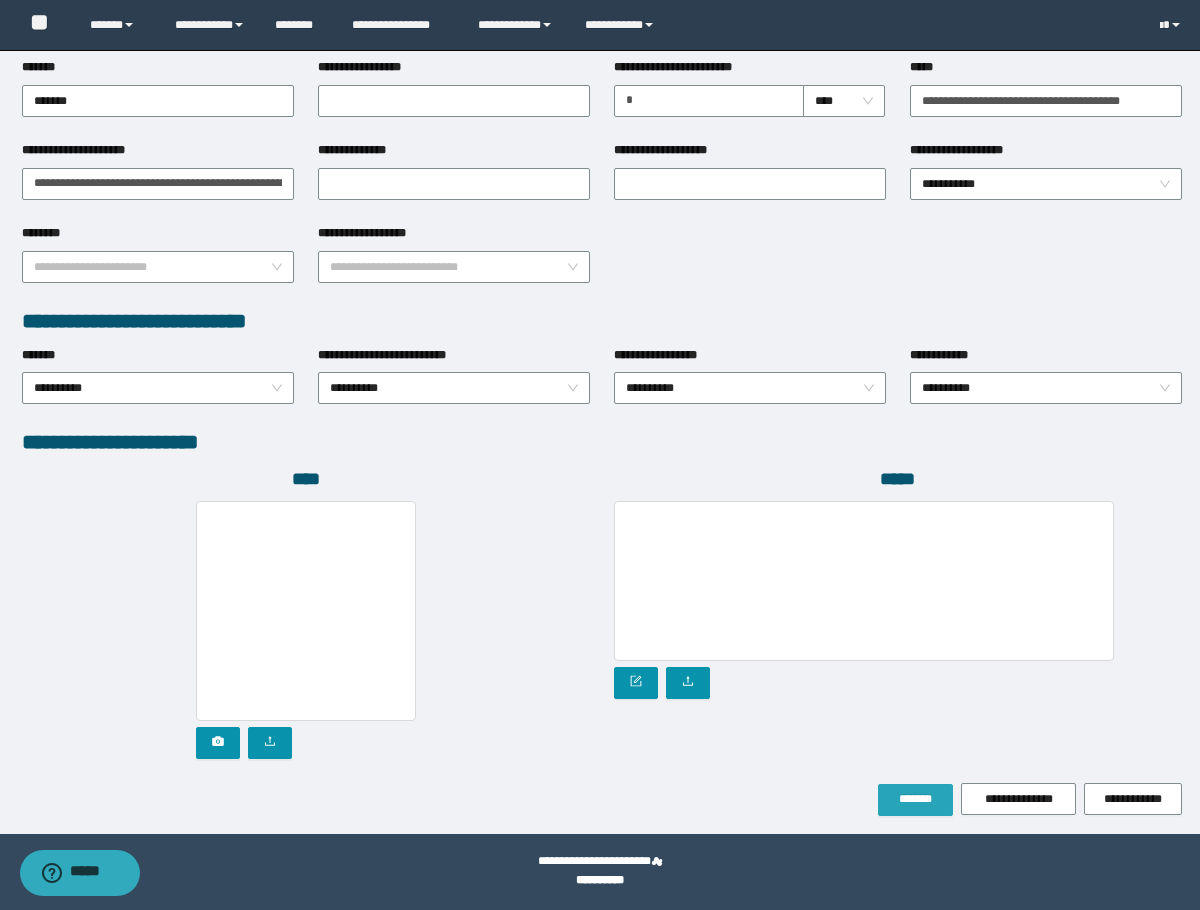 click on "*******" at bounding box center [915, 799] 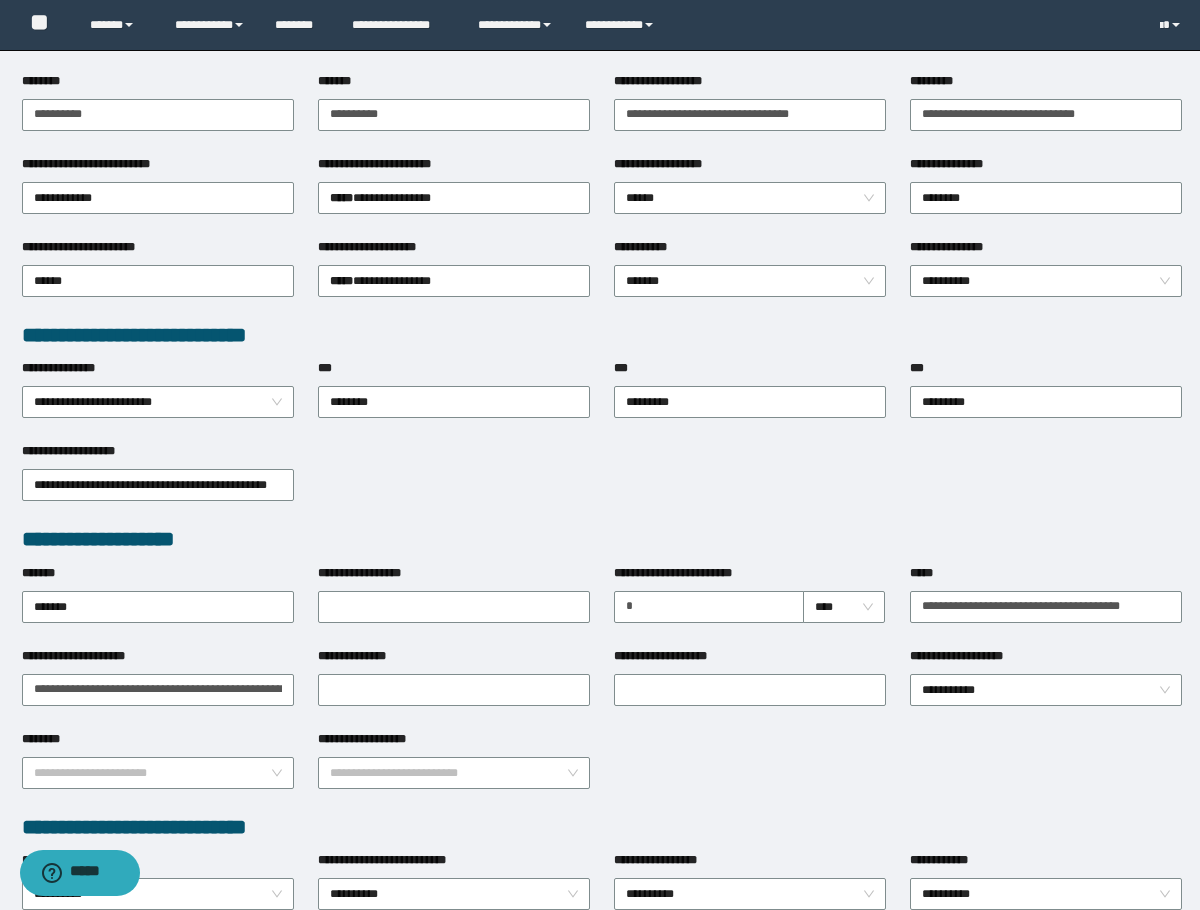 scroll, scrollTop: 0, scrollLeft: 0, axis: both 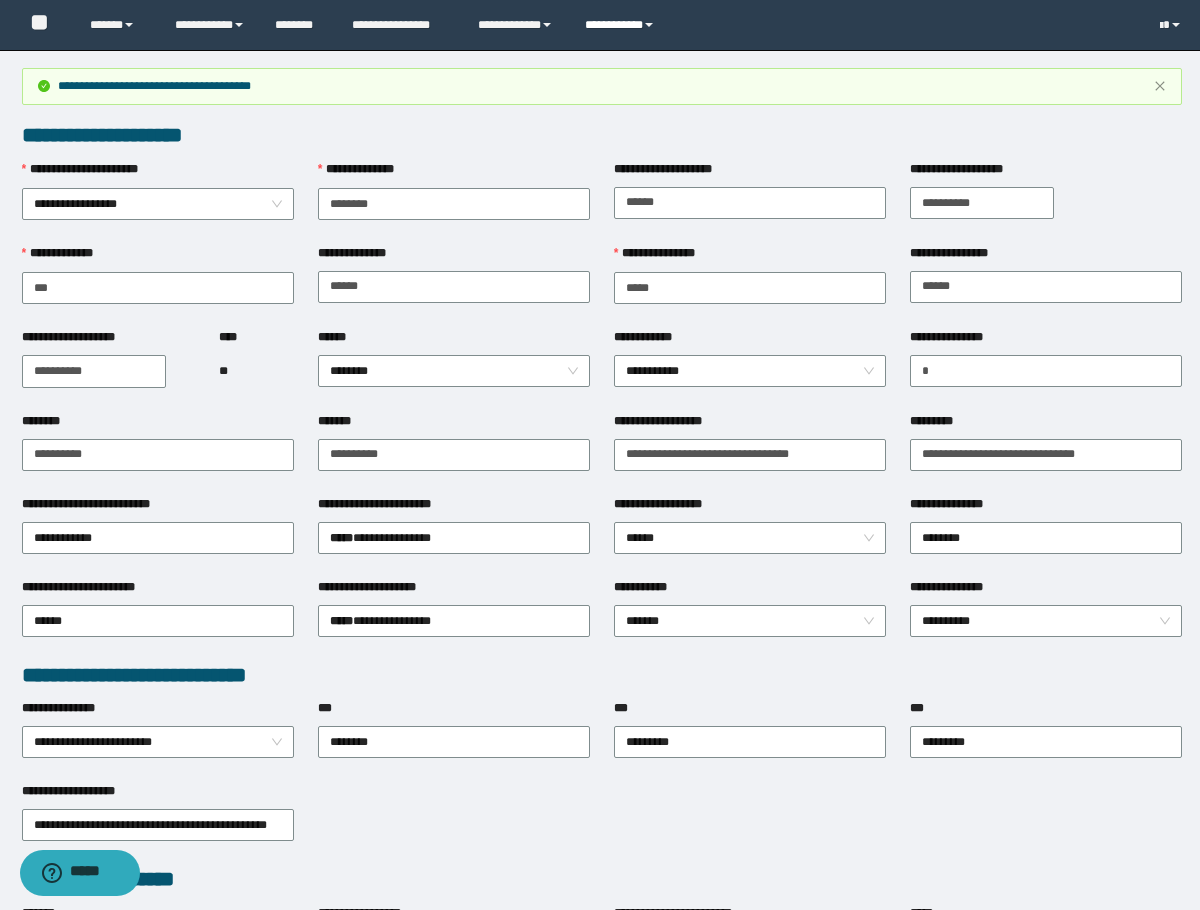 click on "**********" at bounding box center [622, 25] 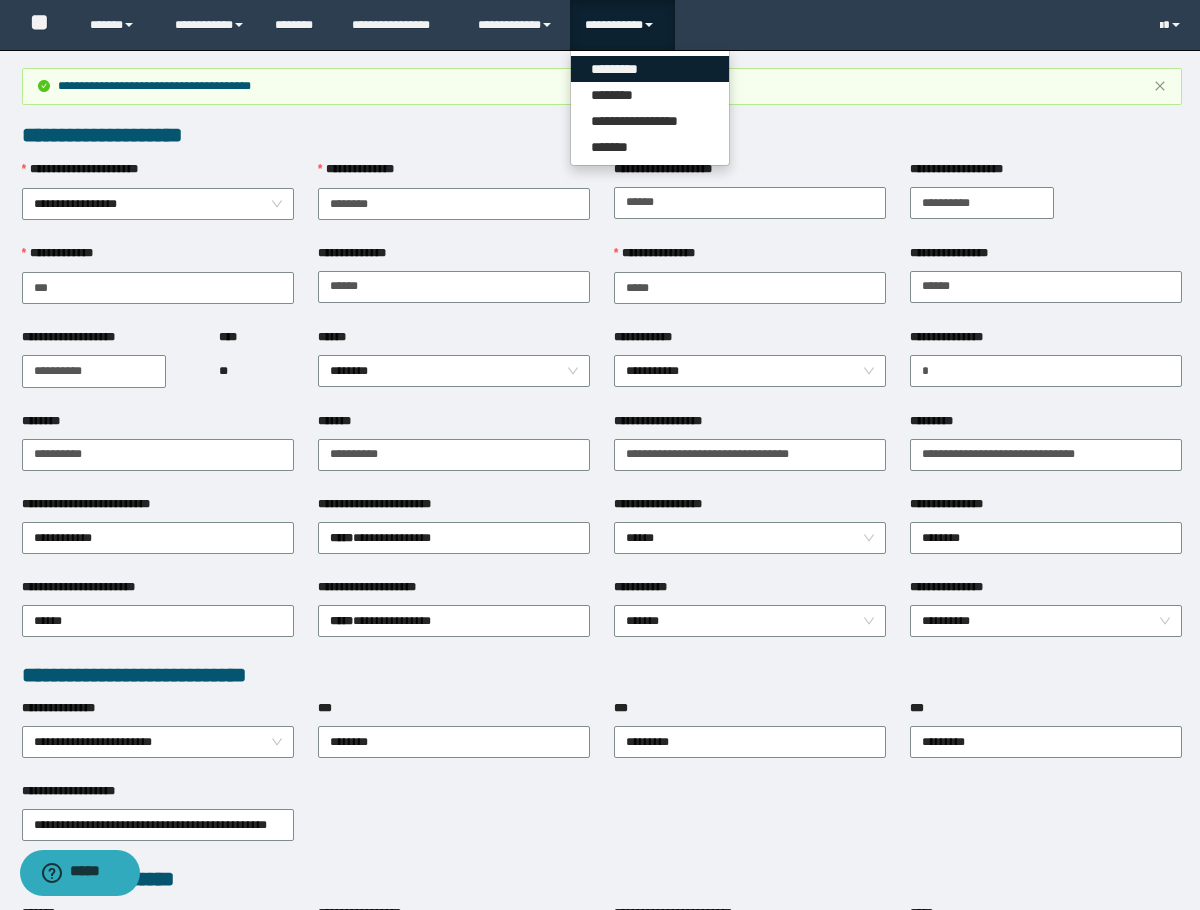 click on "*********" at bounding box center [650, 69] 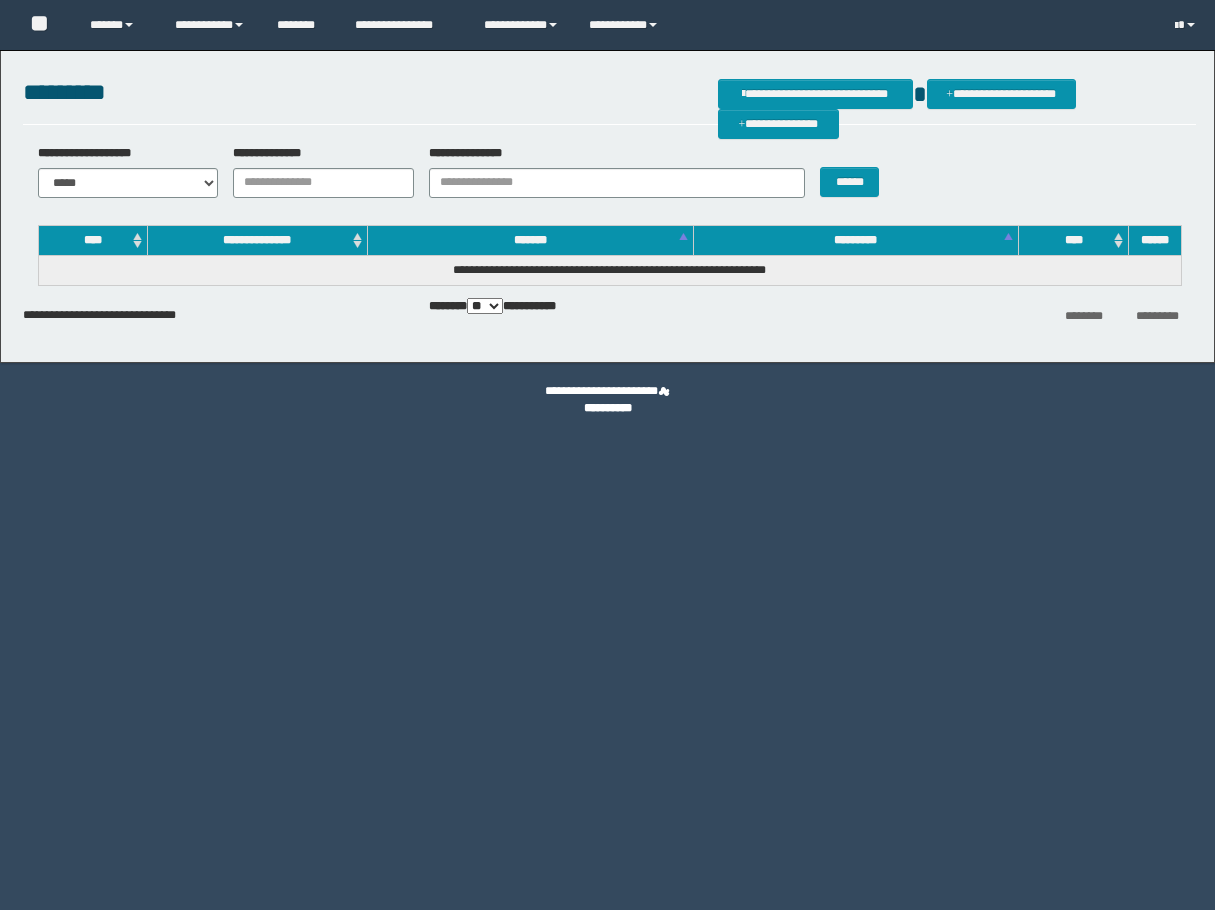 scroll, scrollTop: 0, scrollLeft: 0, axis: both 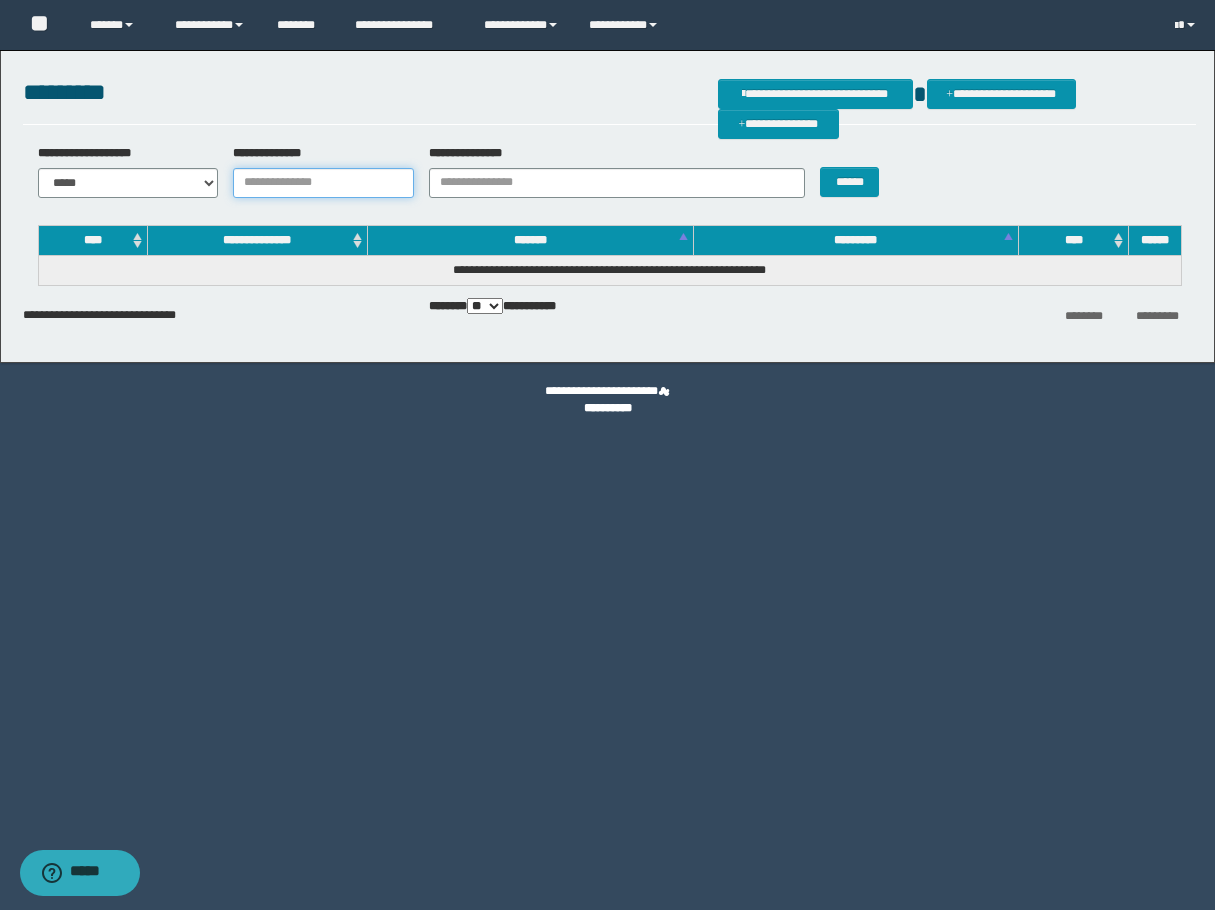 click on "**********" at bounding box center (323, 183) 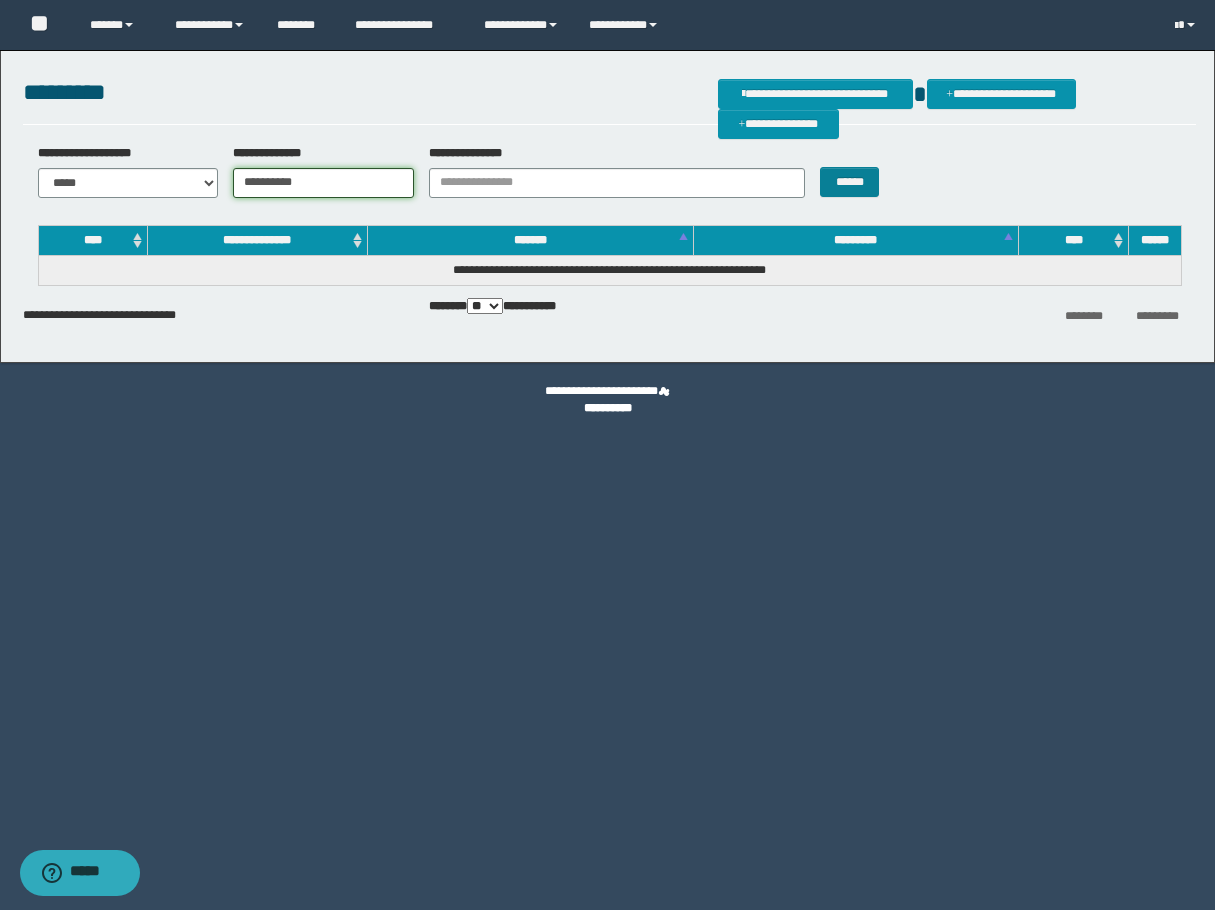 type on "**********" 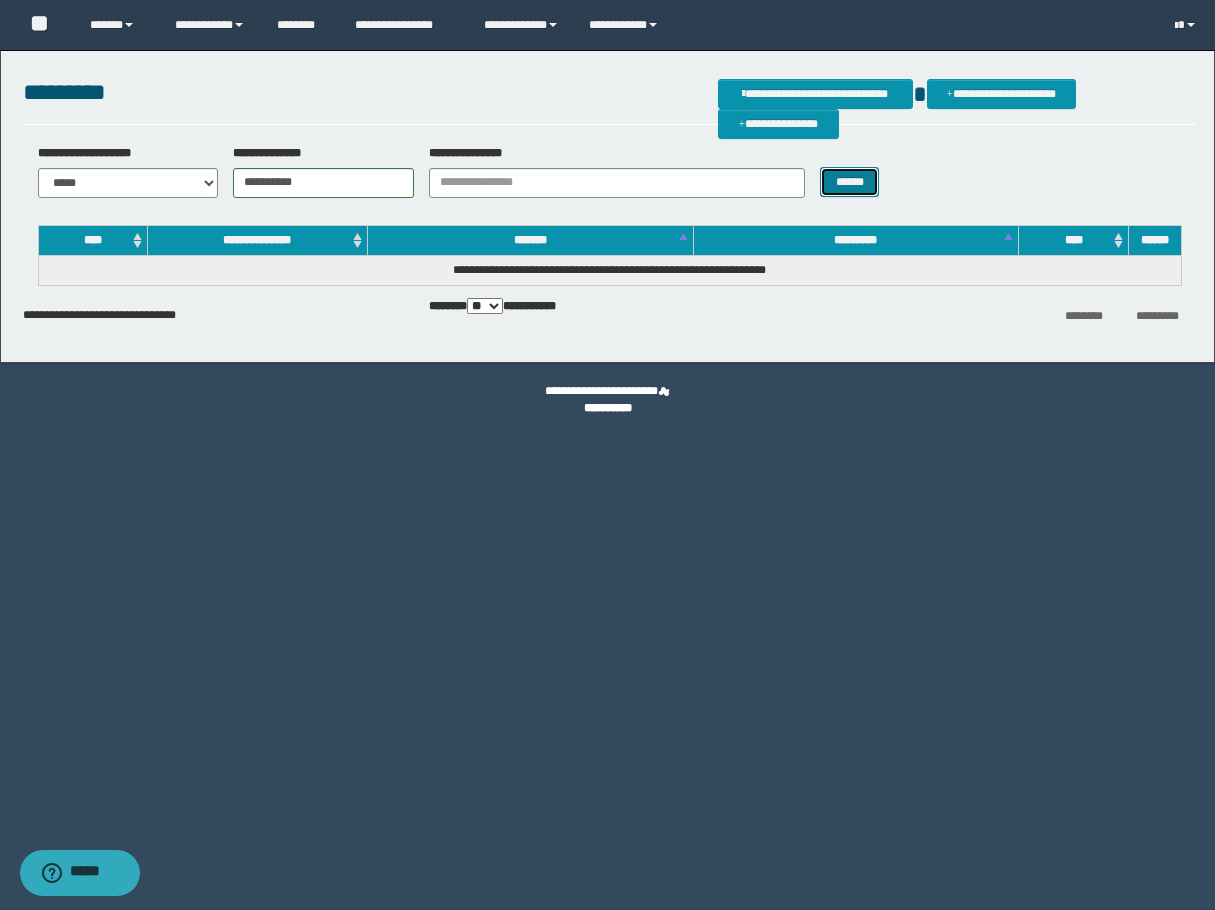 click on "******" at bounding box center [849, 182] 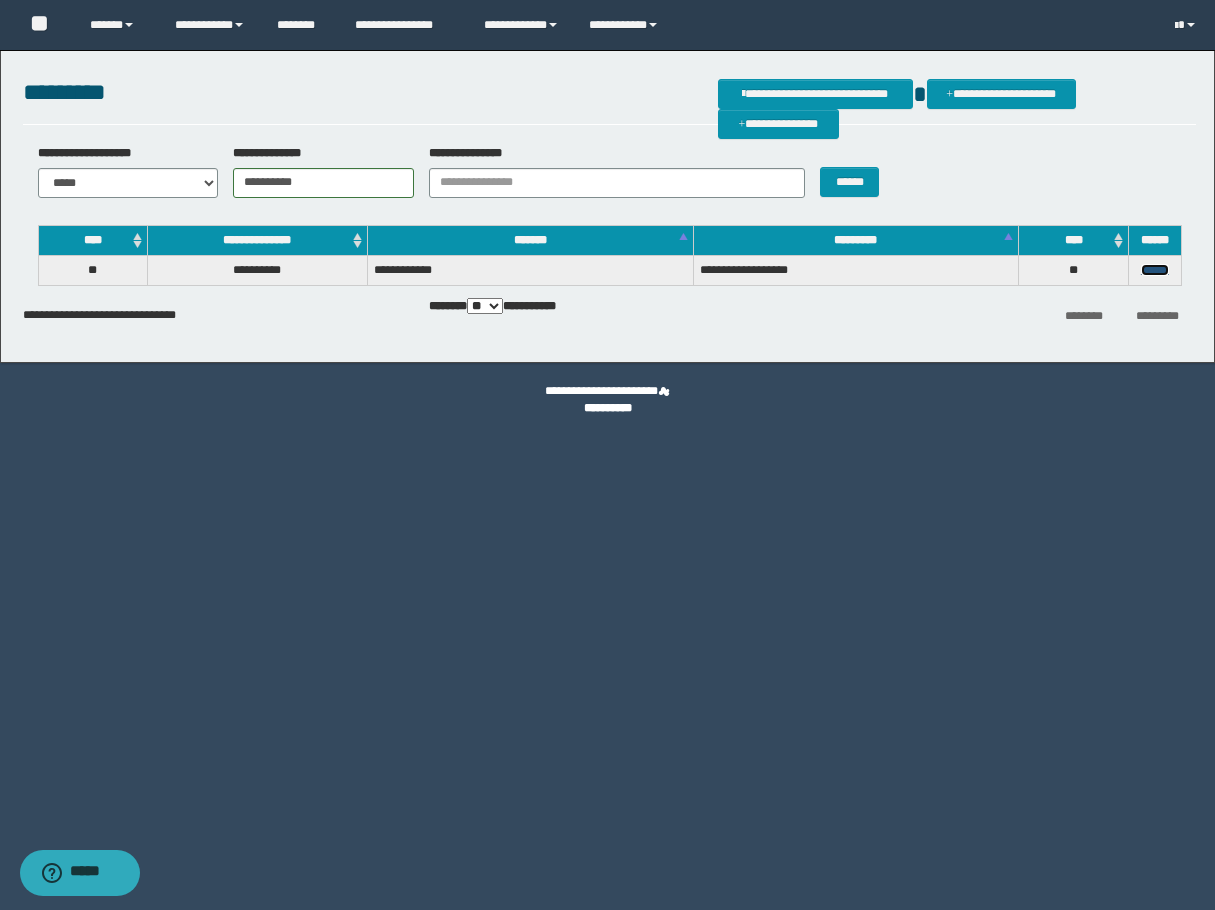 click on "******" at bounding box center [1155, 270] 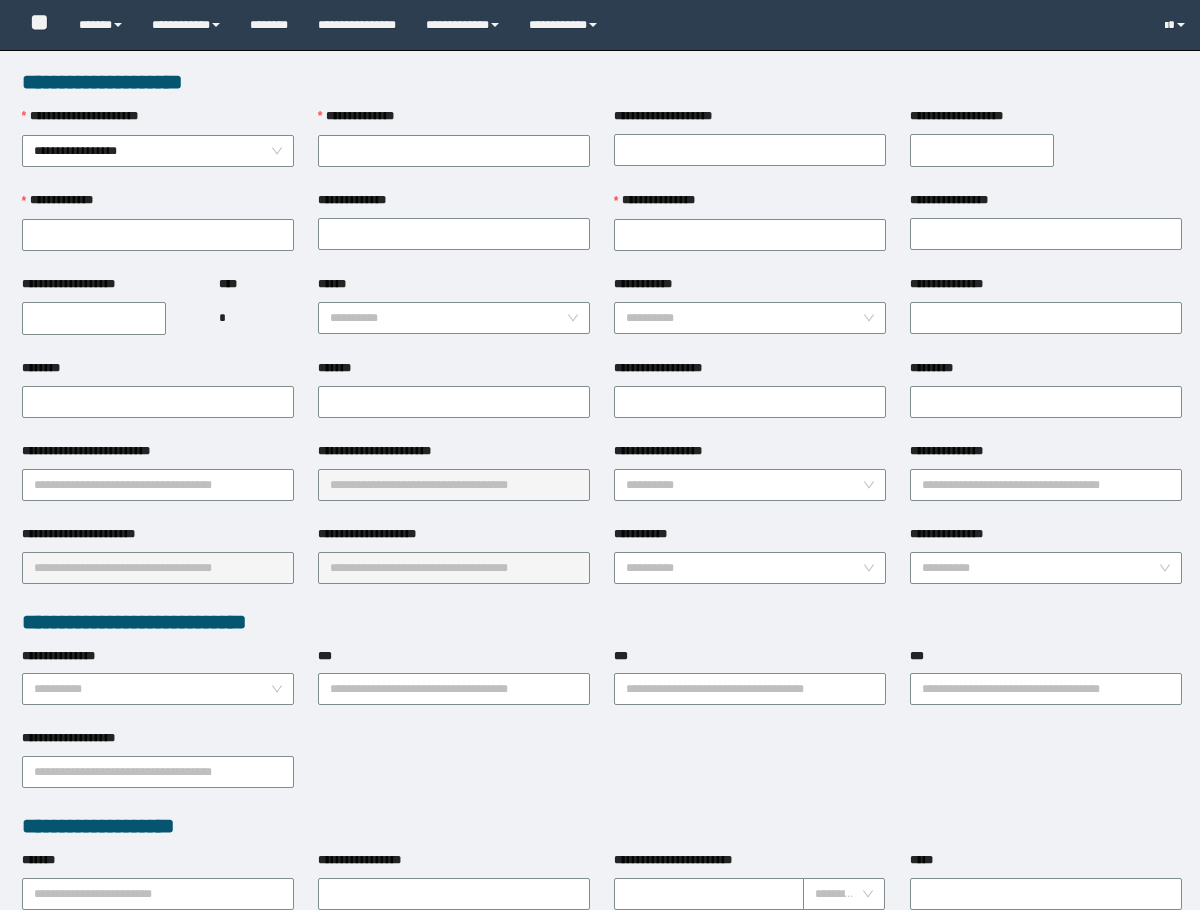 scroll, scrollTop: 0, scrollLeft: 0, axis: both 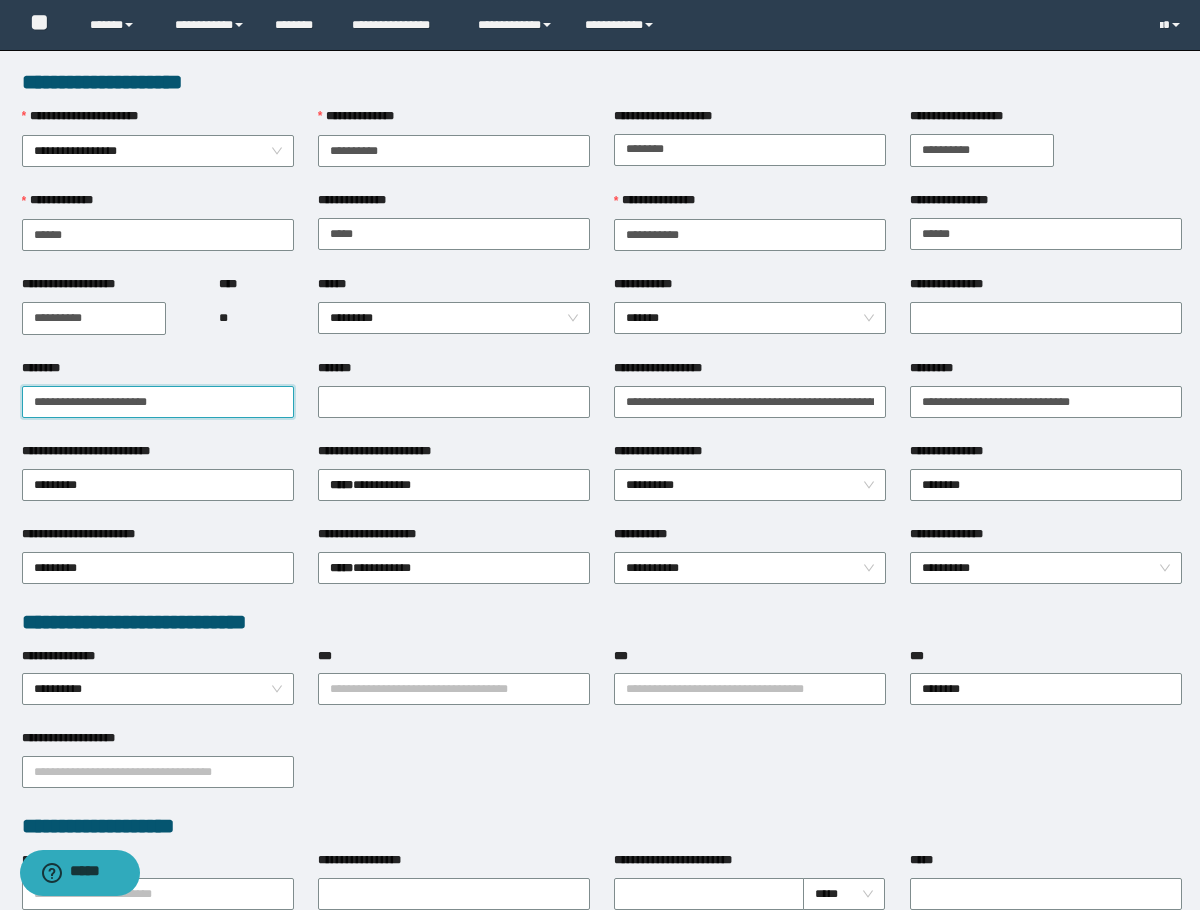 click on "********" at bounding box center [158, 402] 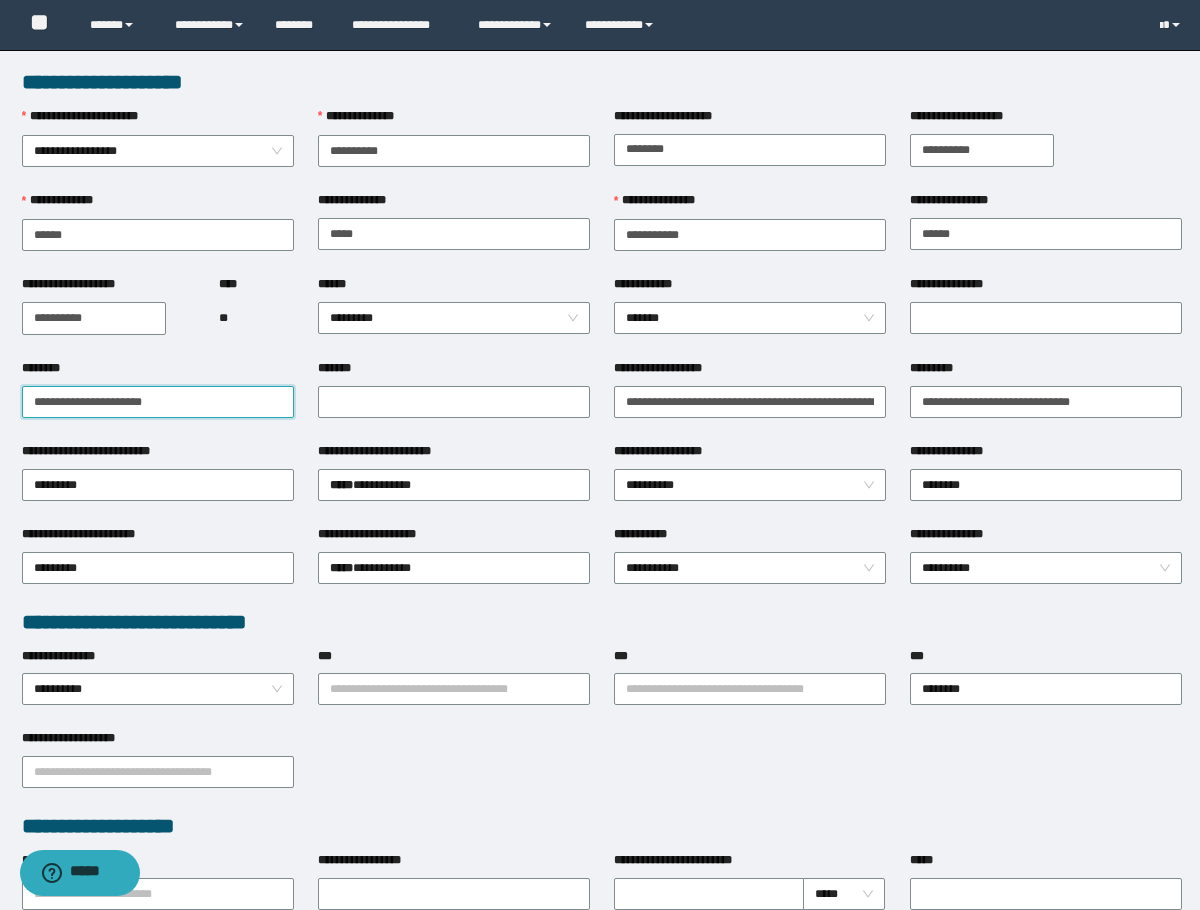 drag, startPoint x: 99, startPoint y: 408, endPoint x: -1, endPoint y: 414, distance: 100.17984 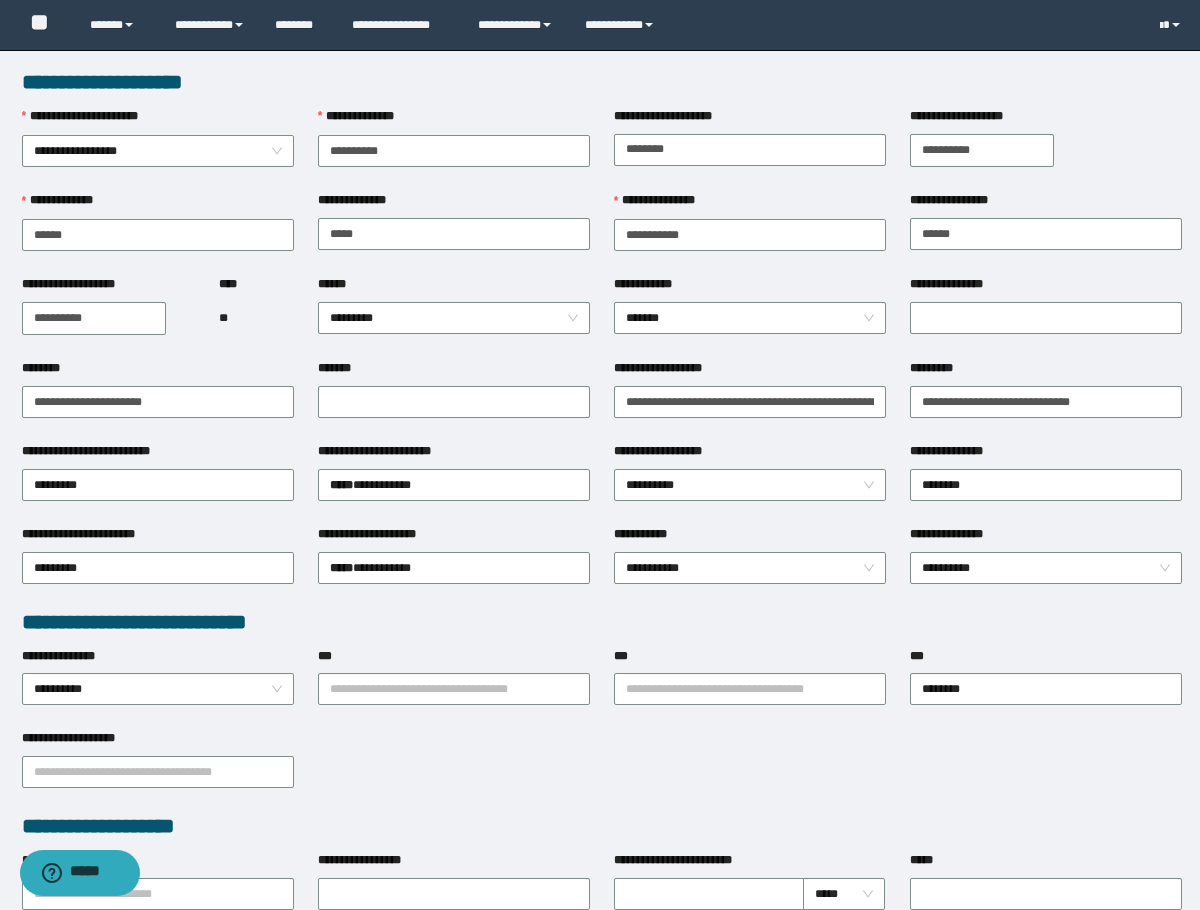 click on "**** **" at bounding box center [256, 317] 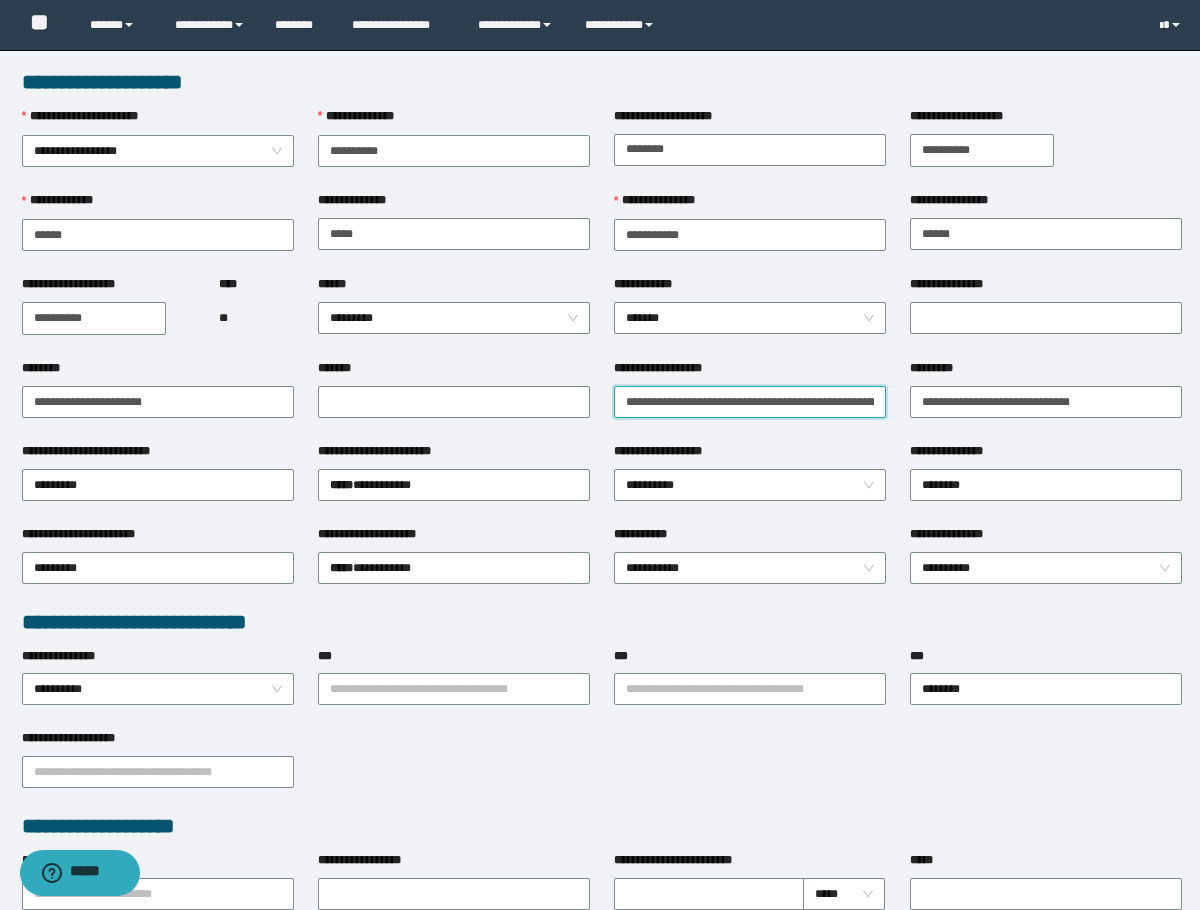 scroll, scrollTop: 0, scrollLeft: 64, axis: horizontal 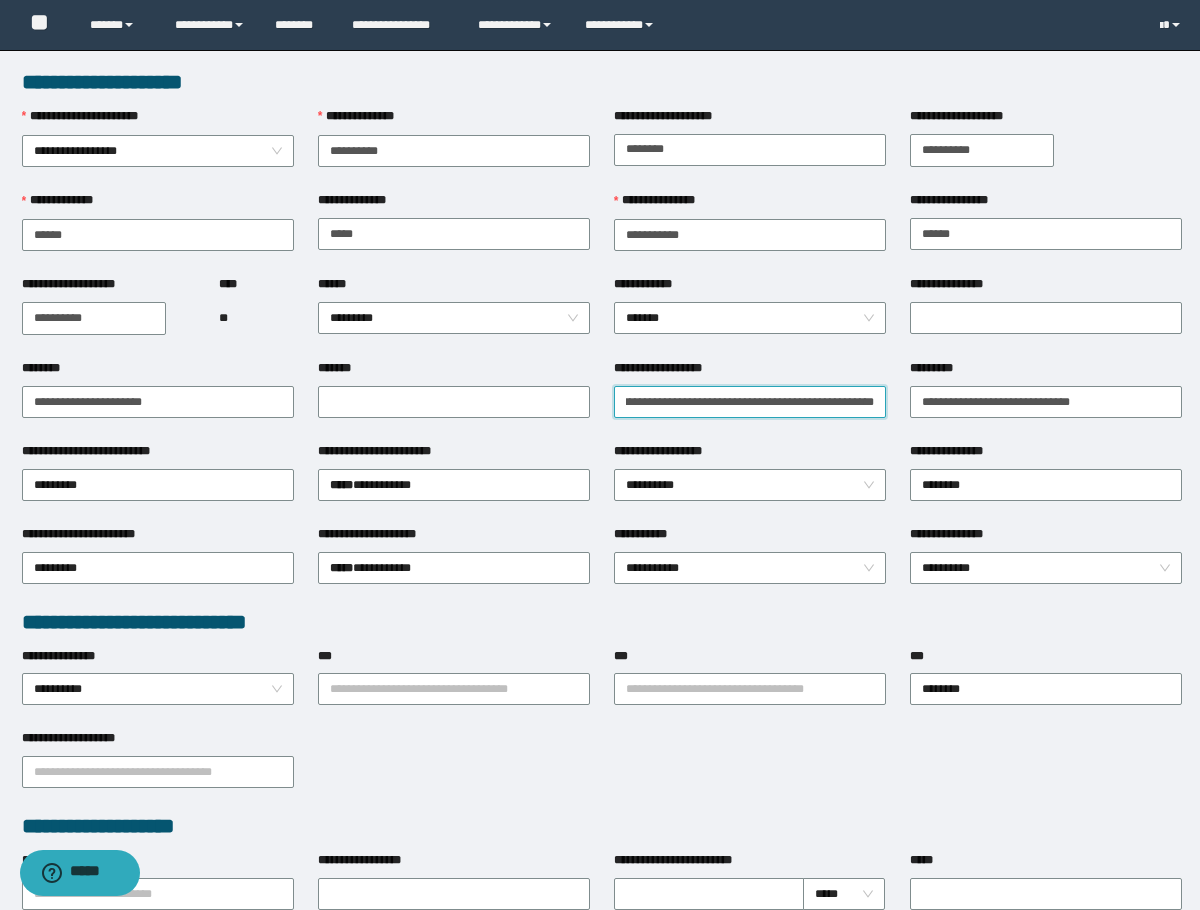 drag, startPoint x: 785, startPoint y: 410, endPoint x: 983, endPoint y: 417, distance: 198.1237 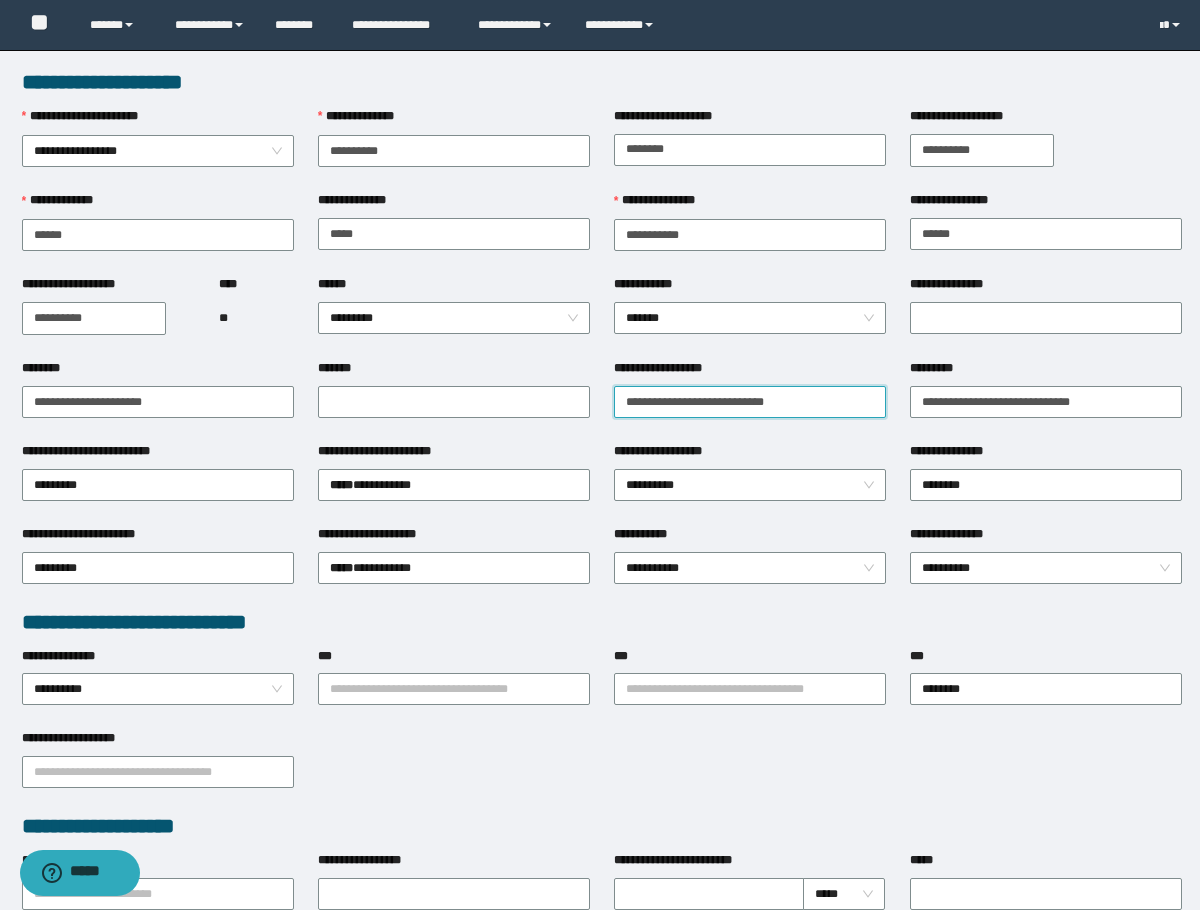 scroll, scrollTop: 0, scrollLeft: 0, axis: both 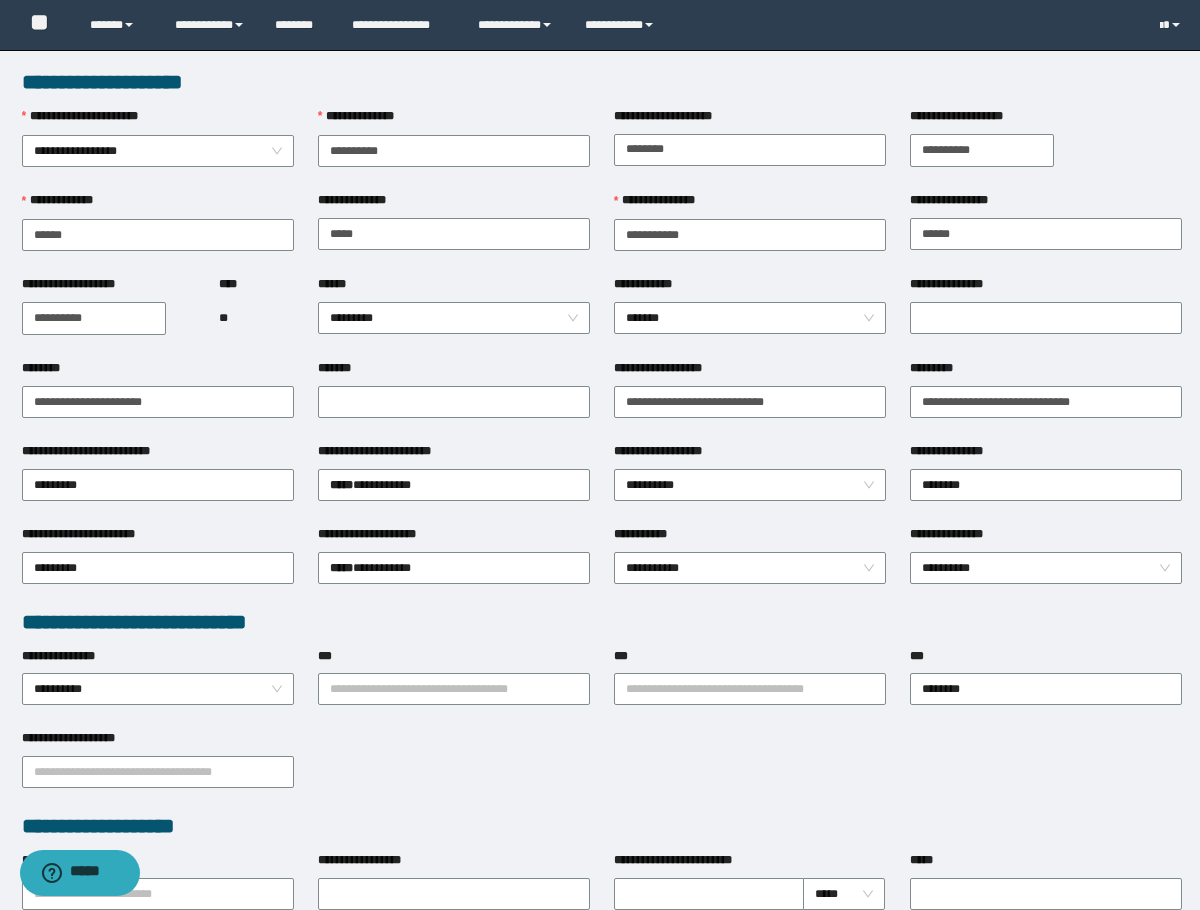 click on "**********" at bounding box center [750, 372] 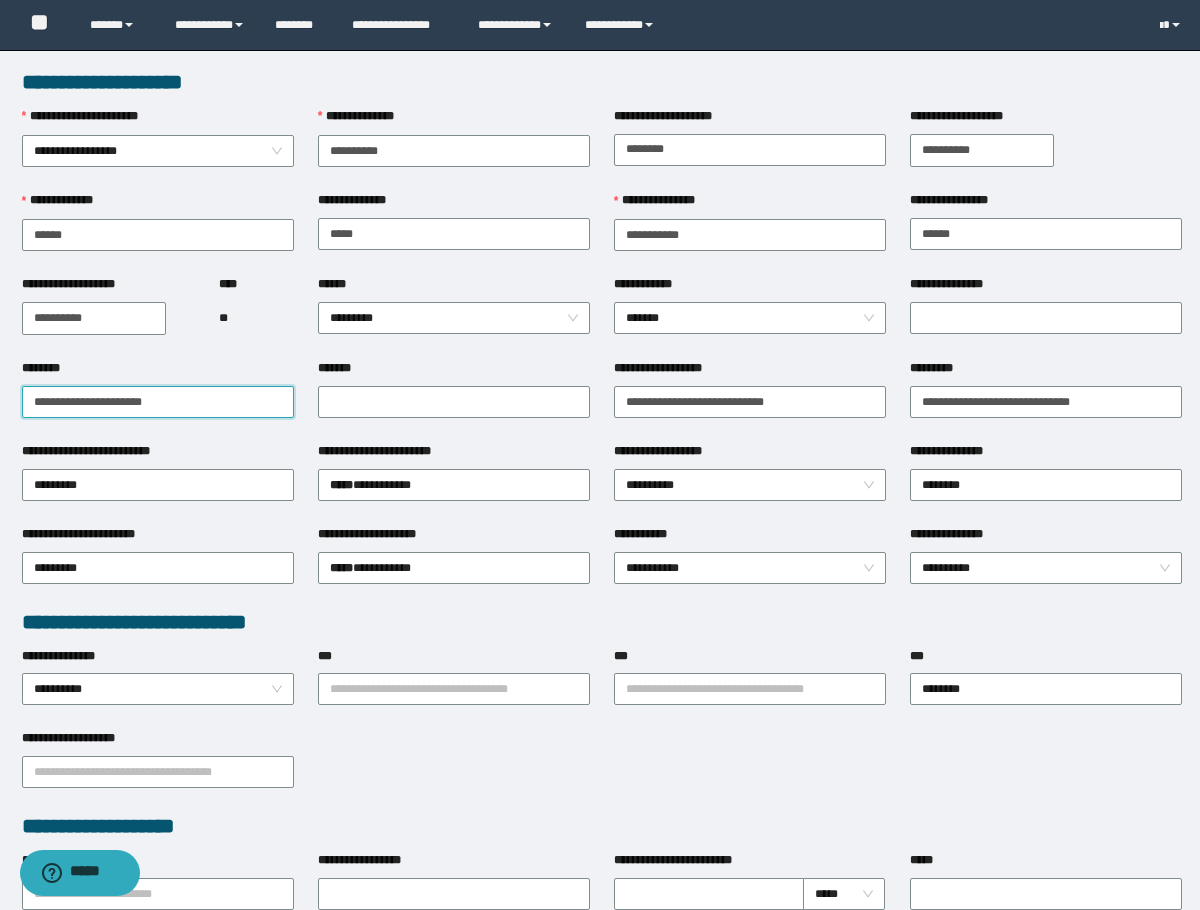click on "**********" at bounding box center (158, 402) 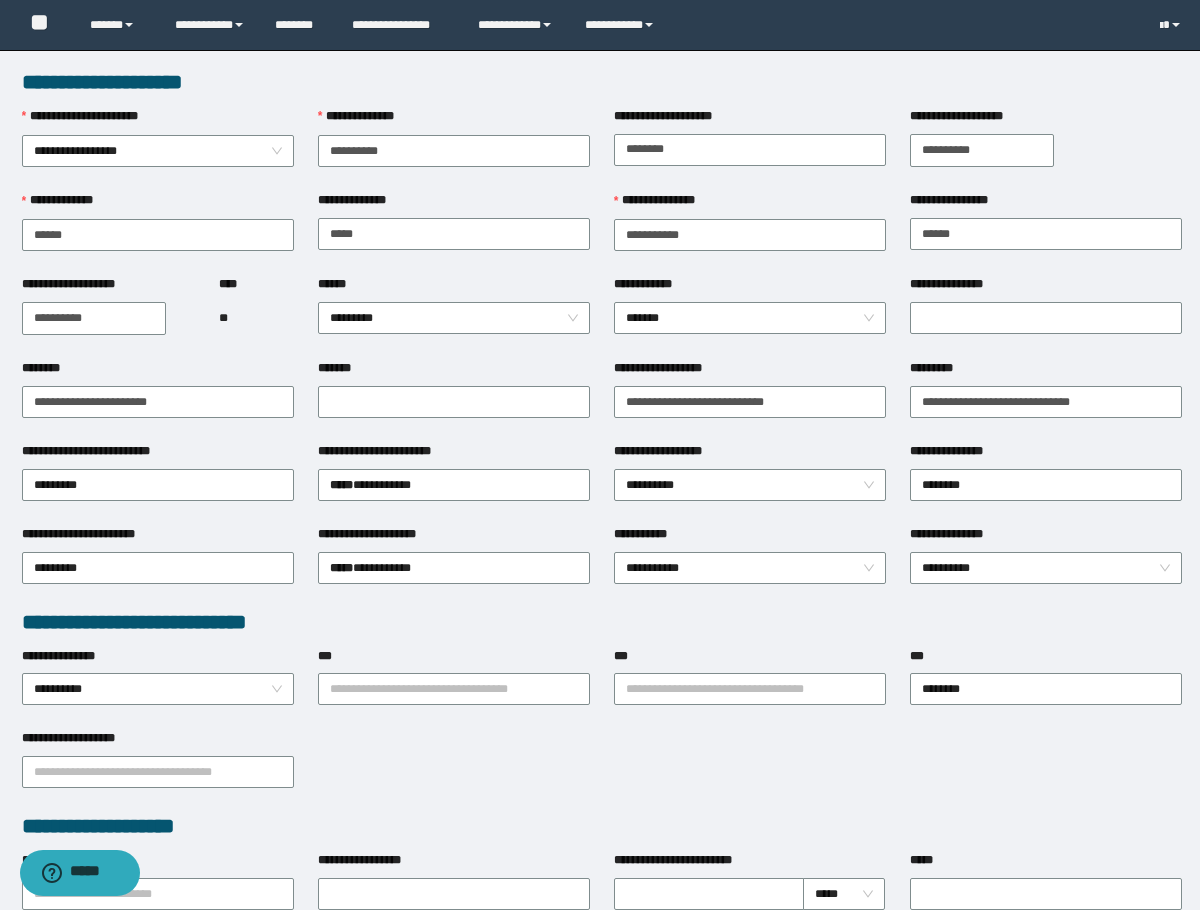click on "**" at bounding box center (256, 318) 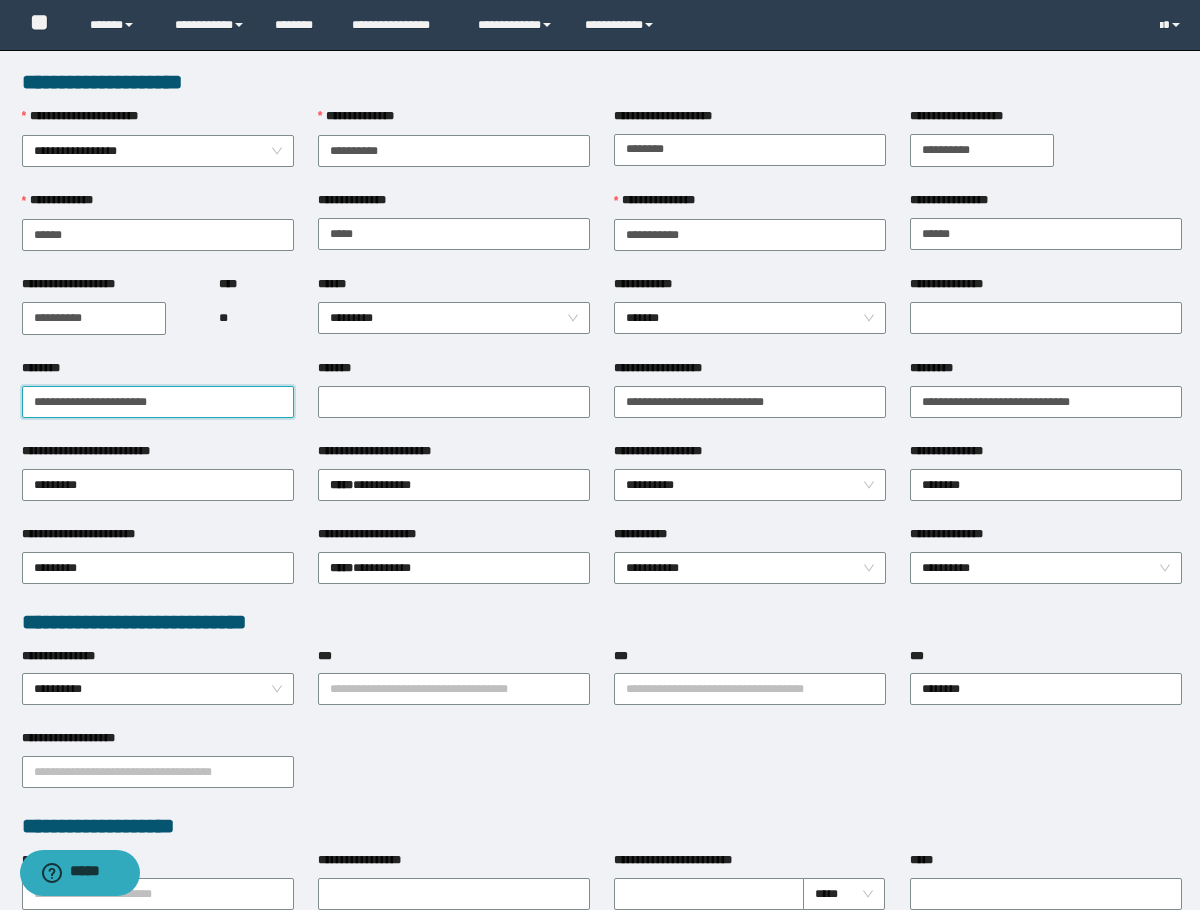 click on "**********" at bounding box center [158, 402] 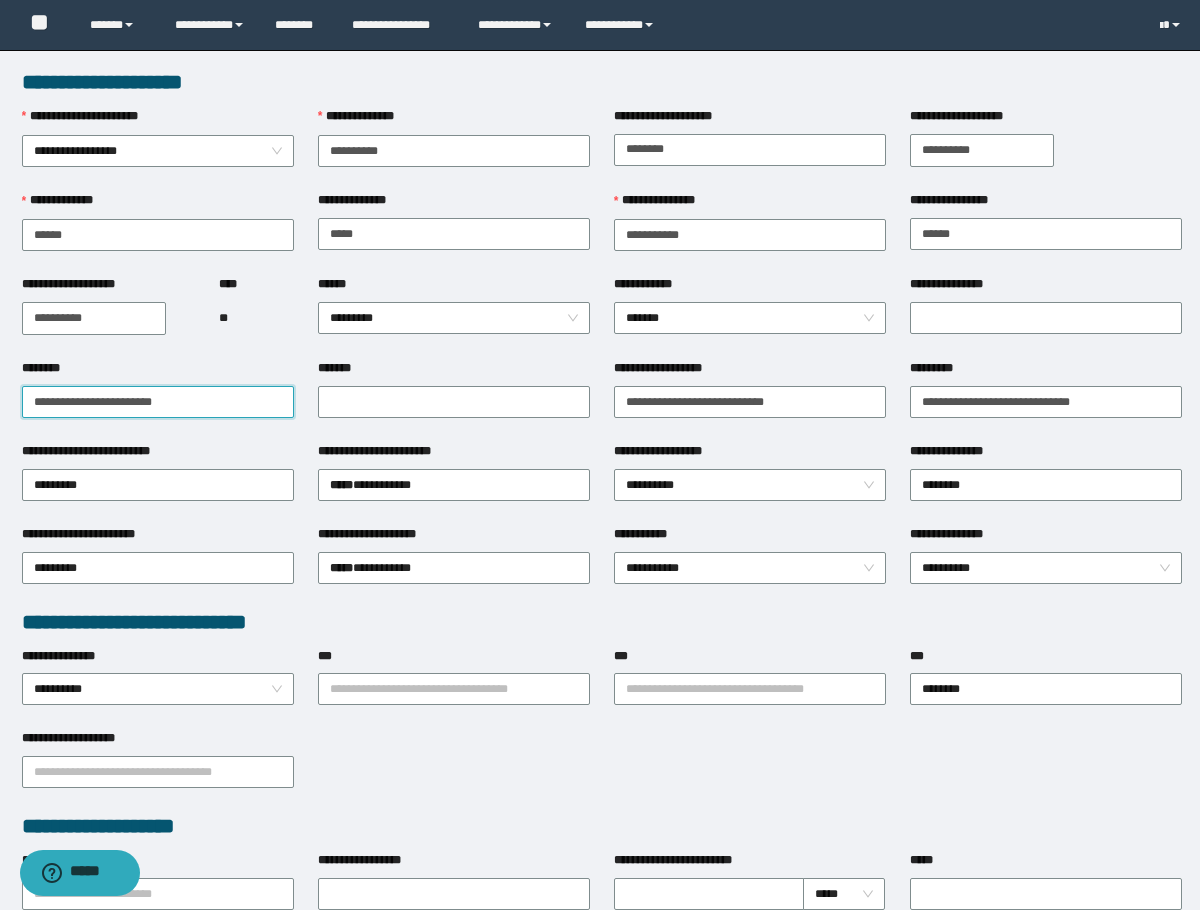 paste on "**********" 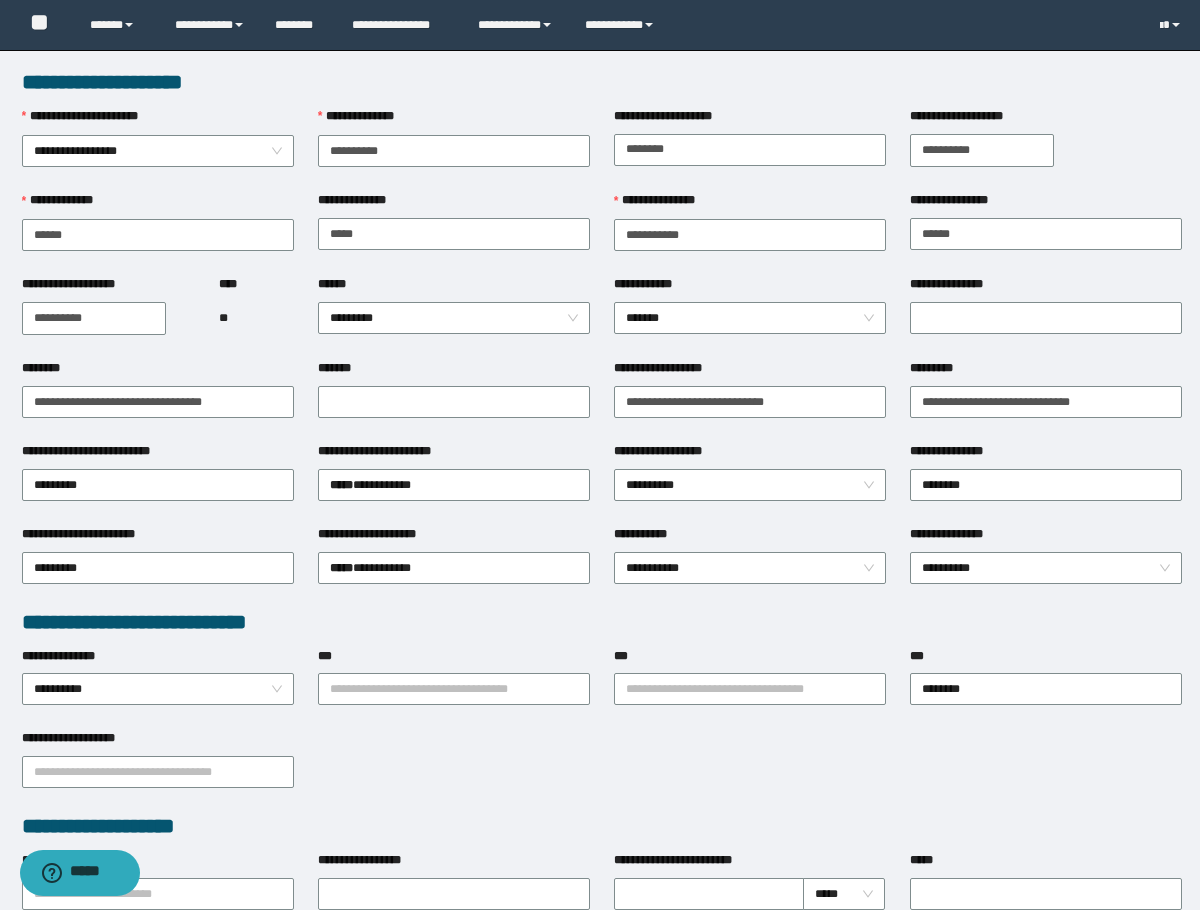 click on "********" at bounding box center [158, 372] 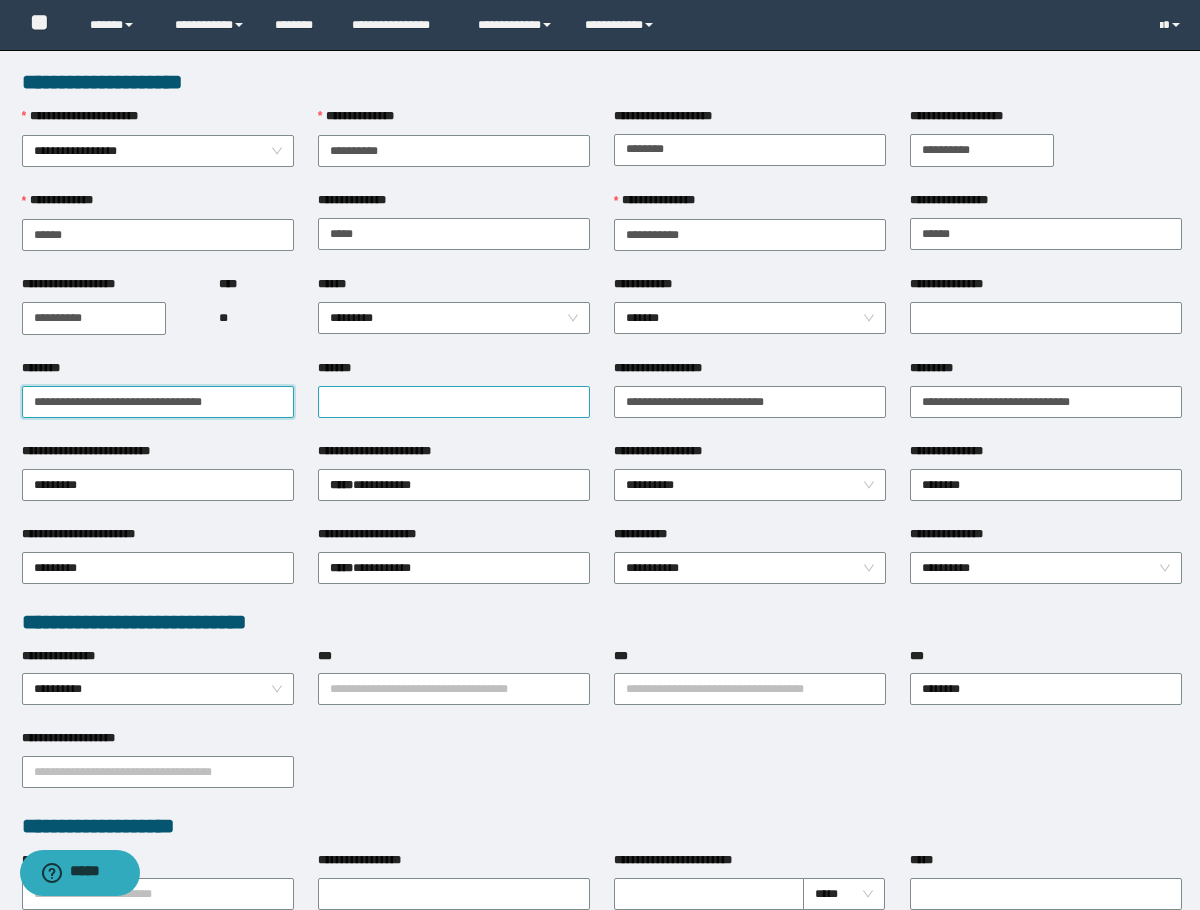 drag, startPoint x: 185, startPoint y: 404, endPoint x: 368, endPoint y: 396, distance: 183.17477 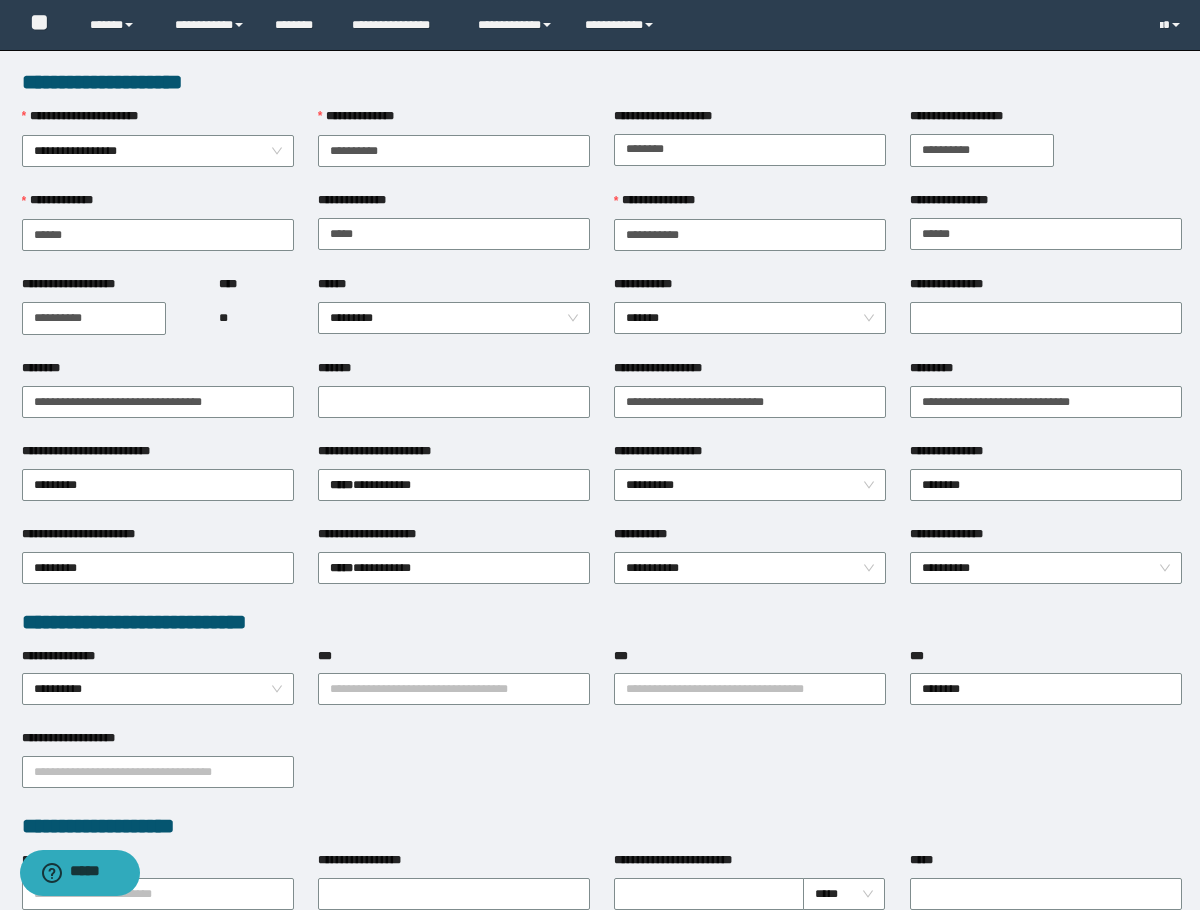 click on "**********" at bounding box center [750, 149] 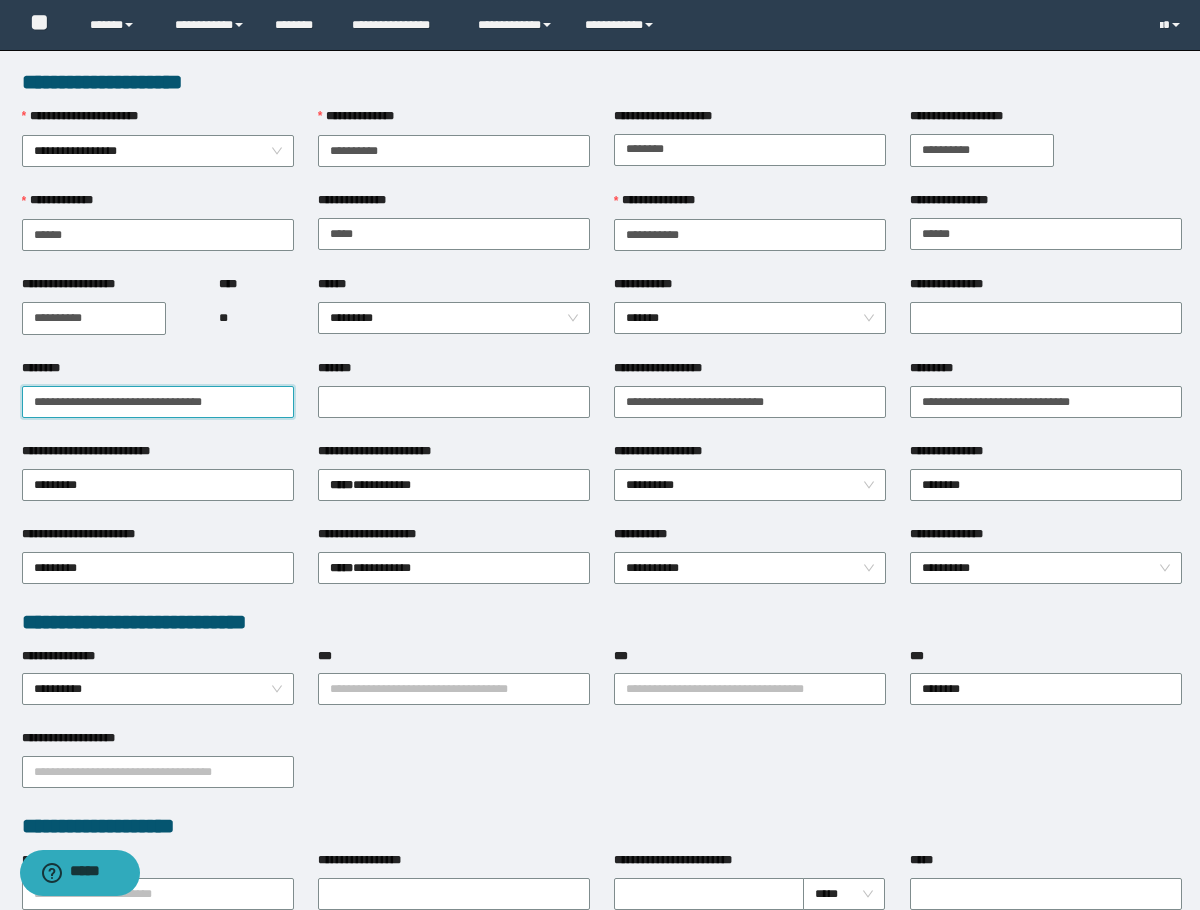 click on "**********" at bounding box center (158, 402) 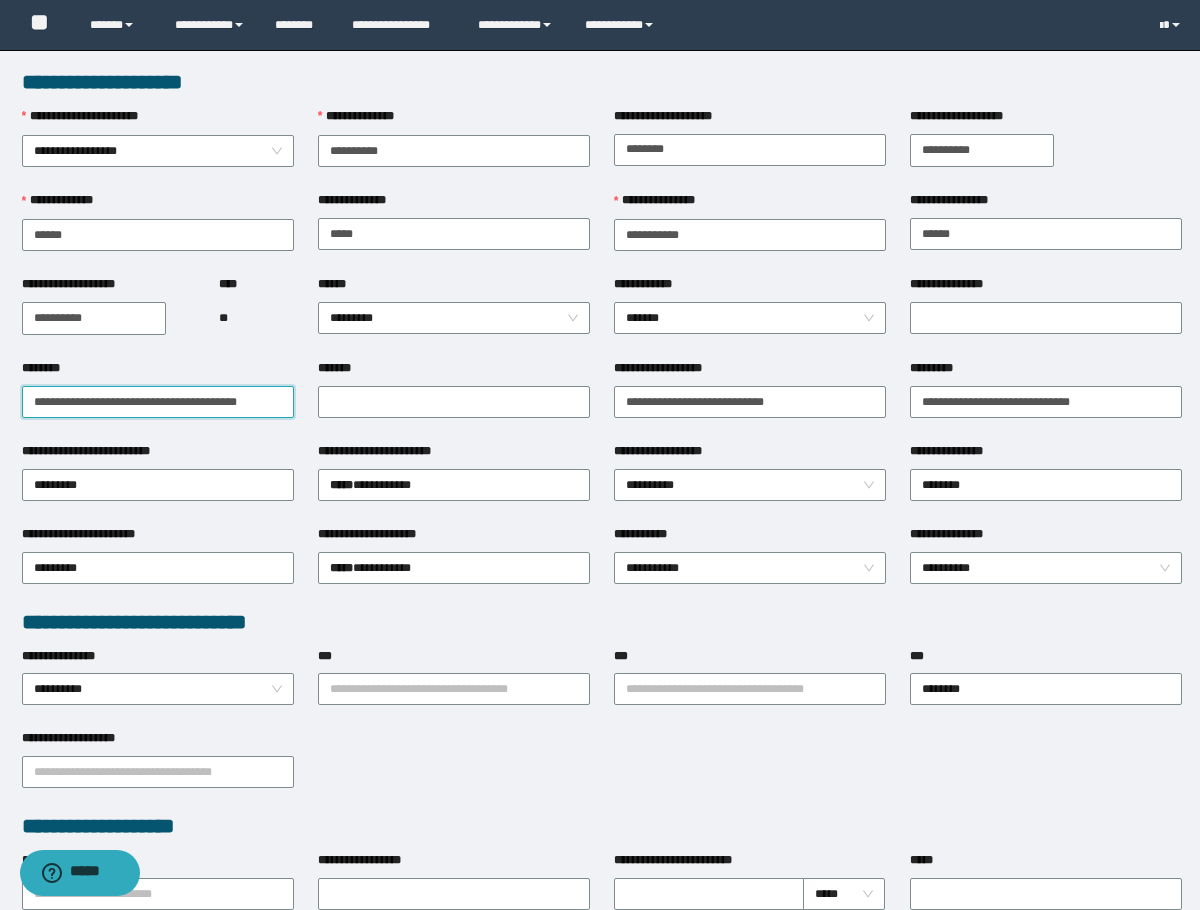 scroll, scrollTop: 0, scrollLeft: 1, axis: horizontal 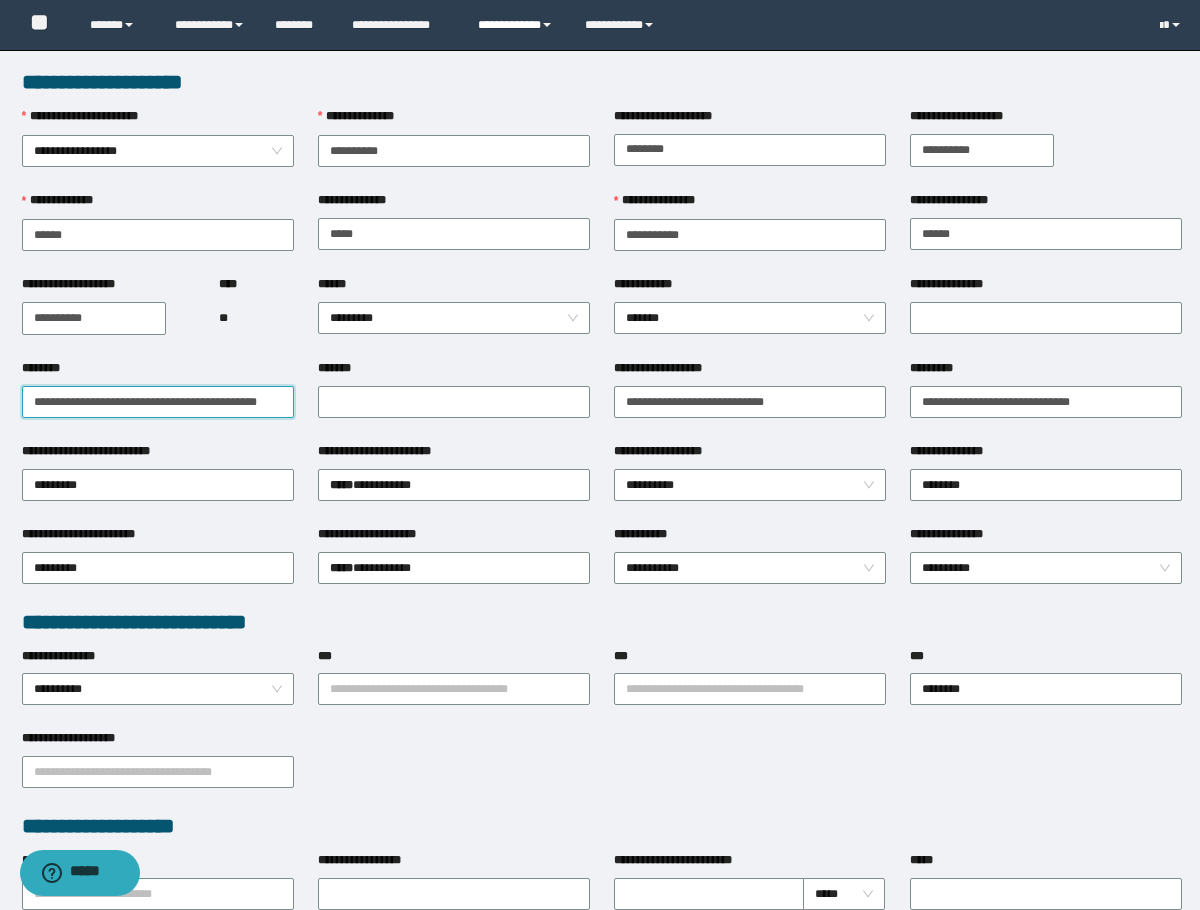 type on "**********" 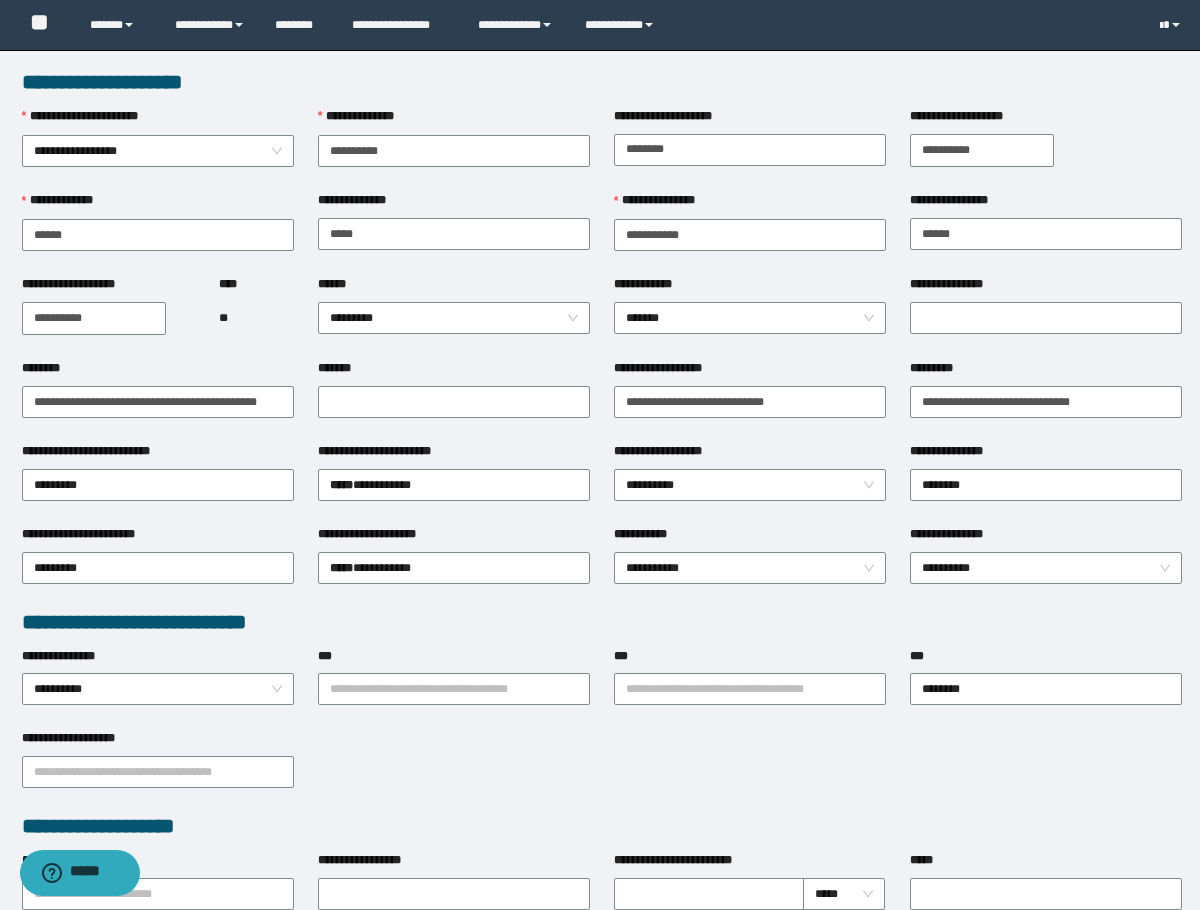 click on "**********" at bounding box center [158, 400] 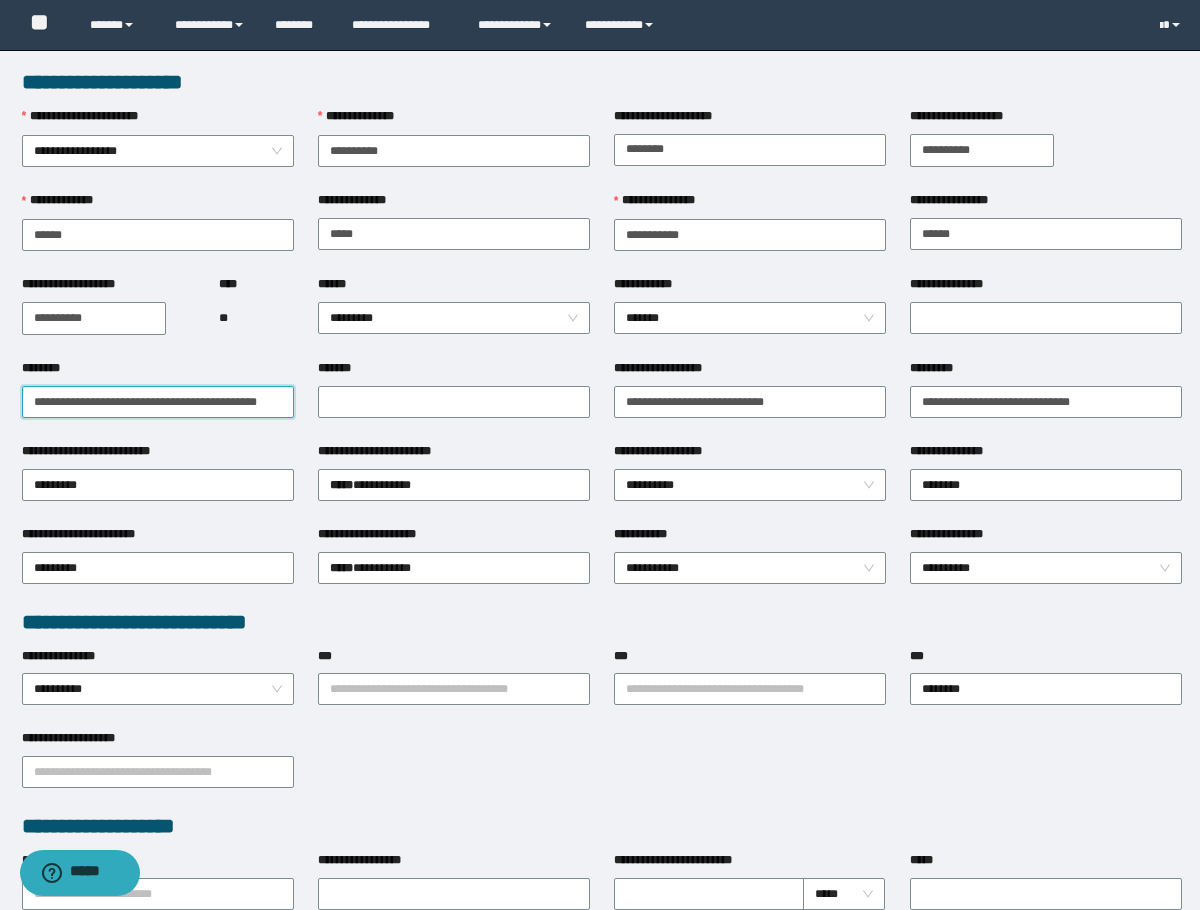 scroll, scrollTop: 0, scrollLeft: 27, axis: horizontal 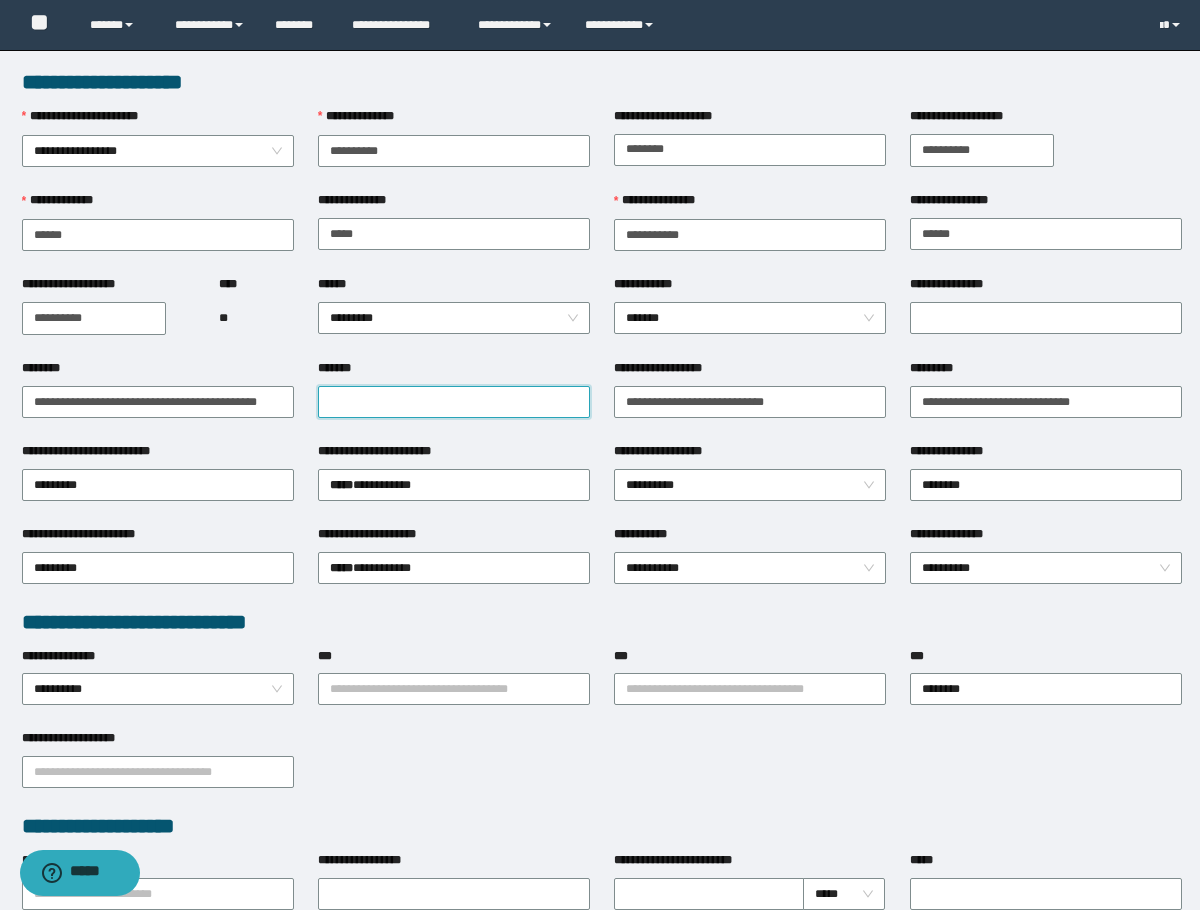 click on "*******" at bounding box center [454, 402] 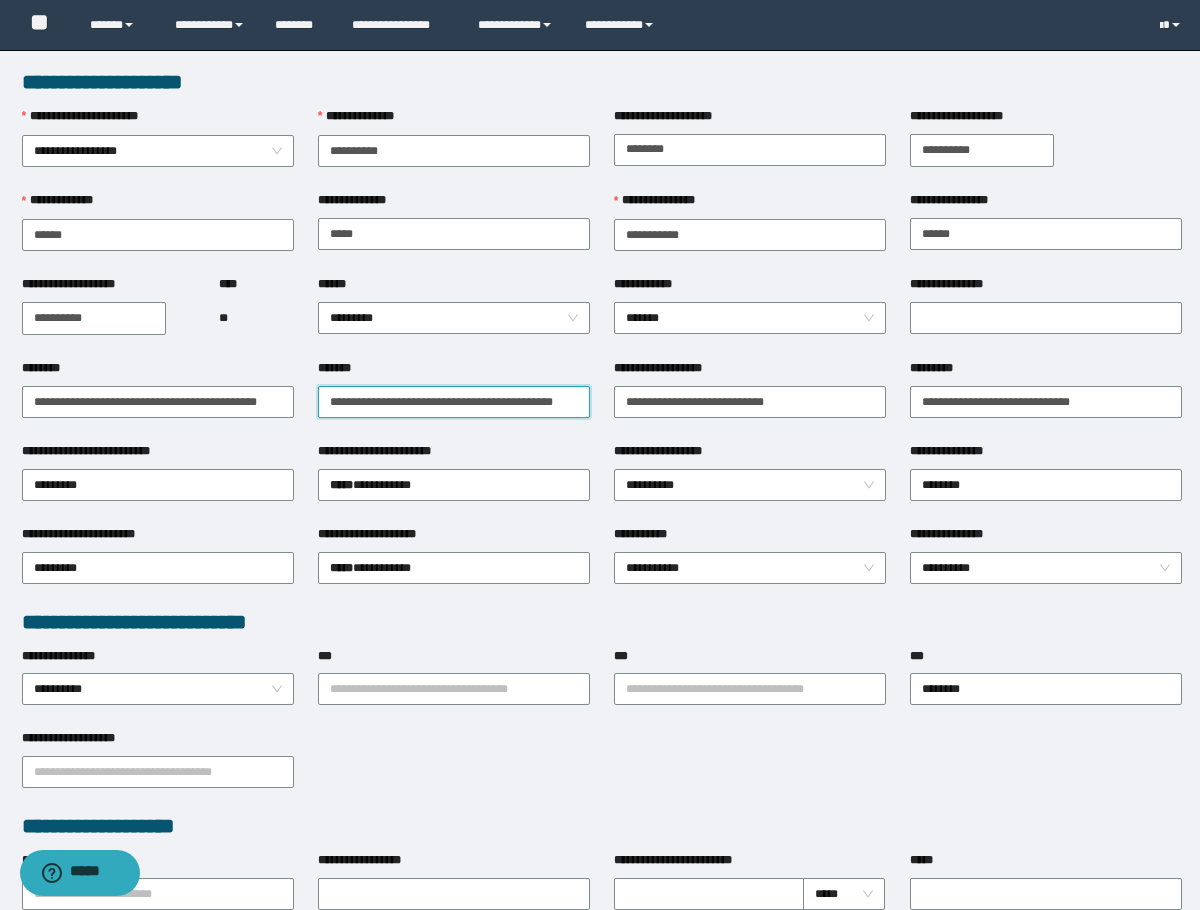 scroll, scrollTop: 0, scrollLeft: 27, axis: horizontal 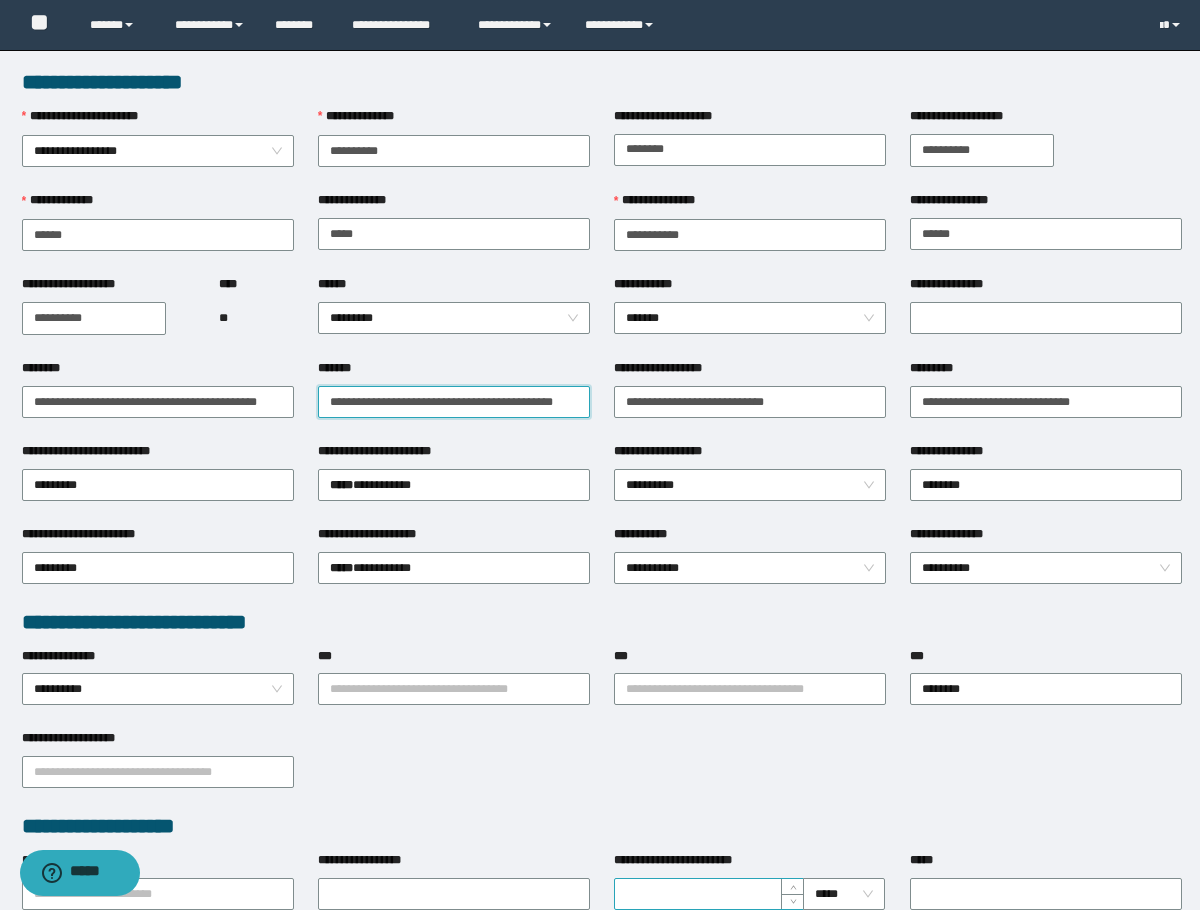 type on "**********" 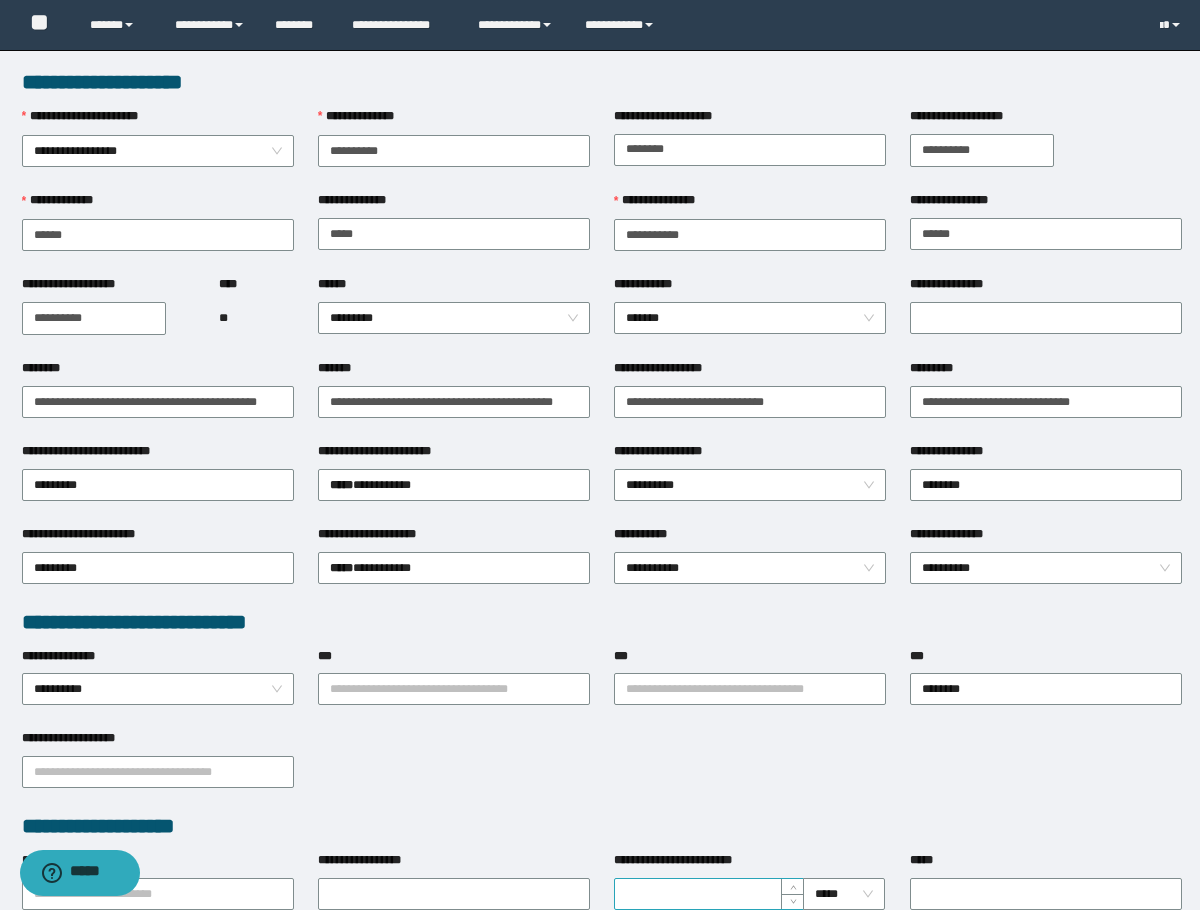 scroll, scrollTop: 0, scrollLeft: 0, axis: both 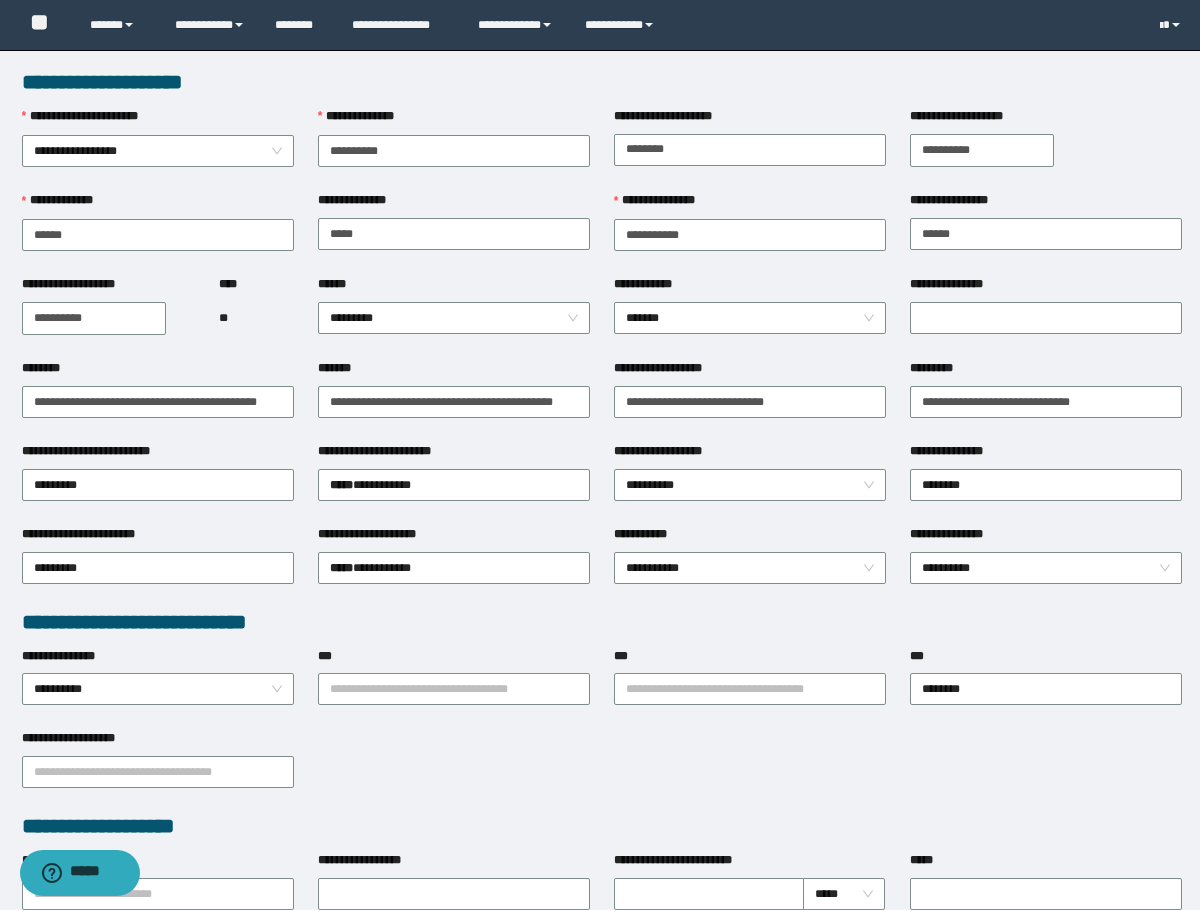 click on "**" at bounding box center (256, 318) 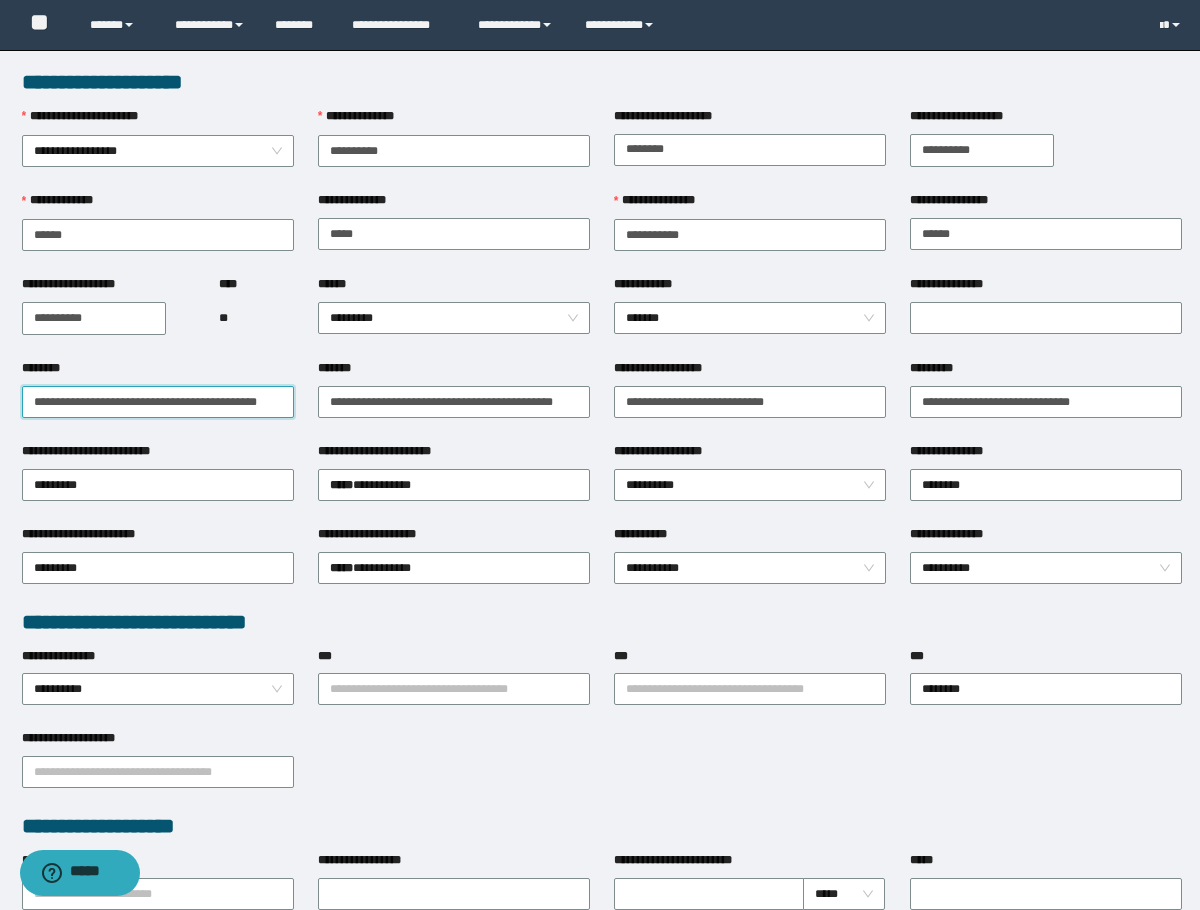 scroll, scrollTop: 0, scrollLeft: 27, axis: horizontal 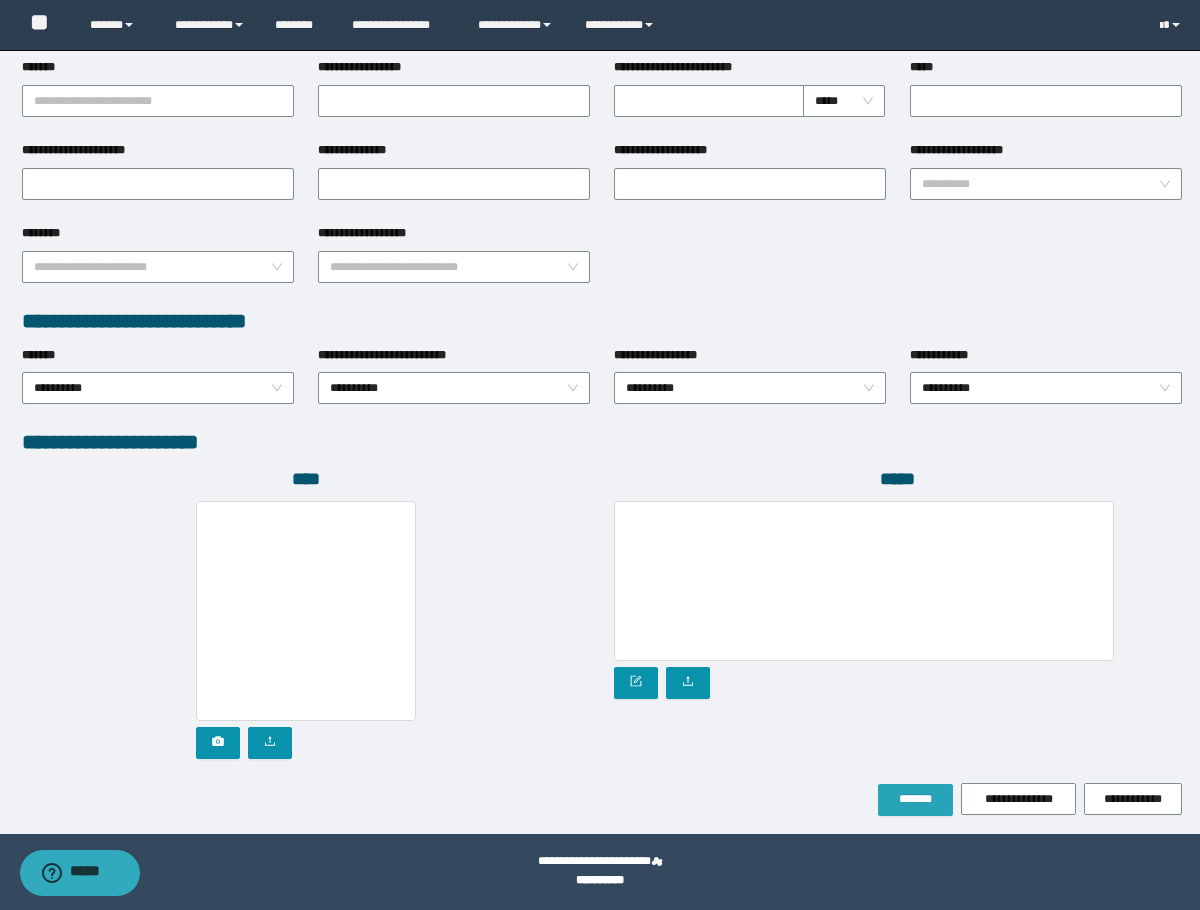 type on "**********" 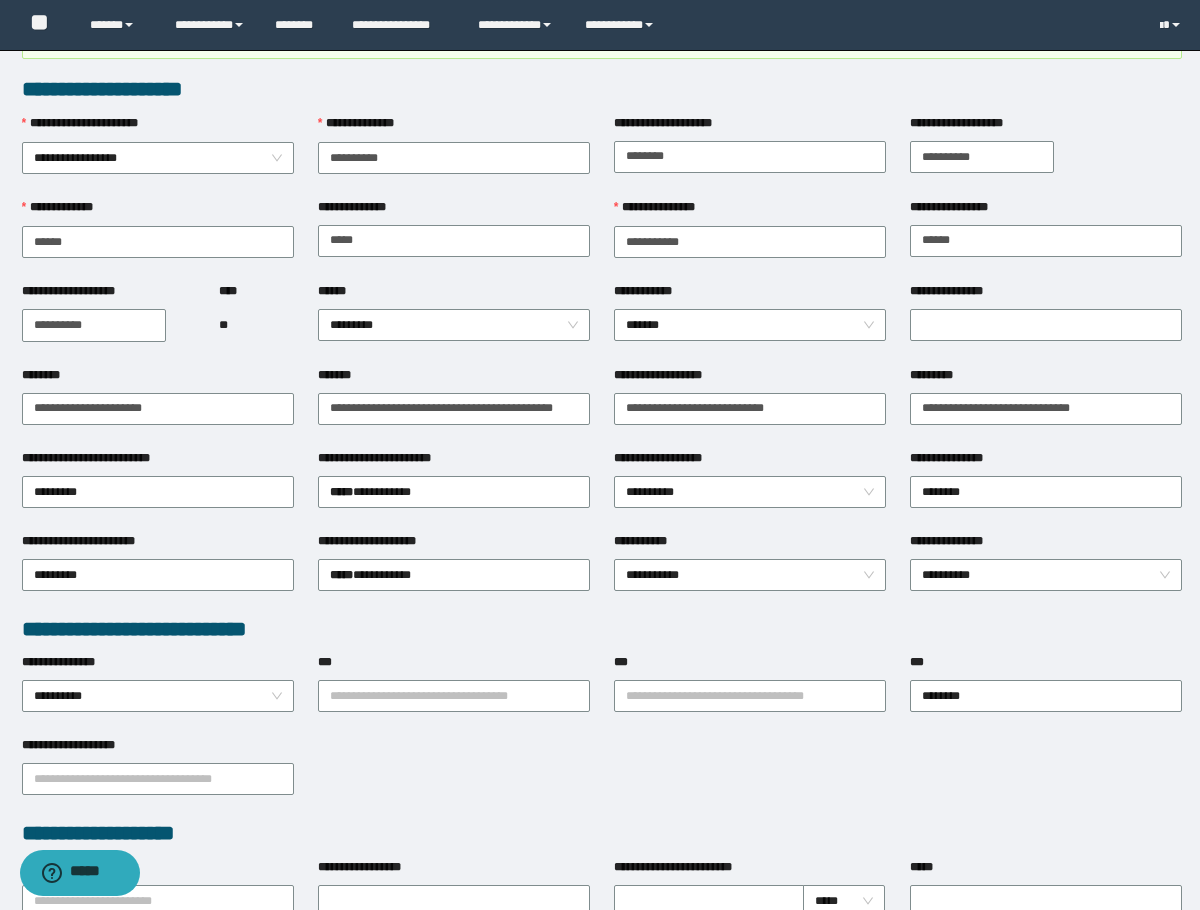scroll, scrollTop: 0, scrollLeft: 0, axis: both 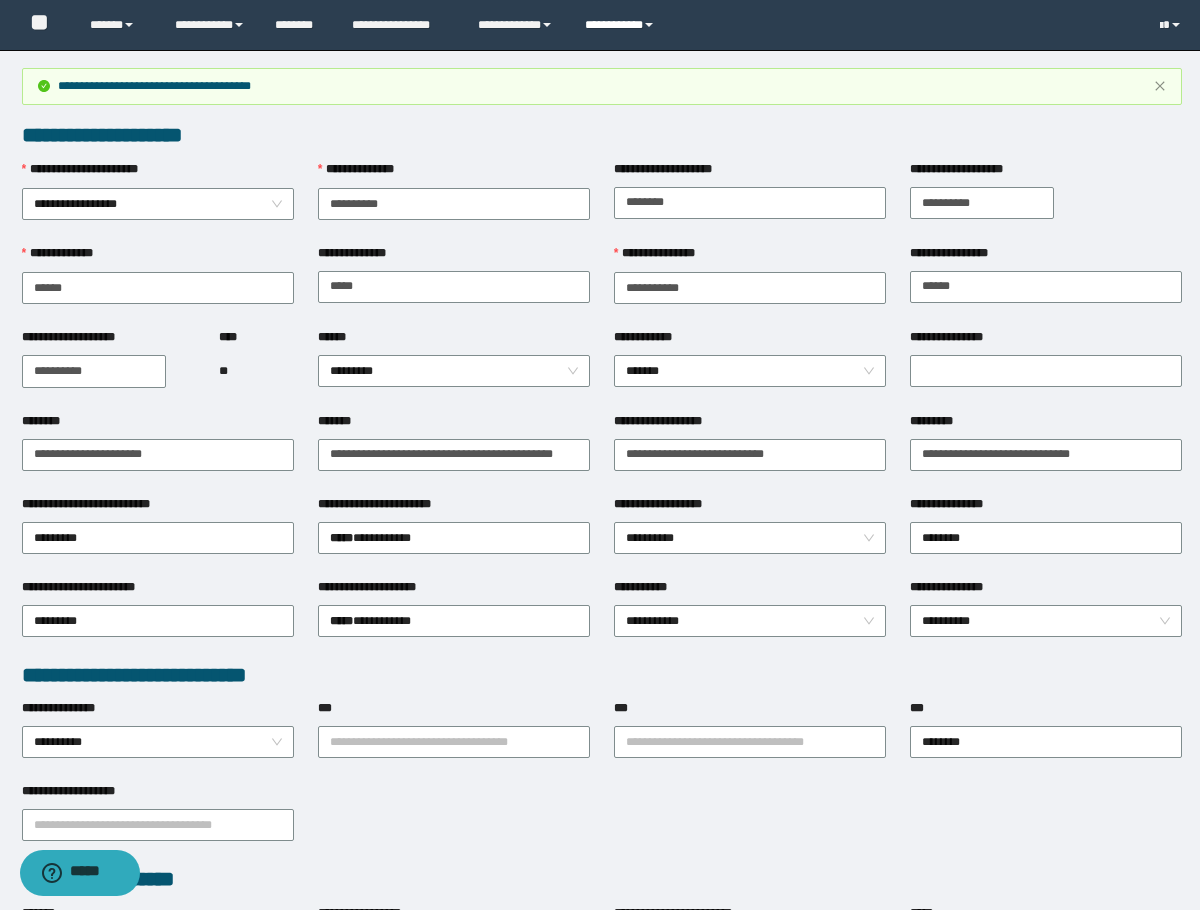 click on "**********" at bounding box center (622, 25) 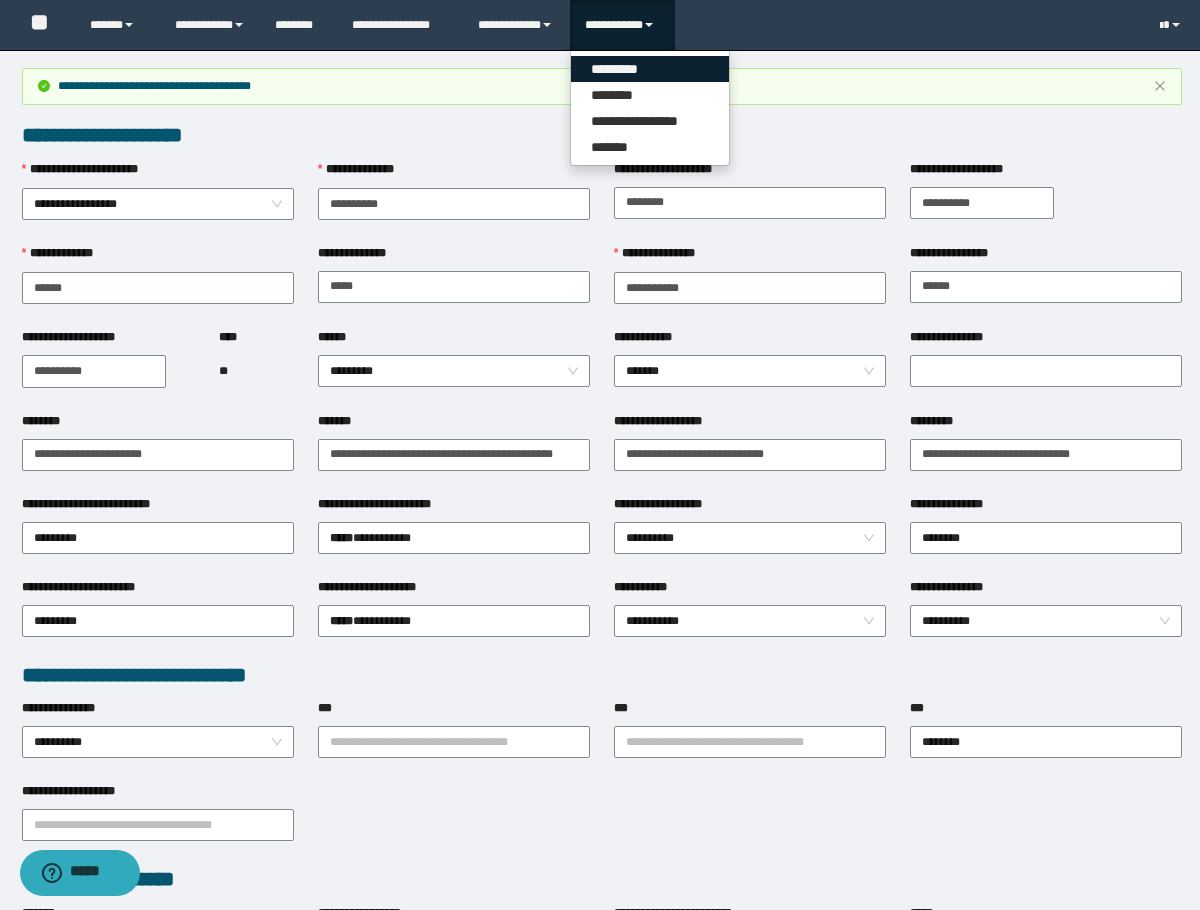 click on "*********" at bounding box center (650, 69) 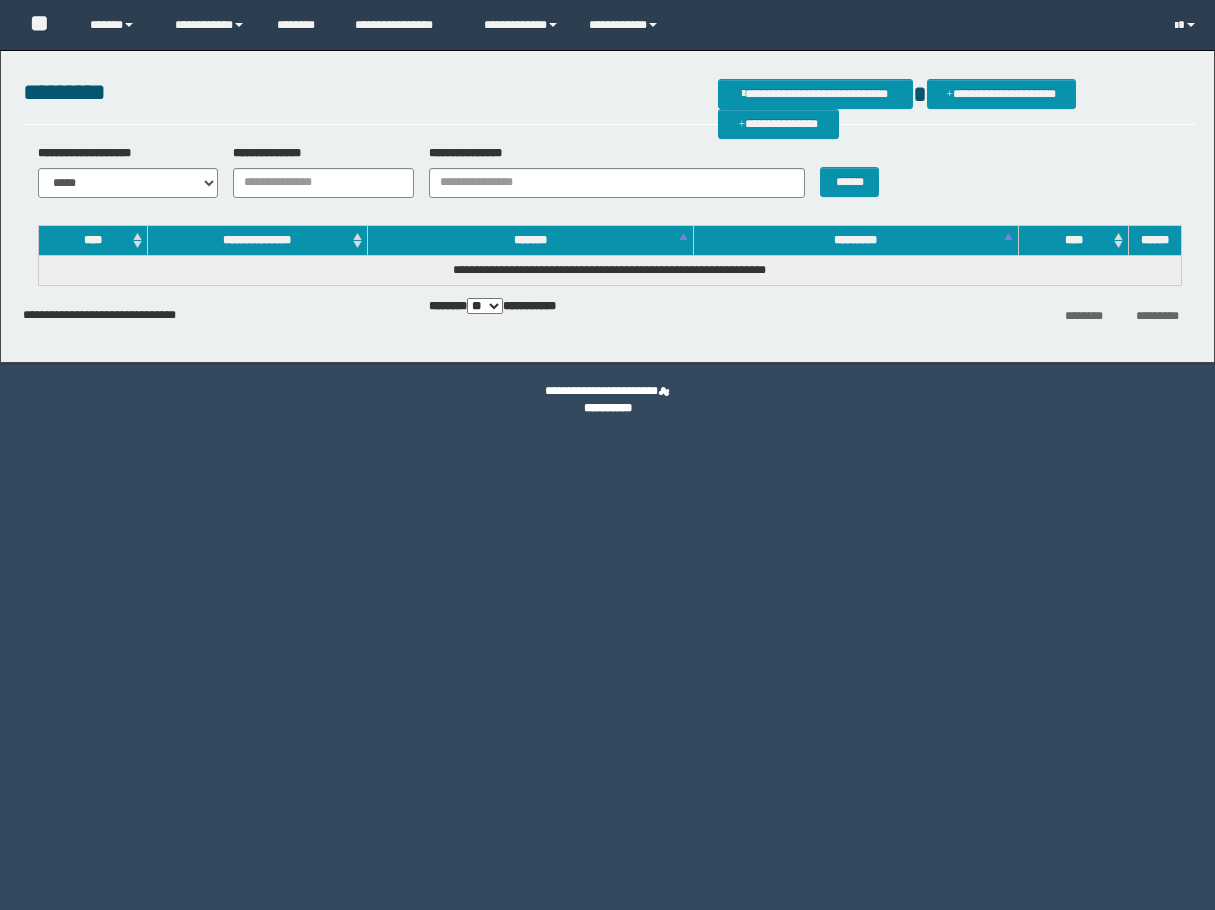scroll, scrollTop: 0, scrollLeft: 0, axis: both 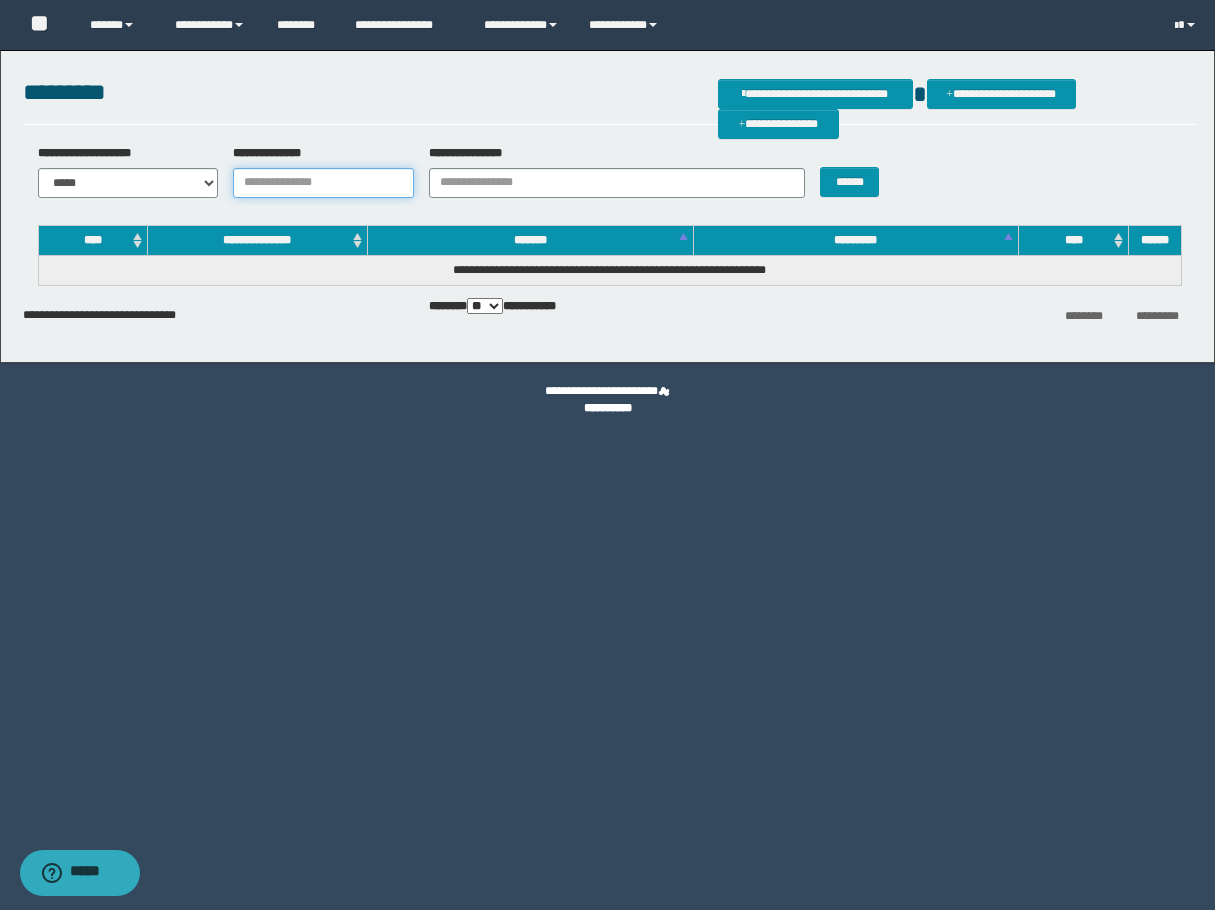 click on "**********" at bounding box center [323, 183] 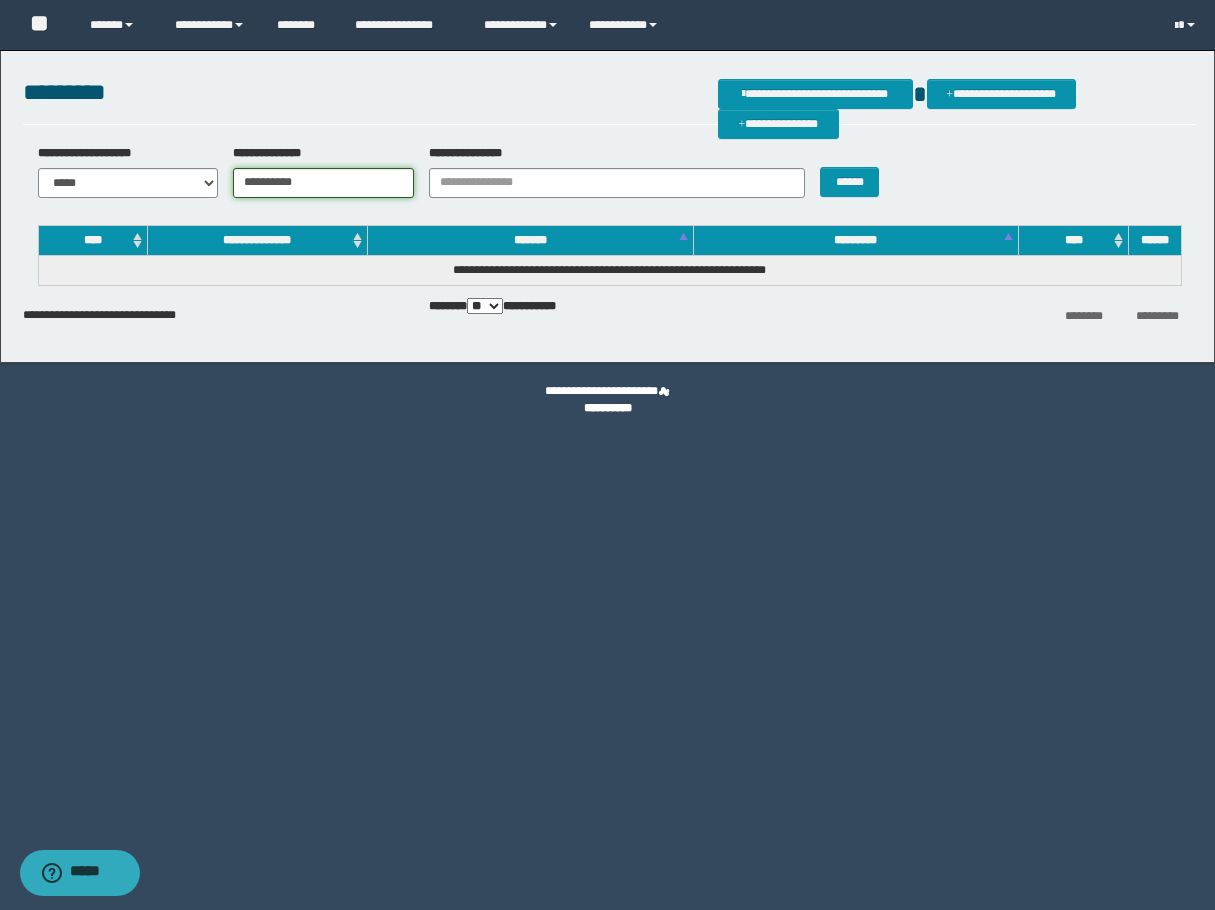 type on "**********" 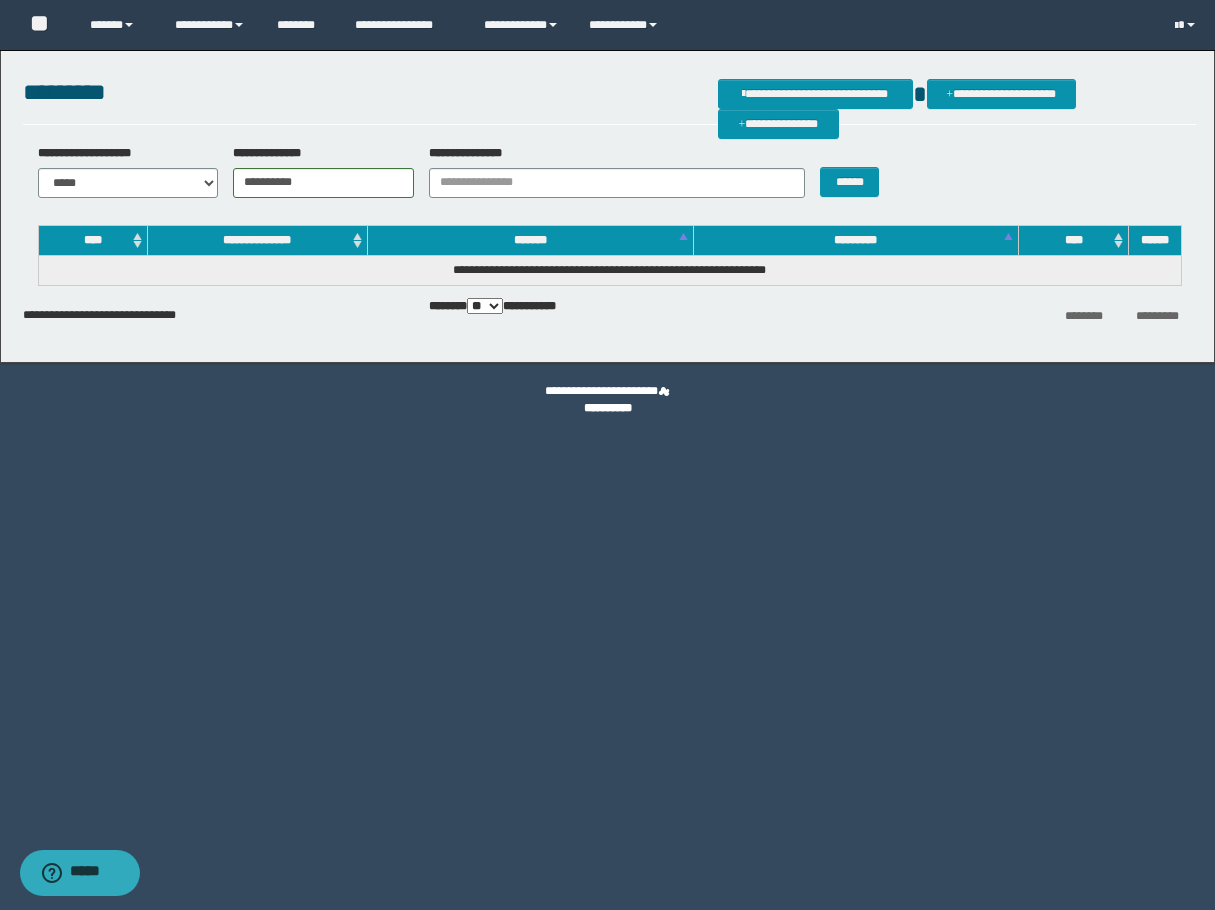 click on "**********" at bounding box center [609, 178] 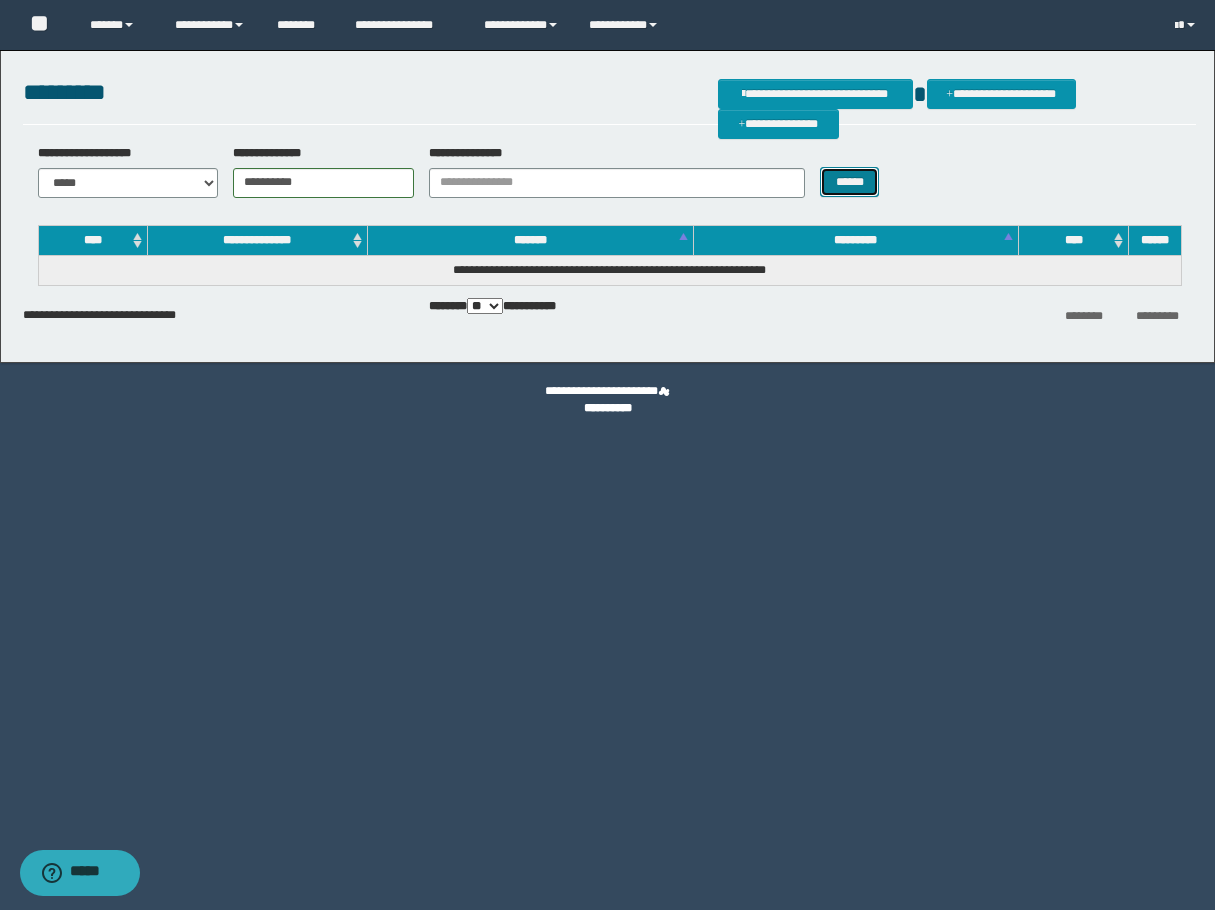 click on "******" at bounding box center [849, 182] 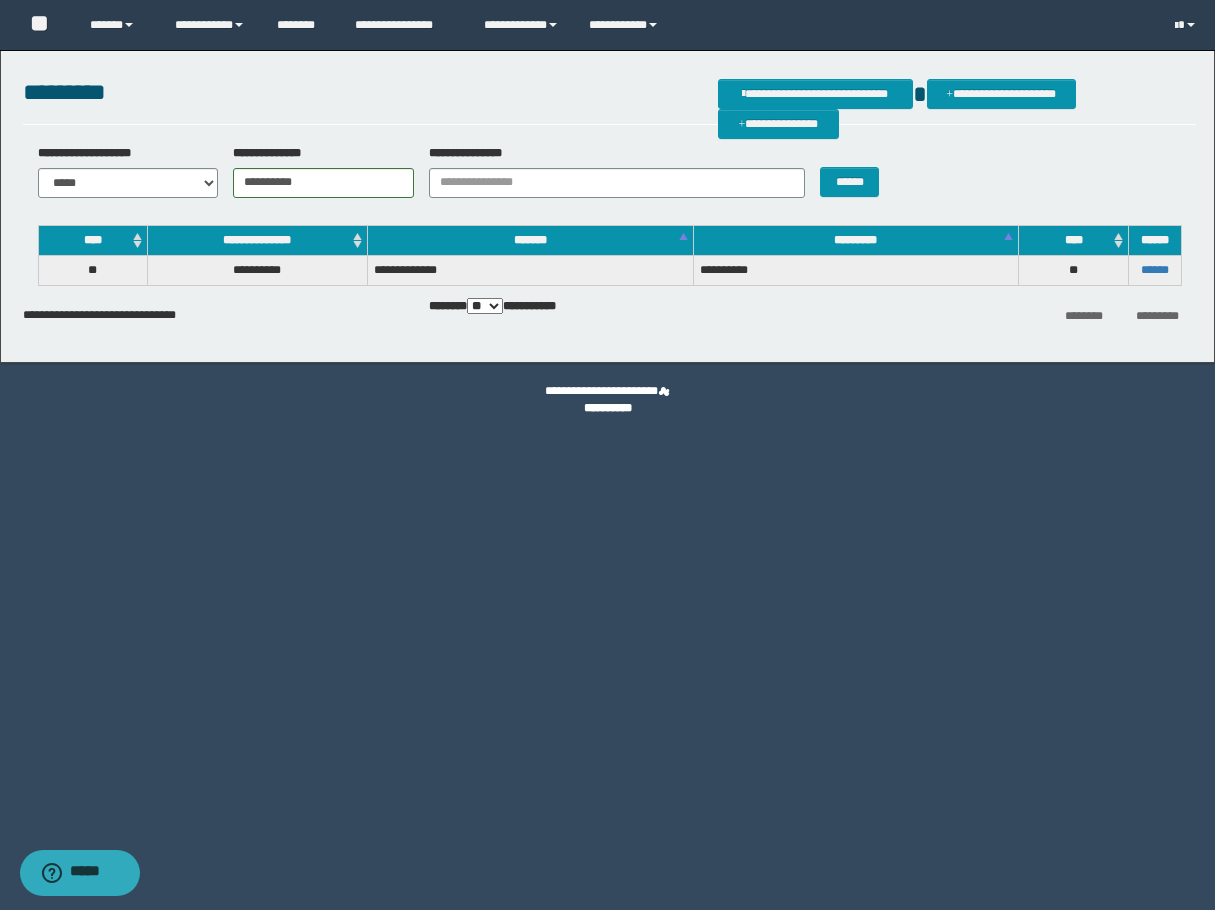 click on "**" at bounding box center [1073, 270] 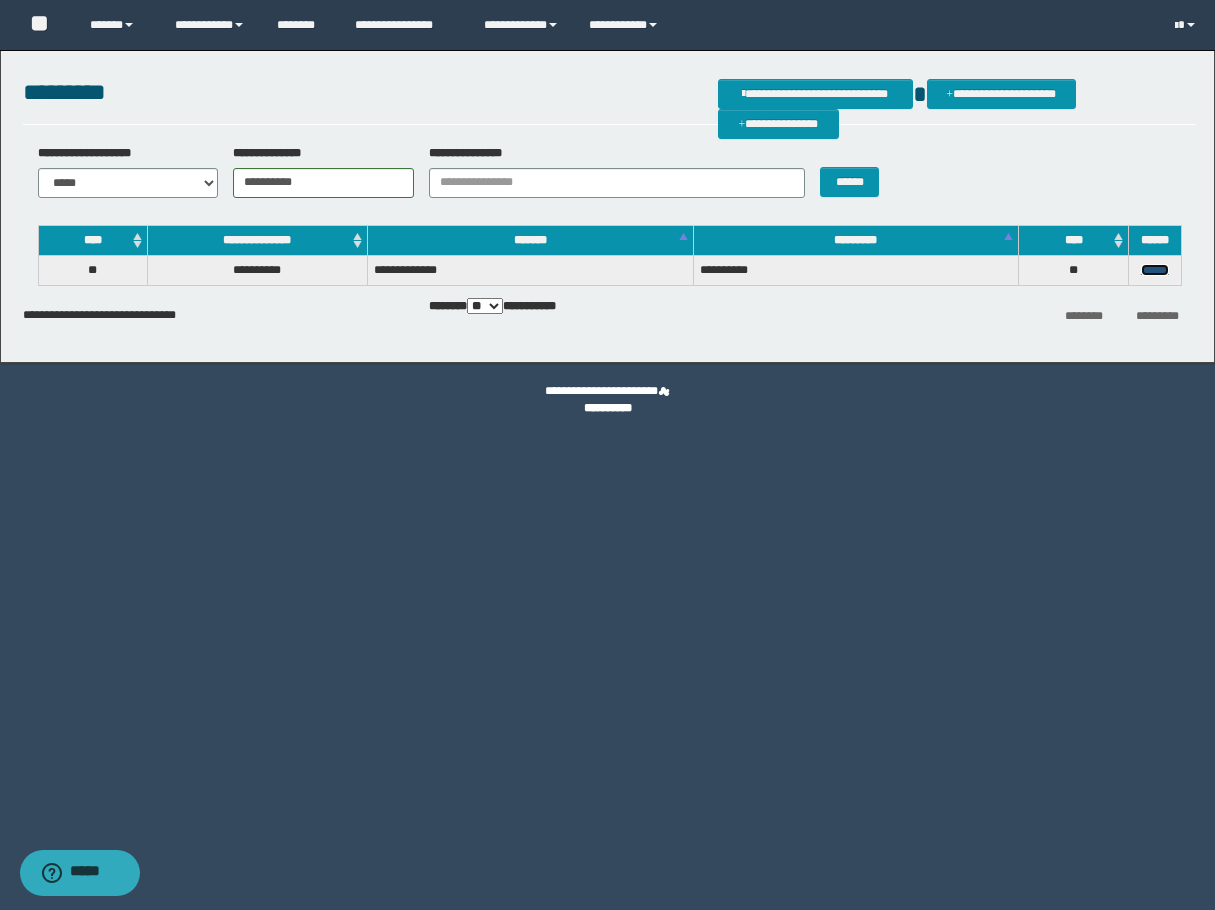 click on "******" at bounding box center [1155, 270] 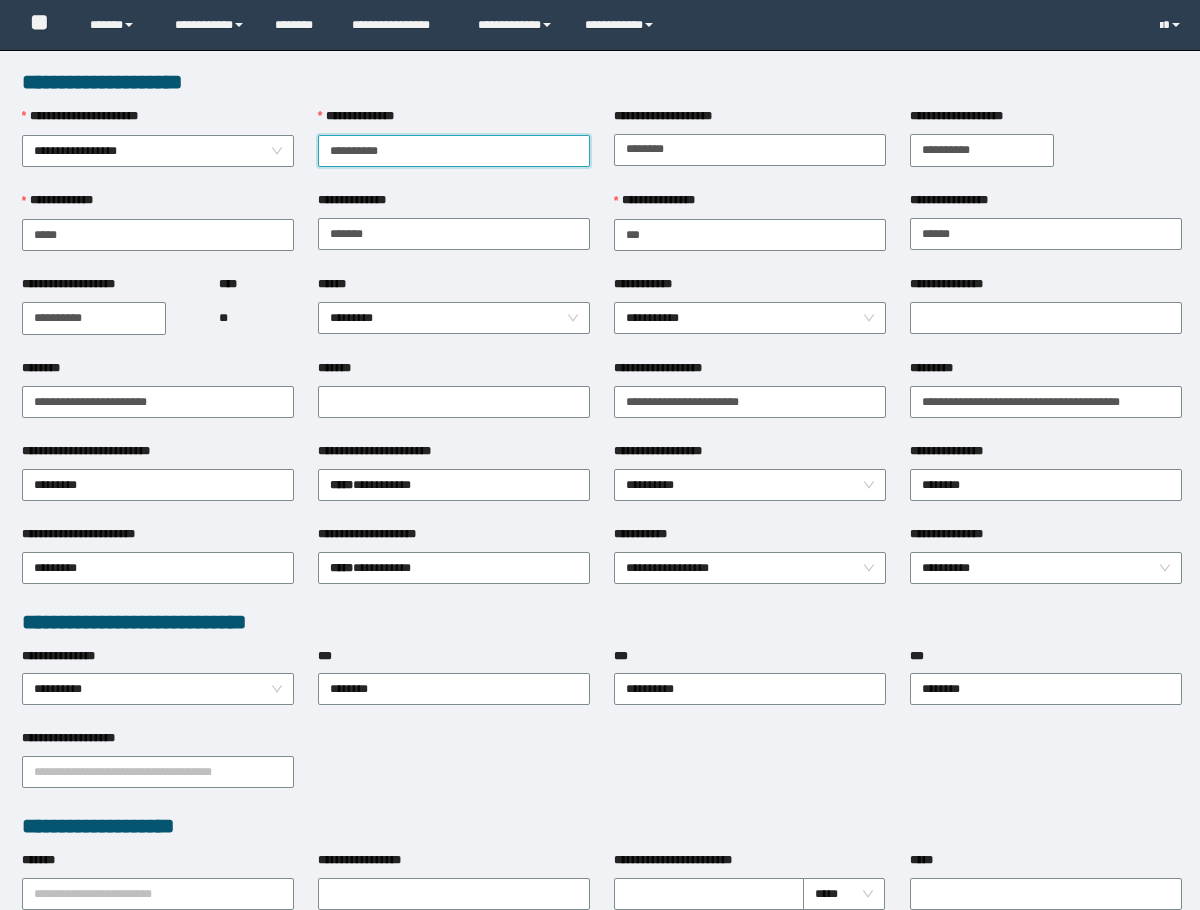 scroll, scrollTop: 0, scrollLeft: 0, axis: both 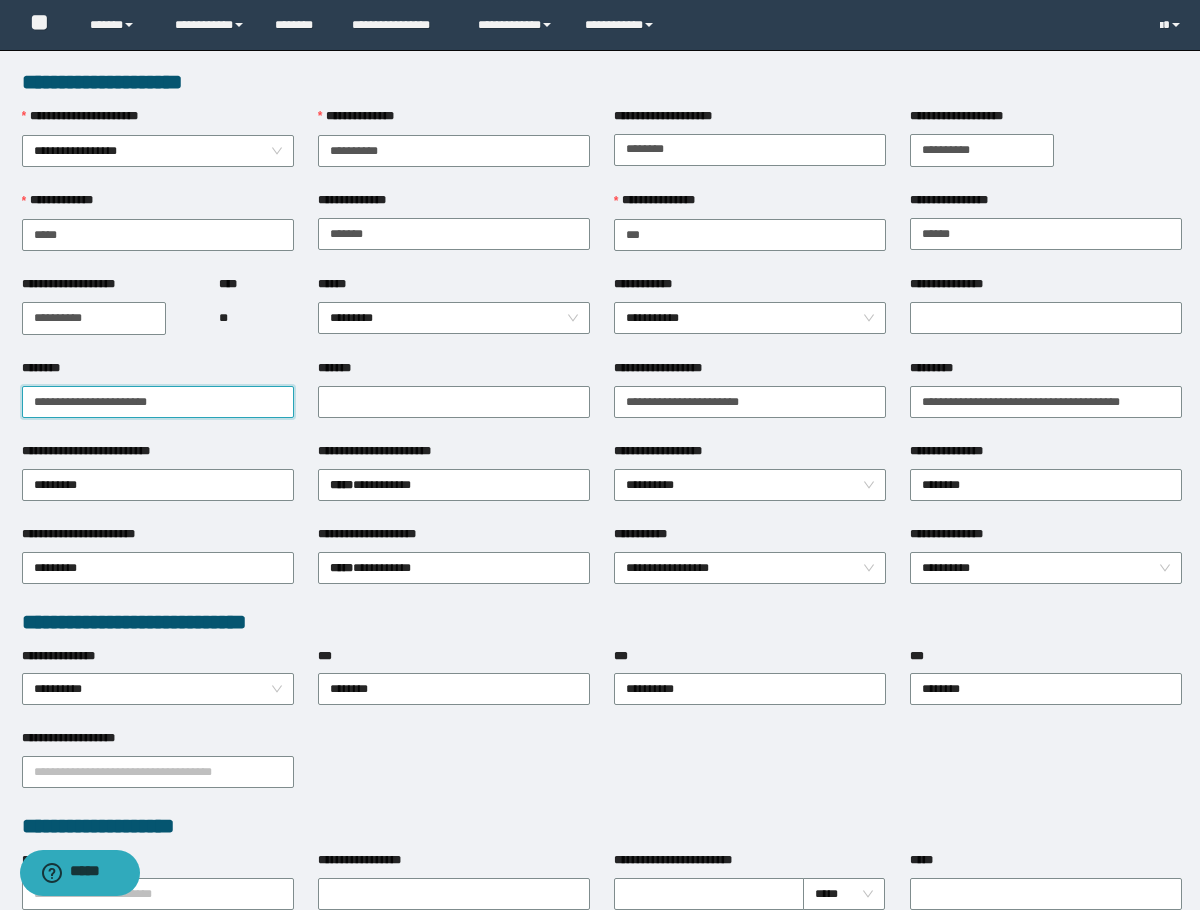 drag, startPoint x: 98, startPoint y: 398, endPoint x: -1, endPoint y: 399, distance: 99.00505 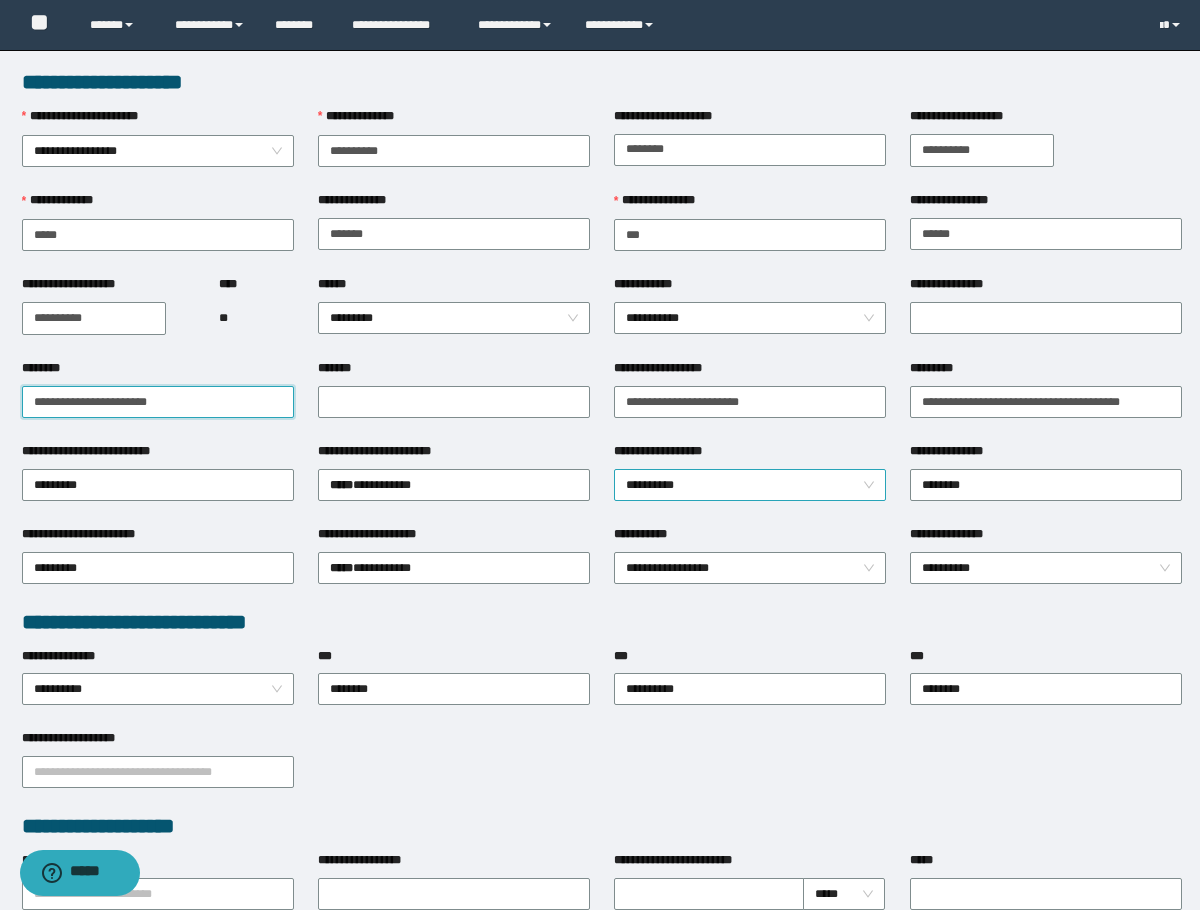 click on "**********" at bounding box center (750, 485) 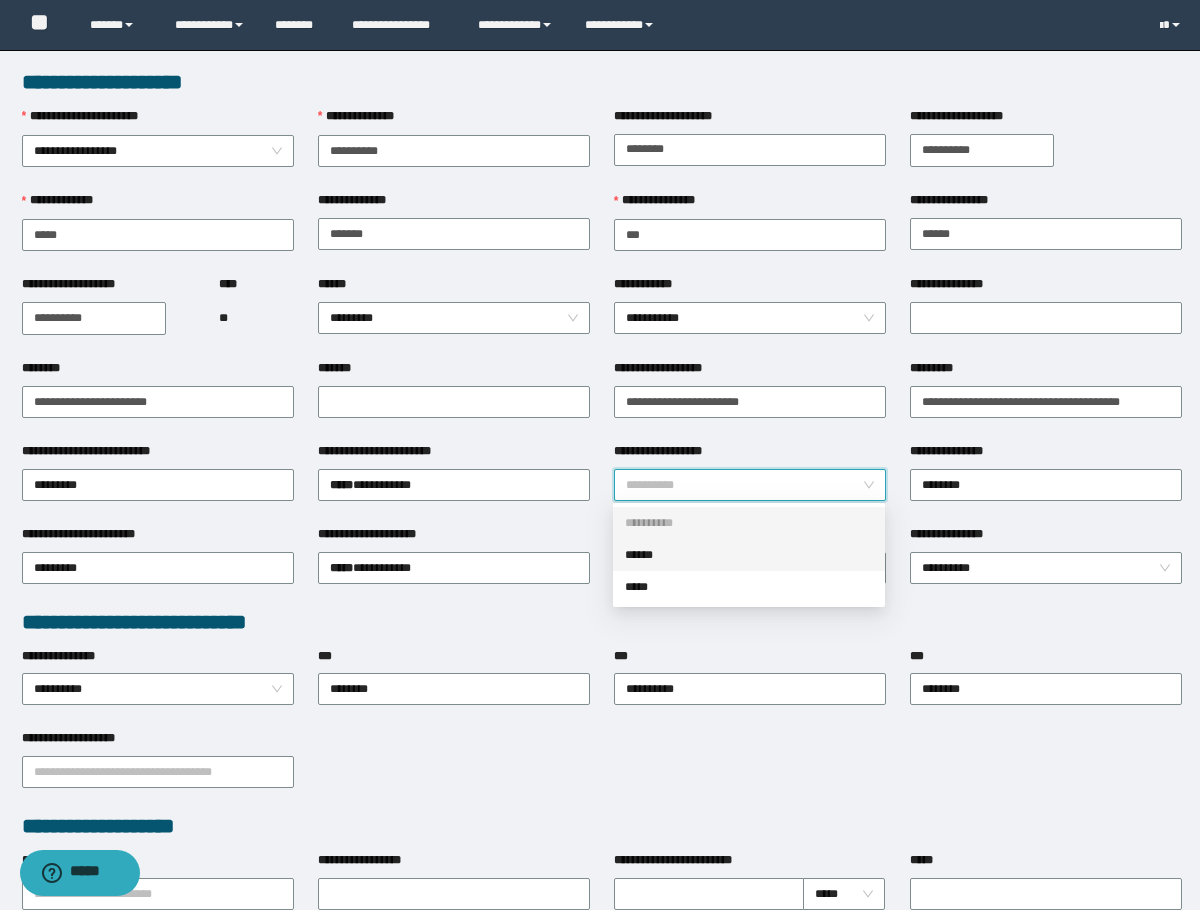 click on "******" at bounding box center [749, 555] 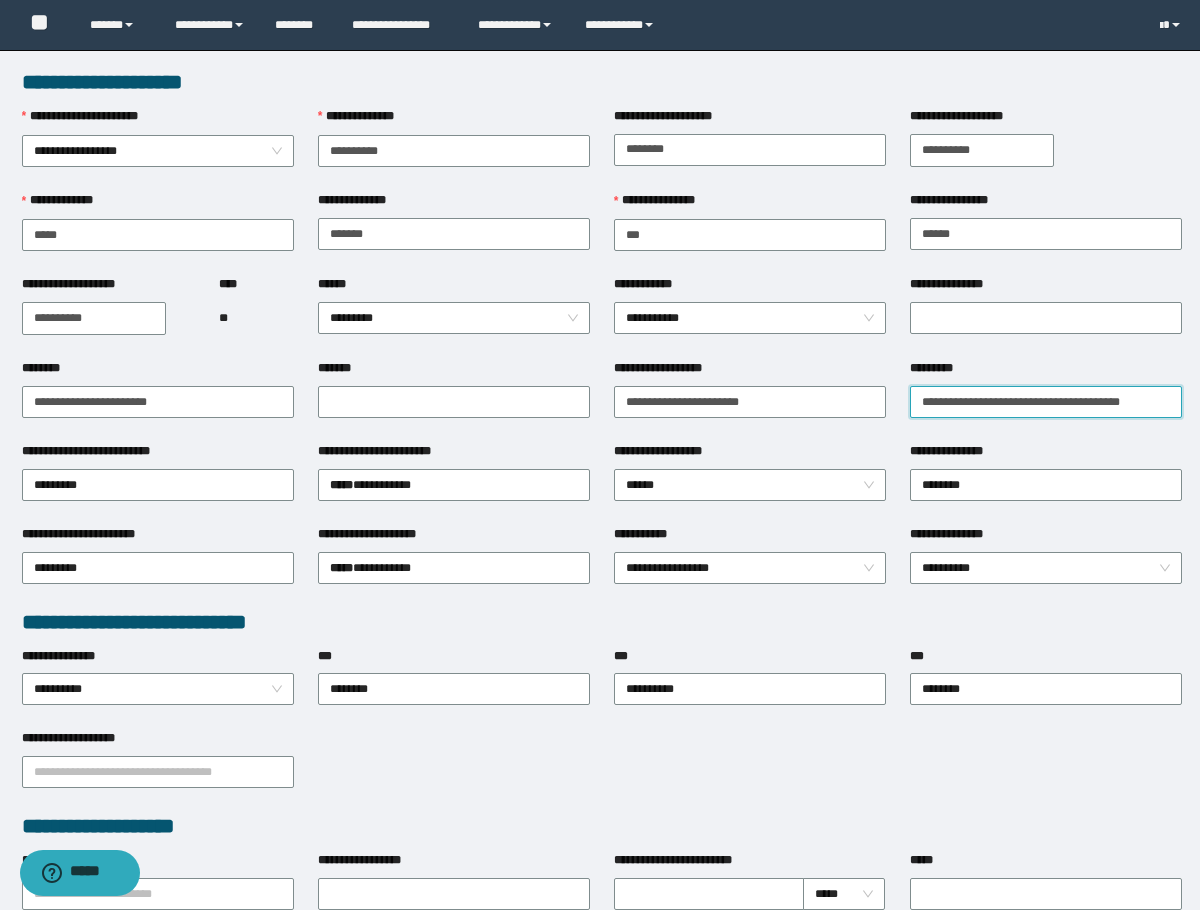 drag, startPoint x: 938, startPoint y: 413, endPoint x: 928, endPoint y: 418, distance: 11.18034 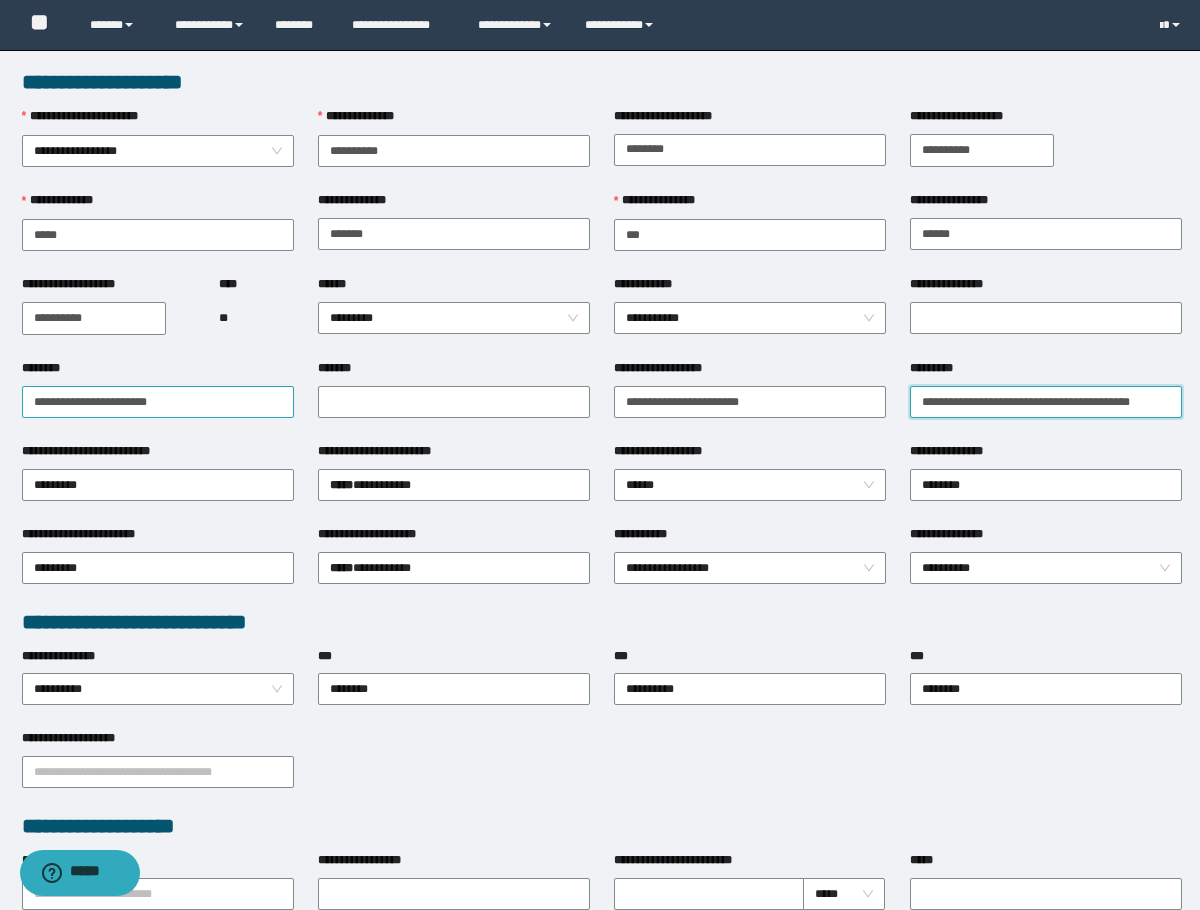 type on "**********" 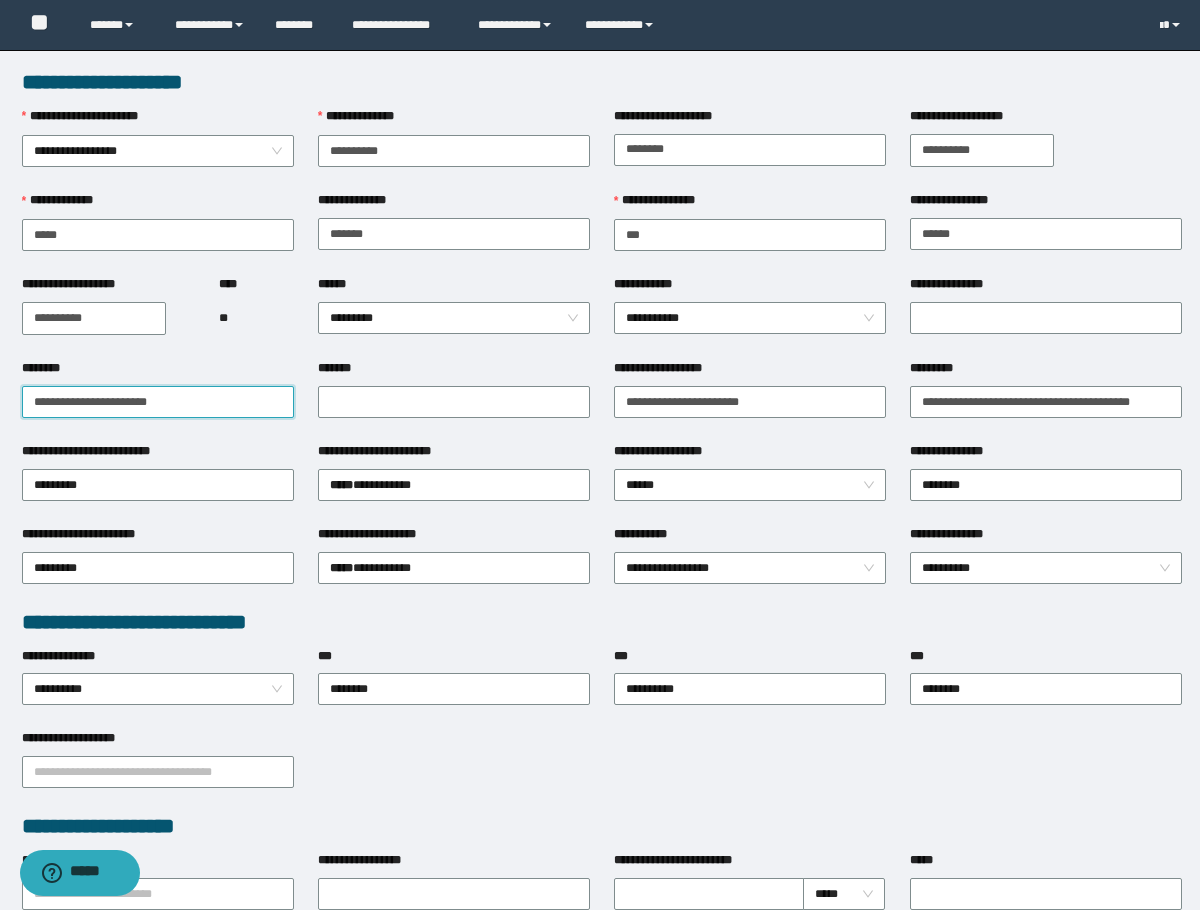 drag, startPoint x: 167, startPoint y: 406, endPoint x: 181, endPoint y: 407, distance: 14.035668 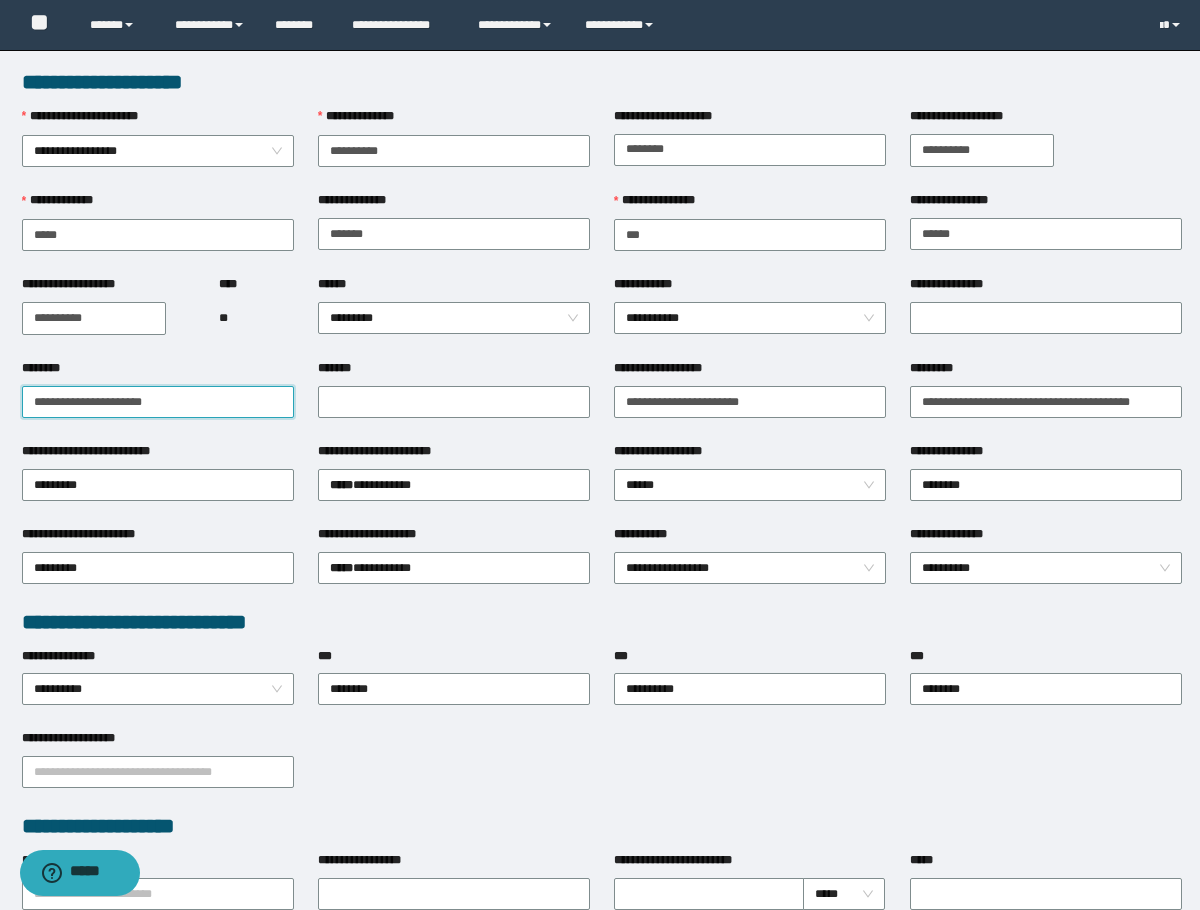 click on "**********" at bounding box center [158, 402] 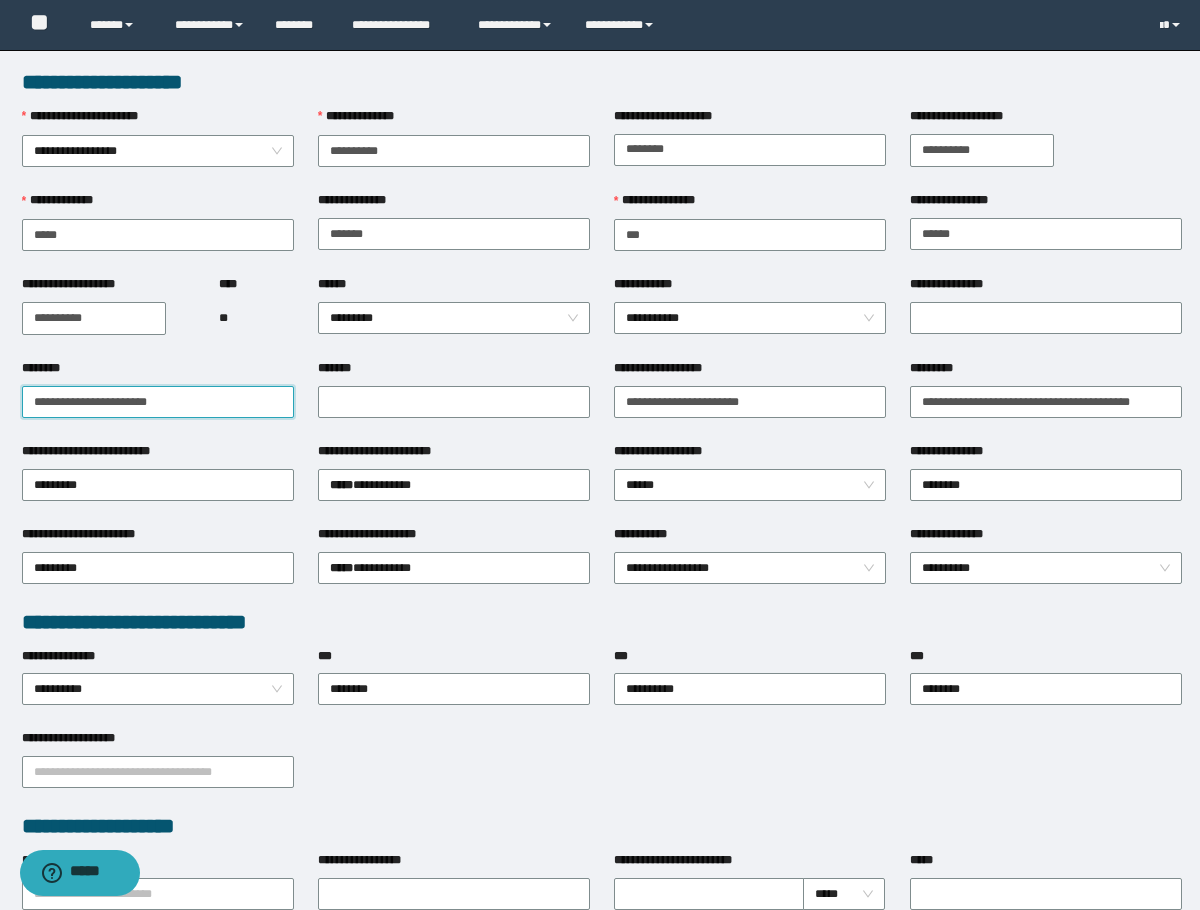 type on "**********" 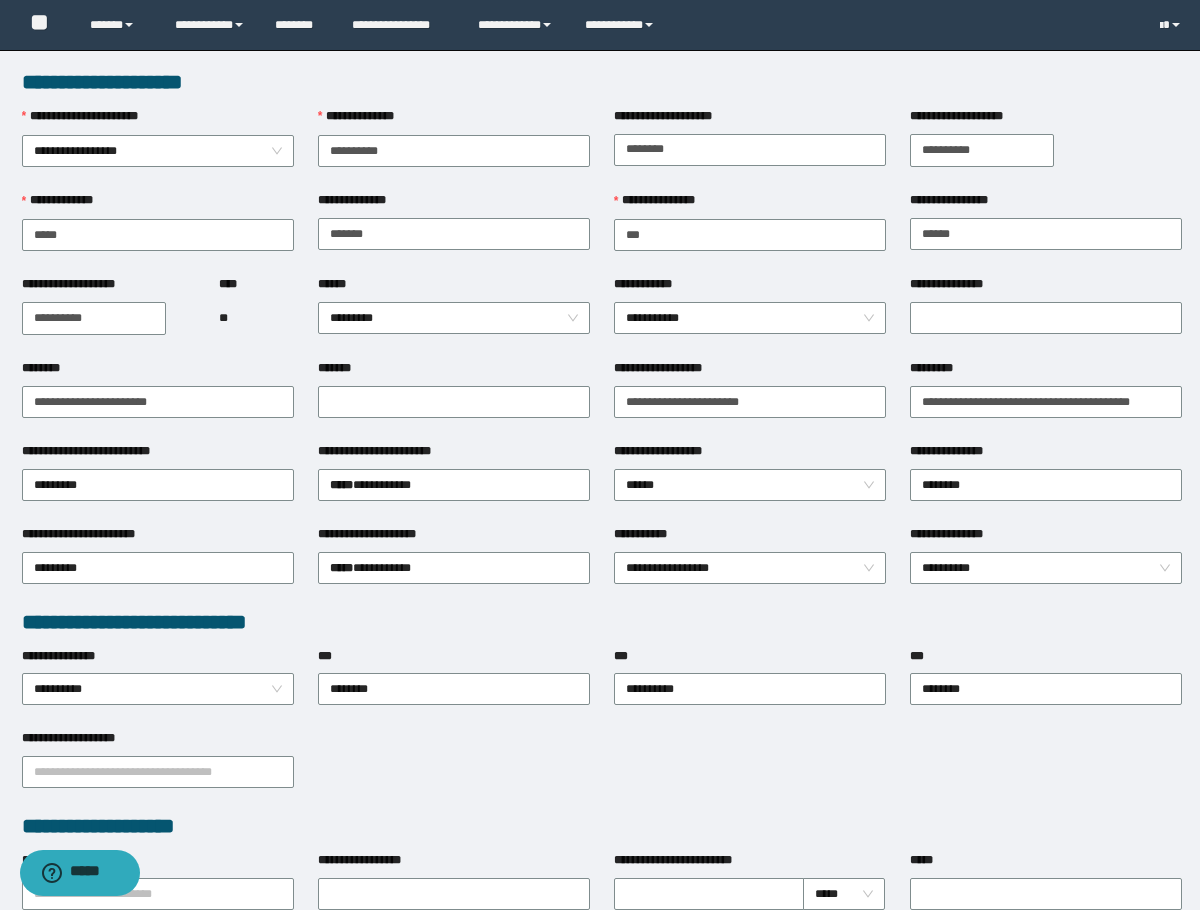 click on "********" at bounding box center [158, 372] 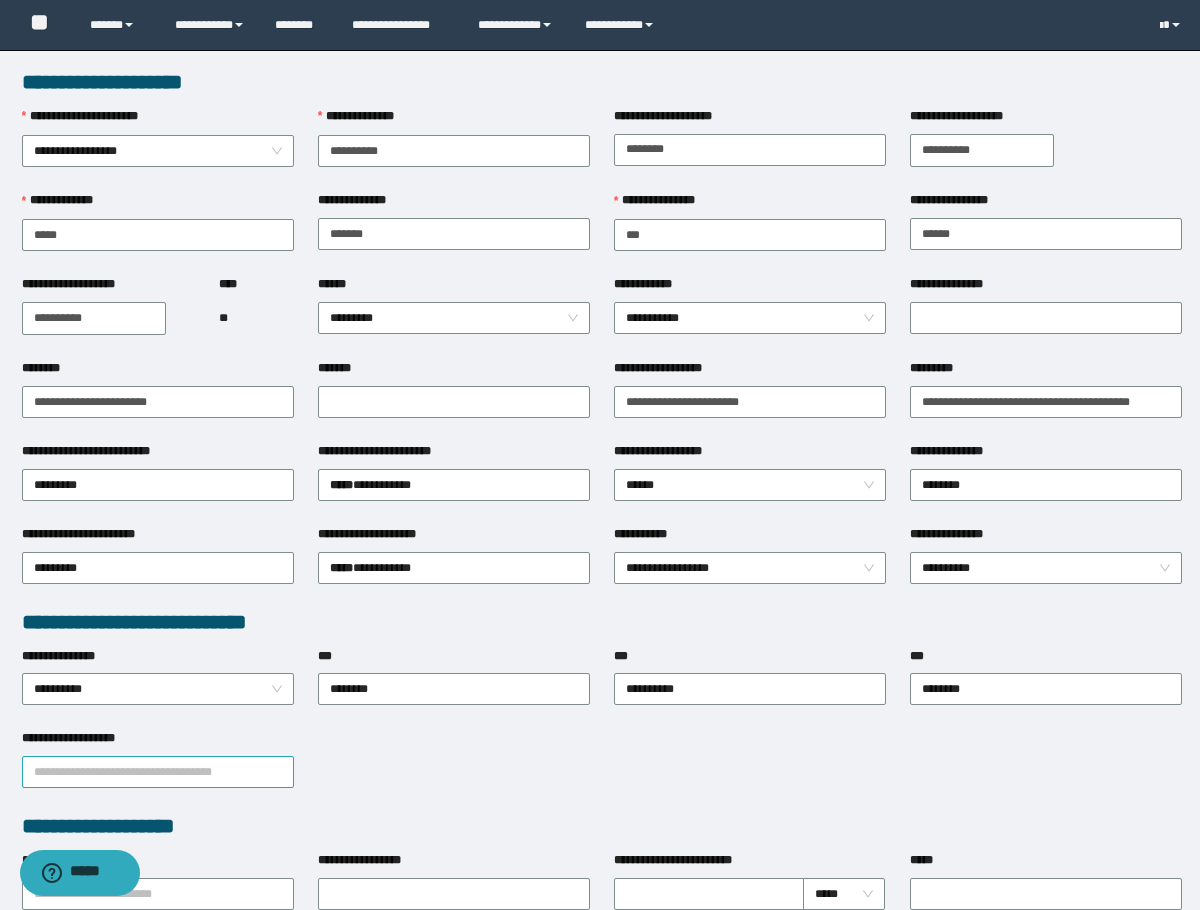 click on "**********" at bounding box center (158, 772) 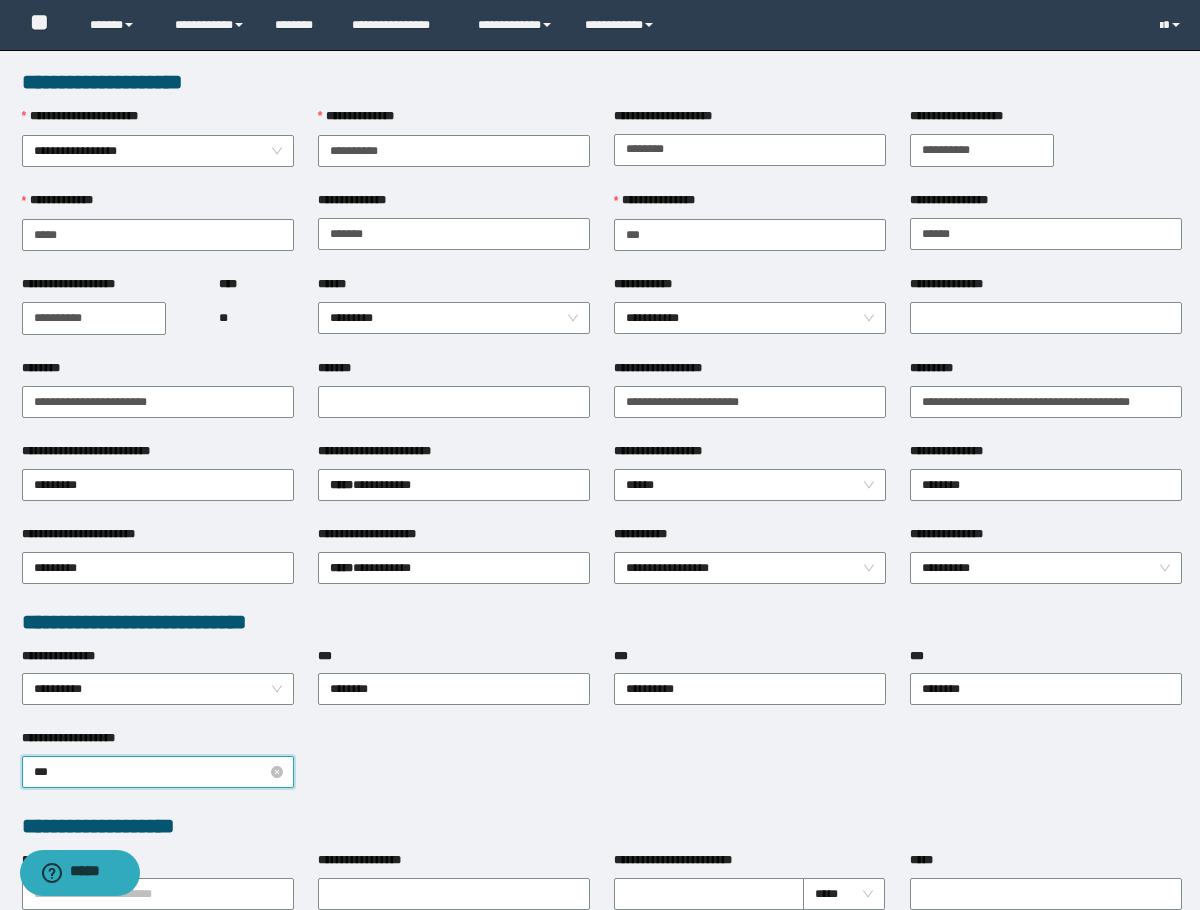 type on "****" 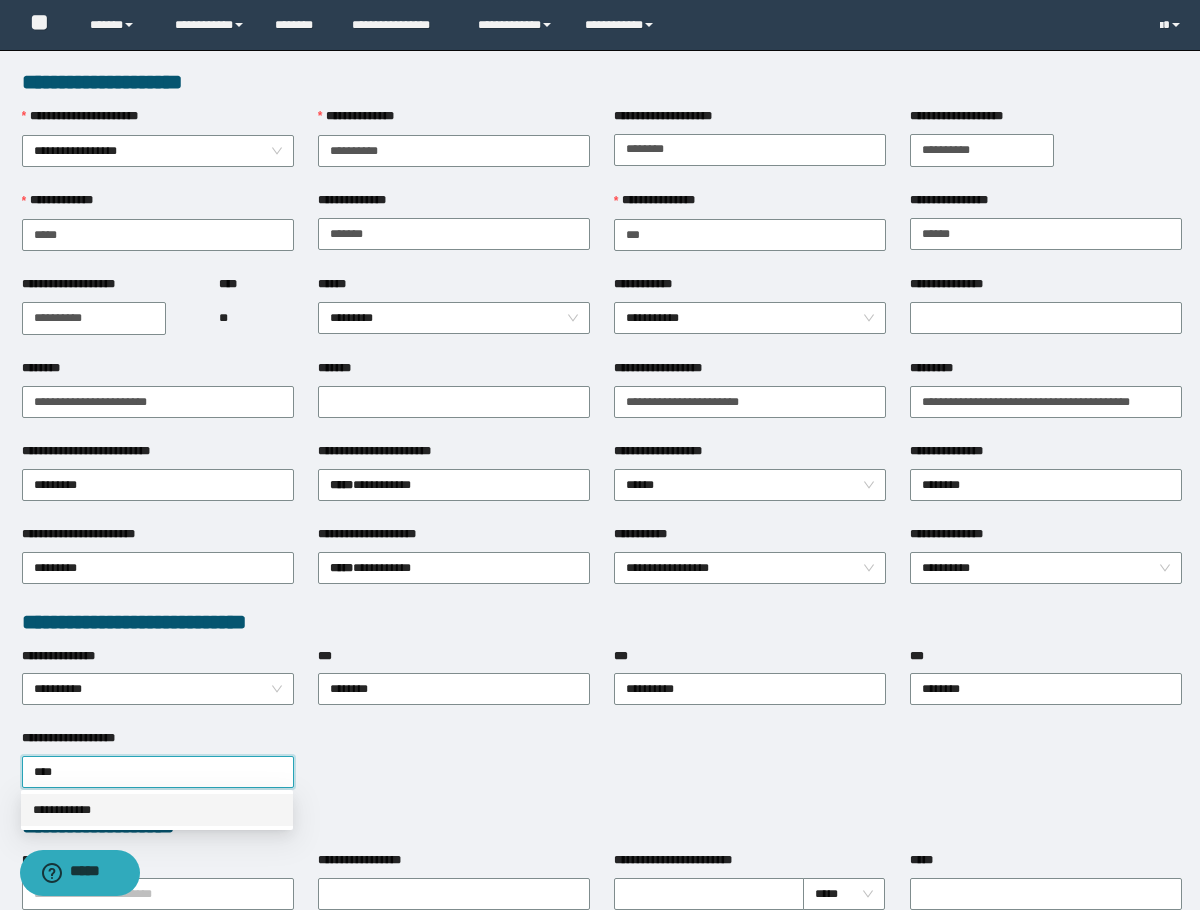 click on "**********" at bounding box center [157, 810] 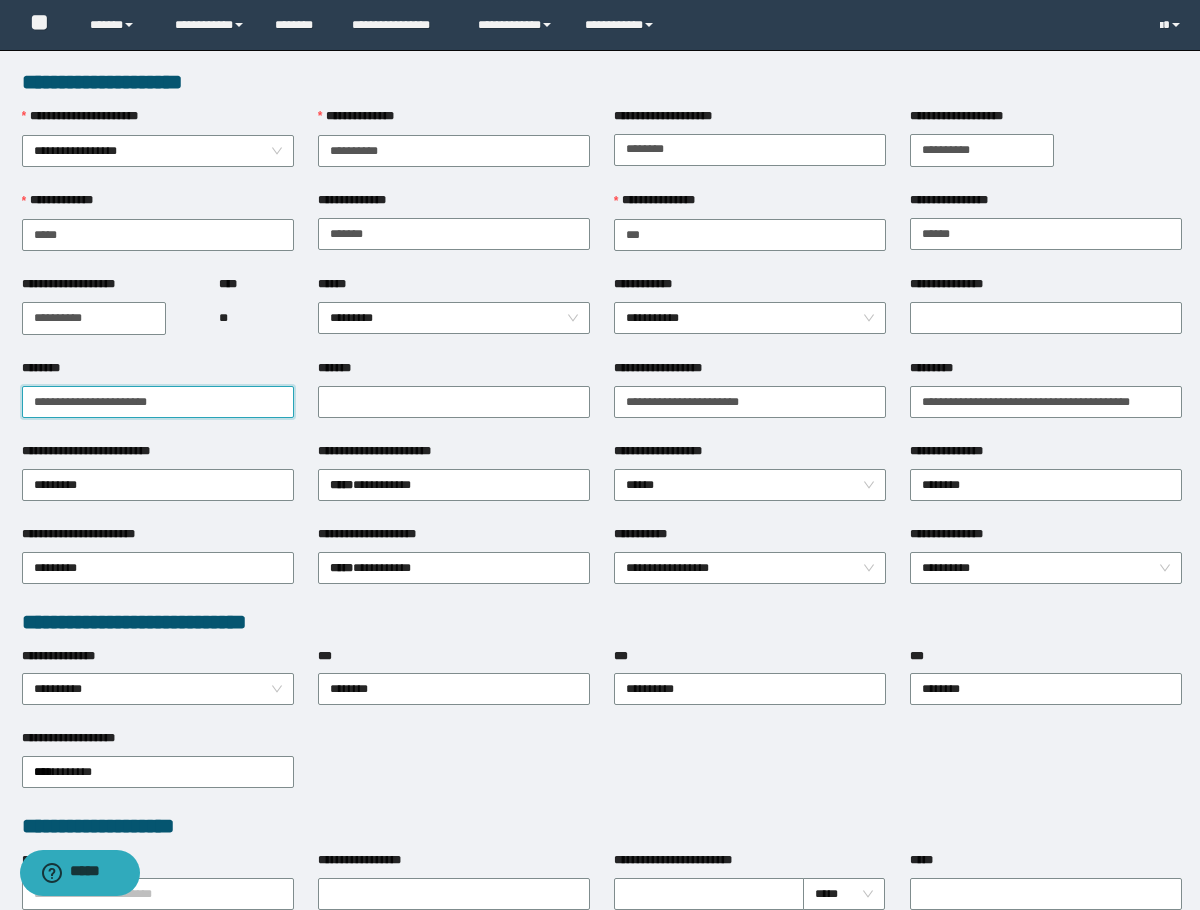 drag, startPoint x: 192, startPoint y: 415, endPoint x: 7, endPoint y: 421, distance: 185.09727 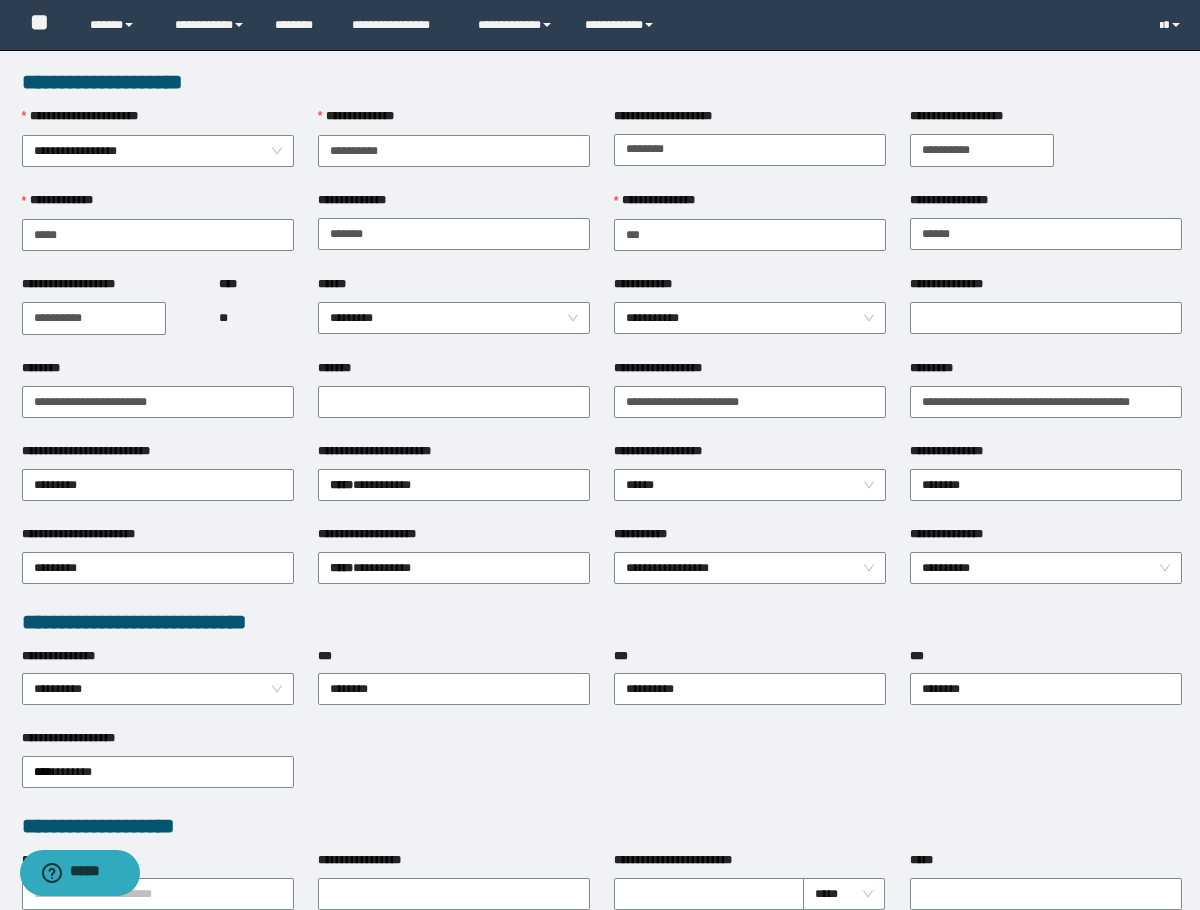 click on "**" at bounding box center (256, 318) 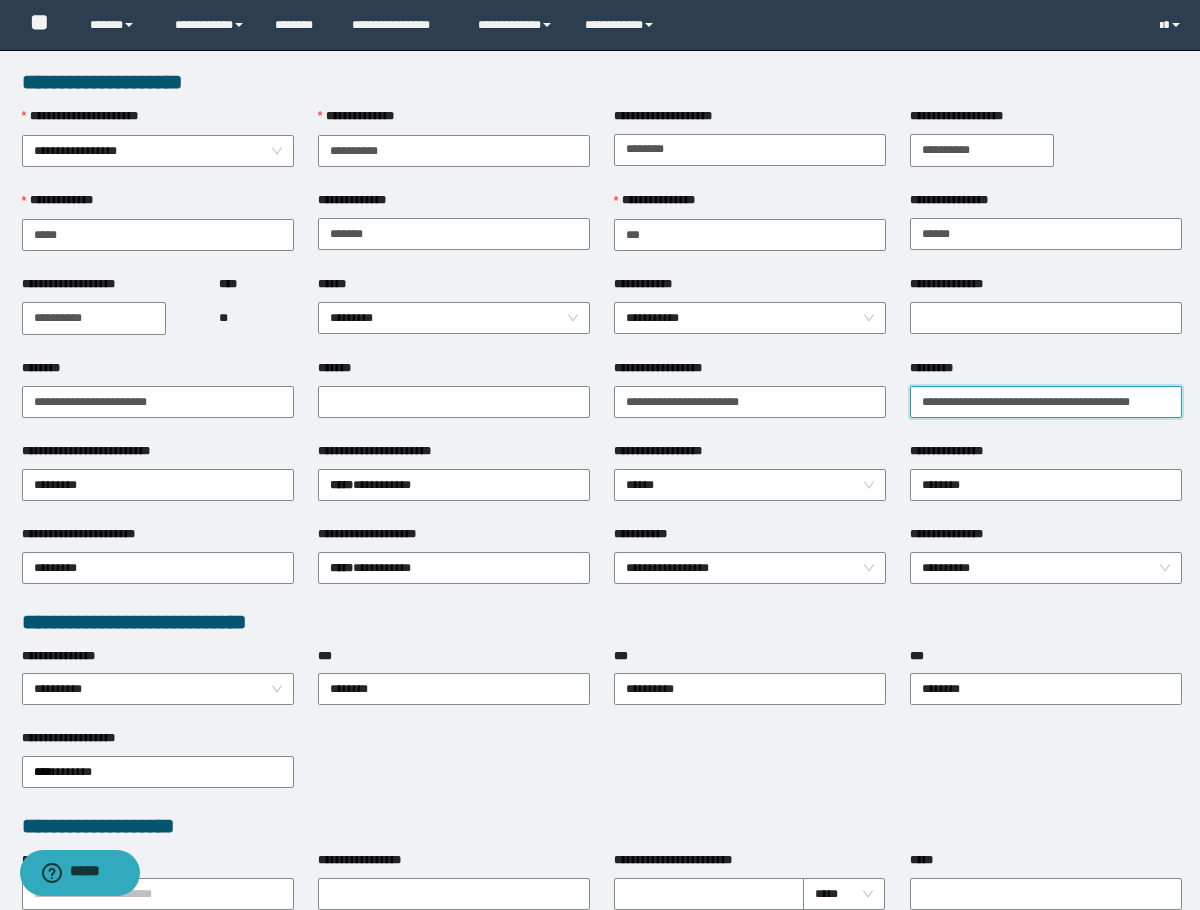 click on "**********" at bounding box center [1046, 402] 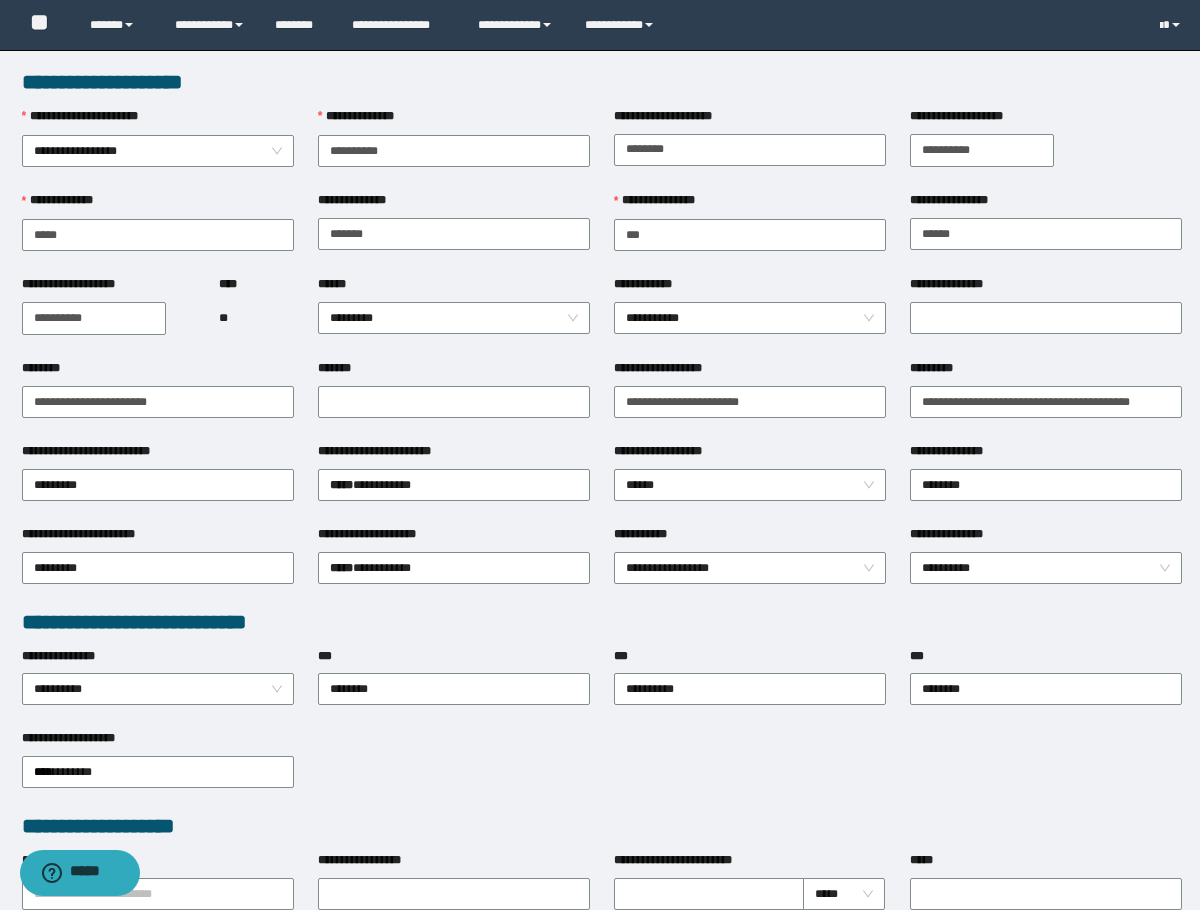 click on "**********" at bounding box center [1046, 400] 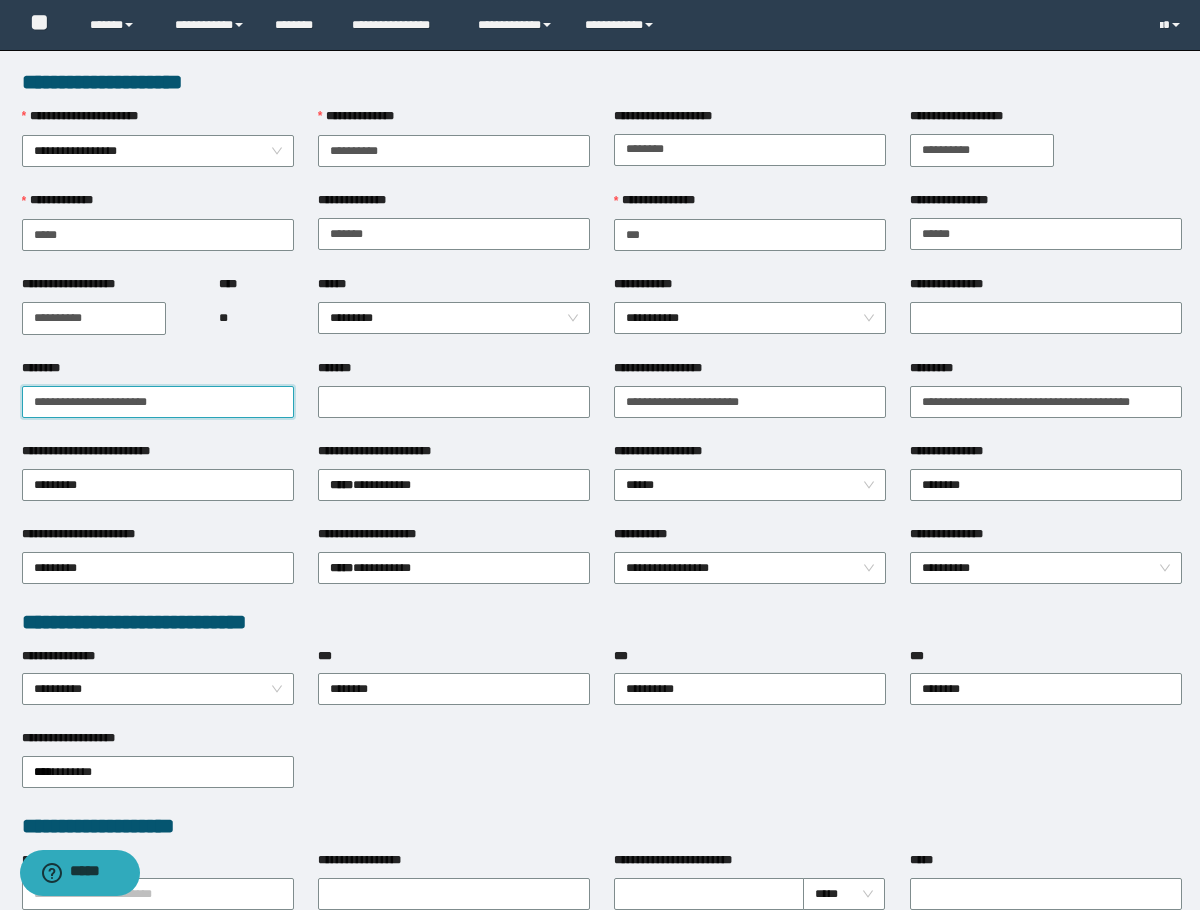 drag, startPoint x: 208, startPoint y: 395, endPoint x: -1, endPoint y: 412, distance: 209.69025 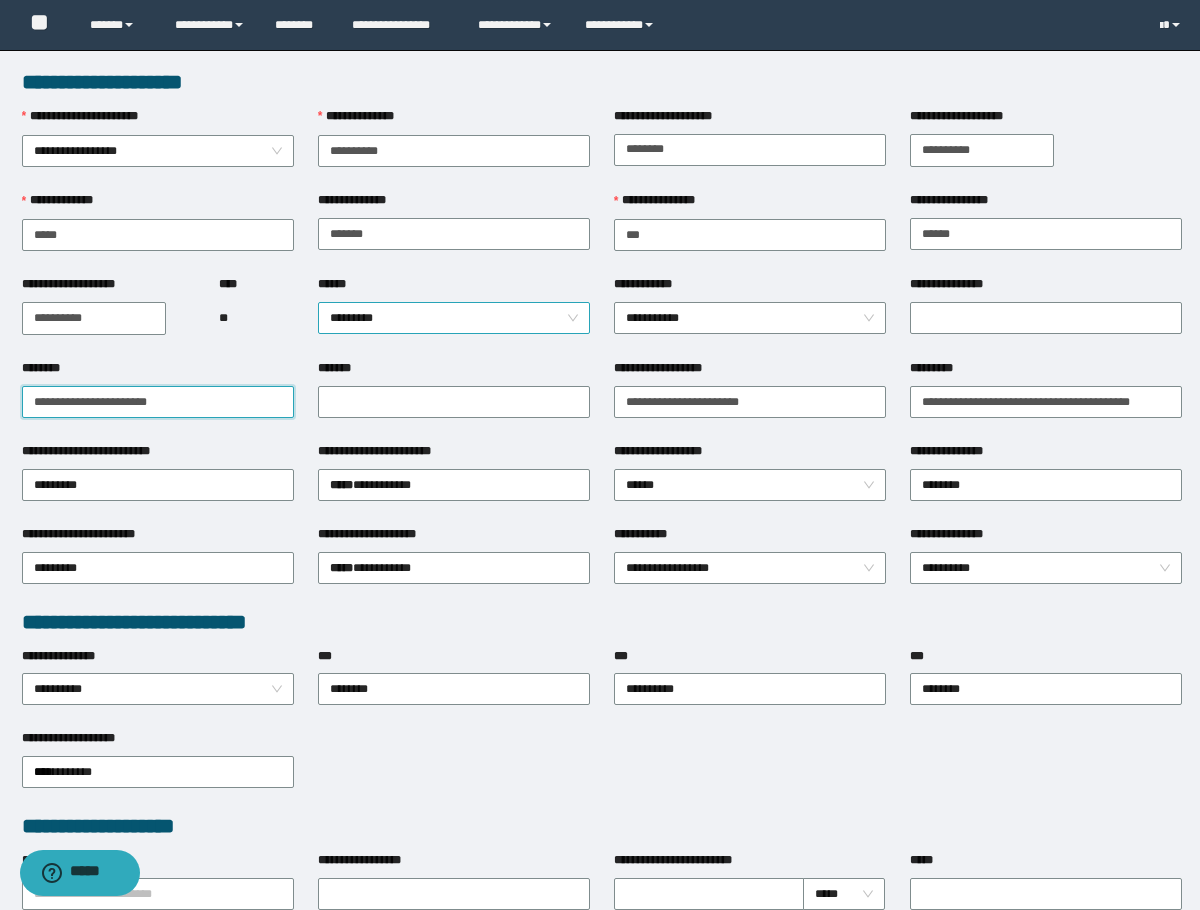 click on "*********" at bounding box center [454, 318] 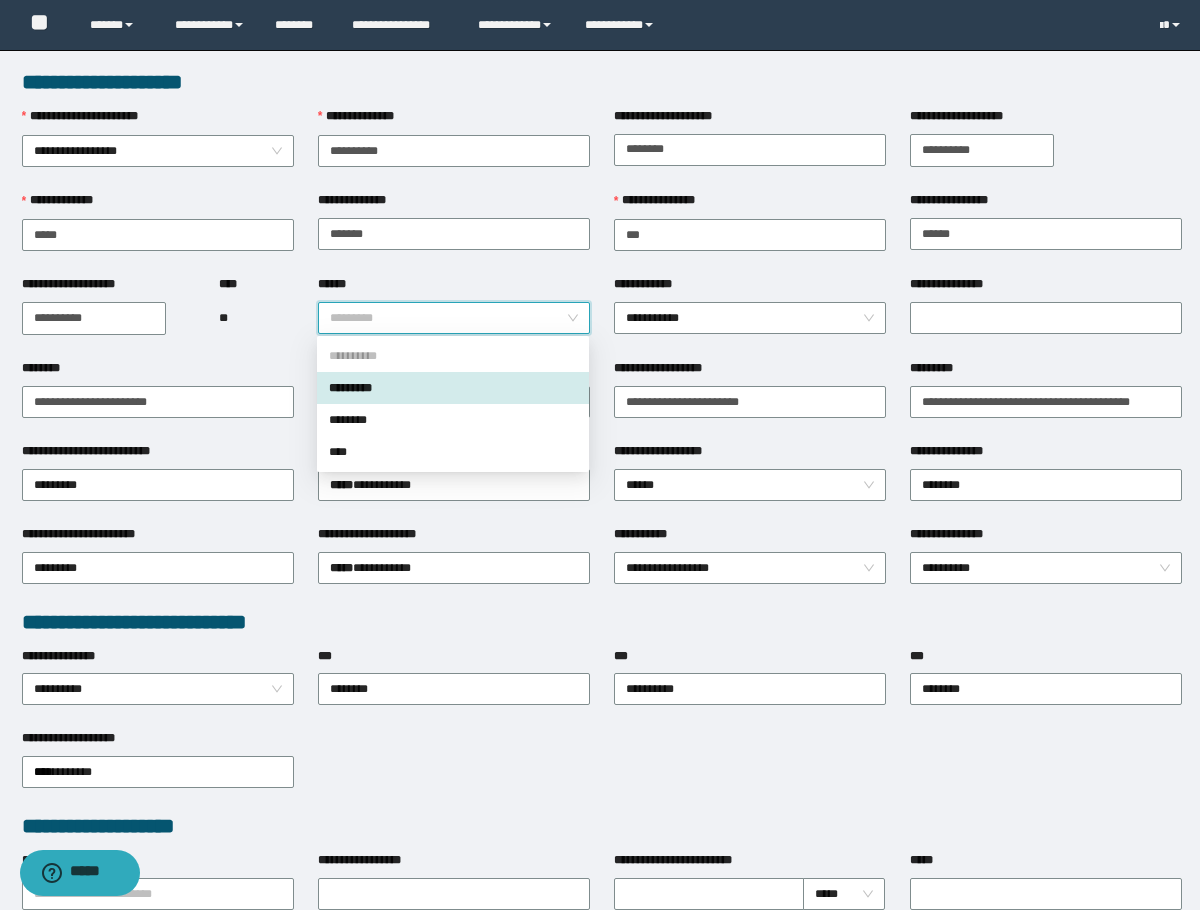click on "**********" at bounding box center [454, 233] 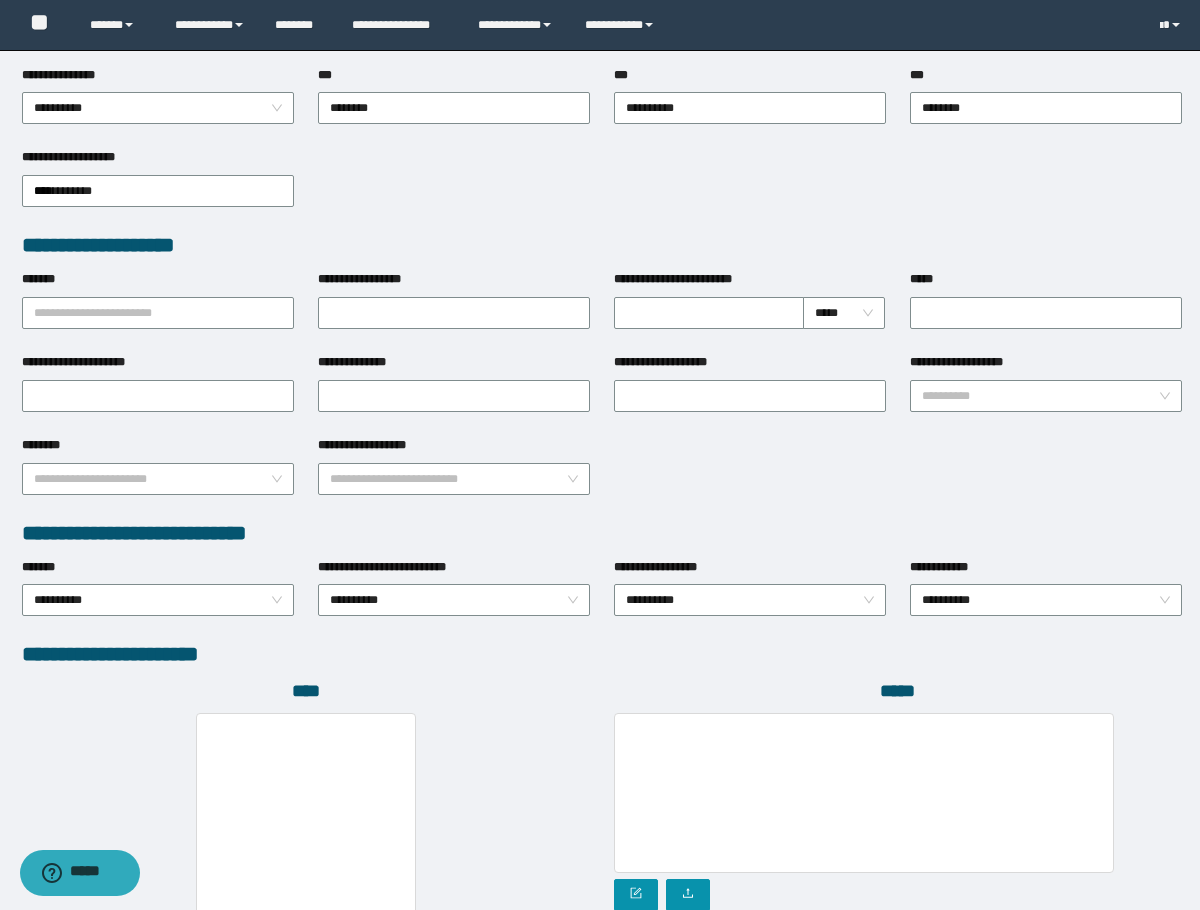 scroll, scrollTop: 793, scrollLeft: 0, axis: vertical 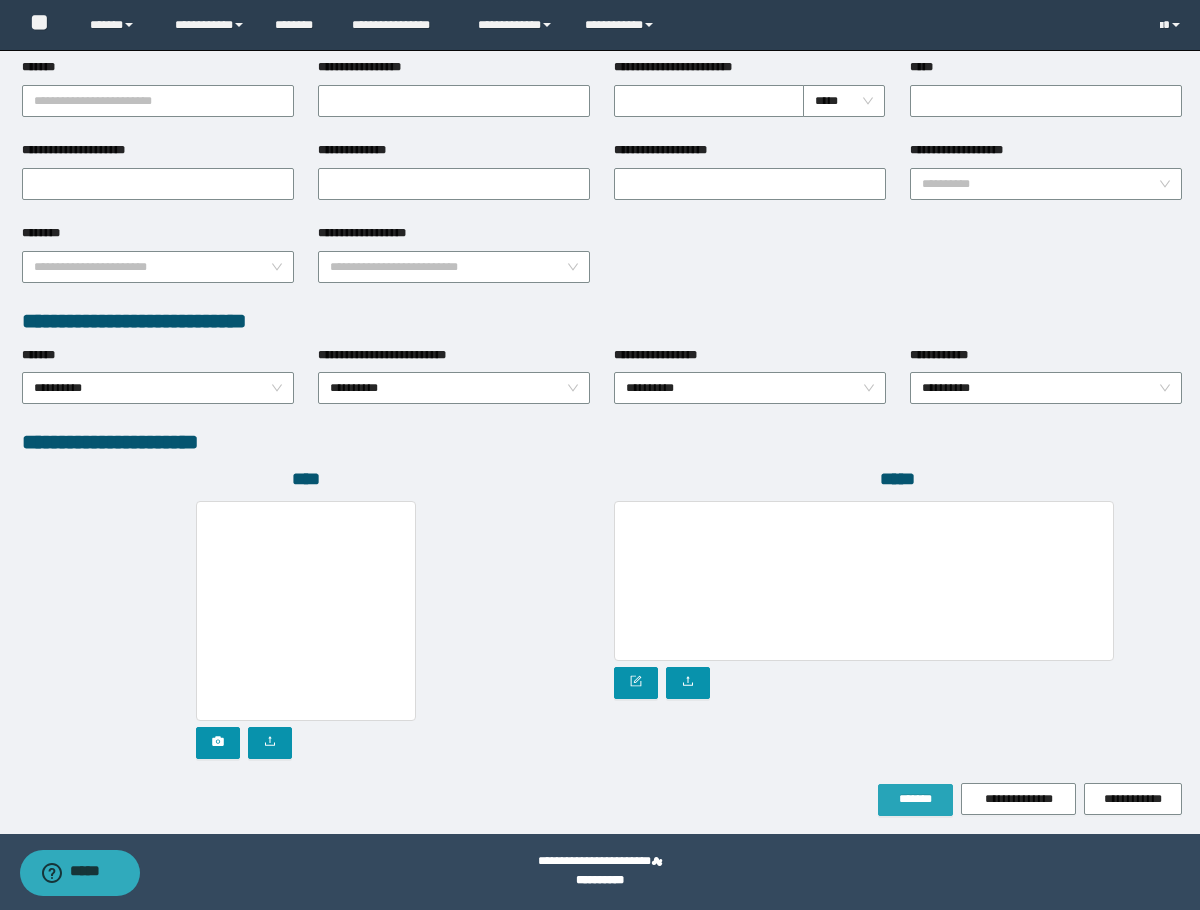 click on "*******" at bounding box center [915, 799] 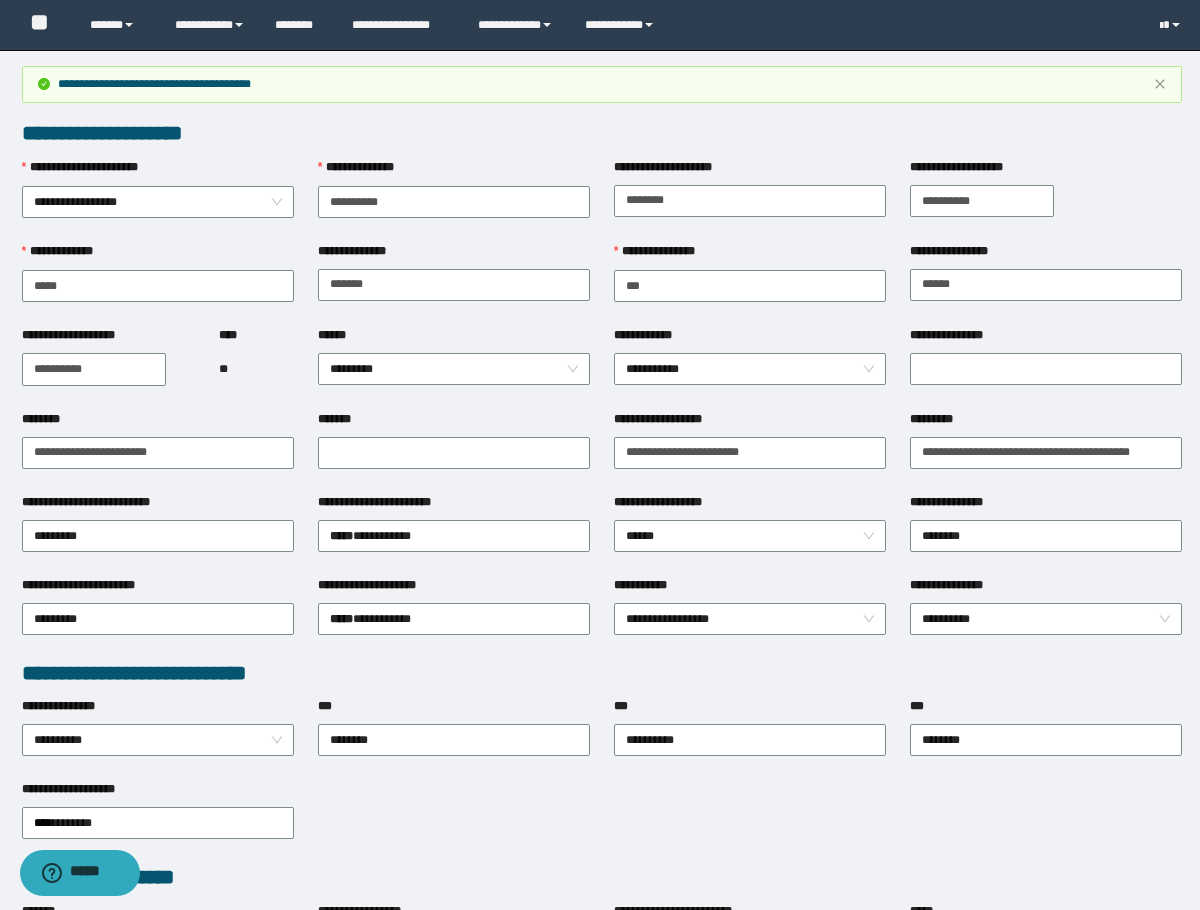 scroll, scrollTop: 0, scrollLeft: 0, axis: both 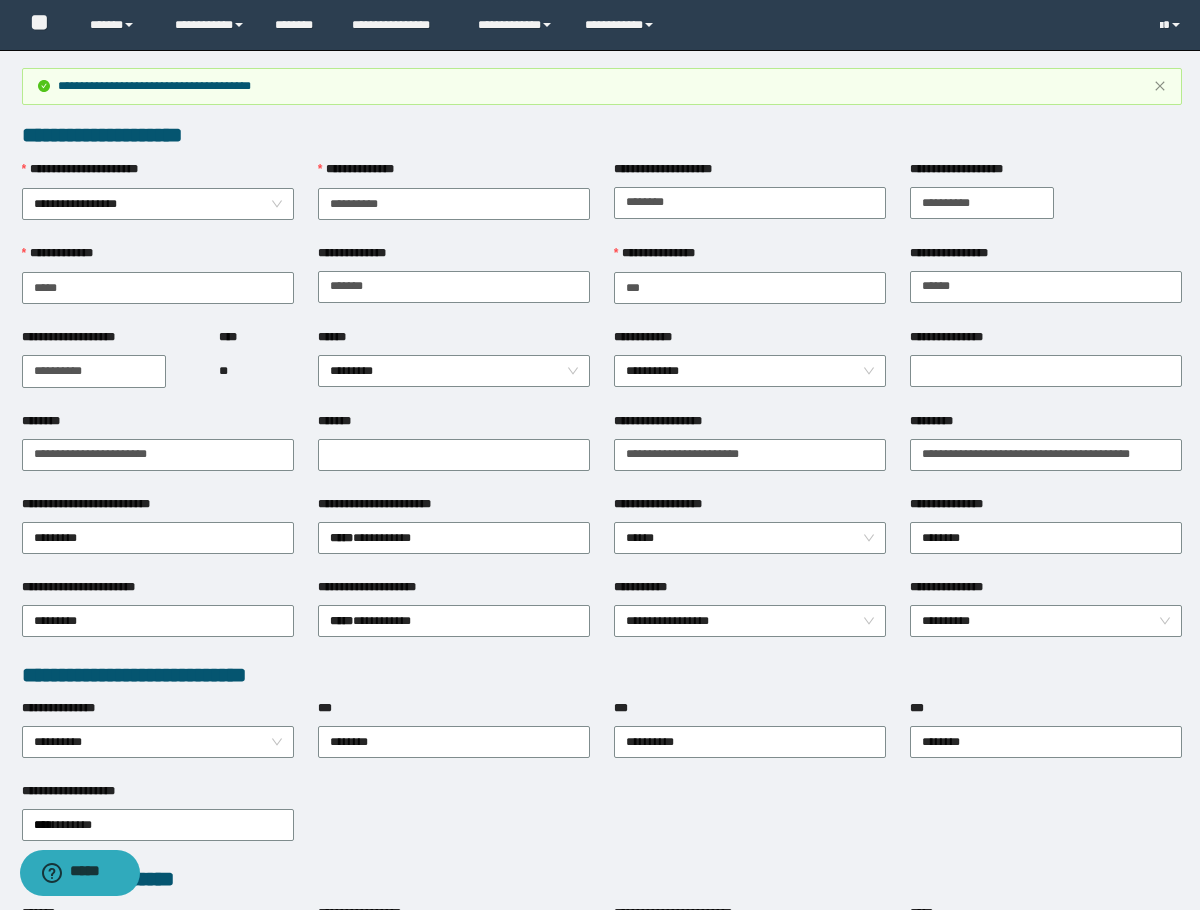 click on "**********" at bounding box center [158, 286] 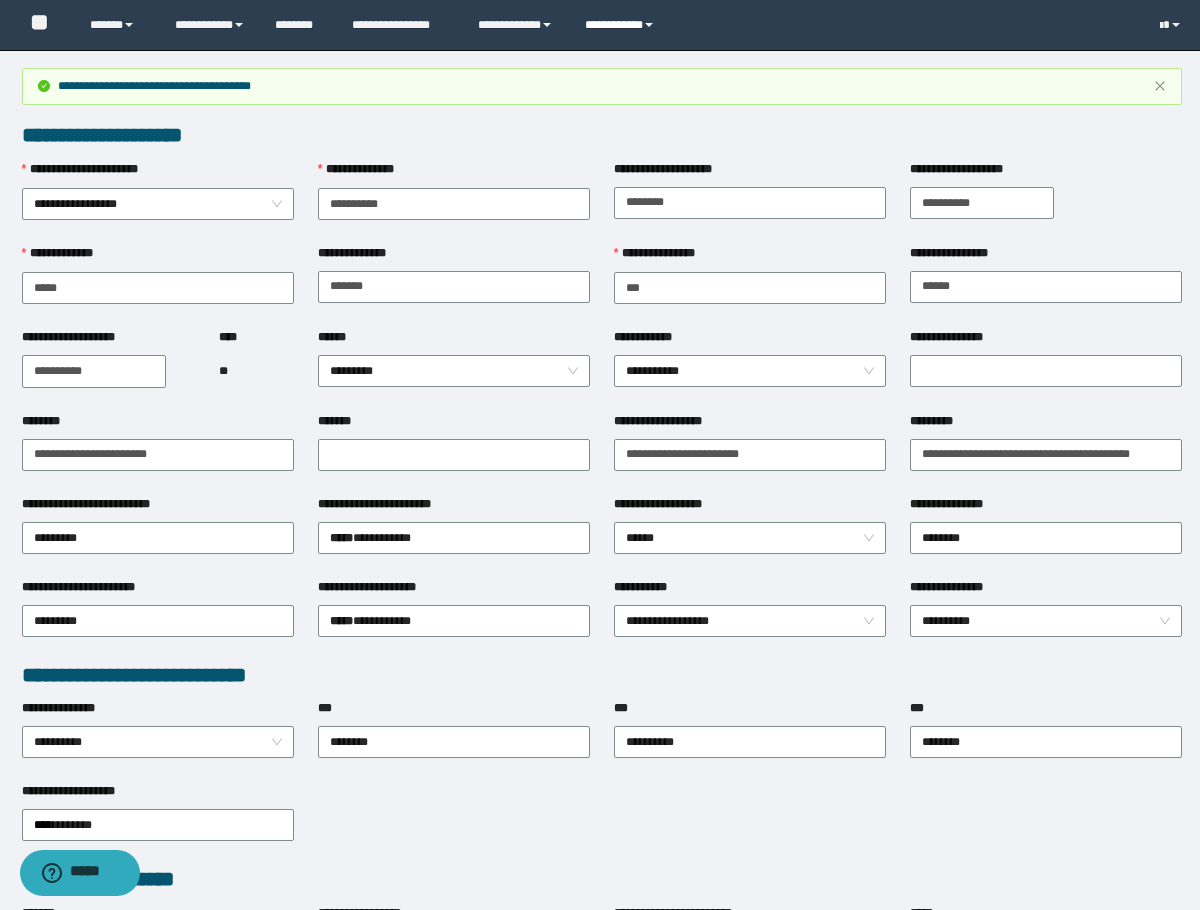 click on "**********" at bounding box center (622, 25) 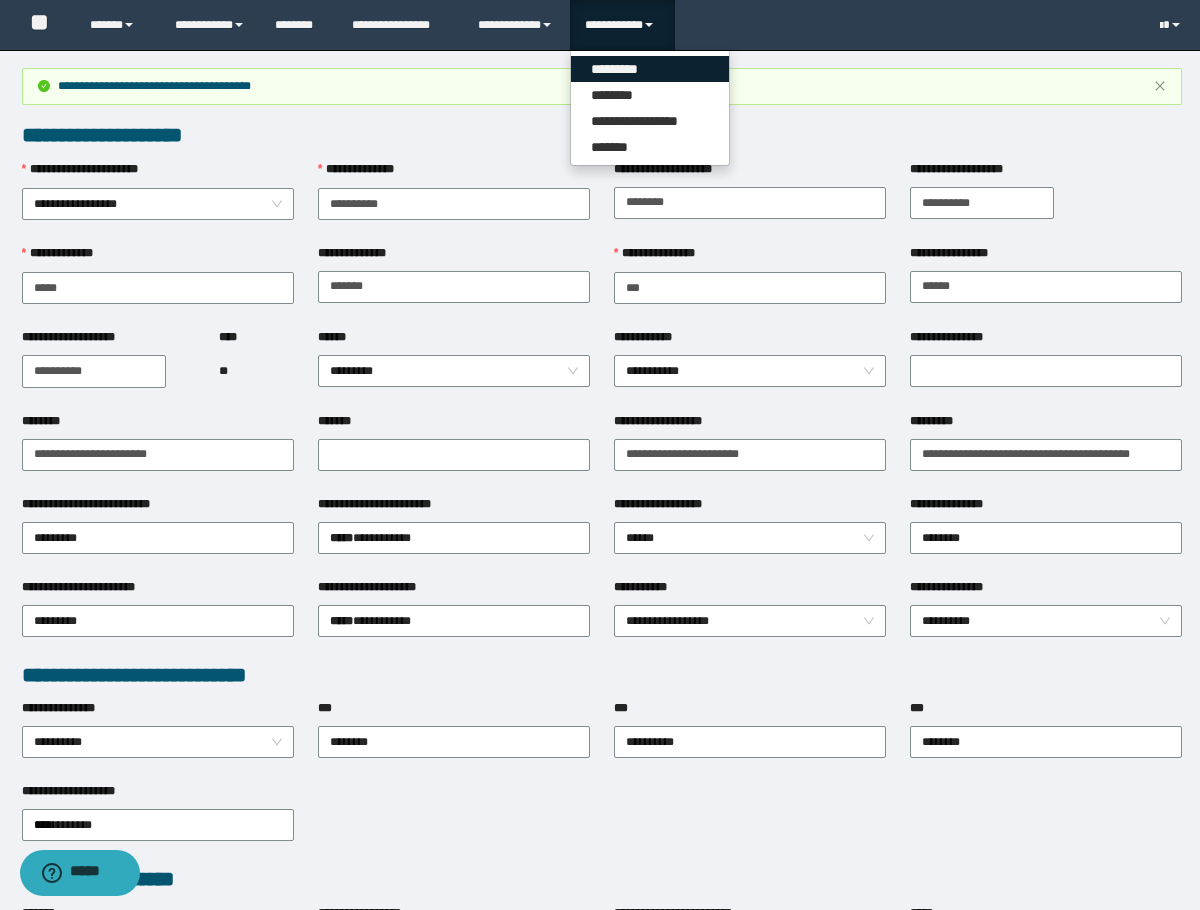 click on "*********" at bounding box center (650, 69) 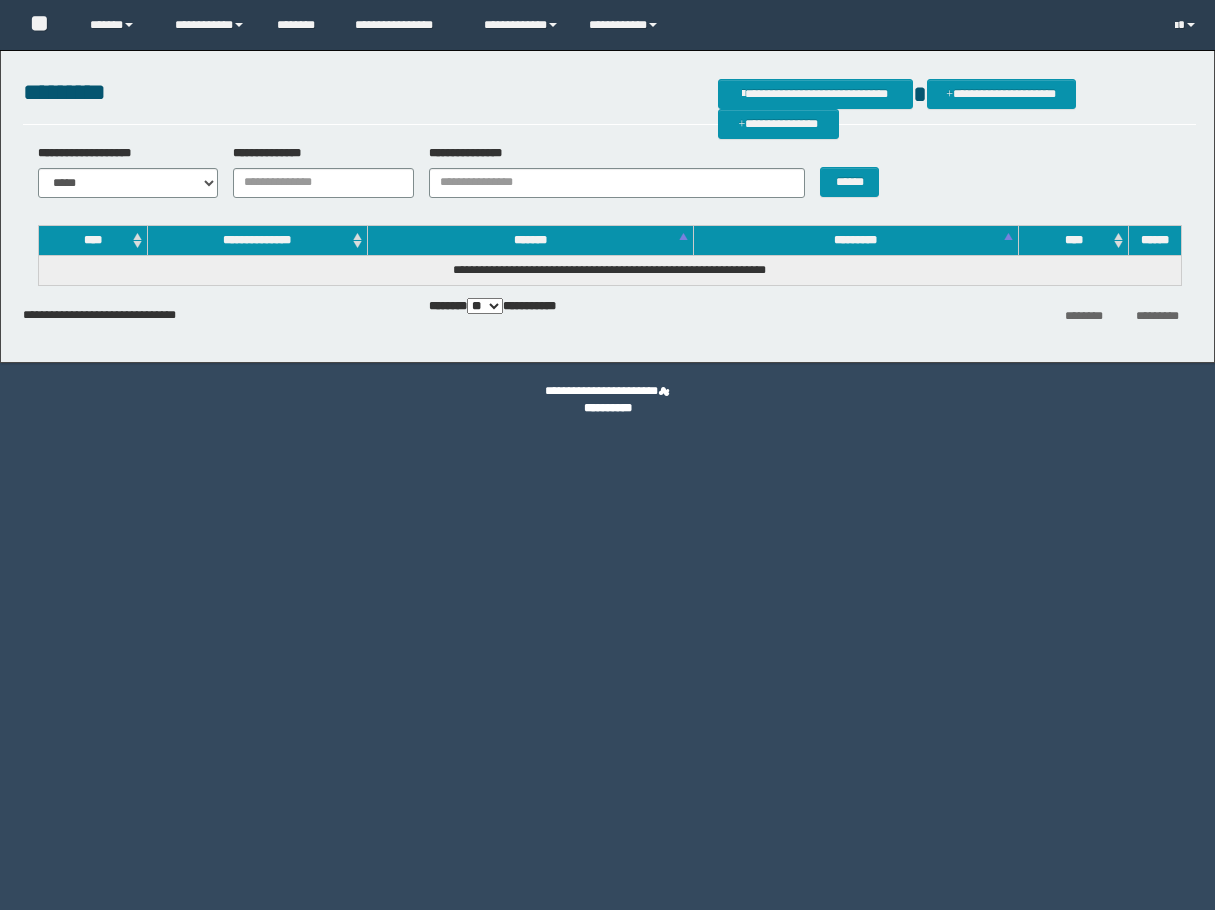 scroll, scrollTop: 0, scrollLeft: 0, axis: both 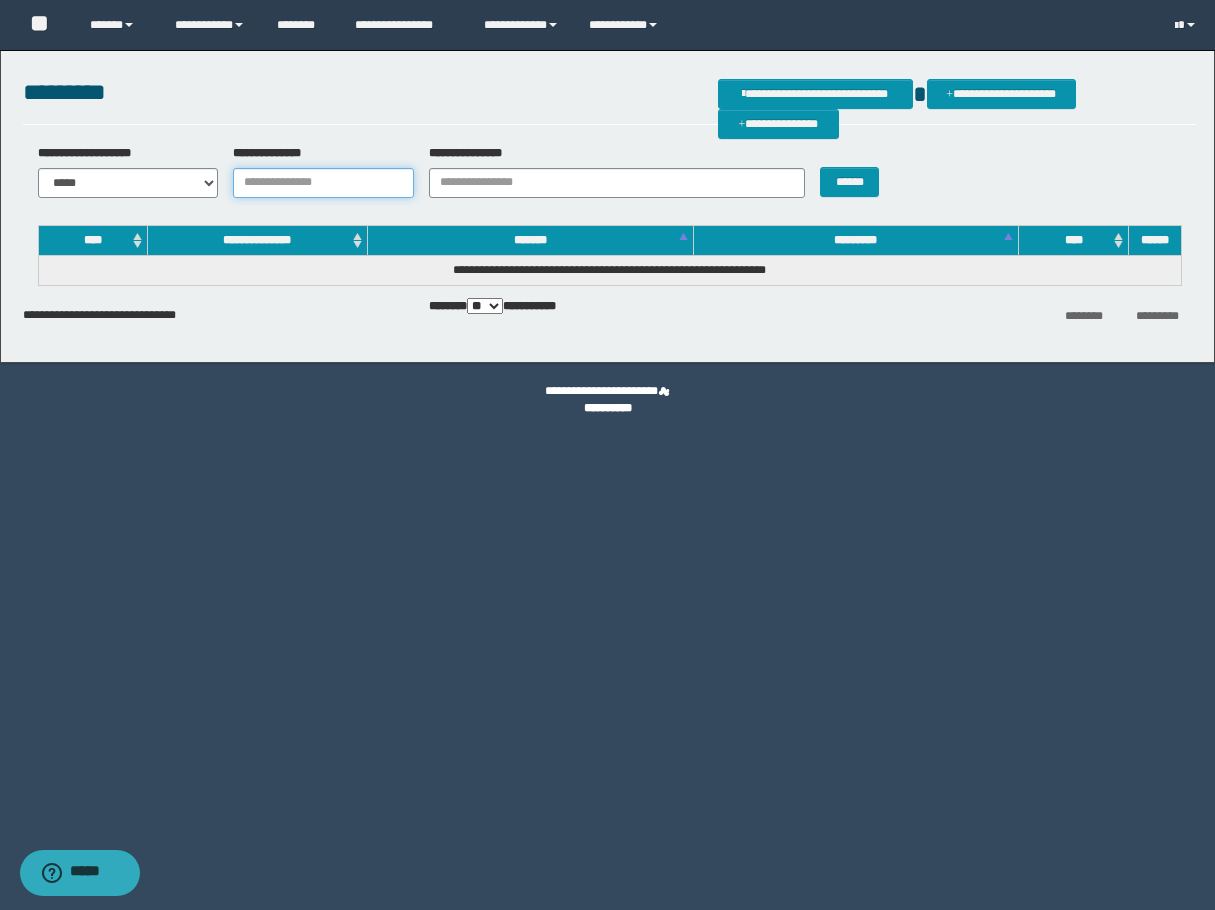 click on "**********" at bounding box center [323, 183] 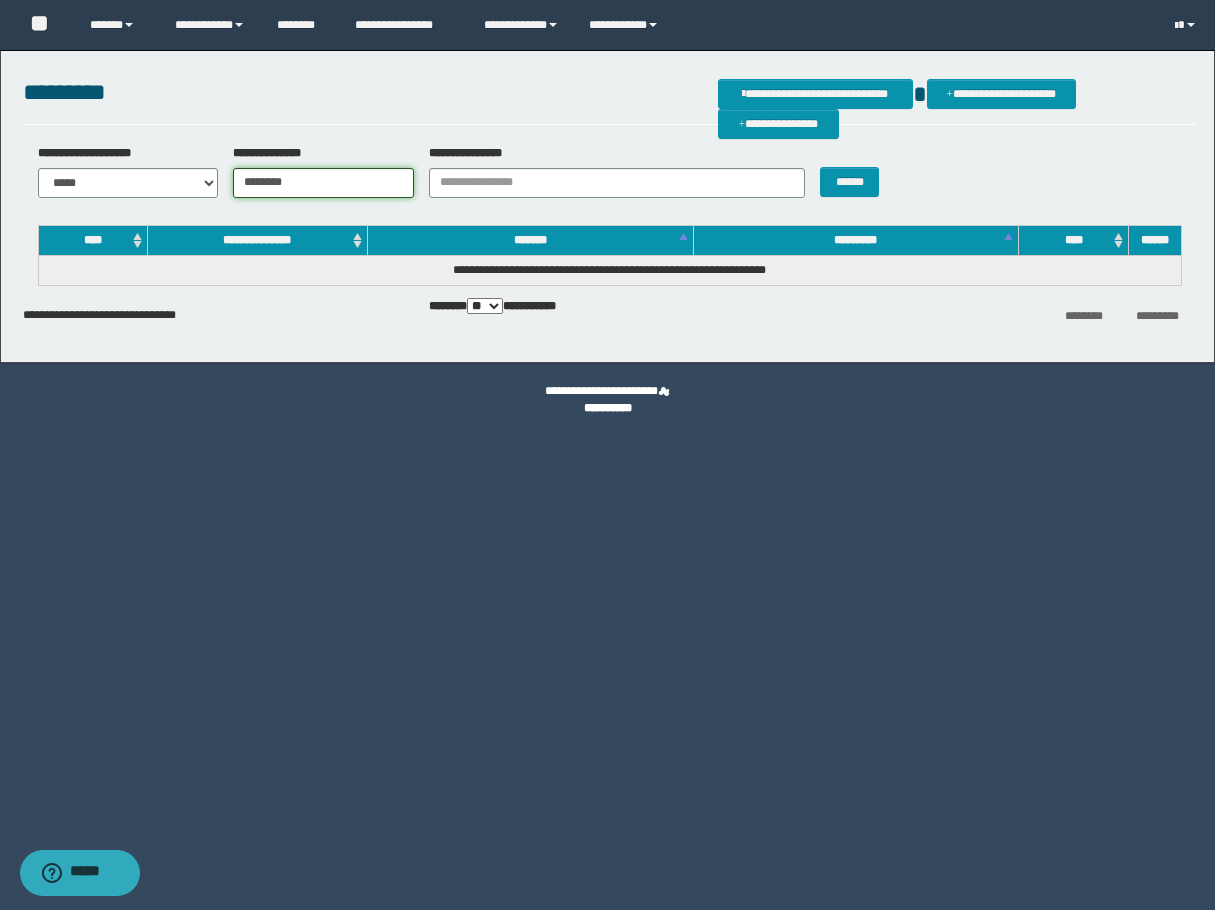 type on "********" 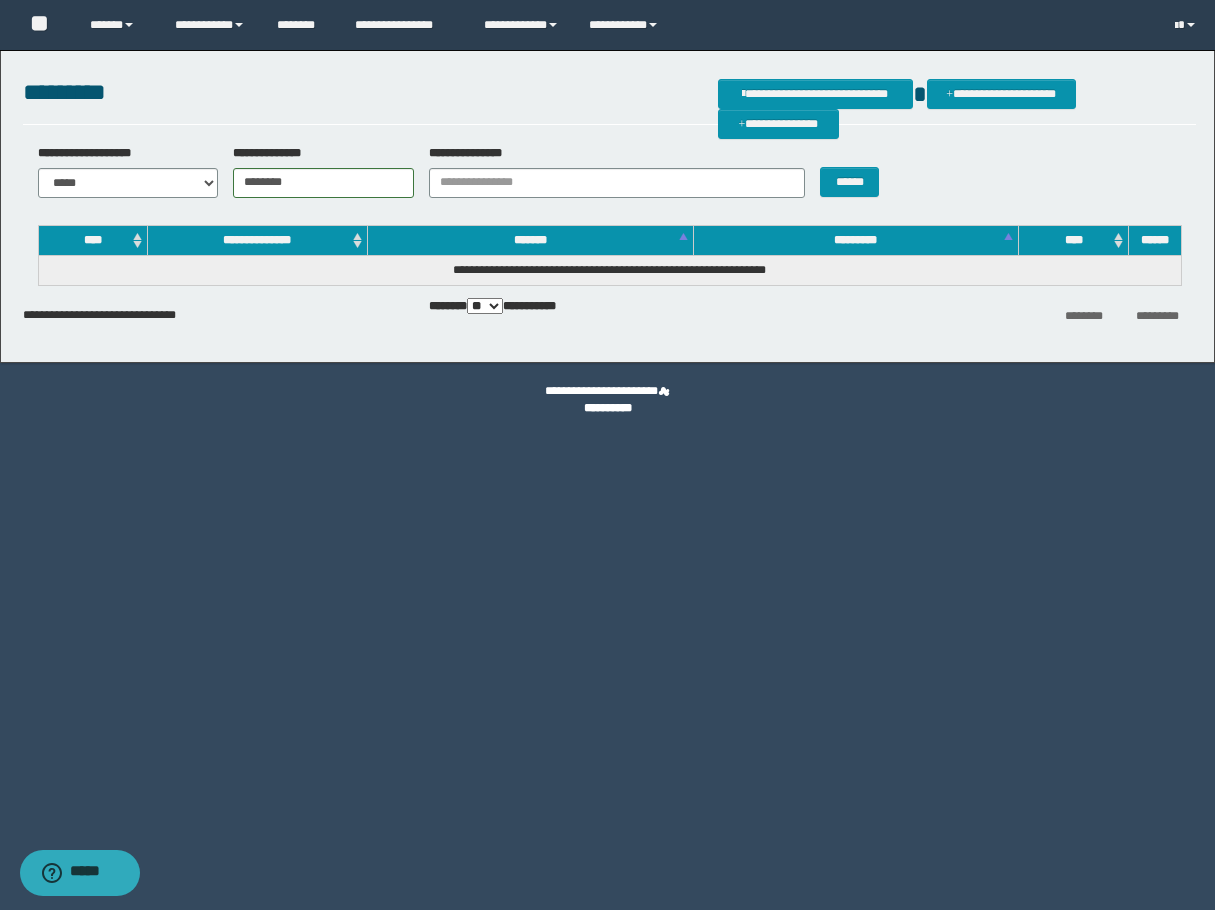 click on "******" at bounding box center [854, 171] 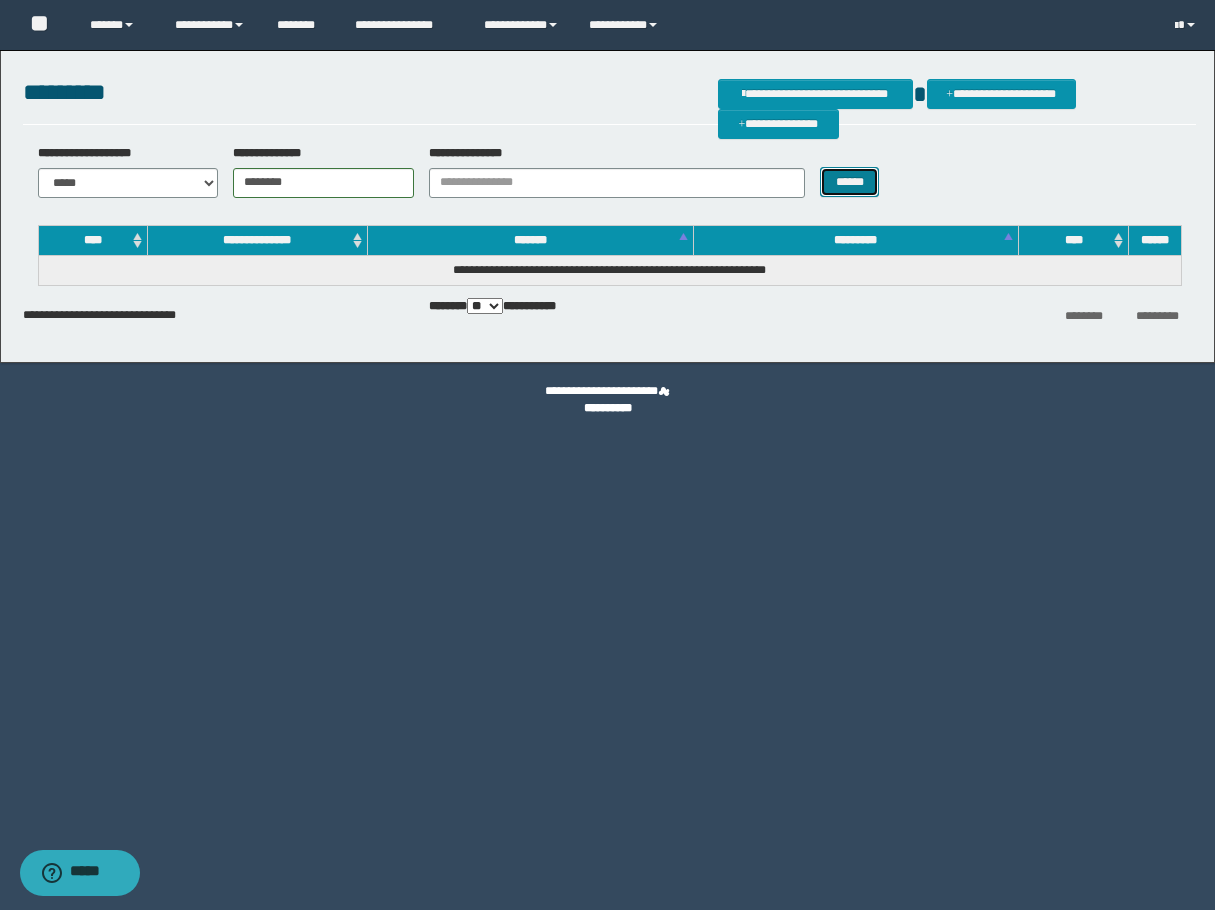 click on "******" at bounding box center (849, 182) 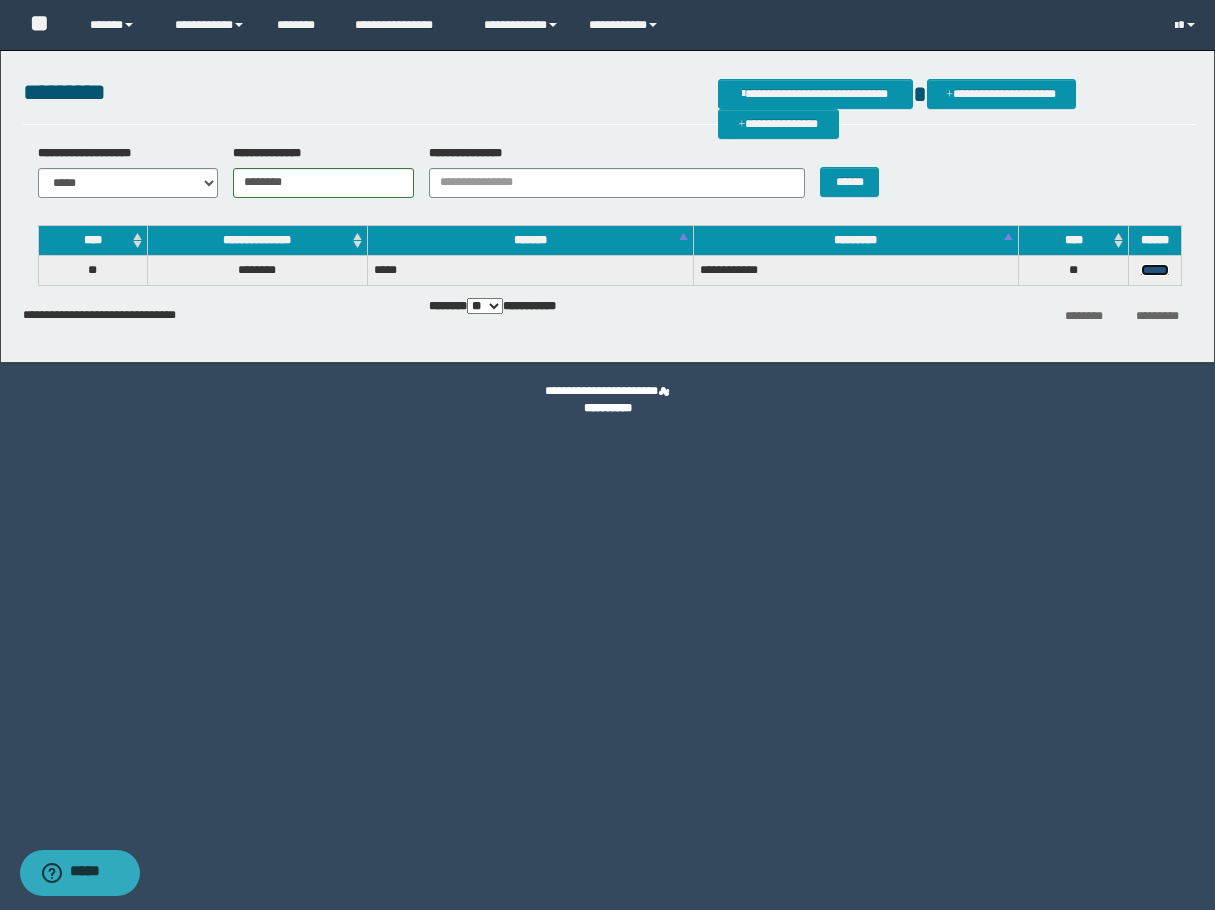 click on "******" at bounding box center [1155, 270] 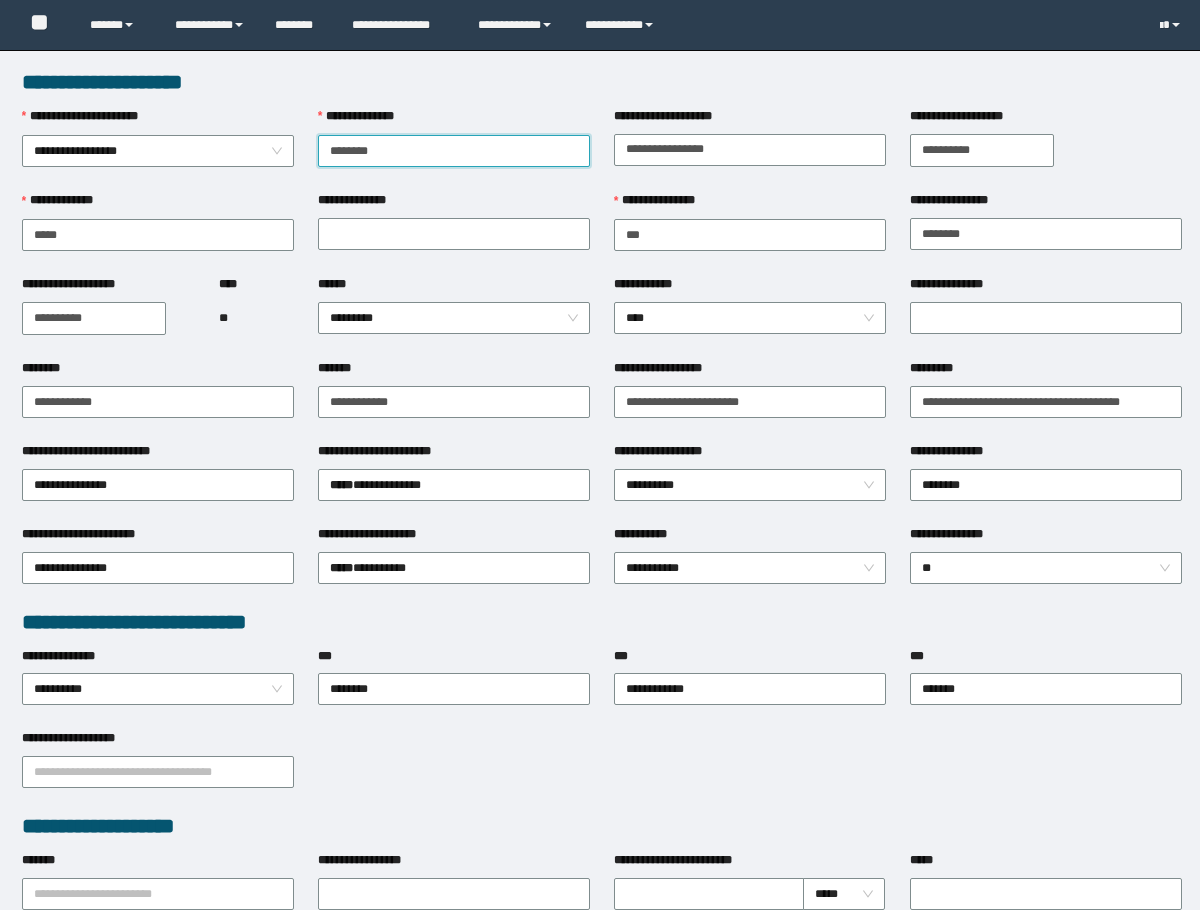 scroll, scrollTop: 0, scrollLeft: 0, axis: both 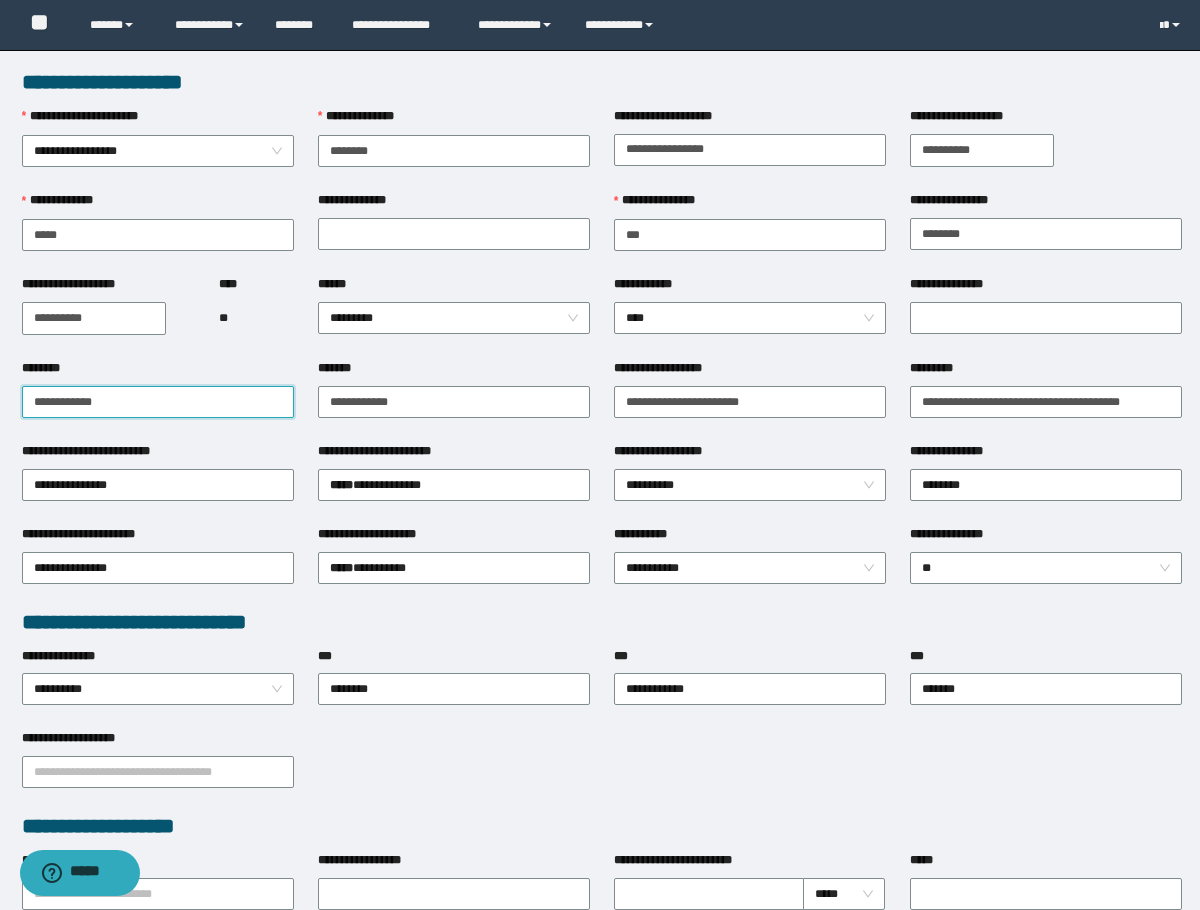 click on "**********" at bounding box center (158, 402) 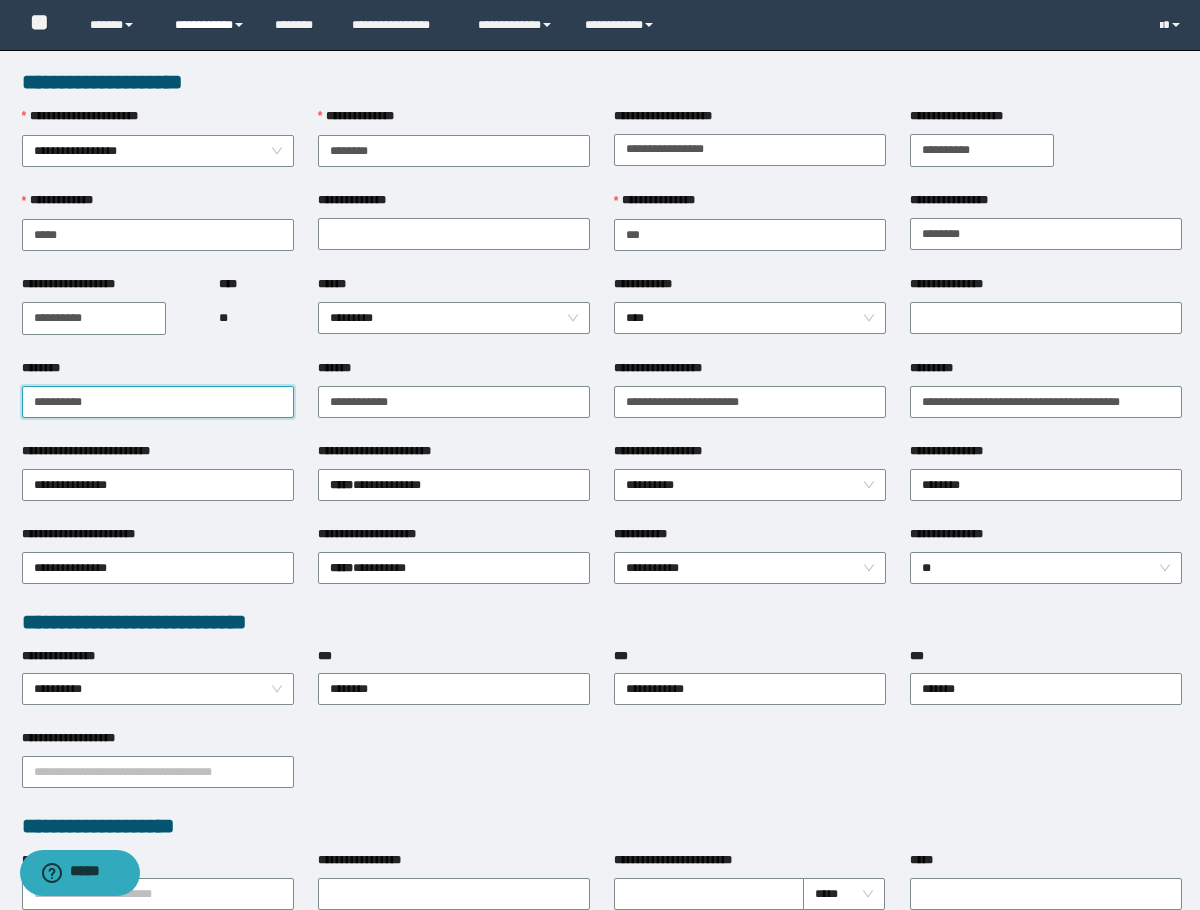 type on "**********" 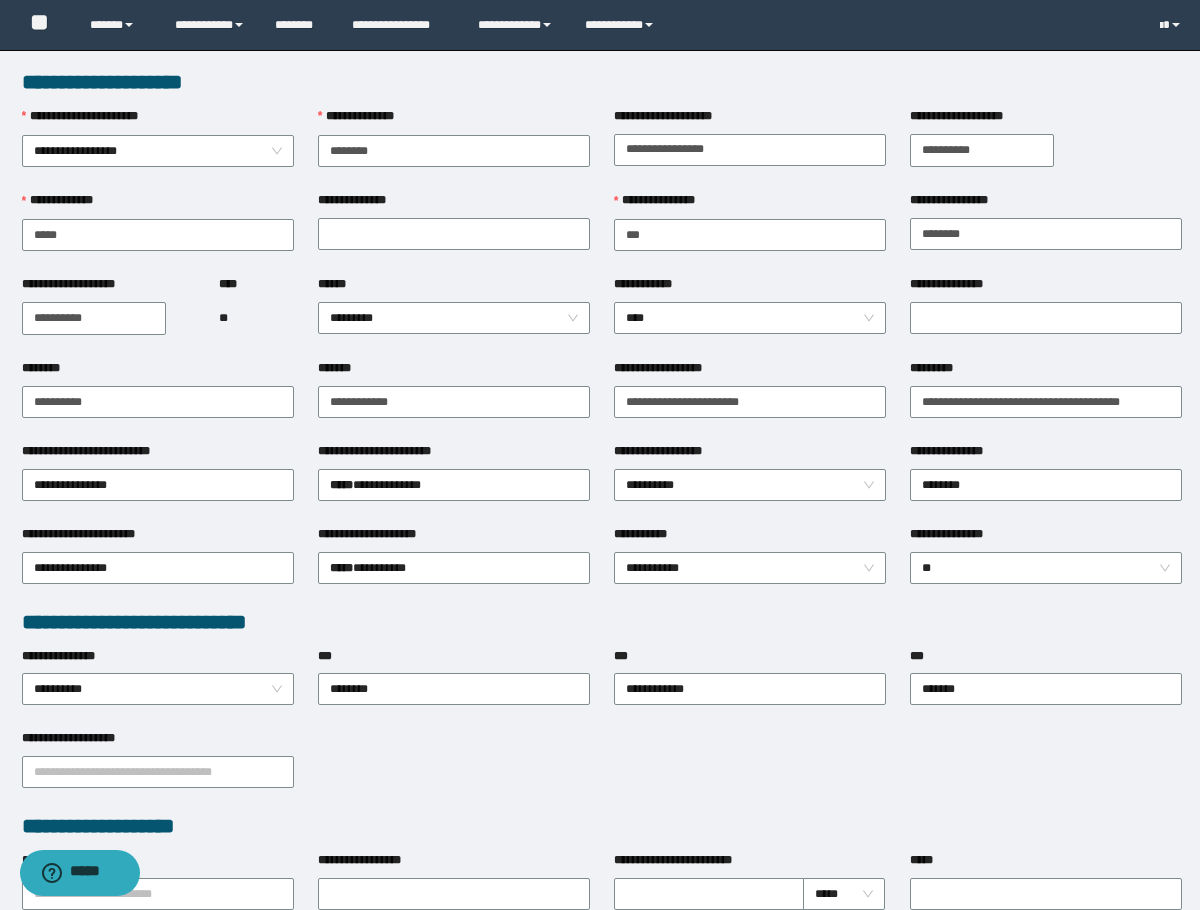 click on "**********" at bounding box center [454, 121] 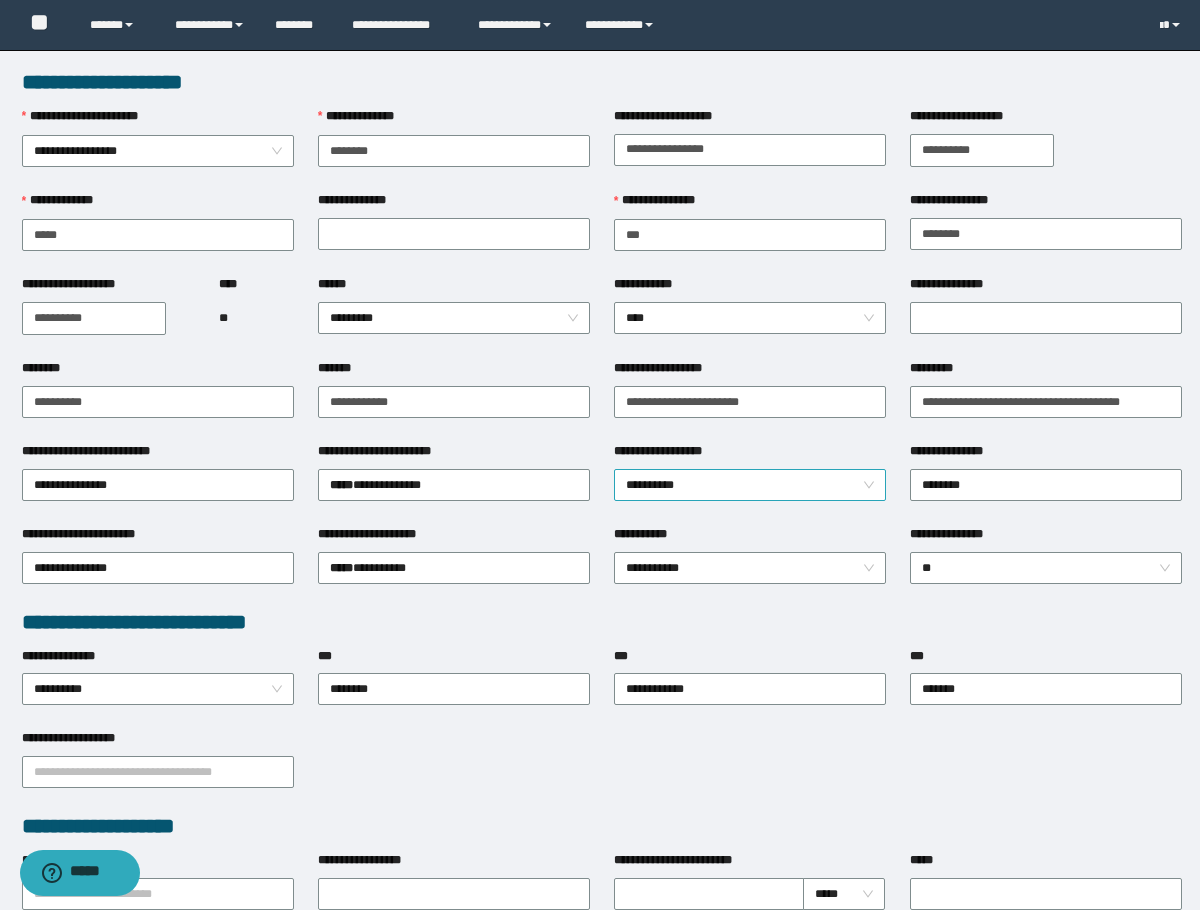 click on "**********" at bounding box center (750, 485) 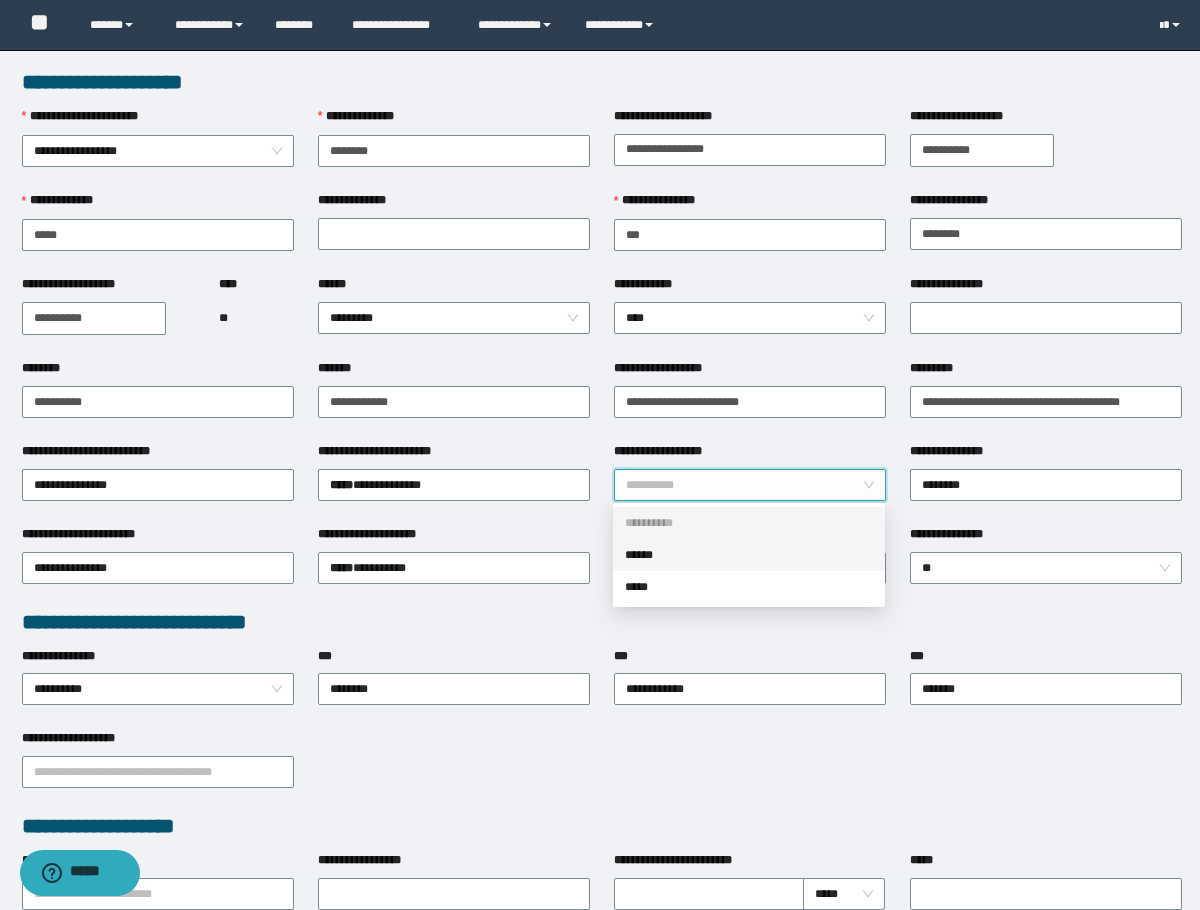 click on "******" at bounding box center (749, 555) 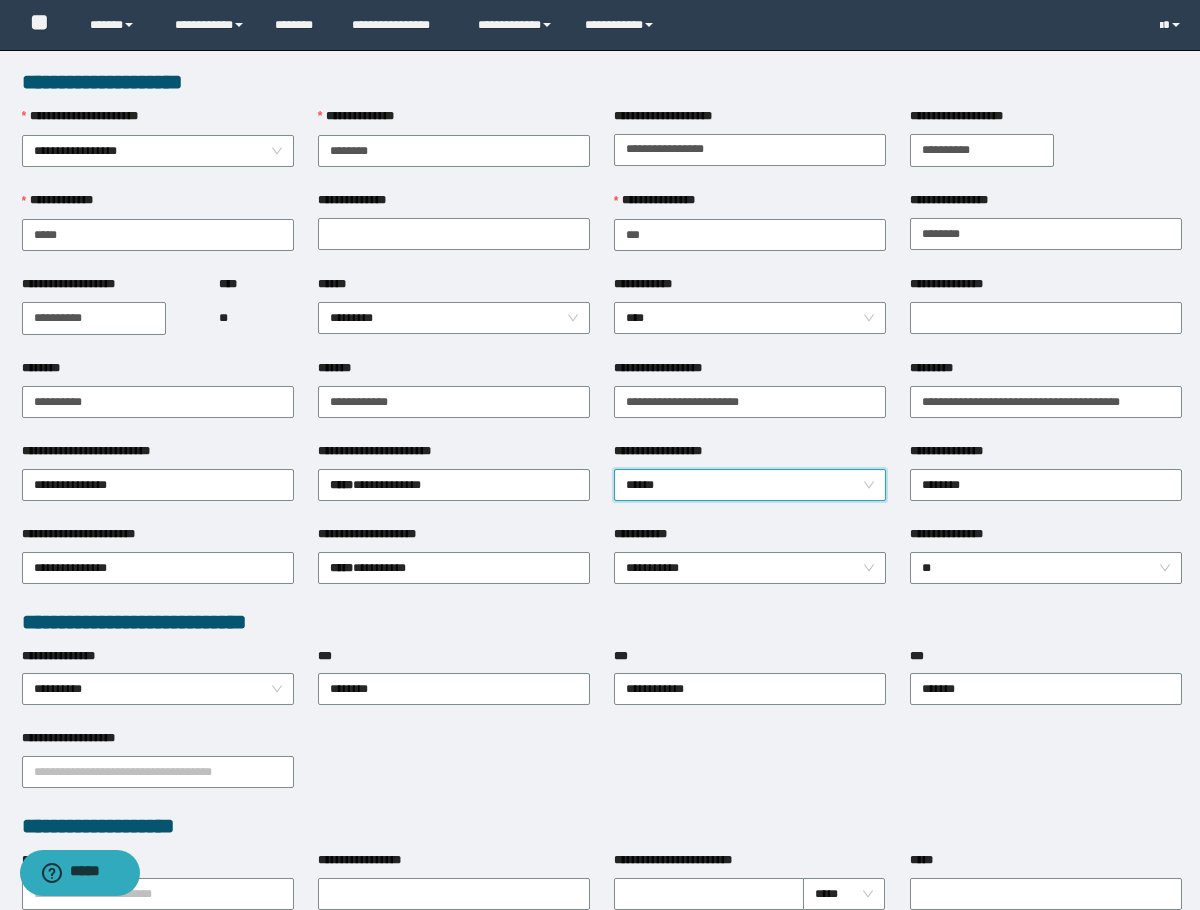 click on "**********" at bounding box center (454, 483) 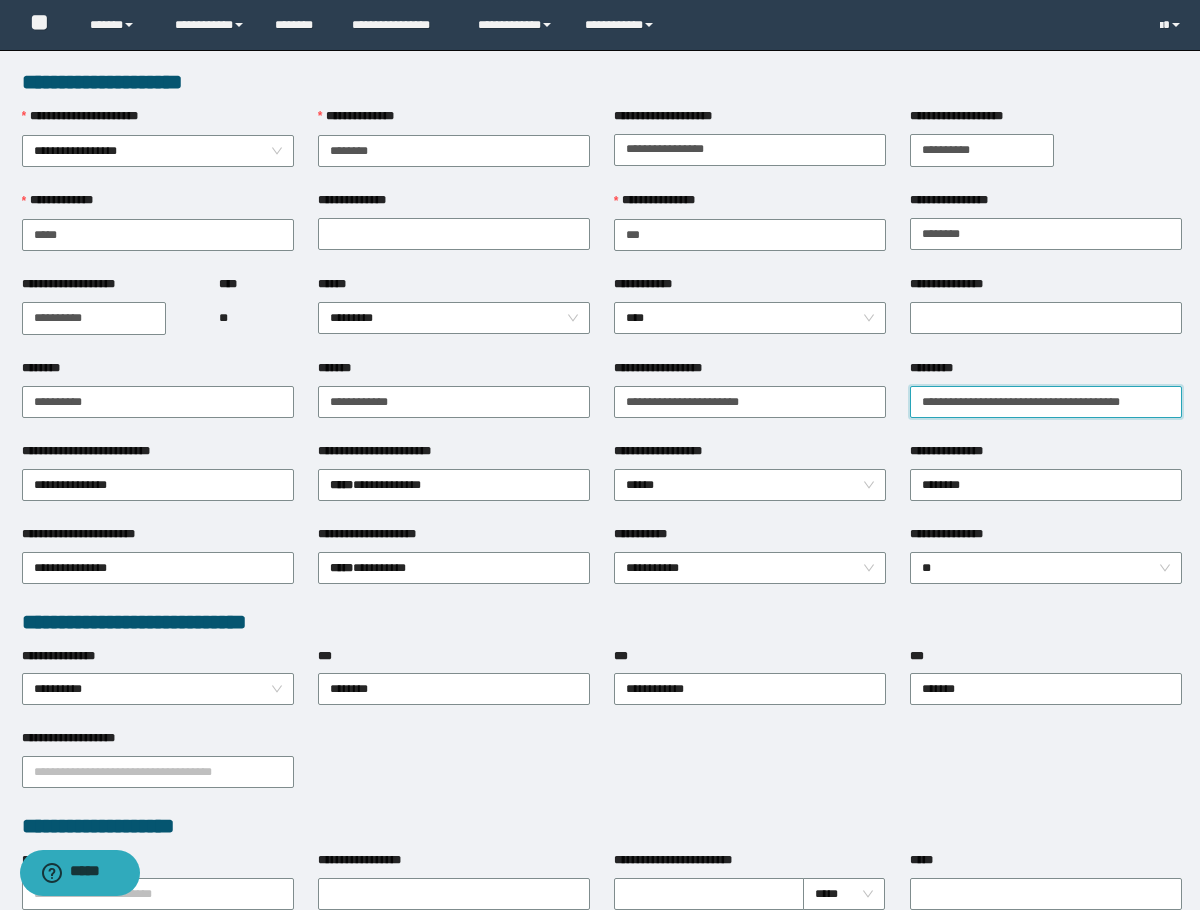 drag, startPoint x: 947, startPoint y: 402, endPoint x: 931, endPoint y: 417, distance: 21.931713 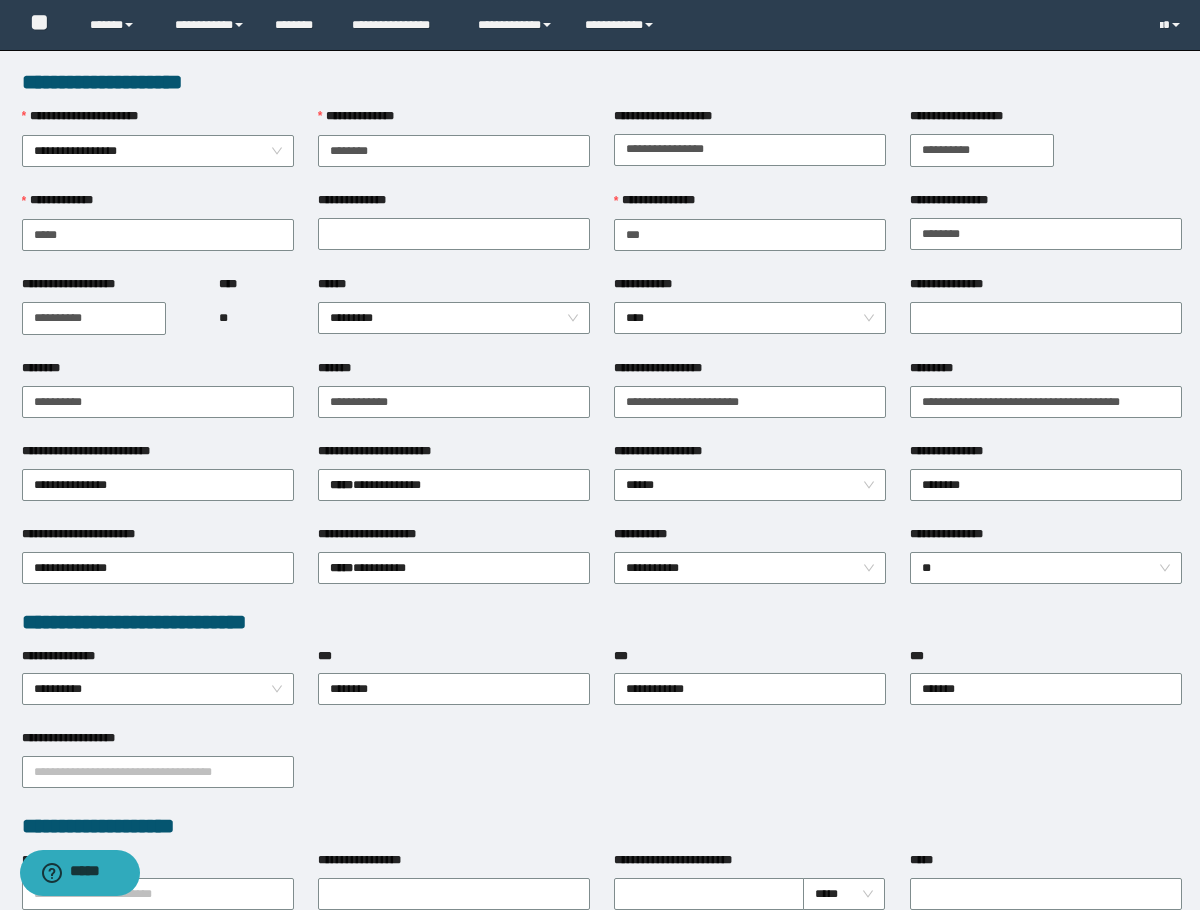 click on "**********" at bounding box center (750, 372) 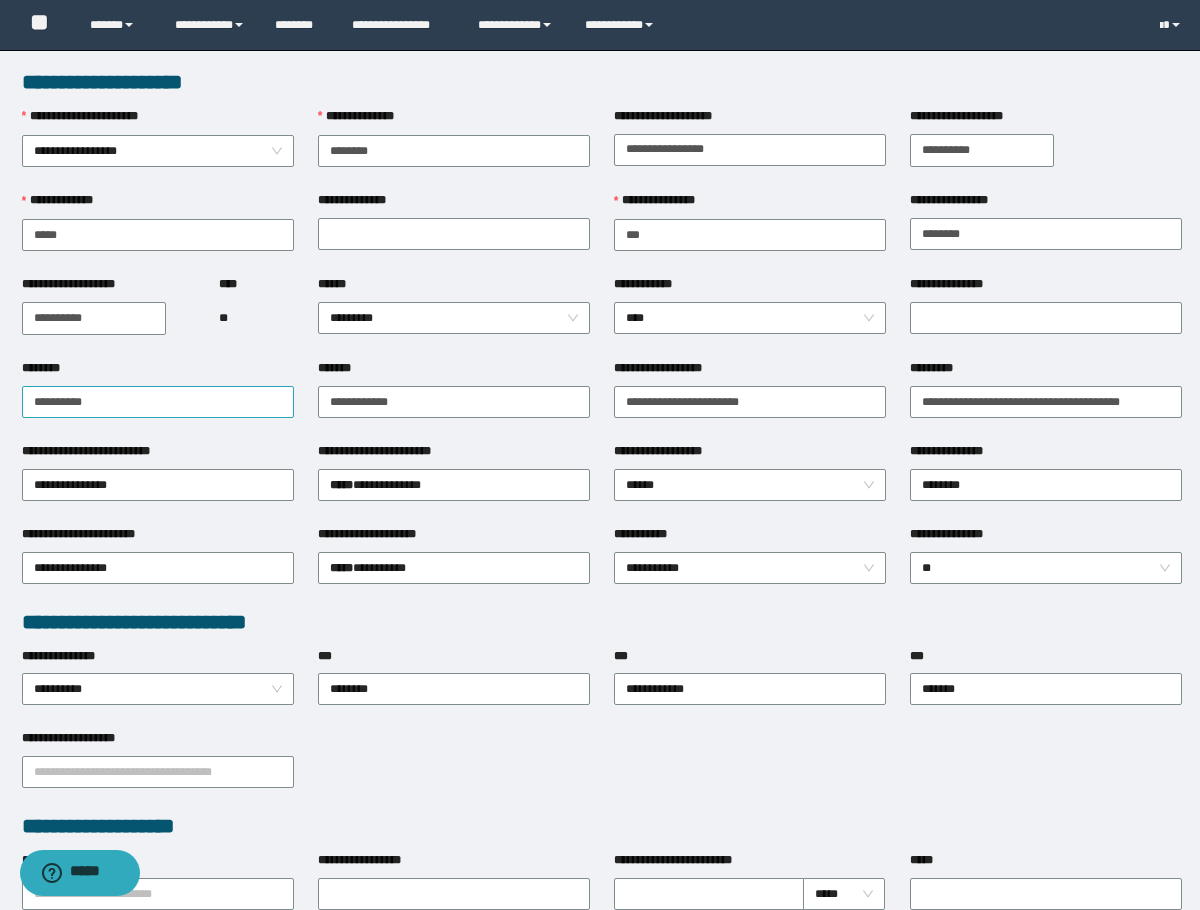 drag, startPoint x: 176, startPoint y: 376, endPoint x: 135, endPoint y: 403, distance: 49.09175 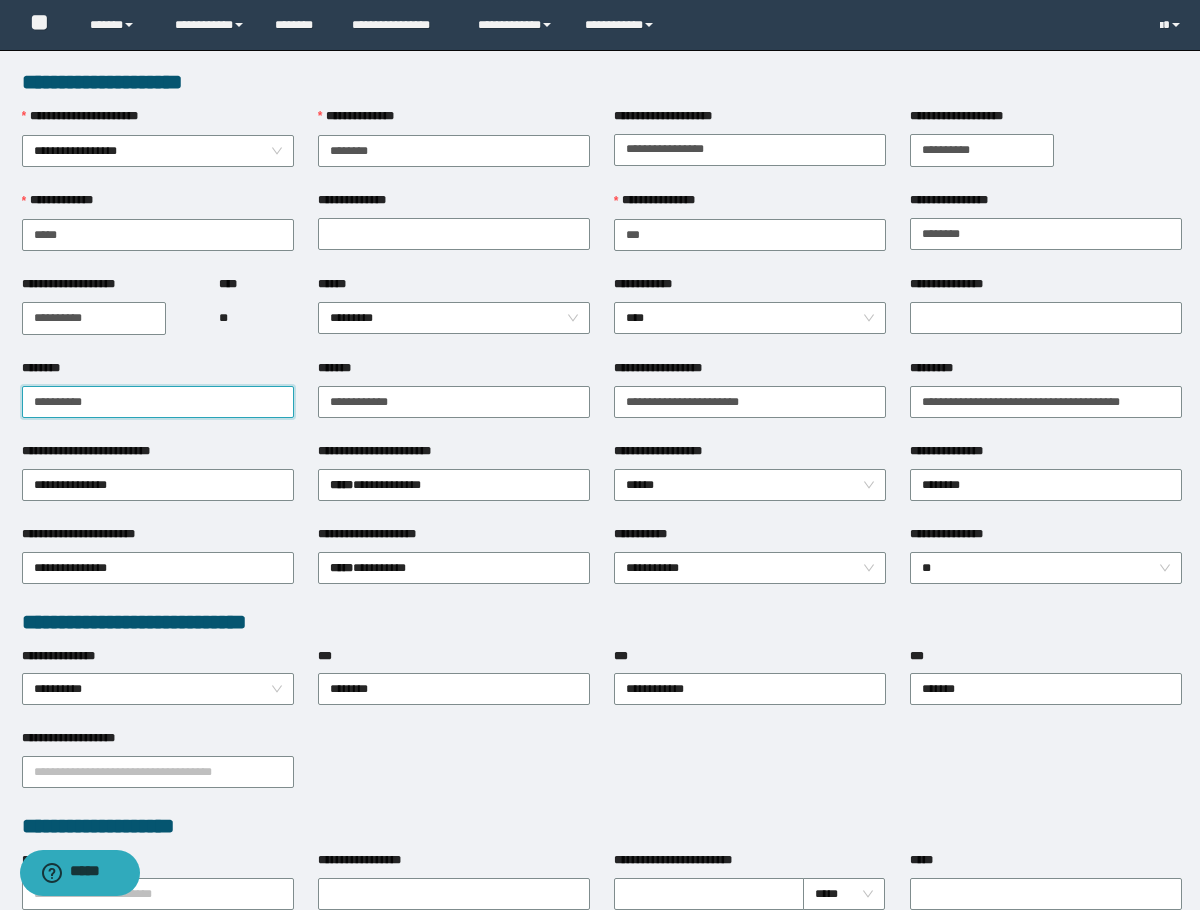 click on "**********" at bounding box center (158, 402) 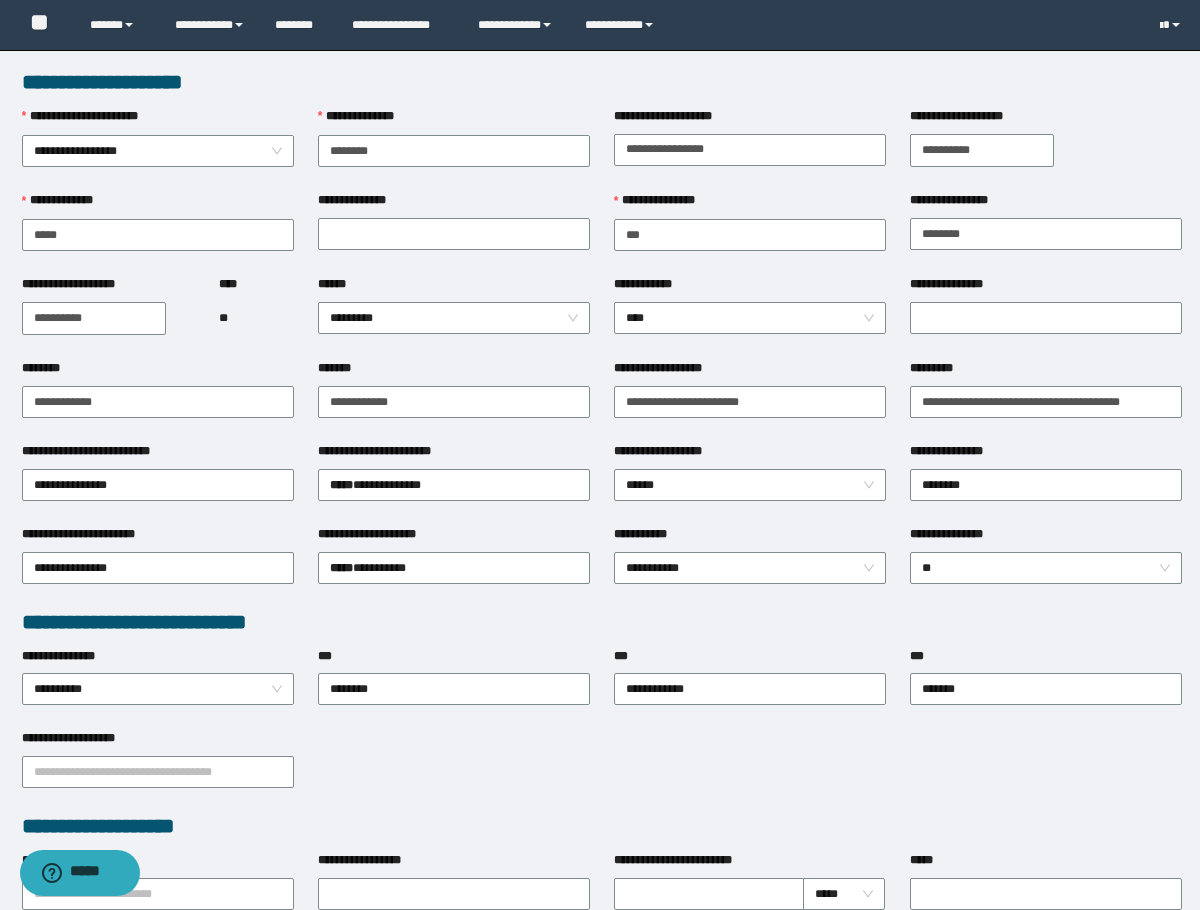 click on "**********" at bounding box center [108, 317] 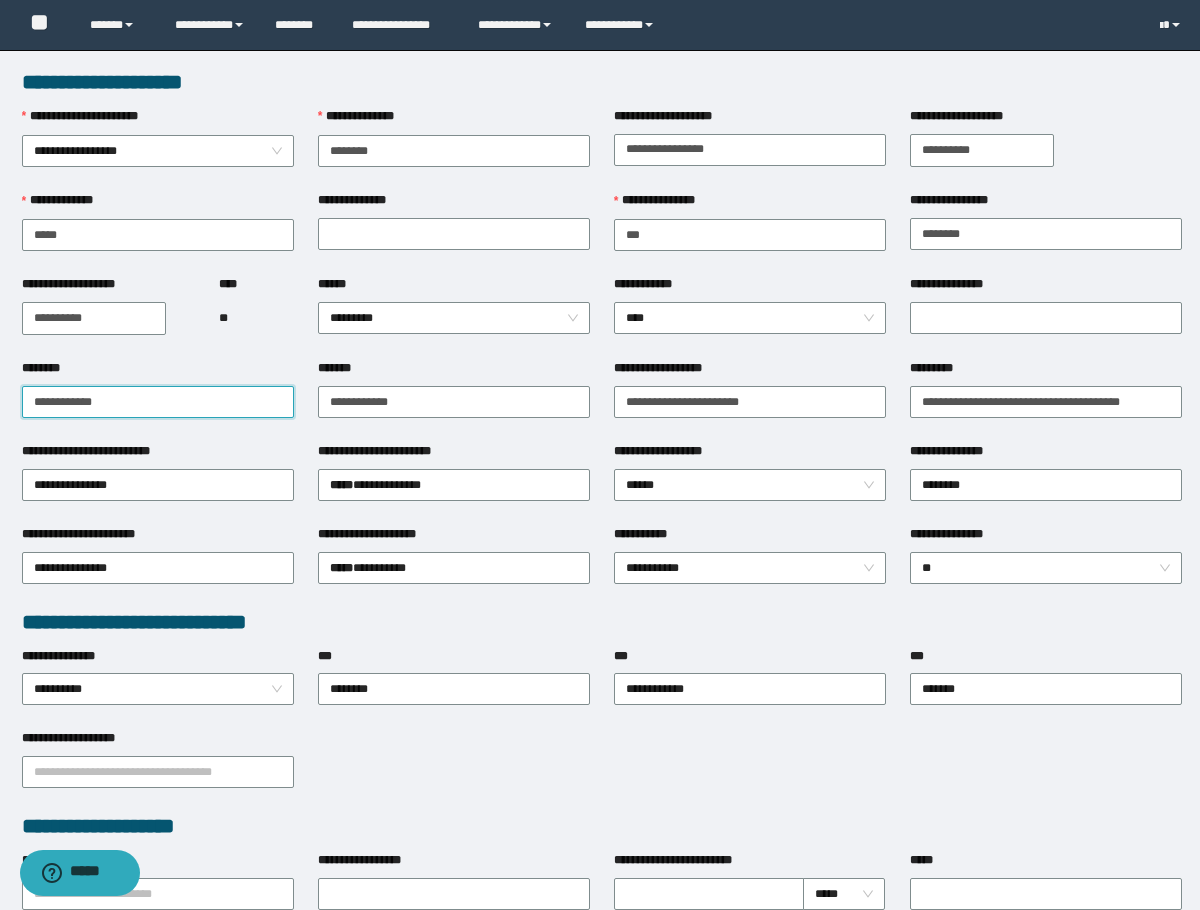click on "**********" at bounding box center (158, 402) 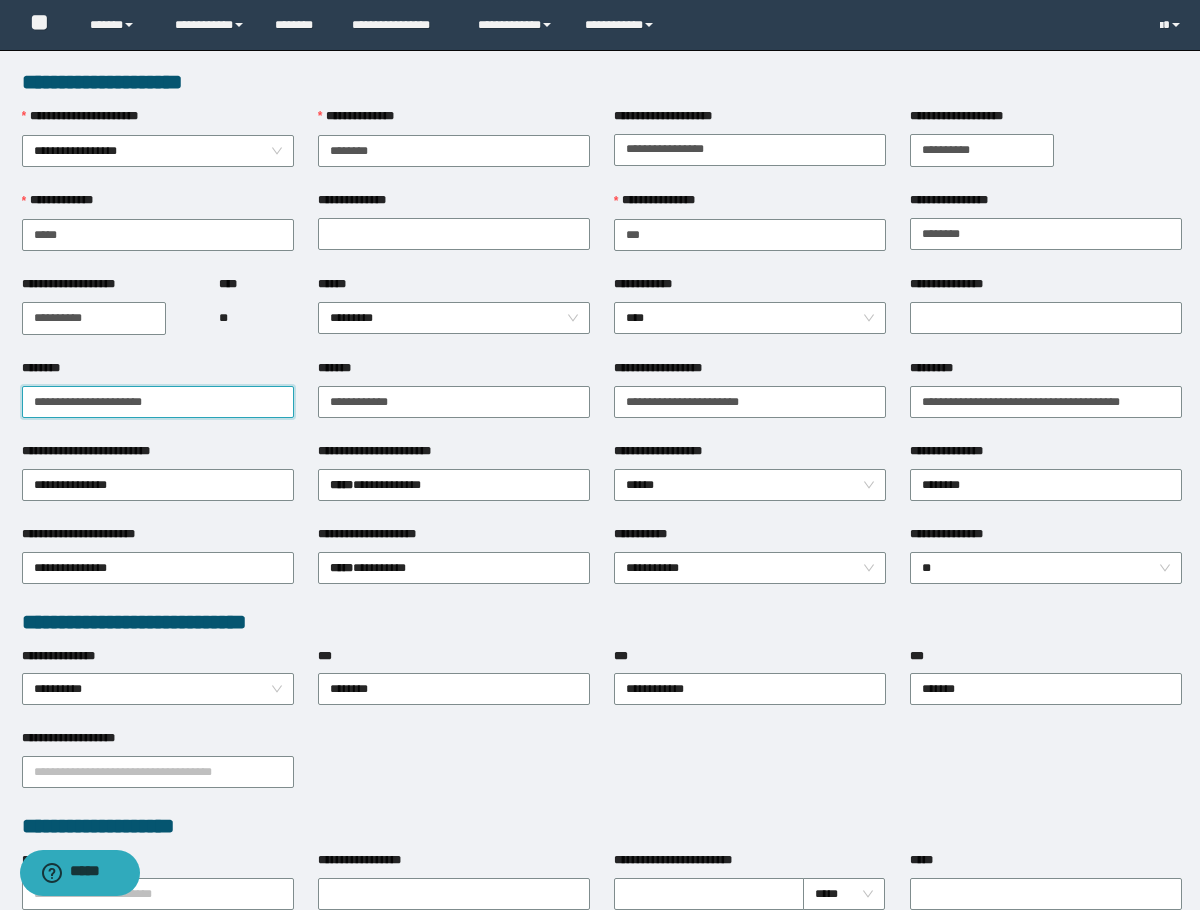 drag, startPoint x: 227, startPoint y: 395, endPoint x: -1, endPoint y: 398, distance: 228.01973 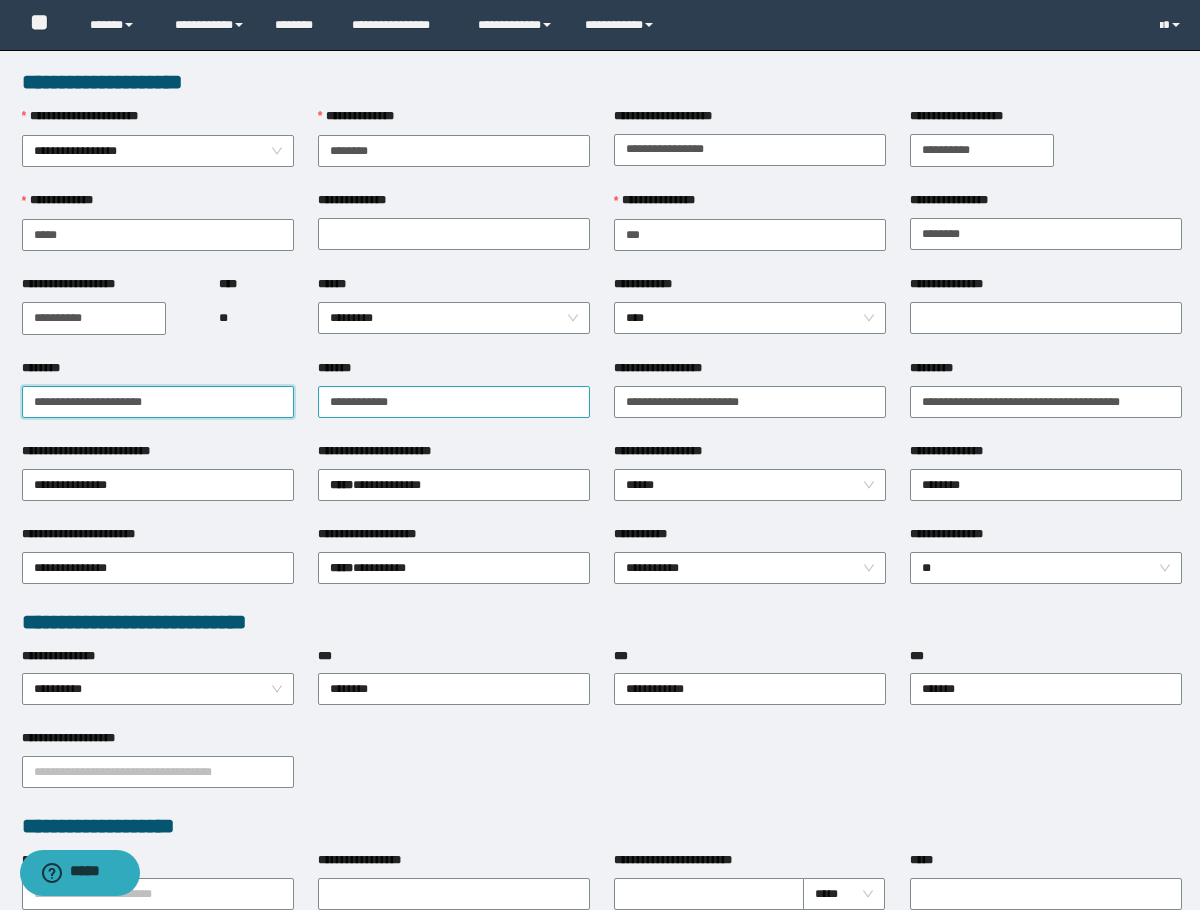 type on "**********" 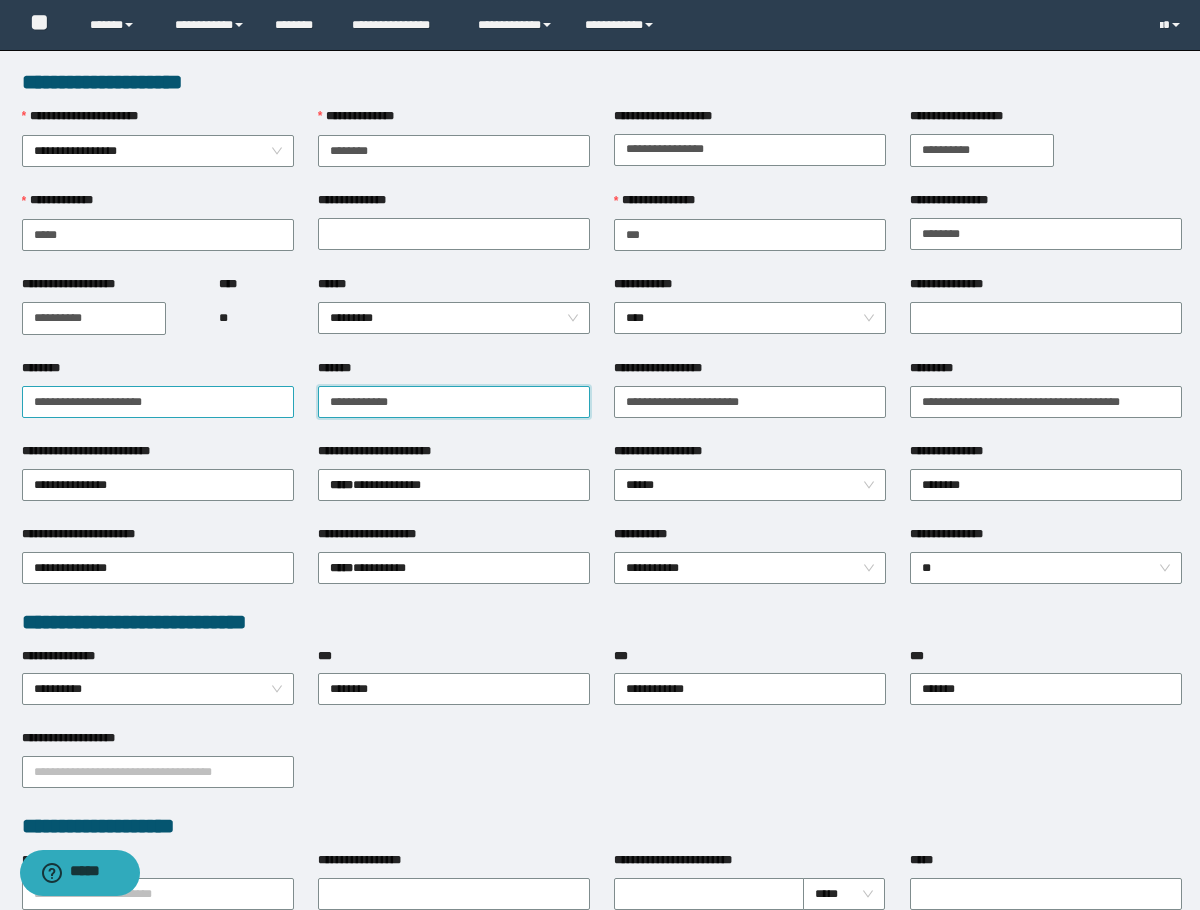 drag, startPoint x: 528, startPoint y: 407, endPoint x: 133, endPoint y: 407, distance: 395 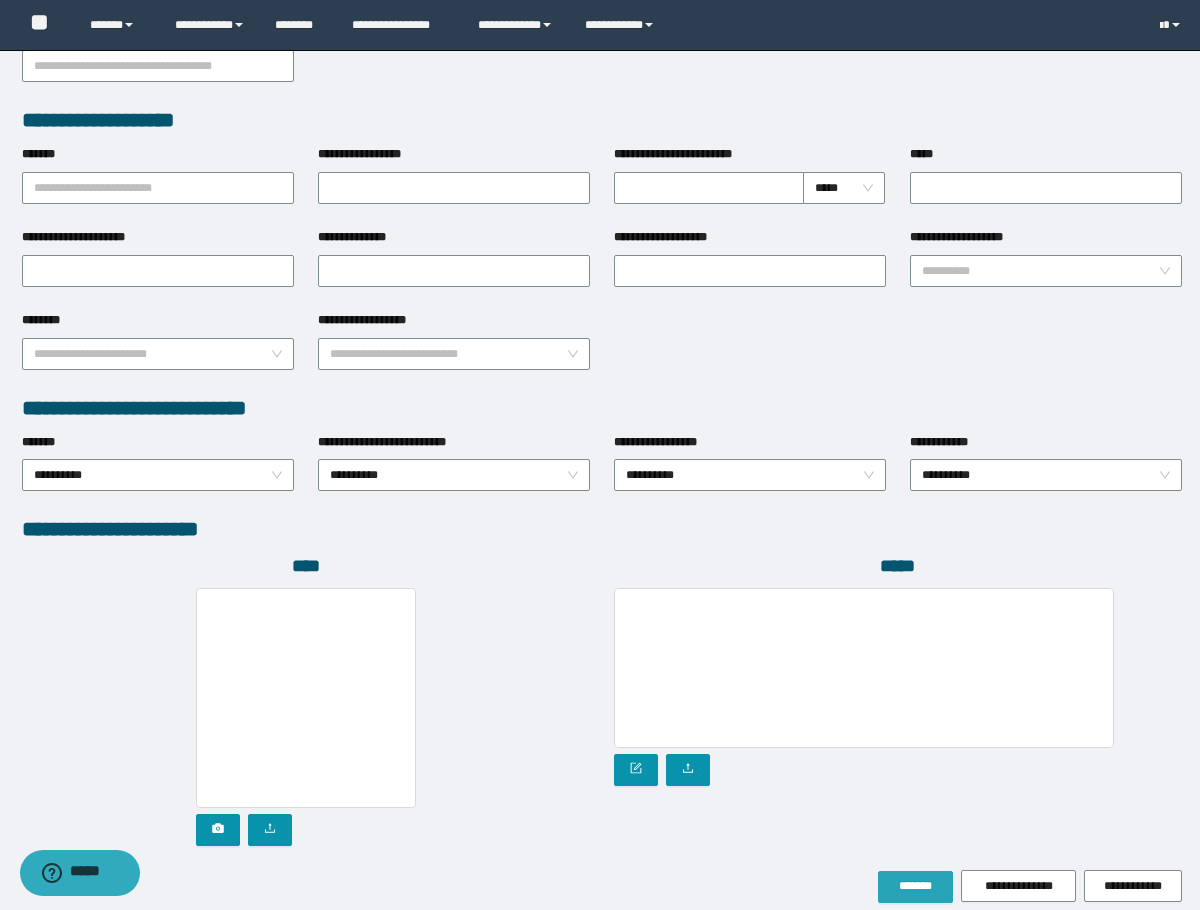 scroll, scrollTop: 793, scrollLeft: 0, axis: vertical 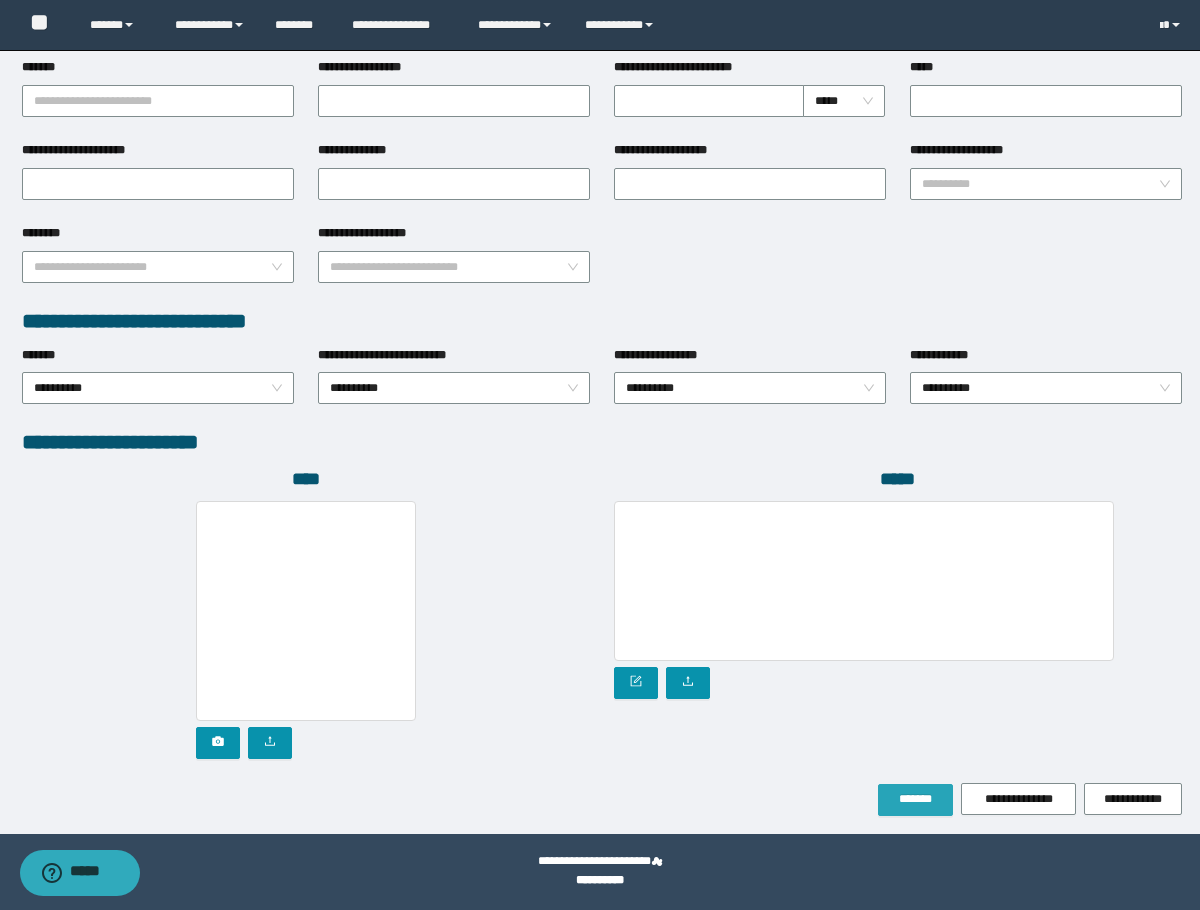 type on "**********" 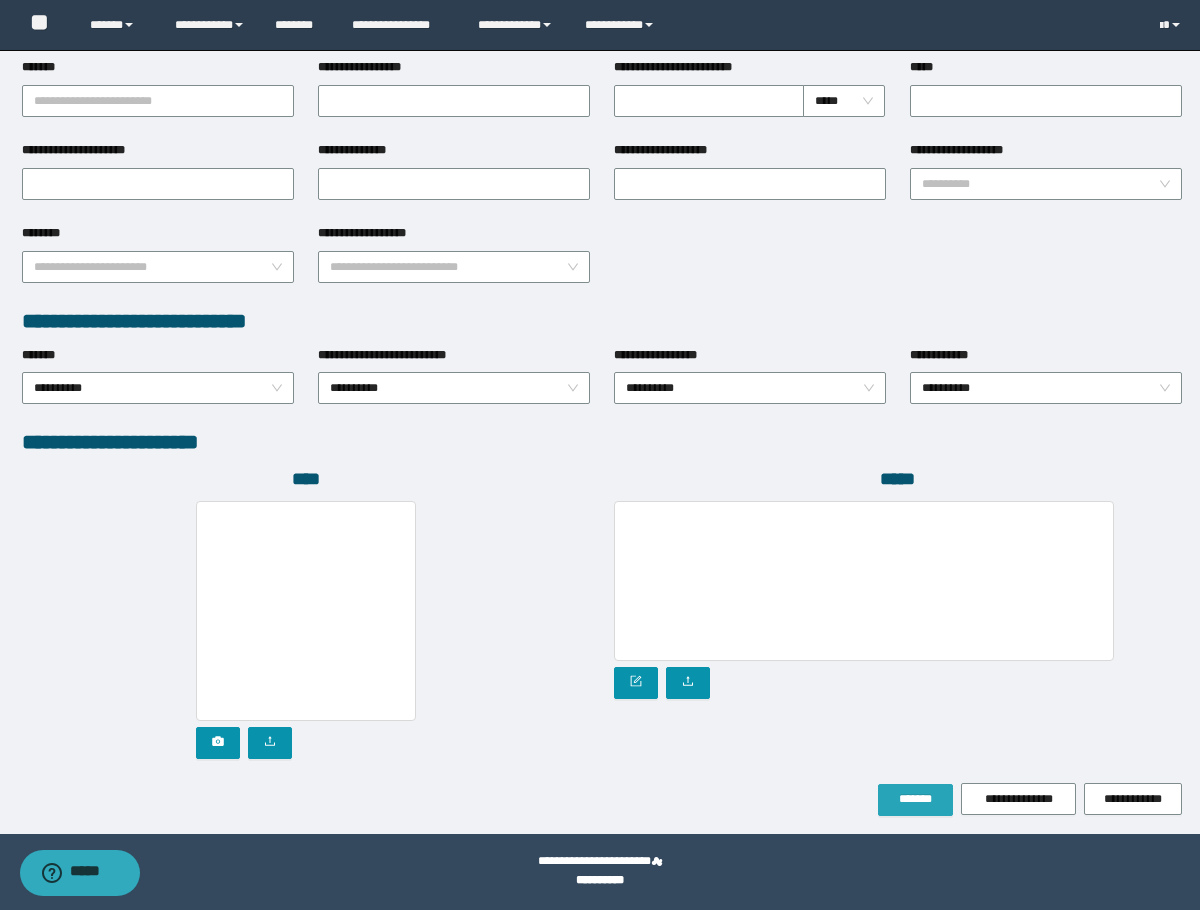 click on "*******" at bounding box center (915, 800) 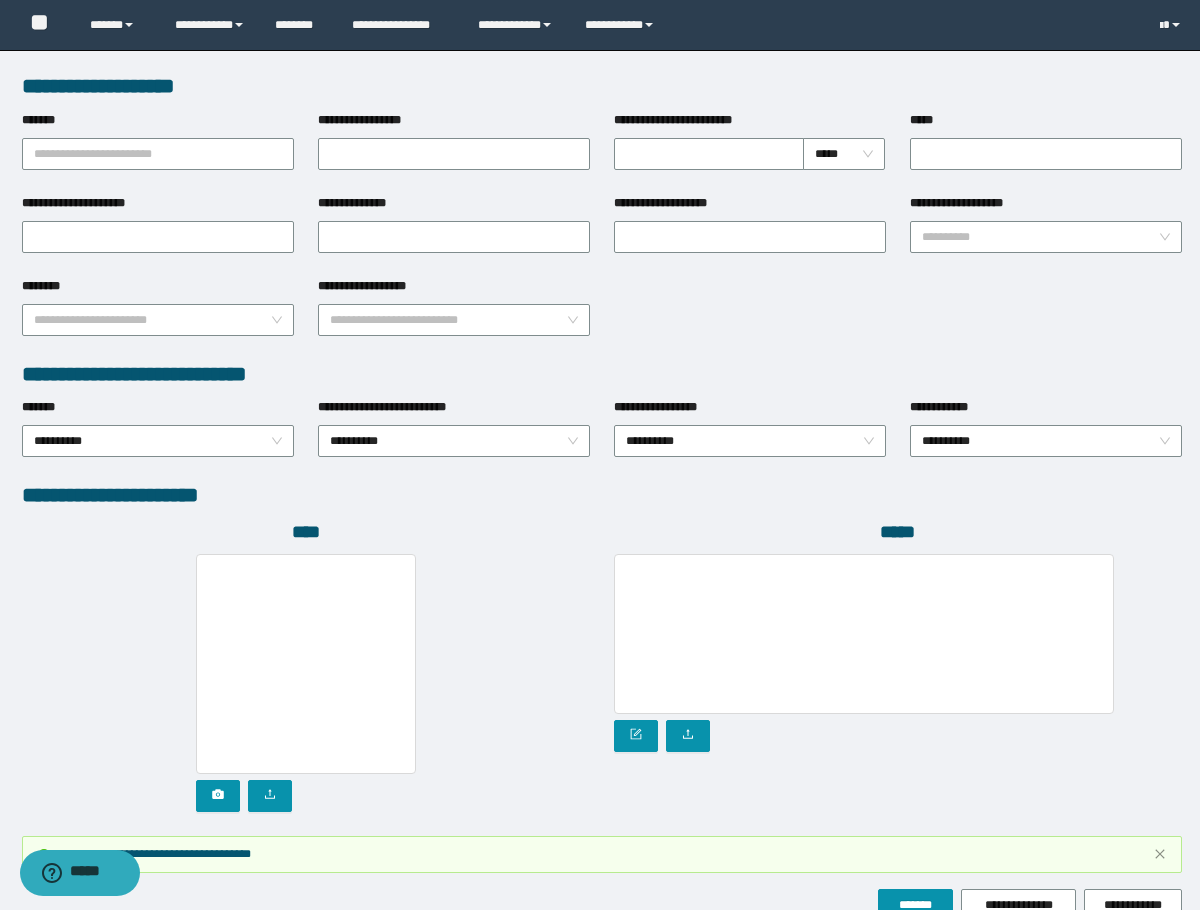 scroll, scrollTop: 846, scrollLeft: 0, axis: vertical 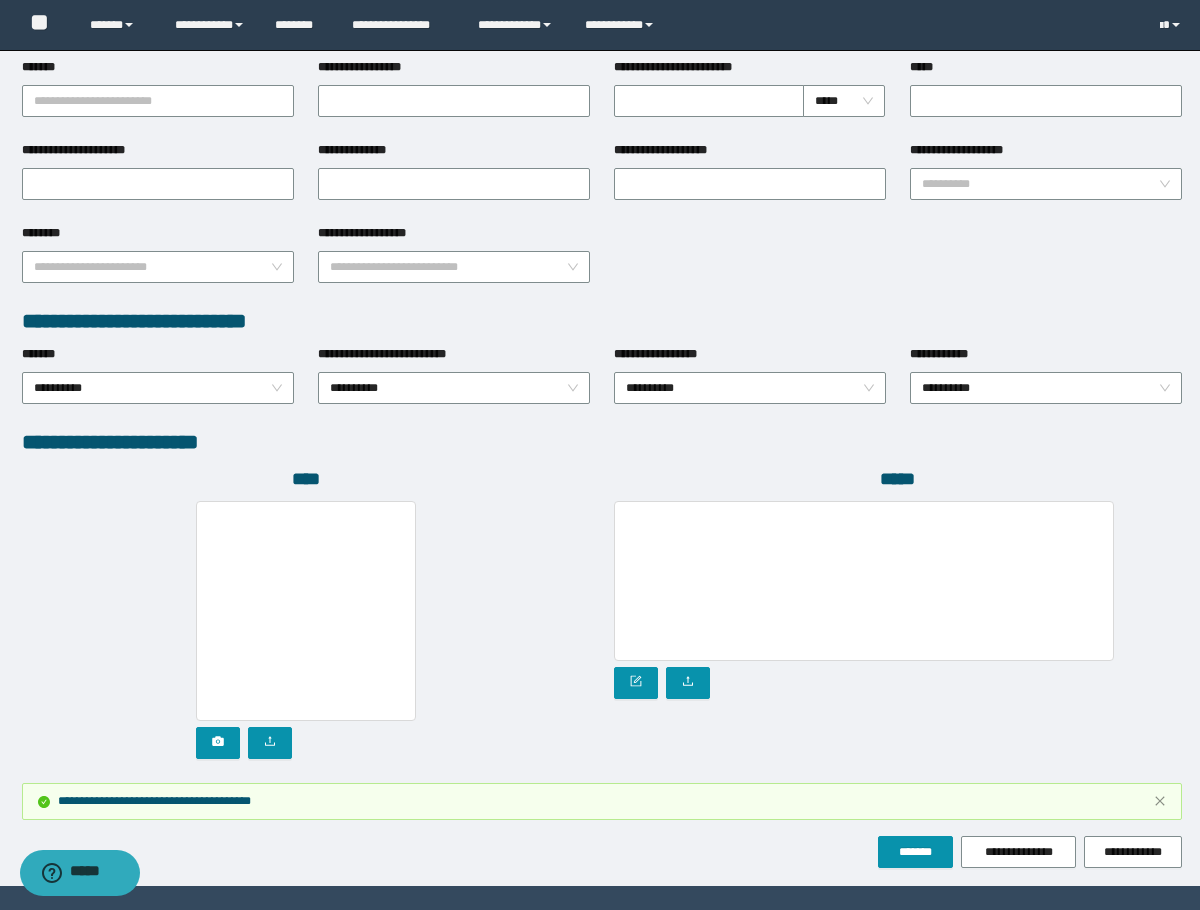 click on "**********" at bounding box center [602, 442] 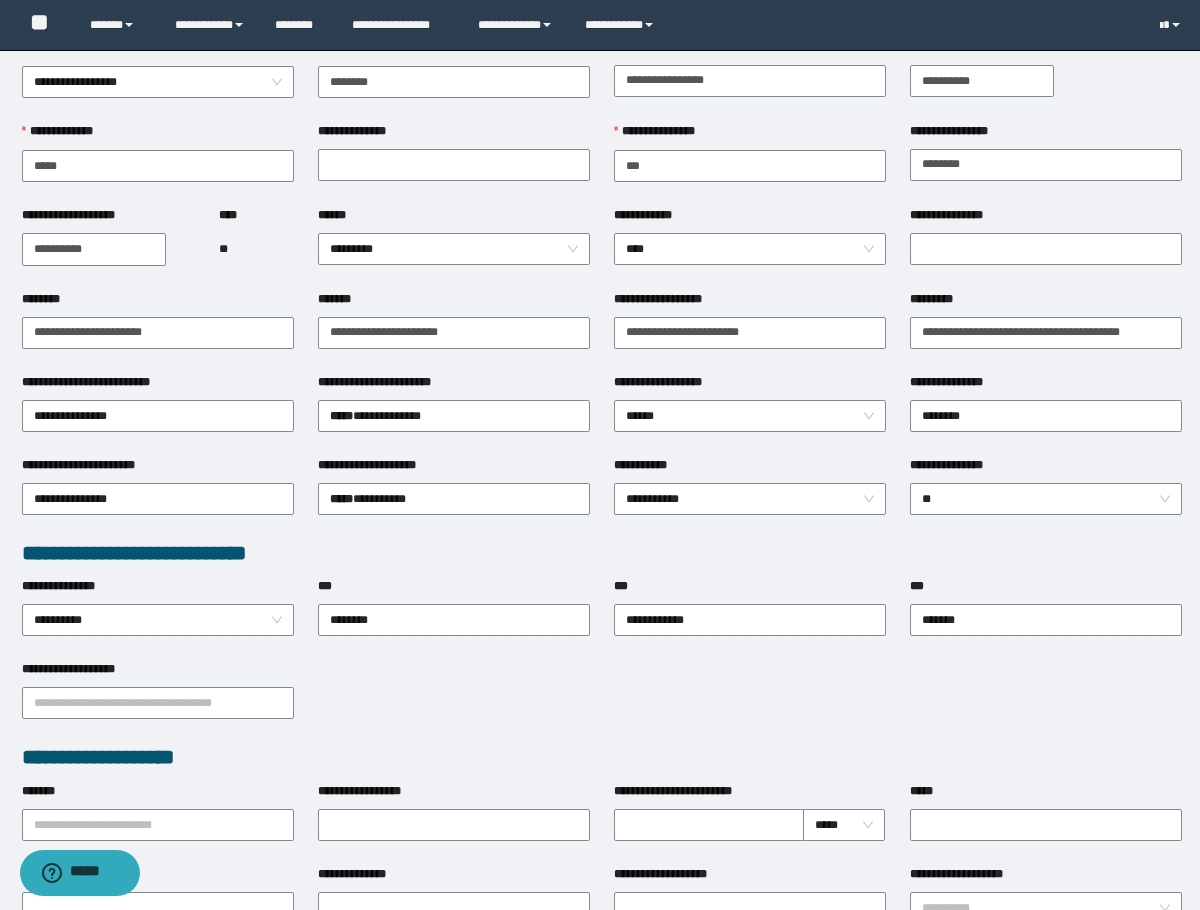 scroll, scrollTop: 0, scrollLeft: 0, axis: both 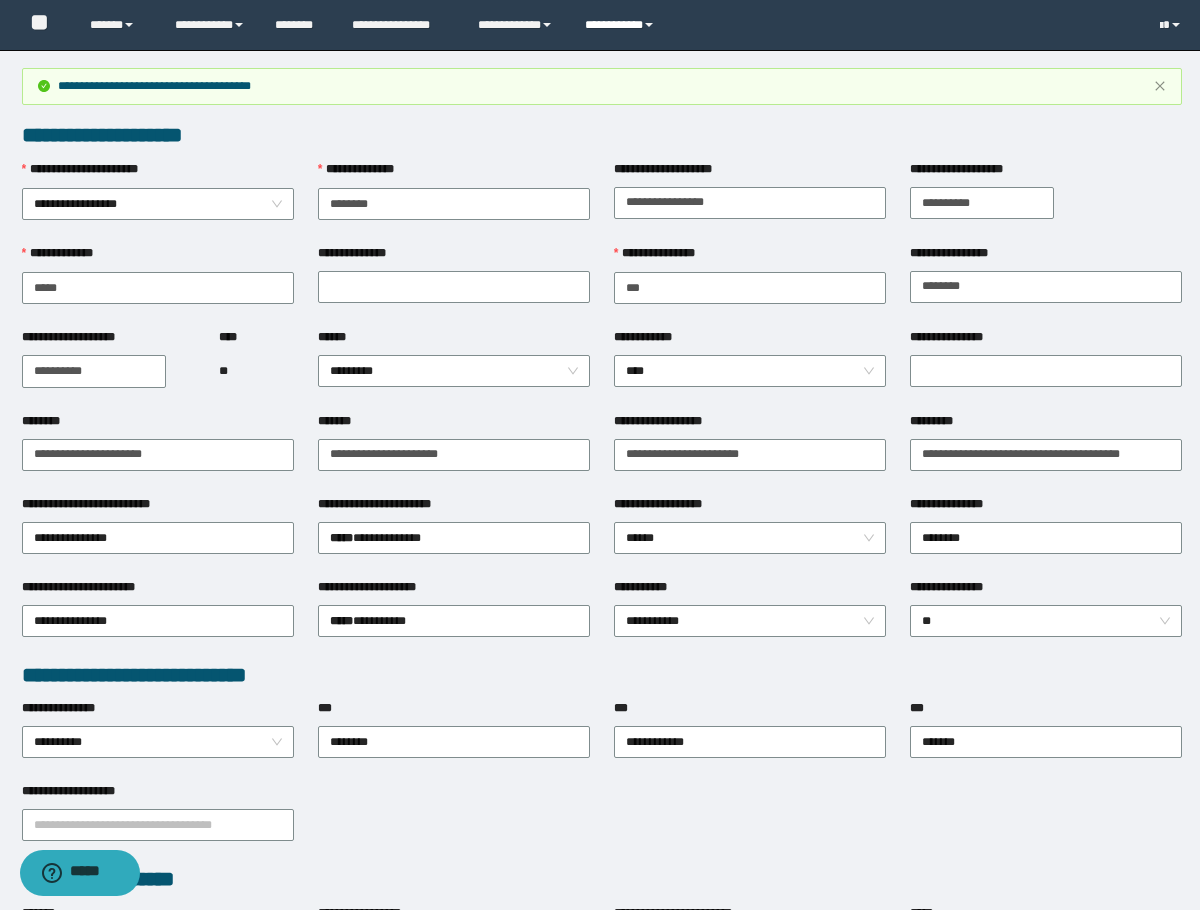 click on "**********" at bounding box center (622, 25) 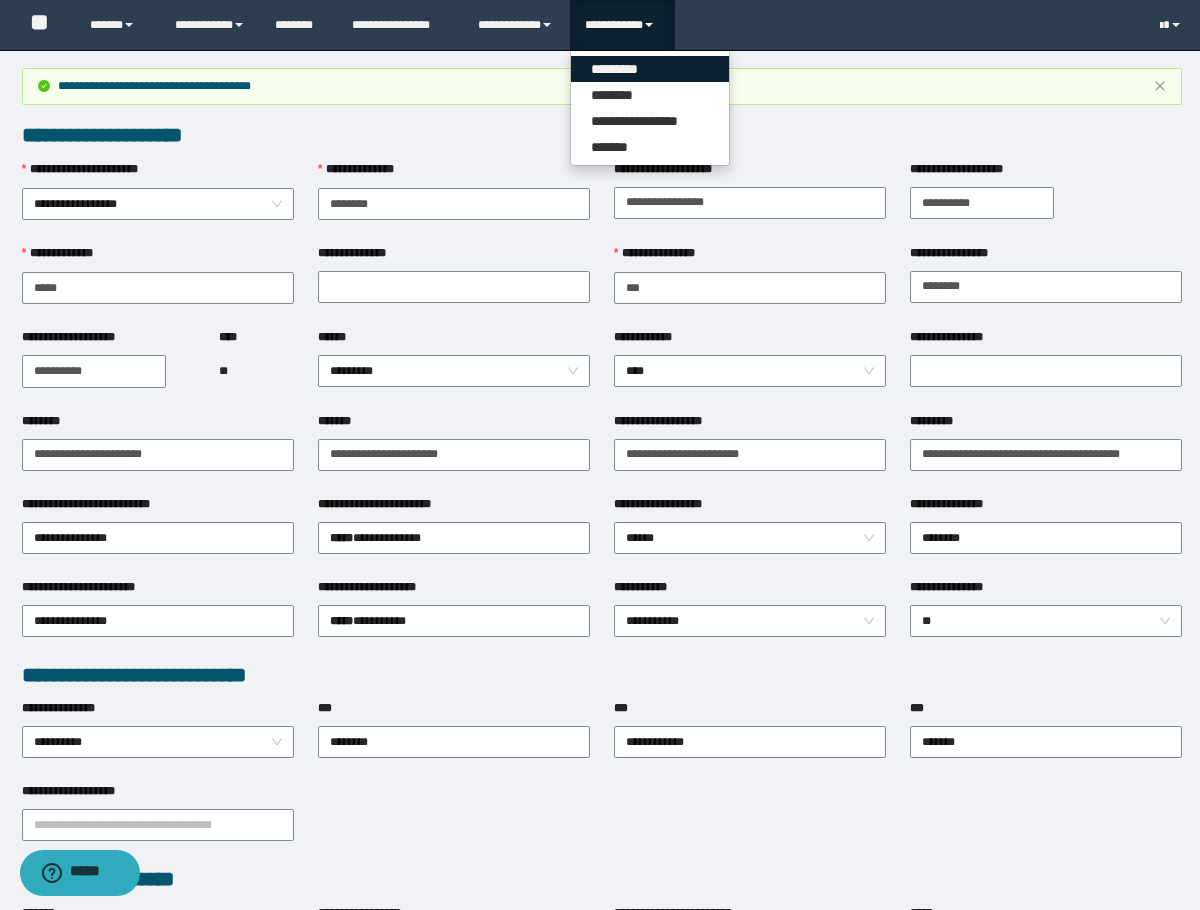 click on "*********" at bounding box center (650, 69) 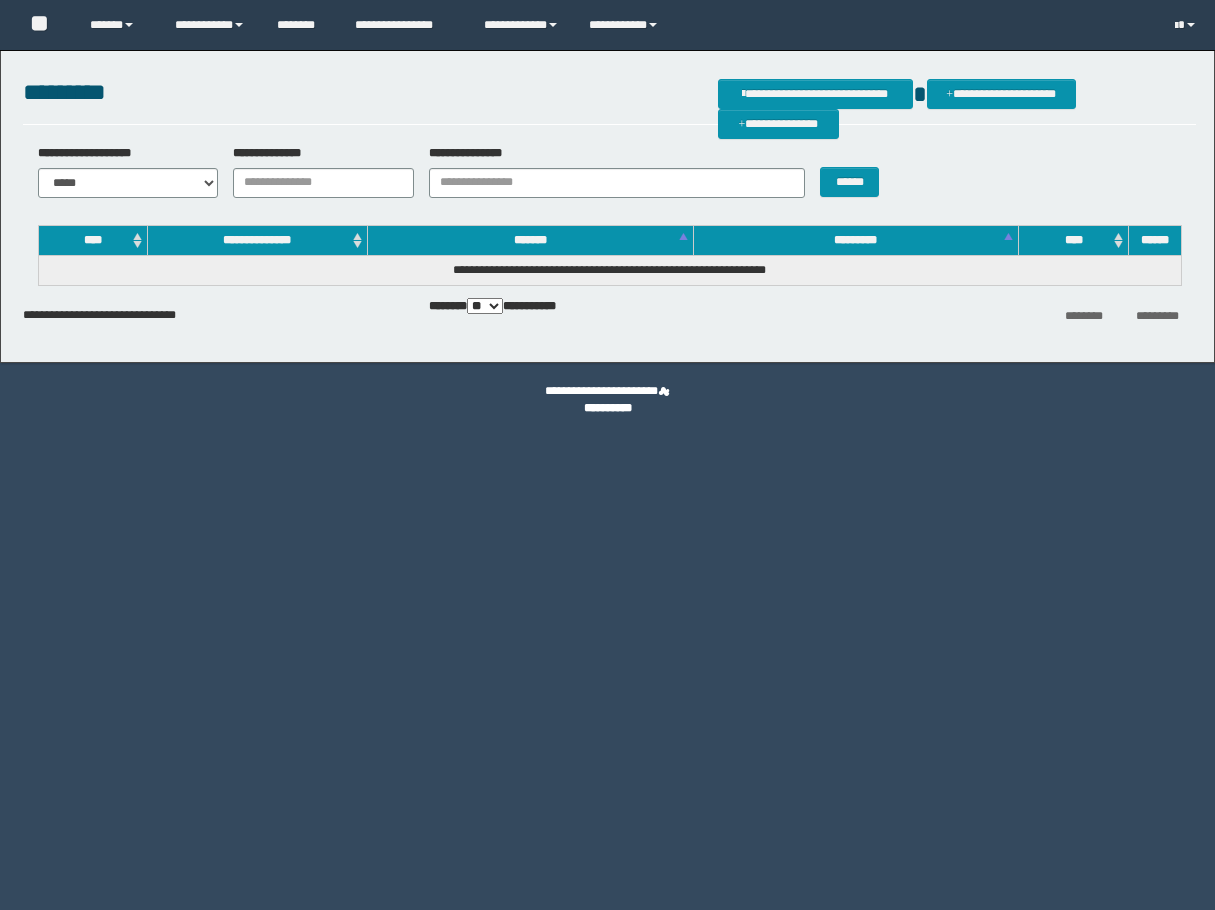 scroll, scrollTop: 0, scrollLeft: 0, axis: both 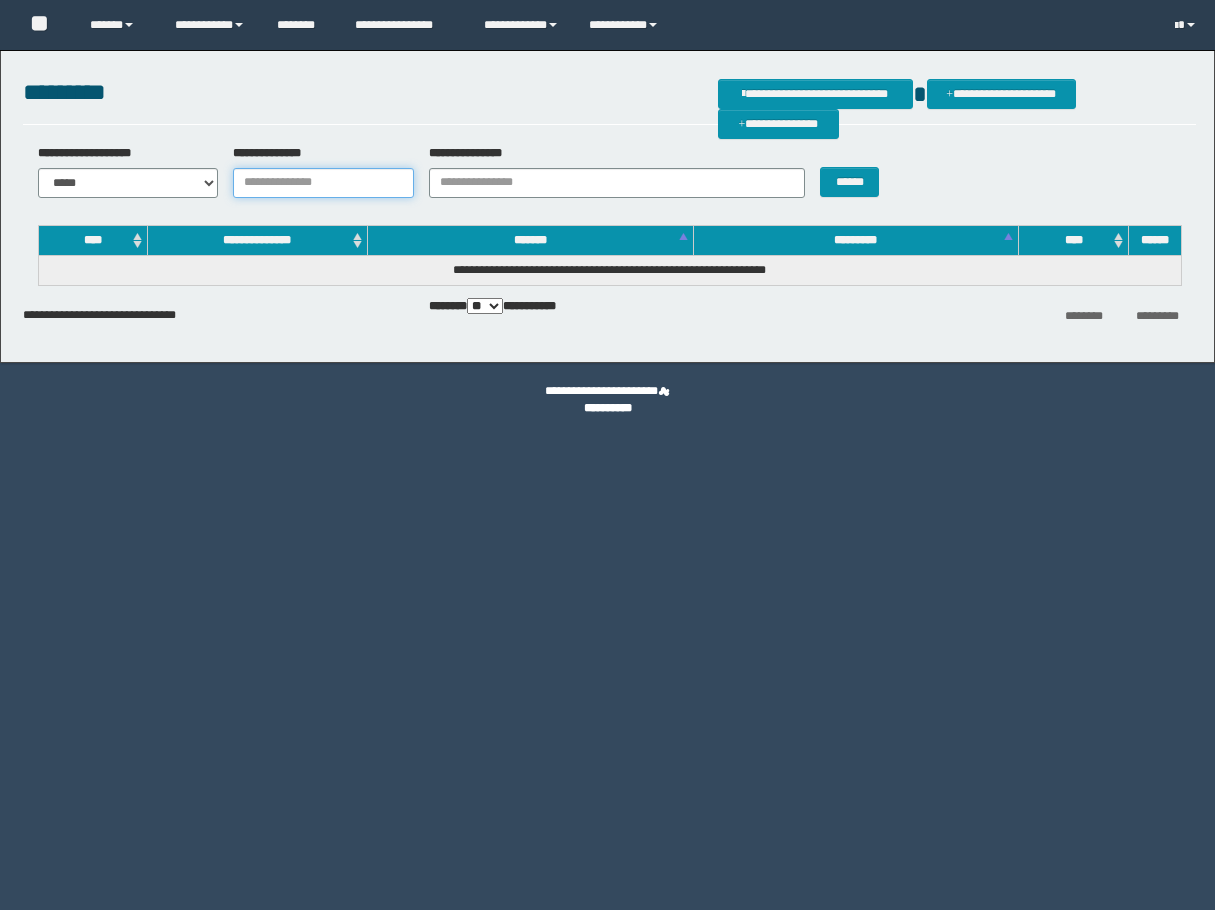 drag, startPoint x: 0, startPoint y: 0, endPoint x: 337, endPoint y: 192, distance: 387.85693 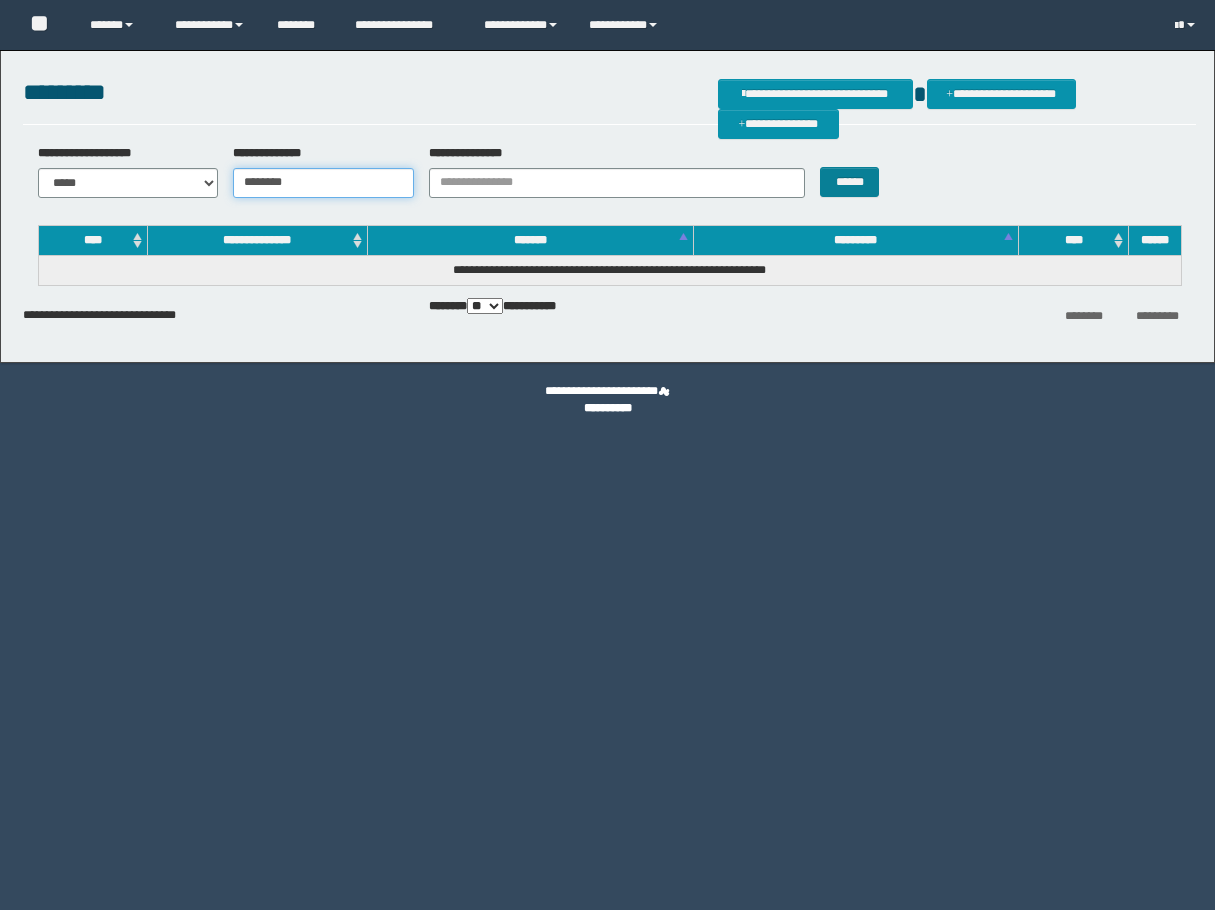 scroll, scrollTop: 0, scrollLeft: 0, axis: both 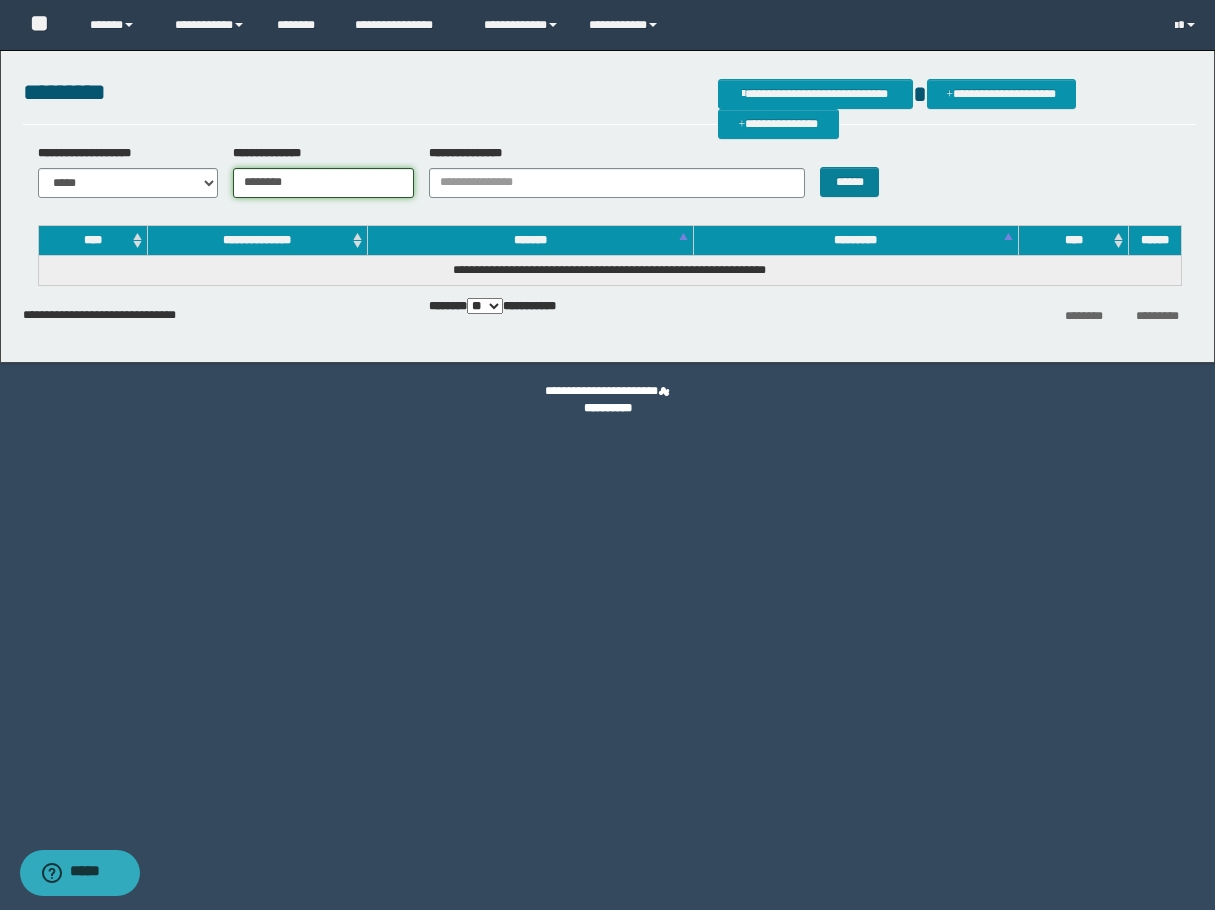 type on "********" 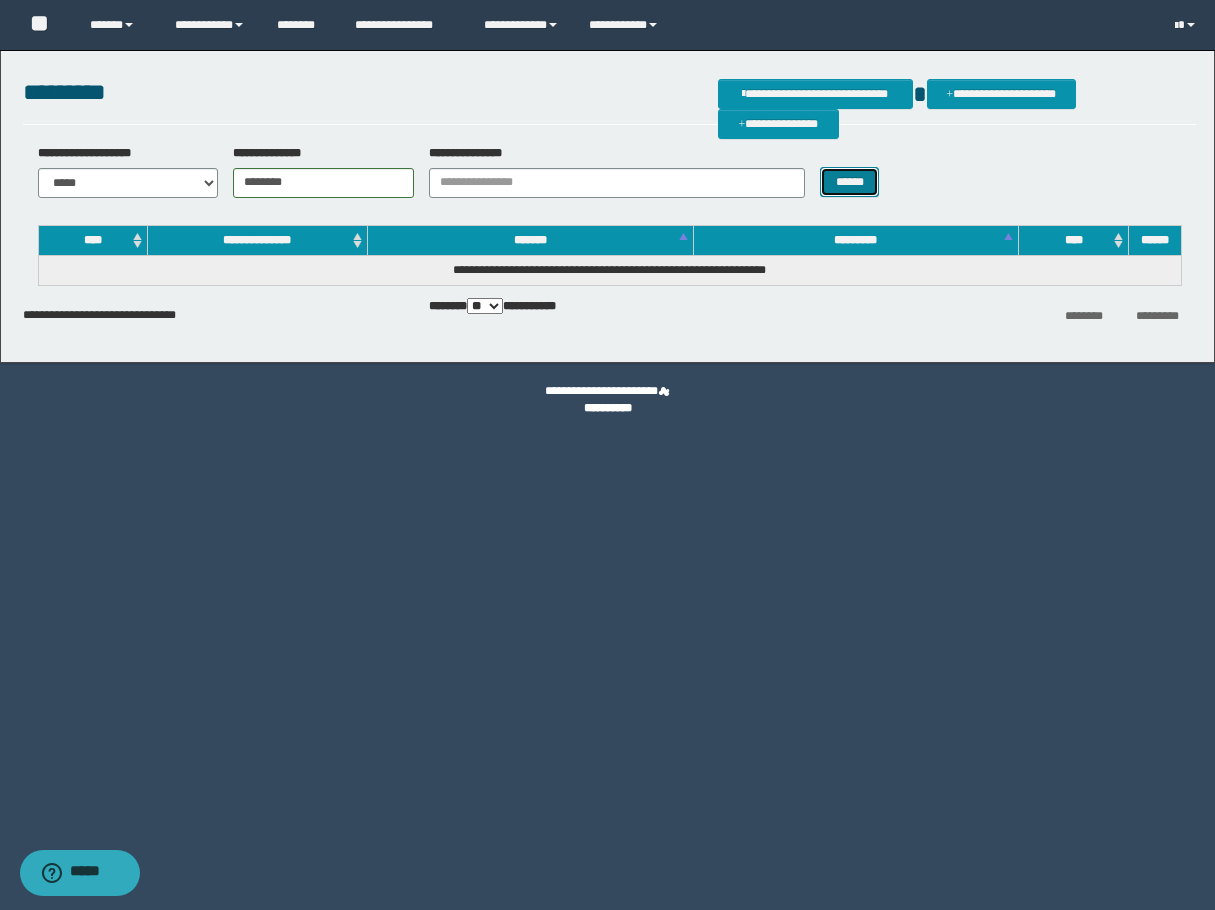 click on "******" at bounding box center (849, 182) 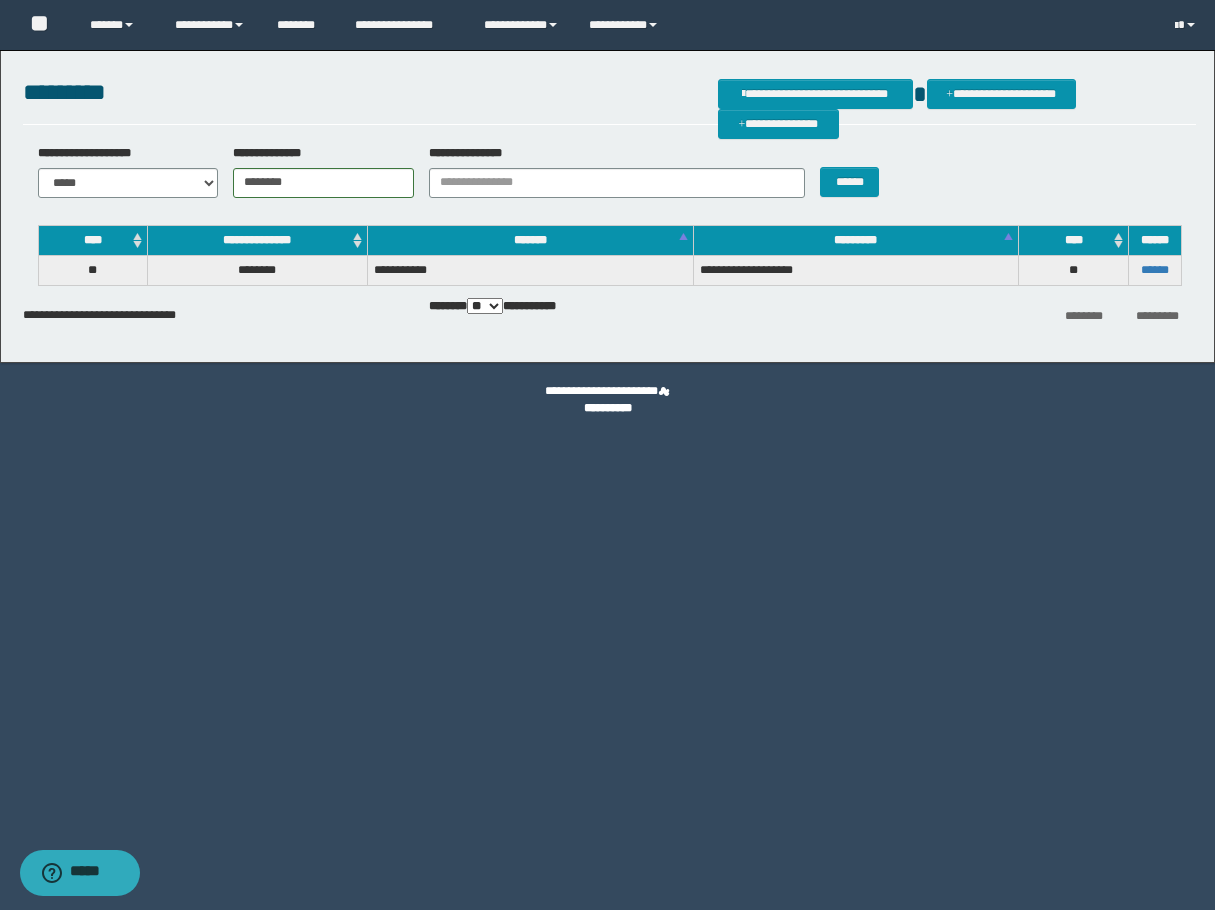 click on "******" at bounding box center (1154, 270) 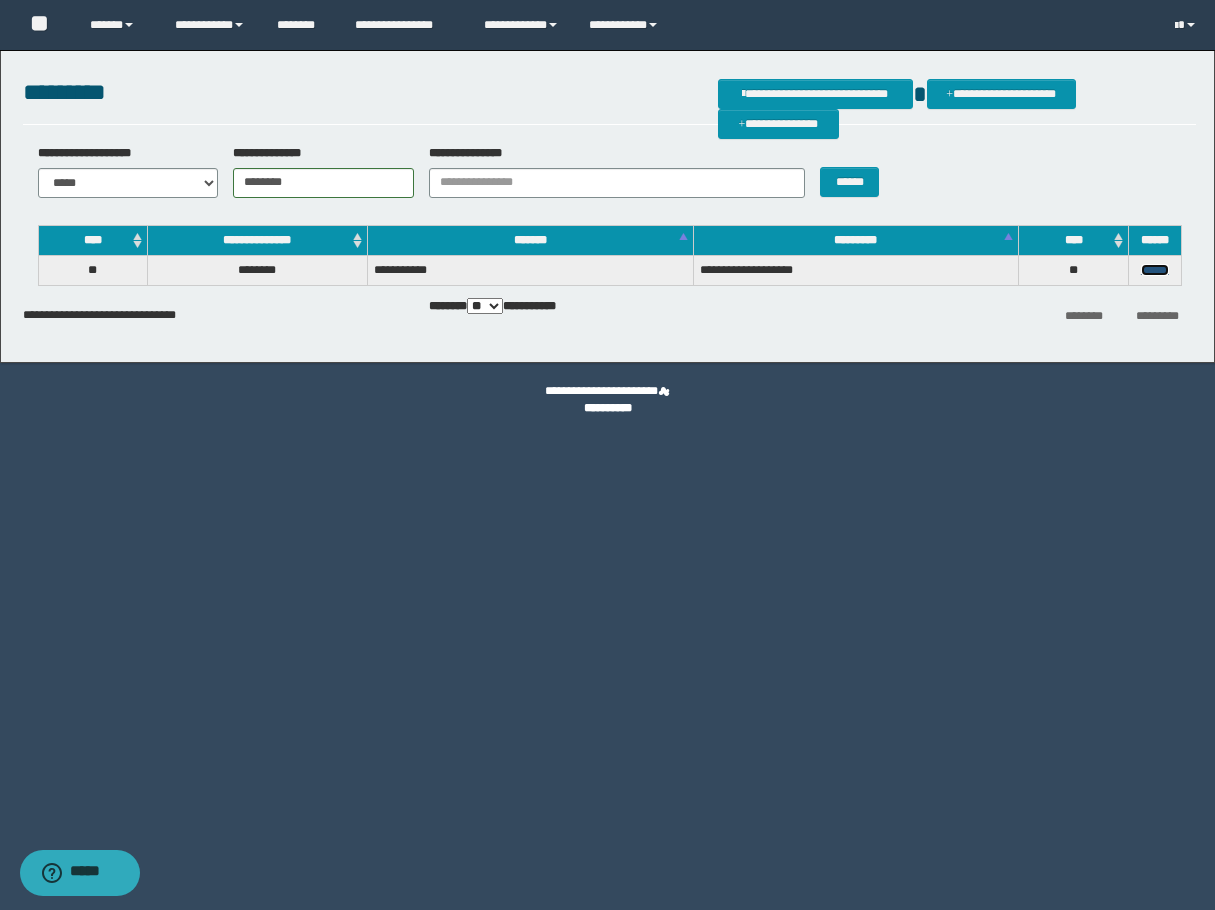 click on "******" at bounding box center (1155, 270) 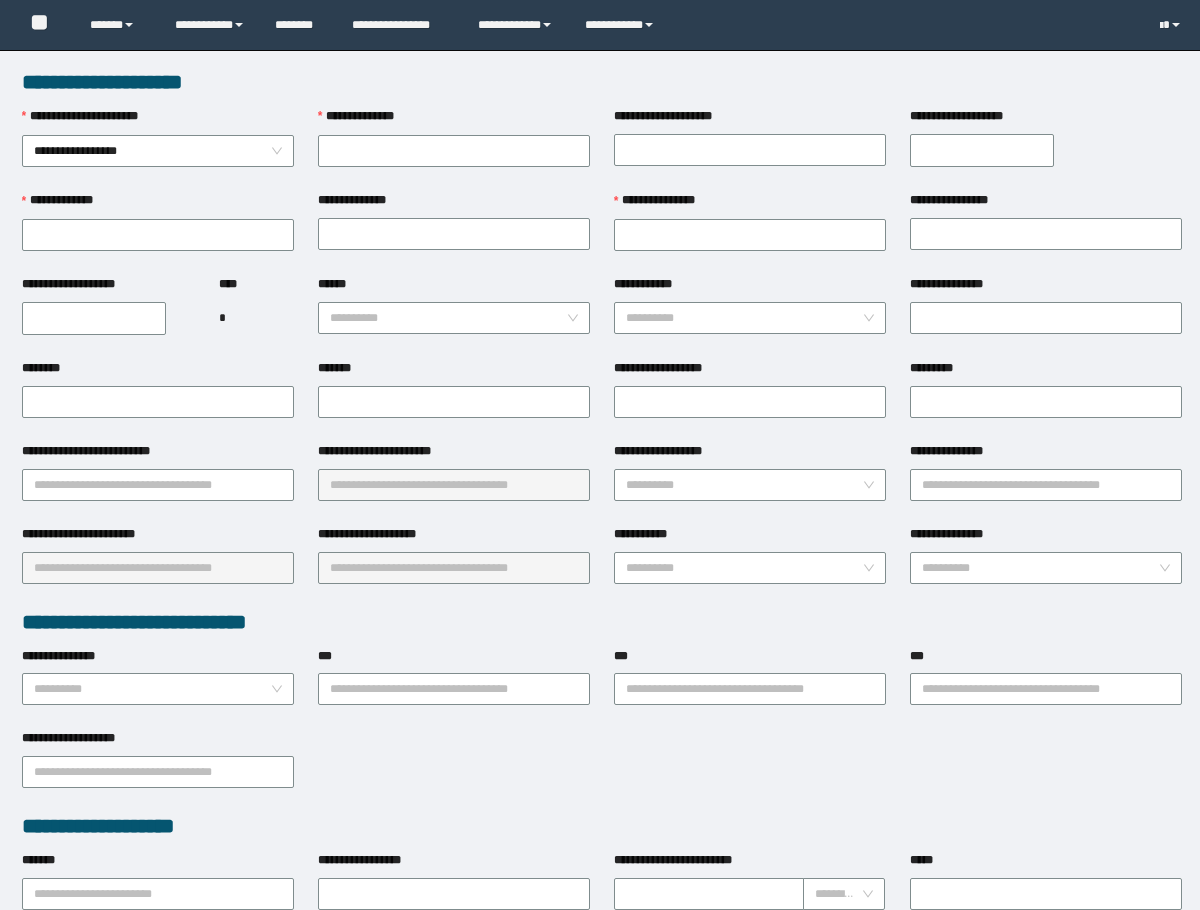 scroll, scrollTop: 0, scrollLeft: 0, axis: both 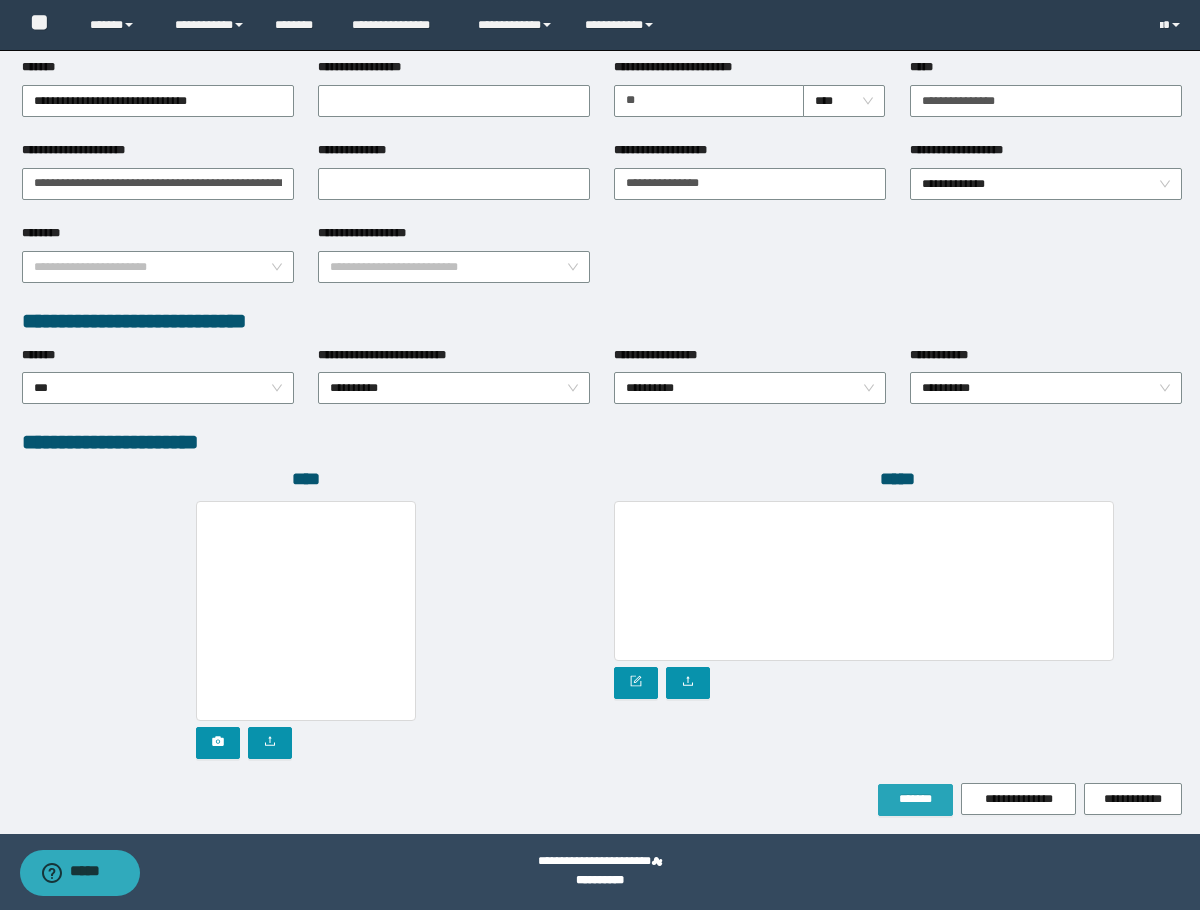 click on "*******" at bounding box center (915, 799) 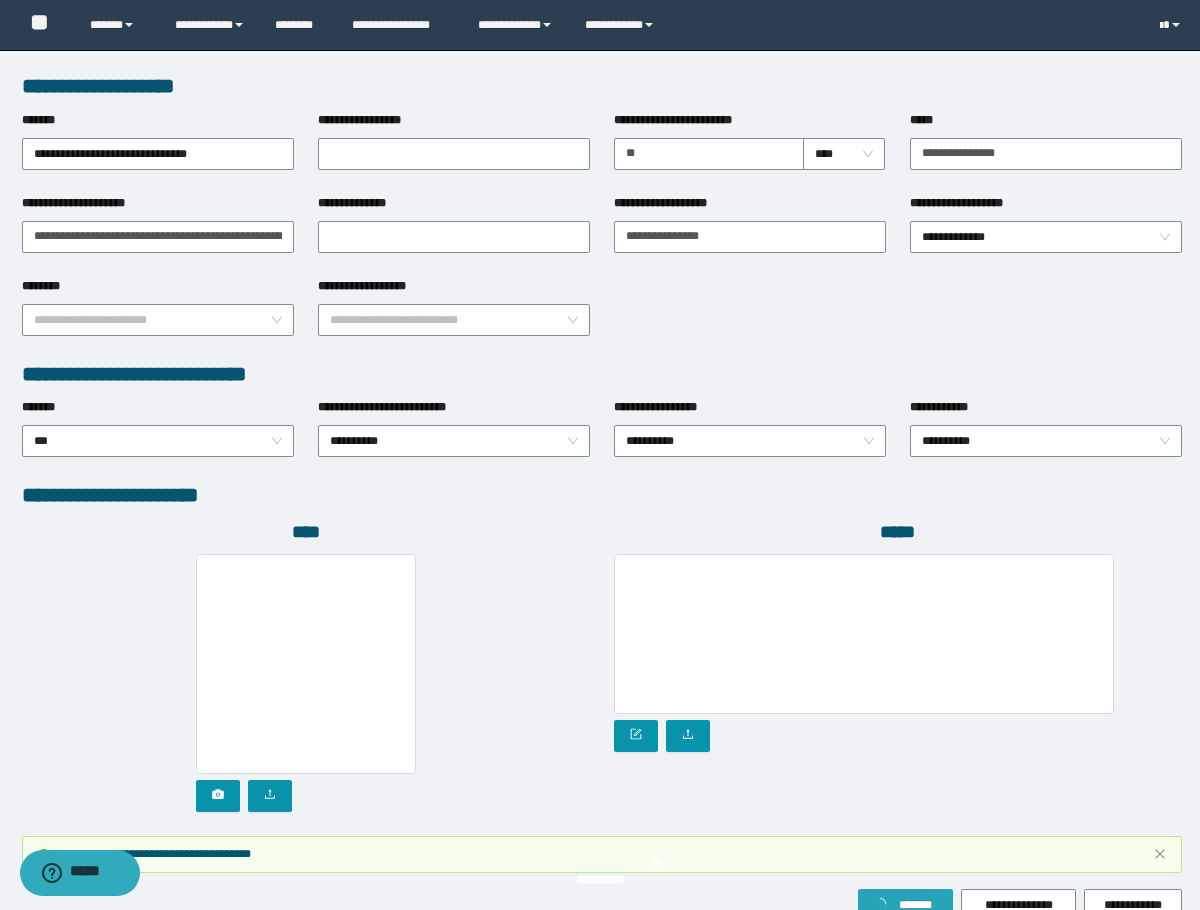 scroll, scrollTop: 846, scrollLeft: 0, axis: vertical 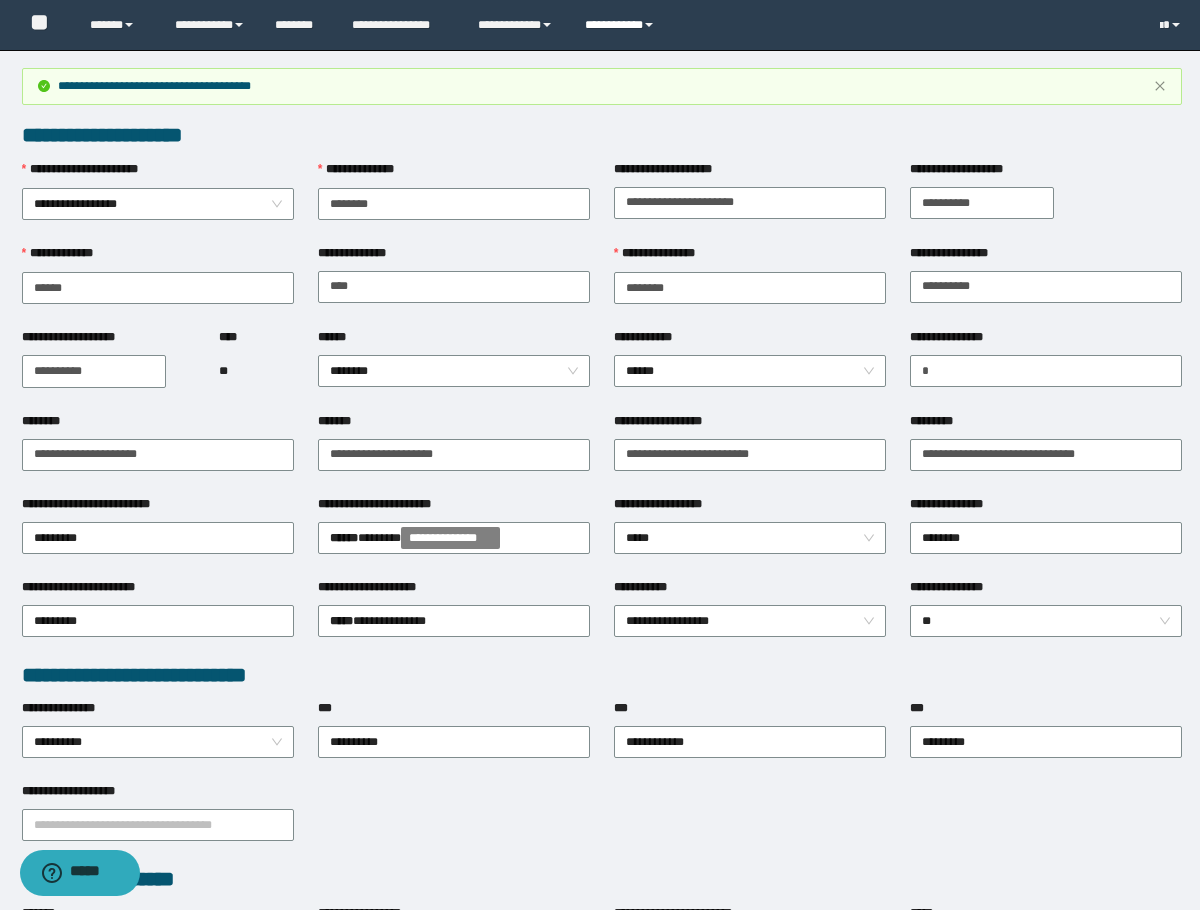 click on "**********" at bounding box center [622, 25] 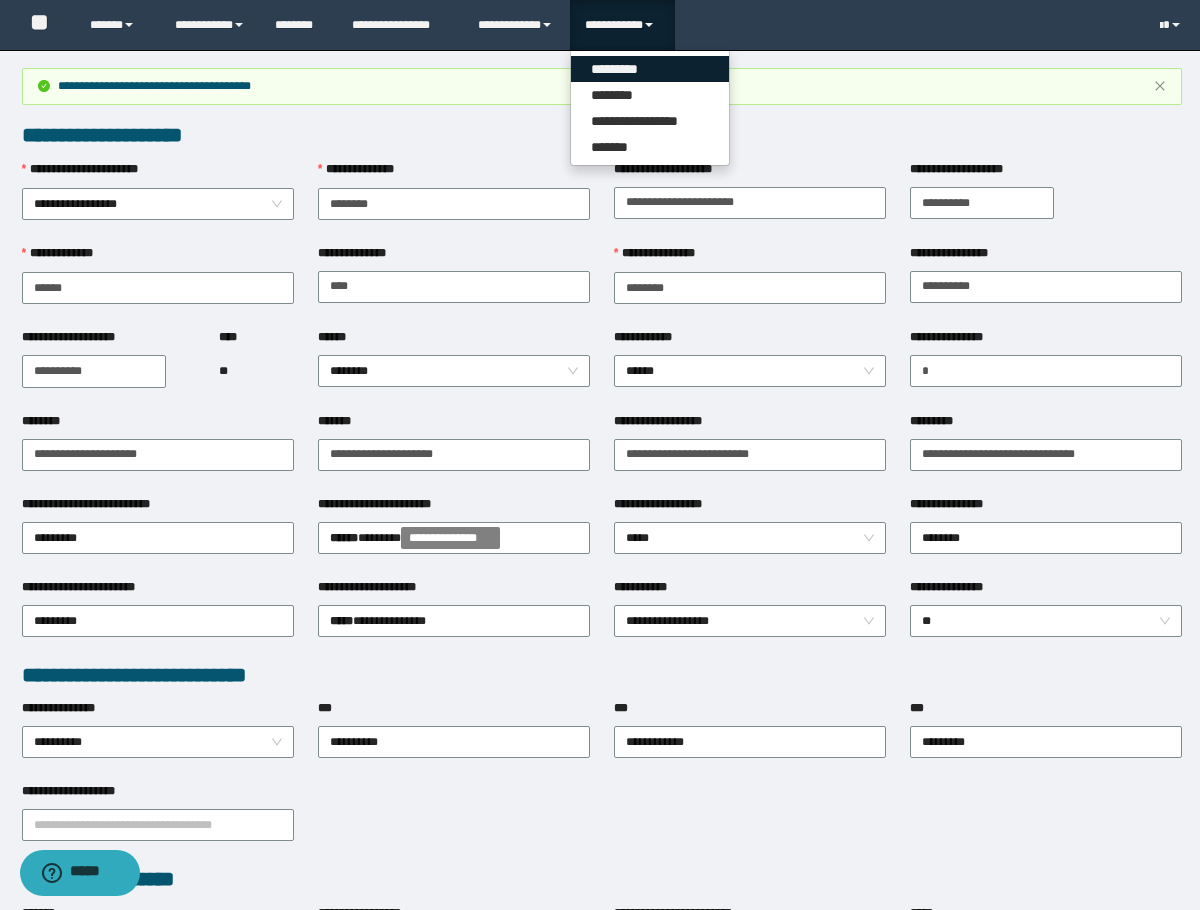 click on "*********" at bounding box center (650, 69) 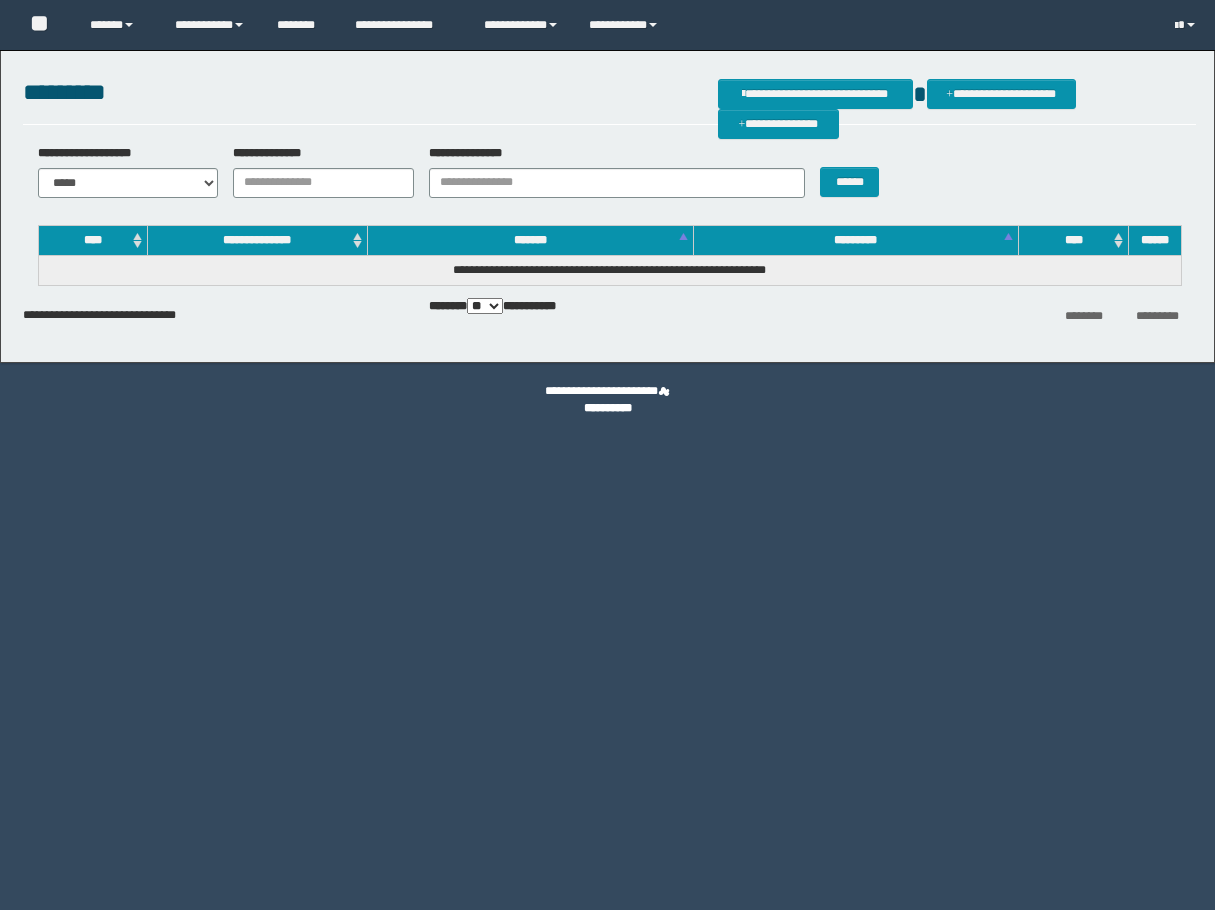 scroll, scrollTop: 0, scrollLeft: 0, axis: both 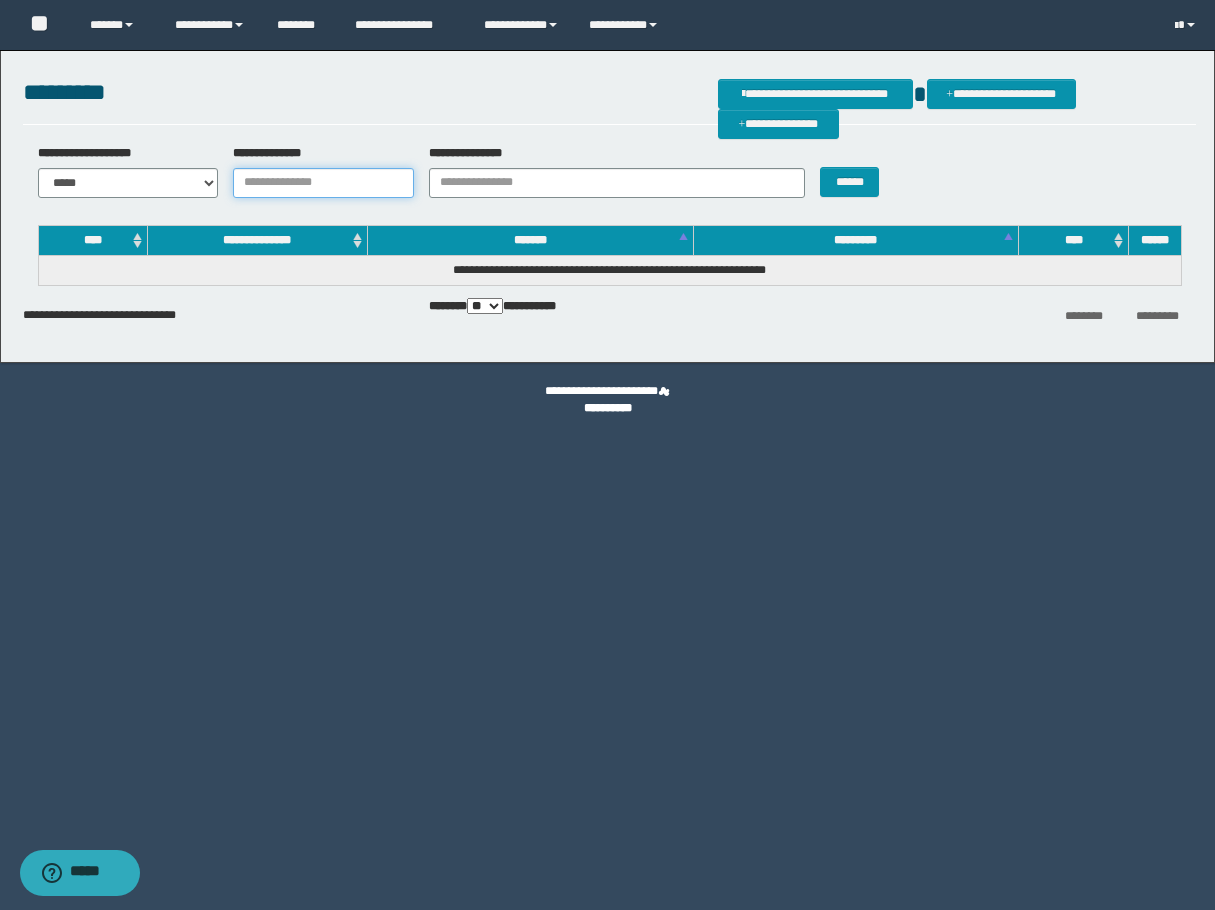 drag, startPoint x: 337, startPoint y: 190, endPoint x: 379, endPoint y: 196, distance: 42.426407 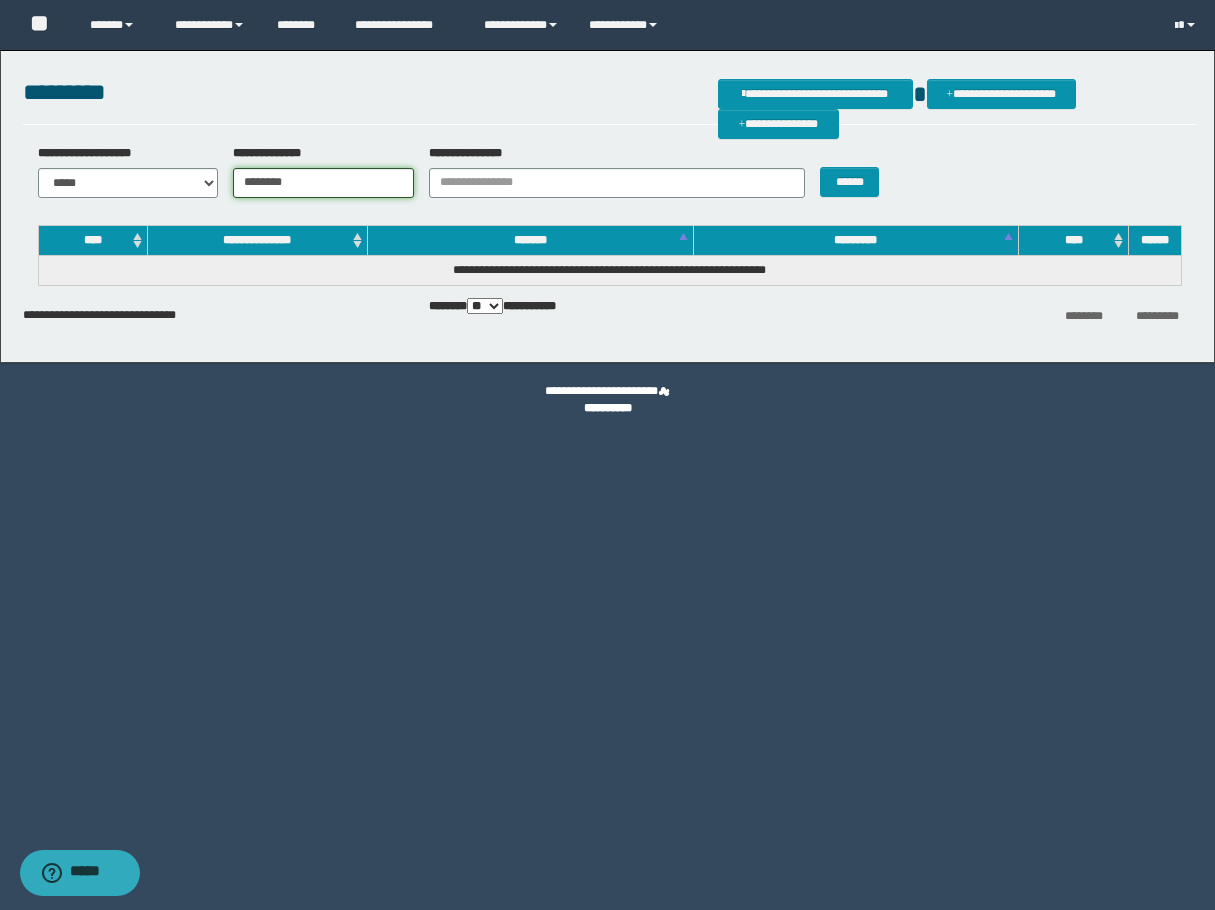 type on "********" 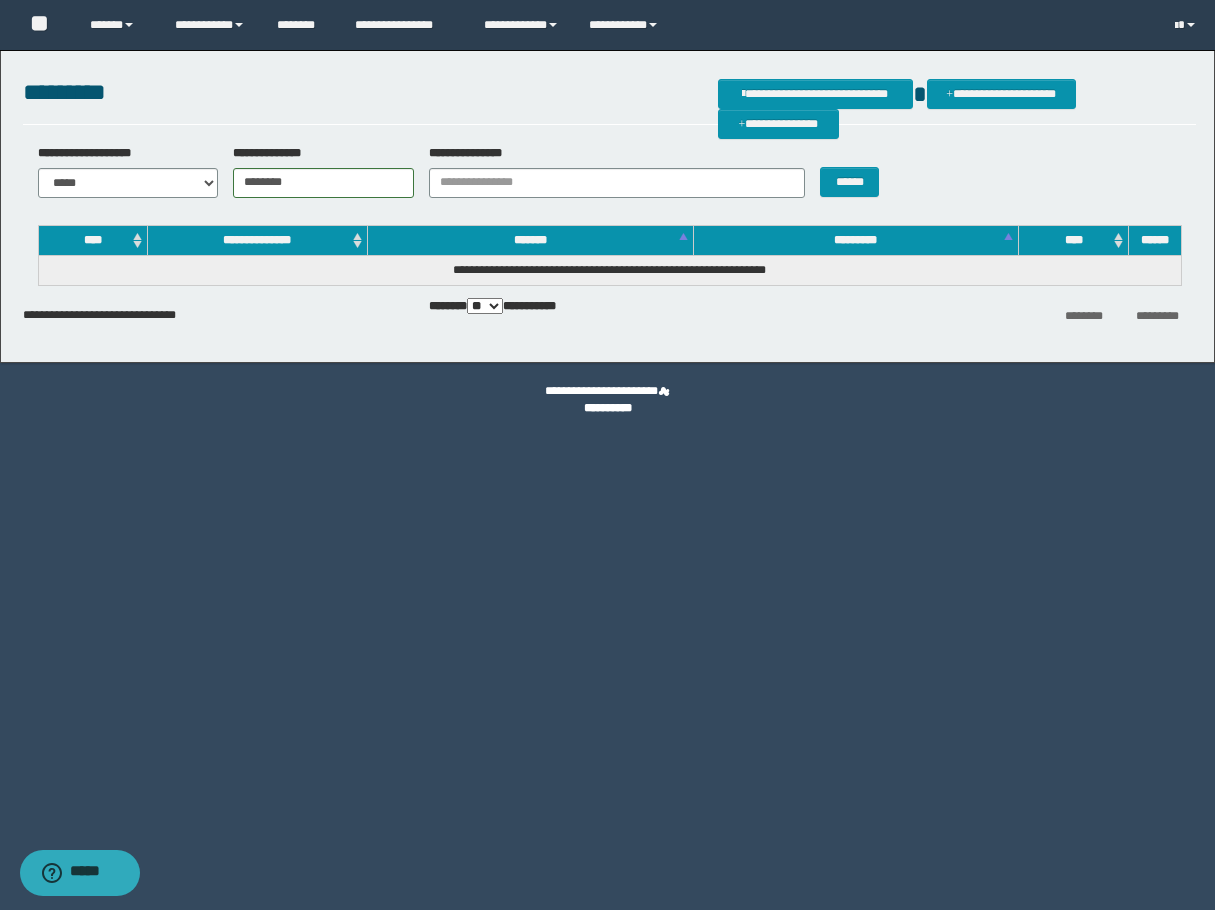click on "**********" at bounding box center (609, 178) 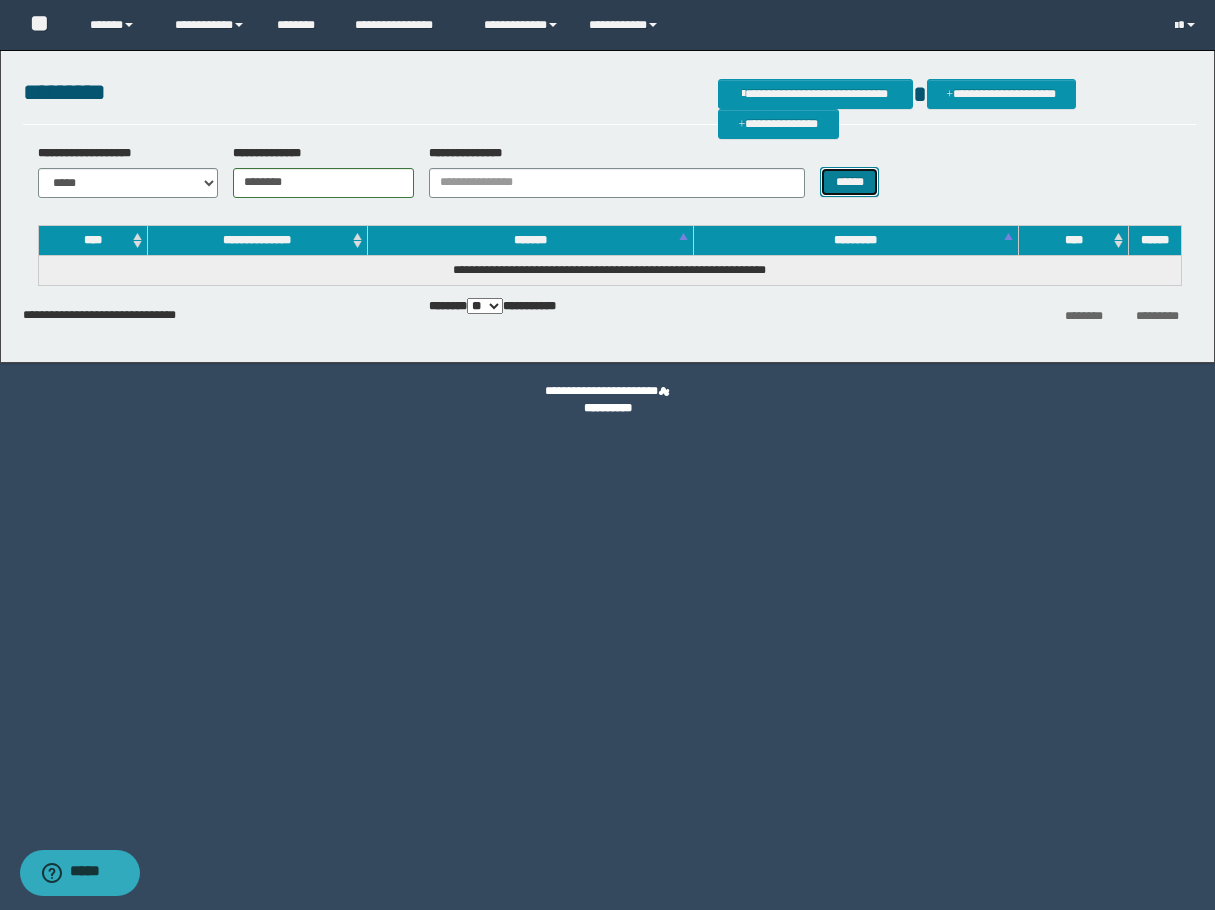 click on "******" at bounding box center (849, 182) 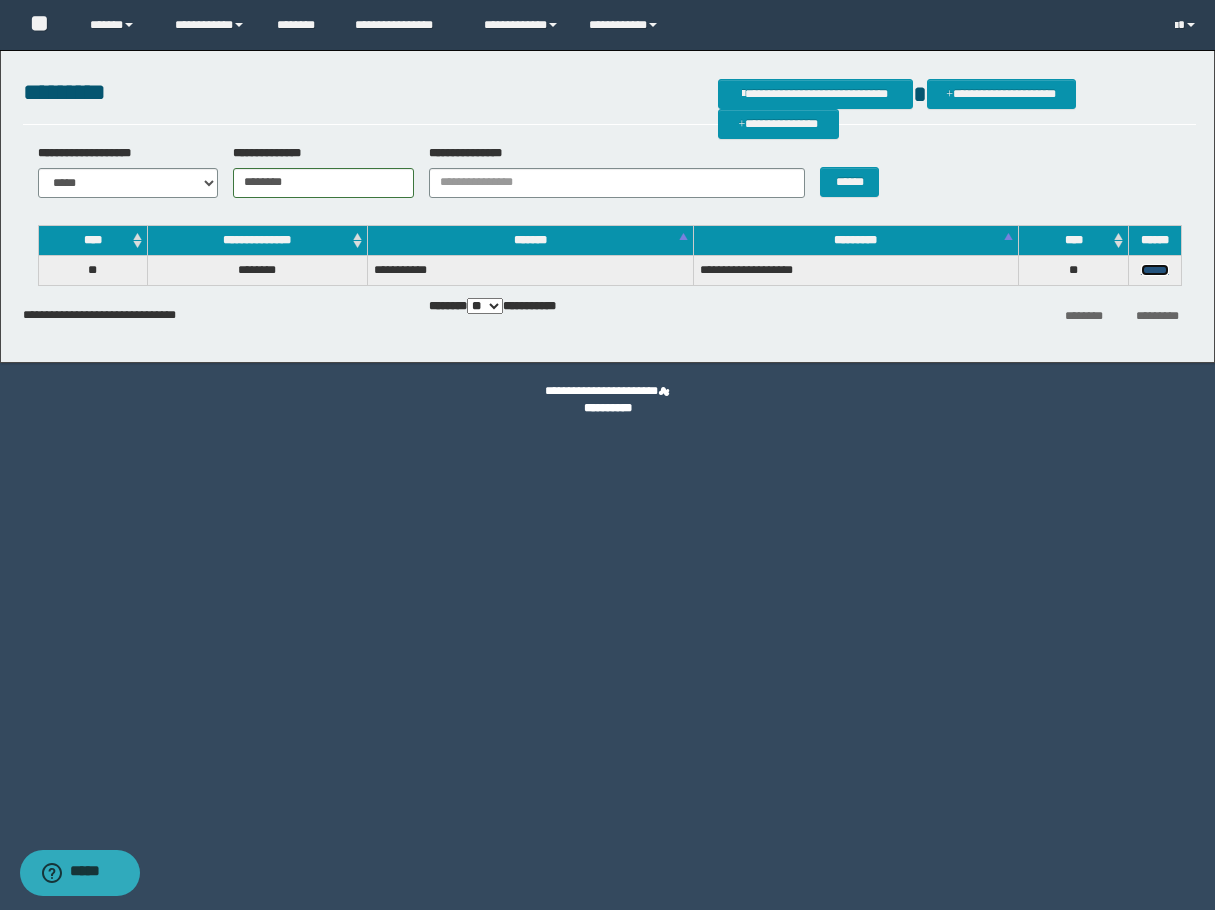 click on "******" at bounding box center [1155, 270] 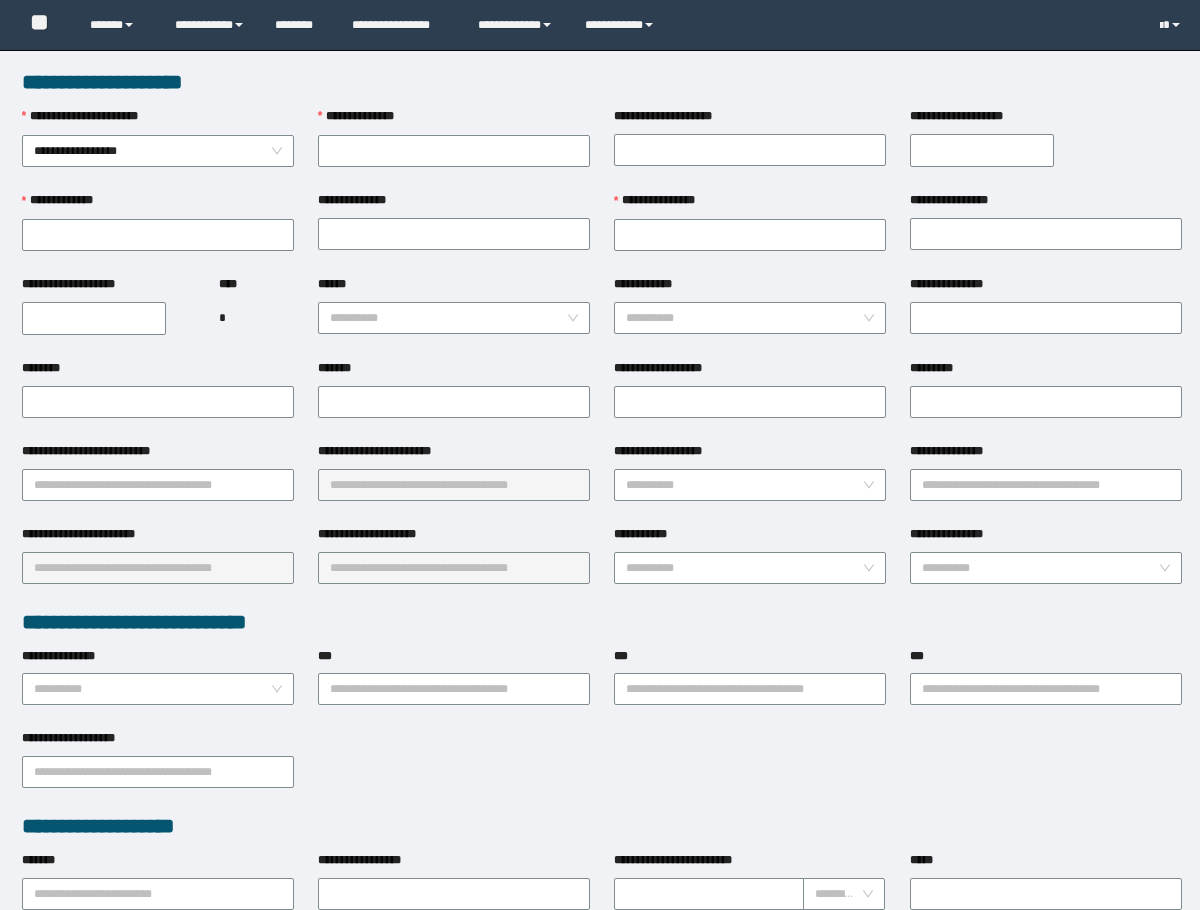 scroll, scrollTop: 0, scrollLeft: 0, axis: both 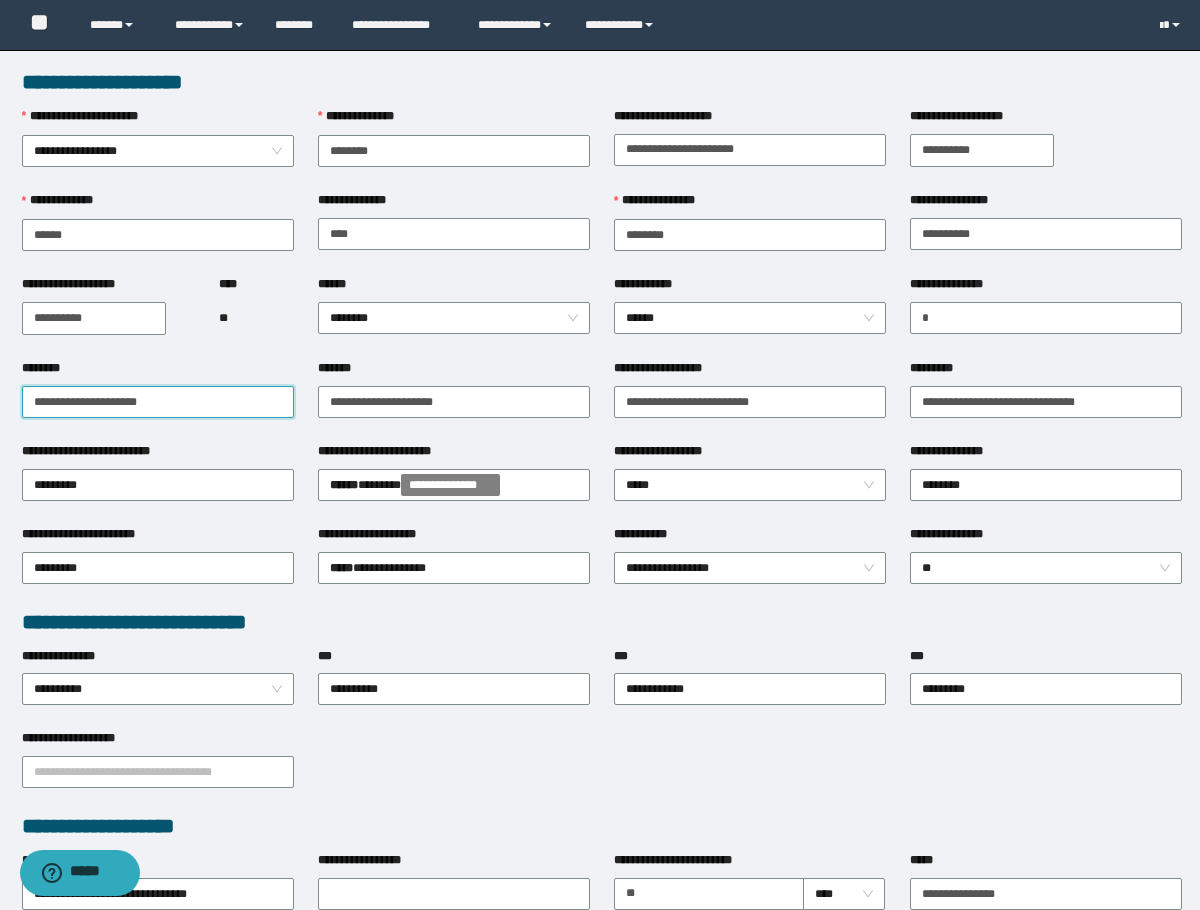 drag, startPoint x: 97, startPoint y: 405, endPoint x: -1, endPoint y: 407, distance: 98.02041 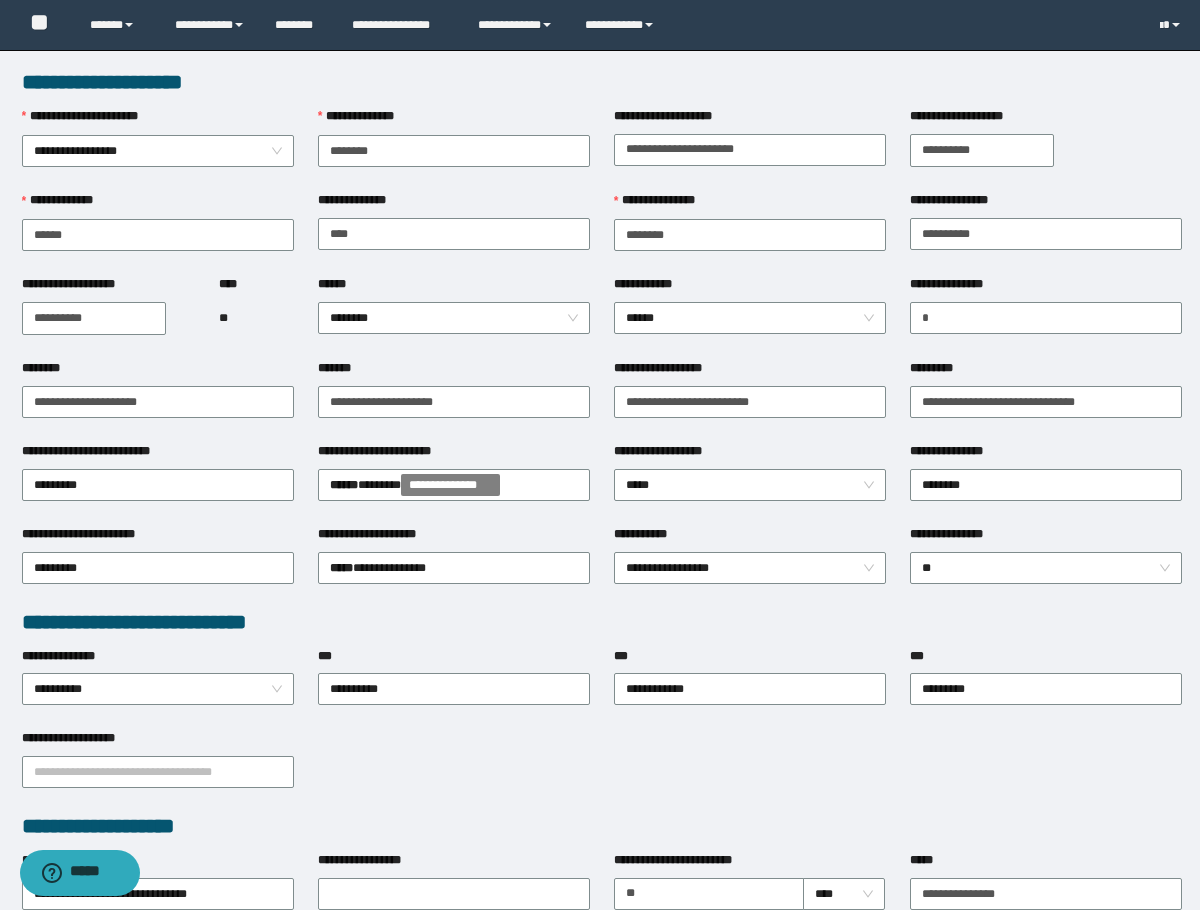click on "********" at bounding box center (158, 372) 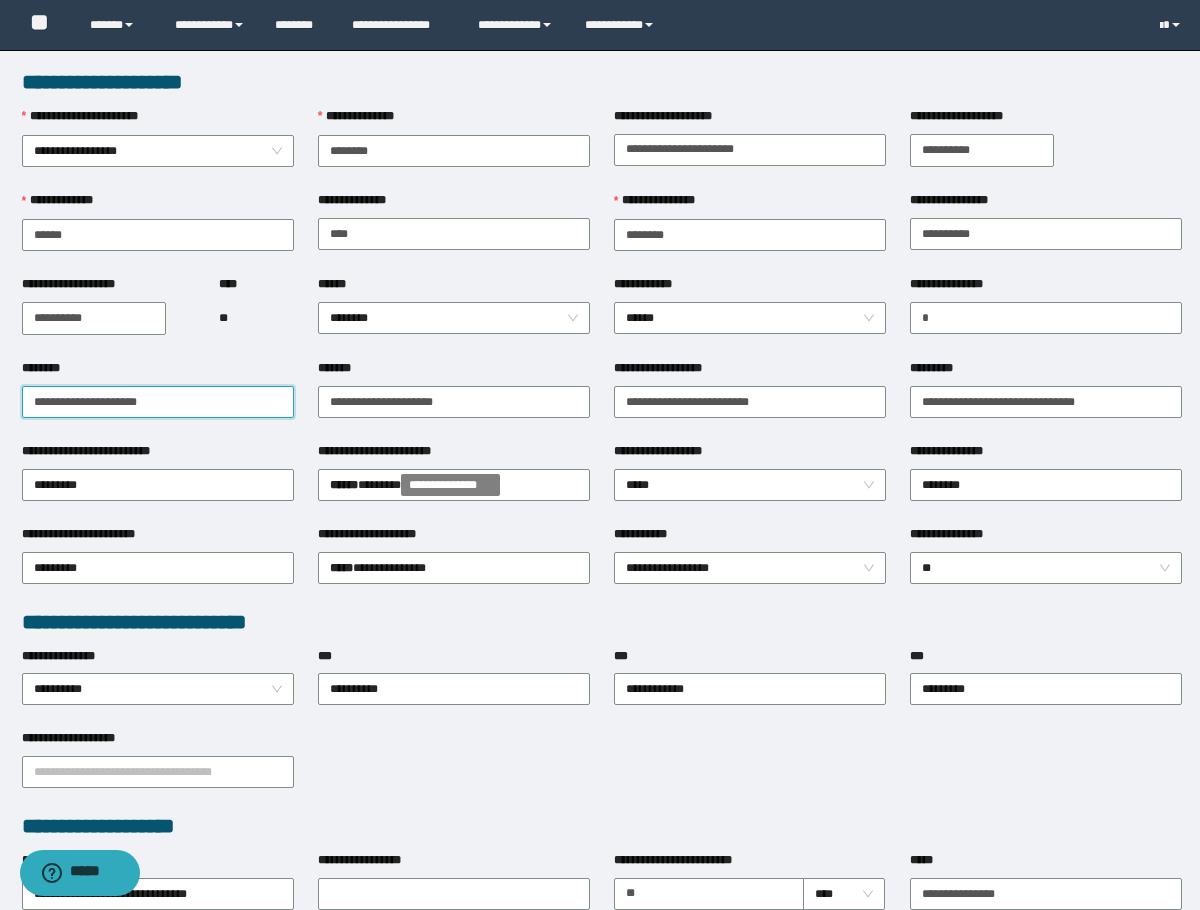 click on "**********" at bounding box center (158, 400) 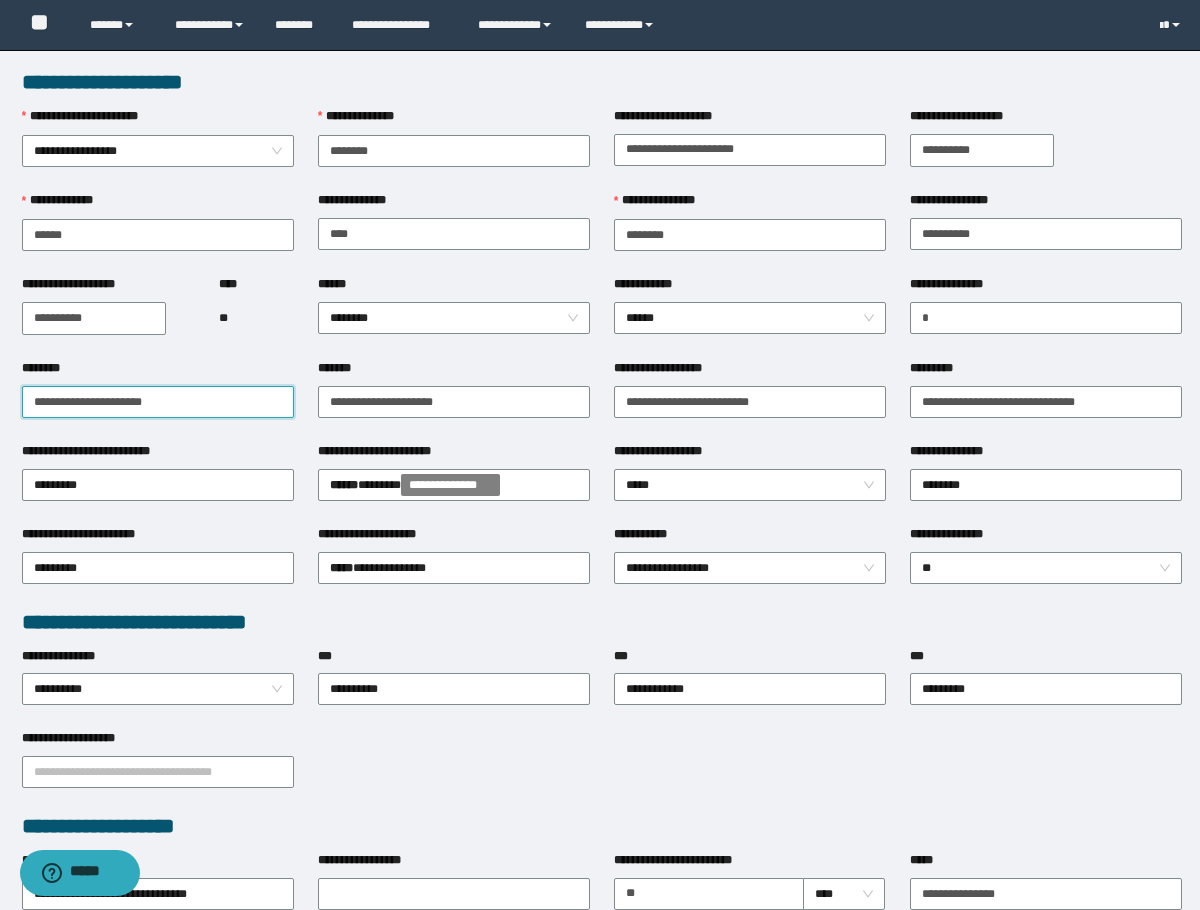type on "**********" 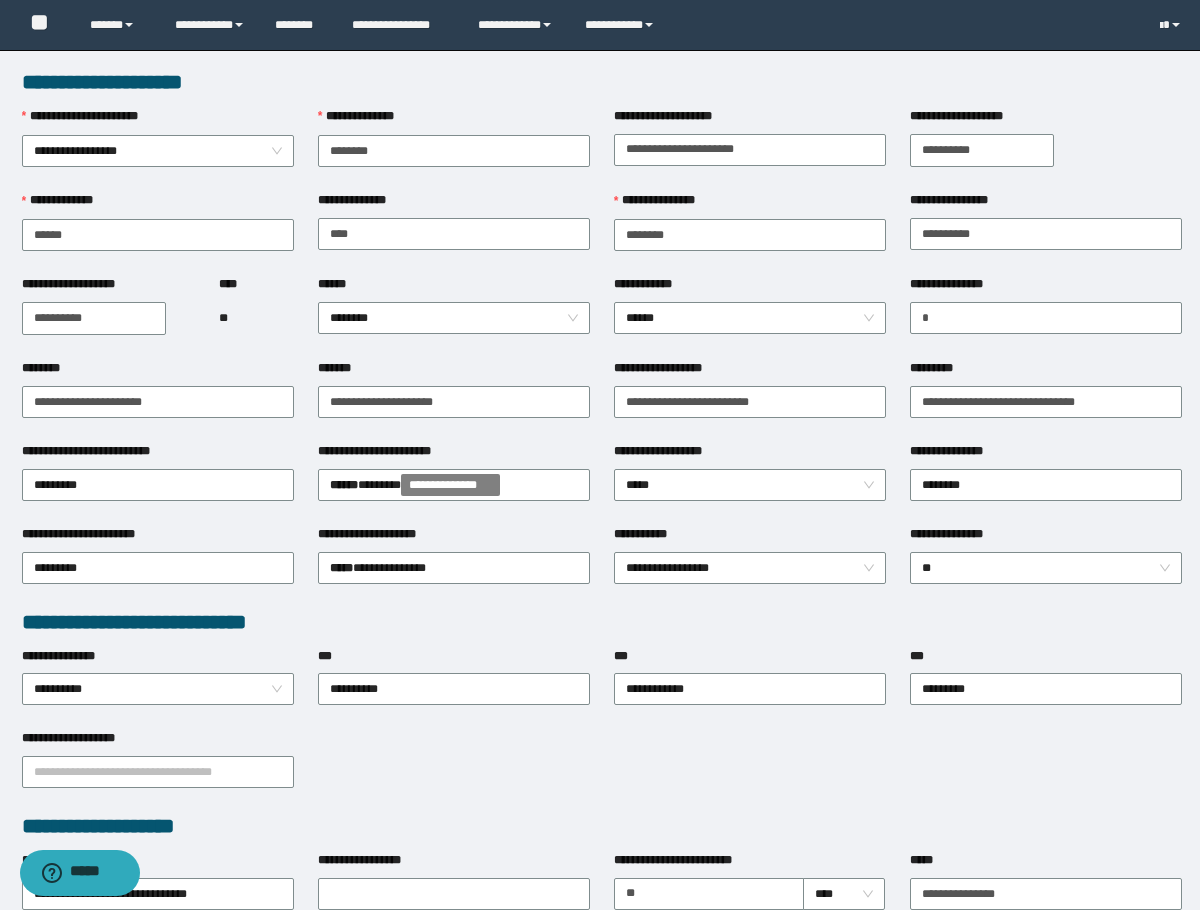 click on "**** **" at bounding box center [256, 317] 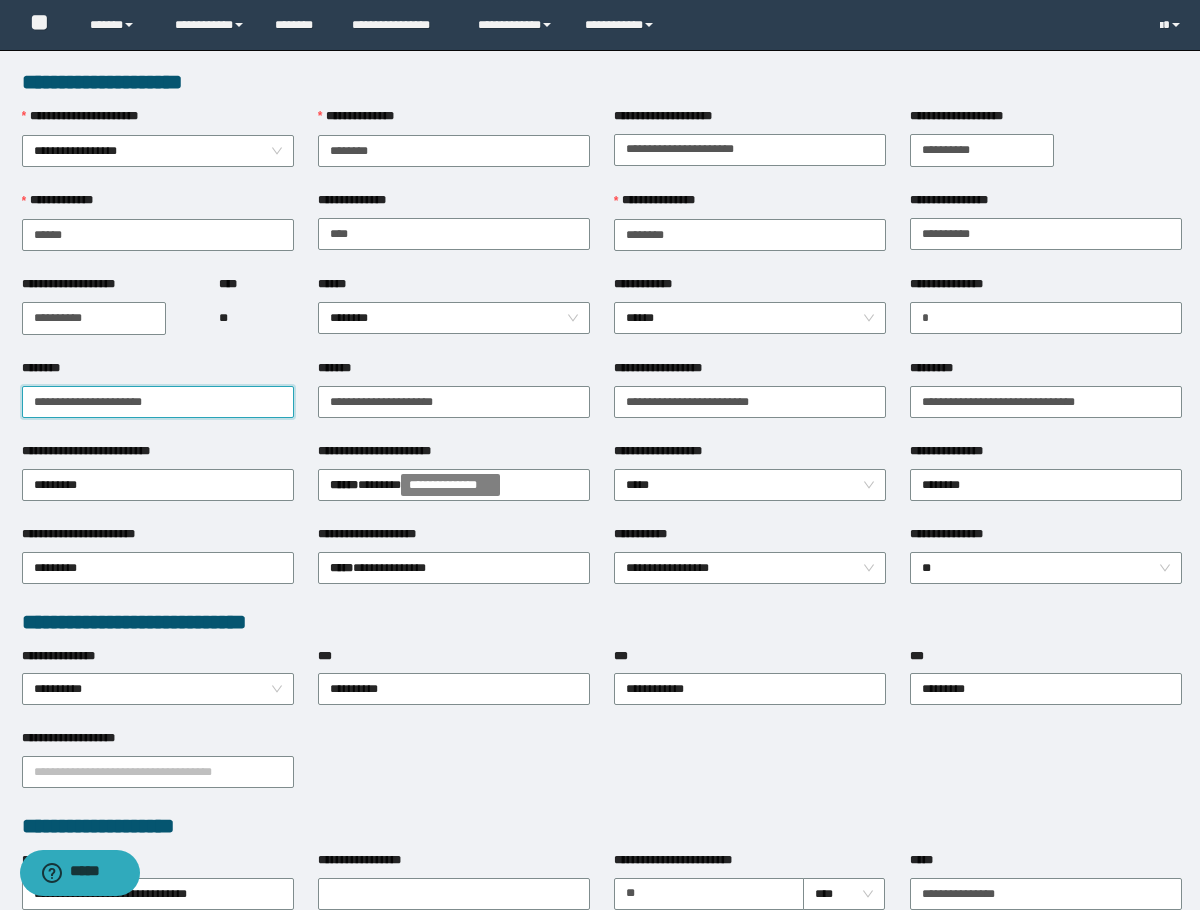 drag, startPoint x: 108, startPoint y: 400, endPoint x: 301, endPoint y: 400, distance: 193 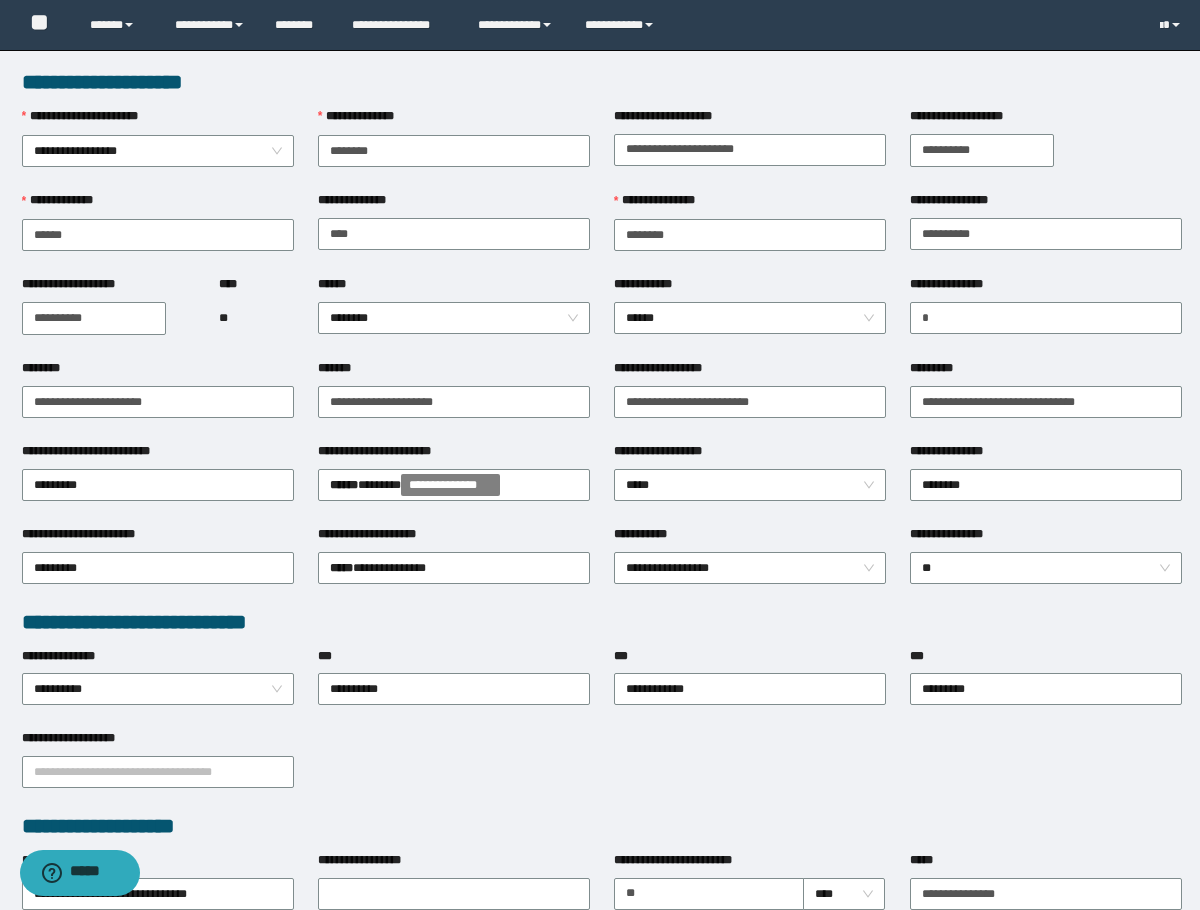click on "**********" at bounding box center (454, 149) 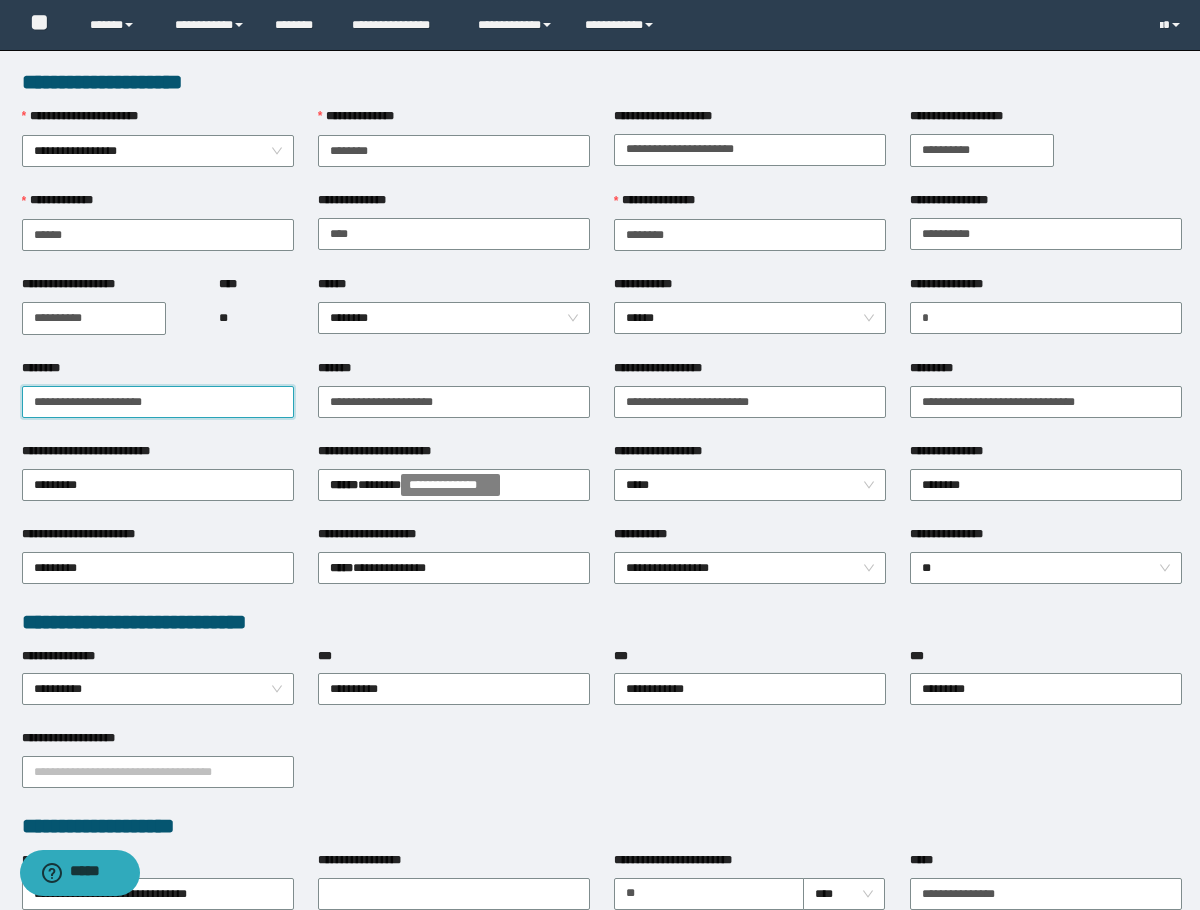 drag, startPoint x: 190, startPoint y: 407, endPoint x: -1, endPoint y: 411, distance: 191.04189 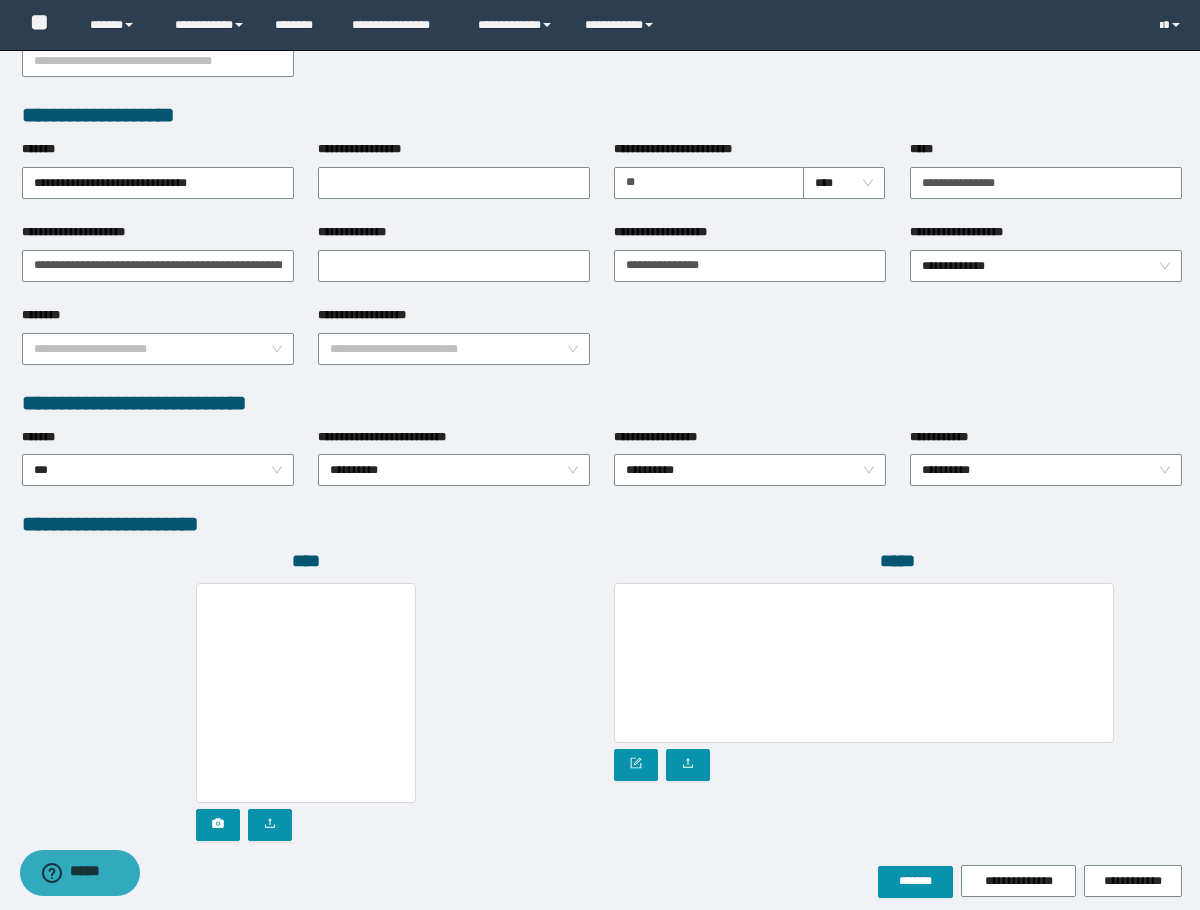 scroll, scrollTop: 793, scrollLeft: 0, axis: vertical 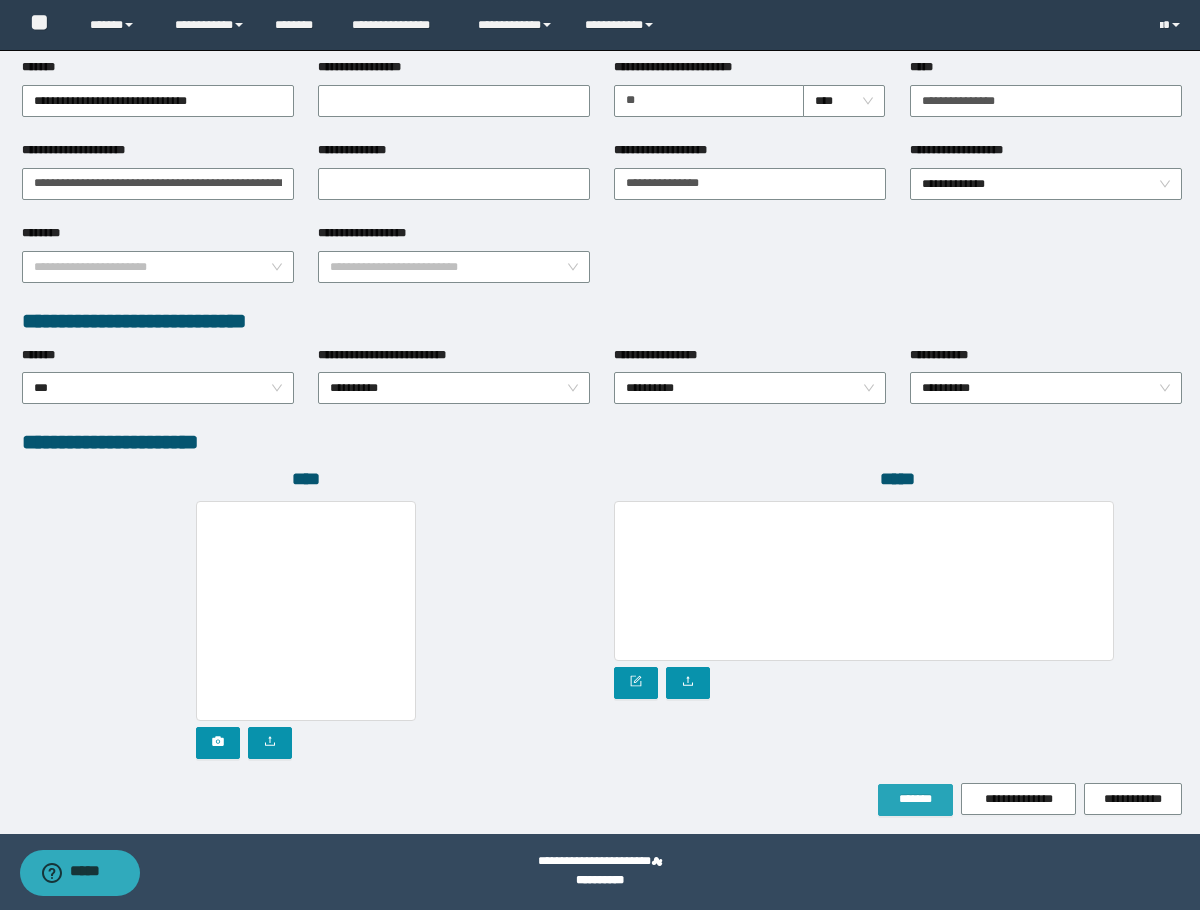 click on "*******" at bounding box center (915, 800) 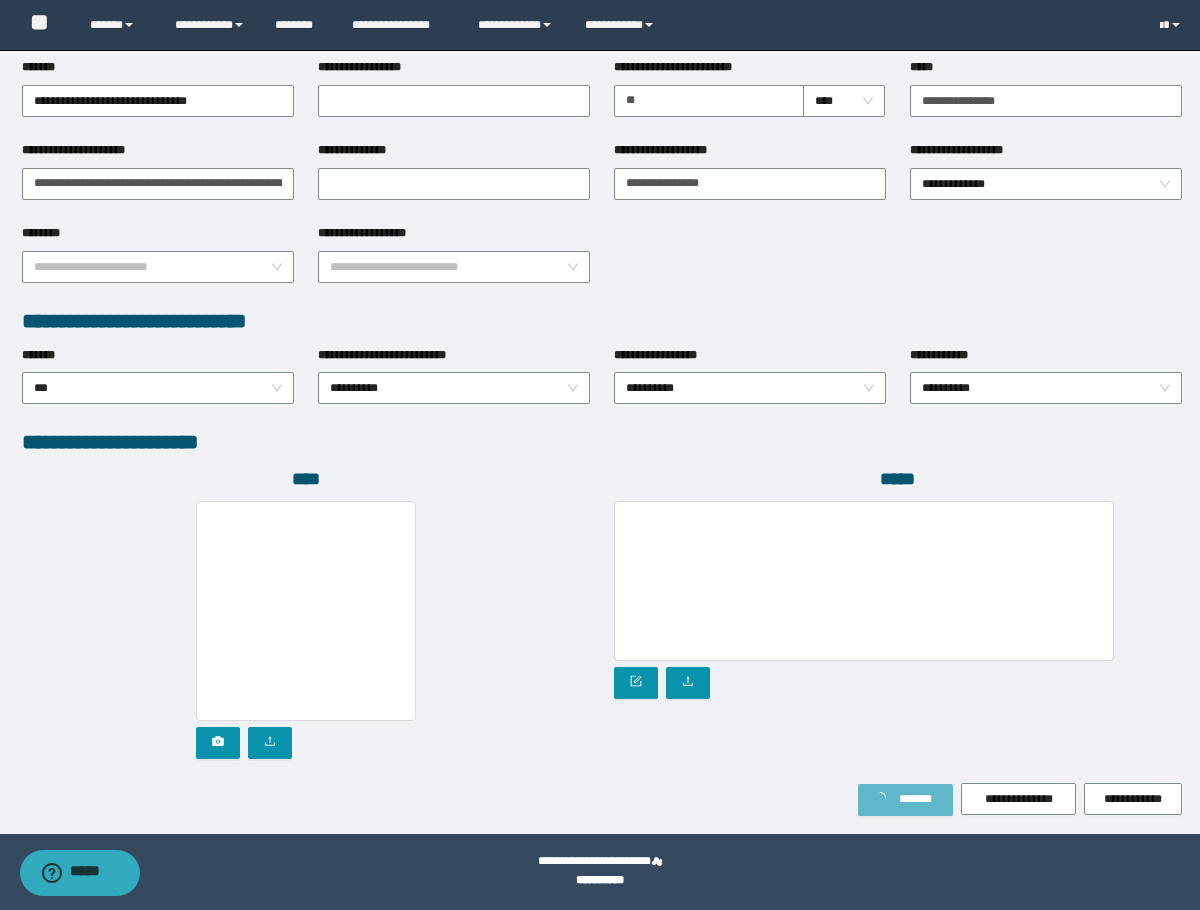 scroll, scrollTop: 846, scrollLeft: 0, axis: vertical 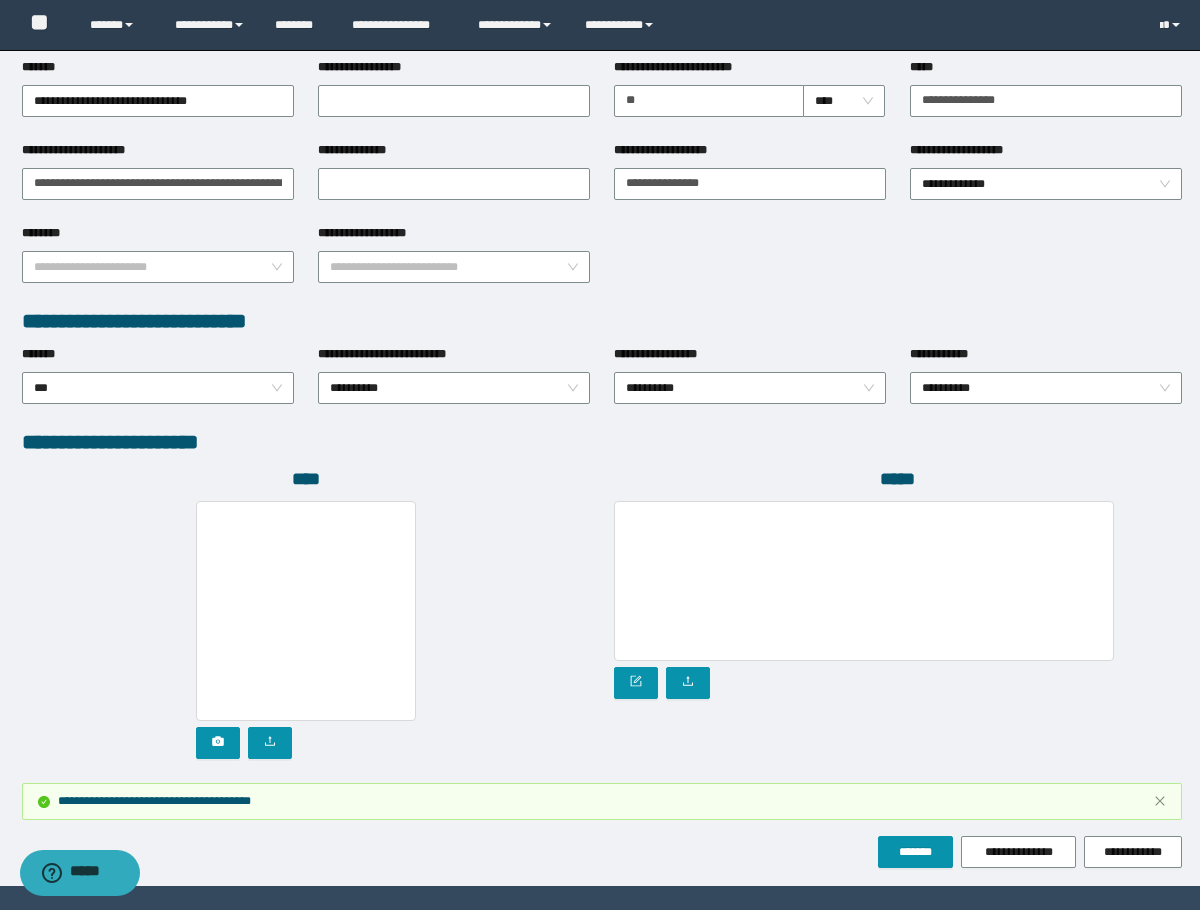click on "**********" at bounding box center [602, 442] 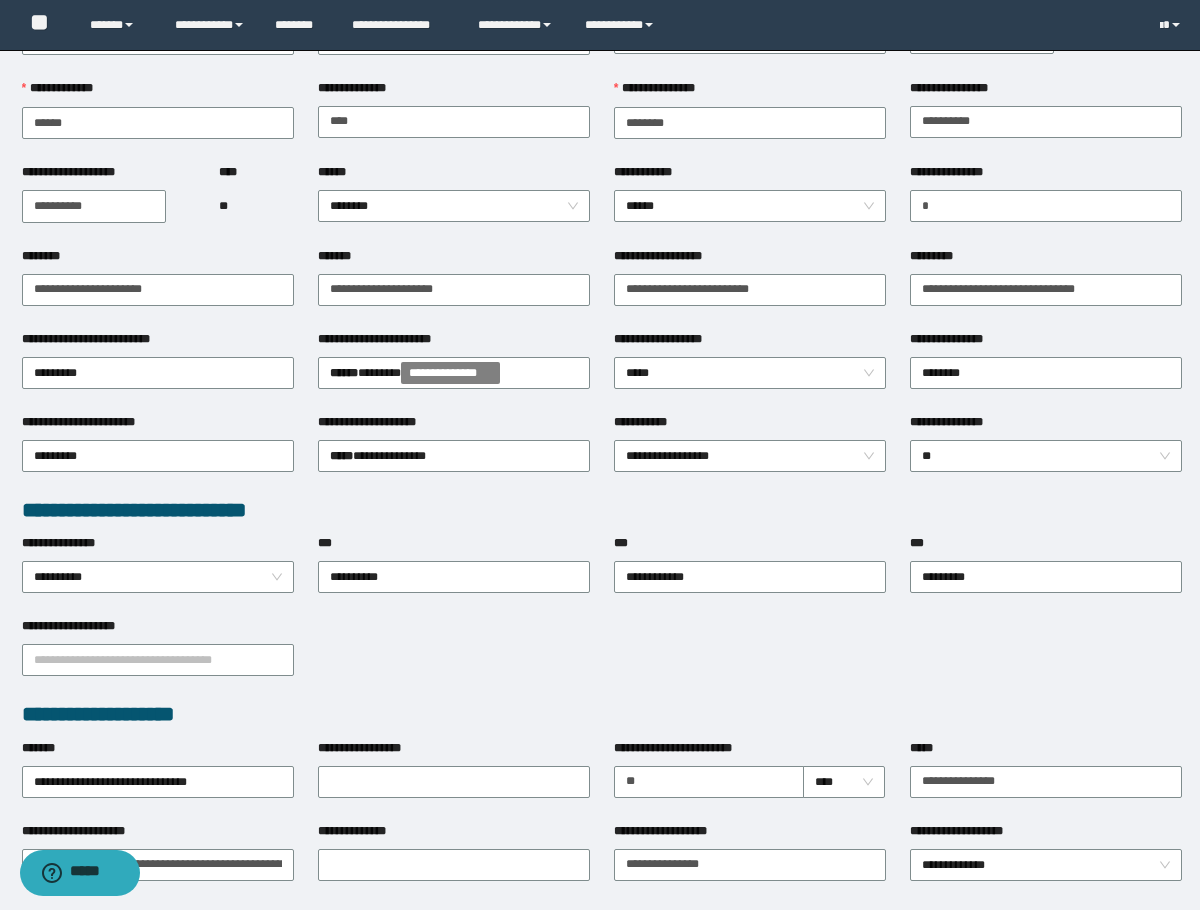 scroll, scrollTop: 0, scrollLeft: 0, axis: both 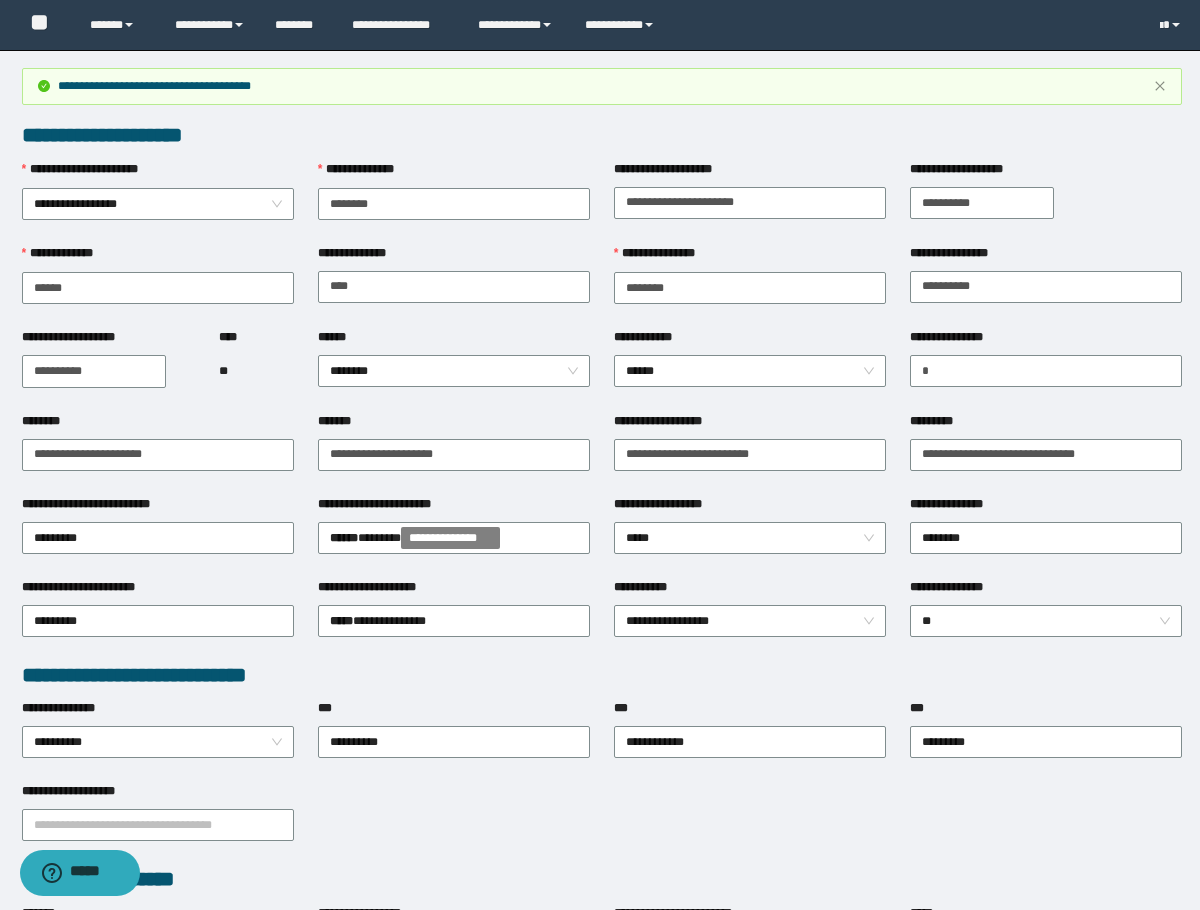click on "**** **" at bounding box center [256, 370] 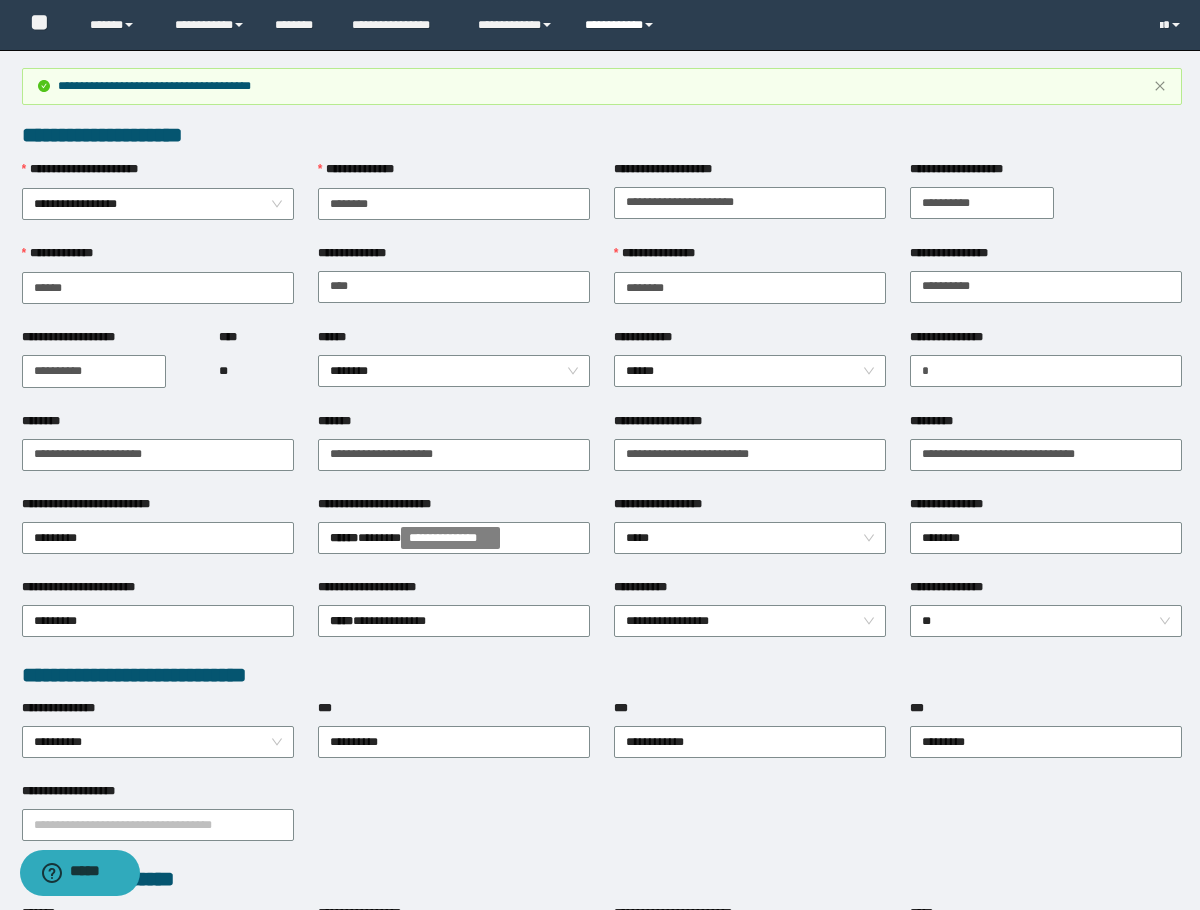 click on "**********" at bounding box center [622, 25] 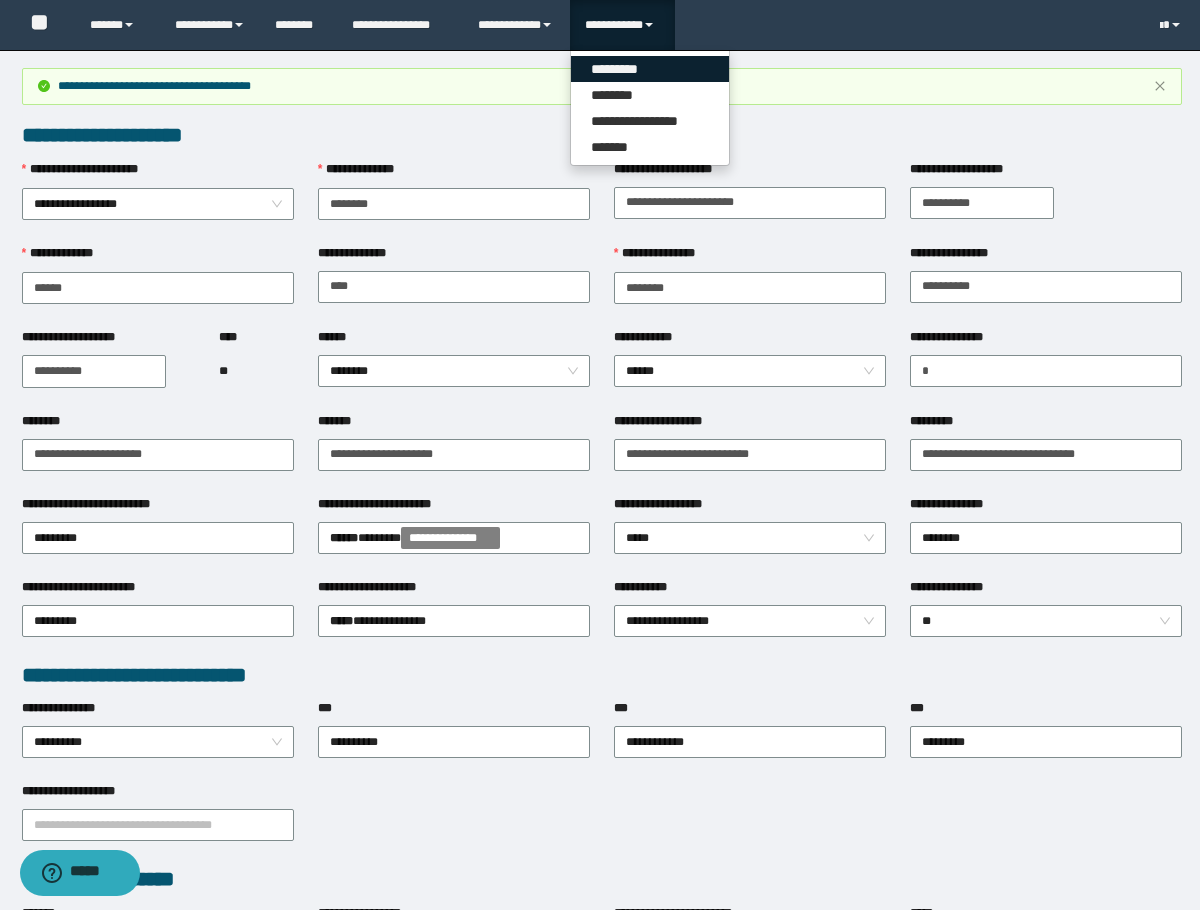 click on "*********" at bounding box center (650, 69) 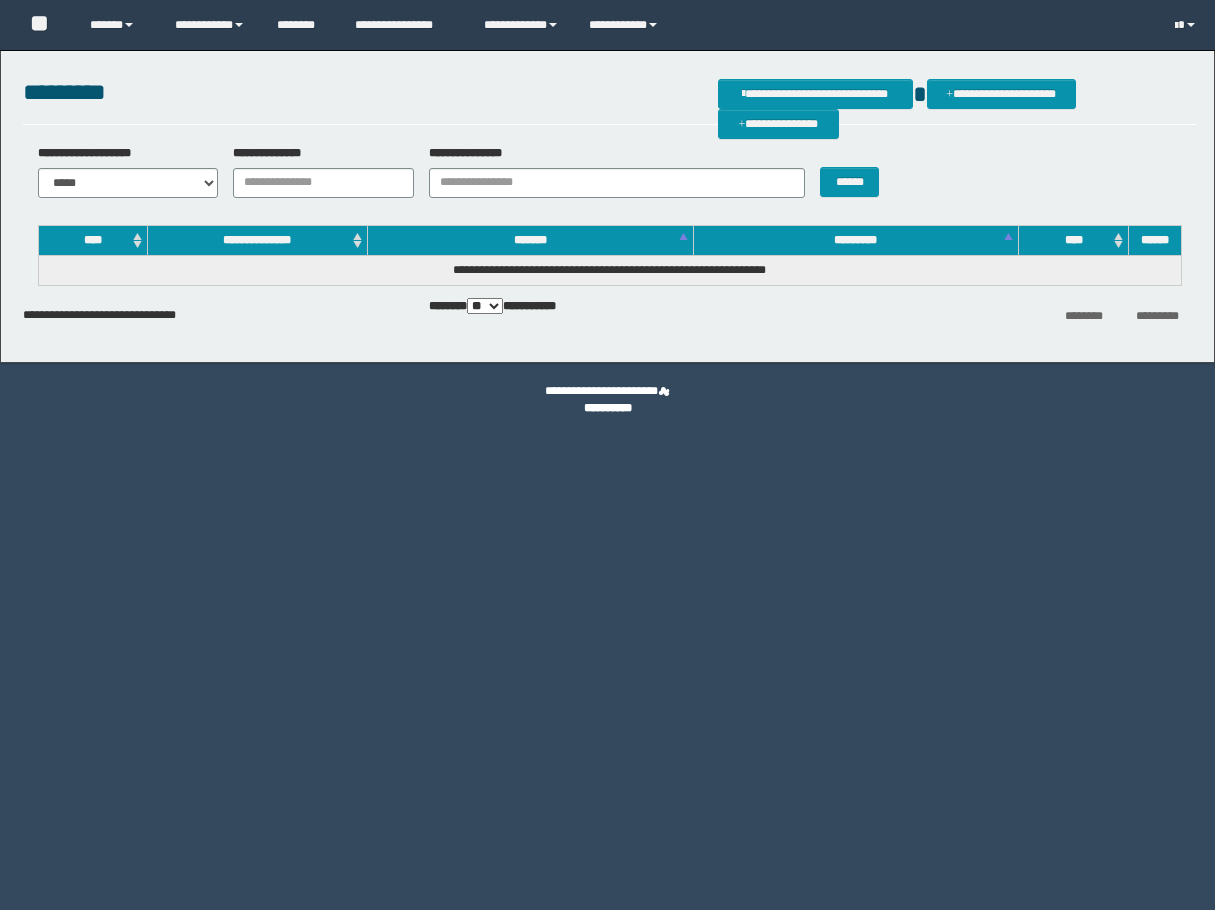 scroll, scrollTop: 0, scrollLeft: 0, axis: both 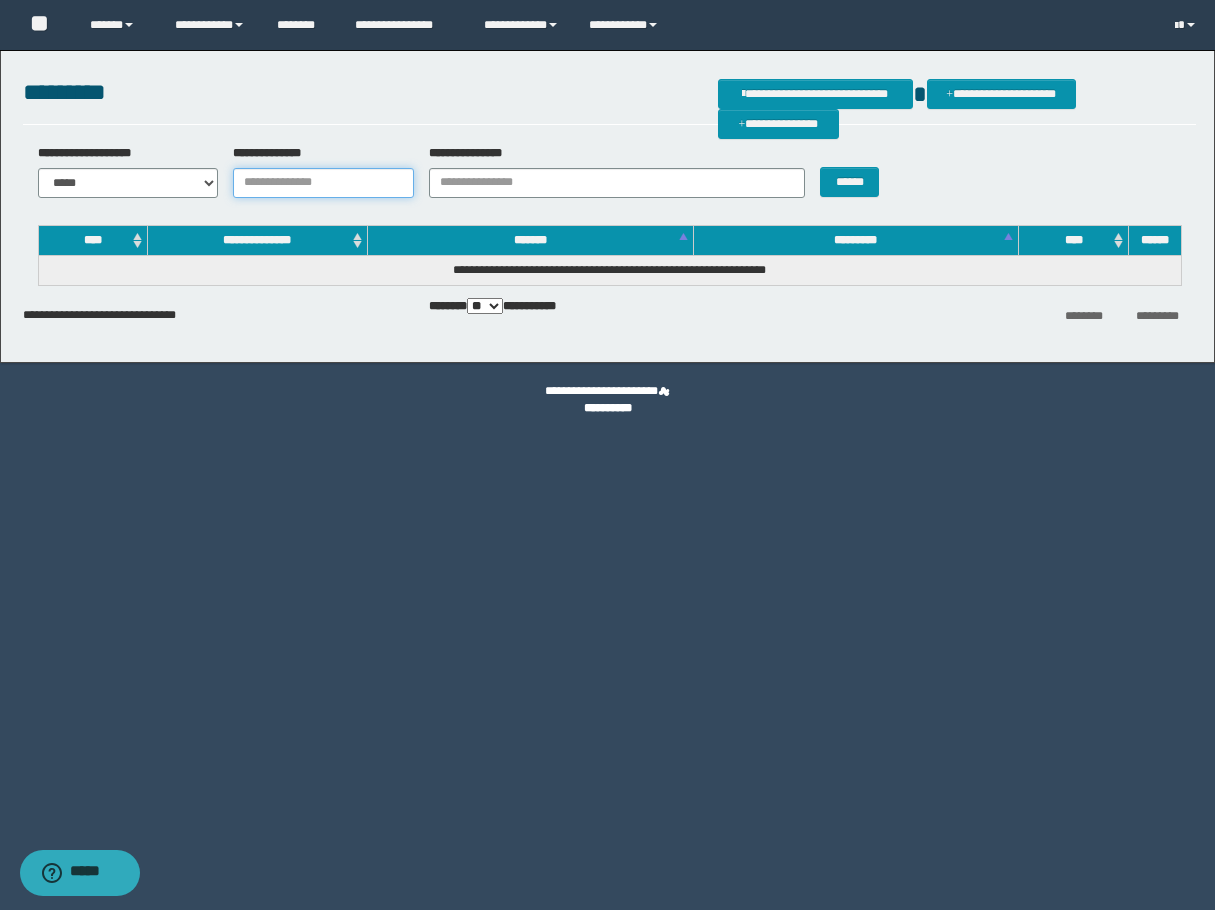 click on "**********" at bounding box center [323, 183] 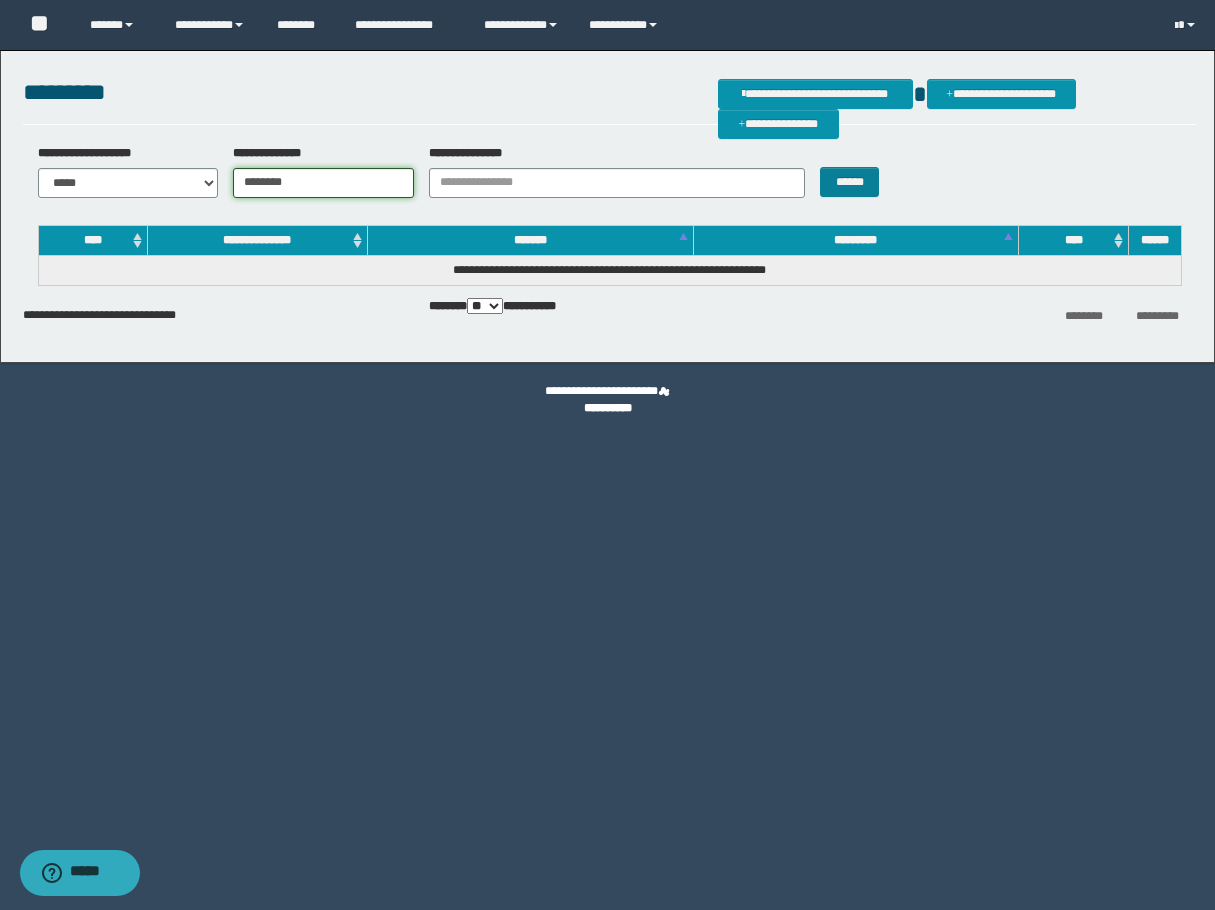 type on "********" 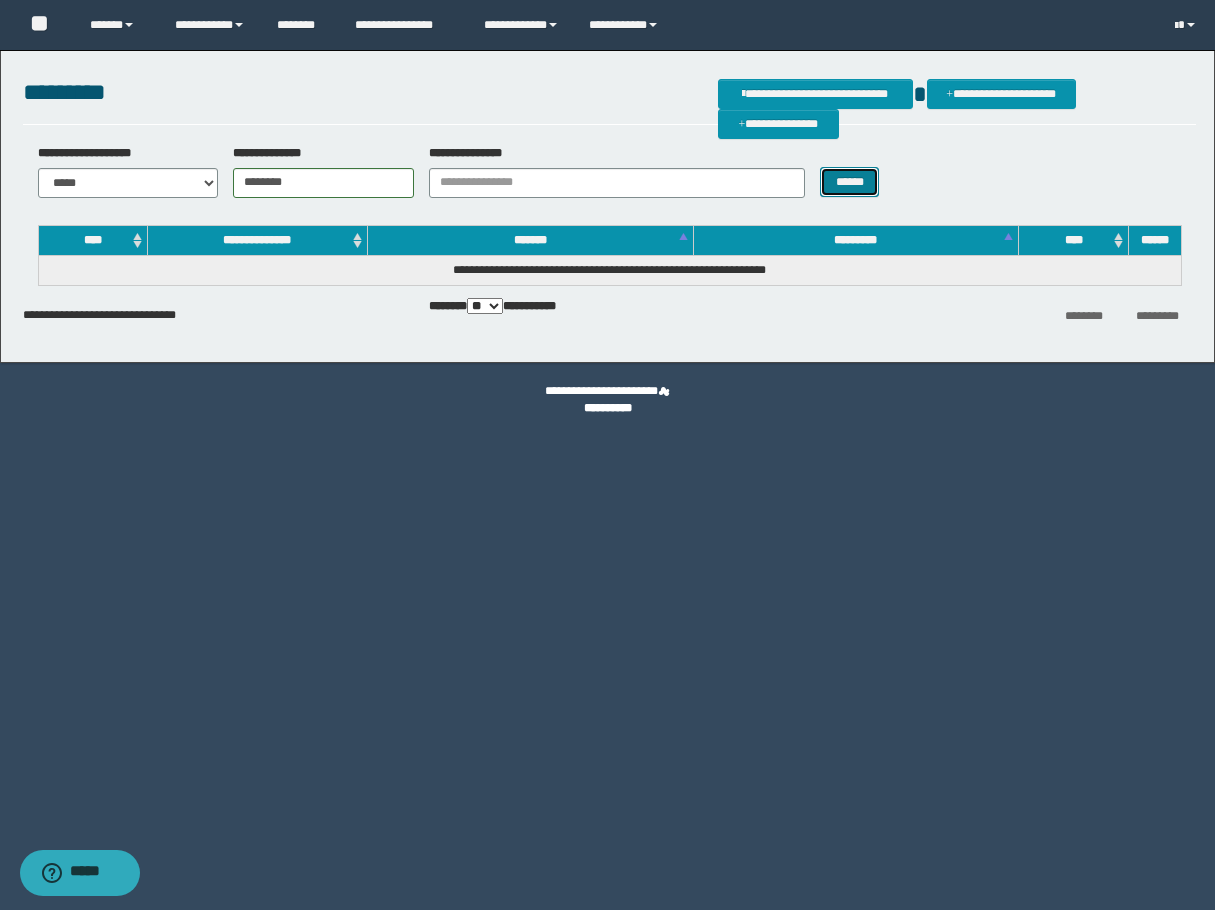 click on "******" at bounding box center [849, 182] 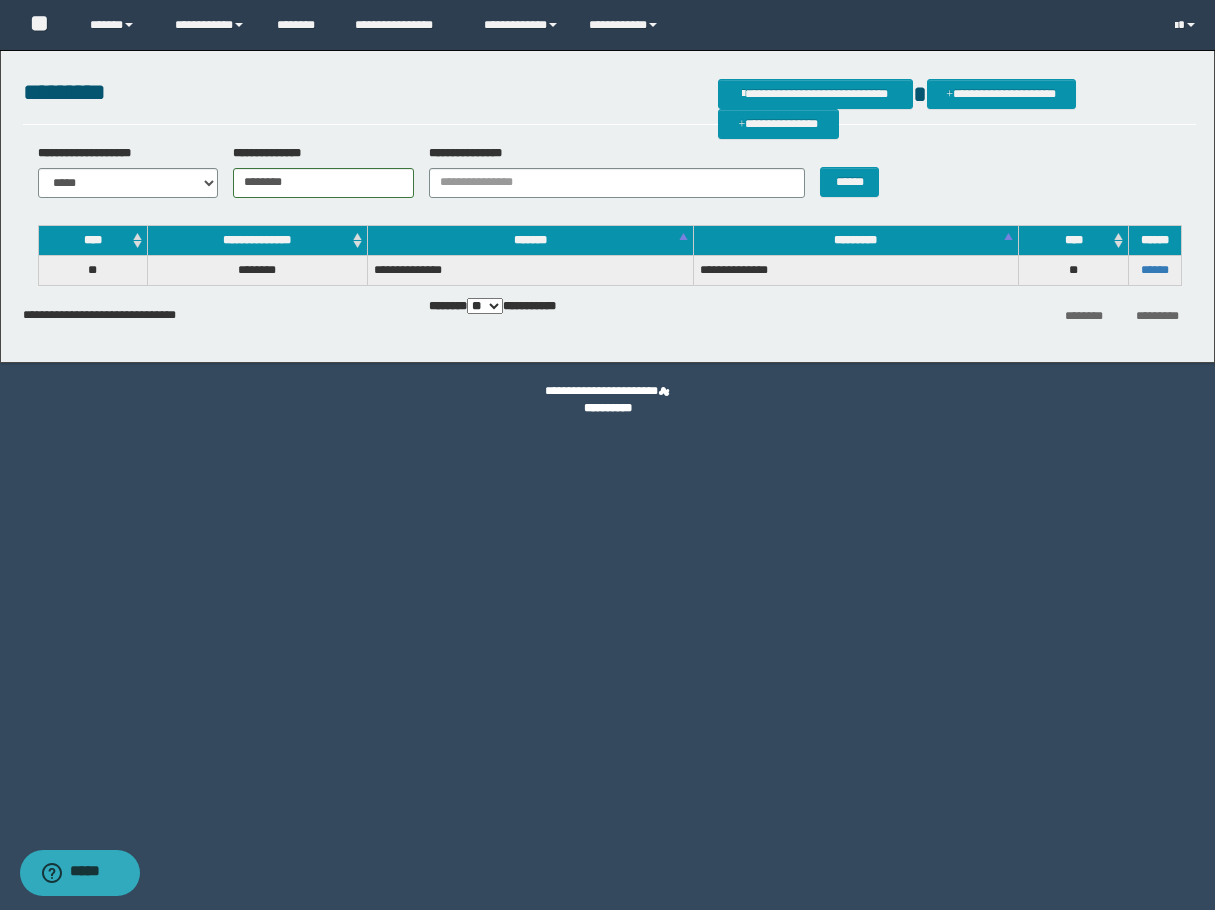 click on "******" at bounding box center (1154, 270) 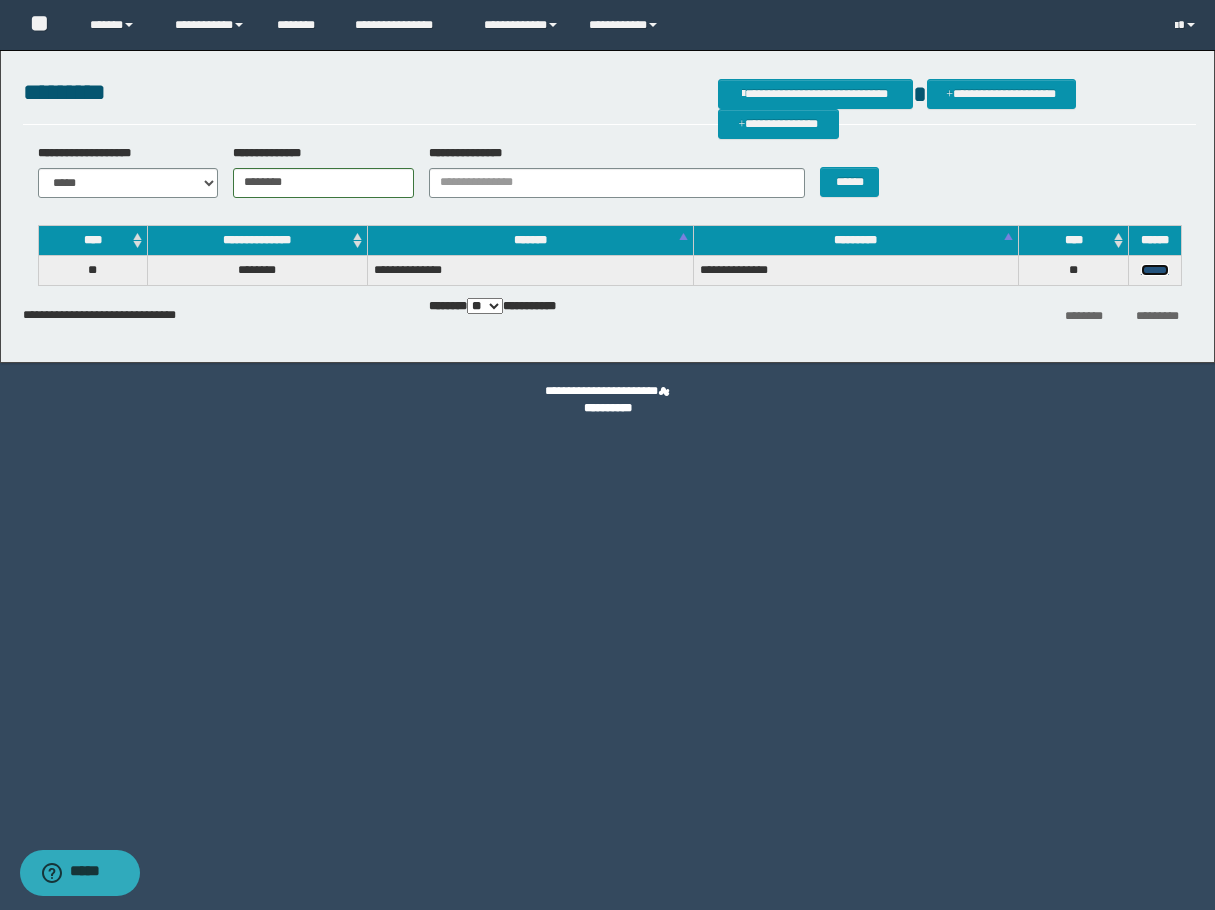 click on "******" at bounding box center [1155, 270] 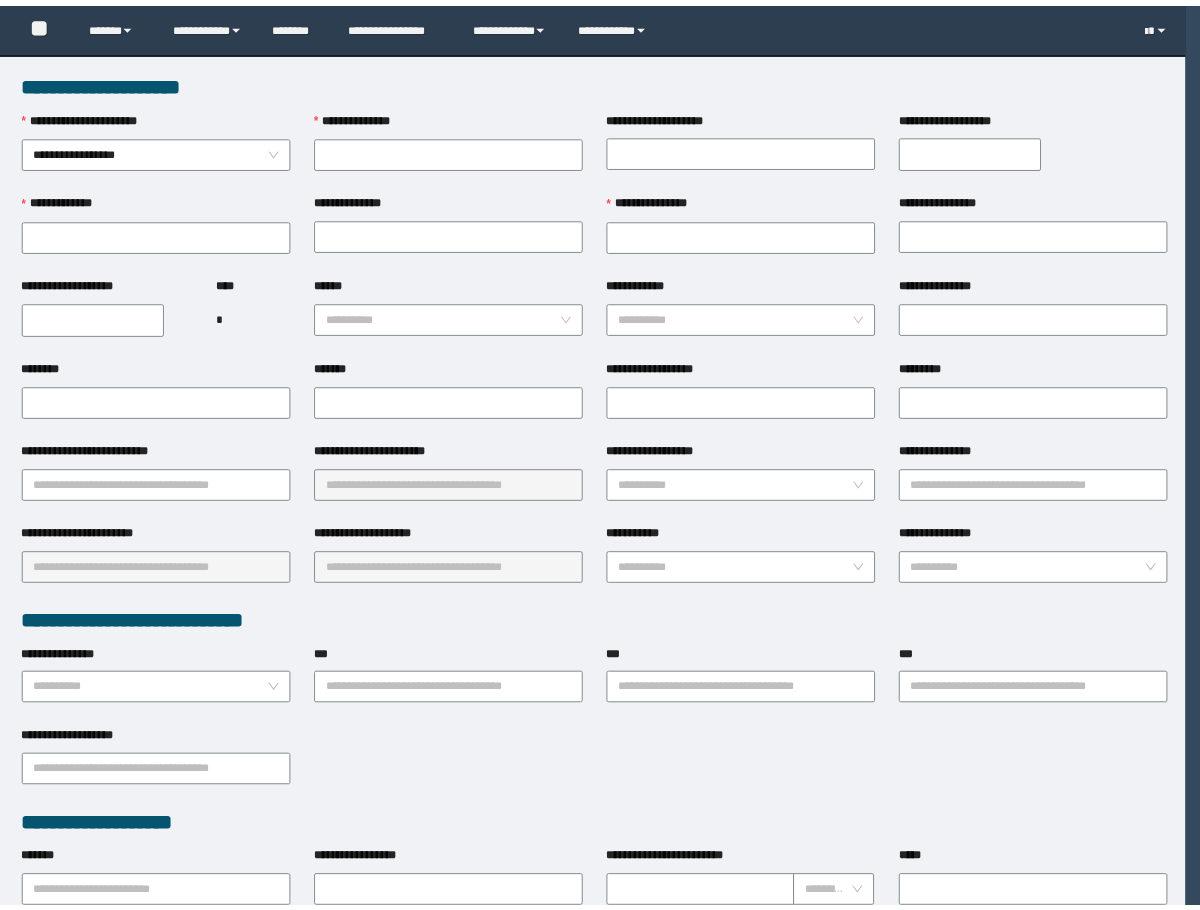 scroll, scrollTop: 0, scrollLeft: 0, axis: both 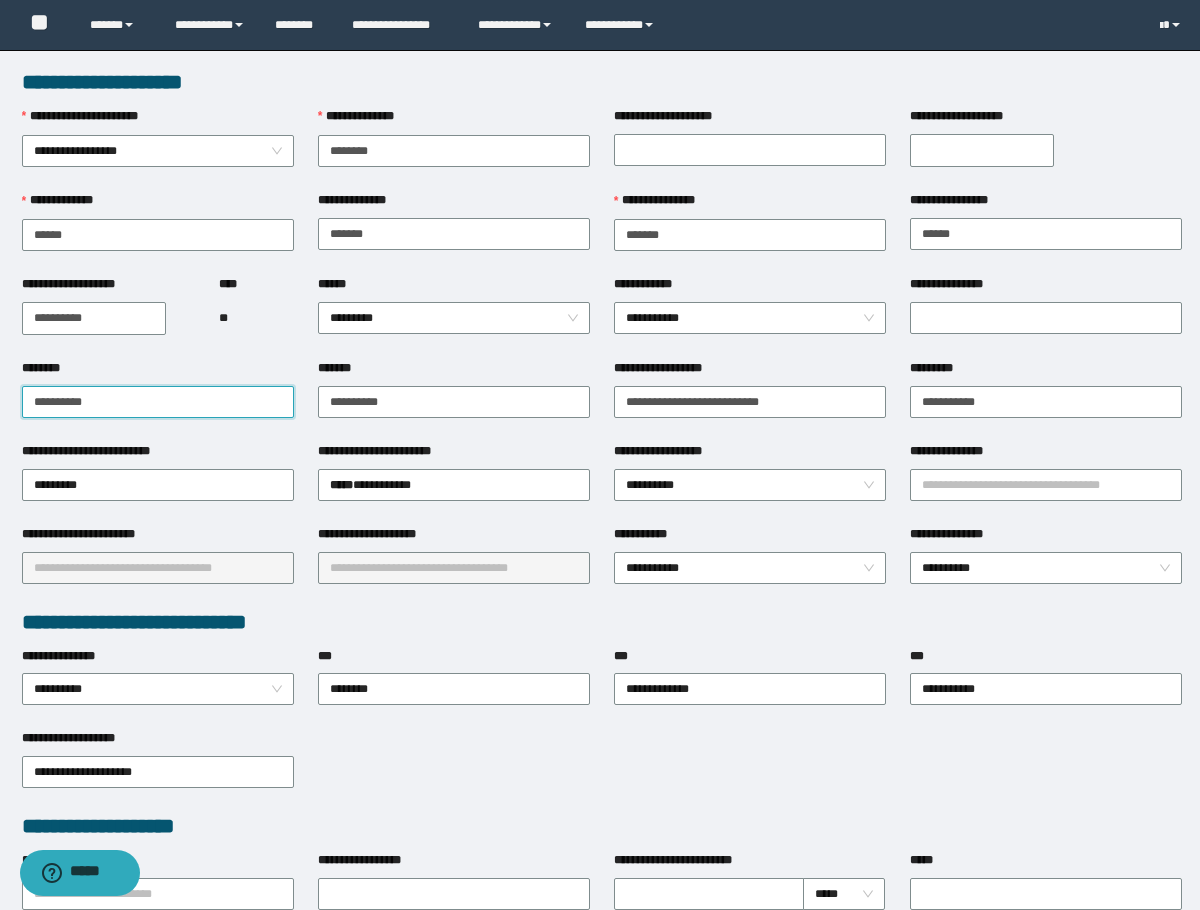 drag, startPoint x: 141, startPoint y: 402, endPoint x: -1, endPoint y: 407, distance: 142.088 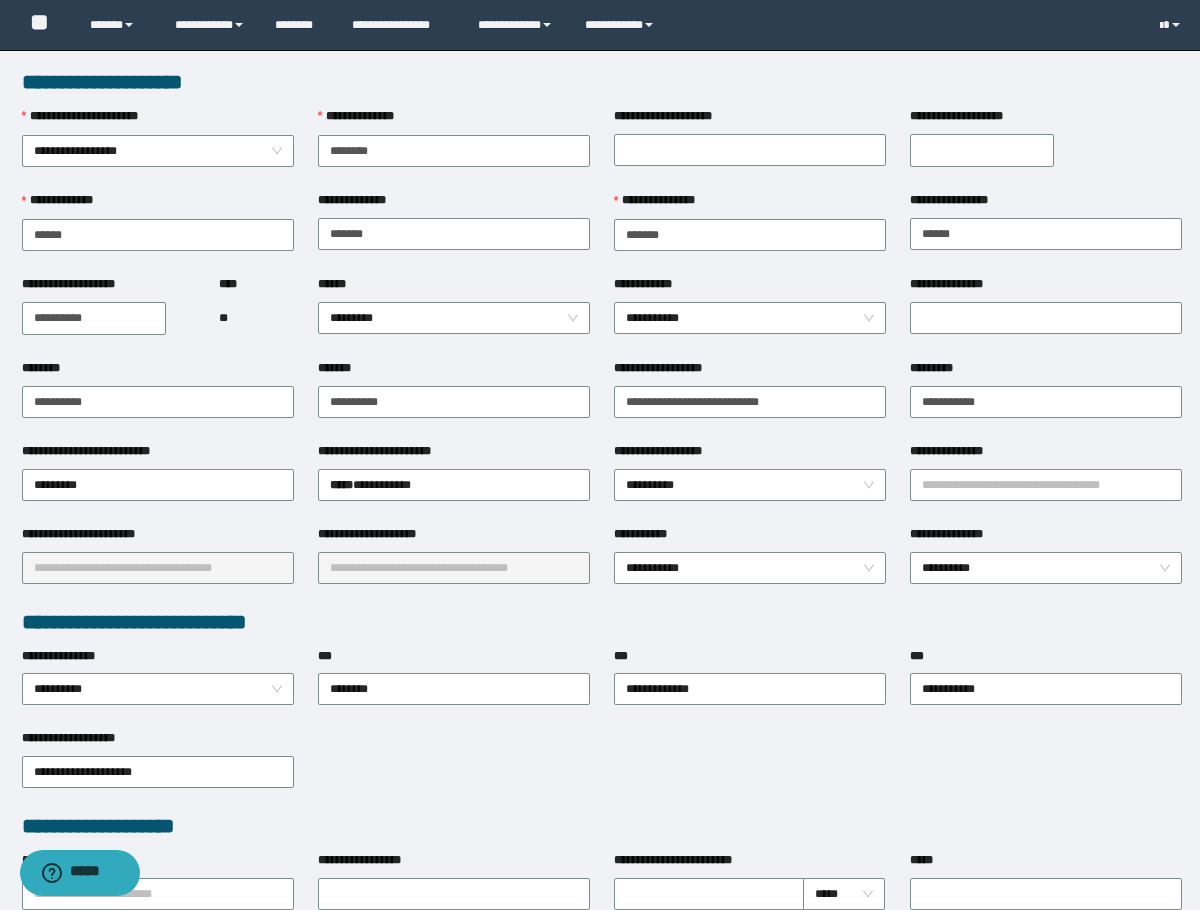 click on "**********" at bounding box center (602, 82) 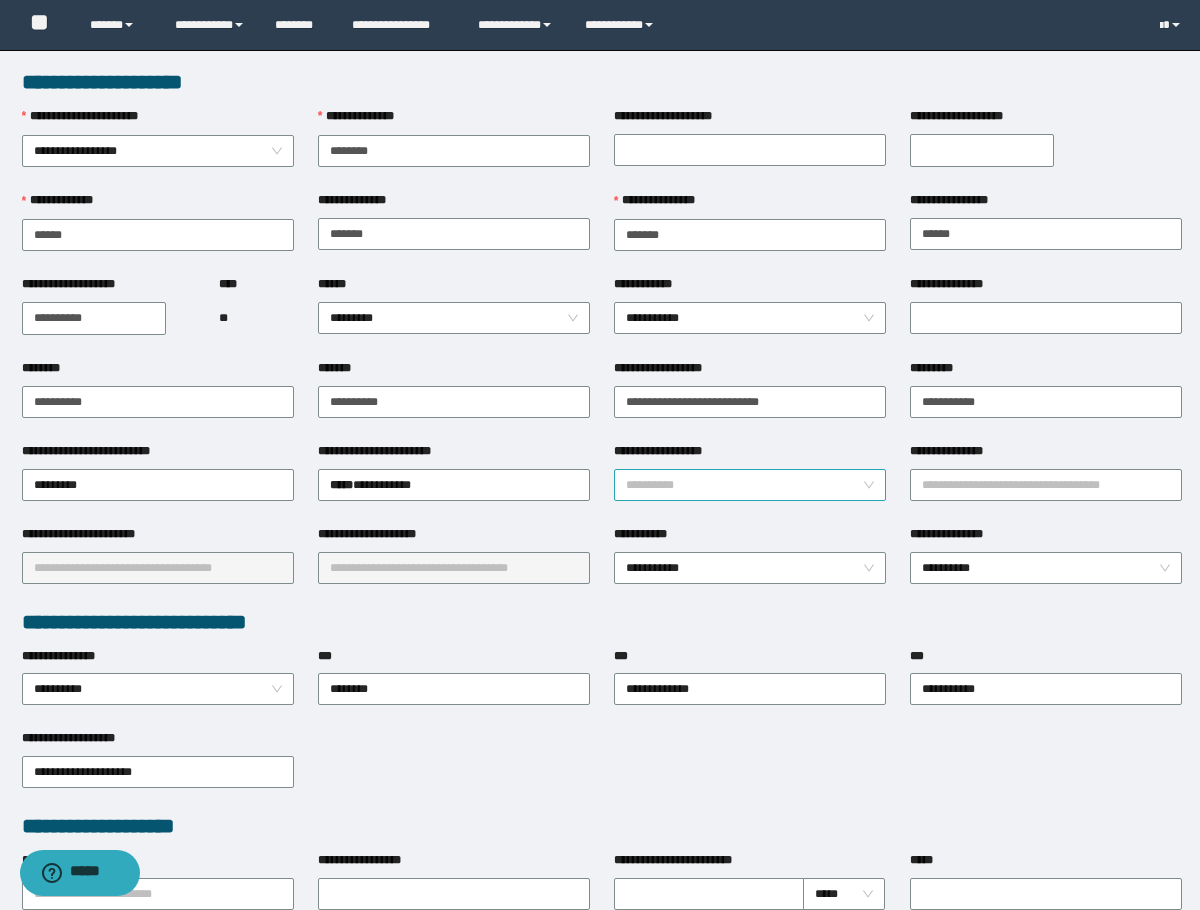 click on "**********" at bounding box center [750, 485] 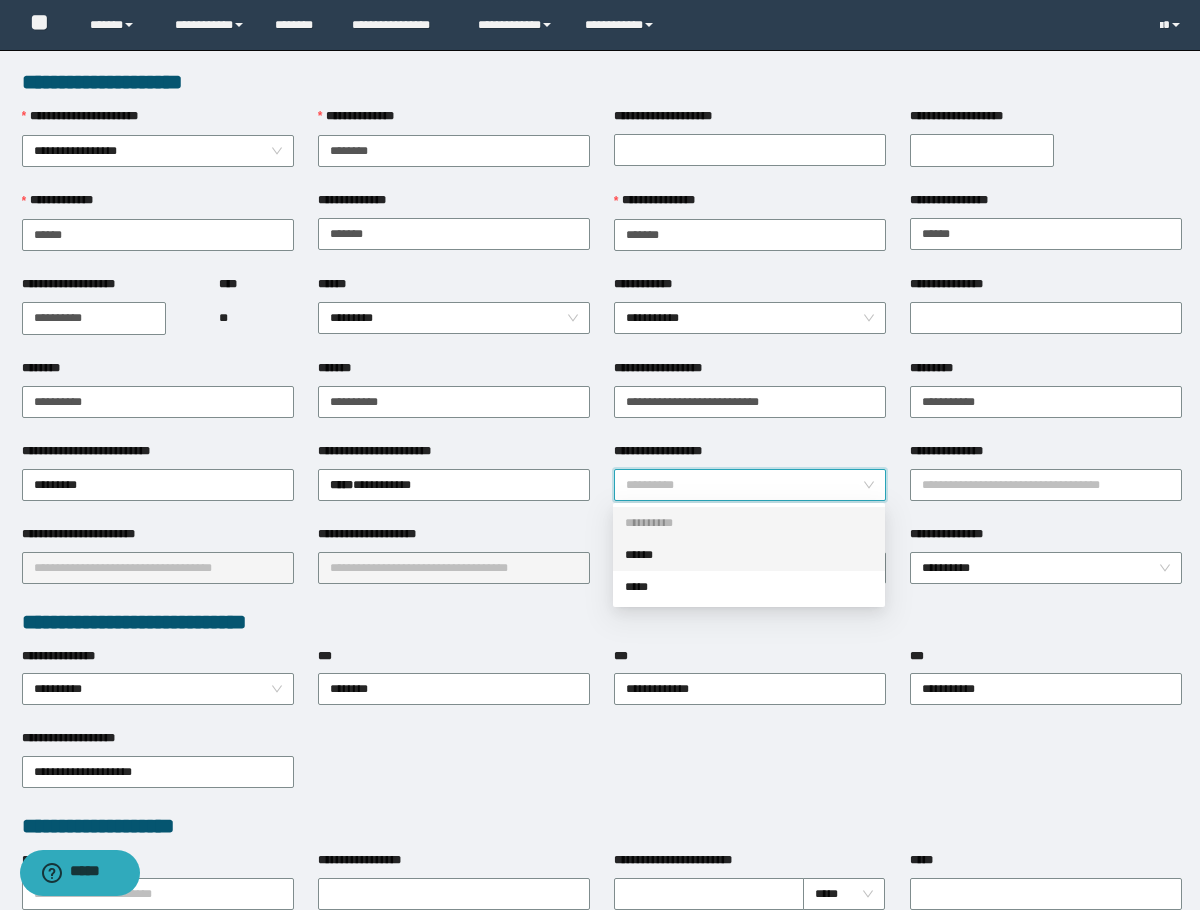 click on "******" at bounding box center [749, 555] 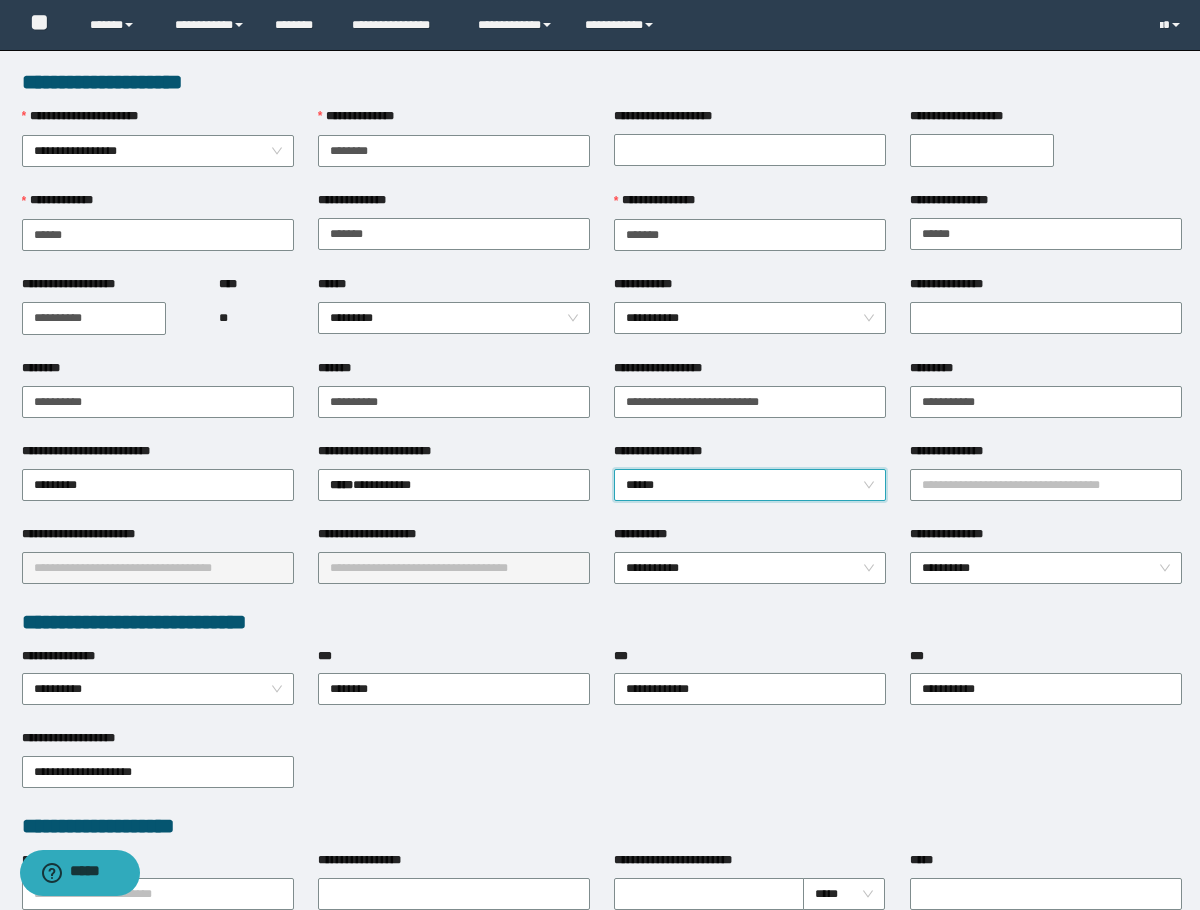 click on "**********" at bounding box center [454, 483] 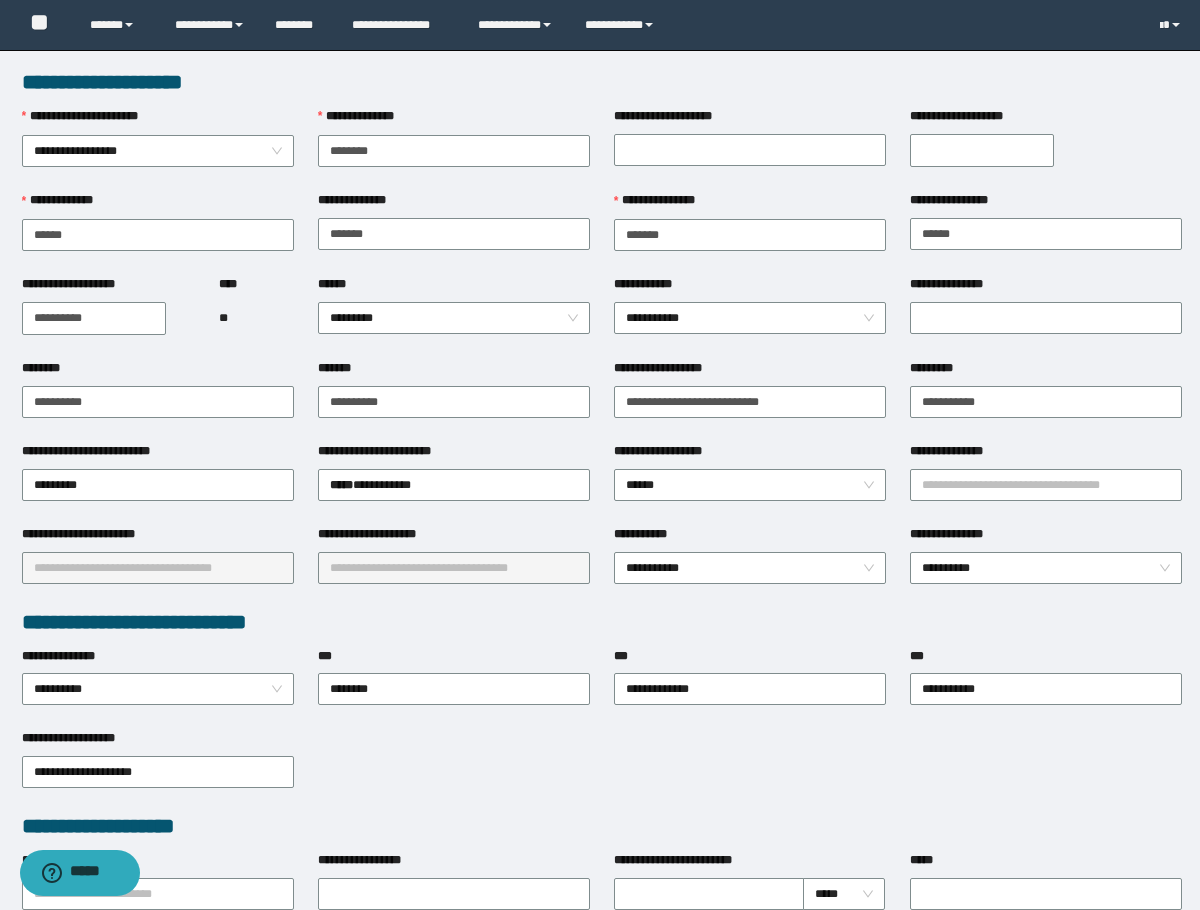 click on "**********" at bounding box center (158, 400) 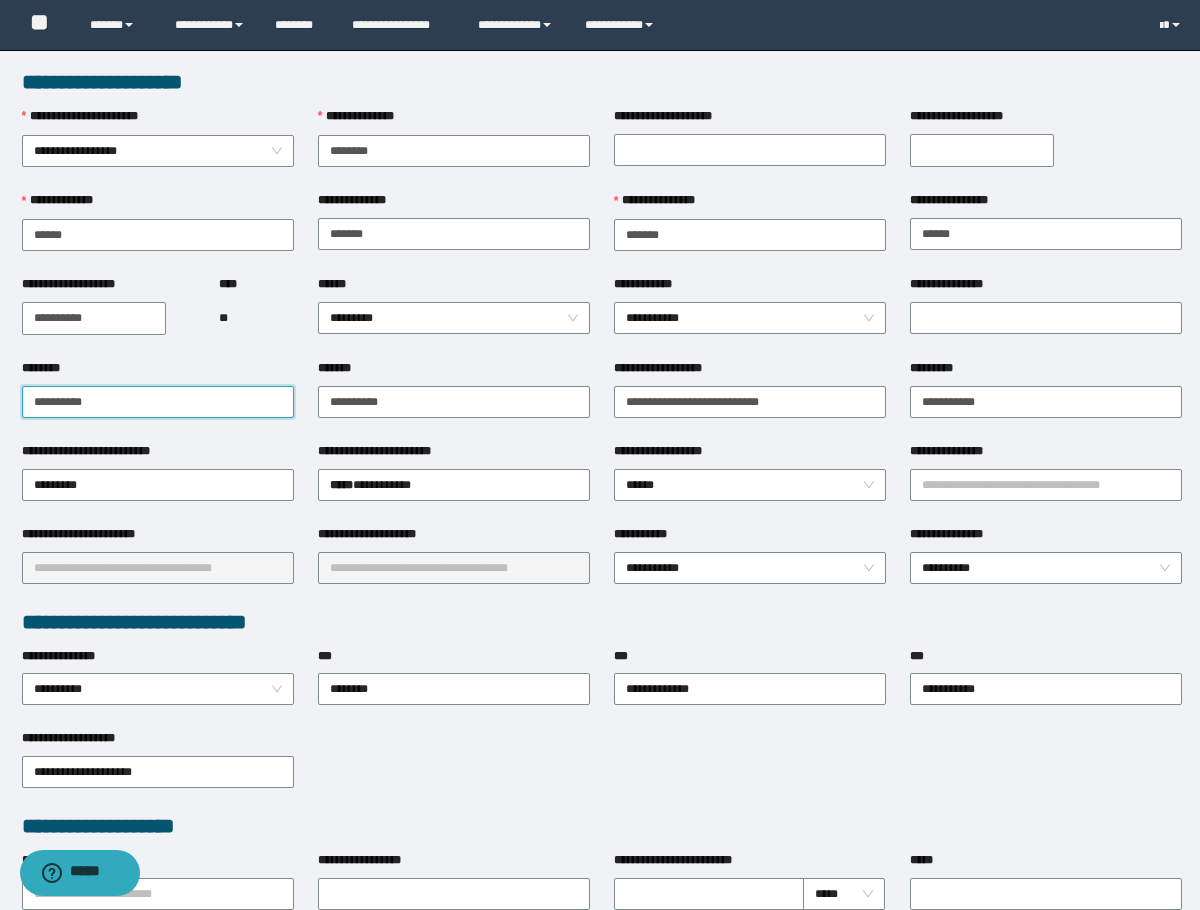 click on "**********" at bounding box center (158, 402) 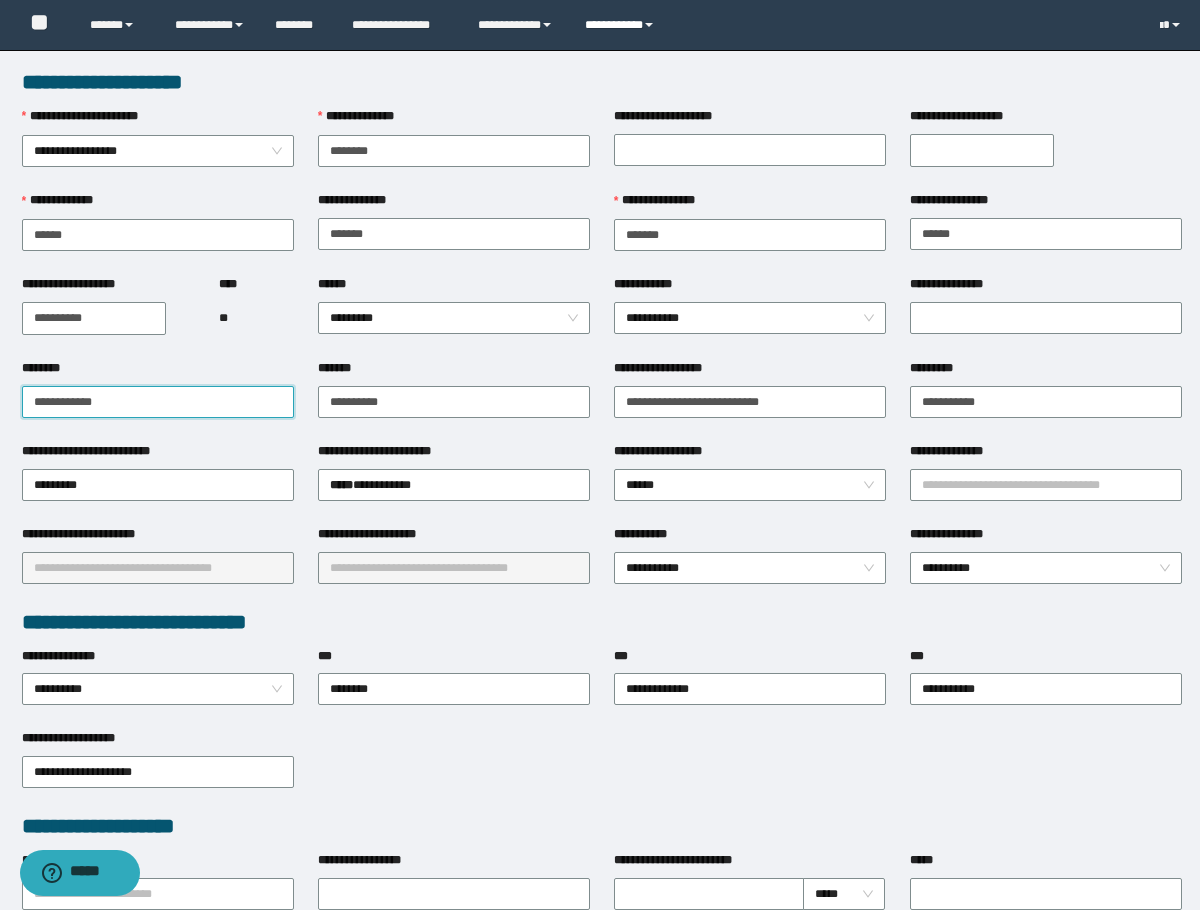 type on "**********" 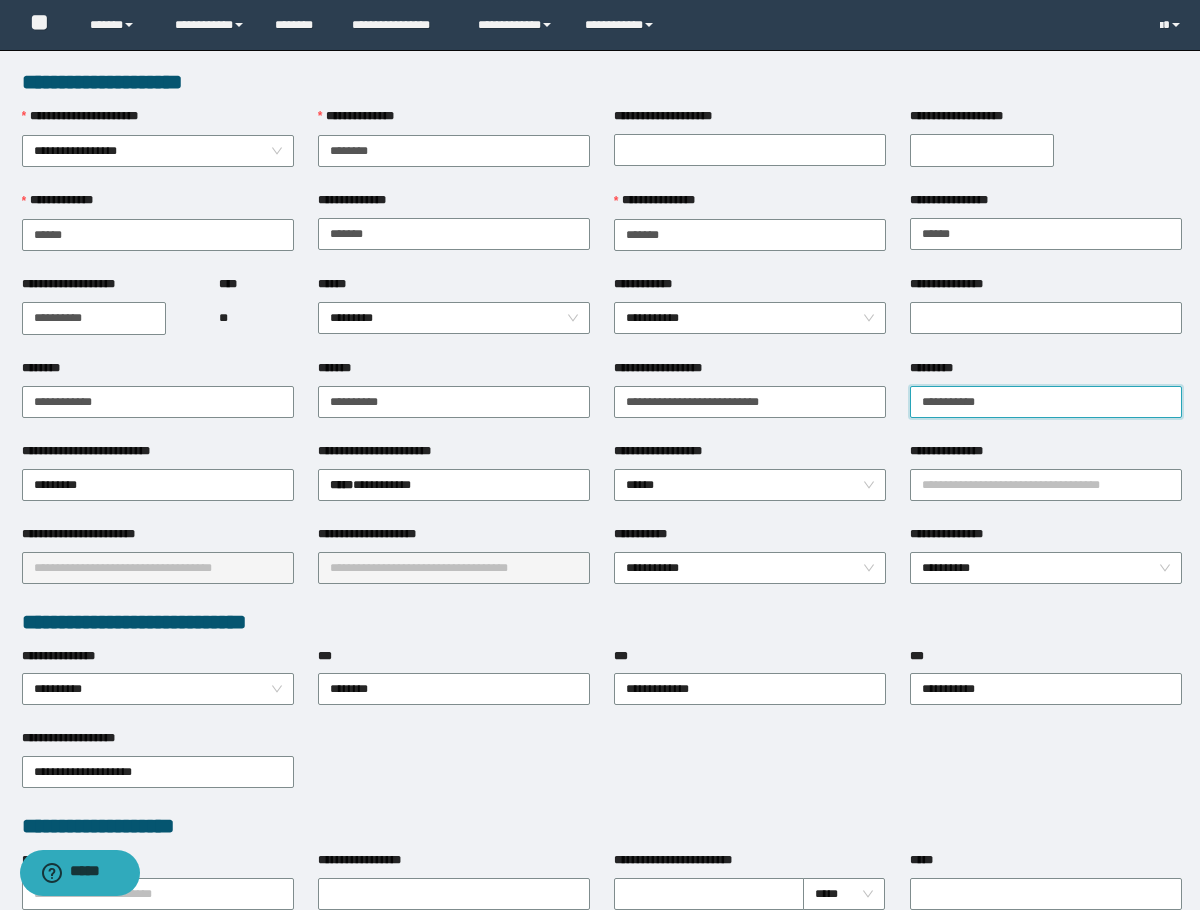click on "*********" at bounding box center [1046, 402] 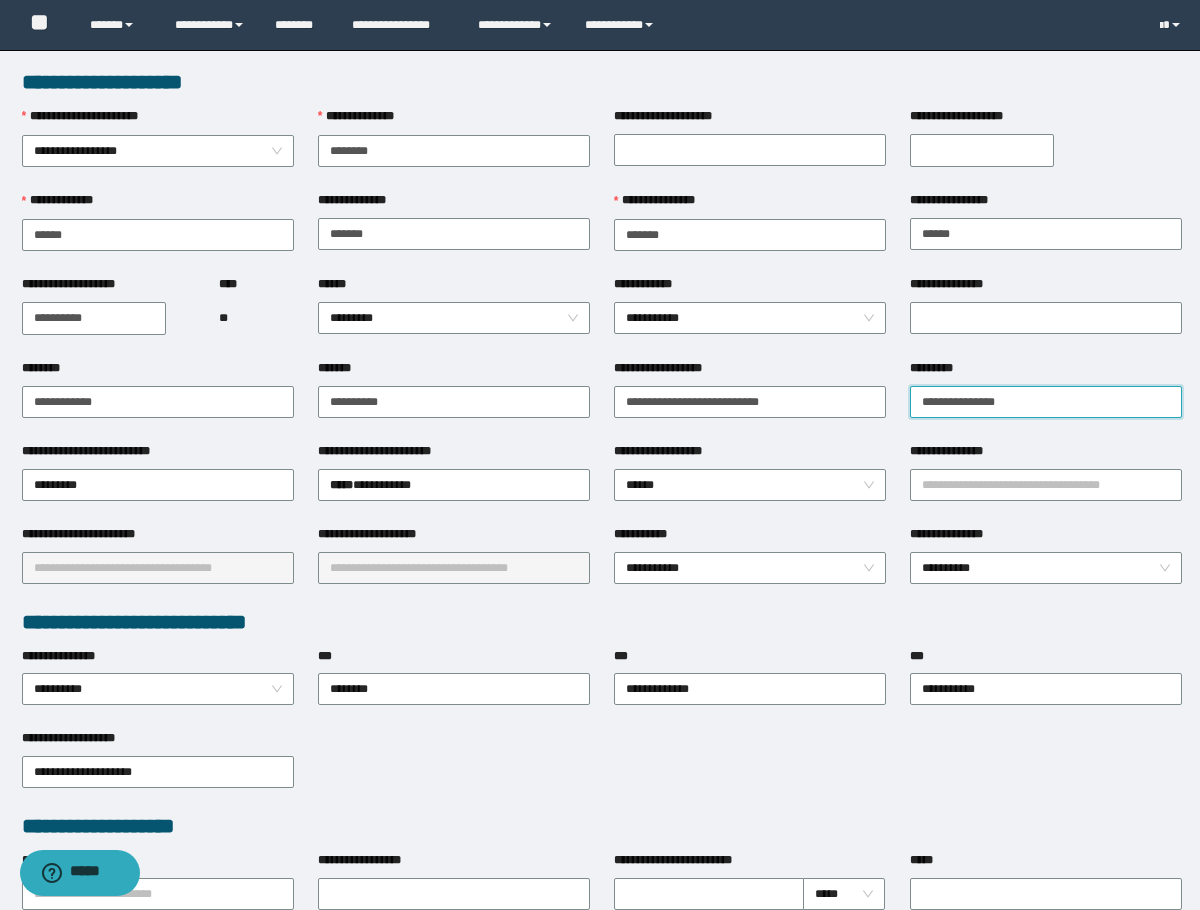 click on "**********" at bounding box center [1046, 402] 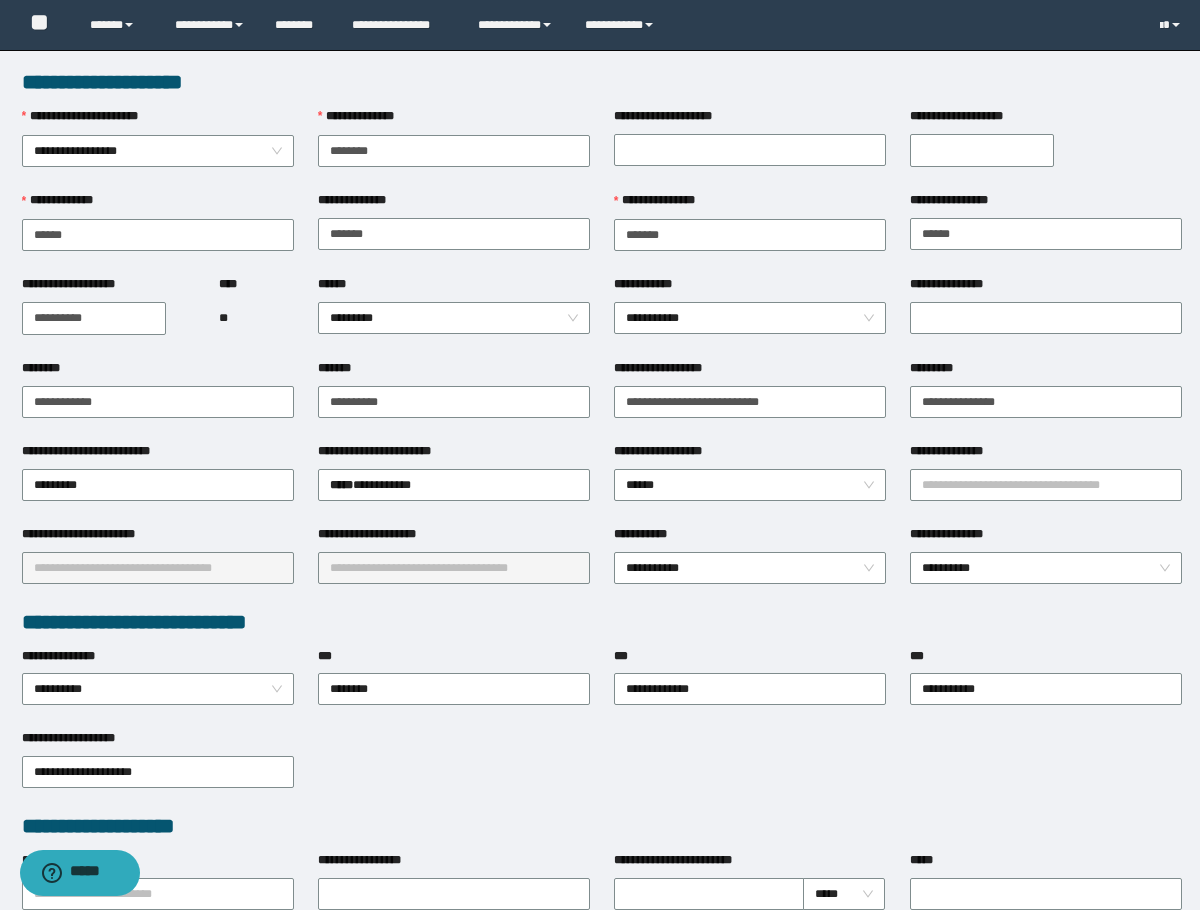 click on "*********" at bounding box center (1046, 372) 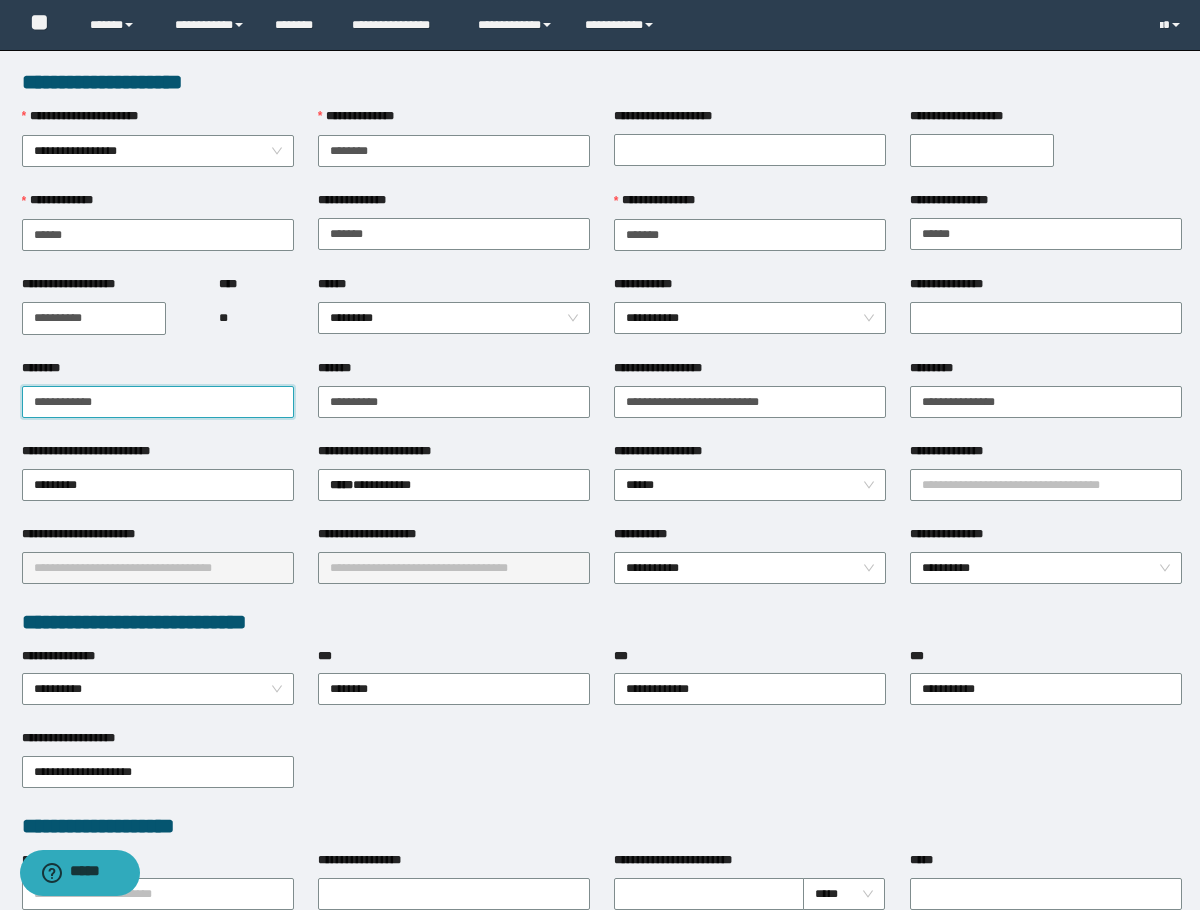 click on "**********" at bounding box center (158, 402) 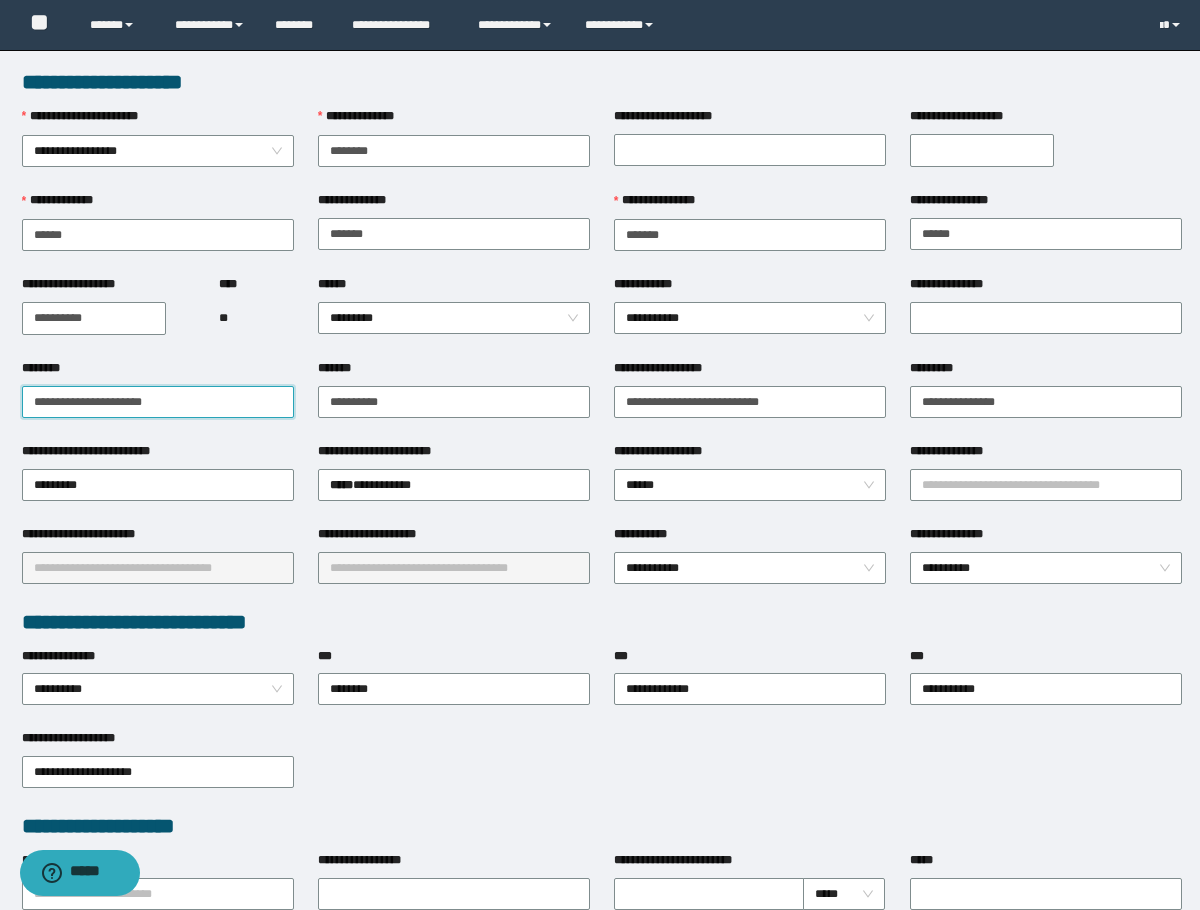 type on "**********" 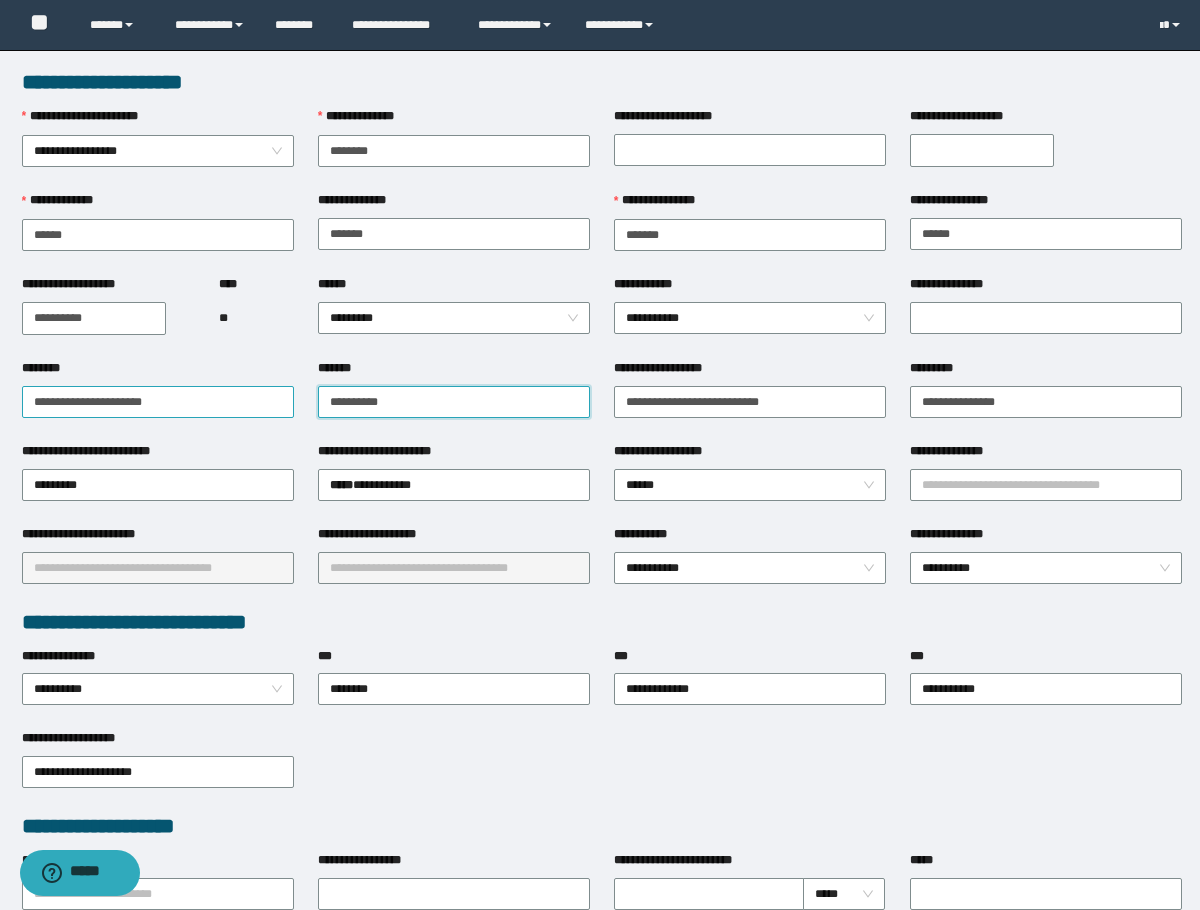 drag, startPoint x: 524, startPoint y: 388, endPoint x: 282, endPoint y: 393, distance: 242.05165 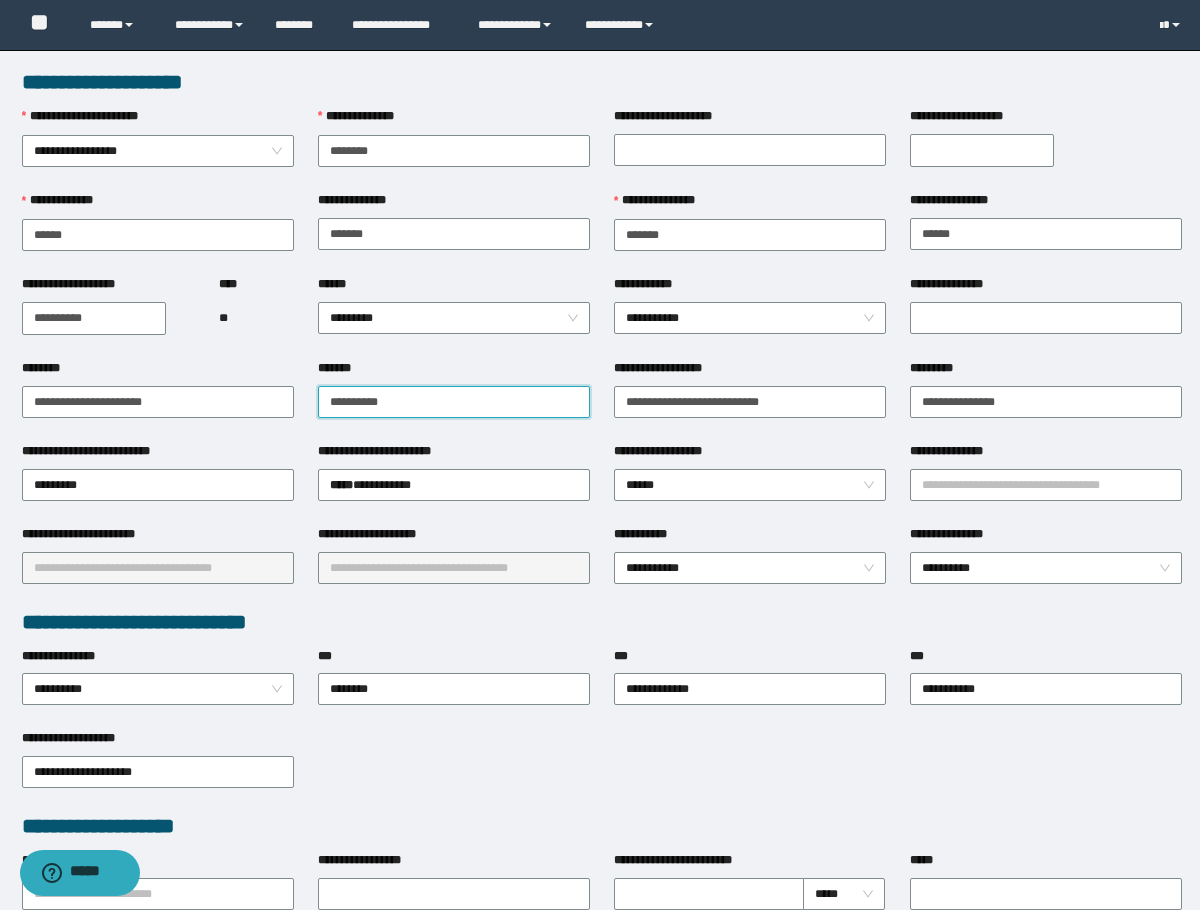 paste on "**********" 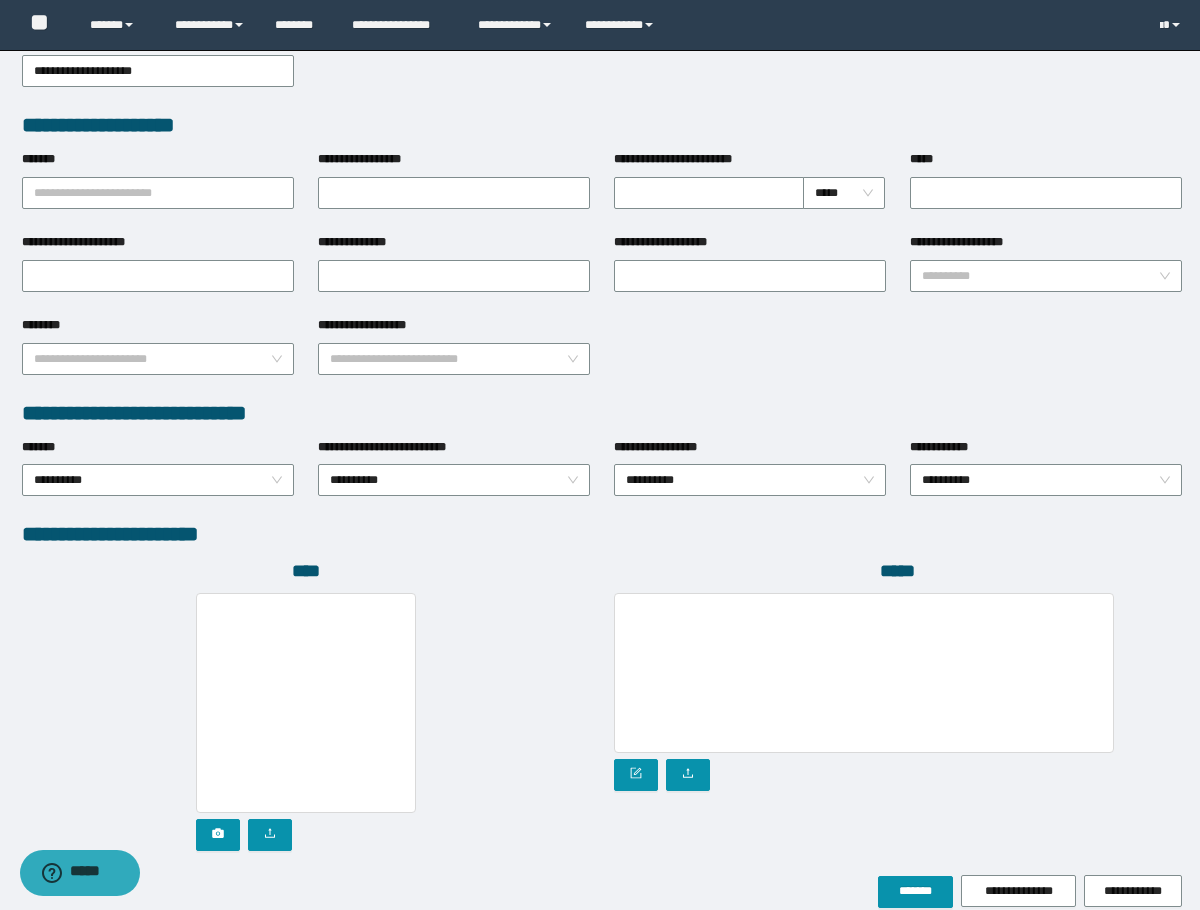 scroll, scrollTop: 793, scrollLeft: 0, axis: vertical 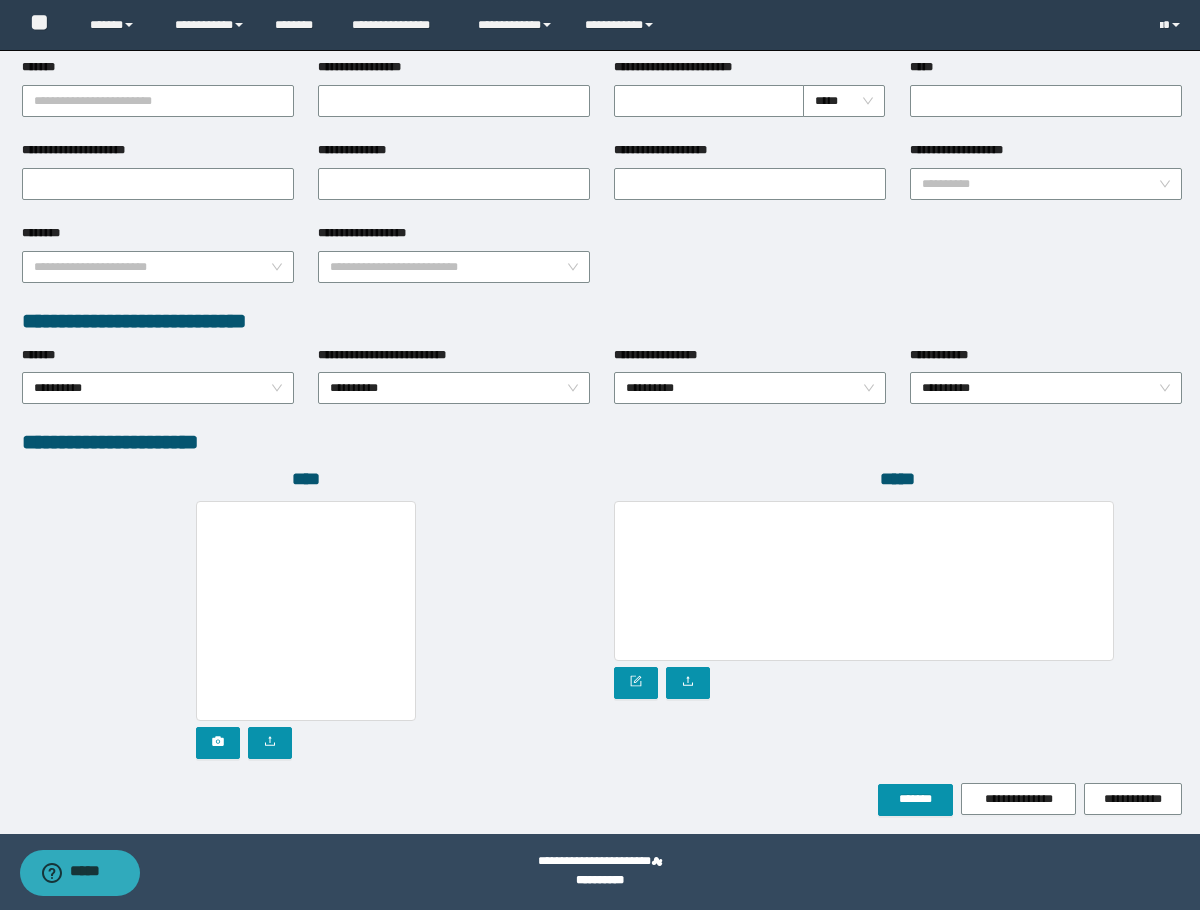 type on "**********" 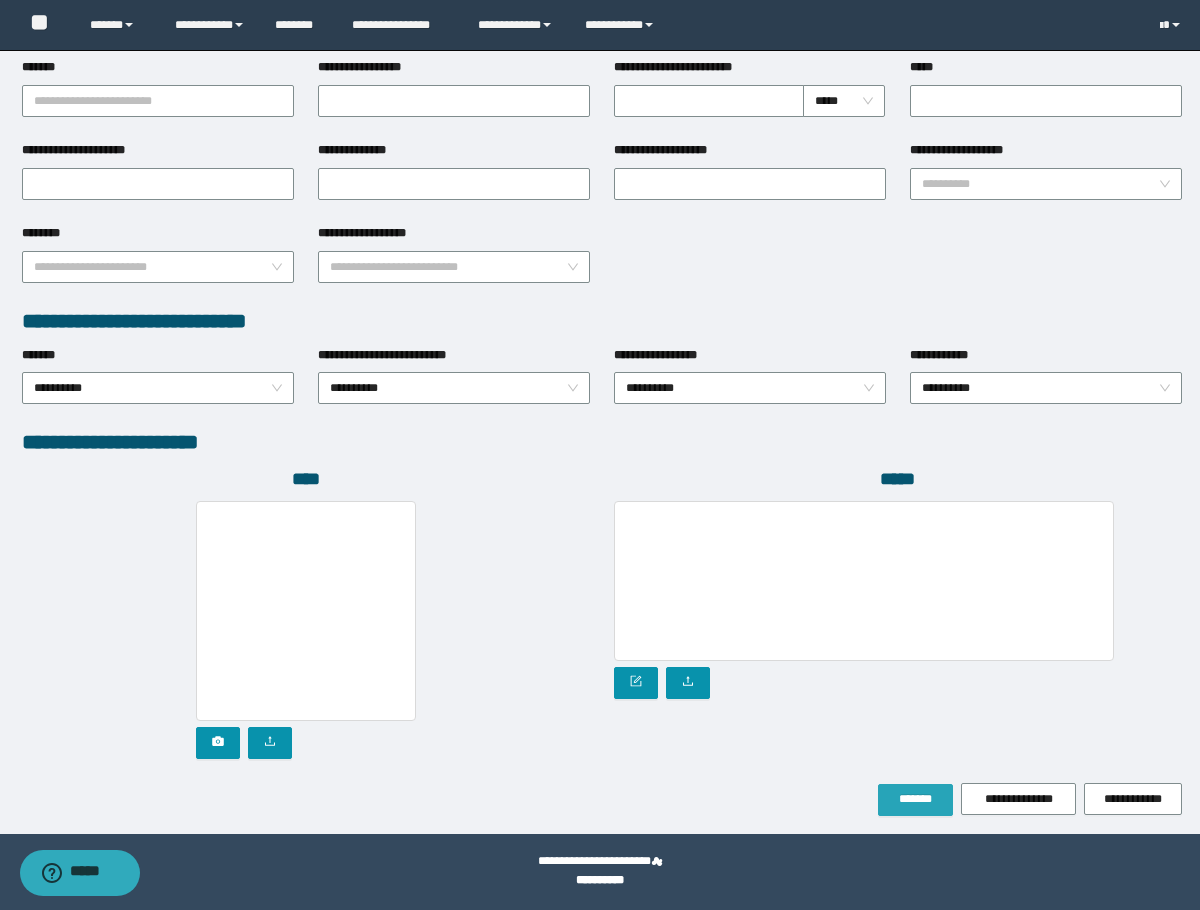 click on "*******" at bounding box center (915, 800) 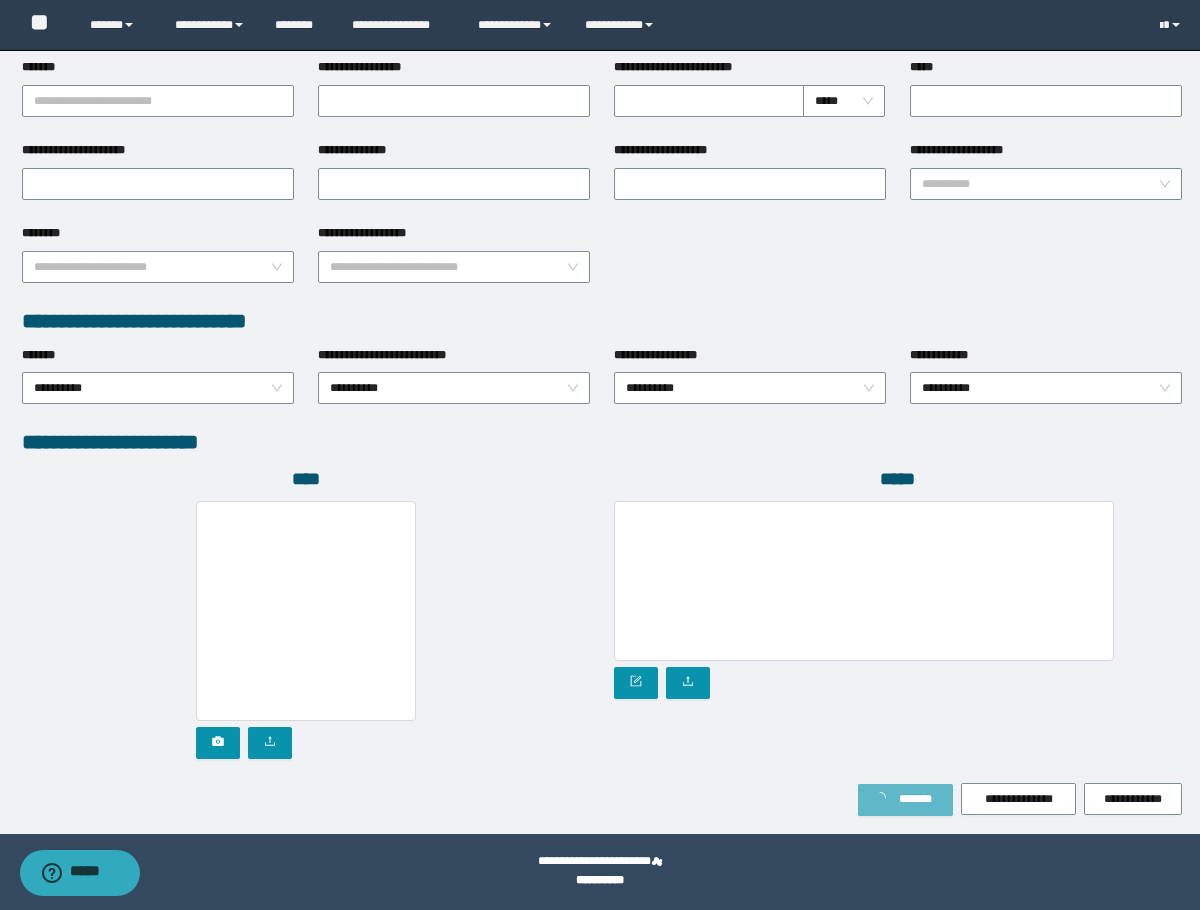 scroll, scrollTop: 846, scrollLeft: 0, axis: vertical 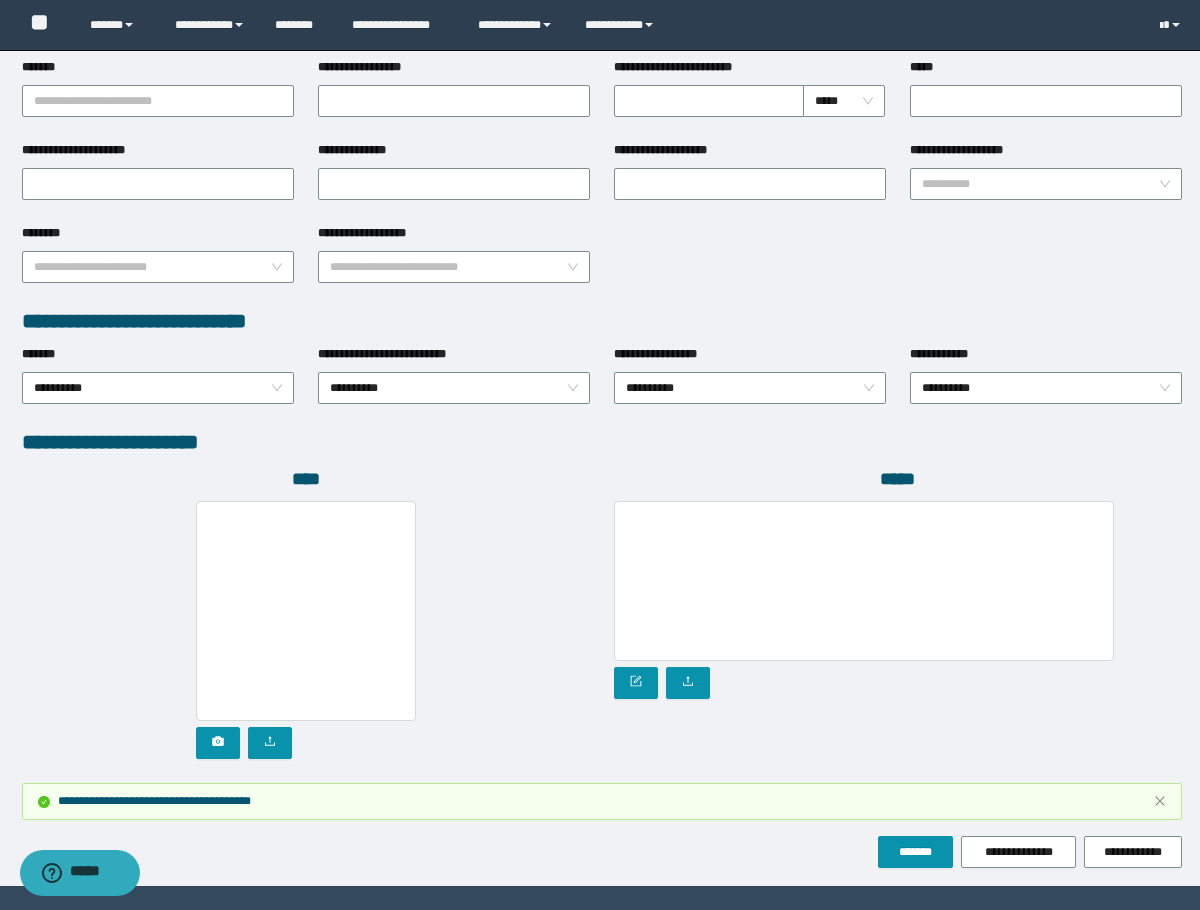 click on "**********" at bounding box center (454, 386) 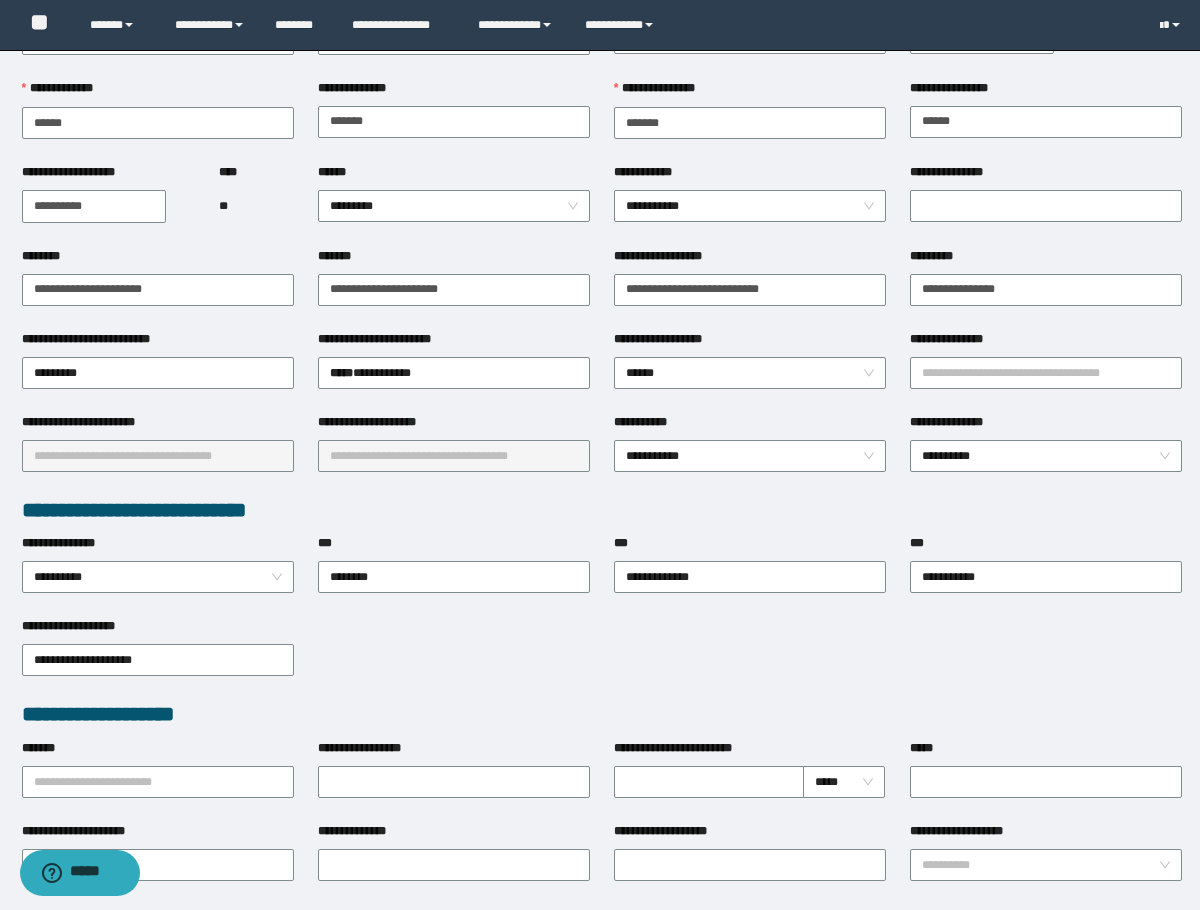 scroll, scrollTop: 0, scrollLeft: 0, axis: both 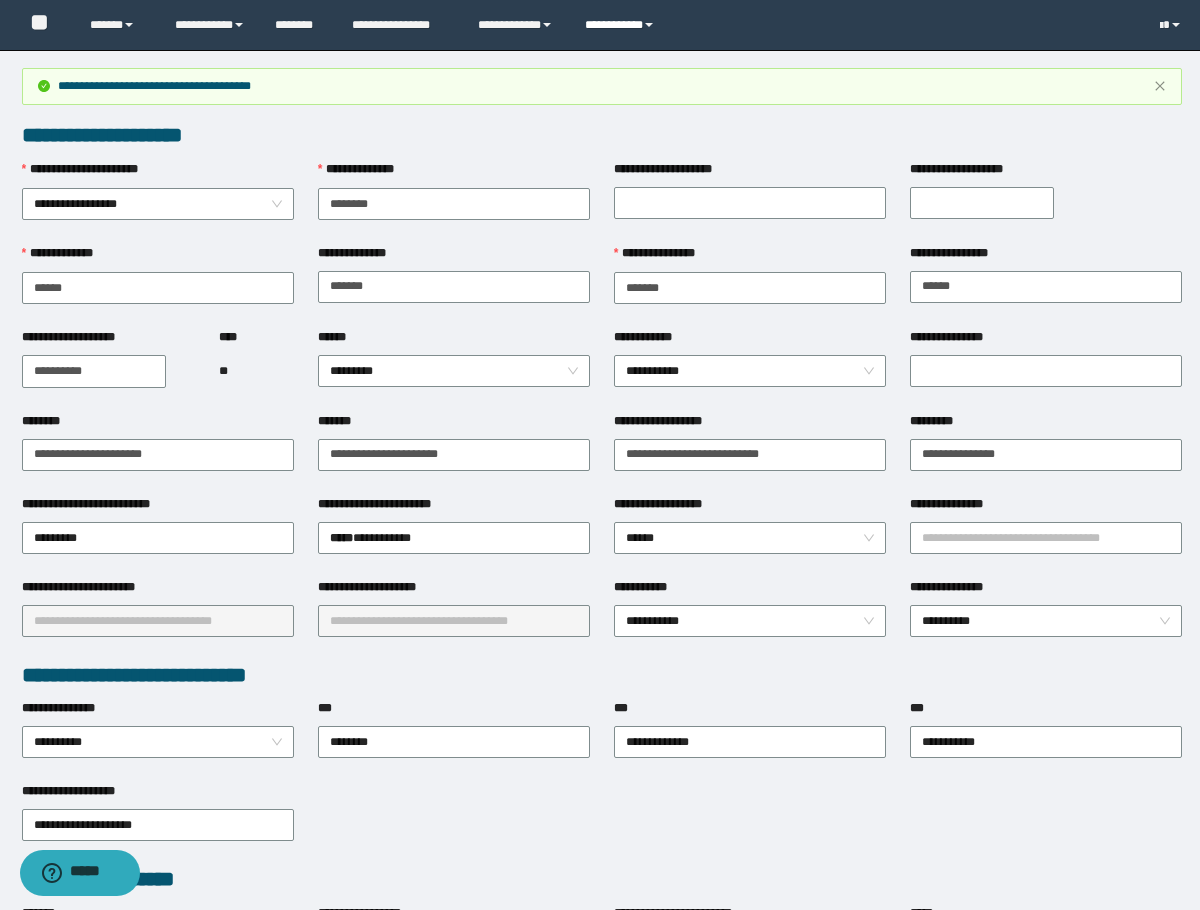click on "**********" at bounding box center (622, 25) 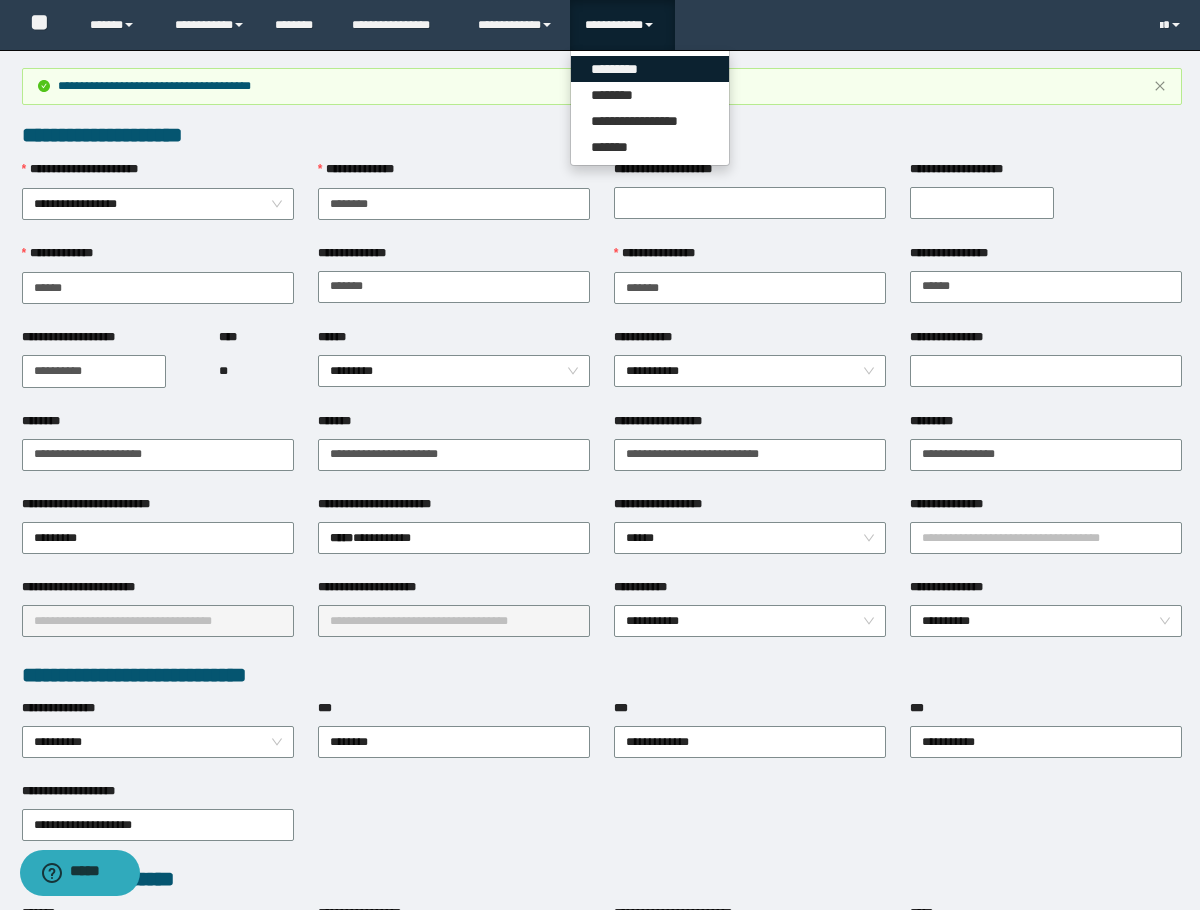 click on "*********" at bounding box center (650, 69) 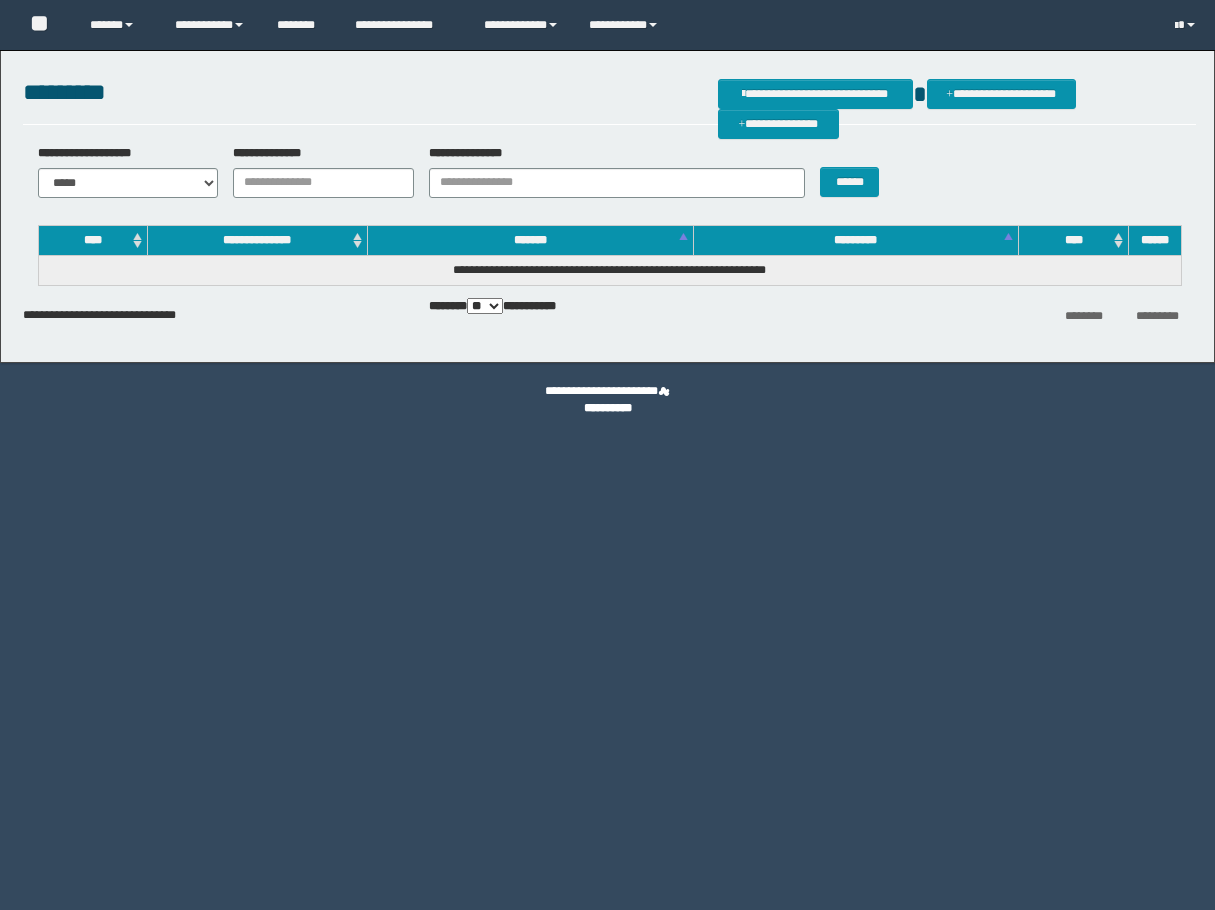 scroll, scrollTop: 0, scrollLeft: 0, axis: both 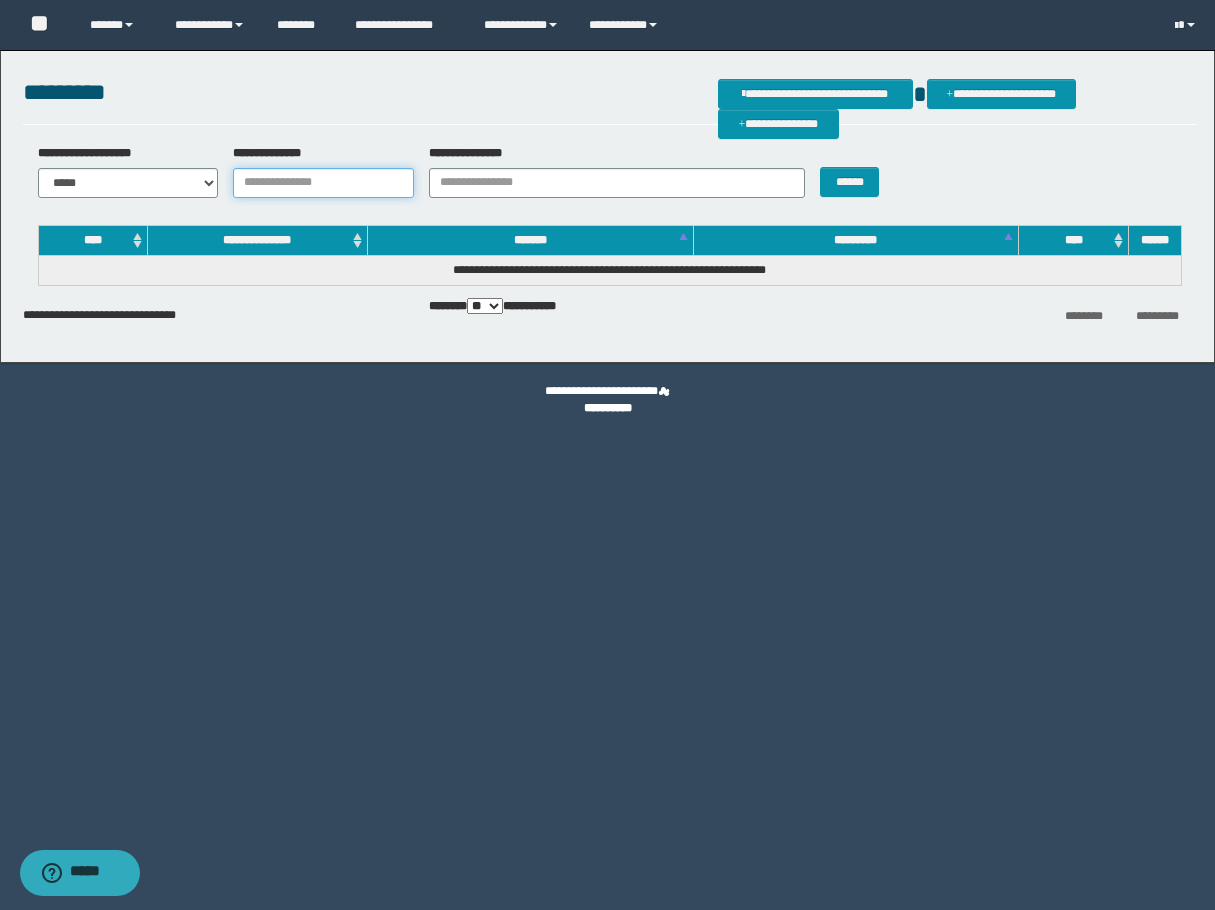 click on "**********" at bounding box center [323, 183] 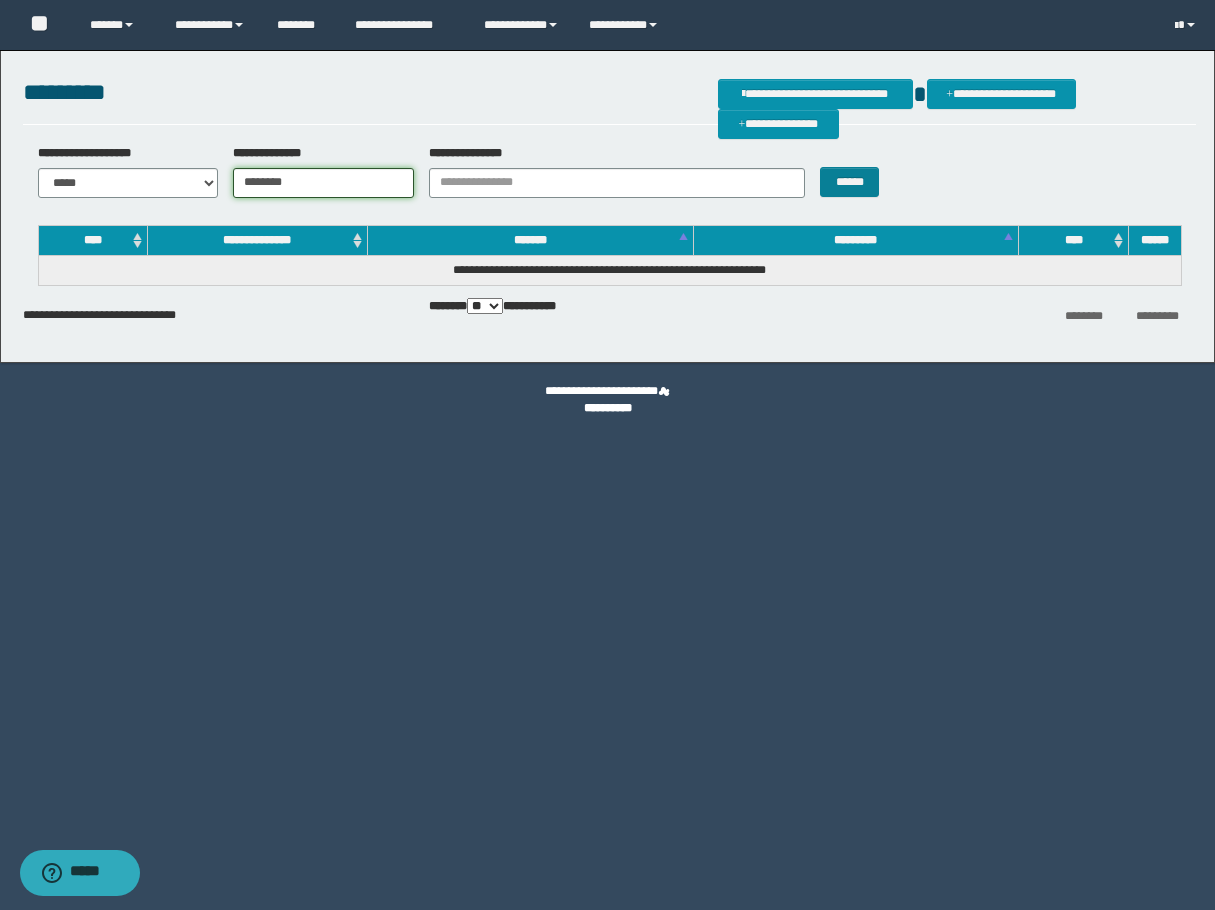 type on "********" 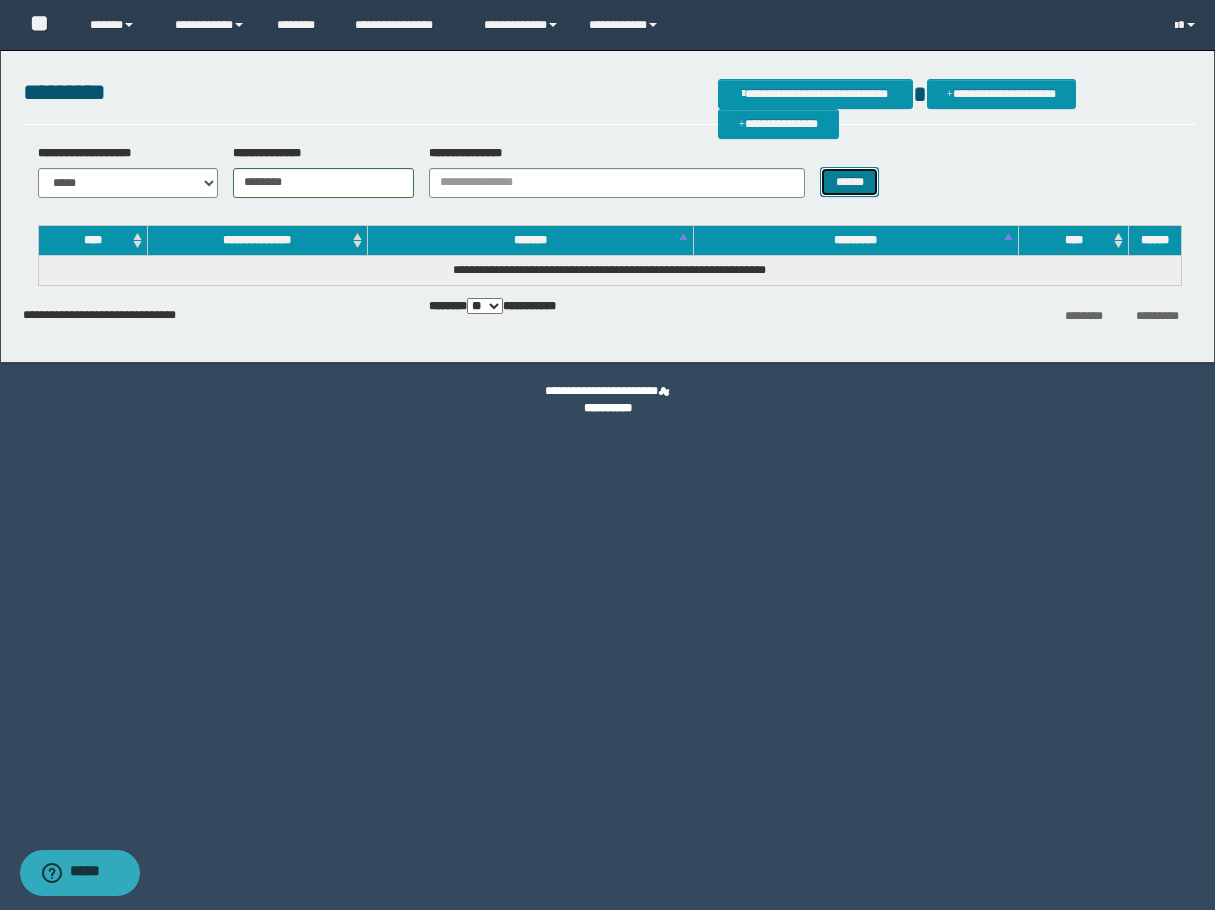 click on "******" at bounding box center (849, 182) 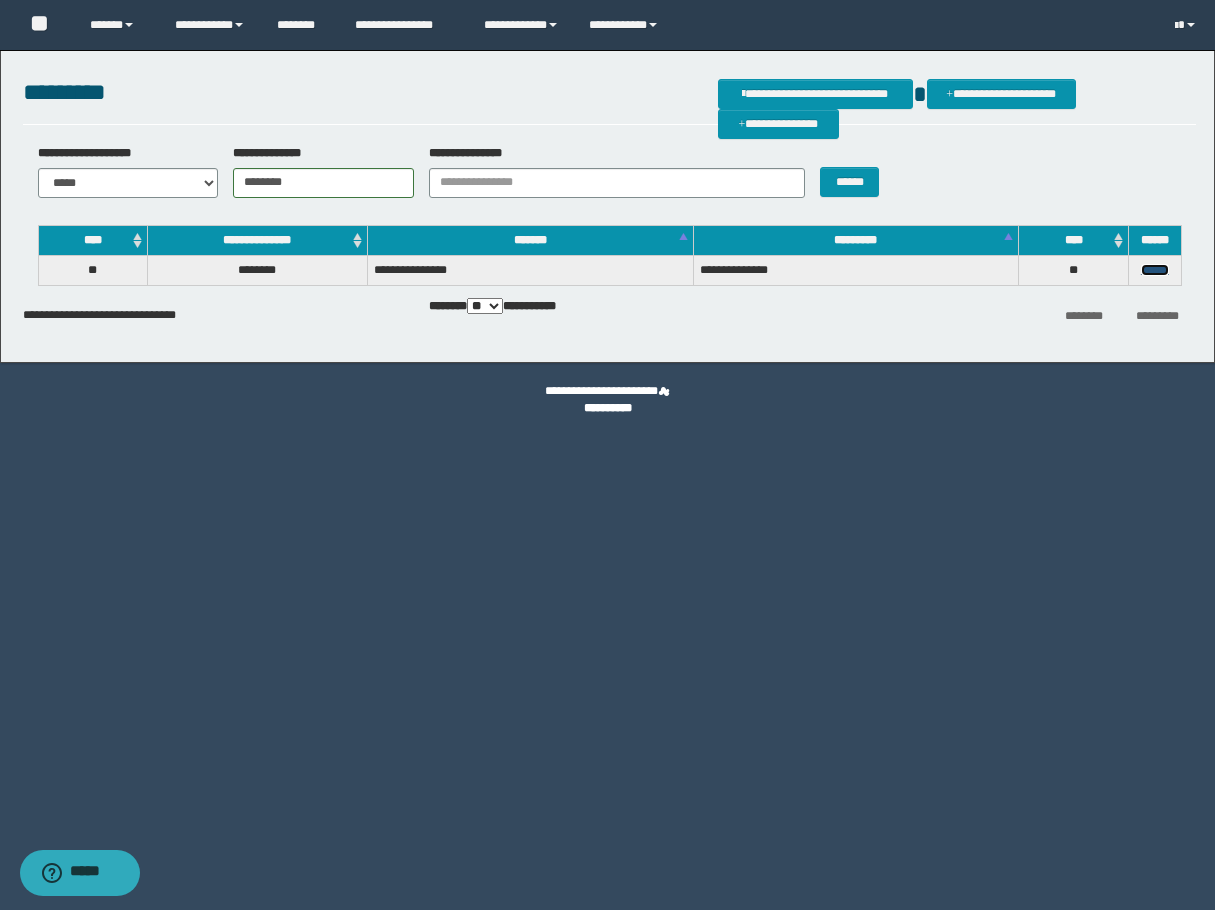 click on "******" at bounding box center [1155, 270] 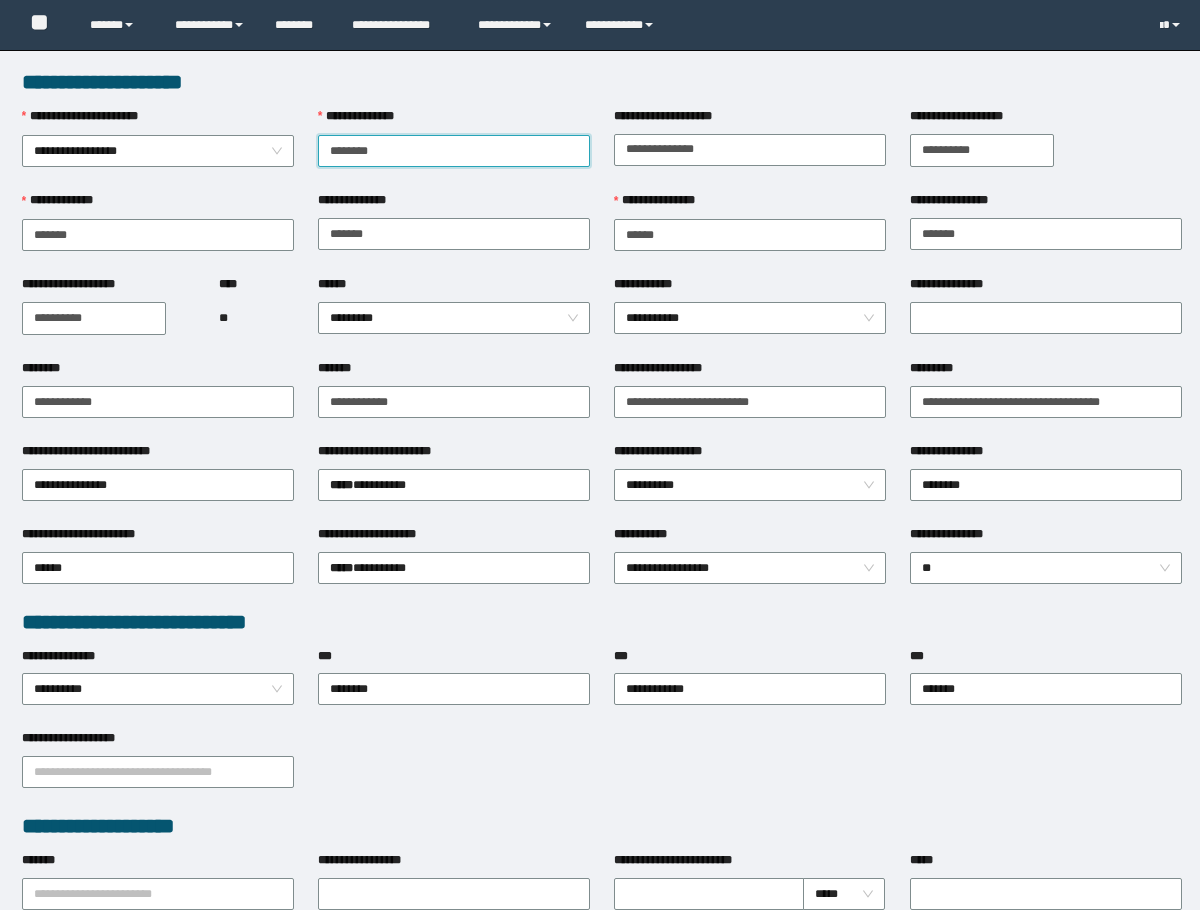 scroll, scrollTop: 0, scrollLeft: 0, axis: both 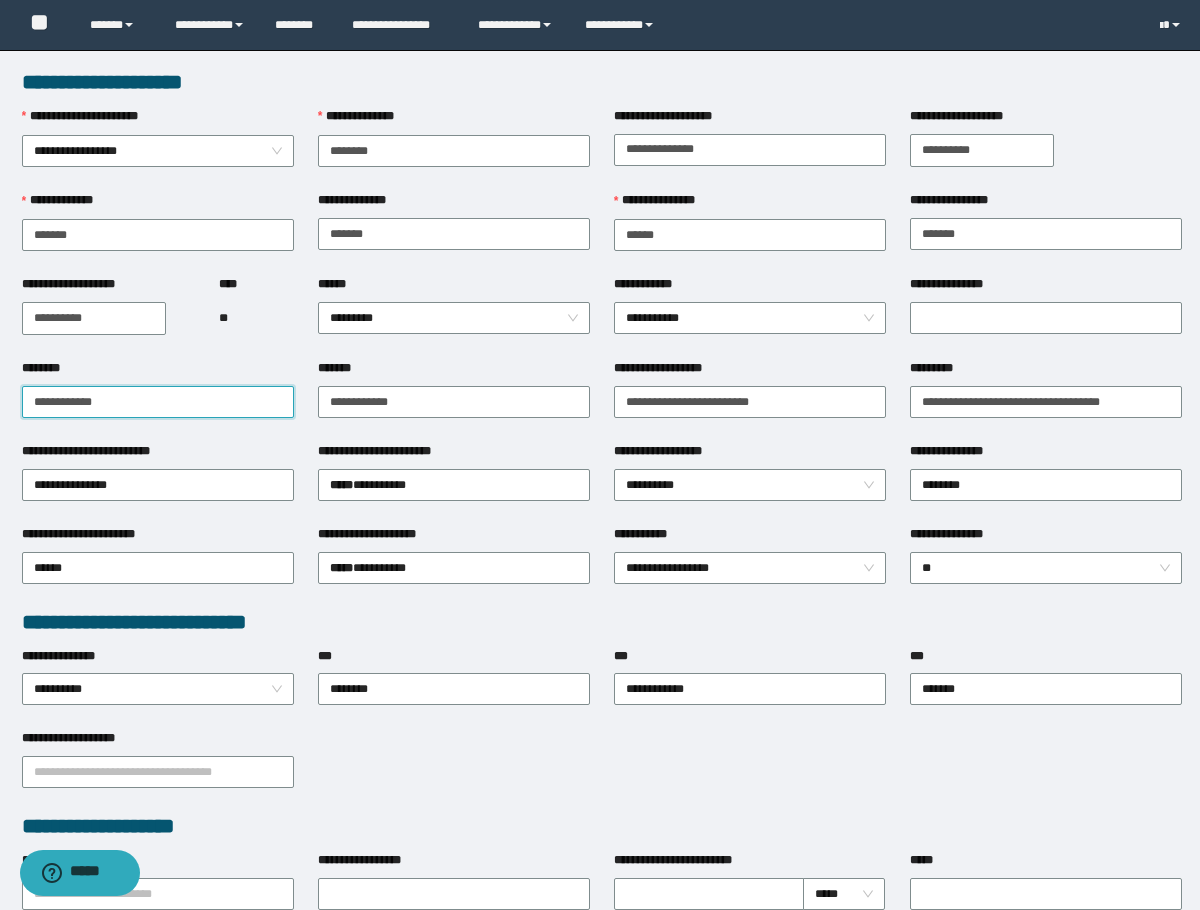 click on "**********" at bounding box center [158, 402] 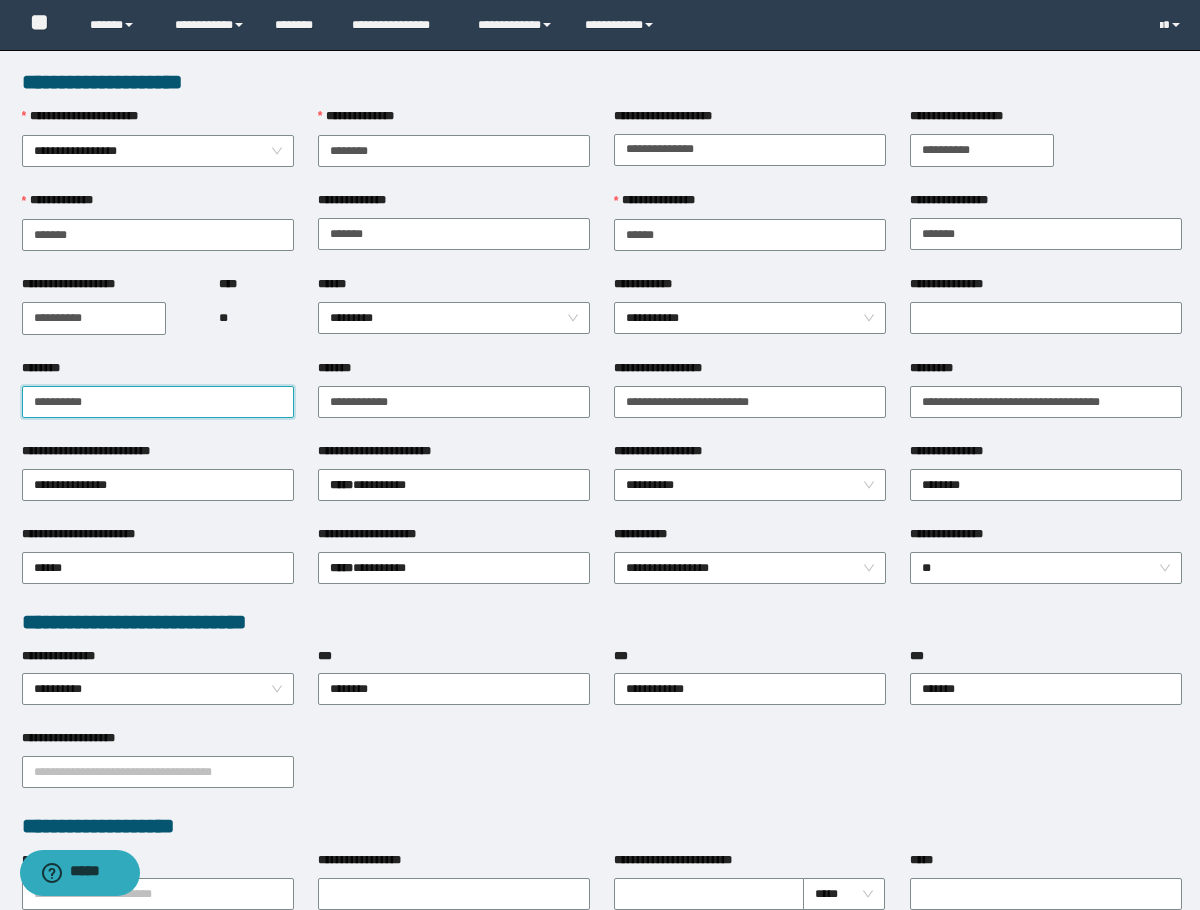 drag, startPoint x: 108, startPoint y: 397, endPoint x: -1, endPoint y: 413, distance: 110.16805 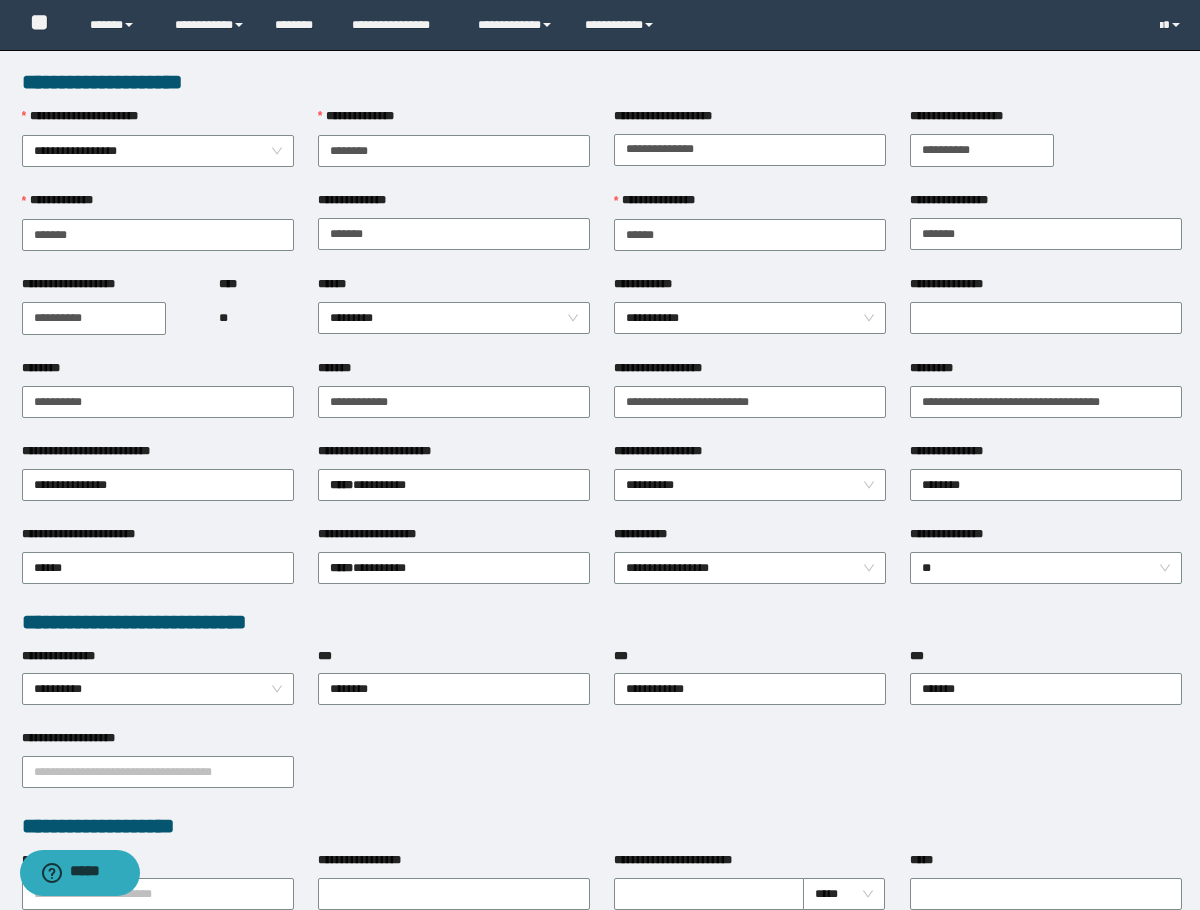 click on "******" at bounding box center (454, 288) 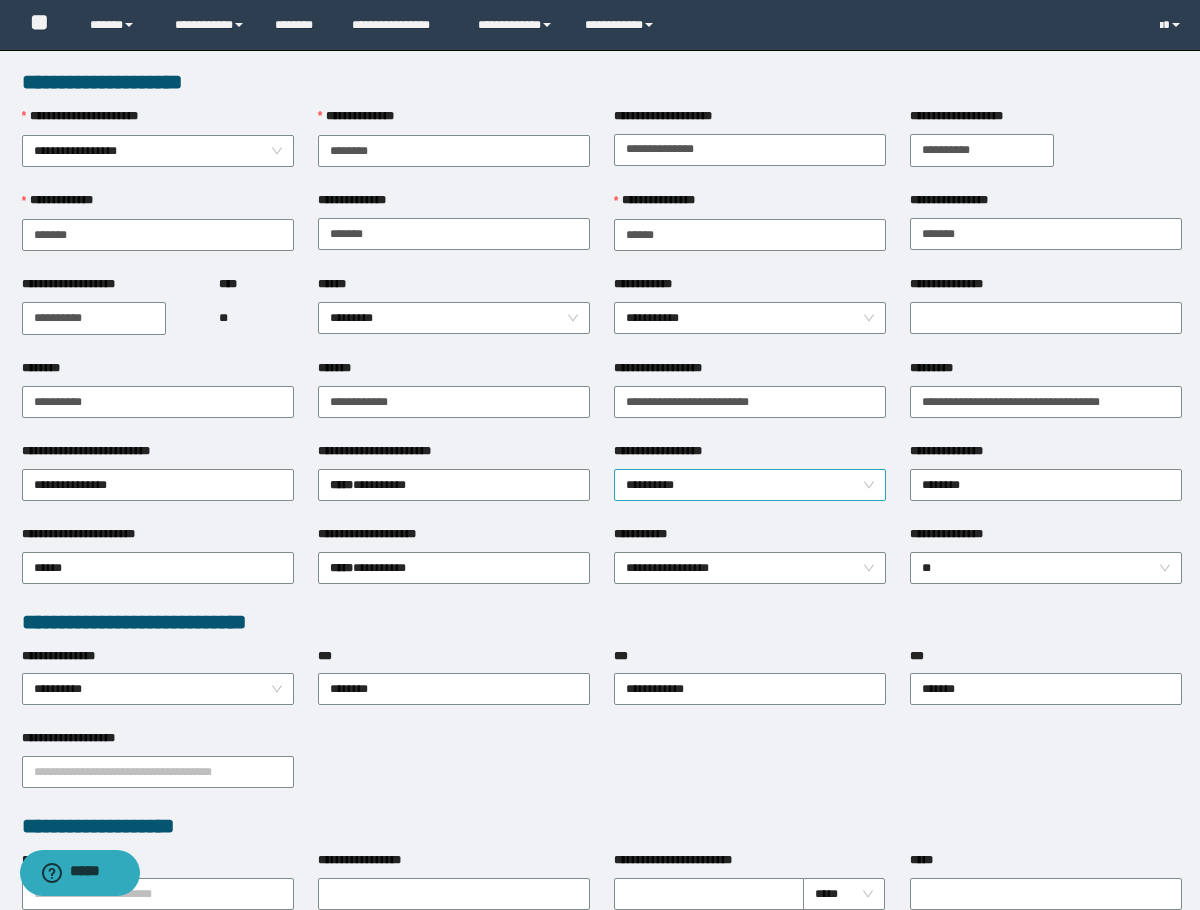 click on "**********" at bounding box center [750, 485] 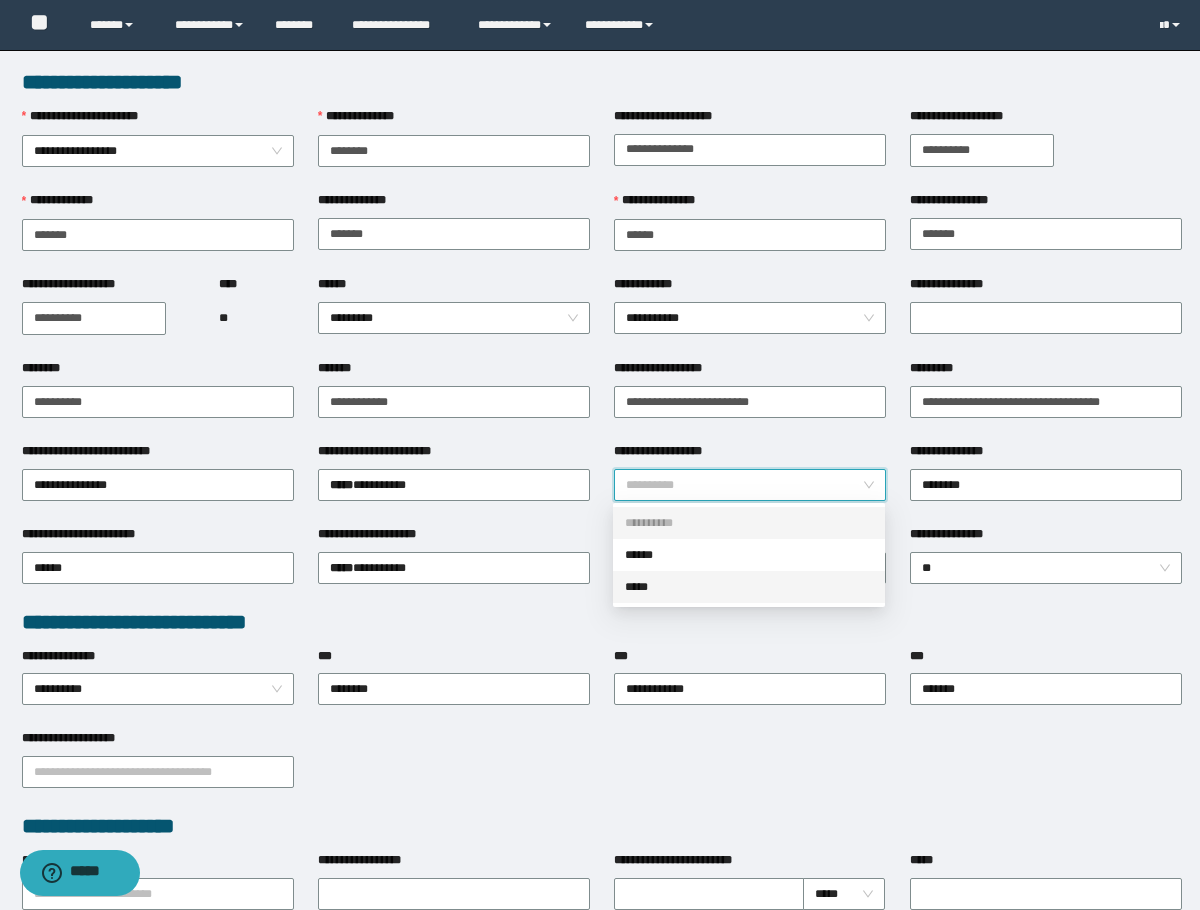 click on "*****" at bounding box center (749, 587) 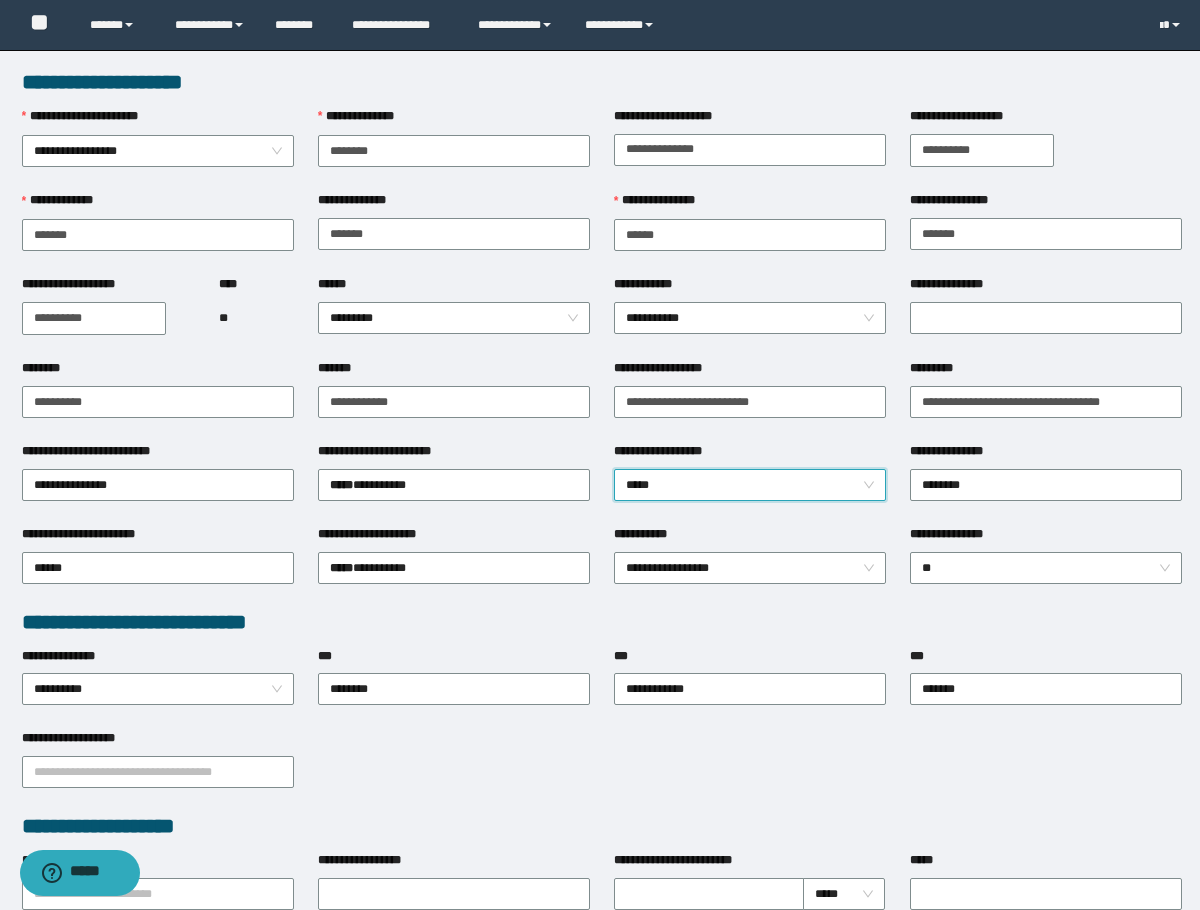 click on "*****" at bounding box center (750, 485) 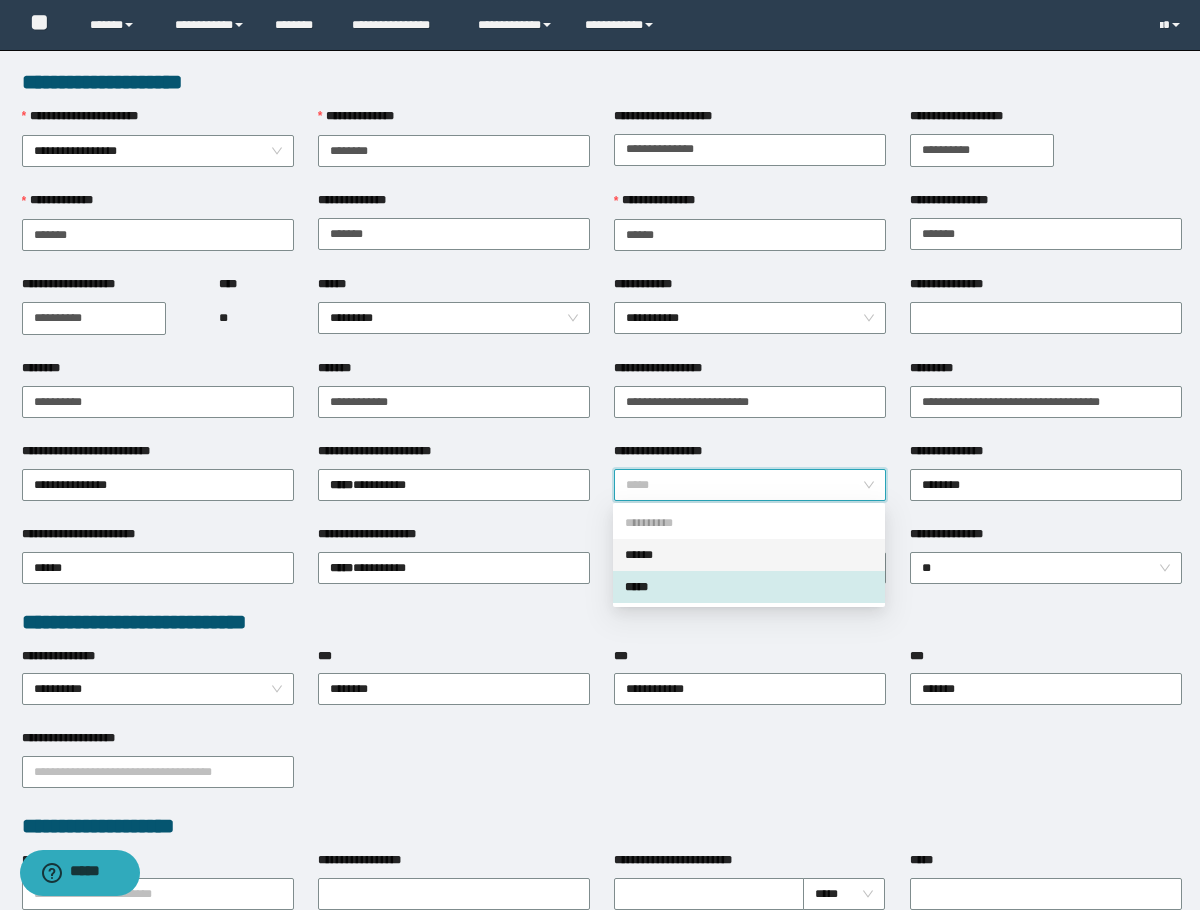 click on "******" at bounding box center (749, 555) 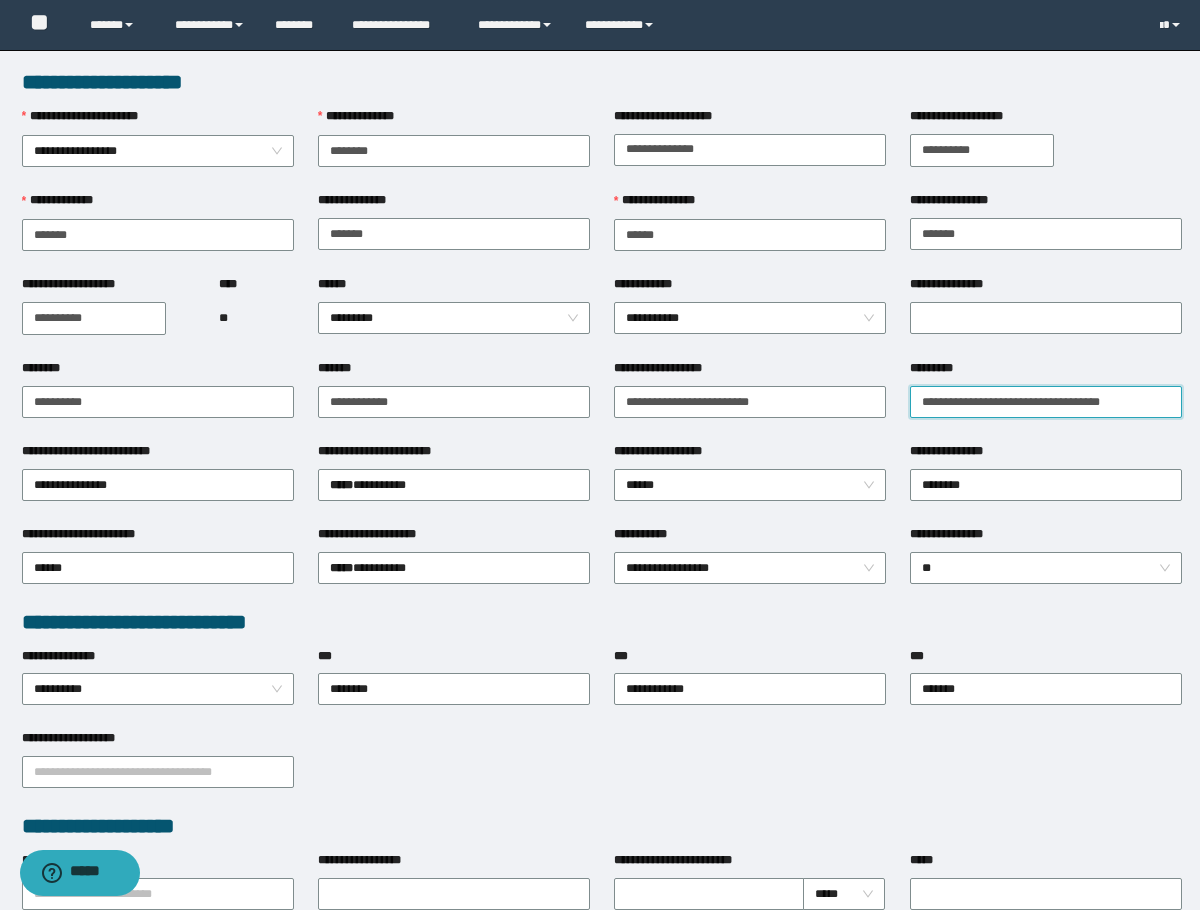 drag, startPoint x: 959, startPoint y: 400, endPoint x: 932, endPoint y: 414, distance: 30.413813 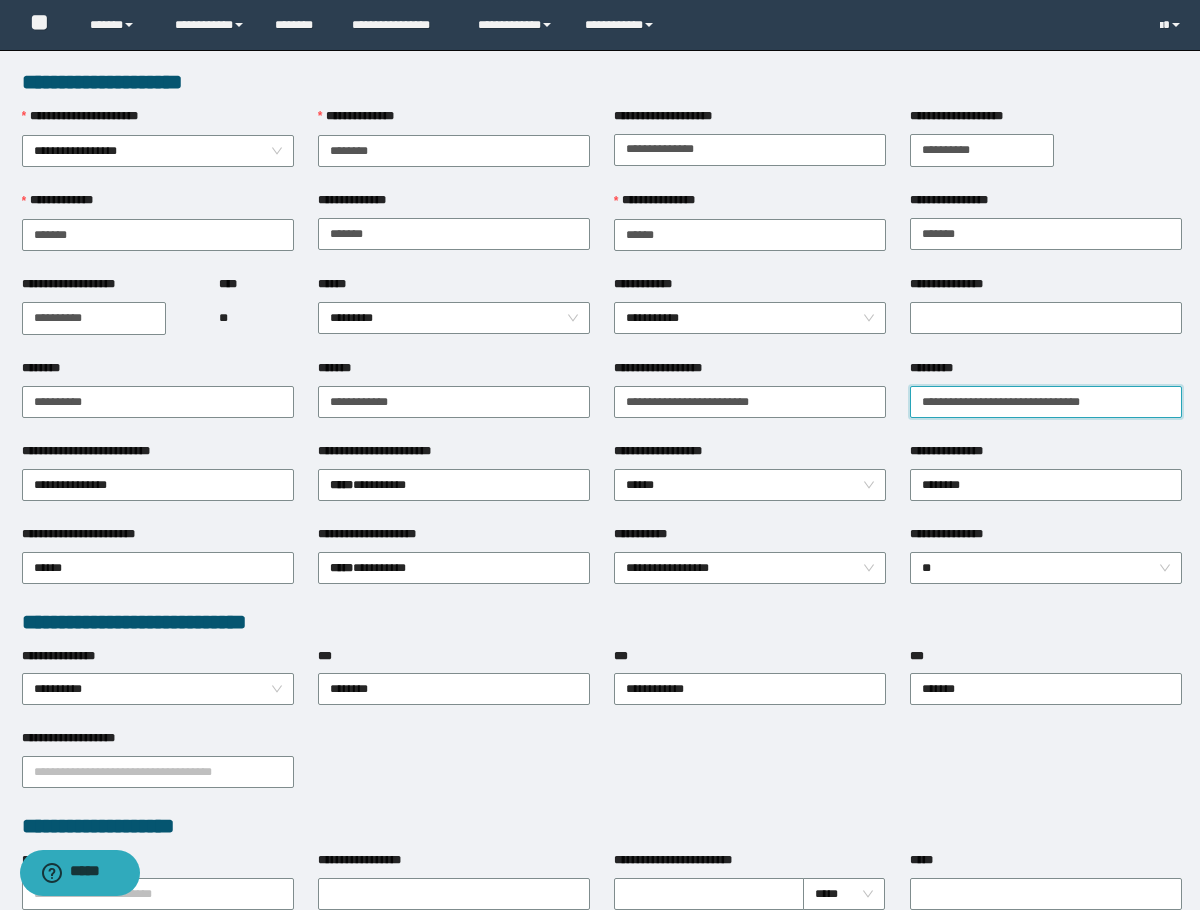 click on "**********" at bounding box center [1046, 402] 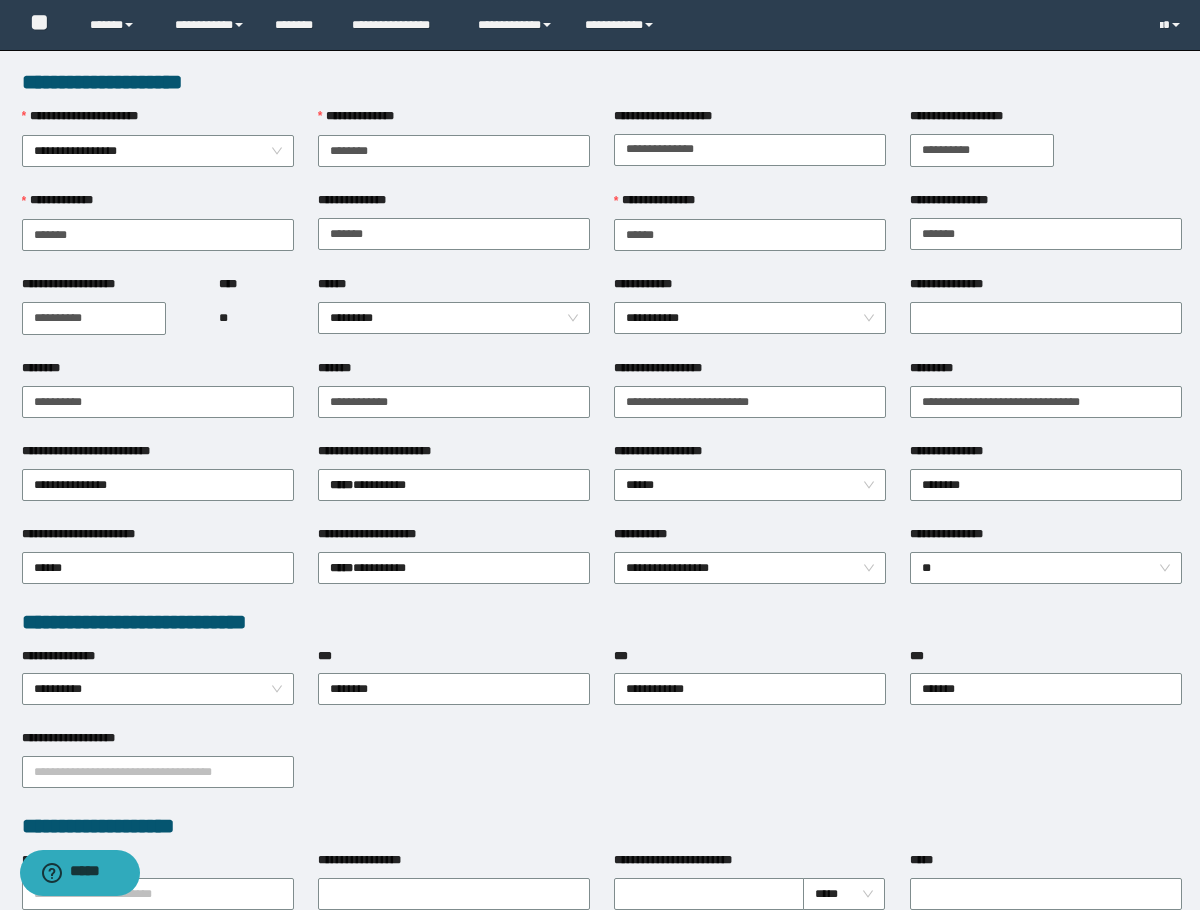 click on "********" at bounding box center (158, 372) 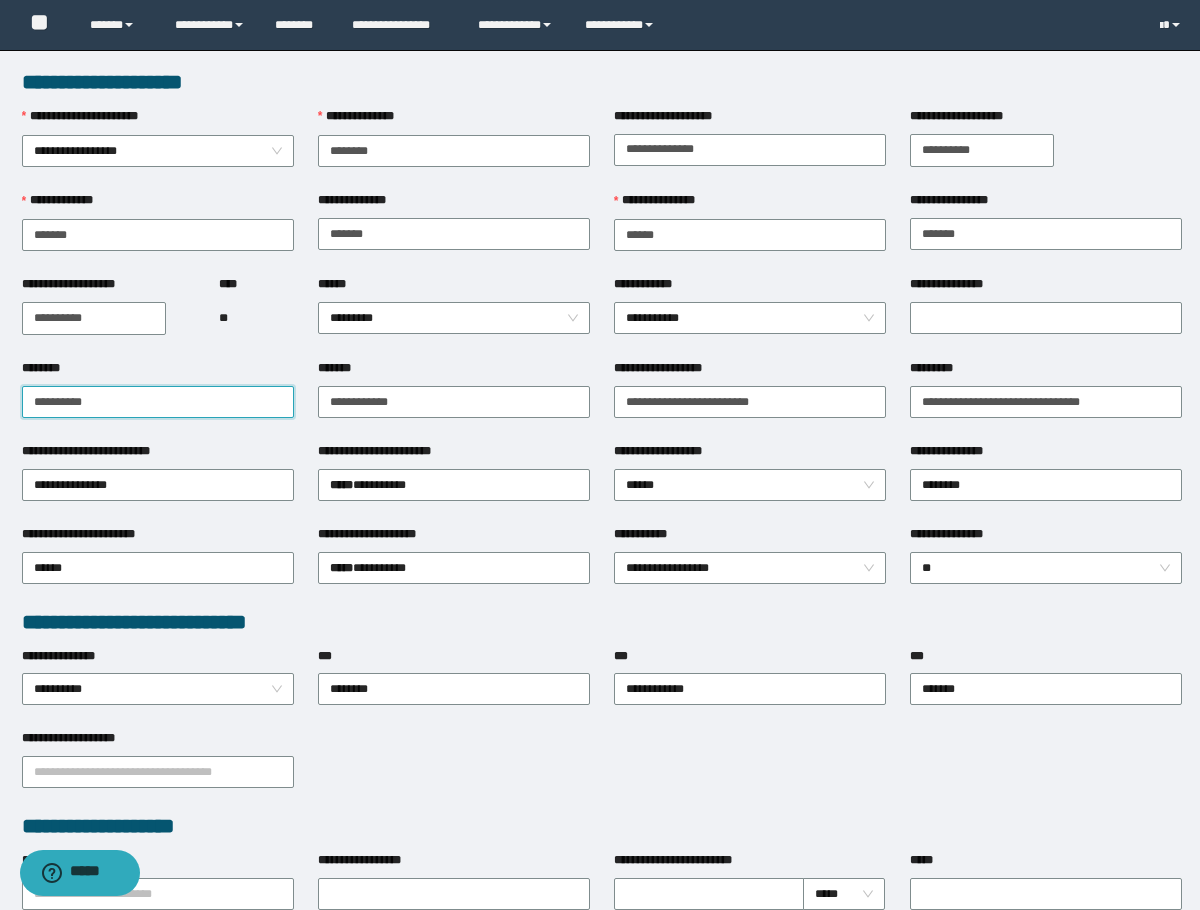 click on "**********" at bounding box center [158, 402] 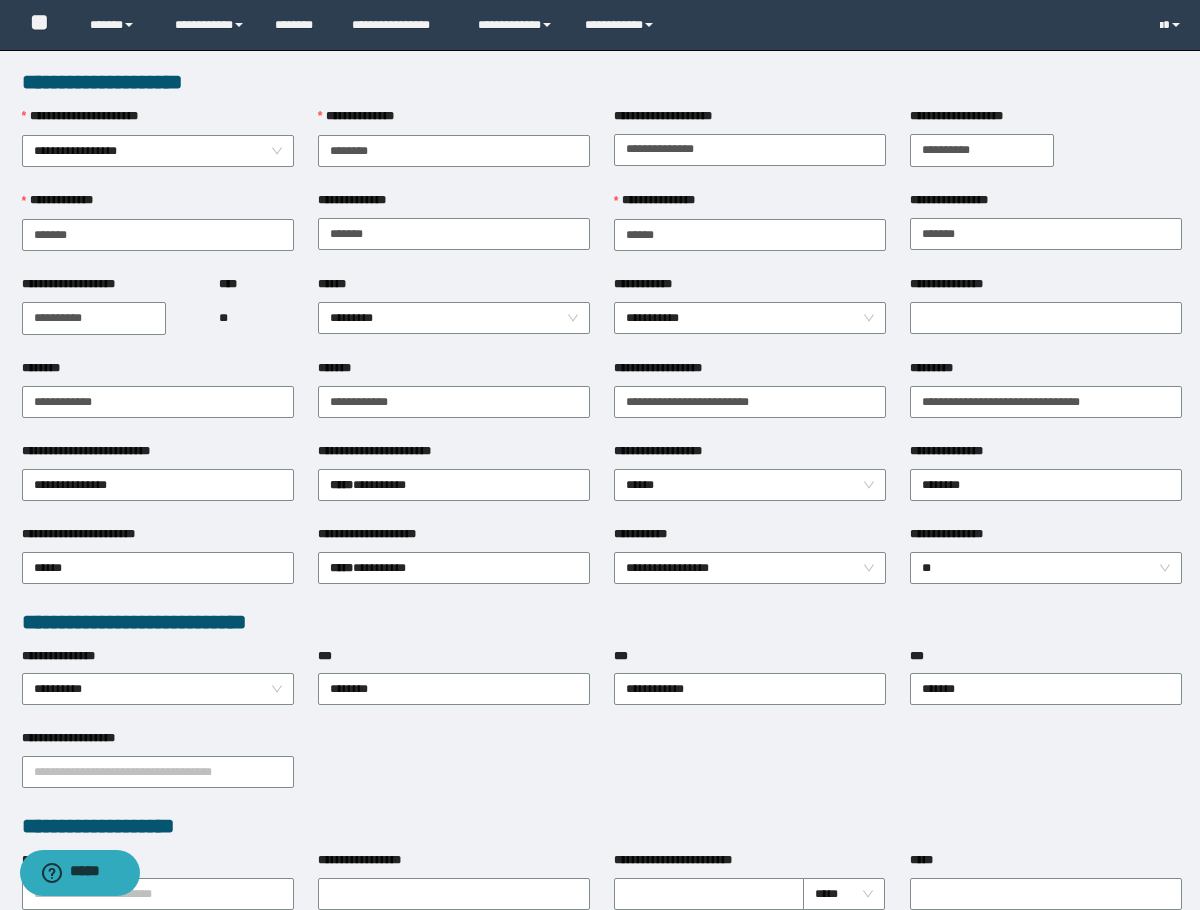 drag, startPoint x: 234, startPoint y: 344, endPoint x: 229, endPoint y: 354, distance: 11.18034 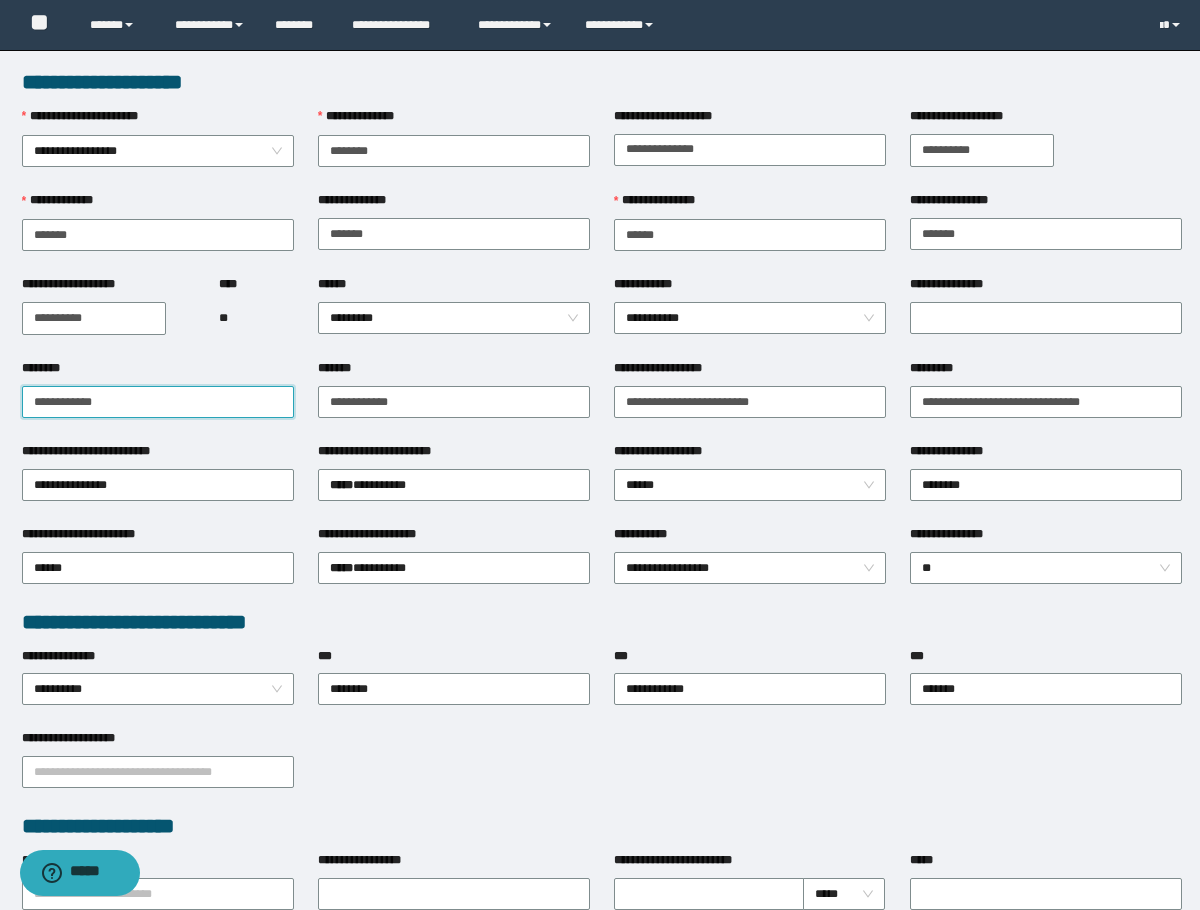 click on "**********" at bounding box center [158, 402] 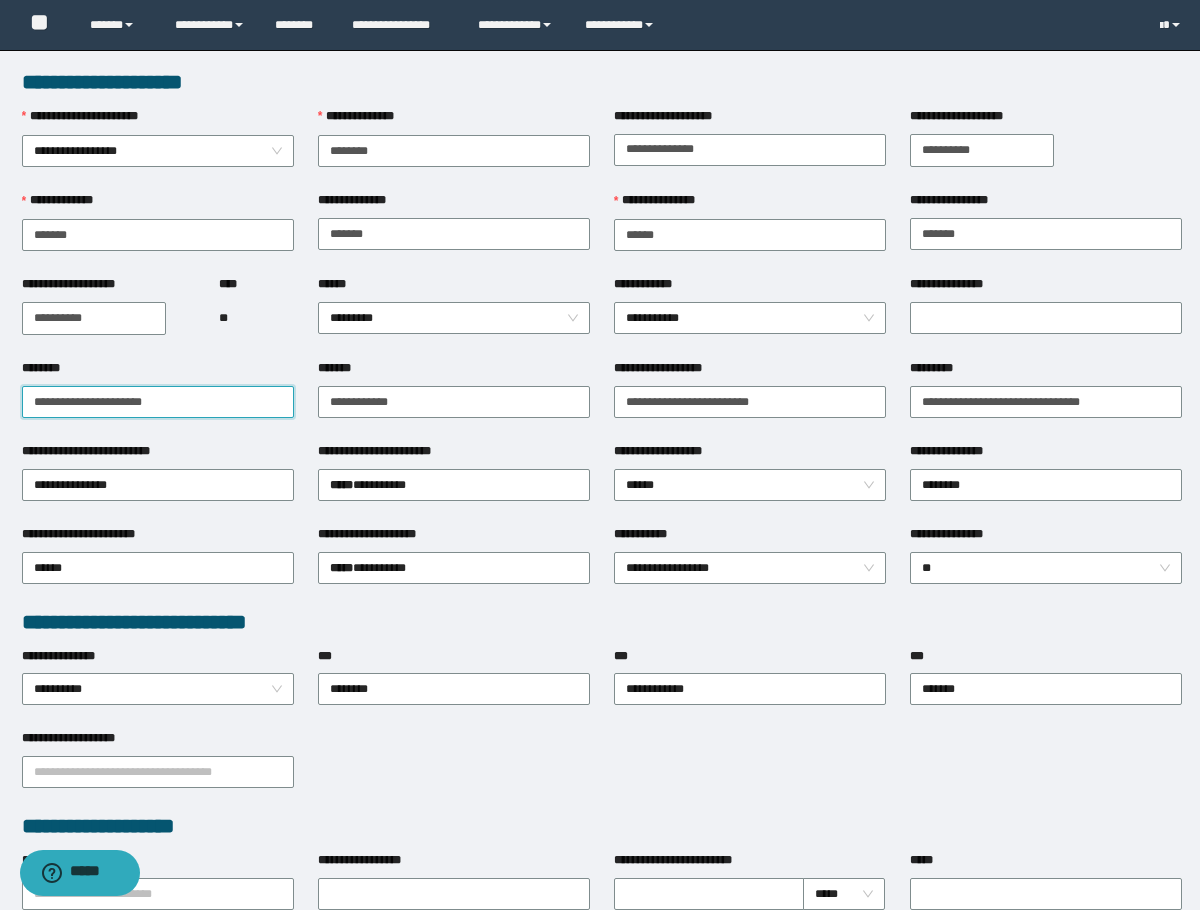 drag, startPoint x: 196, startPoint y: 389, endPoint x: 135, endPoint y: 423, distance: 69.83552 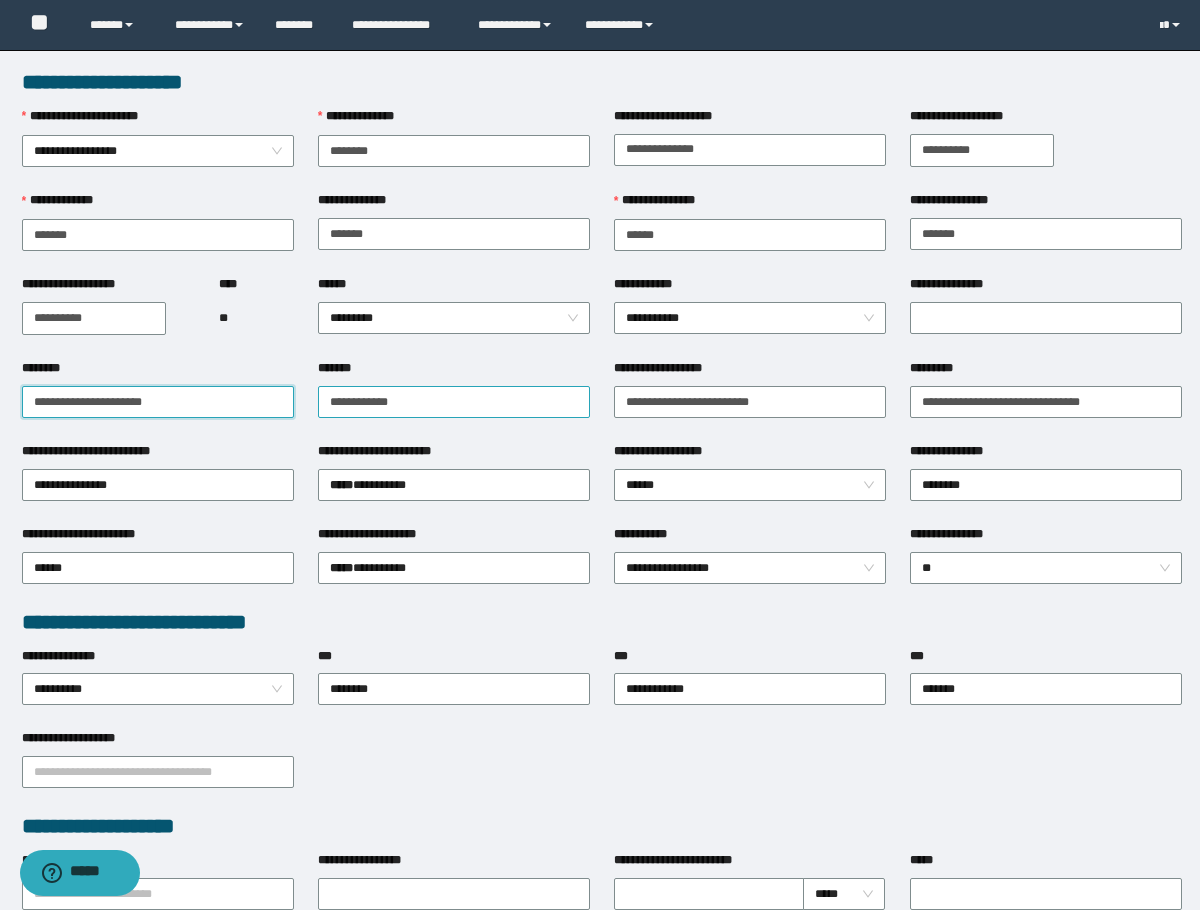 type on "**********" 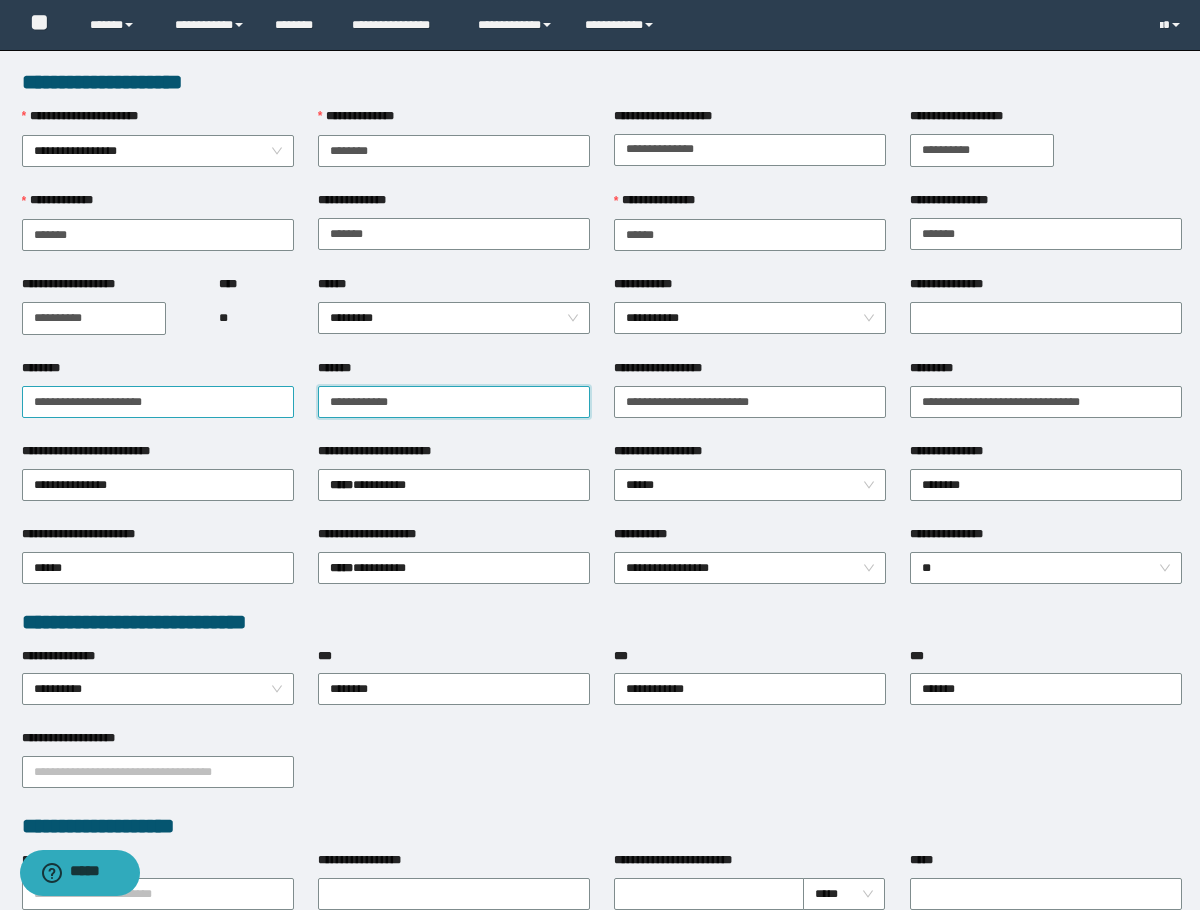 drag, startPoint x: 419, startPoint y: 412, endPoint x: 207, endPoint y: 411, distance: 212.00237 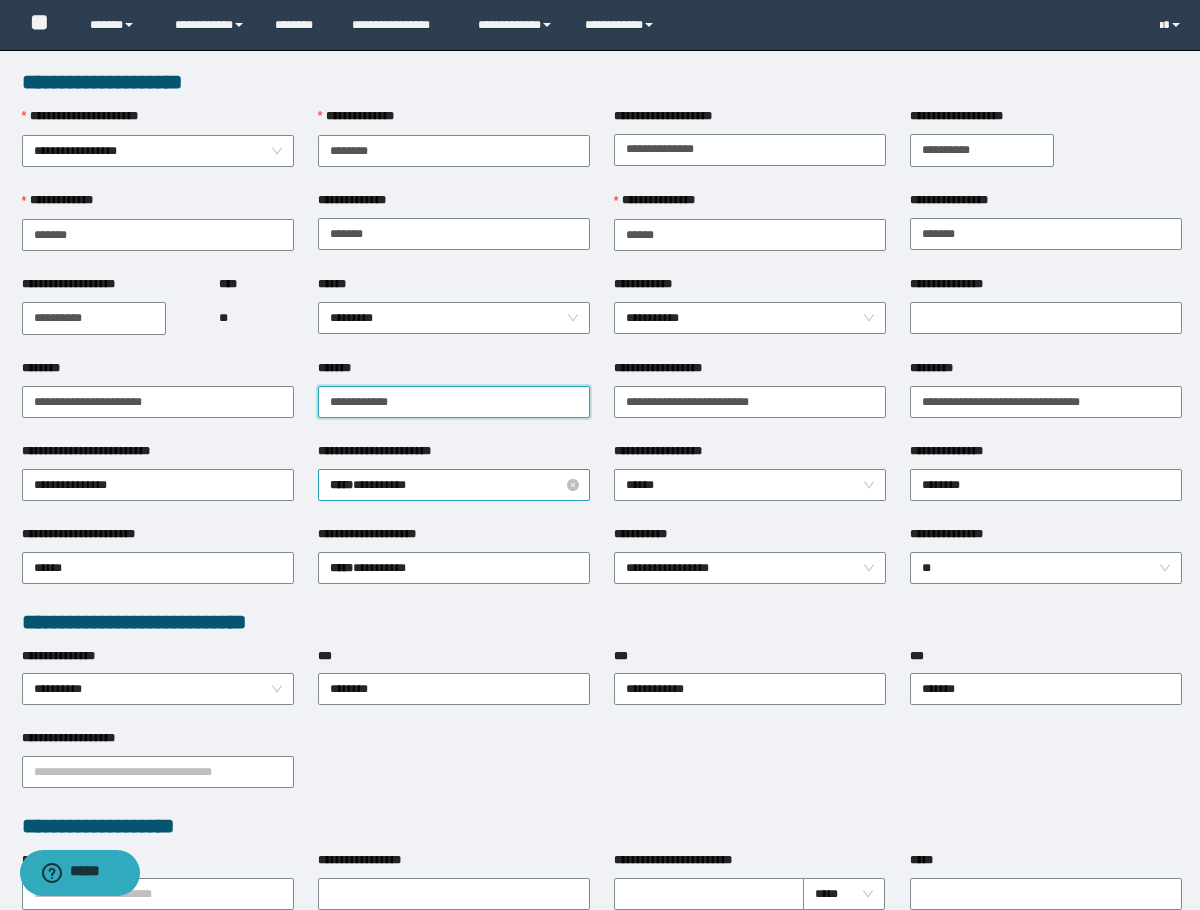 paste on "**********" 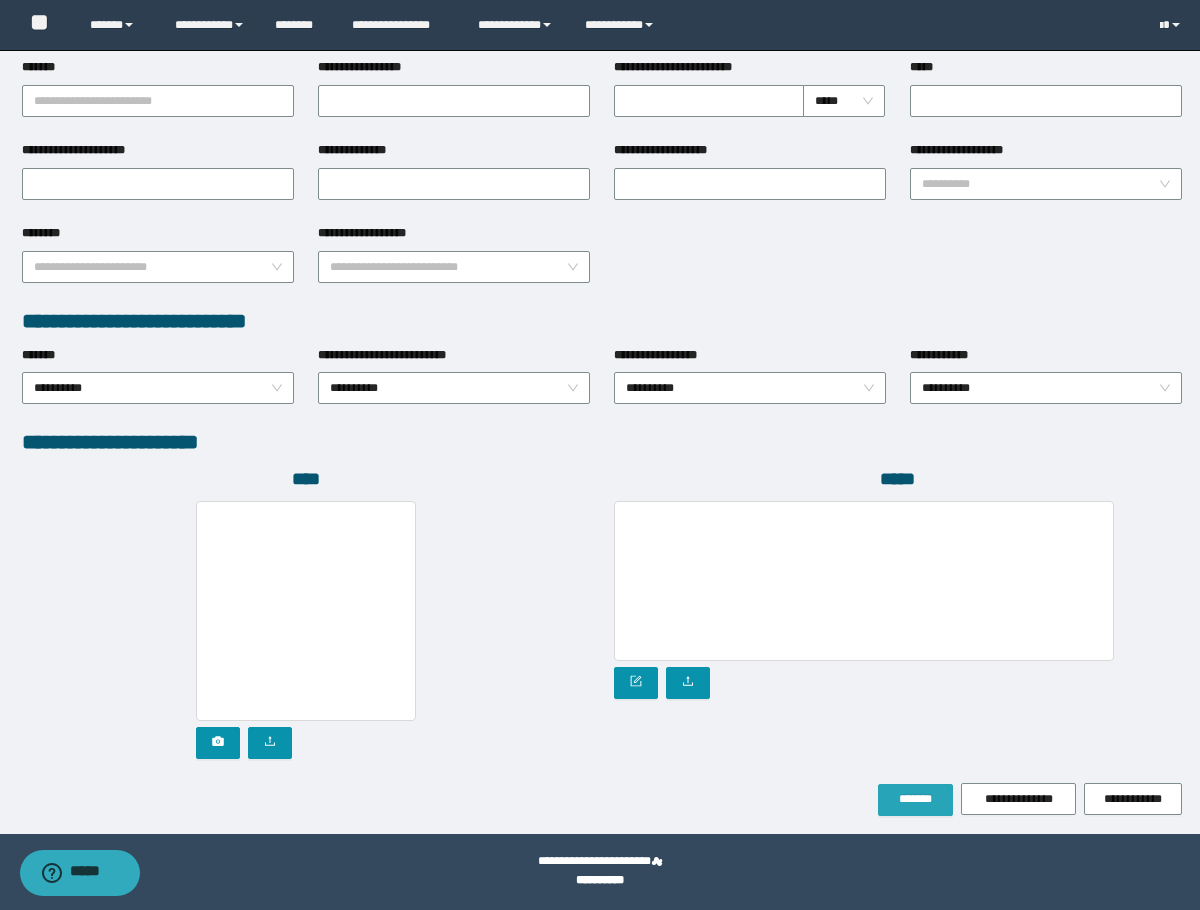 type on "**********" 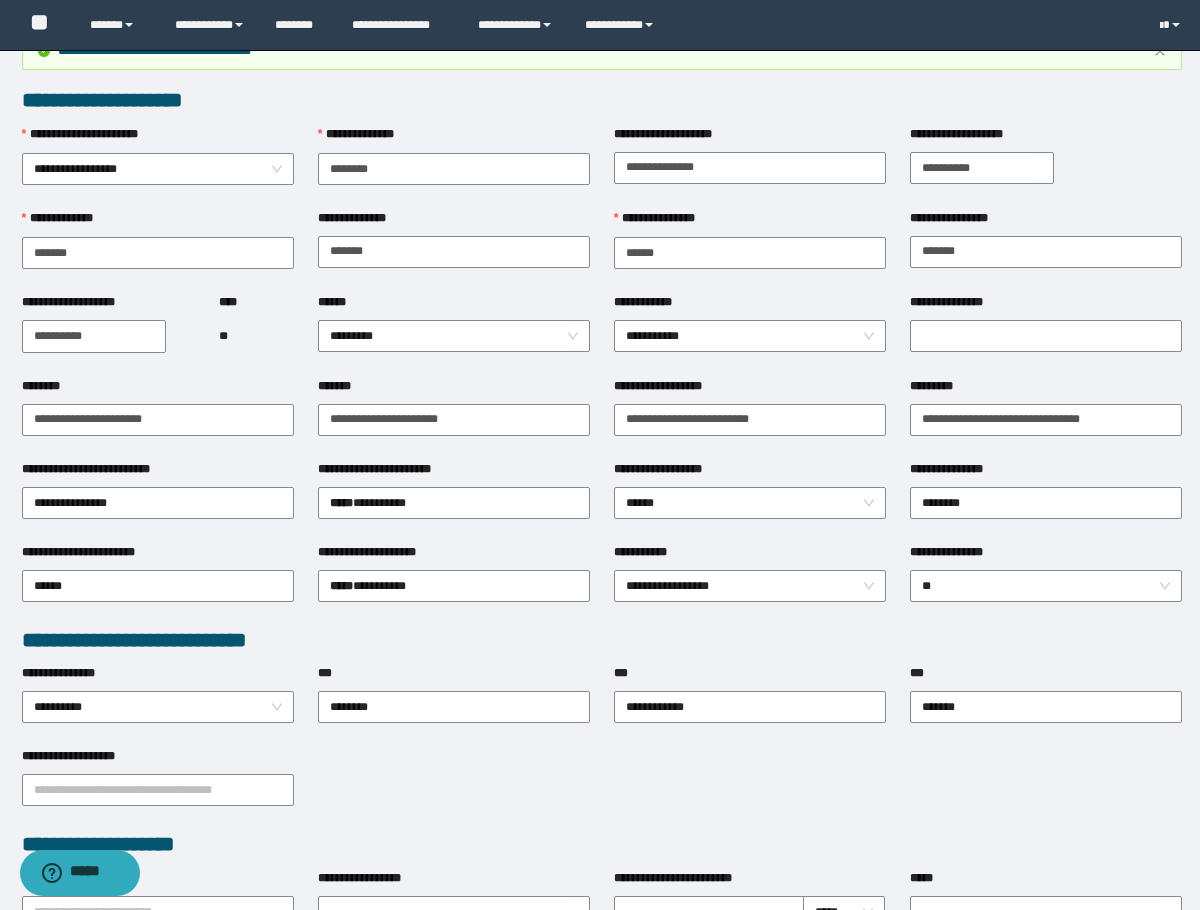 scroll, scrollTop: 0, scrollLeft: 0, axis: both 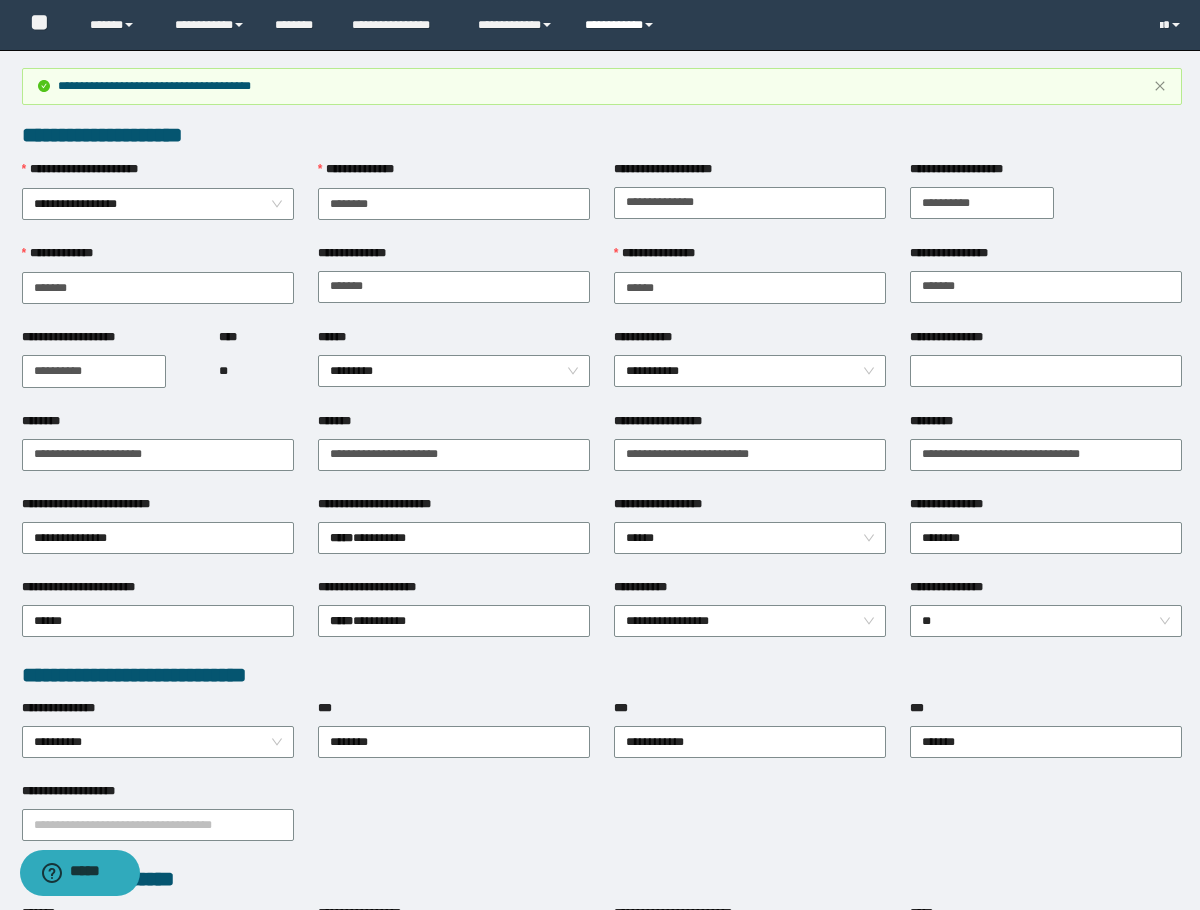 click on "**********" at bounding box center [622, 25] 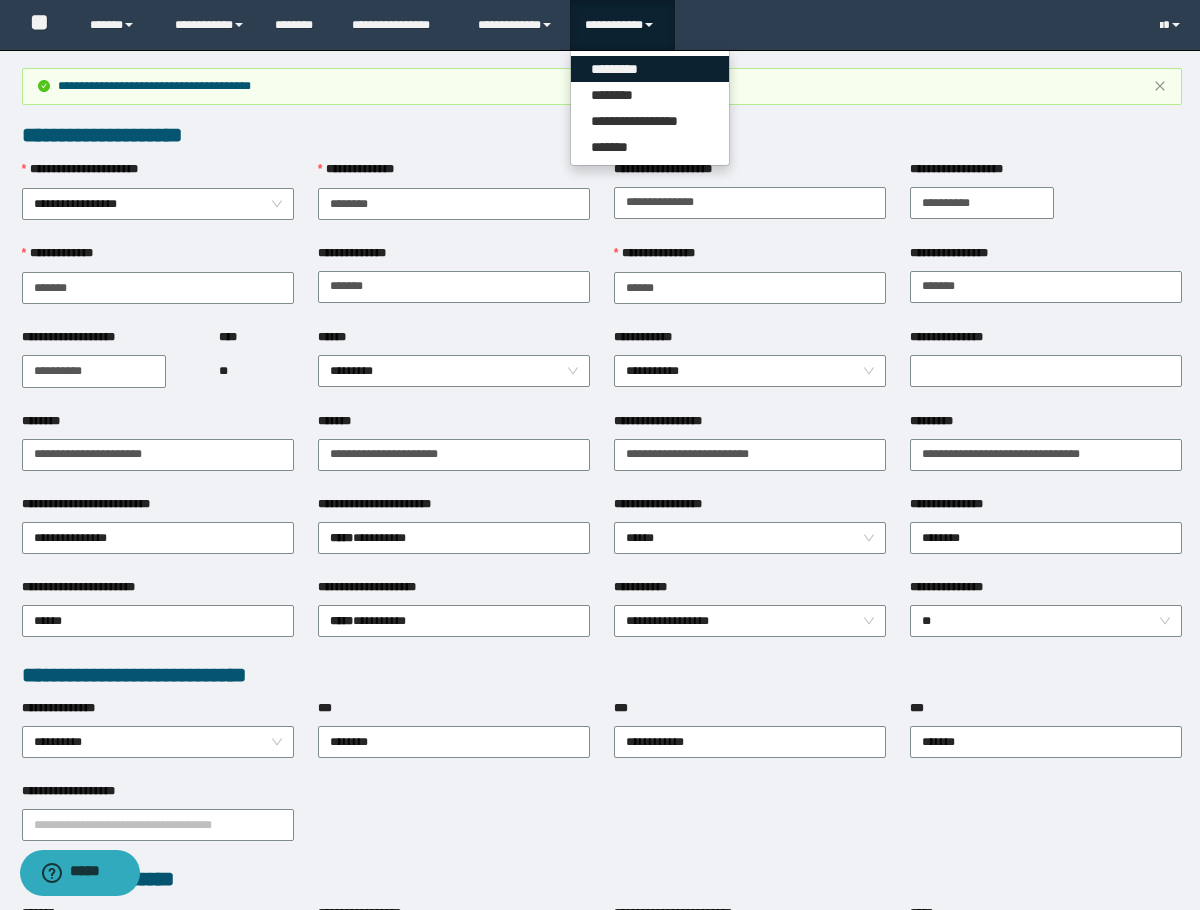 click on "*********" at bounding box center (650, 69) 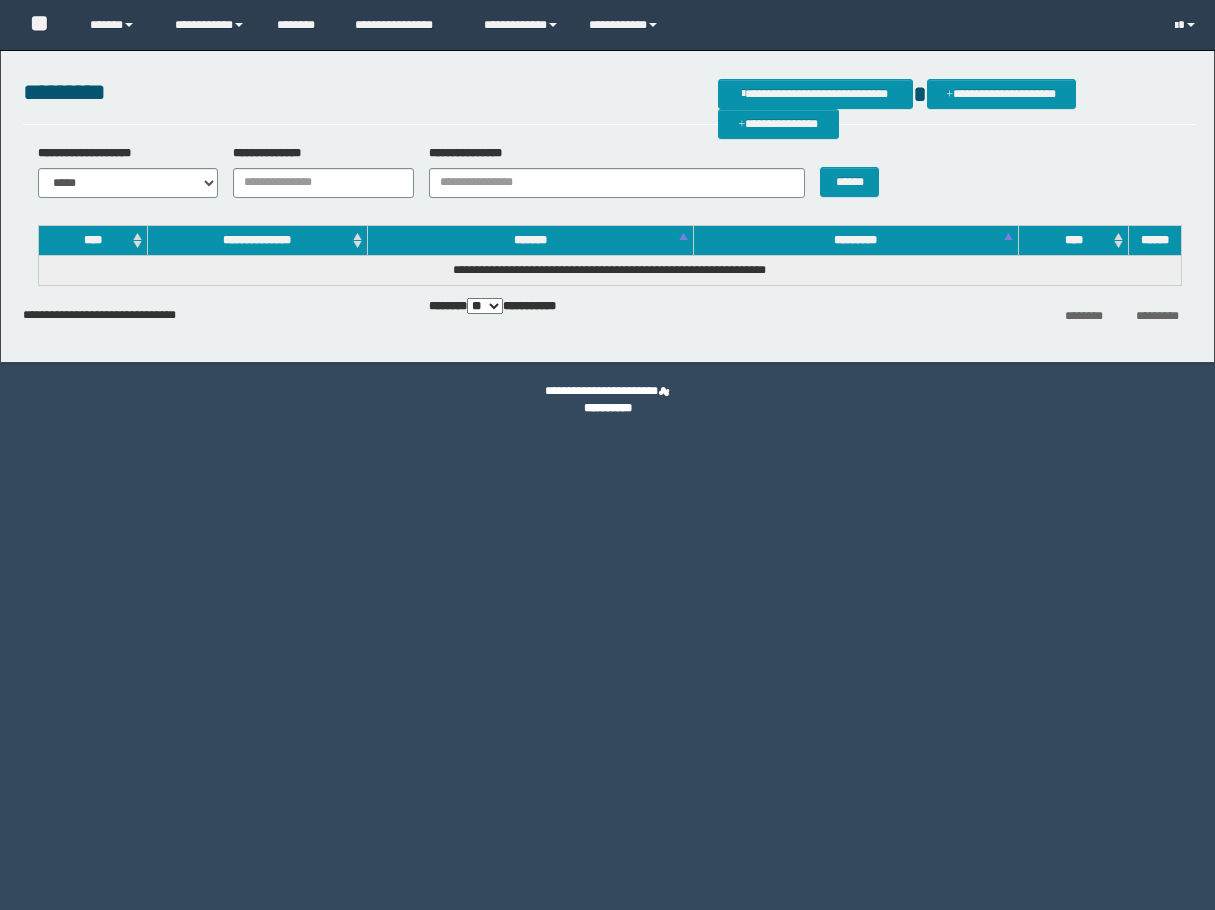 scroll, scrollTop: 0, scrollLeft: 0, axis: both 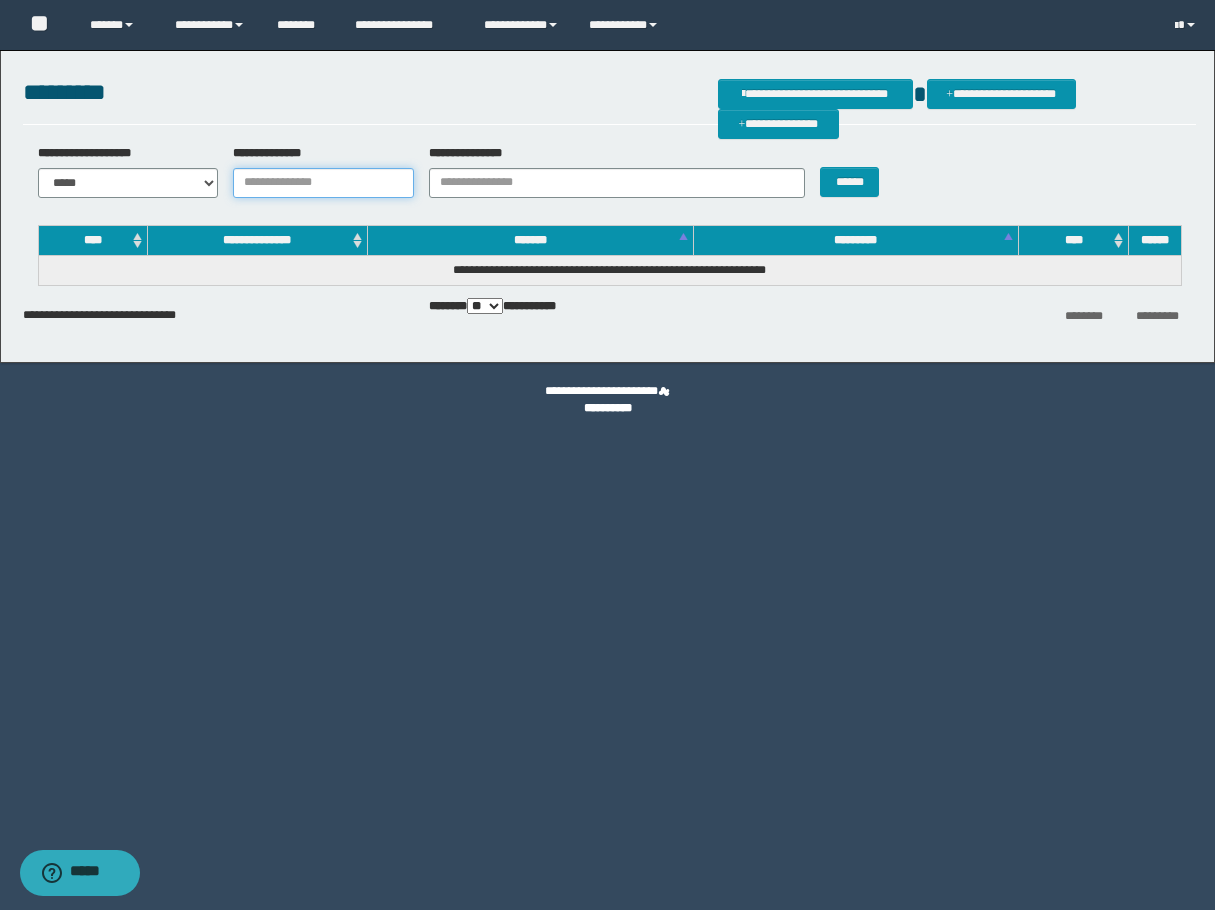 click on "**********" at bounding box center (323, 183) 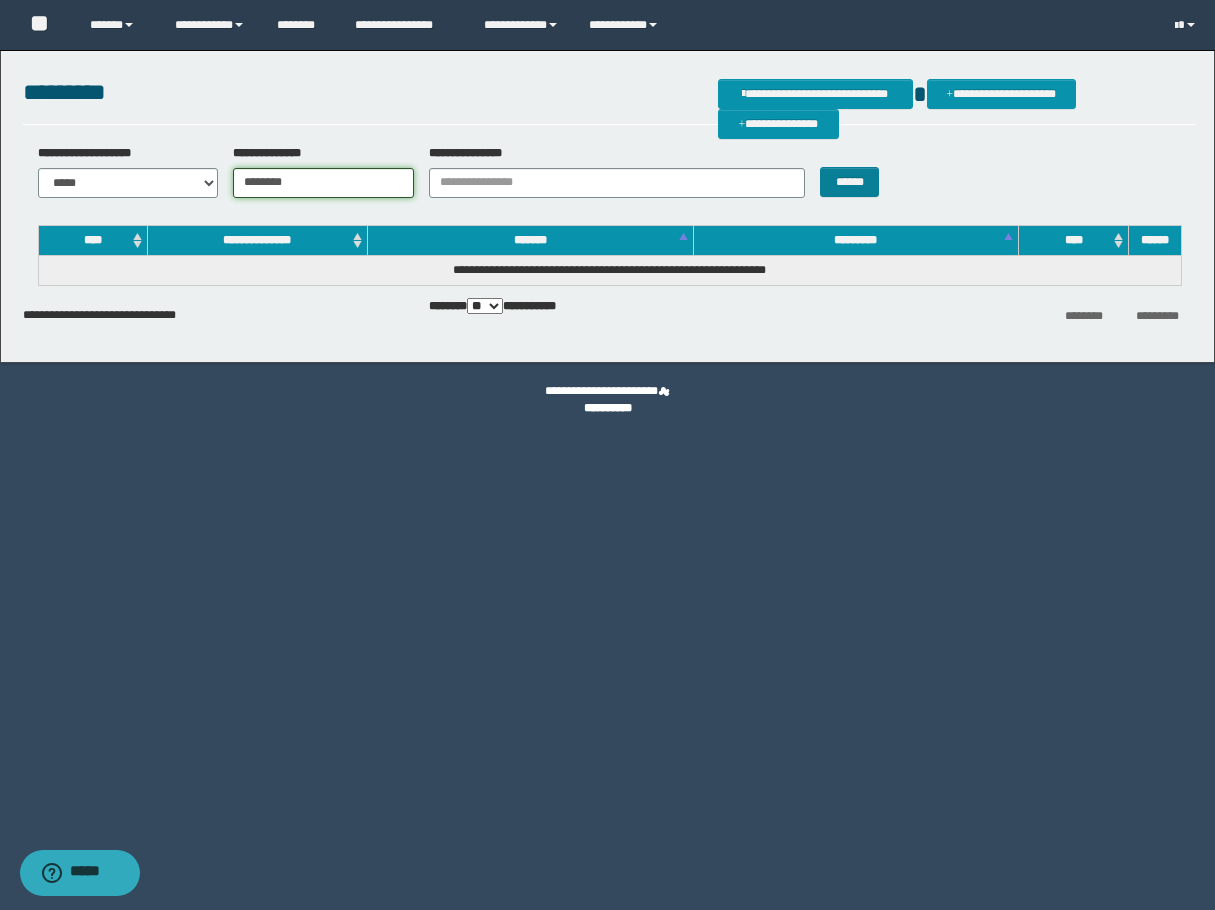 type on "********" 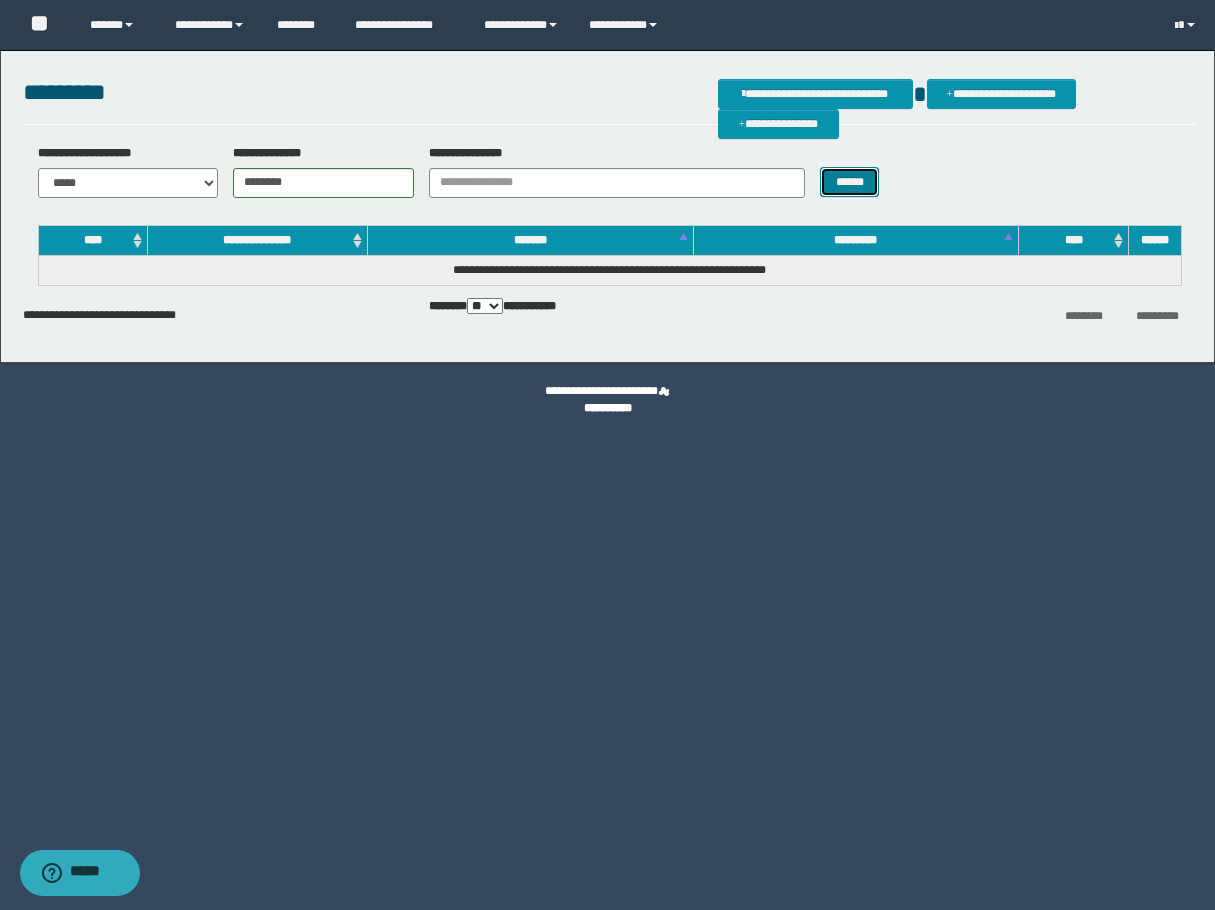 click on "******" at bounding box center [849, 182] 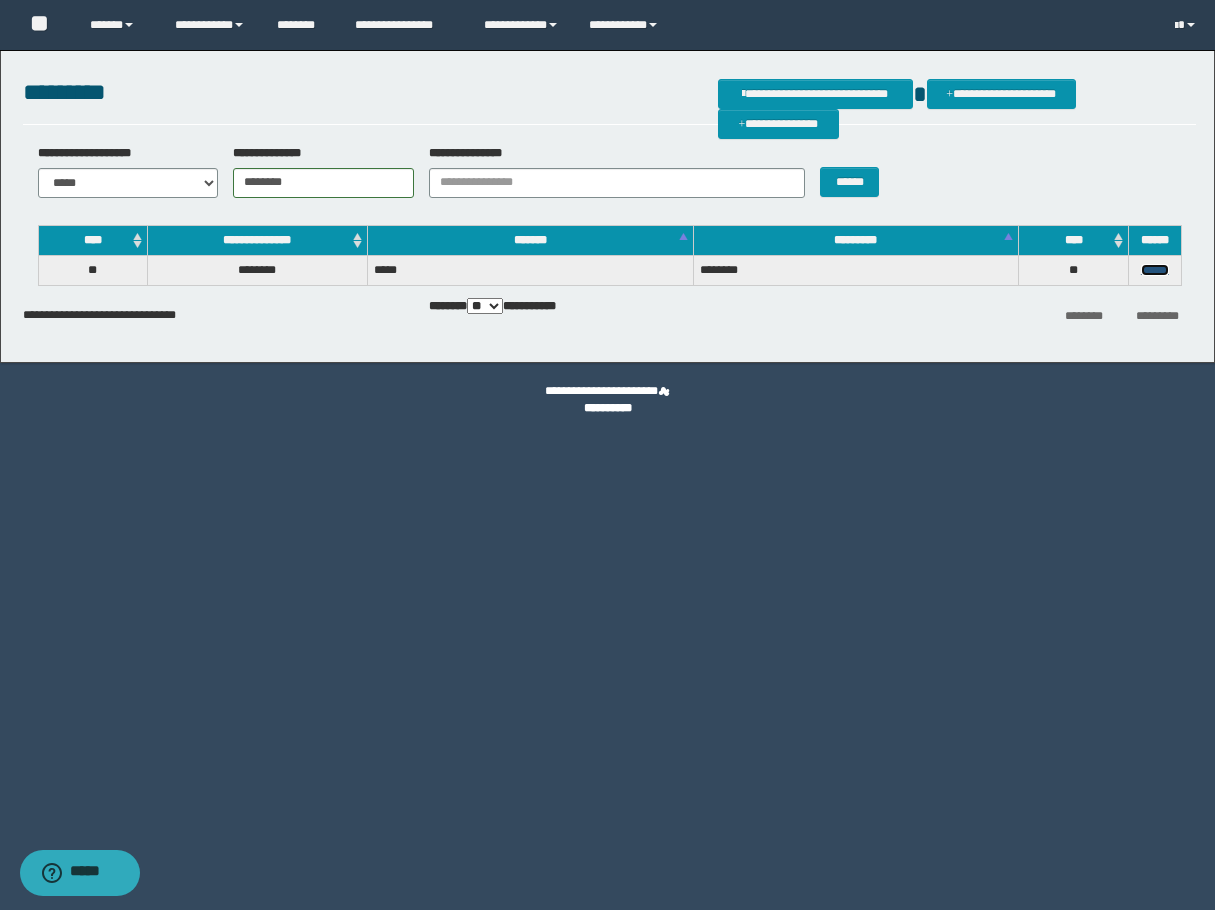click on "******" at bounding box center [1155, 270] 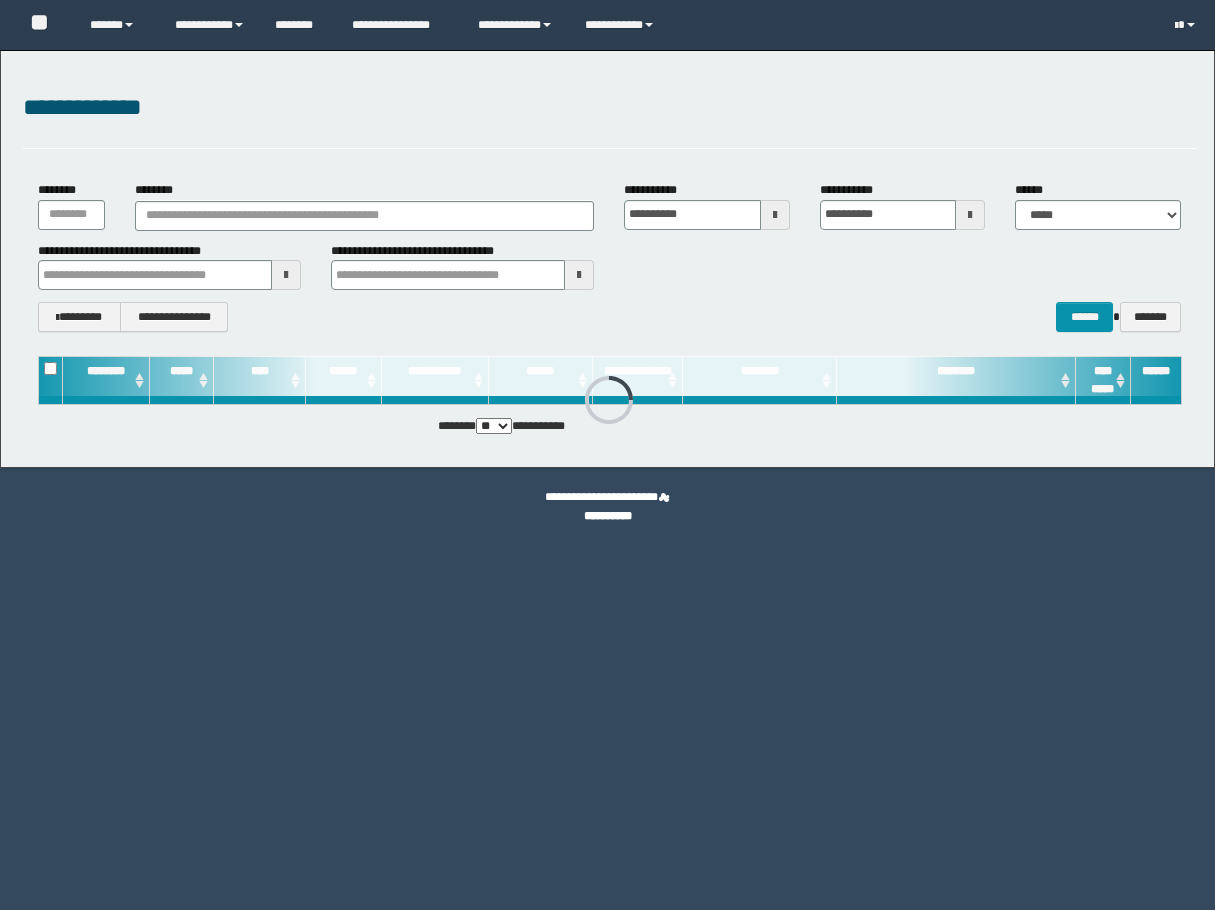 scroll, scrollTop: 0, scrollLeft: 0, axis: both 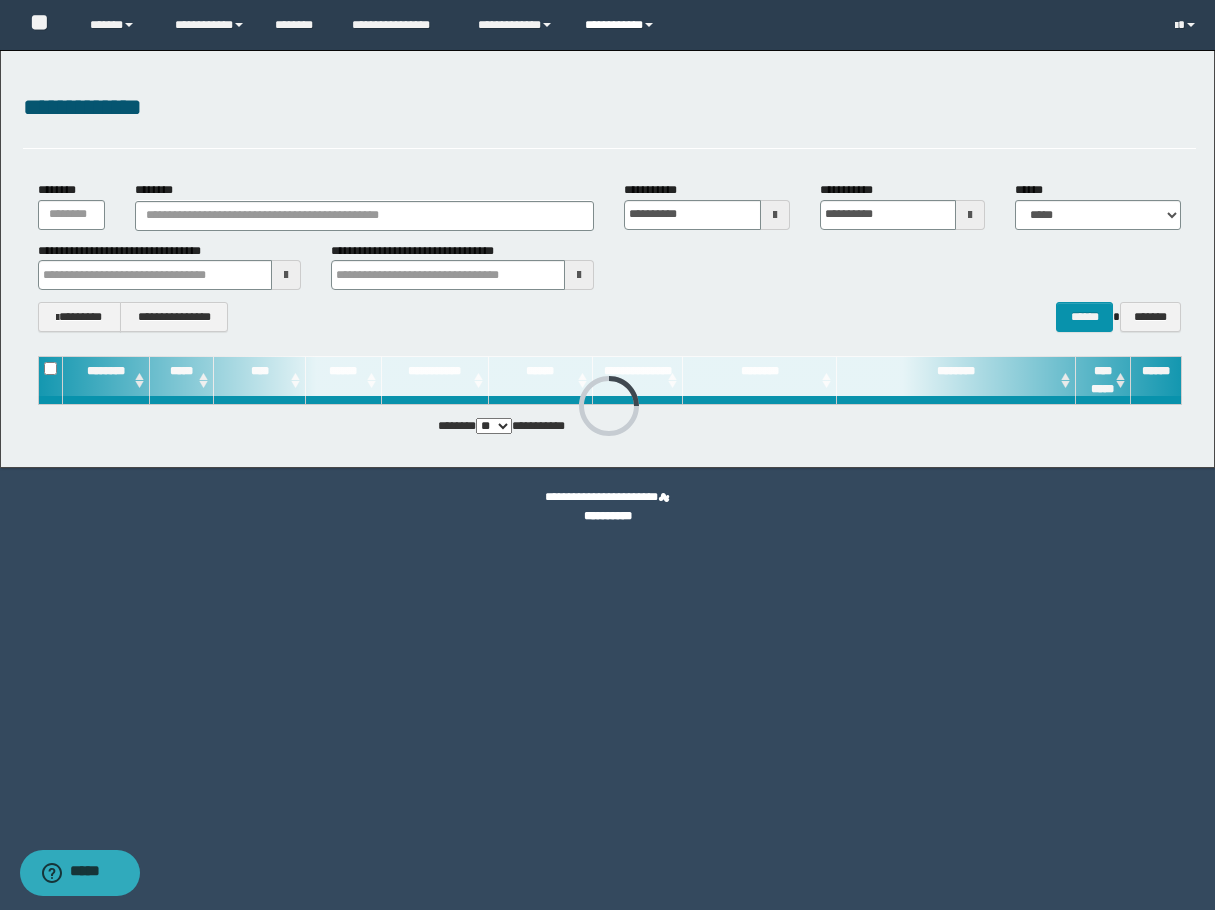 click on "**********" at bounding box center [622, 25] 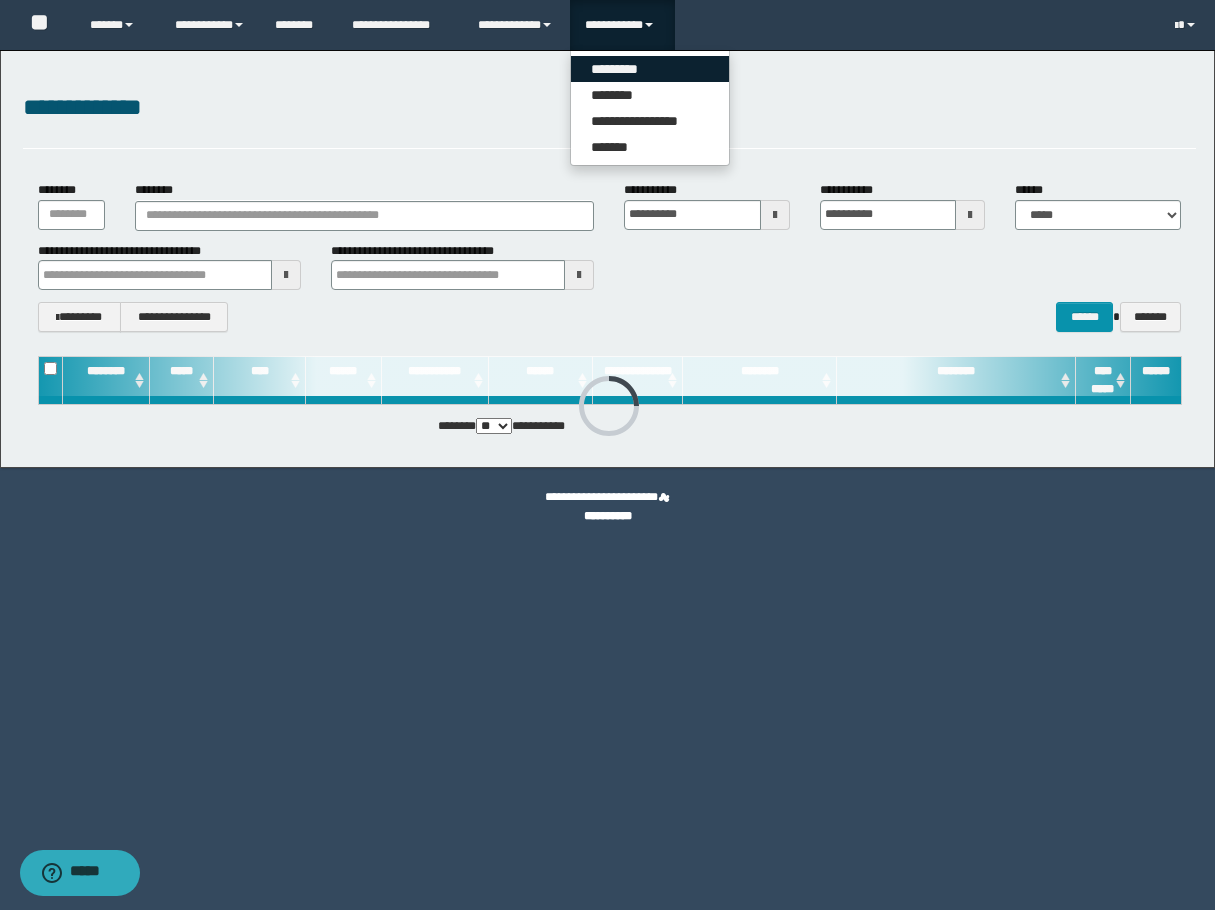 click on "*********" at bounding box center (650, 69) 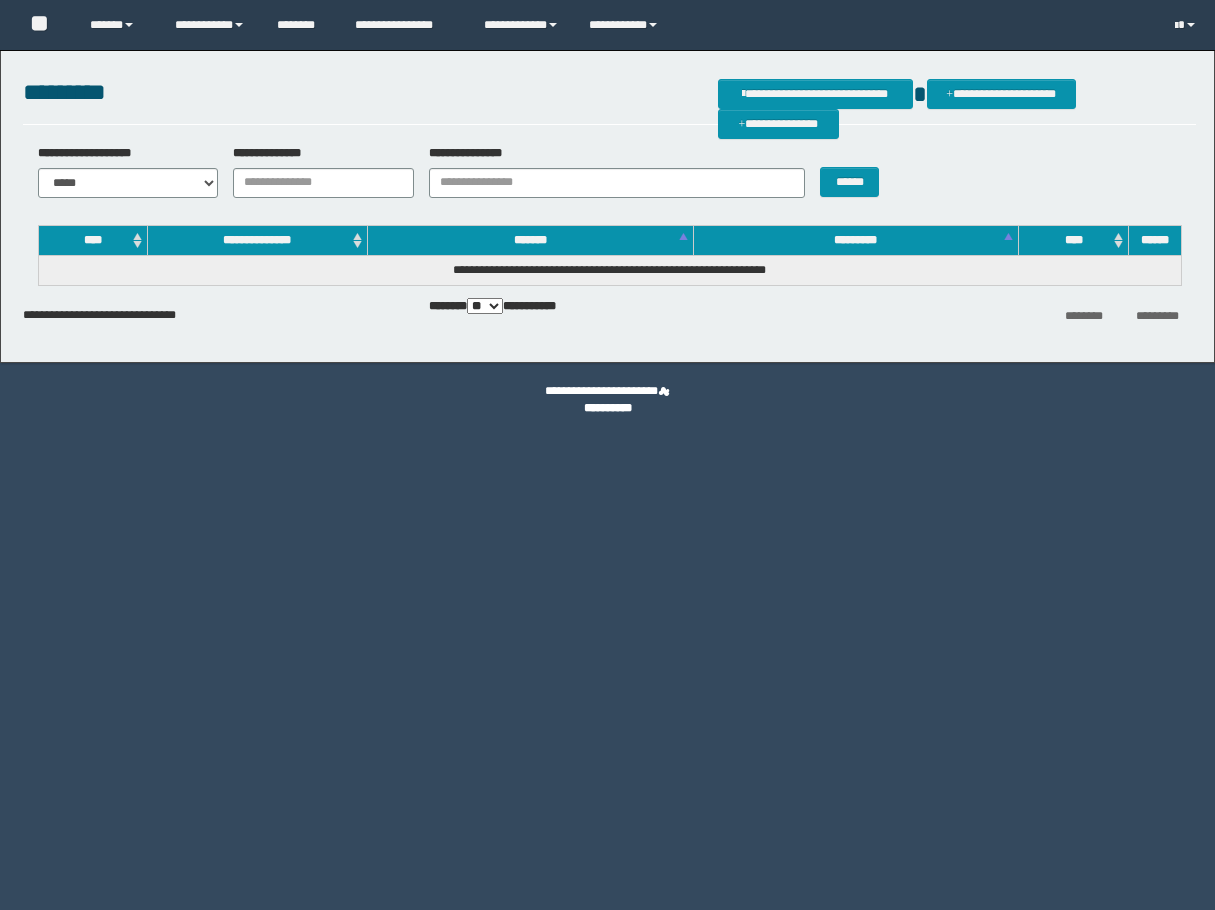 scroll, scrollTop: 0, scrollLeft: 0, axis: both 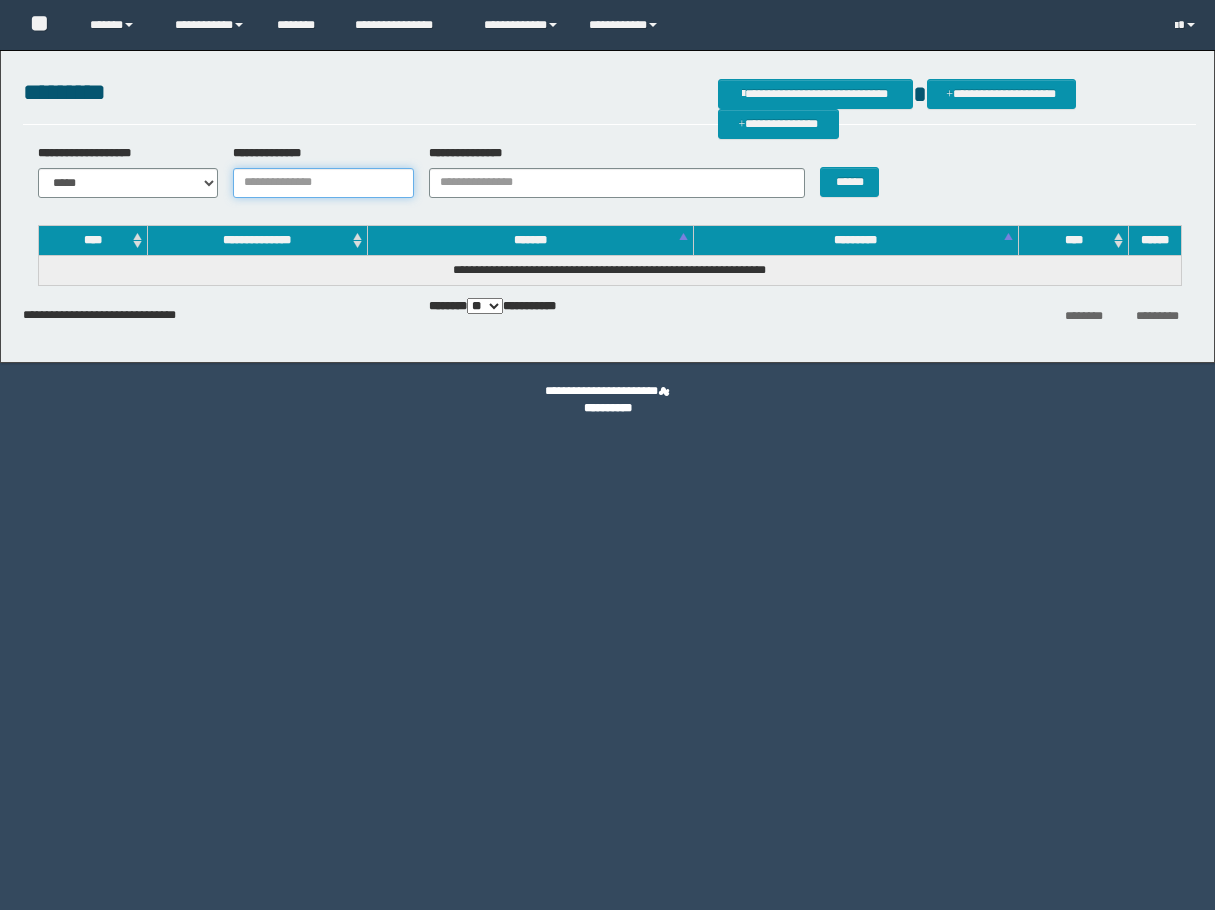 click on "**********" at bounding box center [323, 183] 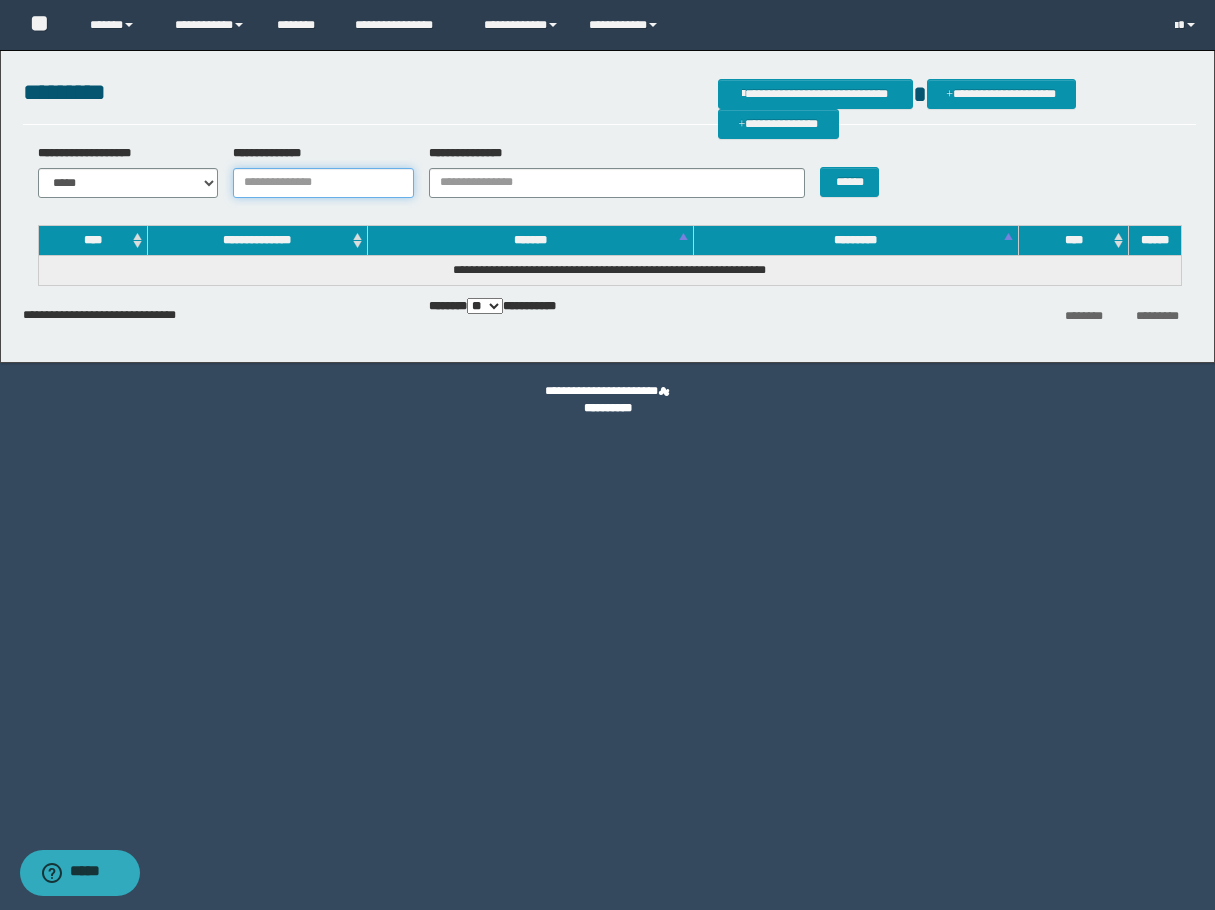 paste on "********" 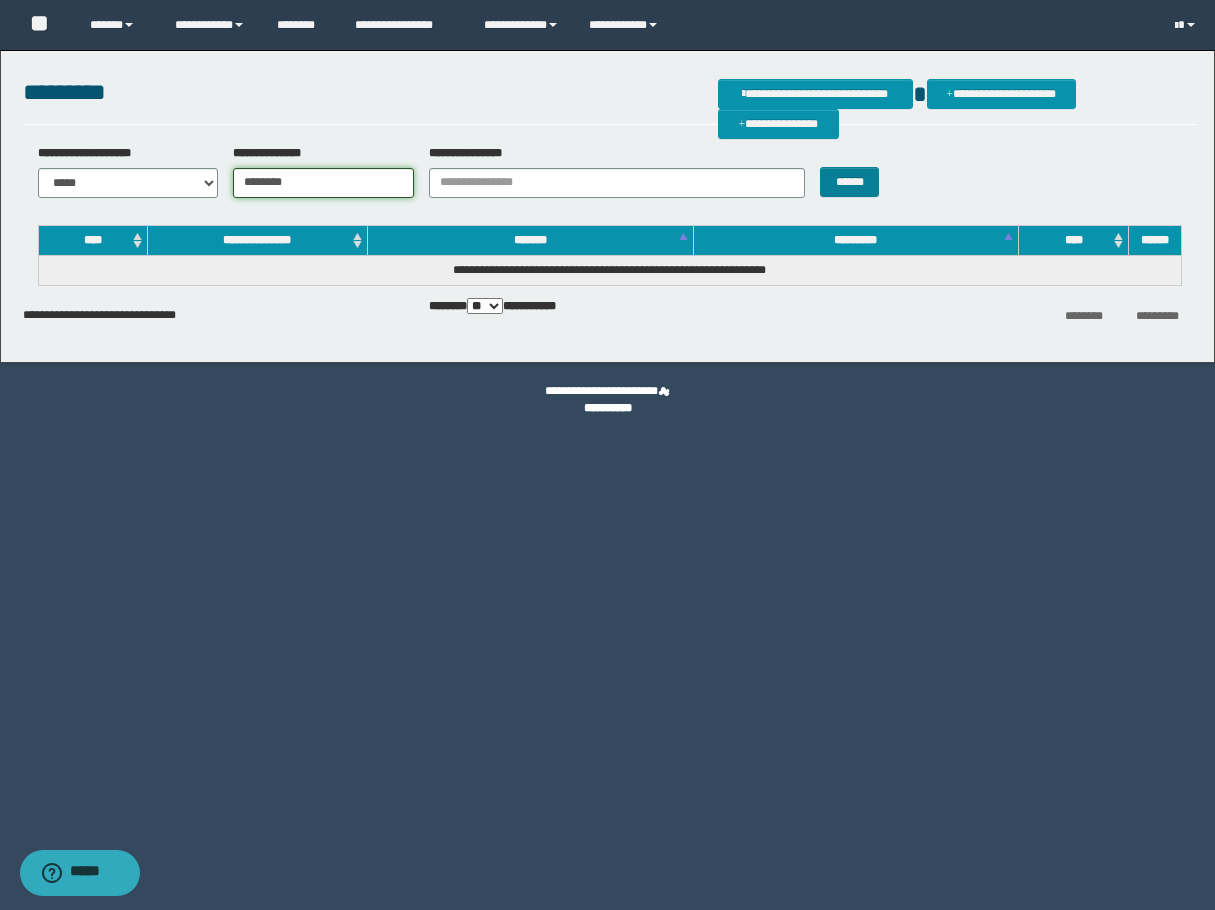 type on "********" 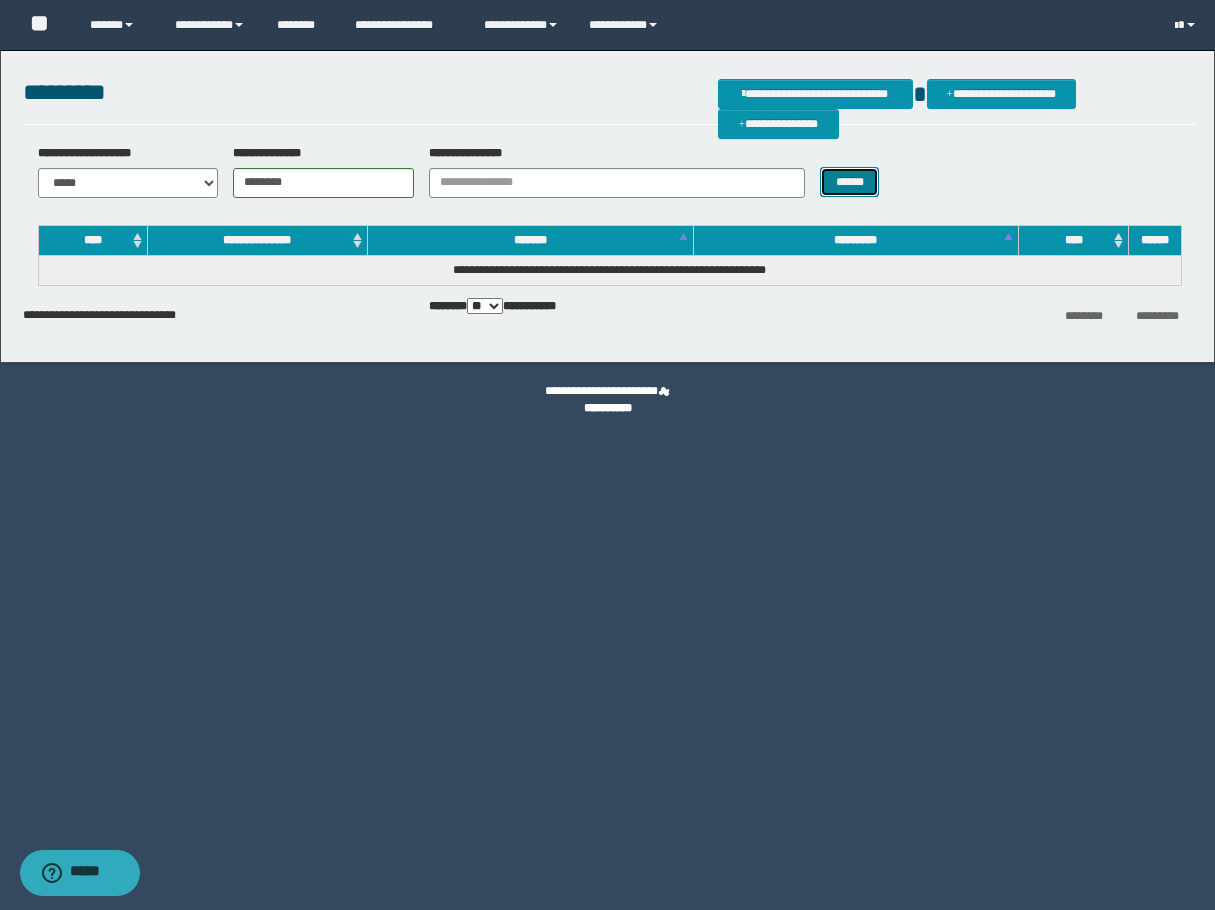 click on "******" at bounding box center [849, 182] 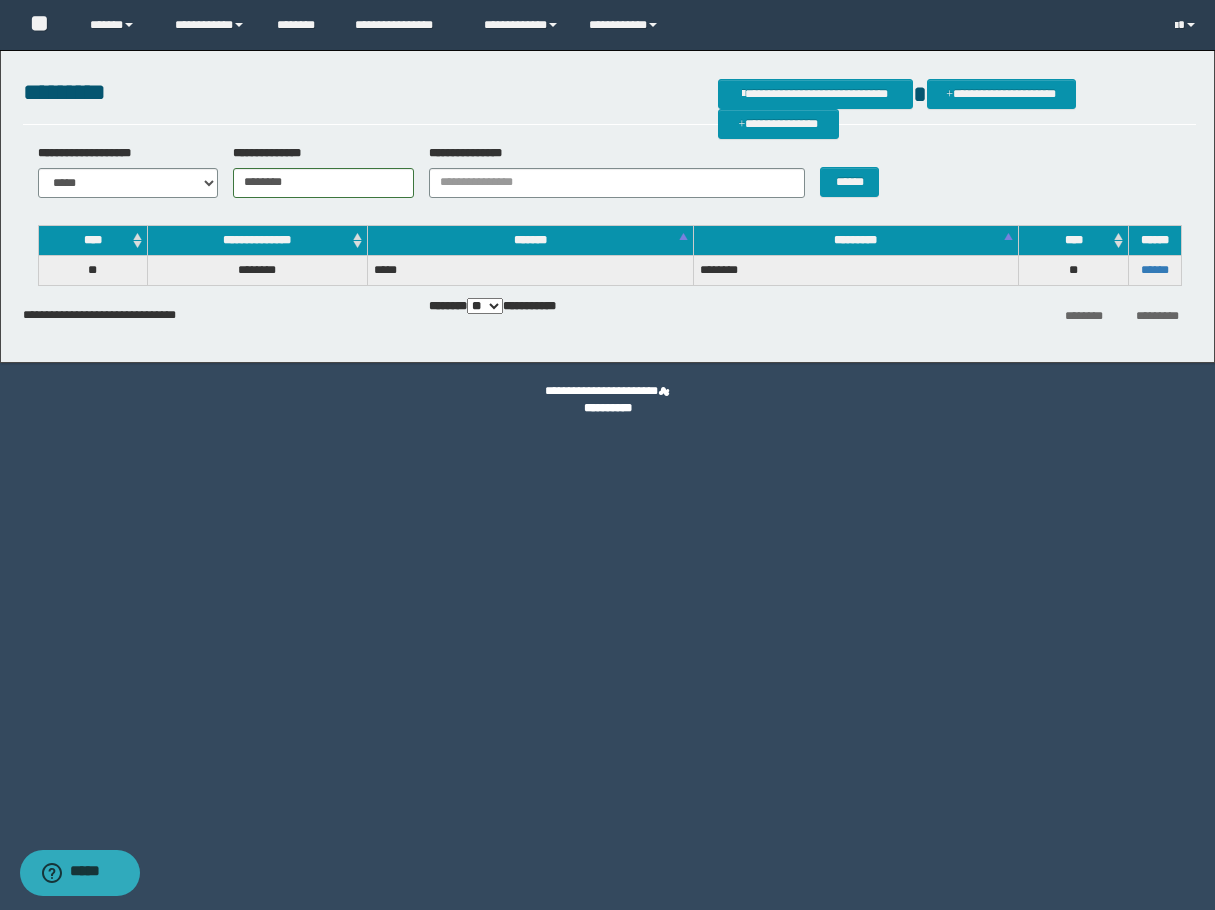 click on "******" at bounding box center (1154, 270) 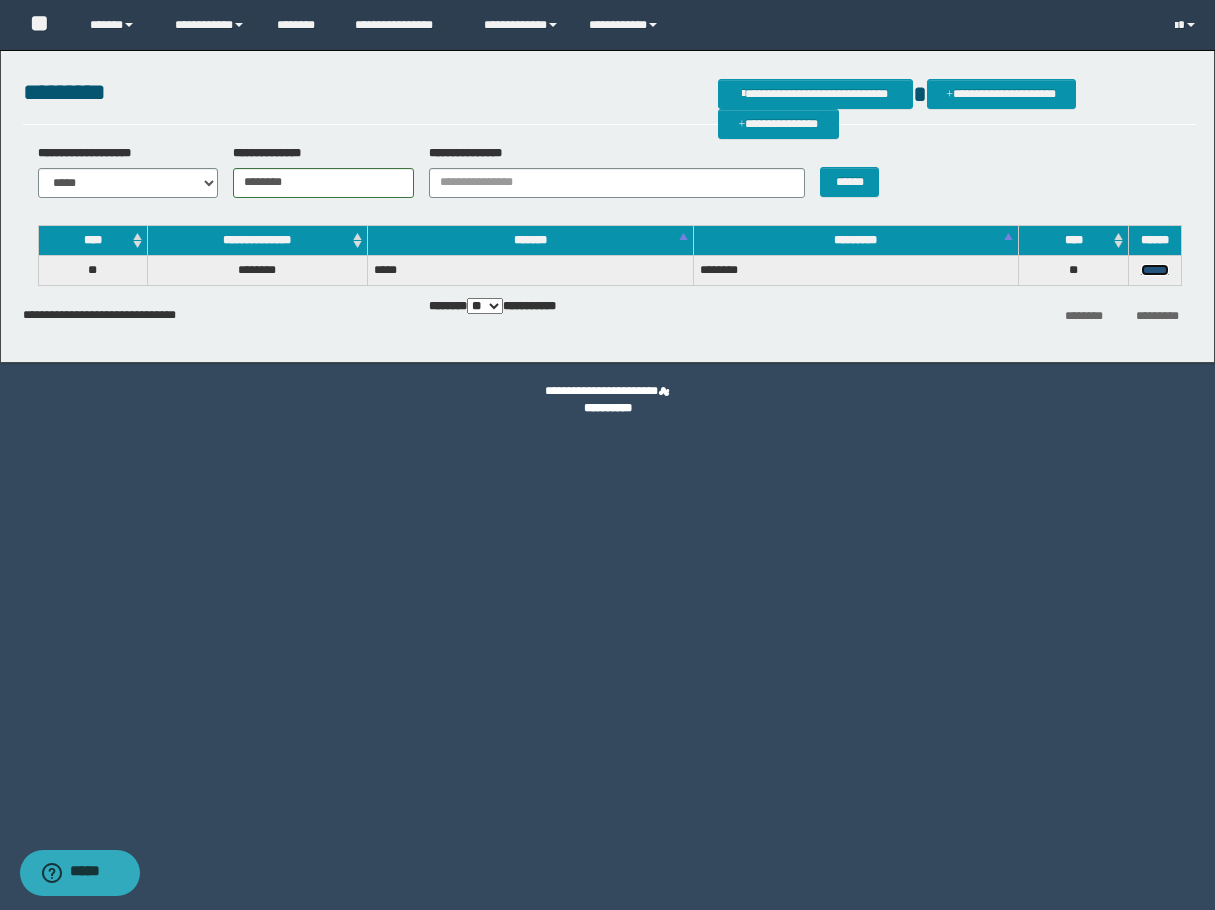 click on "******" at bounding box center (1155, 270) 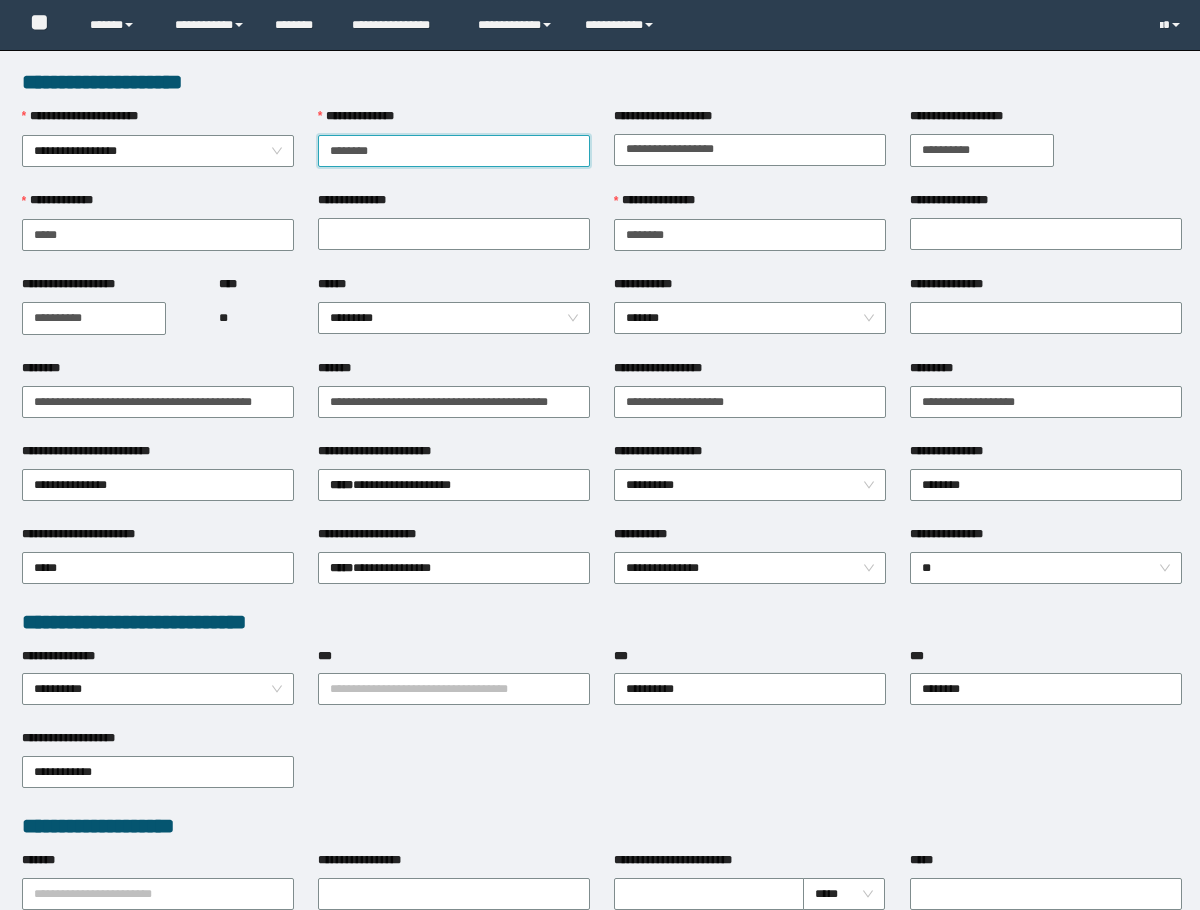 scroll, scrollTop: 0, scrollLeft: 0, axis: both 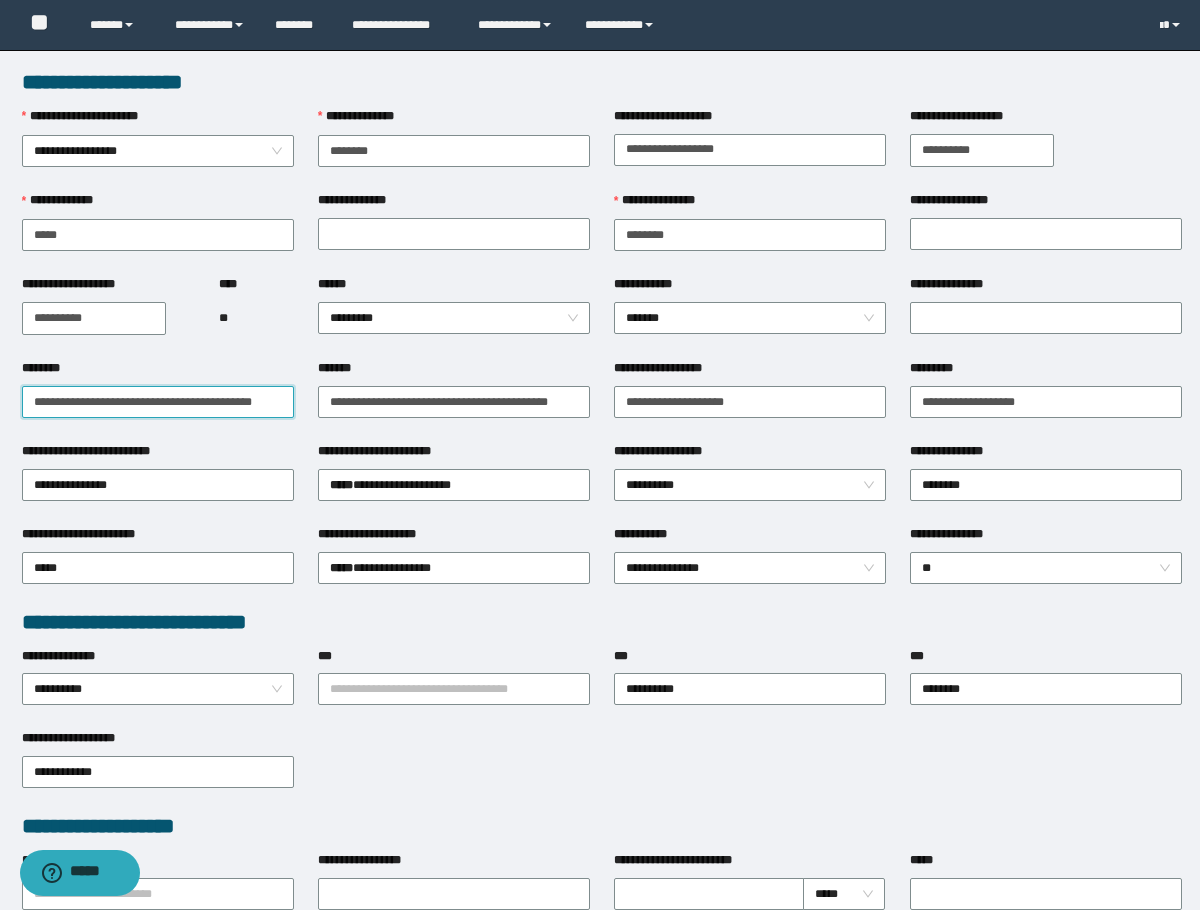 drag, startPoint x: 101, startPoint y: 397, endPoint x: -1, endPoint y: 418, distance: 104.13933 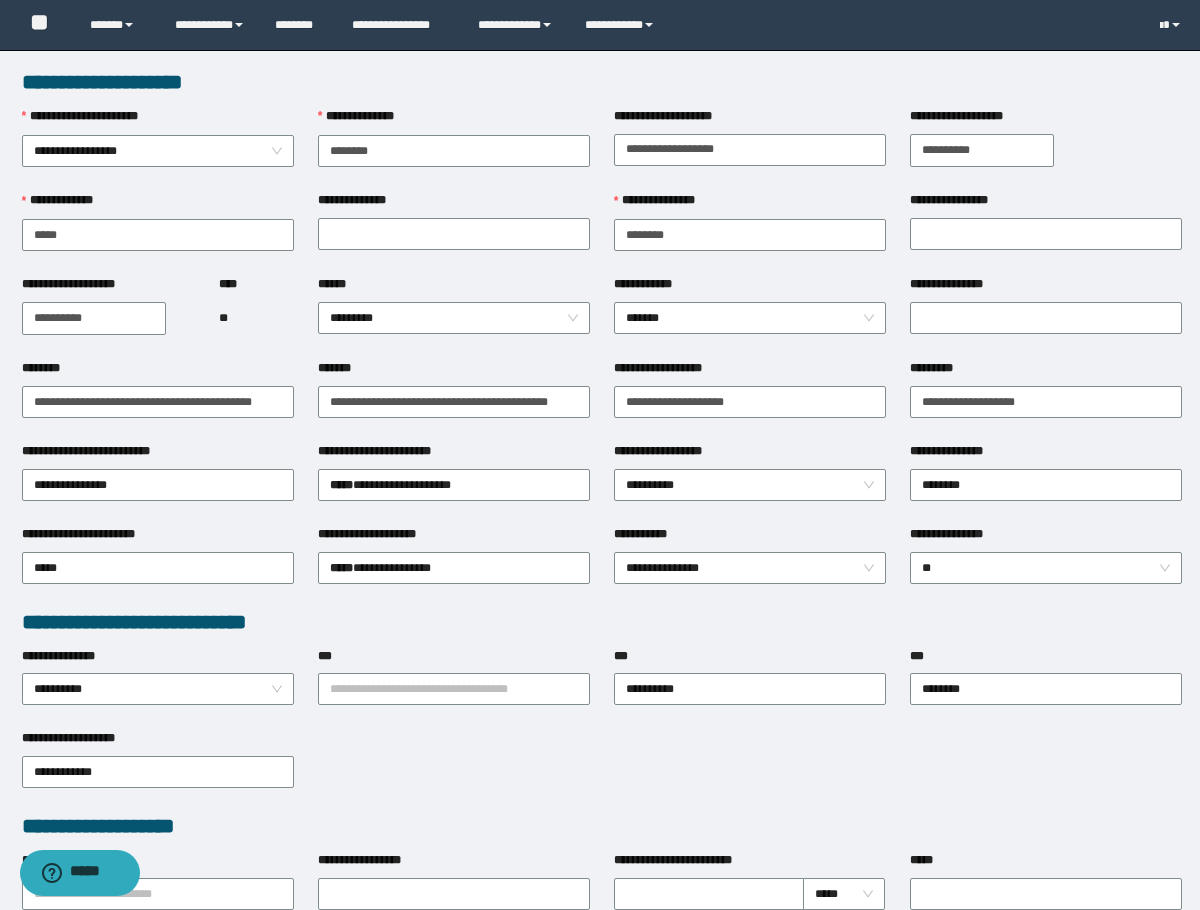 click on "**" at bounding box center [256, 318] 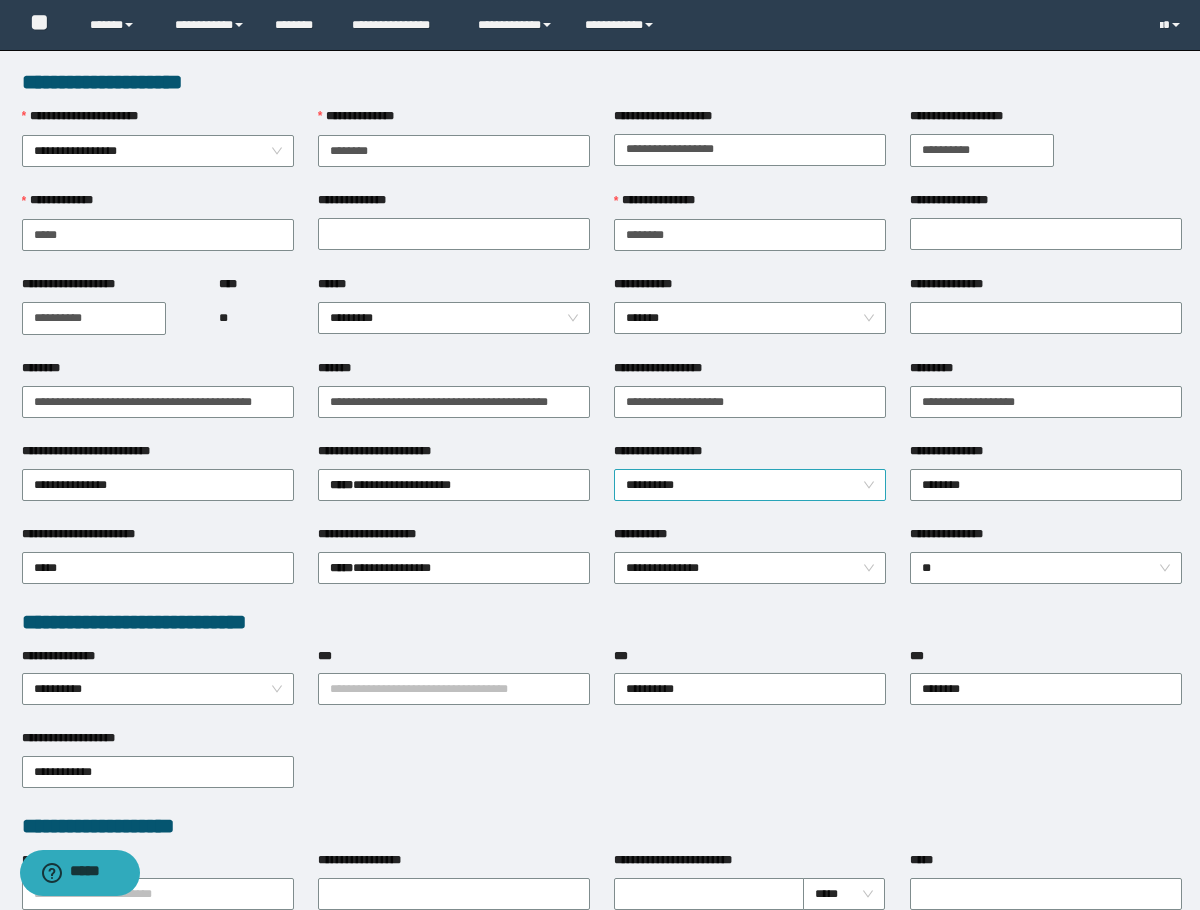 click on "**********" at bounding box center [750, 485] 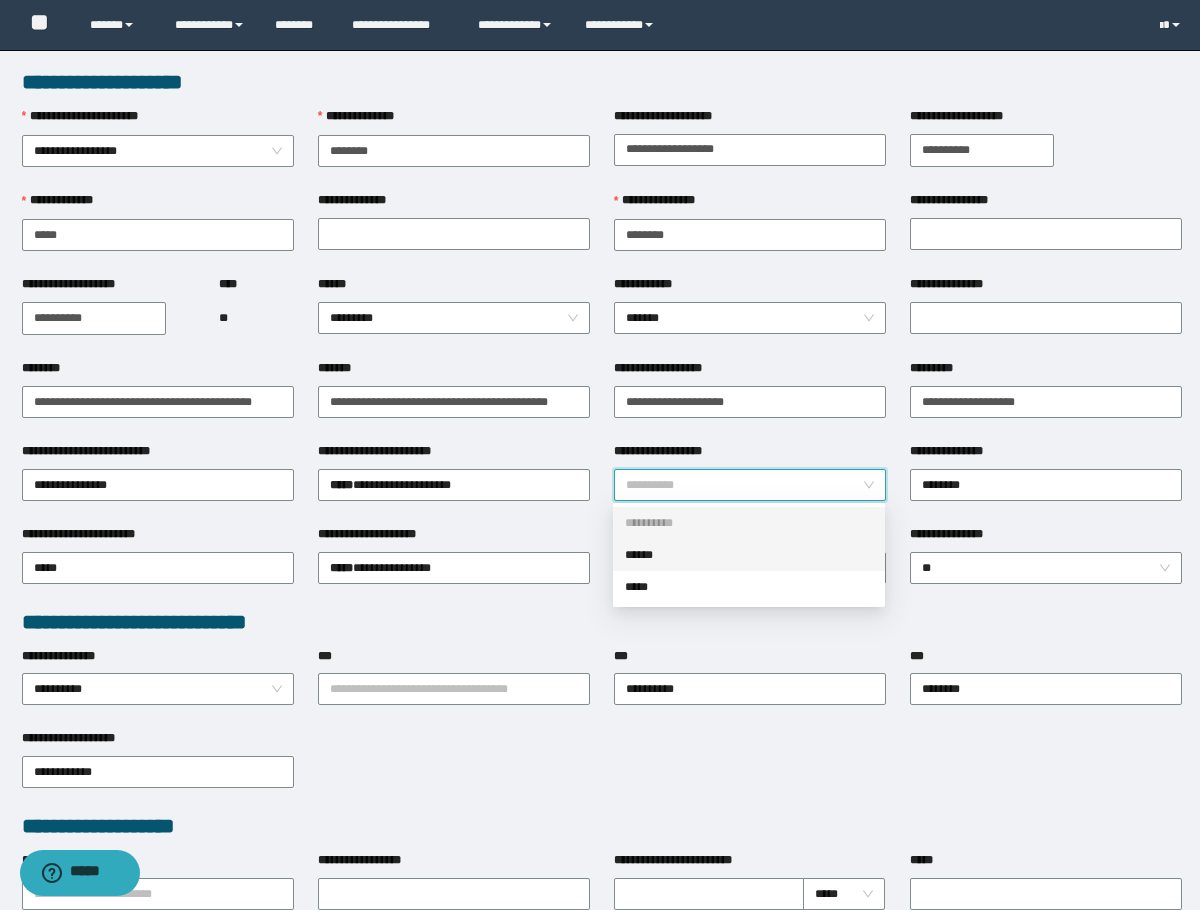 click on "******" at bounding box center (749, 555) 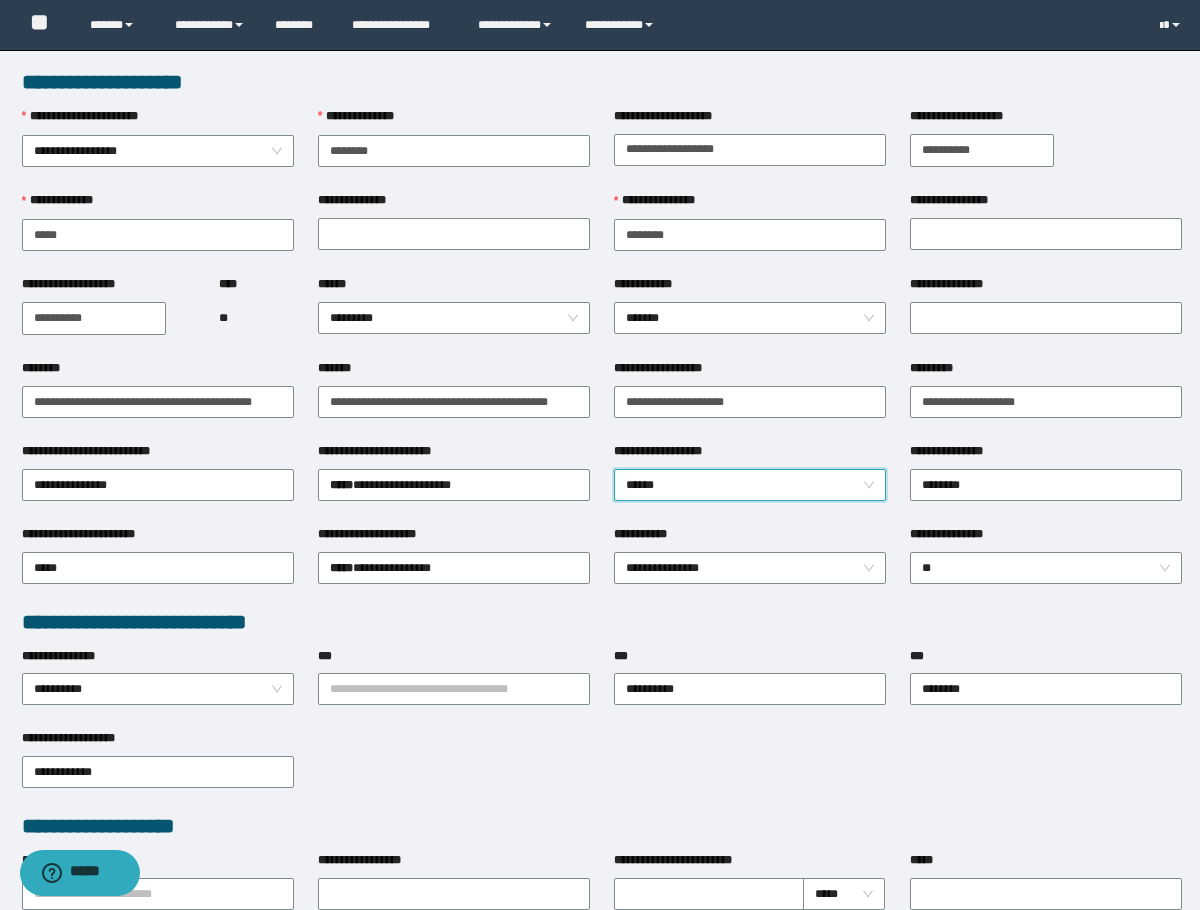 click on "*******" at bounding box center [454, 372] 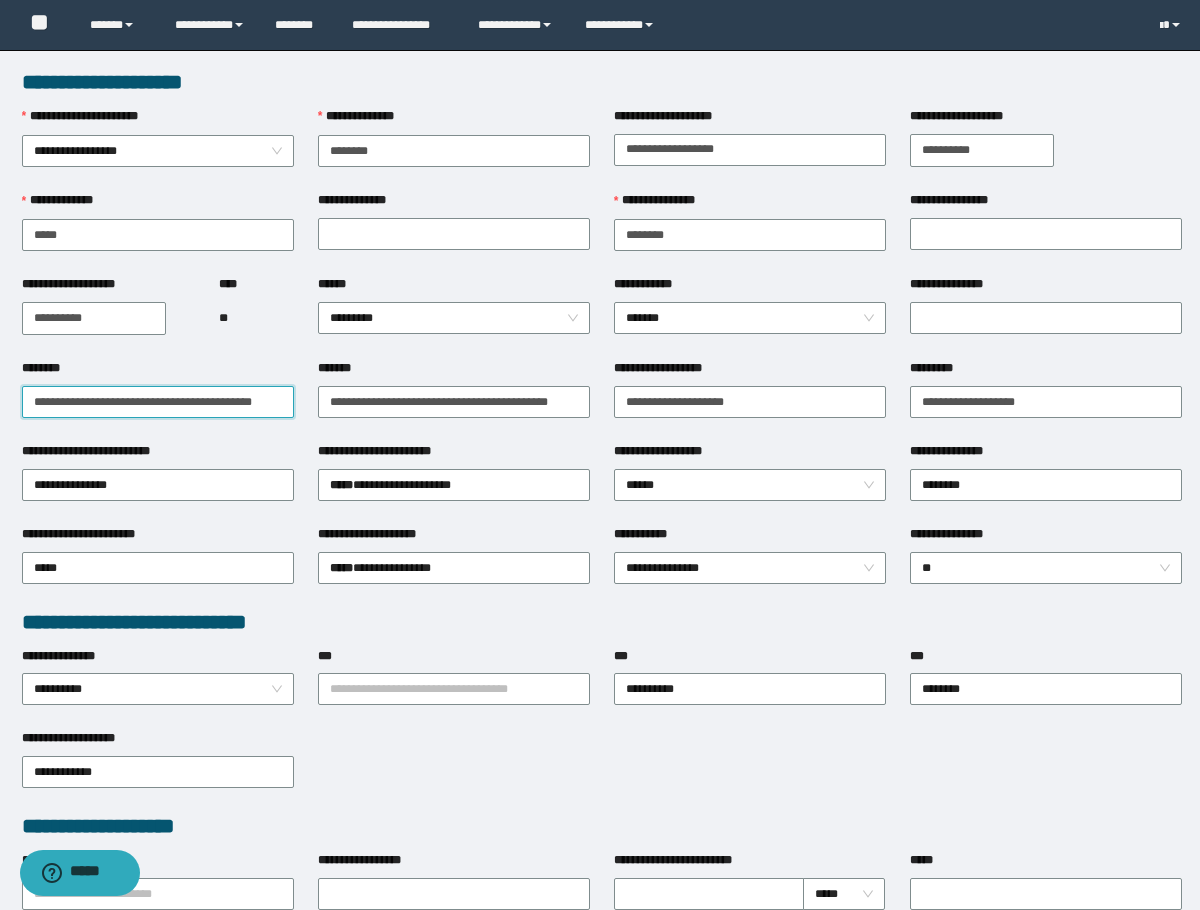drag, startPoint x: 178, startPoint y: 411, endPoint x: -1, endPoint y: 425, distance: 179.54665 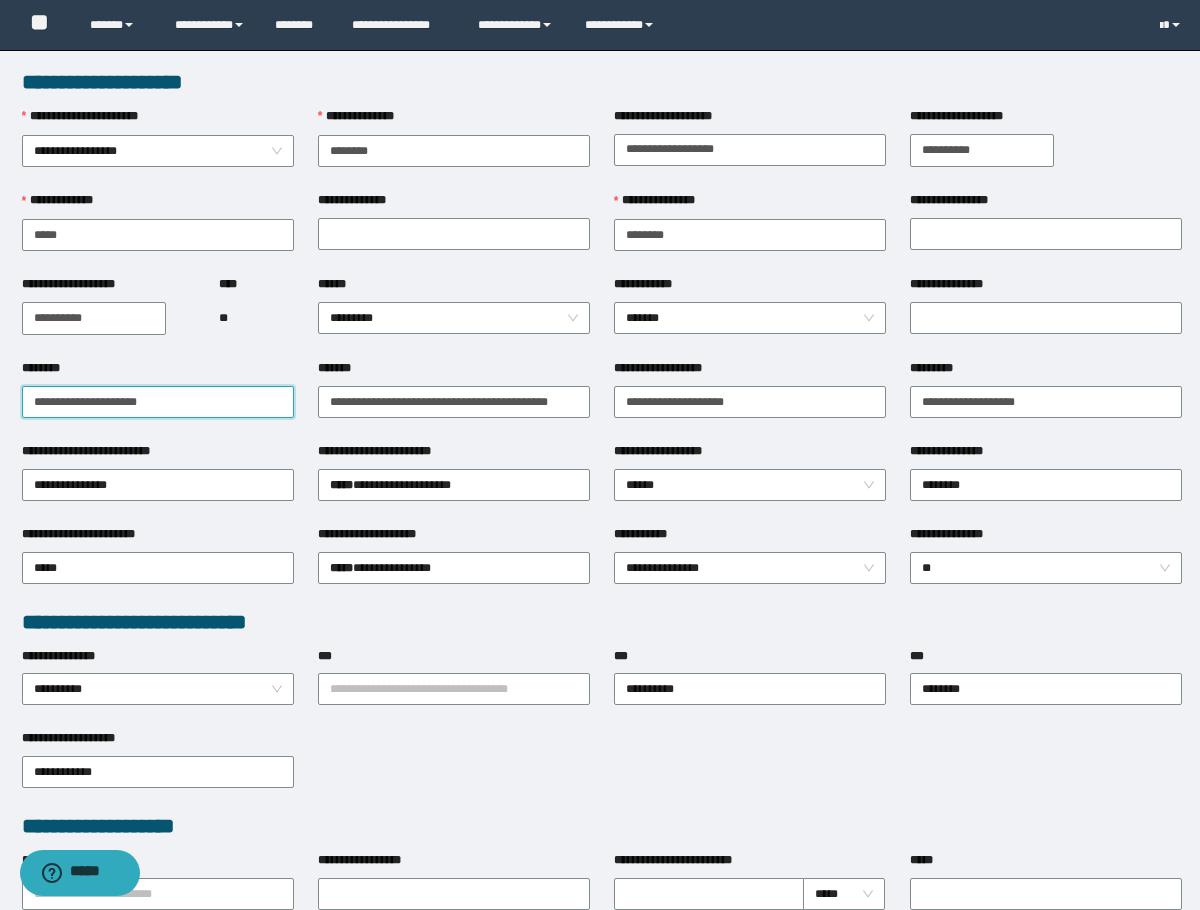 drag, startPoint x: 102, startPoint y: 407, endPoint x: 98, endPoint y: 417, distance: 10.770329 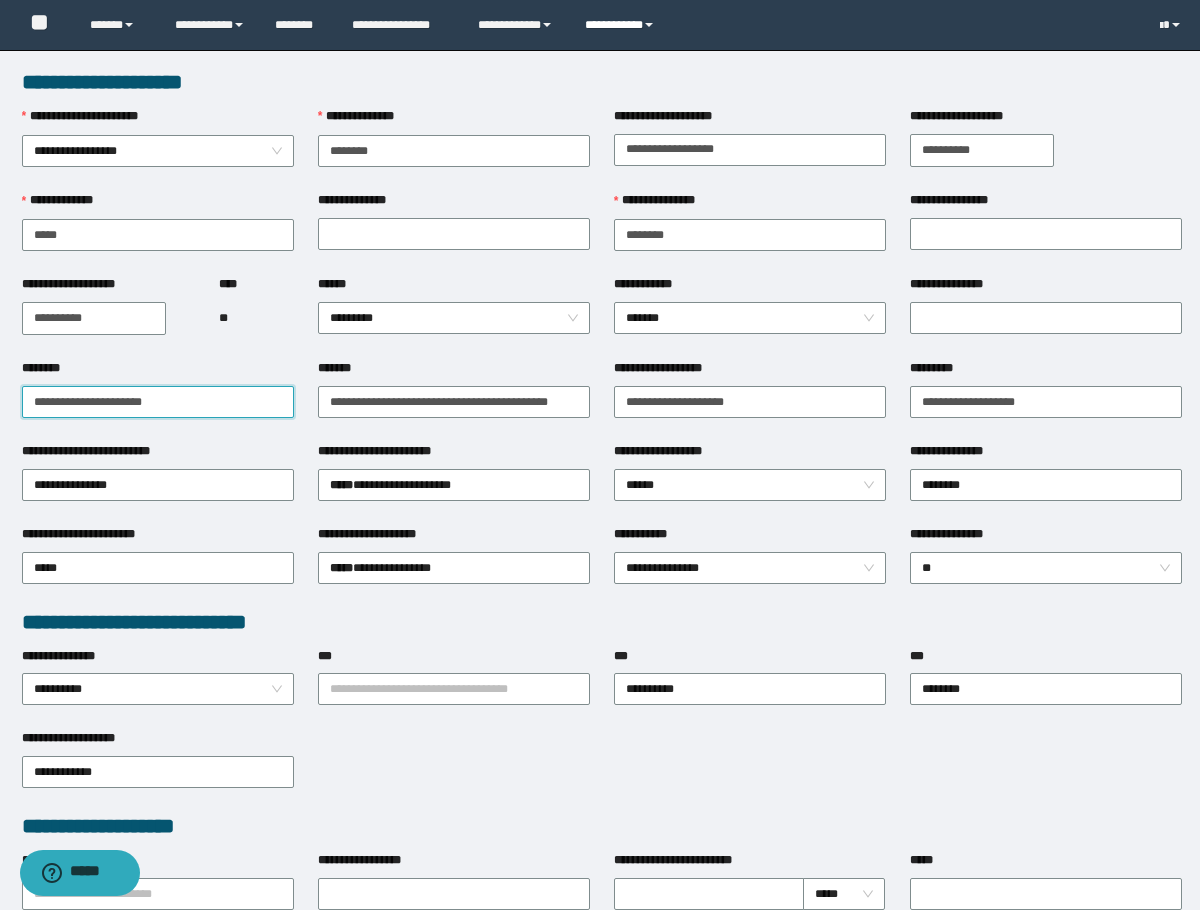 type on "**********" 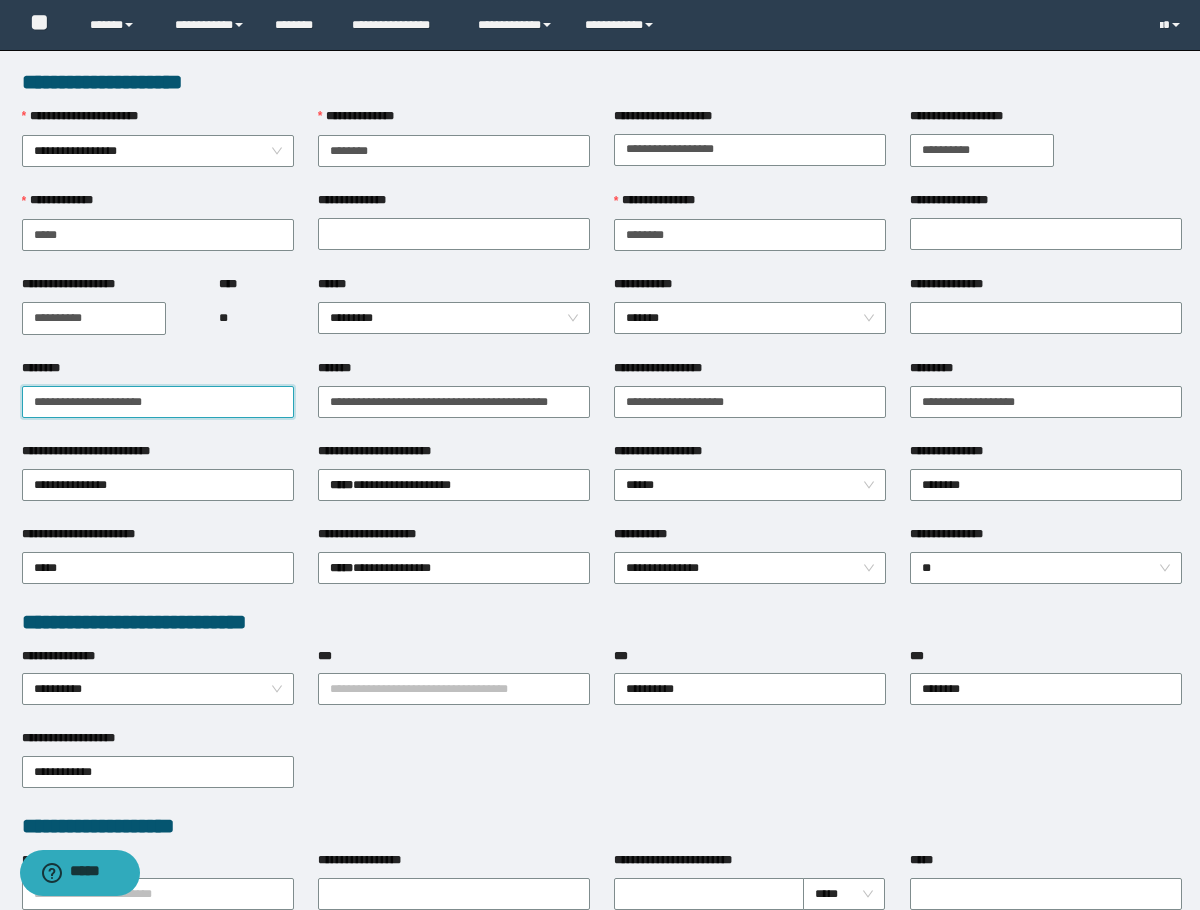 drag, startPoint x: 211, startPoint y: 387, endPoint x: -1, endPoint y: 391, distance: 212.03773 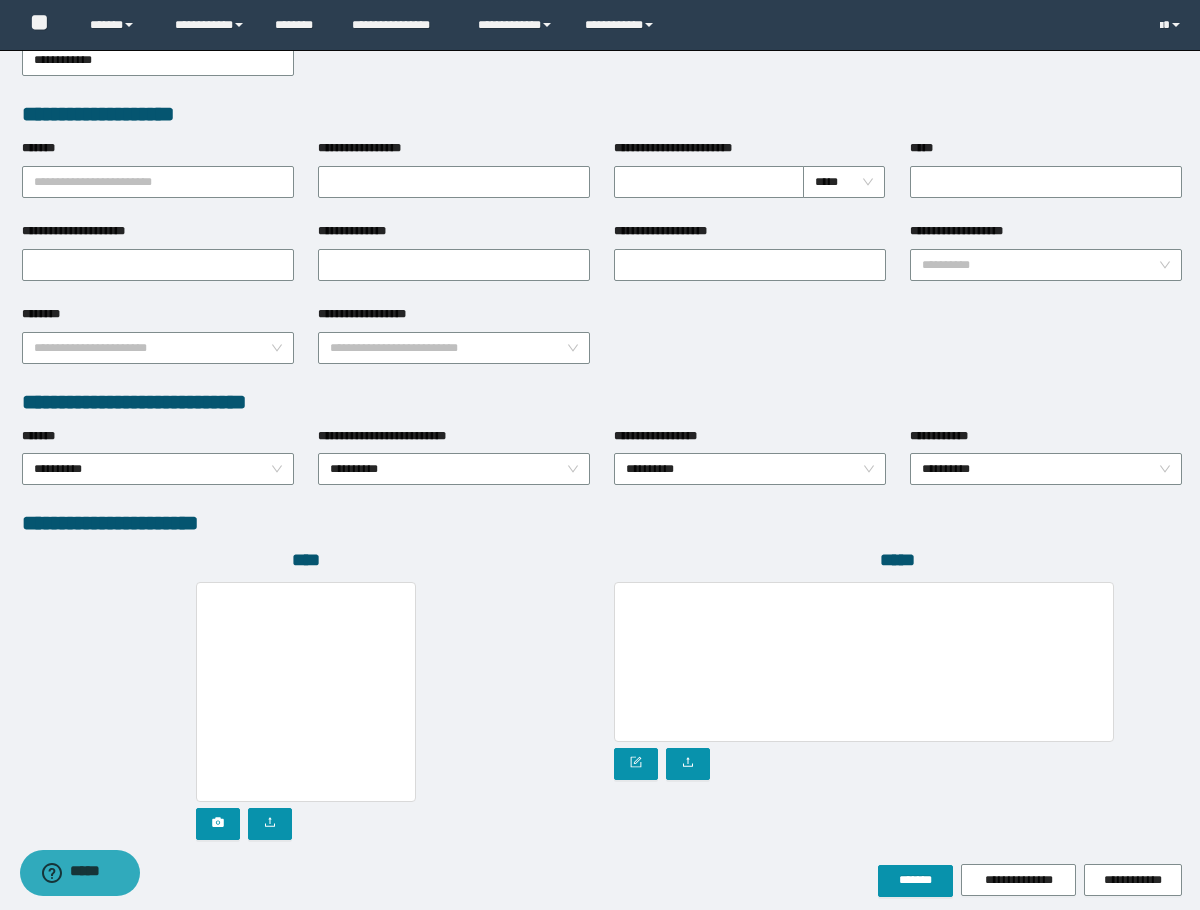 scroll, scrollTop: 793, scrollLeft: 0, axis: vertical 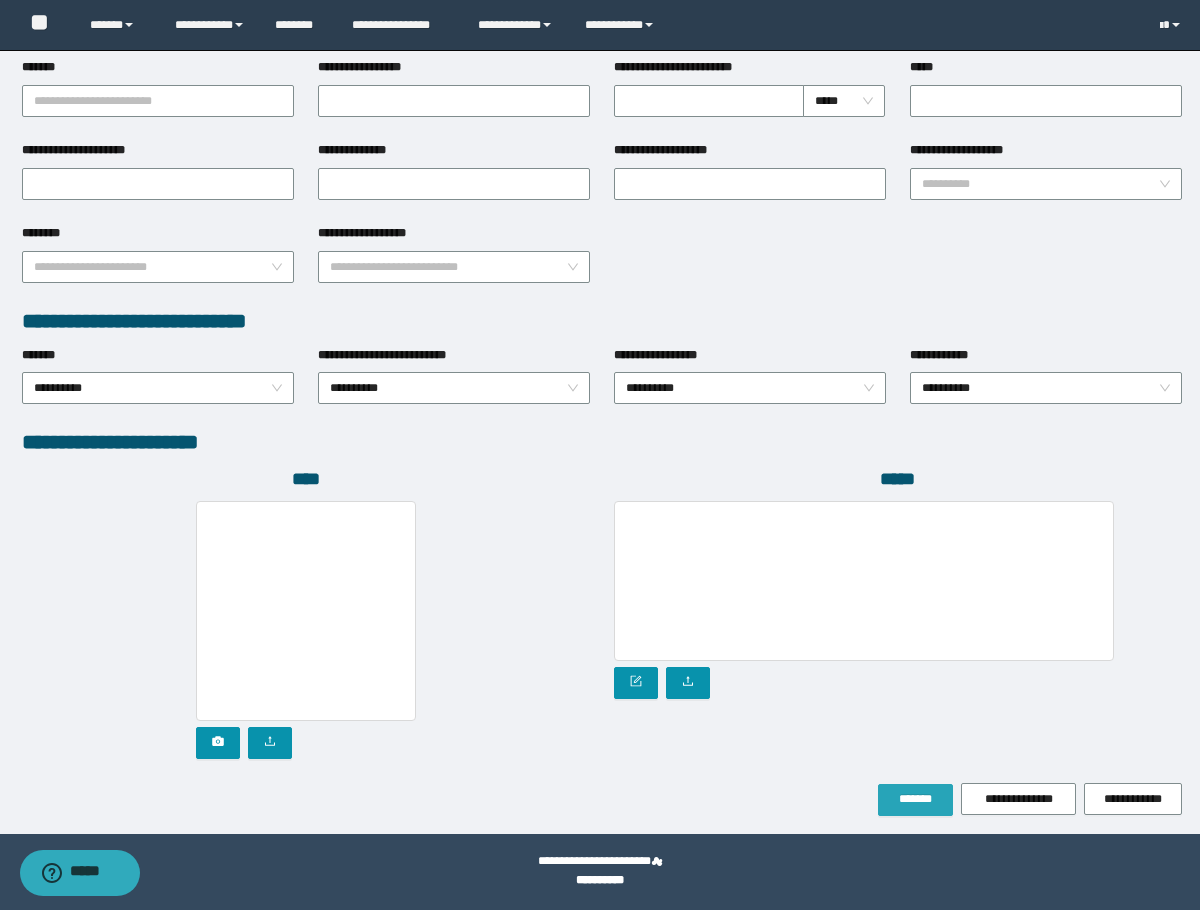 click on "*******" at bounding box center (915, 800) 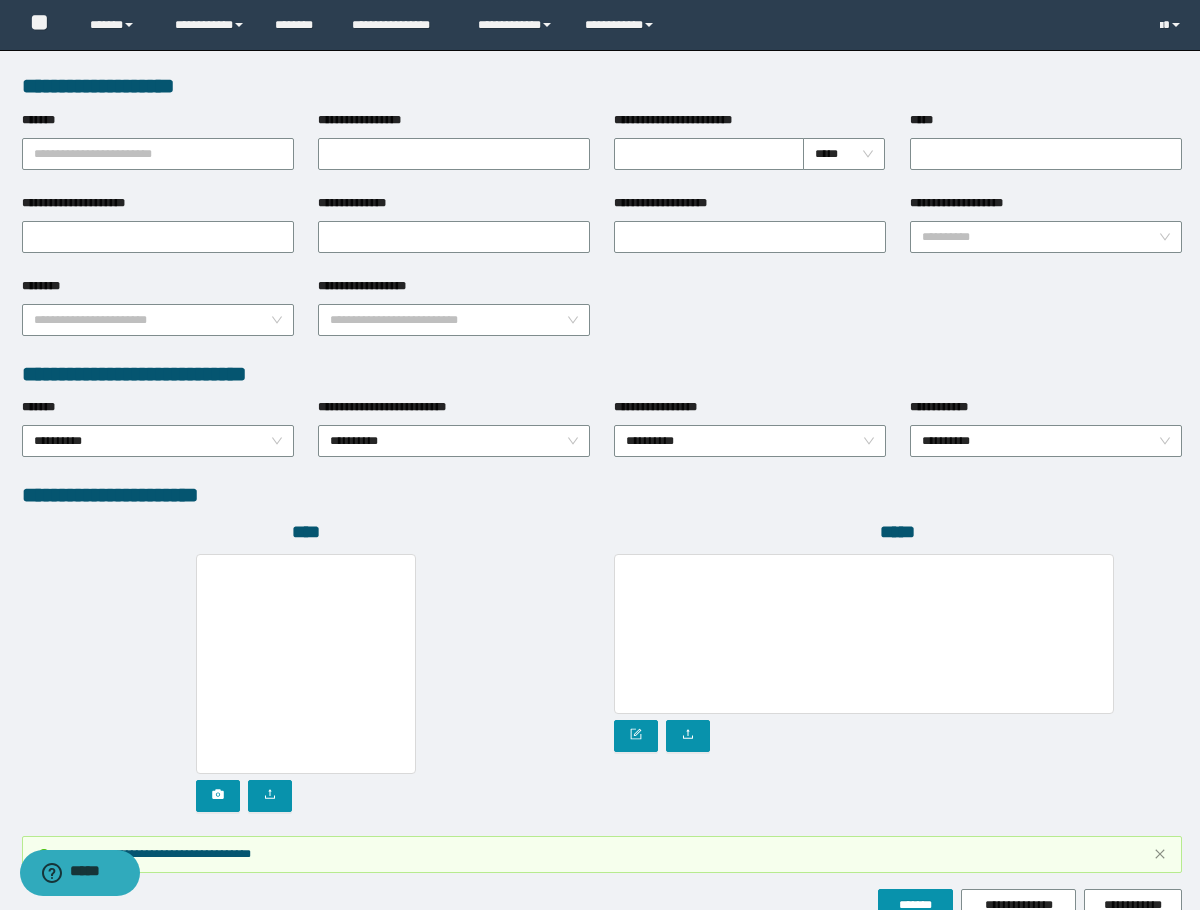 scroll, scrollTop: 846, scrollLeft: 0, axis: vertical 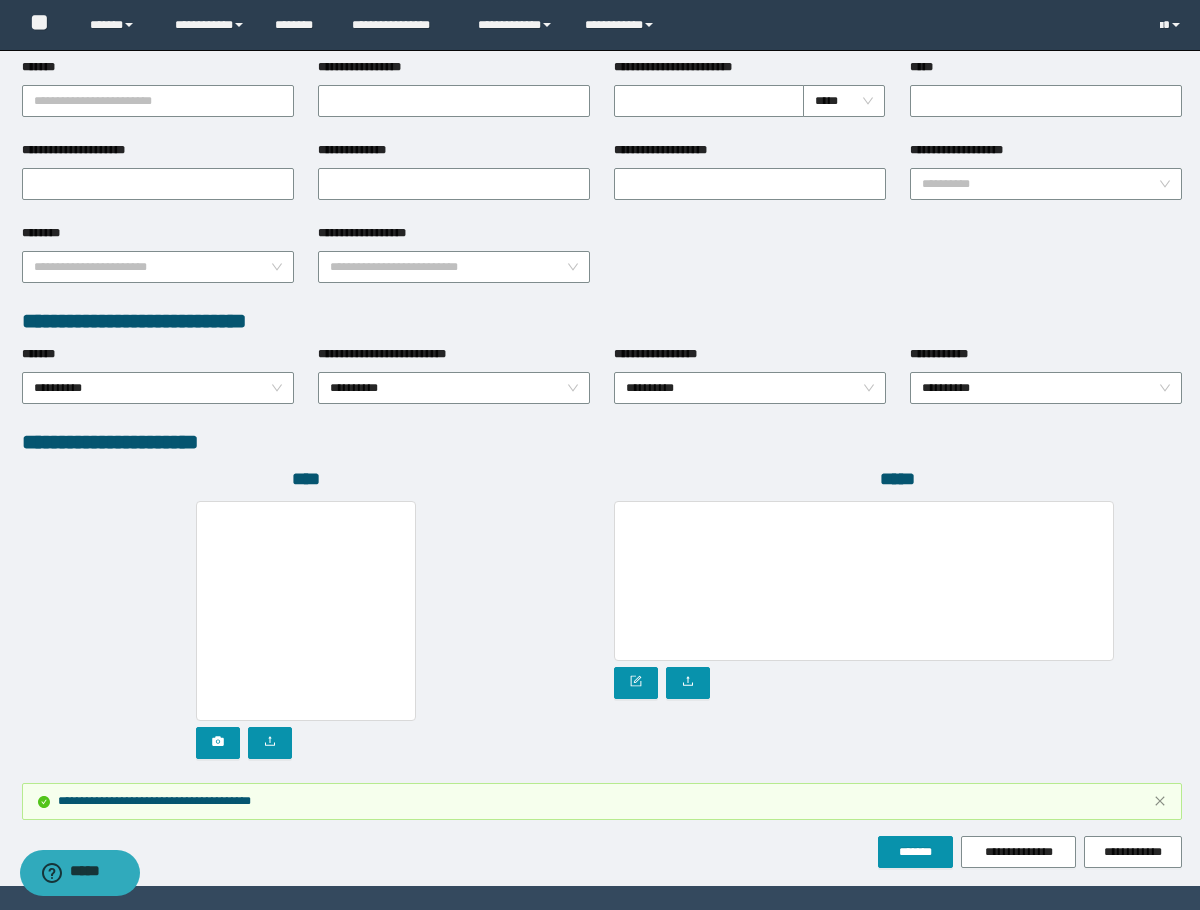 click on "**********" at bounding box center [602, 442] 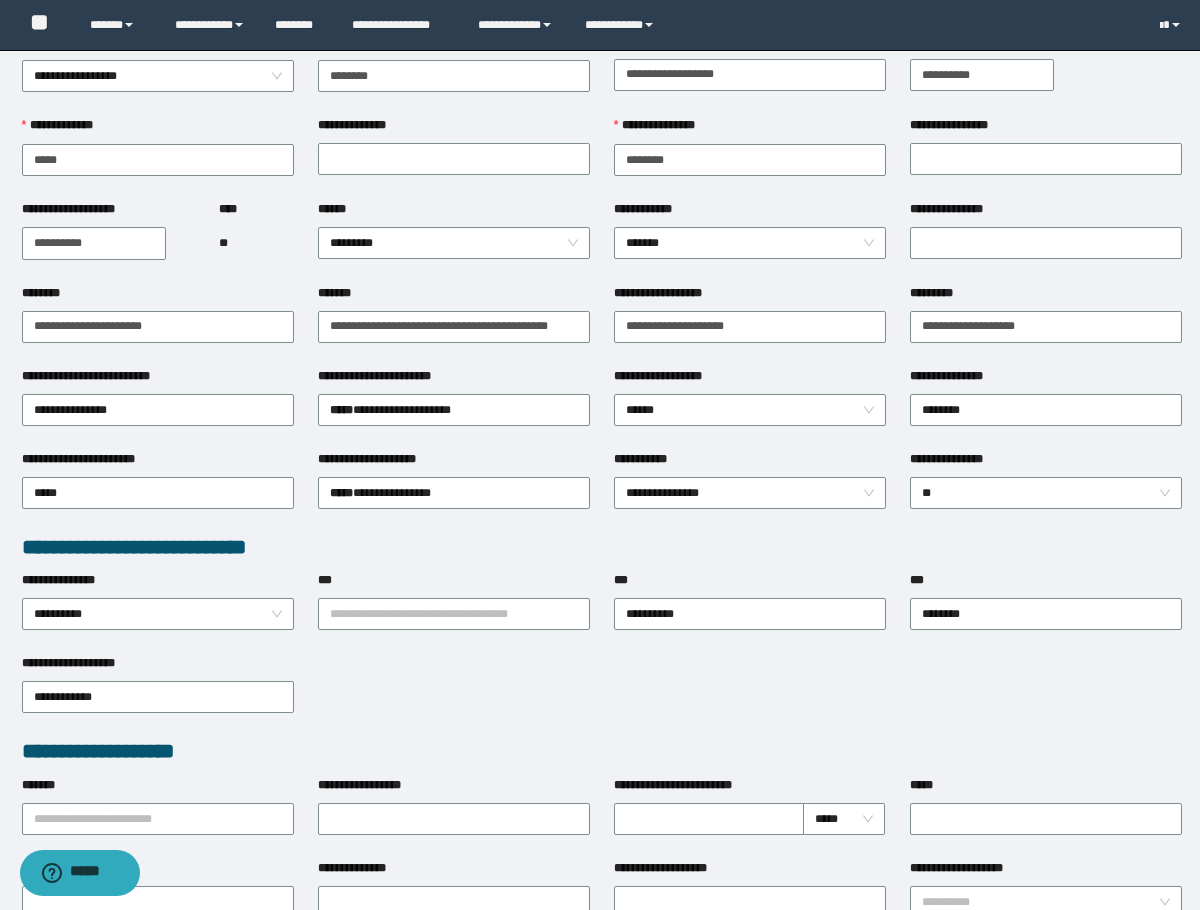 scroll, scrollTop: 0, scrollLeft: 0, axis: both 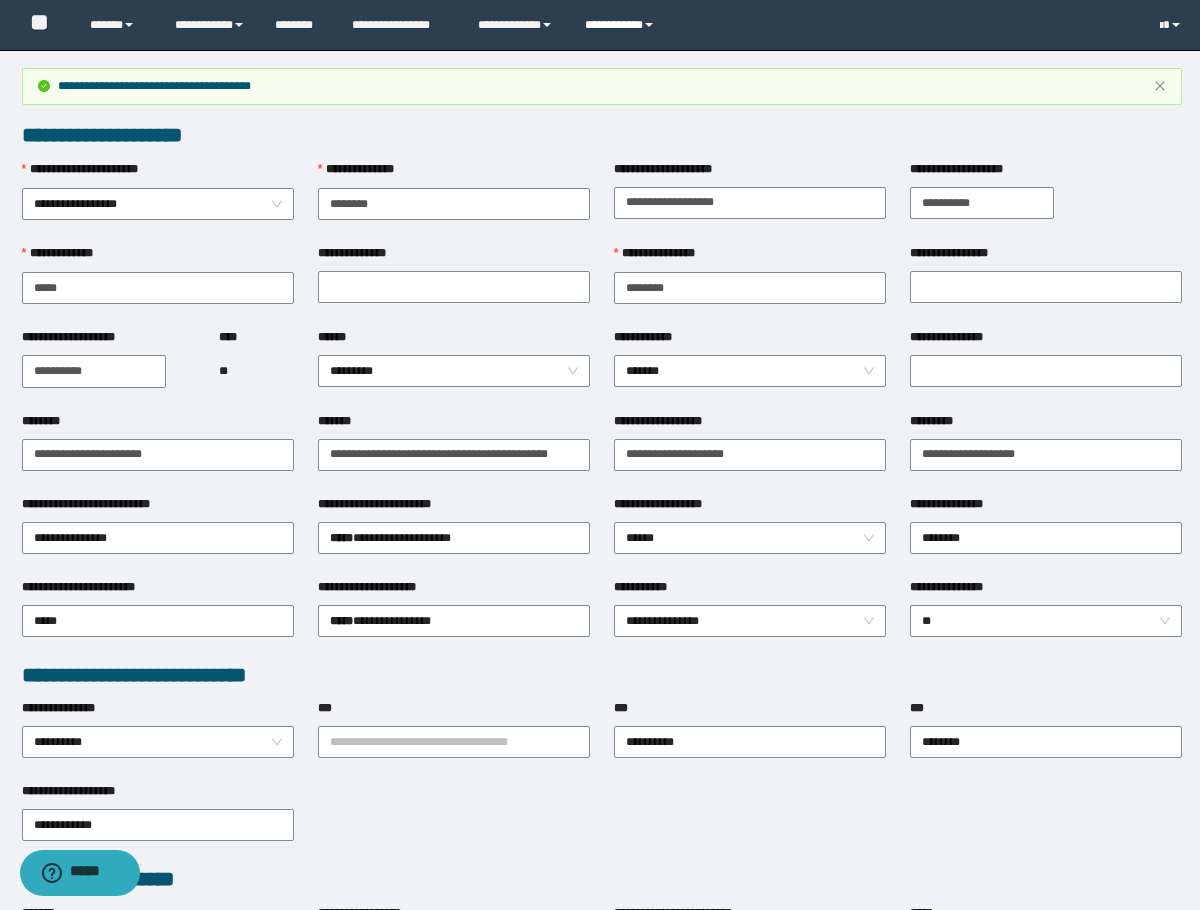 click on "**********" at bounding box center [622, 25] 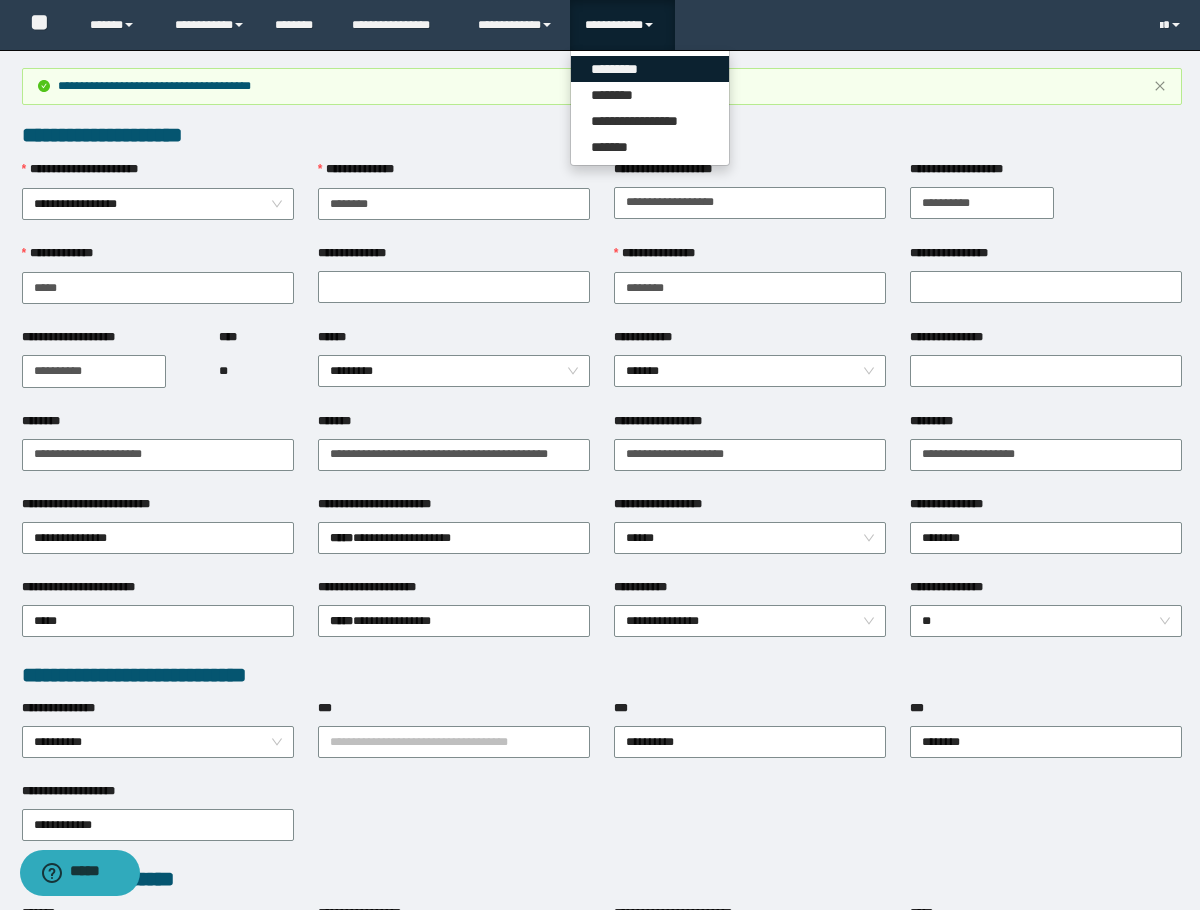 click on "*********" at bounding box center (650, 69) 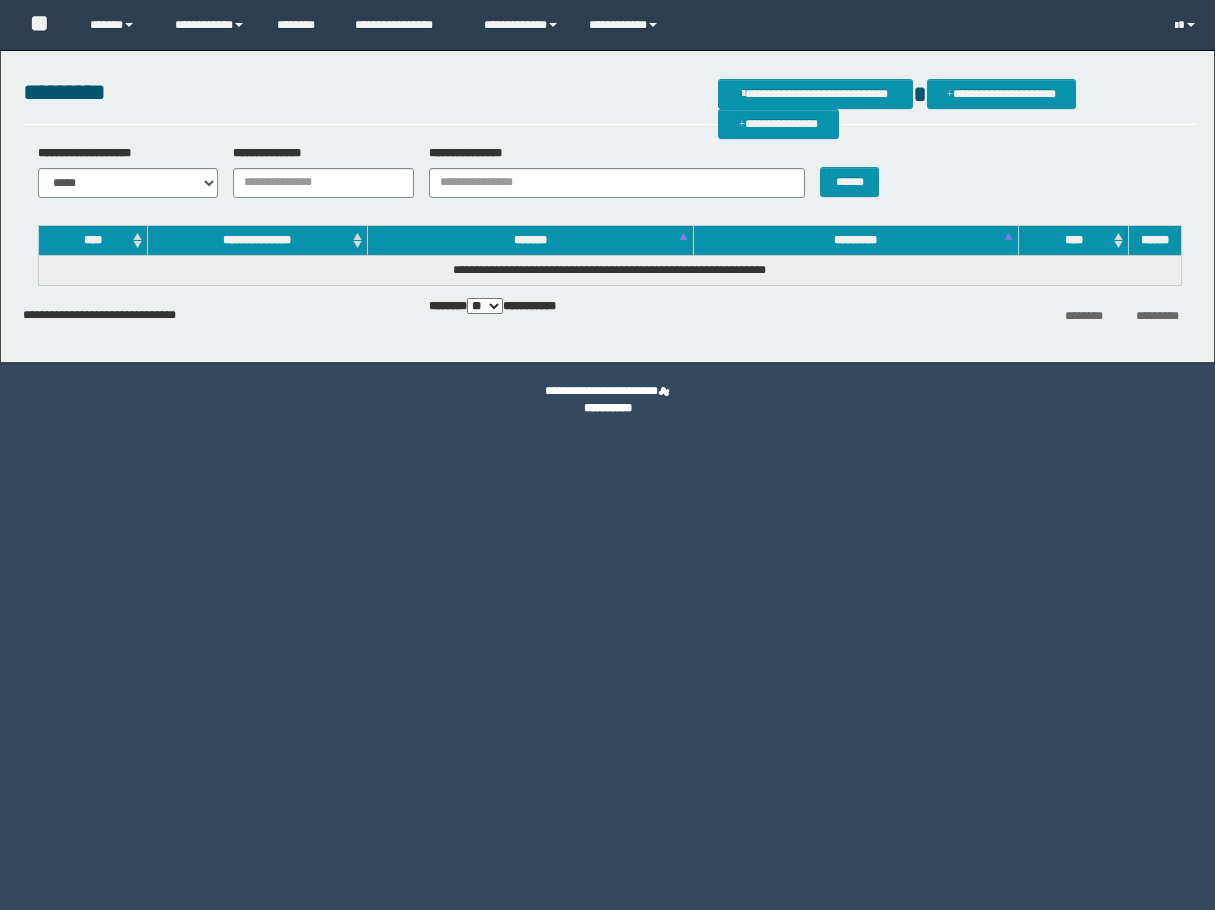 scroll, scrollTop: 0, scrollLeft: 0, axis: both 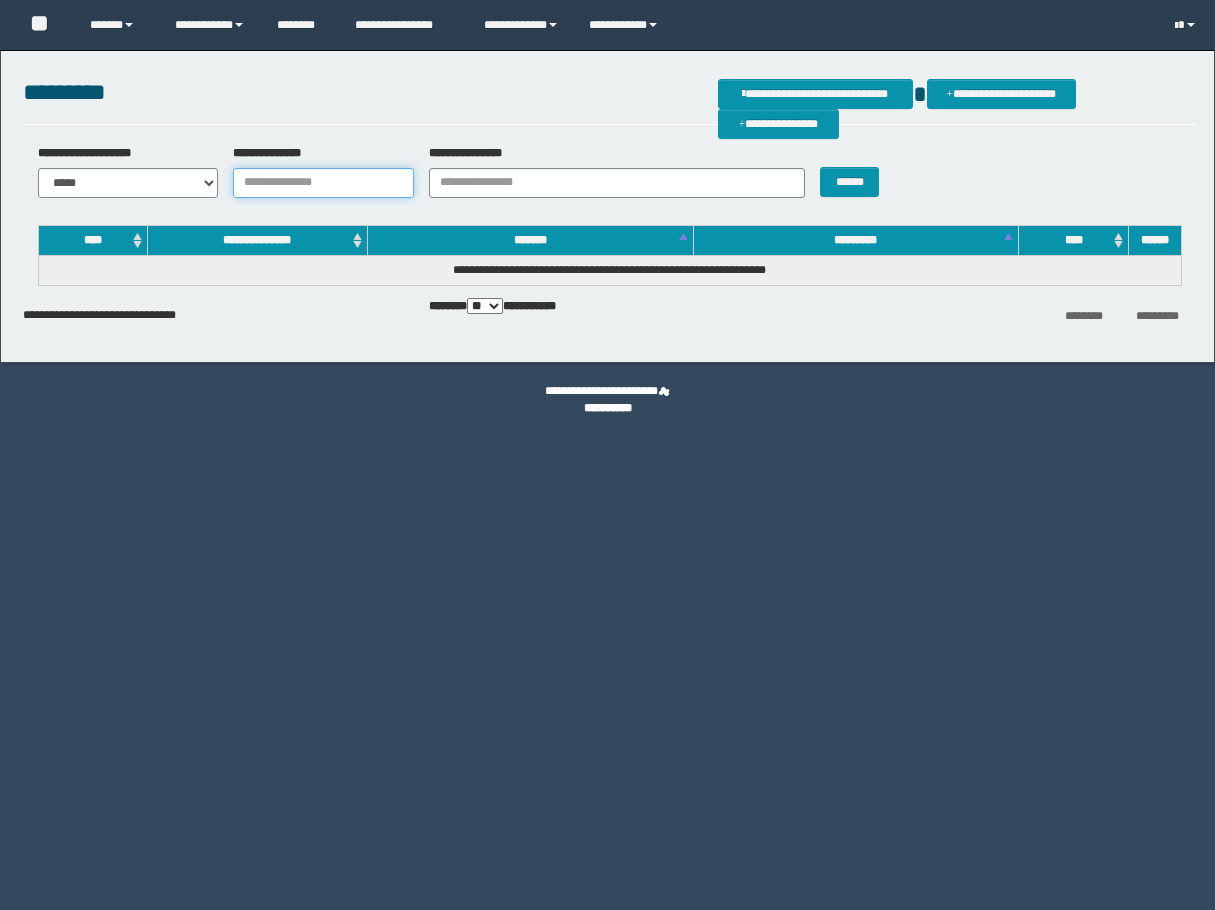drag, startPoint x: 0, startPoint y: 0, endPoint x: 332, endPoint y: 184, distance: 379.5787 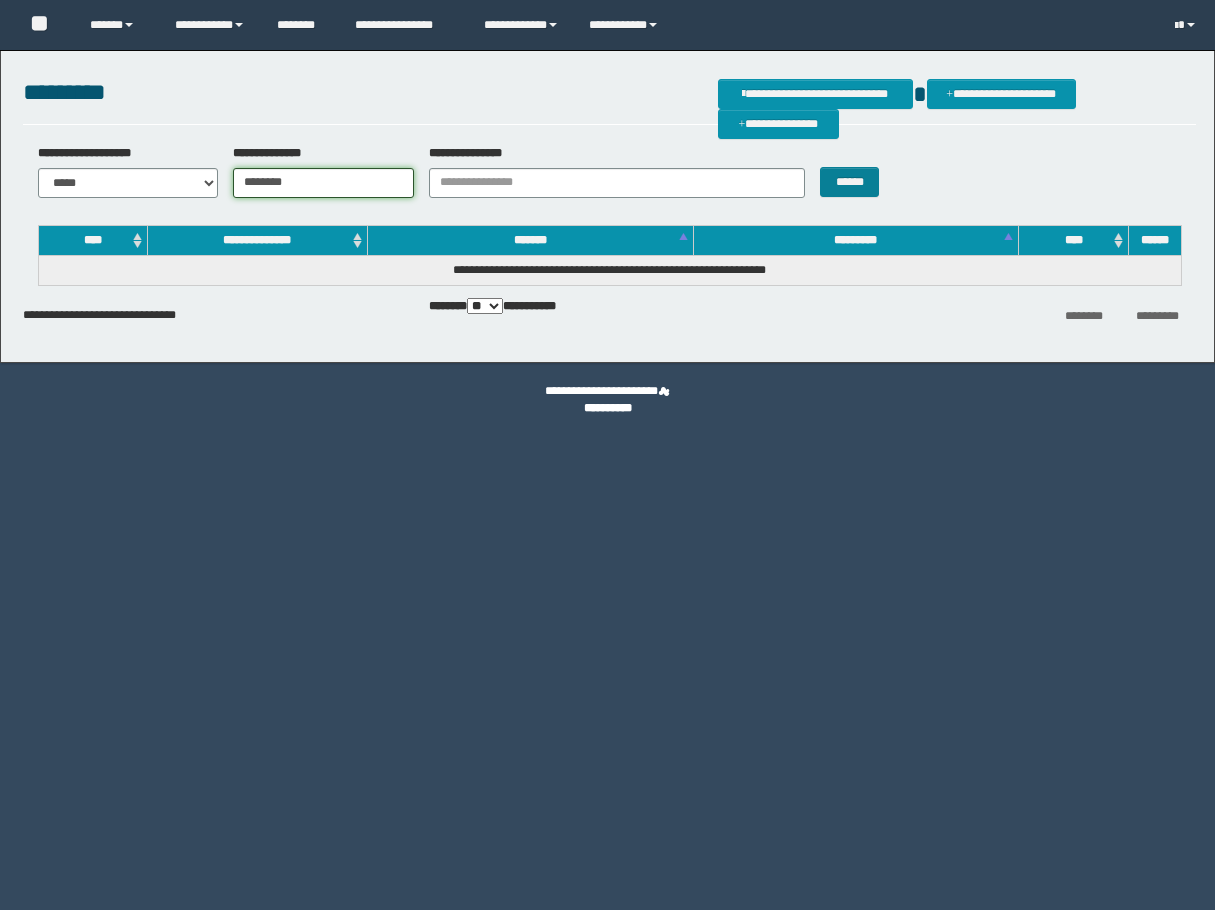 scroll, scrollTop: 0, scrollLeft: 0, axis: both 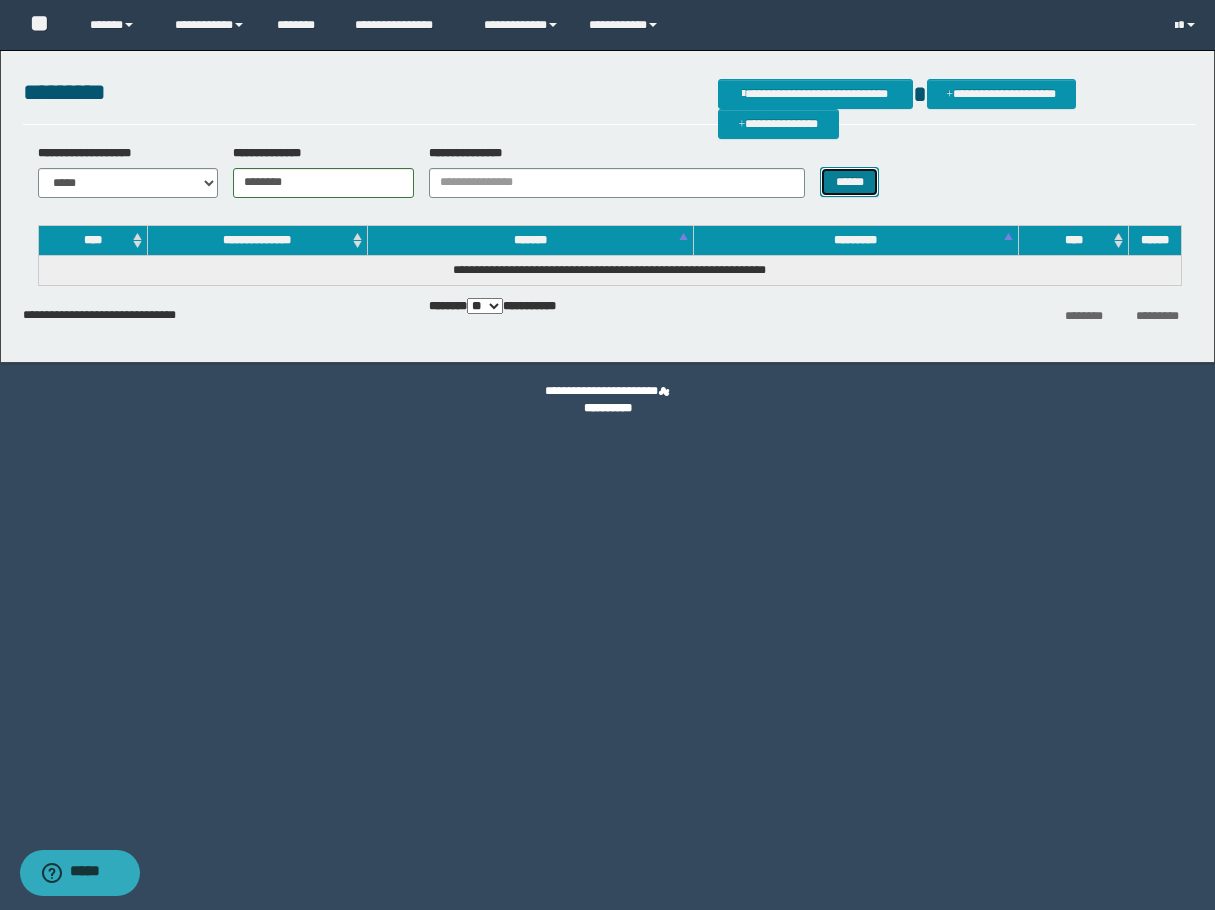 click on "******" at bounding box center (849, 182) 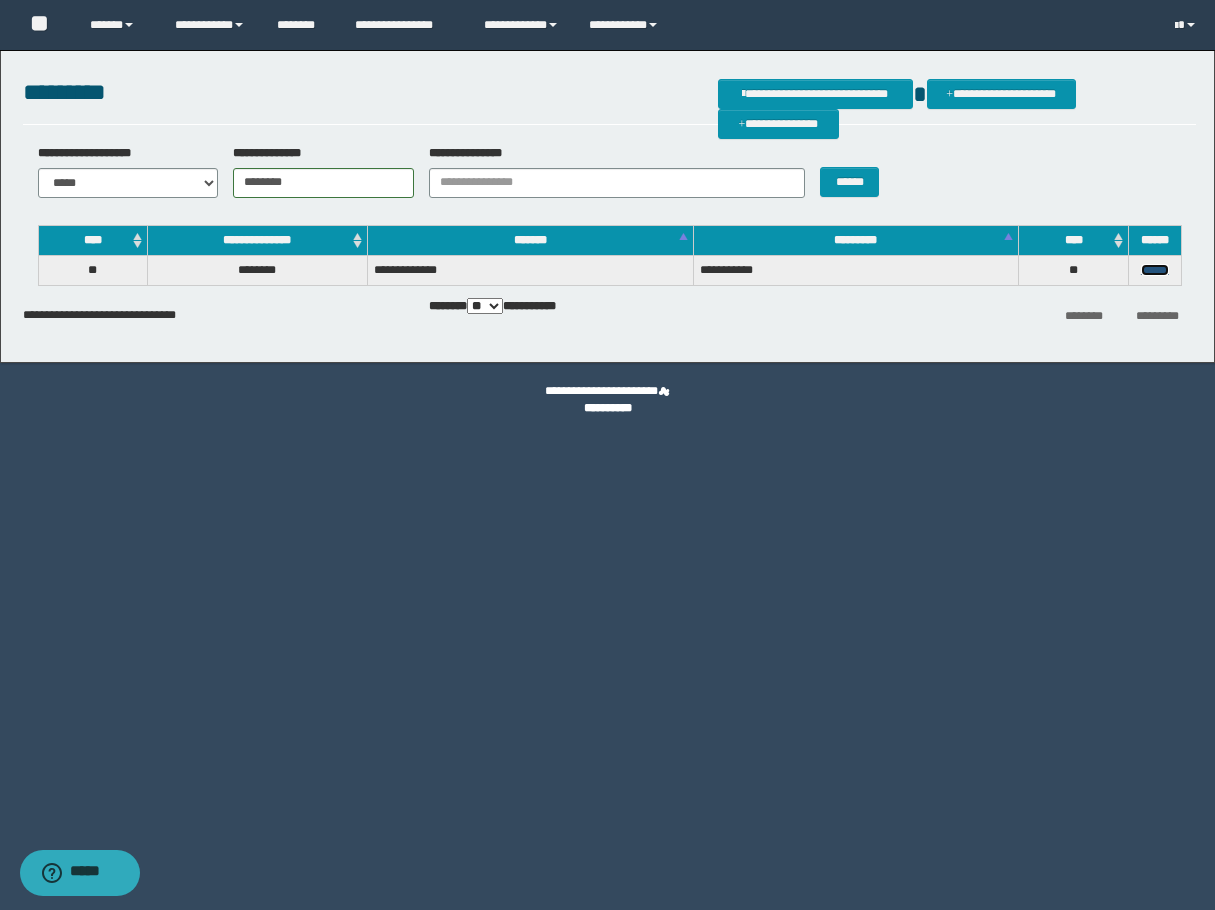 click on "******" at bounding box center [1155, 270] 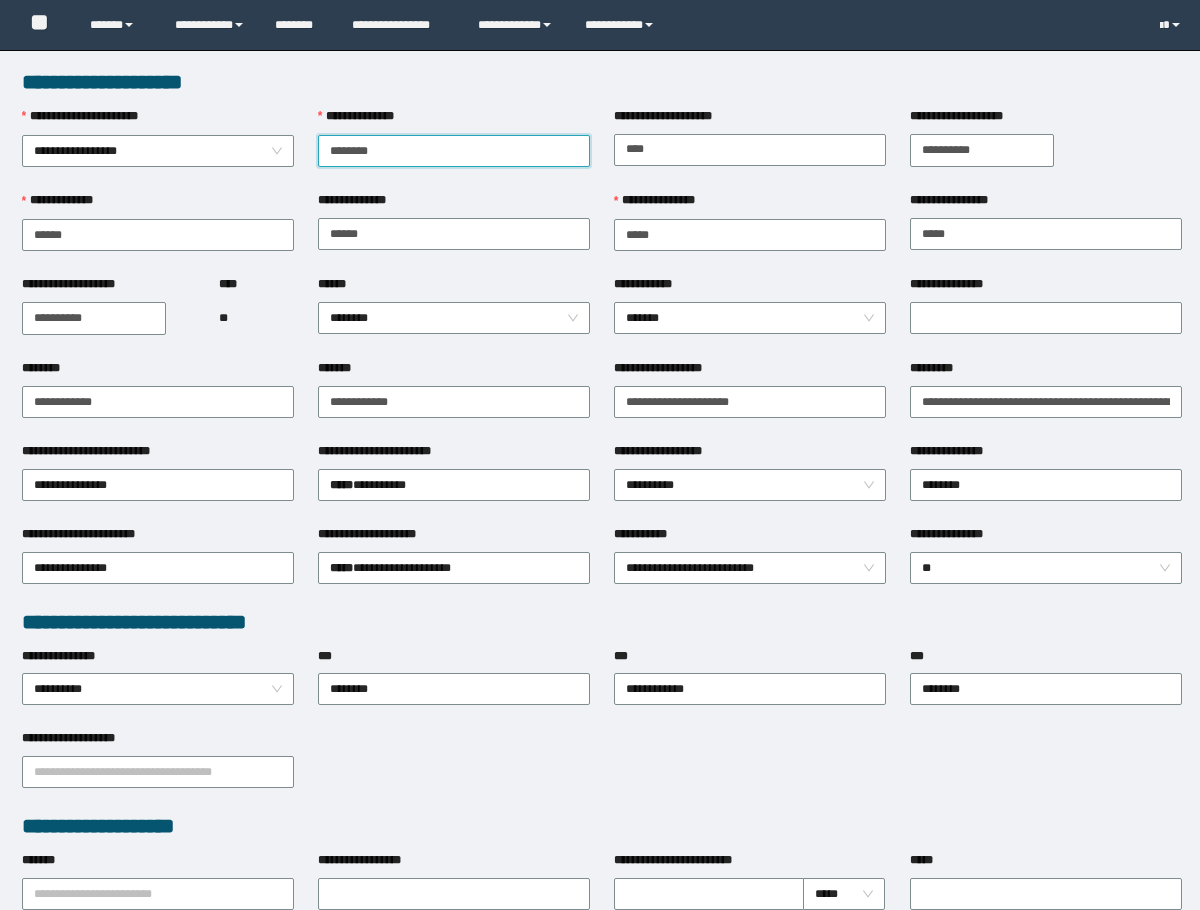 scroll, scrollTop: 0, scrollLeft: 0, axis: both 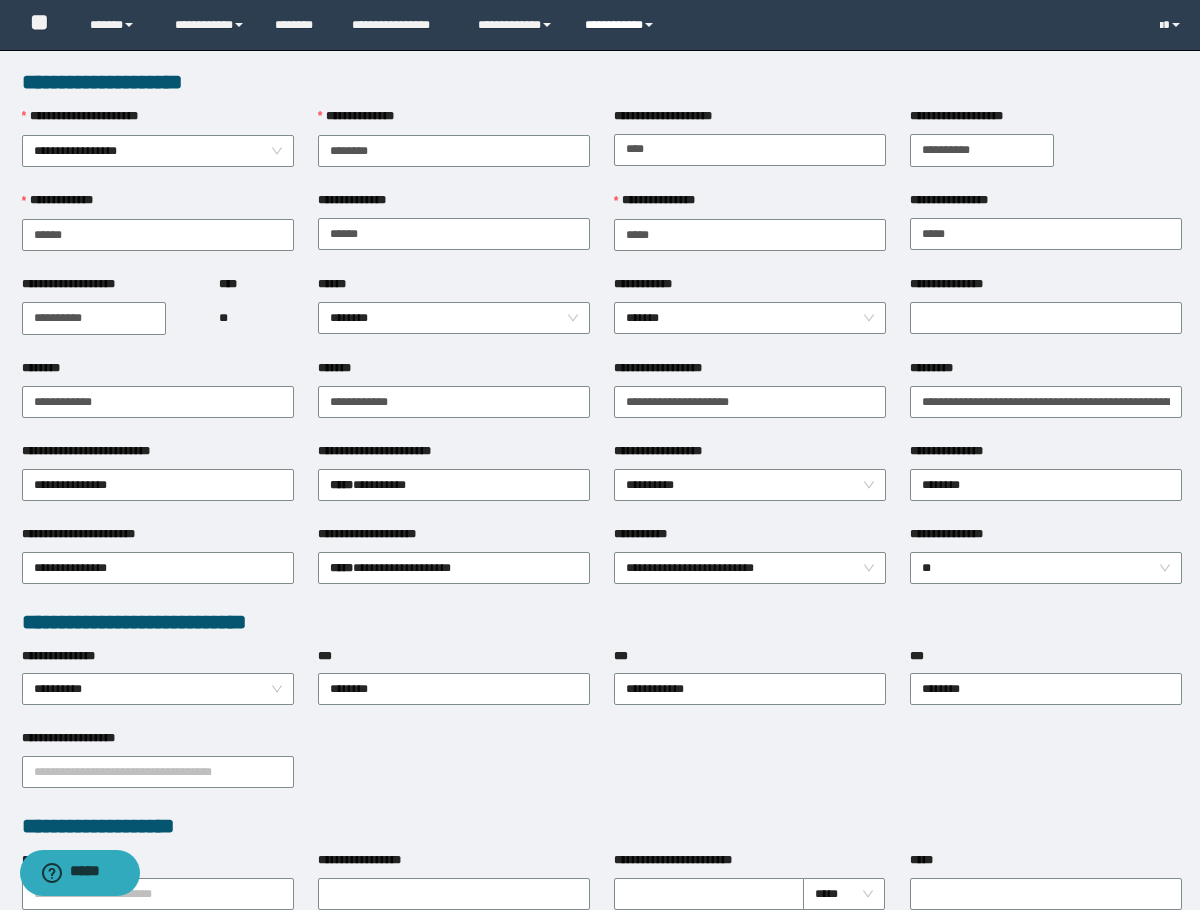 click on "**********" at bounding box center (622, 25) 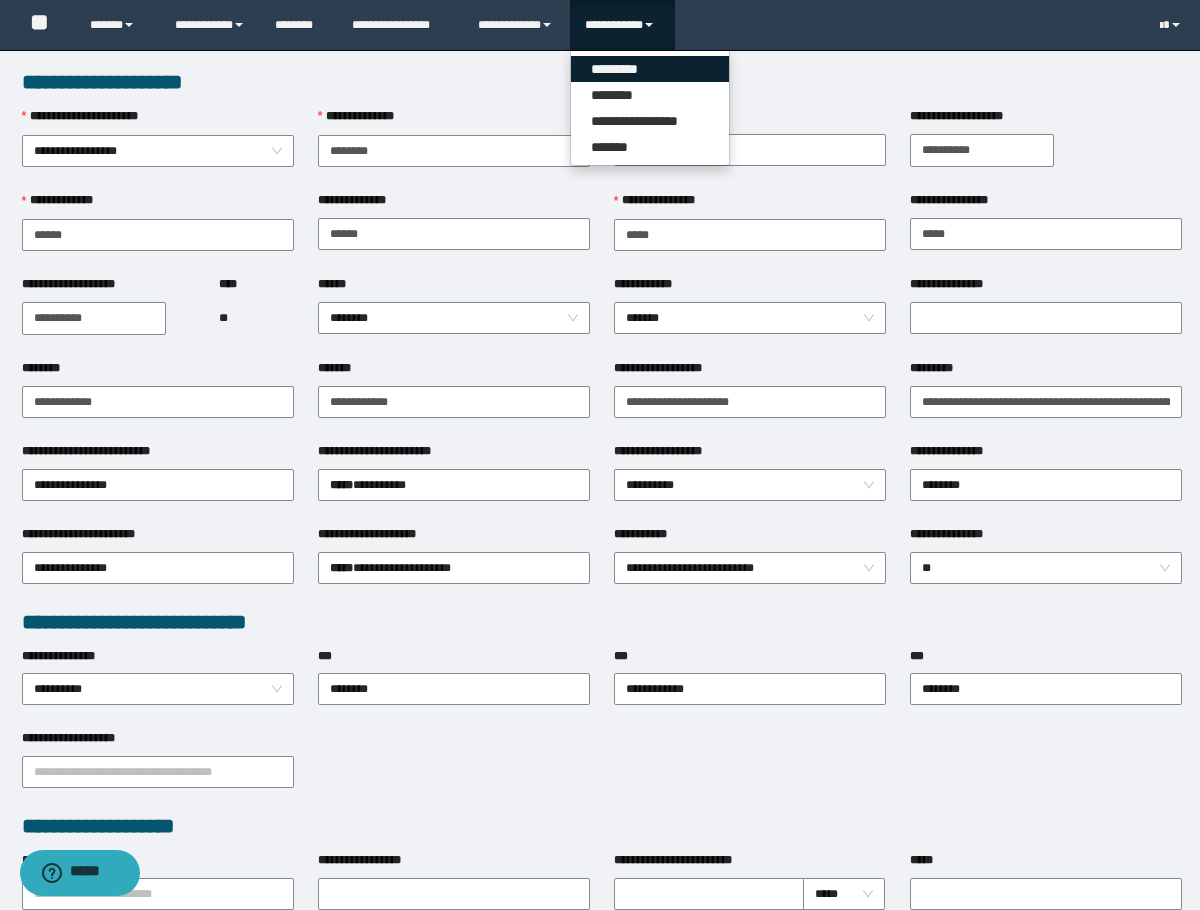 click on "*********" at bounding box center [650, 69] 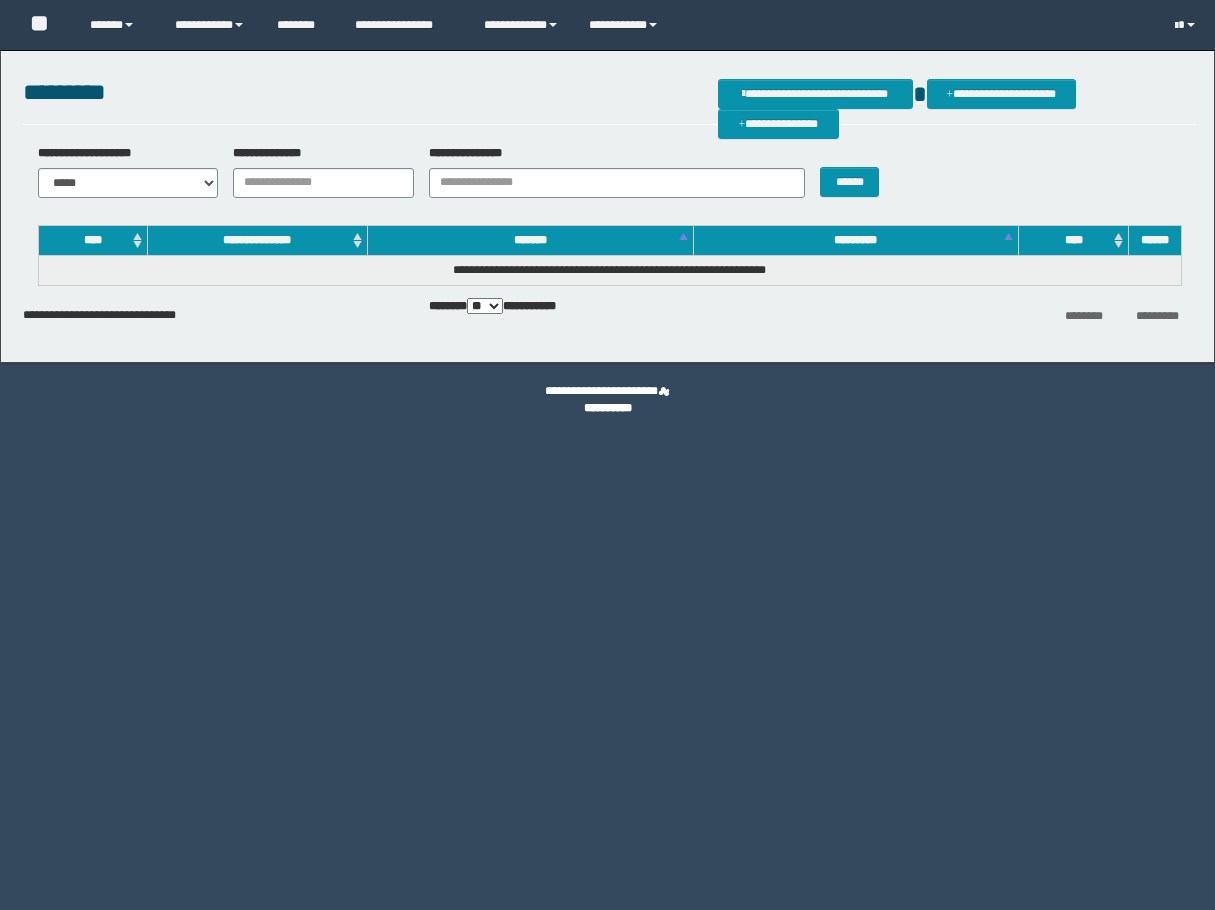 scroll, scrollTop: 0, scrollLeft: 0, axis: both 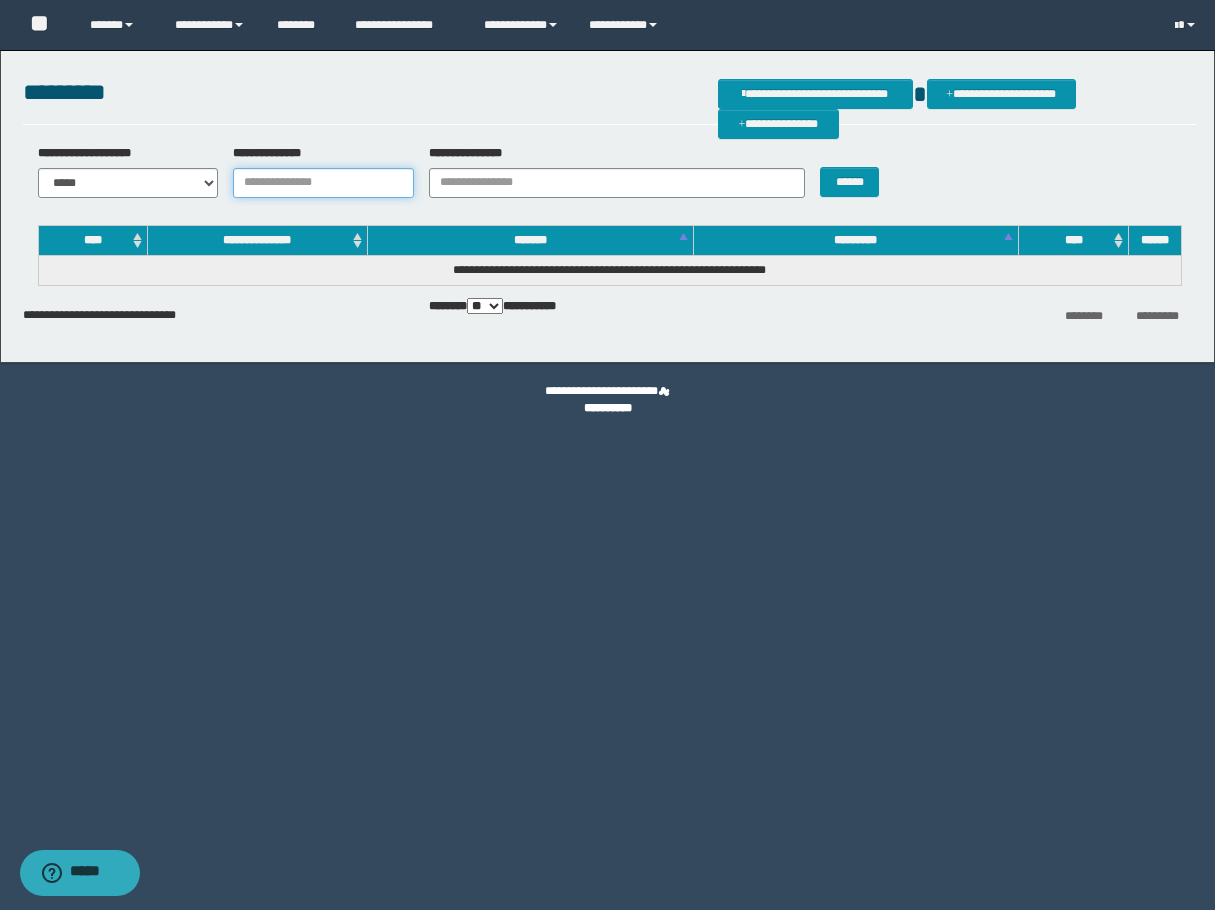 click on "**********" at bounding box center (323, 183) 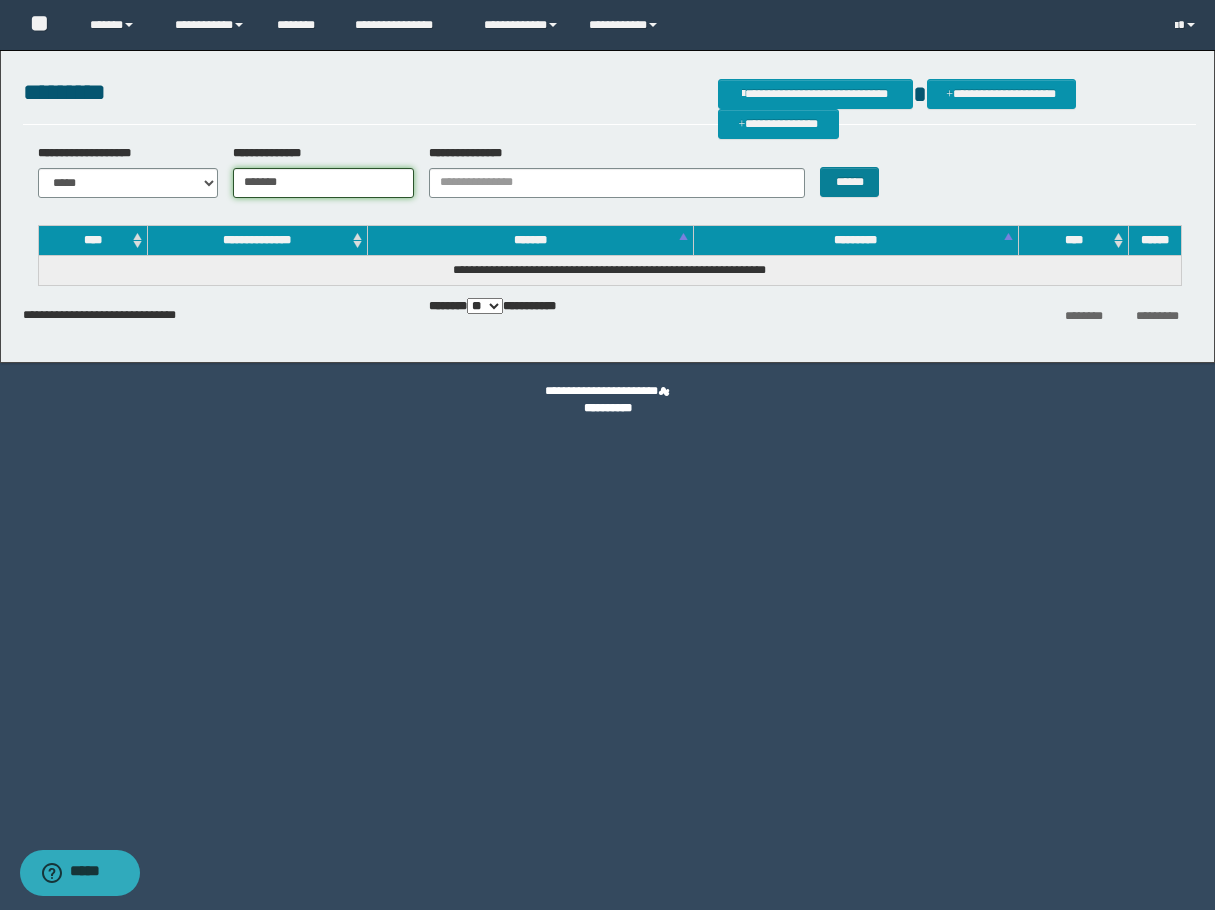 type on "*******" 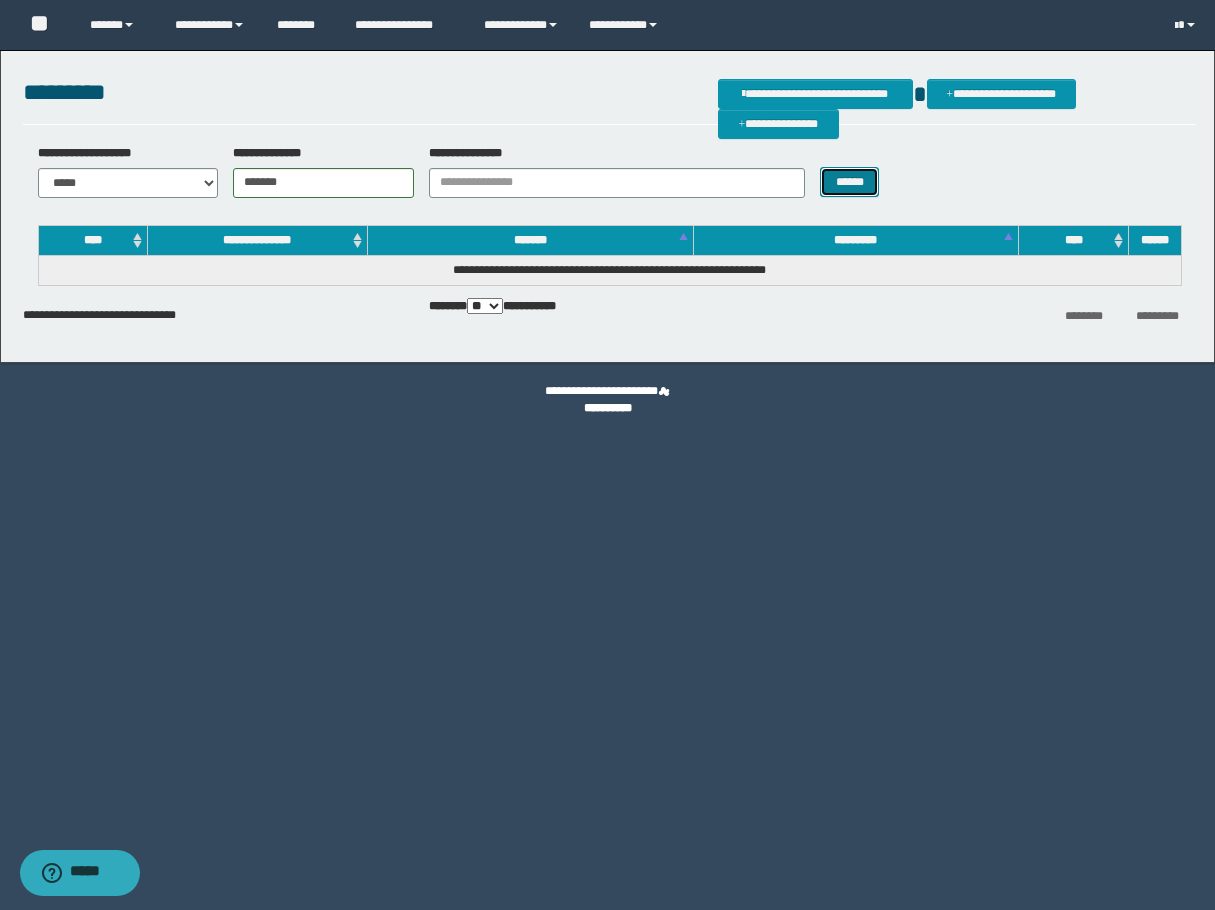 click on "******" at bounding box center (849, 182) 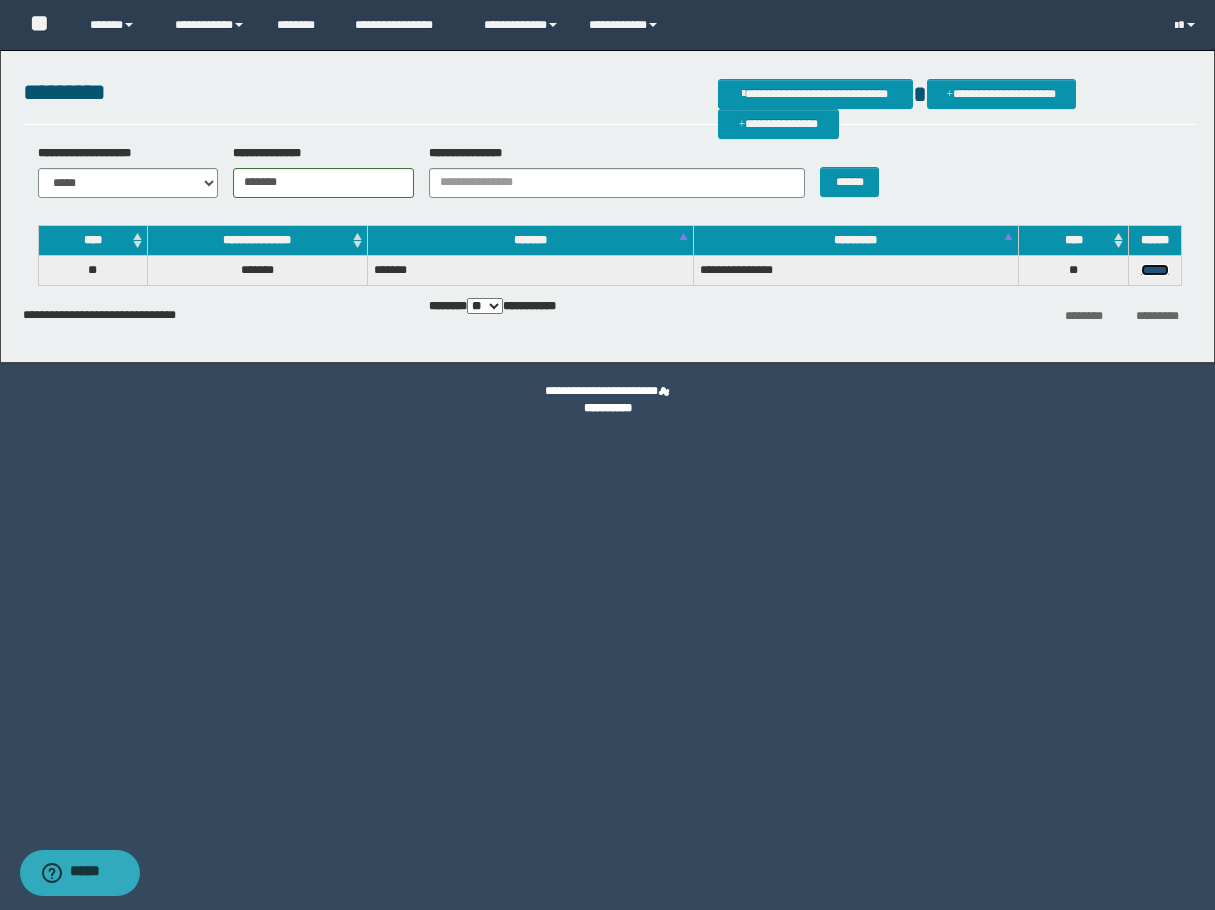 click on "******" at bounding box center (1155, 270) 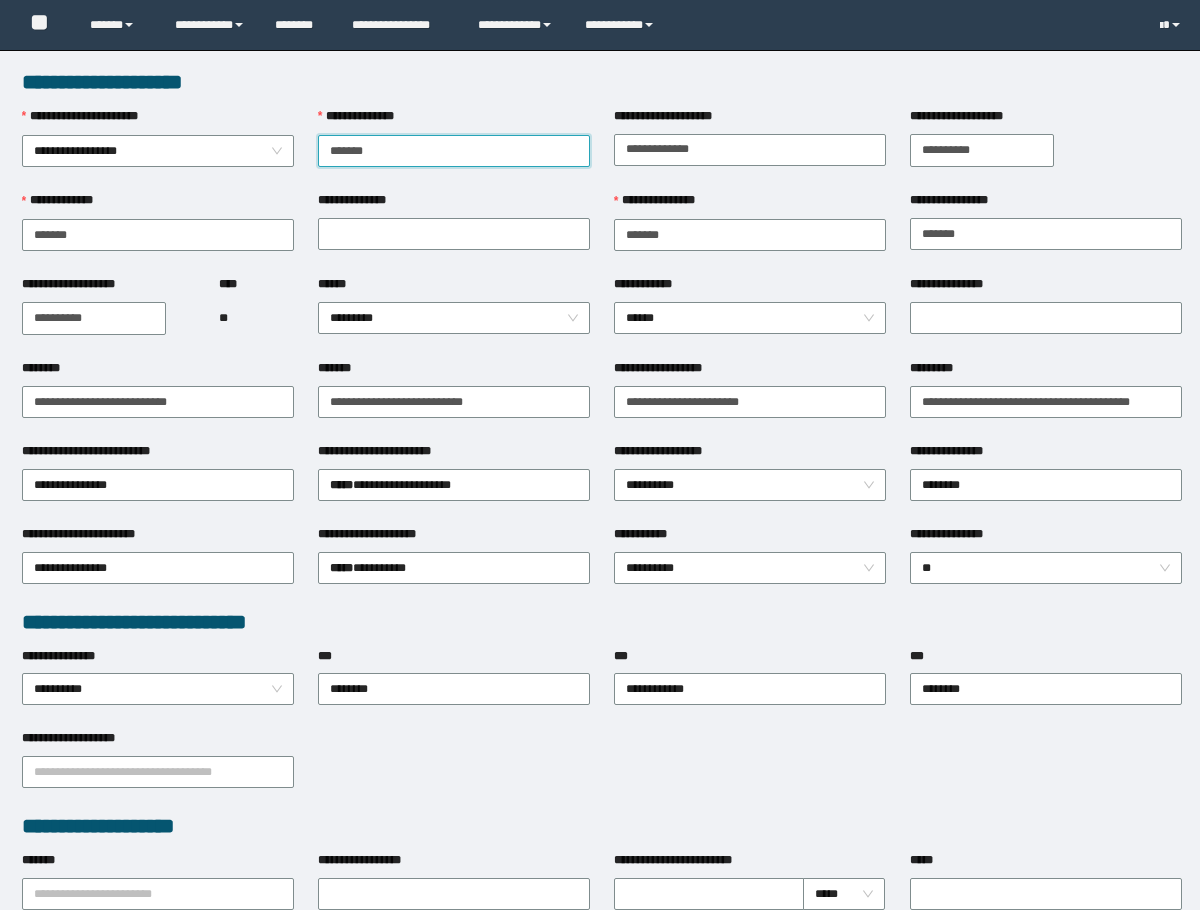 scroll, scrollTop: 0, scrollLeft: 0, axis: both 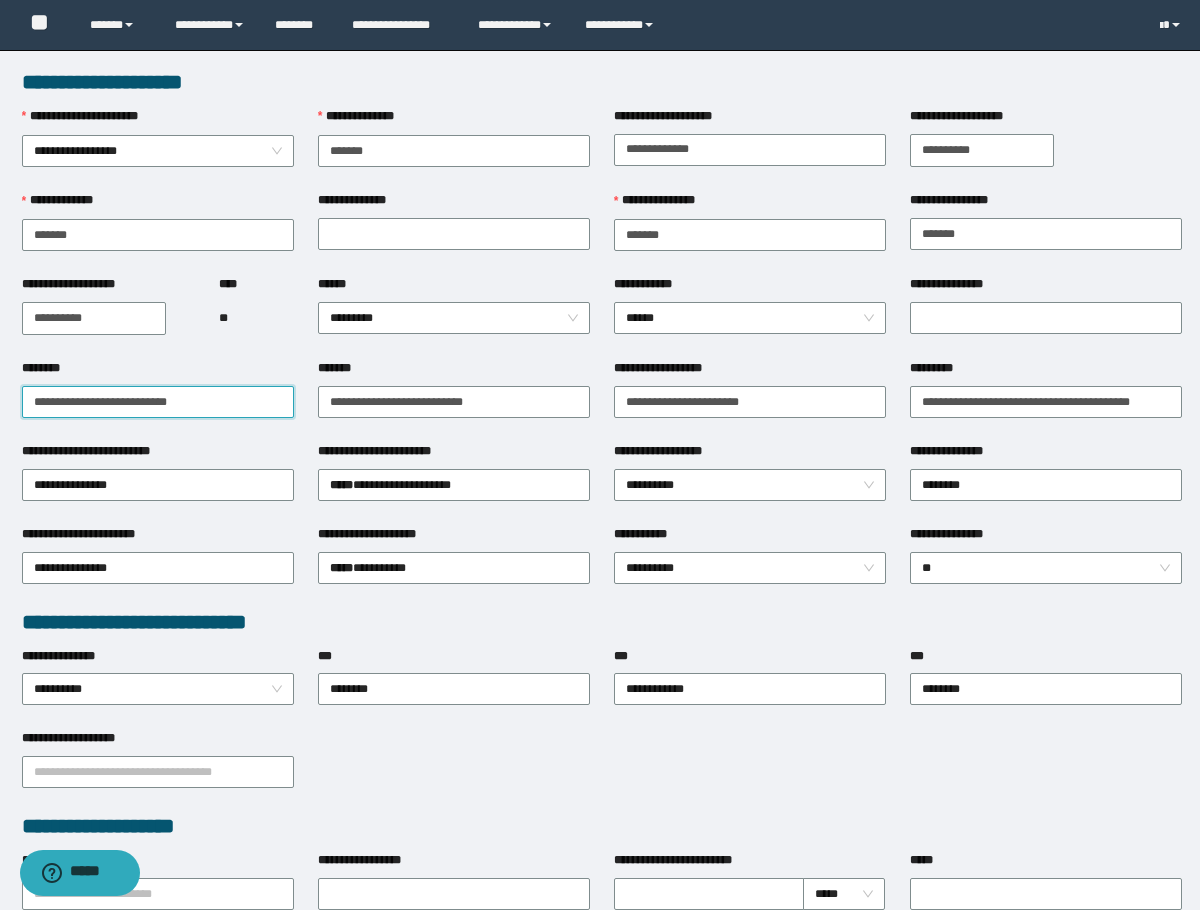 click on "********" at bounding box center [158, 402] 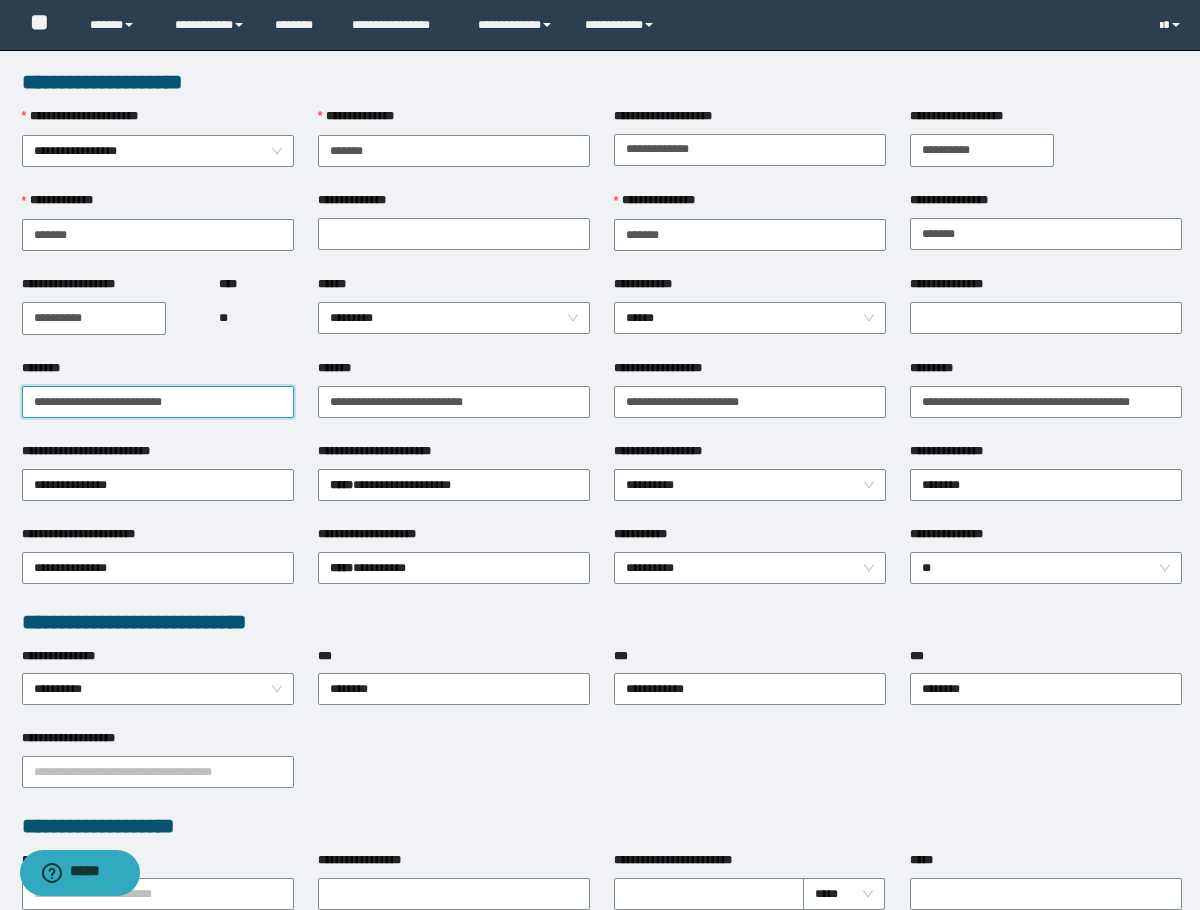 click on "**********" at bounding box center (158, 402) 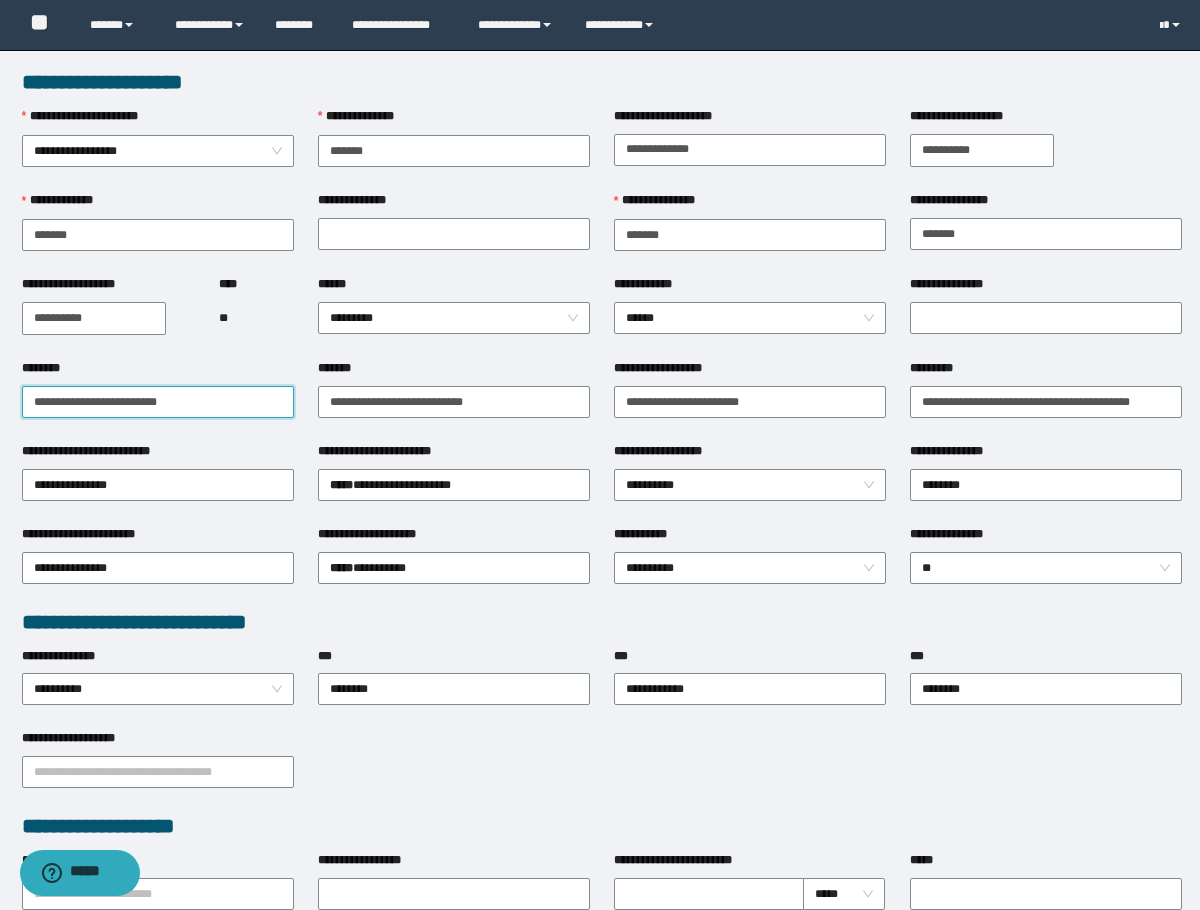 drag, startPoint x: 96, startPoint y: 401, endPoint x: -1, endPoint y: 408, distance: 97.25225 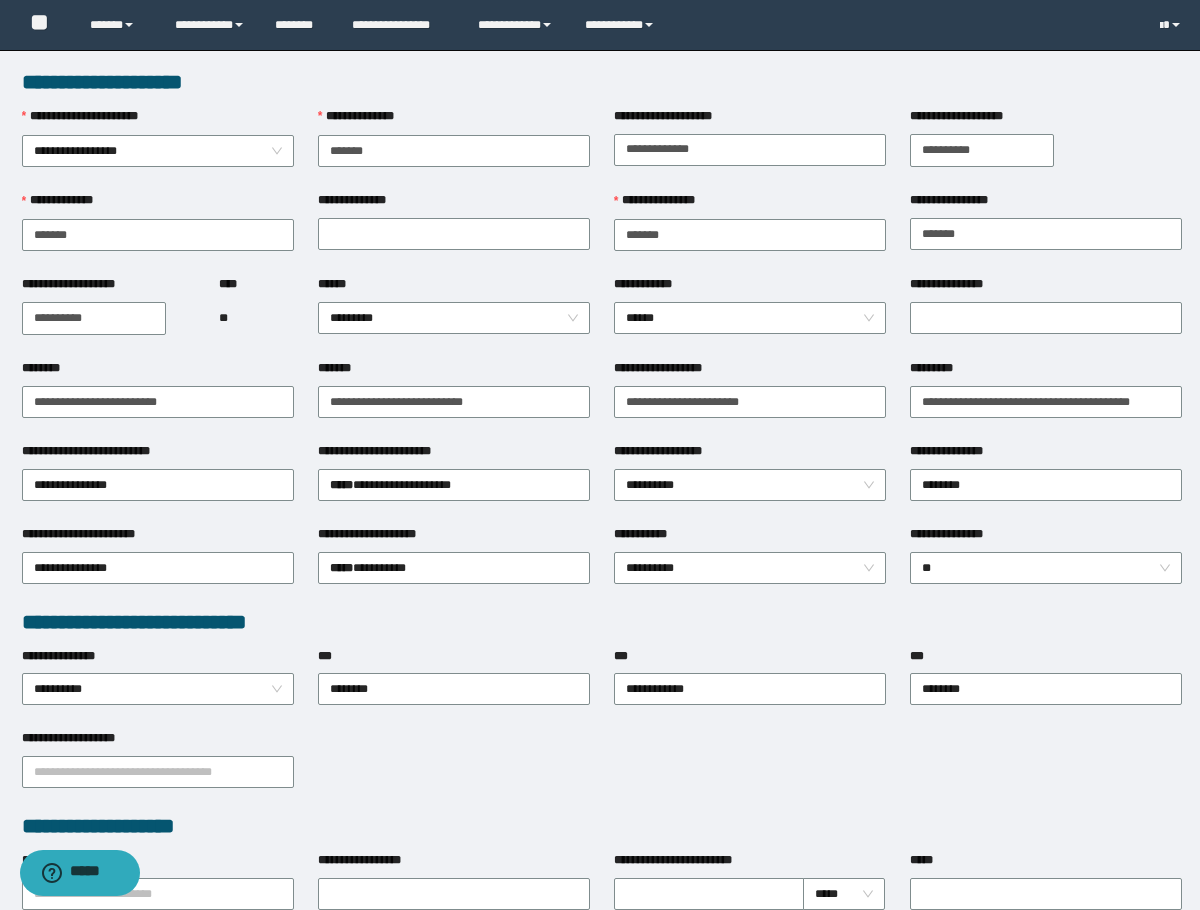 click on "**********" at bounding box center (454, 121) 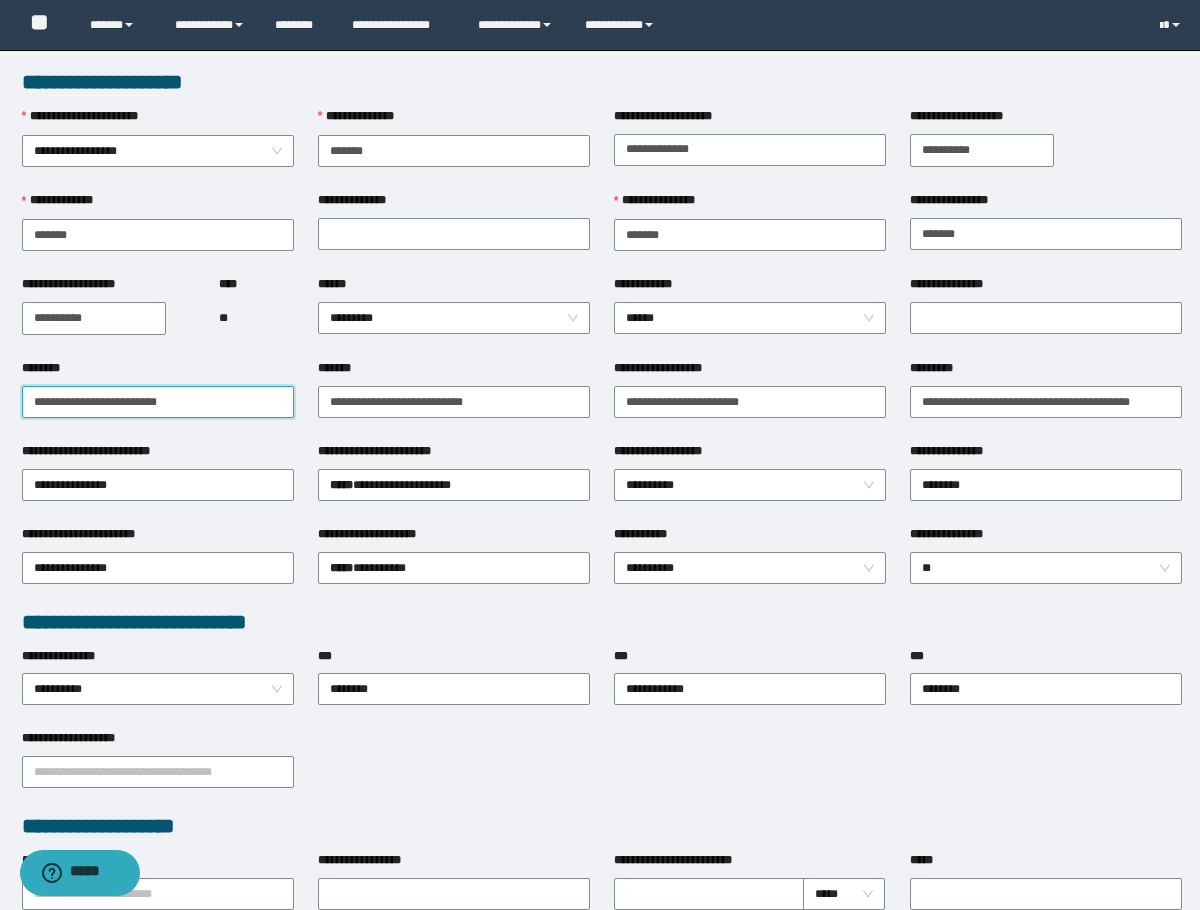 click on "**********" at bounding box center [158, 402] 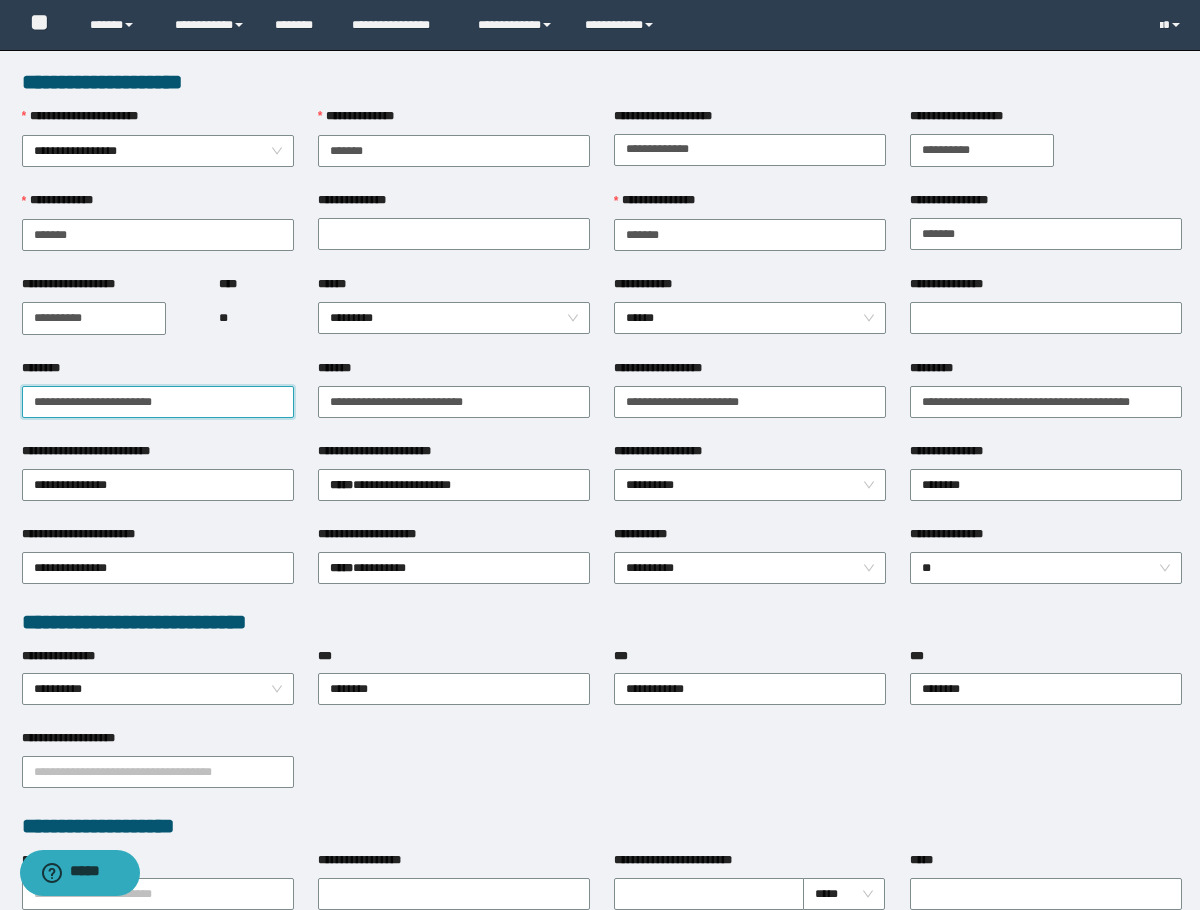 type on "**********" 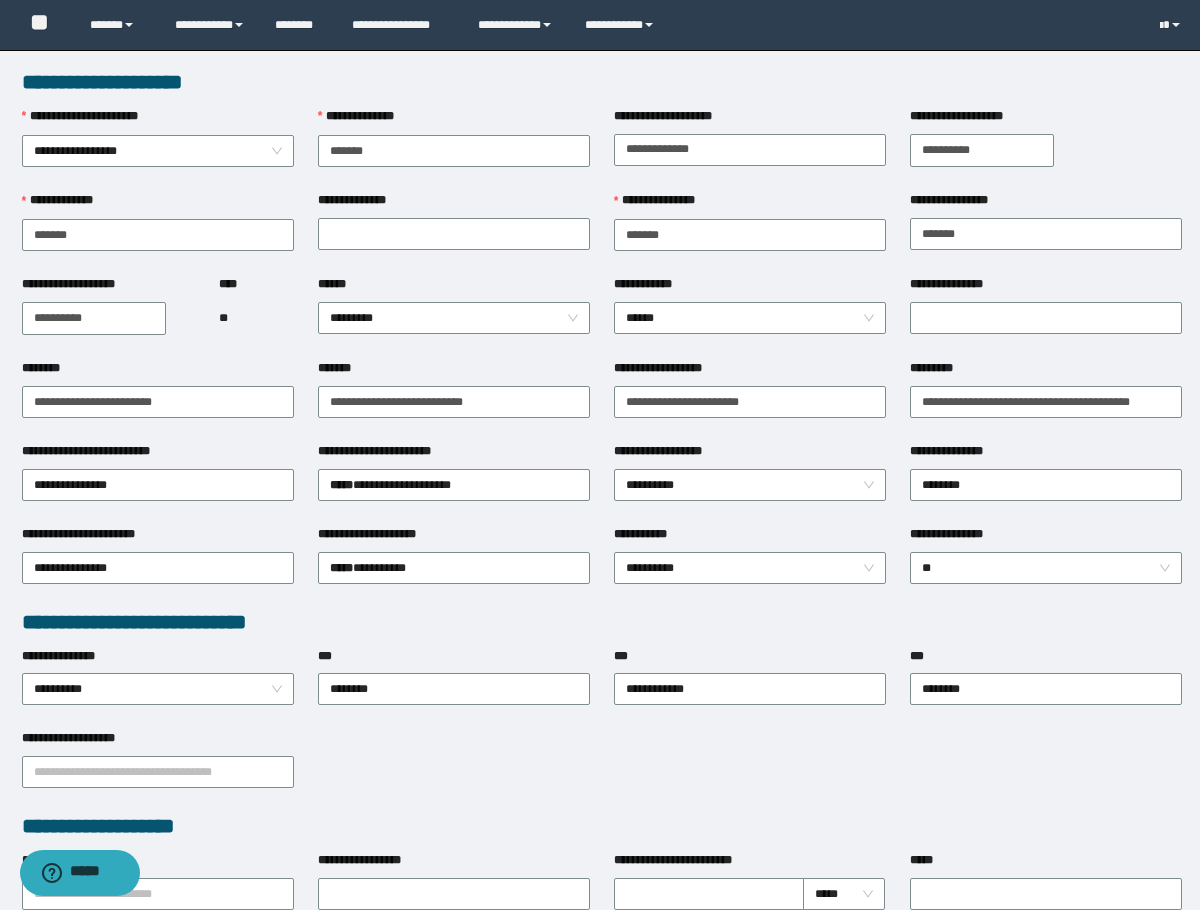 click on "**" at bounding box center (256, 318) 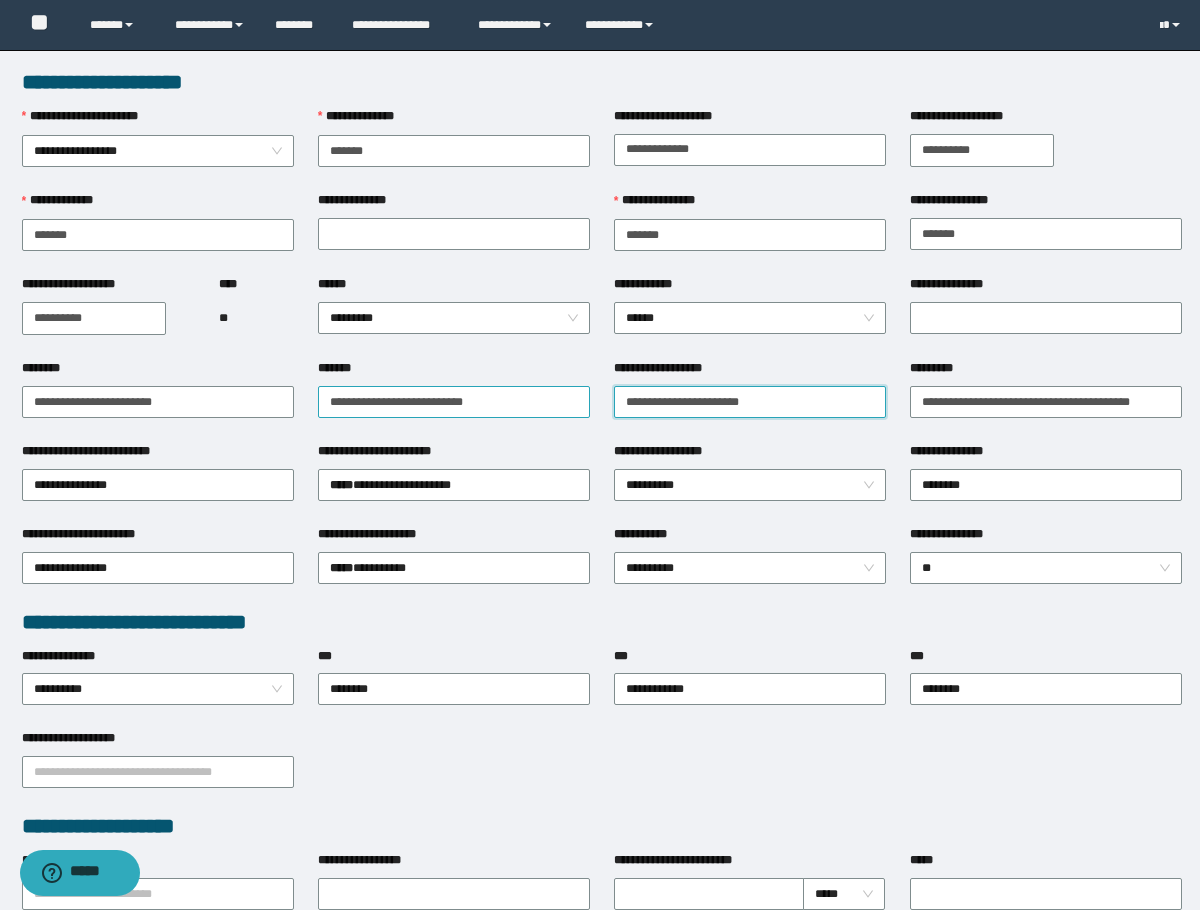 drag, startPoint x: 777, startPoint y: 389, endPoint x: 512, endPoint y: 389, distance: 265 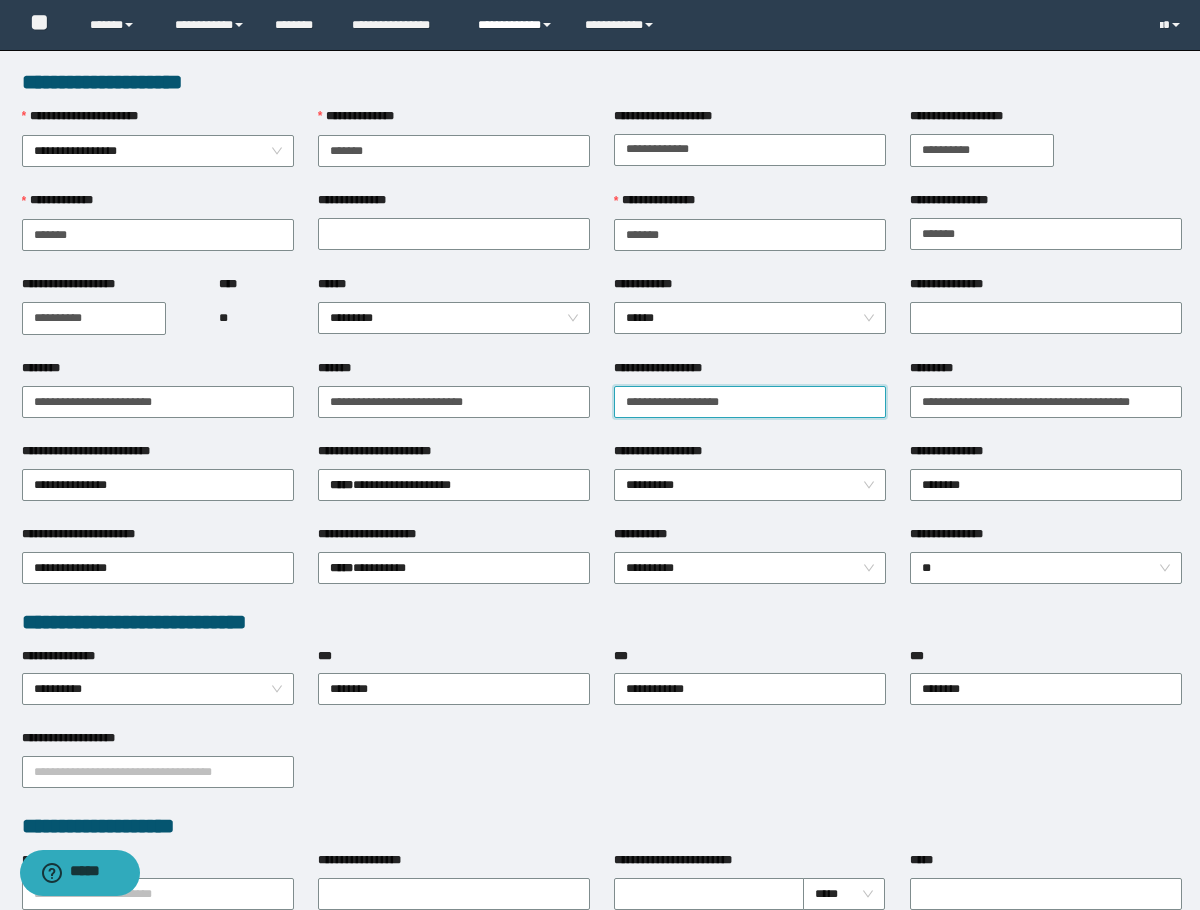 type on "**********" 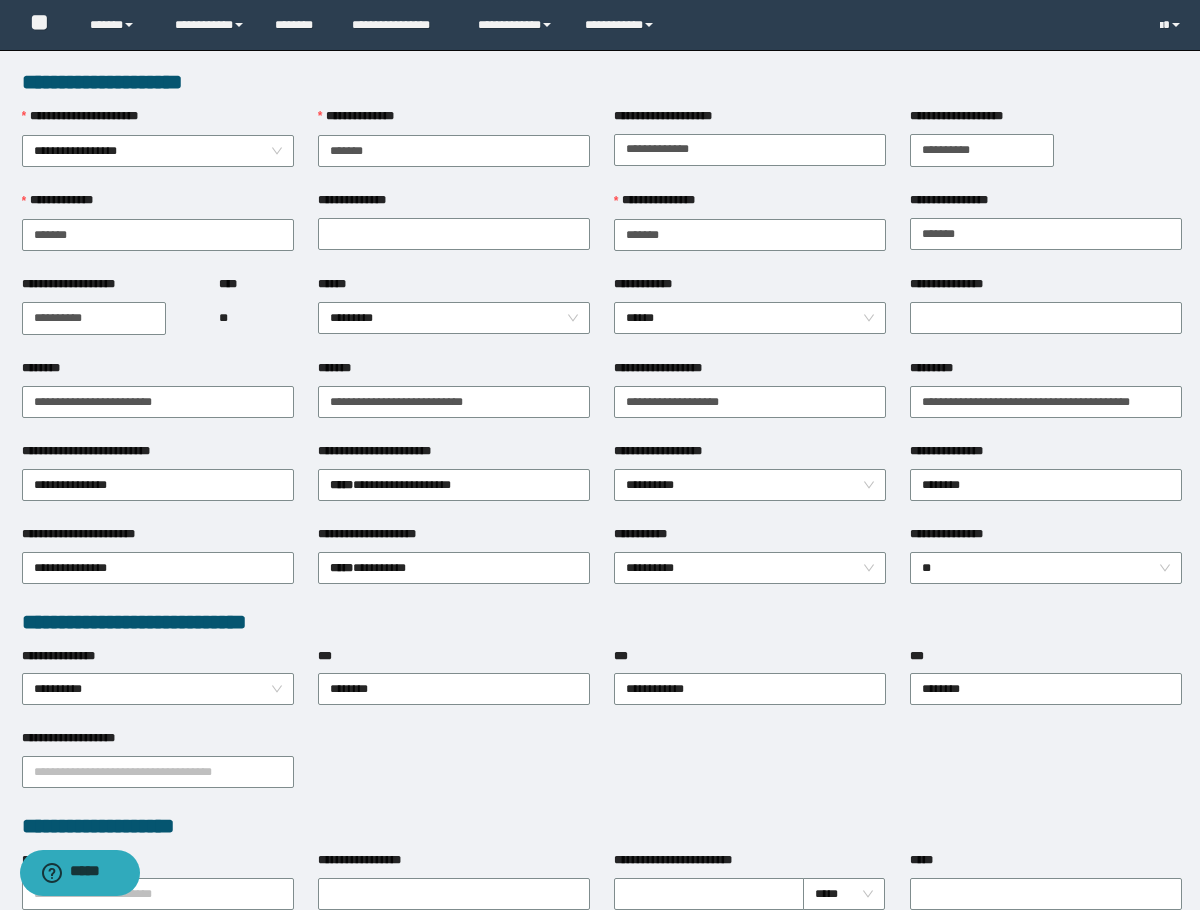 click on "**********" at bounding box center (750, 372) 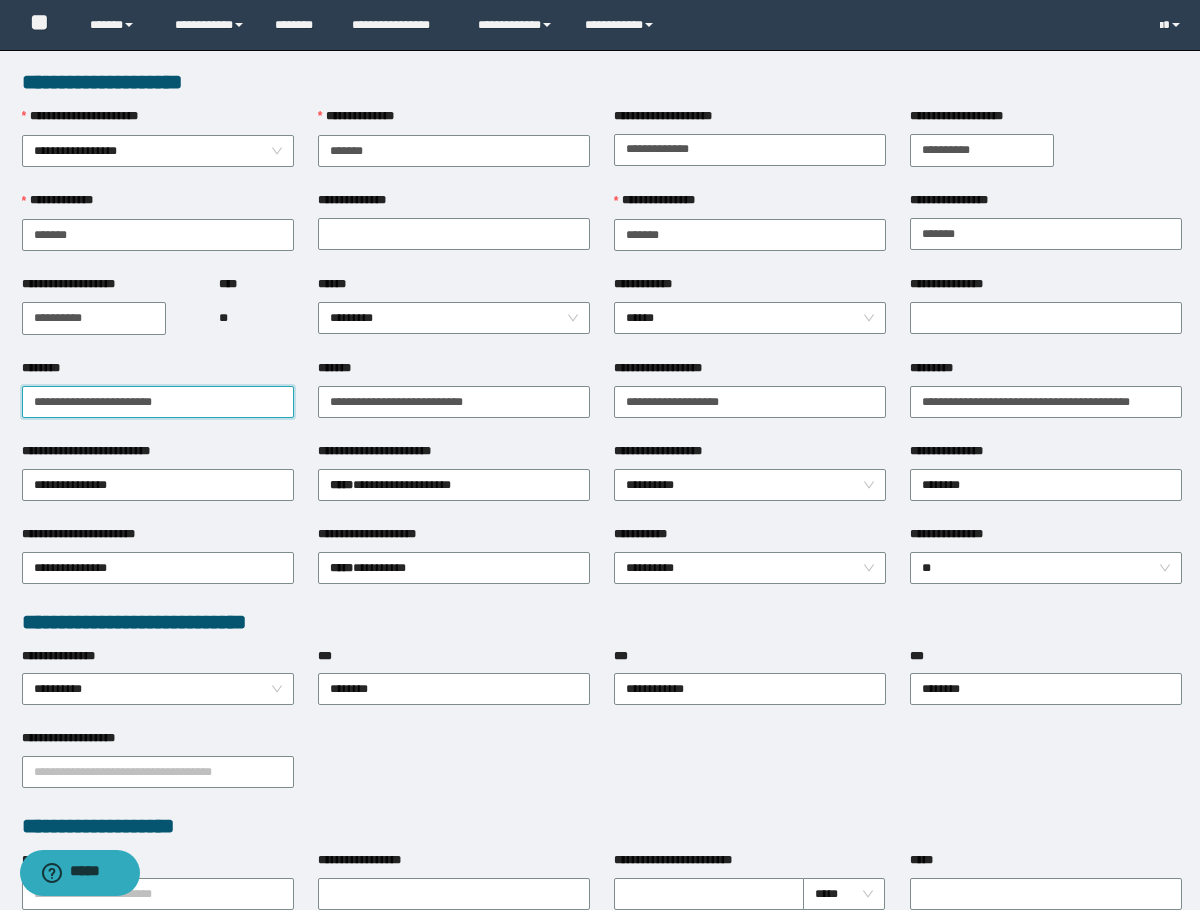 click on "**********" at bounding box center (158, 402) 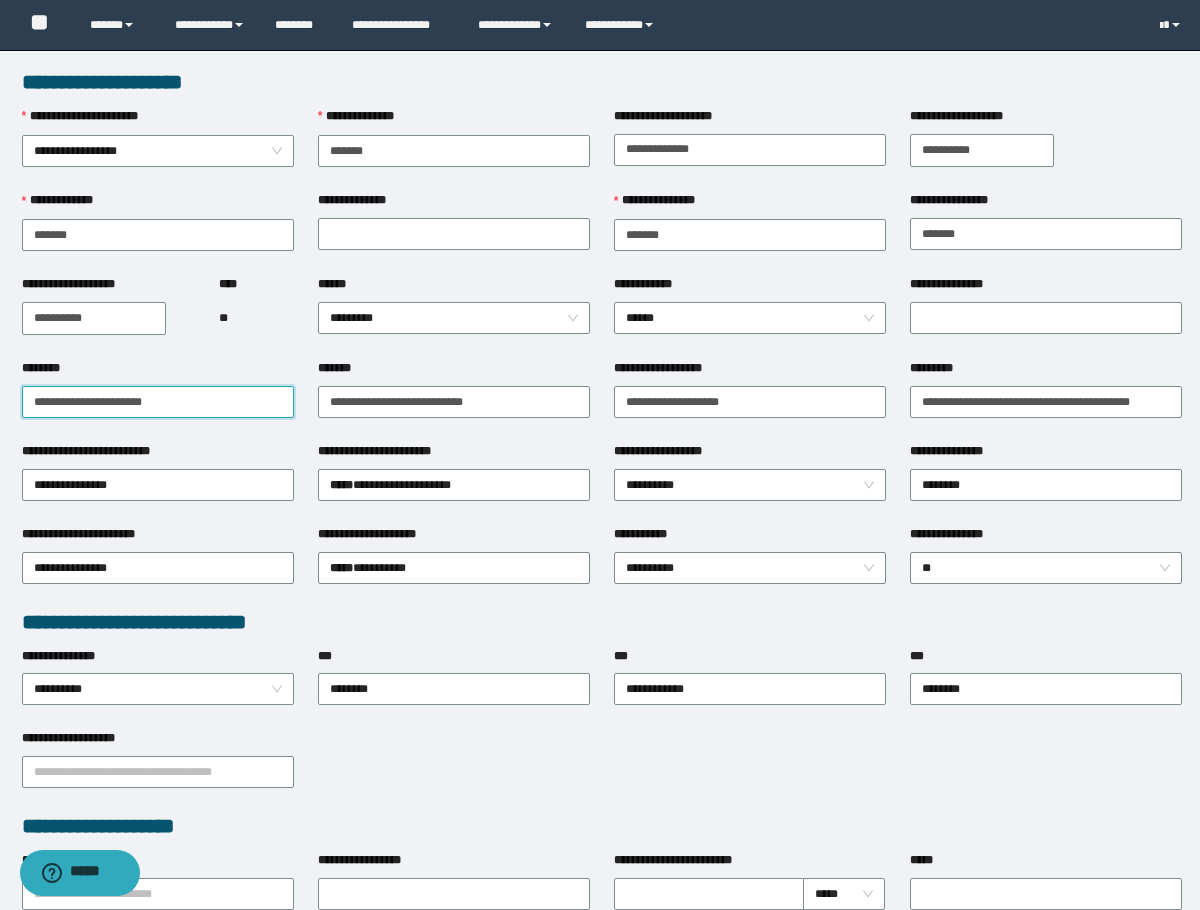 drag, startPoint x: 177, startPoint y: 413, endPoint x: -1, endPoint y: 407, distance: 178.10109 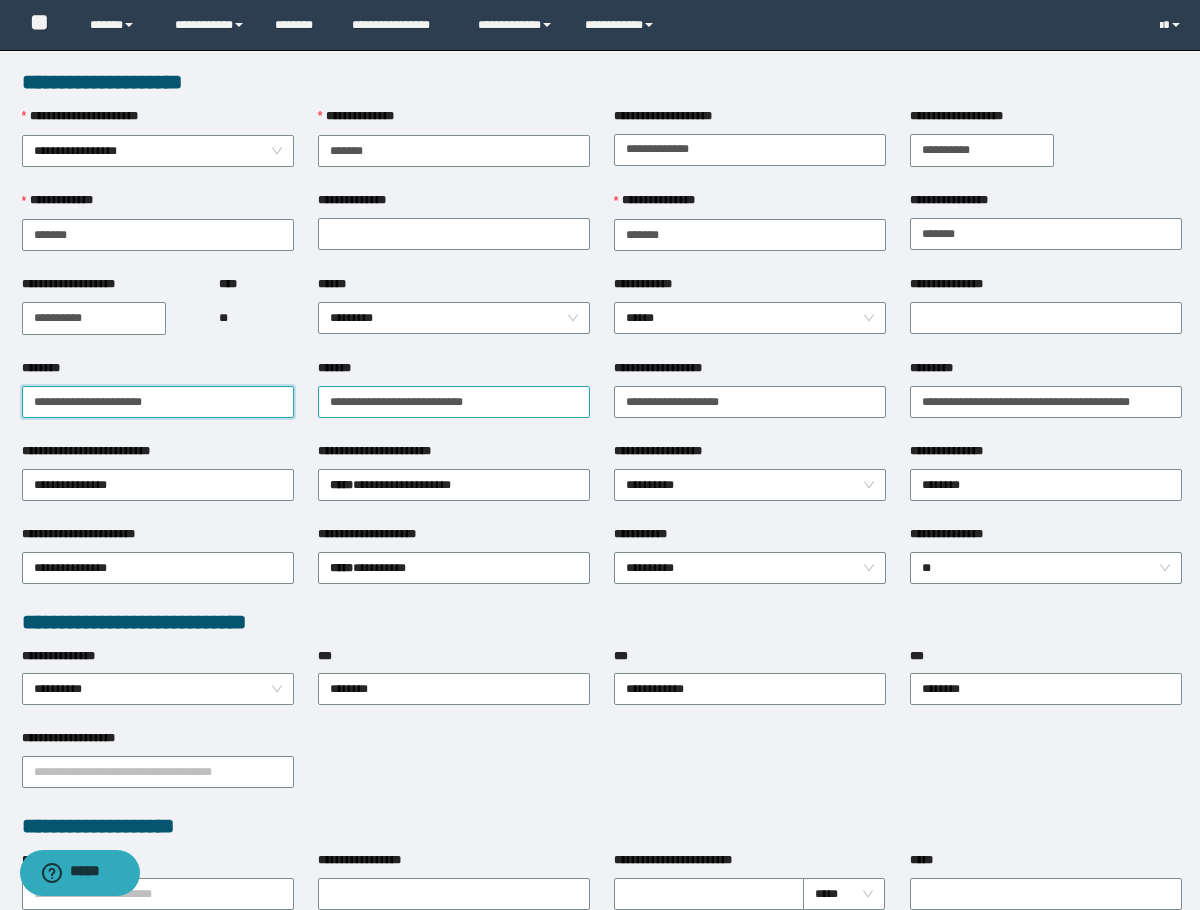 type on "**********" 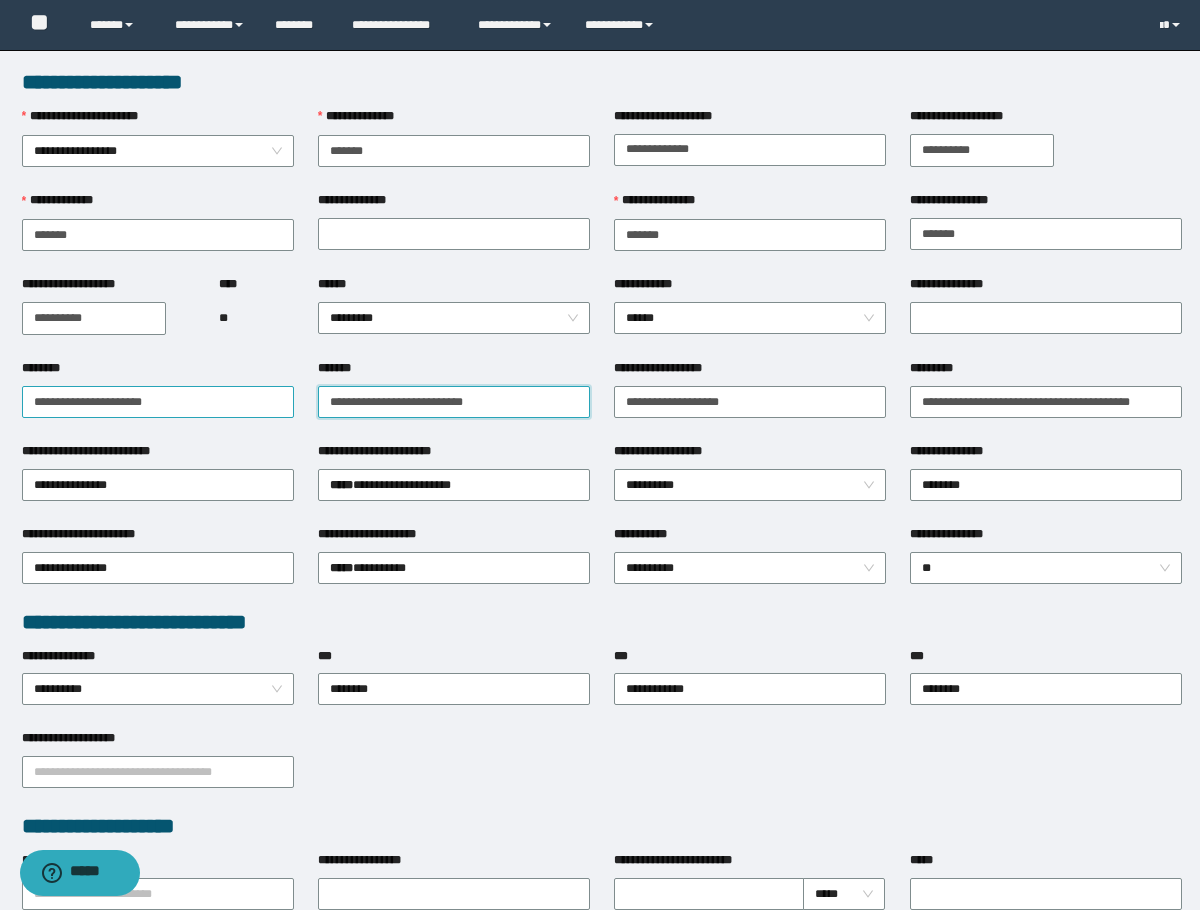 drag, startPoint x: 524, startPoint y: 396, endPoint x: 264, endPoint y: 405, distance: 260.15573 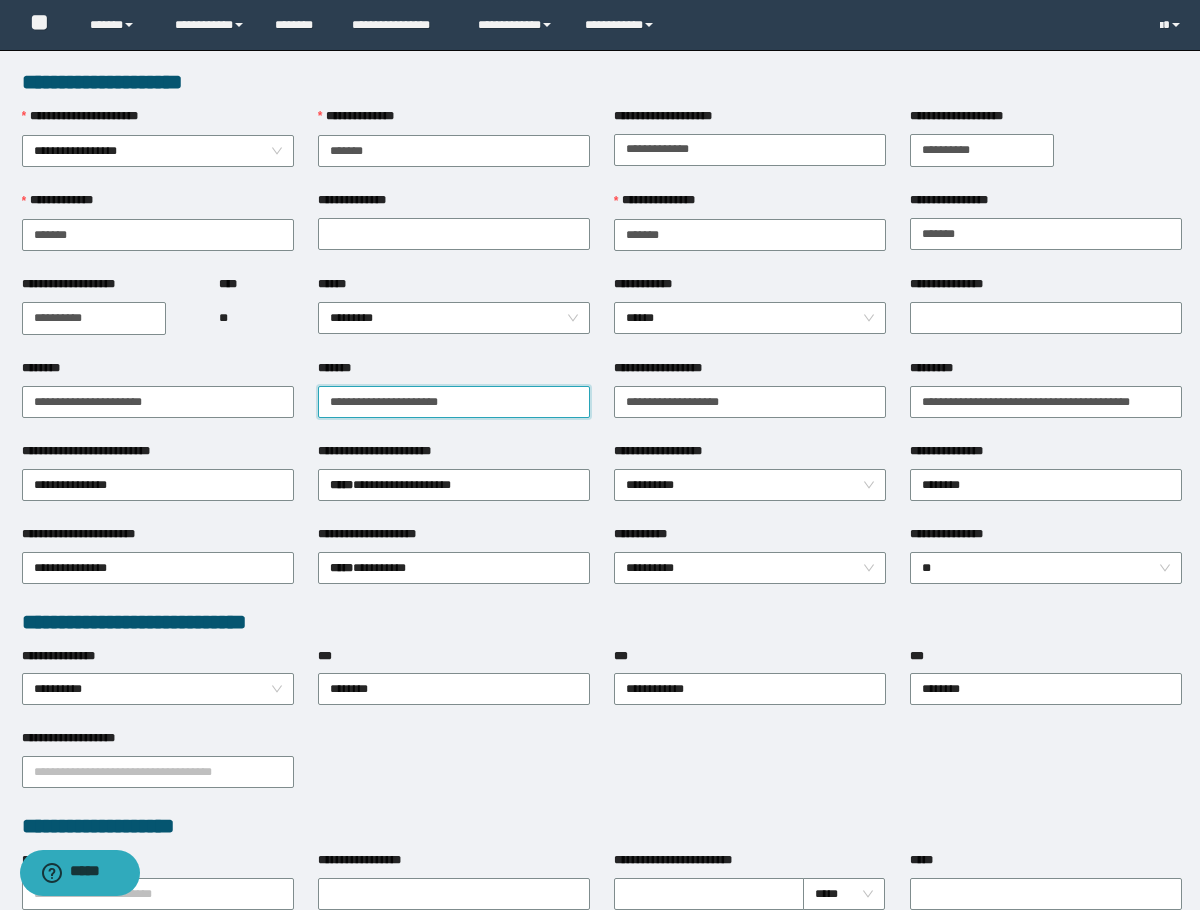 type on "**********" 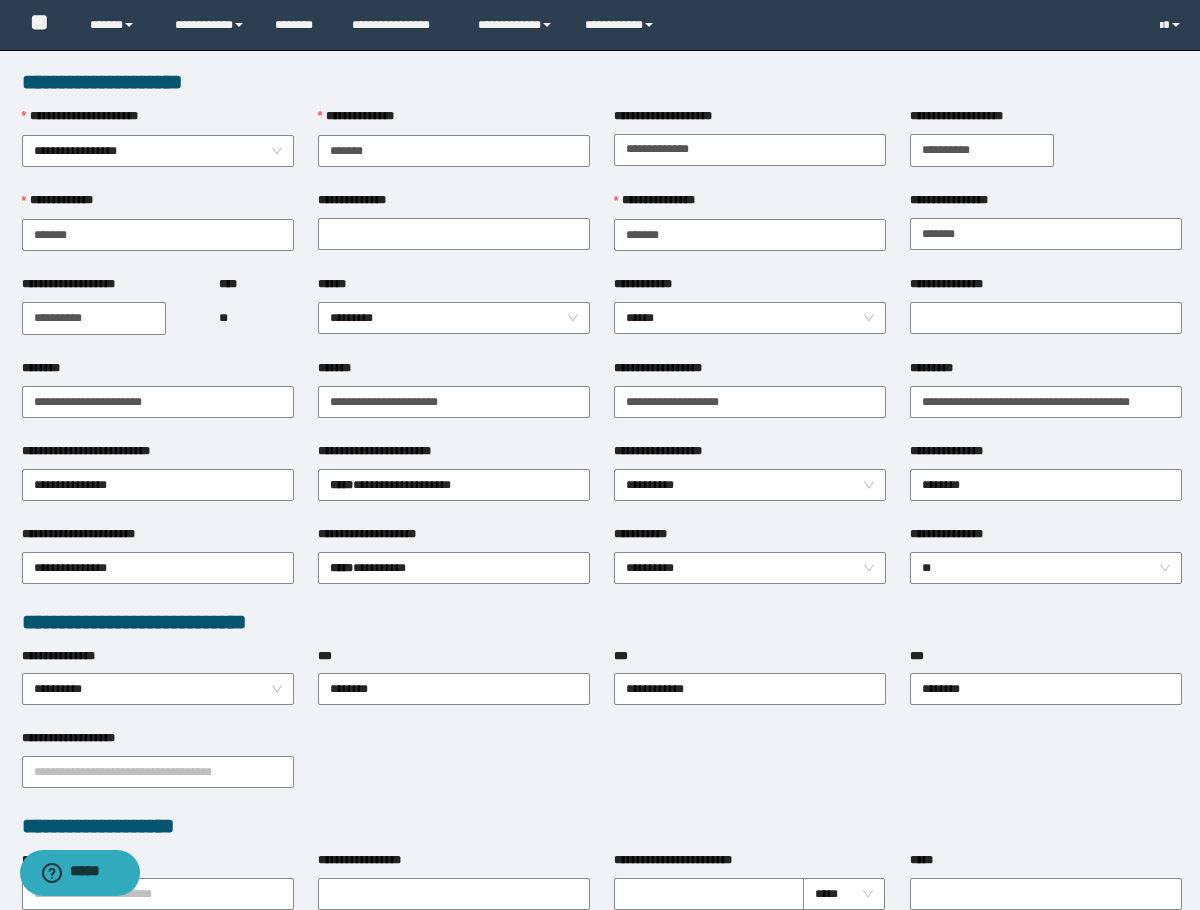 click on "****** *********" at bounding box center (454, 317) 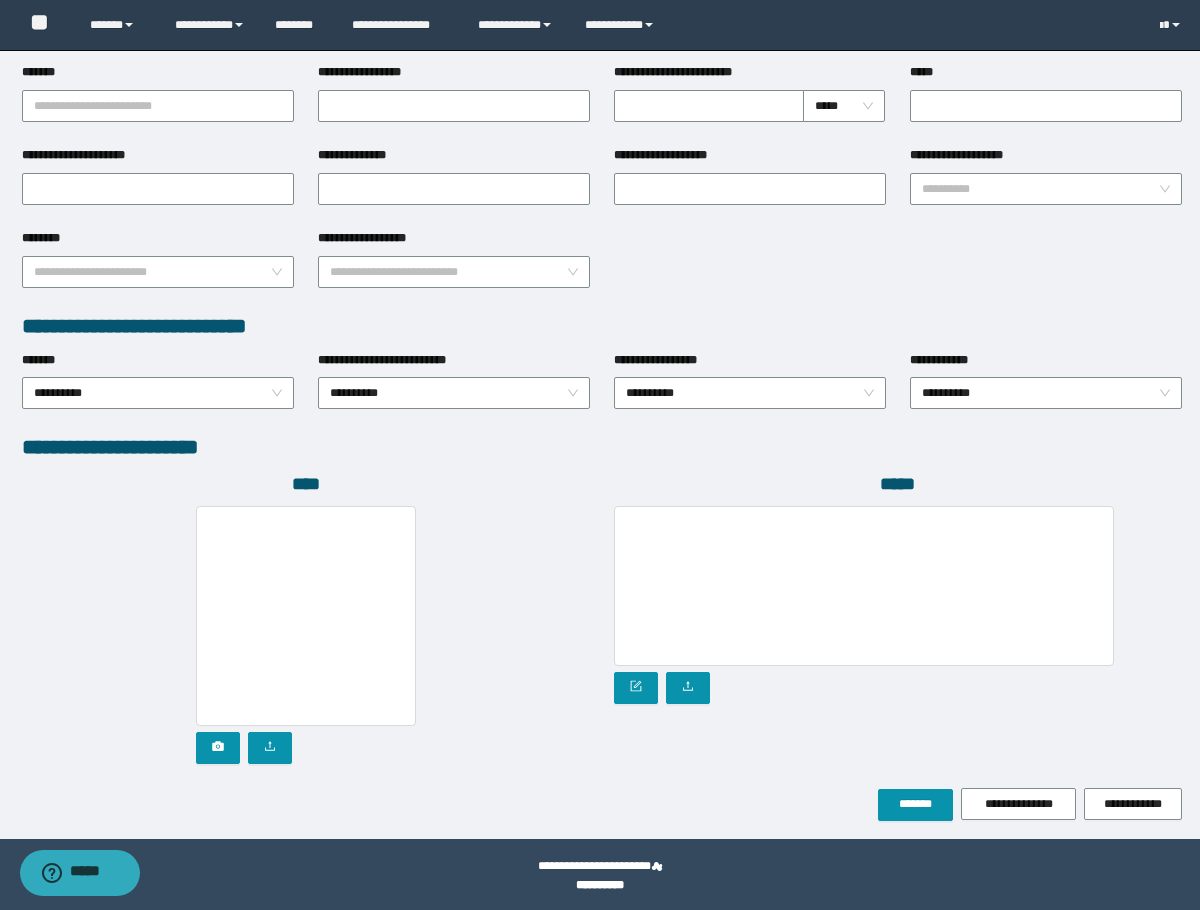 scroll, scrollTop: 793, scrollLeft: 0, axis: vertical 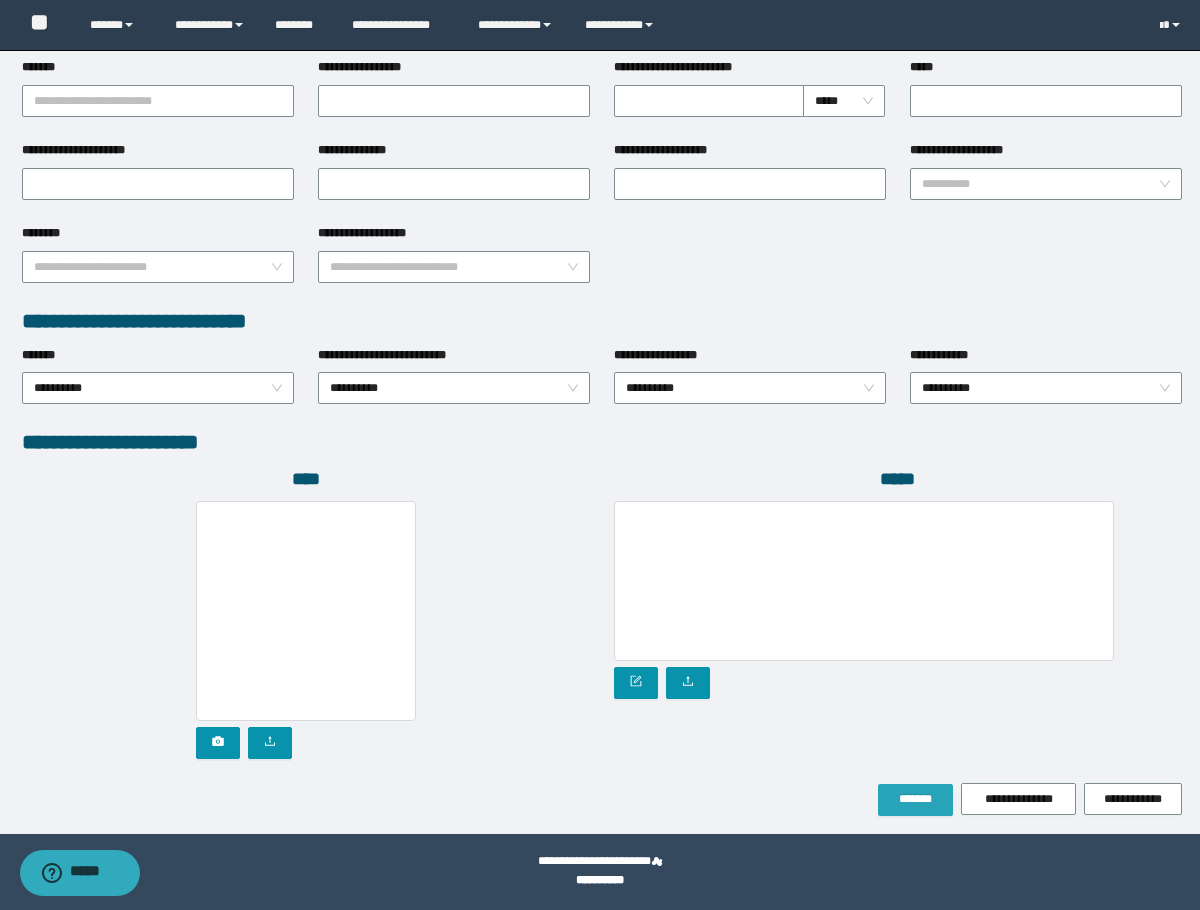 click on "*******" at bounding box center [915, 800] 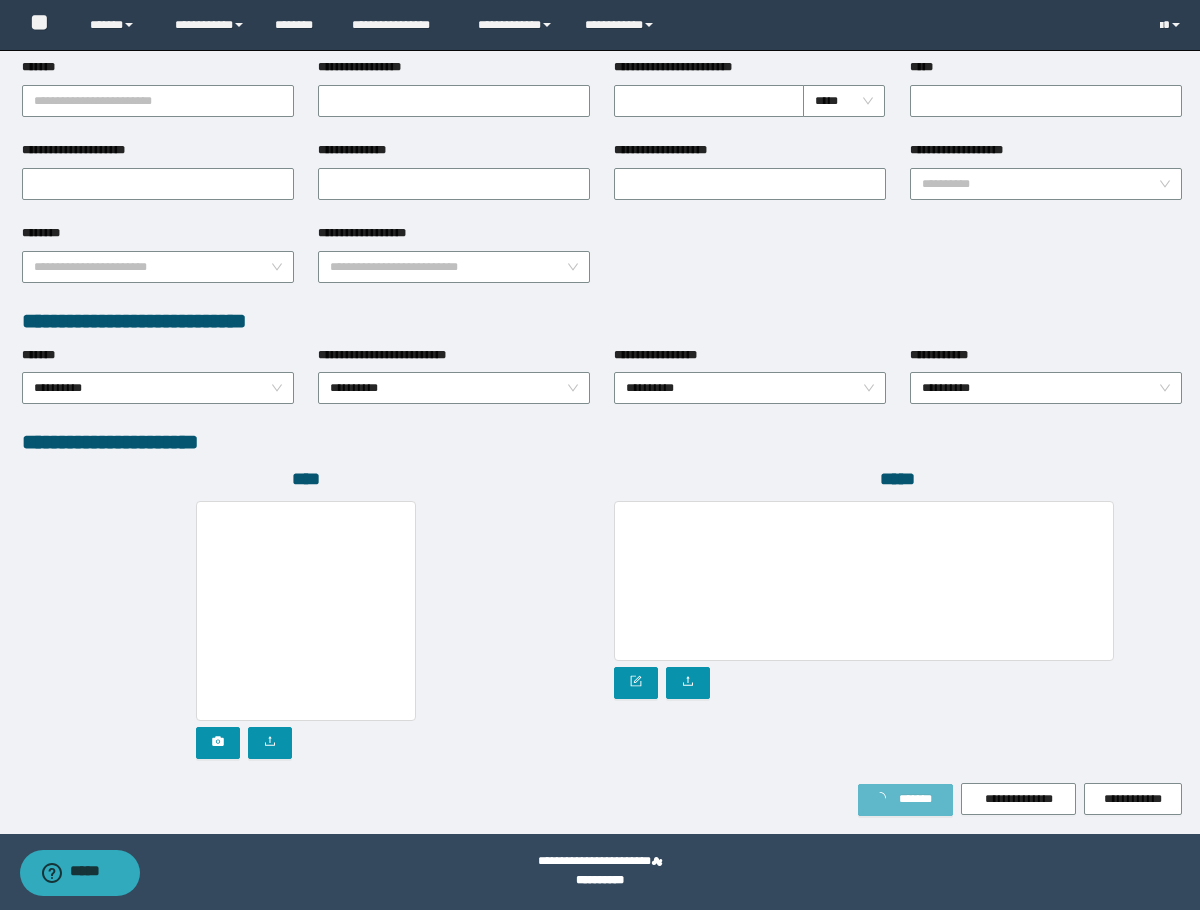 scroll, scrollTop: 846, scrollLeft: 0, axis: vertical 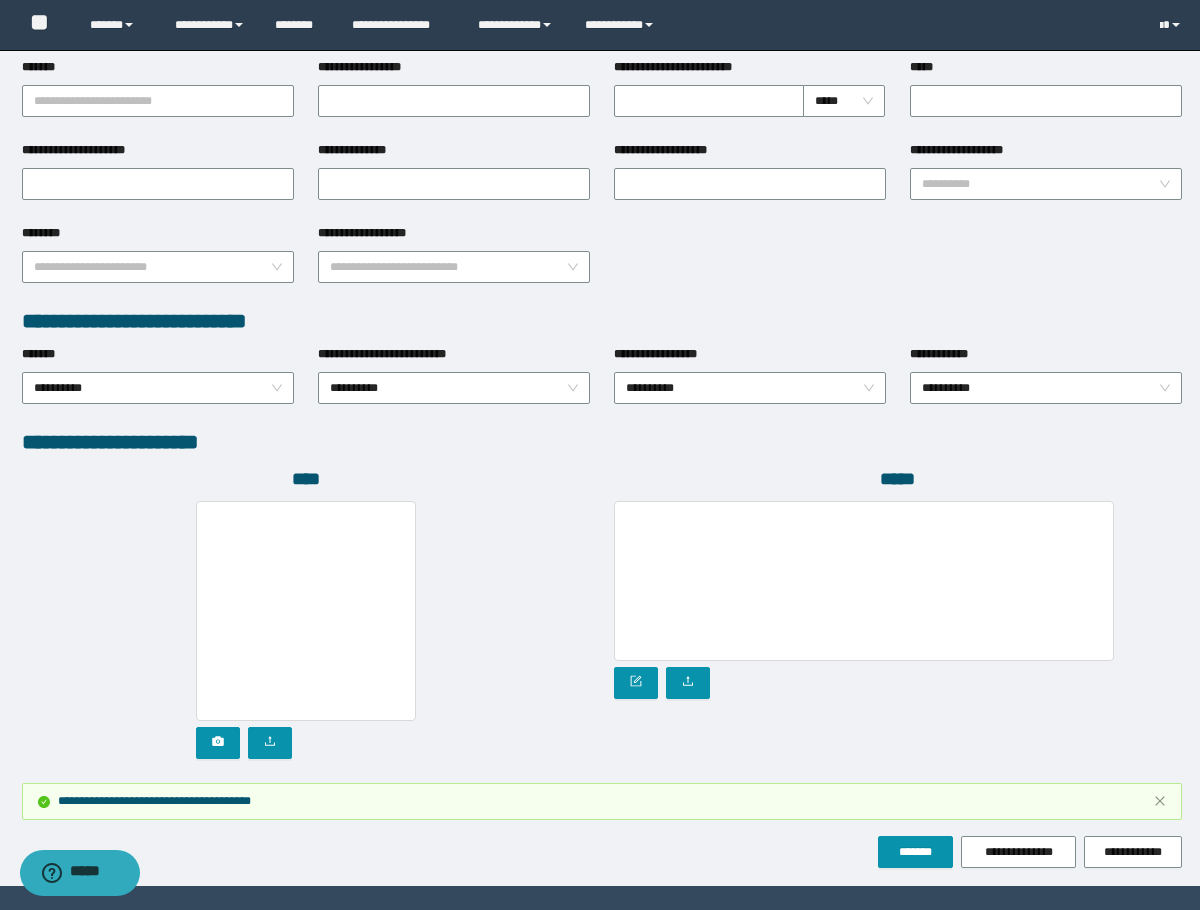 click on "**********" at bounding box center (602, 45) 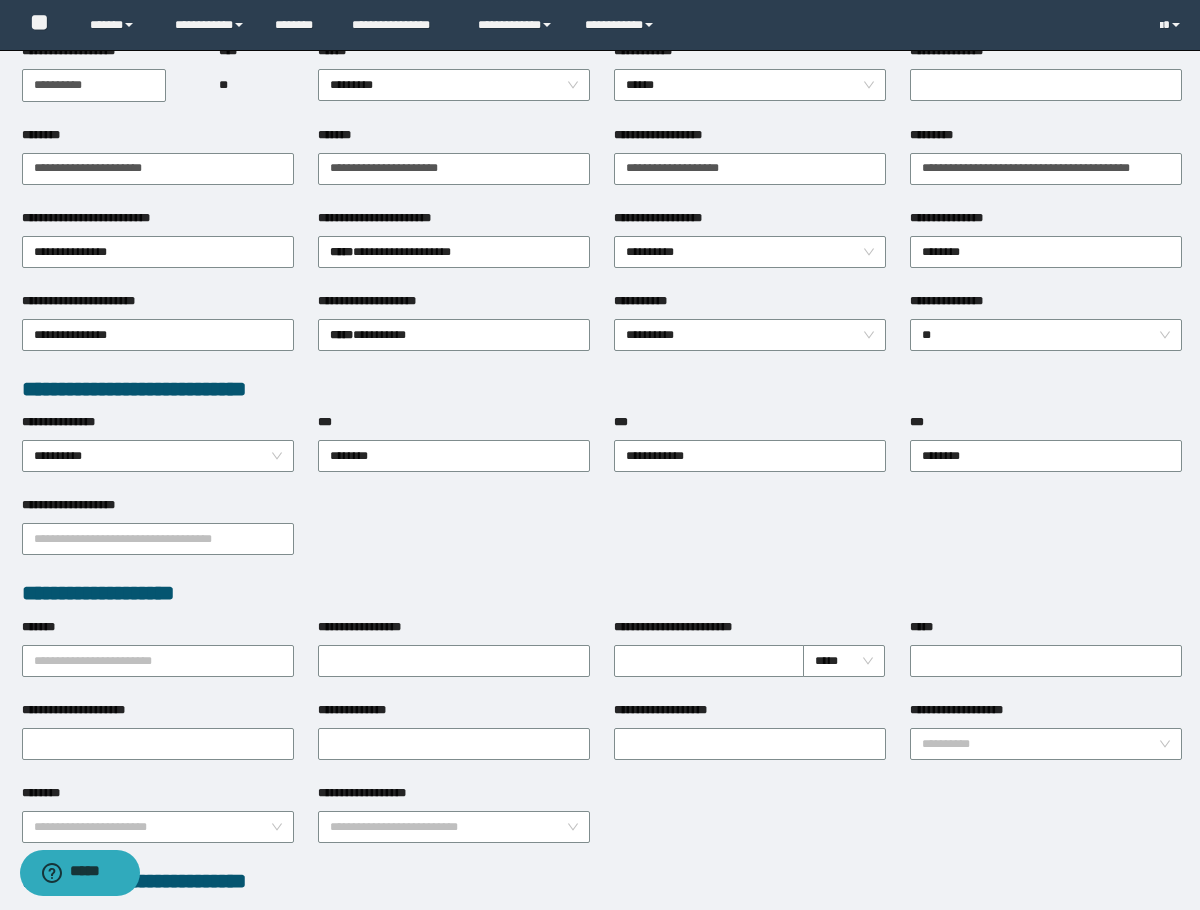scroll, scrollTop: 0, scrollLeft: 0, axis: both 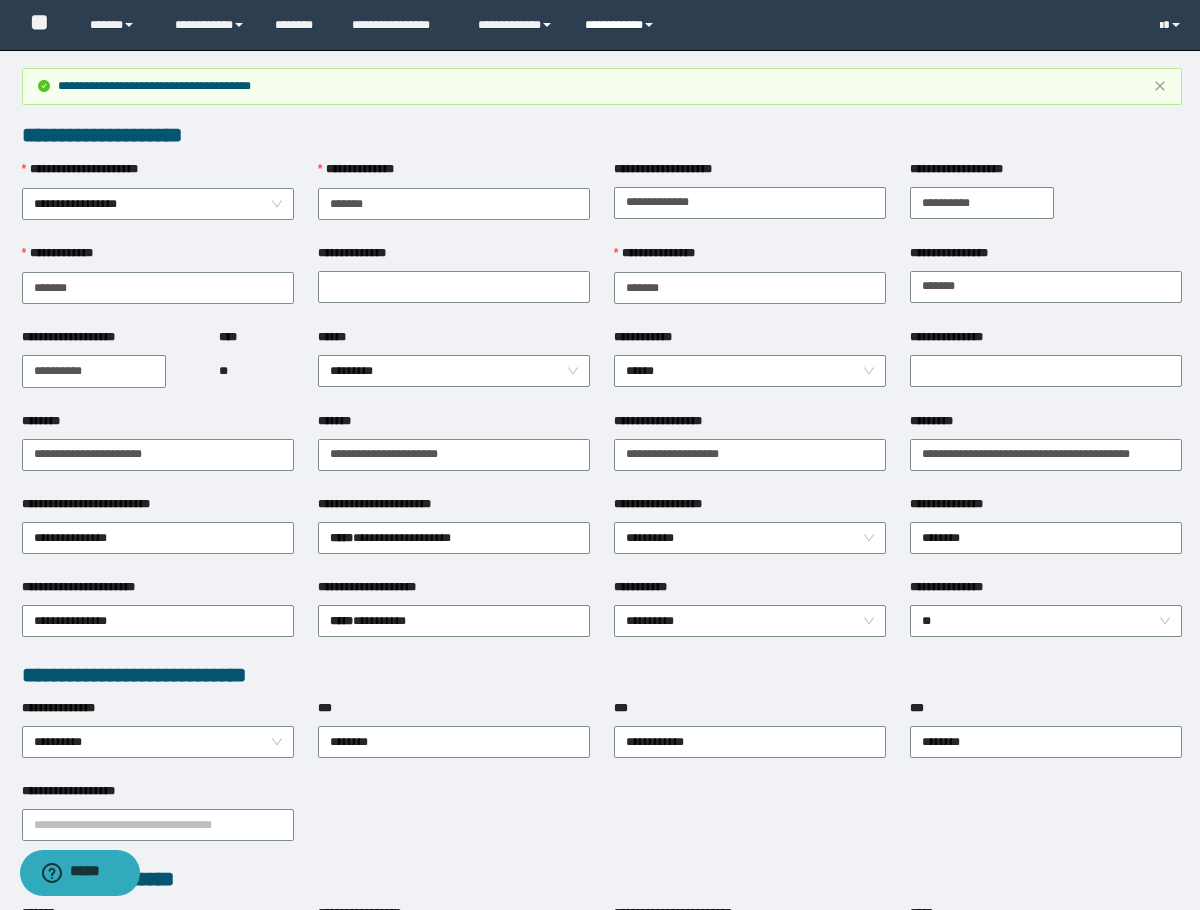 click on "**********" at bounding box center [622, 25] 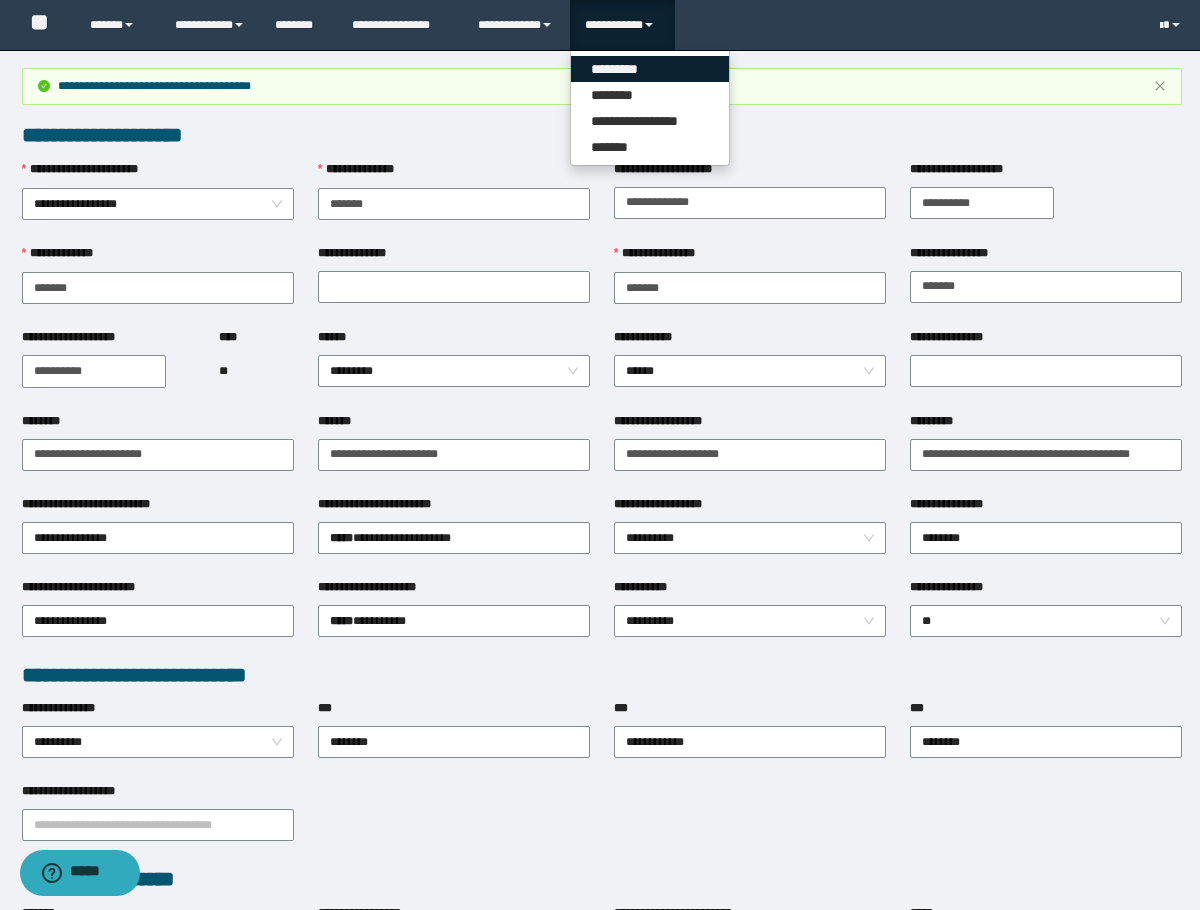 click on "*********" at bounding box center (650, 69) 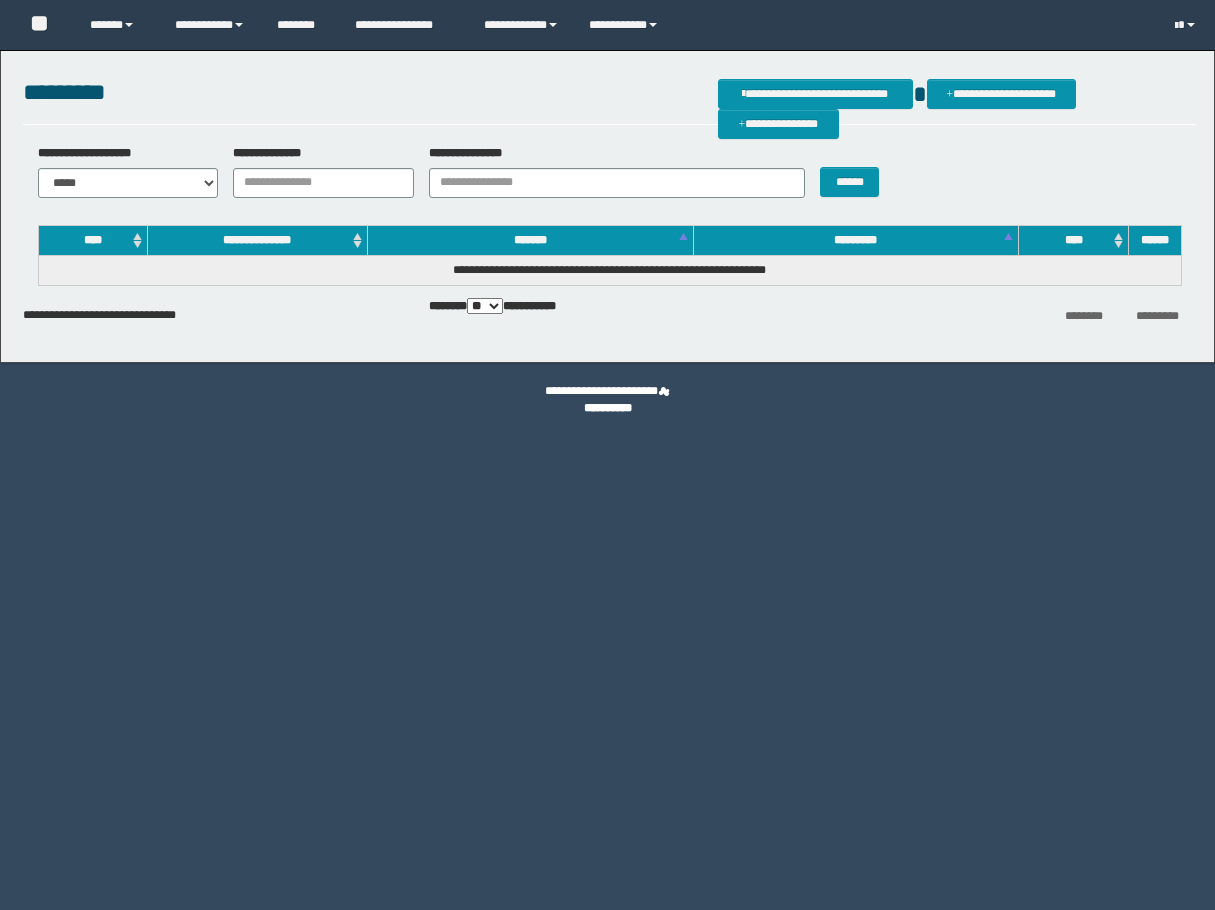 scroll, scrollTop: 0, scrollLeft: 0, axis: both 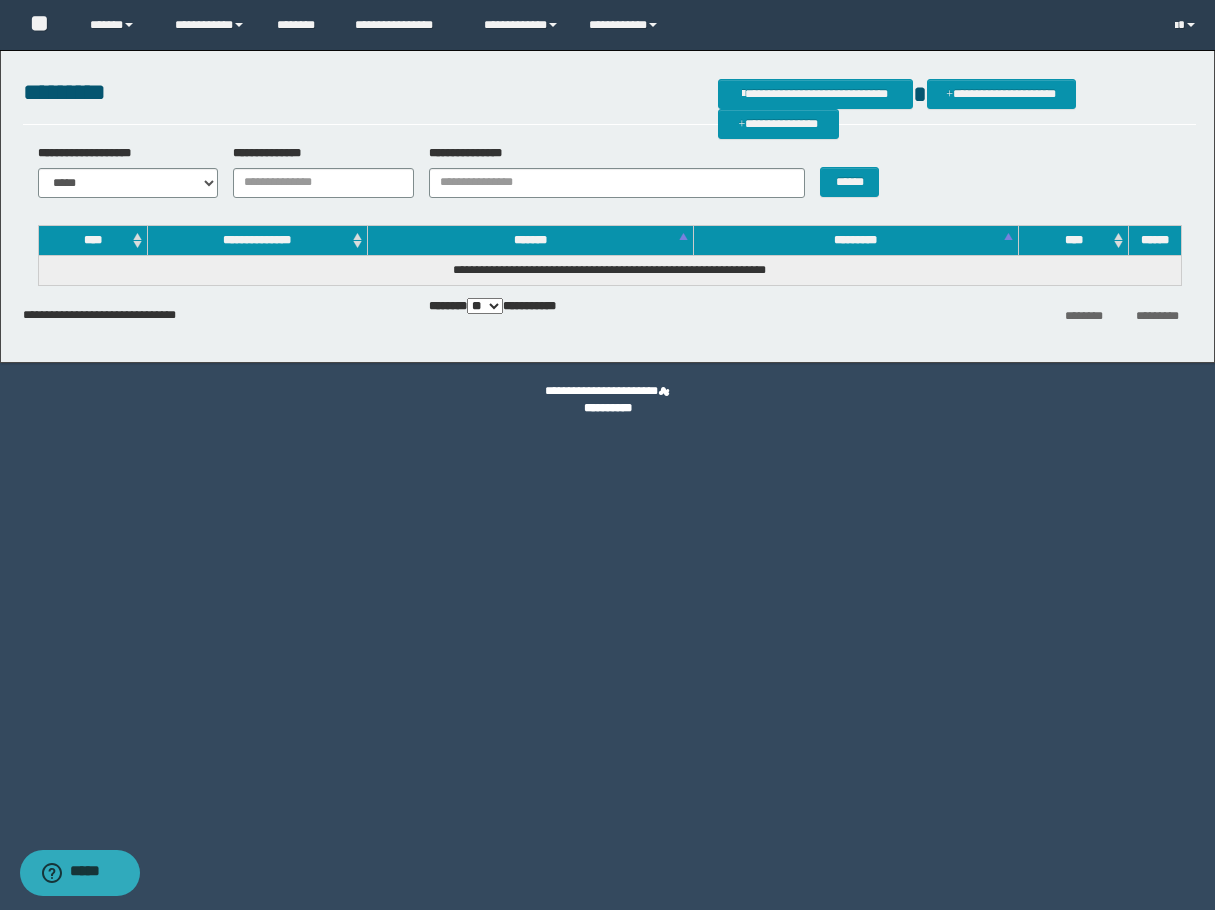 click on "**********" at bounding box center [121, 171] 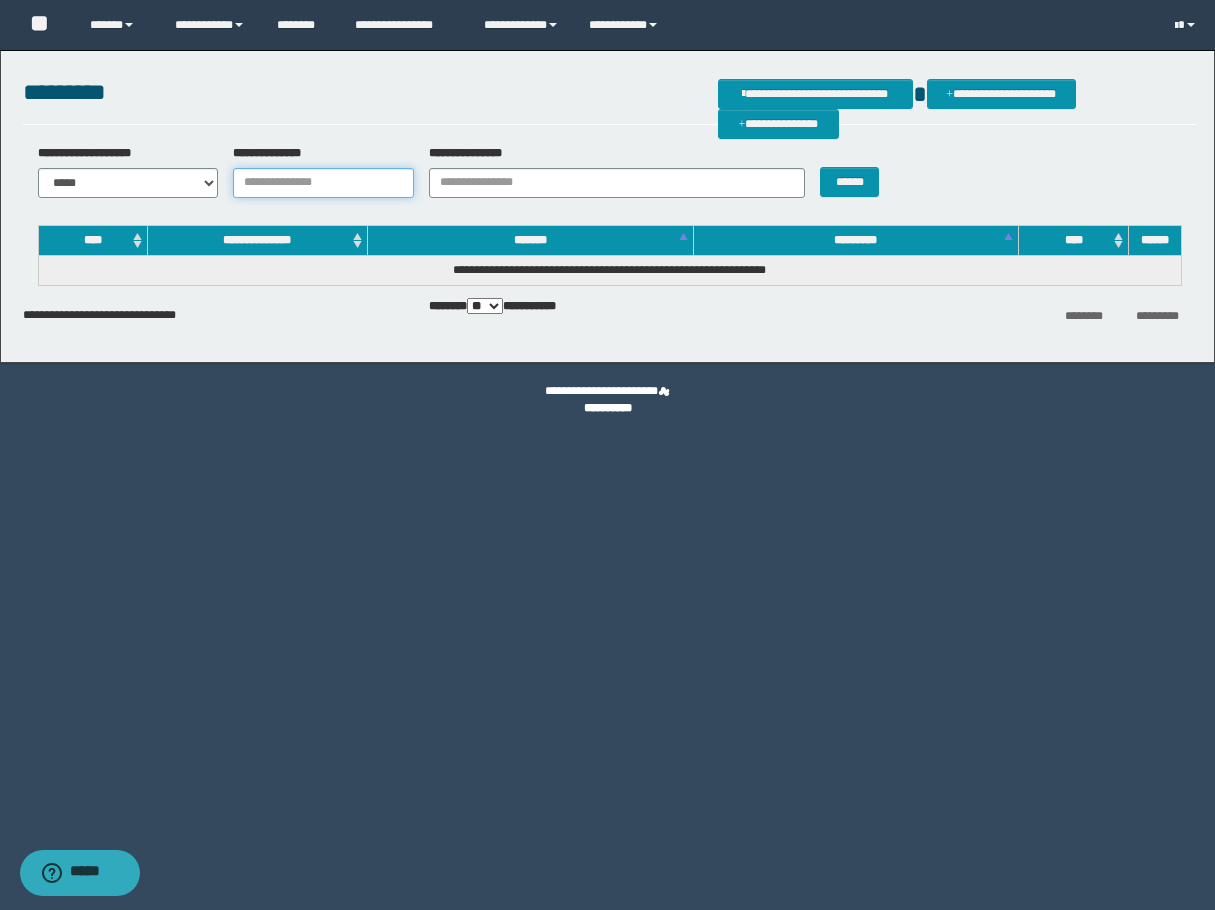 click on "**********" at bounding box center [323, 183] 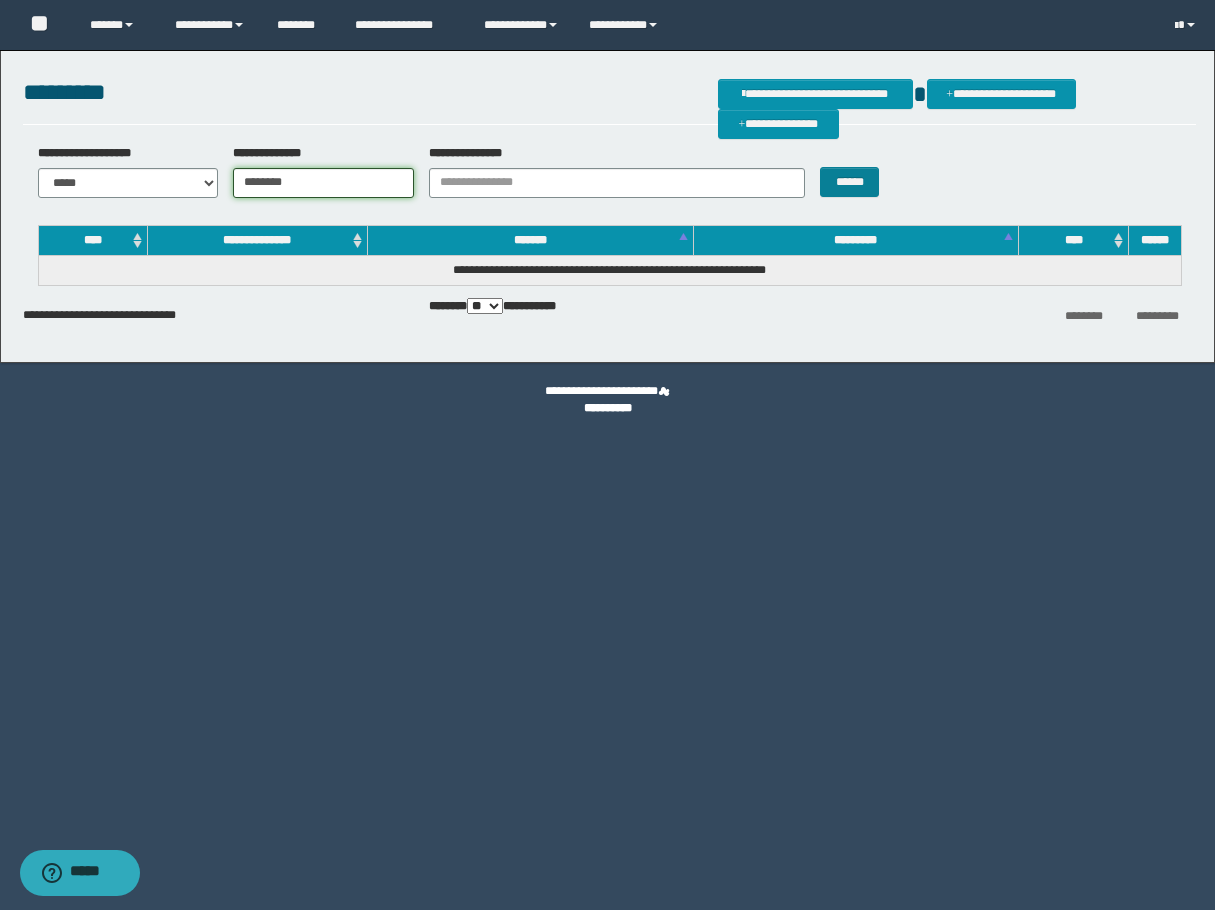 type on "********" 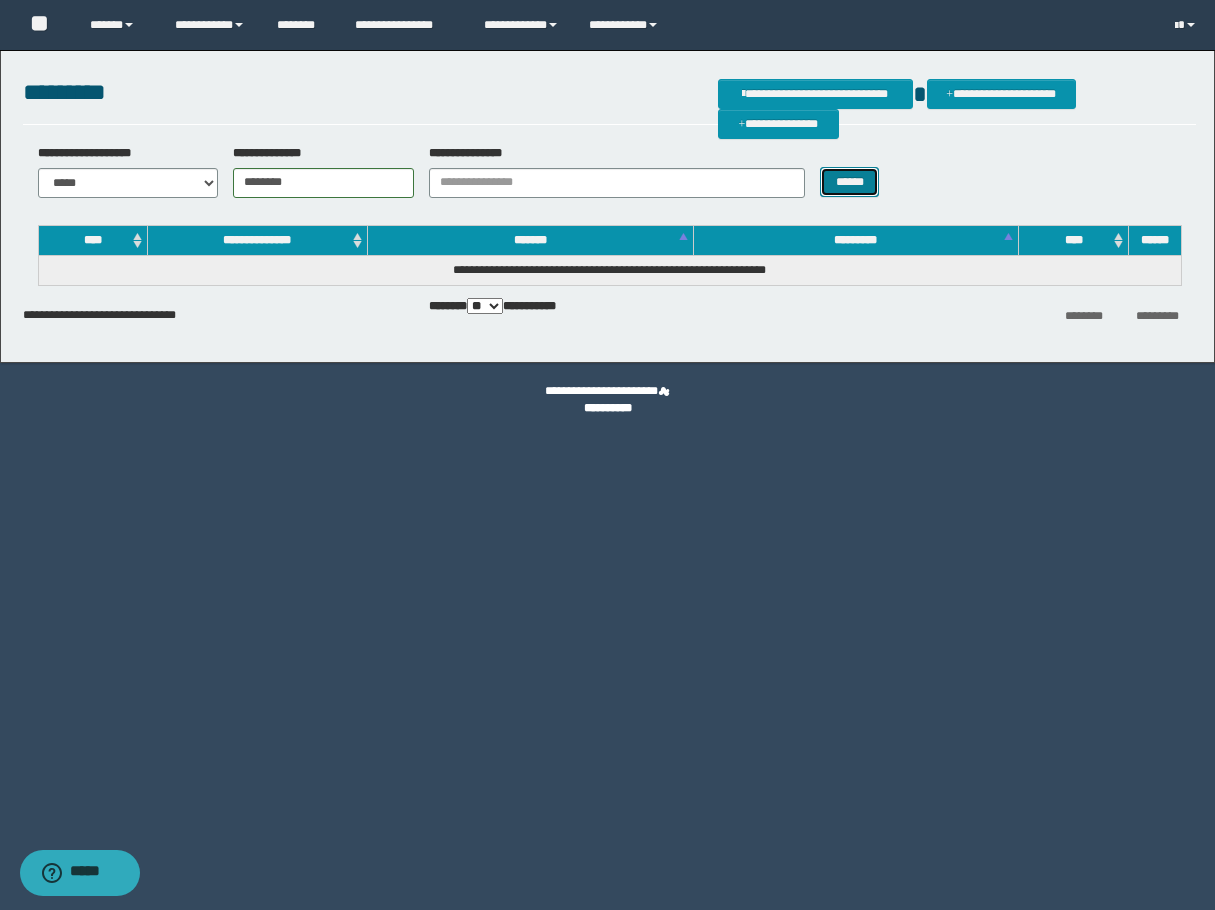 click on "******" at bounding box center (849, 182) 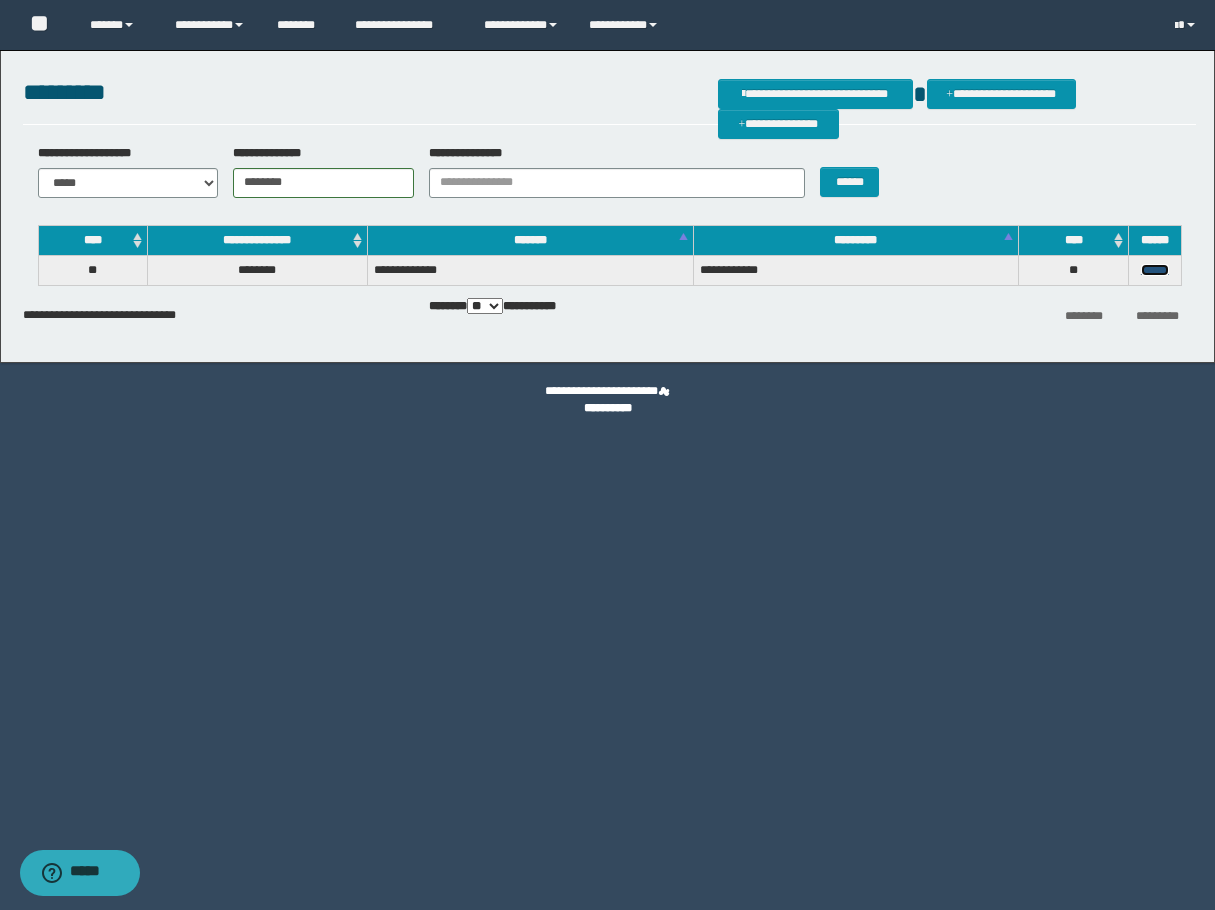 click on "******" at bounding box center (1155, 270) 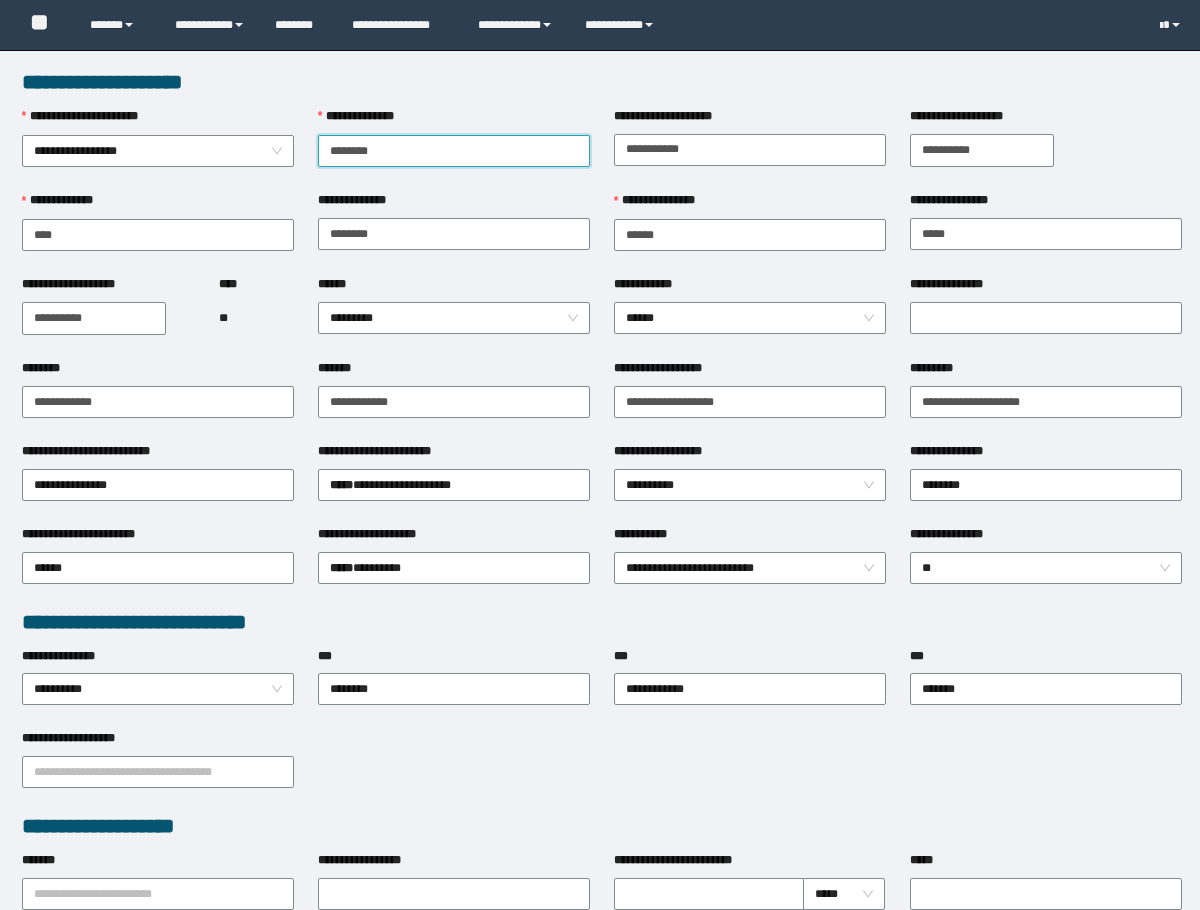 scroll, scrollTop: 0, scrollLeft: 0, axis: both 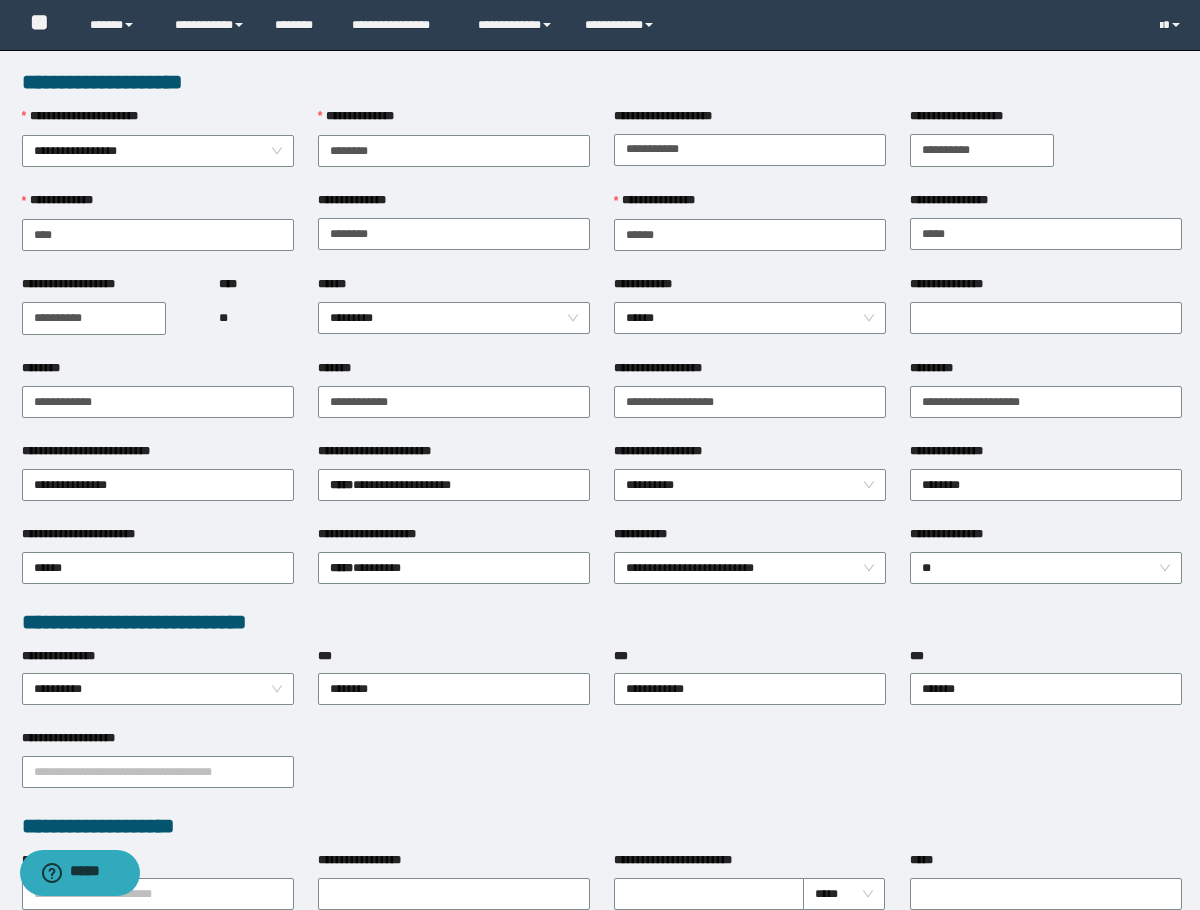 click on "**********" at bounding box center (454, 121) 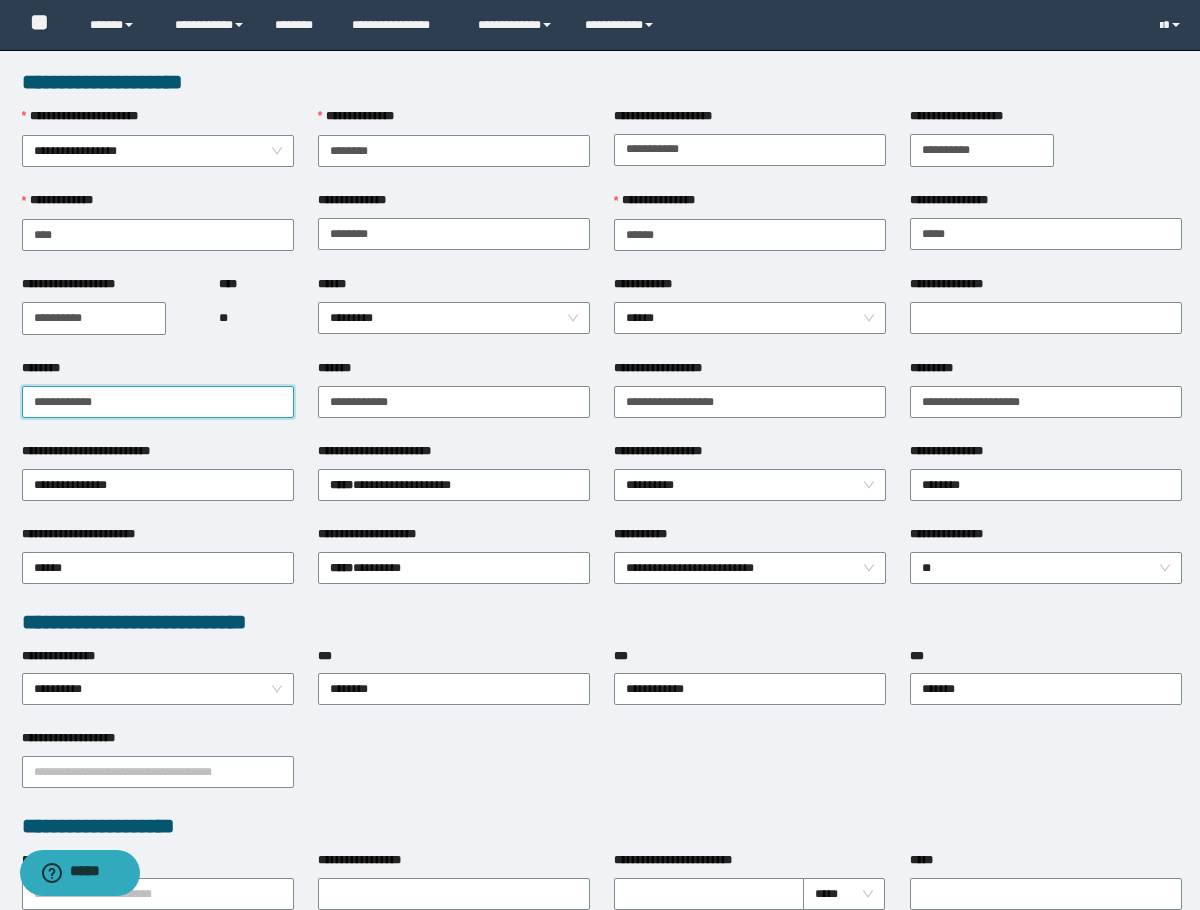 click on "**********" at bounding box center (158, 402) 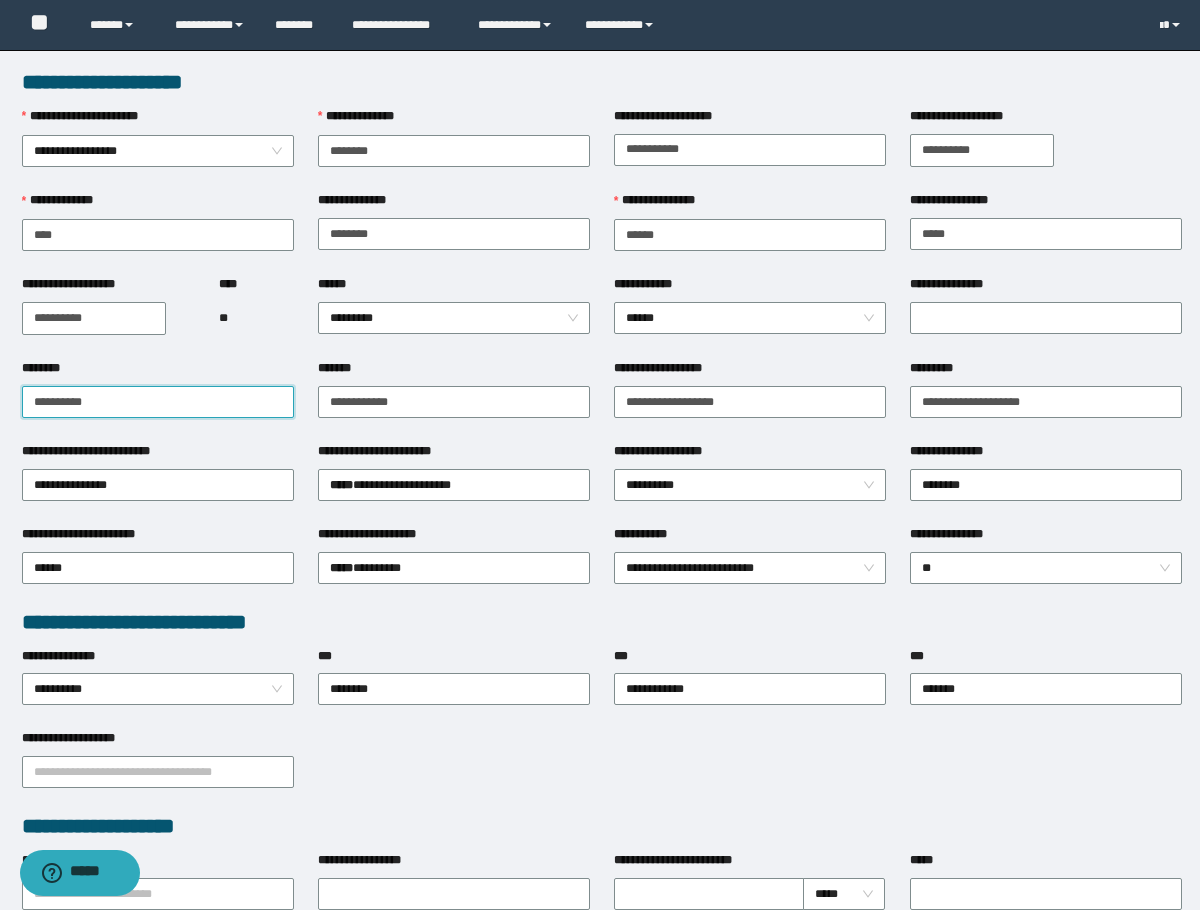 type on "**********" 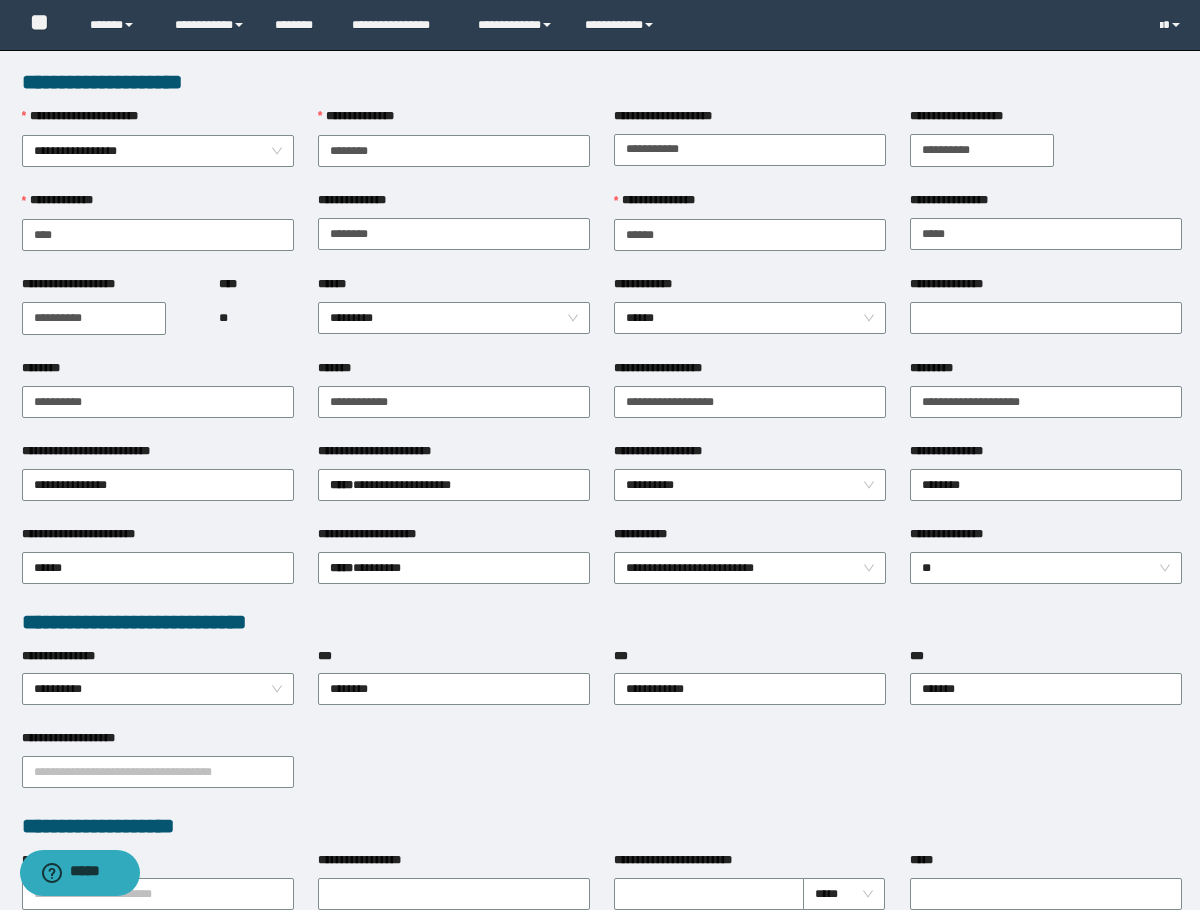 click on "**** **" at bounding box center [256, 317] 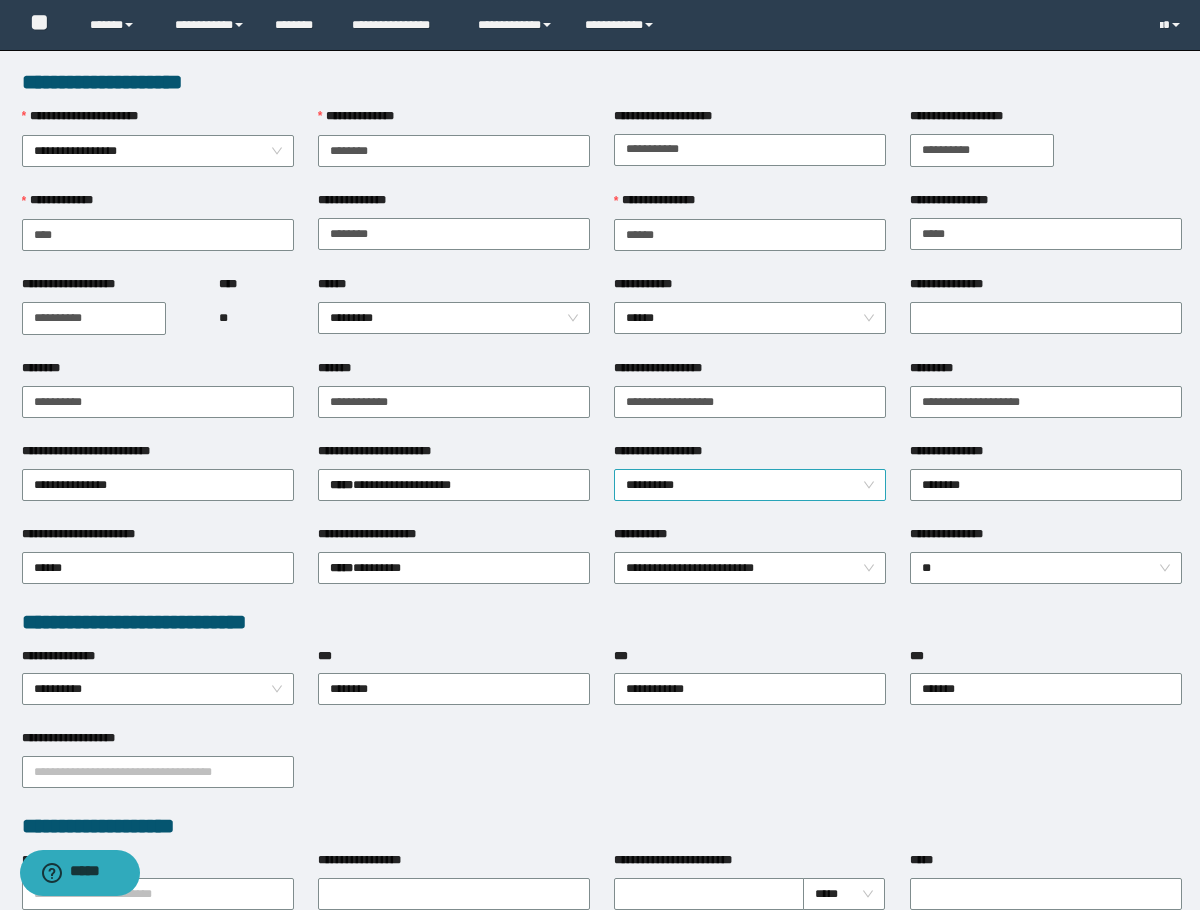 click on "**********" at bounding box center [750, 485] 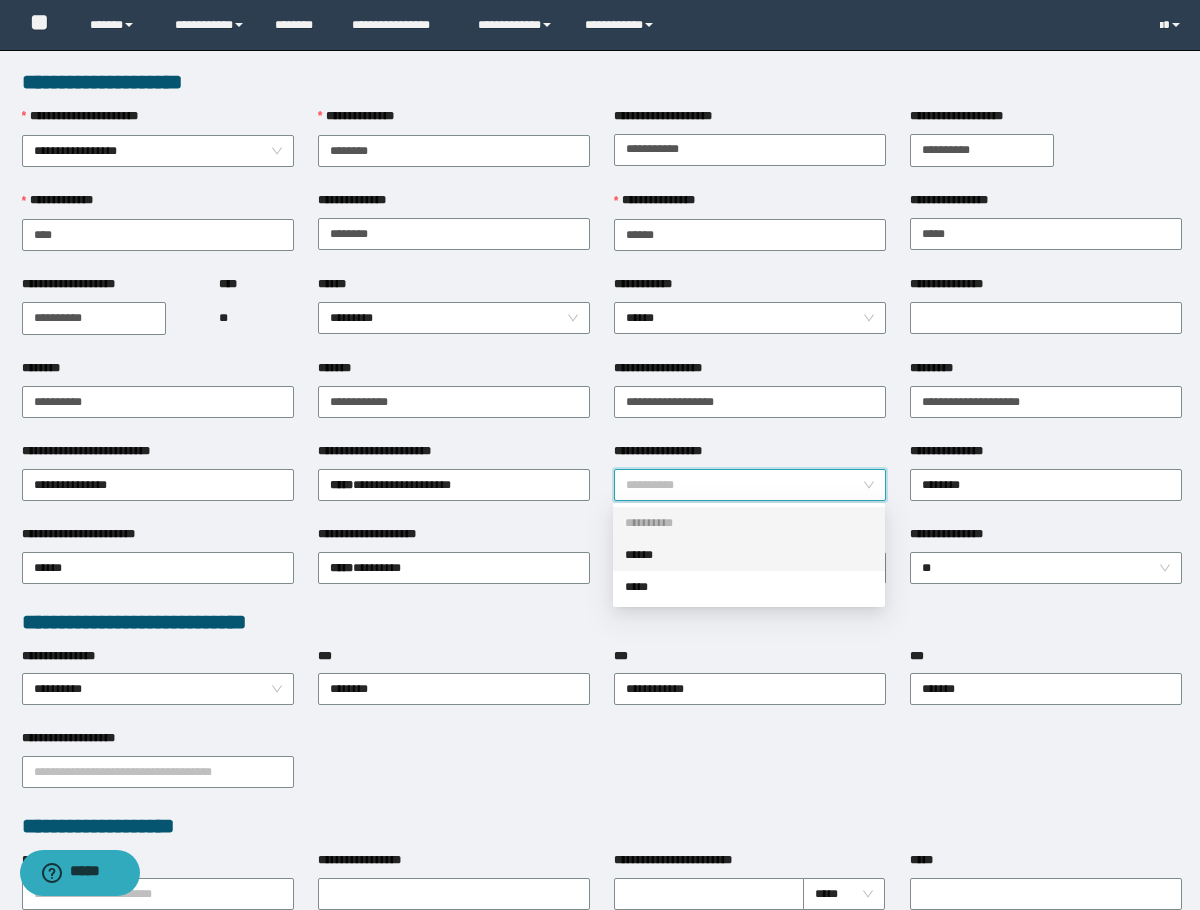 click on "******" at bounding box center [749, 555] 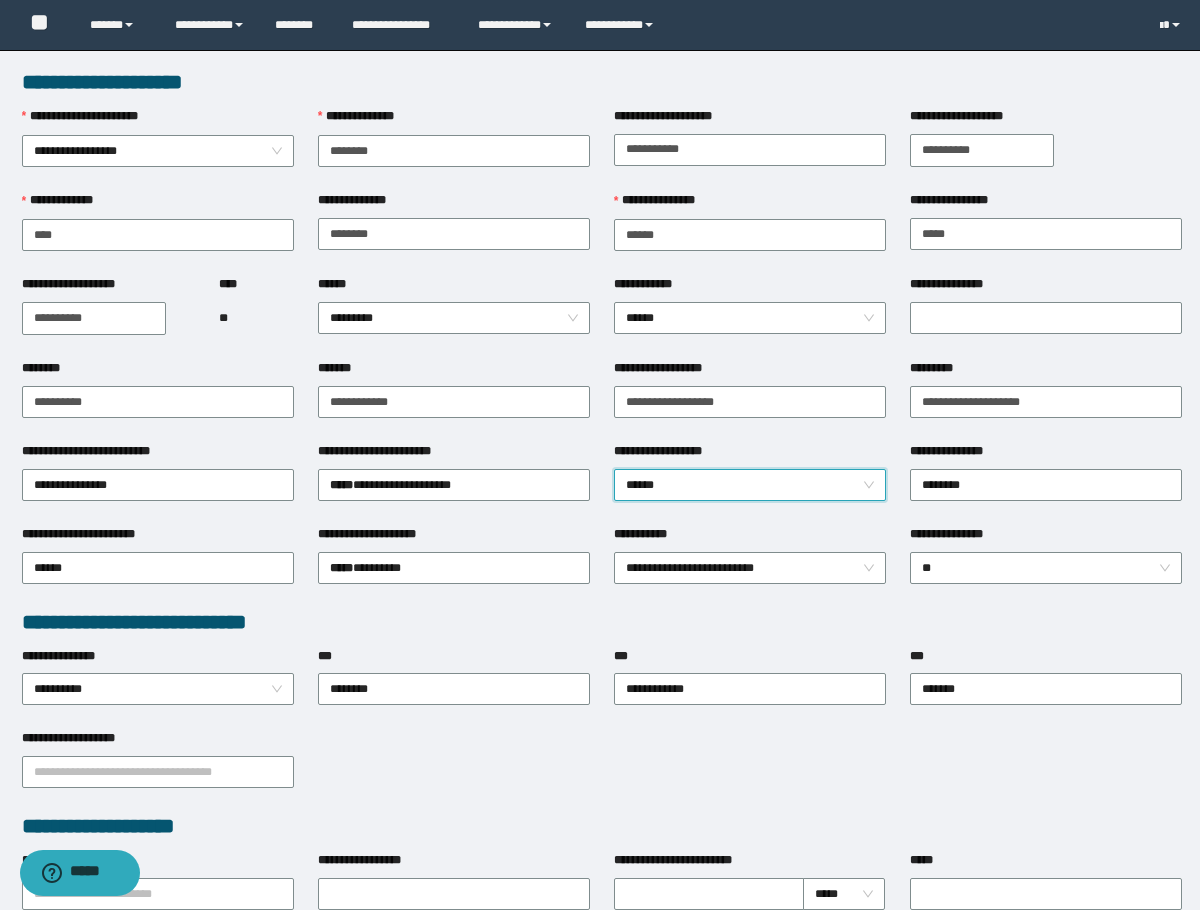 click on "**********" at bounding box center (750, 400) 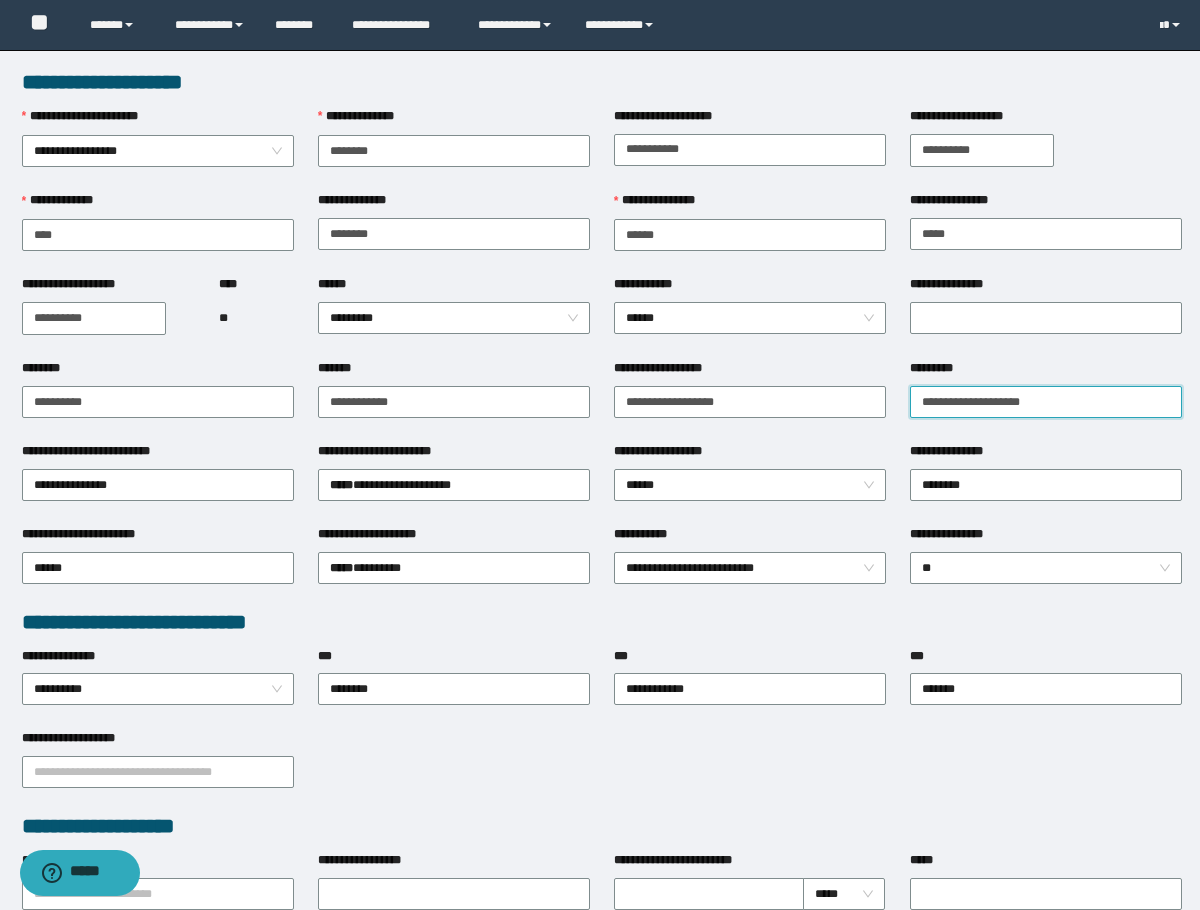 drag, startPoint x: 946, startPoint y: 412, endPoint x: 930, endPoint y: 419, distance: 17.464249 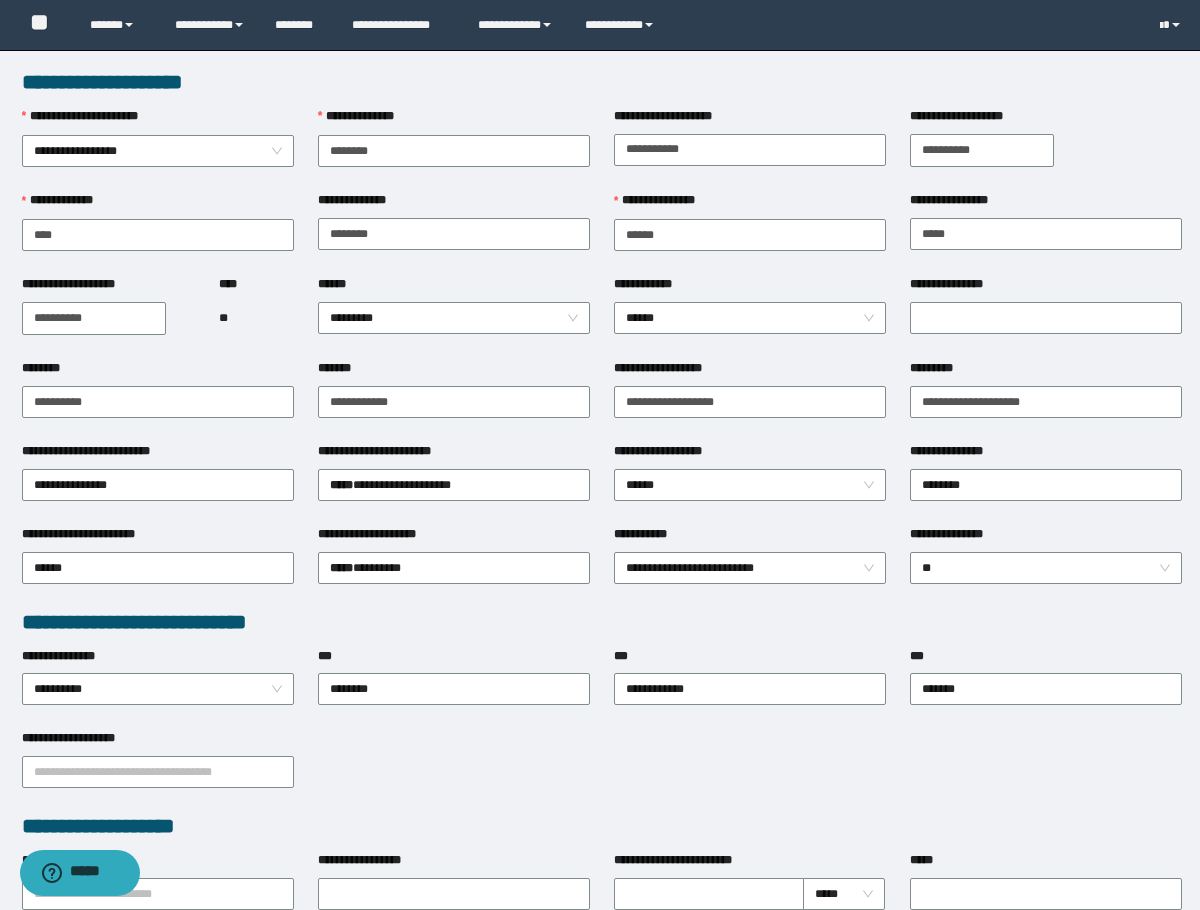 click on "**********" at bounding box center [750, 400] 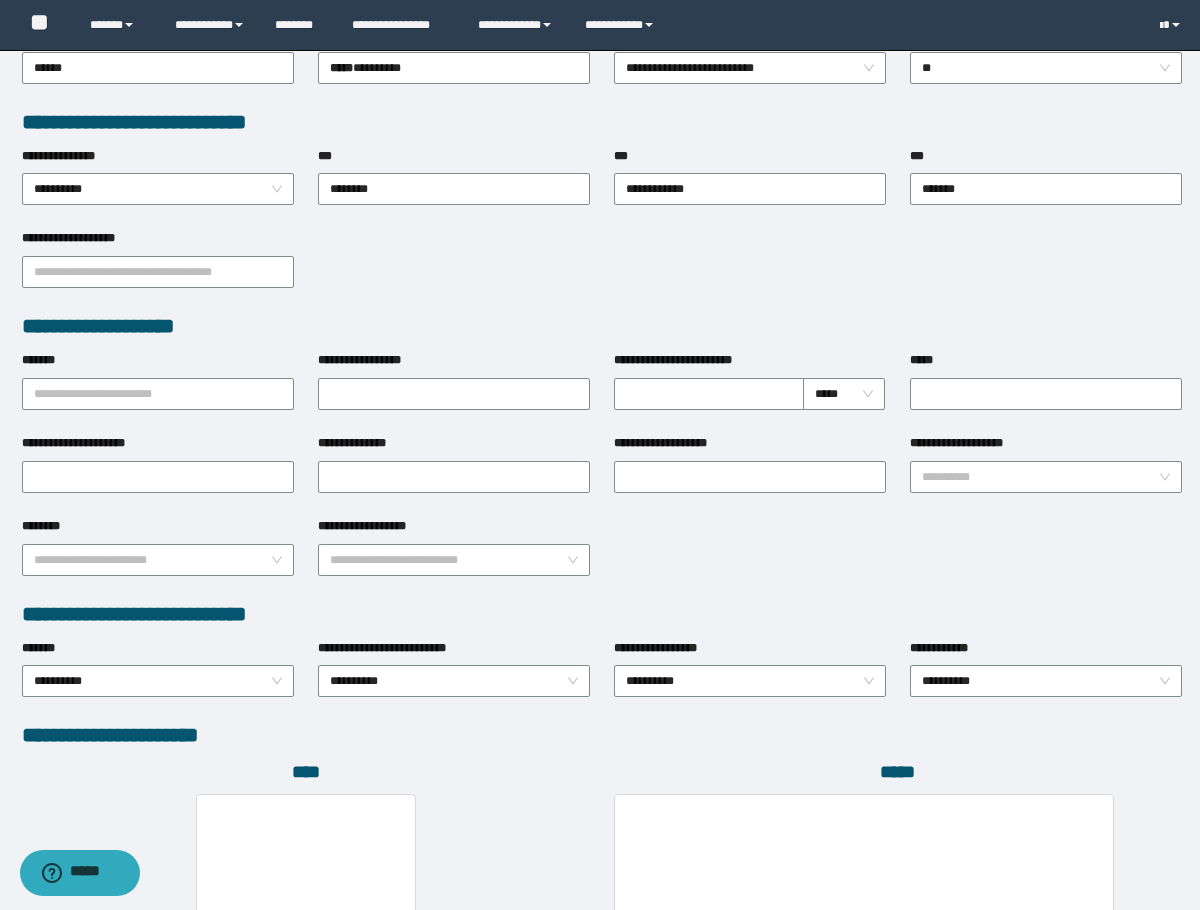 scroll, scrollTop: 793, scrollLeft: 0, axis: vertical 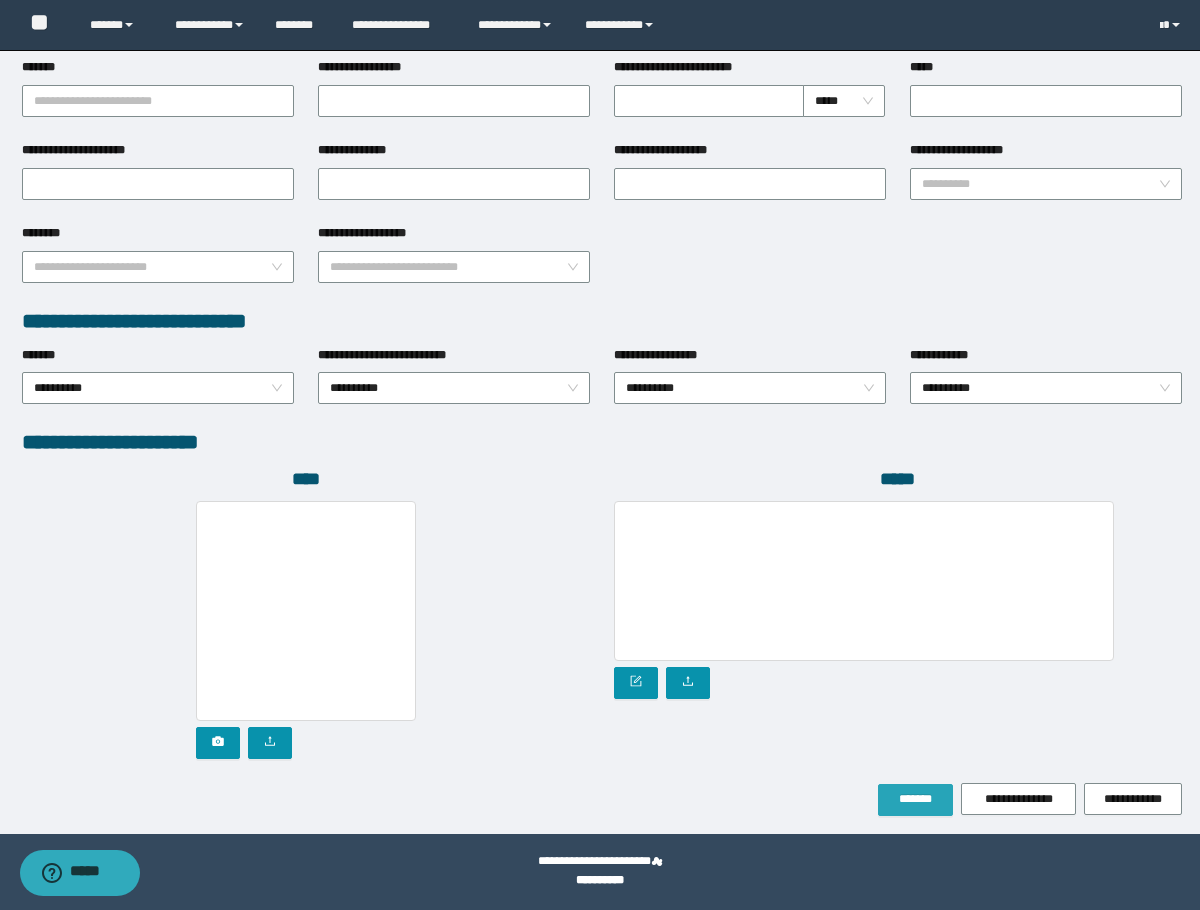 click on "*******" at bounding box center (915, 800) 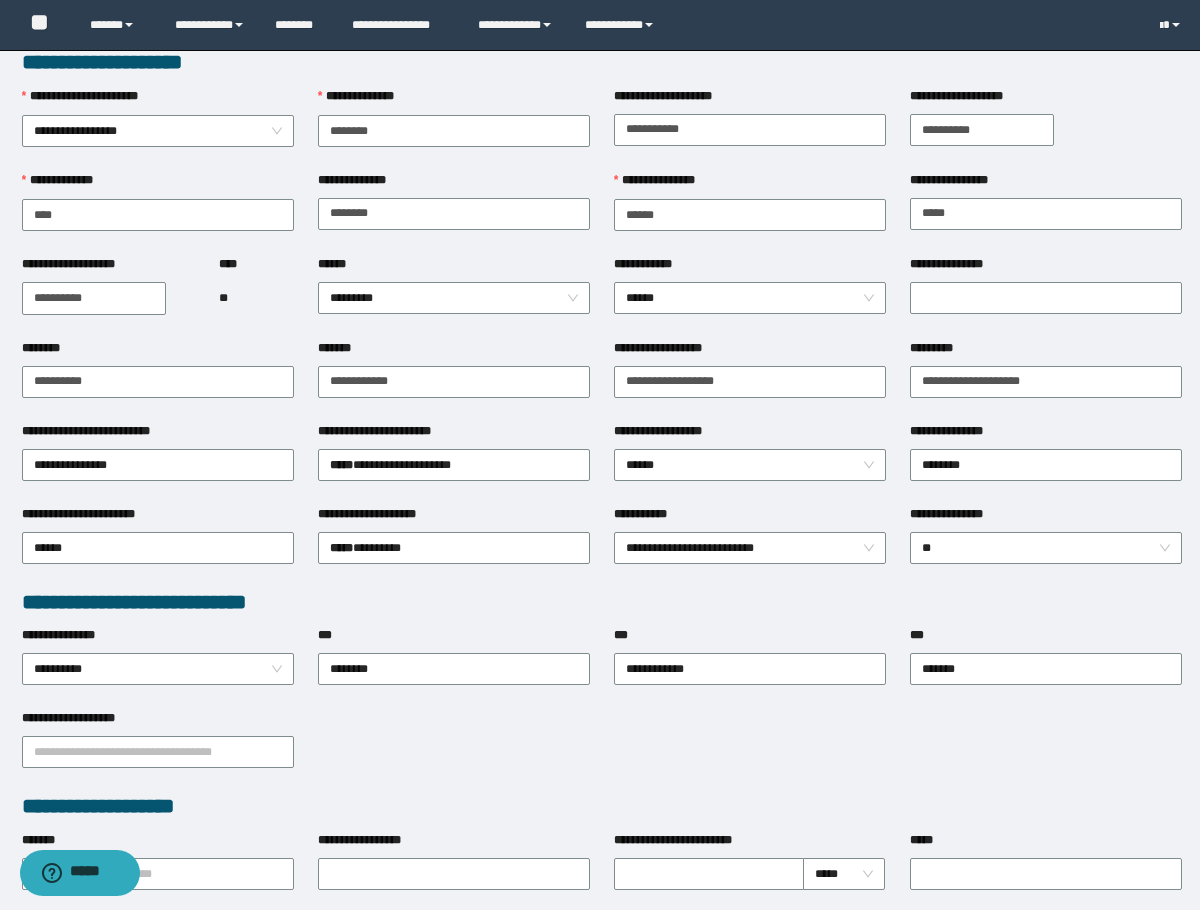 scroll, scrollTop: 0, scrollLeft: 0, axis: both 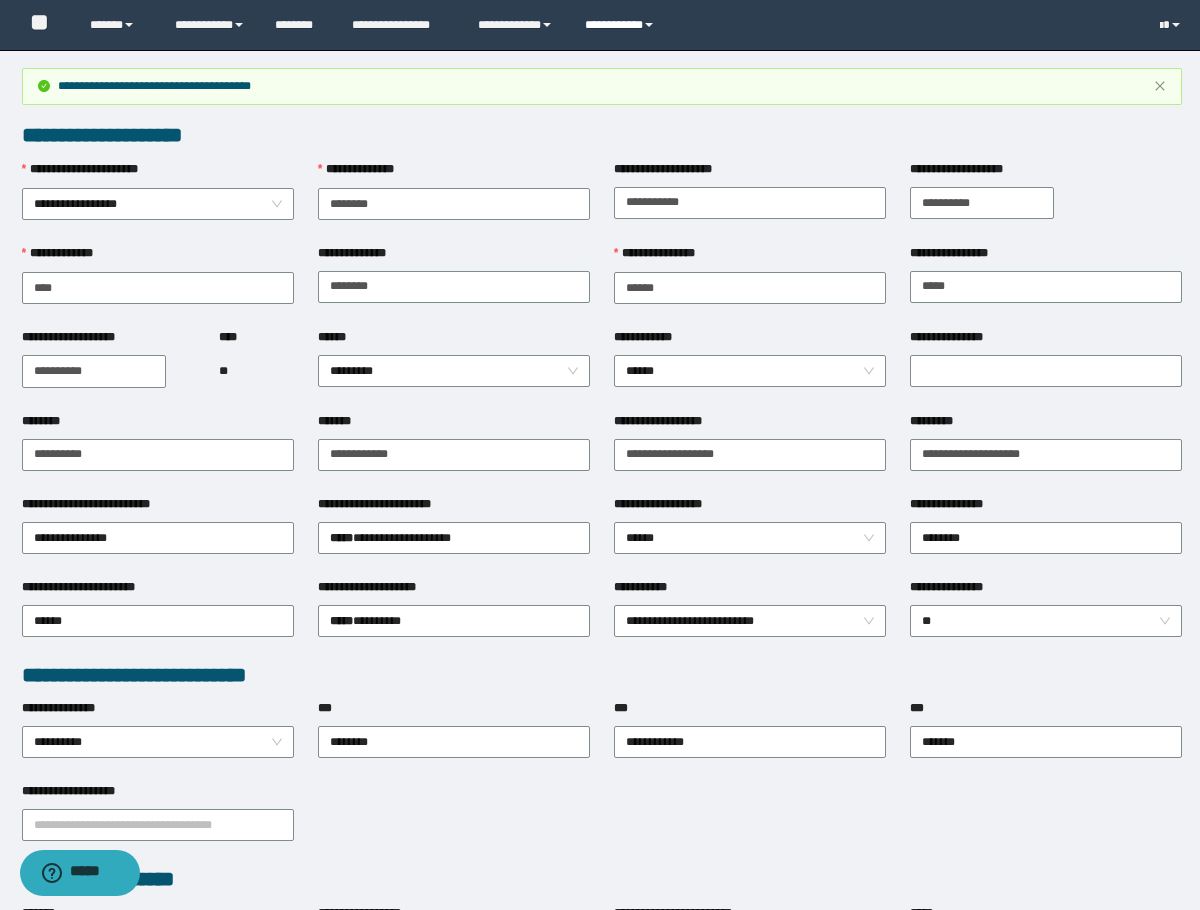 click on "**********" at bounding box center (622, 25) 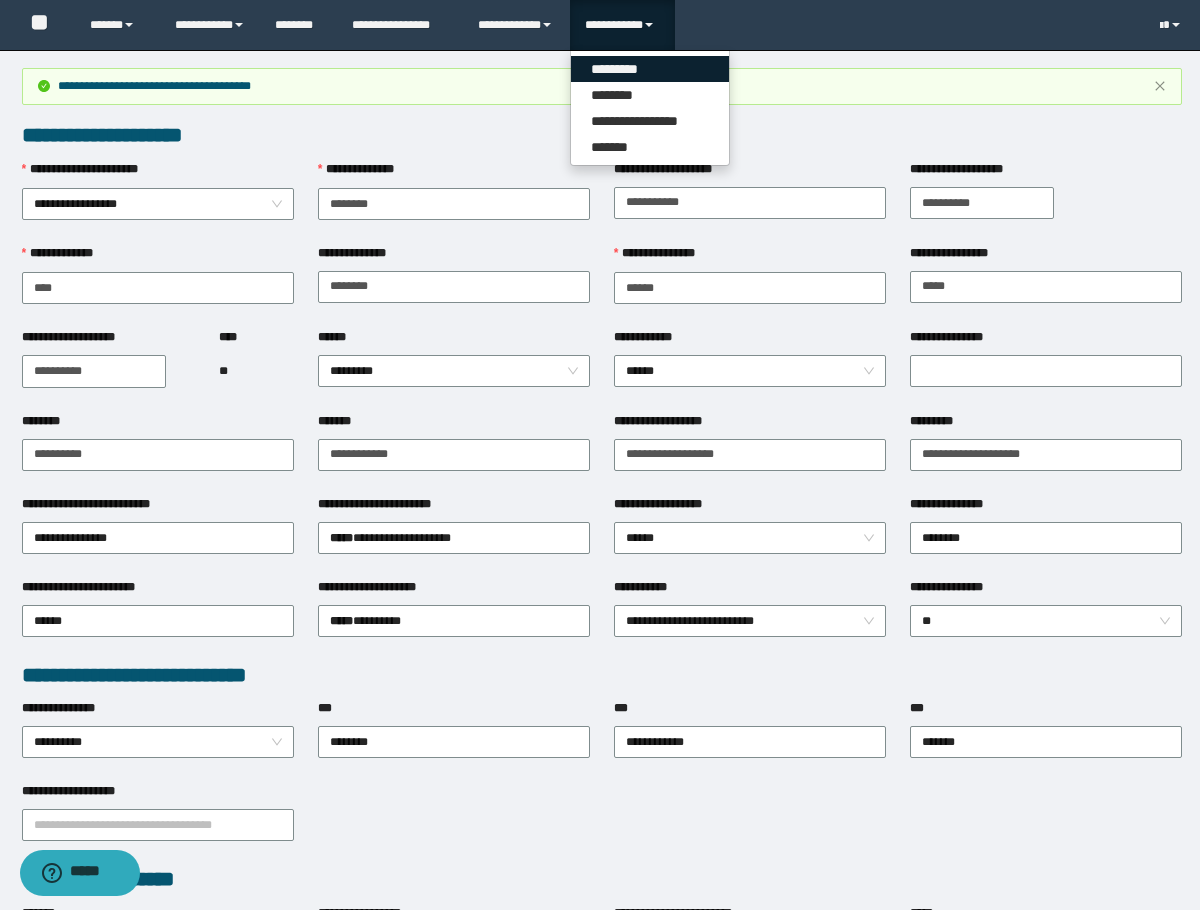 click on "*********" at bounding box center [650, 69] 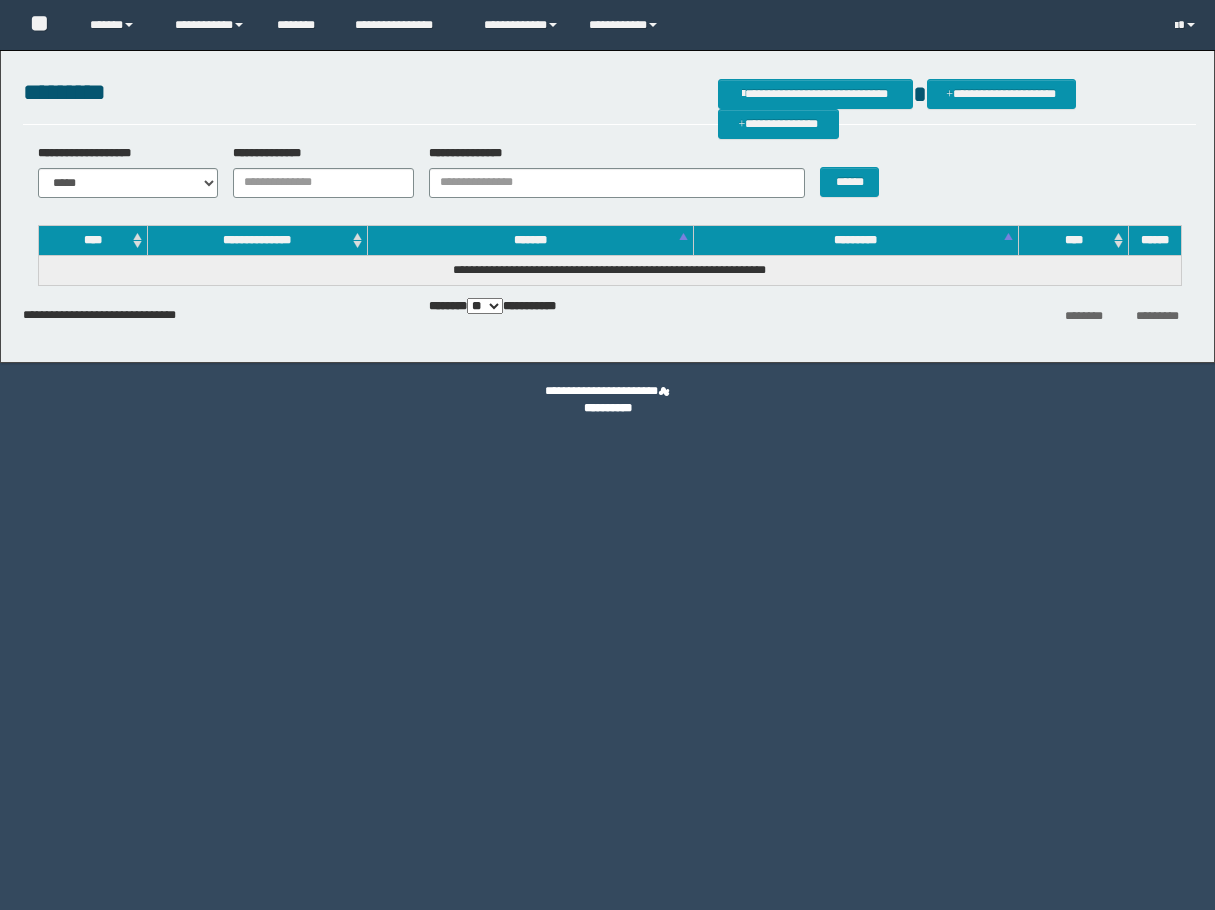 scroll, scrollTop: 0, scrollLeft: 0, axis: both 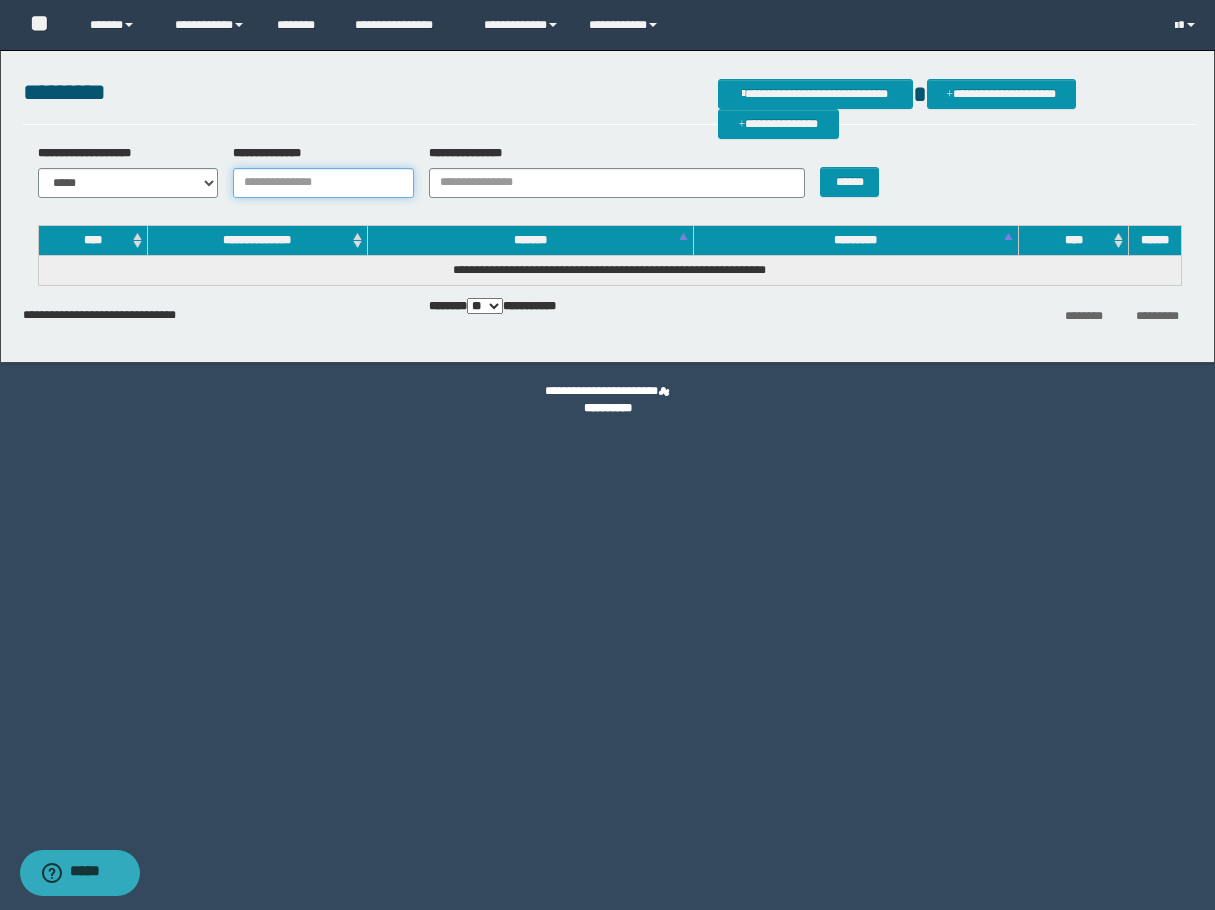 click on "**********" at bounding box center (323, 183) 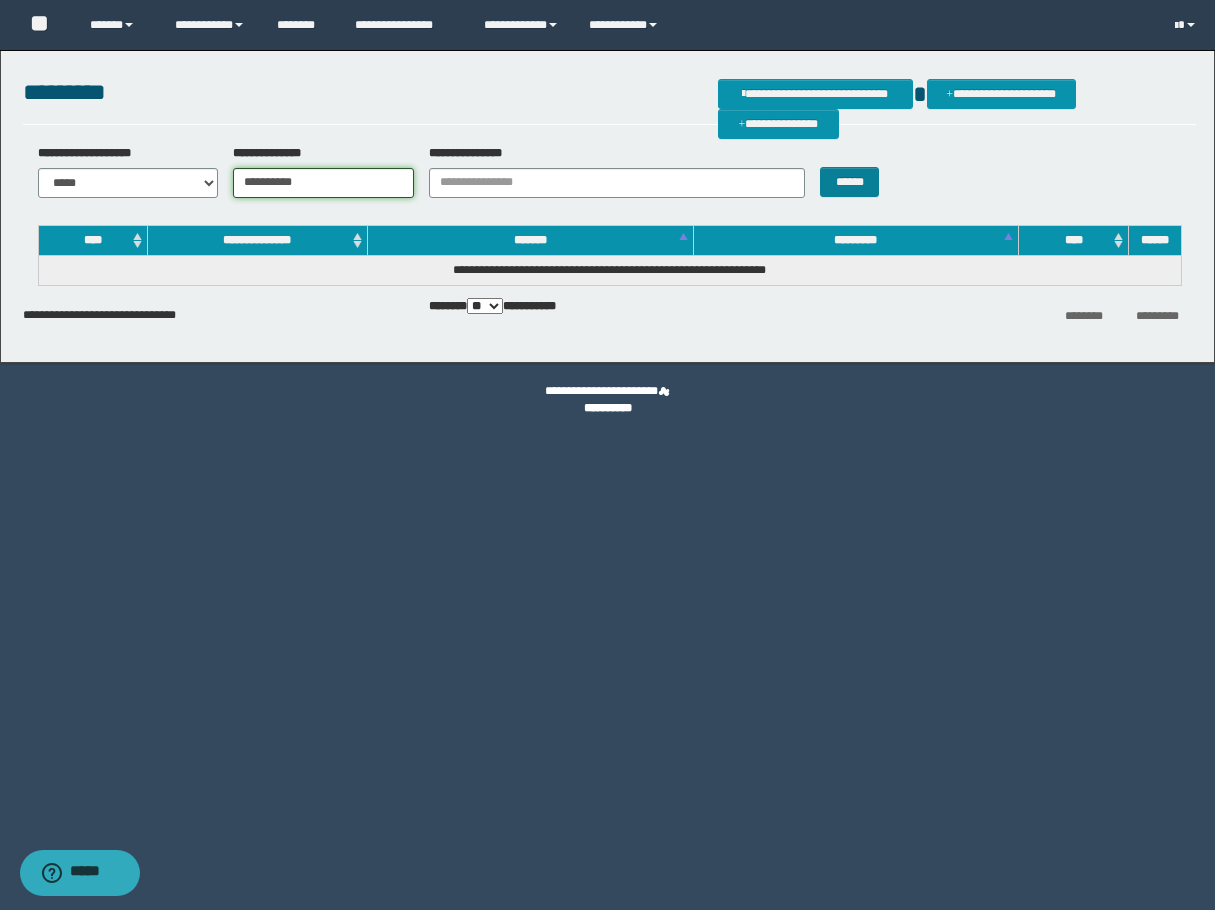 type on "**********" 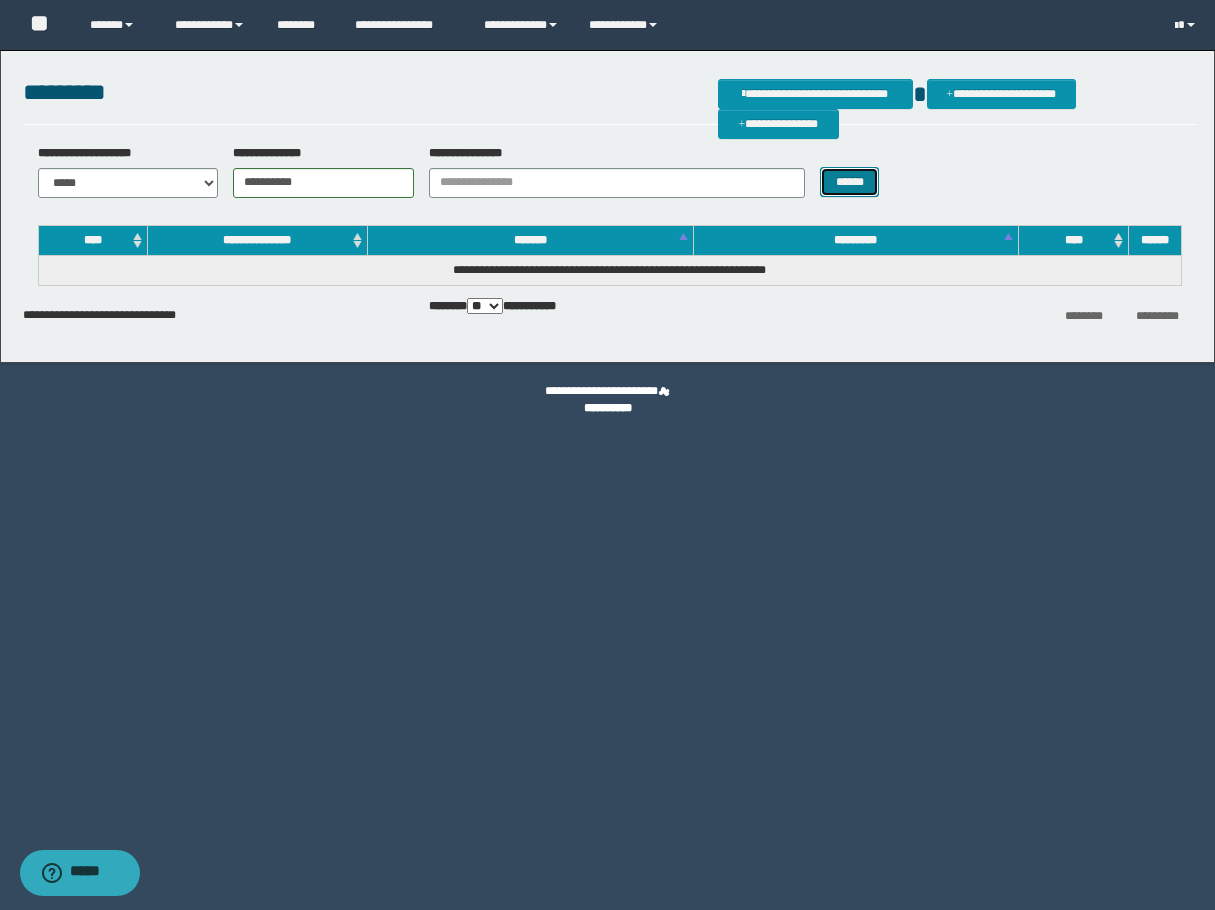 click on "******" at bounding box center (849, 182) 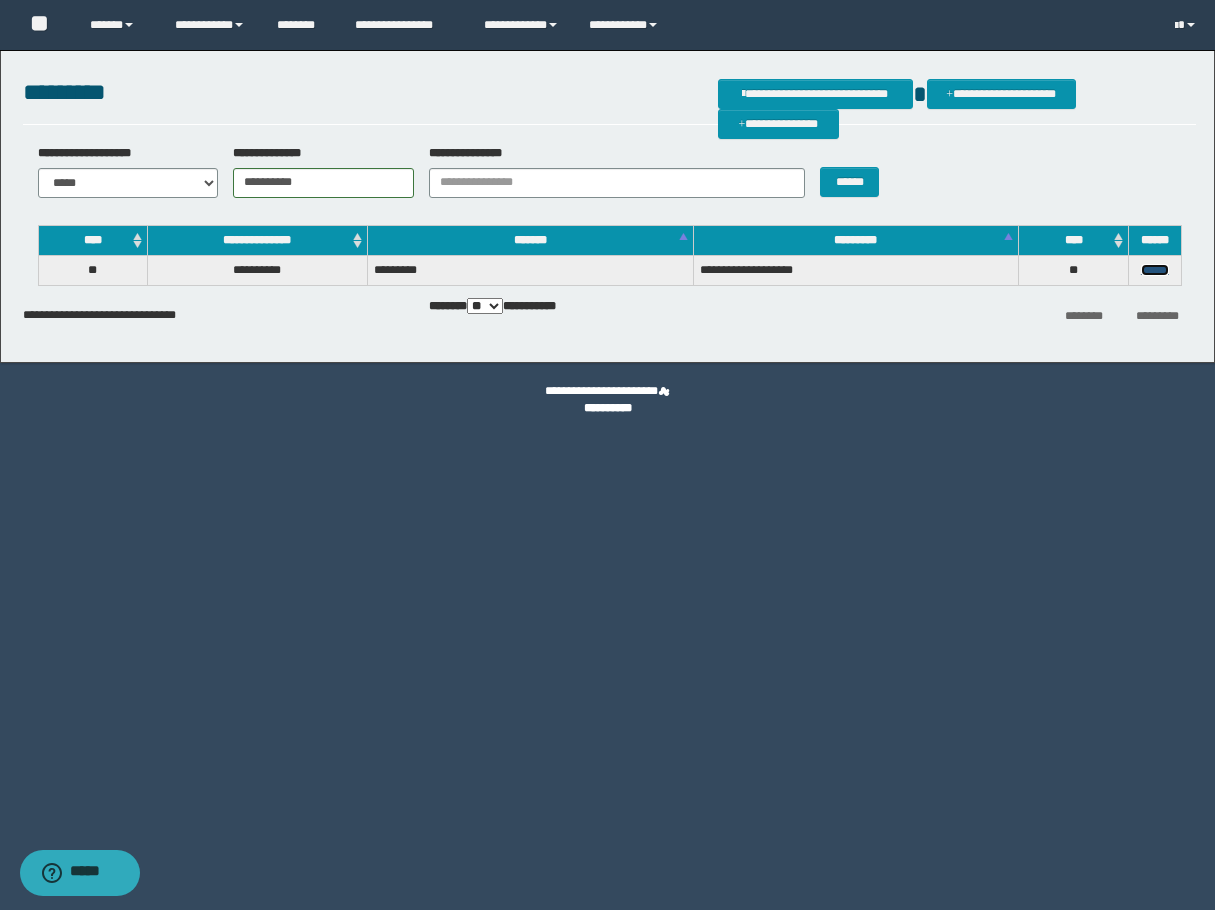 click on "******" at bounding box center (1155, 270) 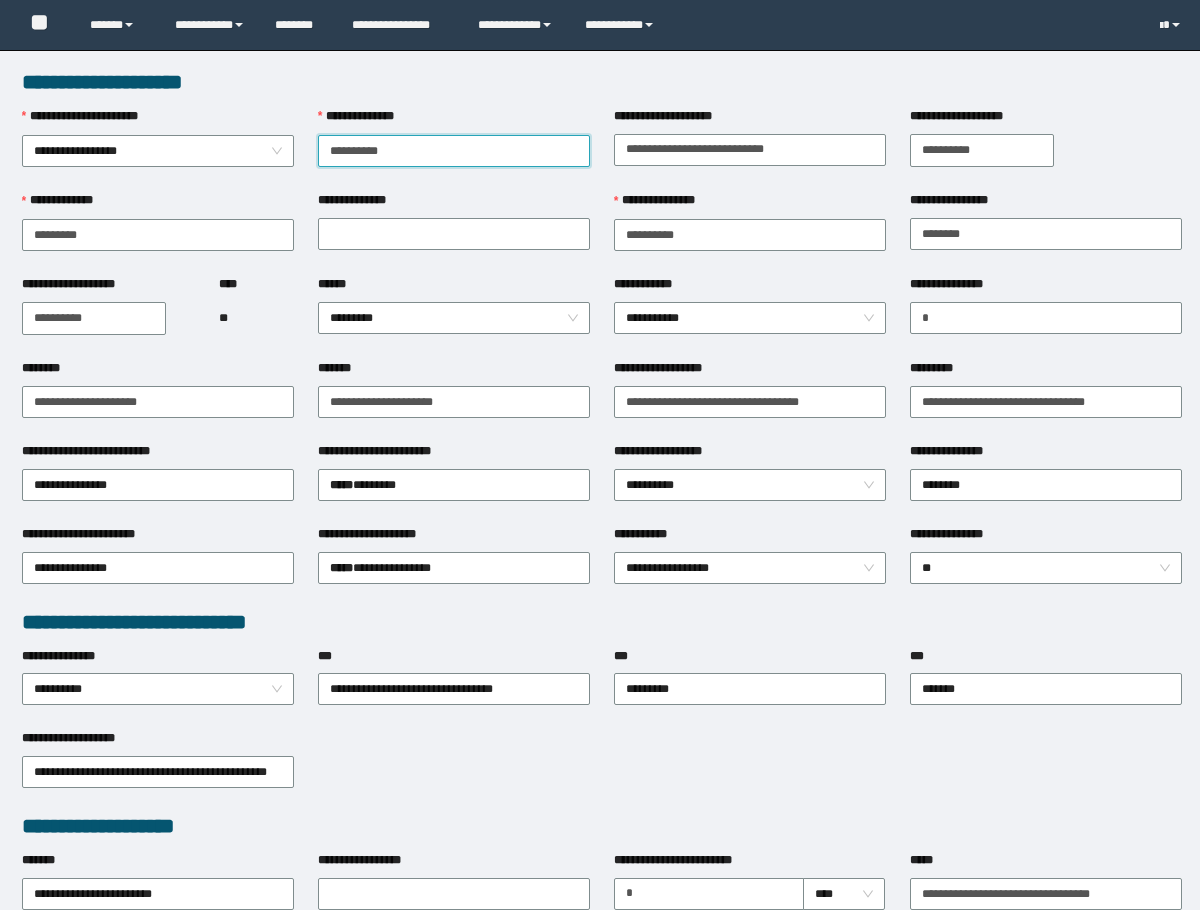 scroll, scrollTop: 0, scrollLeft: 0, axis: both 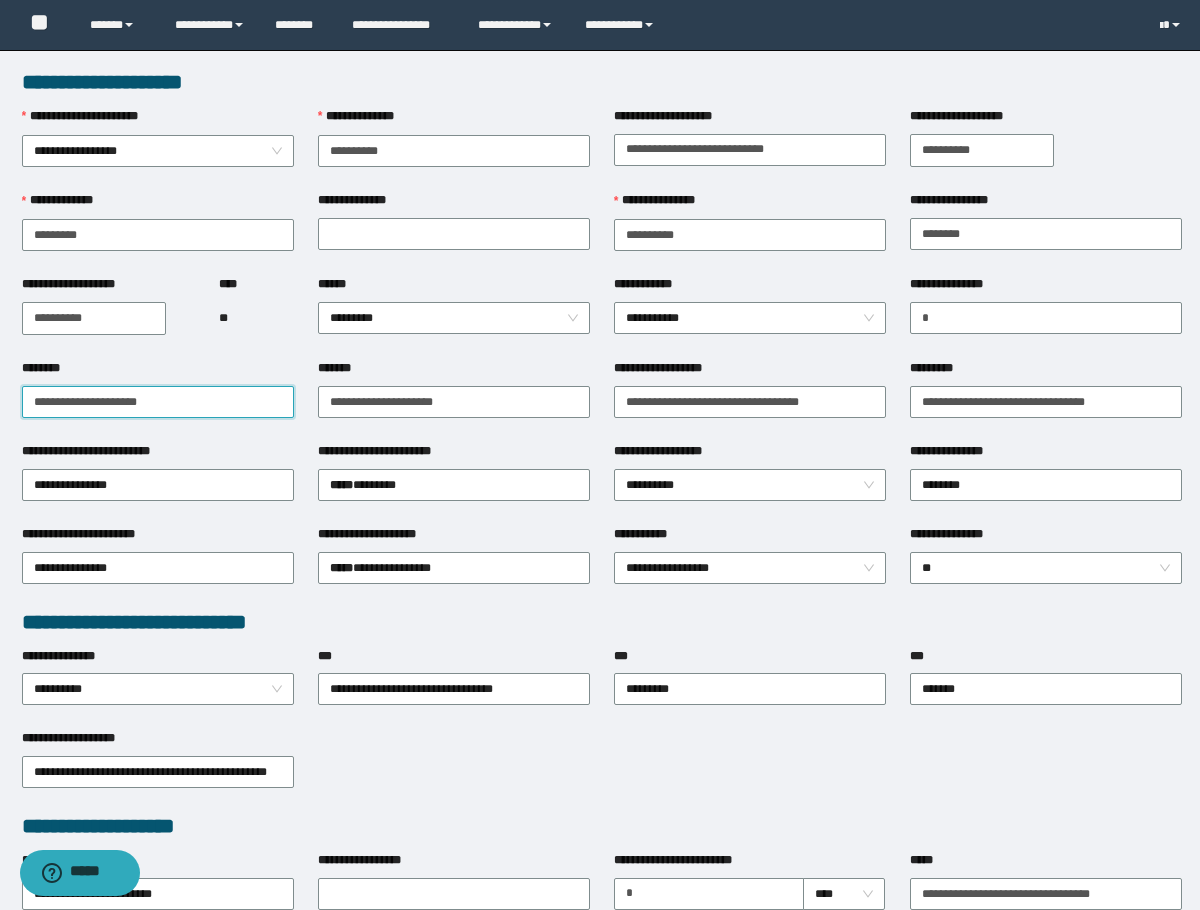 click on "**********" at bounding box center [158, 402] 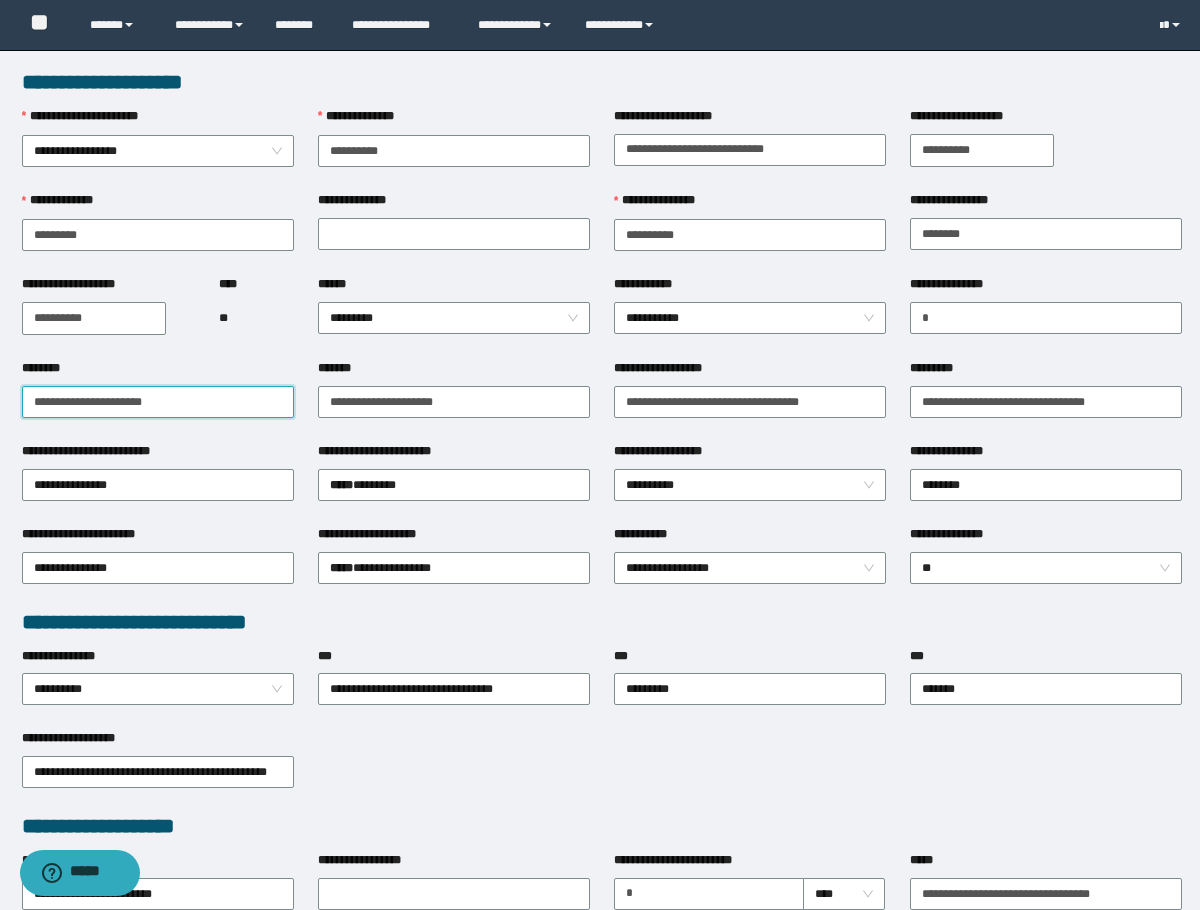 click on "**********" at bounding box center [158, 402] 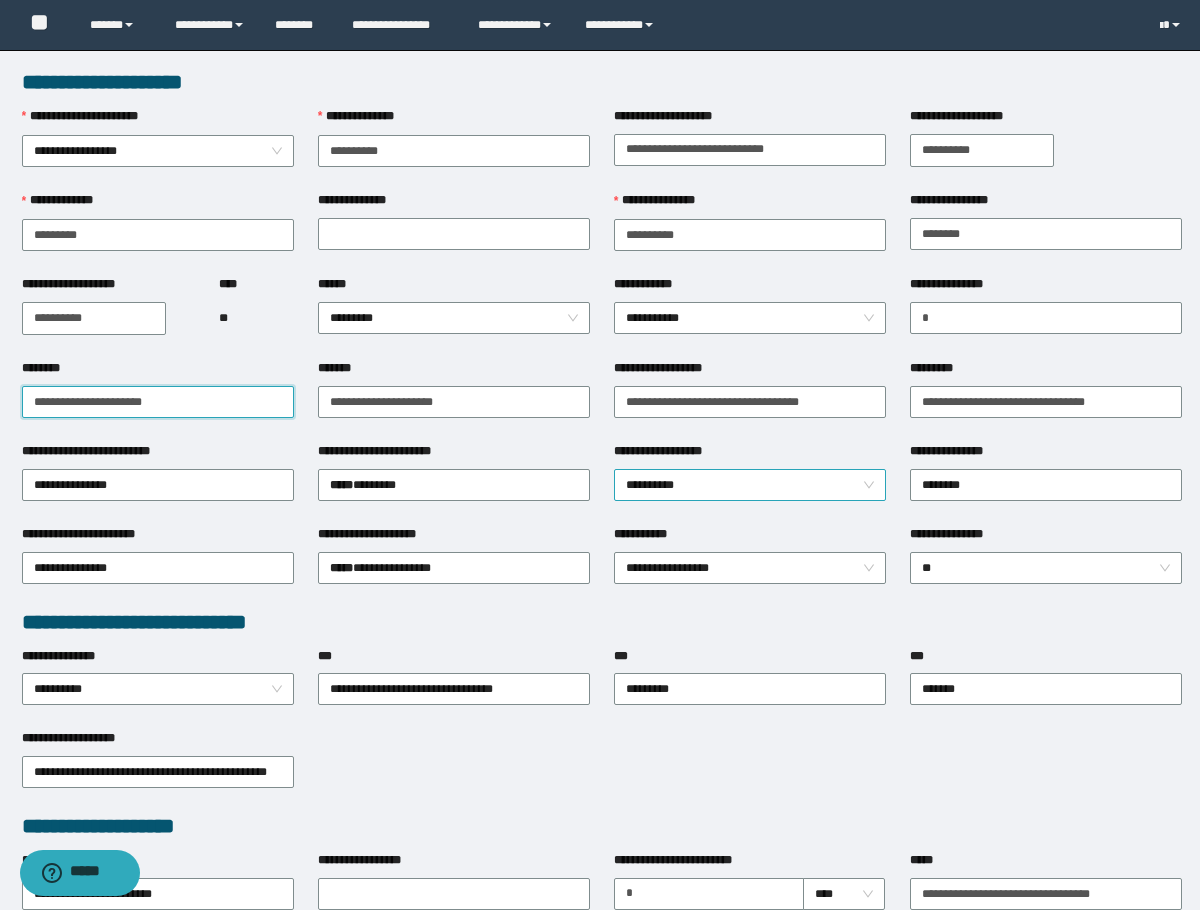 click on "**********" at bounding box center (750, 485) 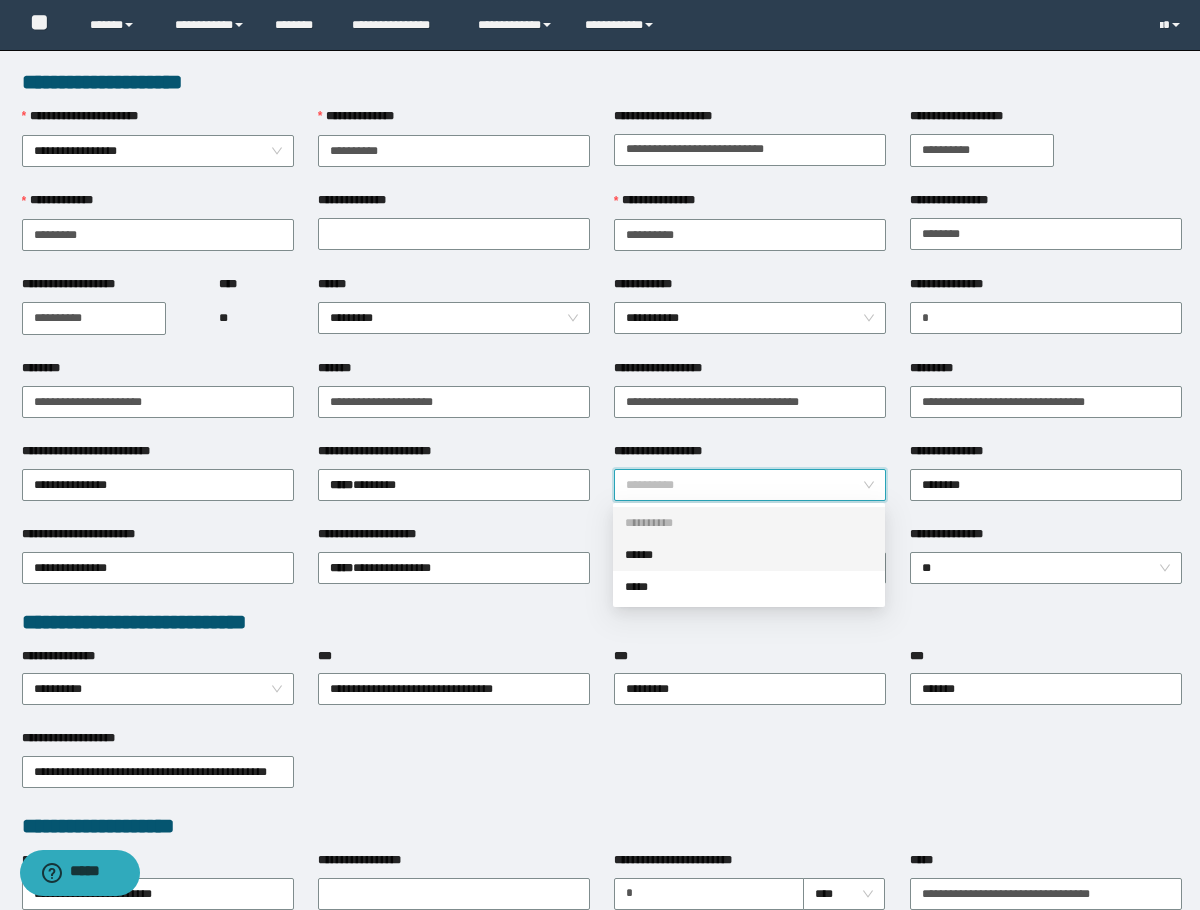 click on "******" at bounding box center (749, 555) 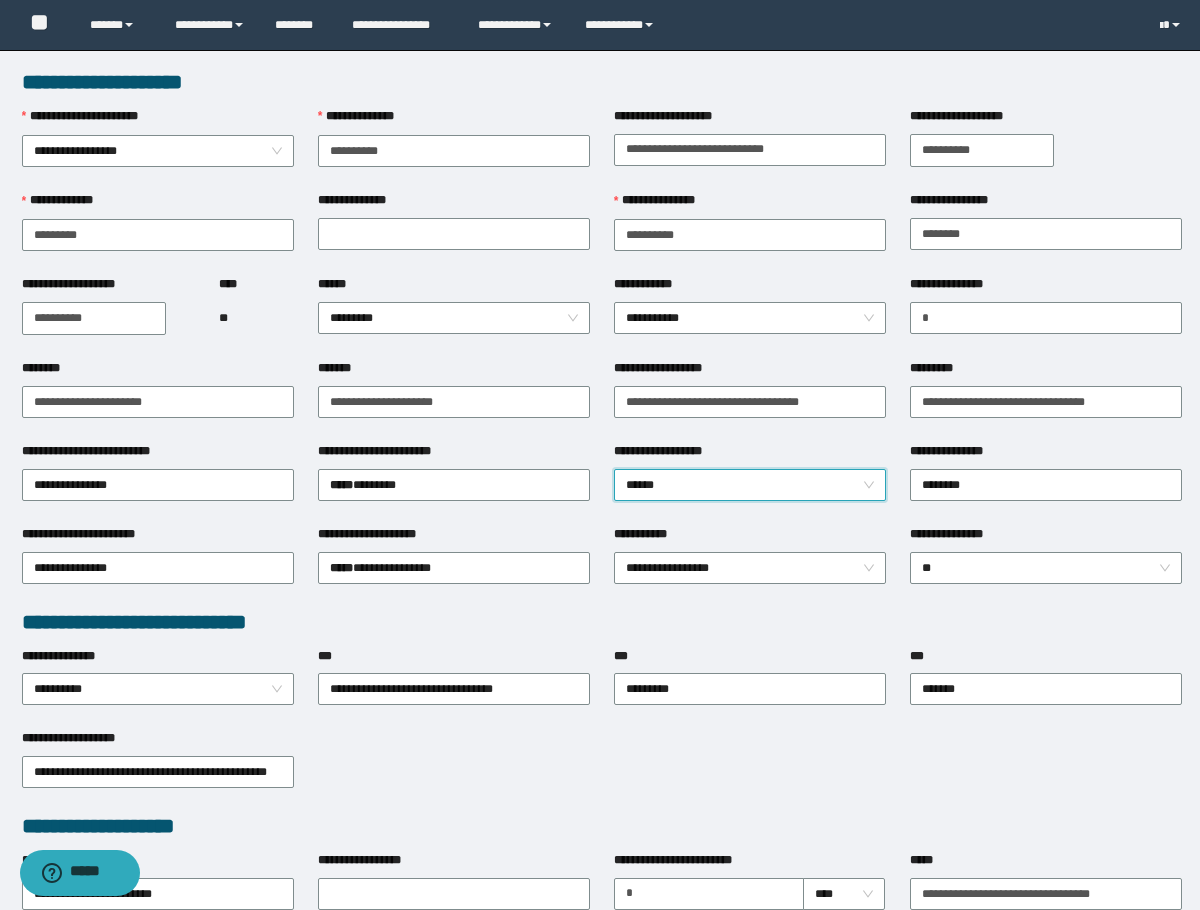 click on "**** **" at bounding box center [256, 317] 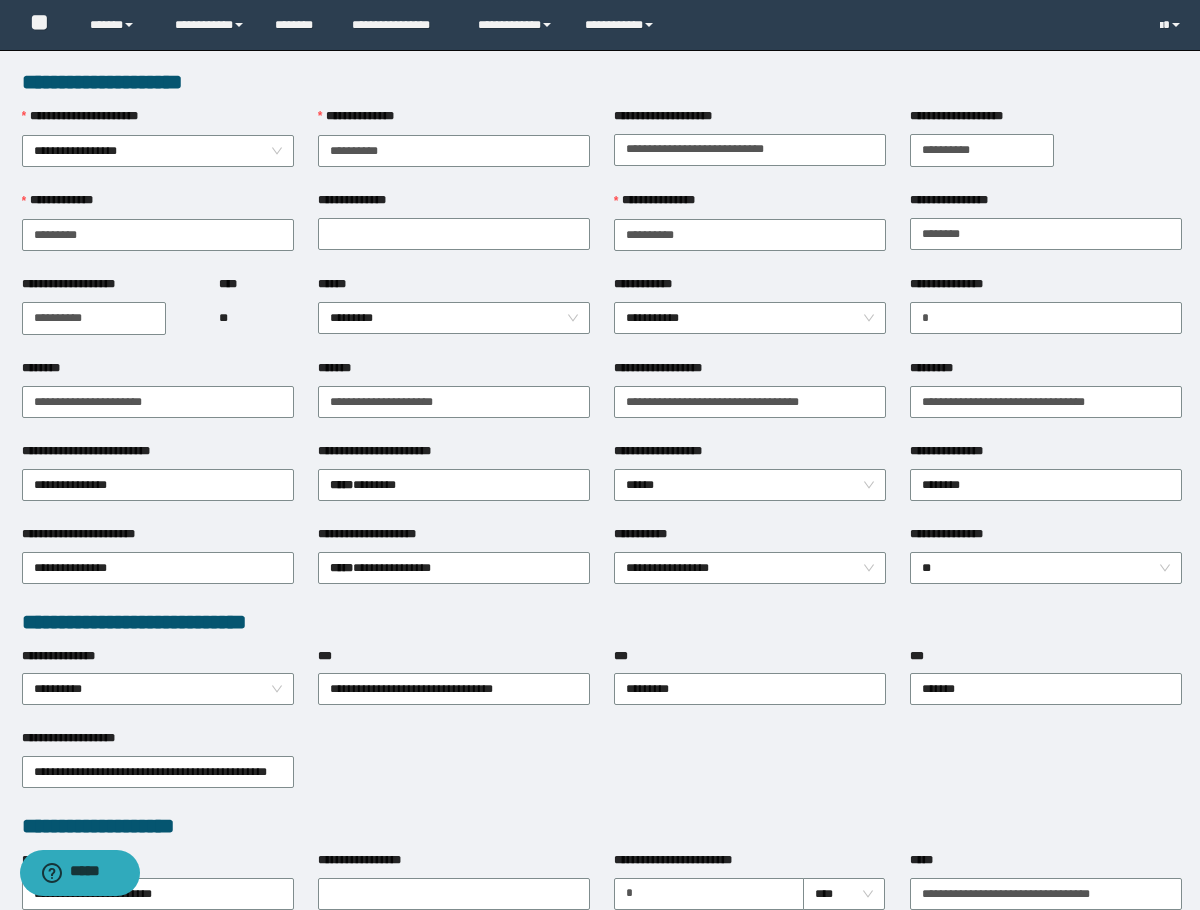 click on "**********" at bounding box center [750, 149] 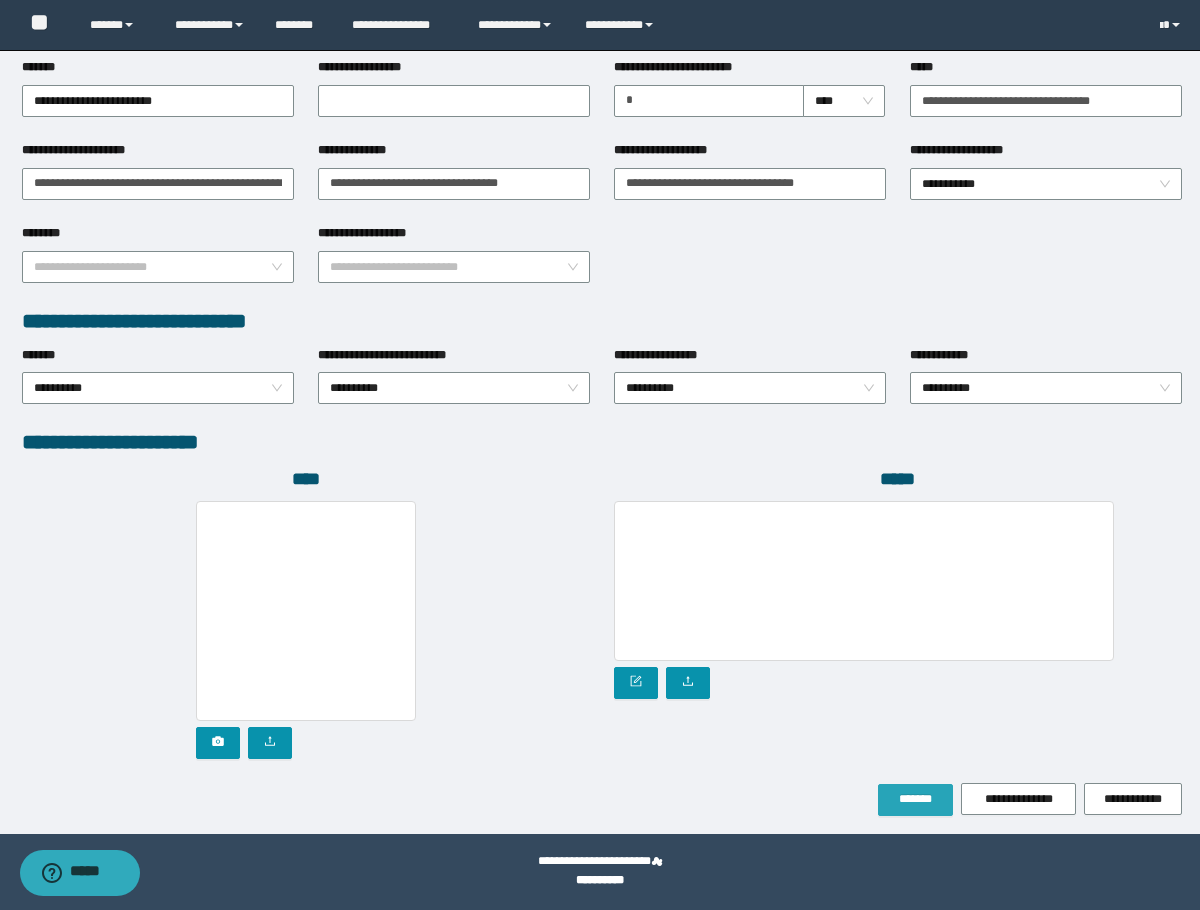 click on "*******" at bounding box center [915, 800] 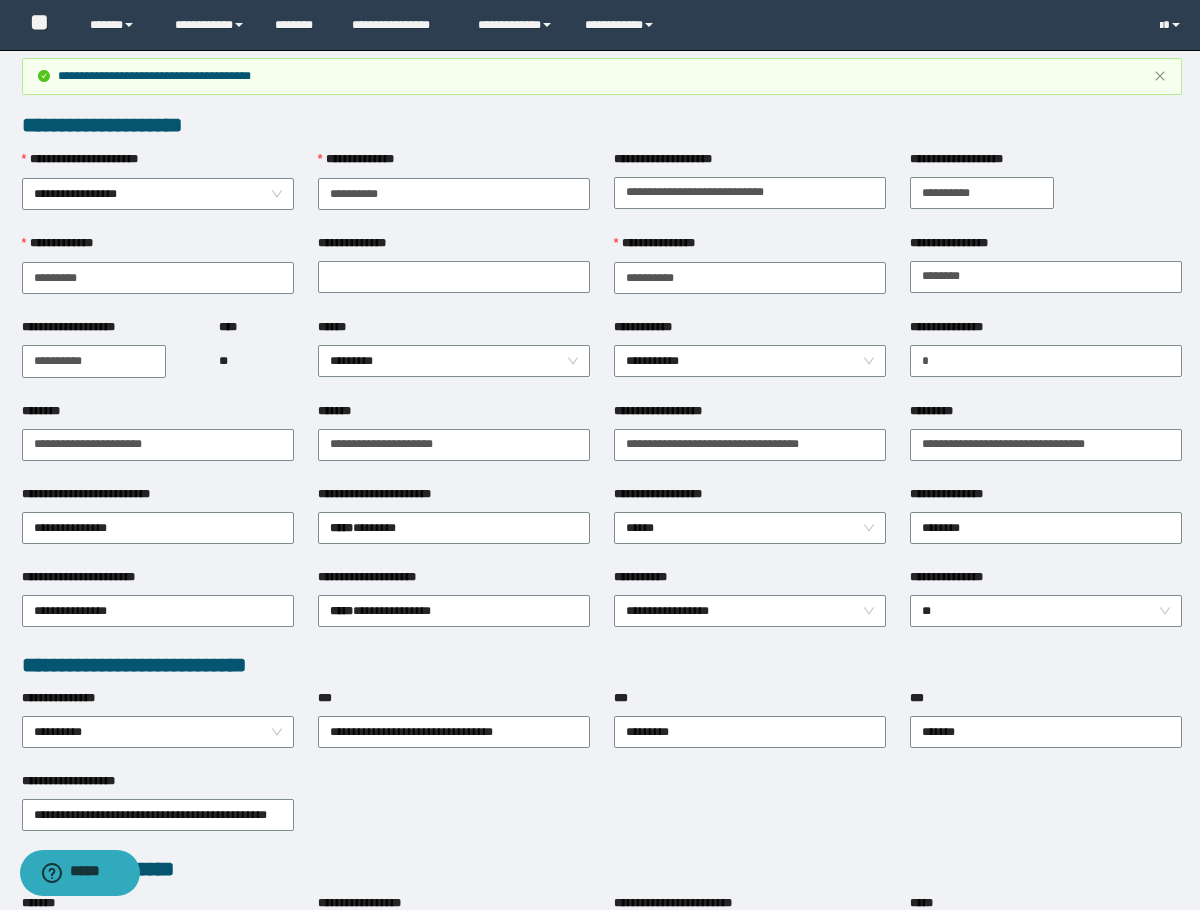 scroll, scrollTop: 0, scrollLeft: 0, axis: both 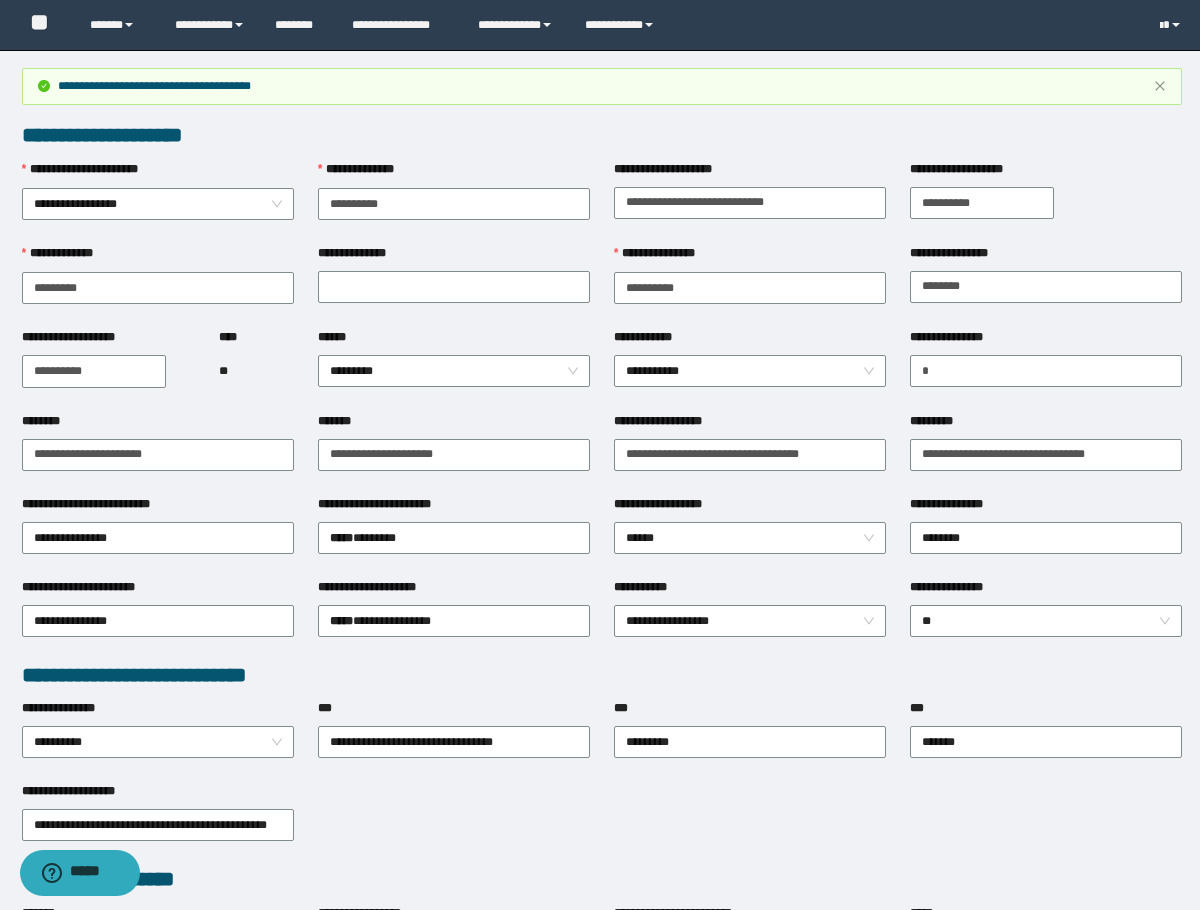 click on "**********" at bounding box center [602, 891] 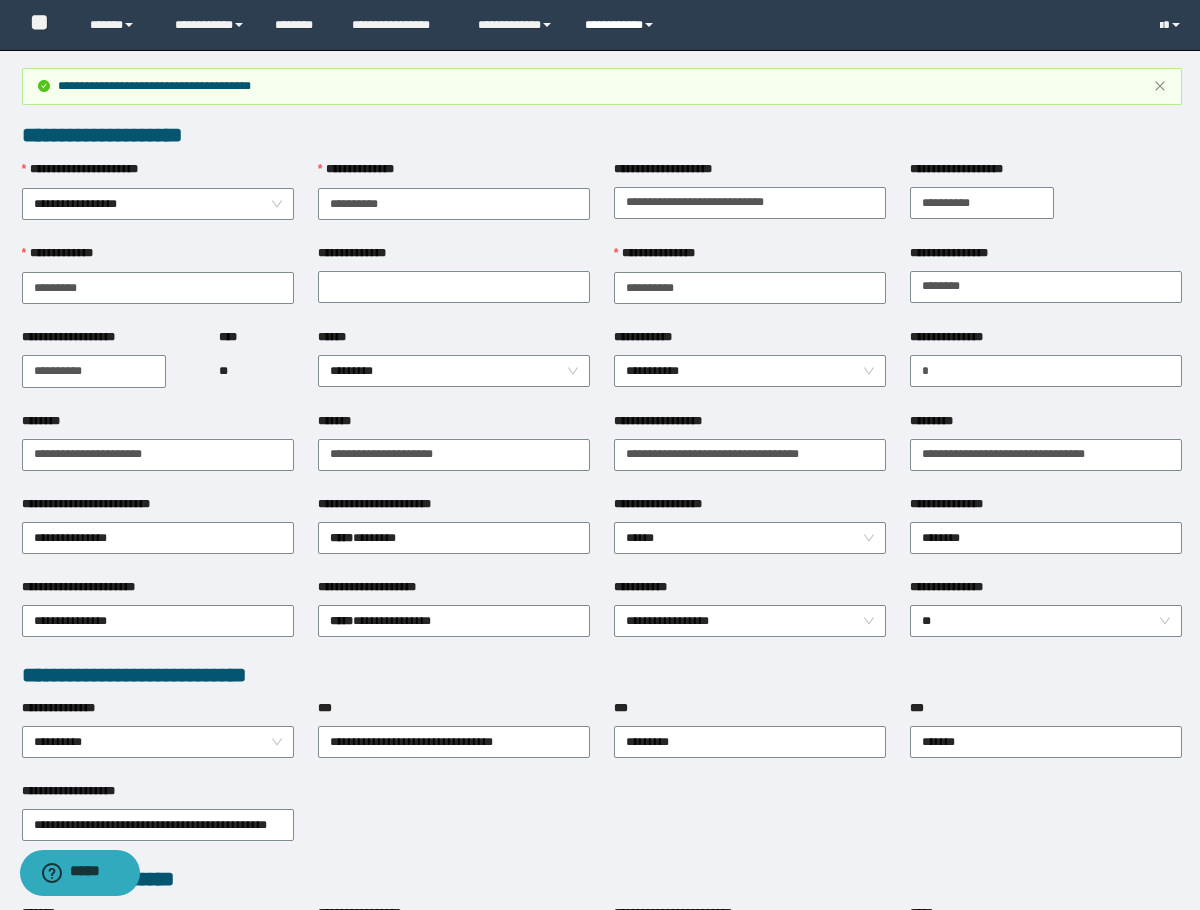 click on "**********" at bounding box center (622, 25) 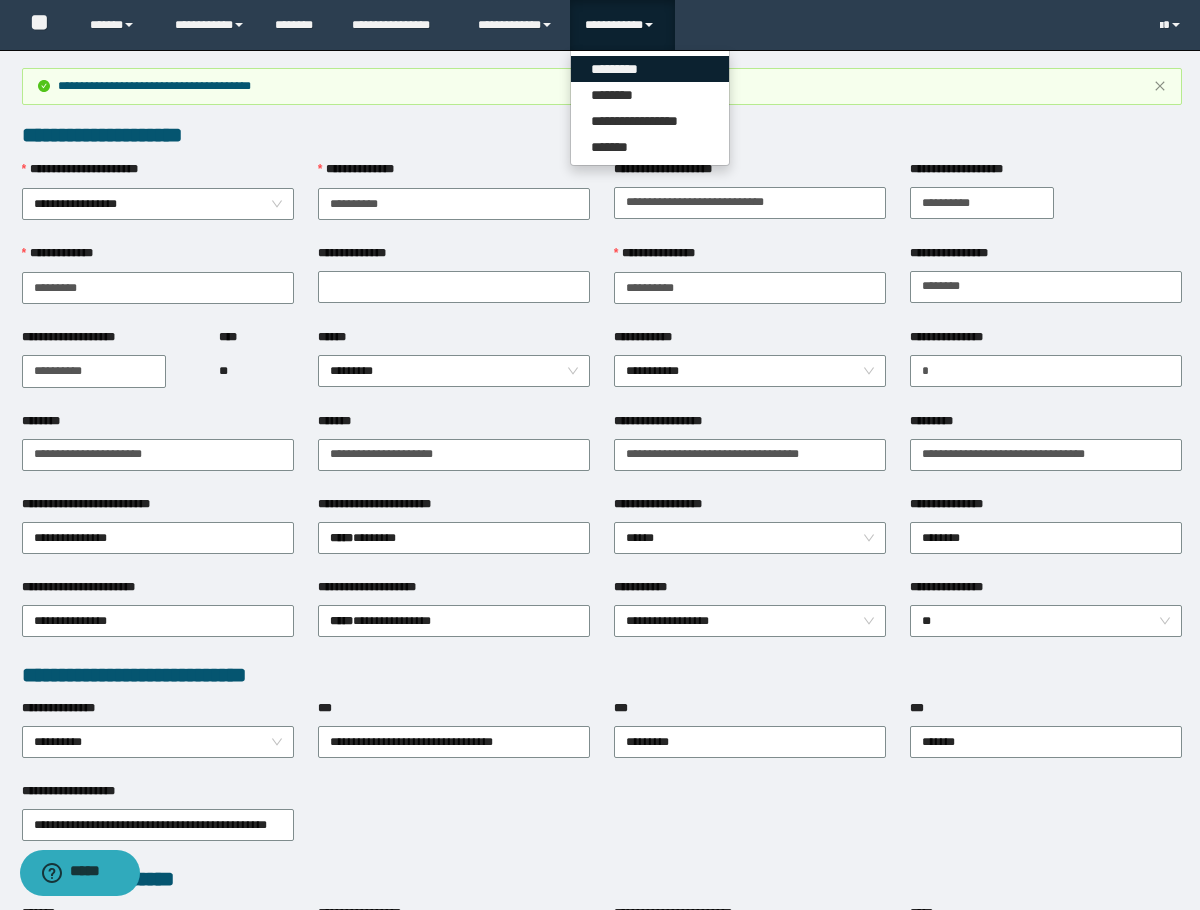 click on "*********" at bounding box center (650, 69) 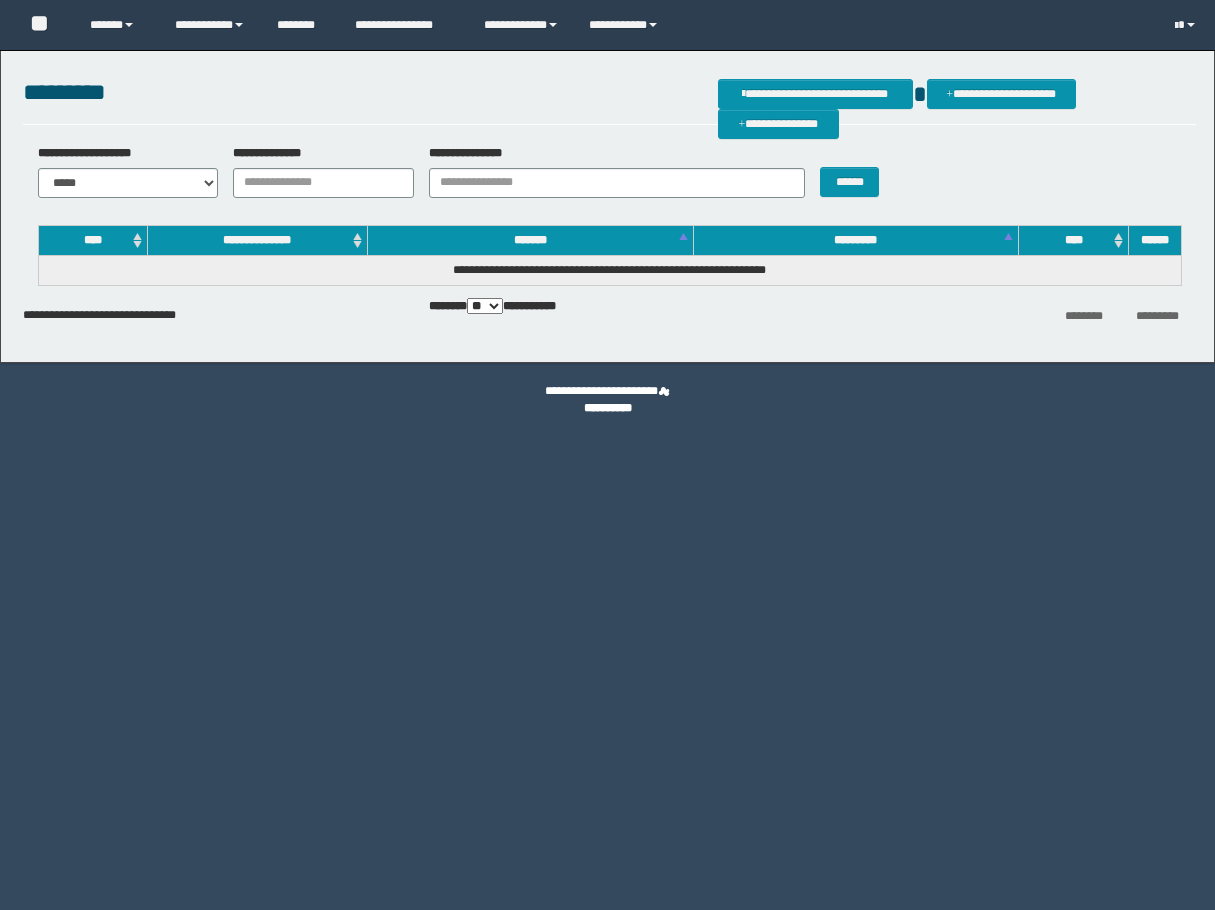 scroll, scrollTop: 0, scrollLeft: 0, axis: both 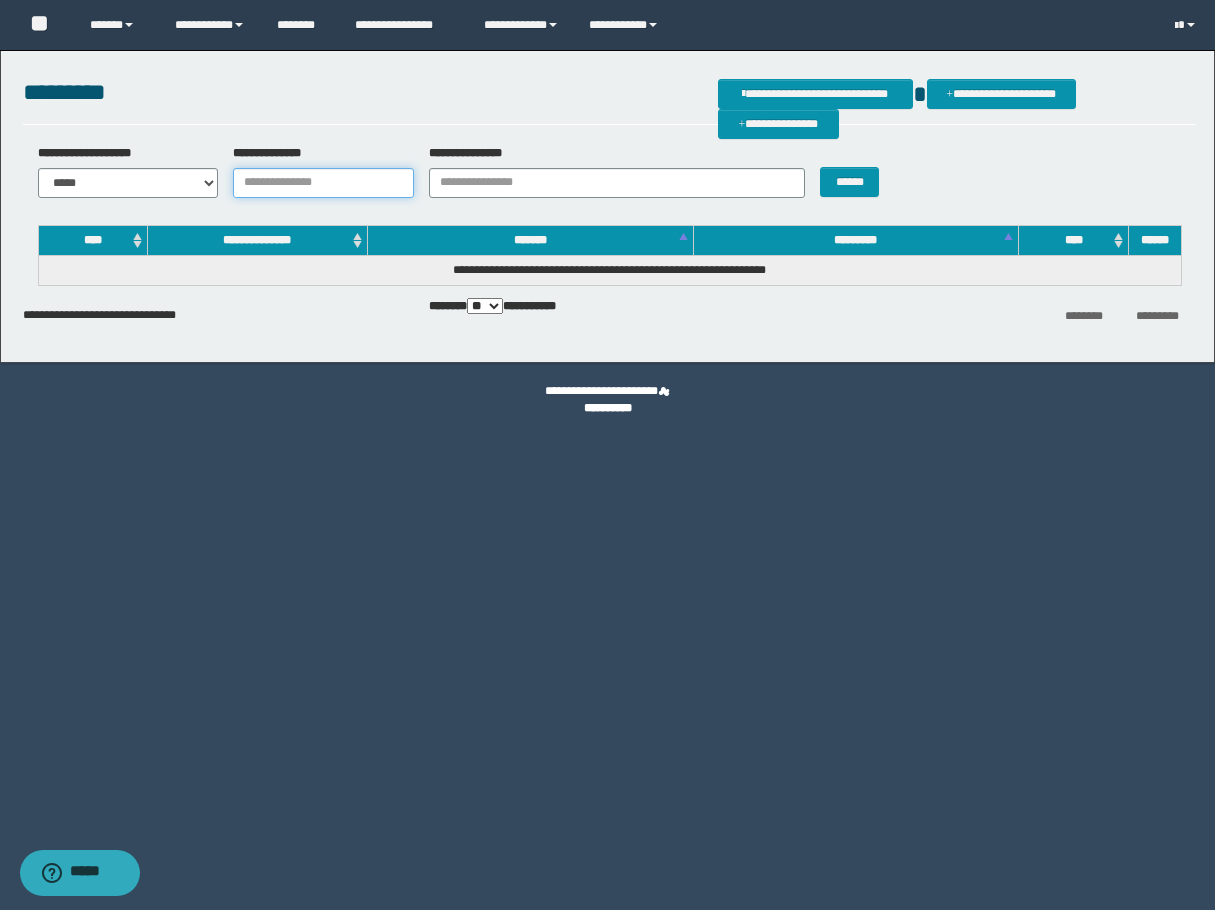click on "**********" at bounding box center (323, 183) 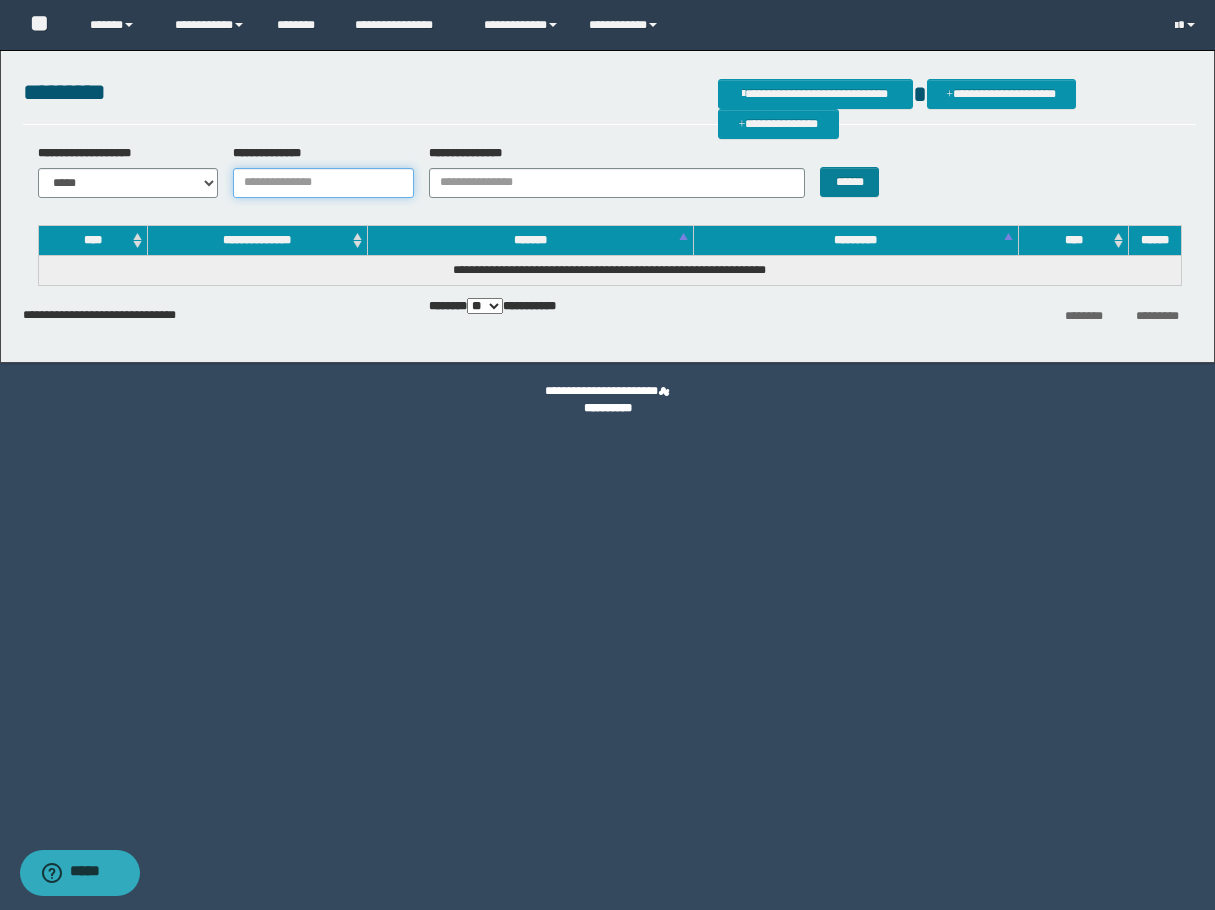 paste on "**********" 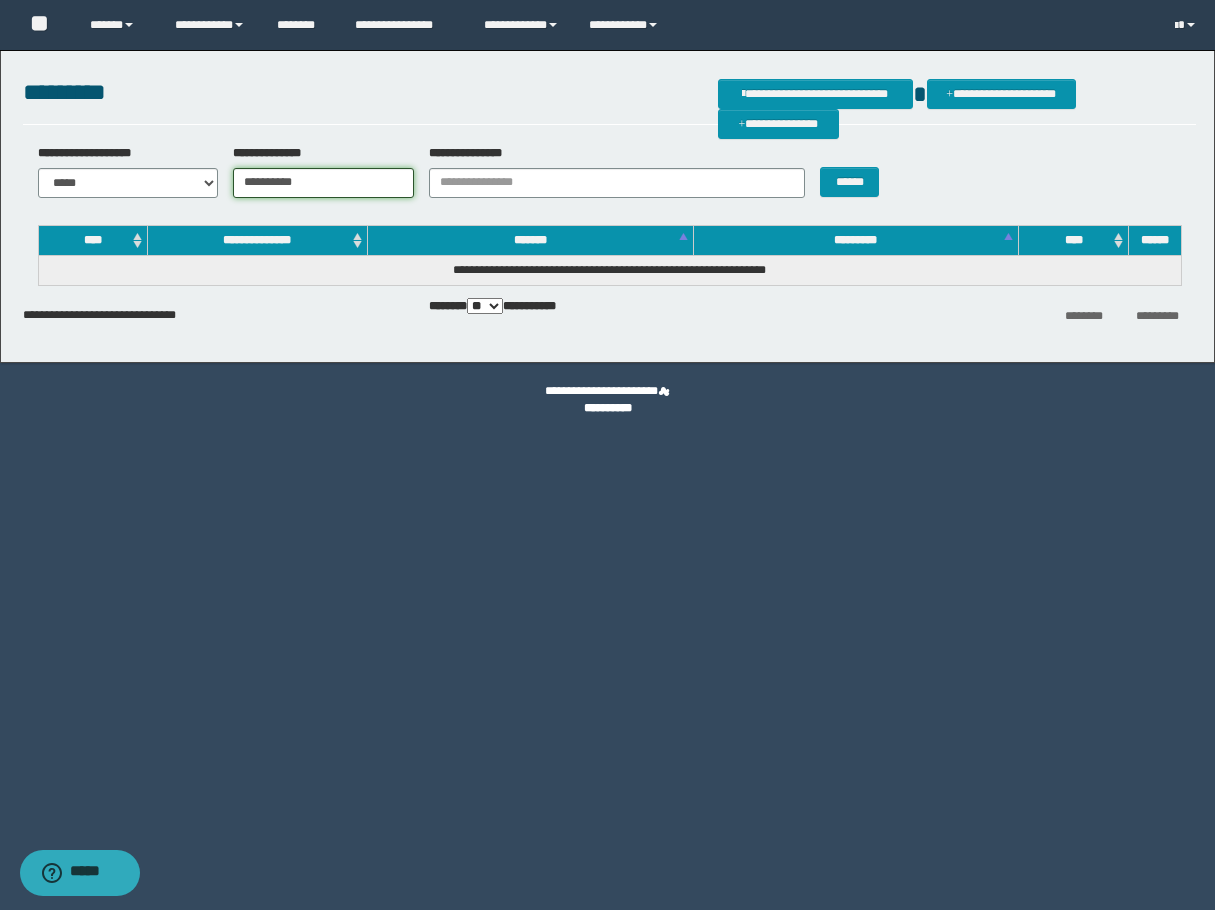 type on "**********" 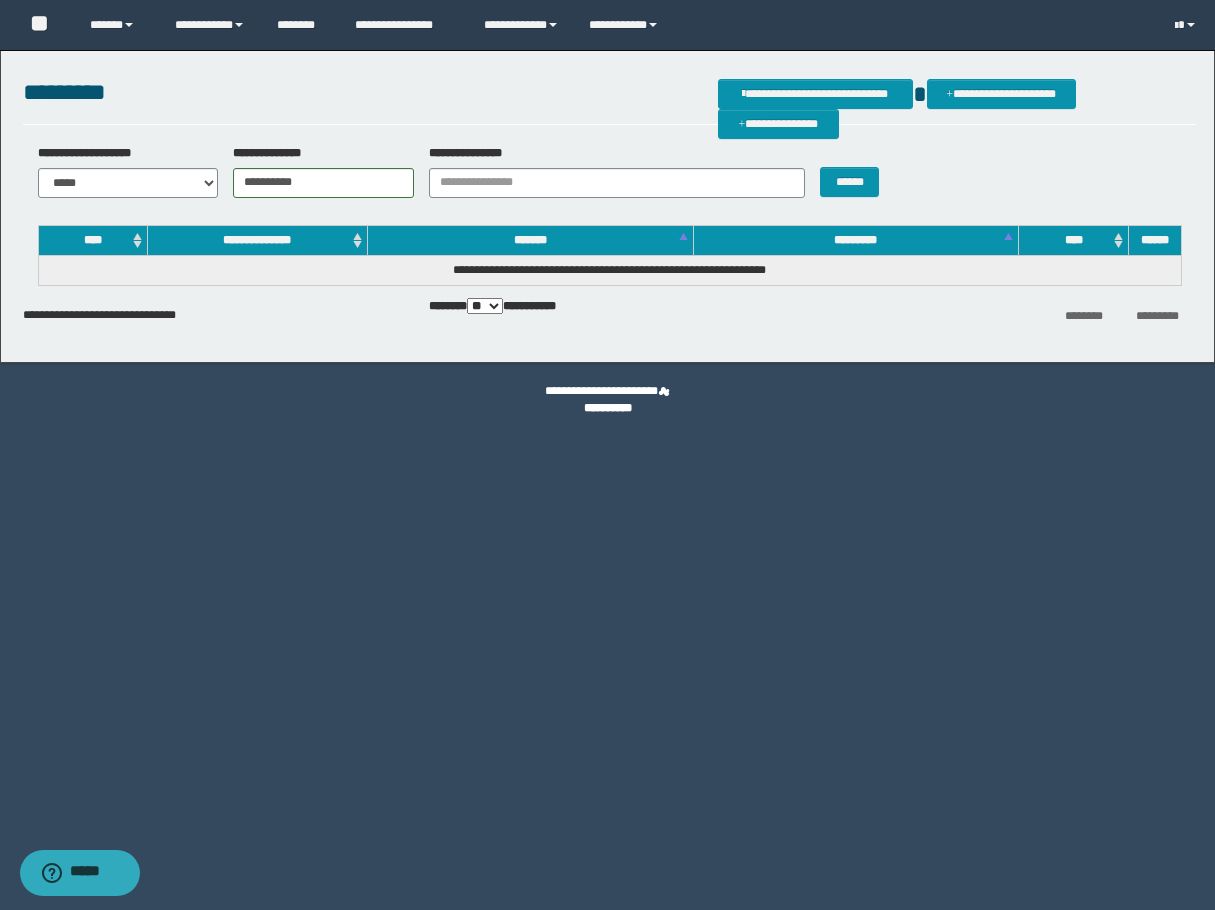click on "******" at bounding box center [854, 171] 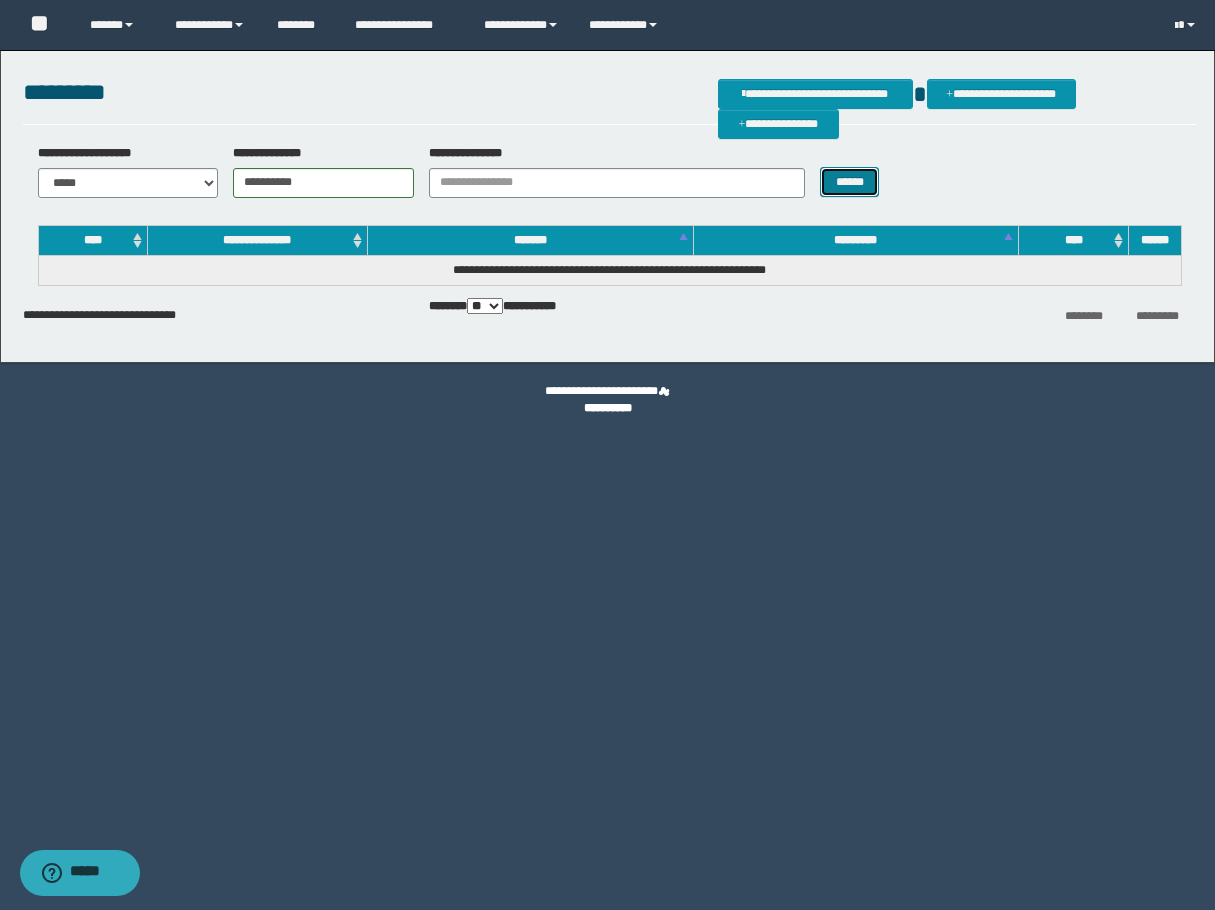 click on "******" at bounding box center [849, 182] 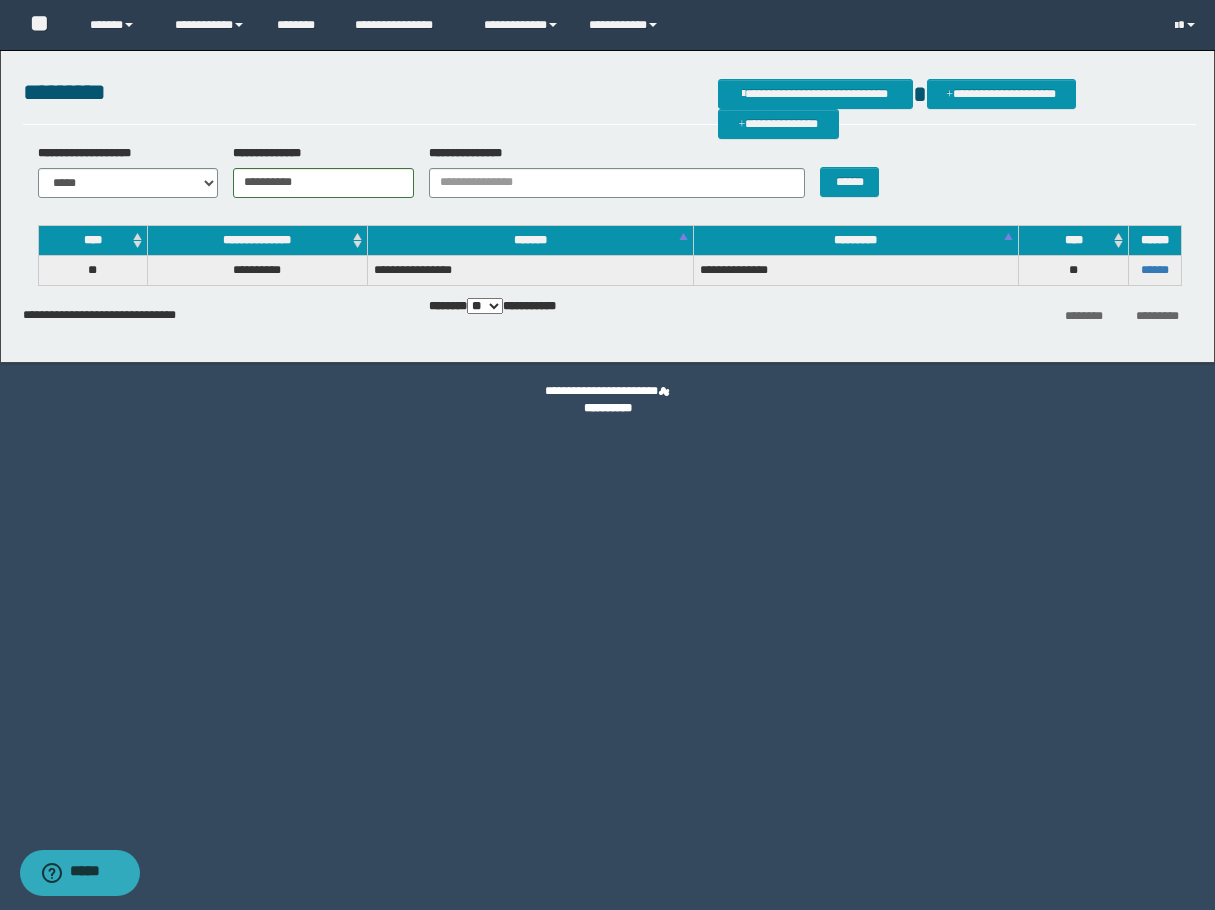 click on "******" at bounding box center [1154, 270] 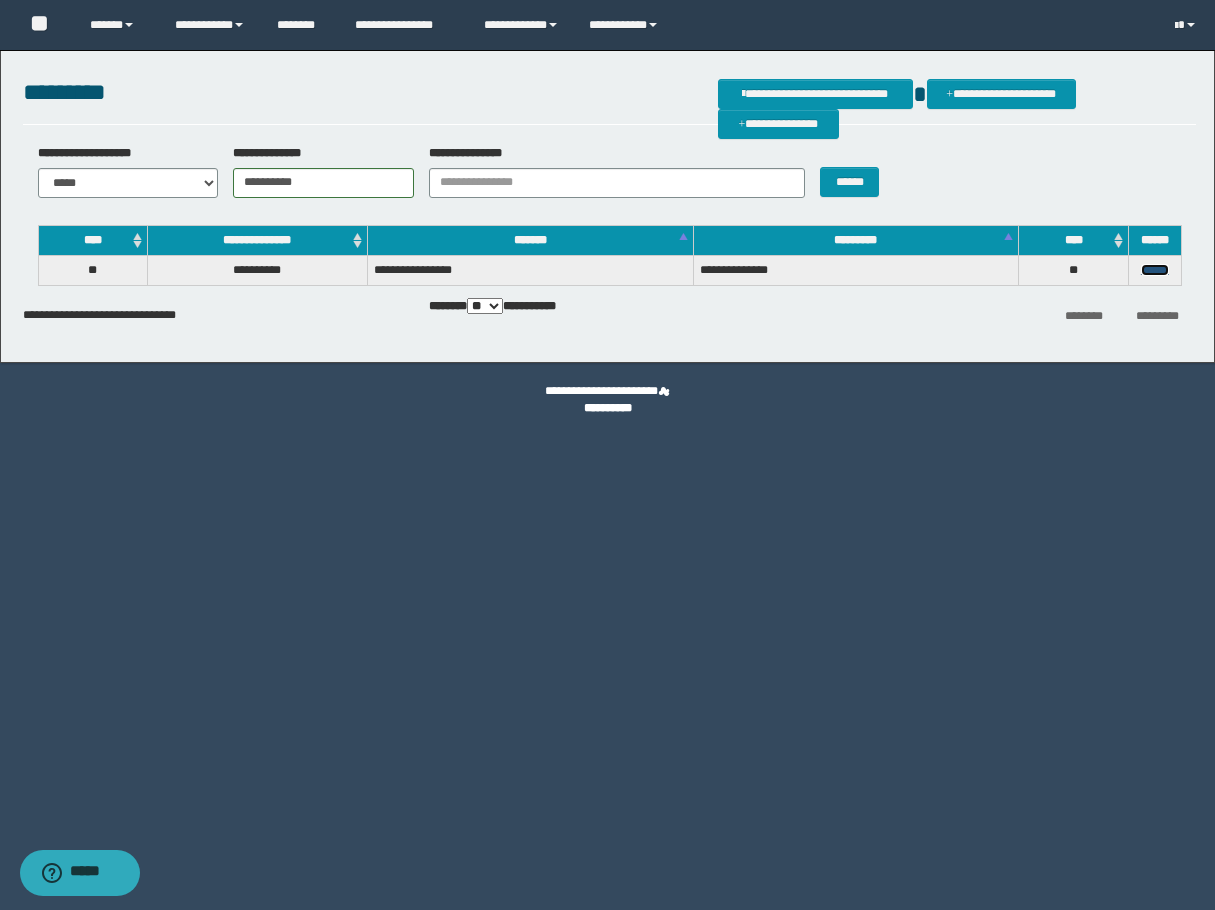 click on "******" at bounding box center (1155, 270) 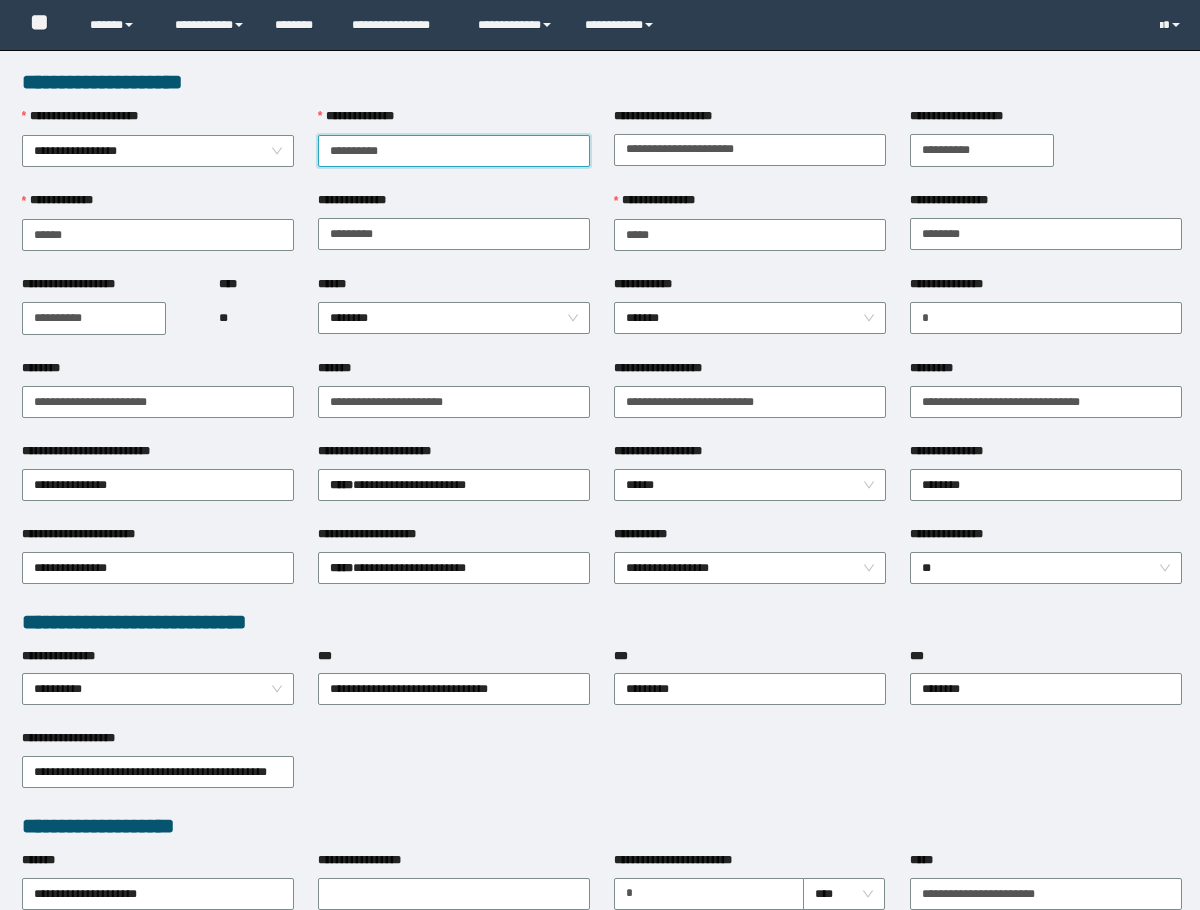 scroll, scrollTop: 0, scrollLeft: 0, axis: both 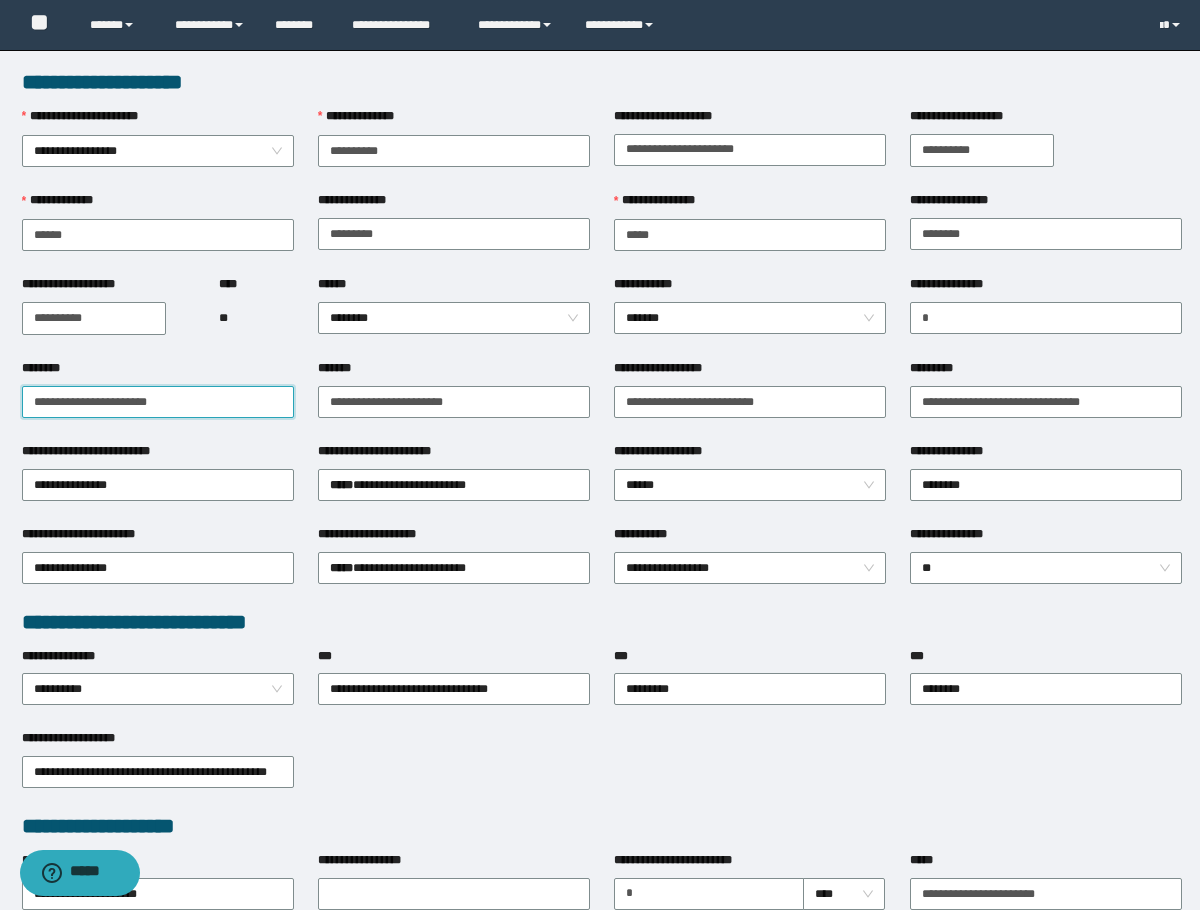 drag, startPoint x: 97, startPoint y: 402, endPoint x: -1, endPoint y: 411, distance: 98.4124 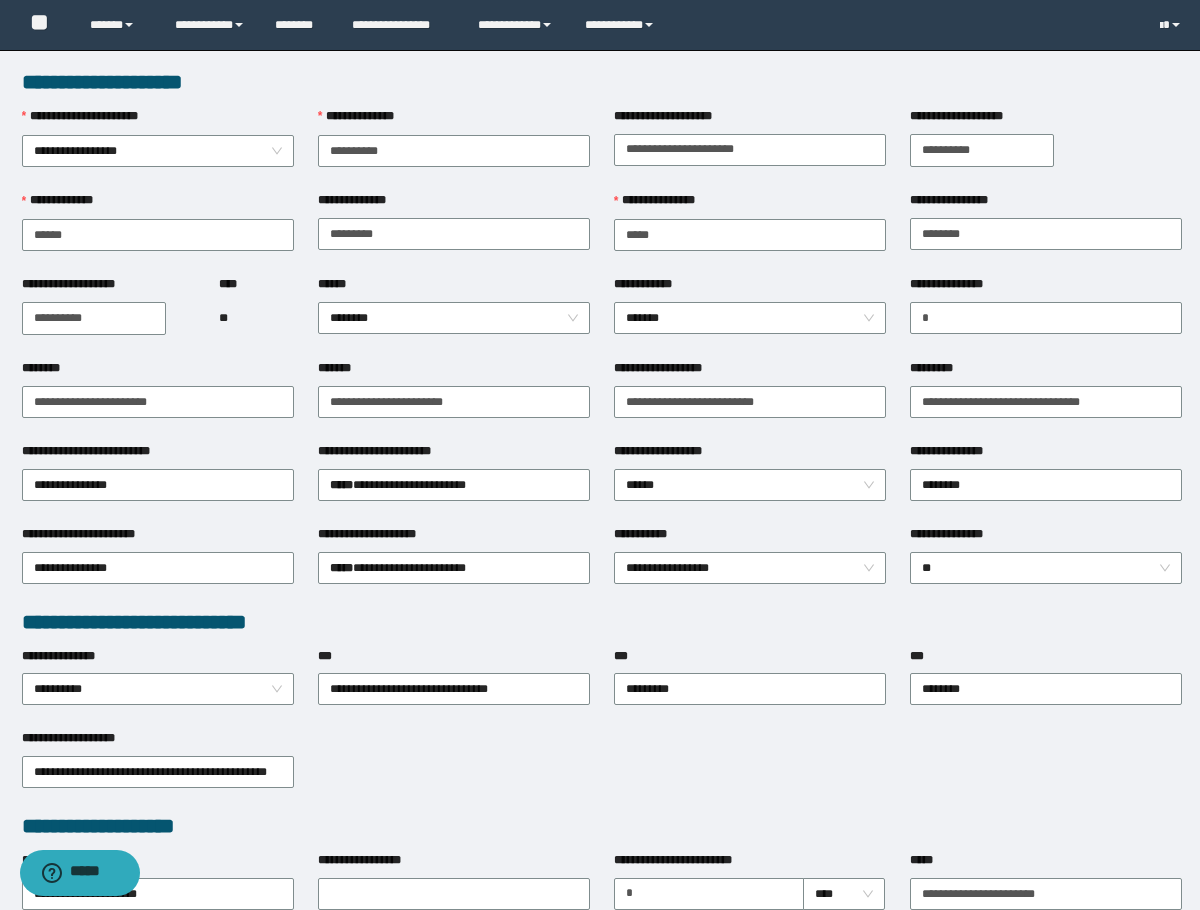 click on "**********" at bounding box center [750, 149] 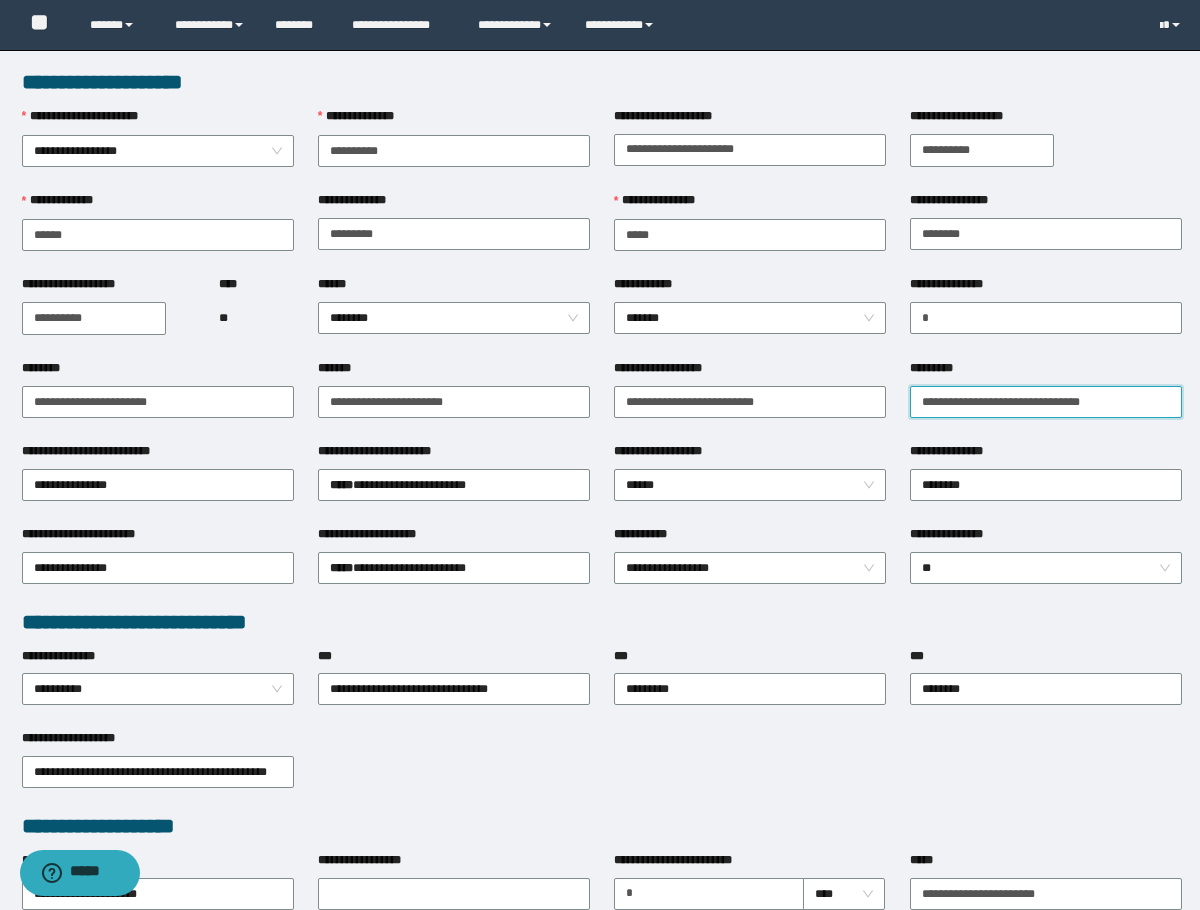 drag, startPoint x: 995, startPoint y: 406, endPoint x: 1005, endPoint y: 407, distance: 10.049875 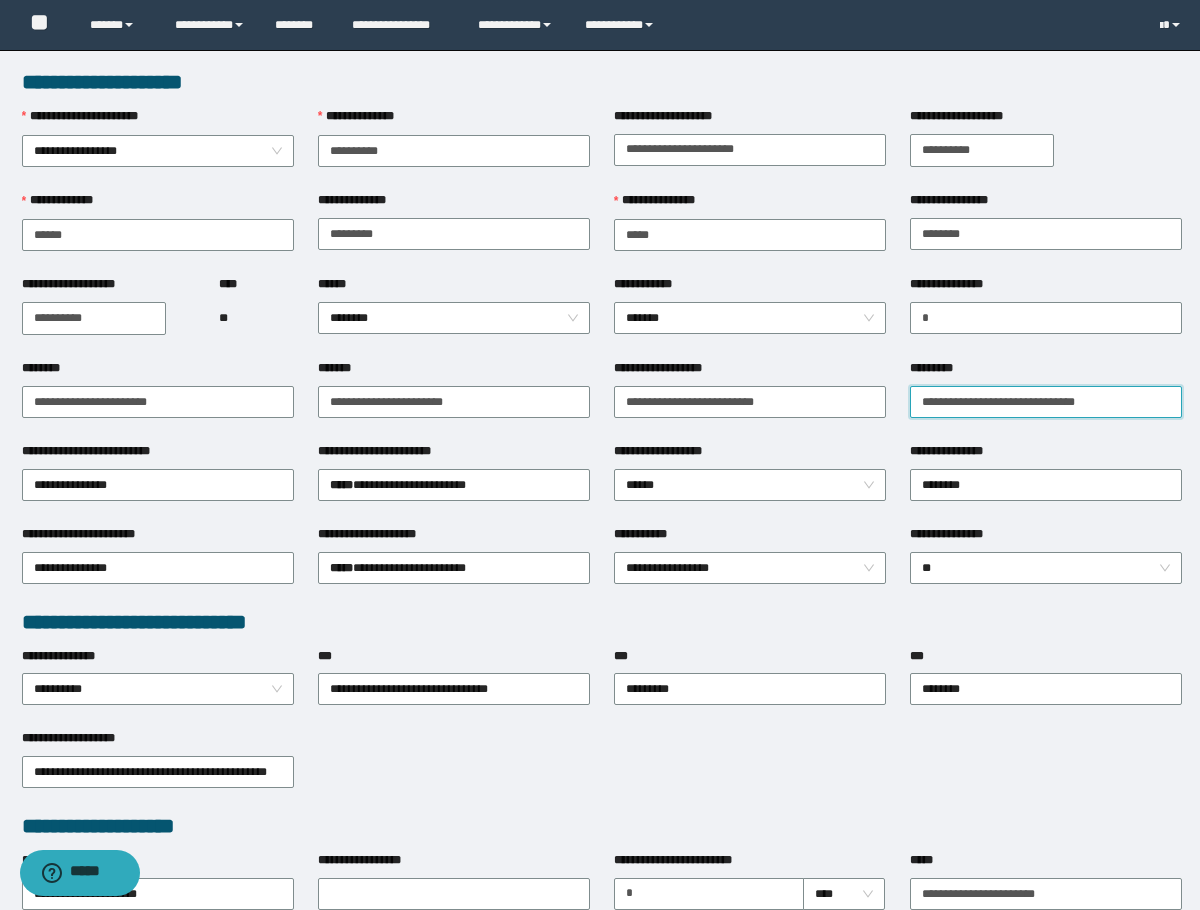 type on "**********" 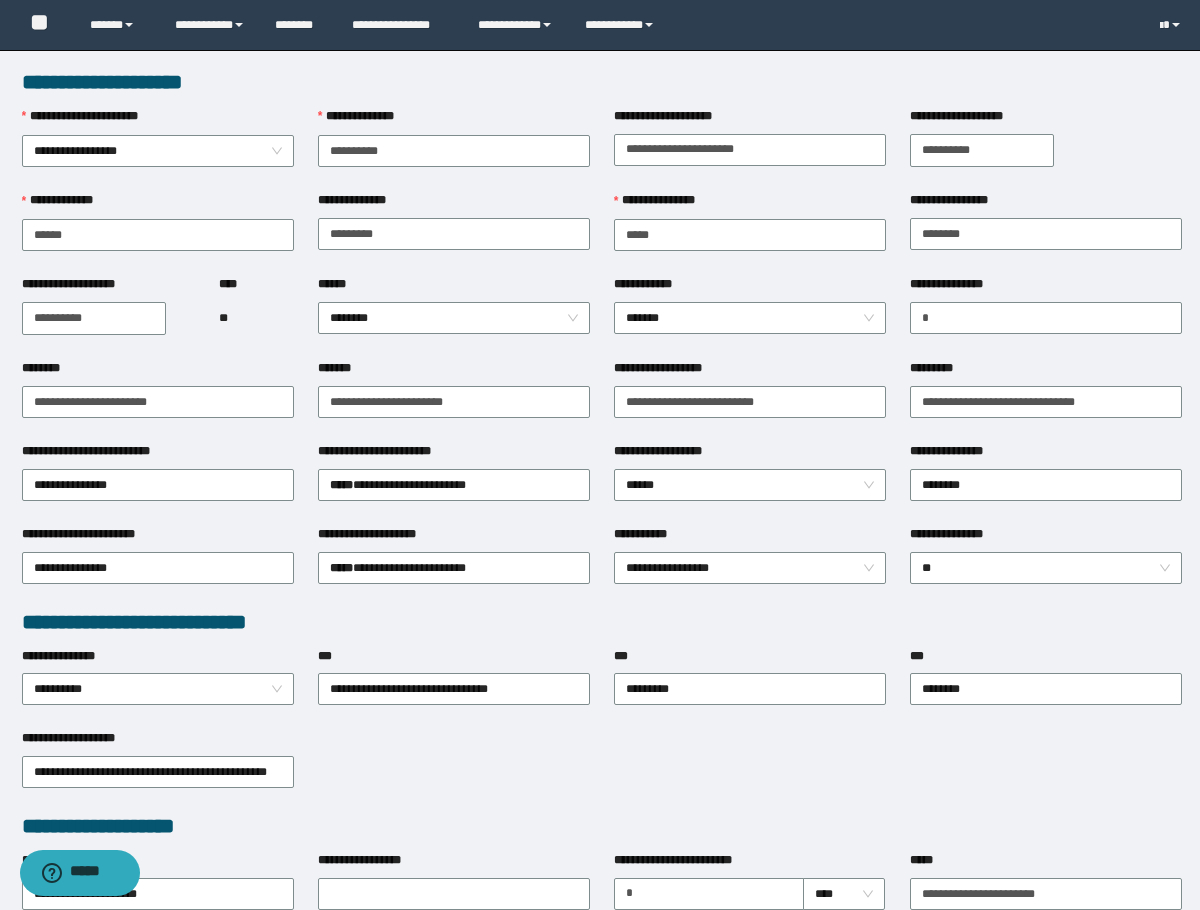 click on "**********" at bounding box center (602, 622) 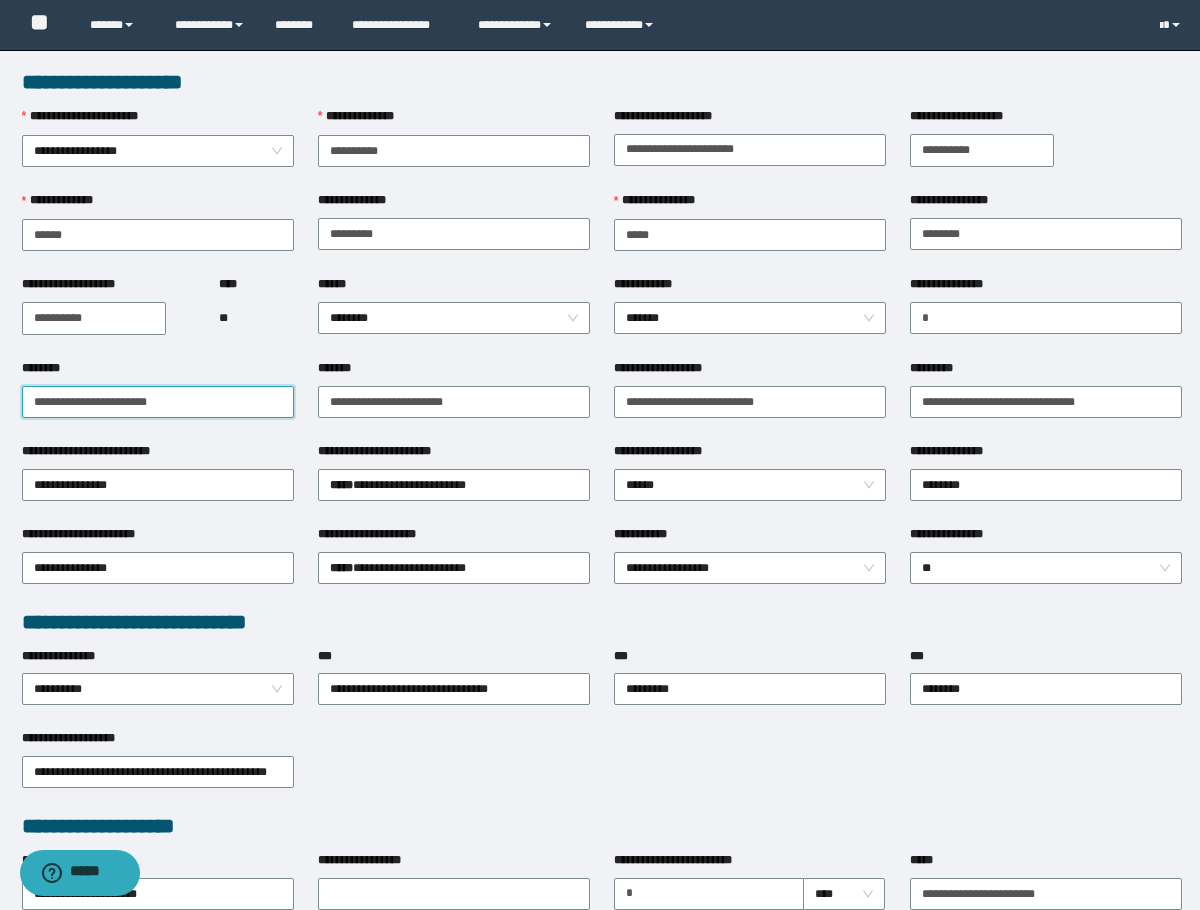 click on "**********" at bounding box center (158, 402) 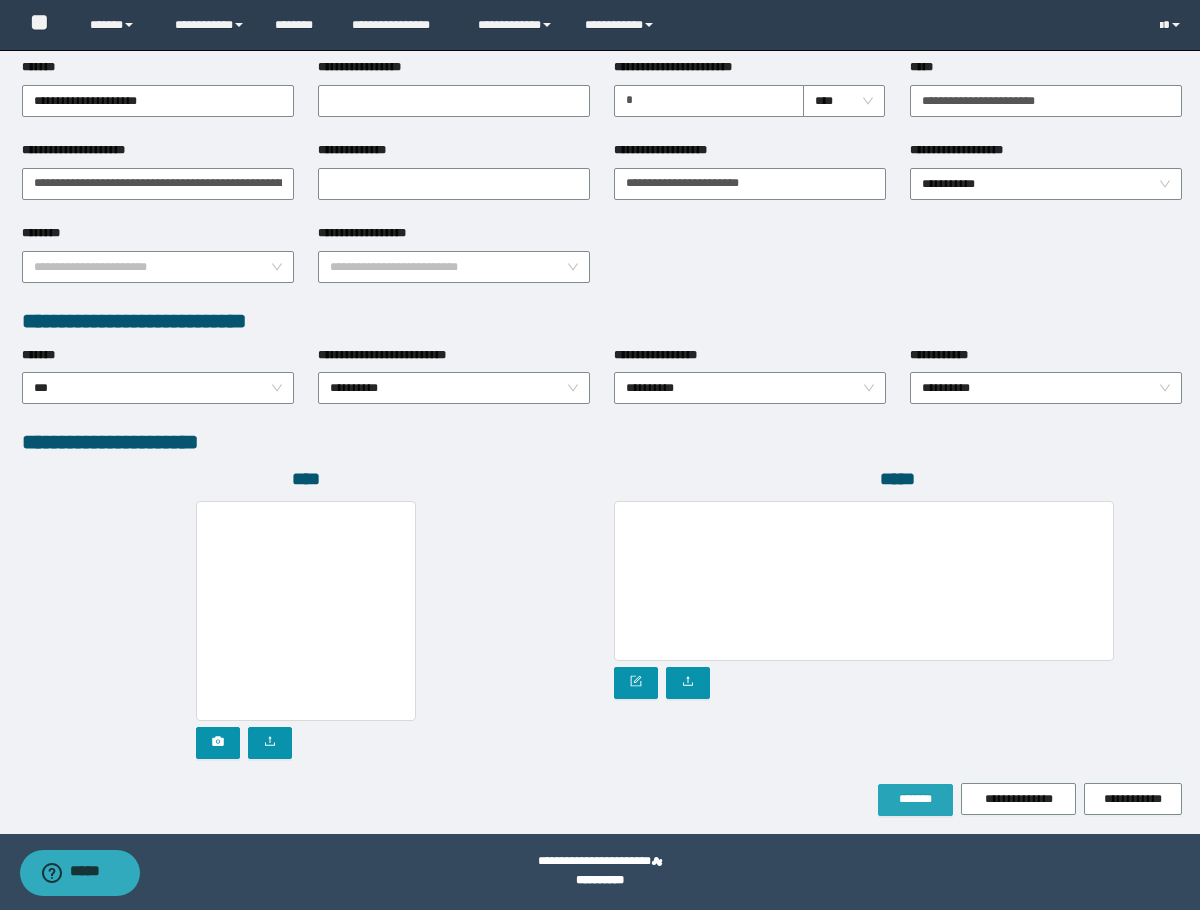 type on "**********" 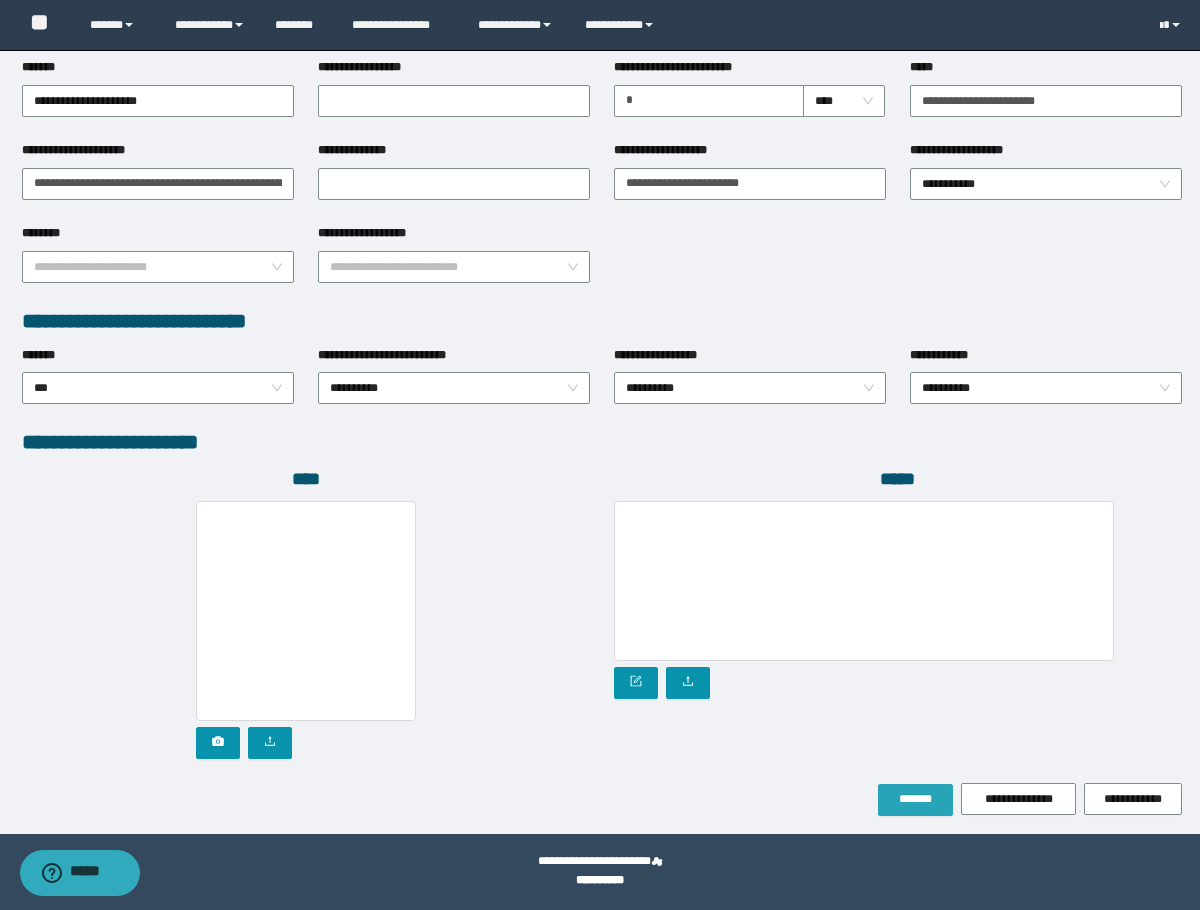 click on "*******" at bounding box center (915, 799) 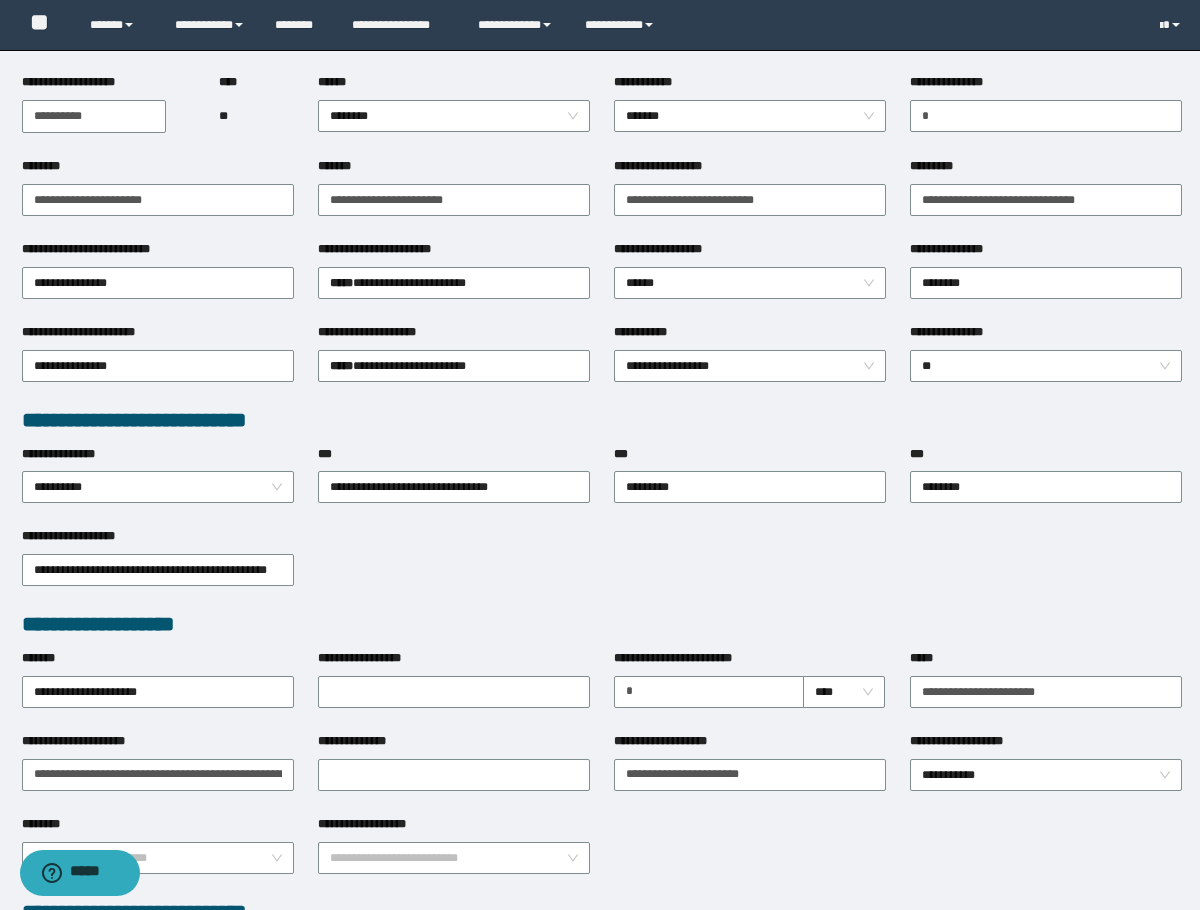 scroll, scrollTop: 0, scrollLeft: 0, axis: both 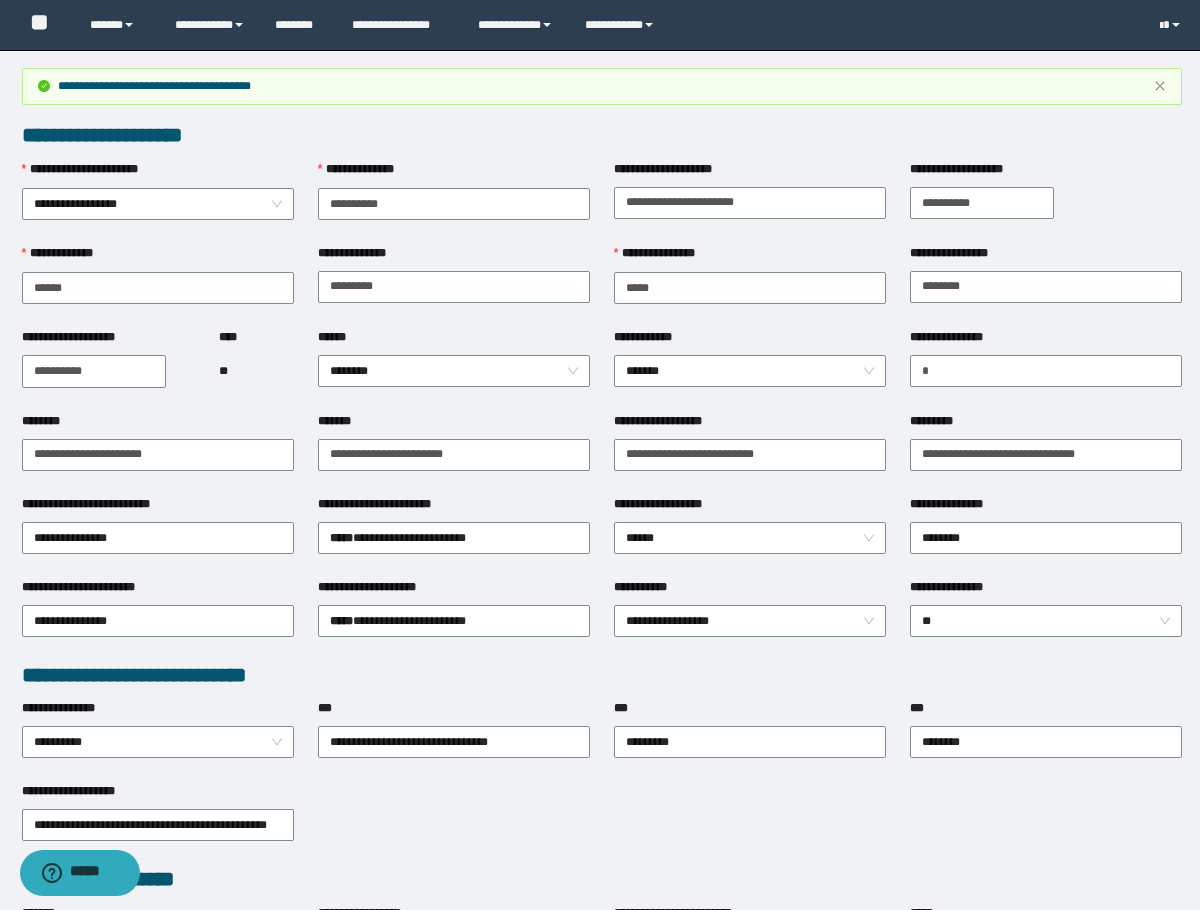 click on "**** **" at bounding box center (256, 370) 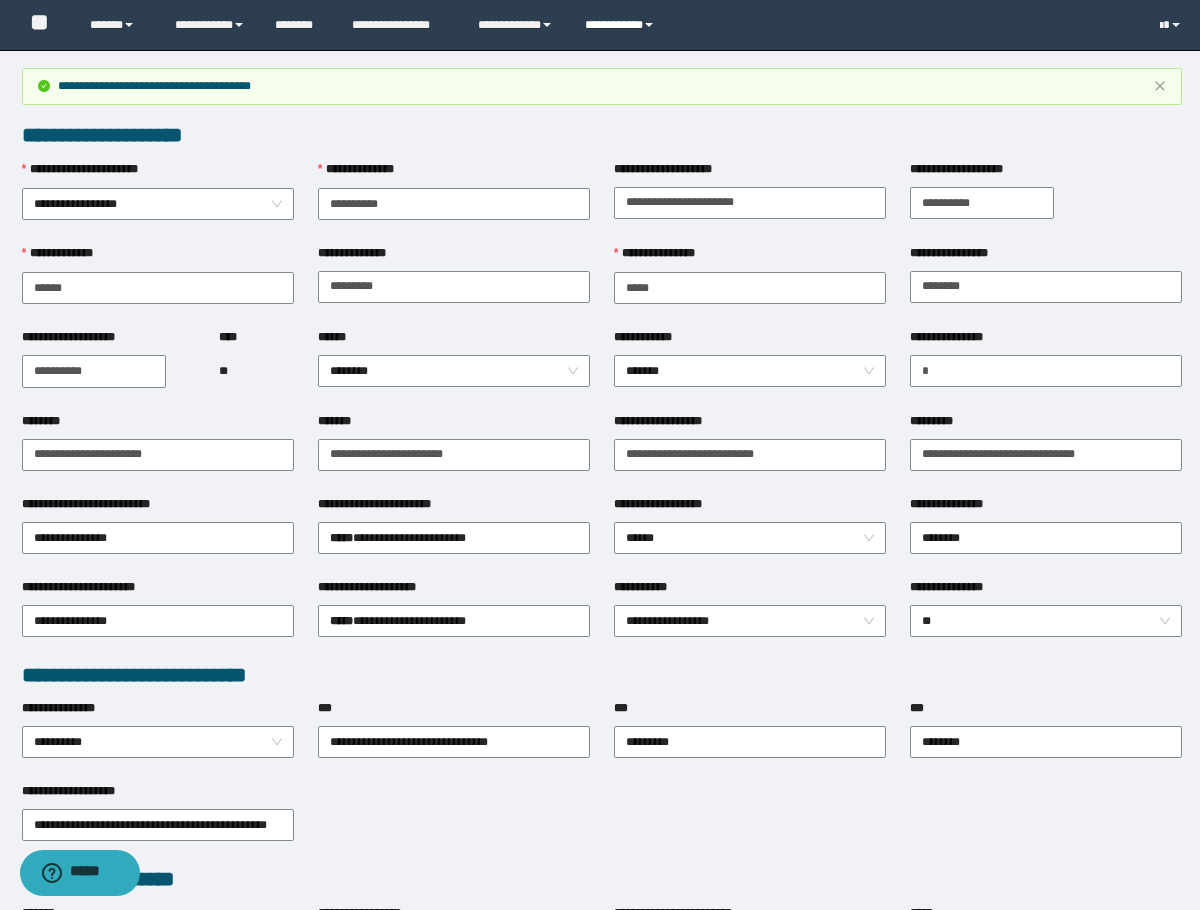 click on "**********" at bounding box center [622, 25] 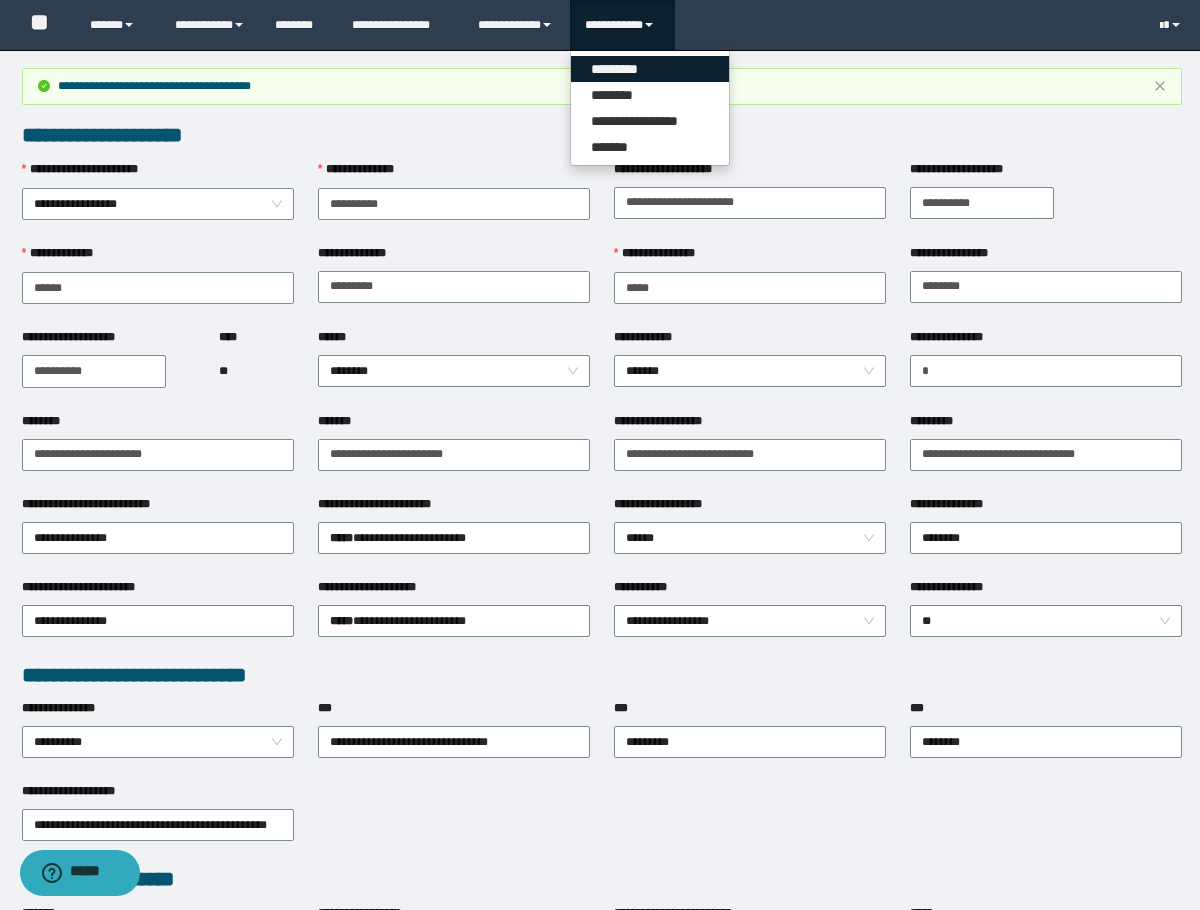 click on "*********" at bounding box center (650, 69) 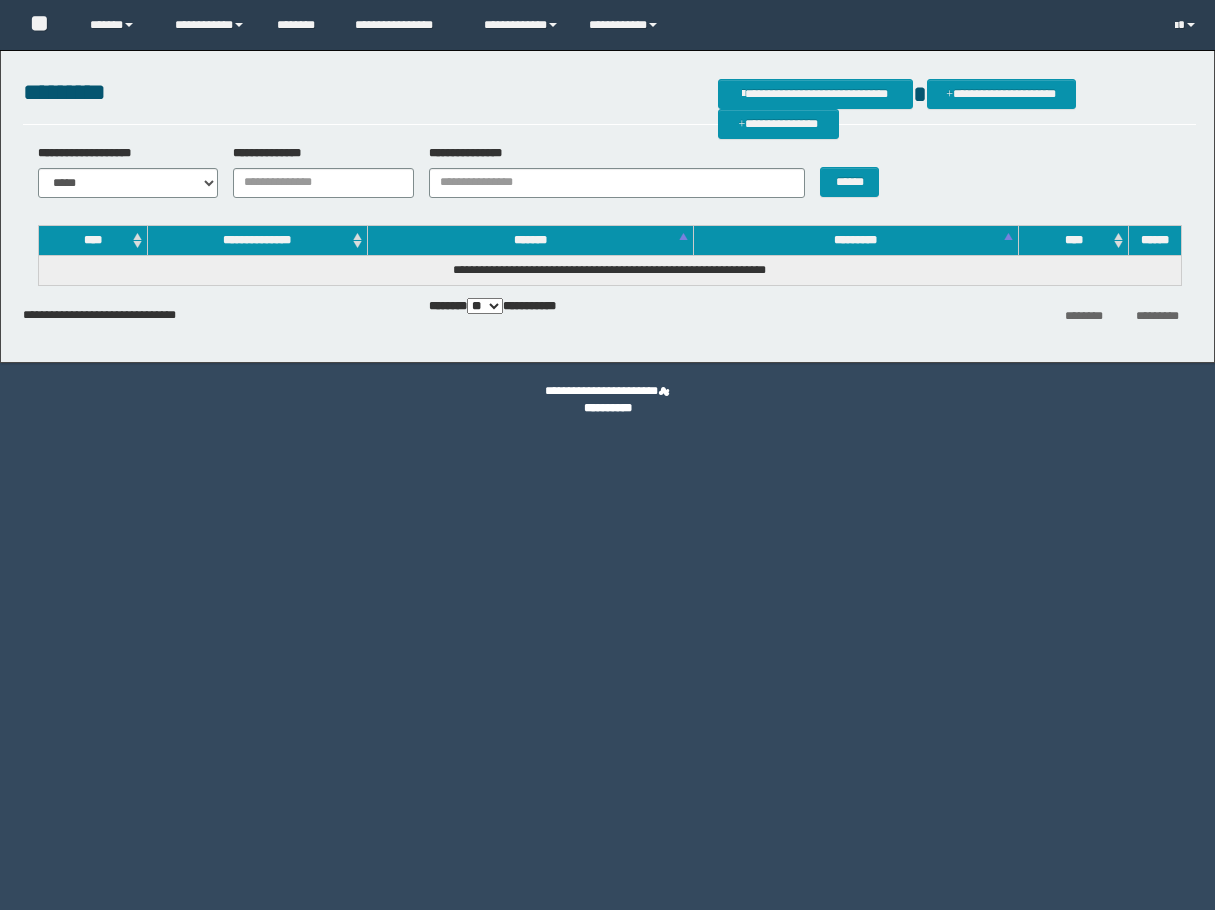 scroll, scrollTop: 0, scrollLeft: 0, axis: both 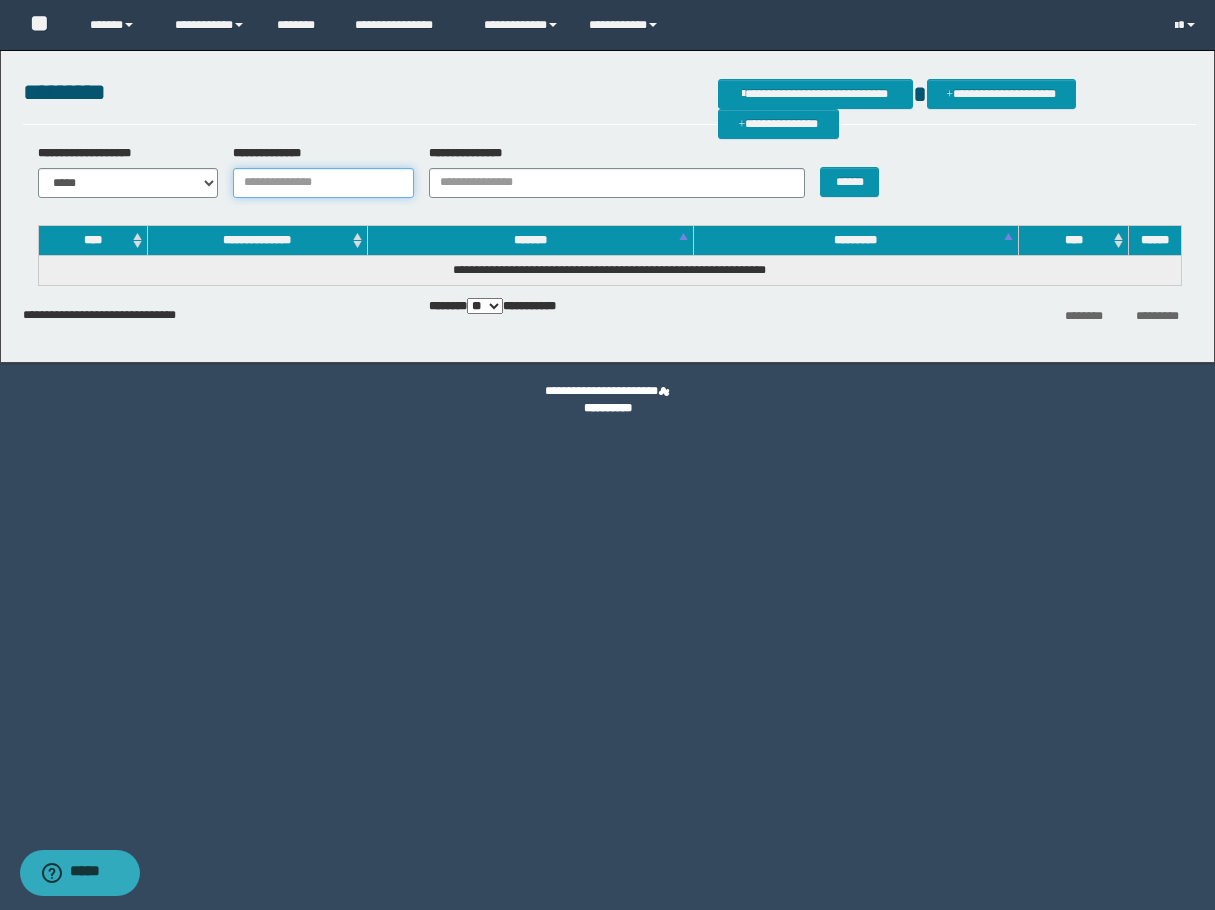 click on "**********" at bounding box center (323, 183) 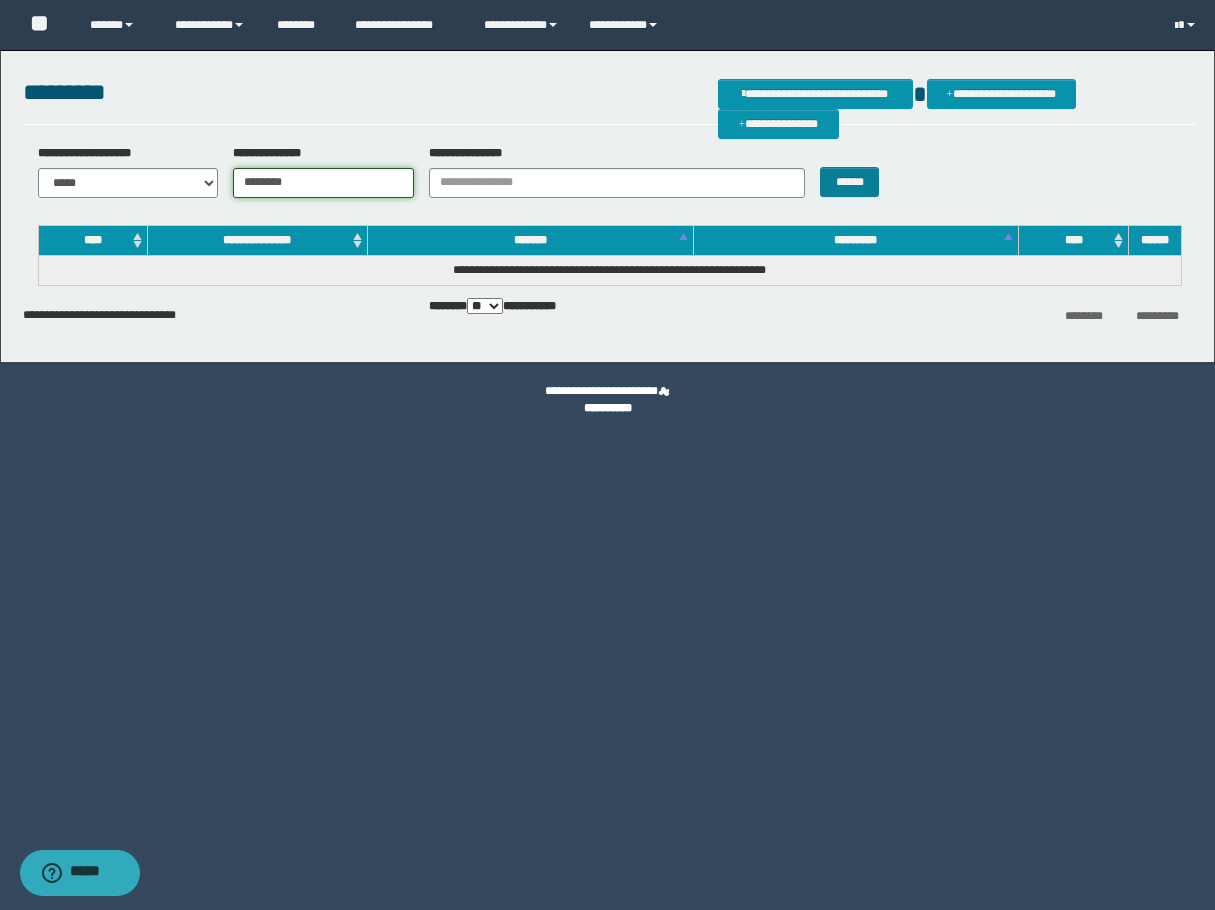 type on "********" 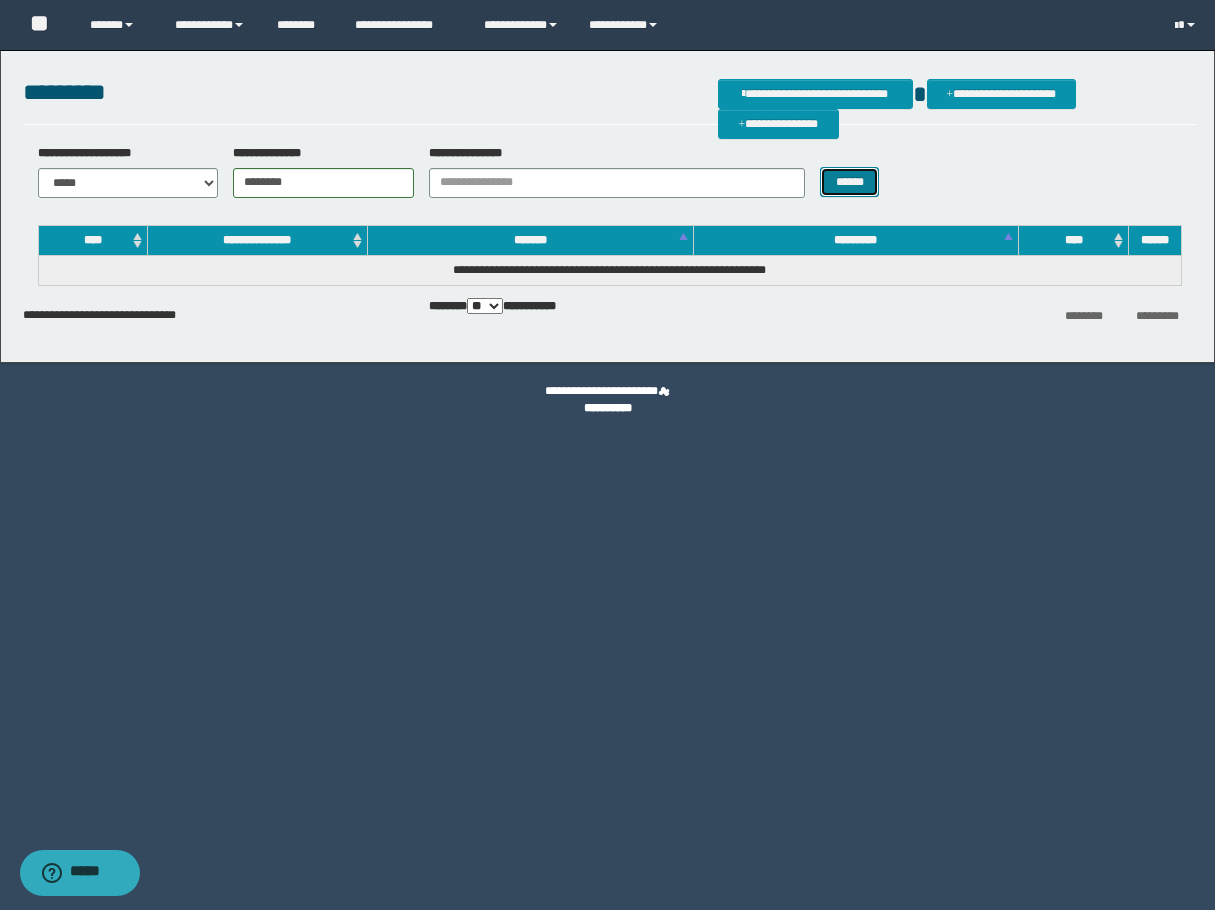 click on "******" at bounding box center [849, 182] 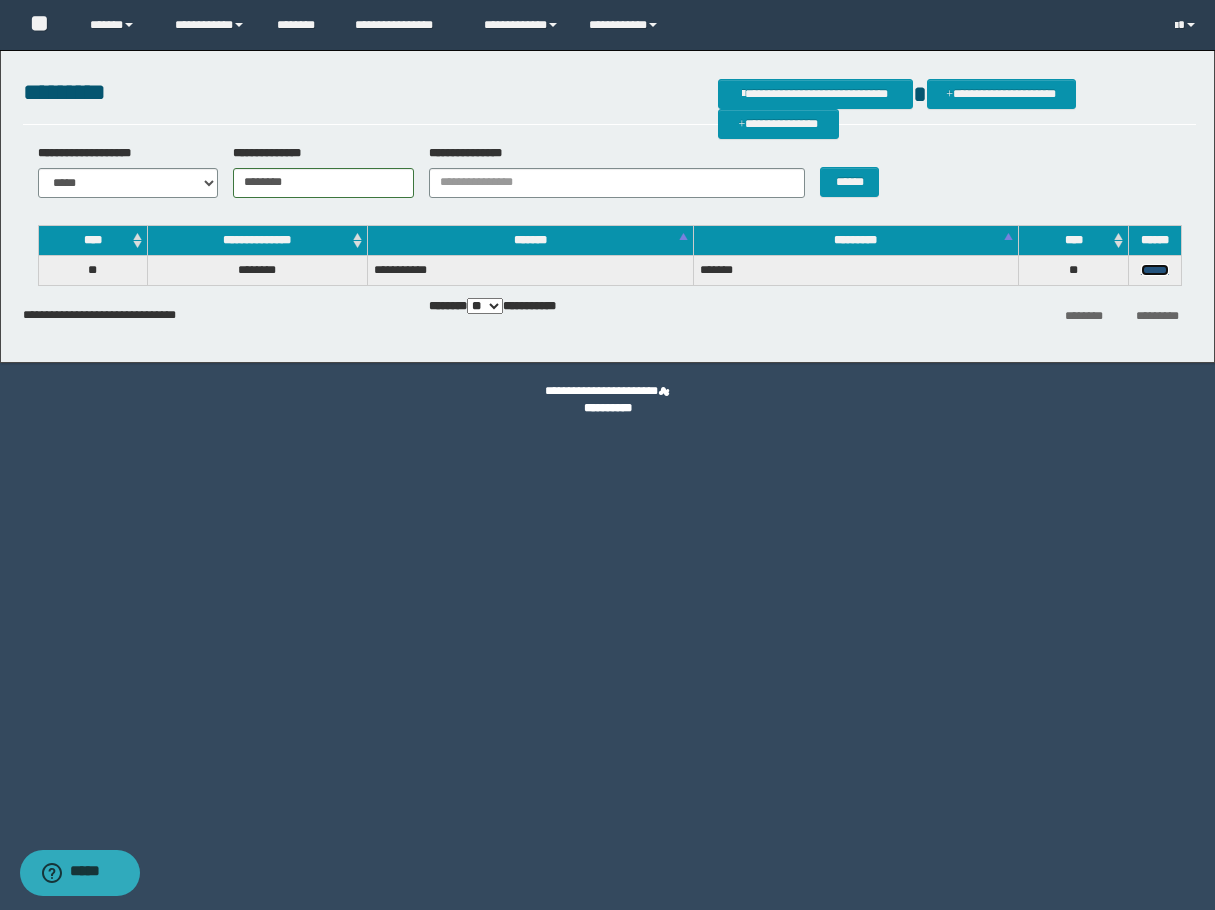 click on "******" at bounding box center [1155, 270] 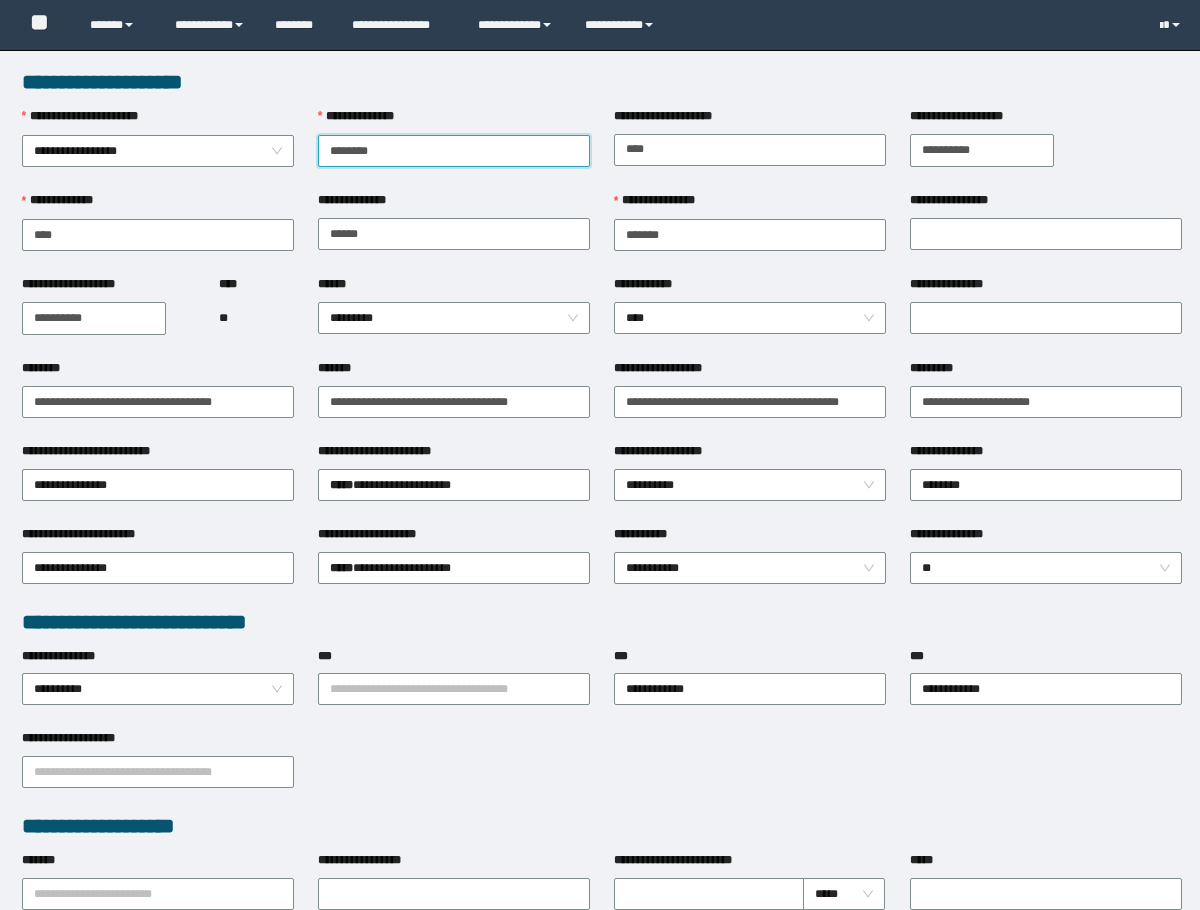scroll, scrollTop: 0, scrollLeft: 0, axis: both 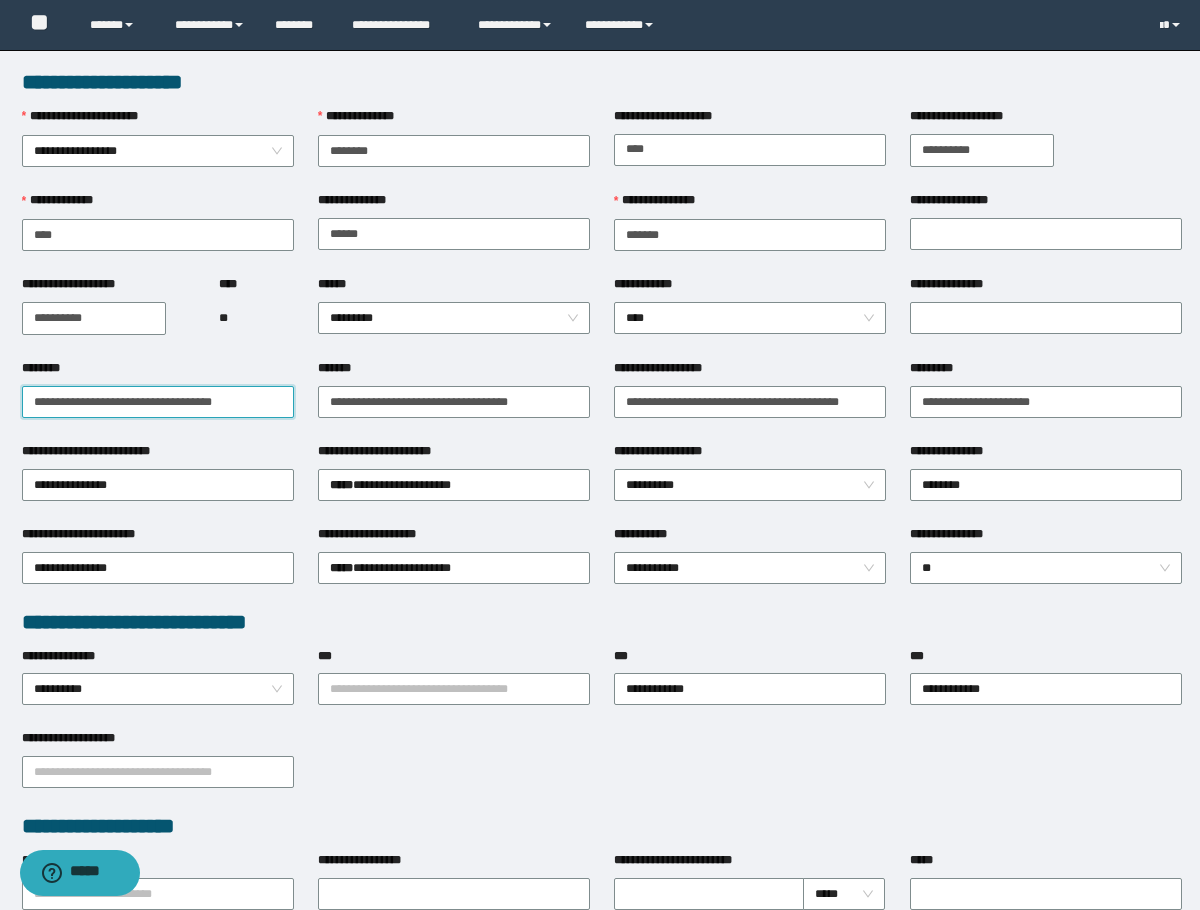 click on "**********" at bounding box center (158, 402) 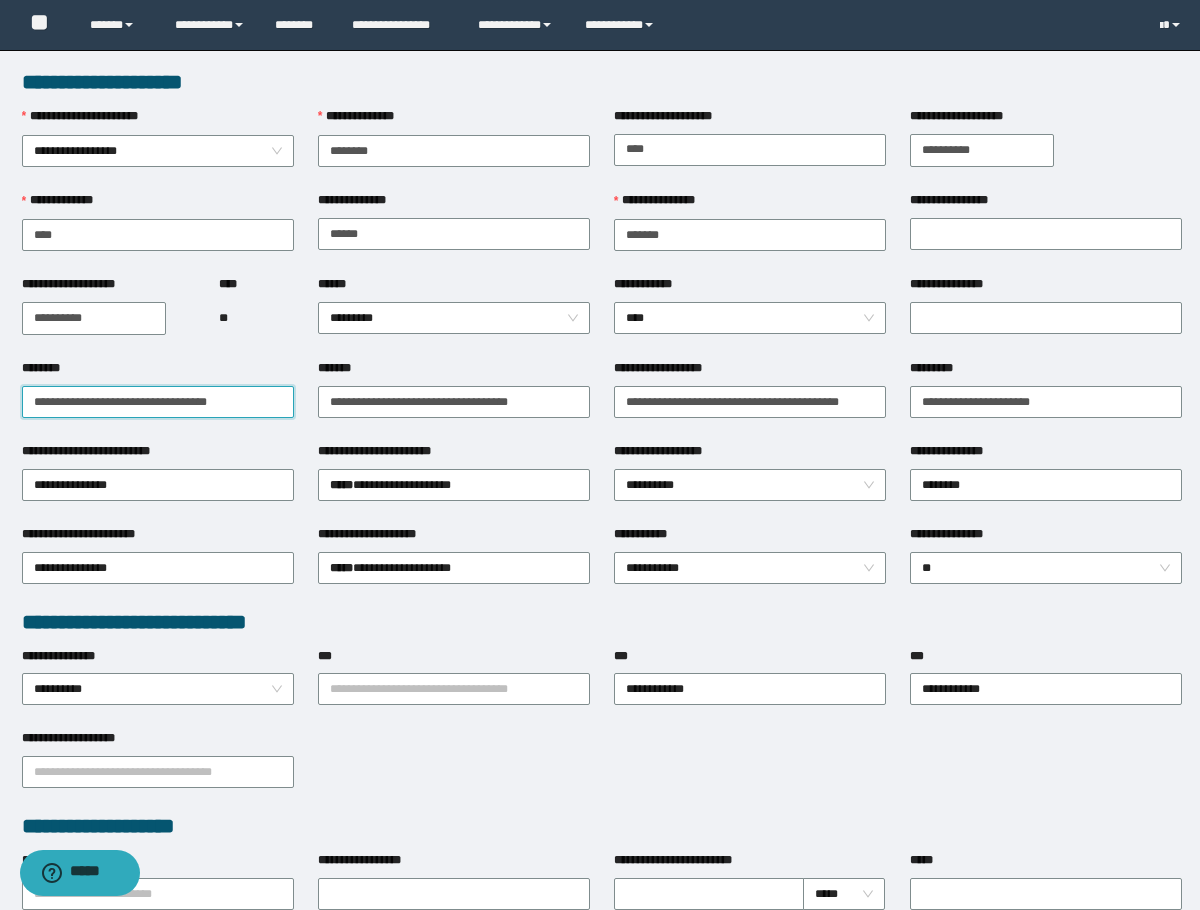 type on "**********" 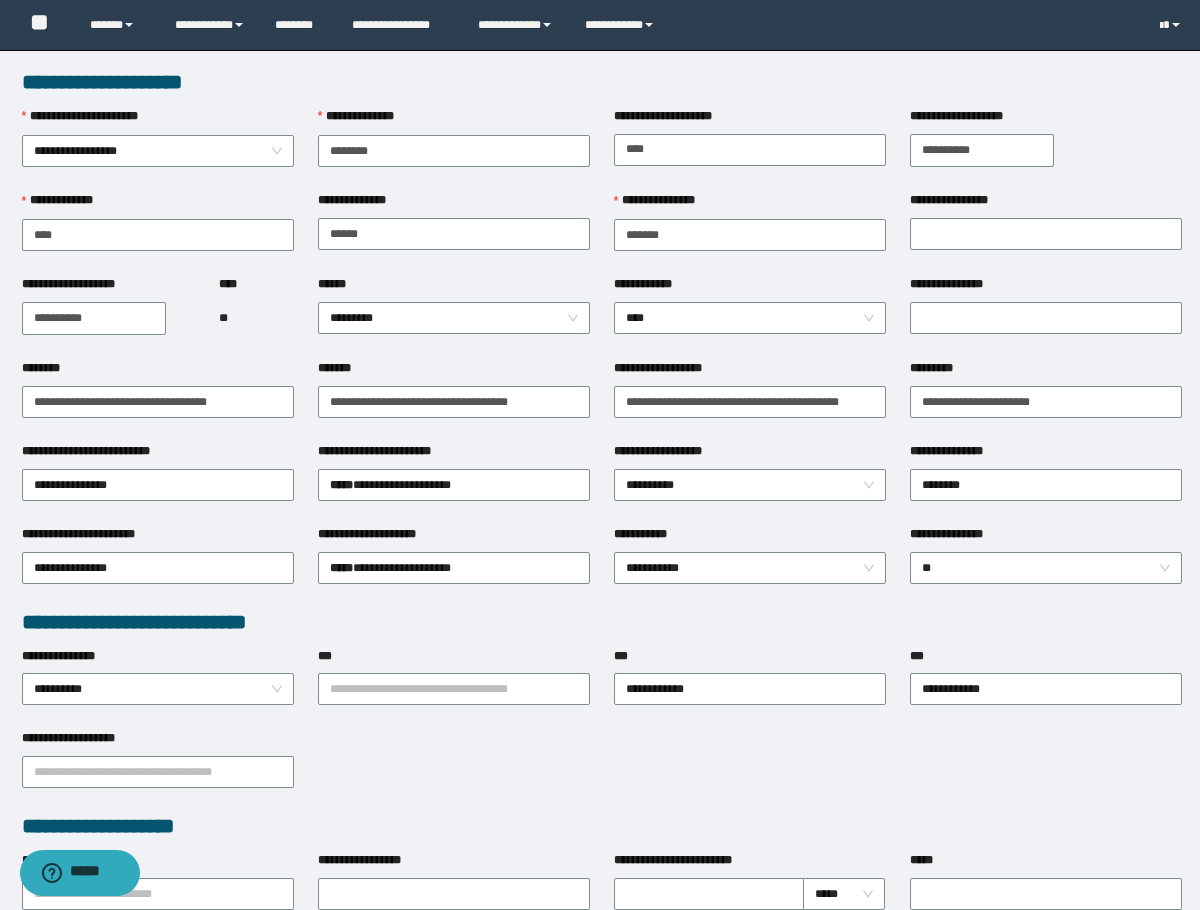 click on "**********" at bounding box center [108, 317] 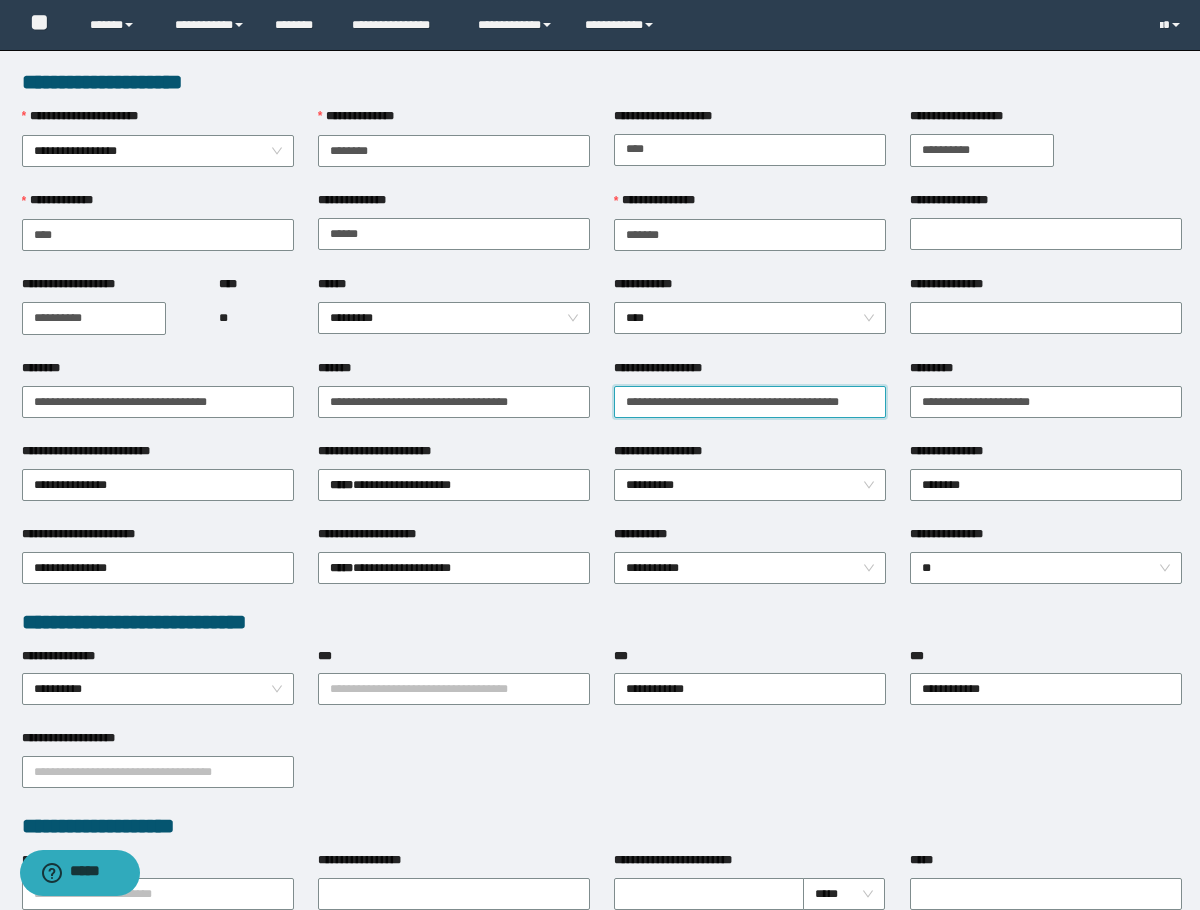 drag, startPoint x: 750, startPoint y: 410, endPoint x: 534, endPoint y: 417, distance: 216.1134 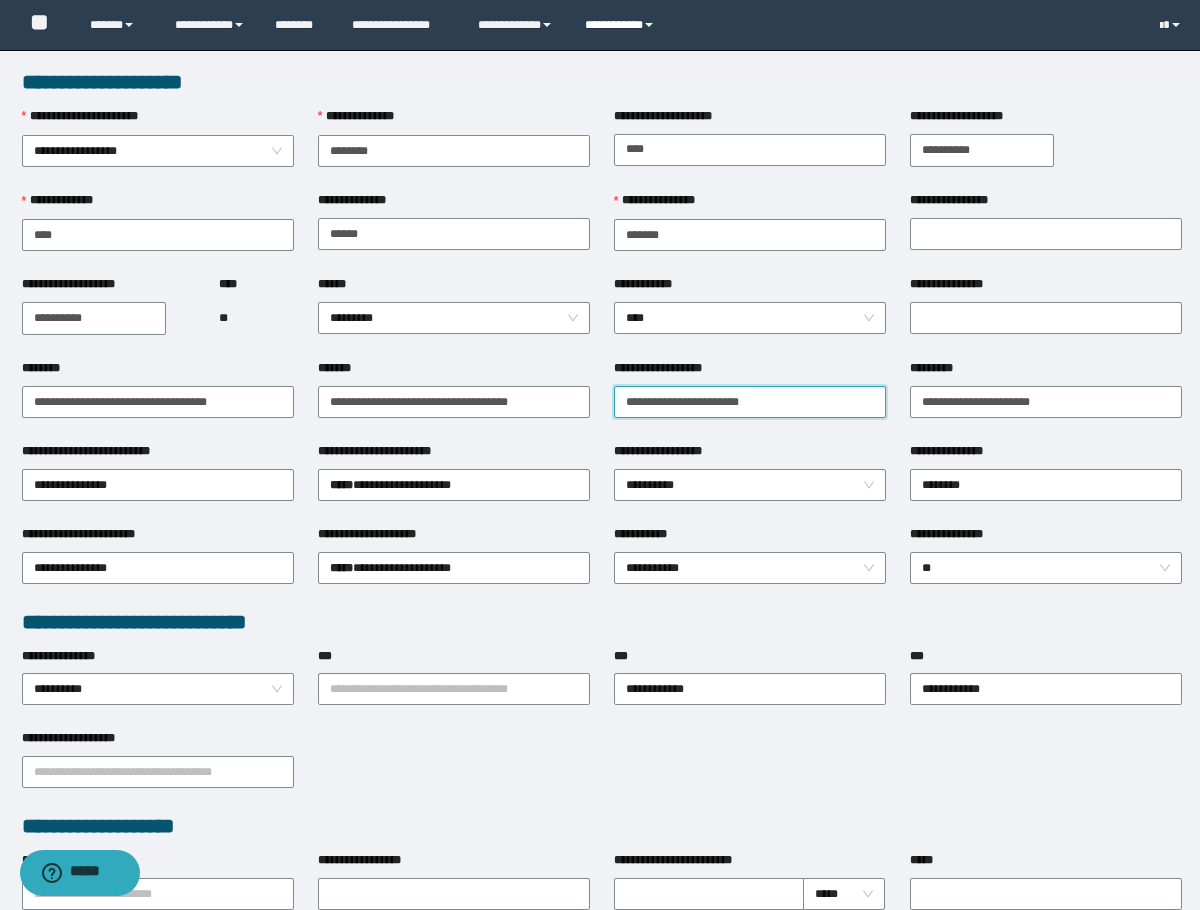 type on "**********" 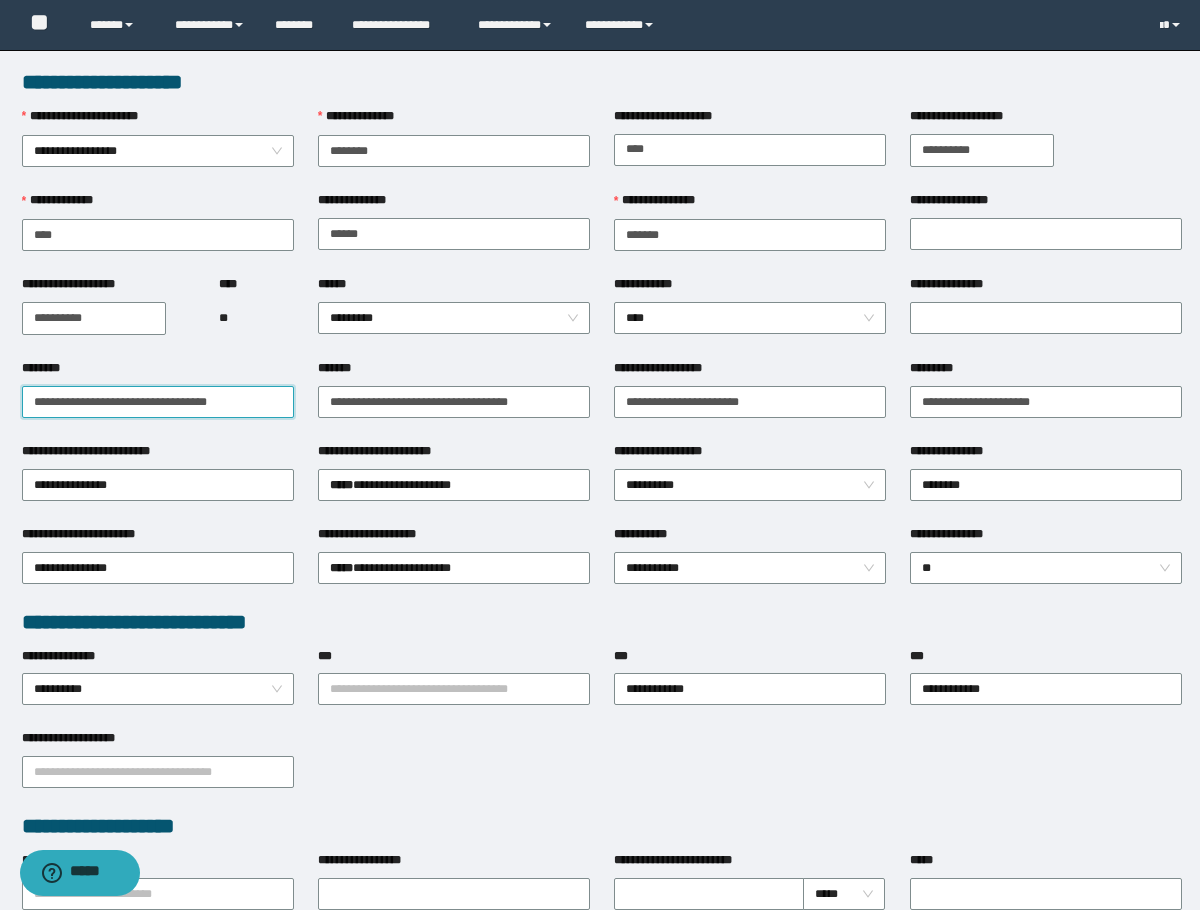 drag, startPoint x: 100, startPoint y: 406, endPoint x: 0, endPoint y: 434, distance: 103.84604 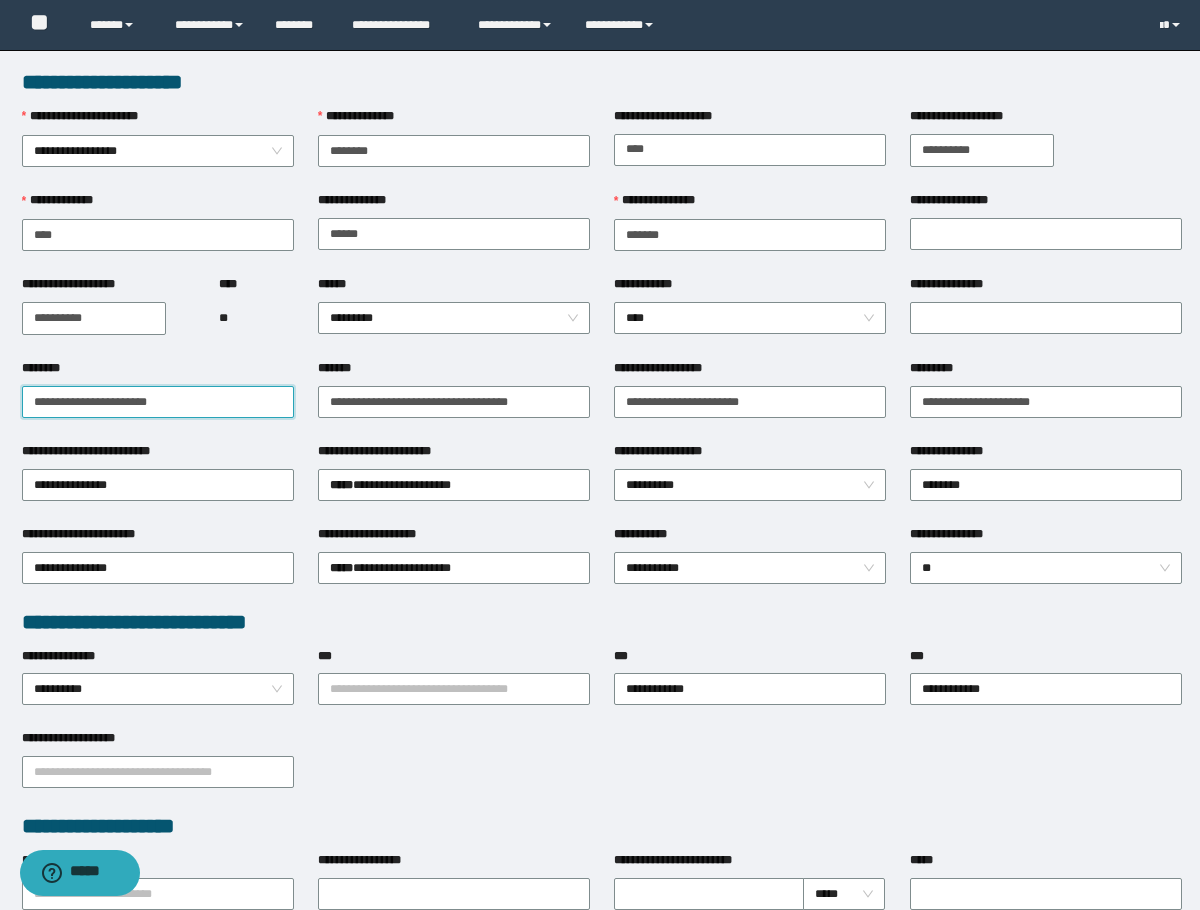 type on "**********" 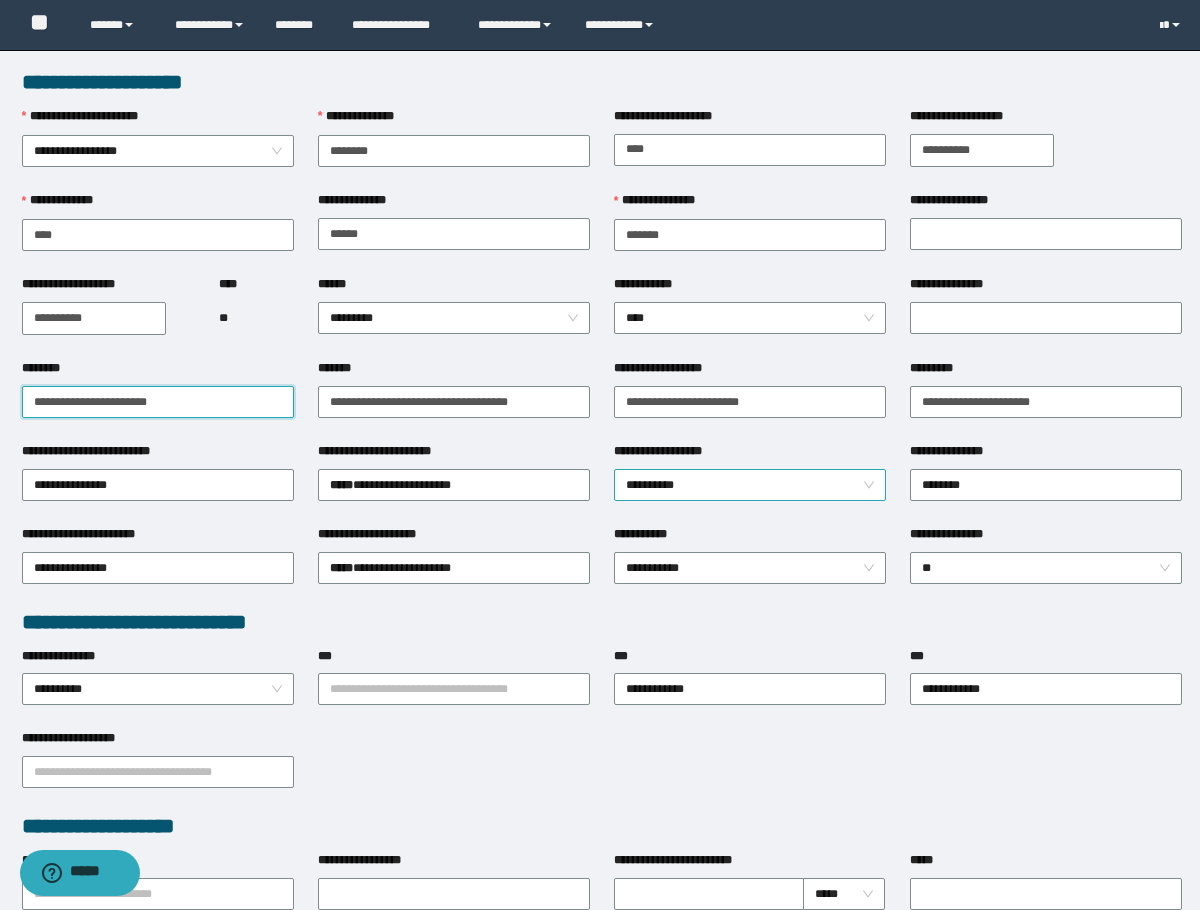 click on "**********" at bounding box center (750, 485) 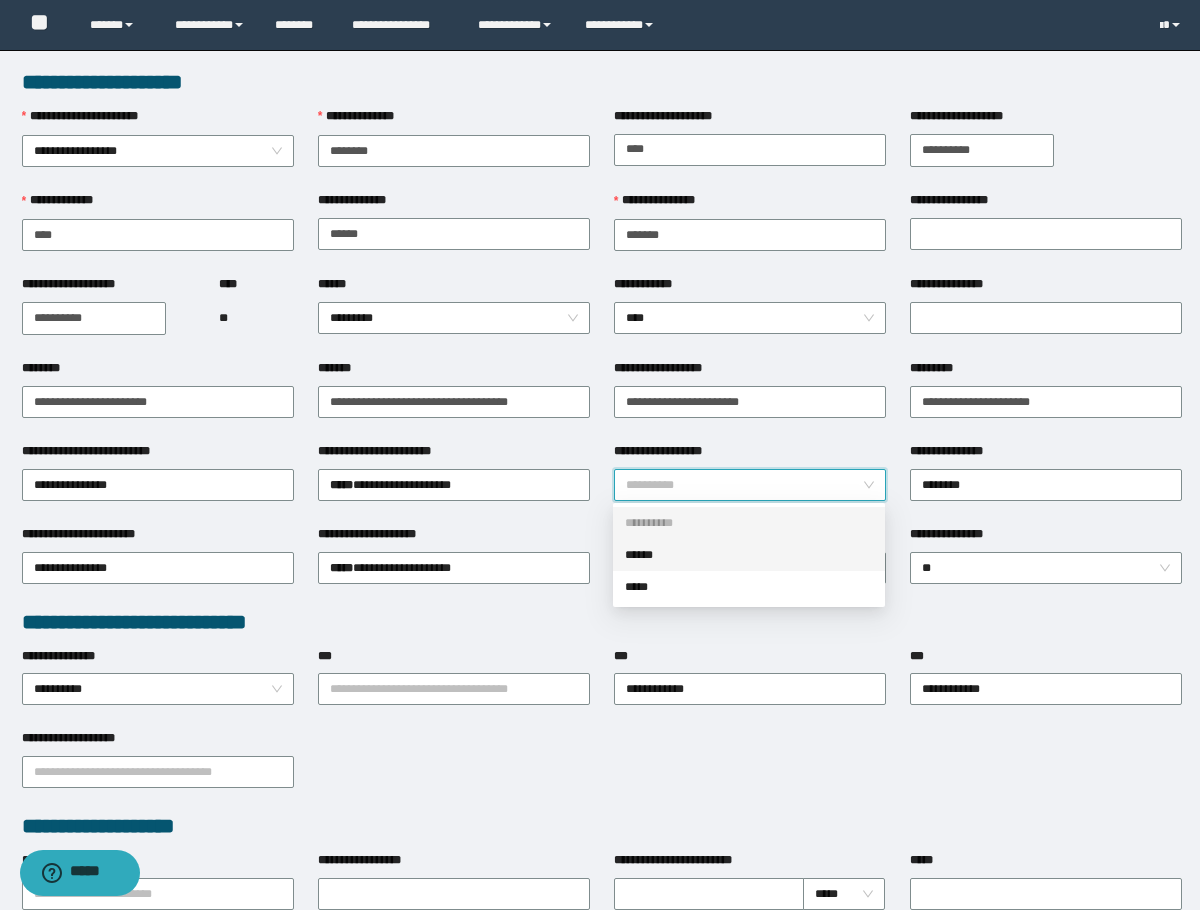 click on "******" at bounding box center (749, 555) 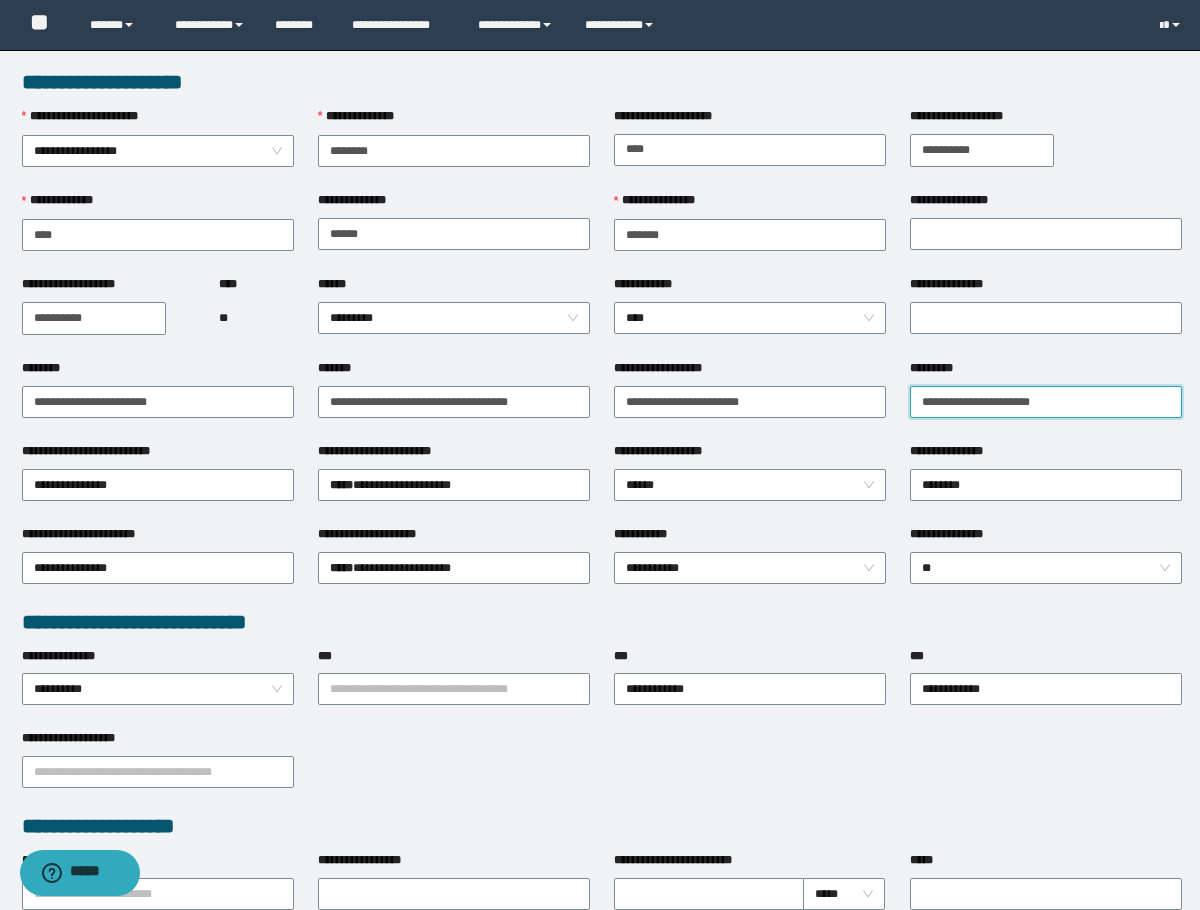 drag, startPoint x: 971, startPoint y: 403, endPoint x: 931, endPoint y: 421, distance: 43.863426 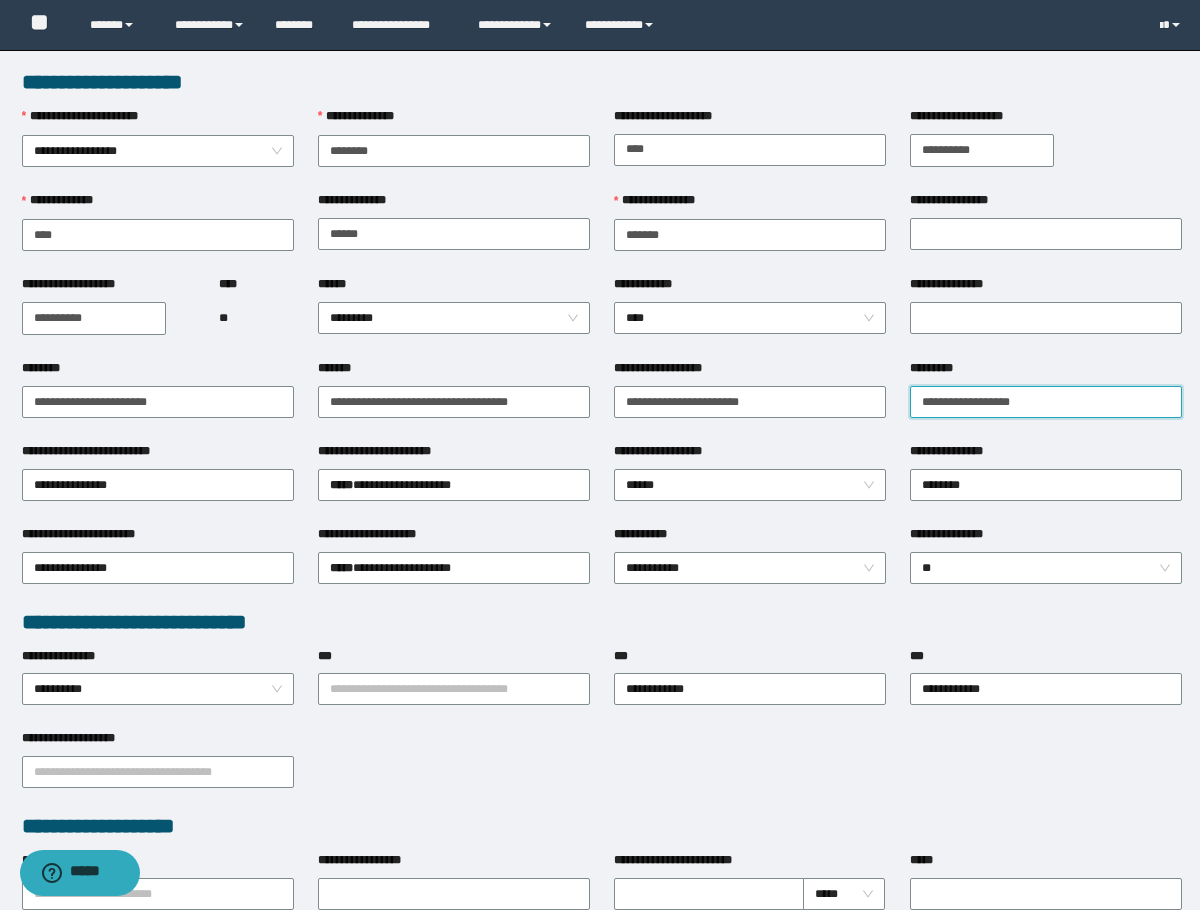 drag, startPoint x: 976, startPoint y: 409, endPoint x: 986, endPoint y: 410, distance: 10.049875 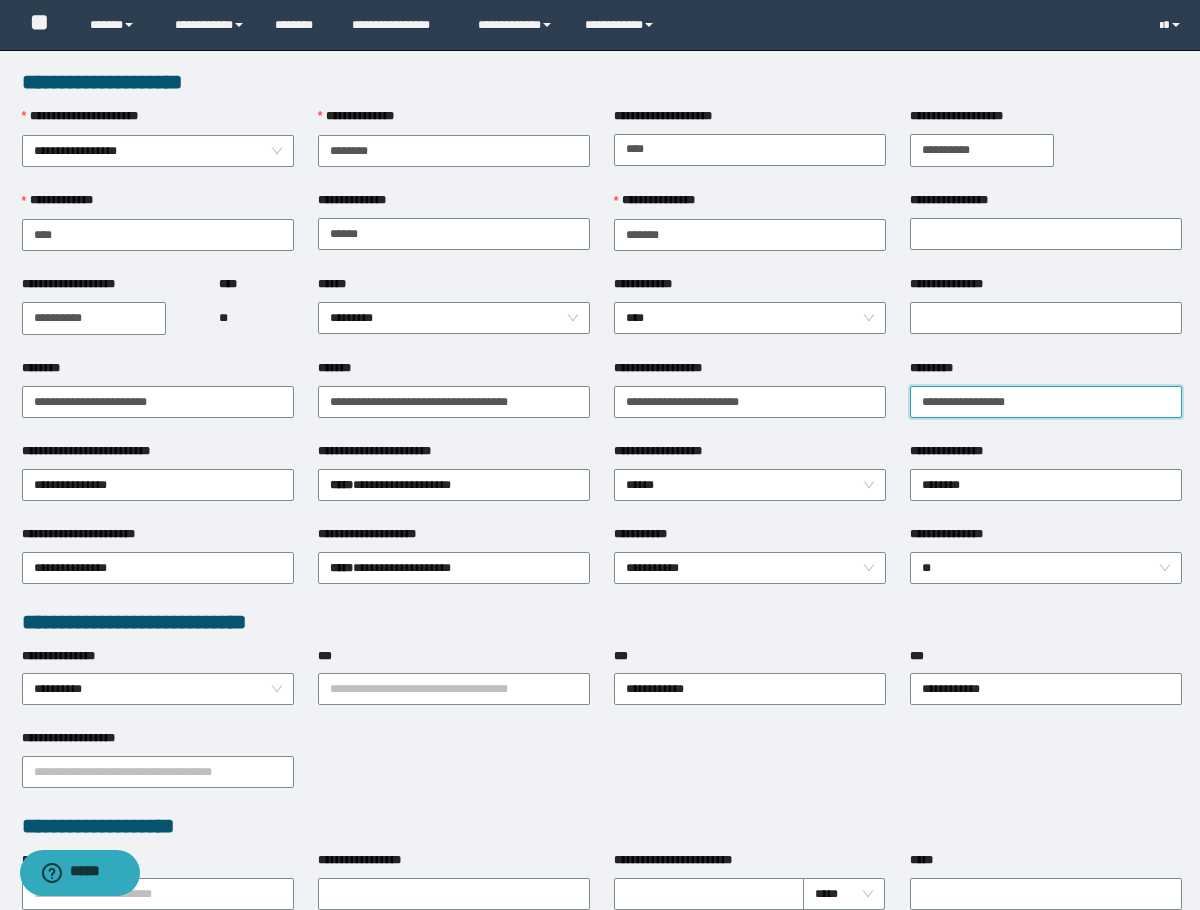 type on "**********" 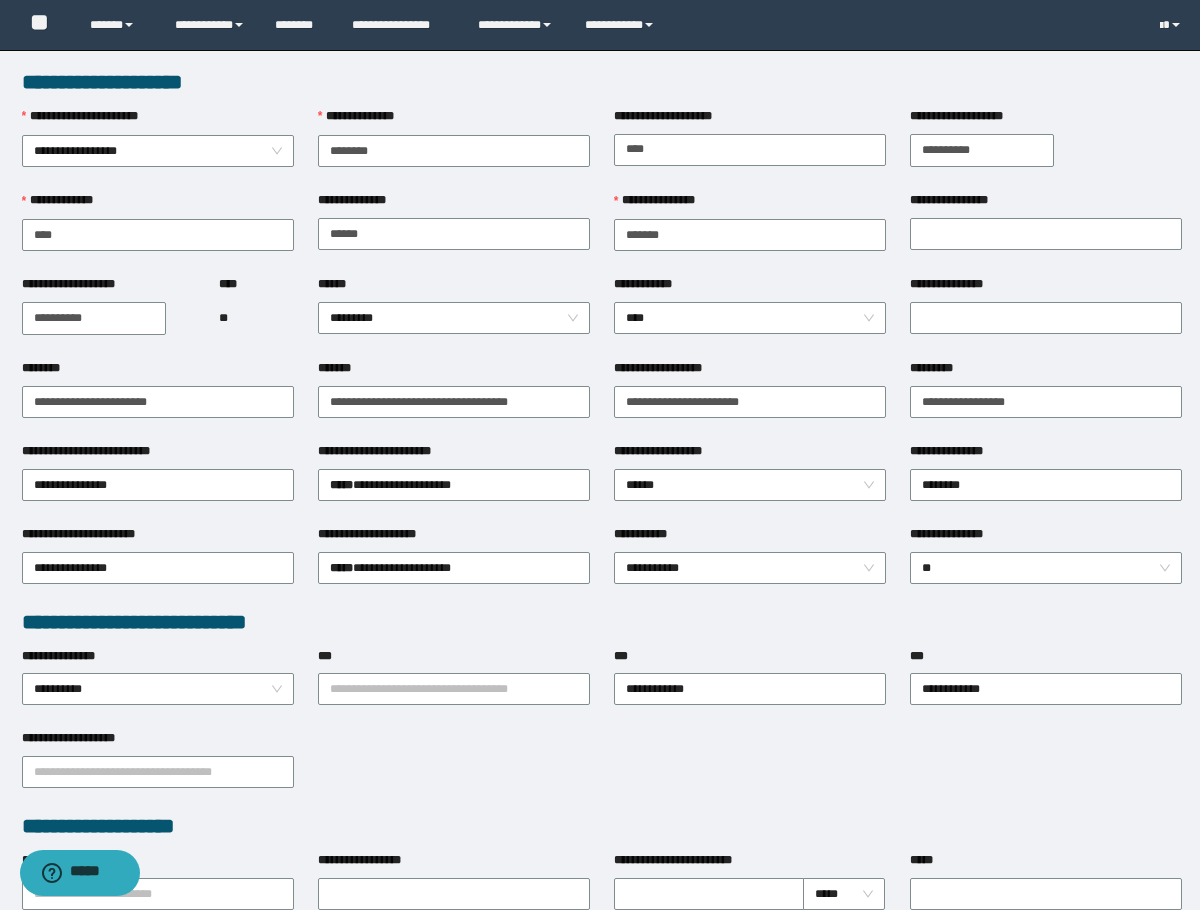 click on "**********" at bounding box center (602, 82) 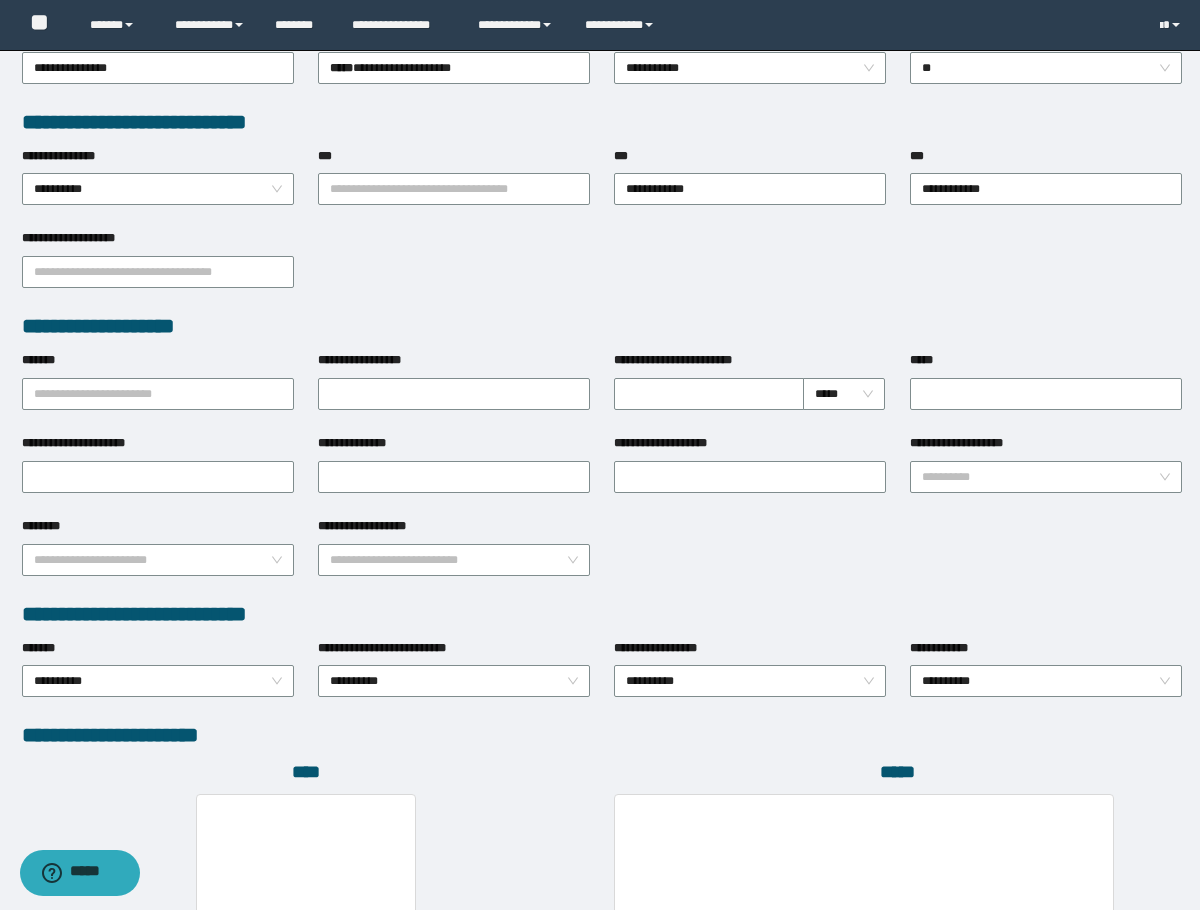 scroll, scrollTop: 793, scrollLeft: 0, axis: vertical 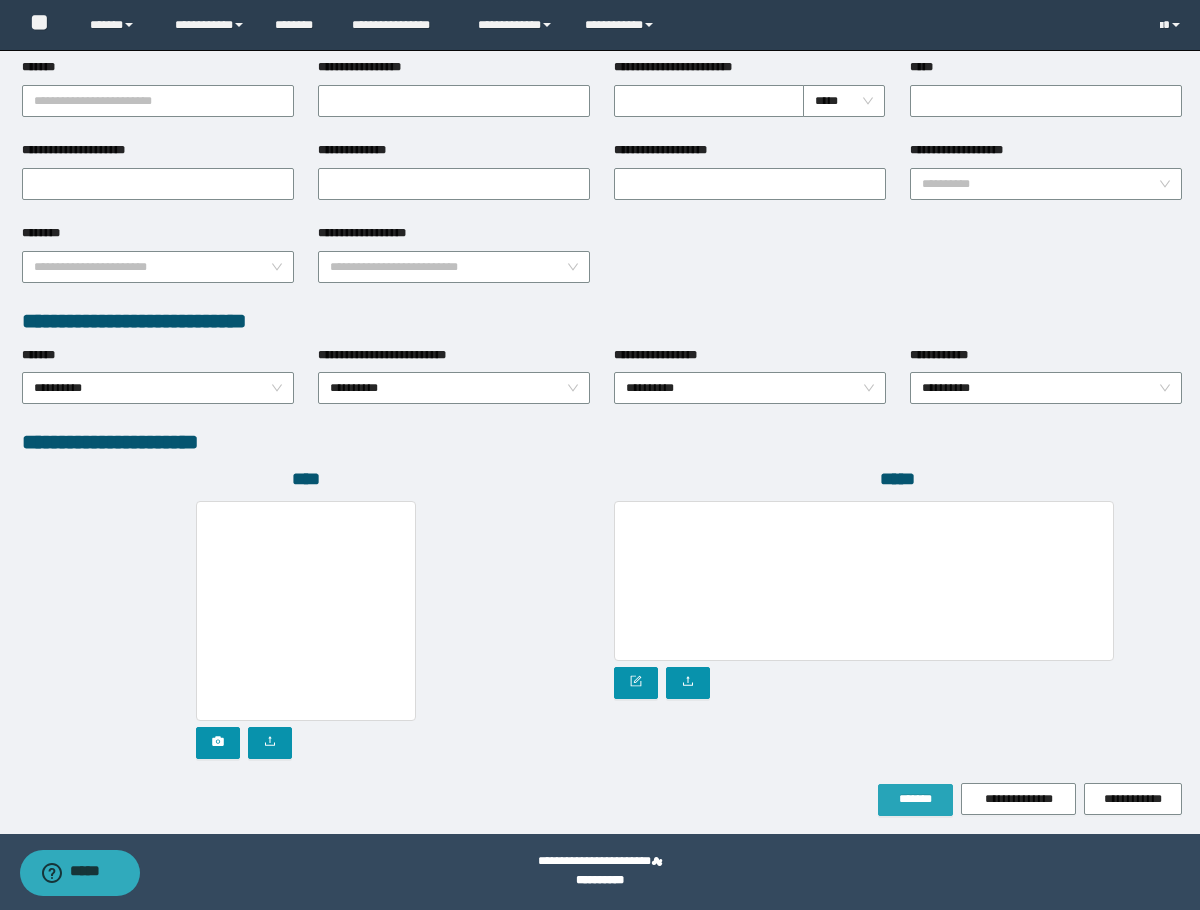 click on "*******" at bounding box center (915, 799) 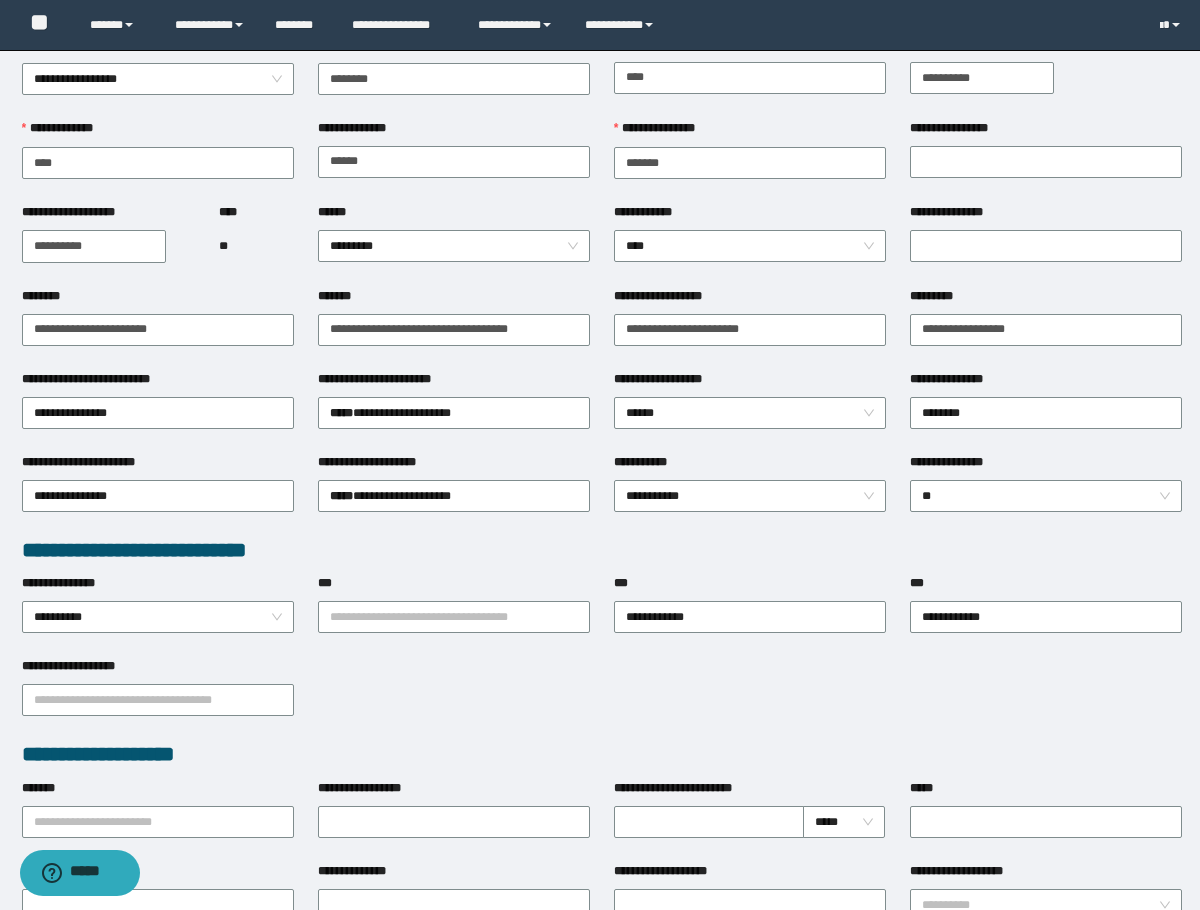 scroll, scrollTop: 0, scrollLeft: 0, axis: both 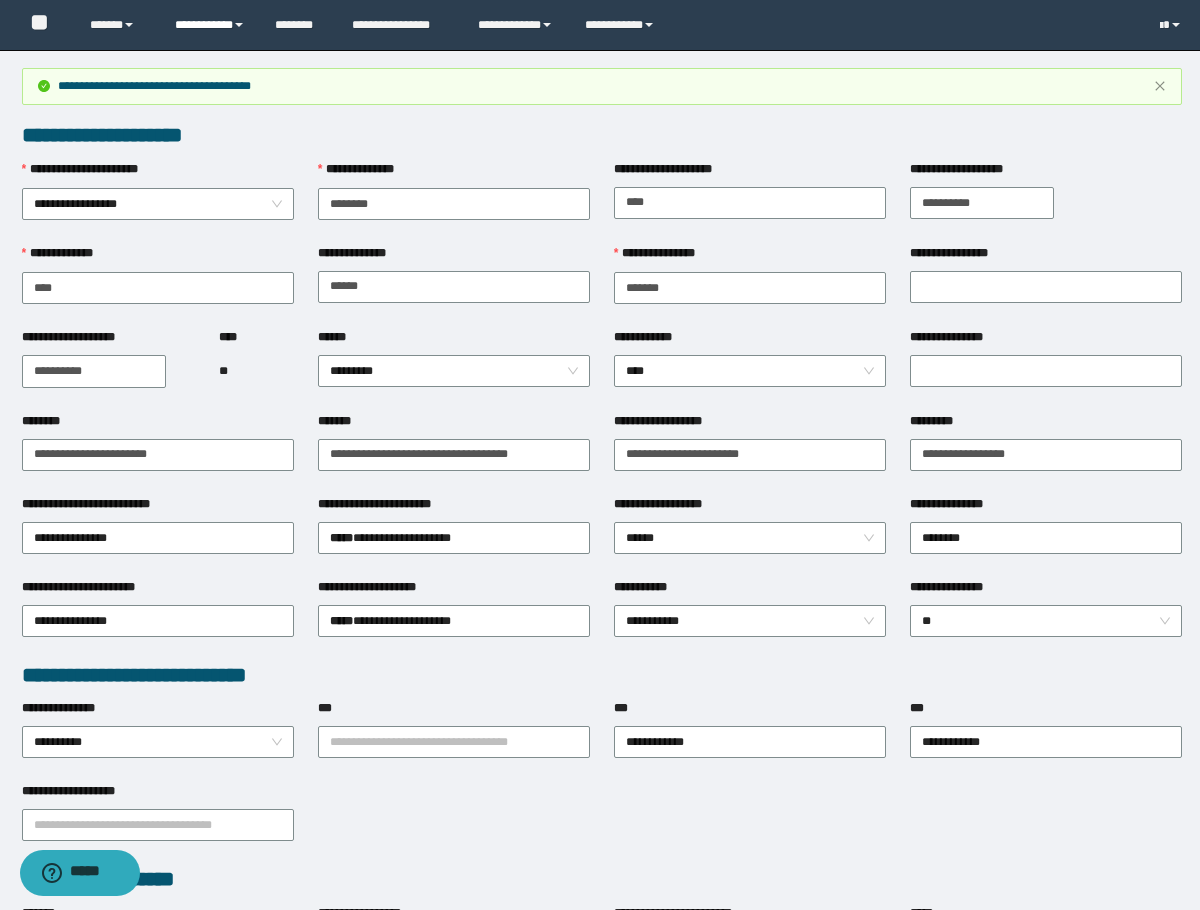 click on "**********" at bounding box center (210, 25) 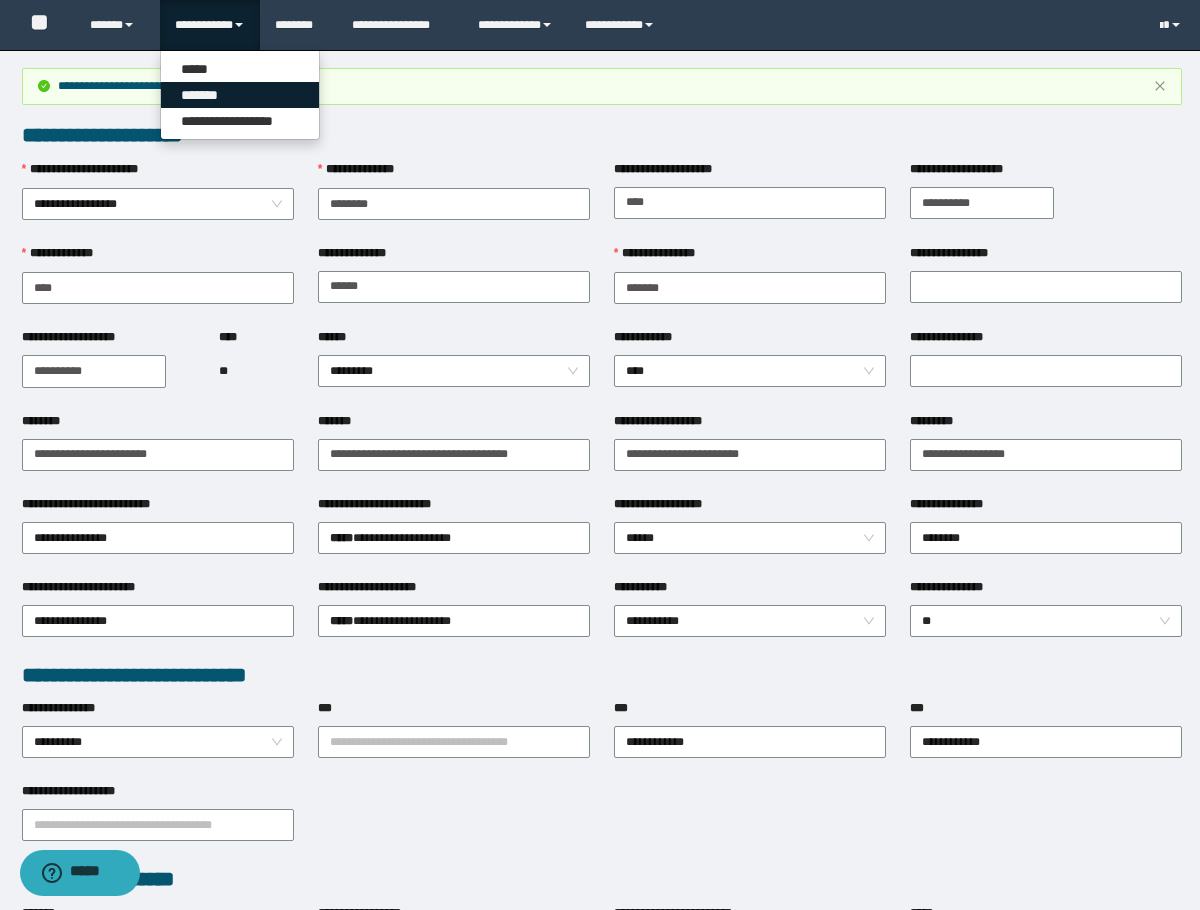 click on "*******" at bounding box center [240, 95] 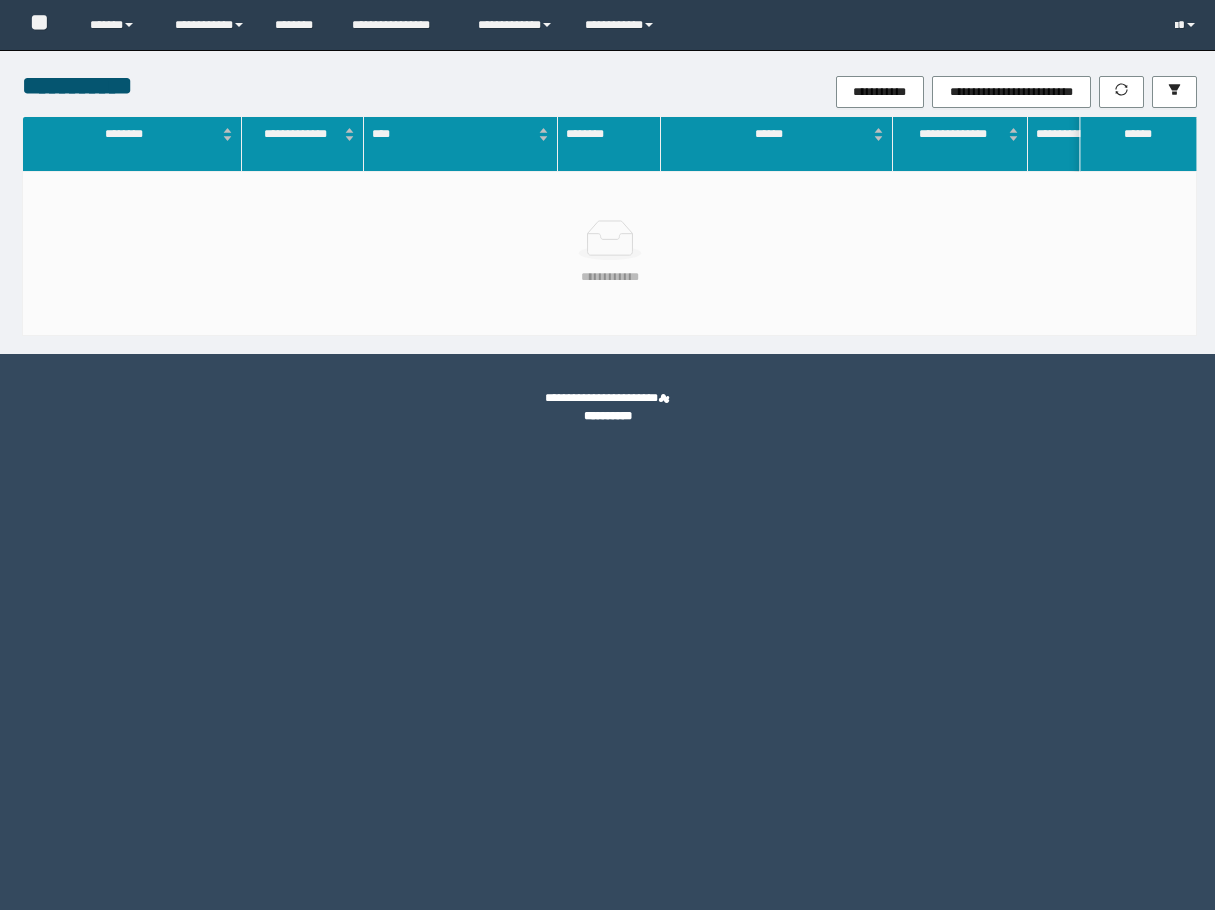 scroll, scrollTop: 0, scrollLeft: 0, axis: both 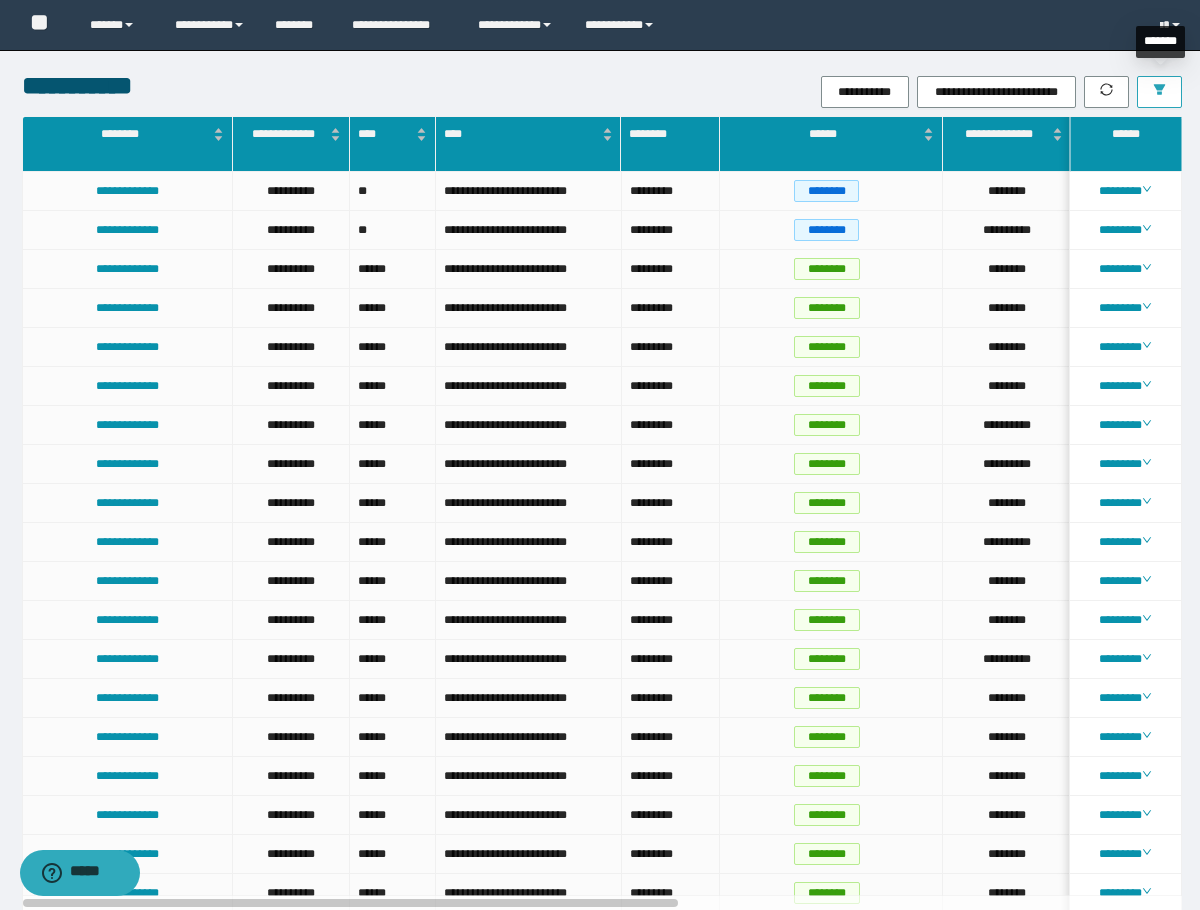click at bounding box center (1159, 92) 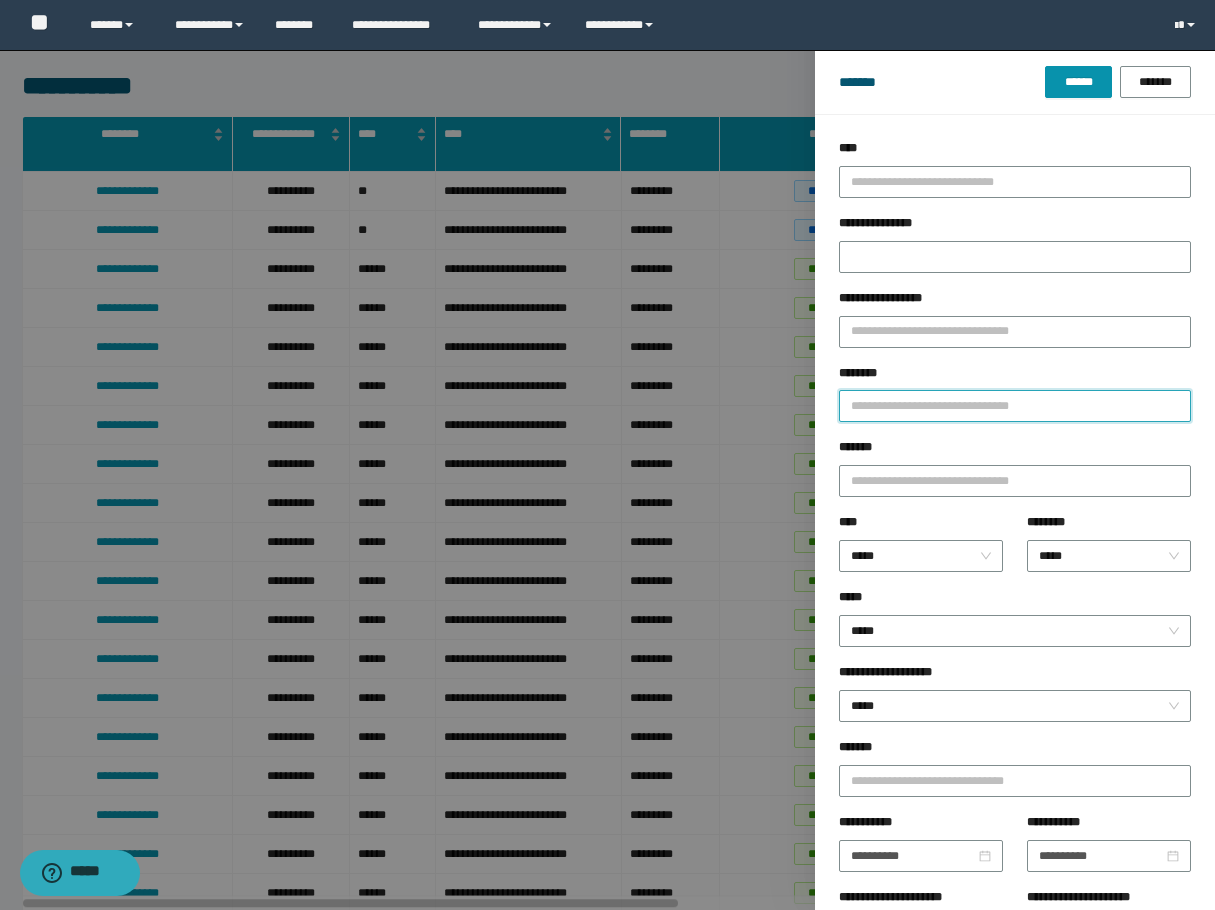 click on "********" at bounding box center (1015, 406) 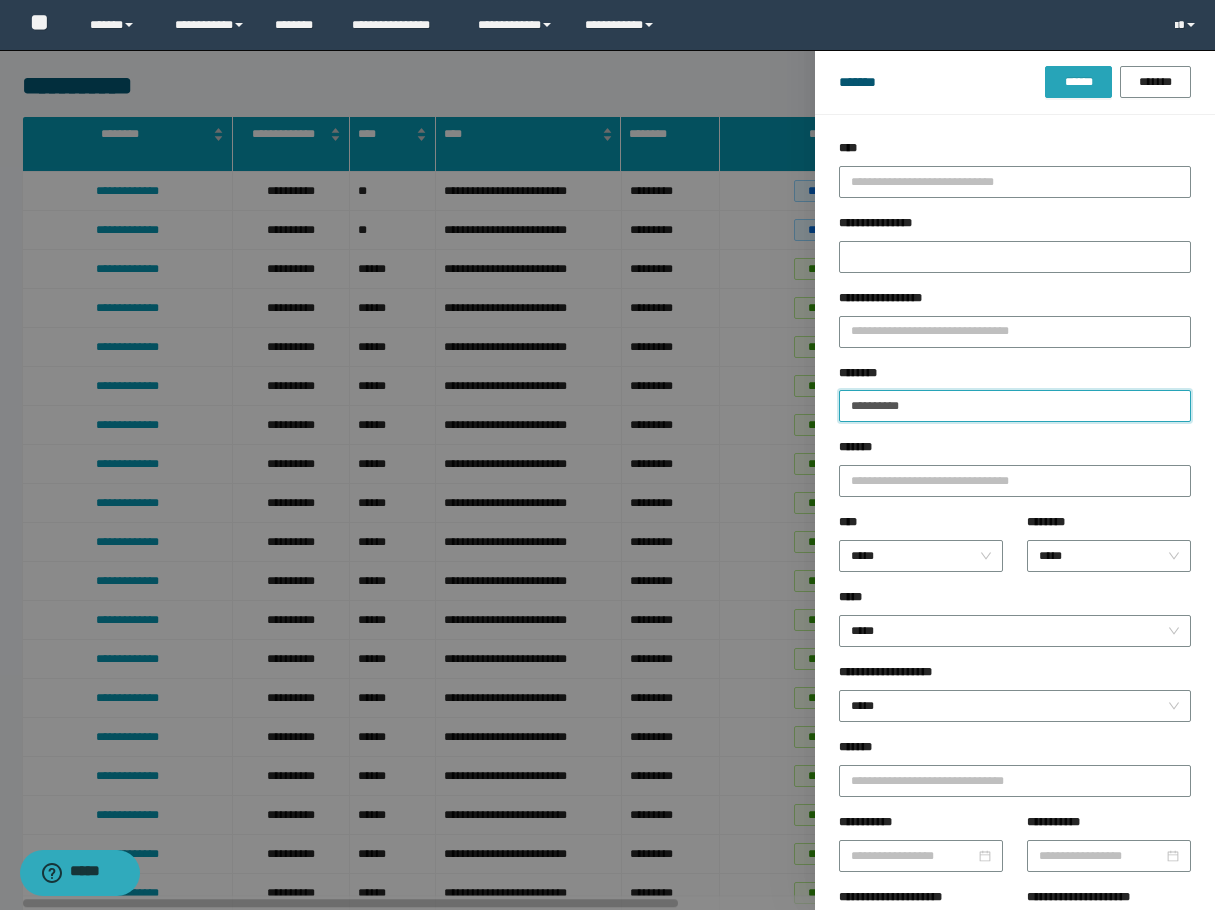 type on "**********" 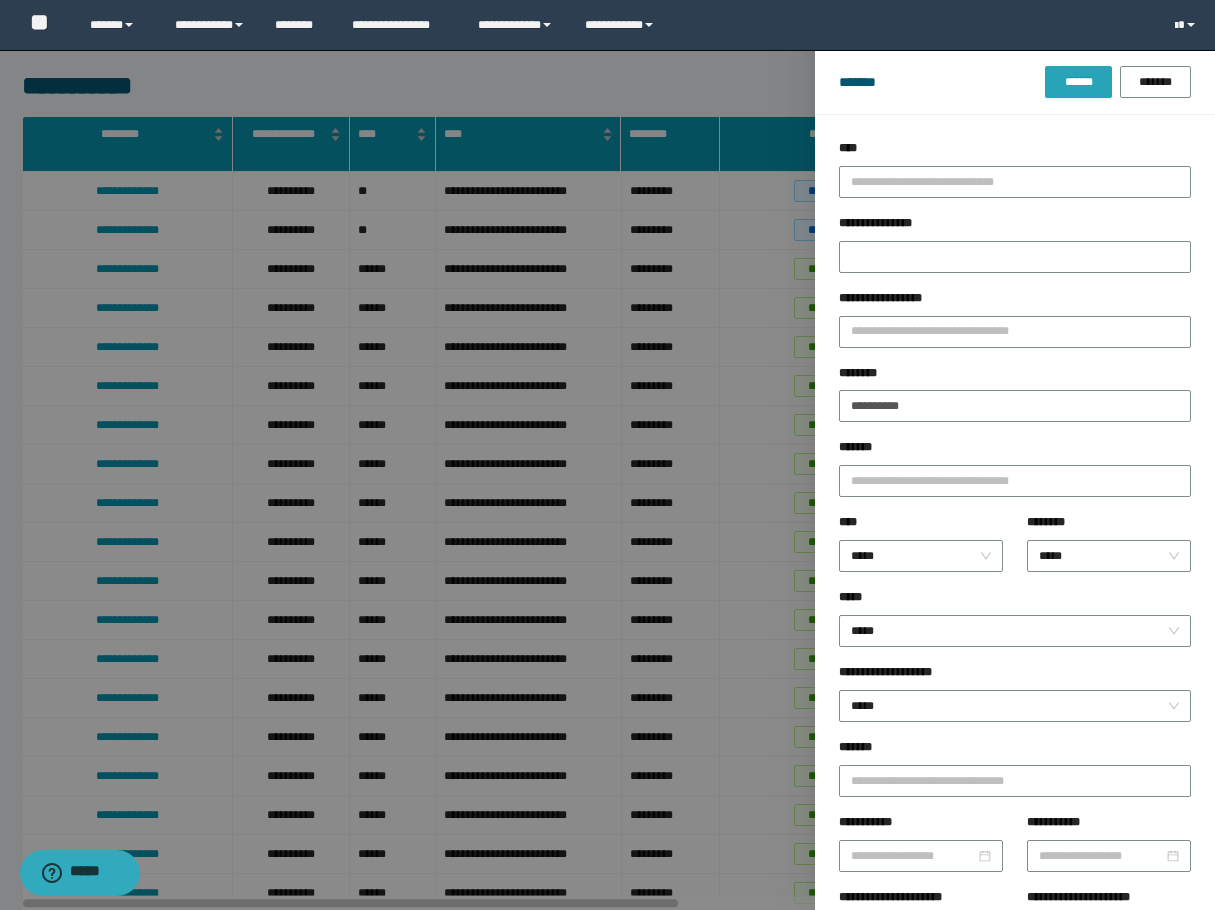 click on "******" at bounding box center [1078, 82] 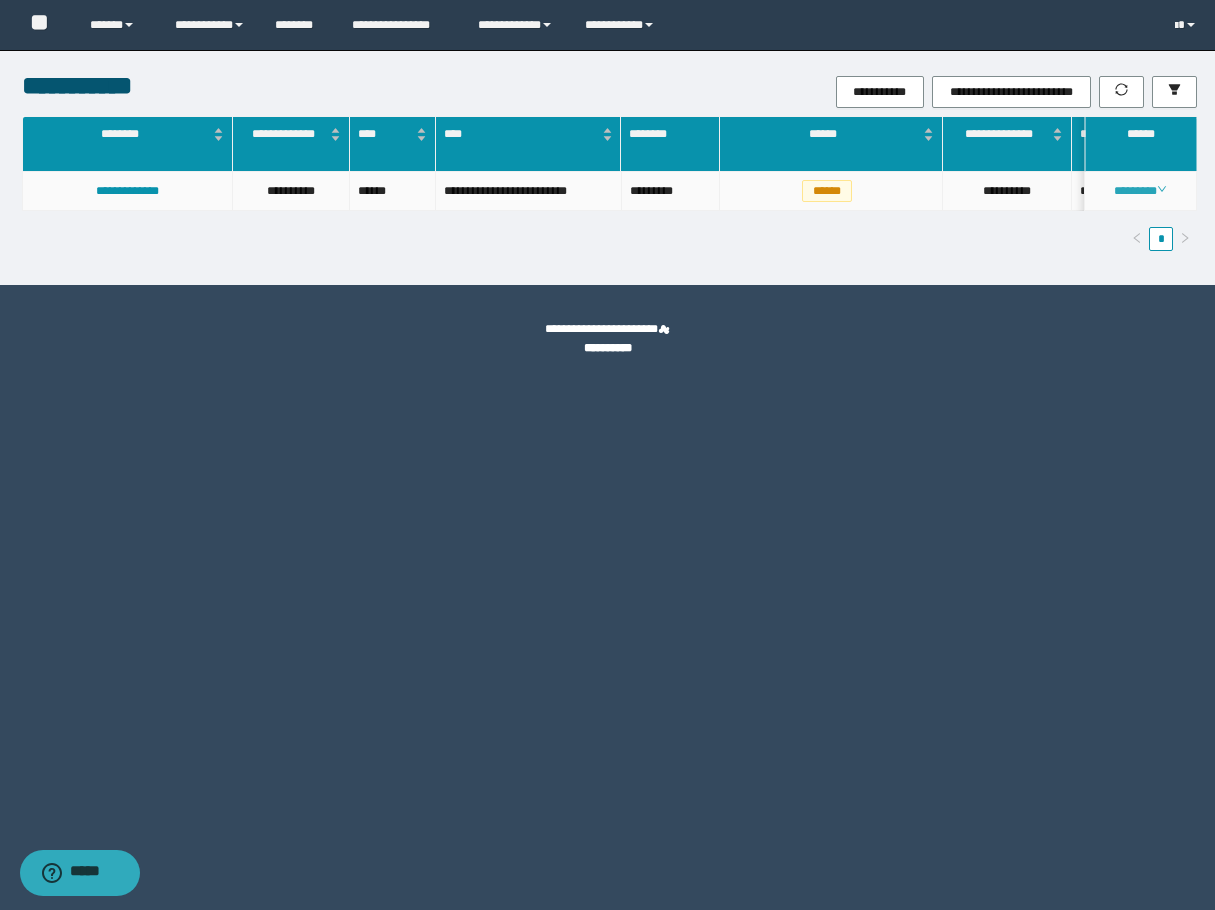 click on "********" at bounding box center (1140, 191) 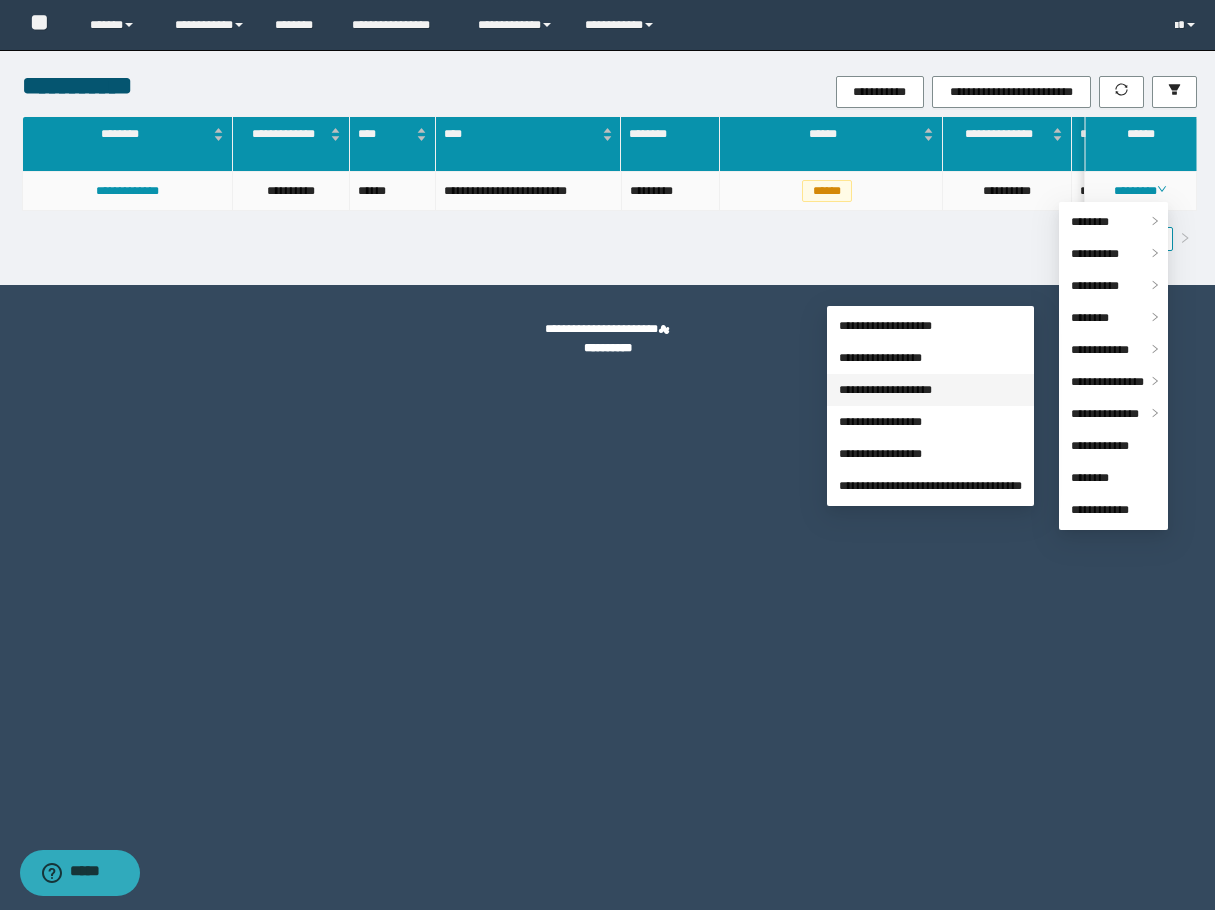 click on "**********" at bounding box center [885, 390] 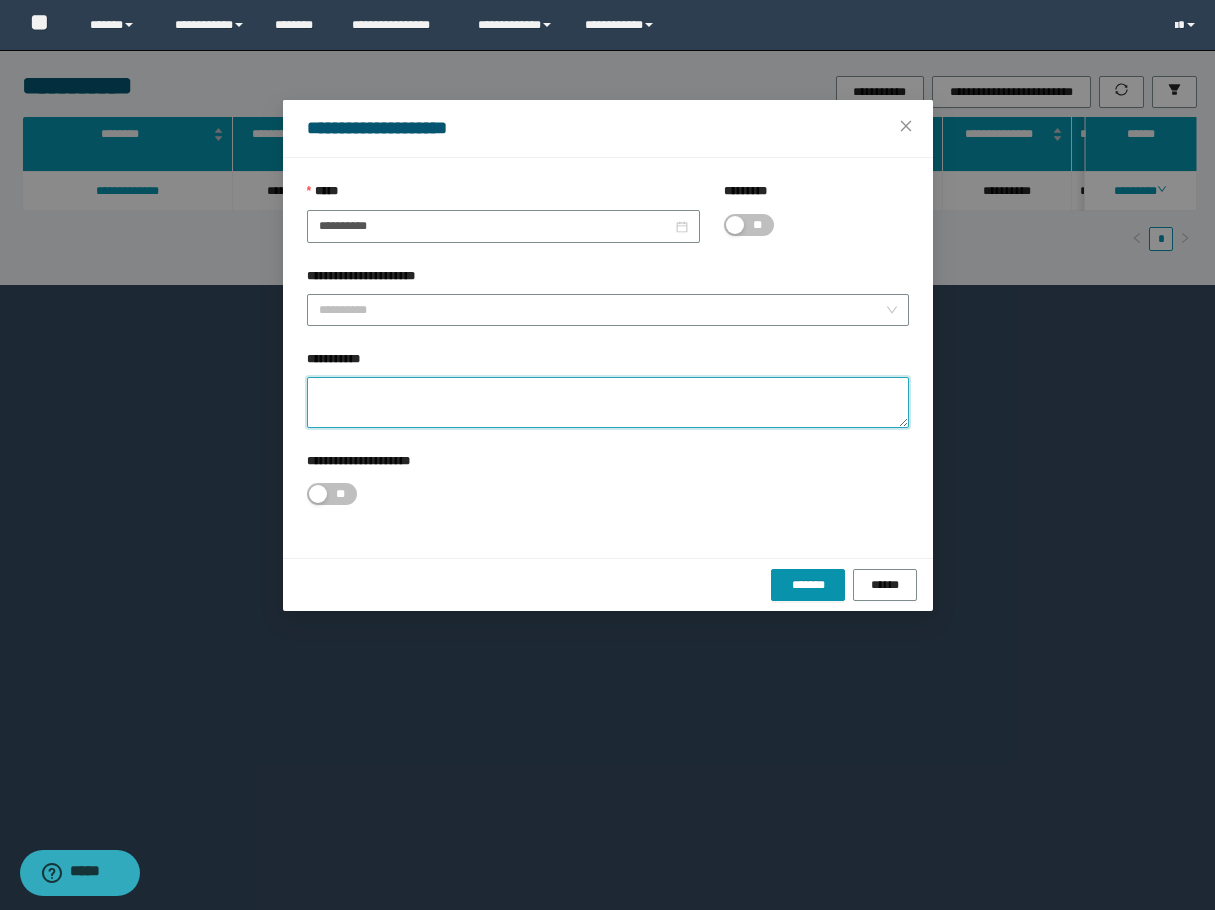 click on "**********" at bounding box center [608, 402] 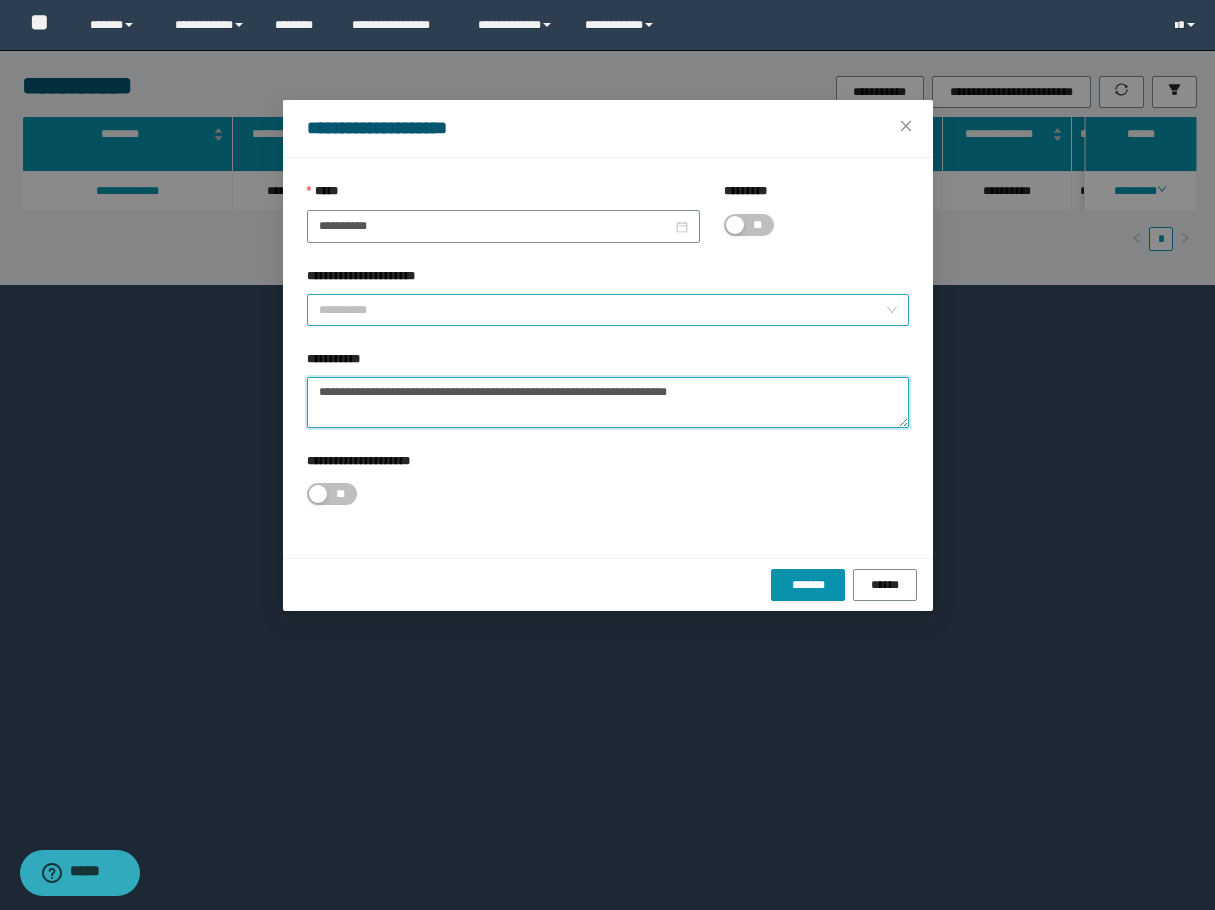 type on "**********" 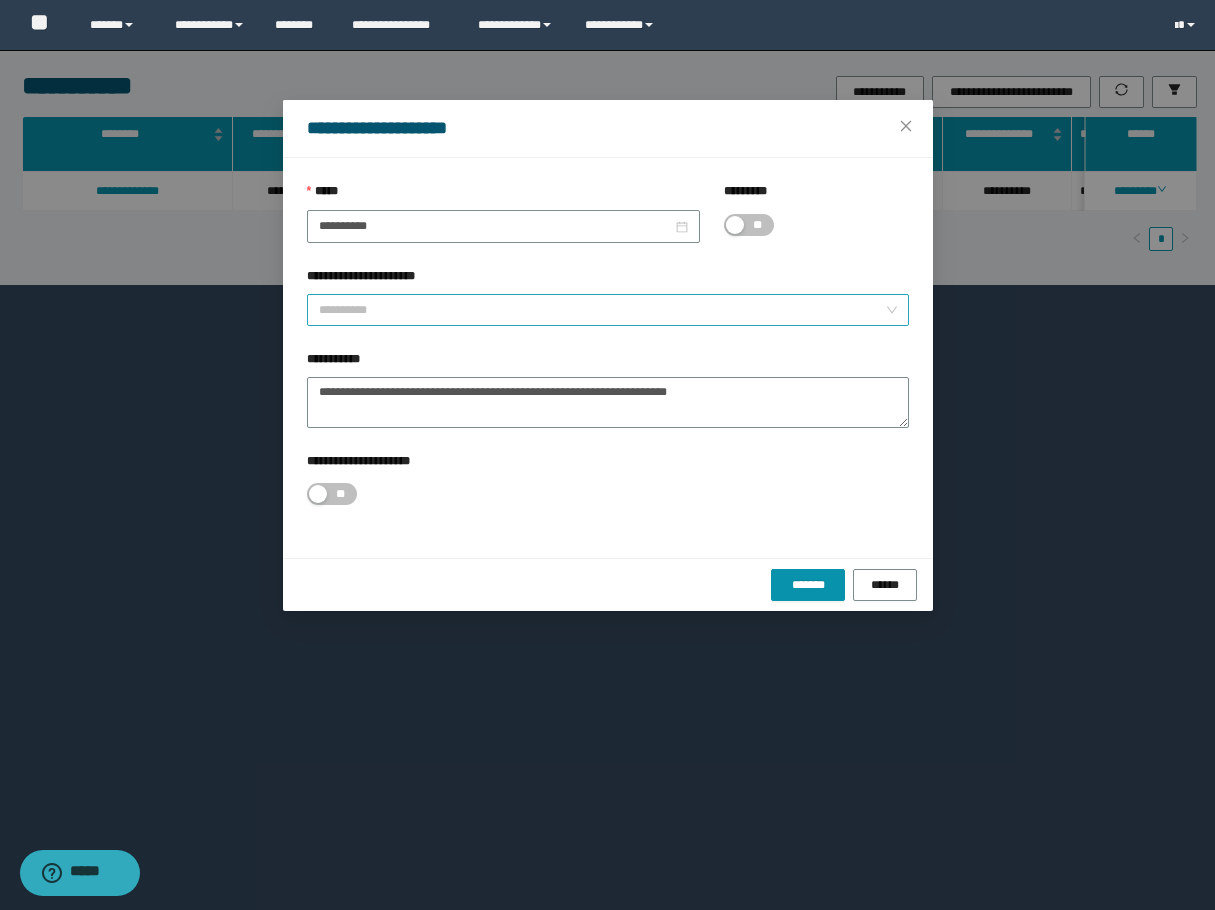click on "**********" at bounding box center (602, 310) 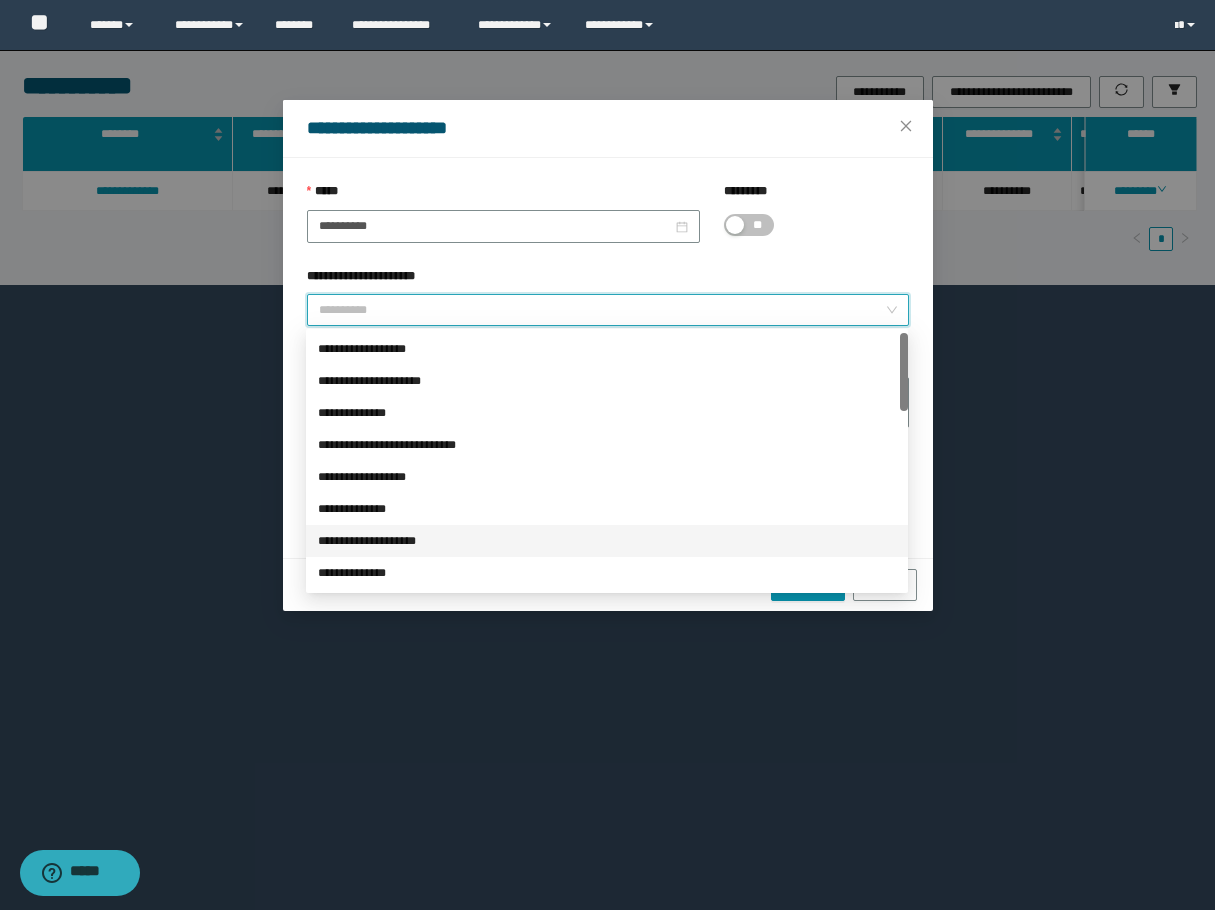 scroll, scrollTop: 100, scrollLeft: 0, axis: vertical 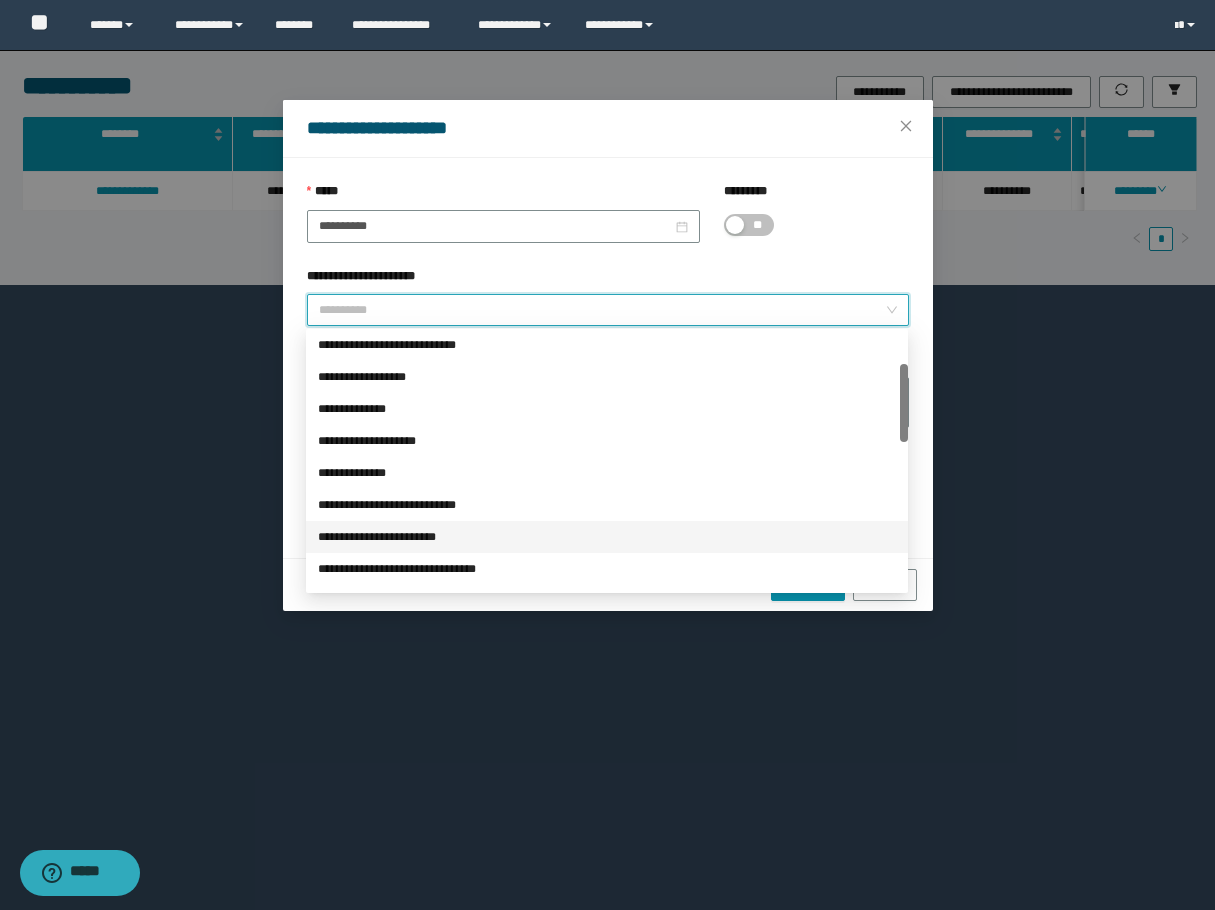 click on "**********" at bounding box center [607, 537] 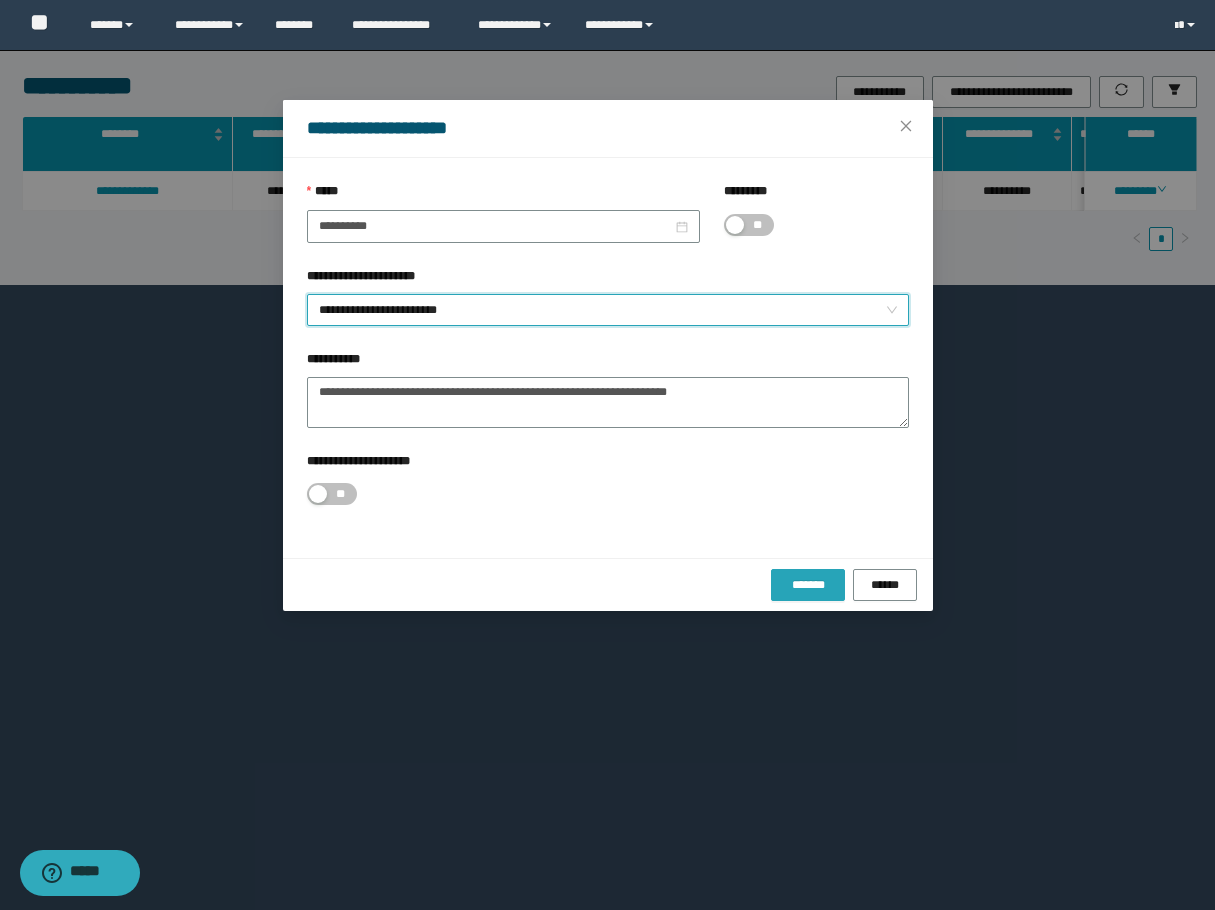 click on "*******" at bounding box center [808, 585] 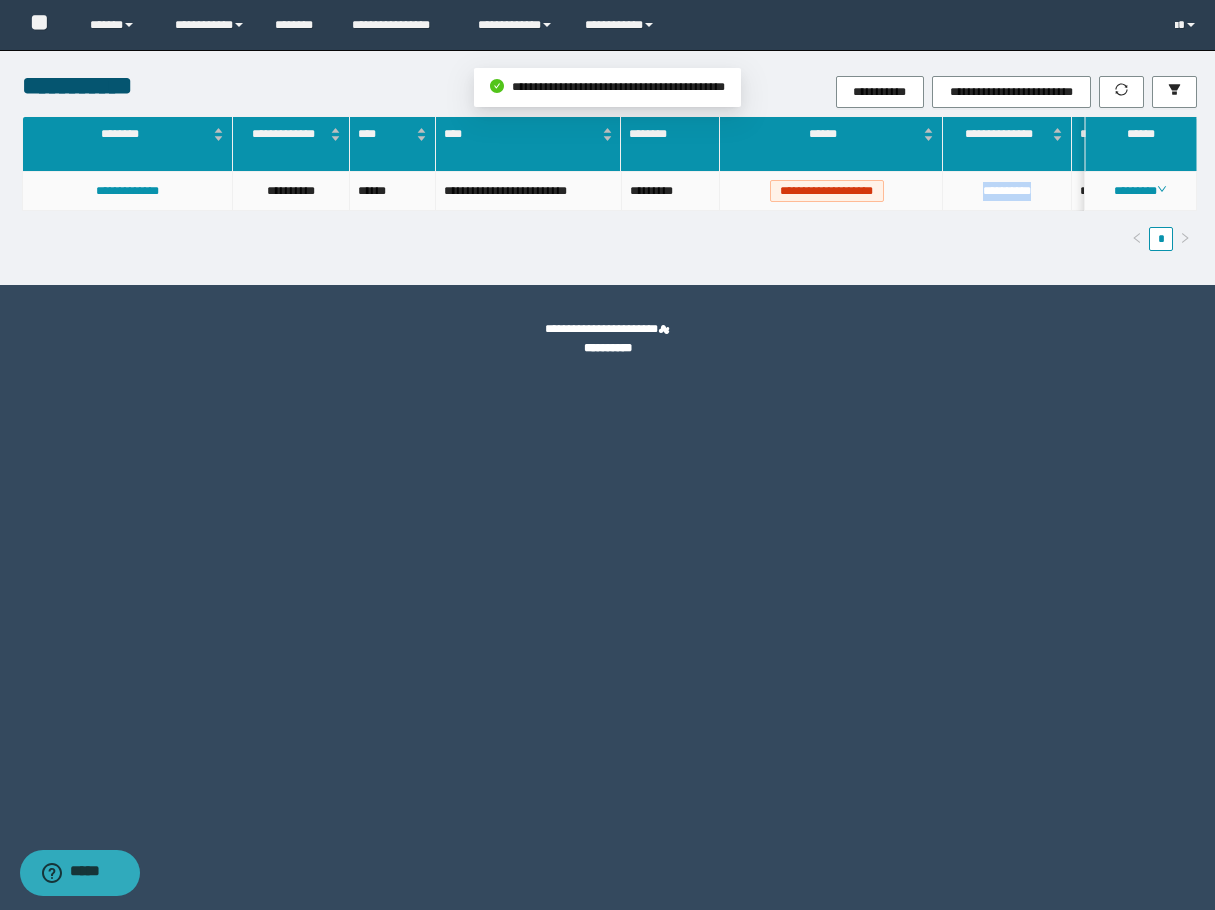 drag, startPoint x: 1038, startPoint y: 196, endPoint x: 947, endPoint y: 198, distance: 91.02197 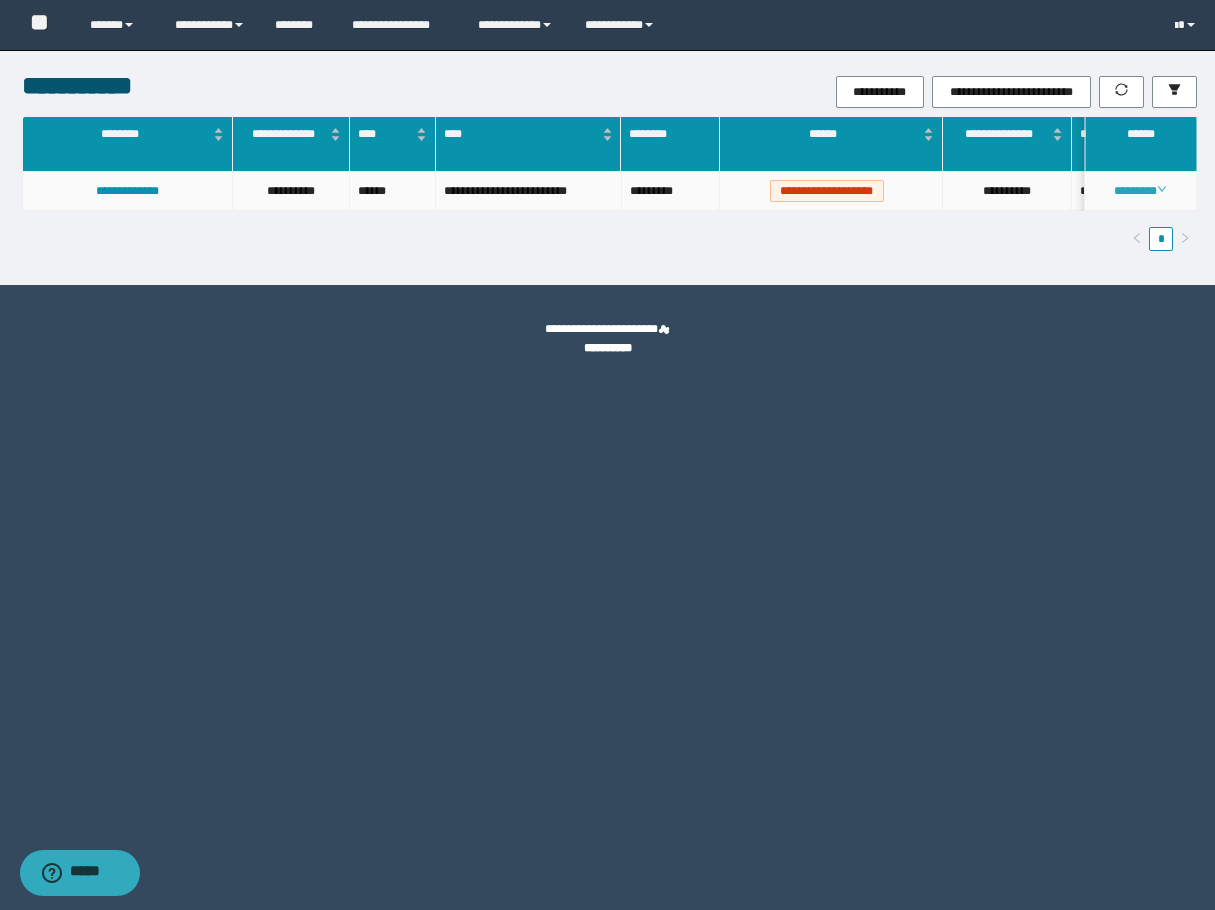 click on "********" at bounding box center (1140, 191) 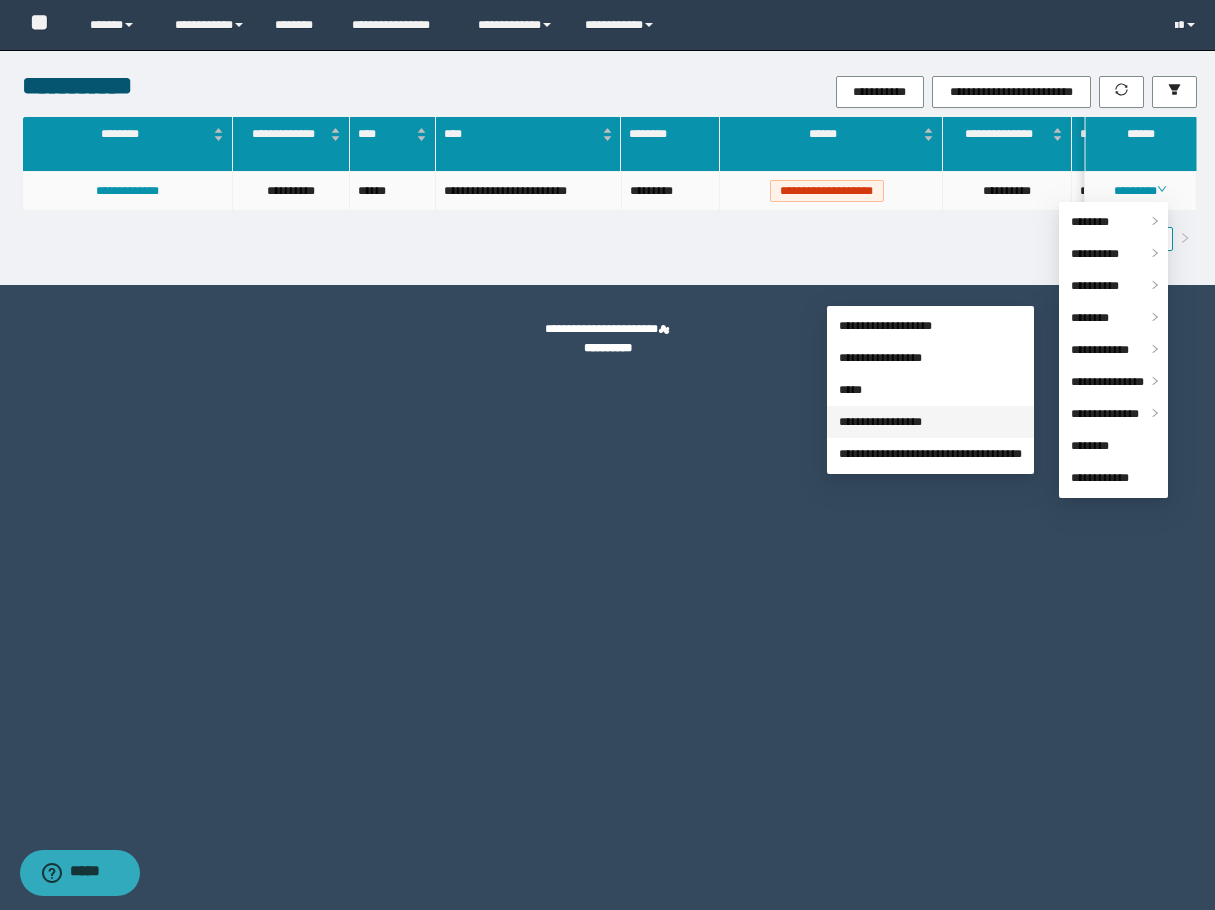 click on "**********" at bounding box center [880, 422] 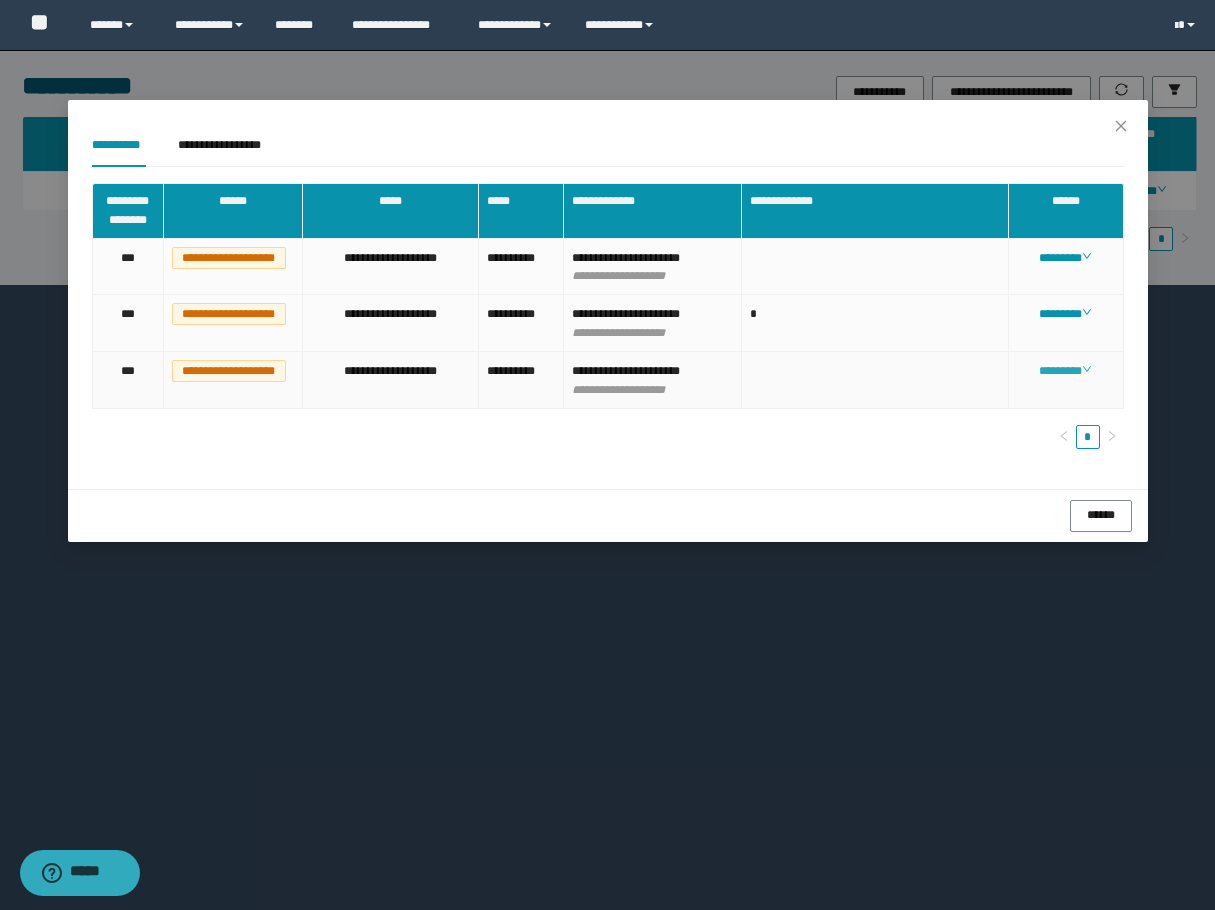 click on "********" at bounding box center [1065, 371] 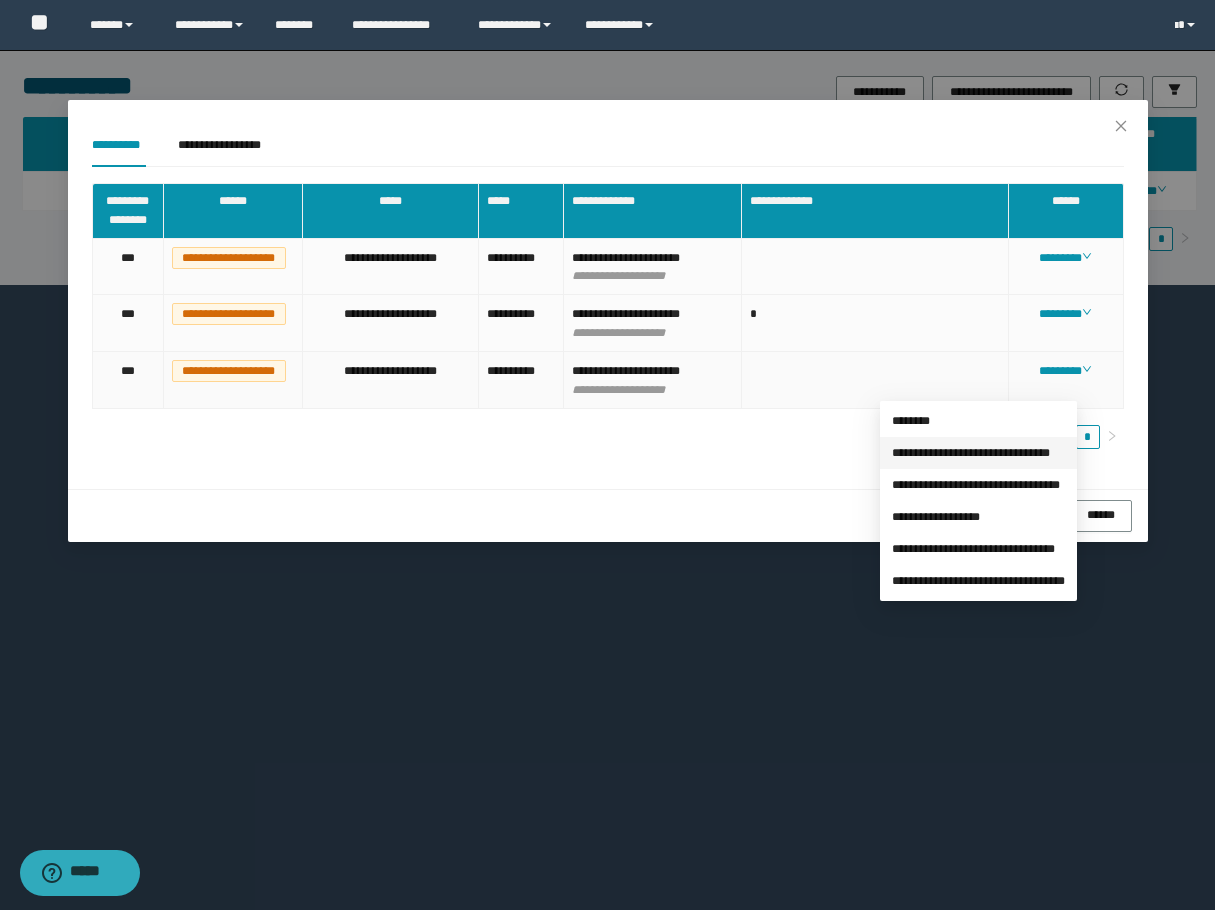 click on "**********" at bounding box center (971, 453) 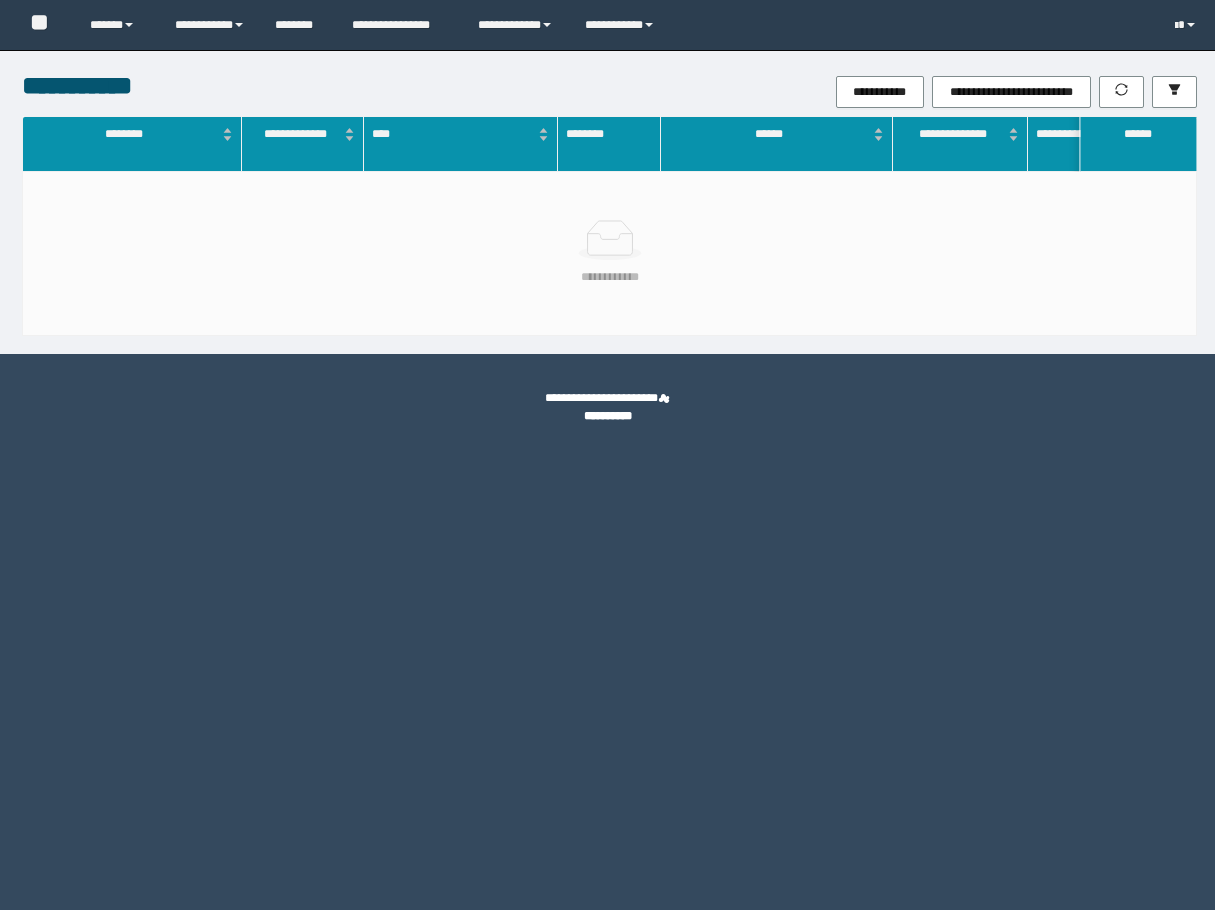 scroll, scrollTop: 0, scrollLeft: 0, axis: both 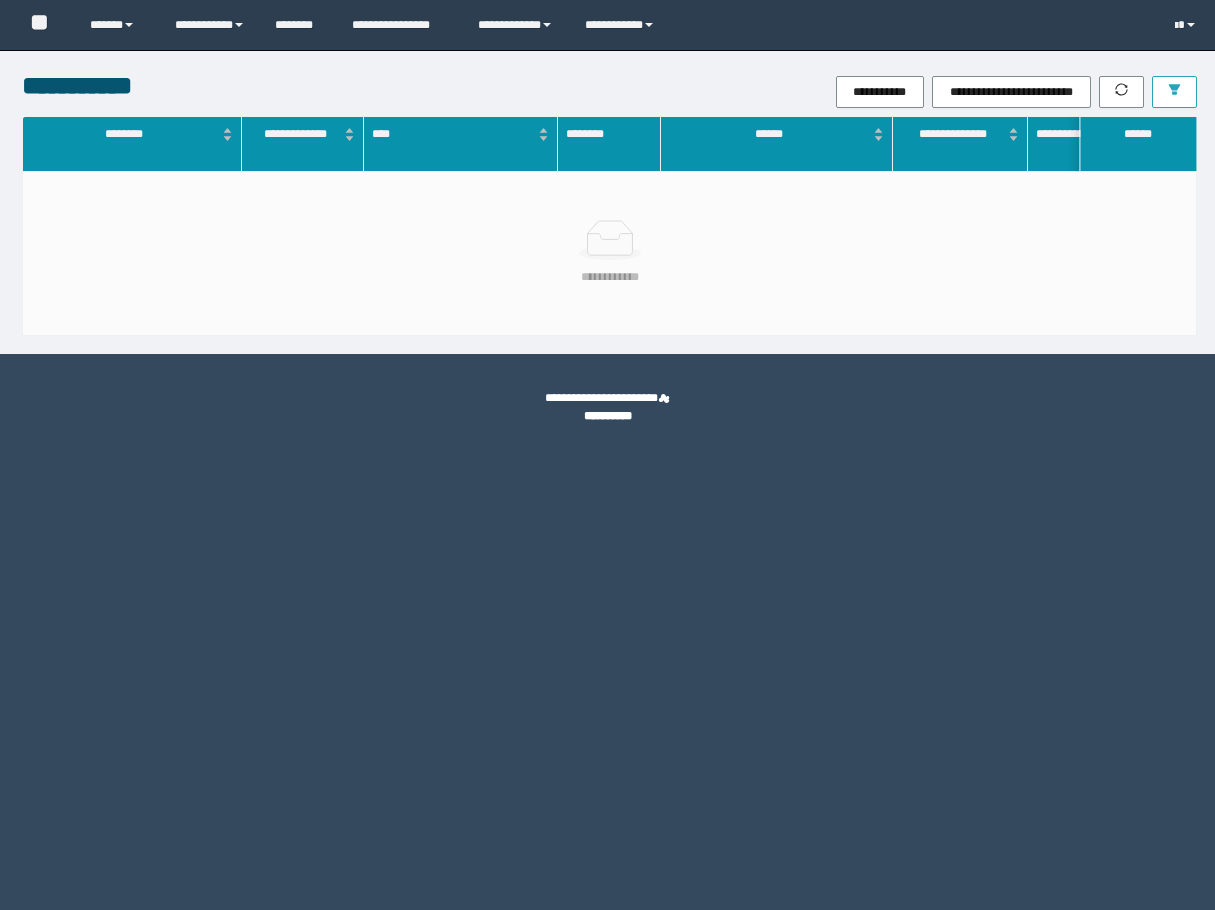 click at bounding box center [1174, 92] 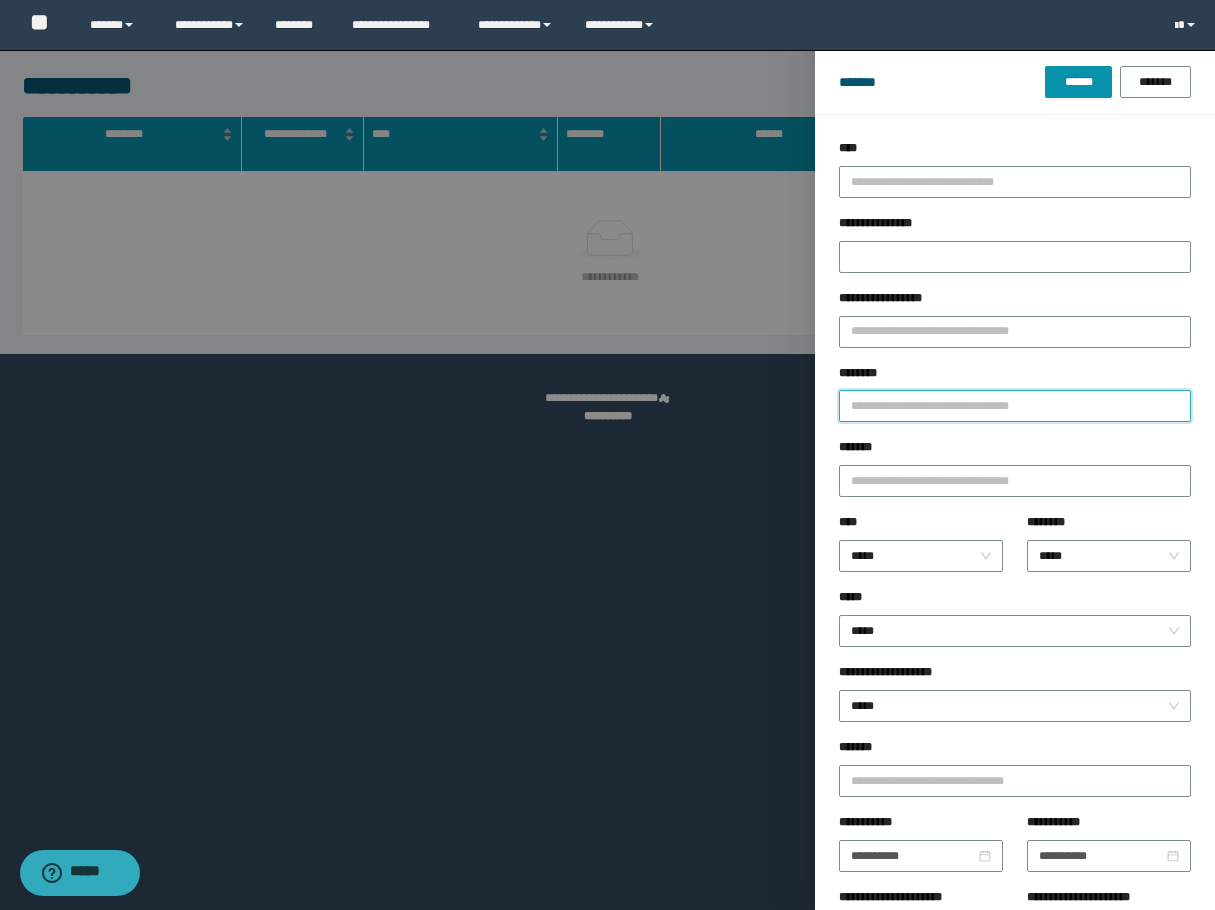 click on "********" at bounding box center [1015, 406] 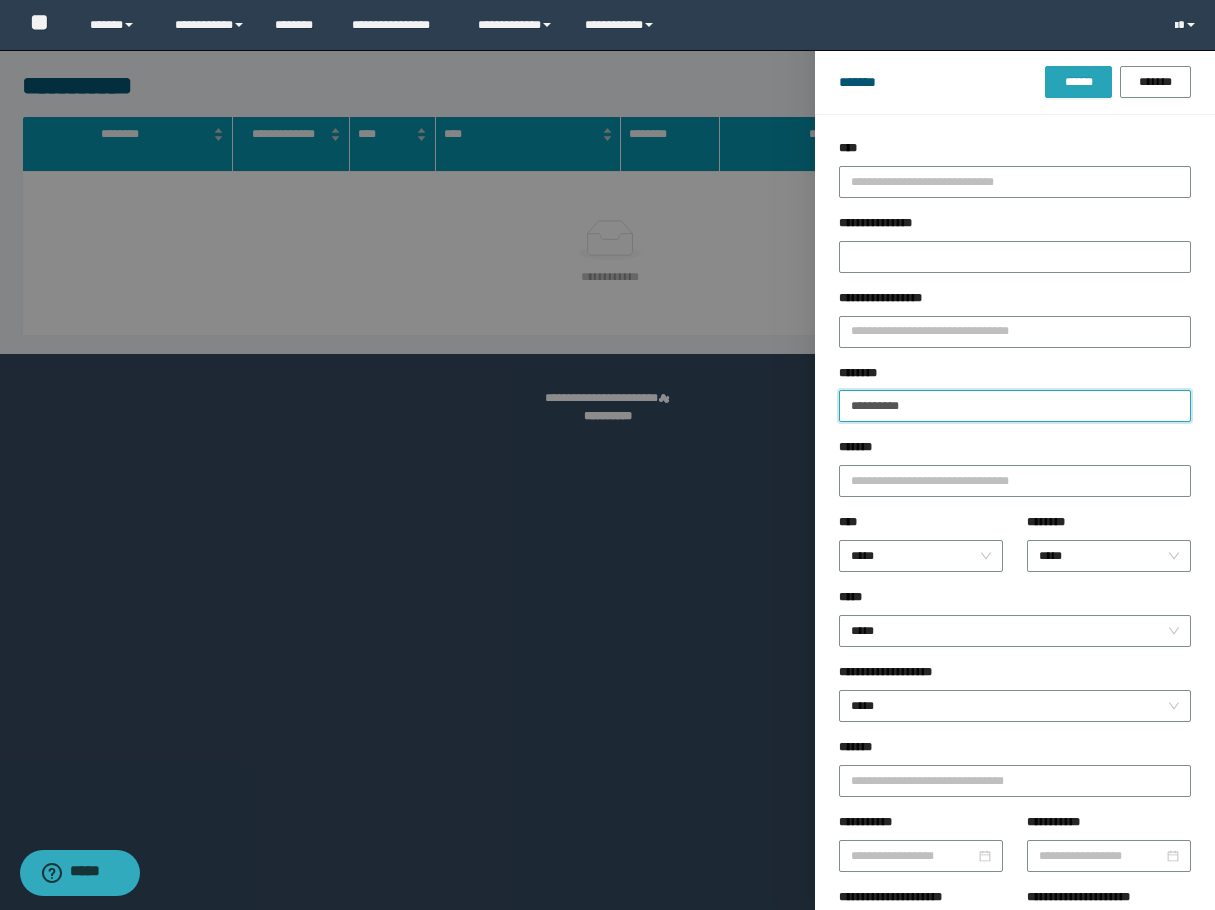type on "**********" 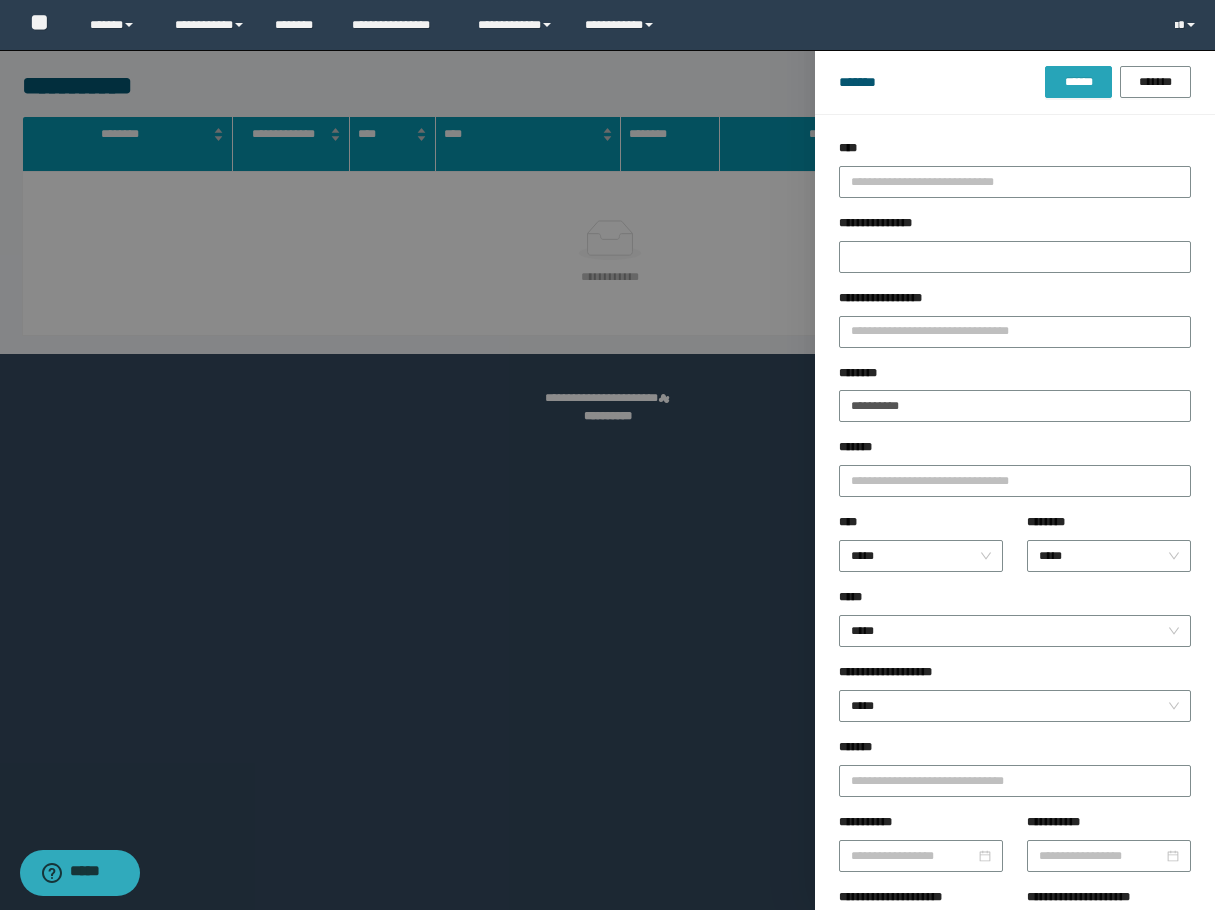 click on "******" at bounding box center [1078, 82] 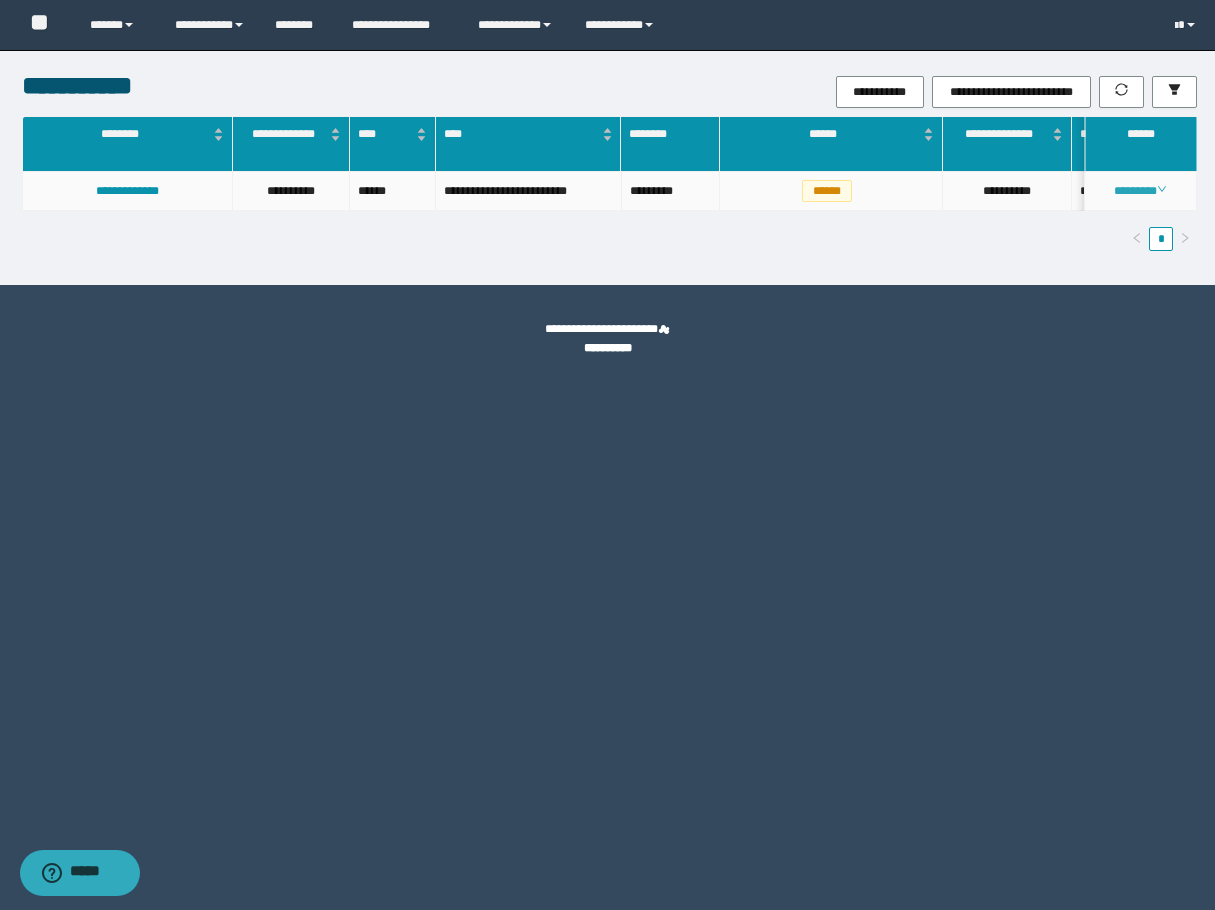 click on "********" at bounding box center [1140, 191] 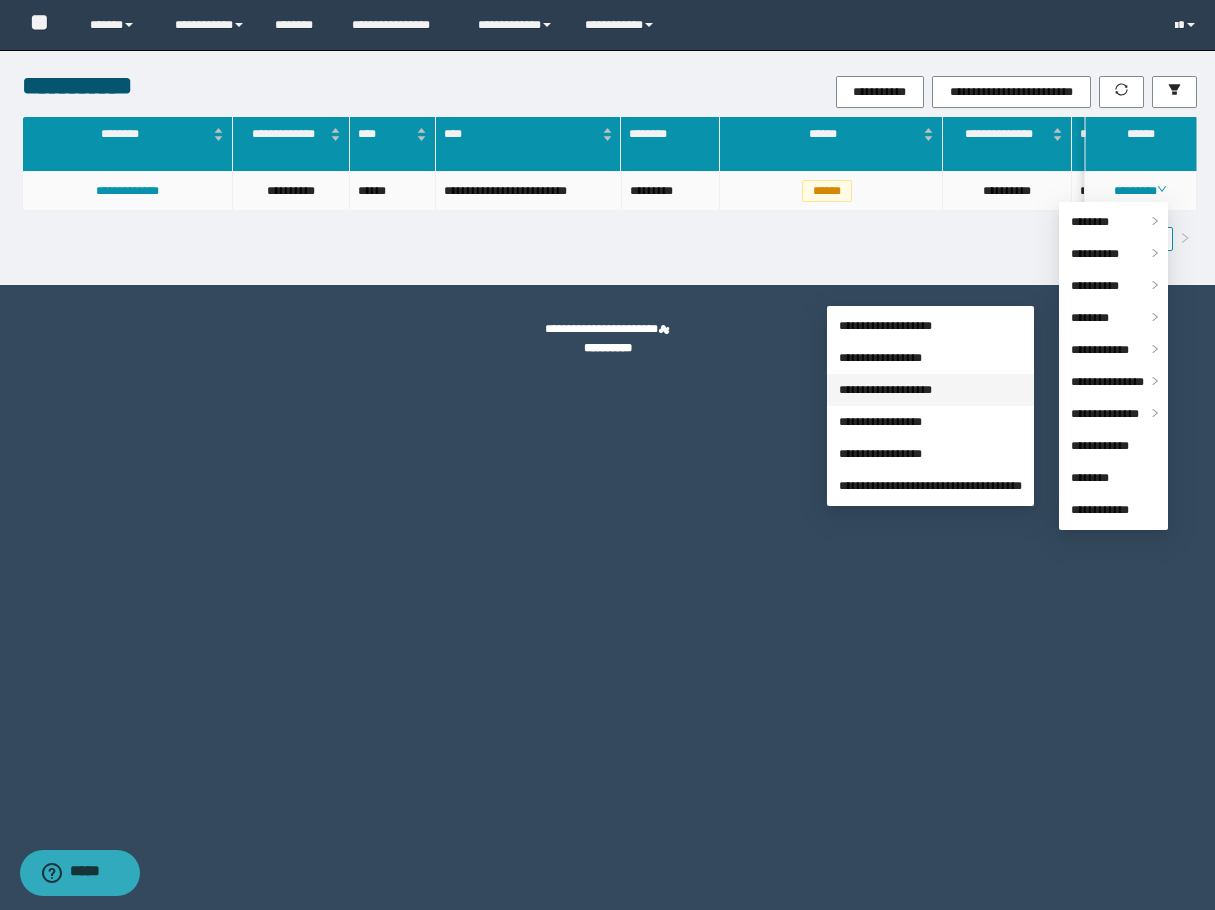 click on "**********" at bounding box center (885, 390) 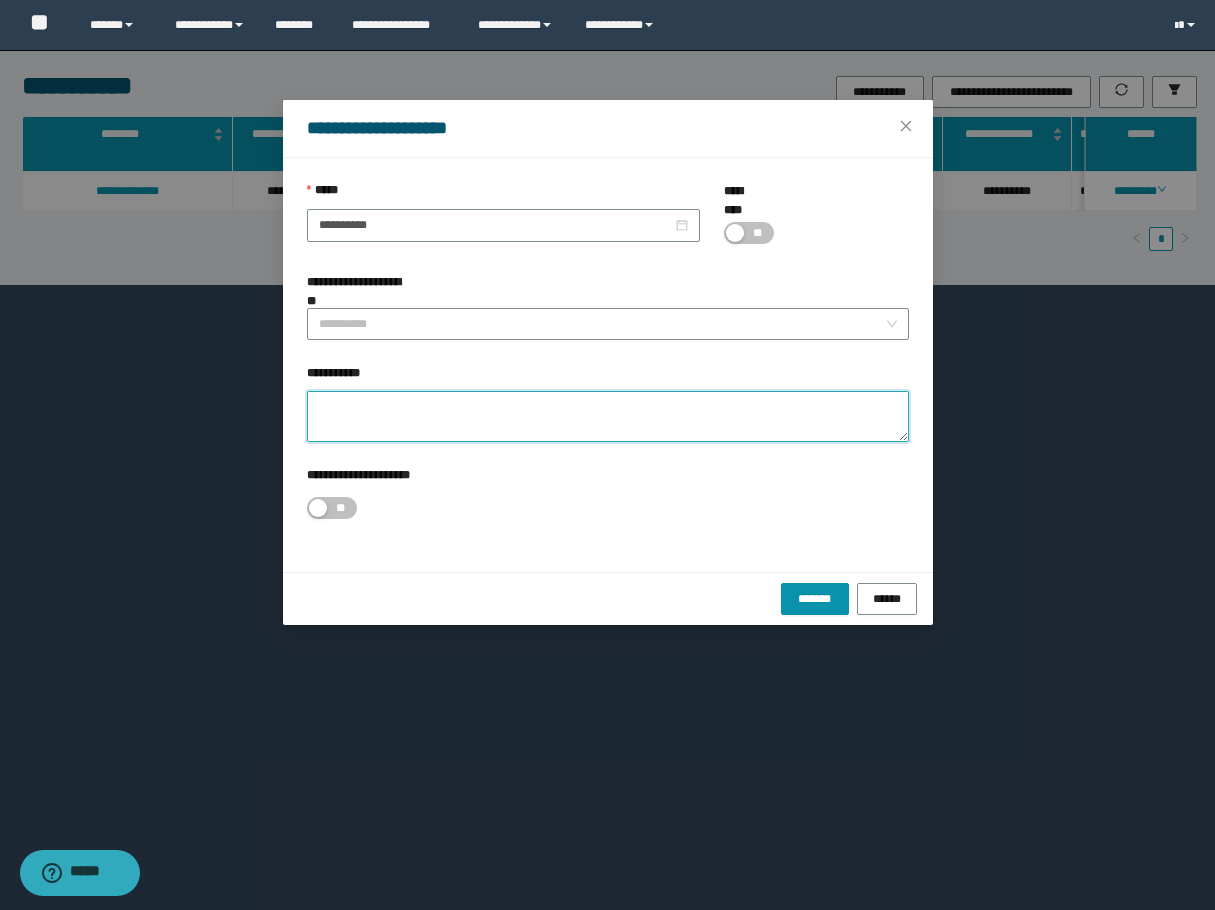 click on "**********" at bounding box center [608, 416] 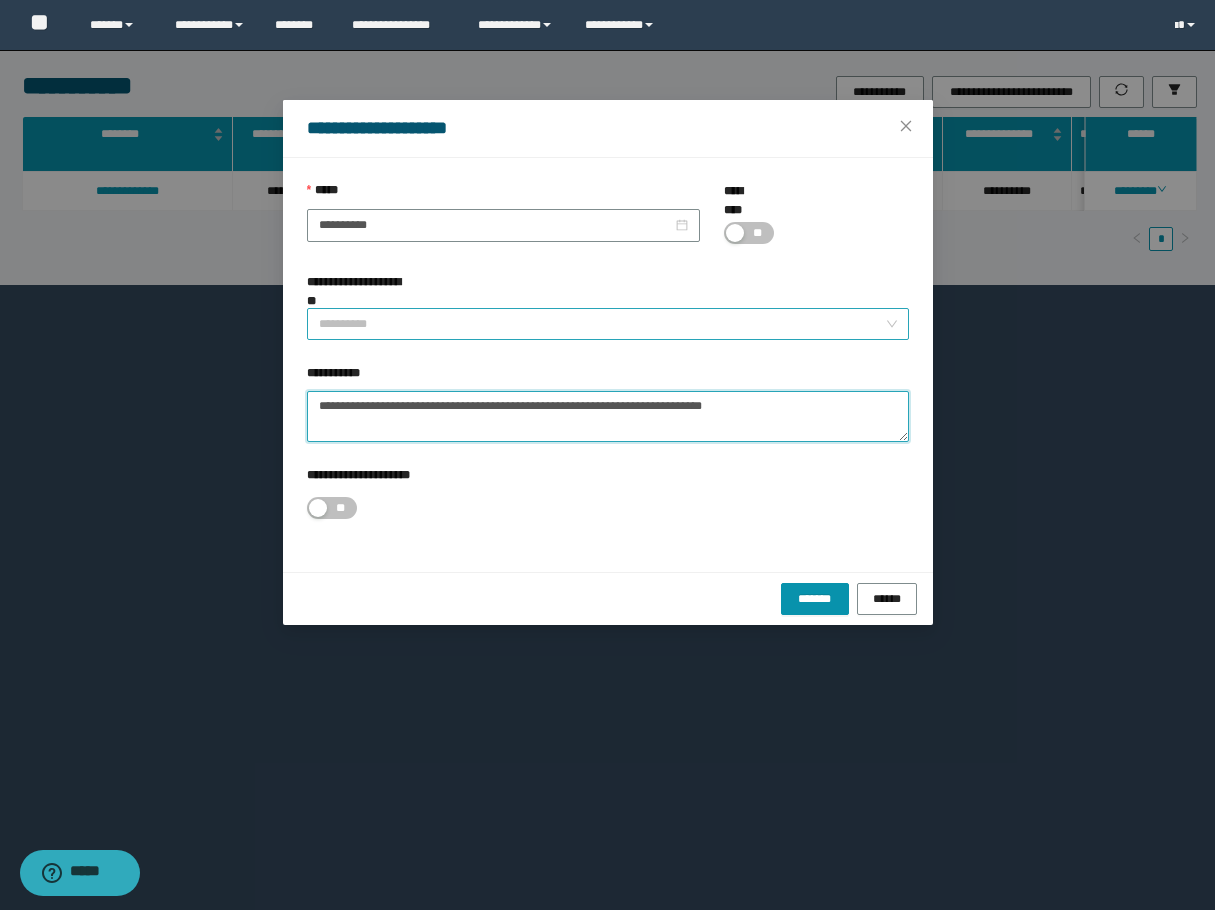 type on "**********" 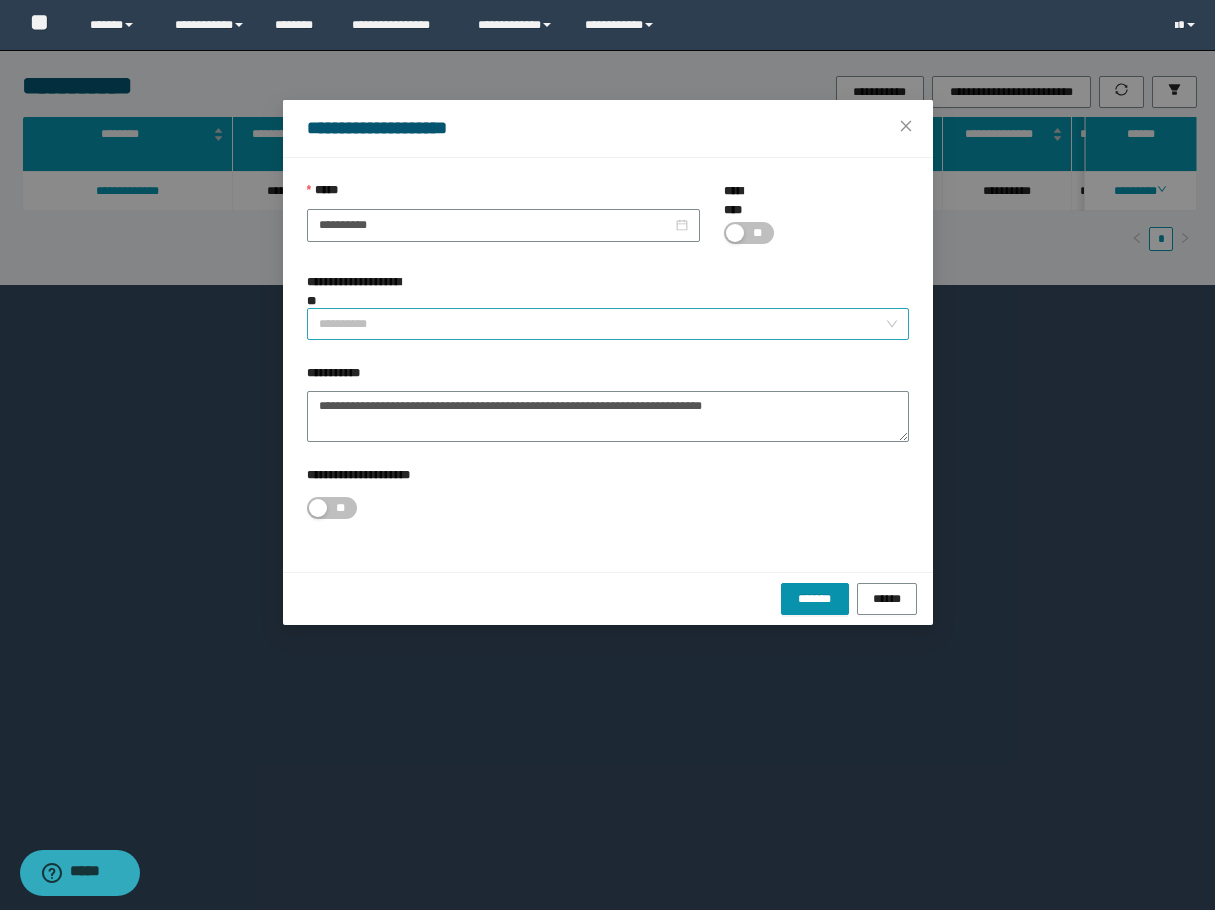 click on "**********" at bounding box center (602, 324) 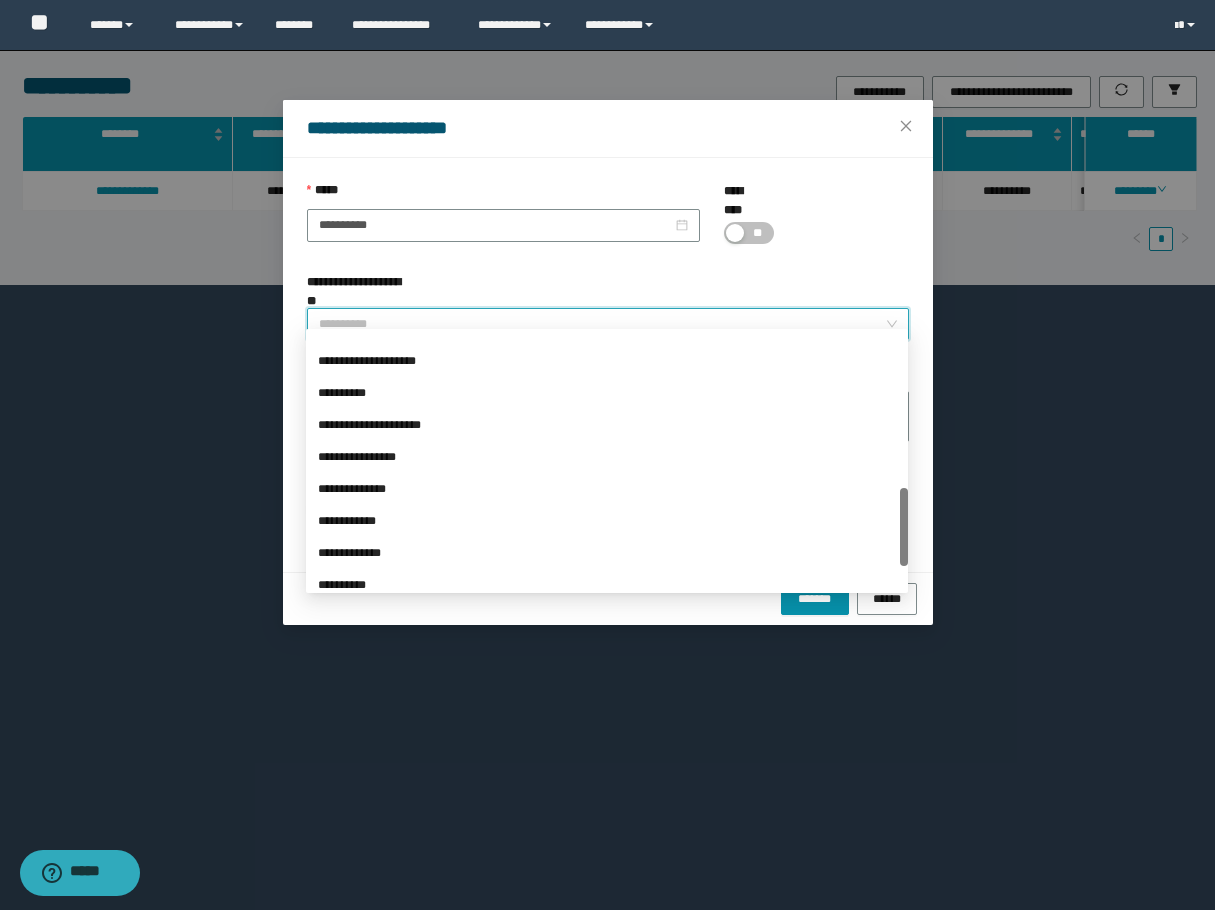 scroll, scrollTop: 576, scrollLeft: 0, axis: vertical 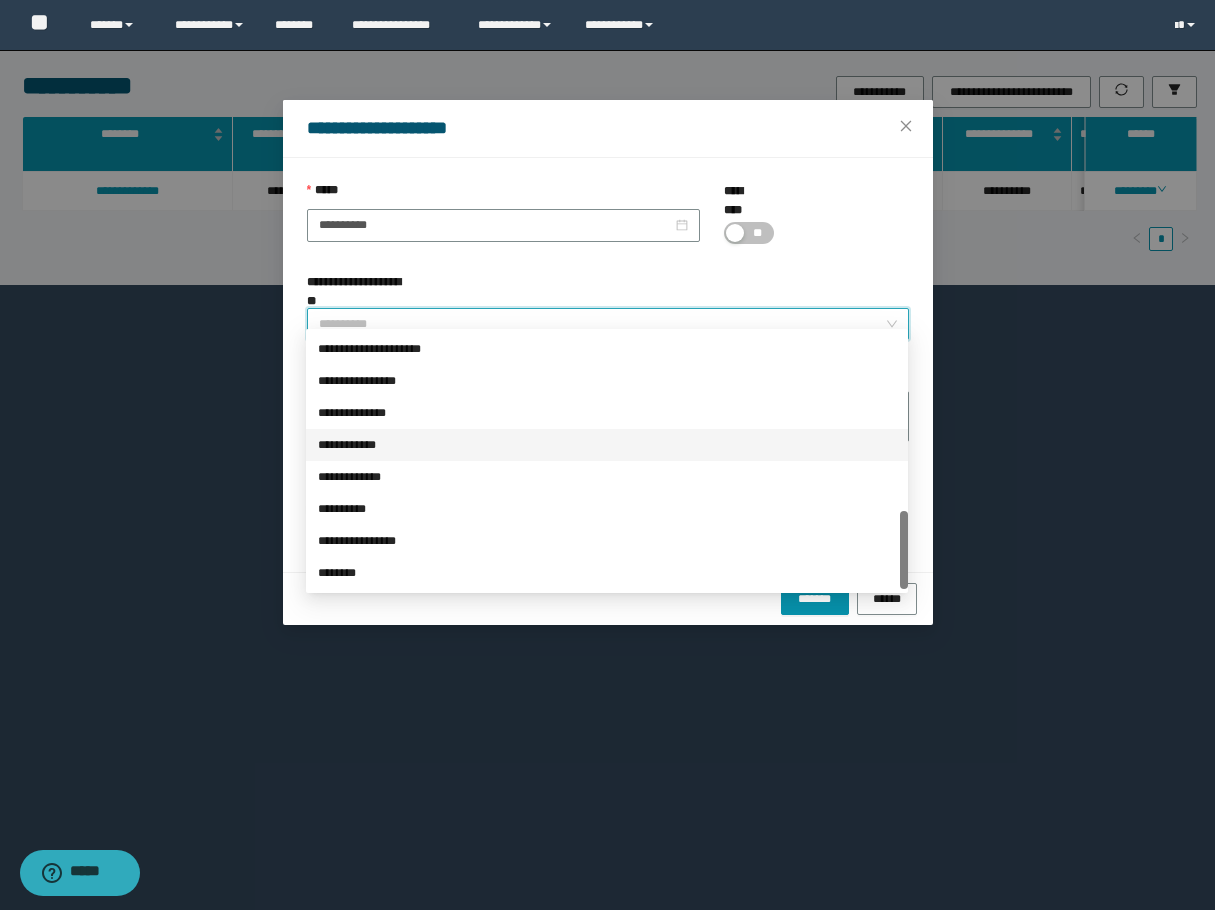 click on "**********" at bounding box center [607, 445] 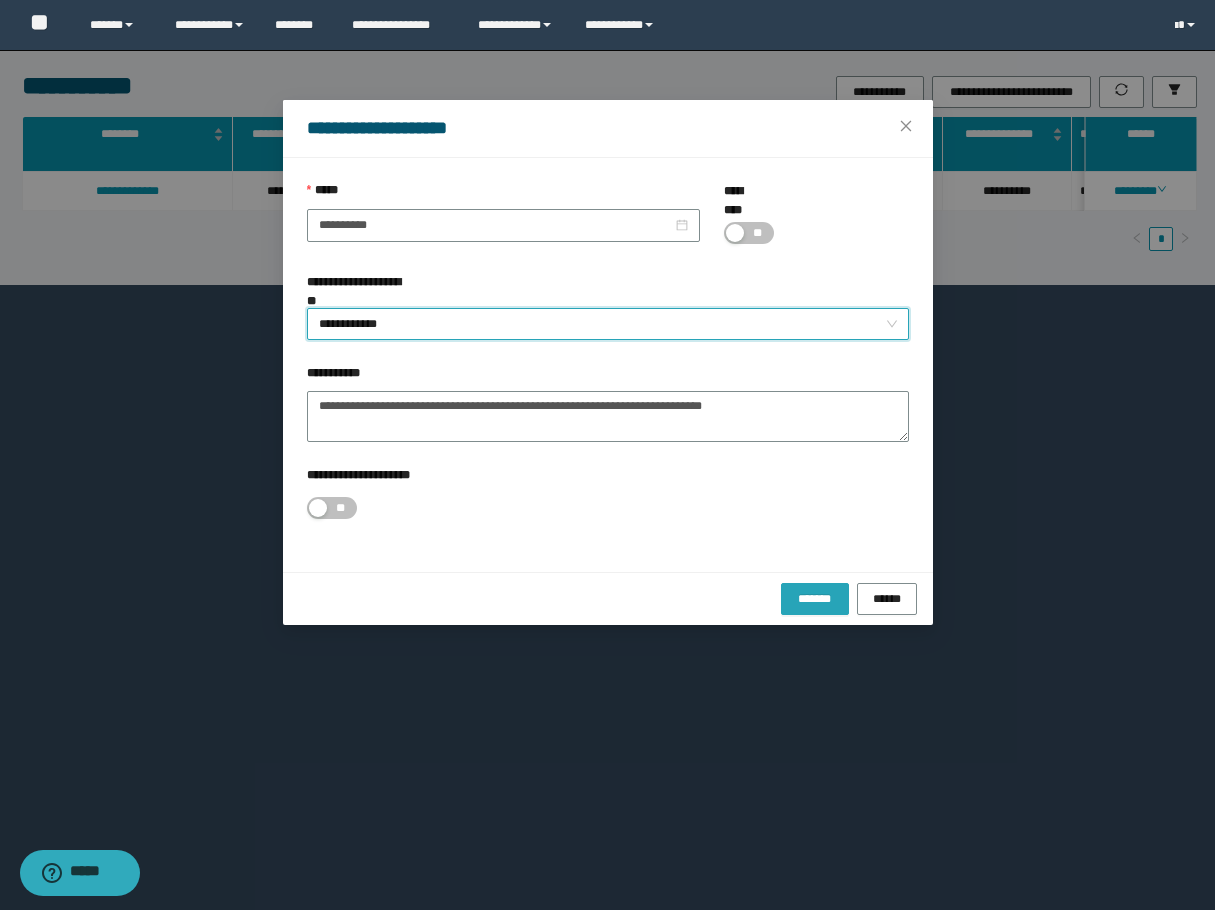 click on "*******" at bounding box center (815, 598) 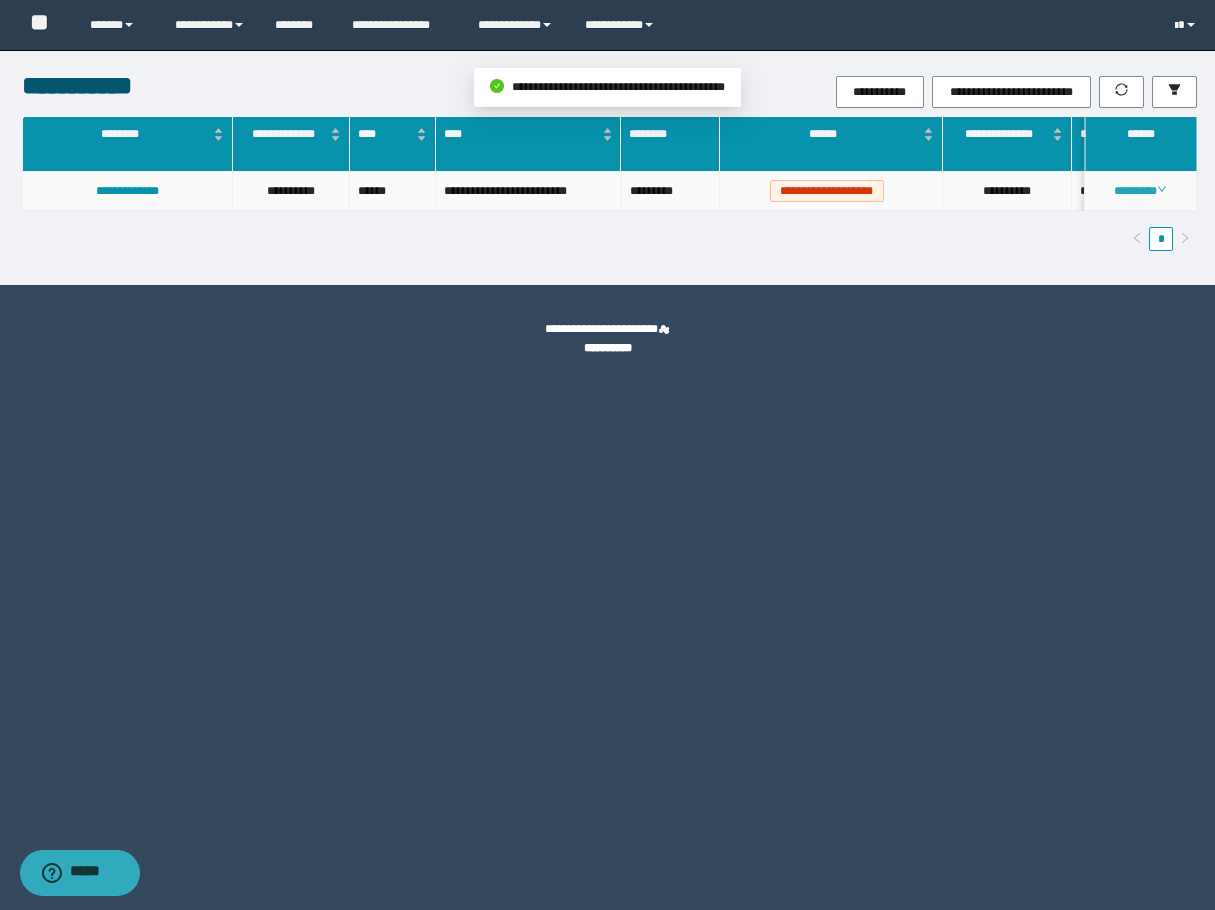 click on "********" at bounding box center [1140, 191] 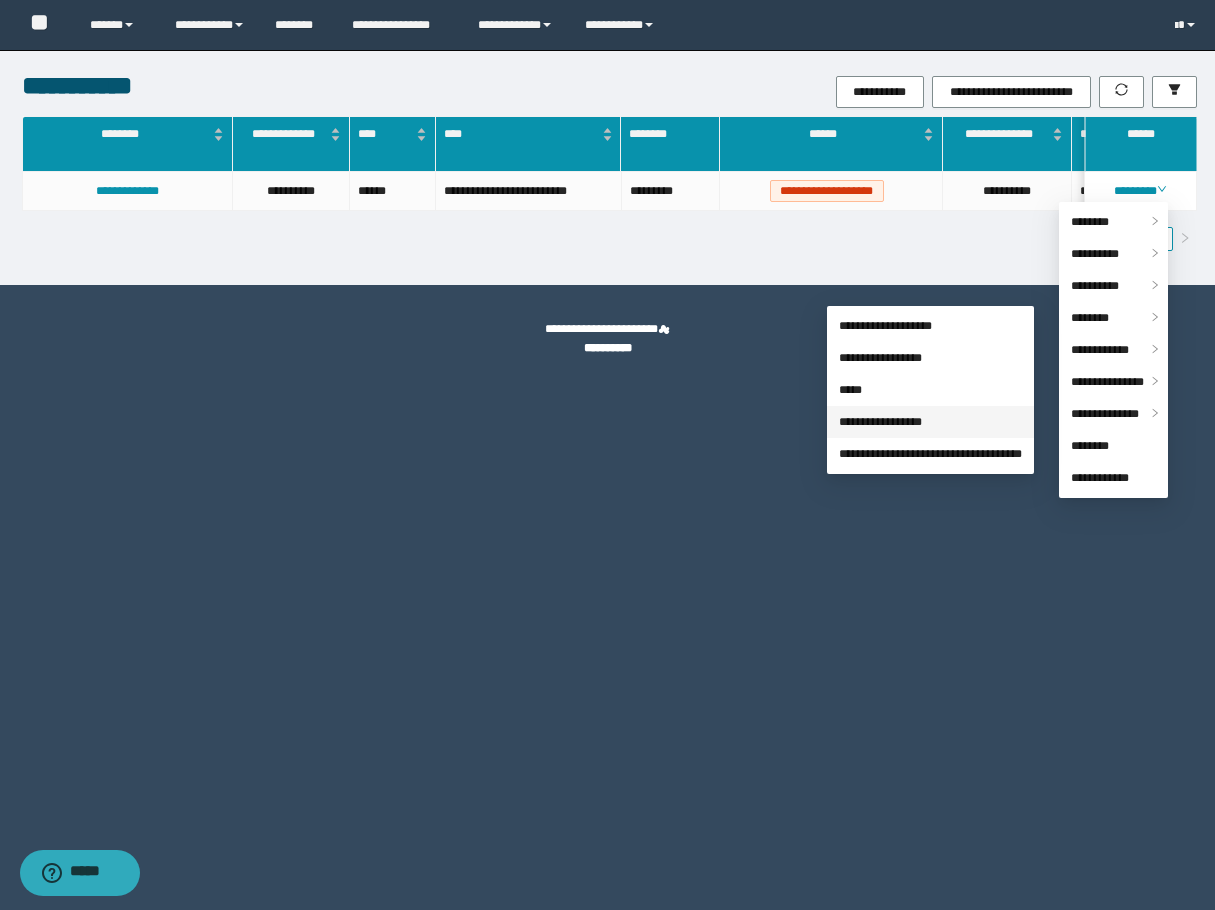 click on "**********" at bounding box center (880, 422) 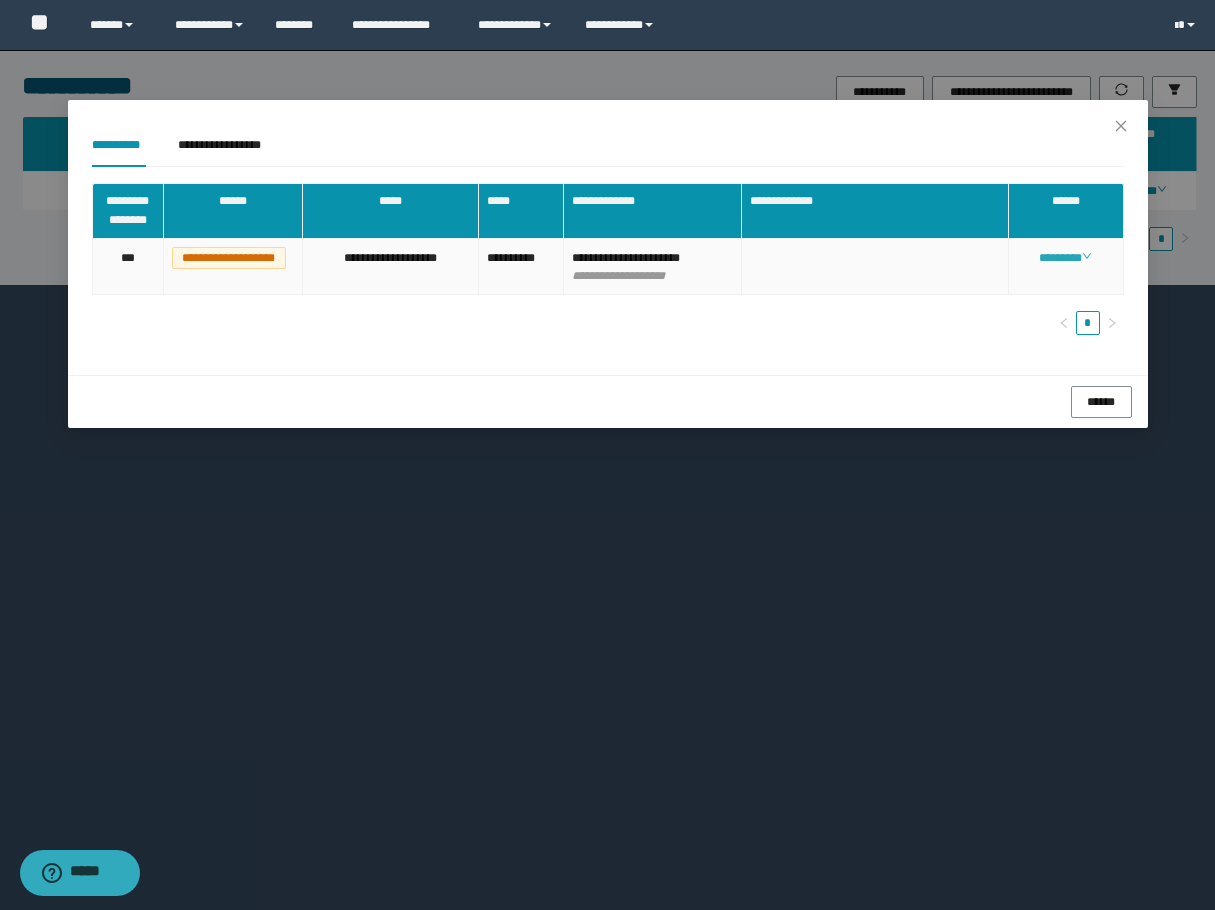 click on "********" at bounding box center (1065, 258) 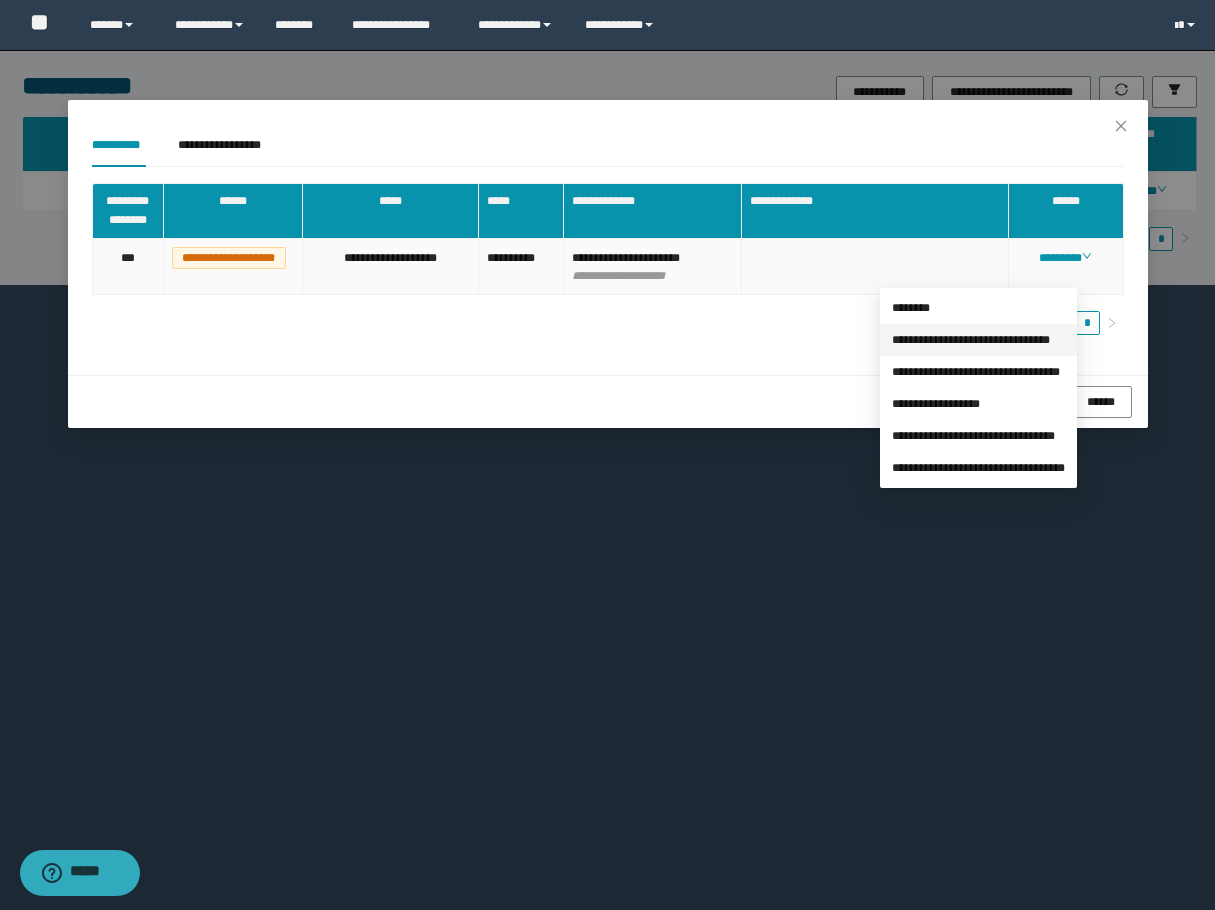 click on "**********" at bounding box center [971, 340] 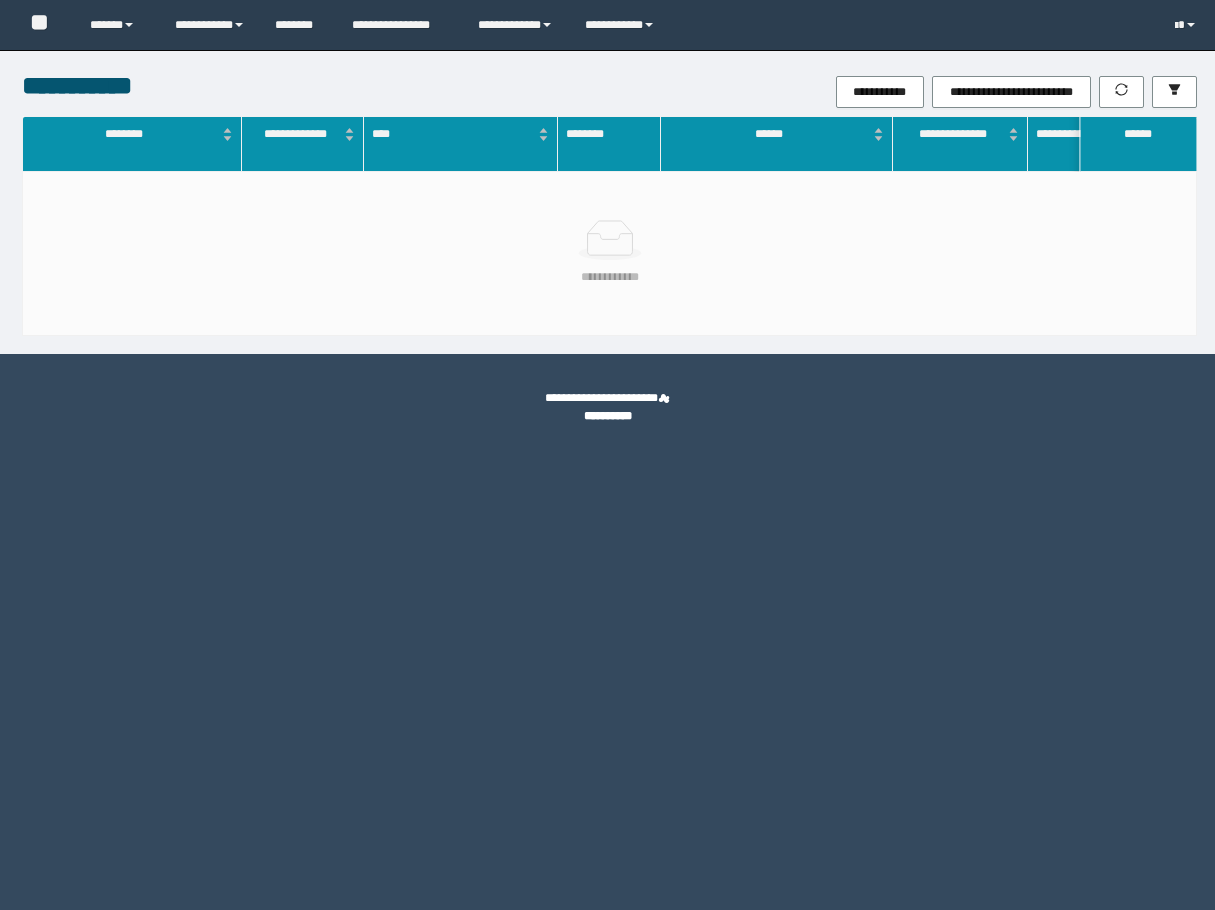 scroll, scrollTop: 0, scrollLeft: 0, axis: both 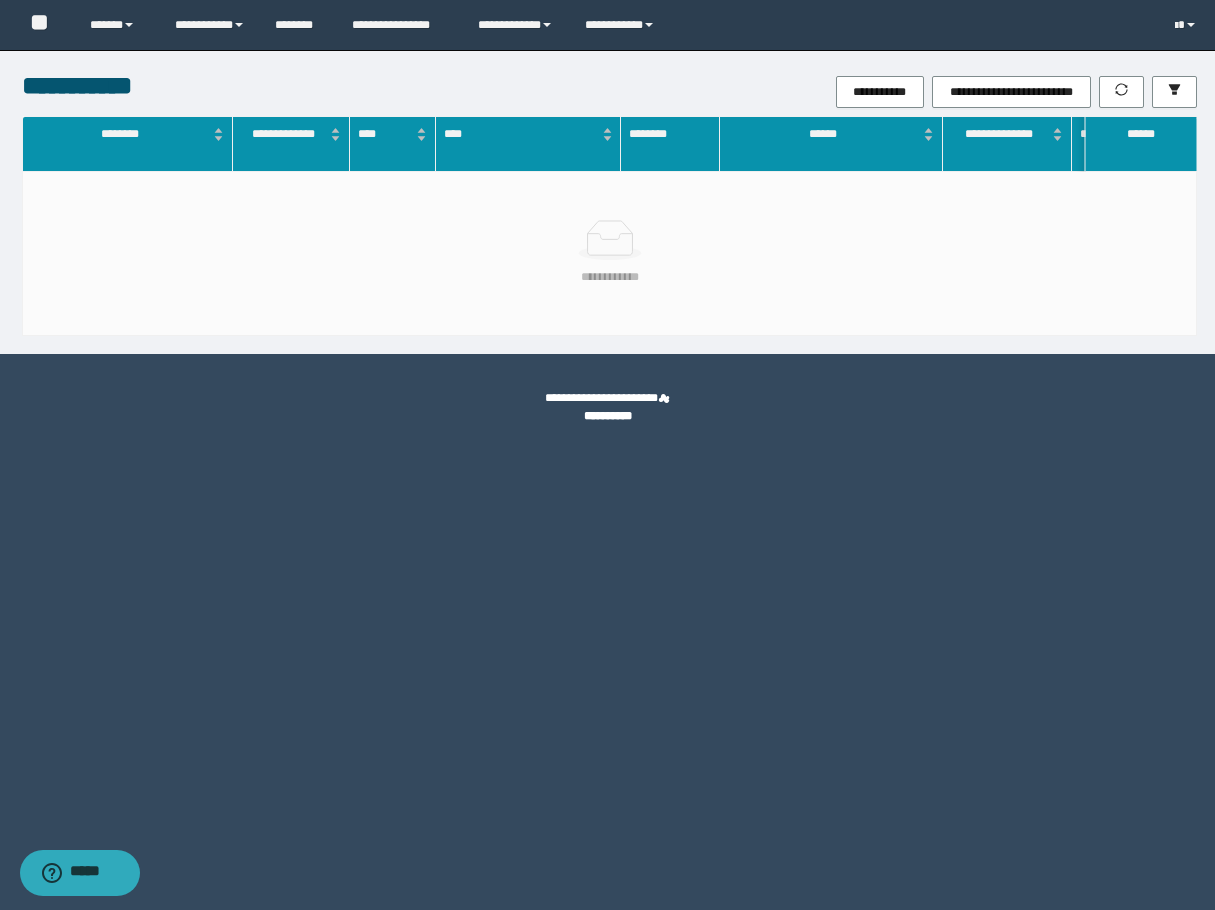 click on "**********" at bounding box center [805, 92] 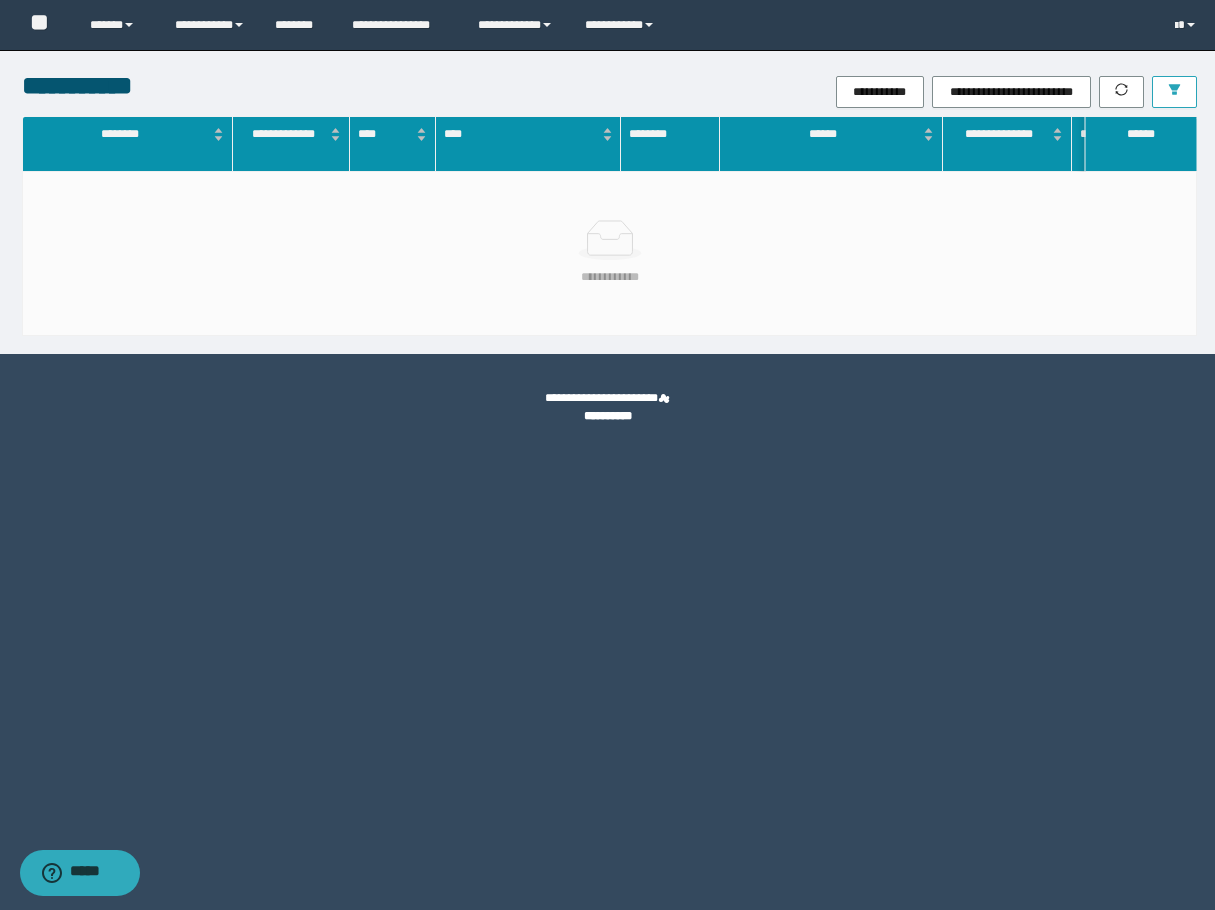 click at bounding box center (1174, 92) 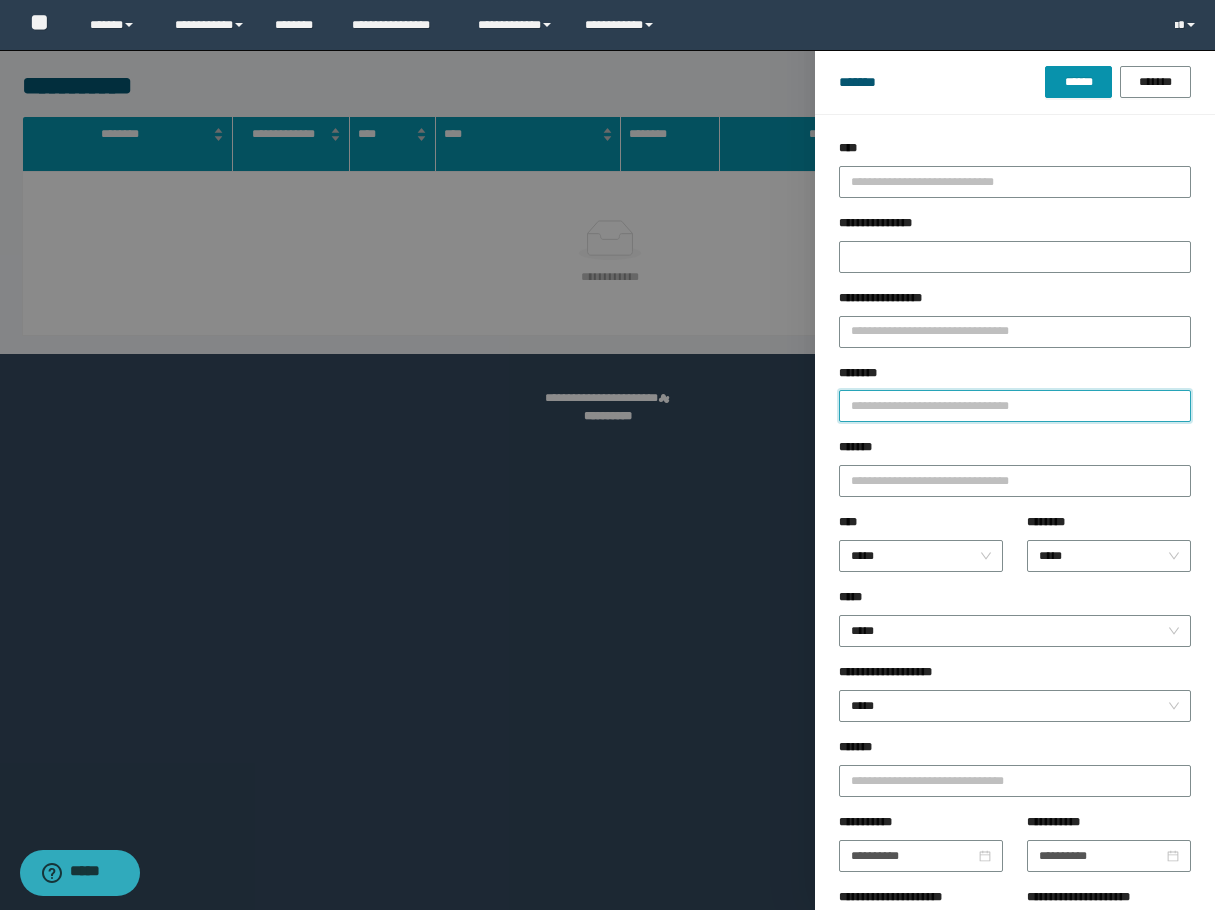 click on "********" at bounding box center (1015, 406) 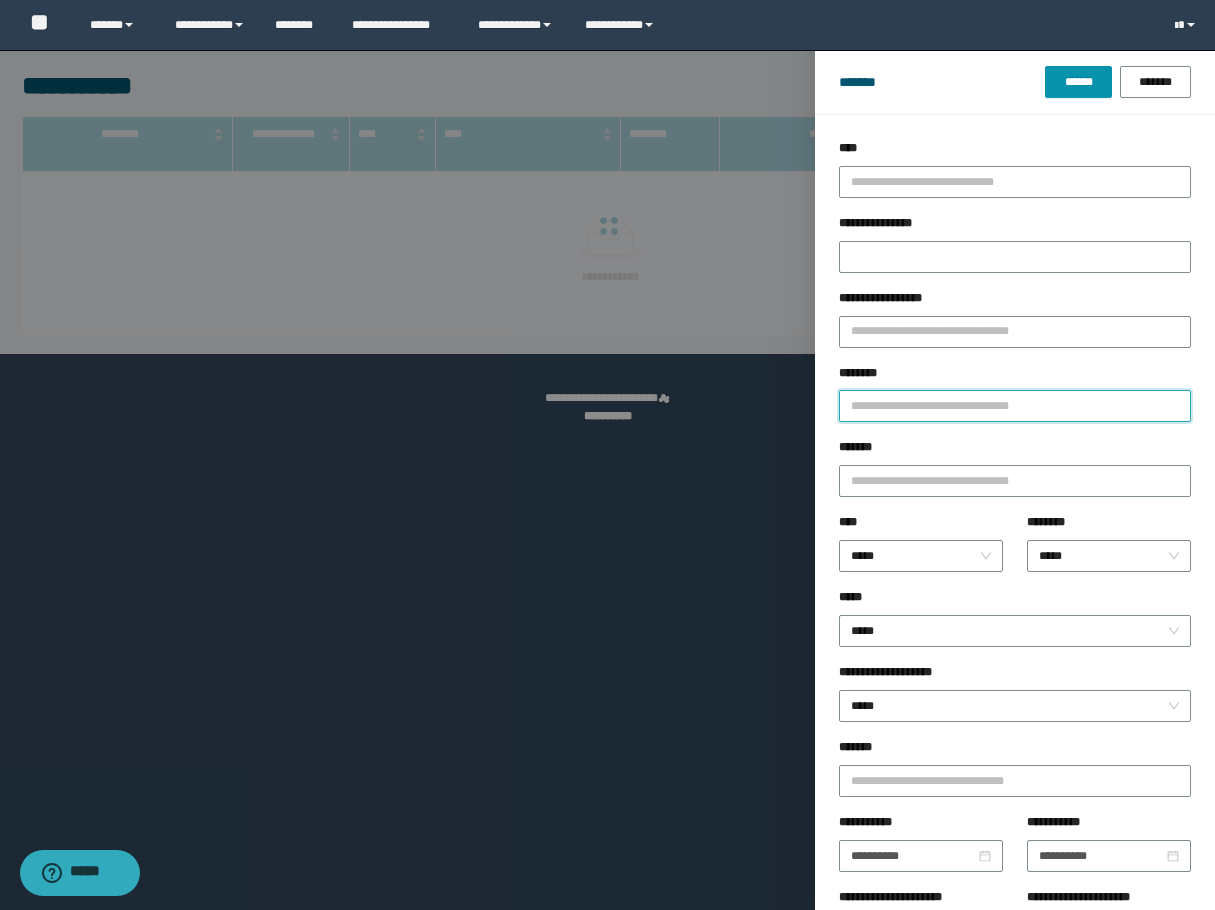 paste on "********" 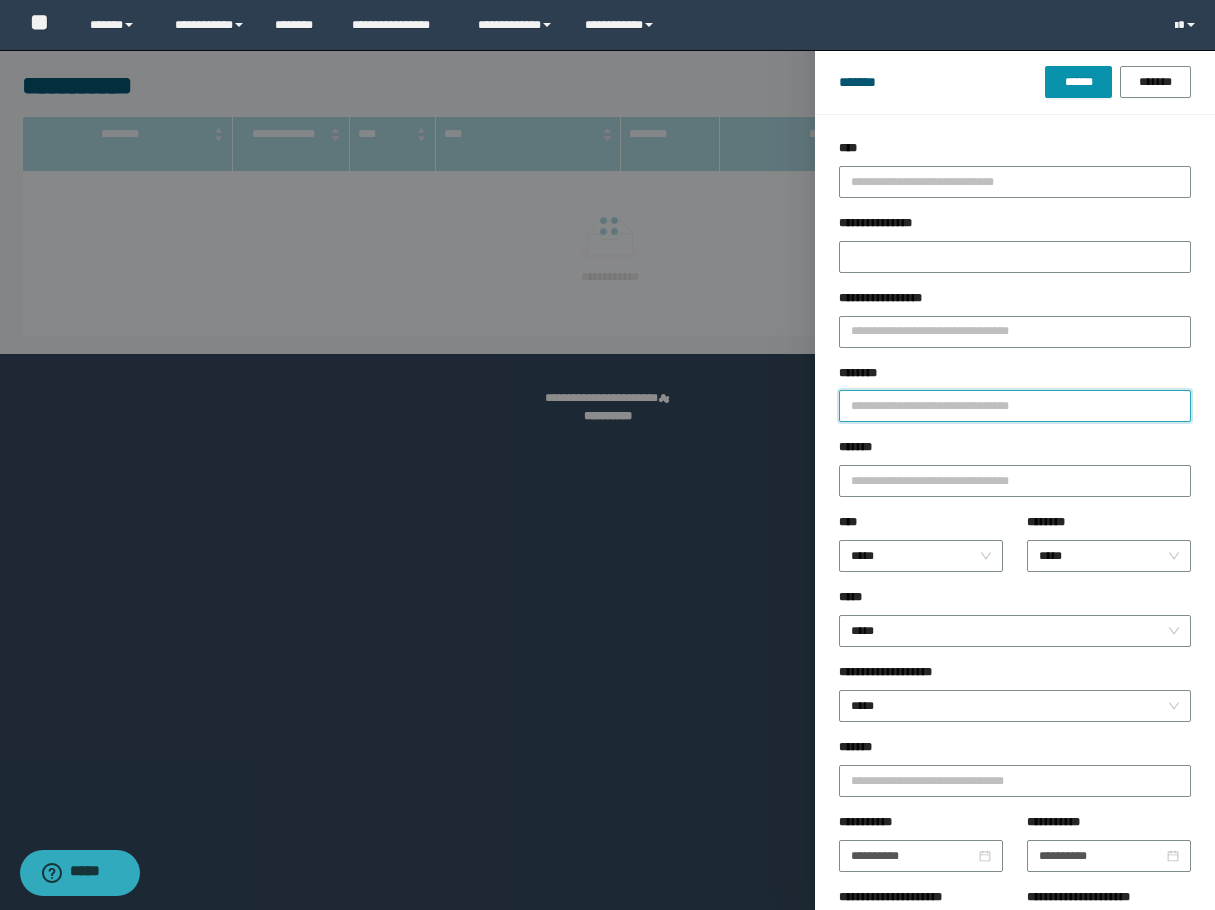 type on "********" 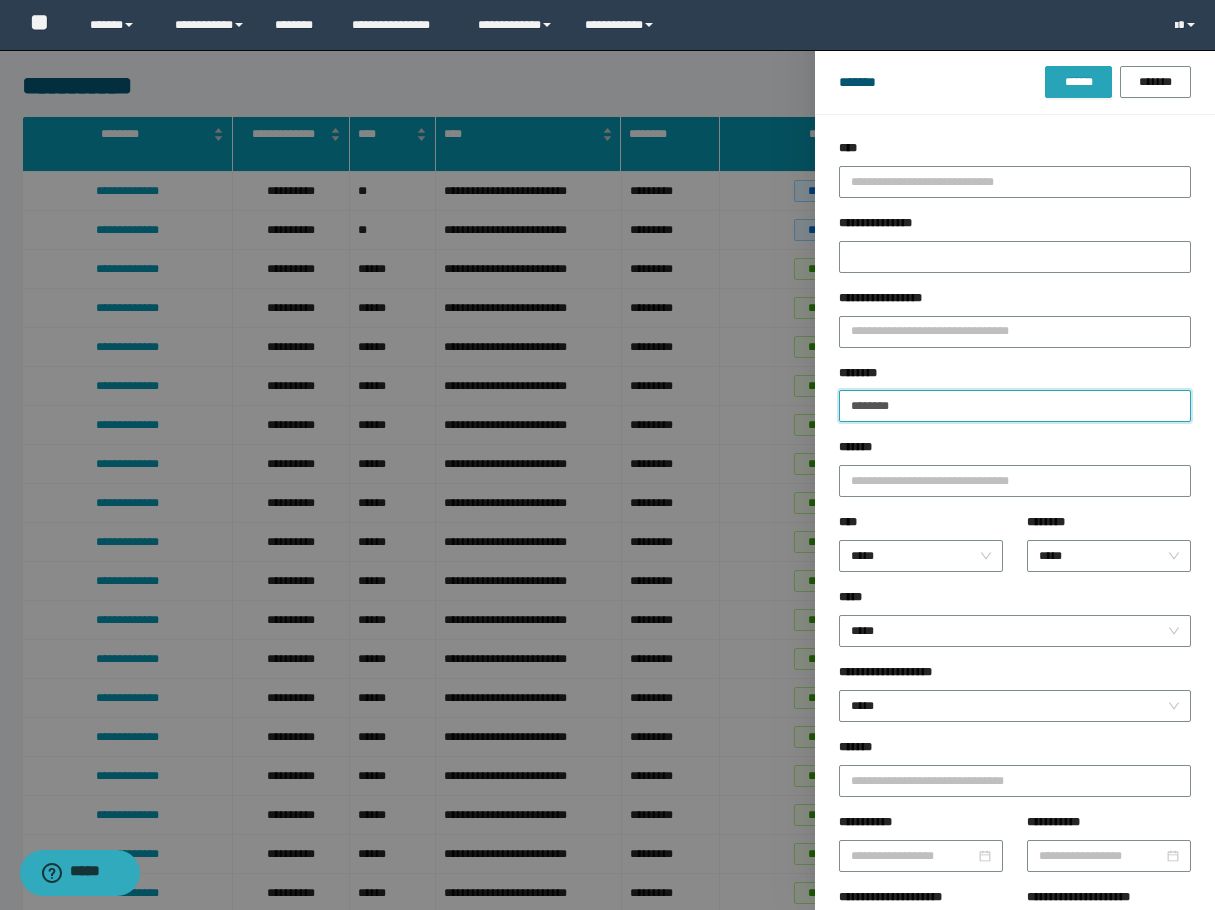 type on "********" 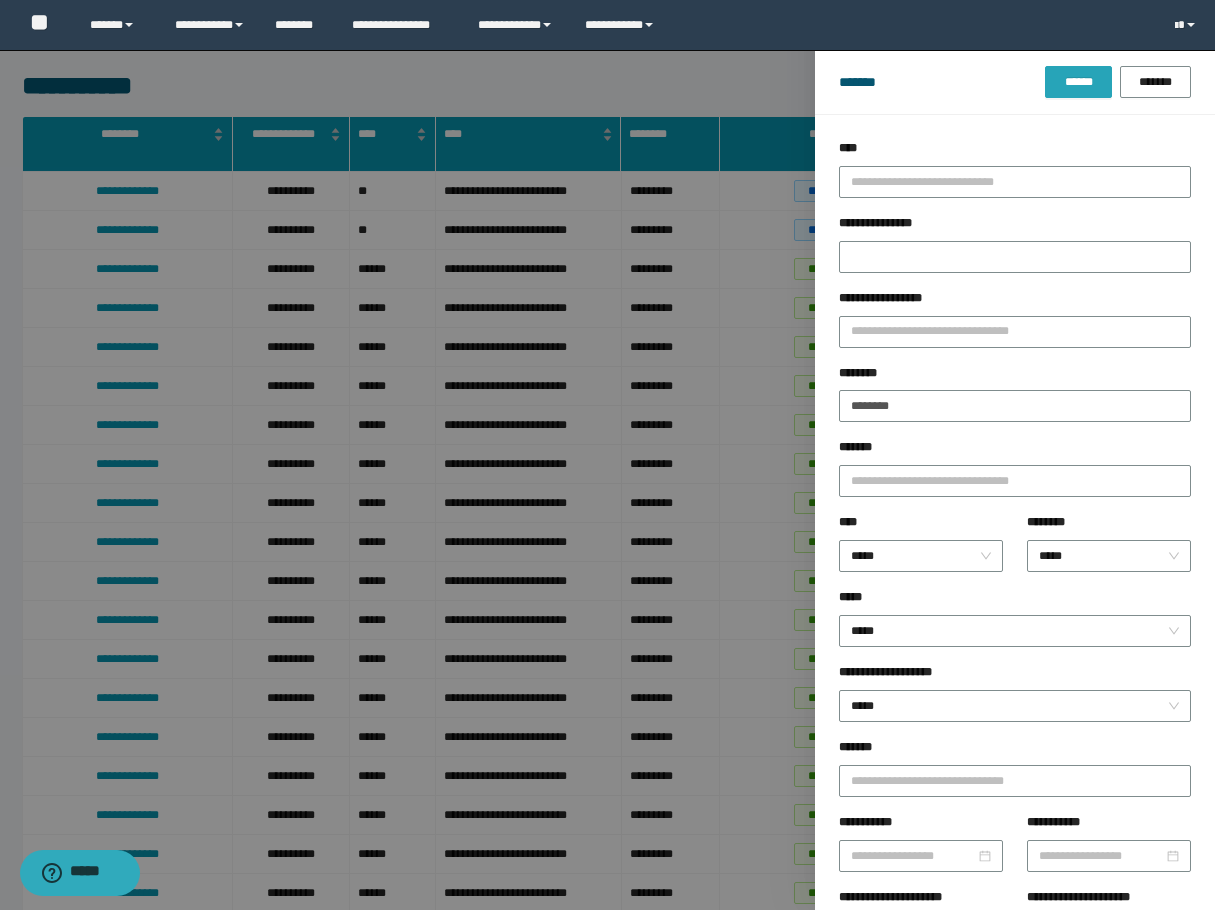 click on "******" at bounding box center [1078, 82] 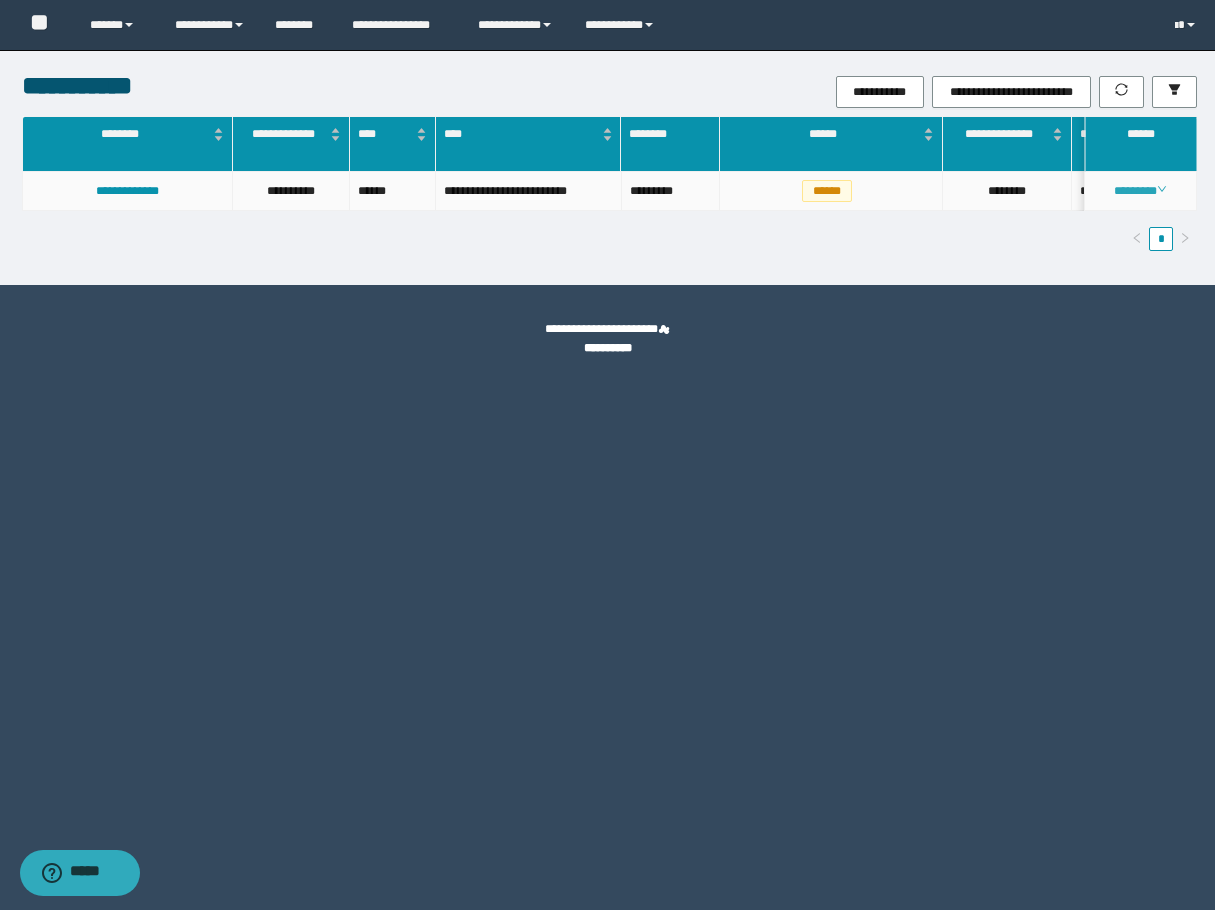 click on "********" at bounding box center [1140, 191] 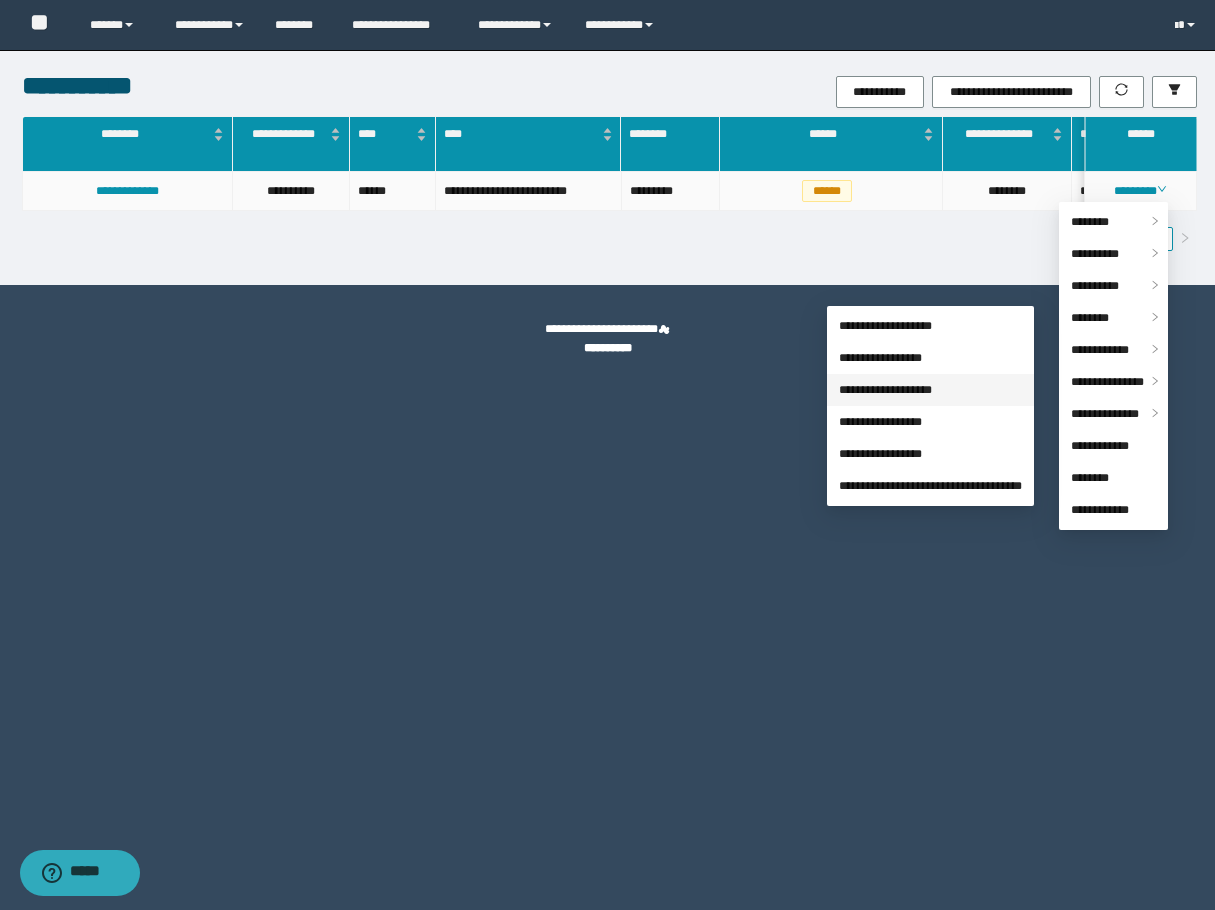 click on "**********" at bounding box center [885, 390] 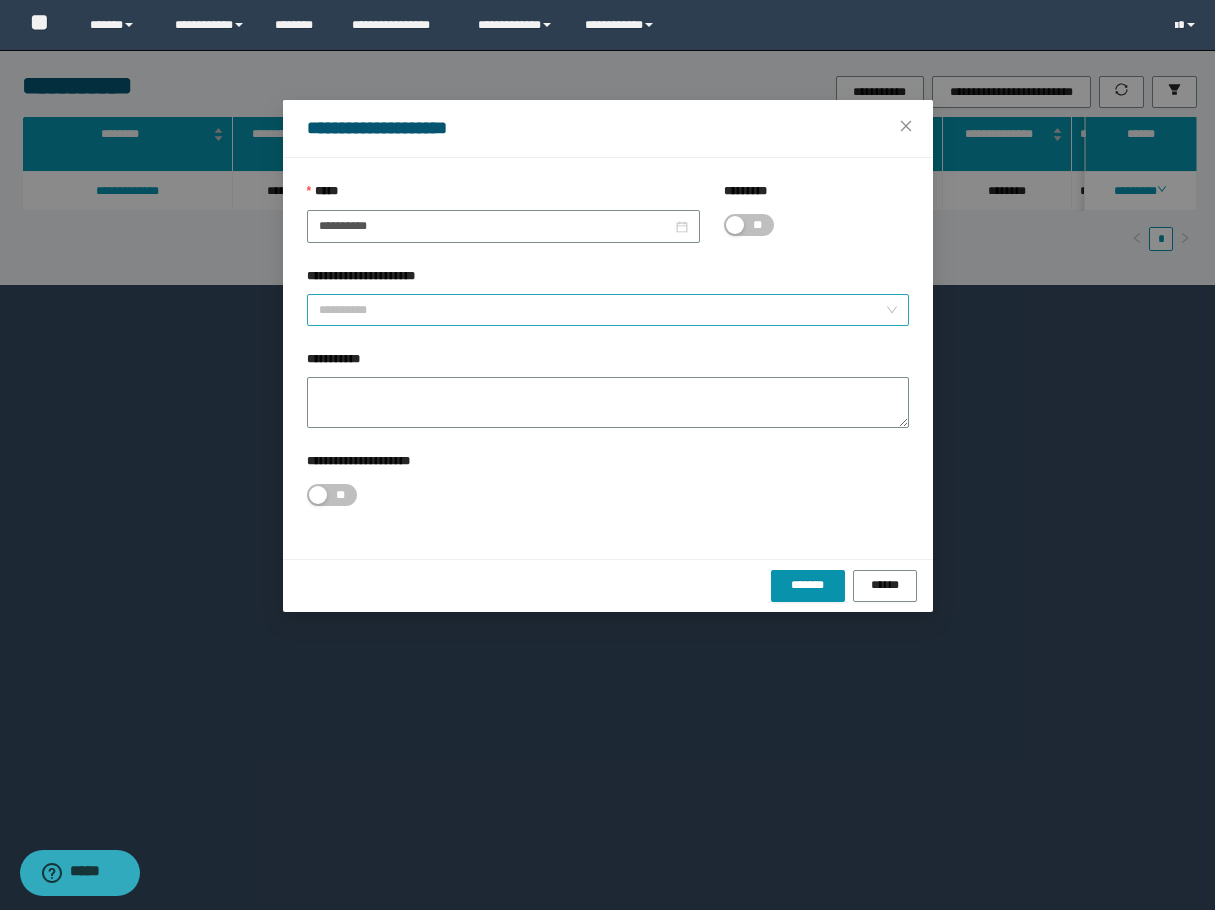 click on "**********" at bounding box center (602, 310) 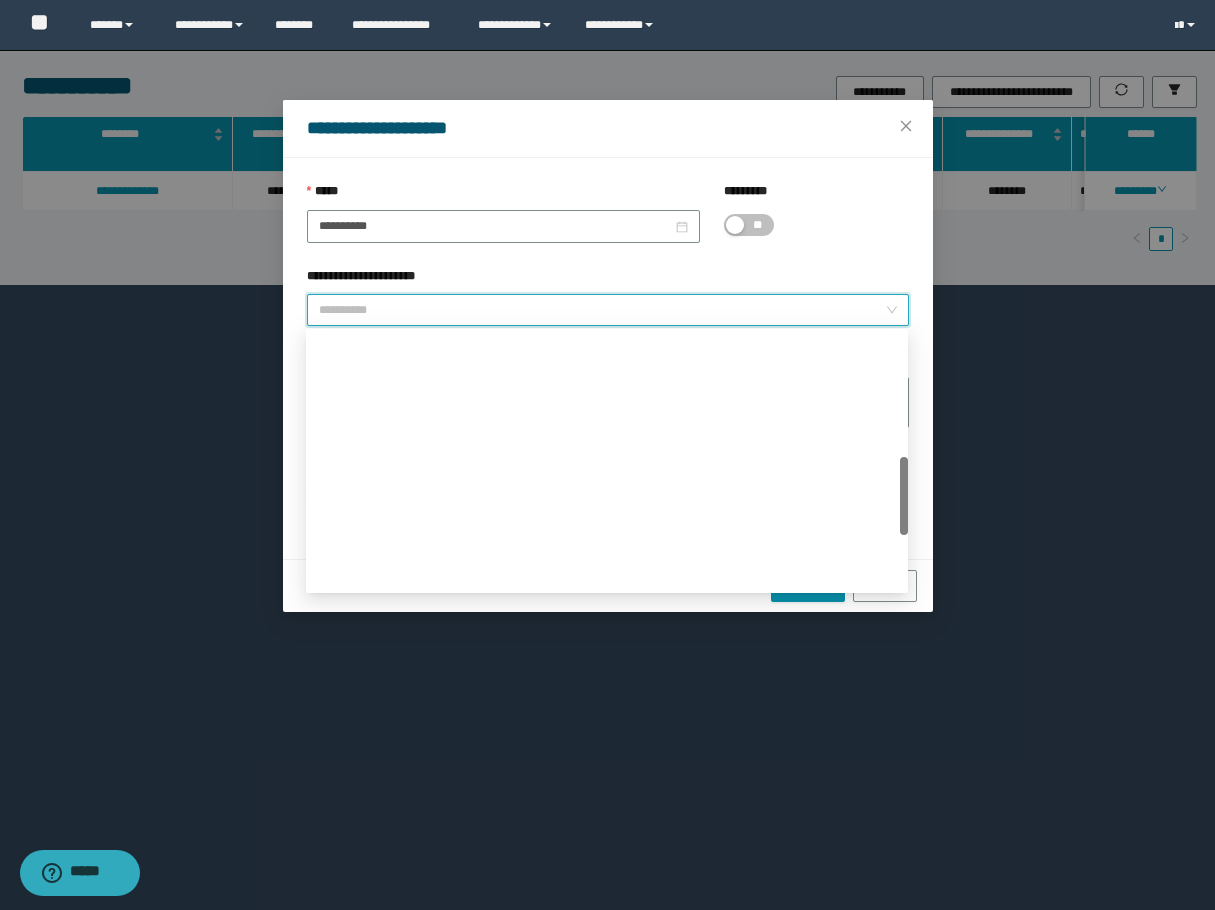 scroll, scrollTop: 576, scrollLeft: 0, axis: vertical 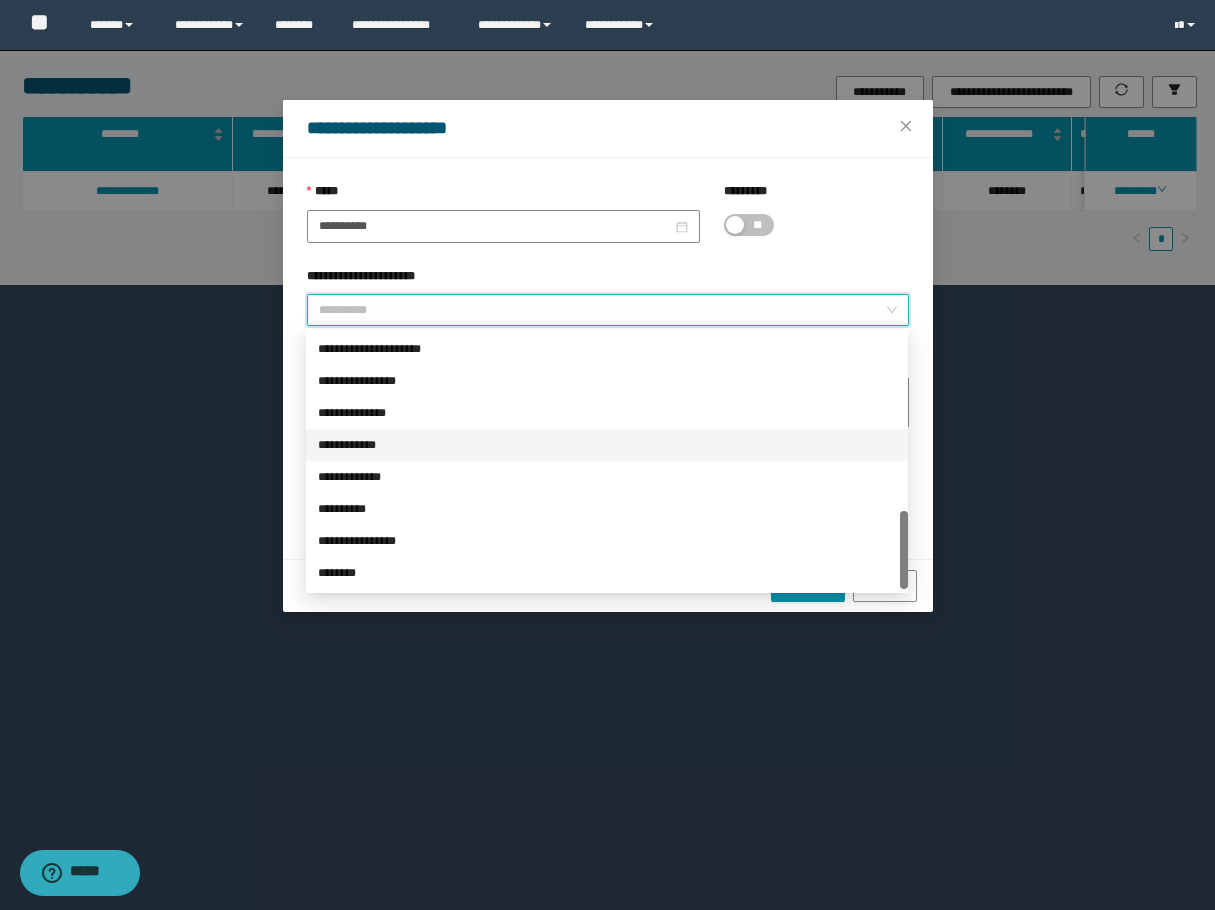 click on "**********" at bounding box center (607, 445) 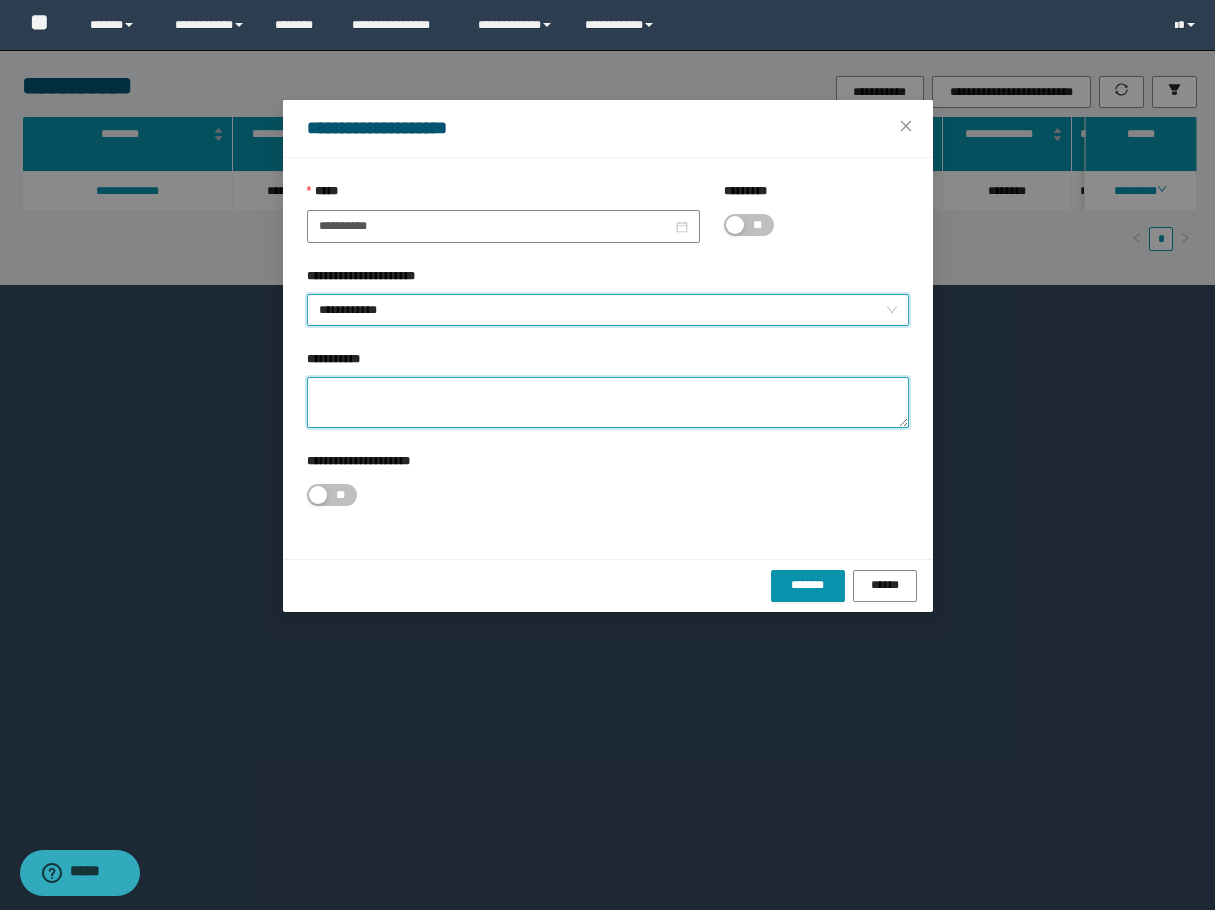 click on "**********" at bounding box center [608, 402] 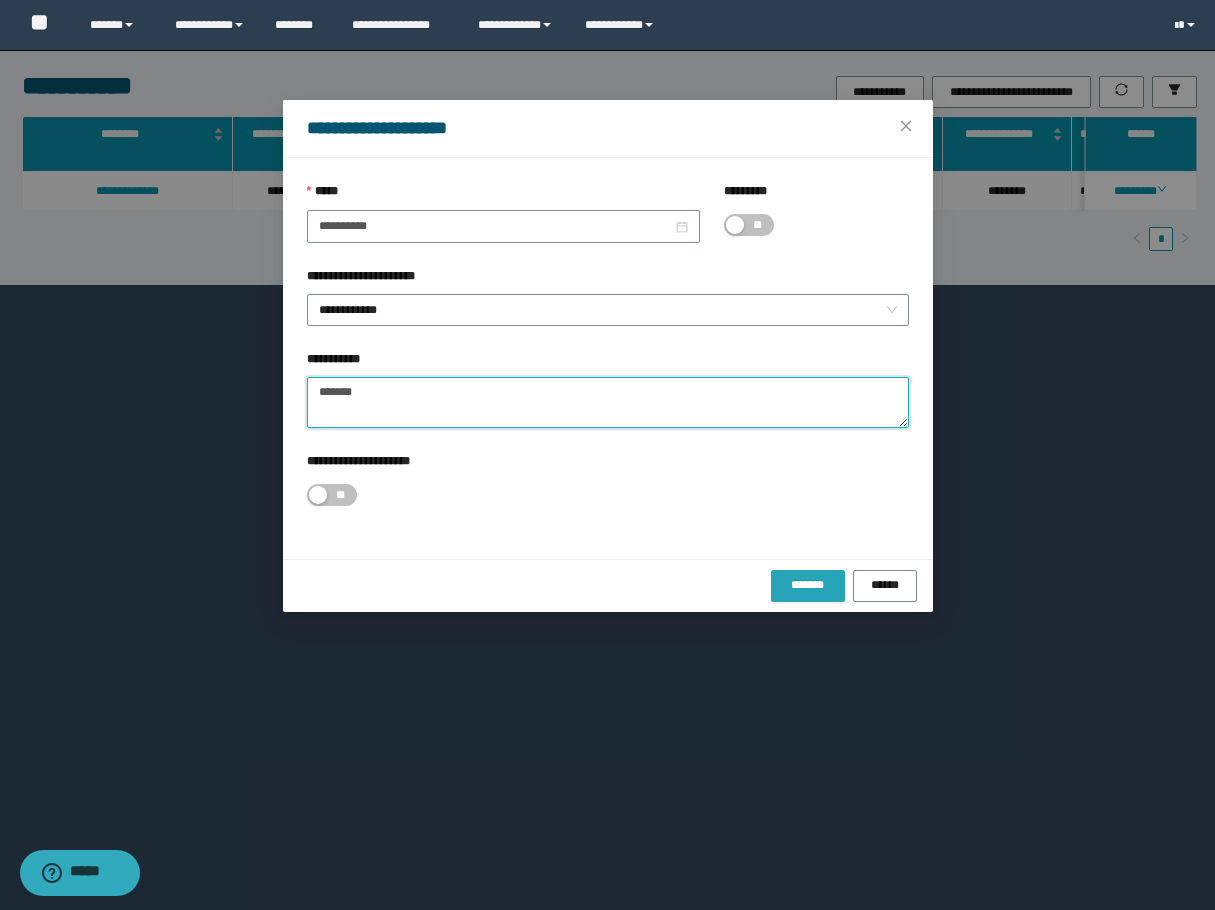 type on "*******" 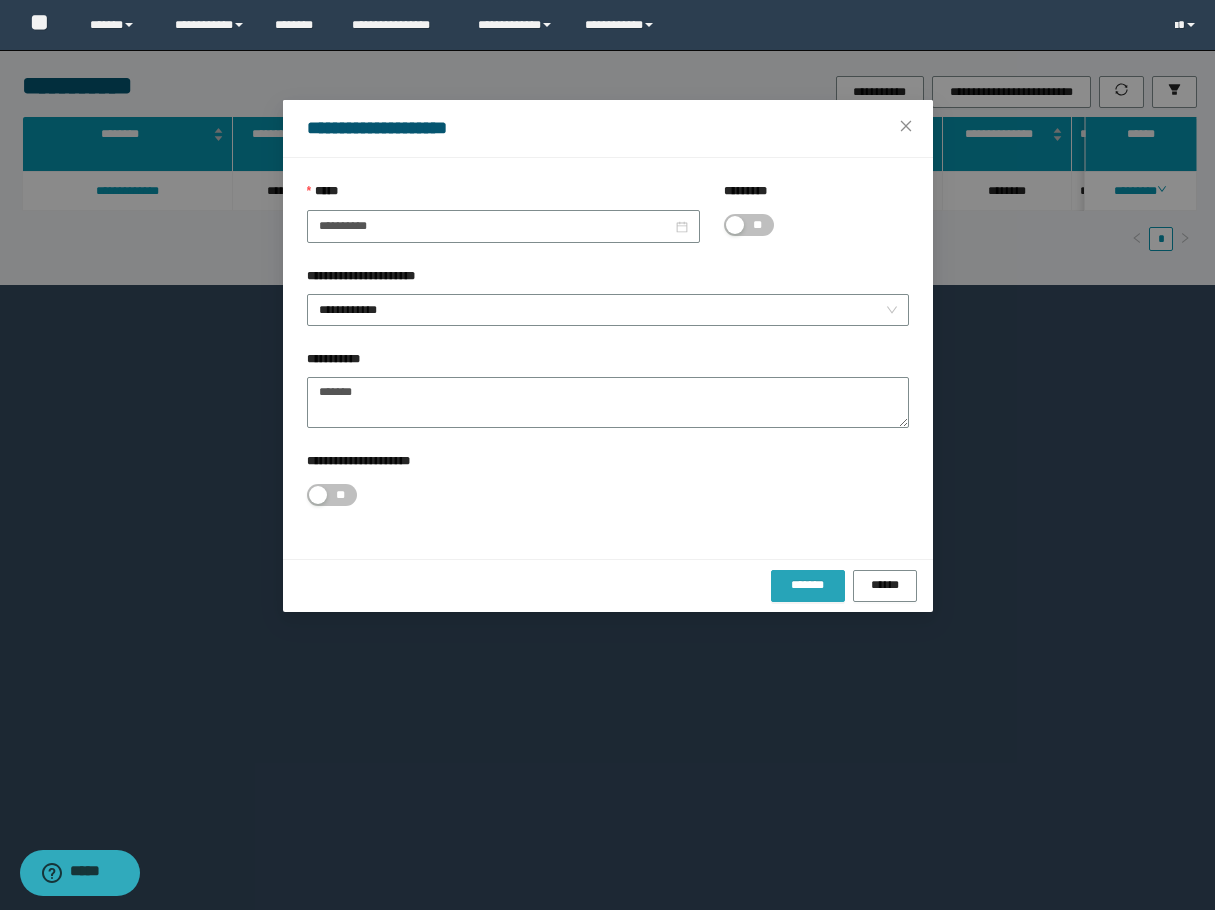 click on "*******" at bounding box center (808, 586) 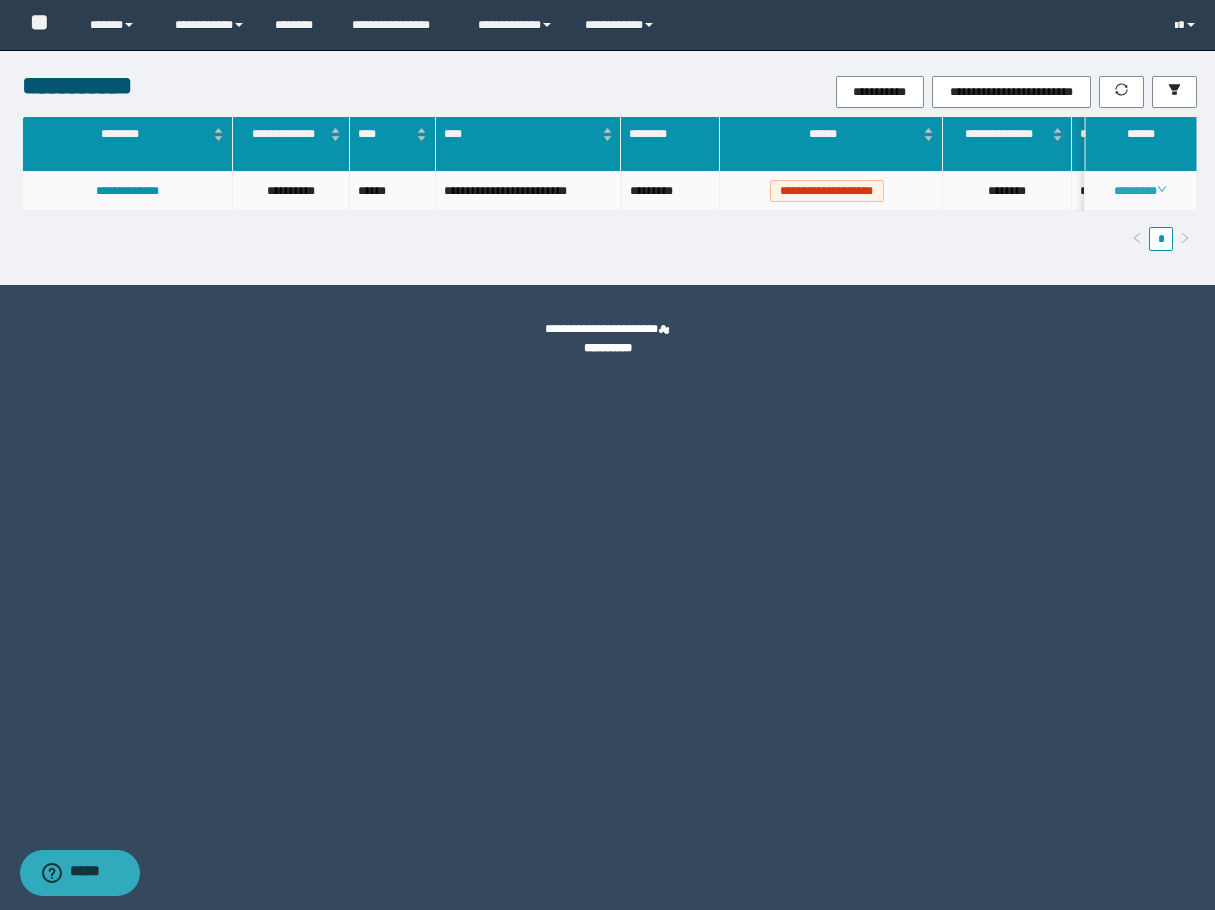 click on "********" at bounding box center (1140, 191) 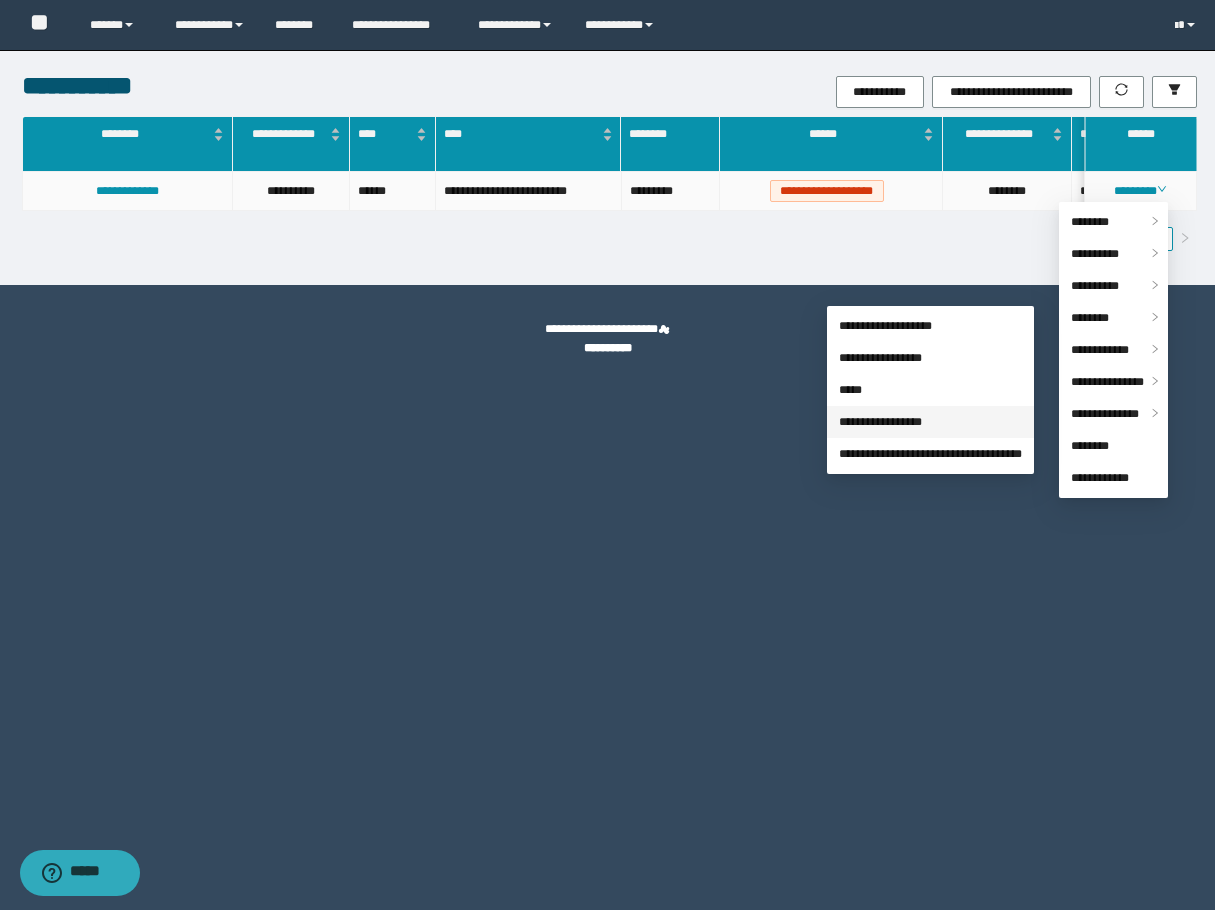 click on "**********" at bounding box center [880, 422] 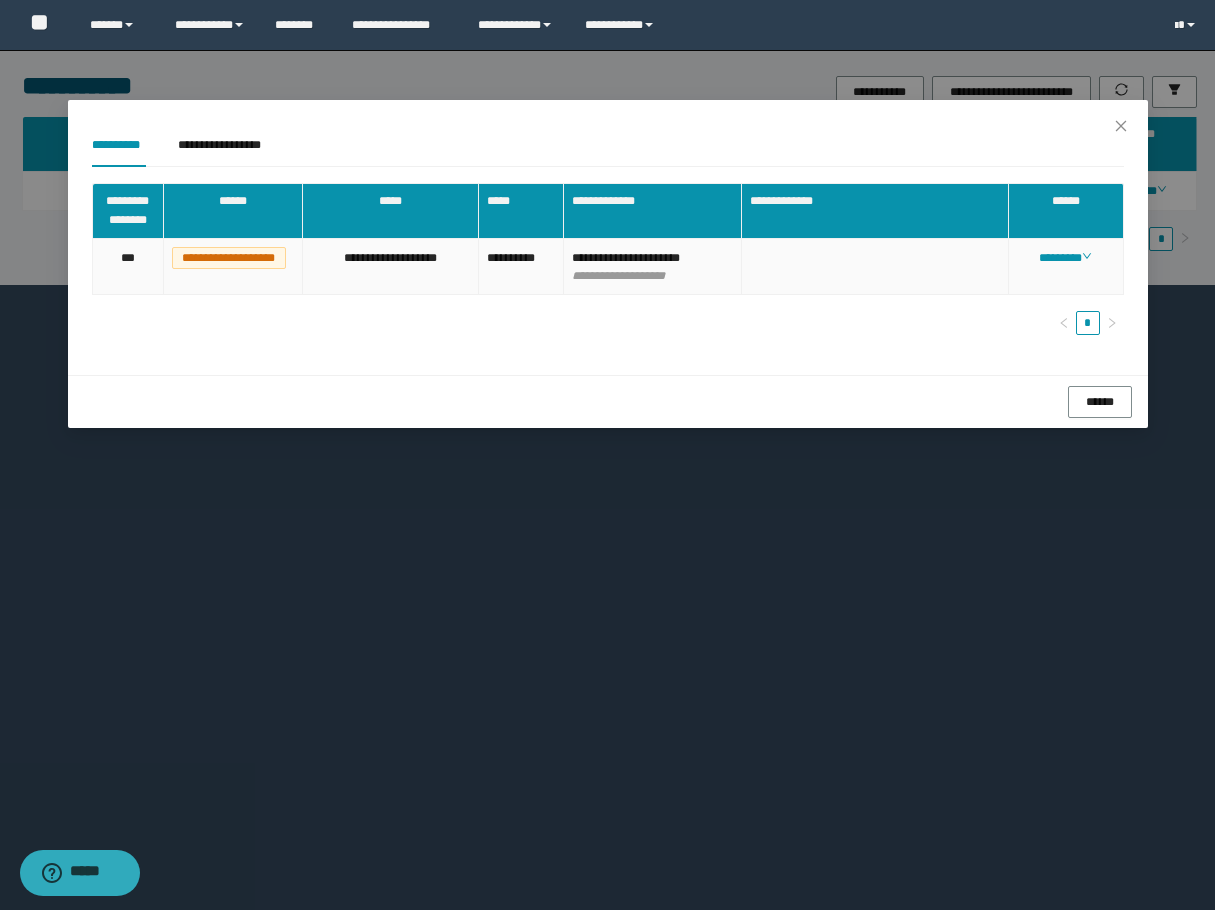 click on "********" at bounding box center (1066, 267) 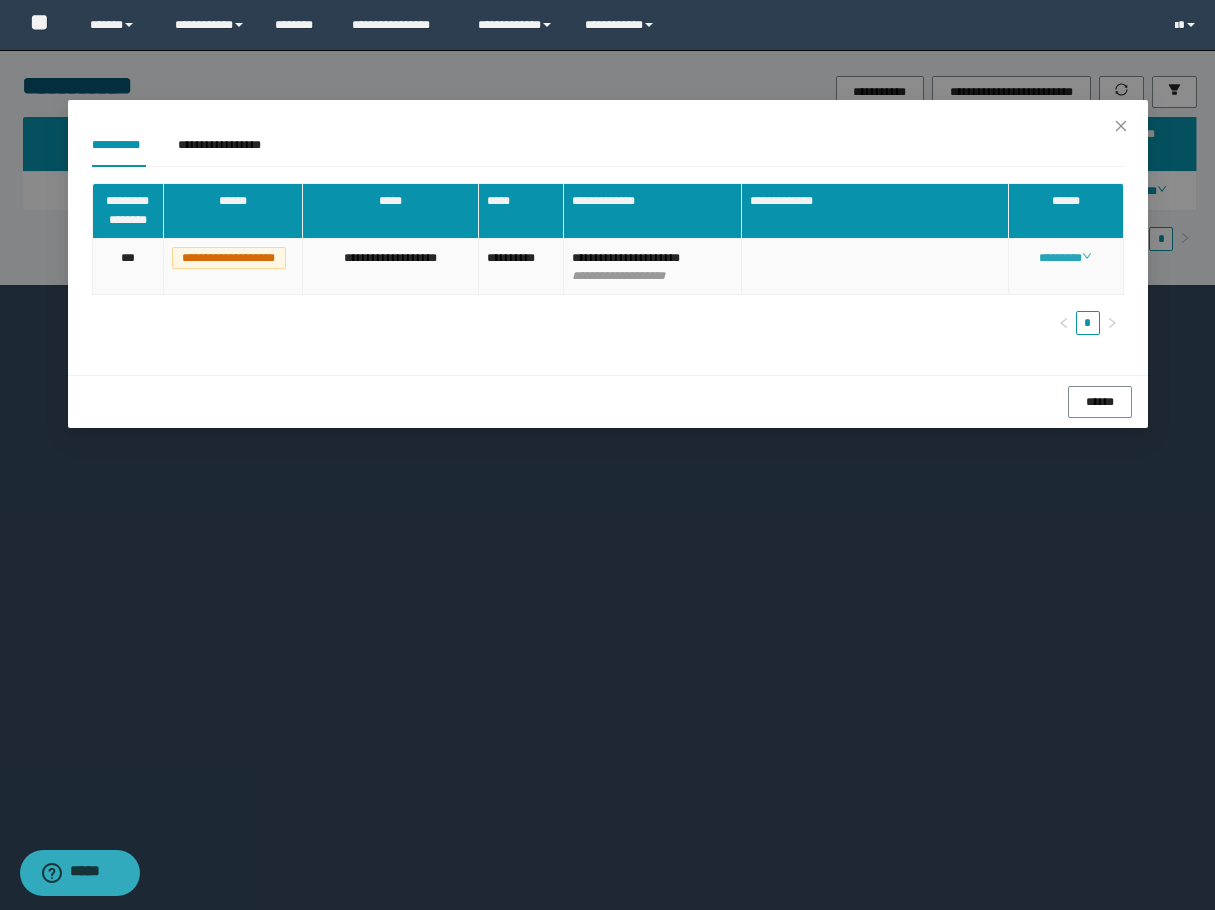 click on "********" at bounding box center (1065, 258) 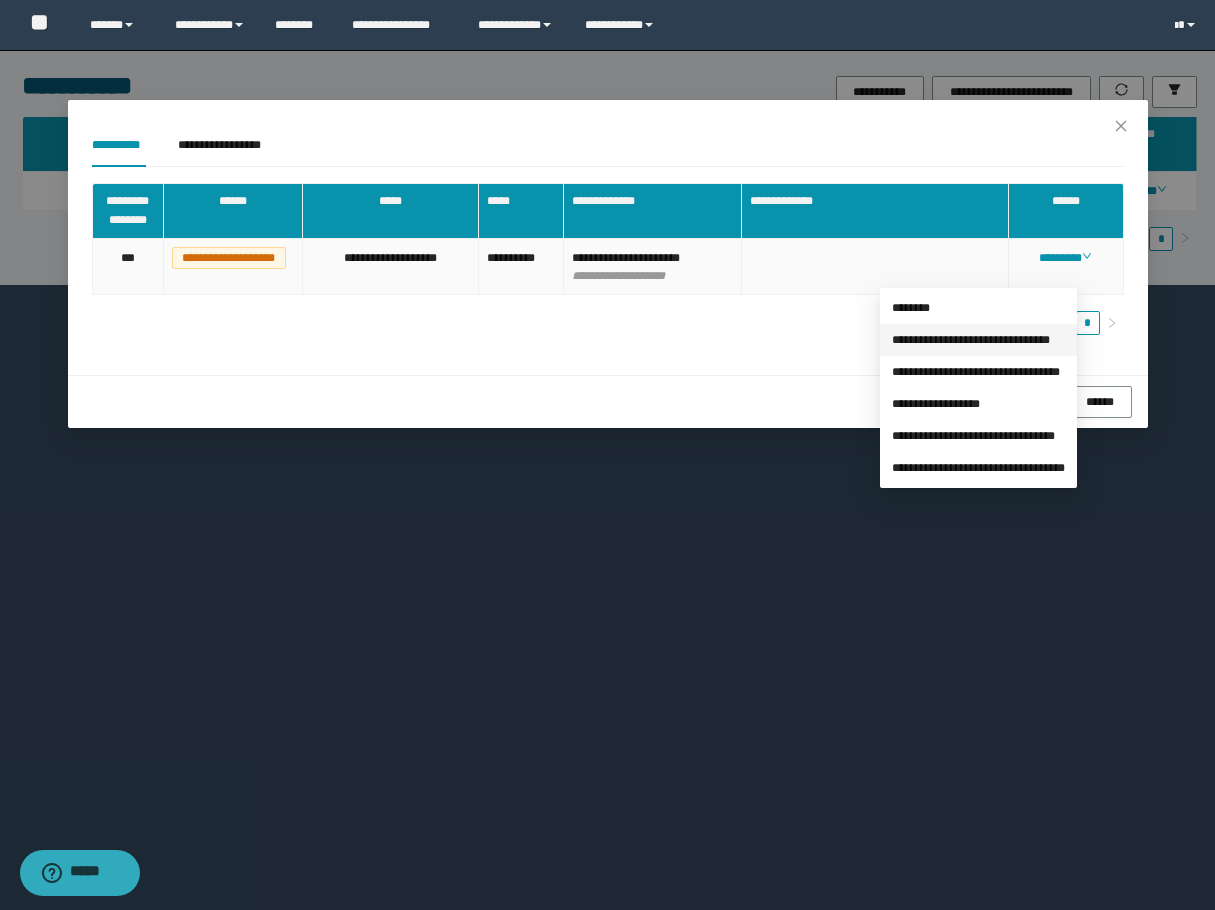 click on "**********" at bounding box center (971, 340) 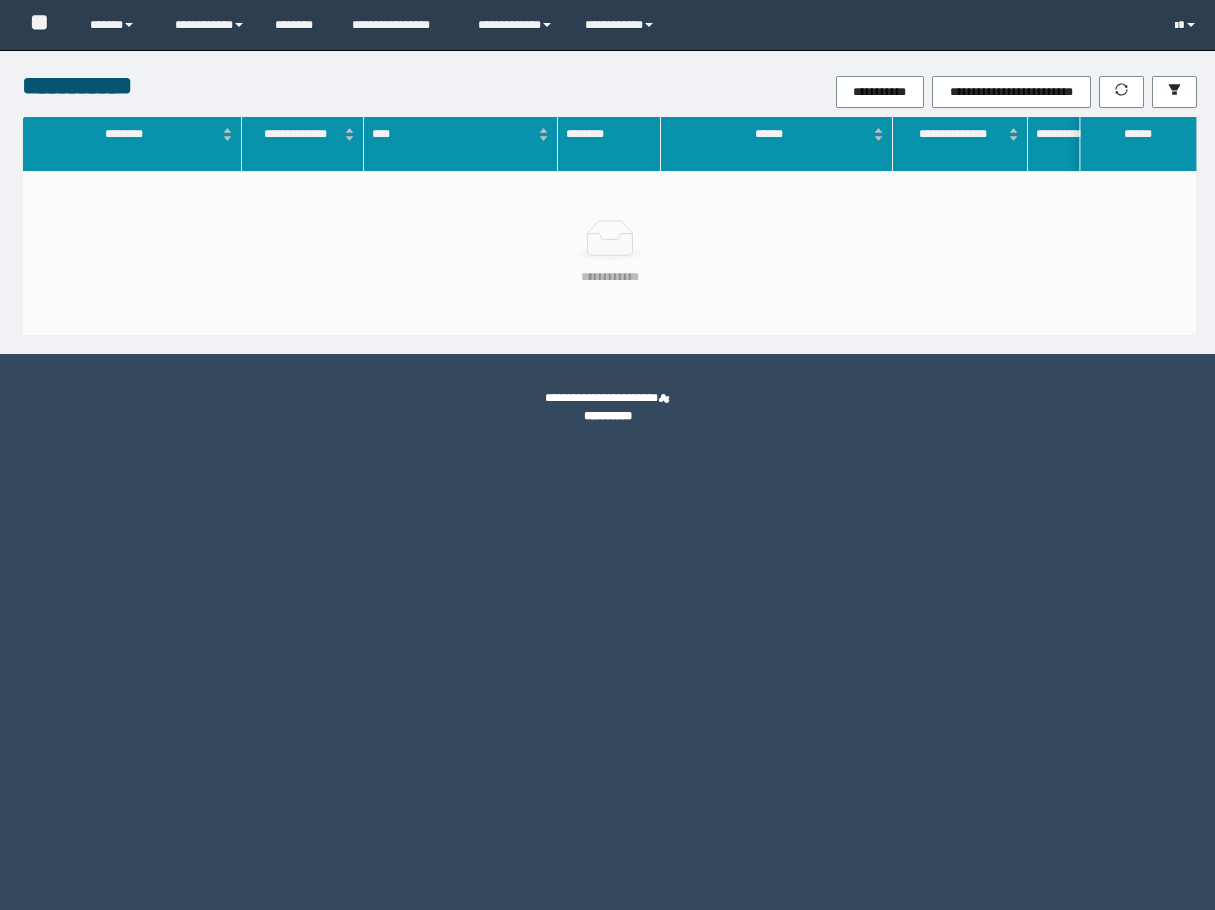 scroll, scrollTop: 0, scrollLeft: 0, axis: both 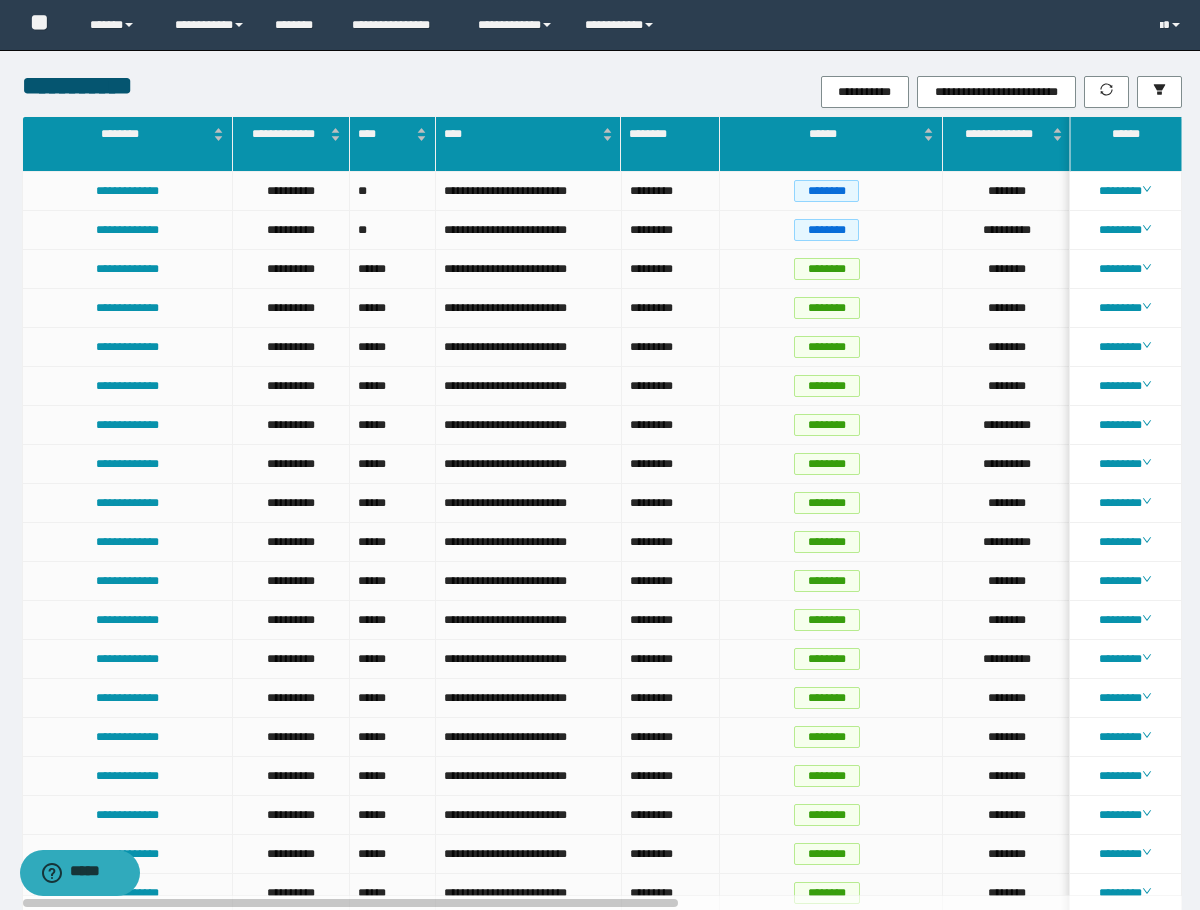click on "**********" at bounding box center [795, 92] 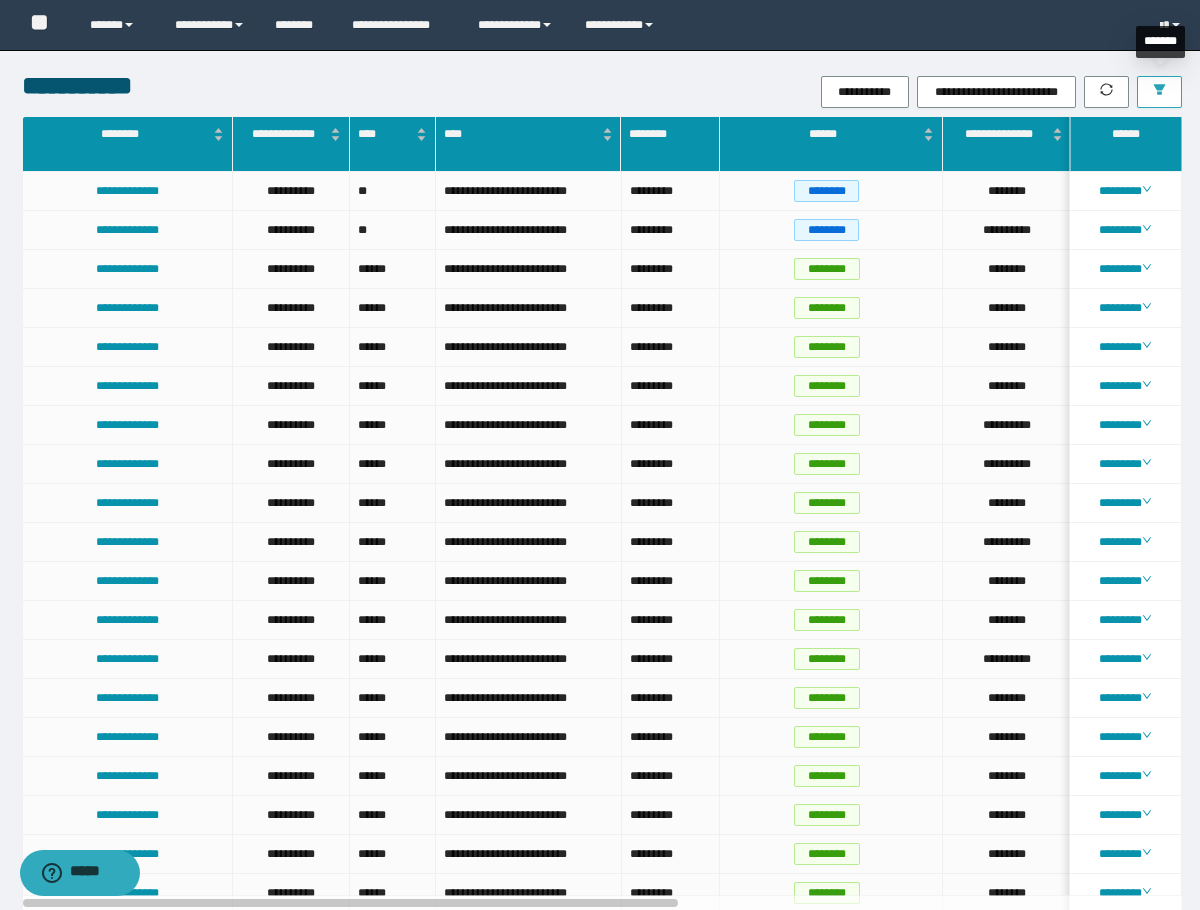 click at bounding box center [1159, 92] 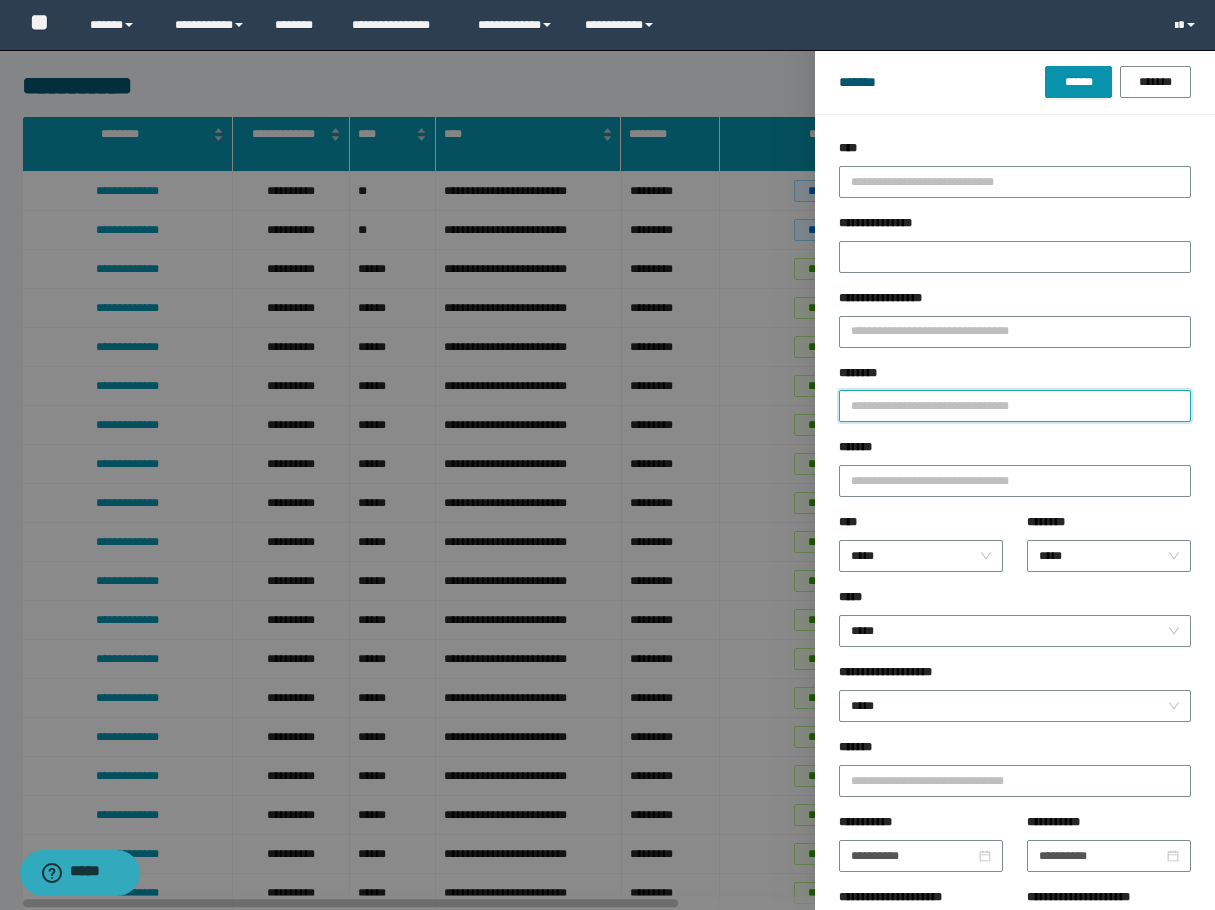 click on "********" at bounding box center [1015, 406] 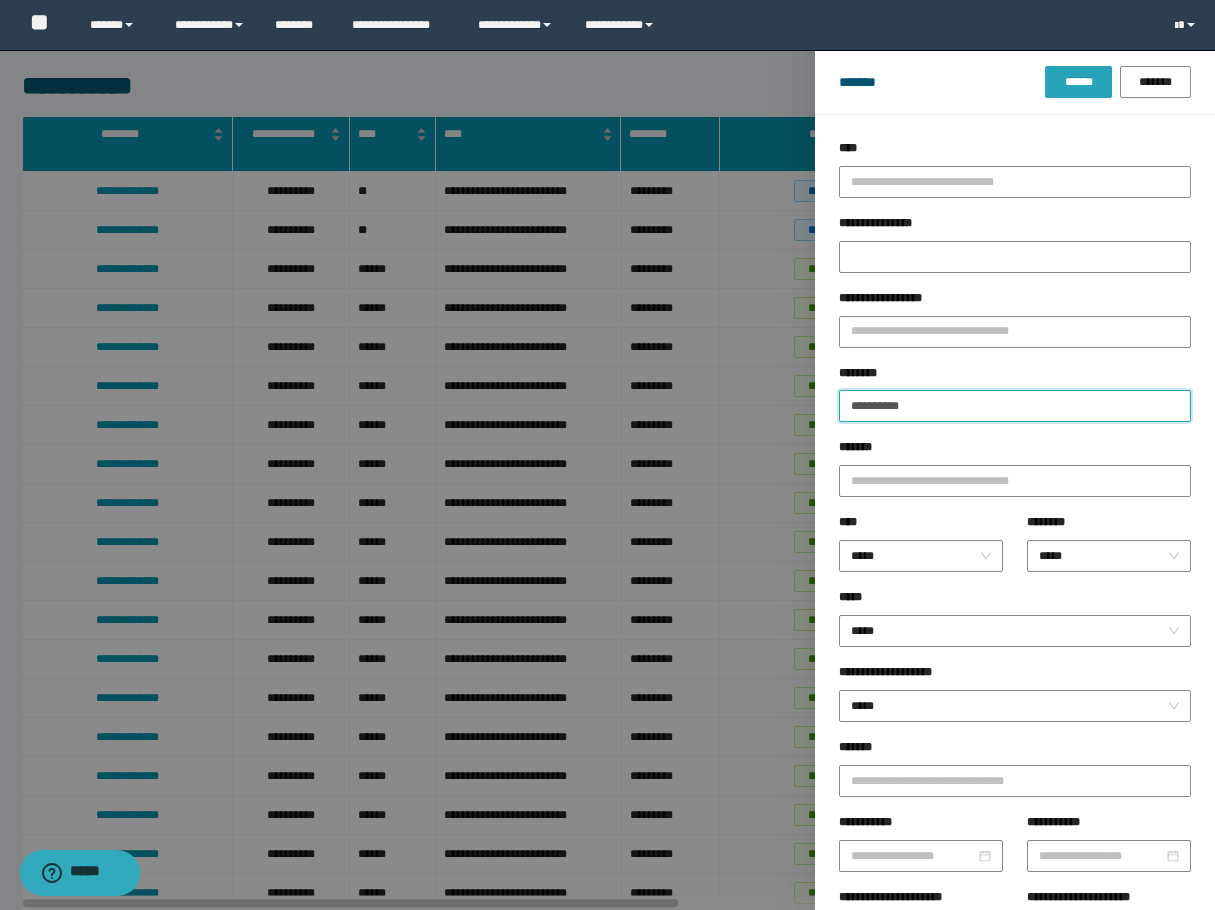 type on "**********" 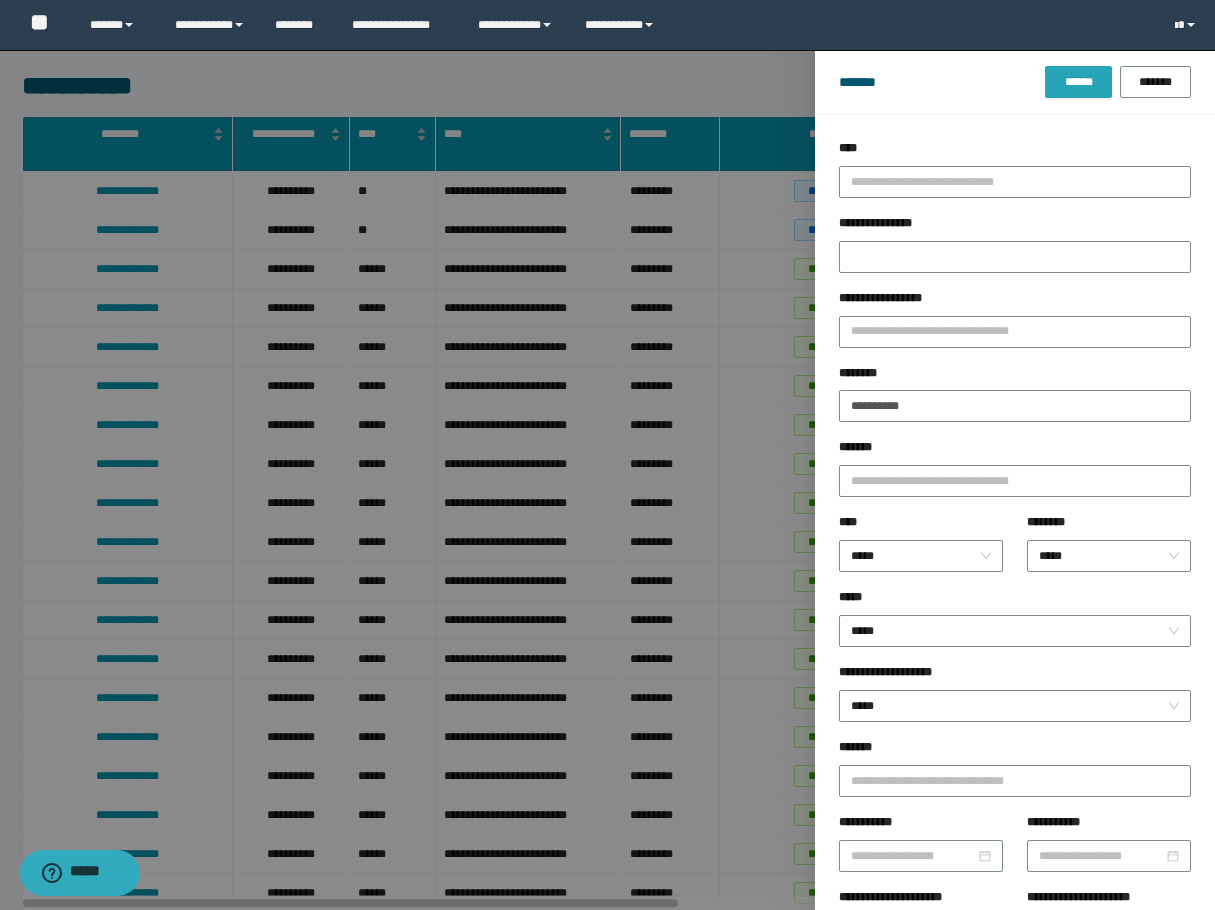 click on "******" at bounding box center (1078, 82) 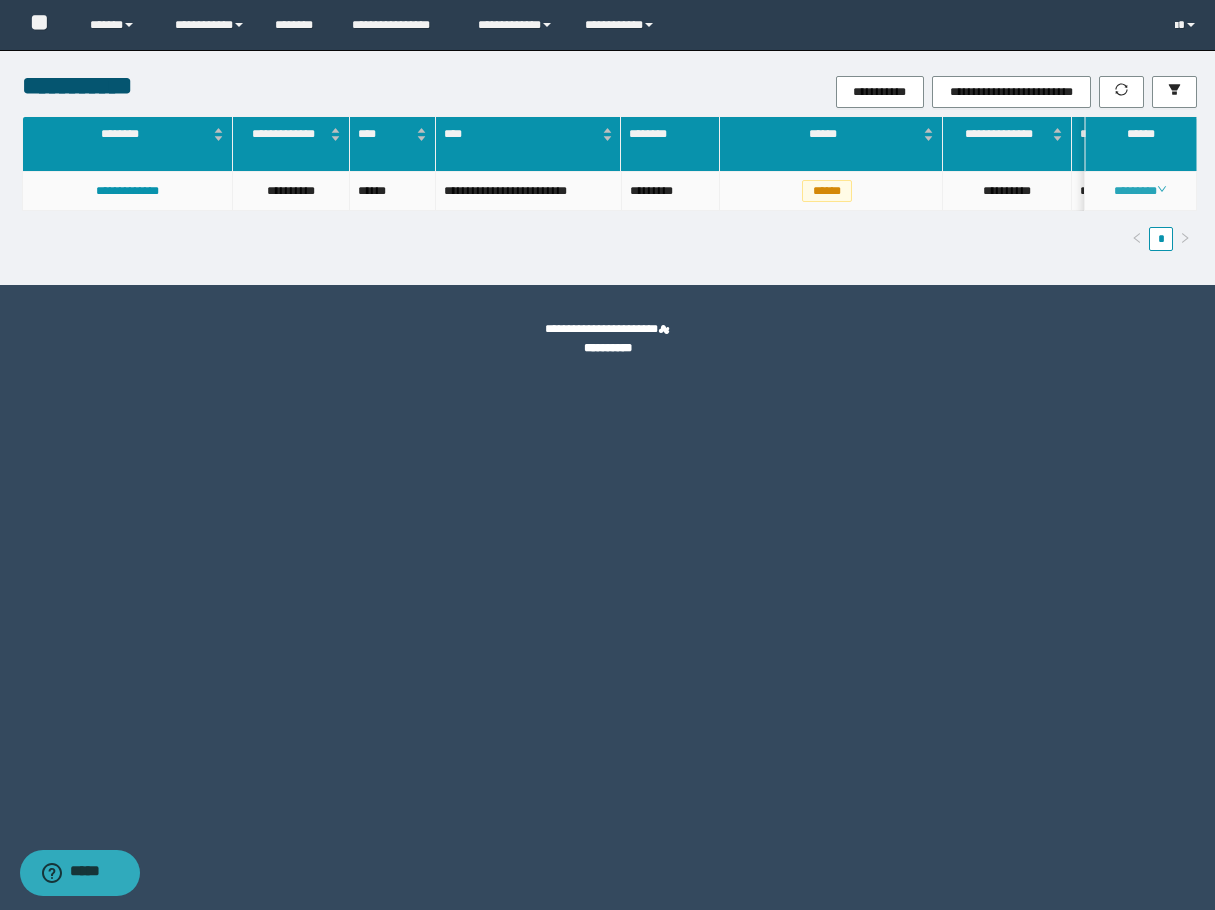 click on "********" at bounding box center (1140, 191) 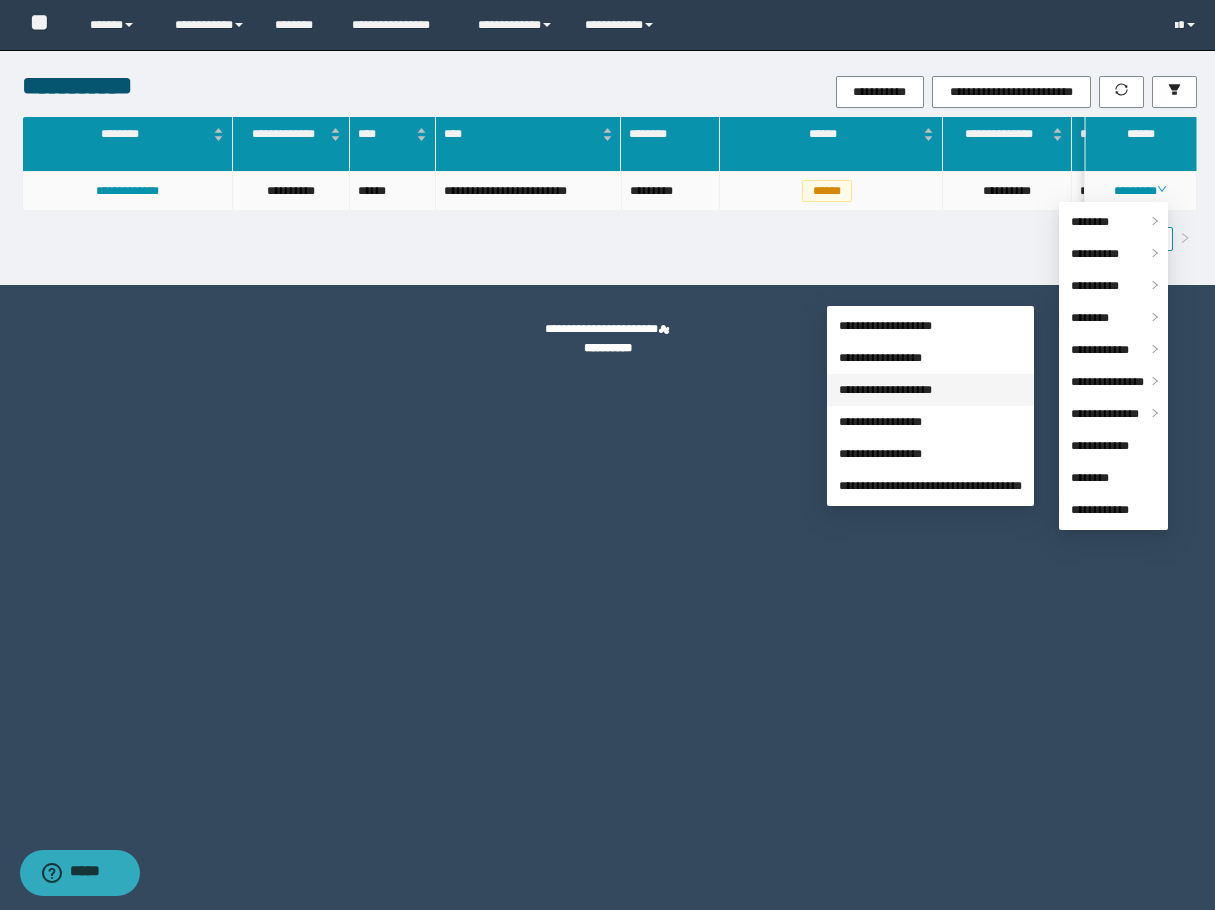 click on "**********" at bounding box center [885, 390] 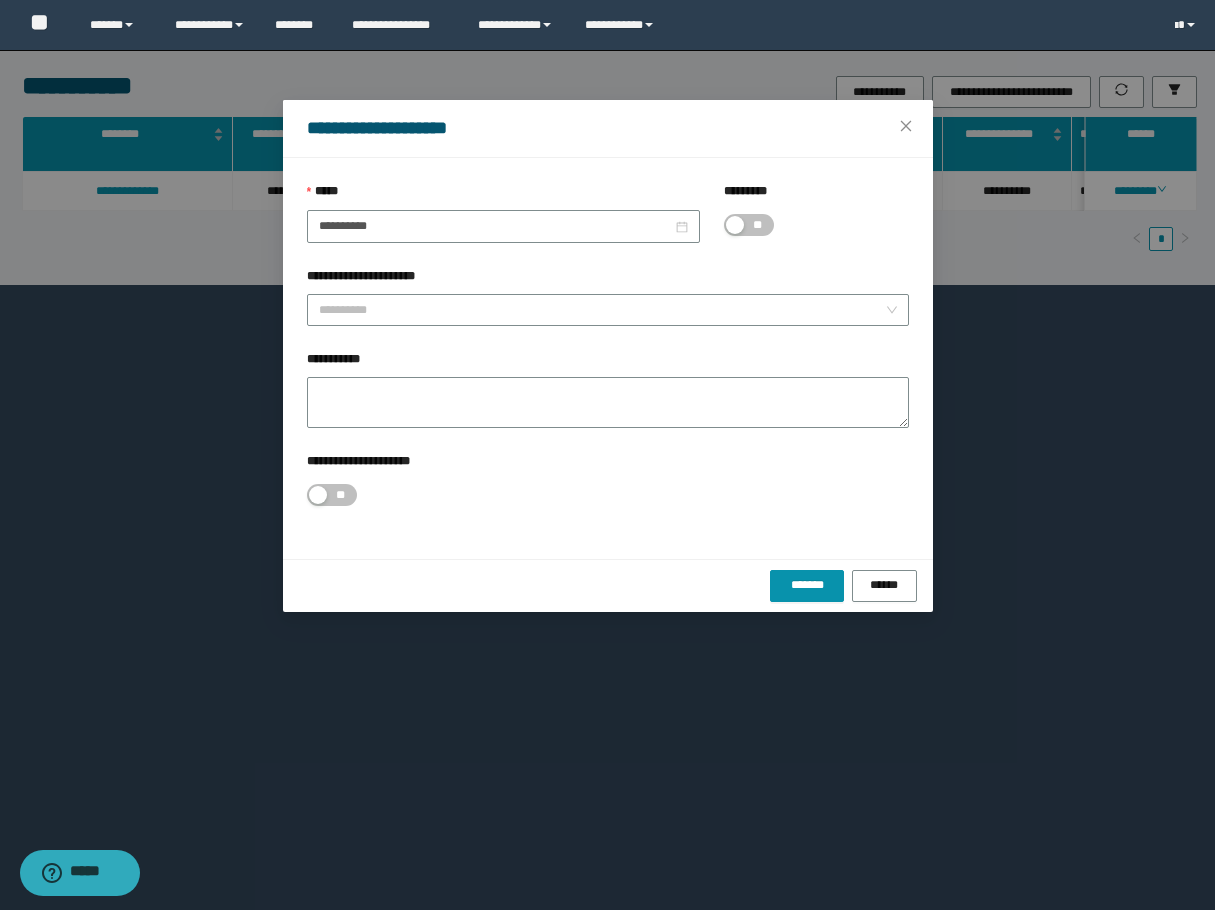 click on "**********" at bounding box center [608, 401] 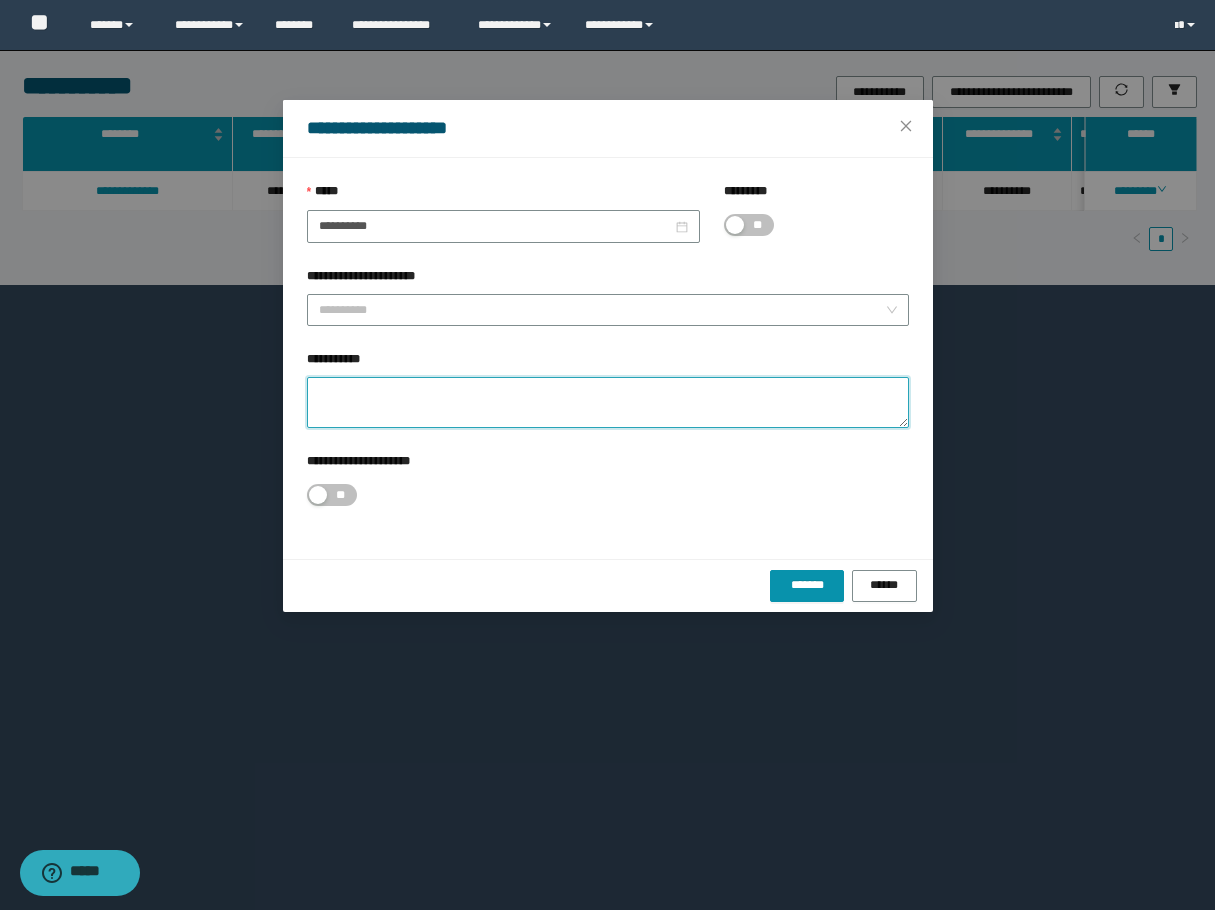 click on "**********" at bounding box center [608, 402] 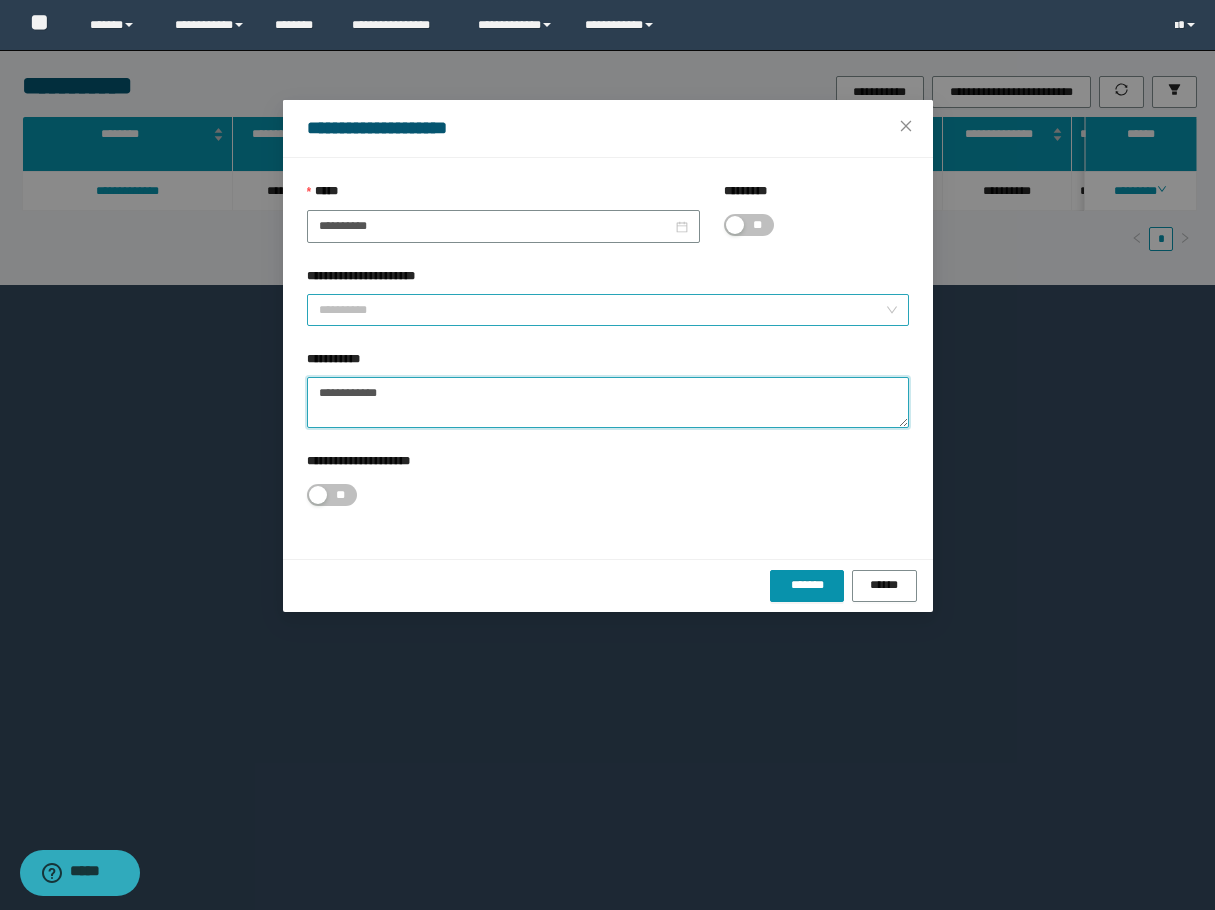 type on "**********" 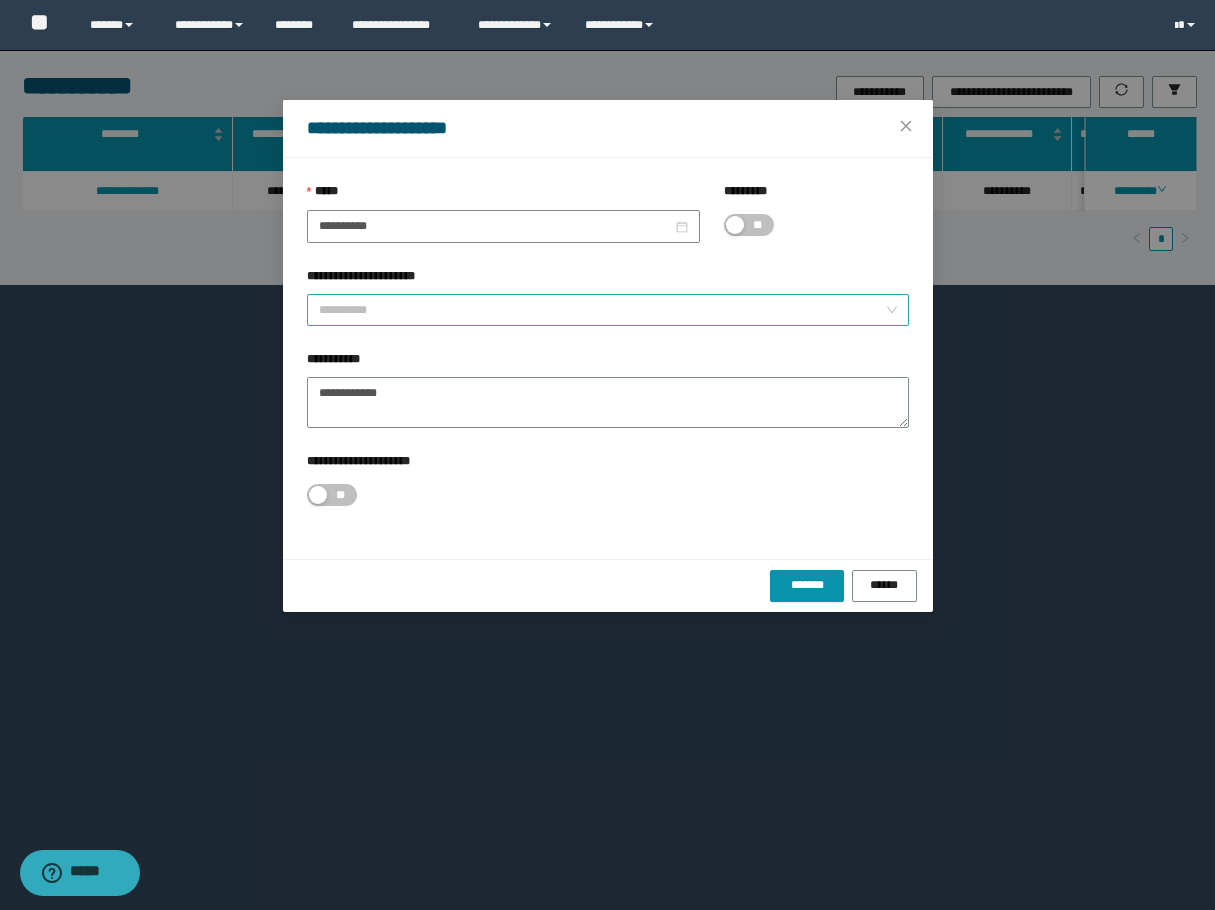 click on "**********" at bounding box center (602, 310) 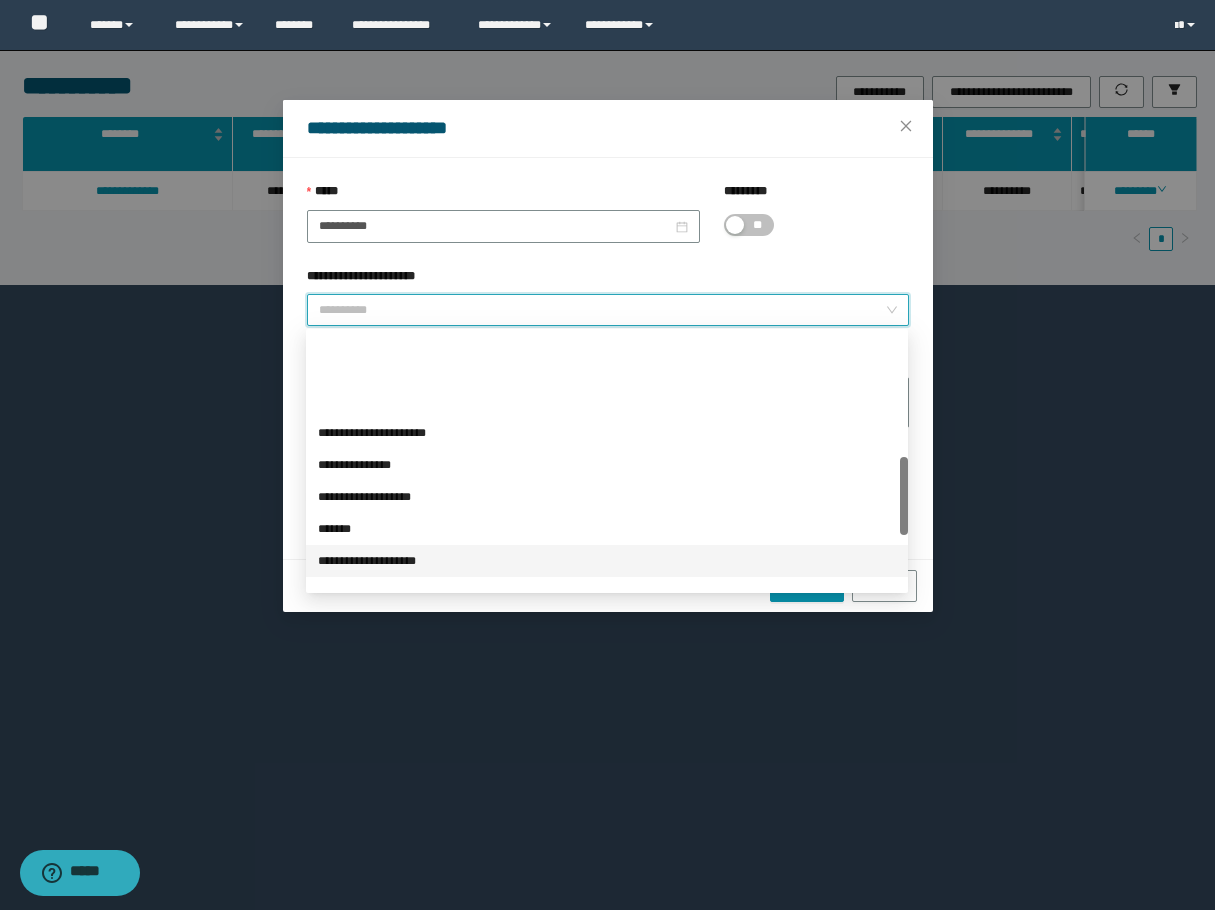 scroll, scrollTop: 400, scrollLeft: 0, axis: vertical 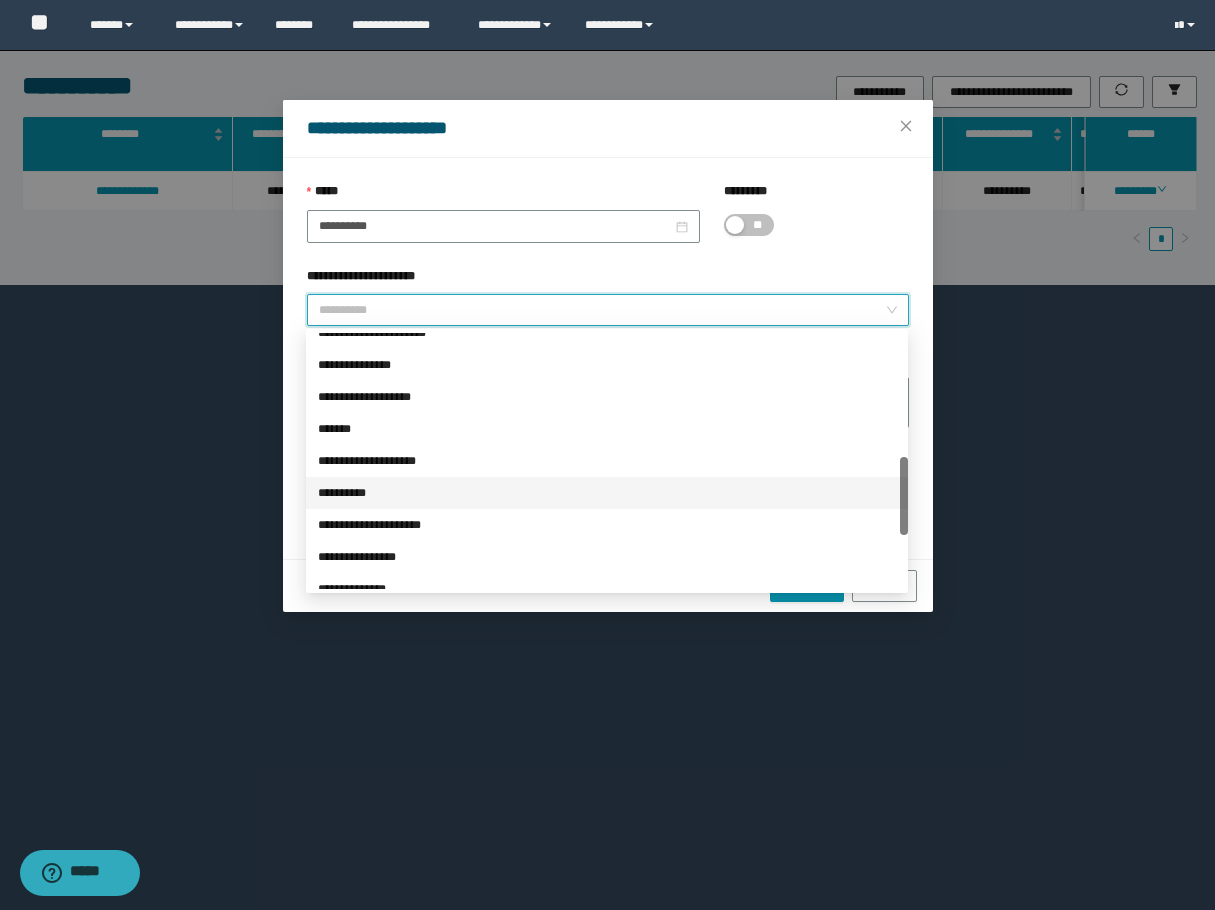 click on "**********" at bounding box center [607, 493] 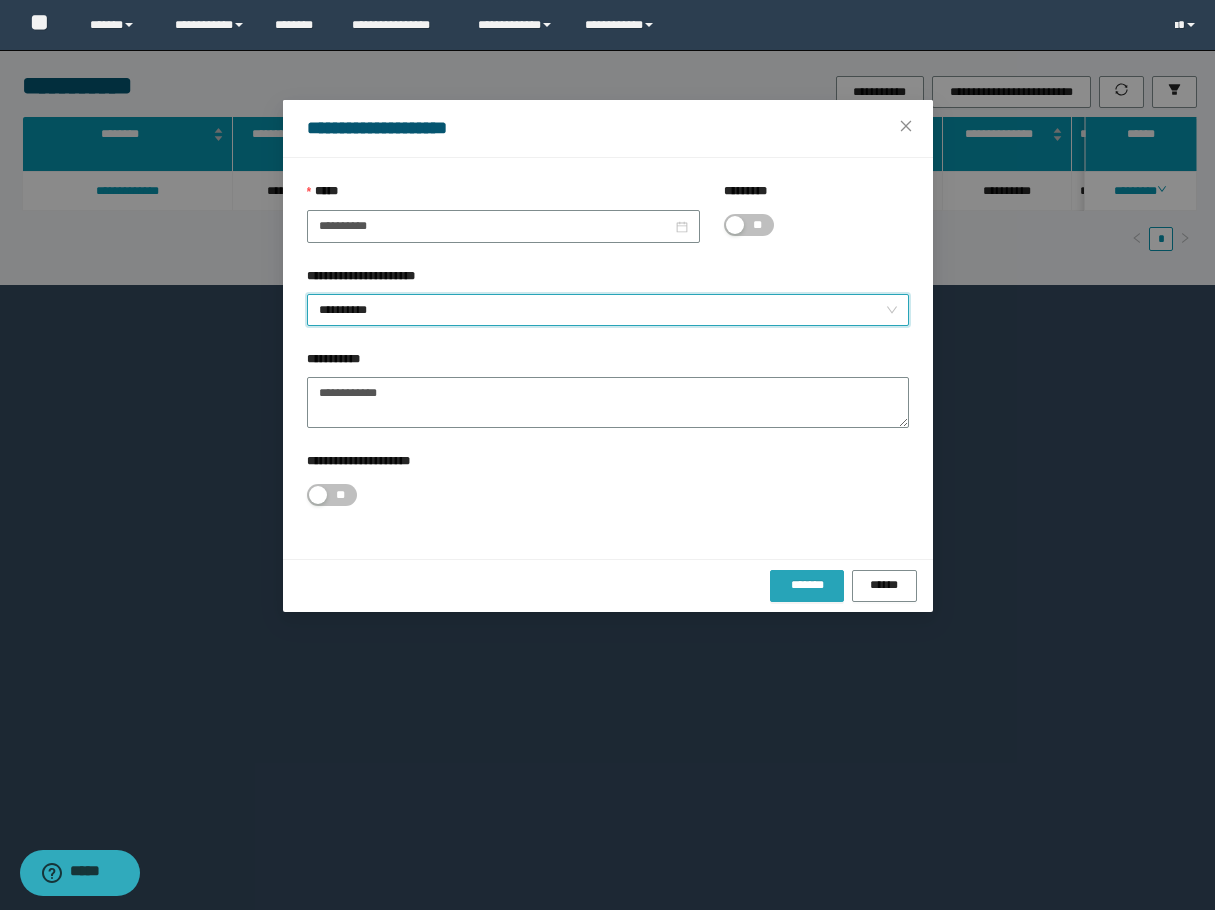 click on "*******" at bounding box center (807, 585) 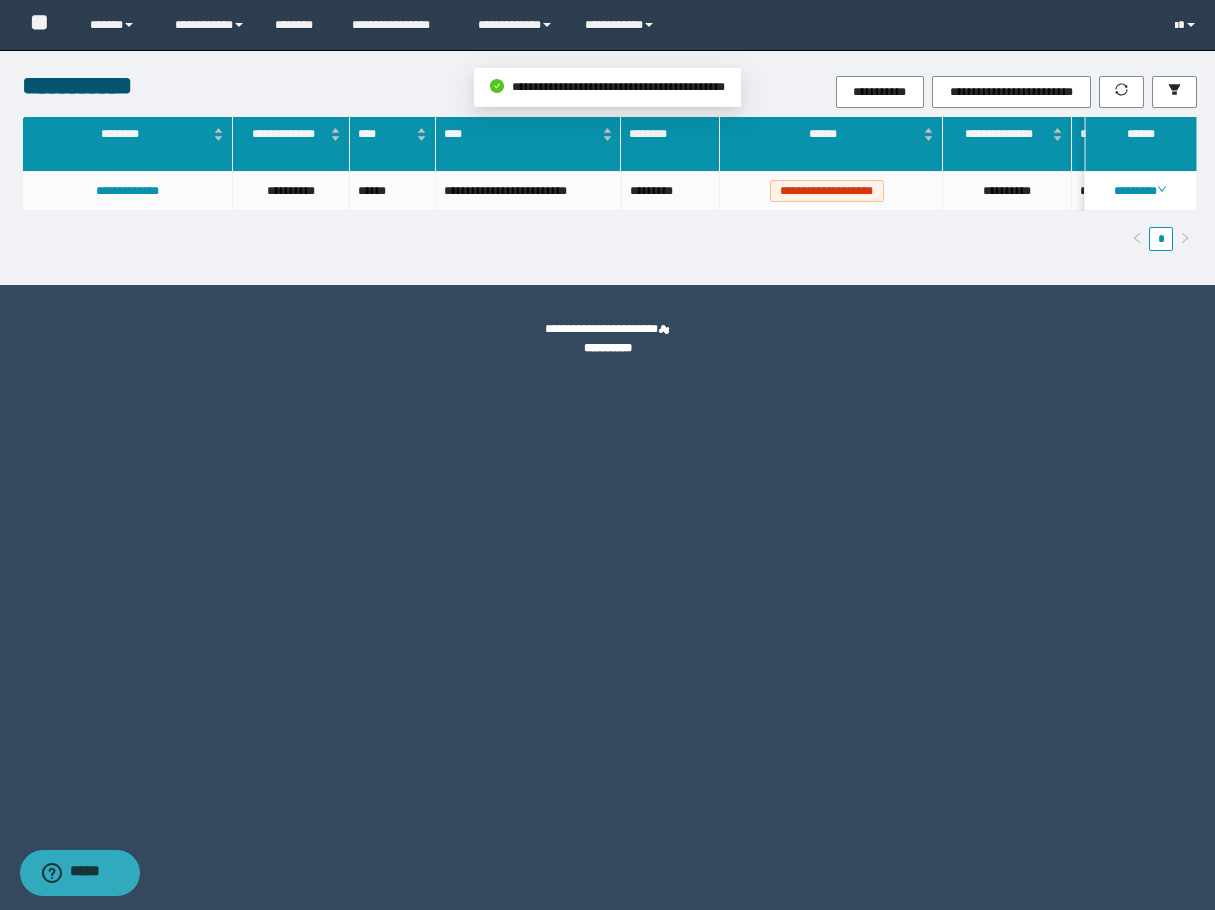 click on "********" at bounding box center (1140, 191) 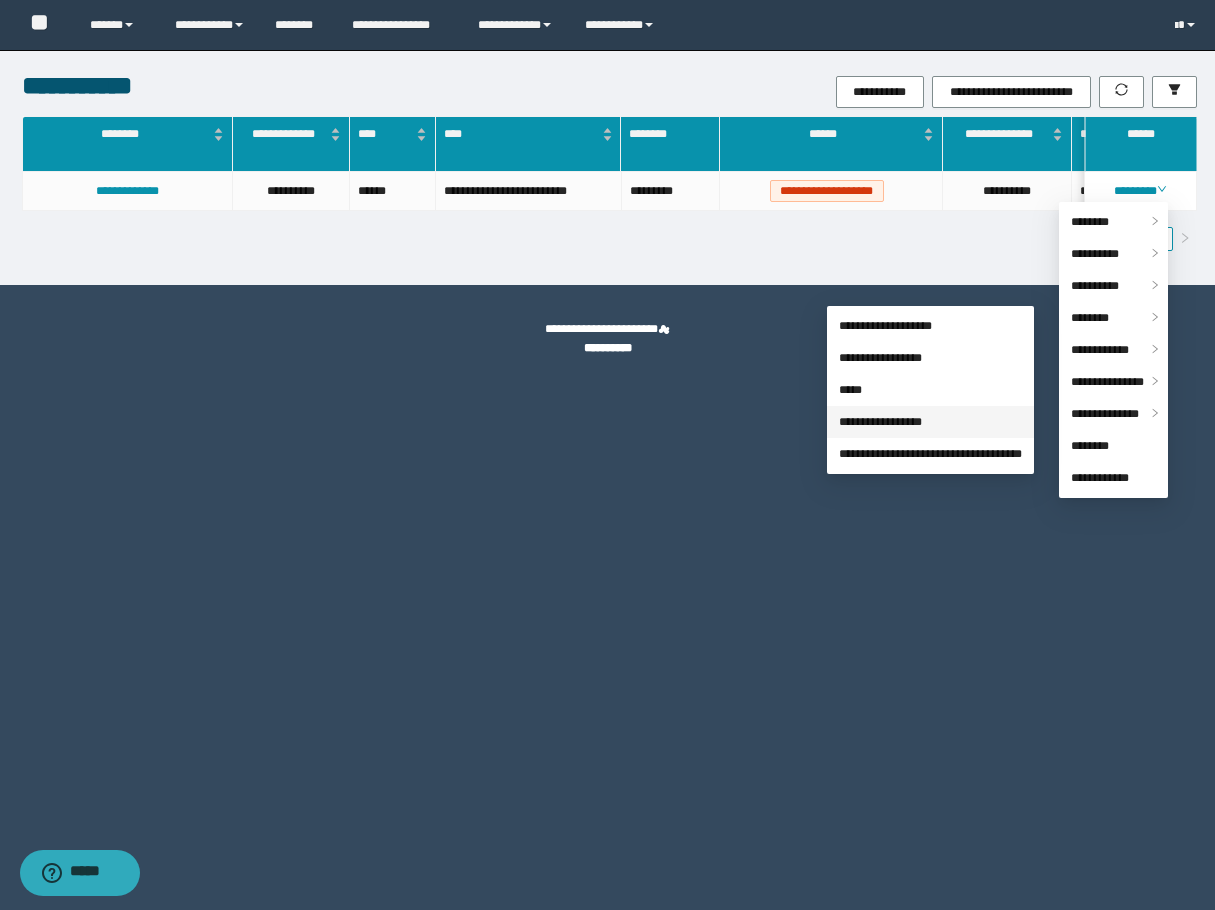 click on "**********" at bounding box center (880, 422) 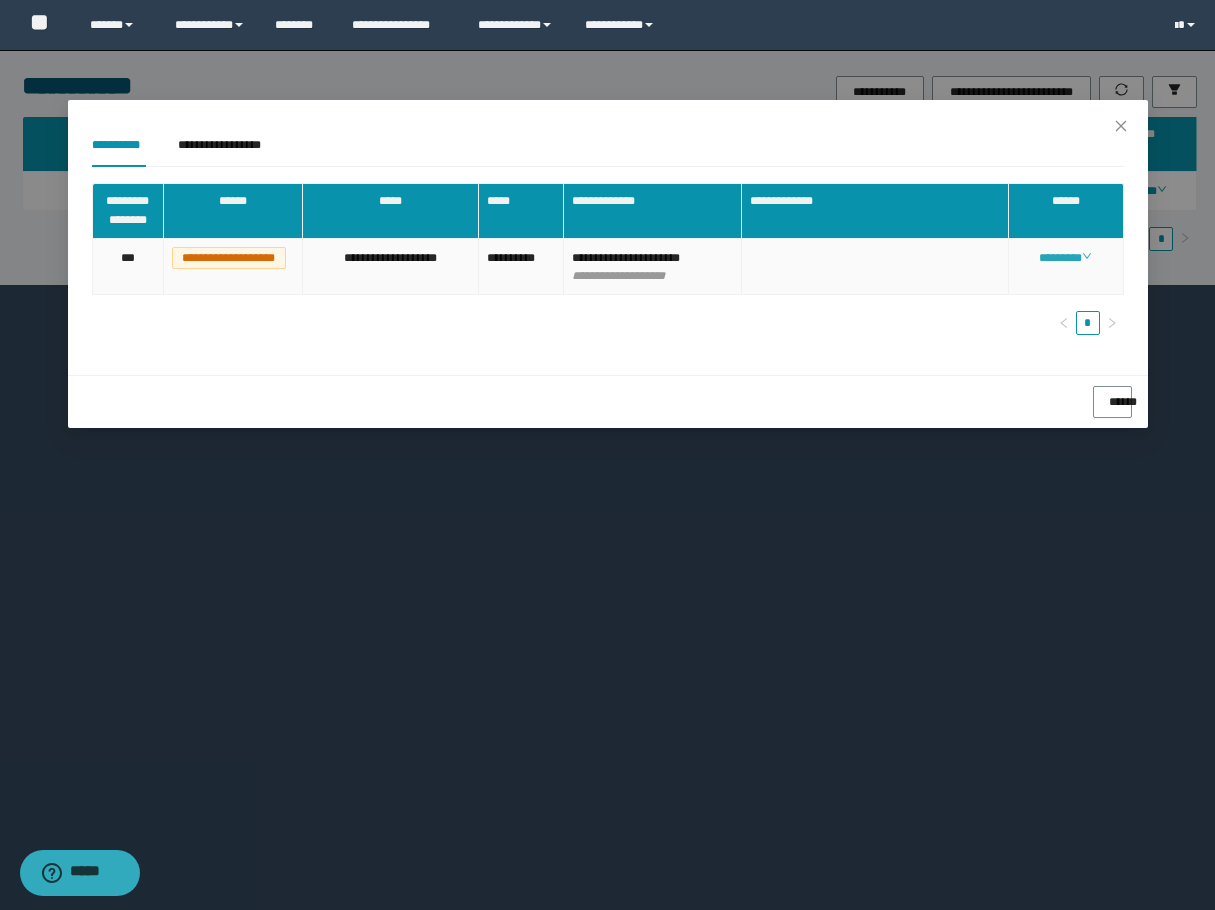 click on "********" at bounding box center [1065, 258] 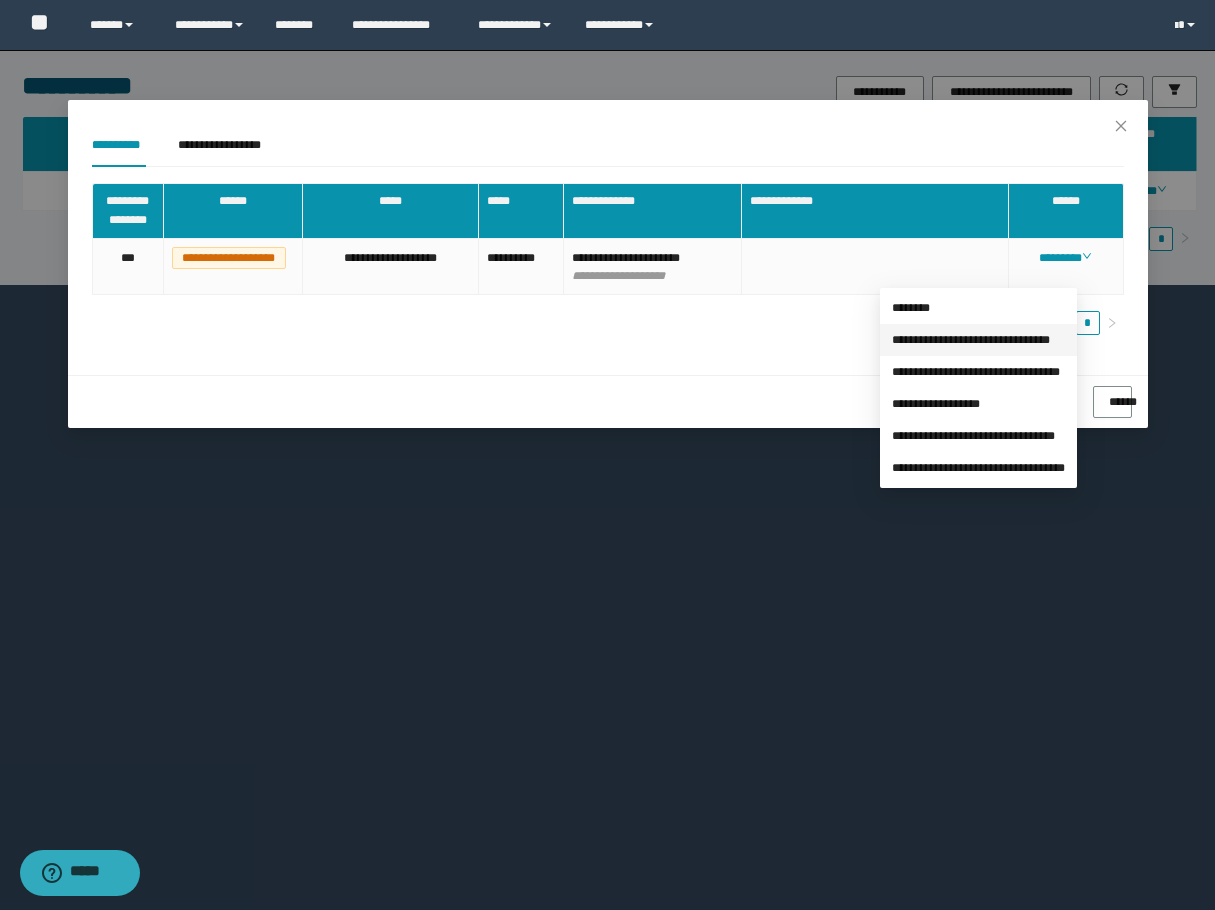 click on "**********" at bounding box center [971, 340] 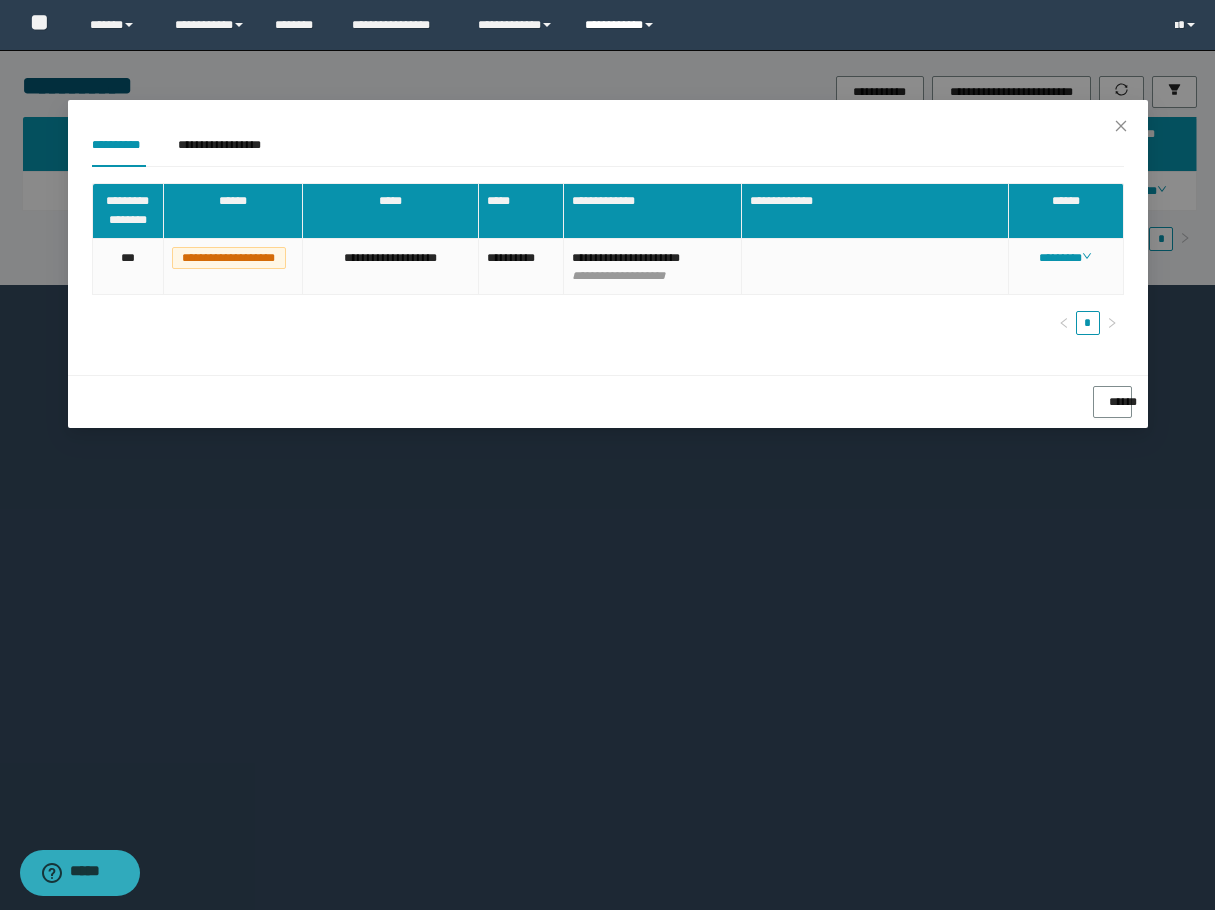 click on "**********" at bounding box center (622, 25) 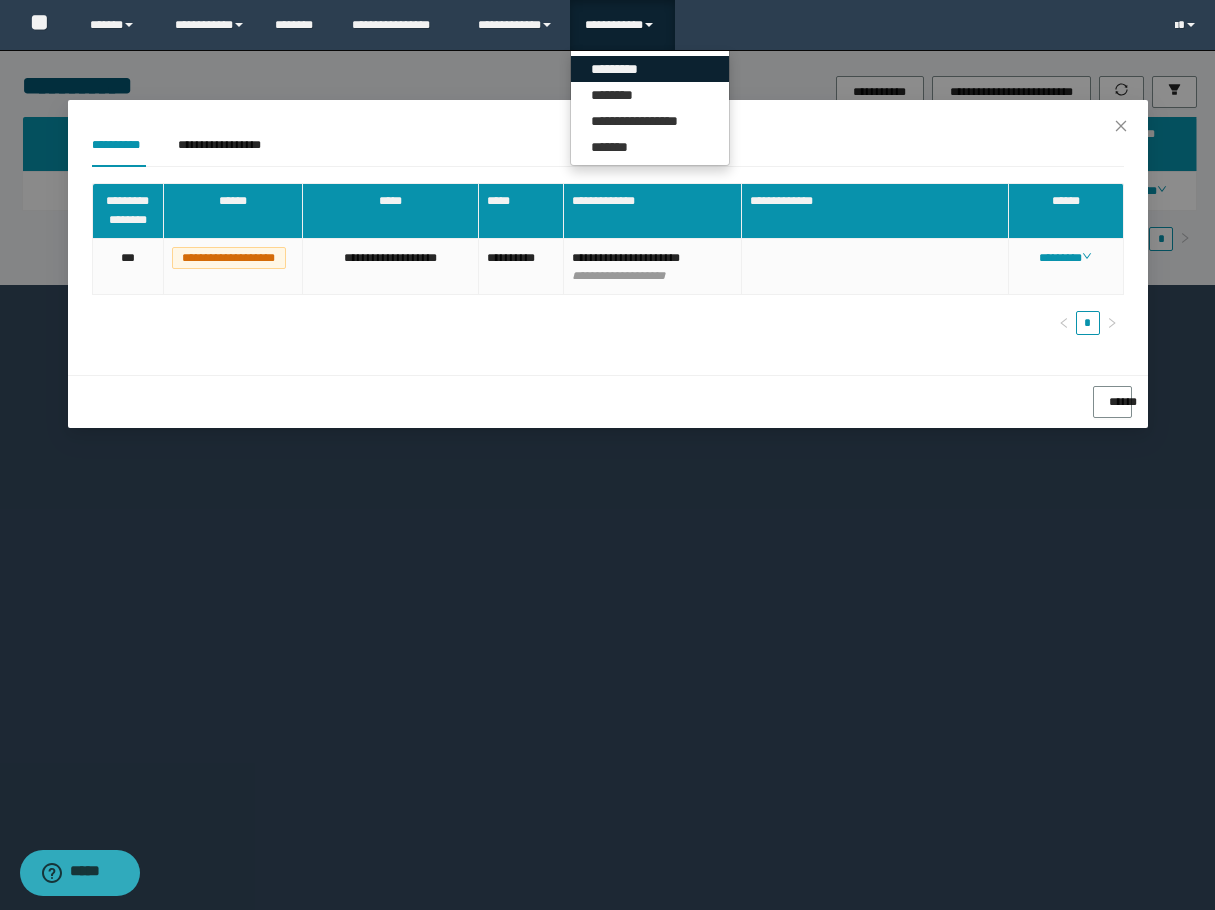 click on "*********" at bounding box center [650, 69] 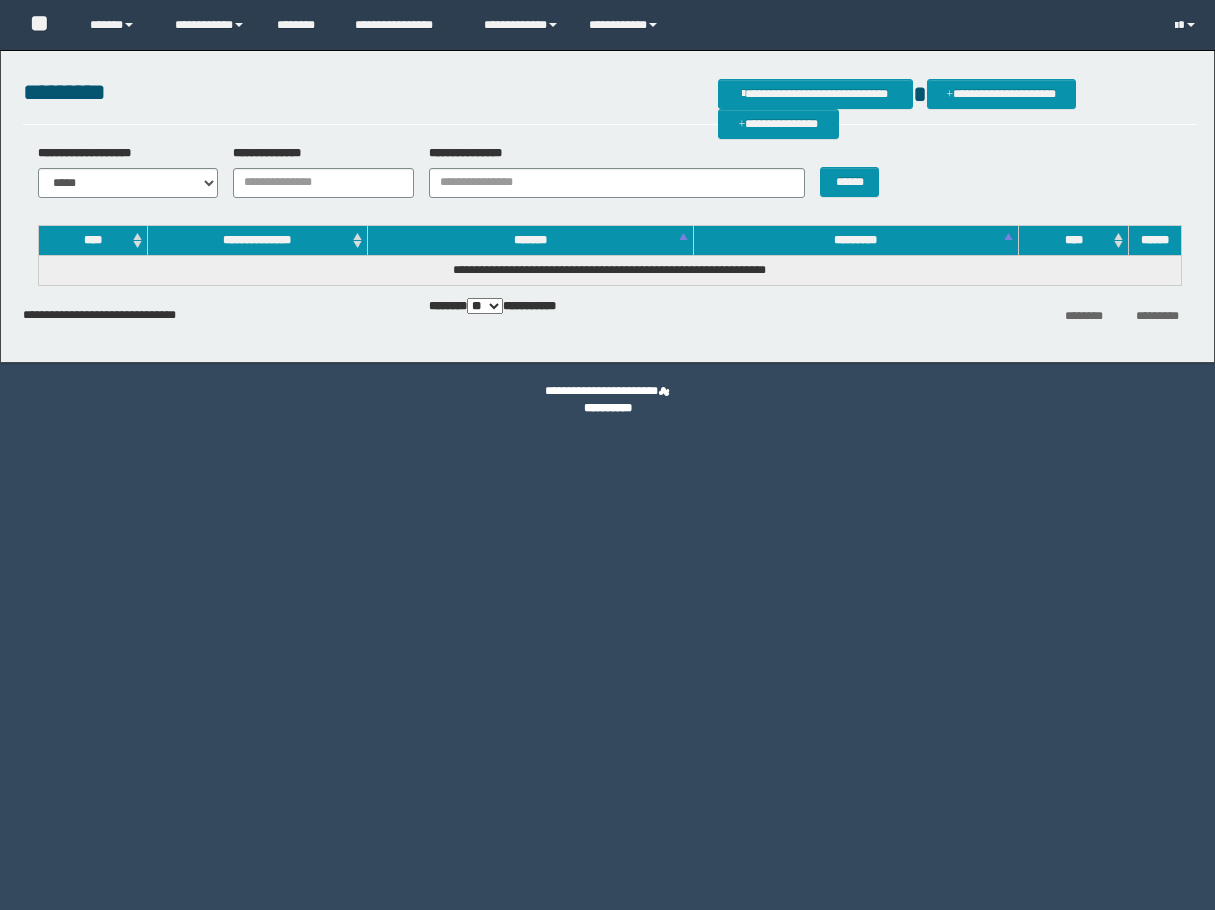 scroll, scrollTop: 0, scrollLeft: 0, axis: both 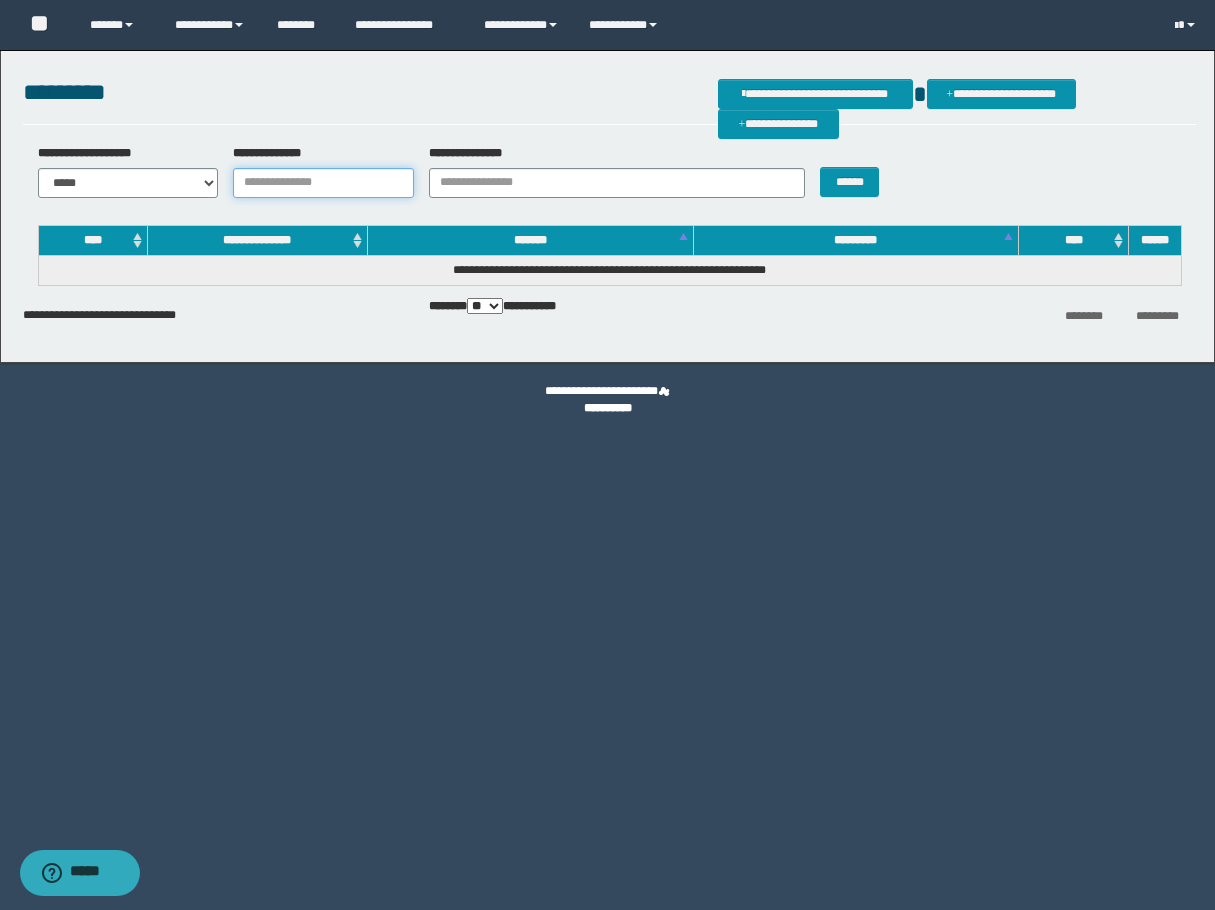 click on "**********" at bounding box center [323, 183] 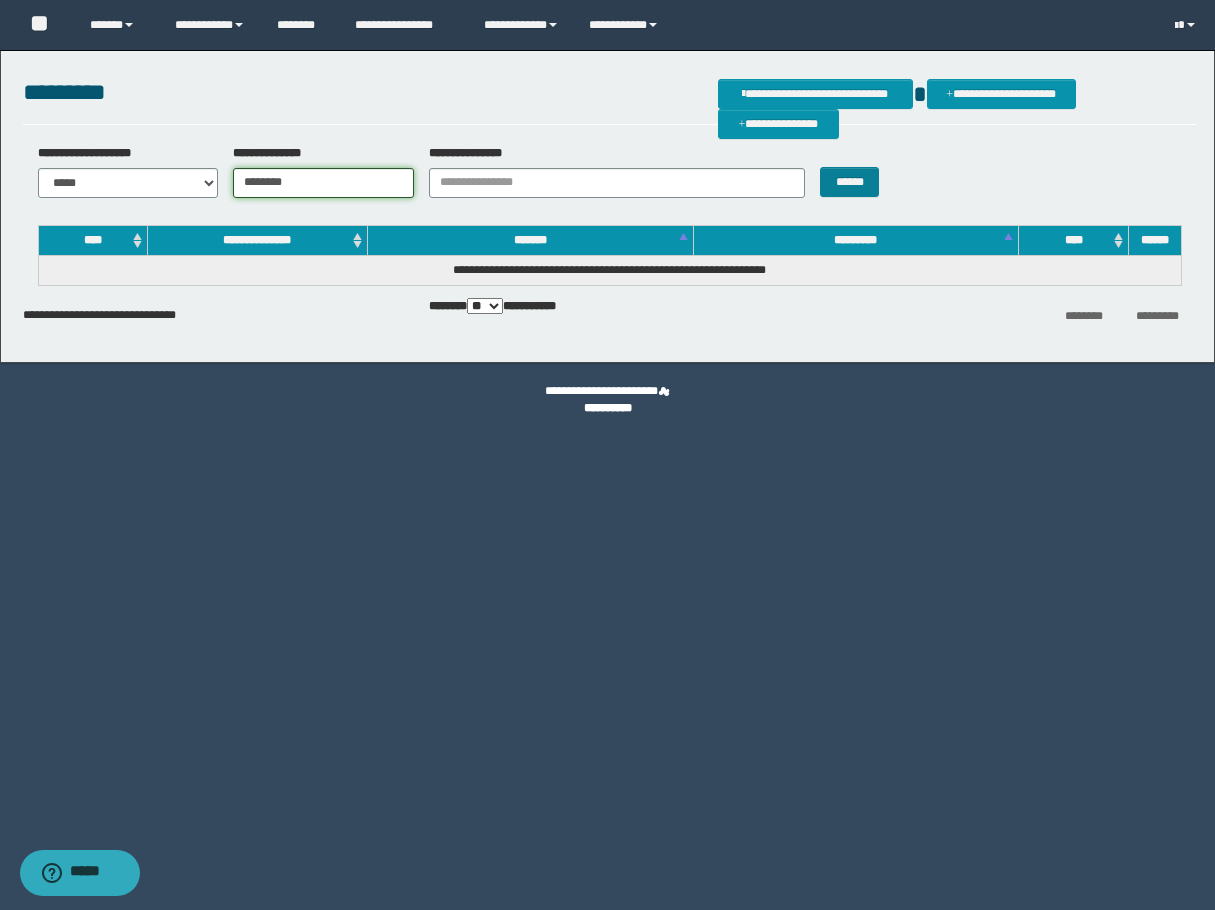 type on "********" 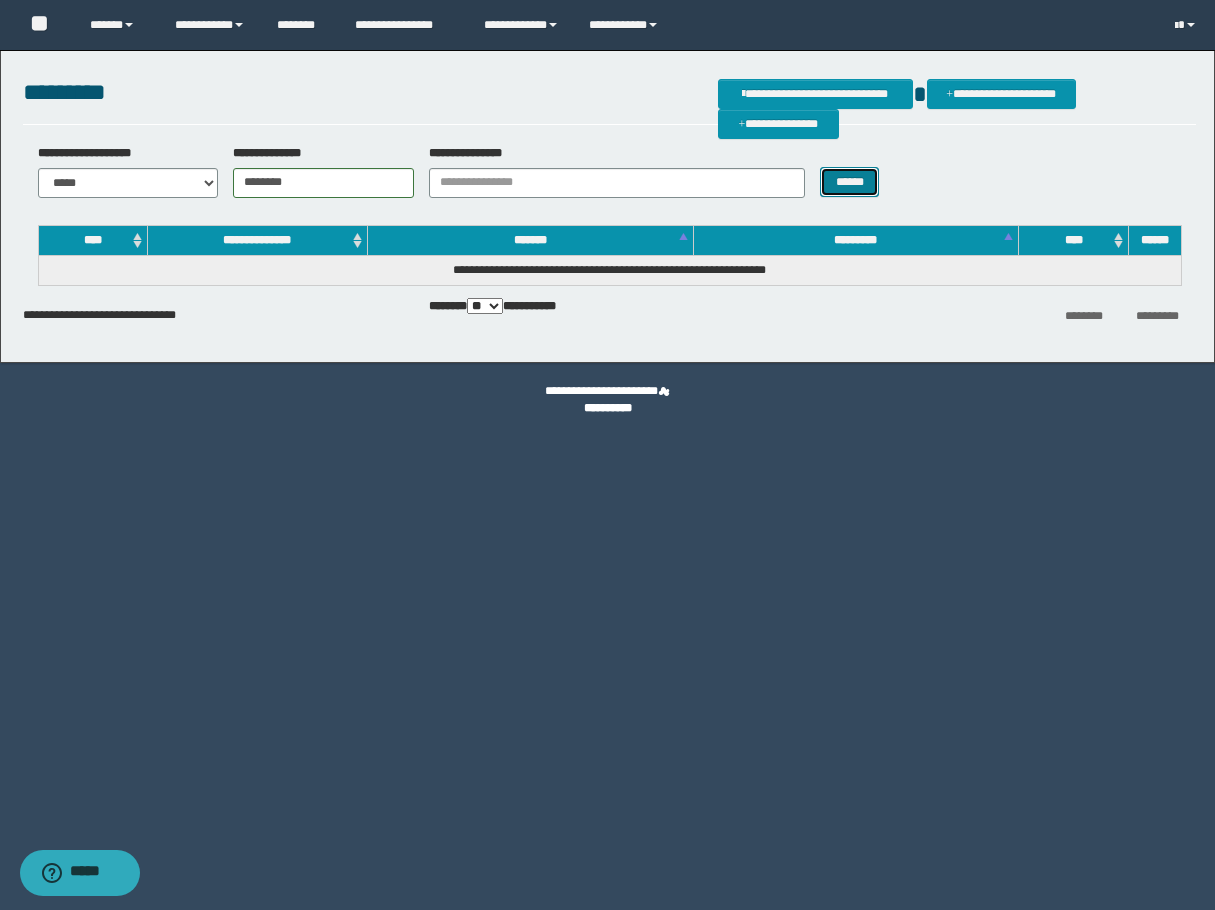 click on "******" at bounding box center (849, 182) 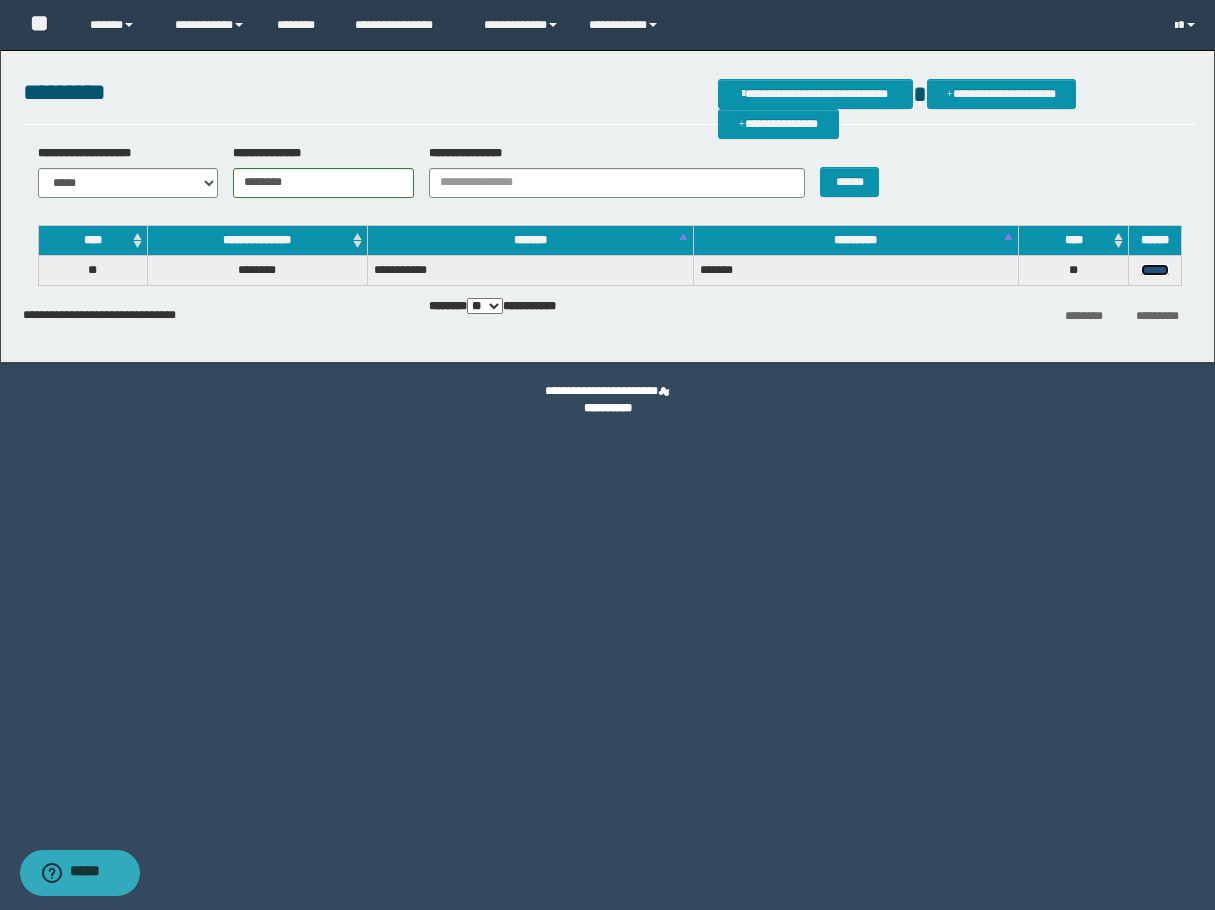 click on "******" at bounding box center (1155, 270) 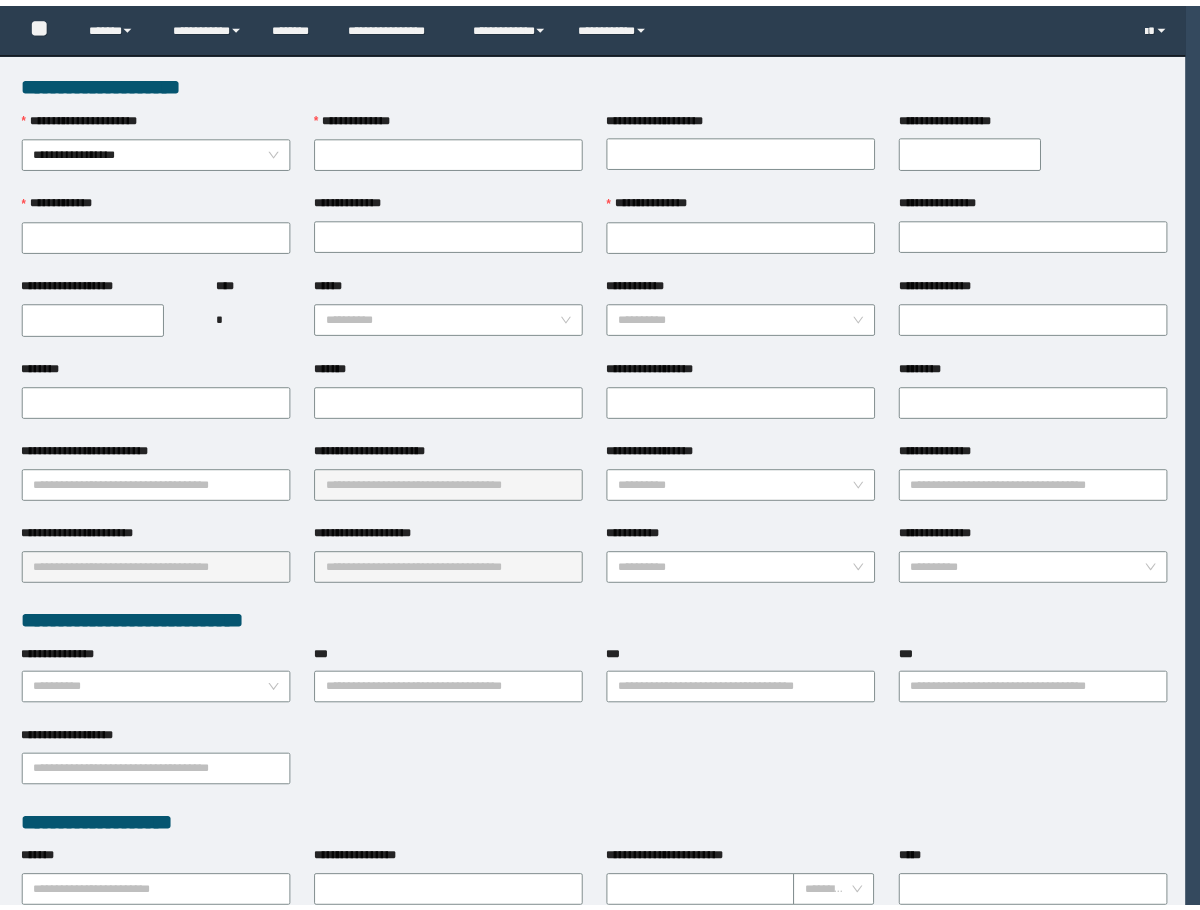 scroll, scrollTop: 0, scrollLeft: 0, axis: both 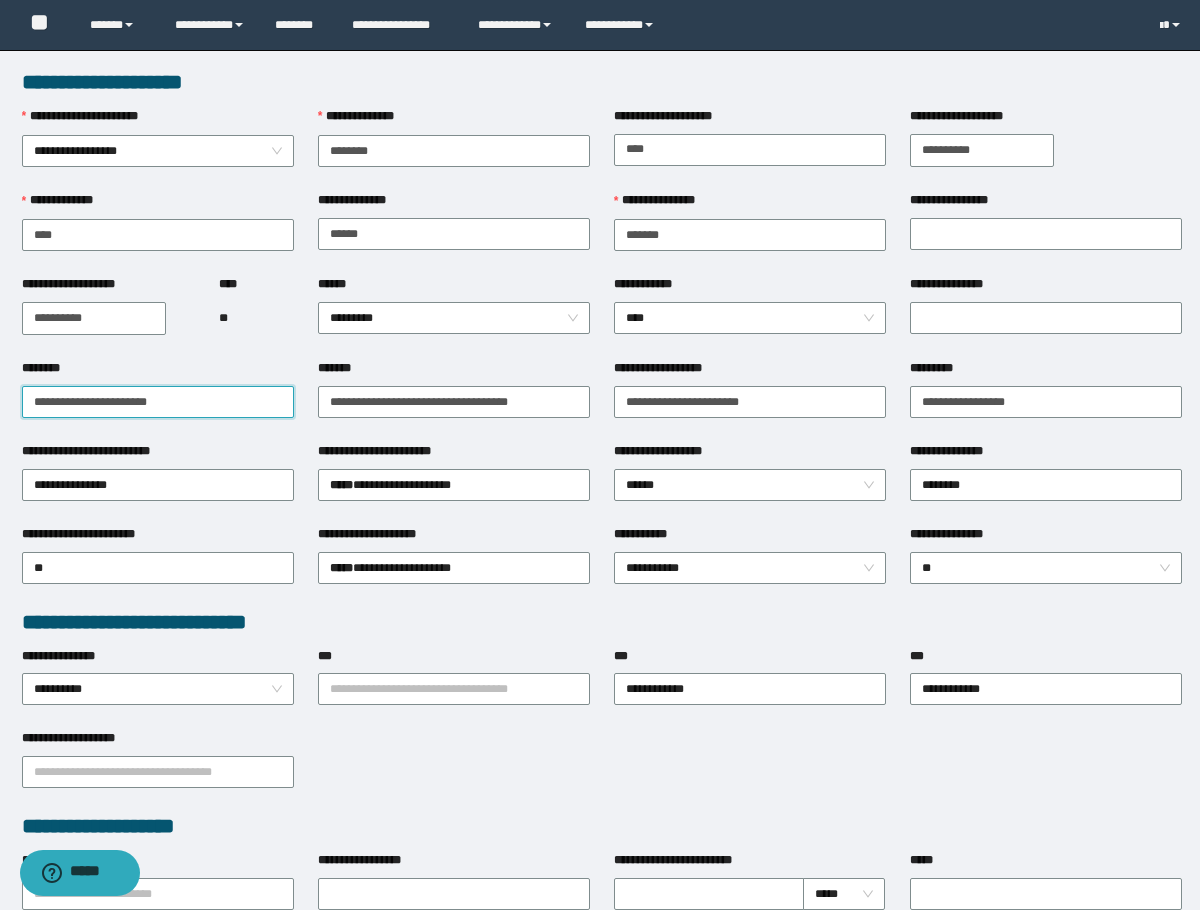 drag, startPoint x: 101, startPoint y: 406, endPoint x: -1, endPoint y: 408, distance: 102.01961 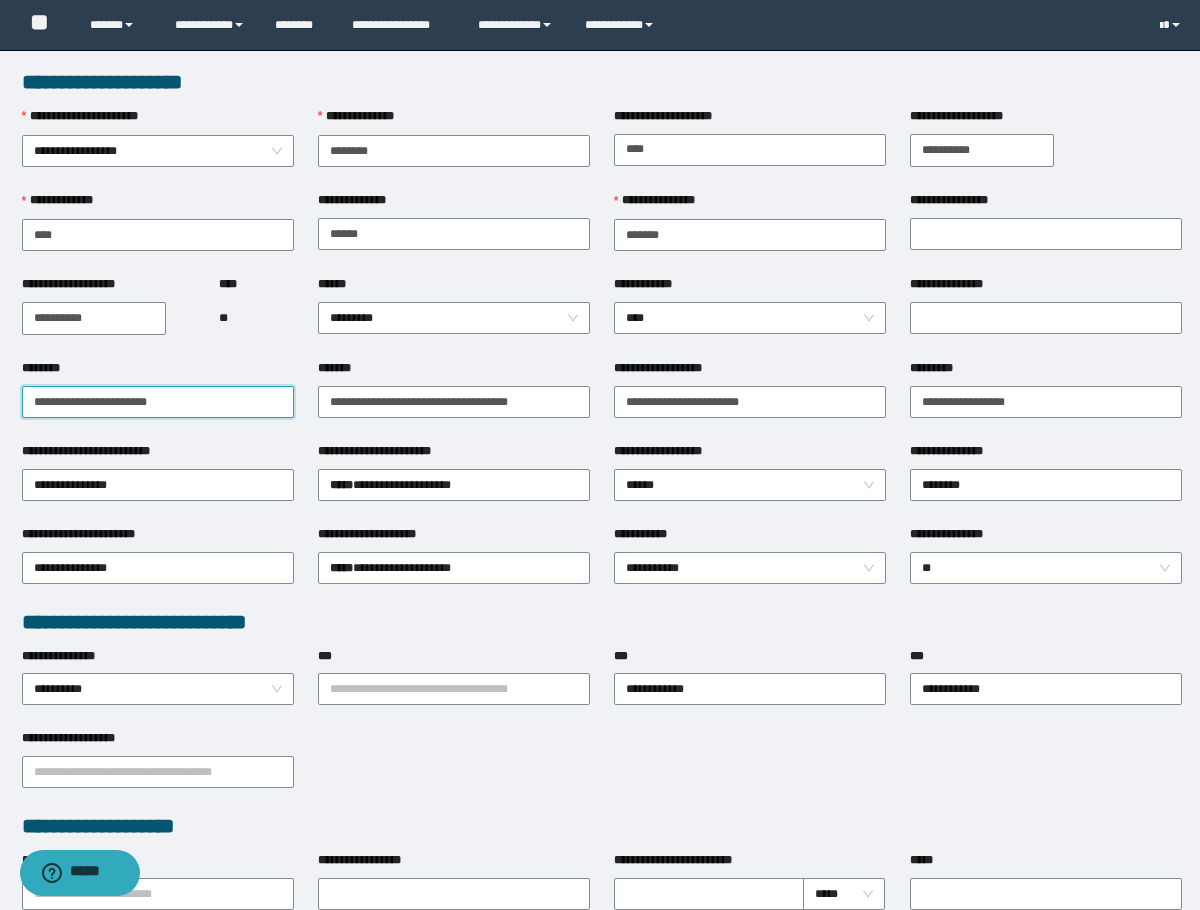 type on "**********" 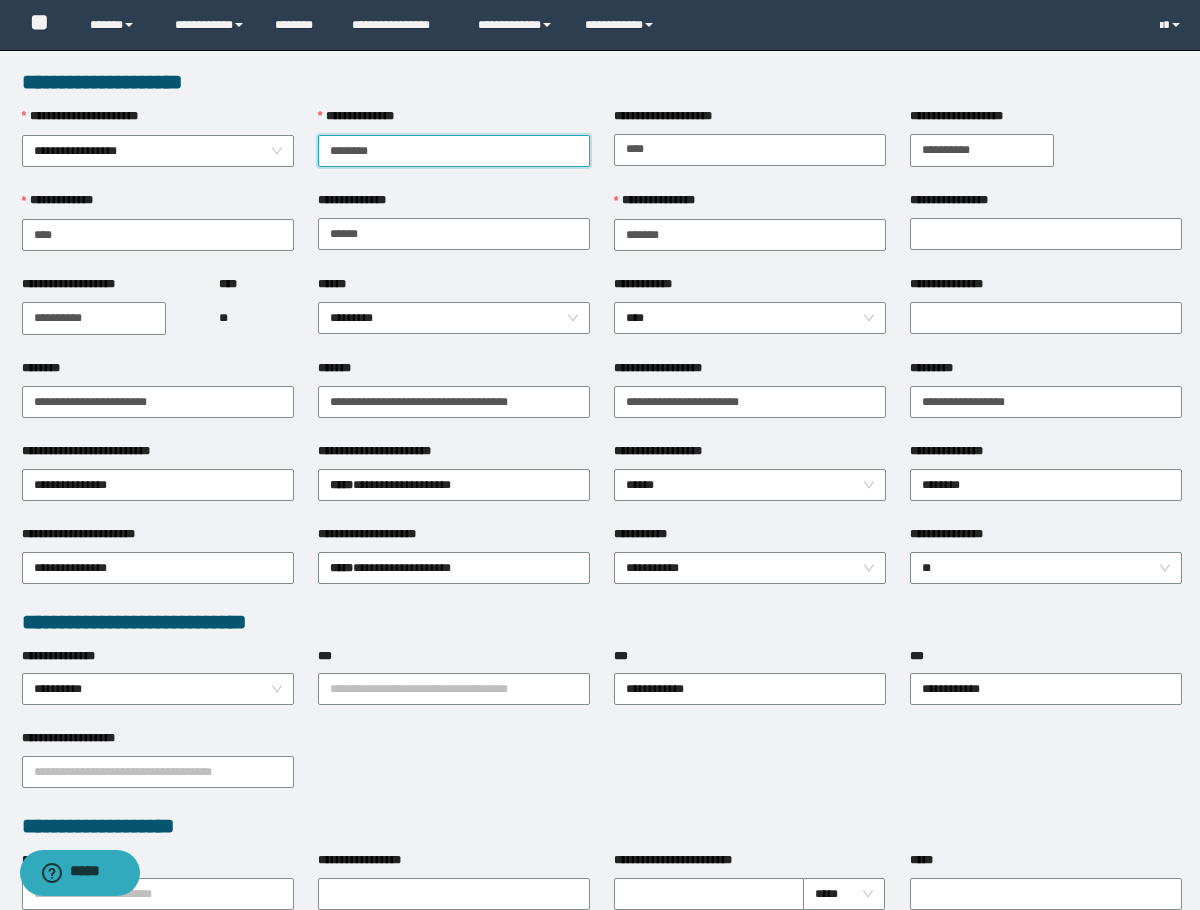 type on "********" 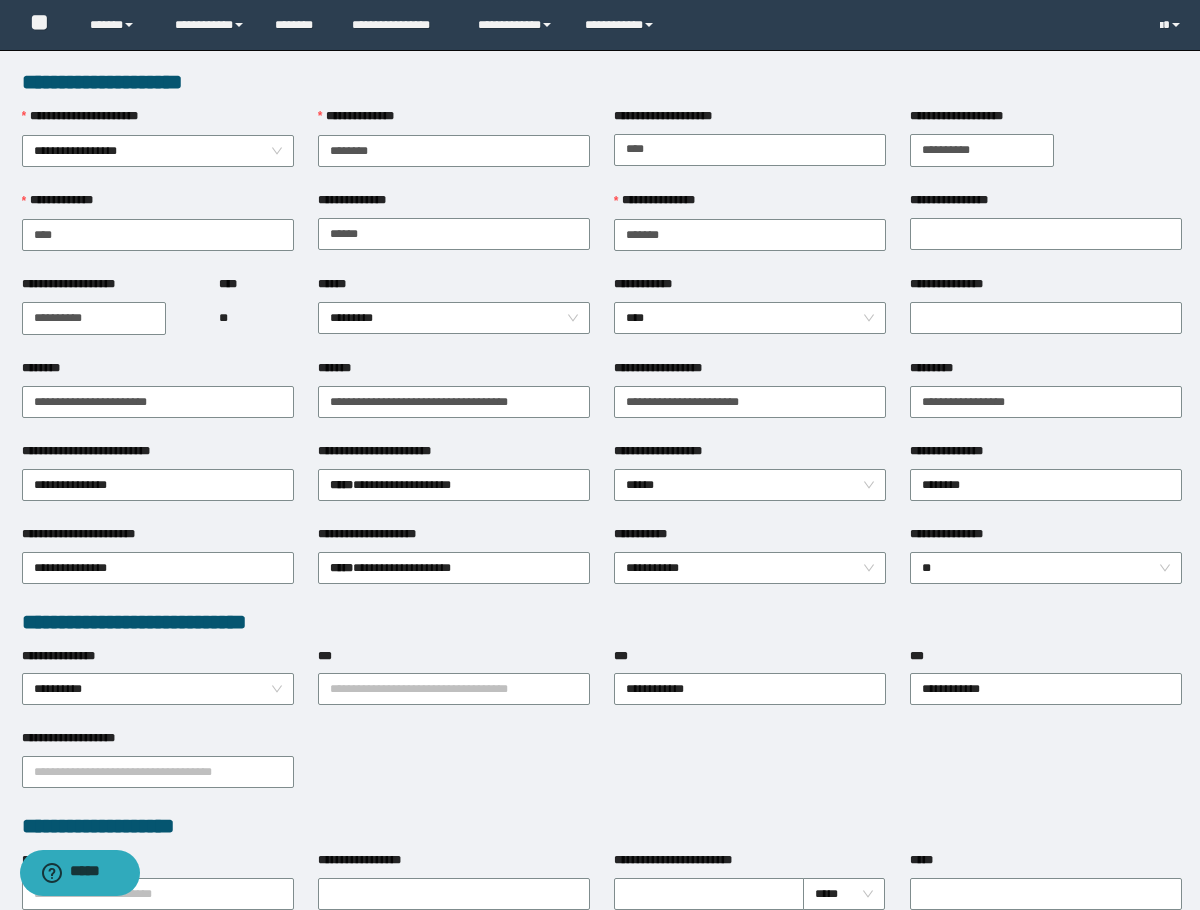 click on "**********" at bounding box center [454, 121] 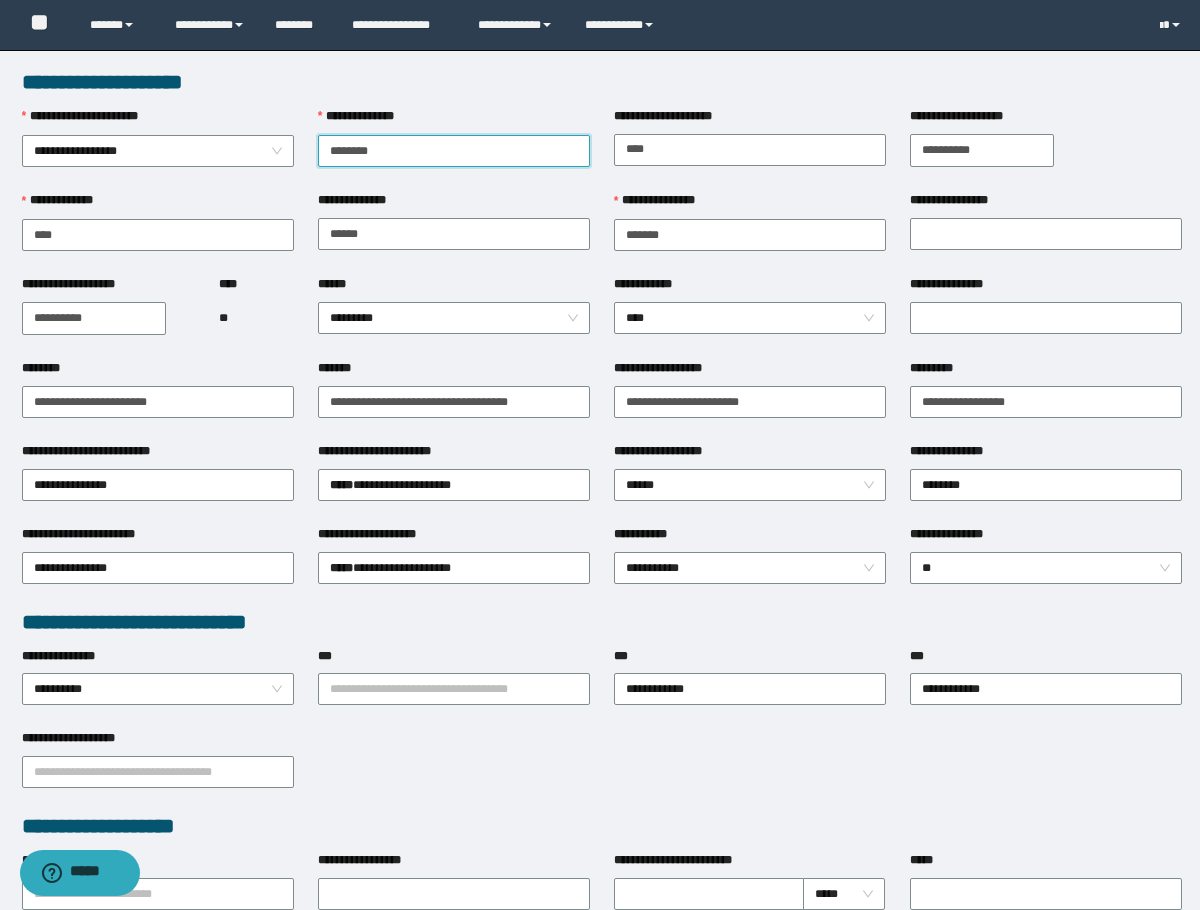 click on "********" at bounding box center [454, 151] 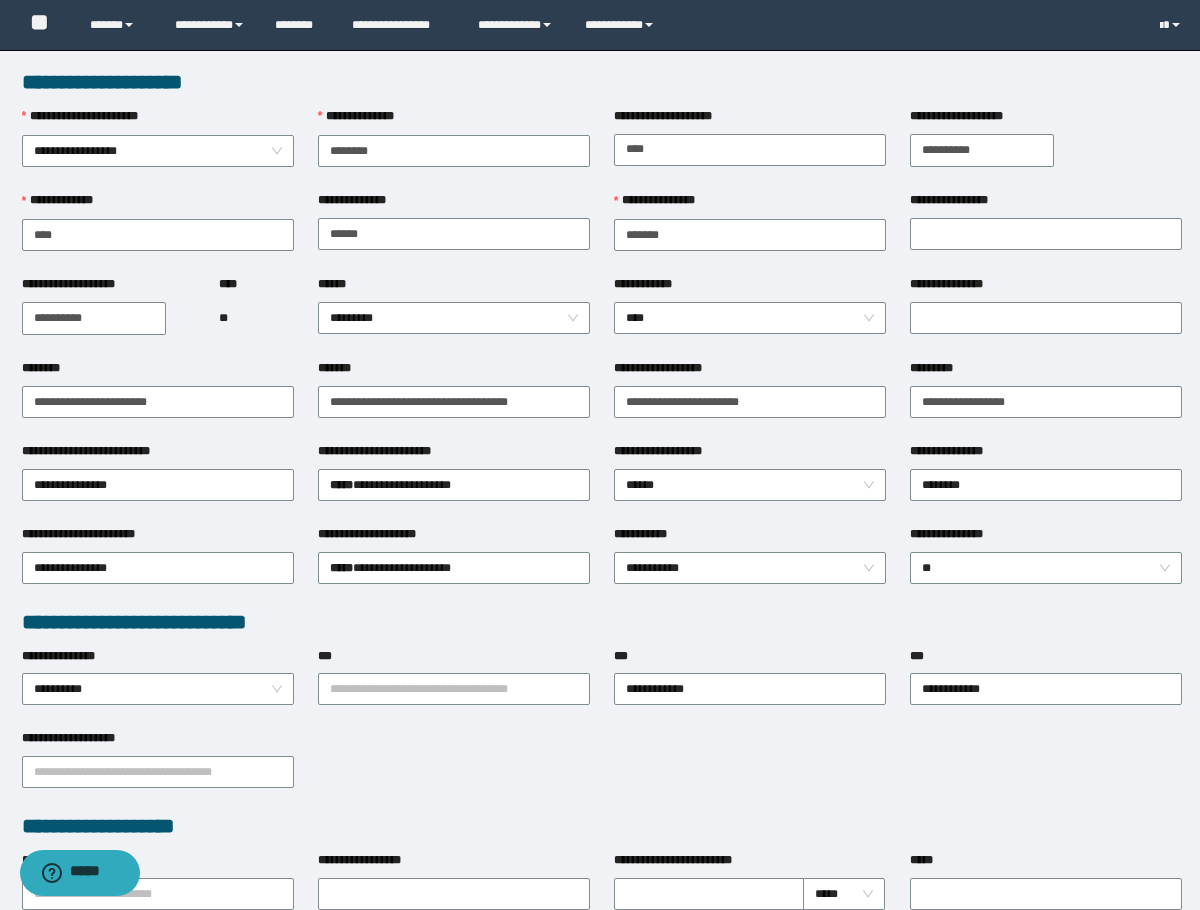 click on "**********" at bounding box center (602, 82) 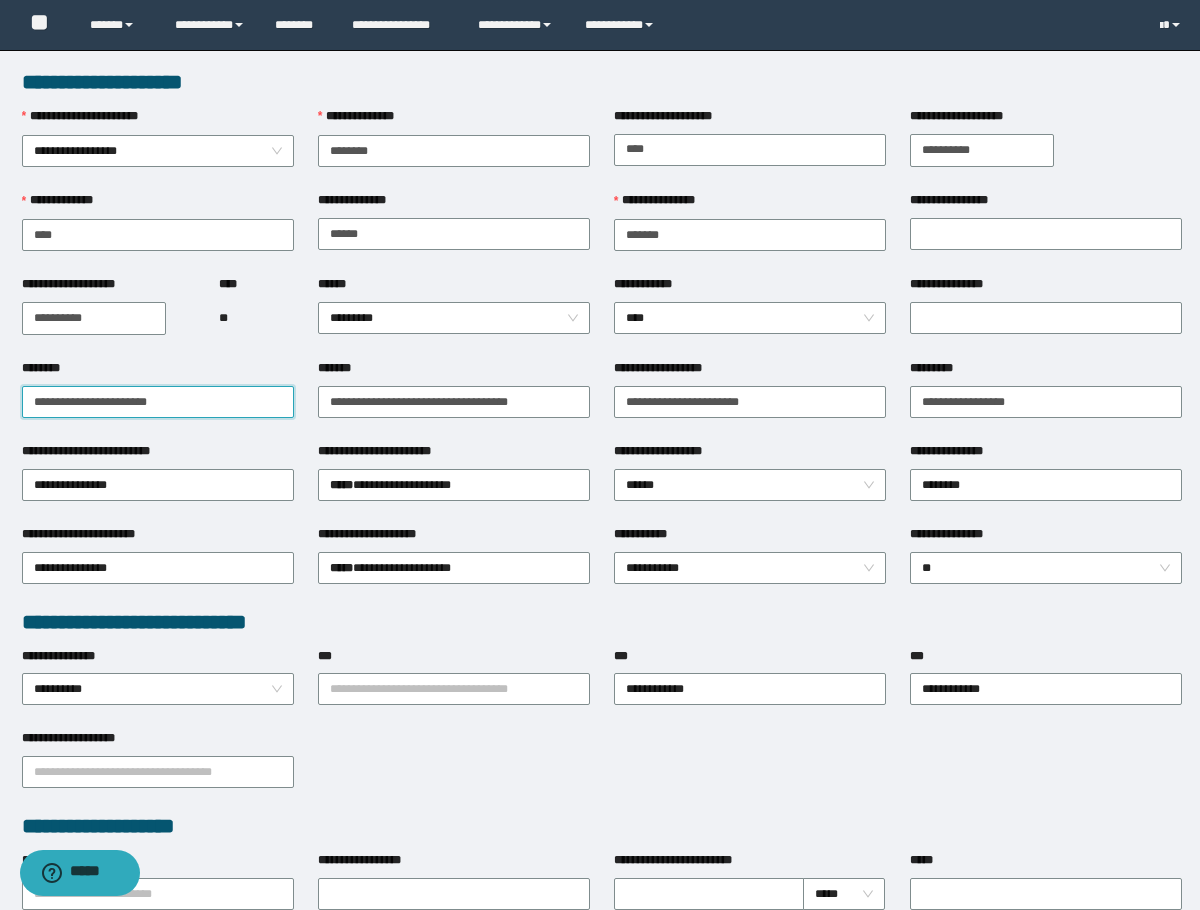 click on "**********" at bounding box center [158, 402] 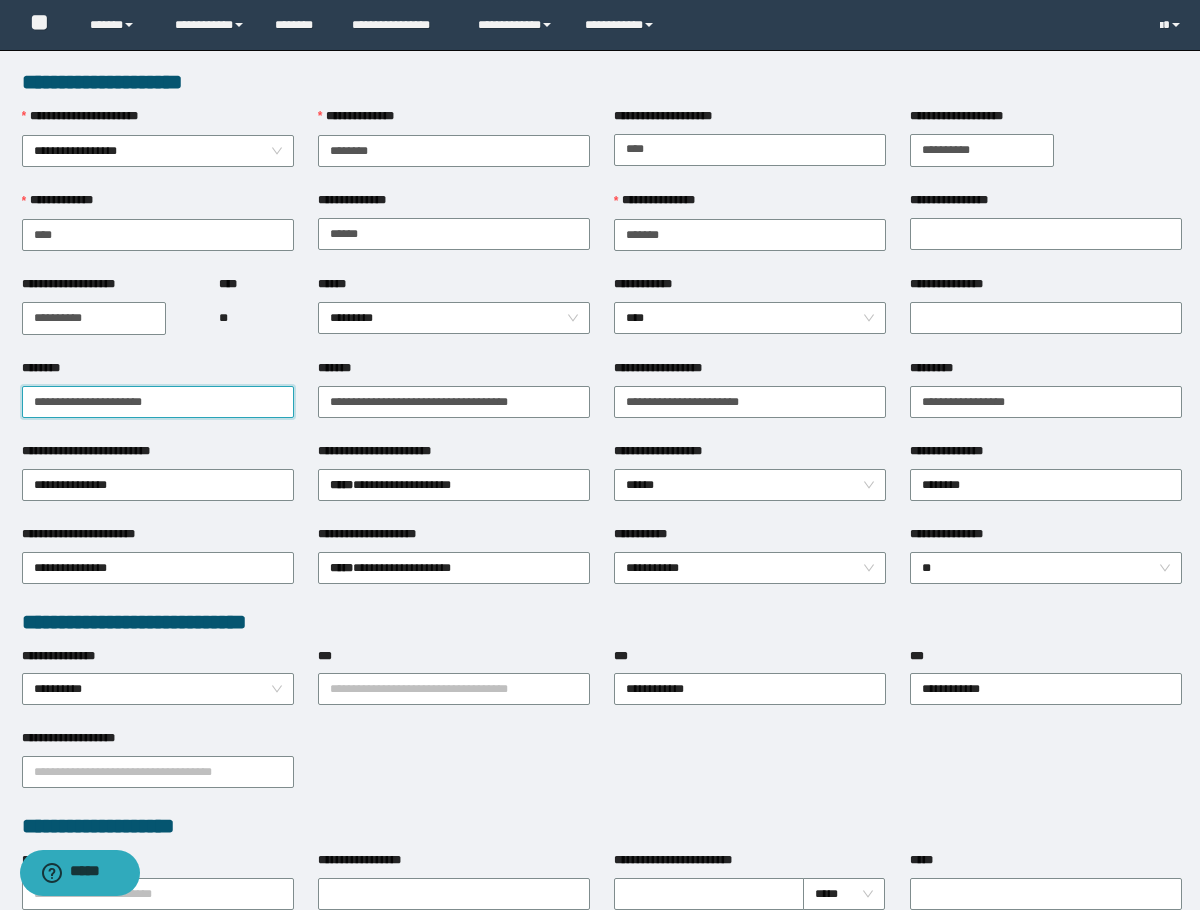 drag, startPoint x: 108, startPoint y: 411, endPoint x: 257, endPoint y: 409, distance: 149.01343 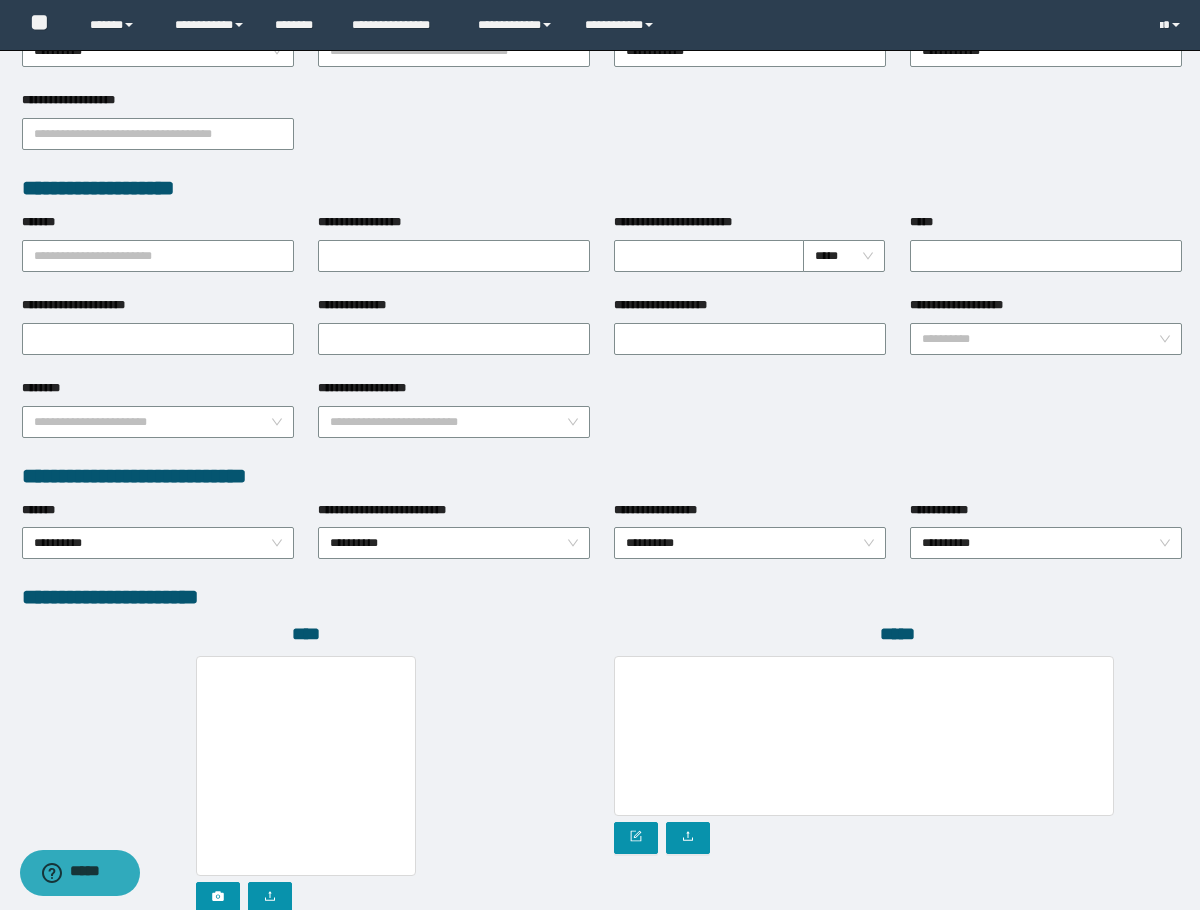 scroll, scrollTop: 793, scrollLeft: 0, axis: vertical 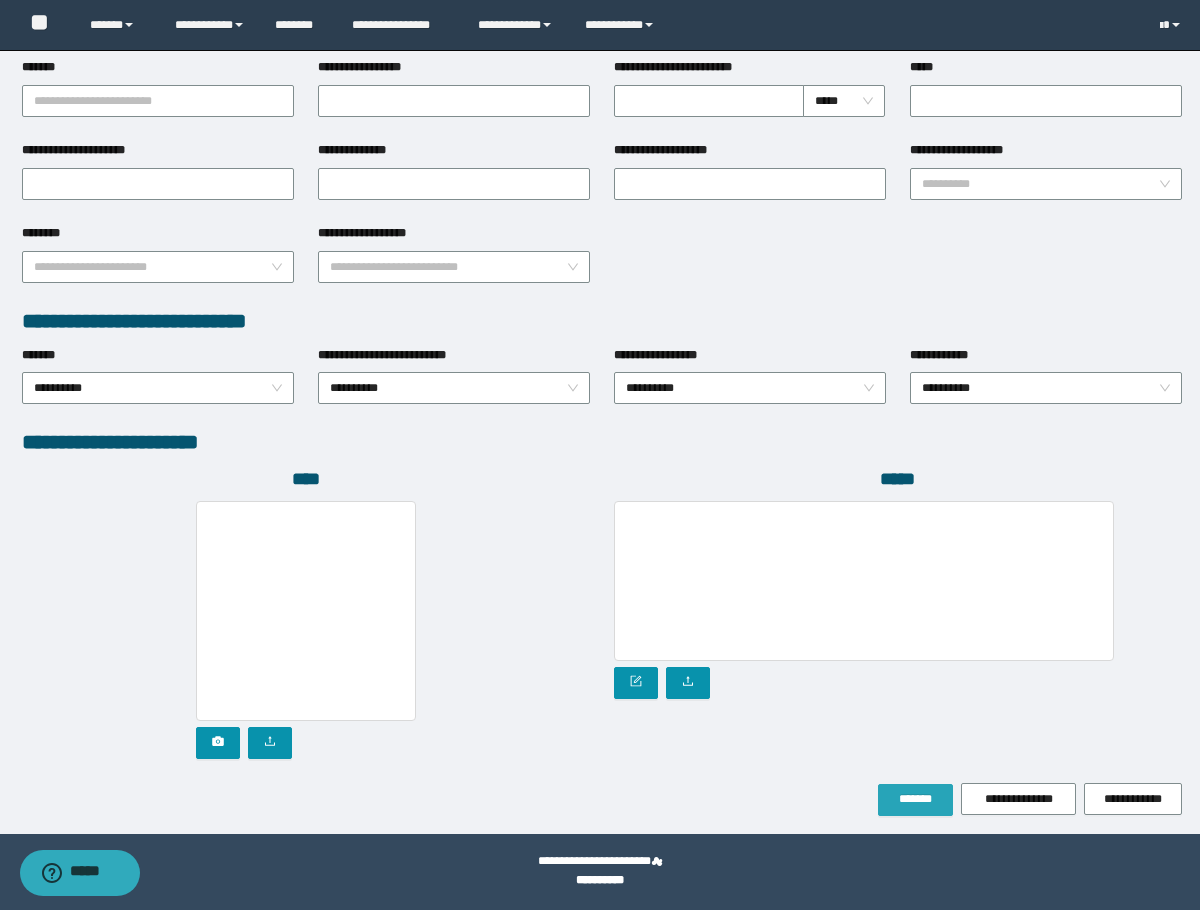 type on "**********" 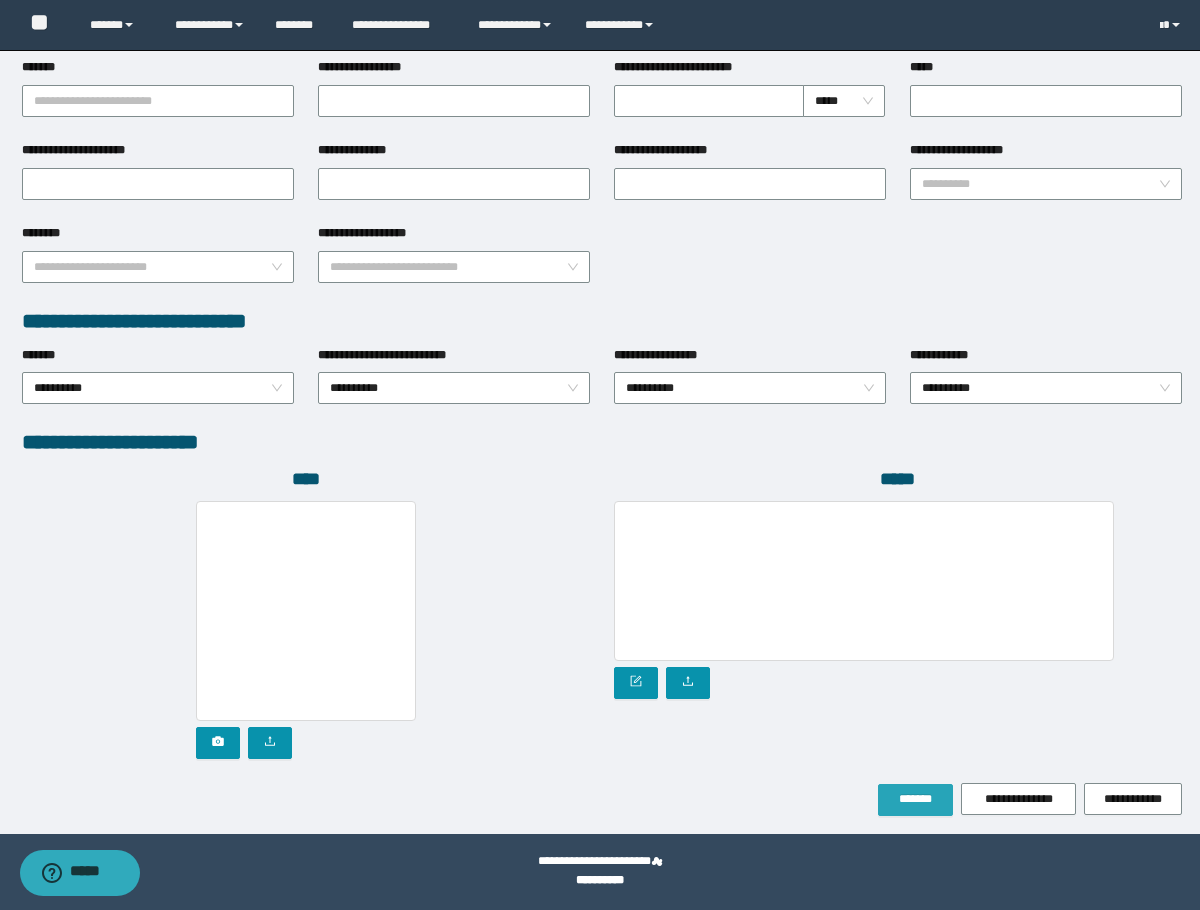 click on "*******" at bounding box center [915, 799] 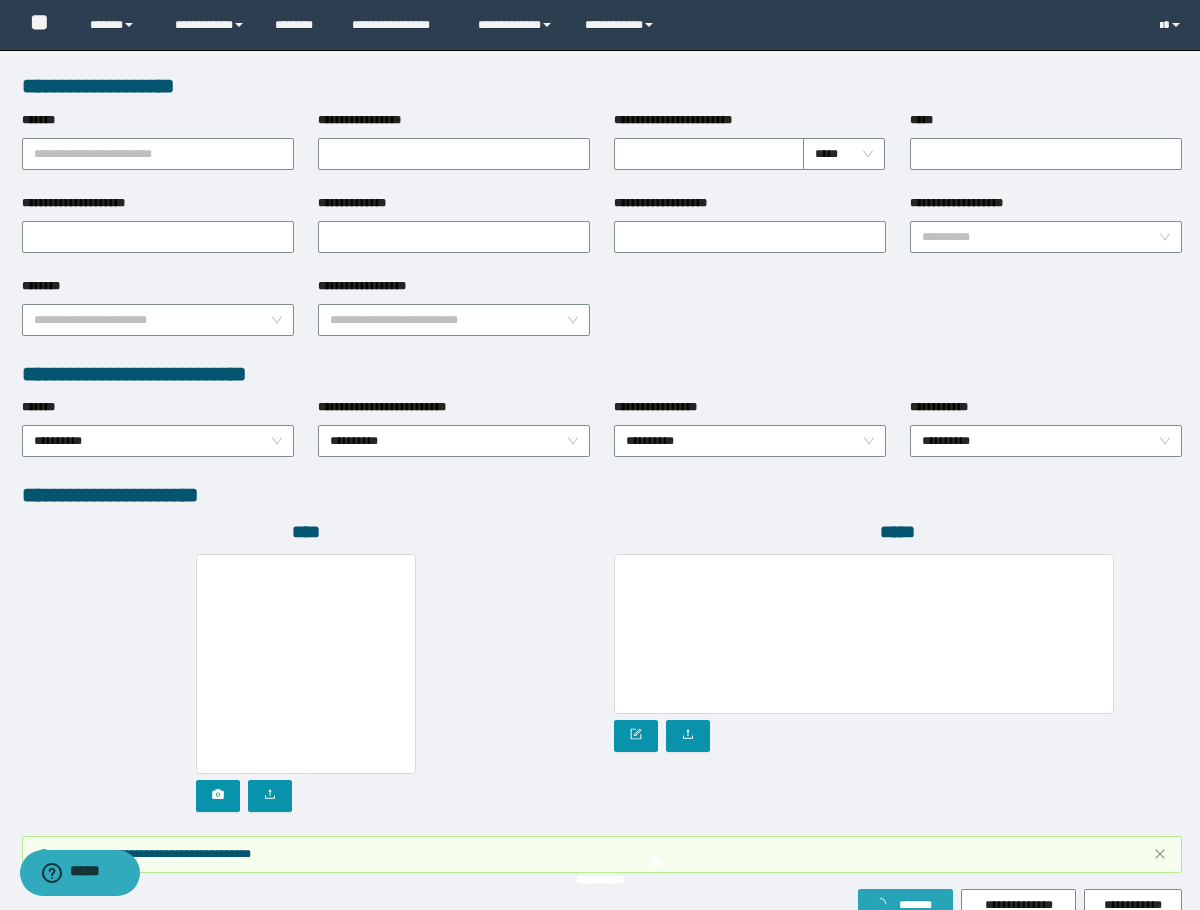 scroll, scrollTop: 846, scrollLeft: 0, axis: vertical 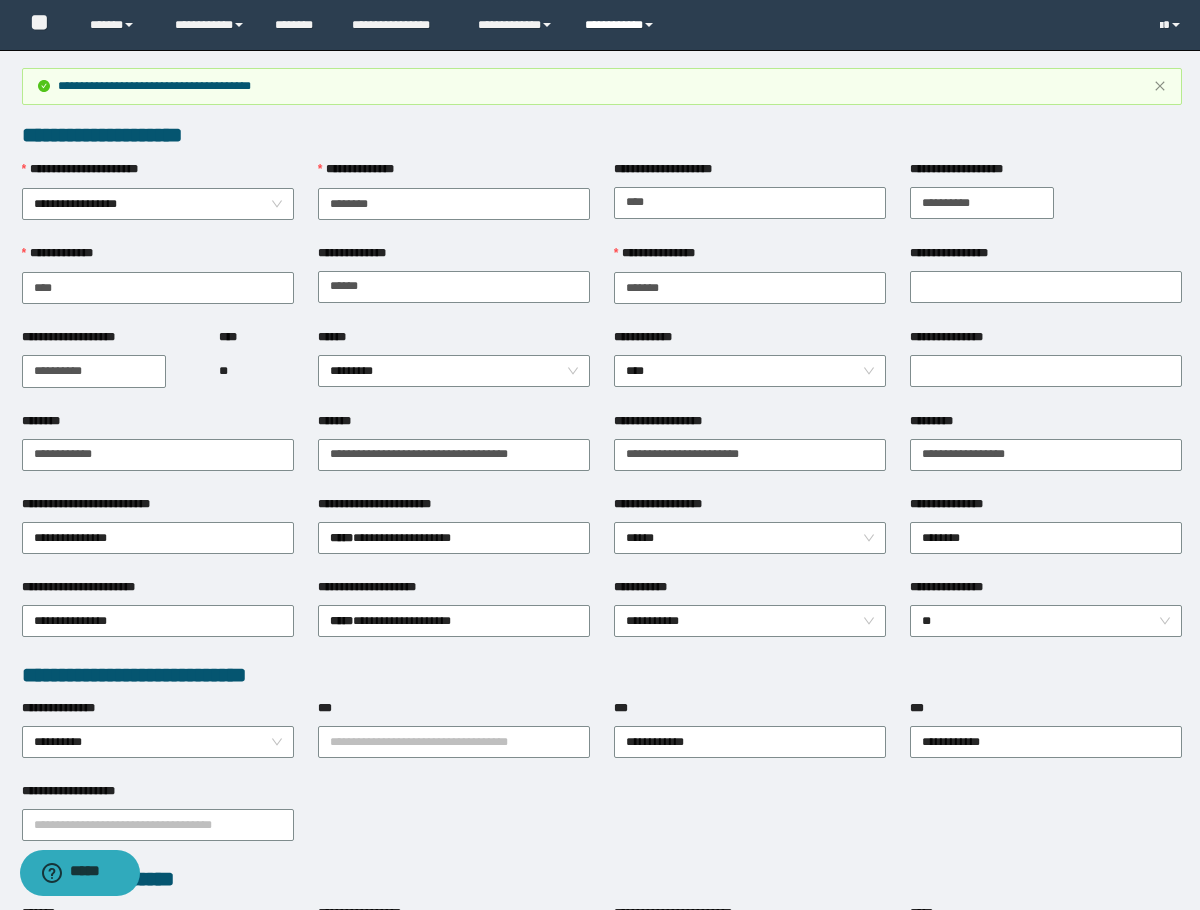 click on "**********" at bounding box center [622, 25] 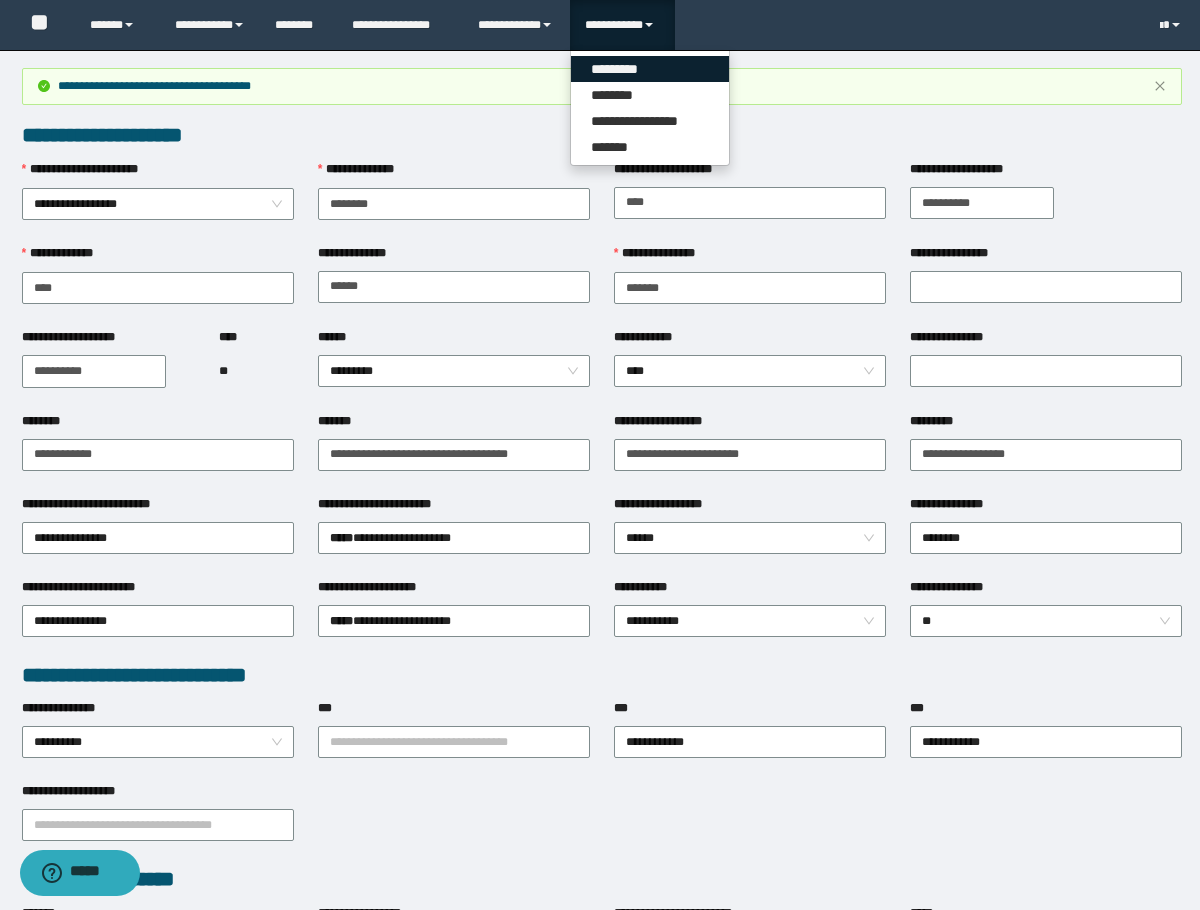 click on "*********" at bounding box center [650, 69] 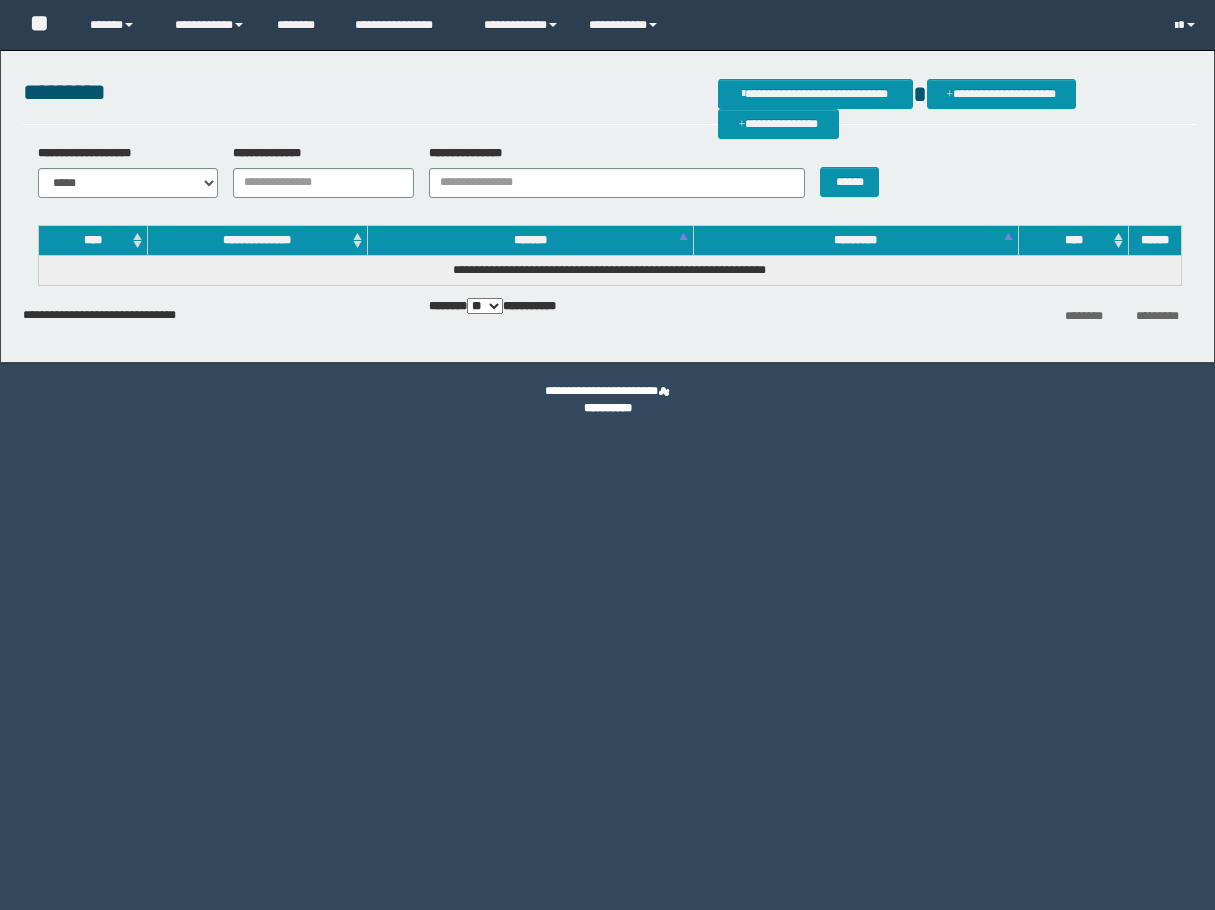 scroll, scrollTop: 0, scrollLeft: 0, axis: both 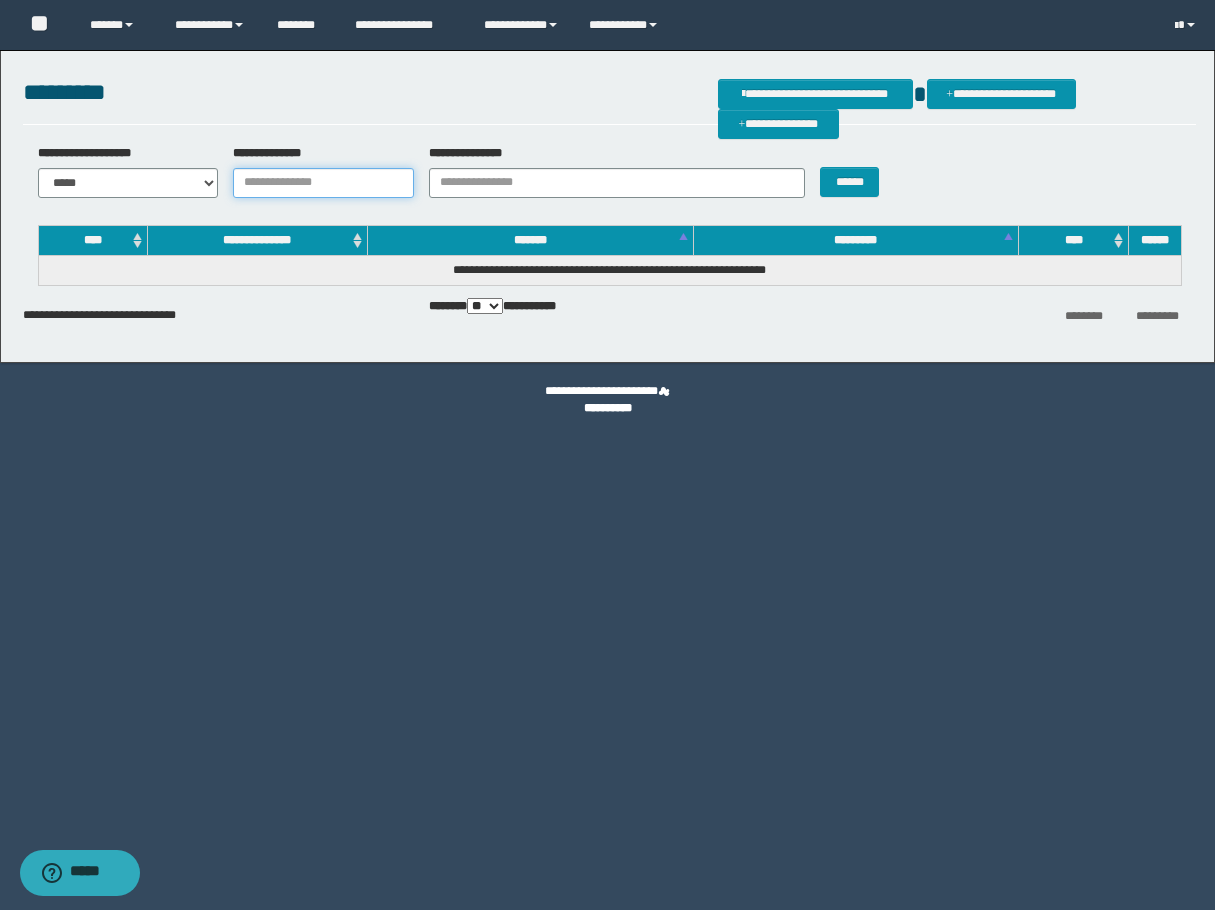 drag, startPoint x: 314, startPoint y: 170, endPoint x: 362, endPoint y: 194, distance: 53.66563 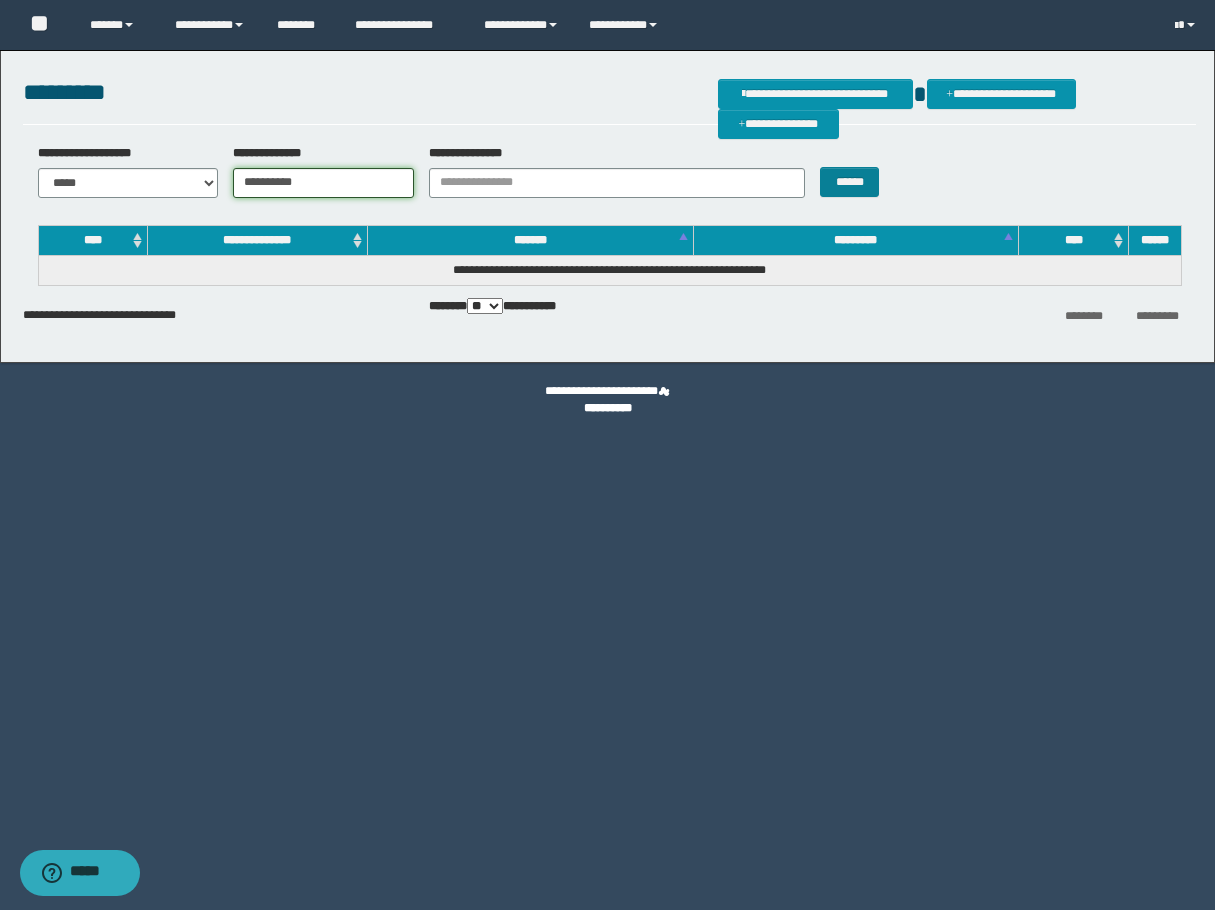 type on "**********" 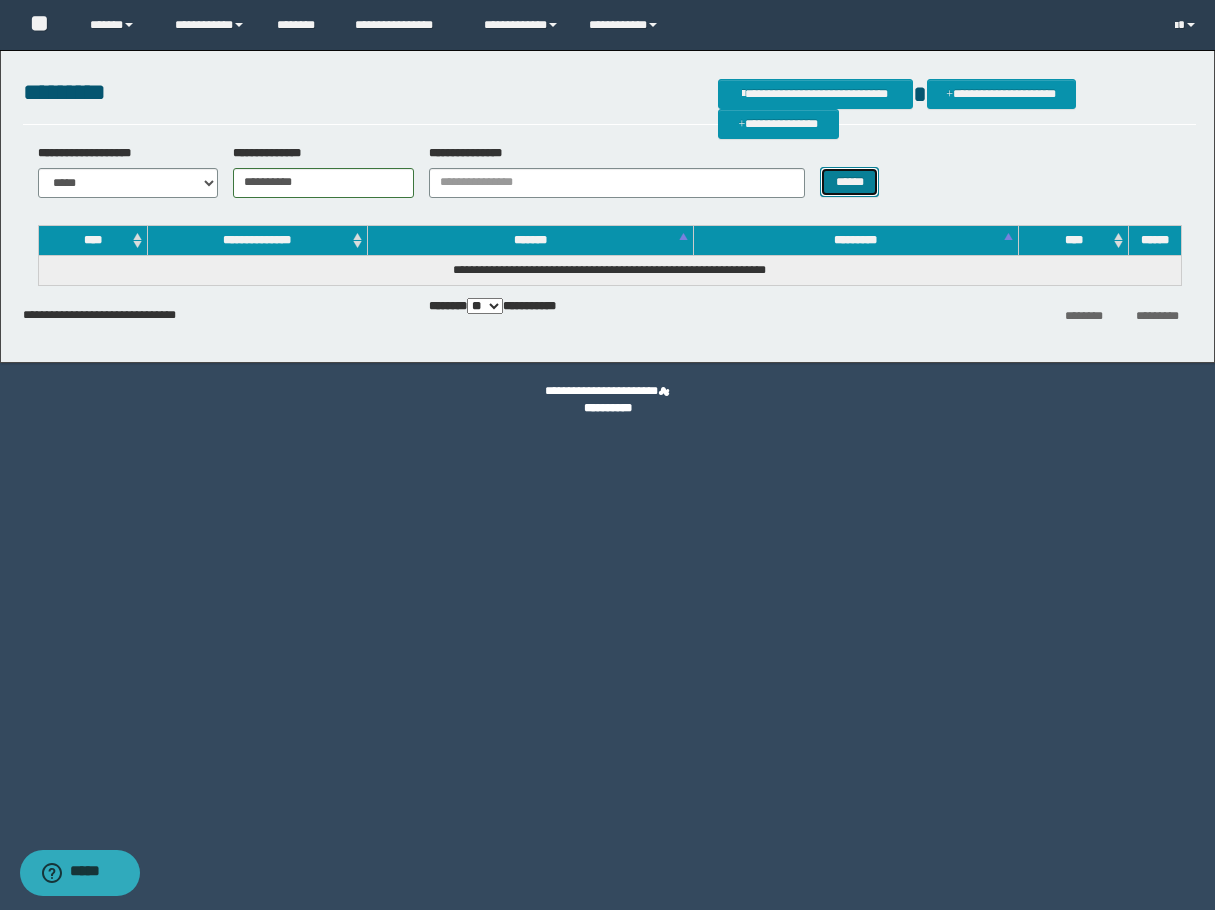 click on "******" at bounding box center [849, 182] 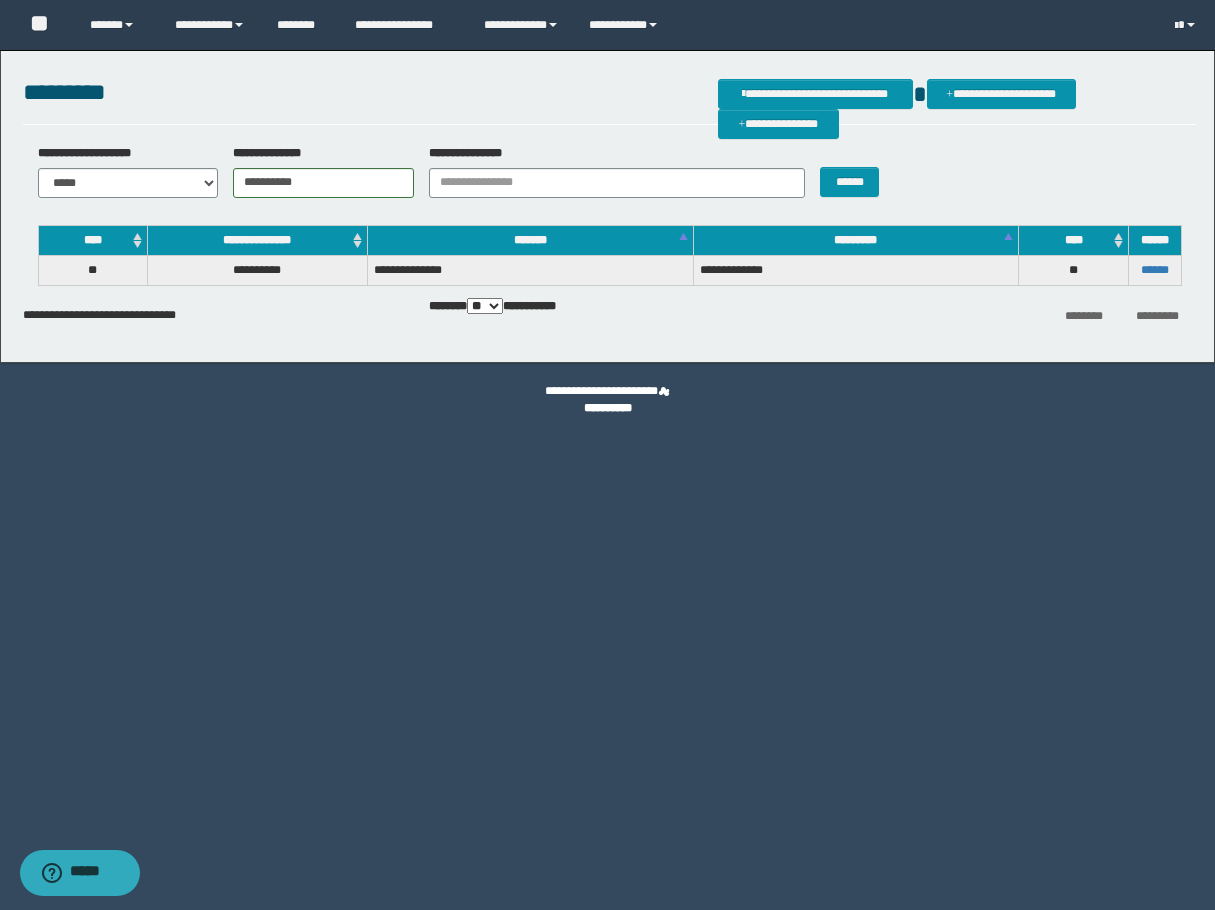 click on "******" at bounding box center (1154, 270) 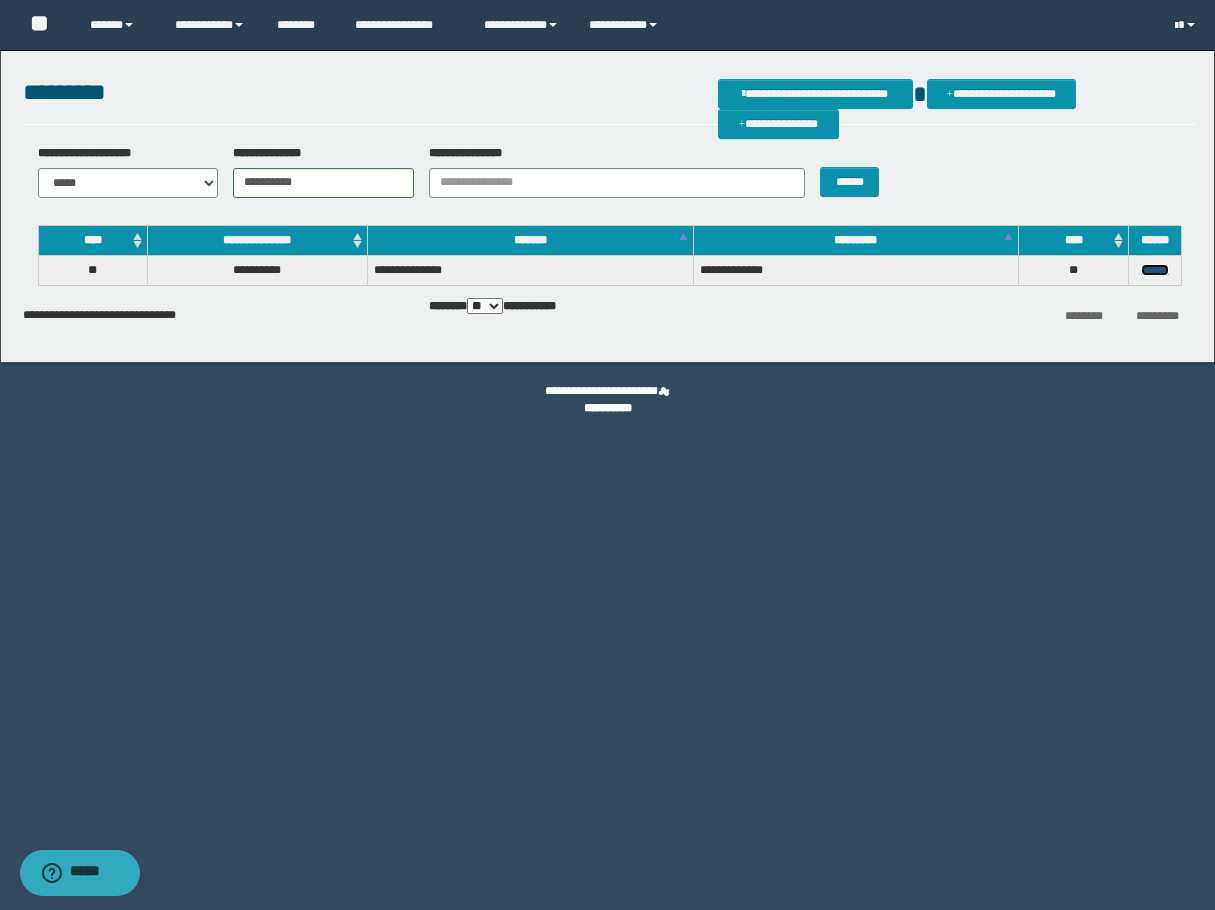 click on "******" at bounding box center [1155, 270] 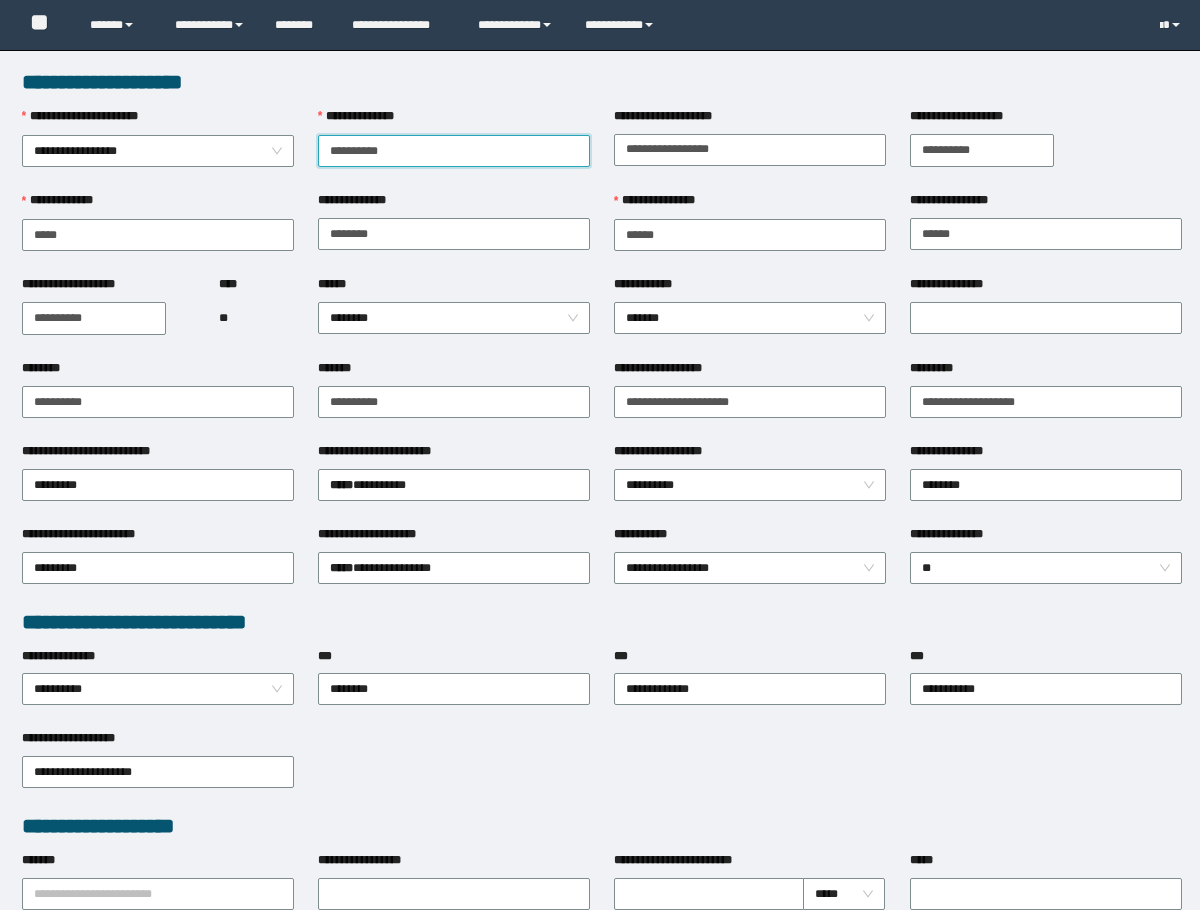 scroll, scrollTop: 0, scrollLeft: 0, axis: both 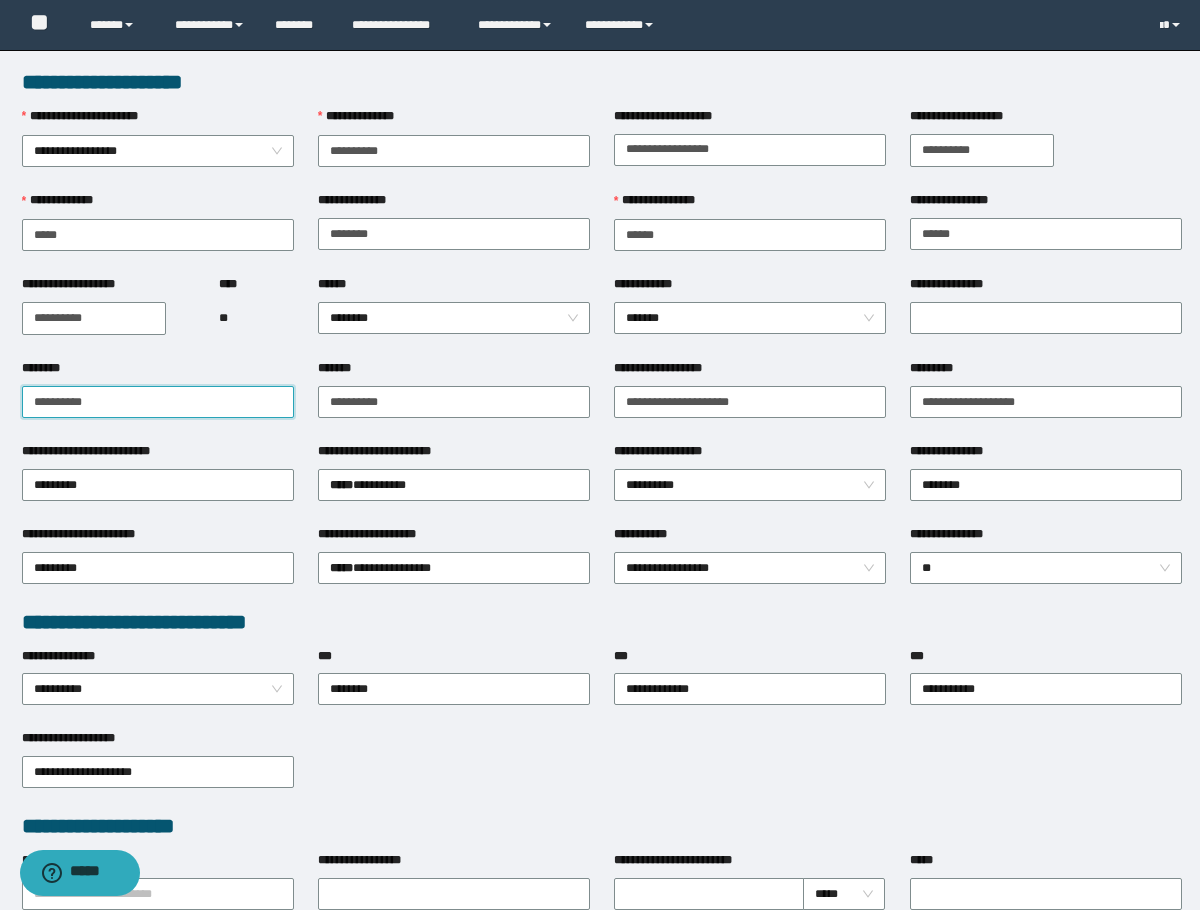 drag, startPoint x: 100, startPoint y: 408, endPoint x: -1, endPoint y: 430, distance: 103.36827 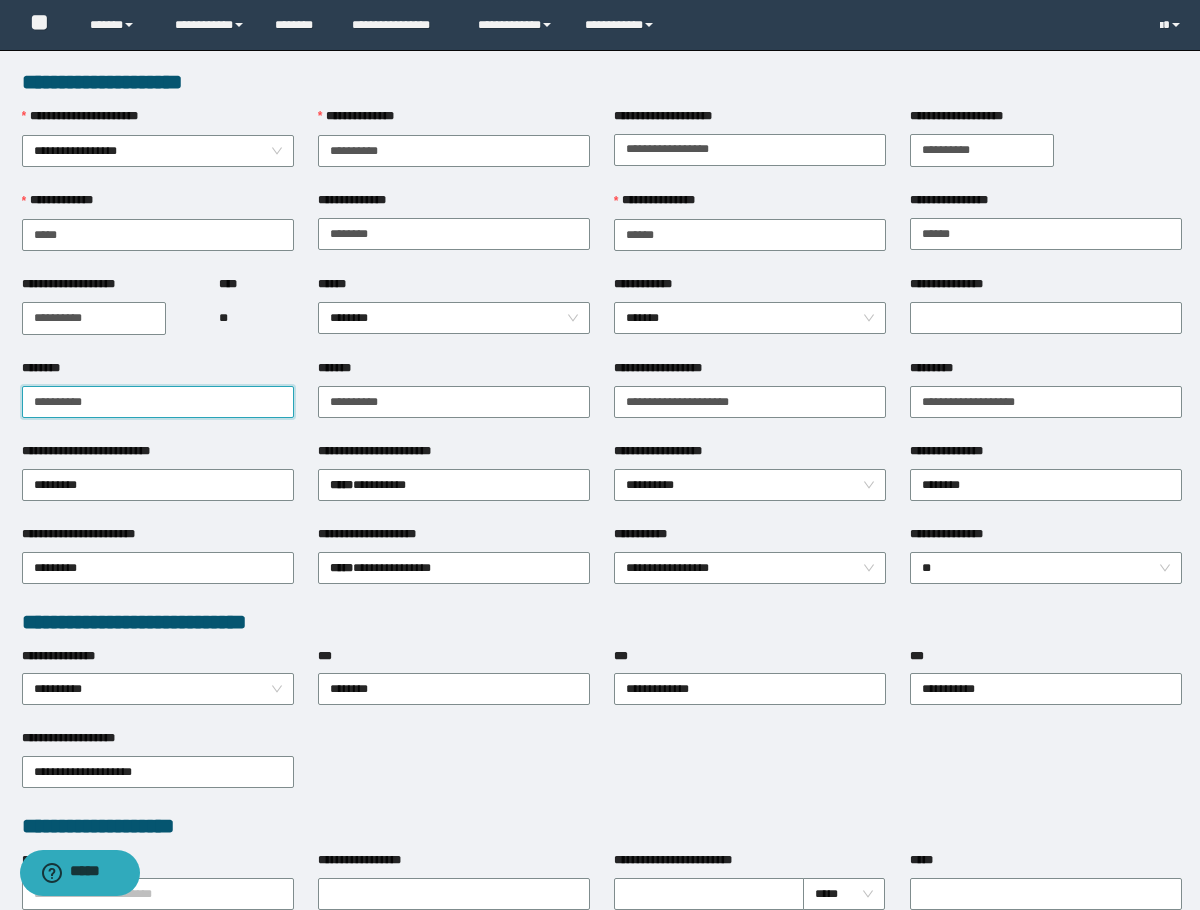 drag, startPoint x: 813, startPoint y: 474, endPoint x: 801, endPoint y: 501, distance: 29.546574 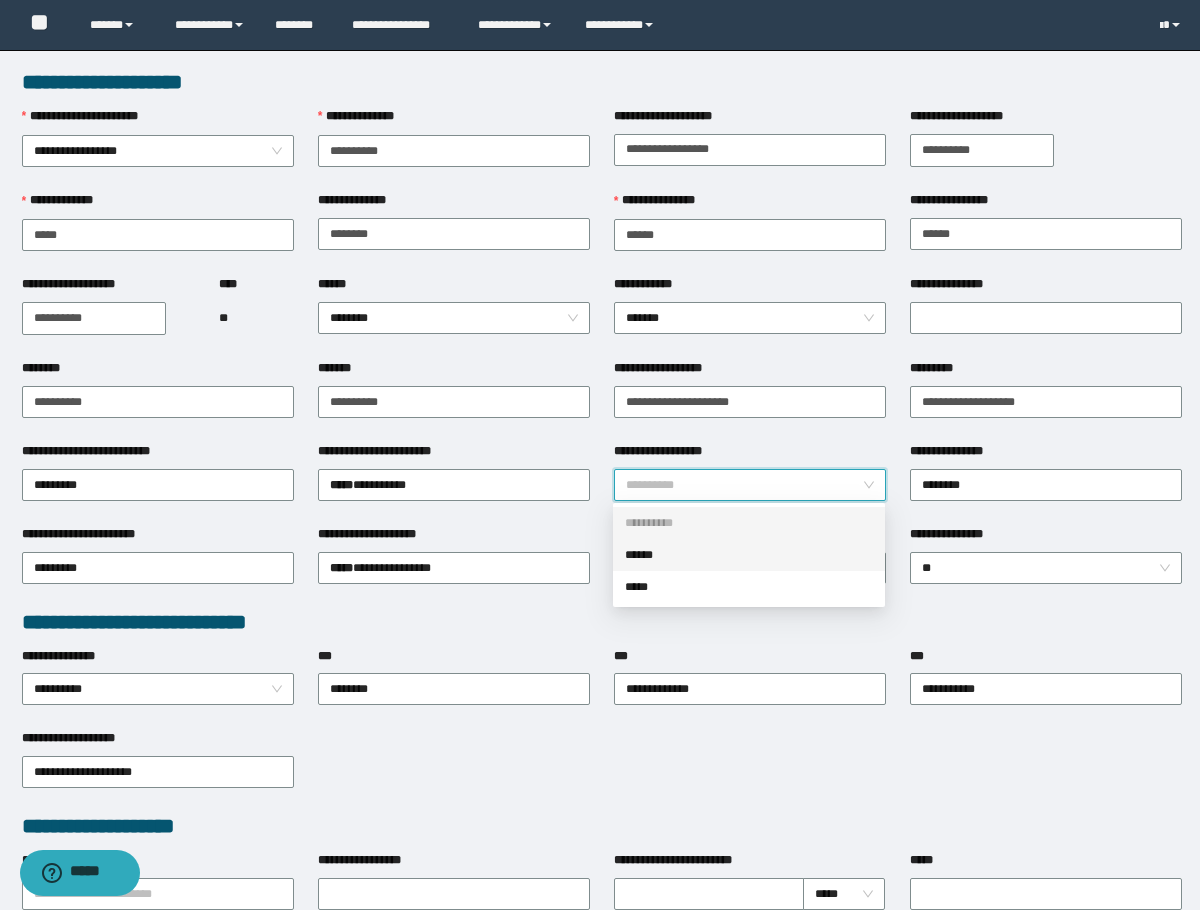 click on "******" at bounding box center [749, 555] 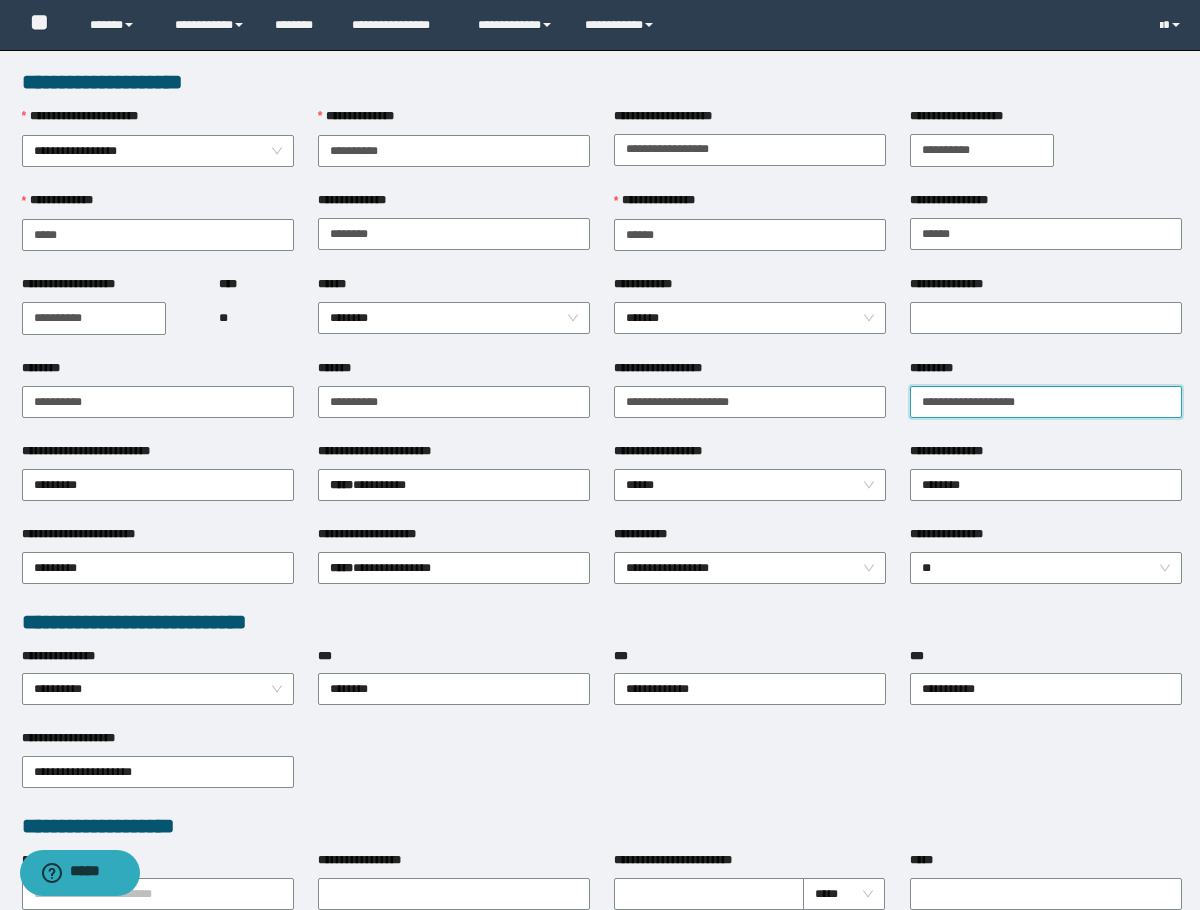 drag, startPoint x: 945, startPoint y: 403, endPoint x: 932, endPoint y: 411, distance: 15.264338 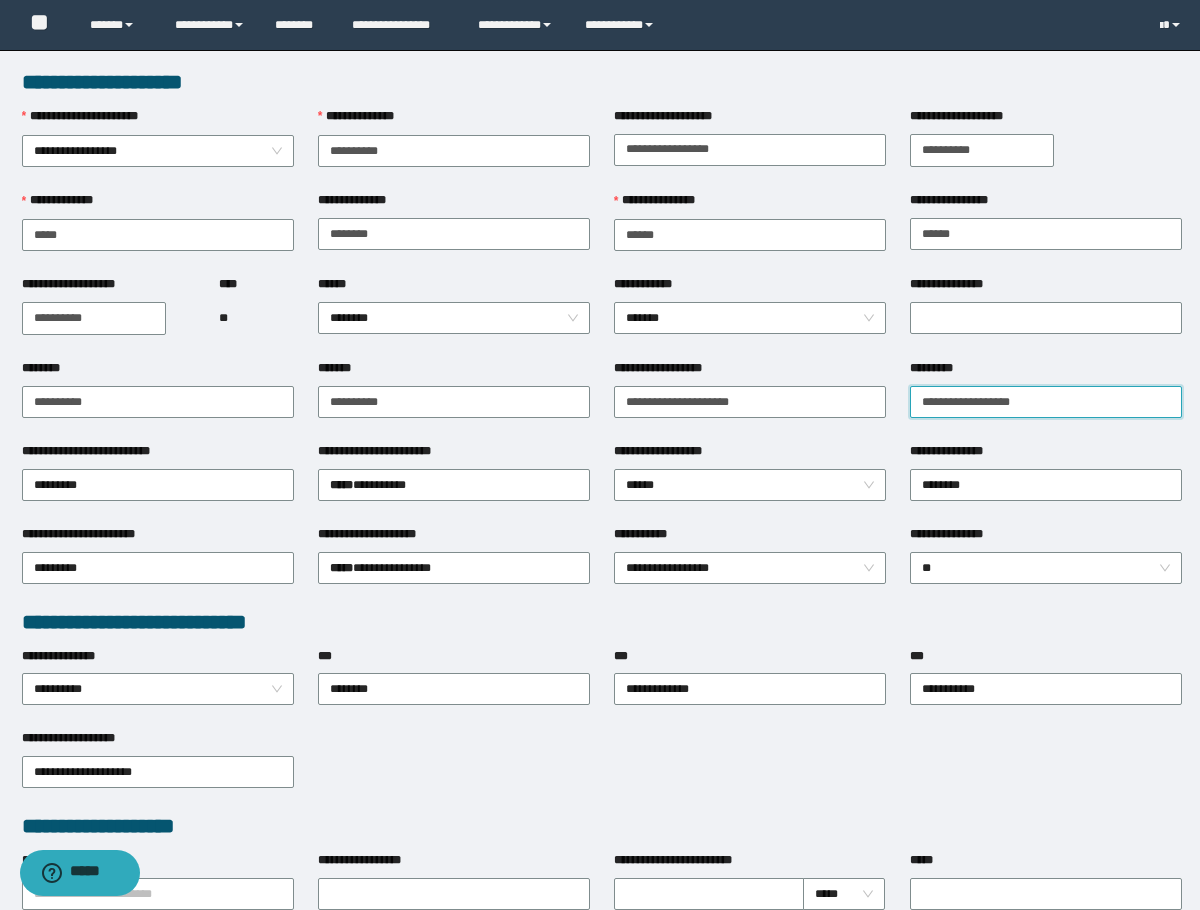 type on "**********" 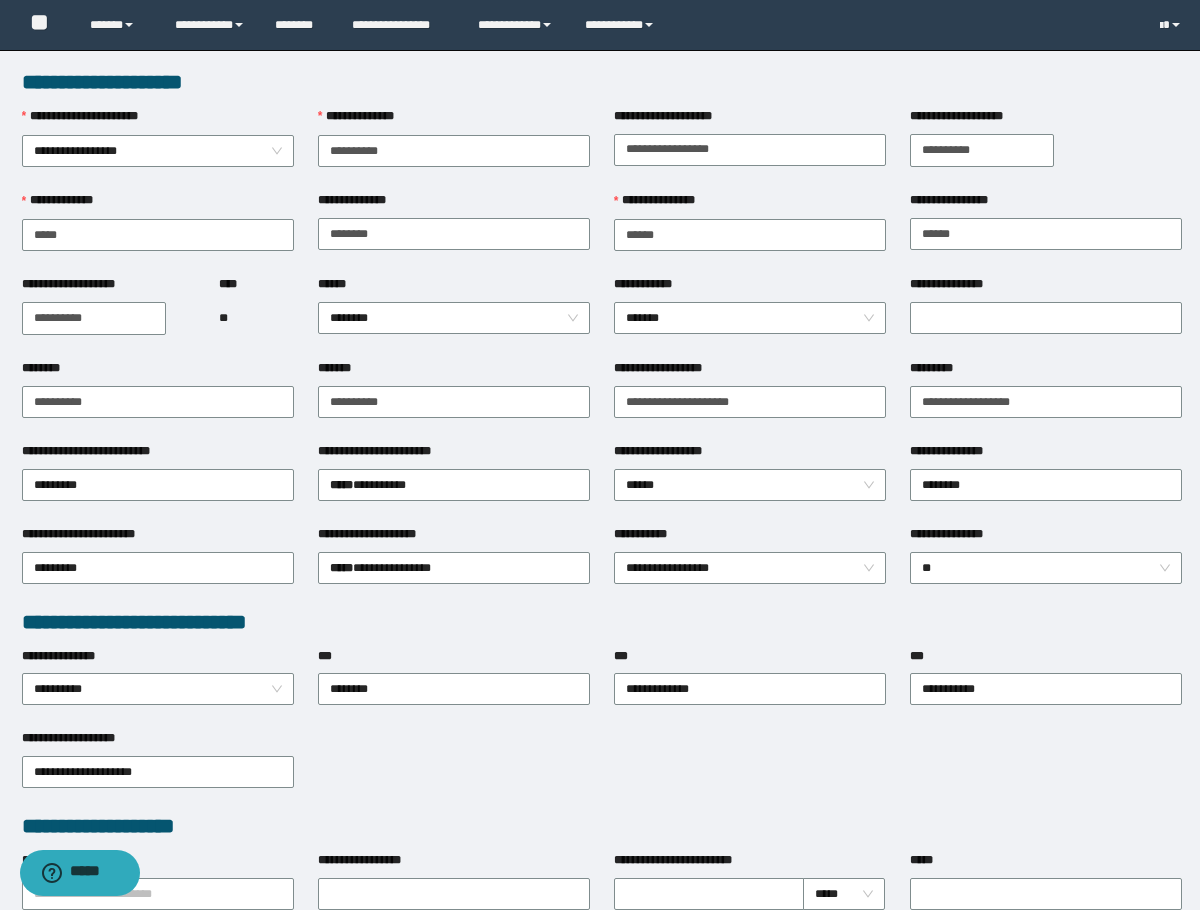click on "**********" at bounding box center [750, 455] 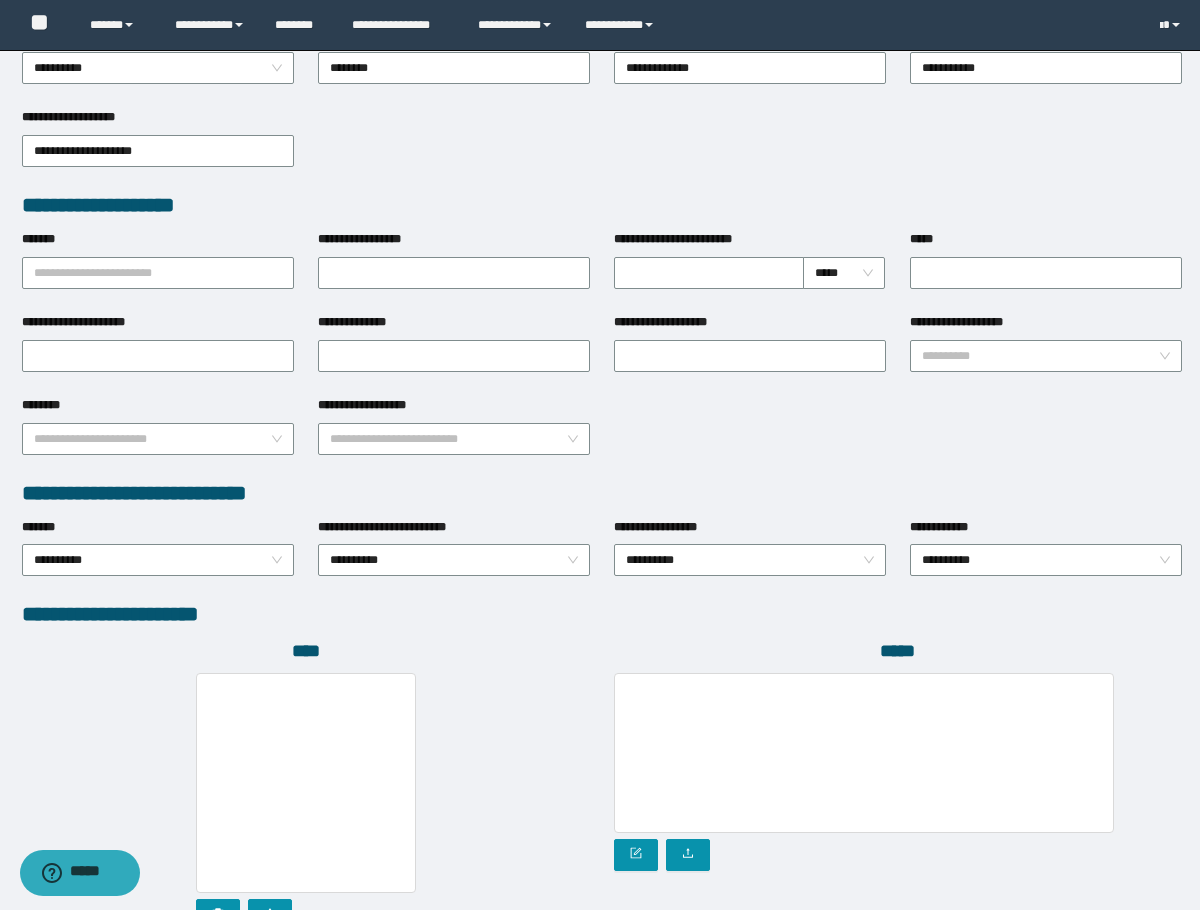 scroll, scrollTop: 793, scrollLeft: 0, axis: vertical 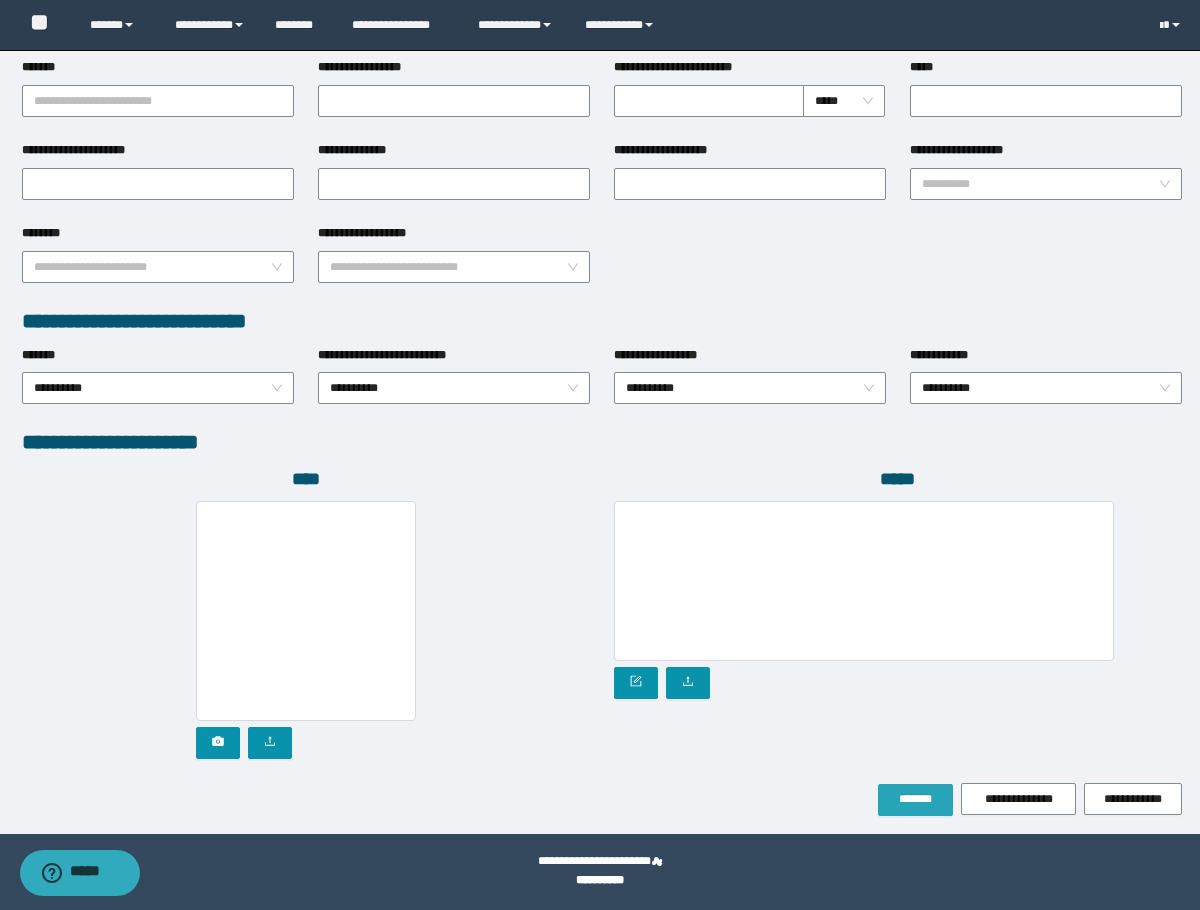click on "*******" at bounding box center (915, 799) 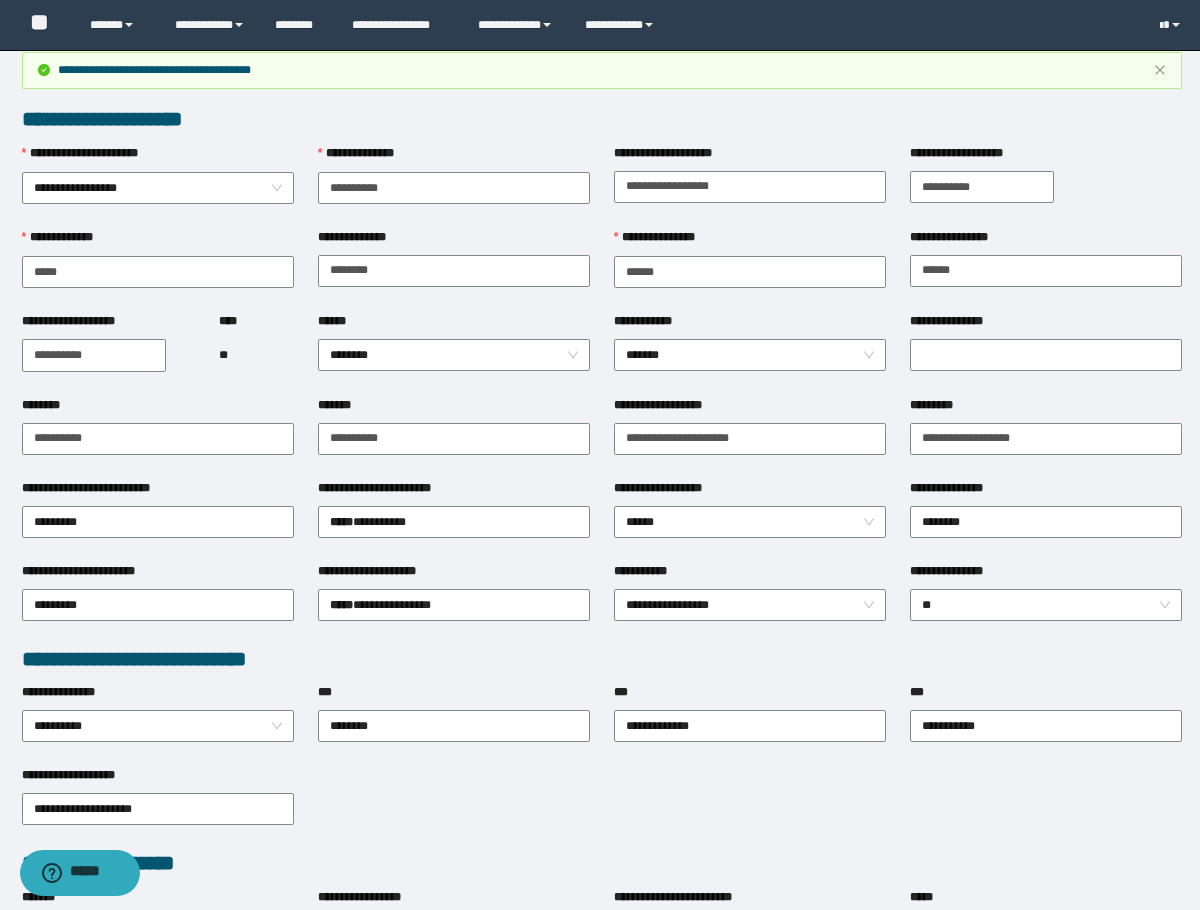 scroll, scrollTop: 0, scrollLeft: 0, axis: both 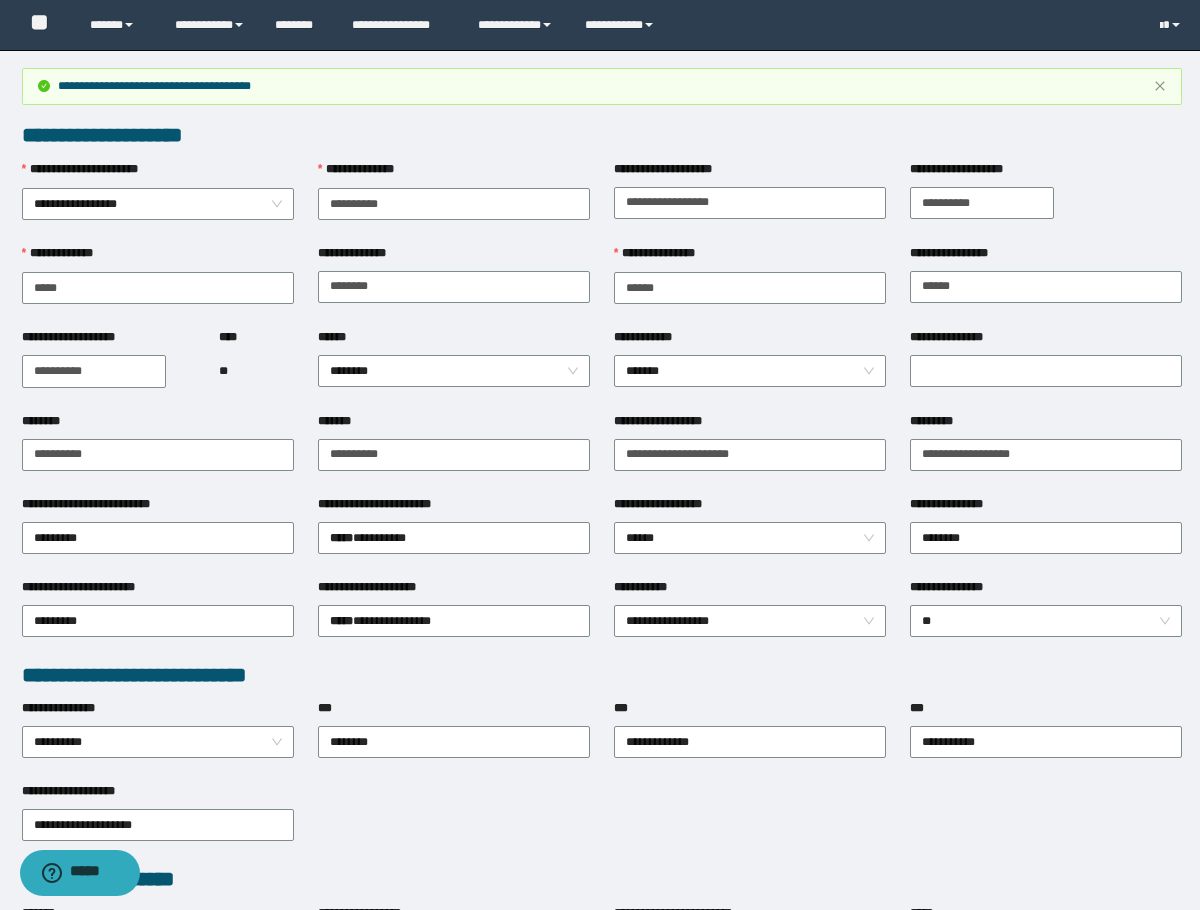 click on "**********" at bounding box center (158, 286) 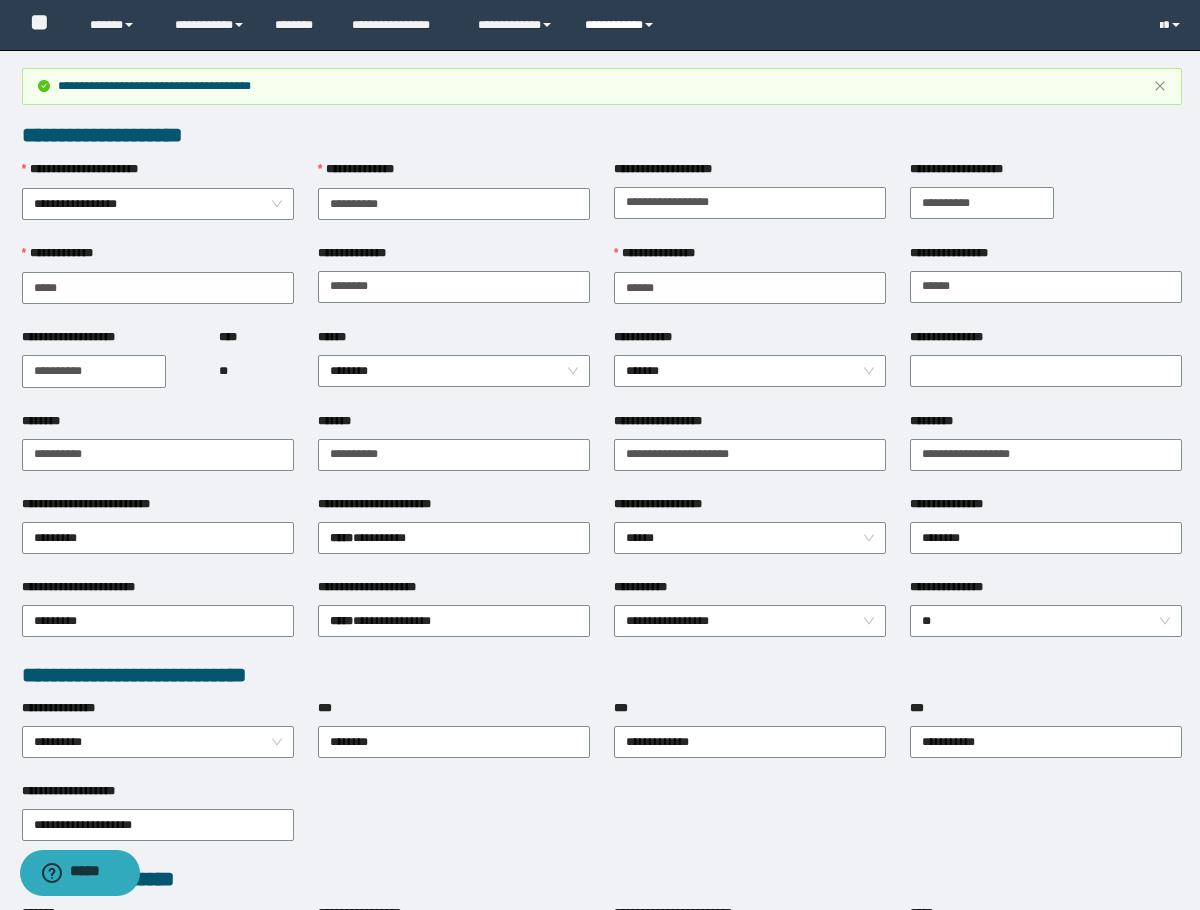 click on "**********" at bounding box center [622, 25] 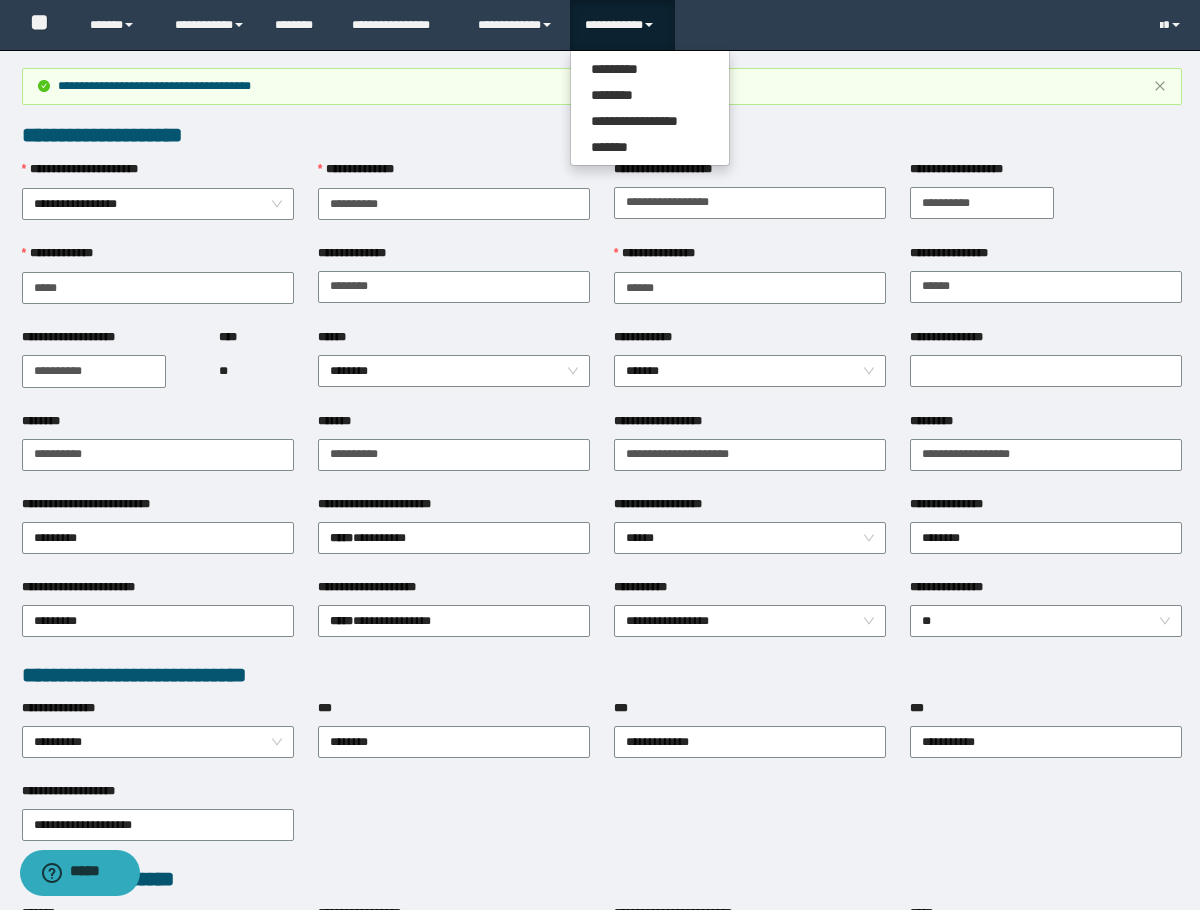 click on "**********" at bounding box center (650, 108) 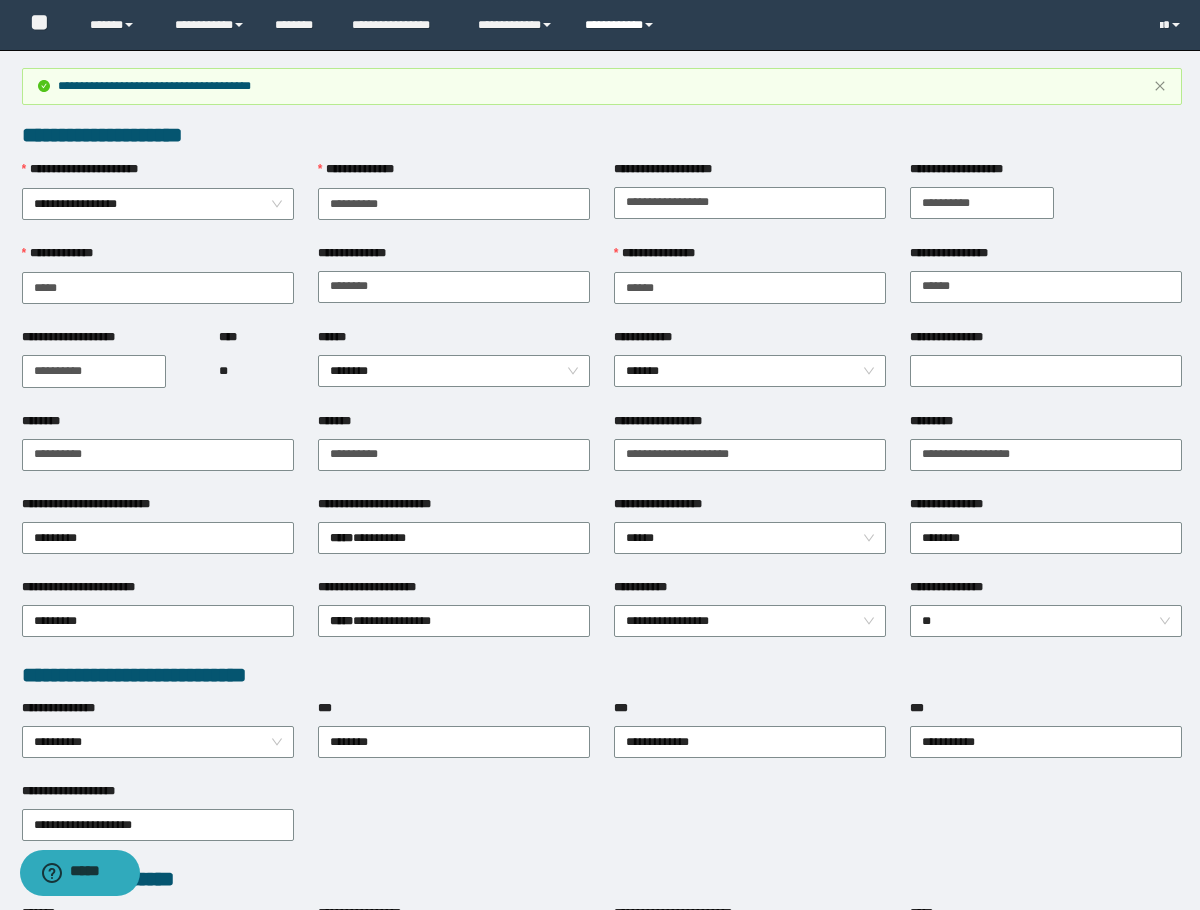 click on "**********" at bounding box center (622, 25) 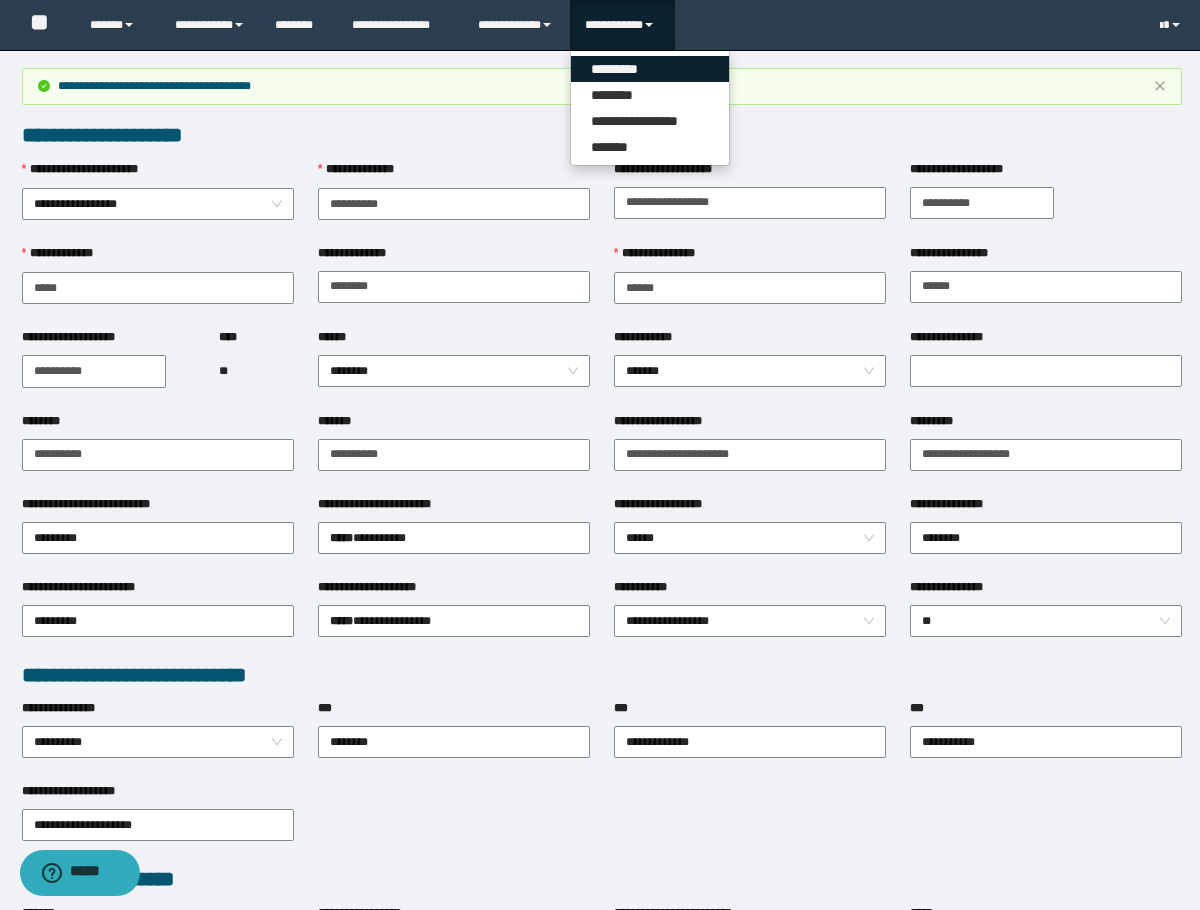 click on "*********" at bounding box center [650, 69] 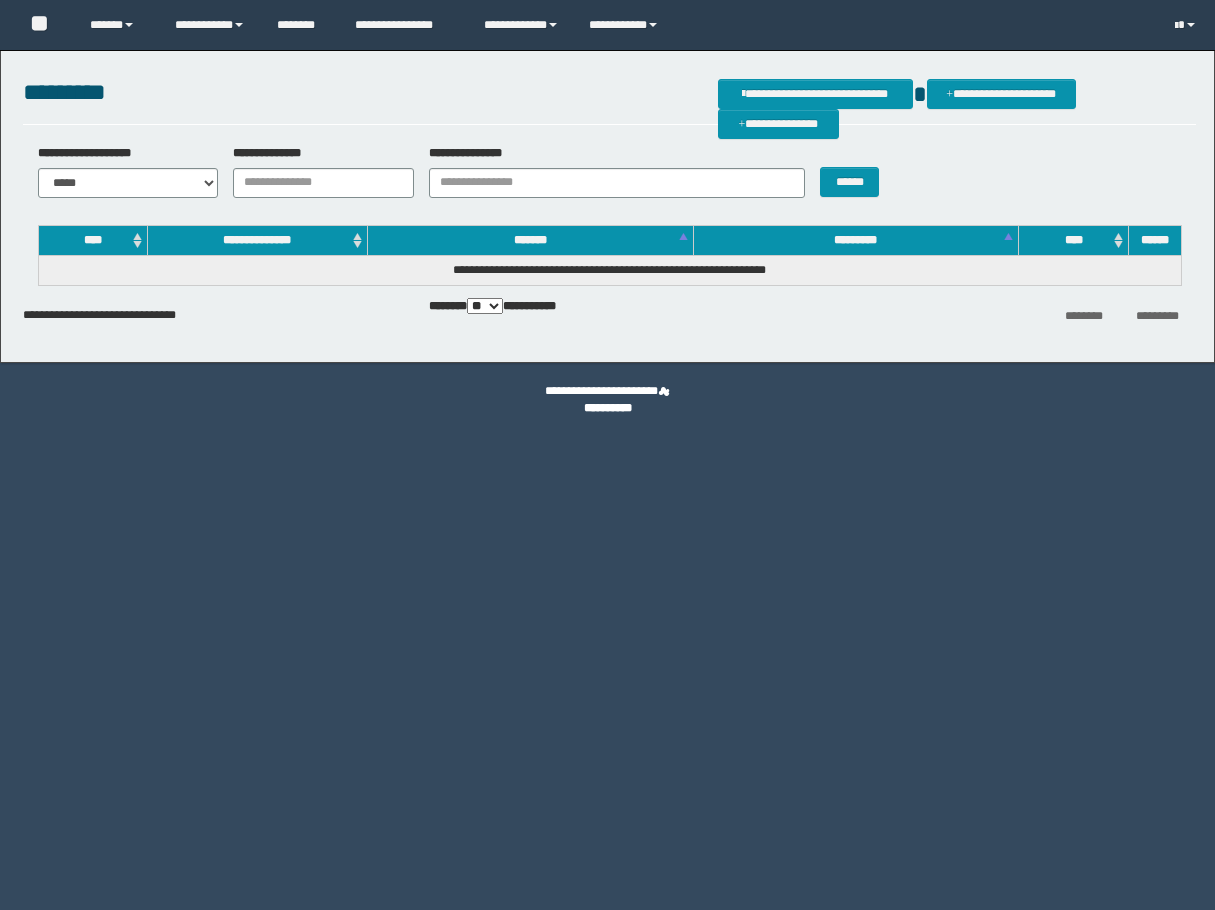 scroll, scrollTop: 0, scrollLeft: 0, axis: both 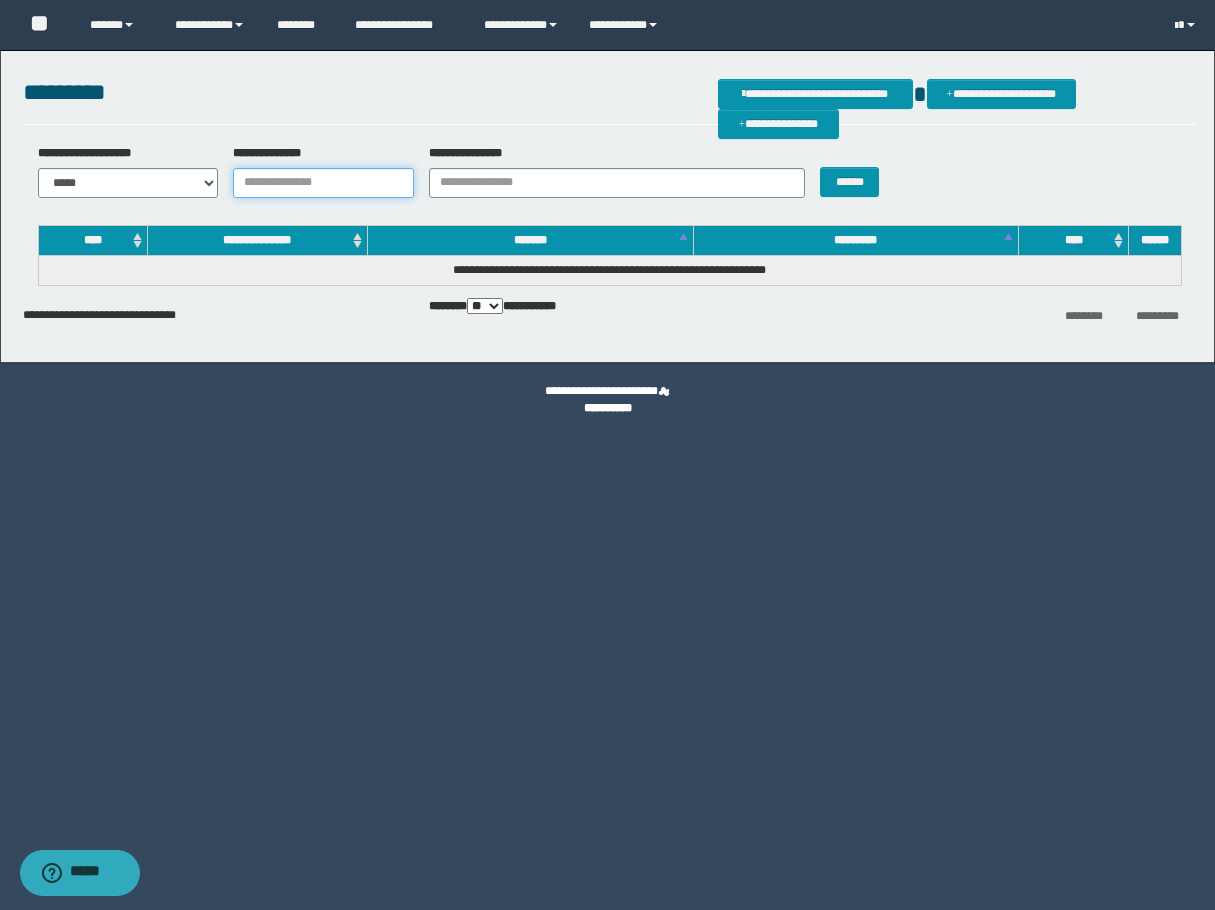 click on "**********" at bounding box center [323, 183] 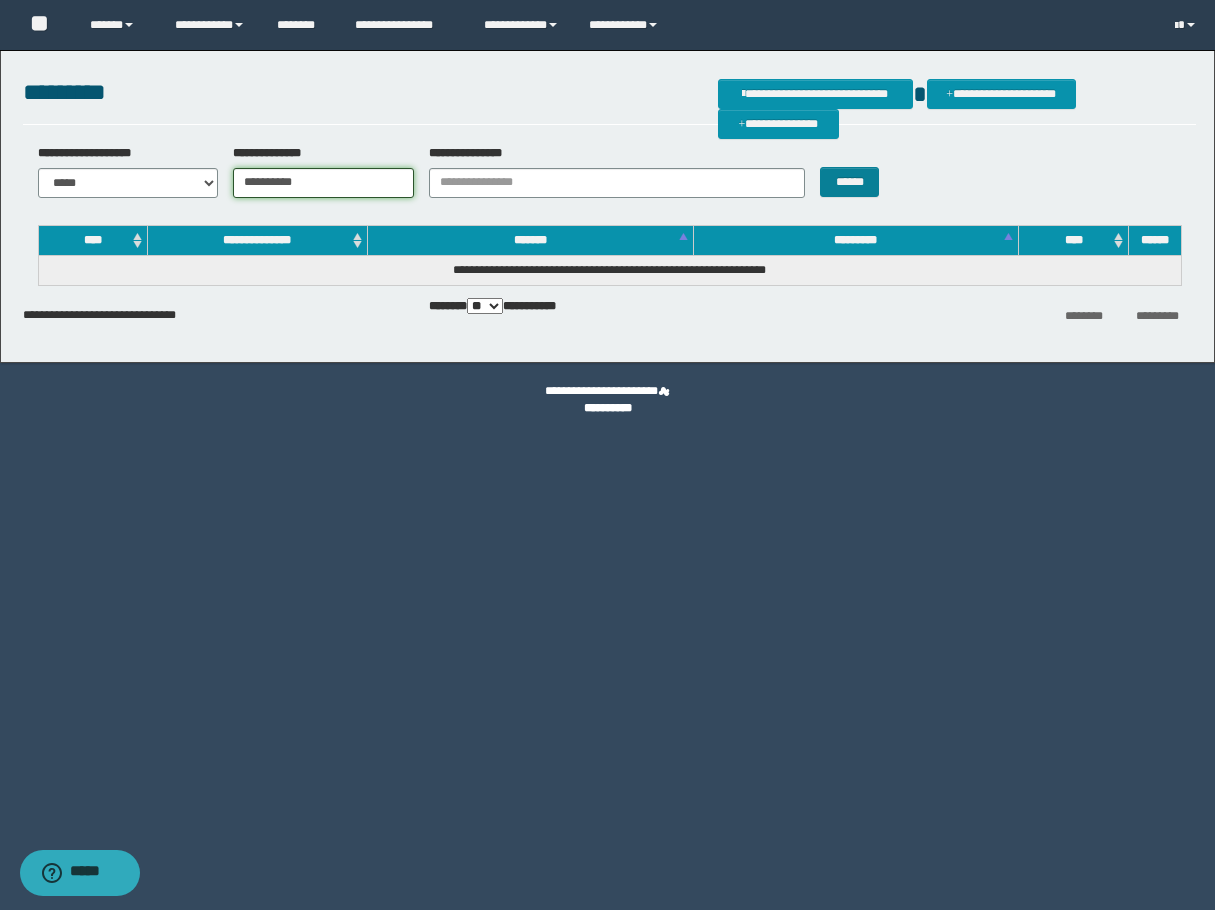 type on "**********" 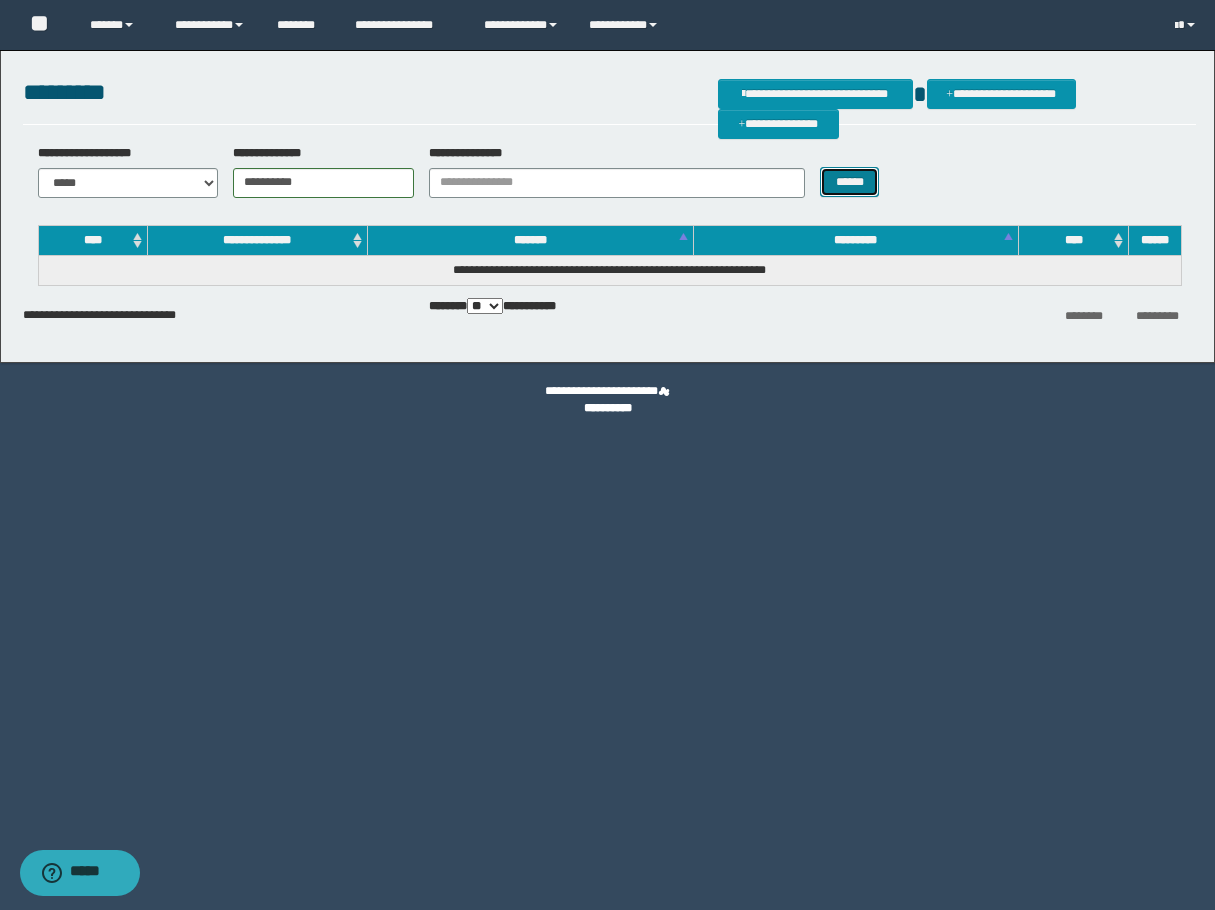 click on "******" at bounding box center [849, 182] 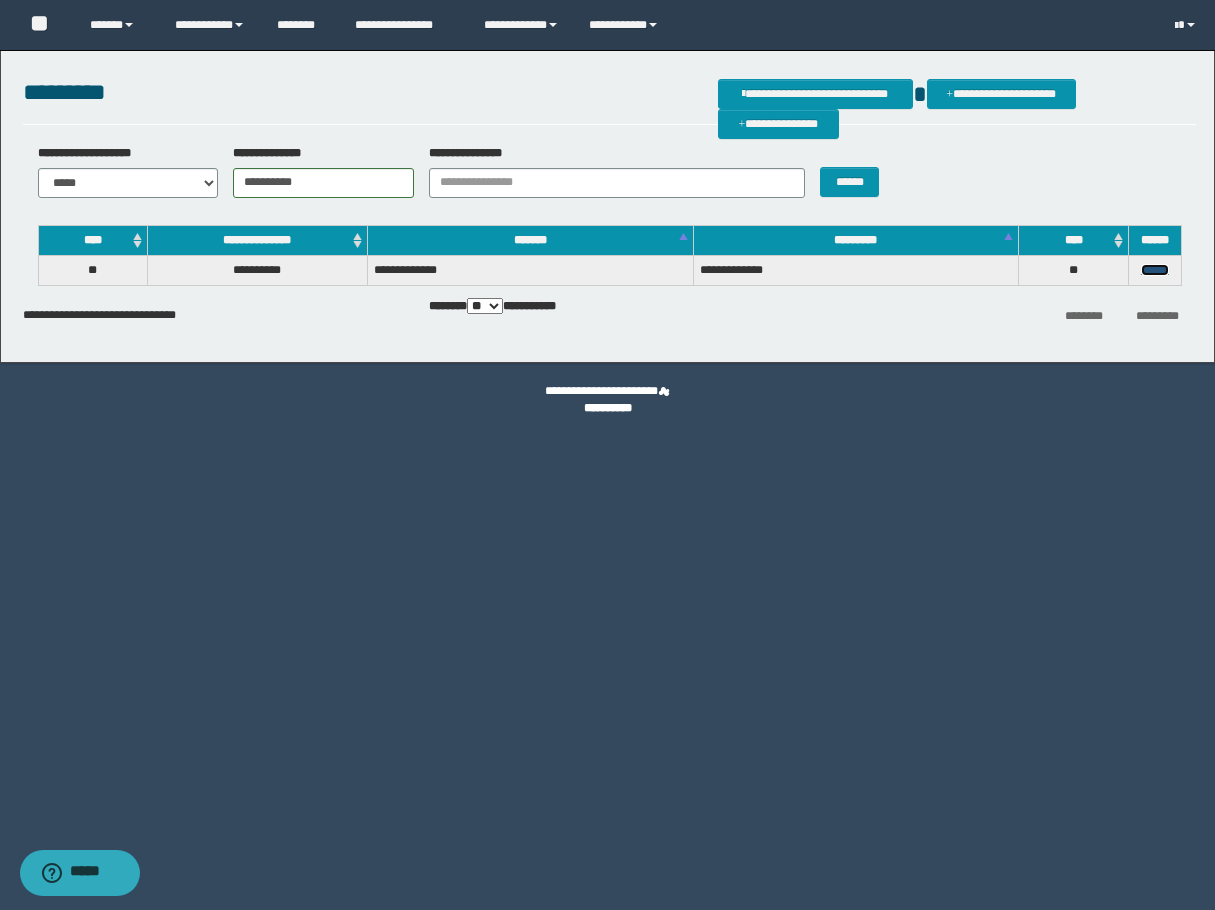 click on "******" at bounding box center (1155, 270) 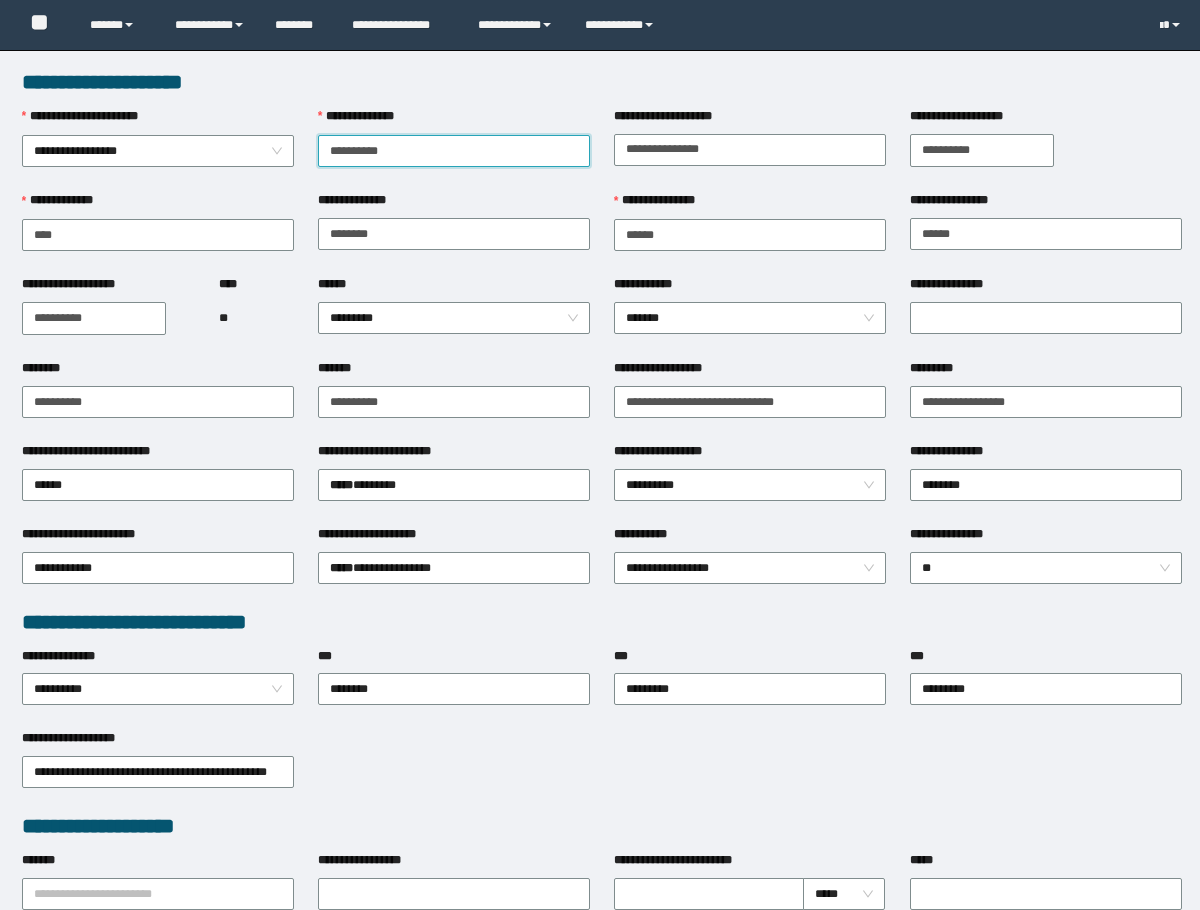 scroll, scrollTop: 0, scrollLeft: 0, axis: both 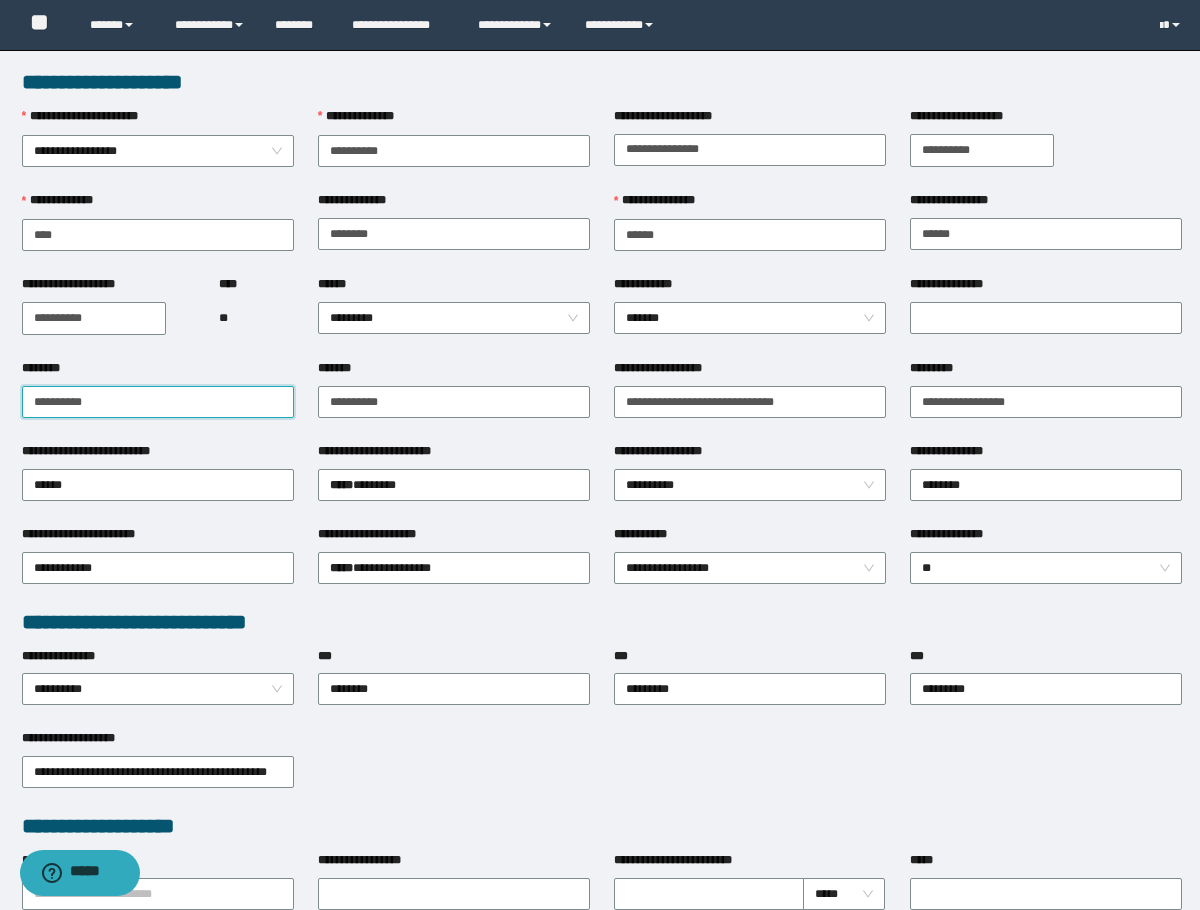 drag, startPoint x: 126, startPoint y: 409, endPoint x: -1, endPoint y: 419, distance: 127.39309 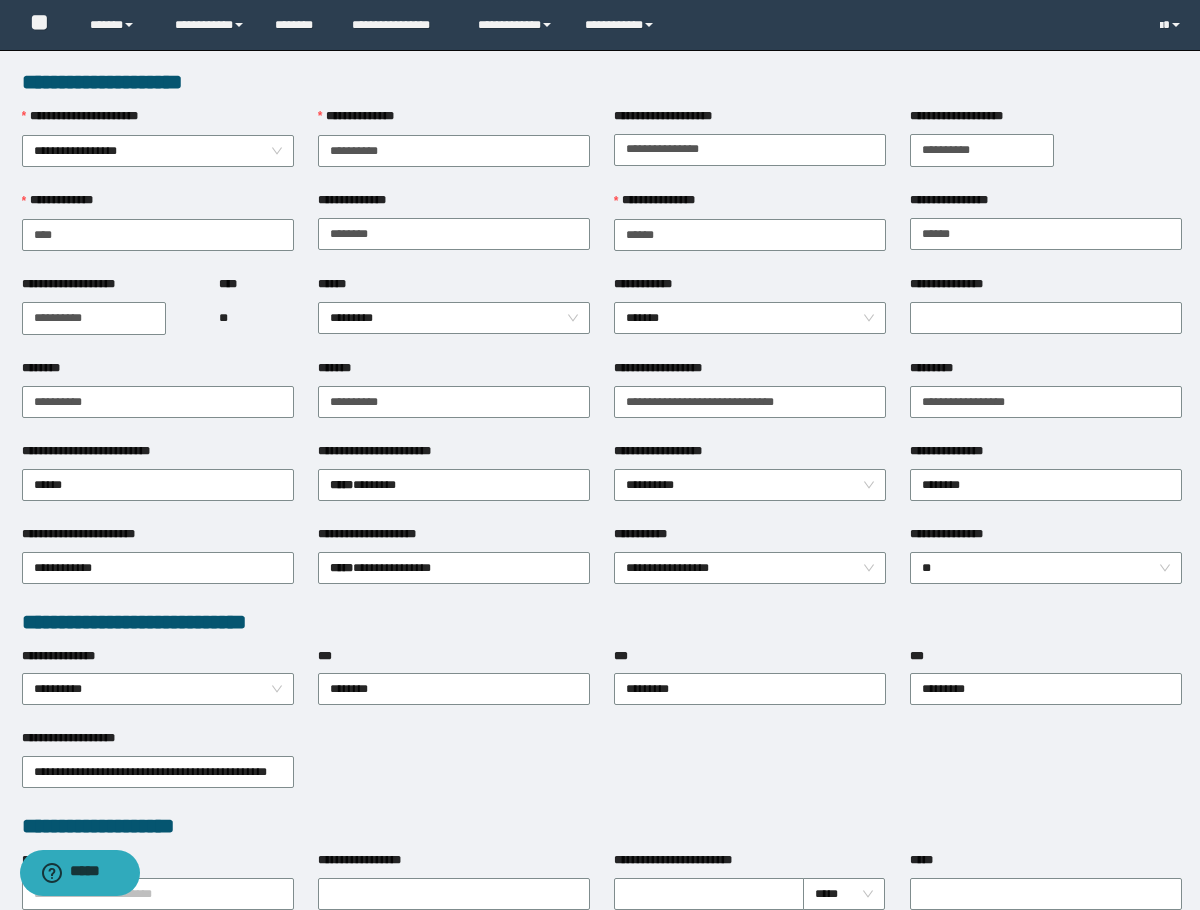 click on "**** **" at bounding box center (256, 317) 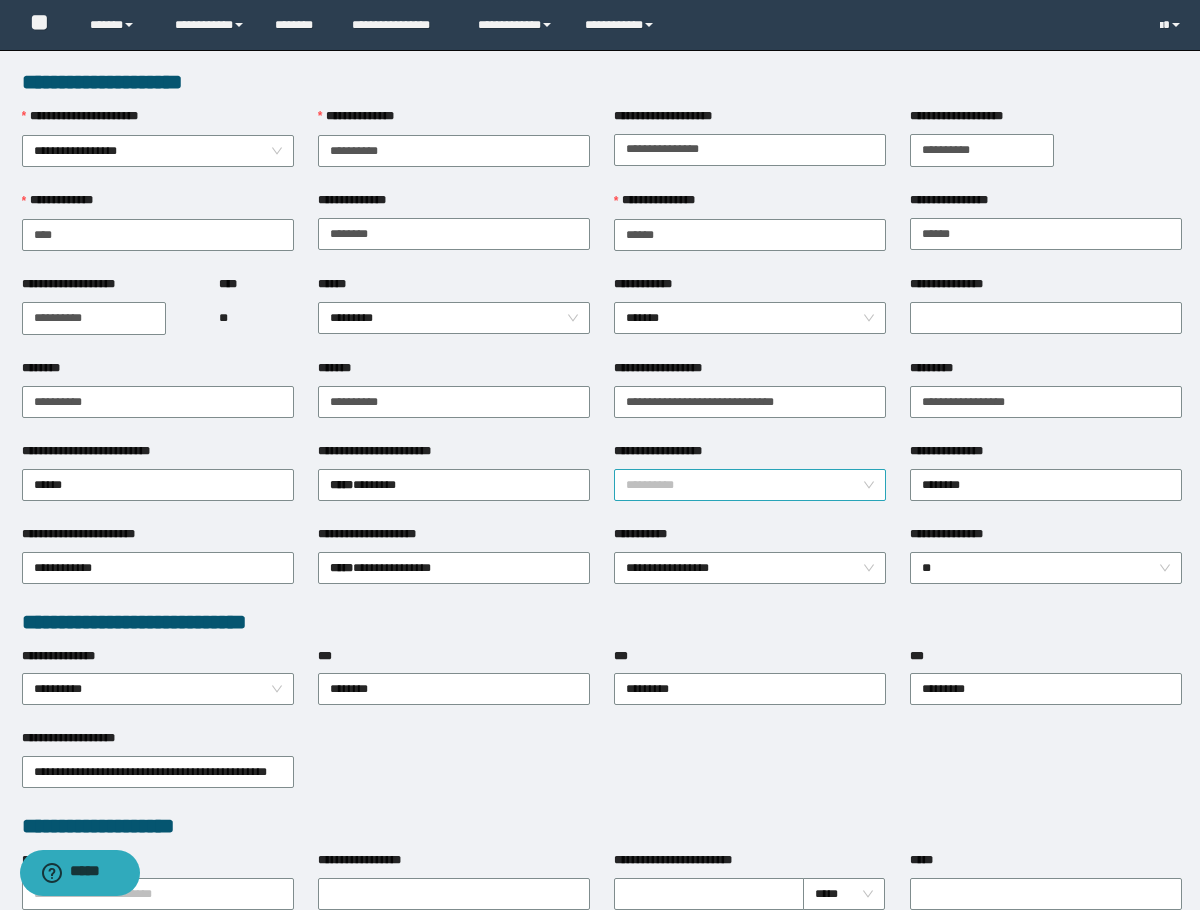 click on "**********" at bounding box center (750, 485) 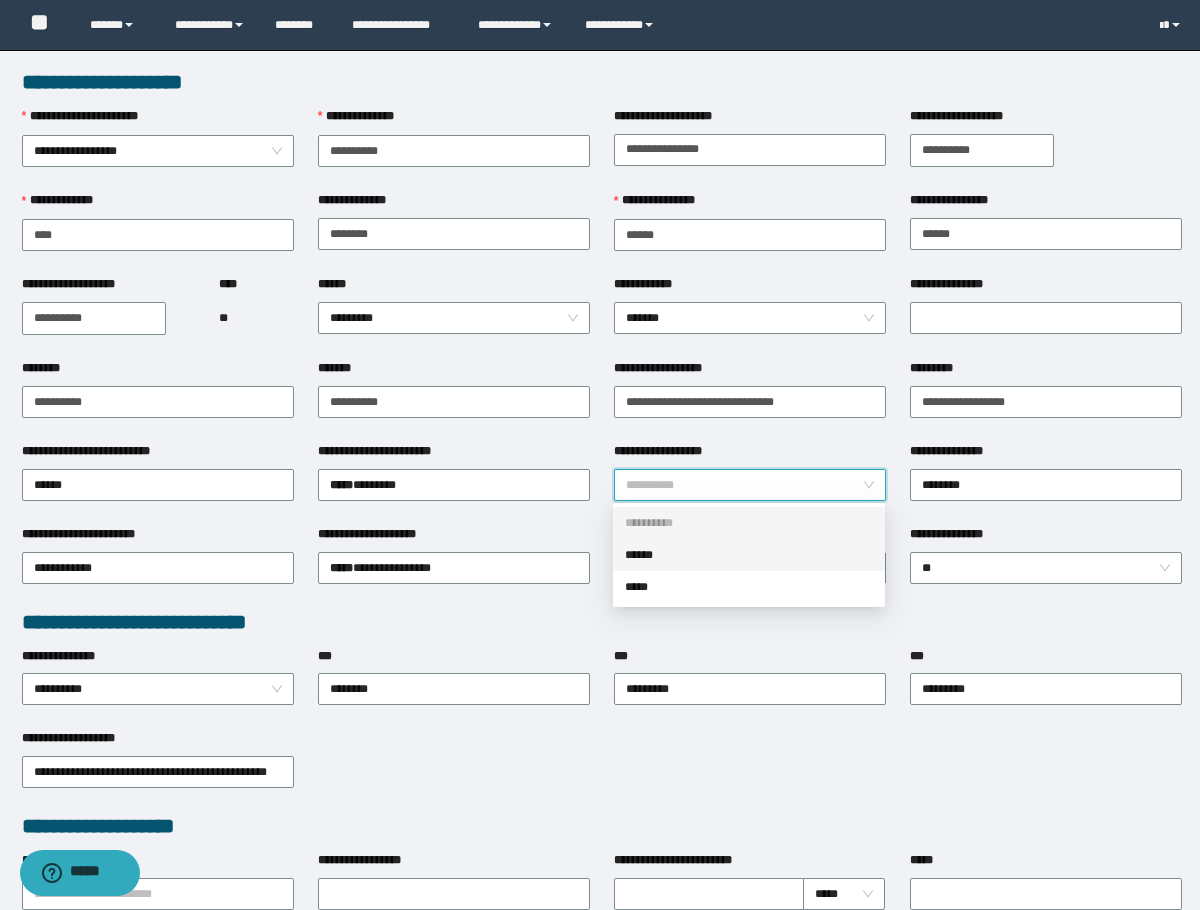 click on "******" at bounding box center [749, 555] 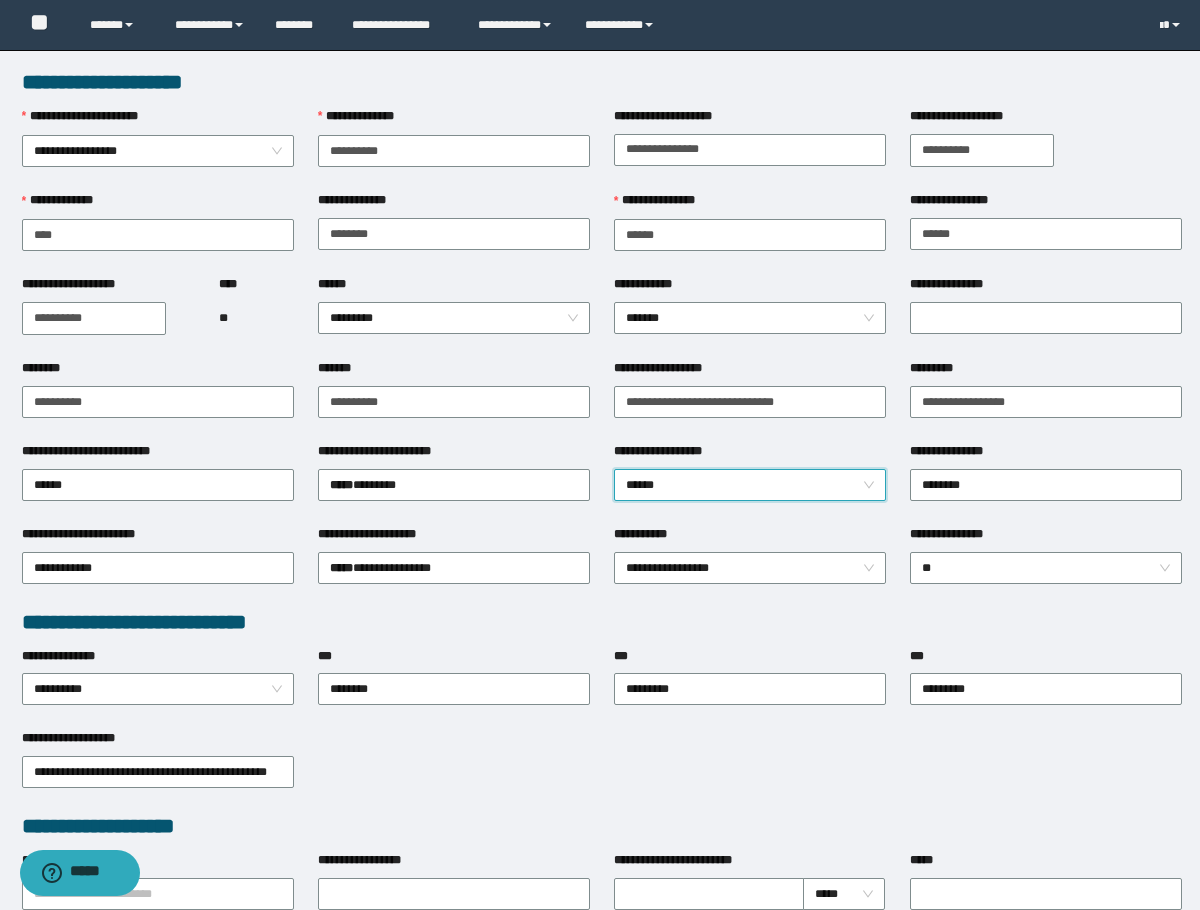 click on "********" at bounding box center (158, 372) 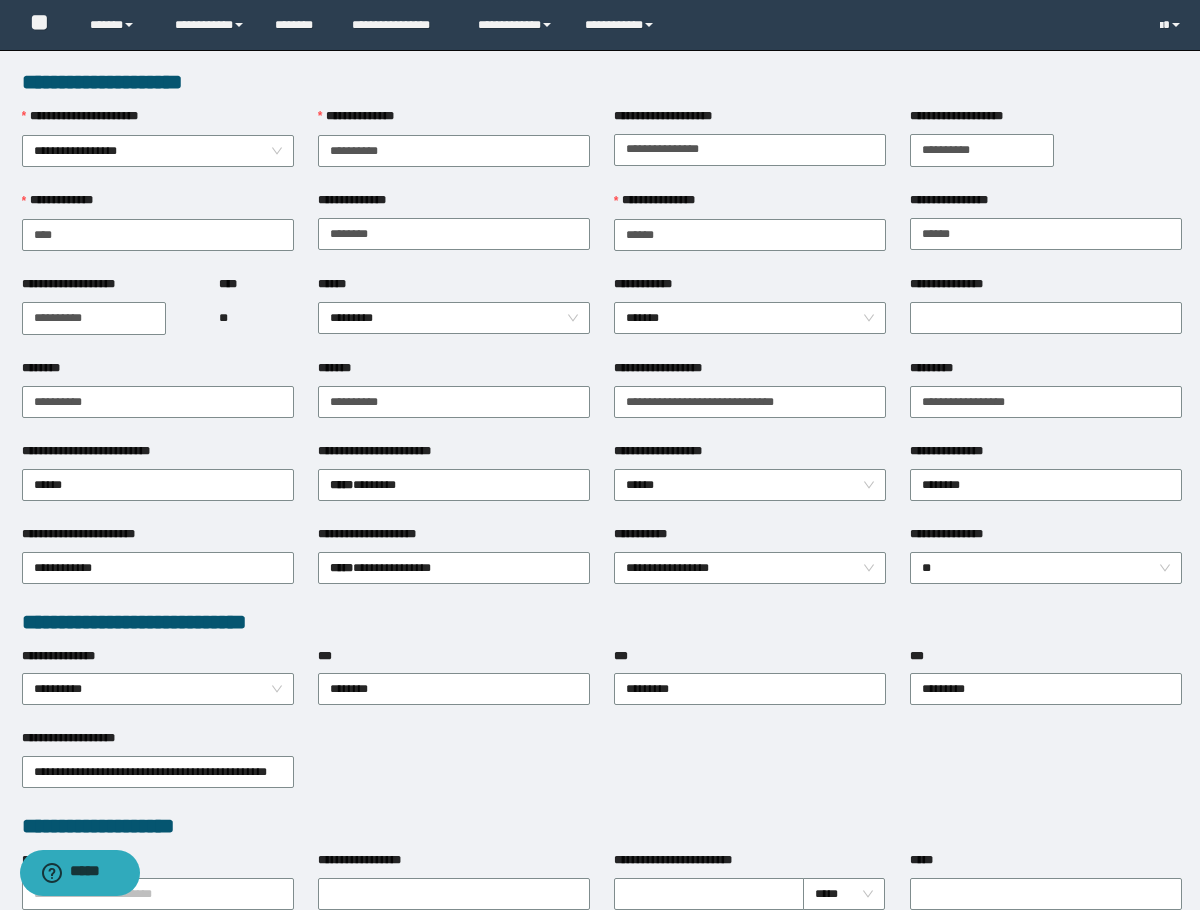click on "**" at bounding box center [256, 318] 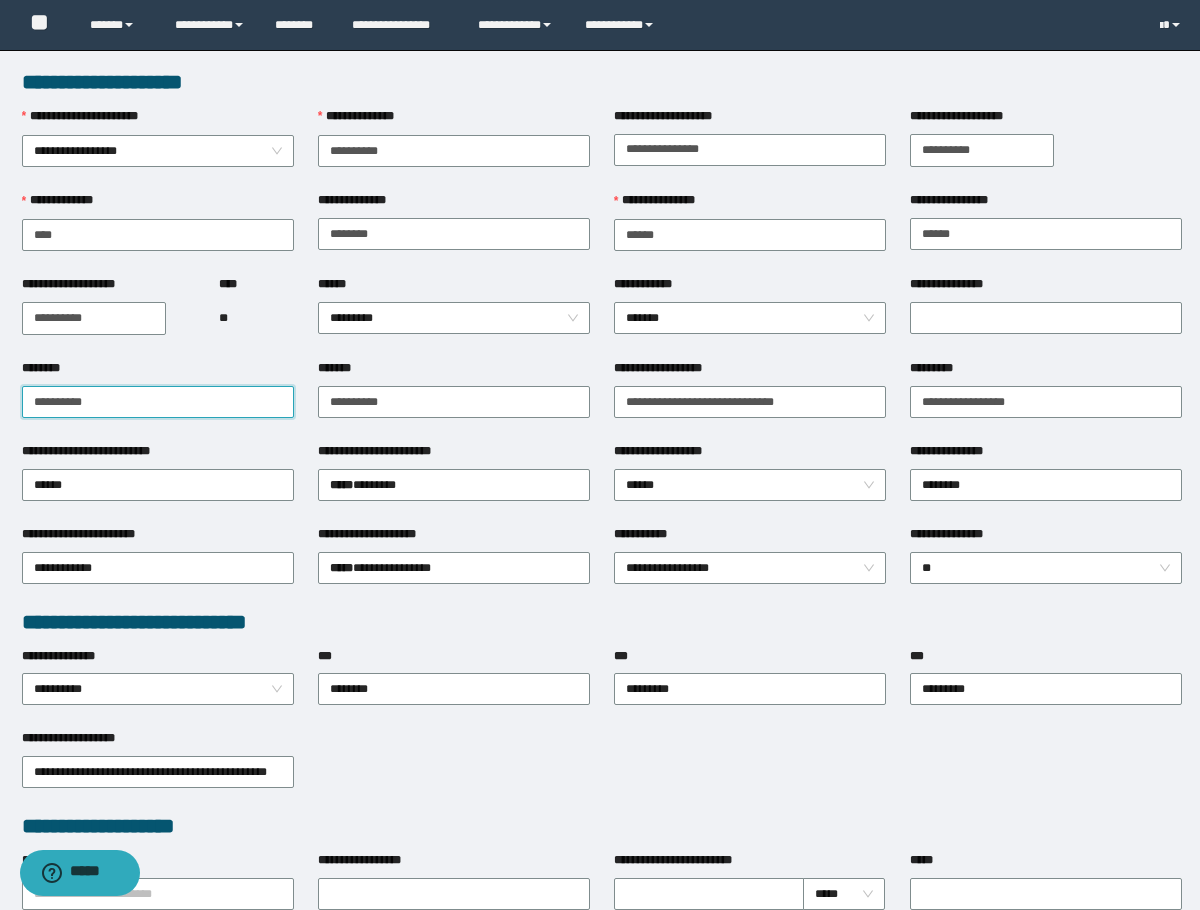 drag, startPoint x: 118, startPoint y: 405, endPoint x: -1, endPoint y: 409, distance: 119.06721 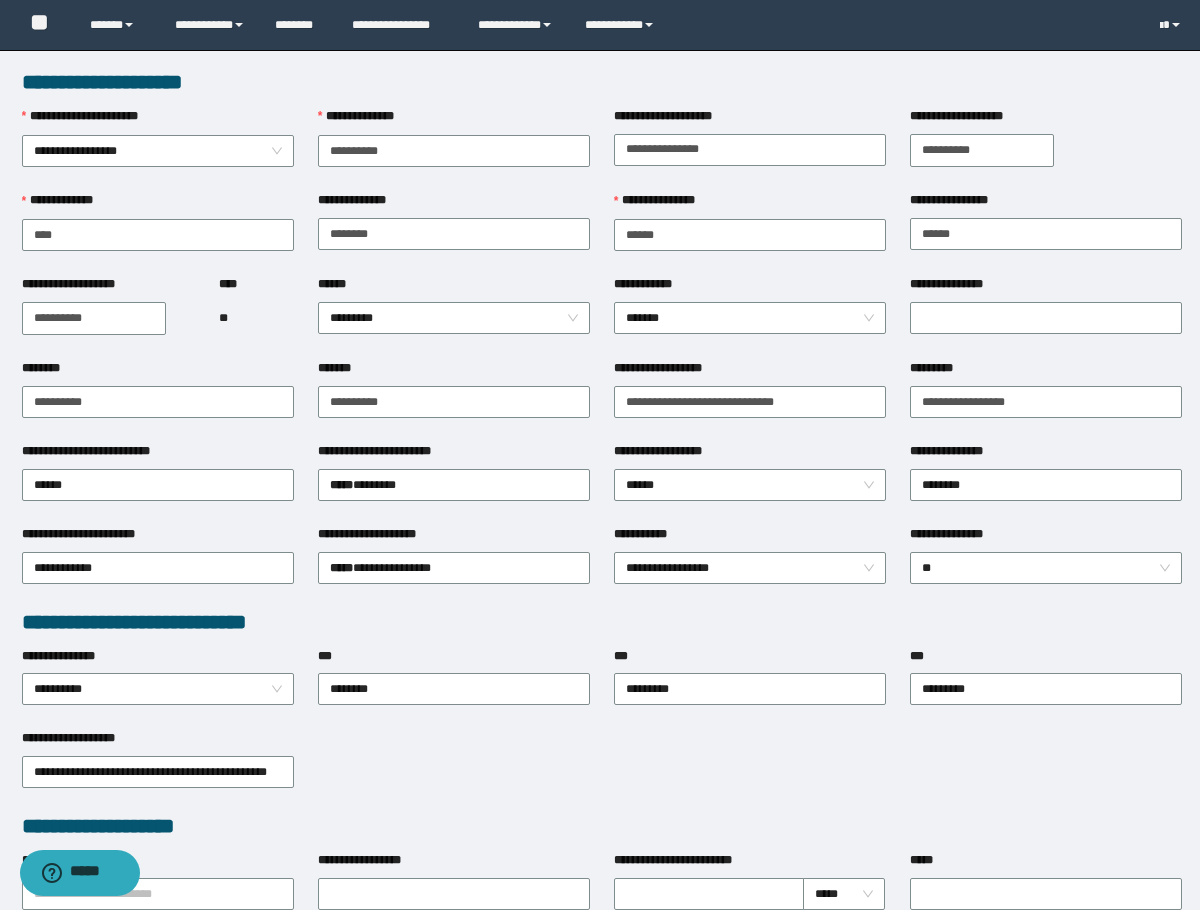 click on "********" at bounding box center [158, 372] 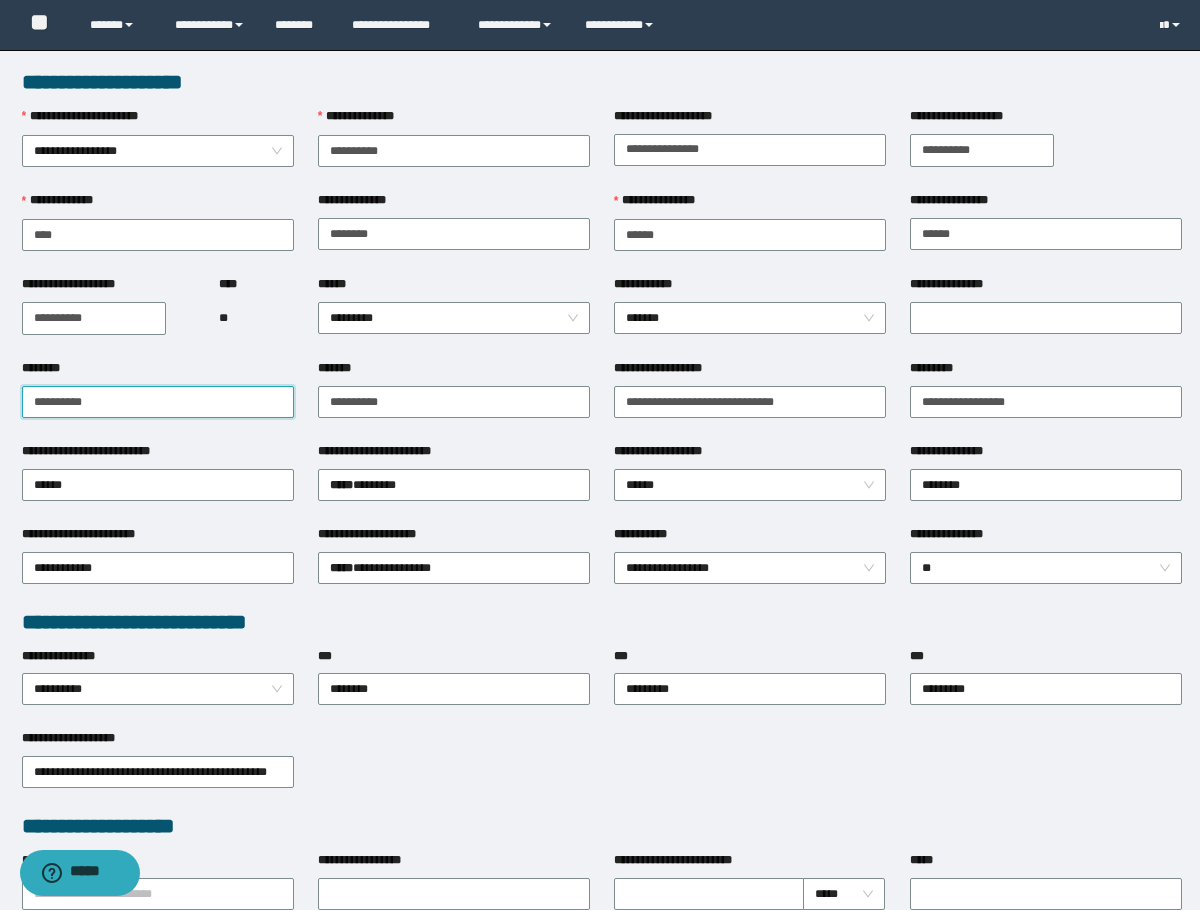 click on "**********" at bounding box center (158, 402) 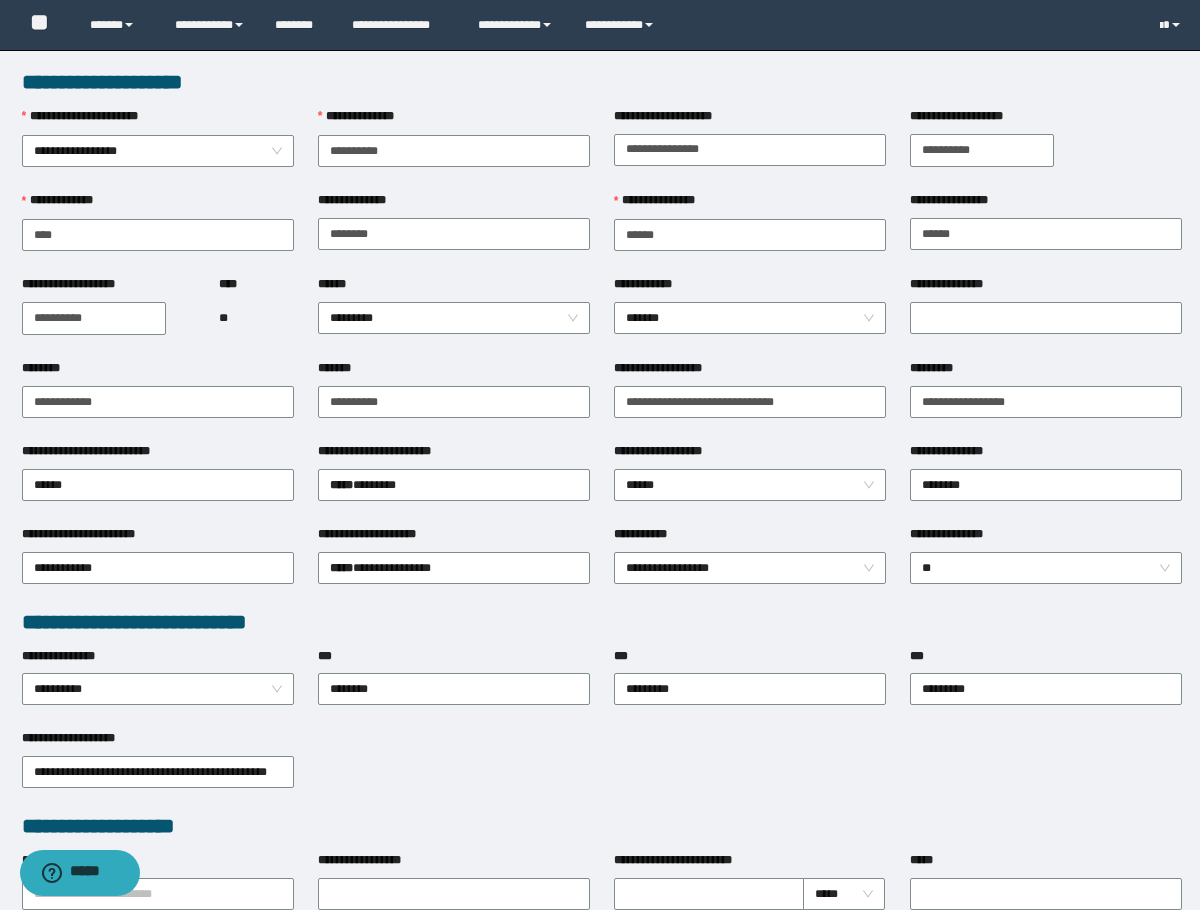 click on "**** **" at bounding box center (256, 317) 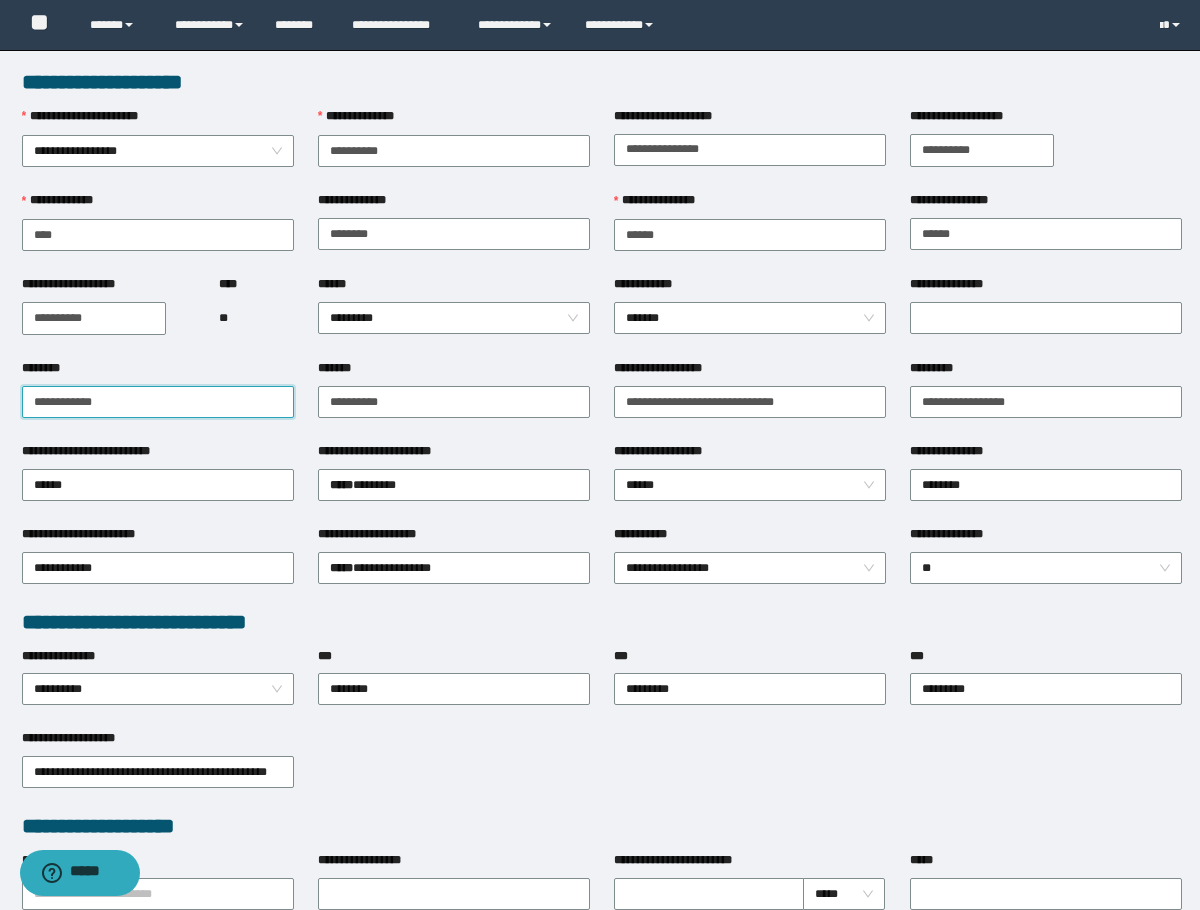 click on "**********" at bounding box center [158, 402] 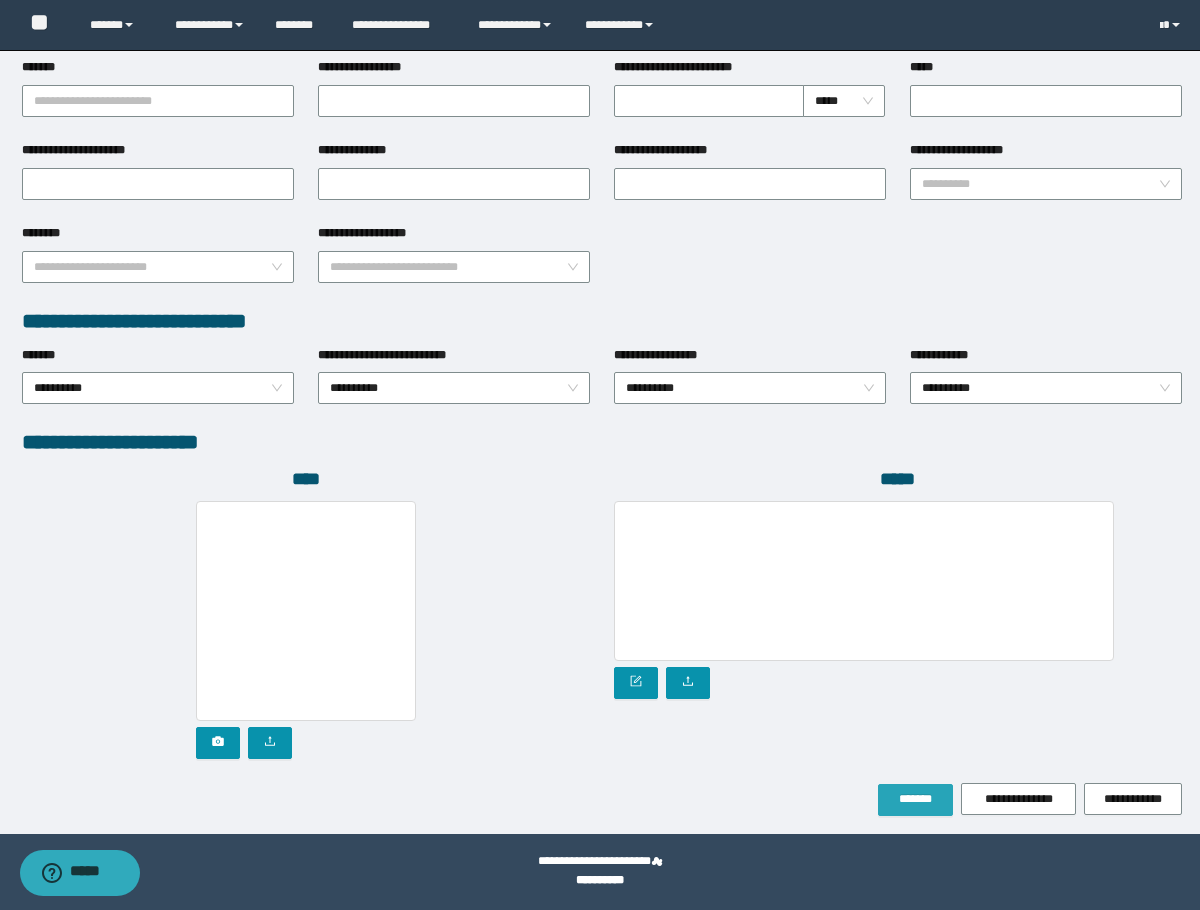 type on "**********" 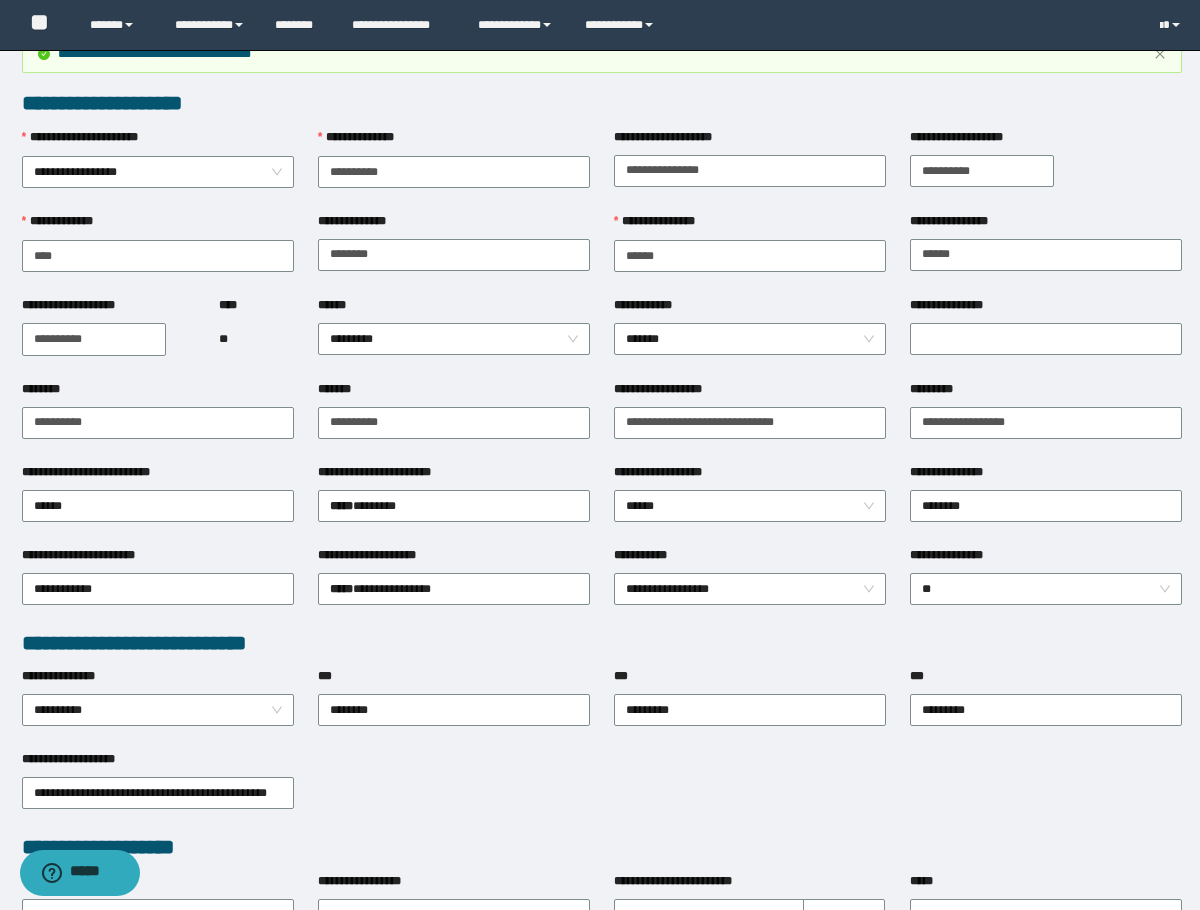 scroll, scrollTop: 0, scrollLeft: 0, axis: both 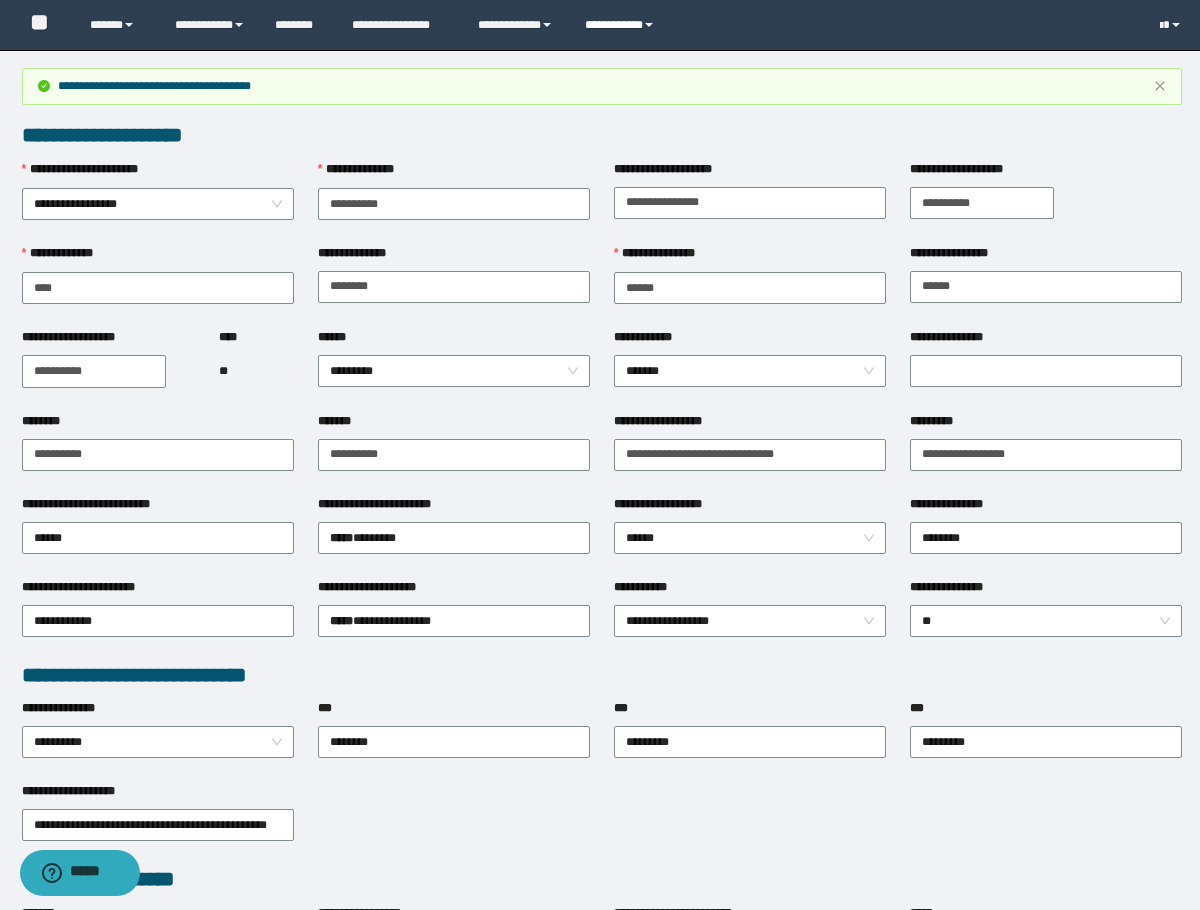 click on "**********" at bounding box center [622, 25] 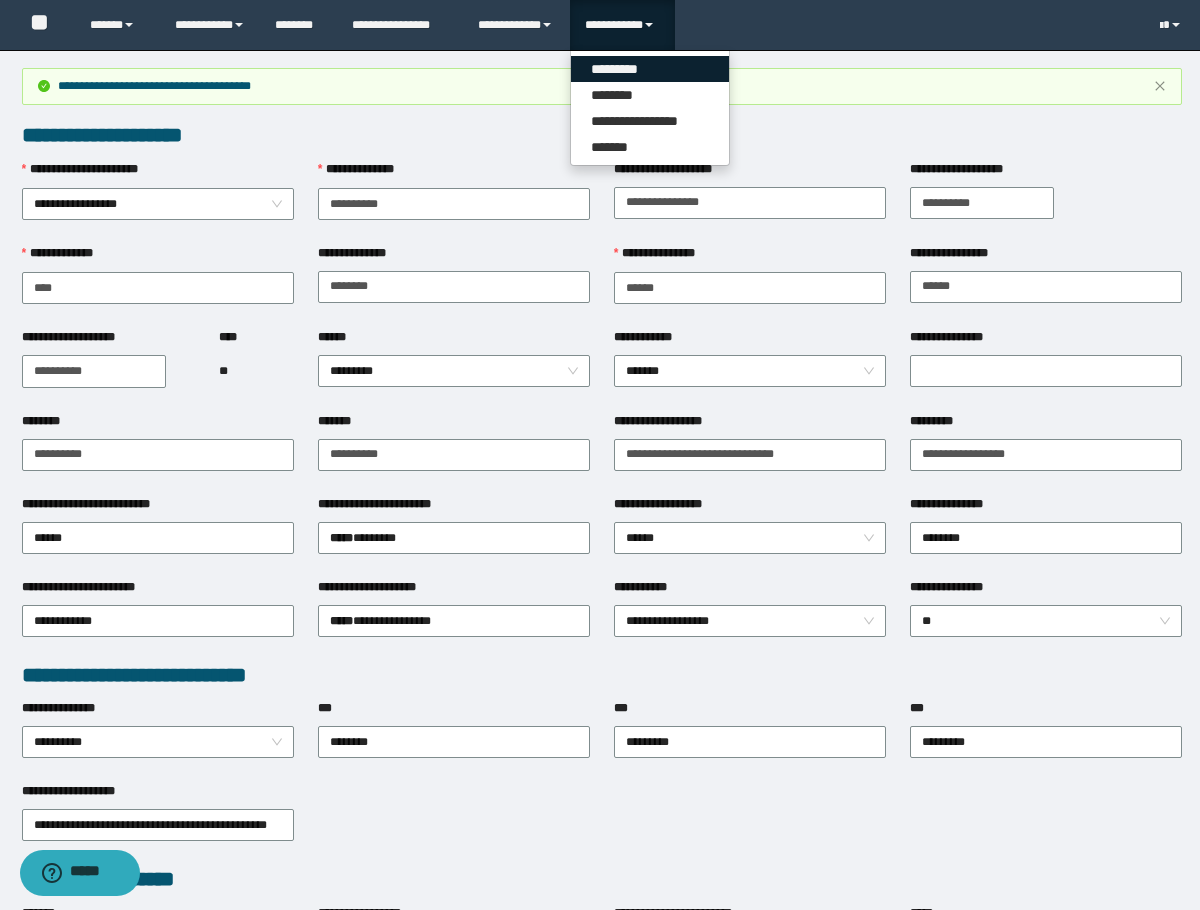 click on "*********" at bounding box center (650, 69) 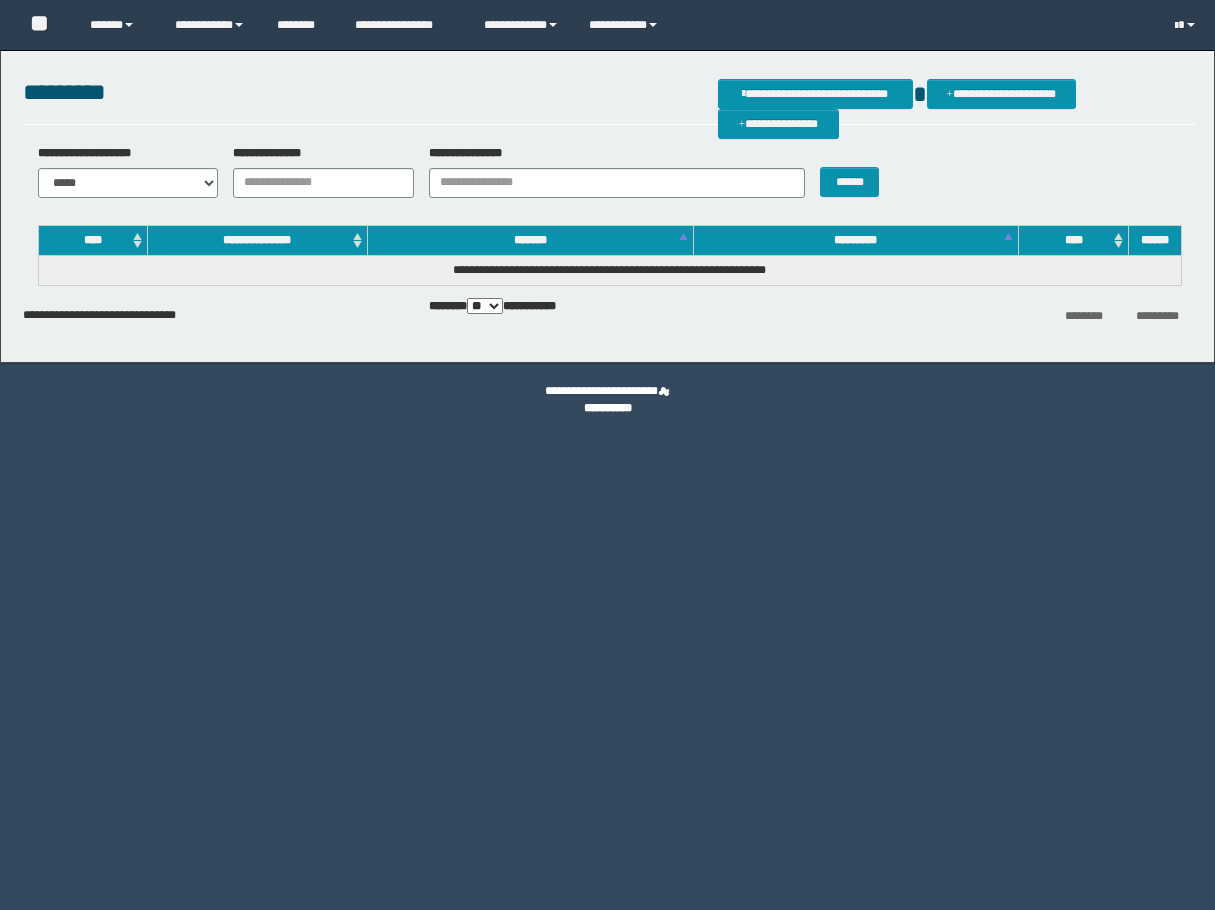 scroll, scrollTop: 0, scrollLeft: 0, axis: both 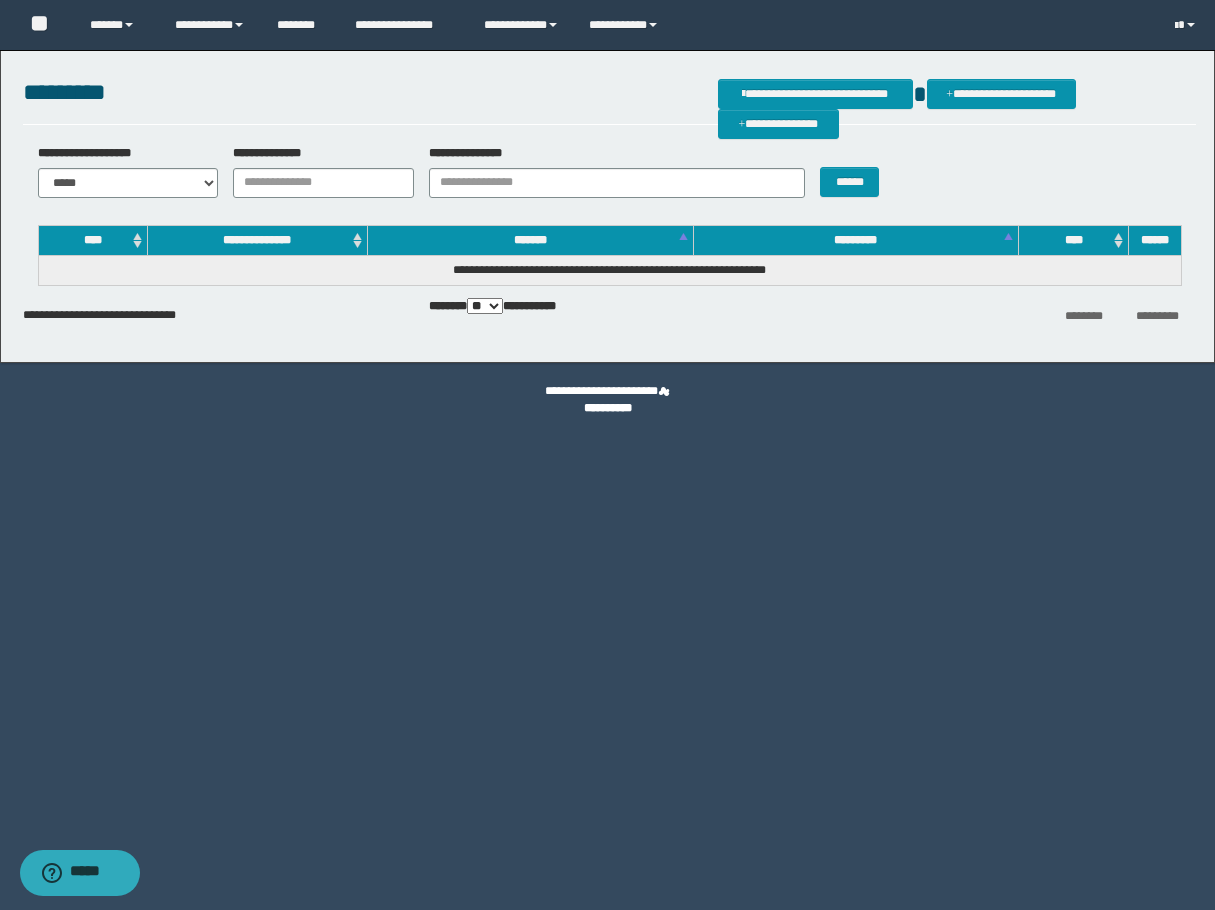 drag, startPoint x: 125, startPoint y: 384, endPoint x: 216, endPoint y: 317, distance: 113.004425 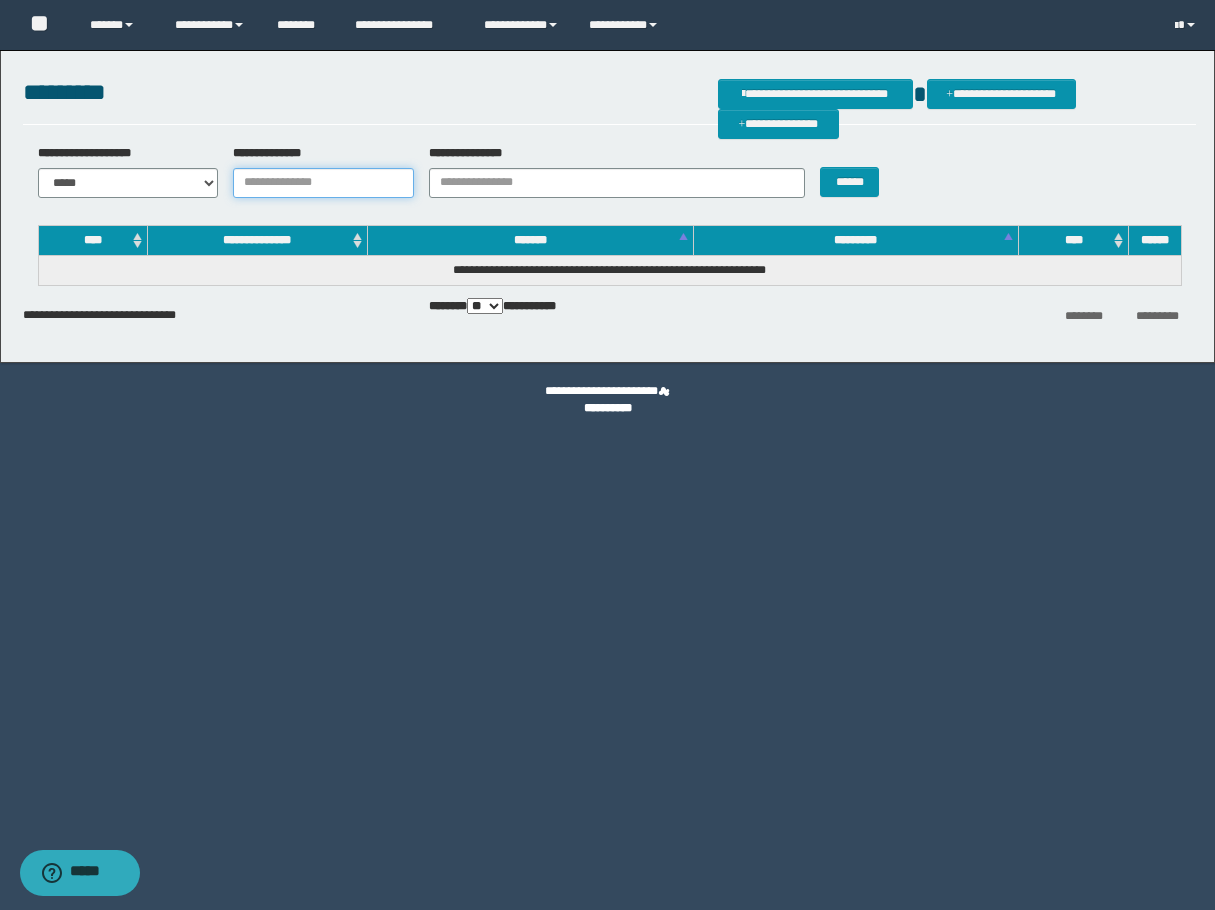 click on "**********" at bounding box center (323, 183) 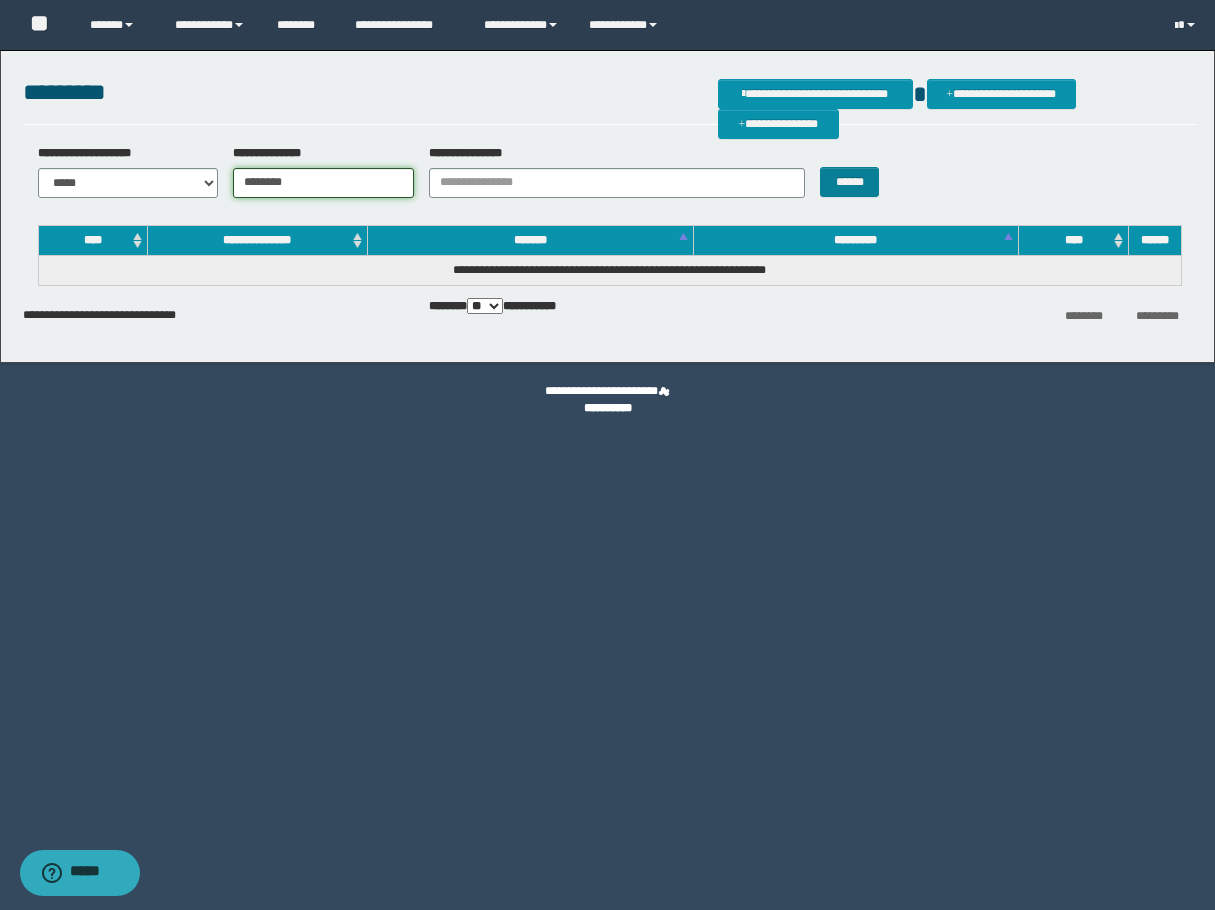 type on "********" 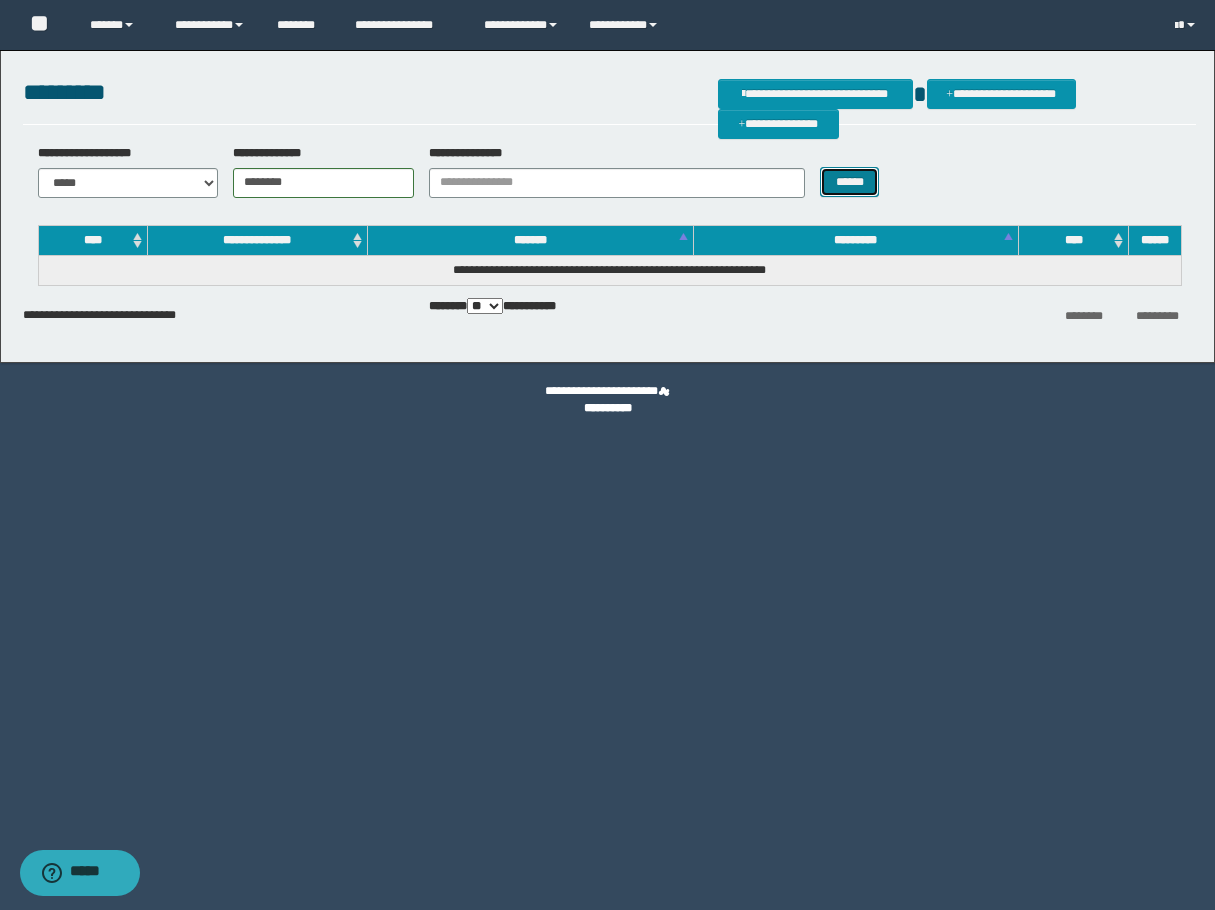 click on "******" at bounding box center [849, 182] 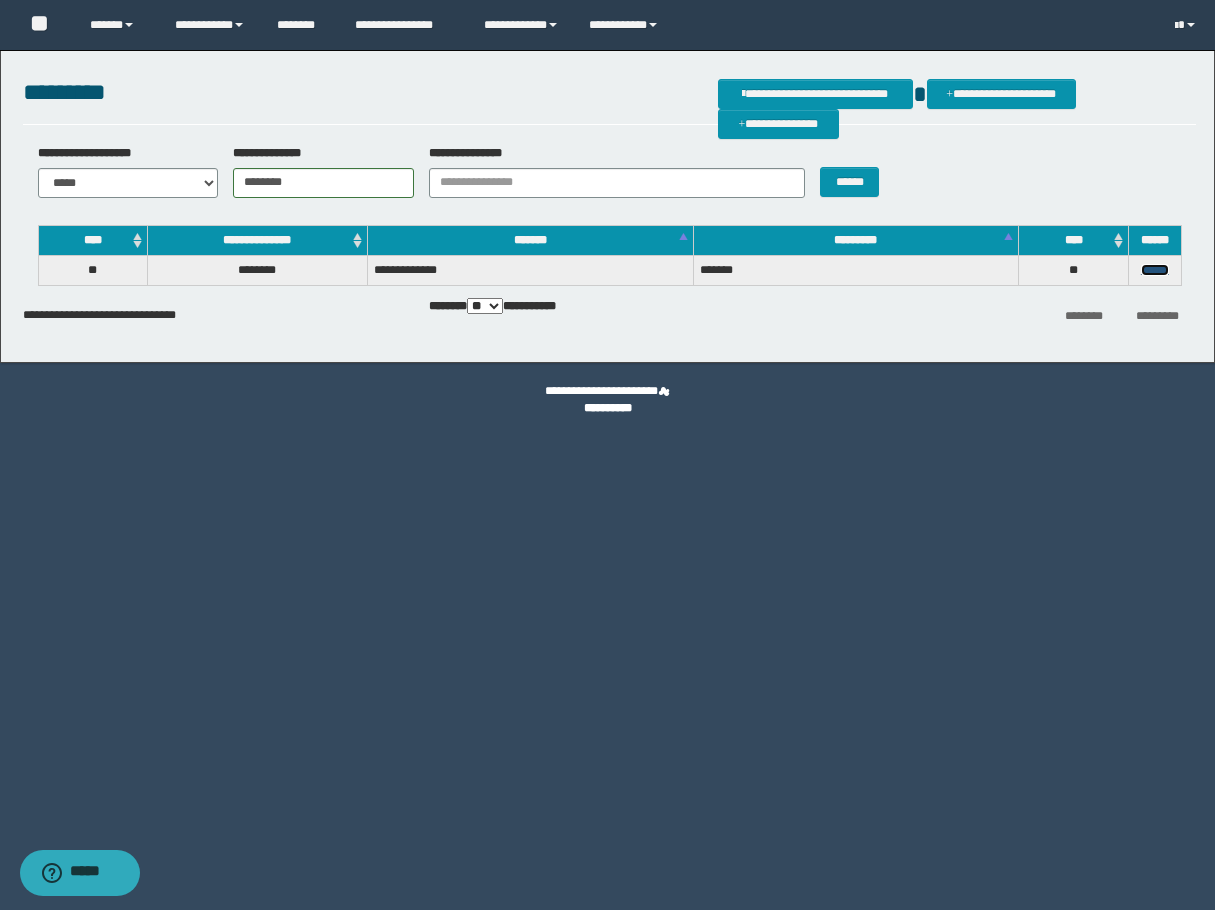 click on "******" at bounding box center [1155, 270] 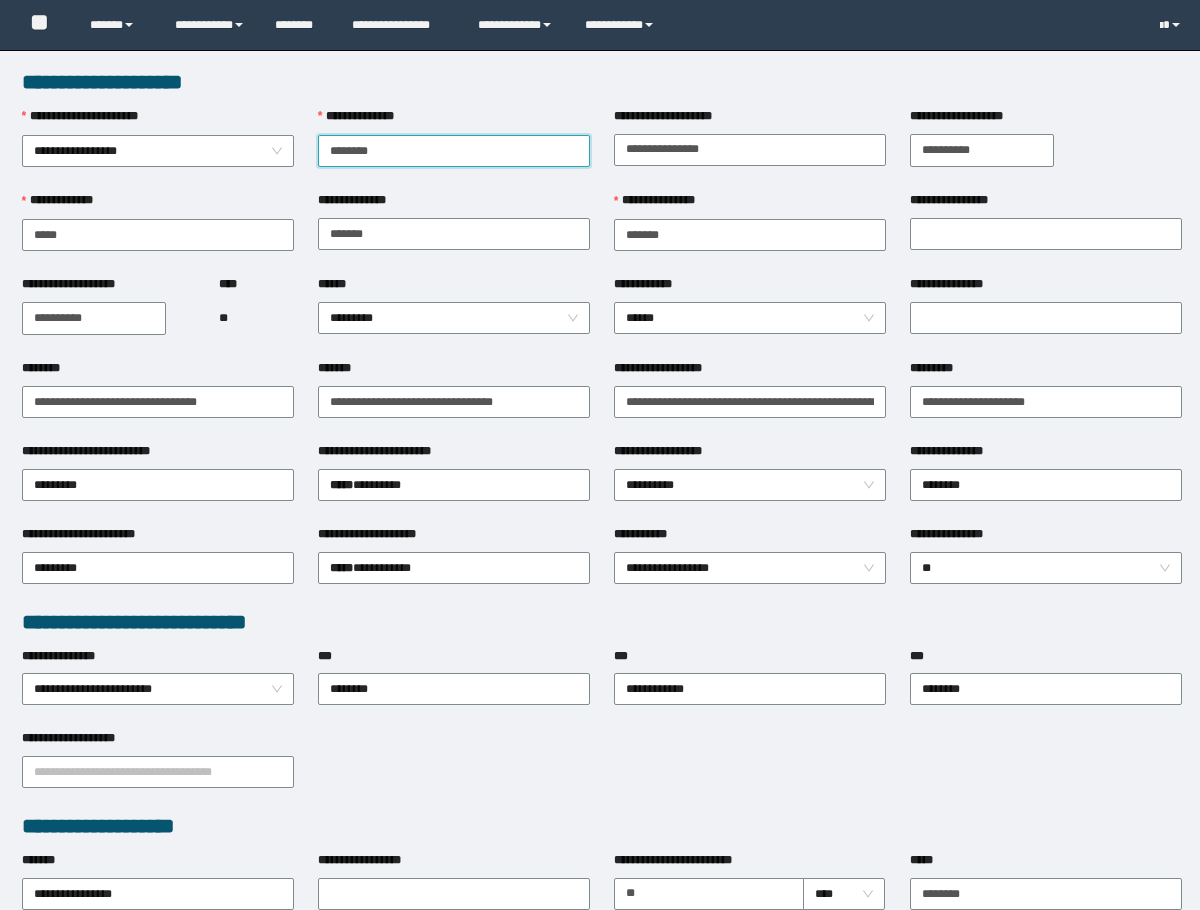scroll, scrollTop: 0, scrollLeft: 0, axis: both 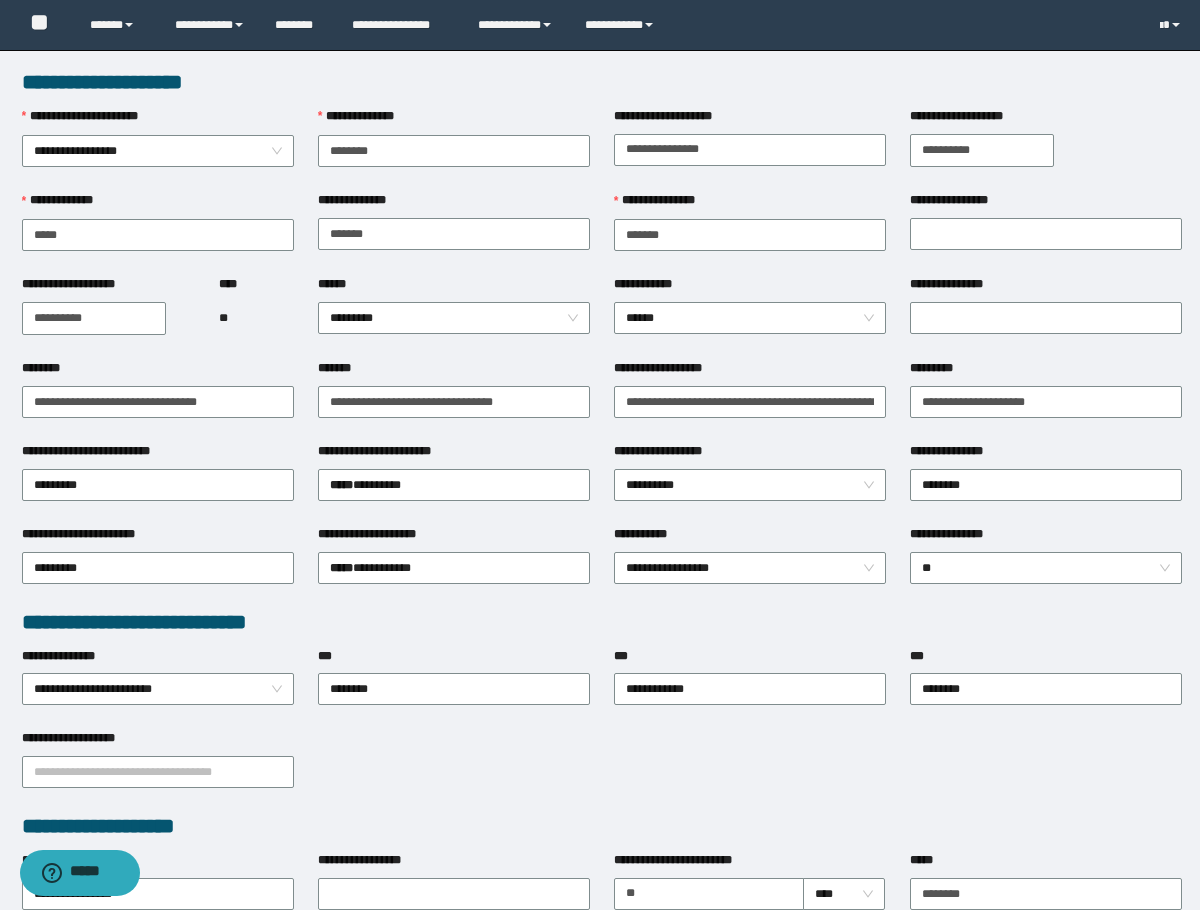 click on "**********" at bounding box center [750, 400] 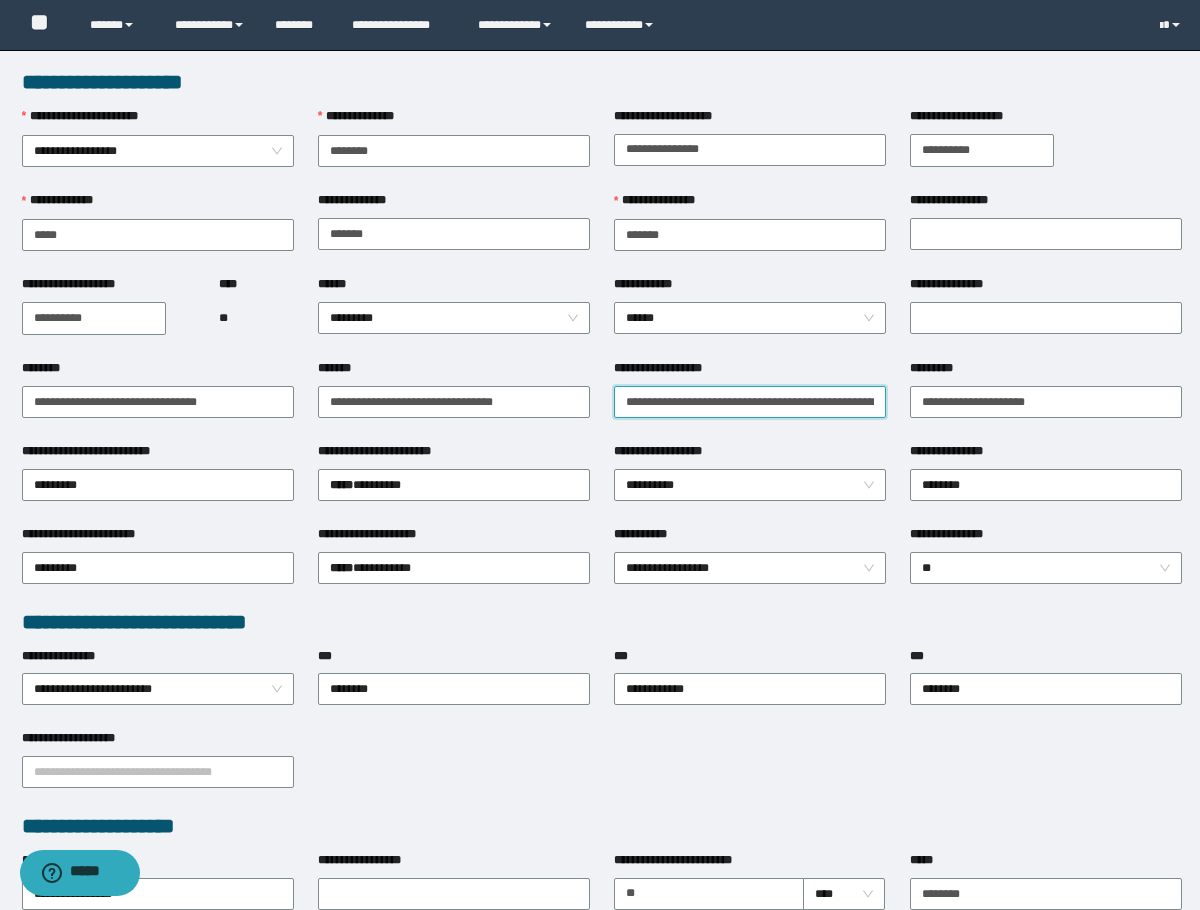 scroll, scrollTop: 0, scrollLeft: 78, axis: horizontal 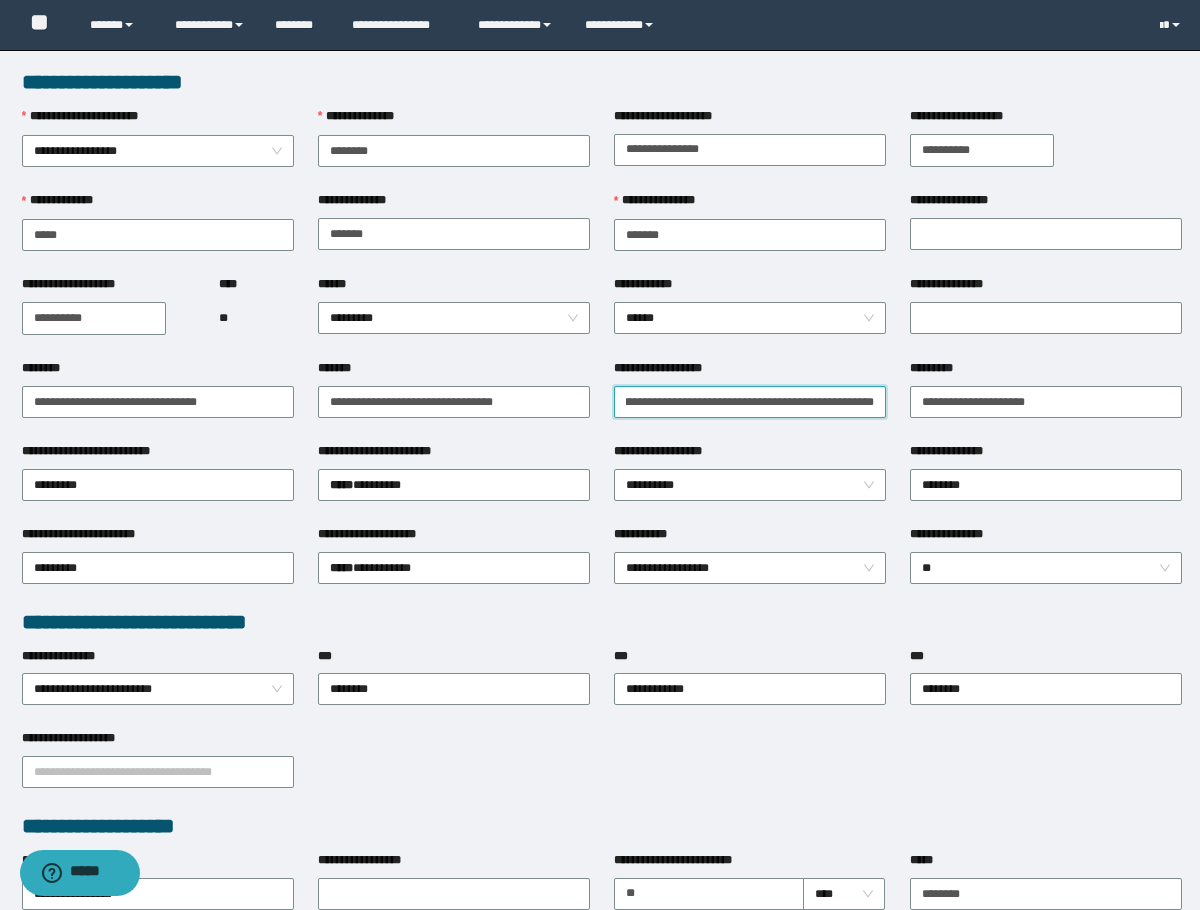 drag, startPoint x: 617, startPoint y: 405, endPoint x: 1188, endPoint y: 427, distance: 571.42365 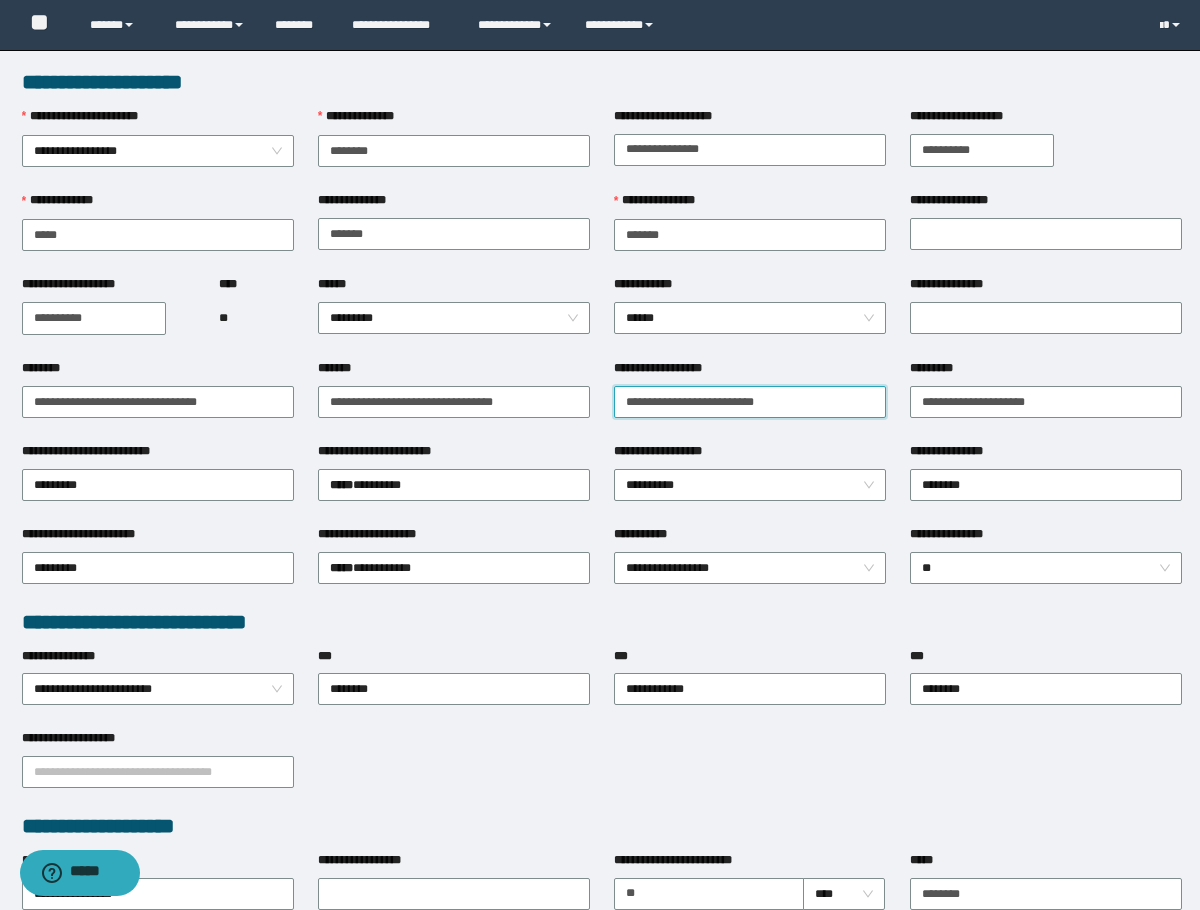 scroll, scrollTop: 0, scrollLeft: 0, axis: both 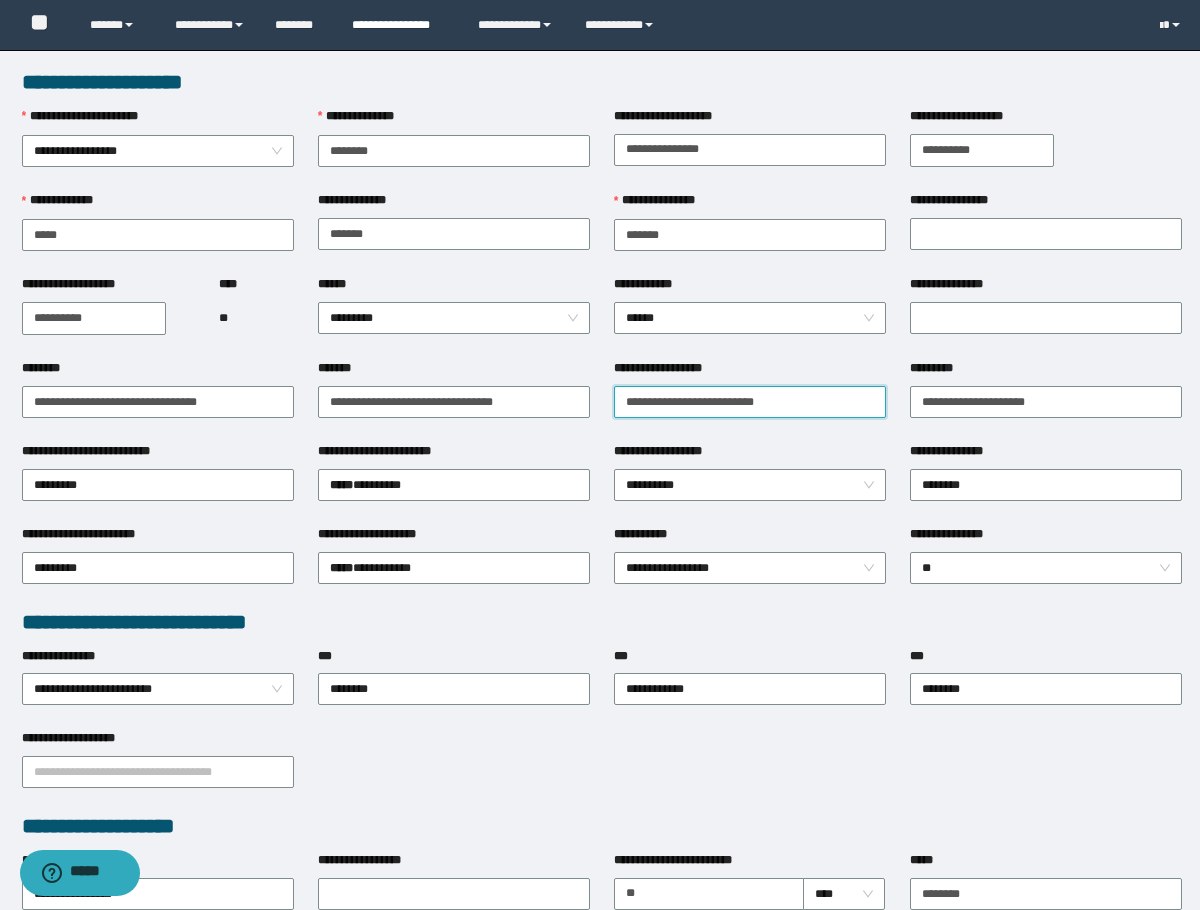 type on "**********" 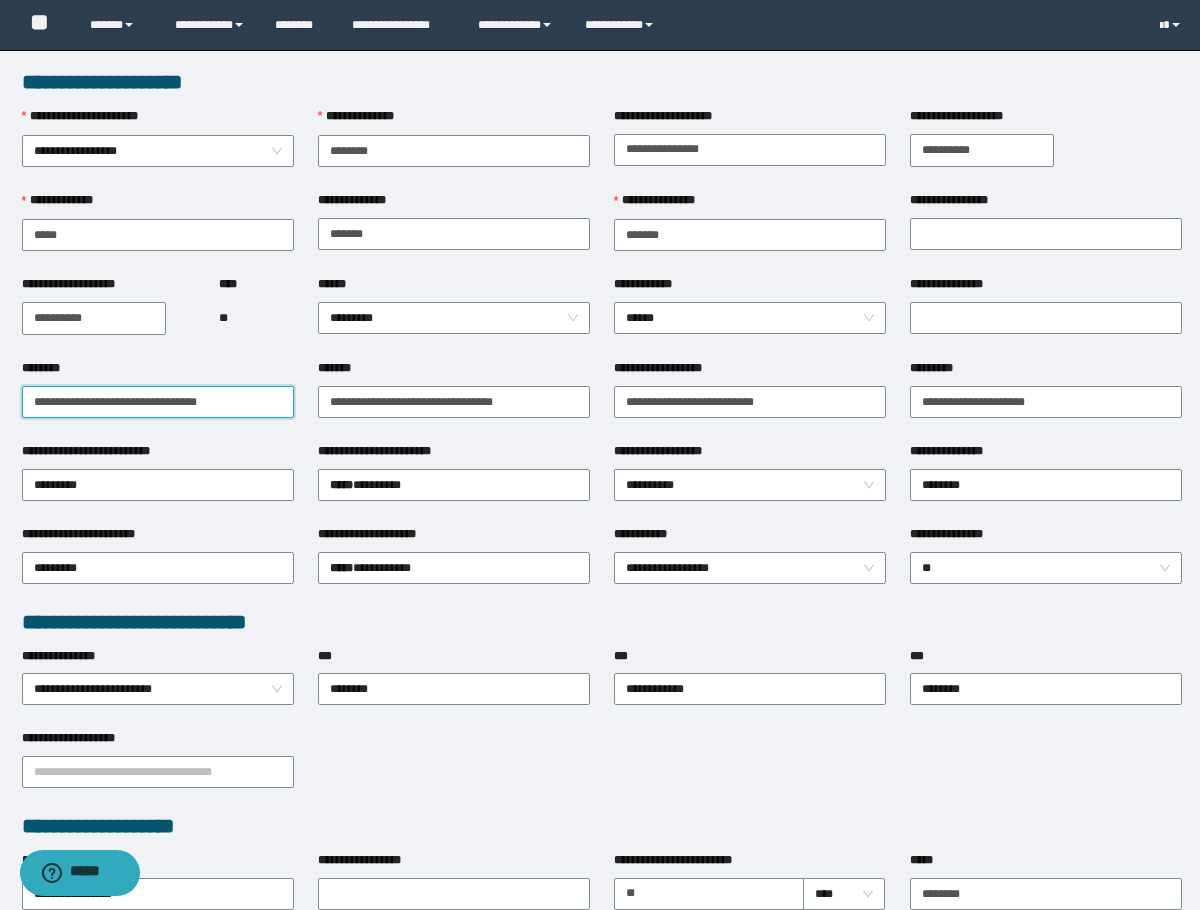 drag, startPoint x: 104, startPoint y: 407, endPoint x: 166, endPoint y: 418, distance: 62.968246 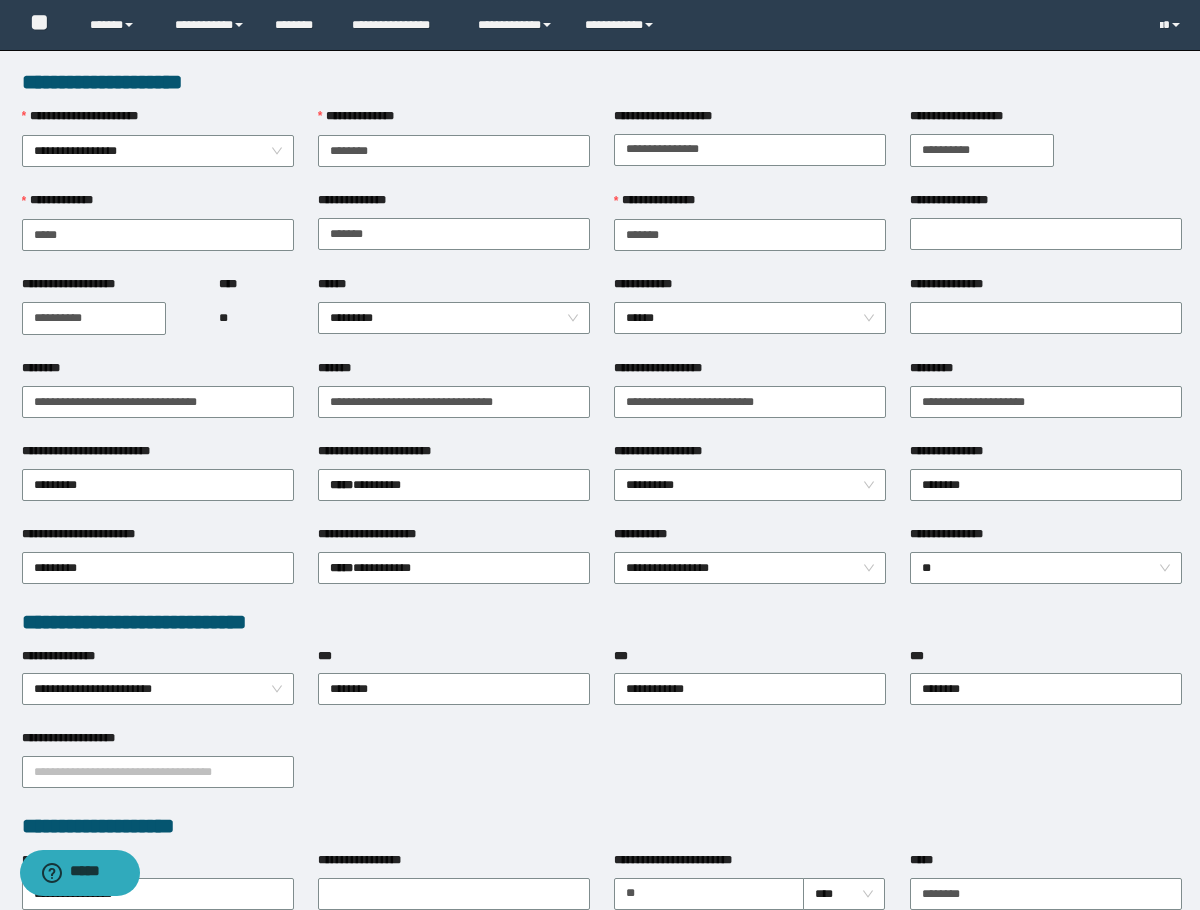 click on "**********" at bounding box center (667, 451) 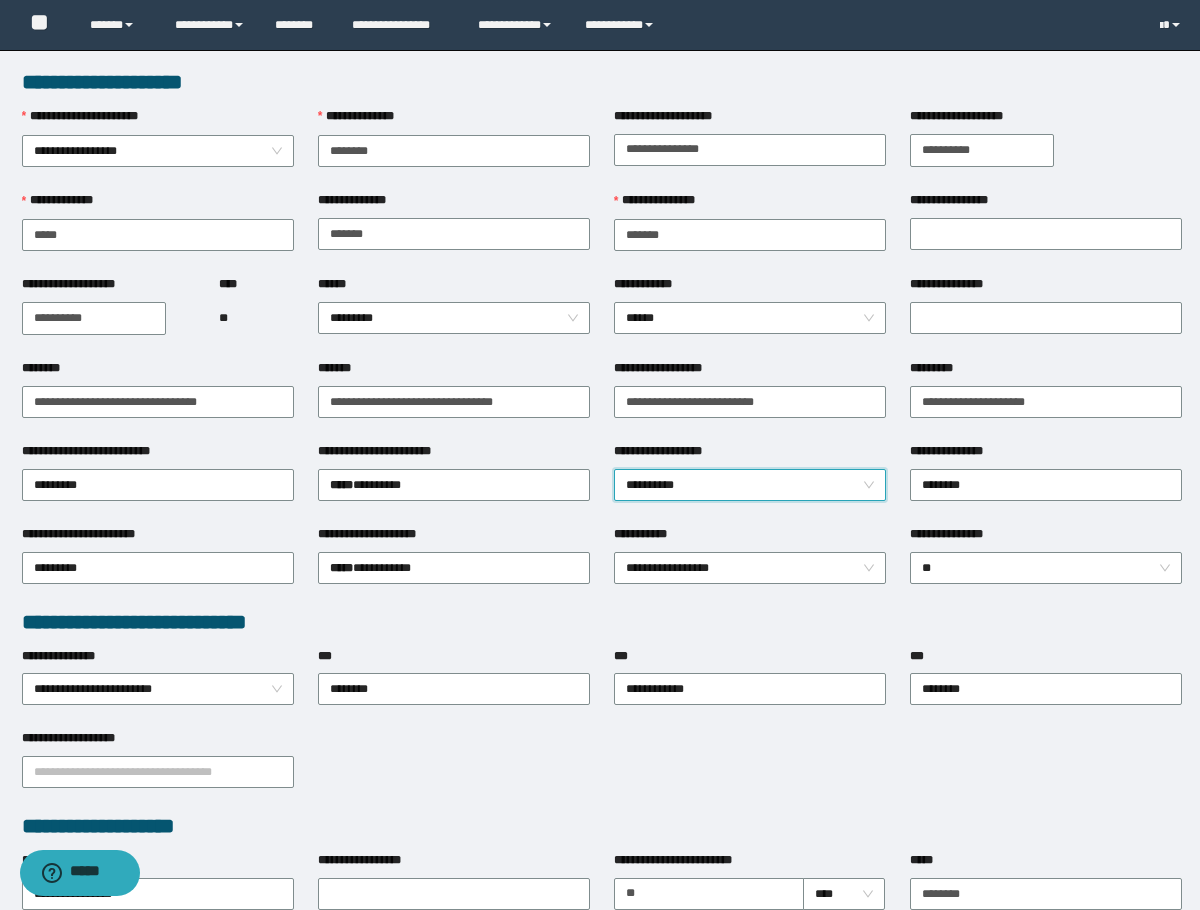 click on "**********" at bounding box center (750, 485) 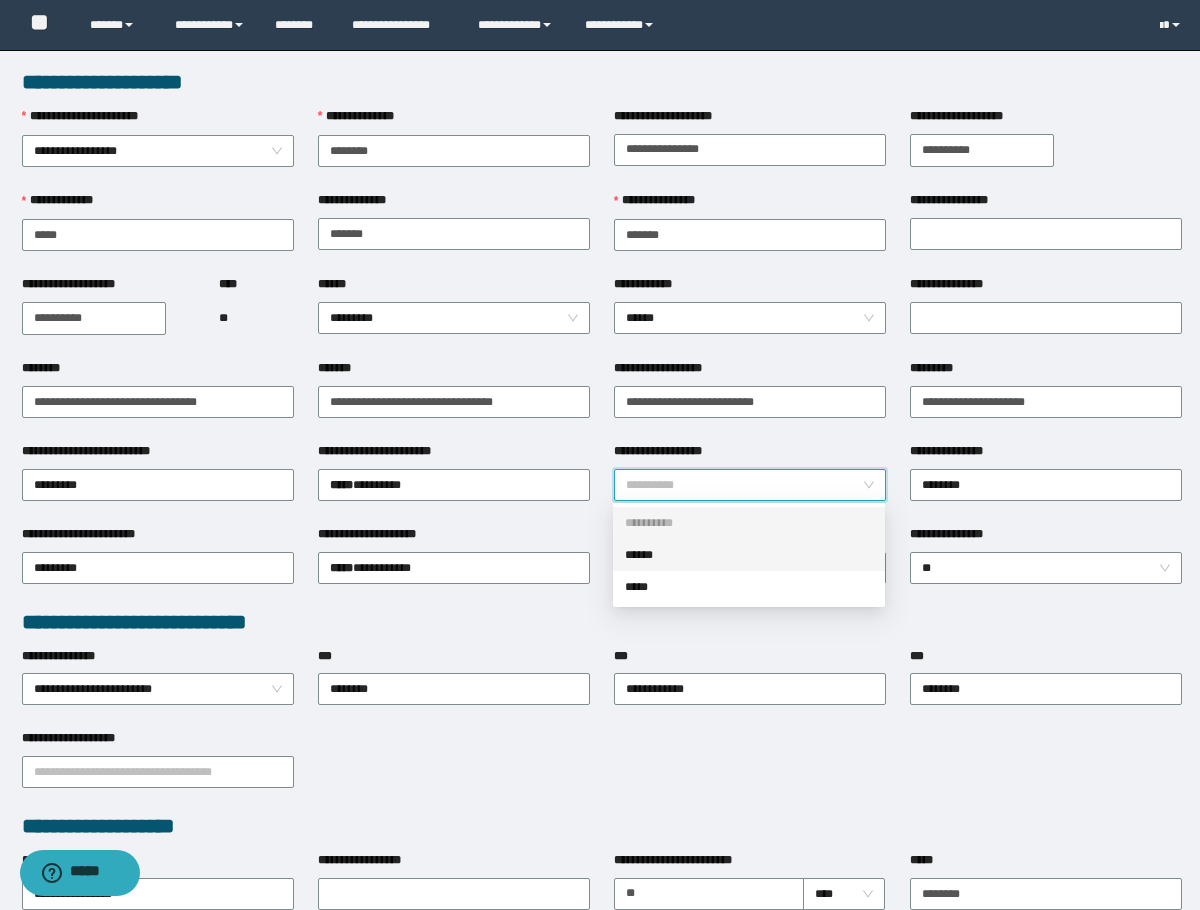 click on "******" at bounding box center [749, 555] 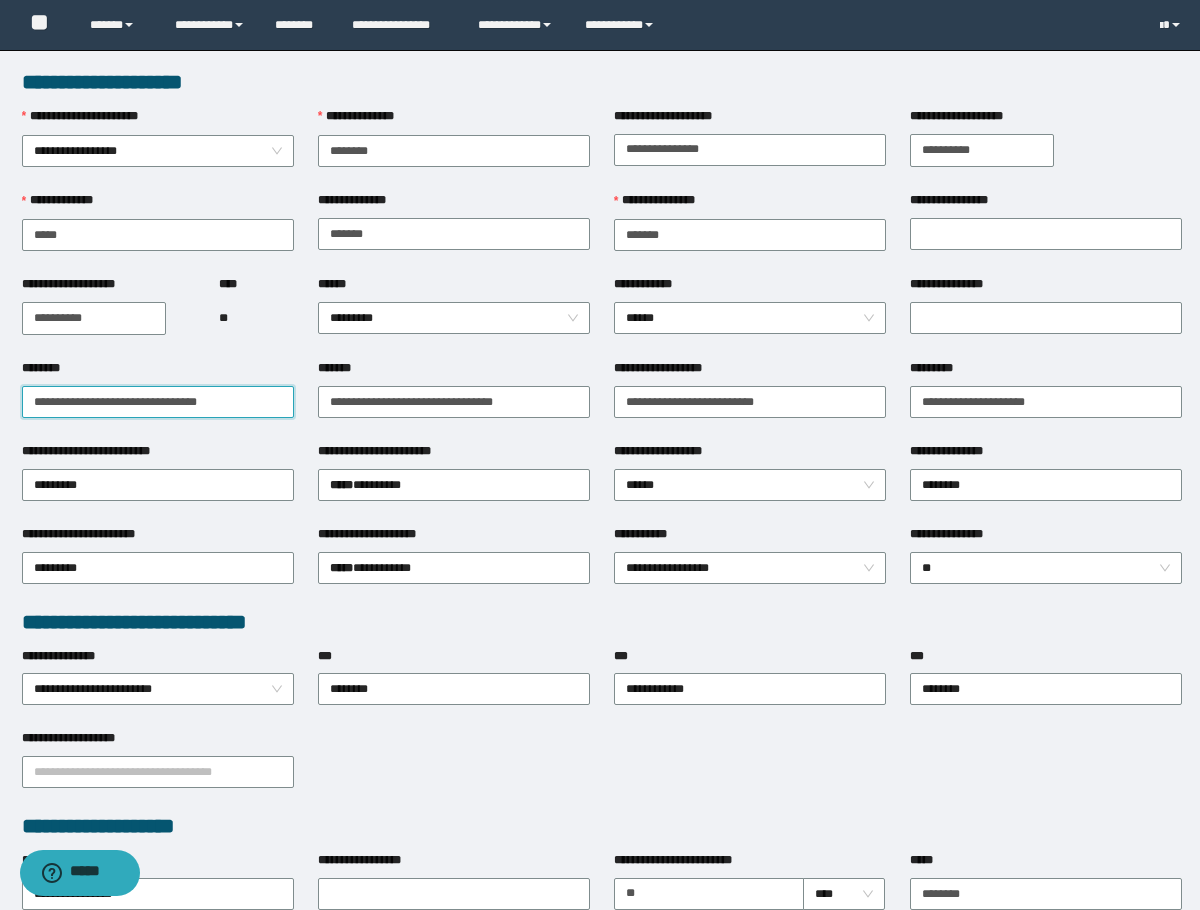 drag, startPoint x: 103, startPoint y: 407, endPoint x: -1, endPoint y: 415, distance: 104.307236 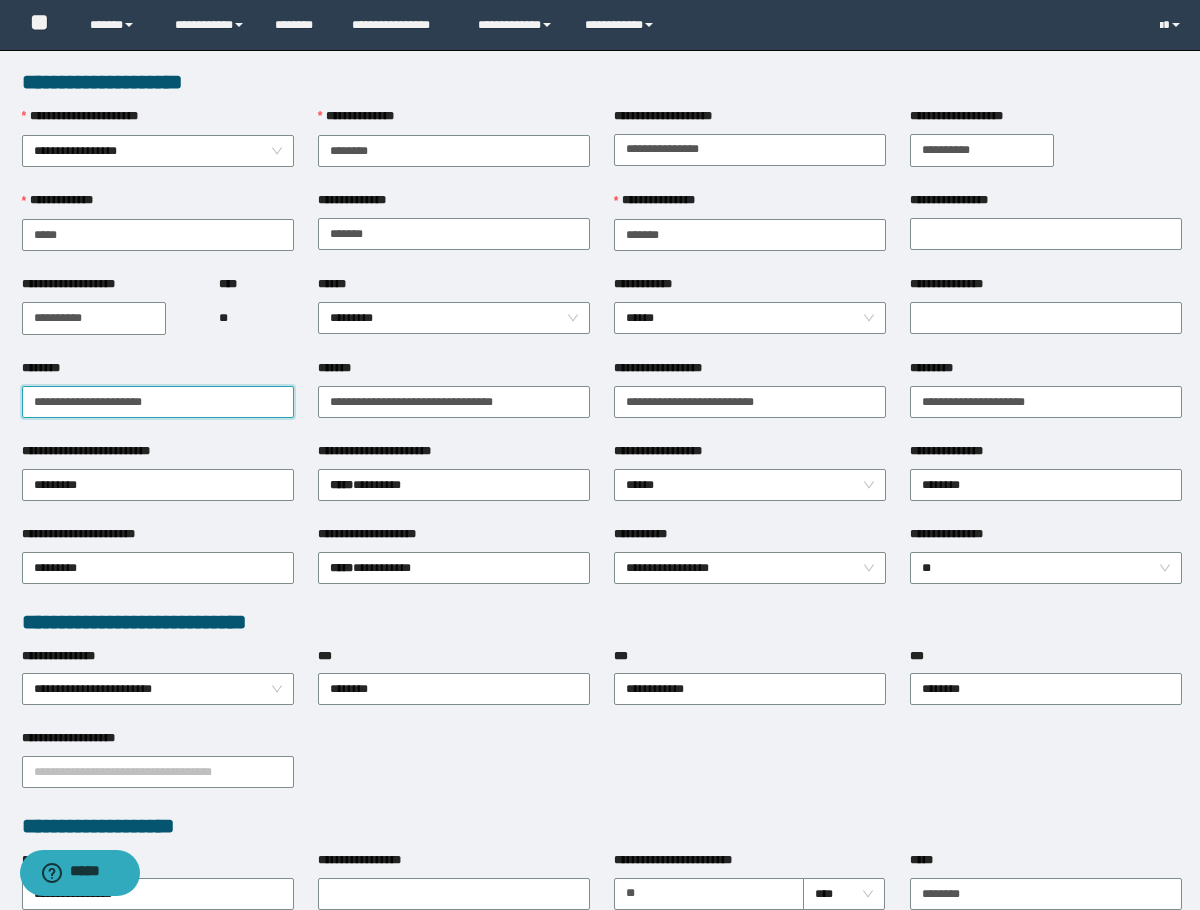 click on "**********" at bounding box center (158, 402) 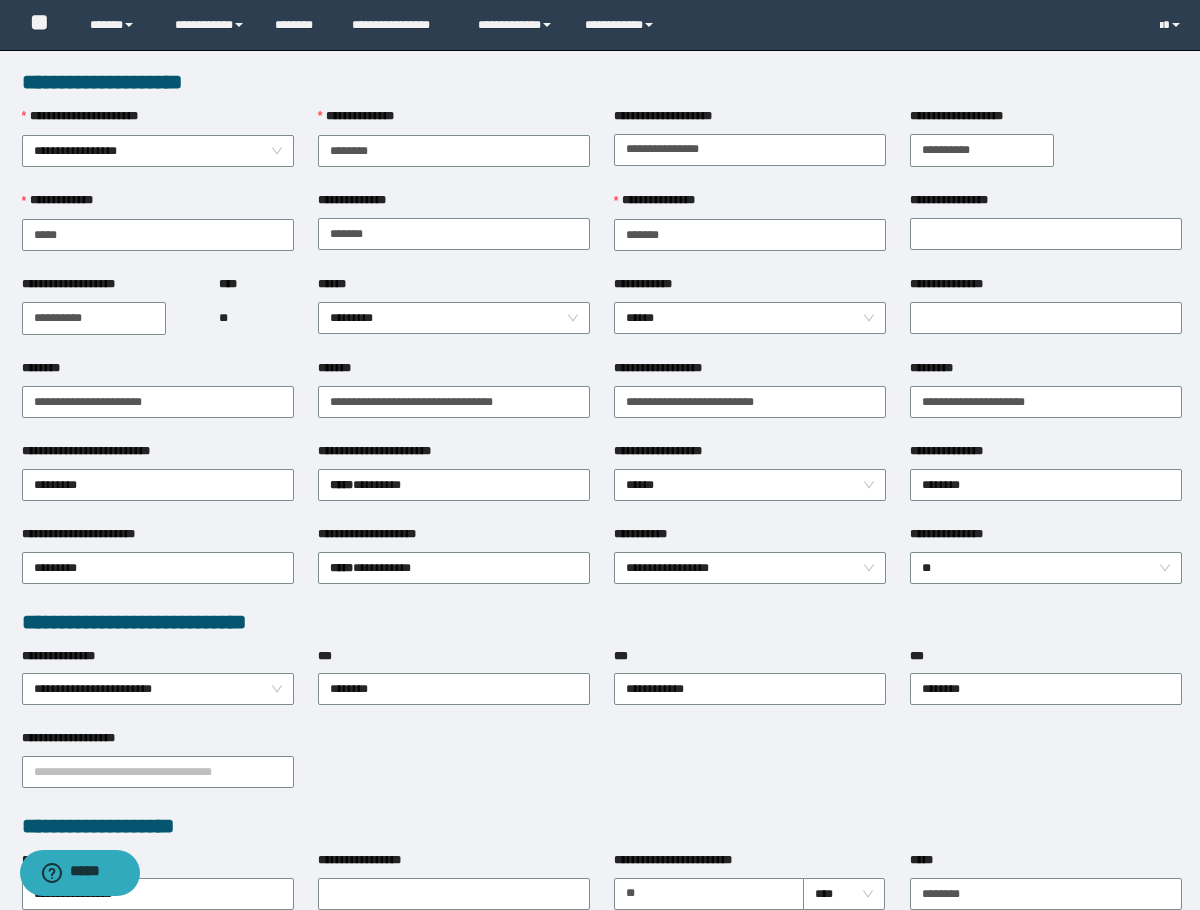 click on "********" at bounding box center (158, 372) 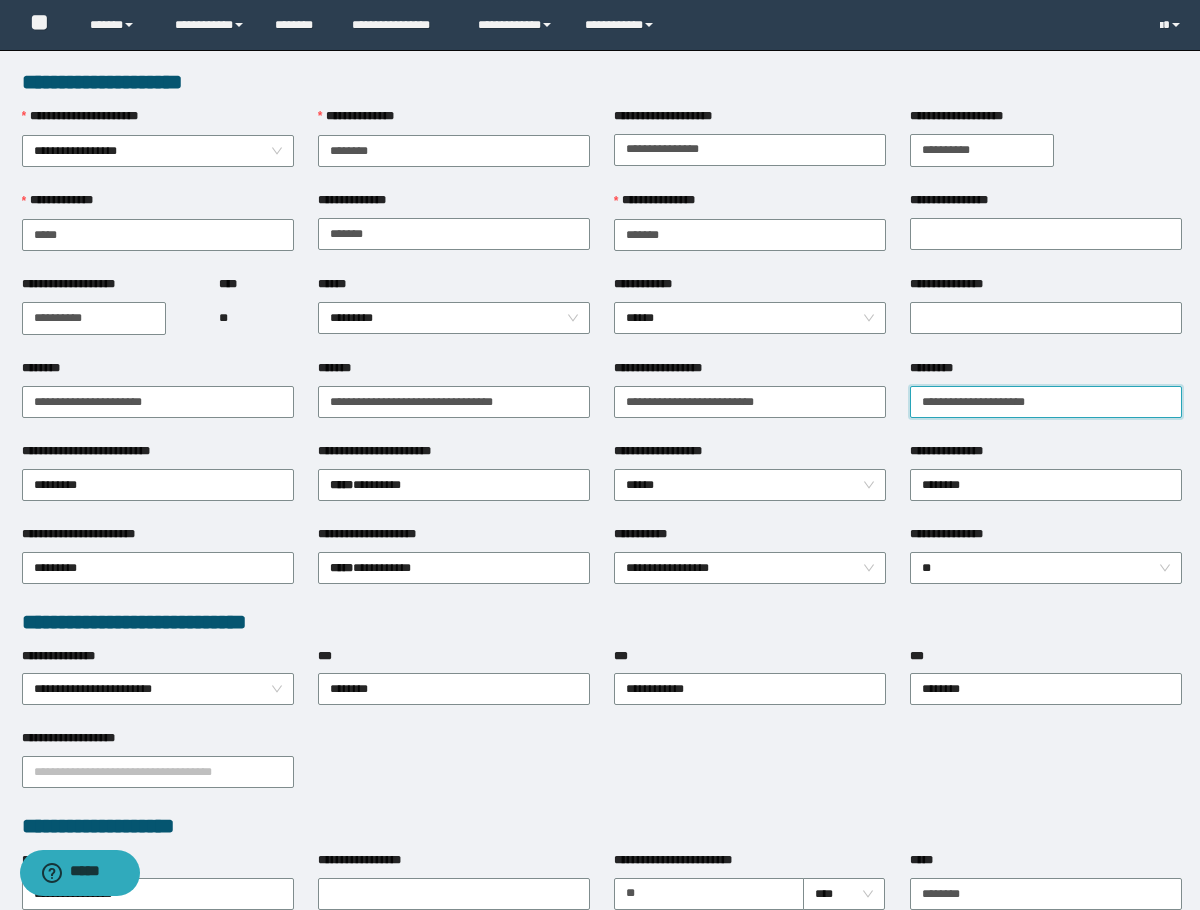 drag, startPoint x: 941, startPoint y: 409, endPoint x: 929, endPoint y: 416, distance: 13.892444 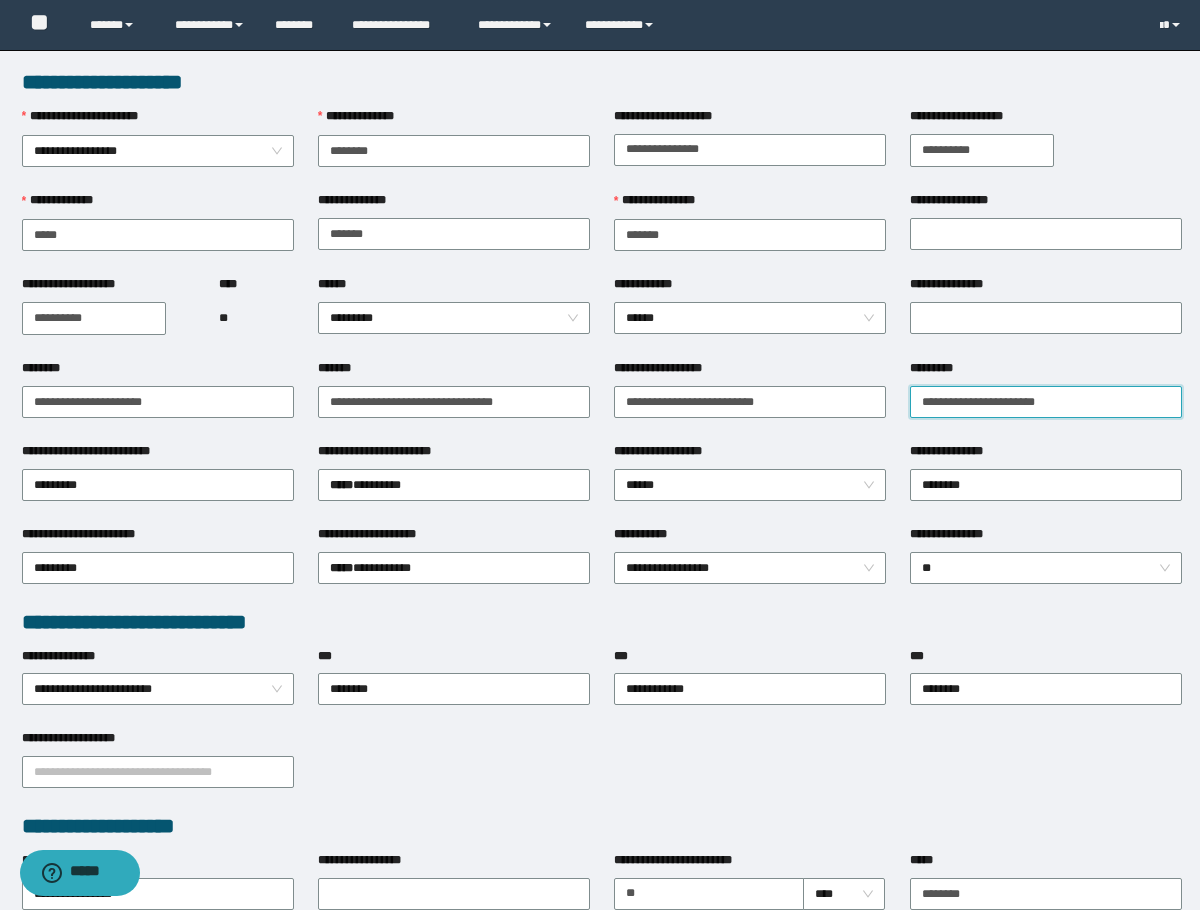 type on "**********" 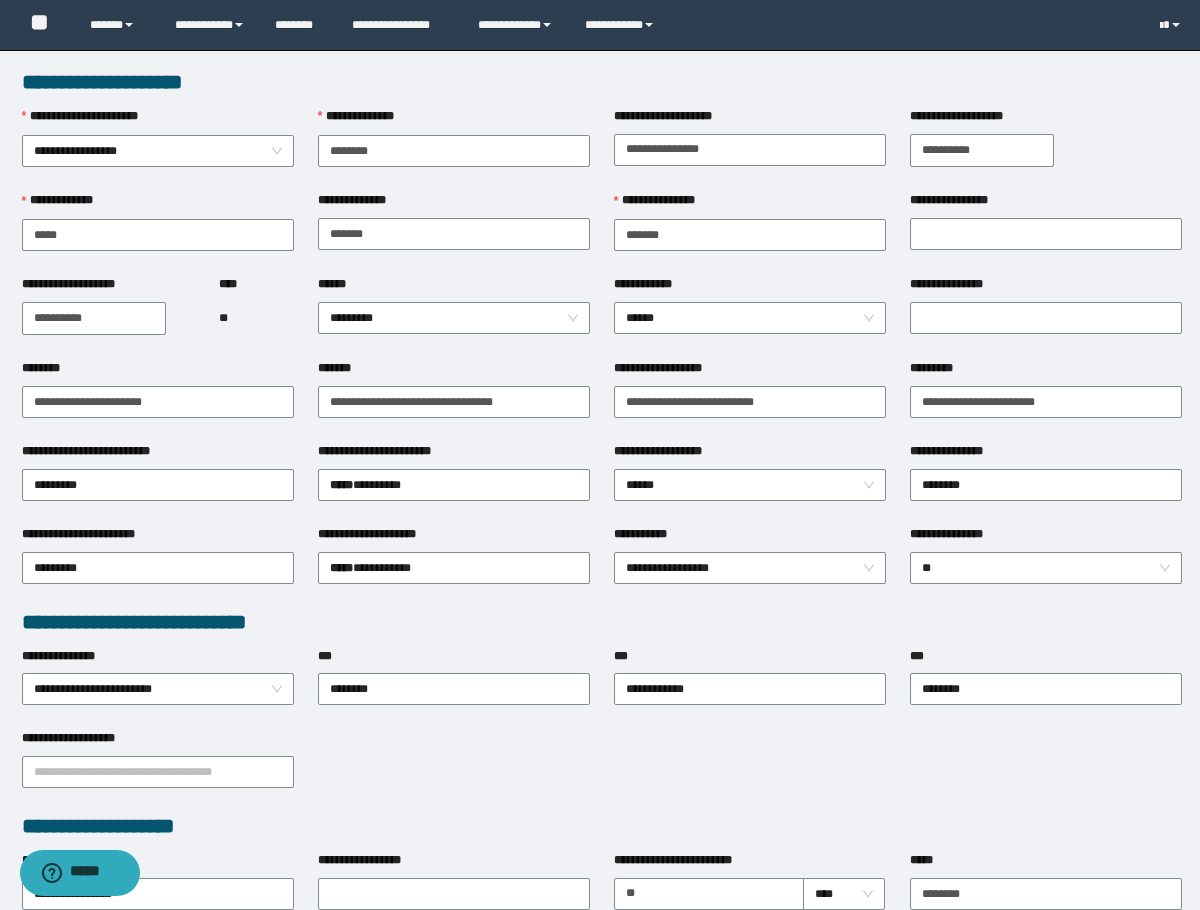 click on "**********" at bounding box center (1046, 317) 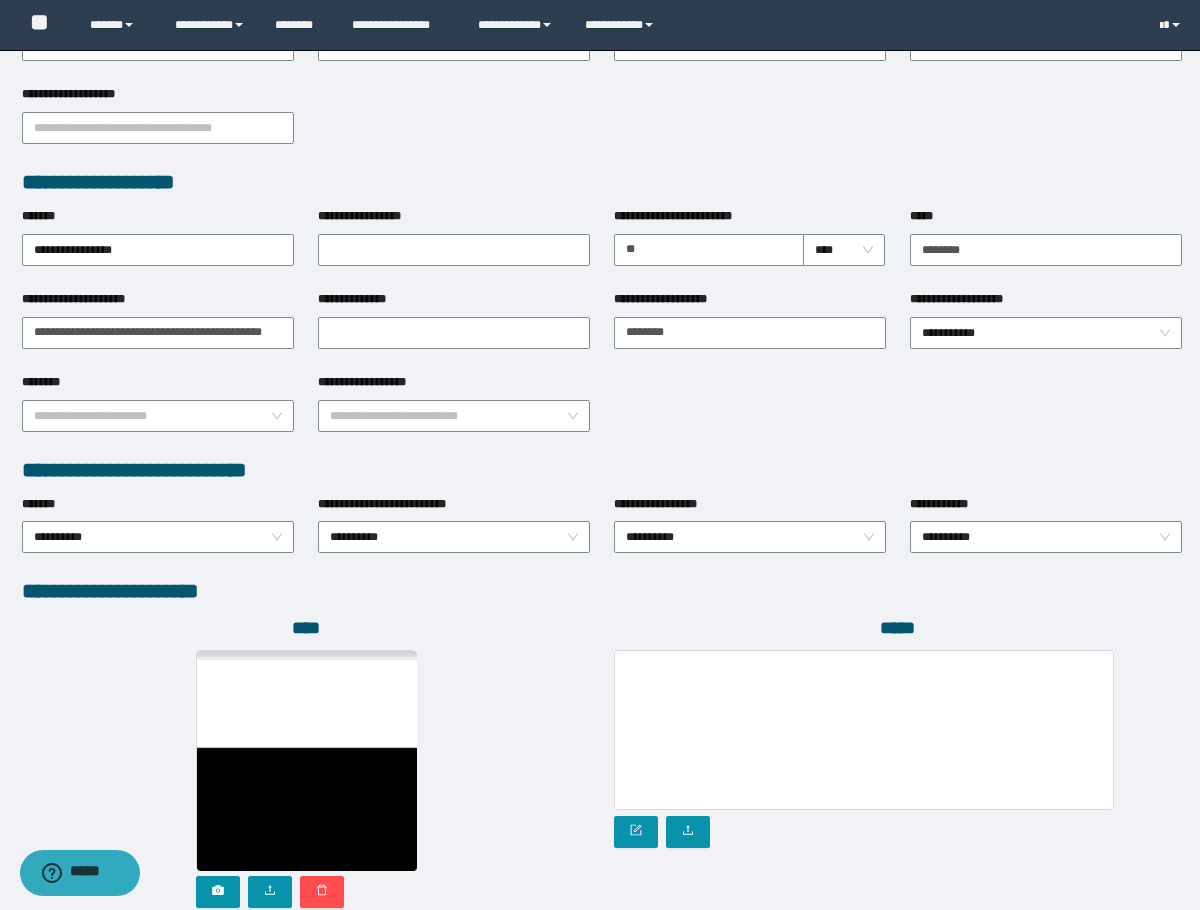 scroll, scrollTop: 793, scrollLeft: 0, axis: vertical 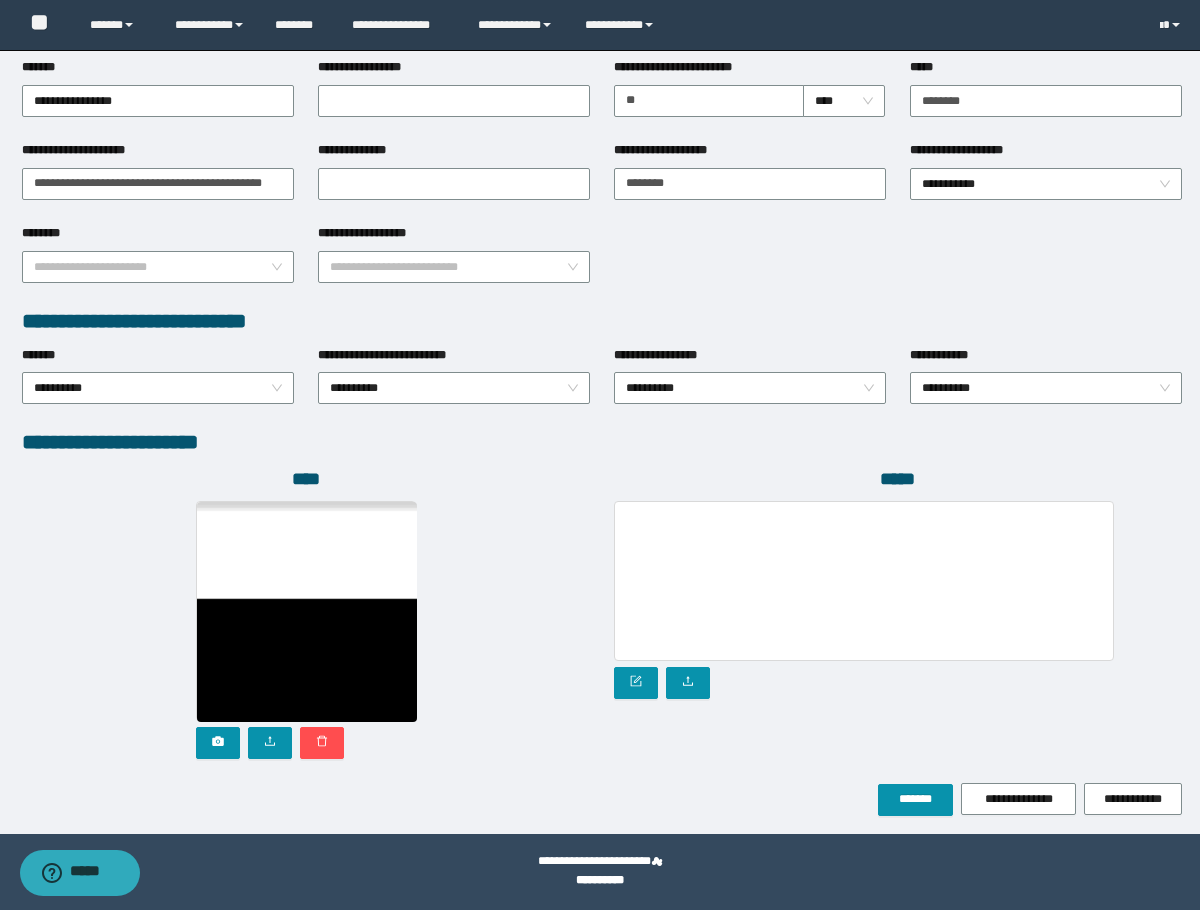 click on "*****" at bounding box center [898, 625] 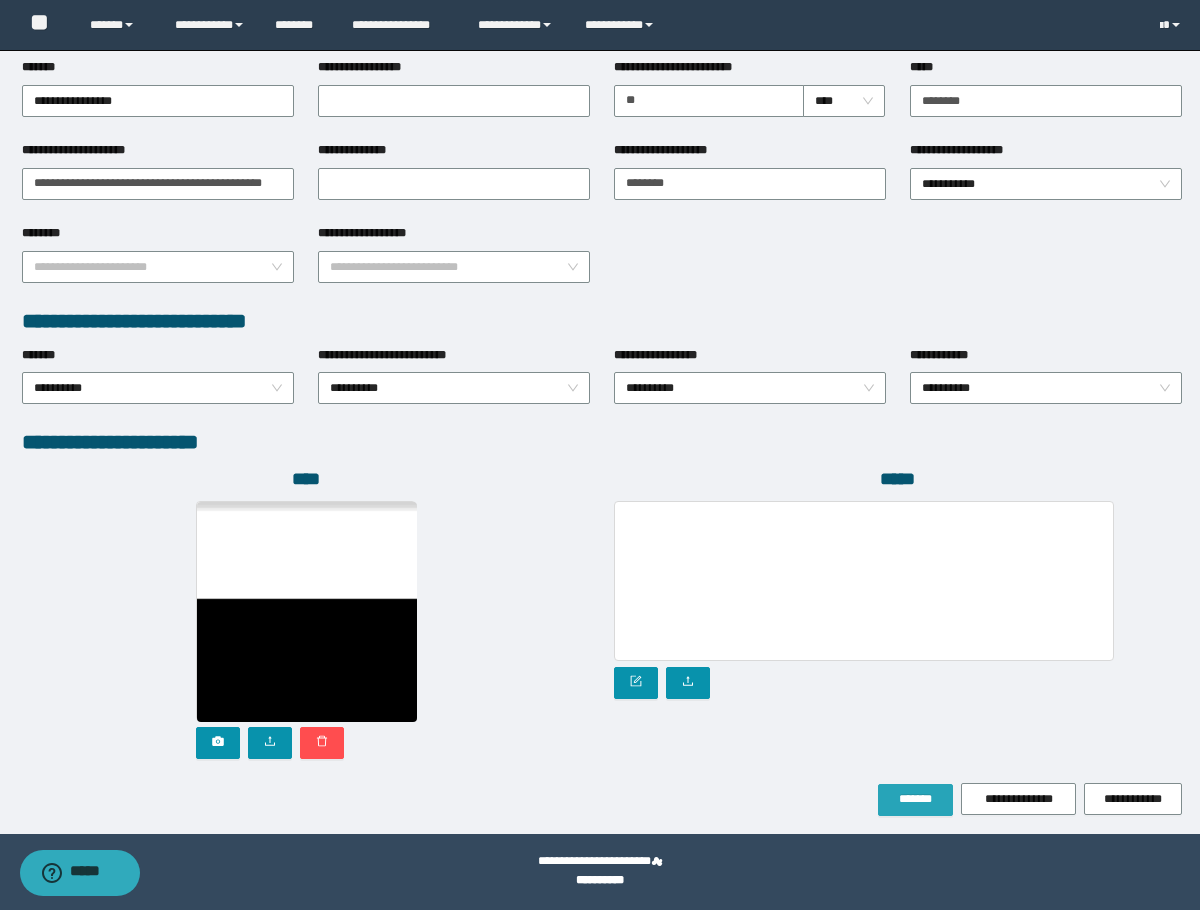 click on "*******" at bounding box center (915, 799) 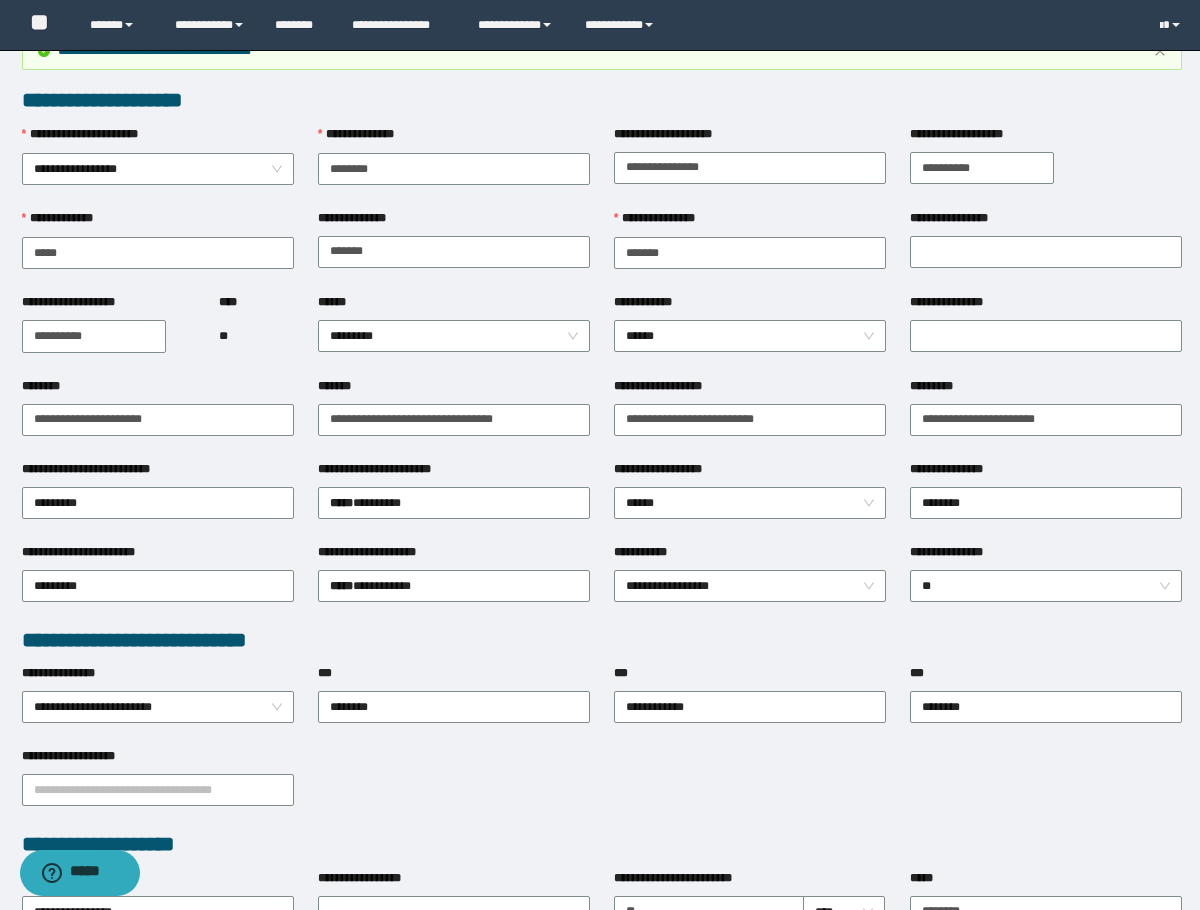 scroll, scrollTop: 0, scrollLeft: 0, axis: both 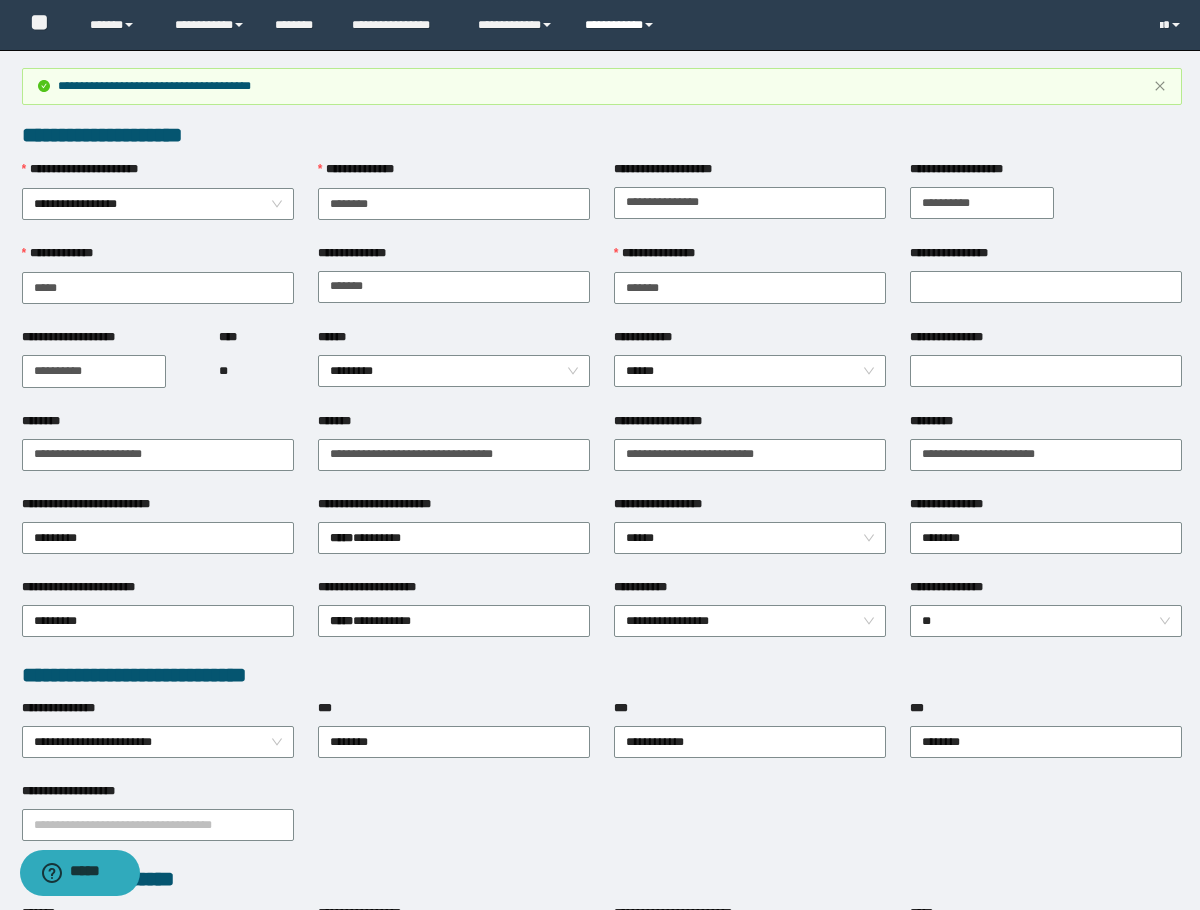 click on "**********" at bounding box center (622, 25) 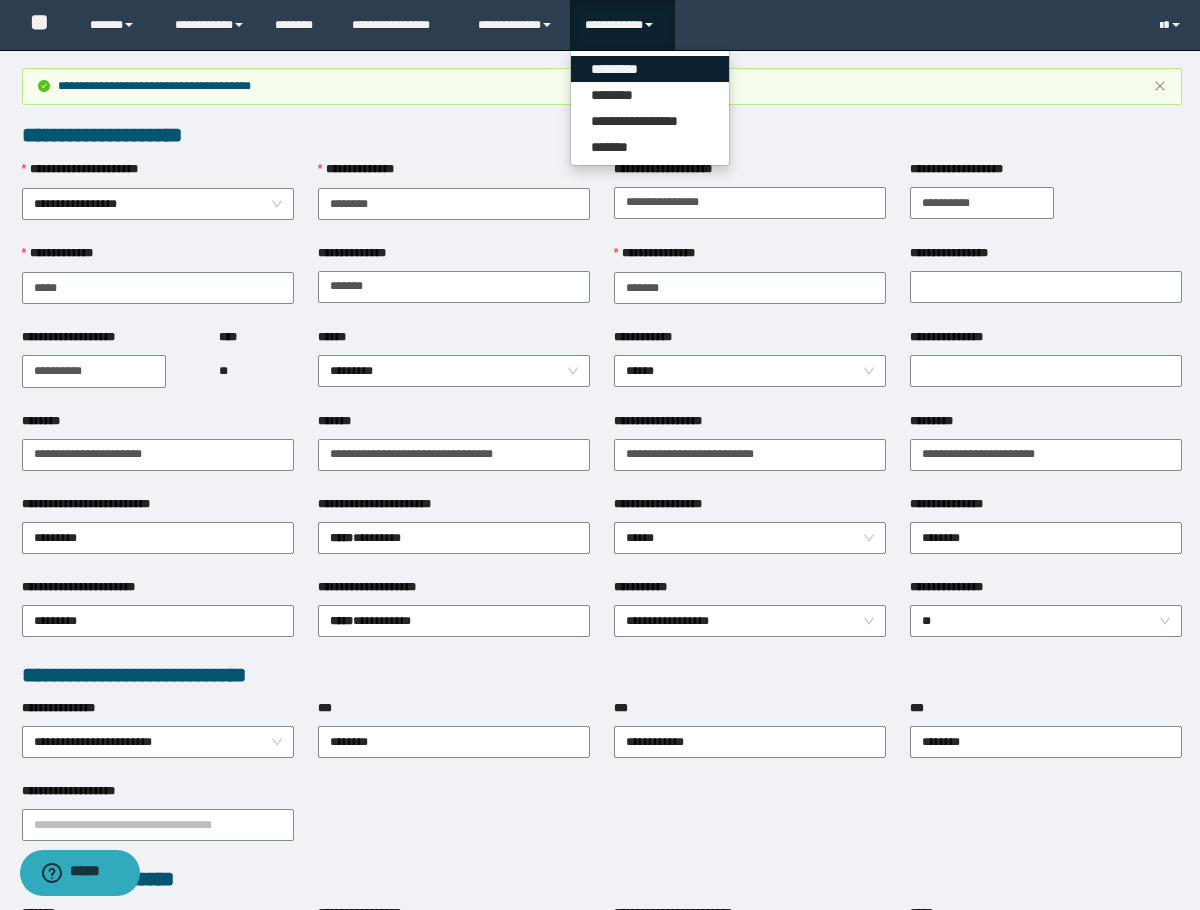 click on "*********" at bounding box center [650, 69] 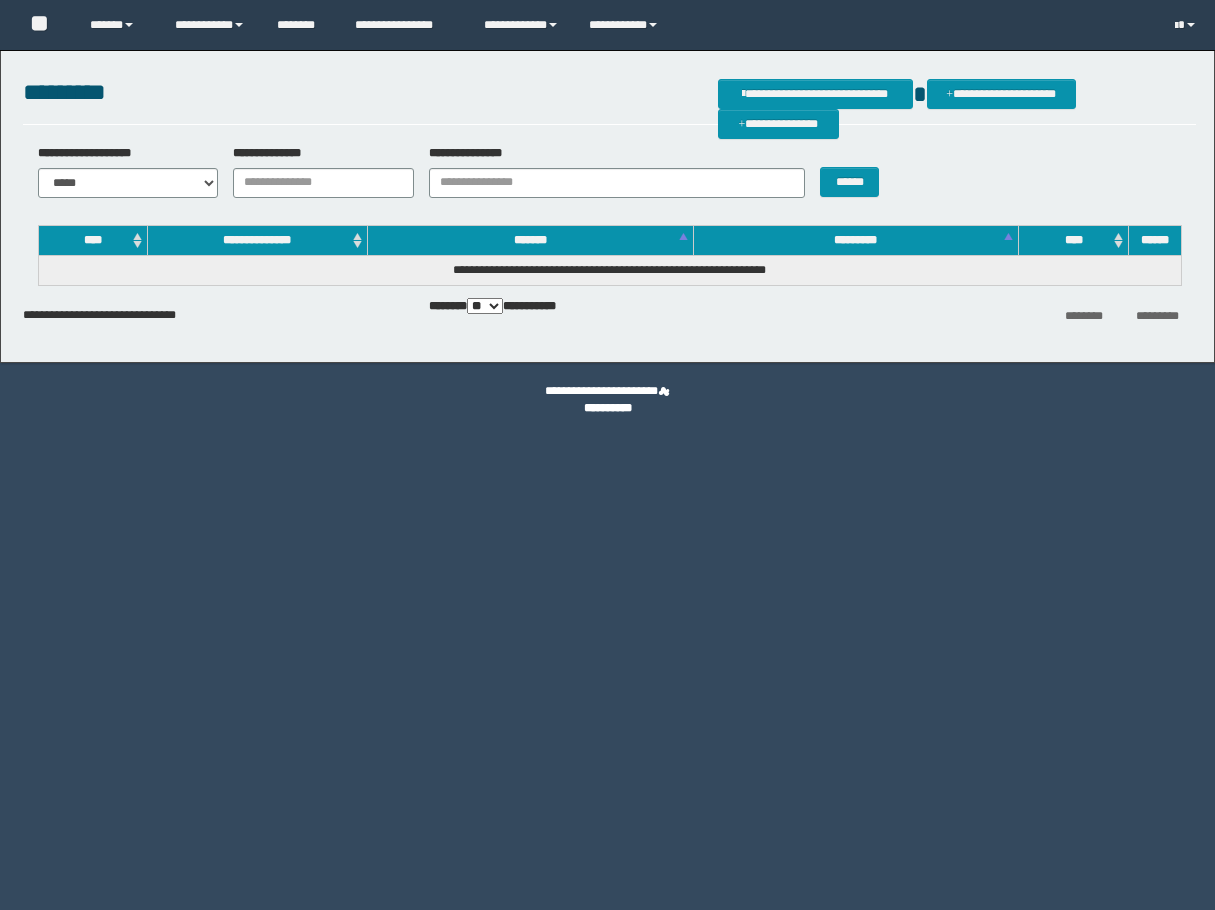 scroll, scrollTop: 0, scrollLeft: 0, axis: both 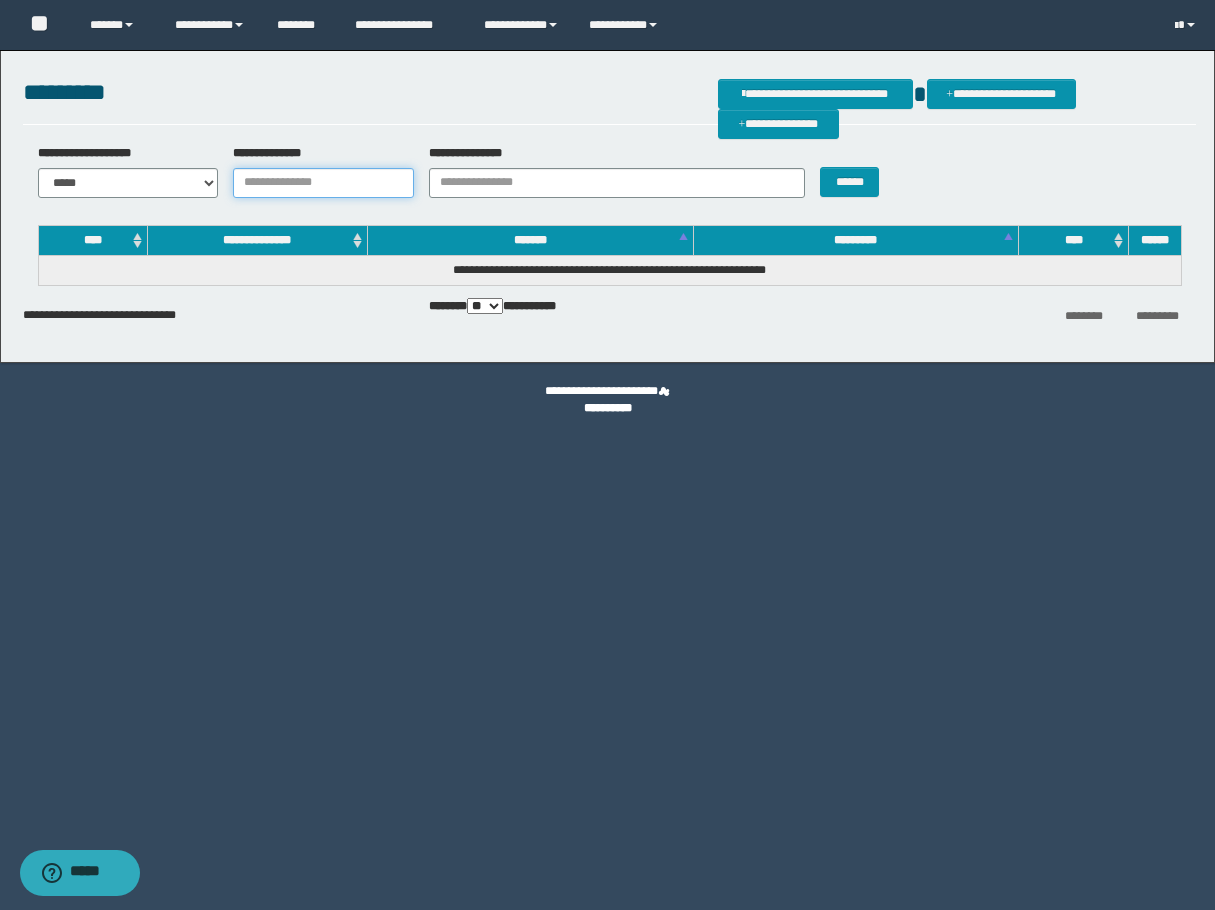 click on "**********" at bounding box center (323, 183) 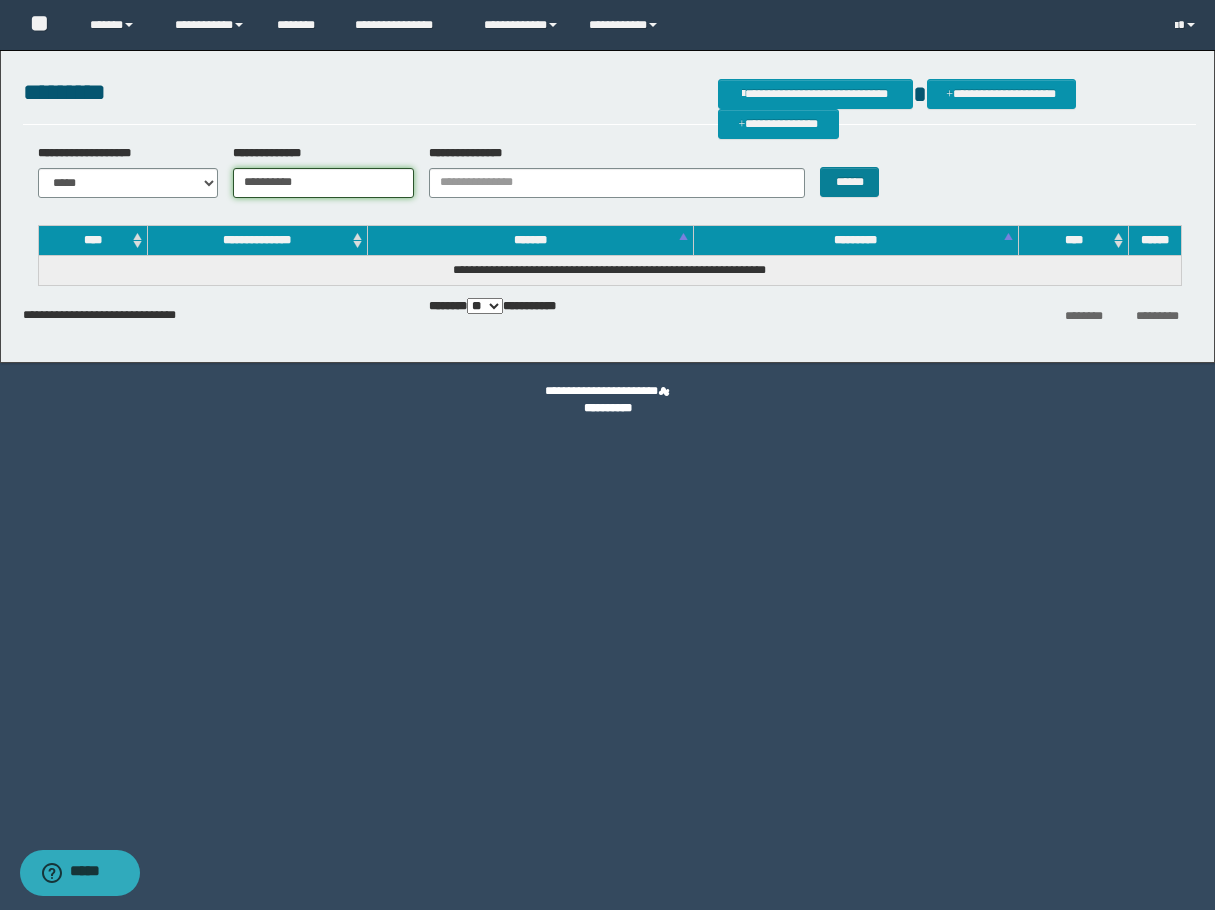 type on "**********" 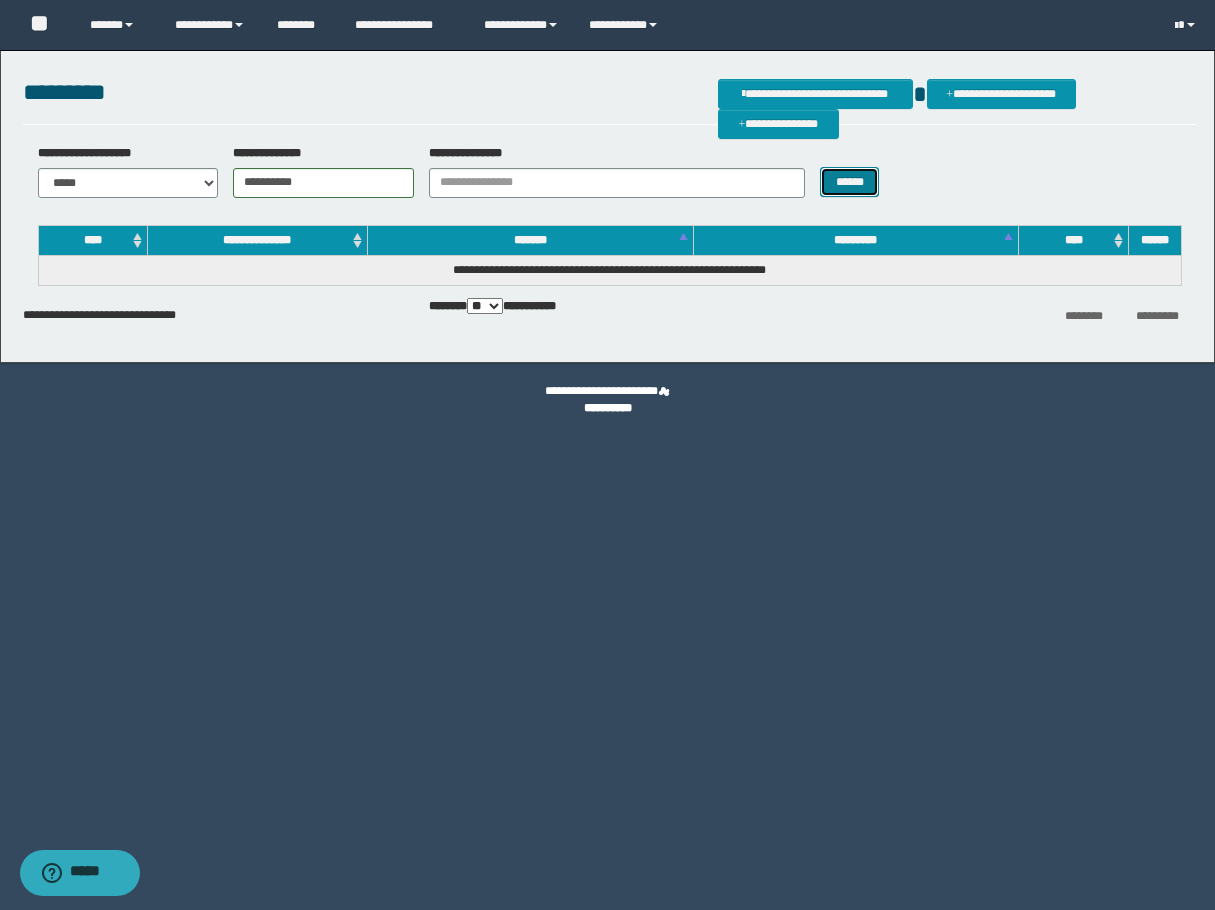 click on "******" at bounding box center [849, 182] 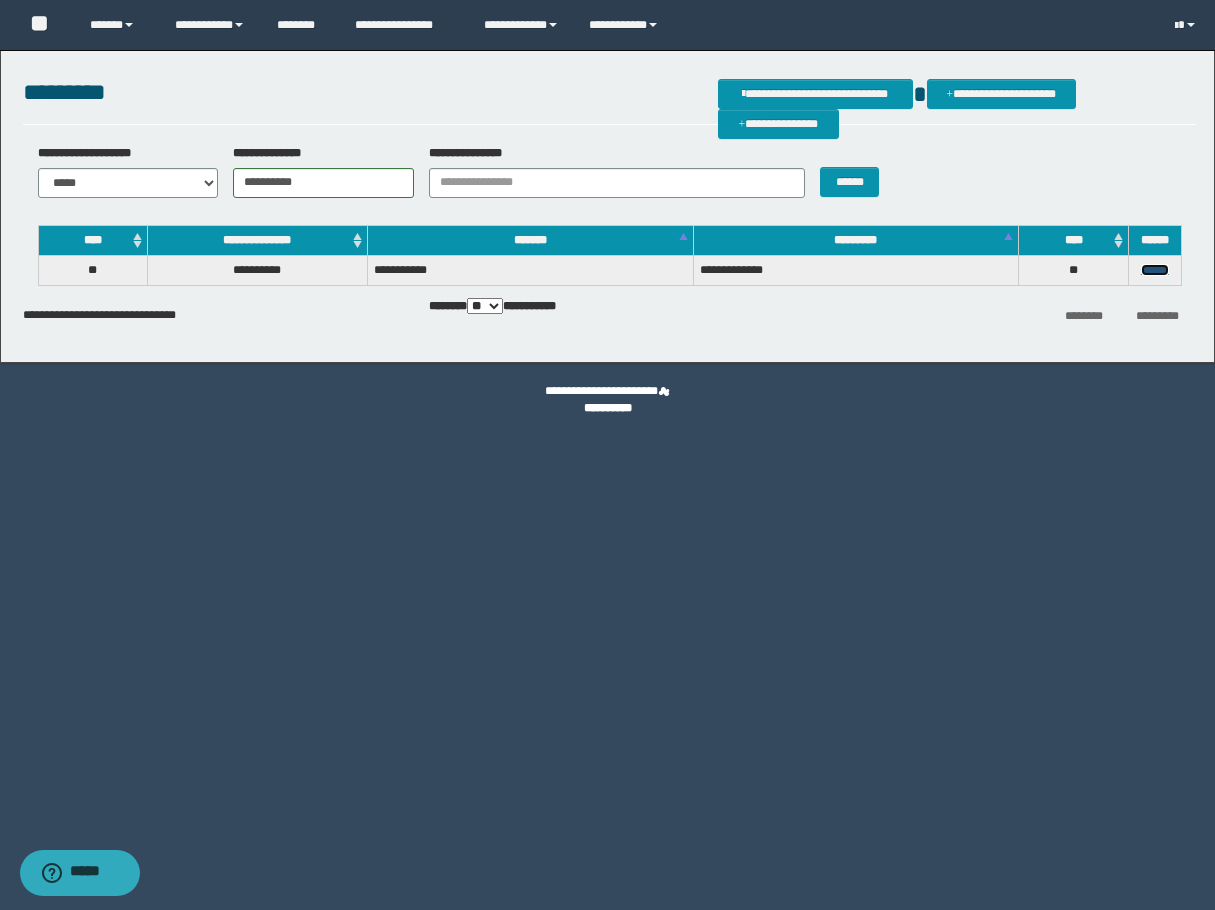click on "******" at bounding box center [1155, 270] 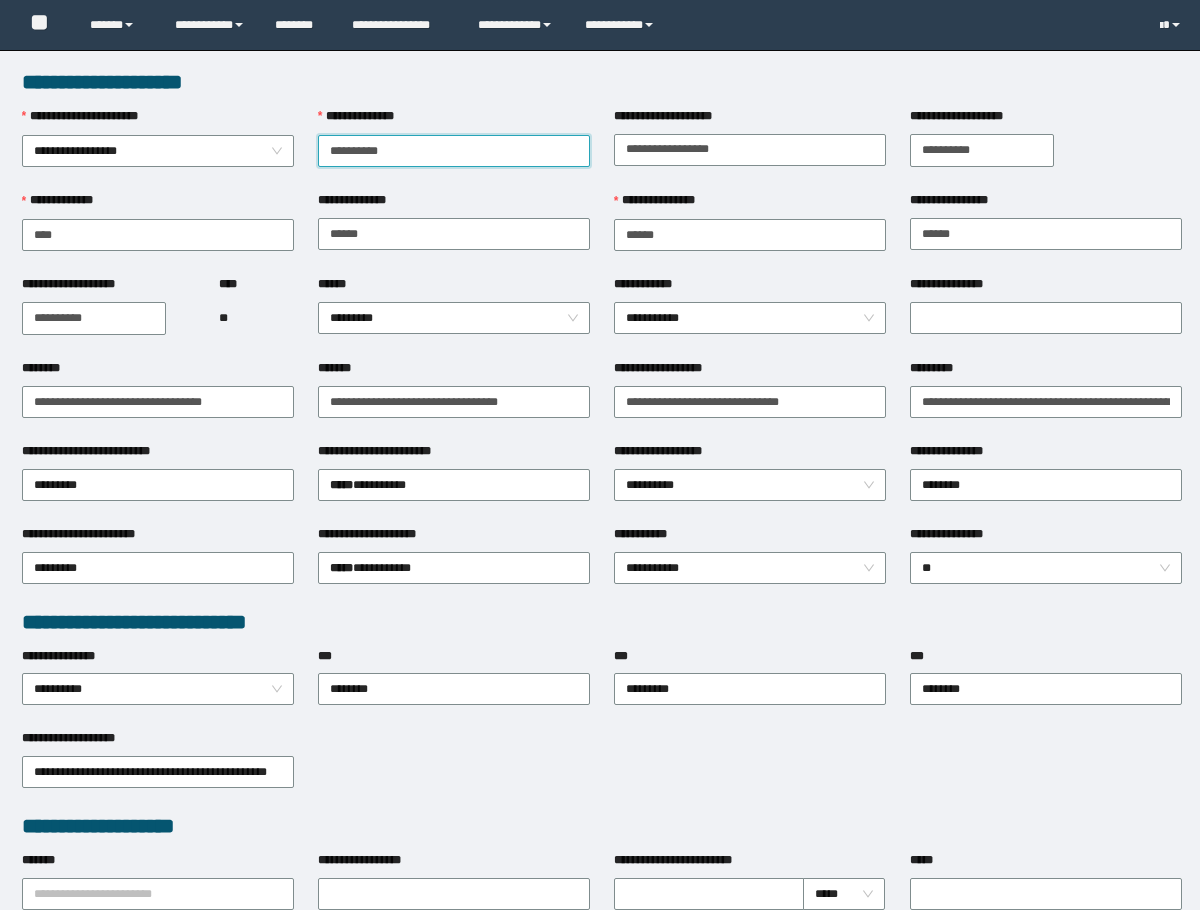 scroll, scrollTop: 0, scrollLeft: 0, axis: both 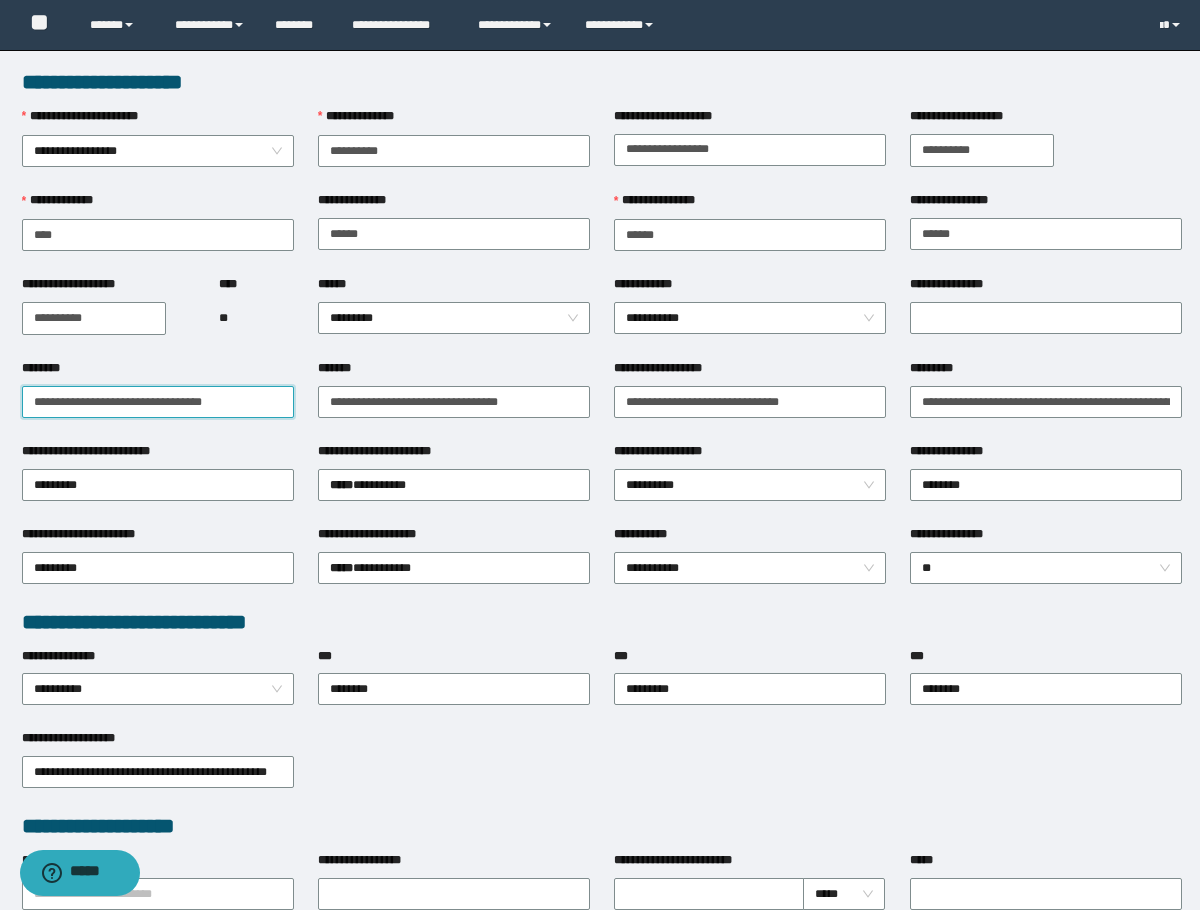 click on "**********" at bounding box center (158, 402) 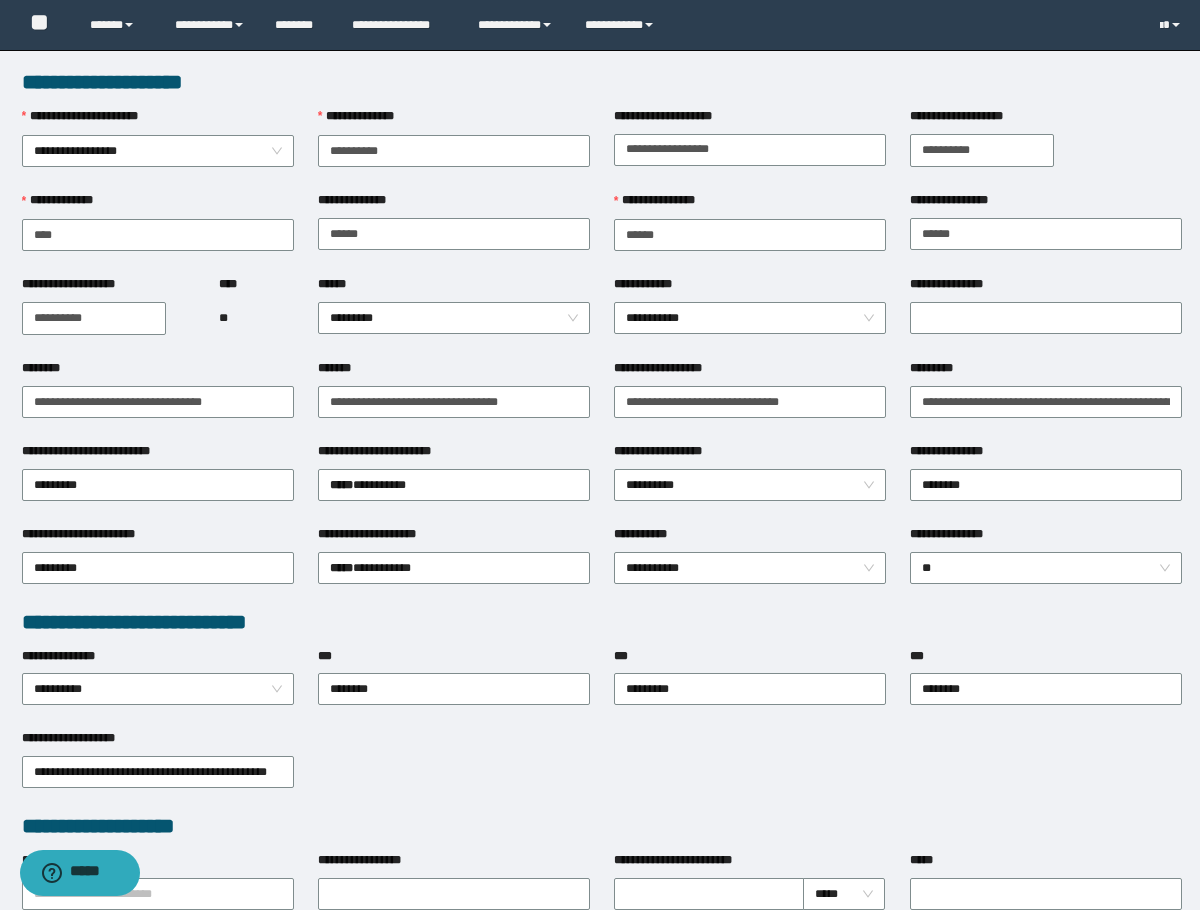 click on "**********" at bounding box center [602, 82] 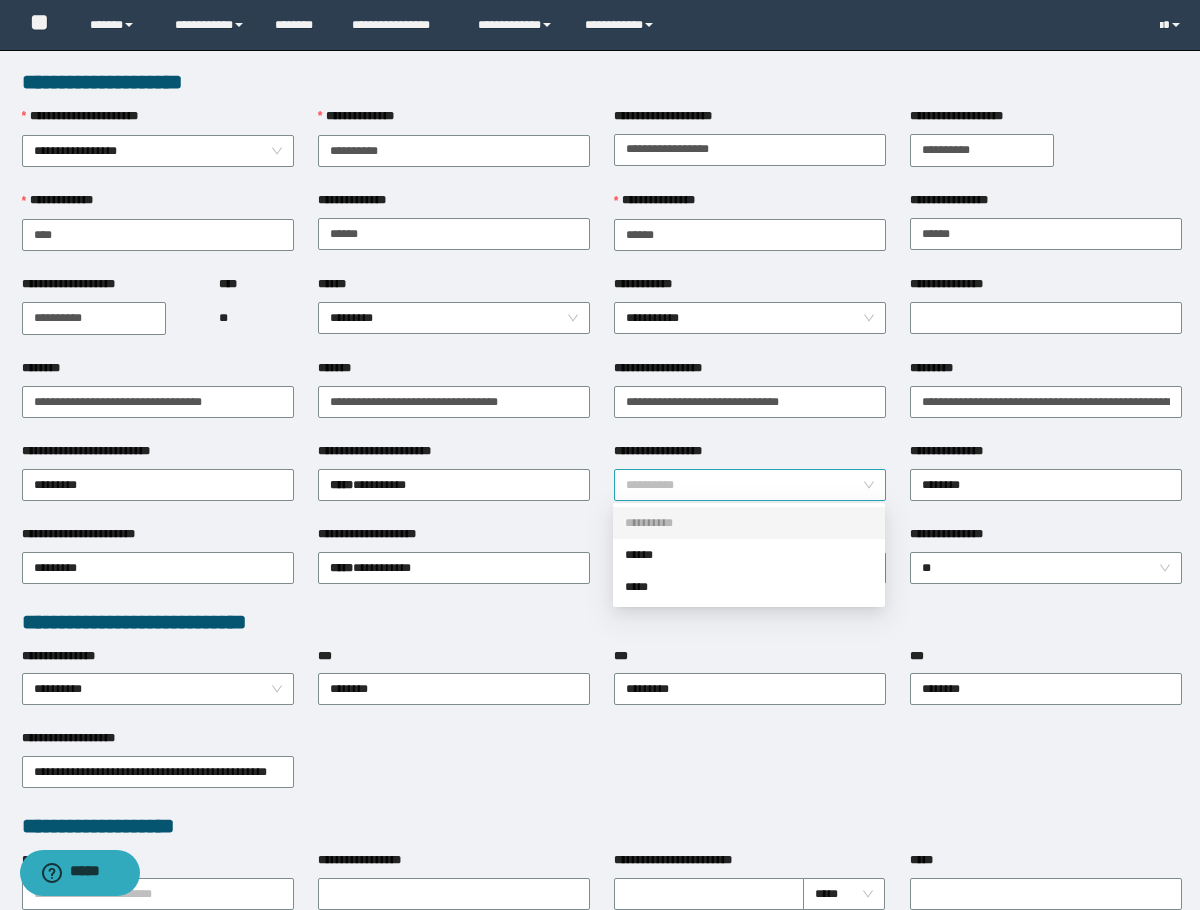 click on "**********" at bounding box center (750, 485) 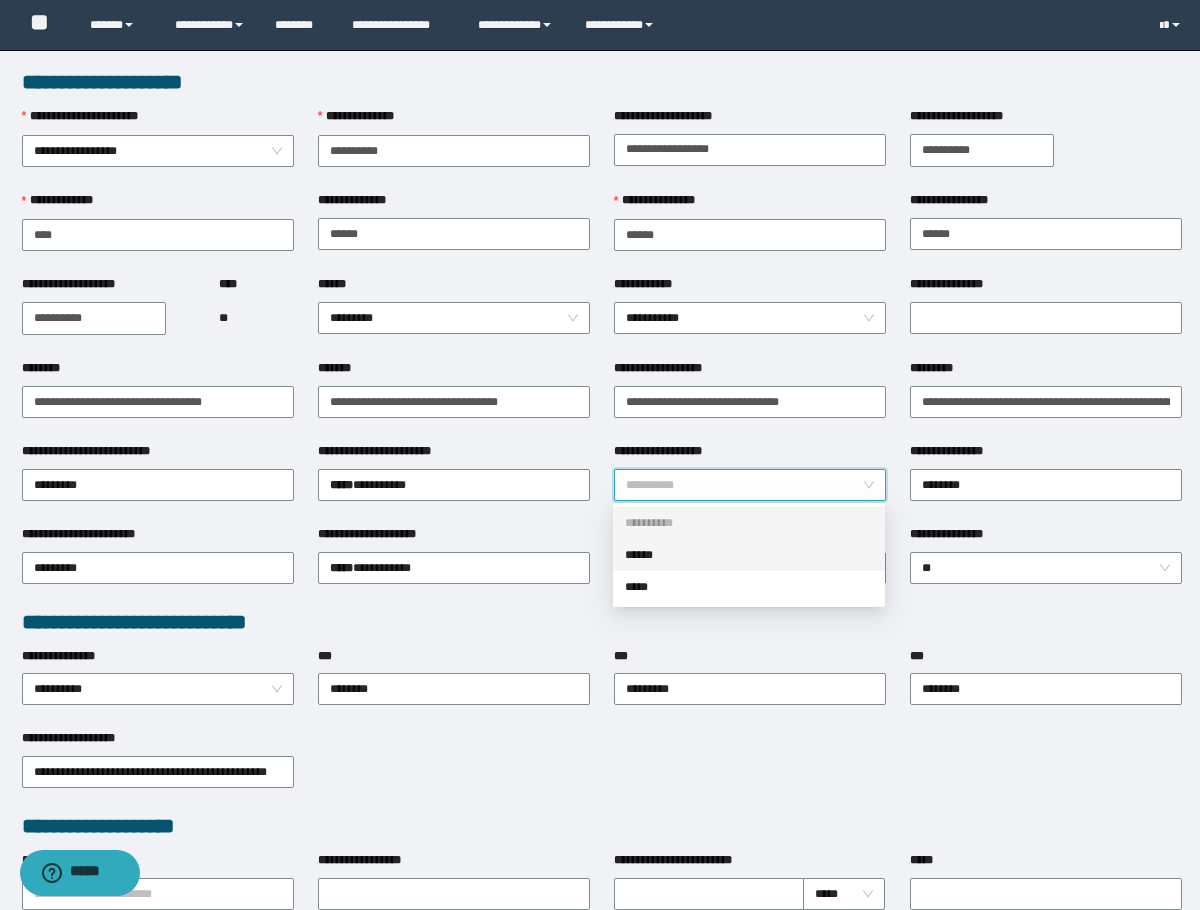 click on "******" at bounding box center (749, 555) 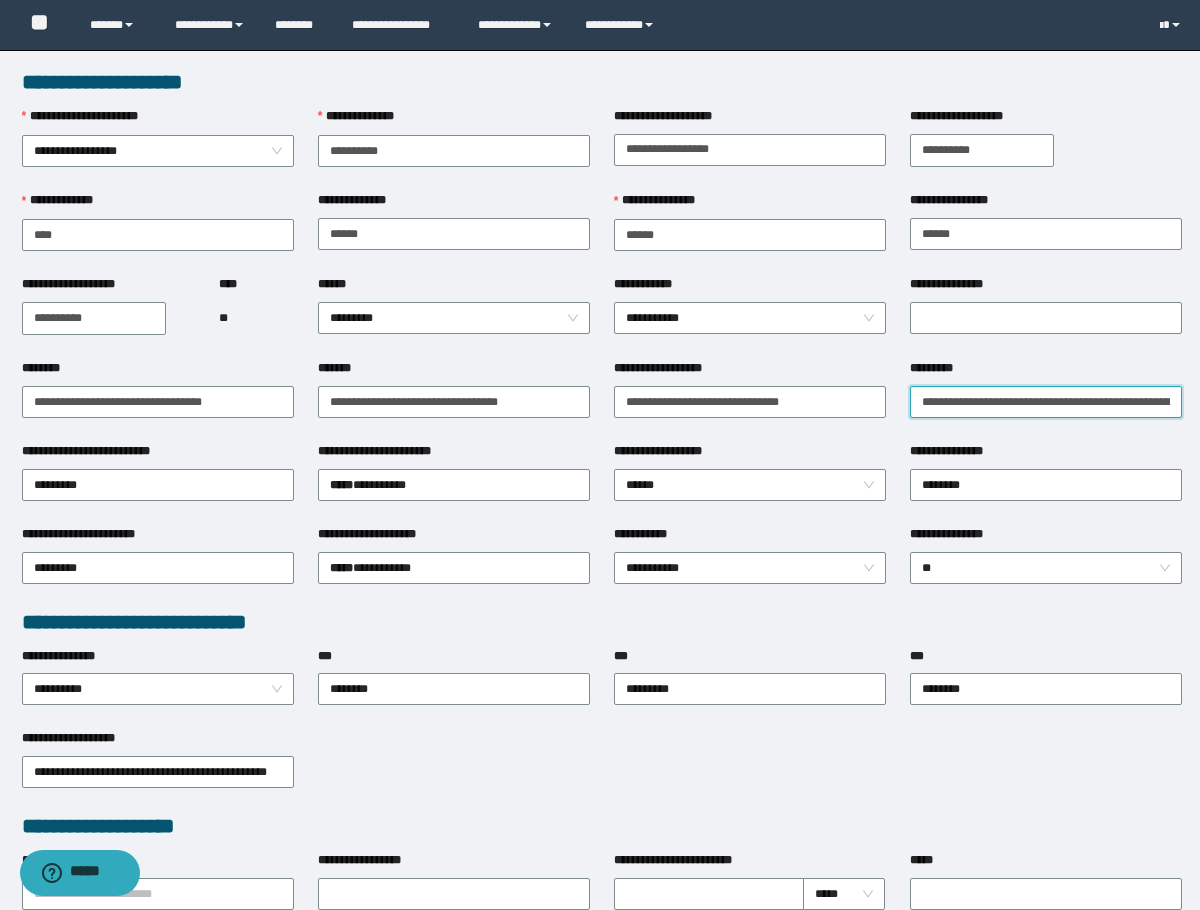 drag, startPoint x: 959, startPoint y: 404, endPoint x: 932, endPoint y: 423, distance: 33.01515 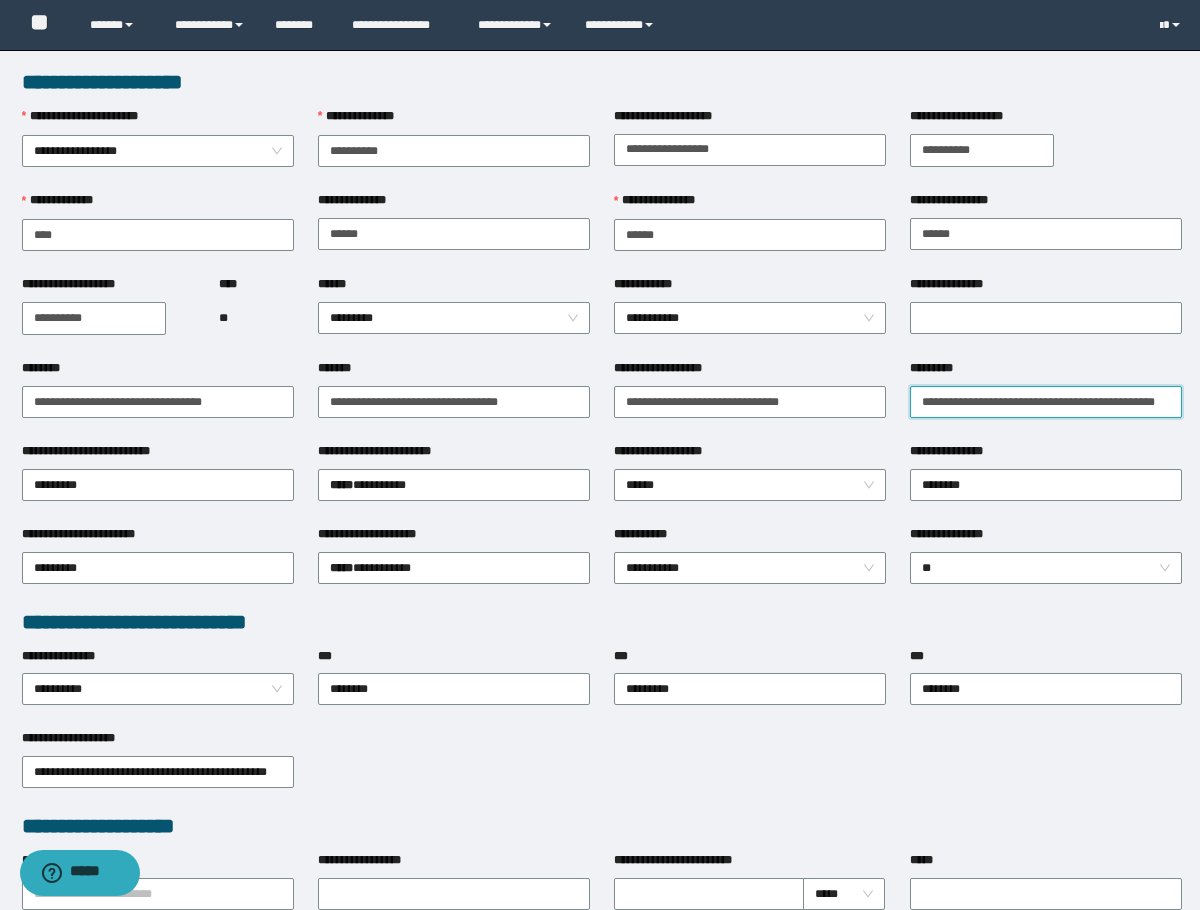 drag, startPoint x: 971, startPoint y: 413, endPoint x: 991, endPoint y: 414, distance: 20.024984 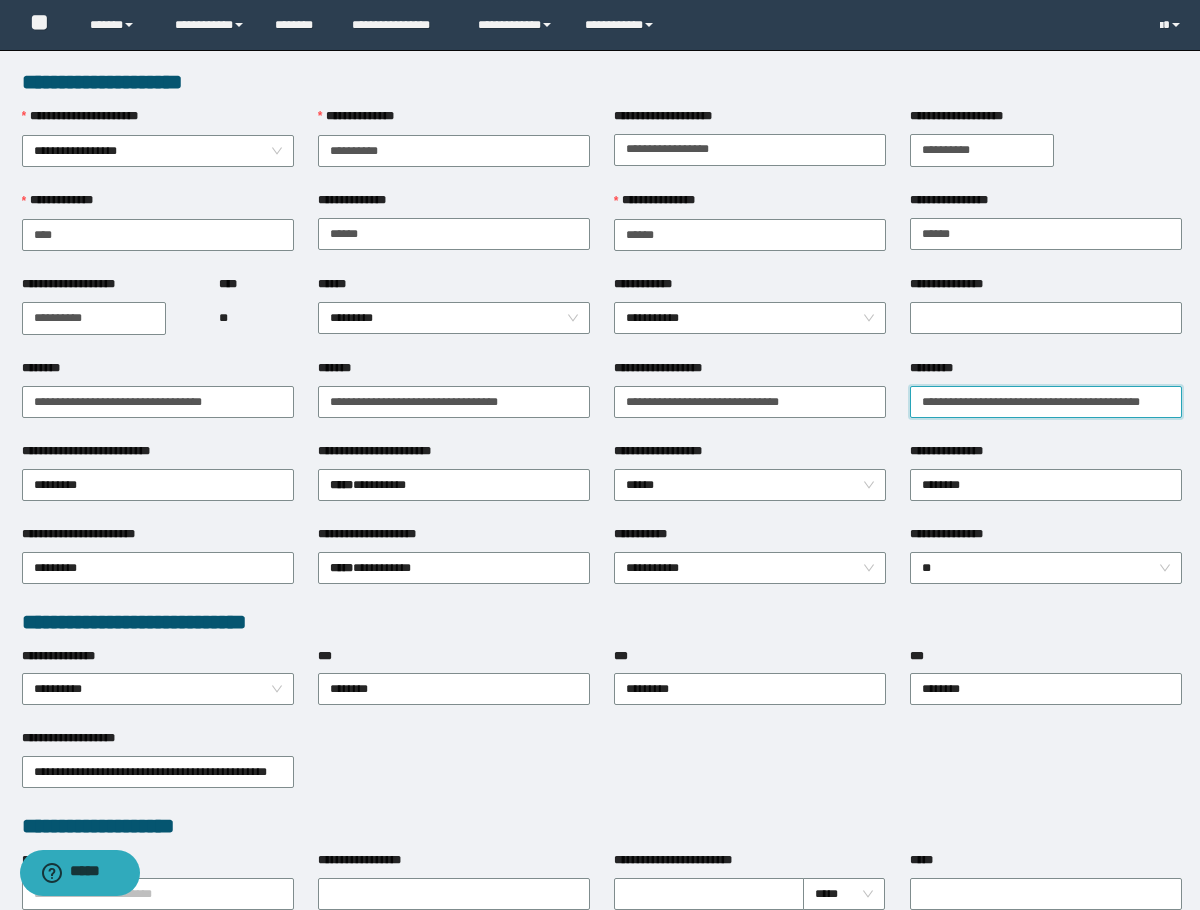 click on "**********" at bounding box center (1046, 402) 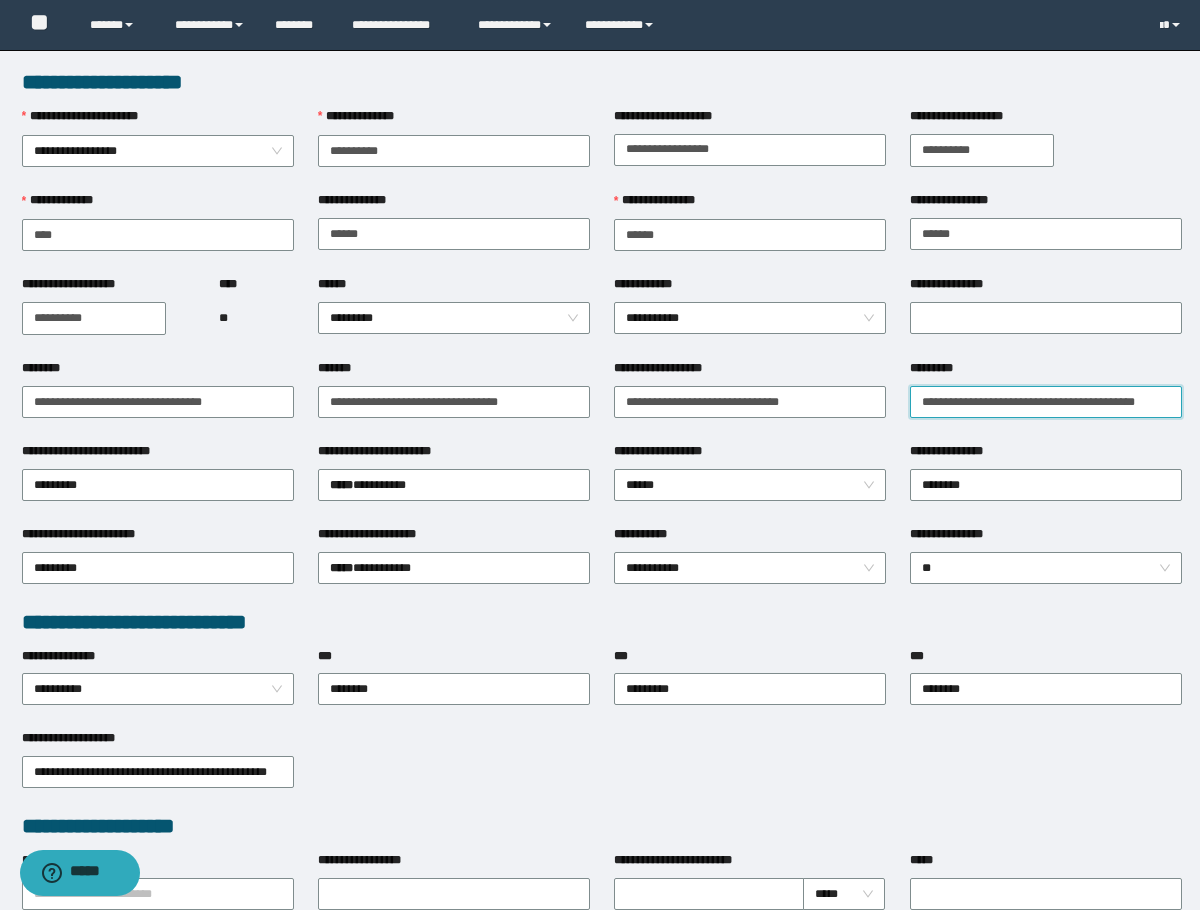 drag, startPoint x: 1018, startPoint y: 396, endPoint x: 1079, endPoint y: 398, distance: 61.03278 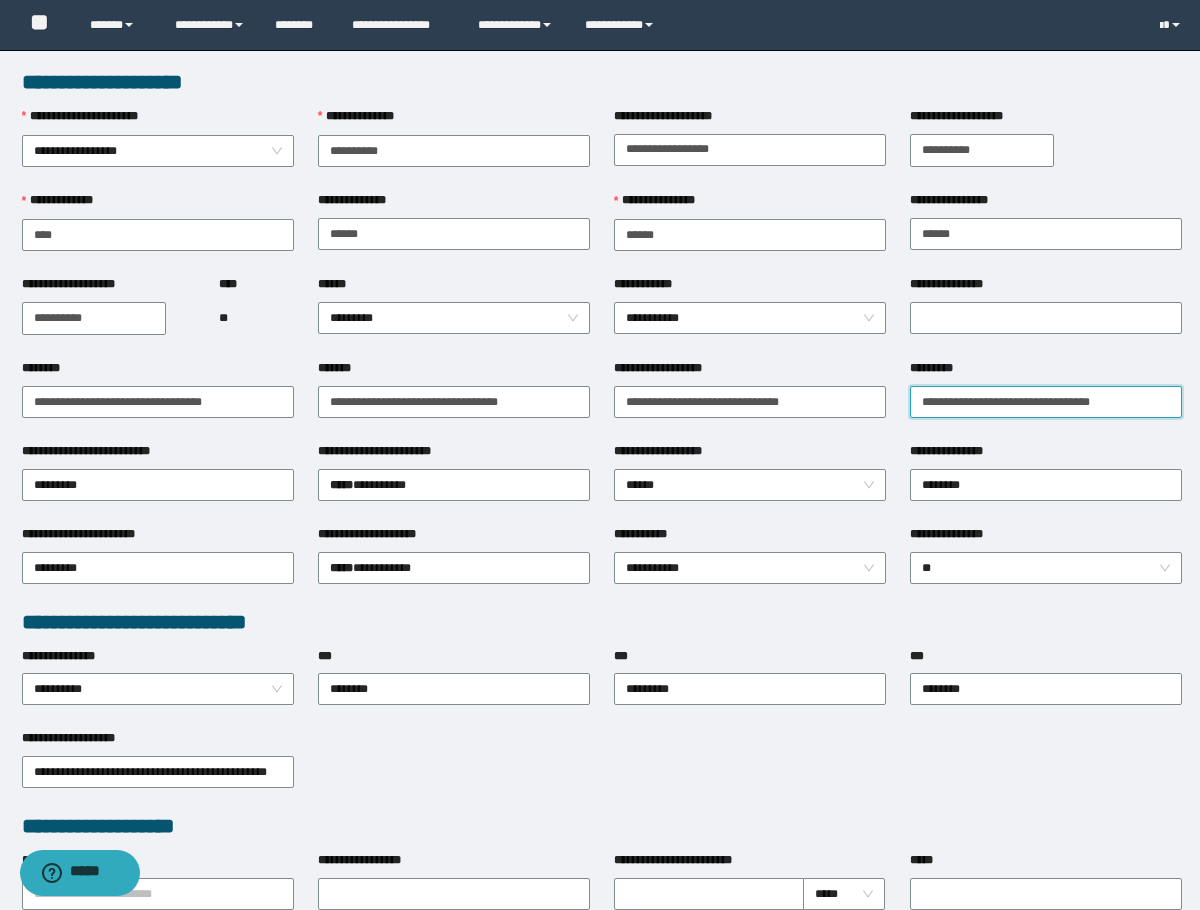 type on "**********" 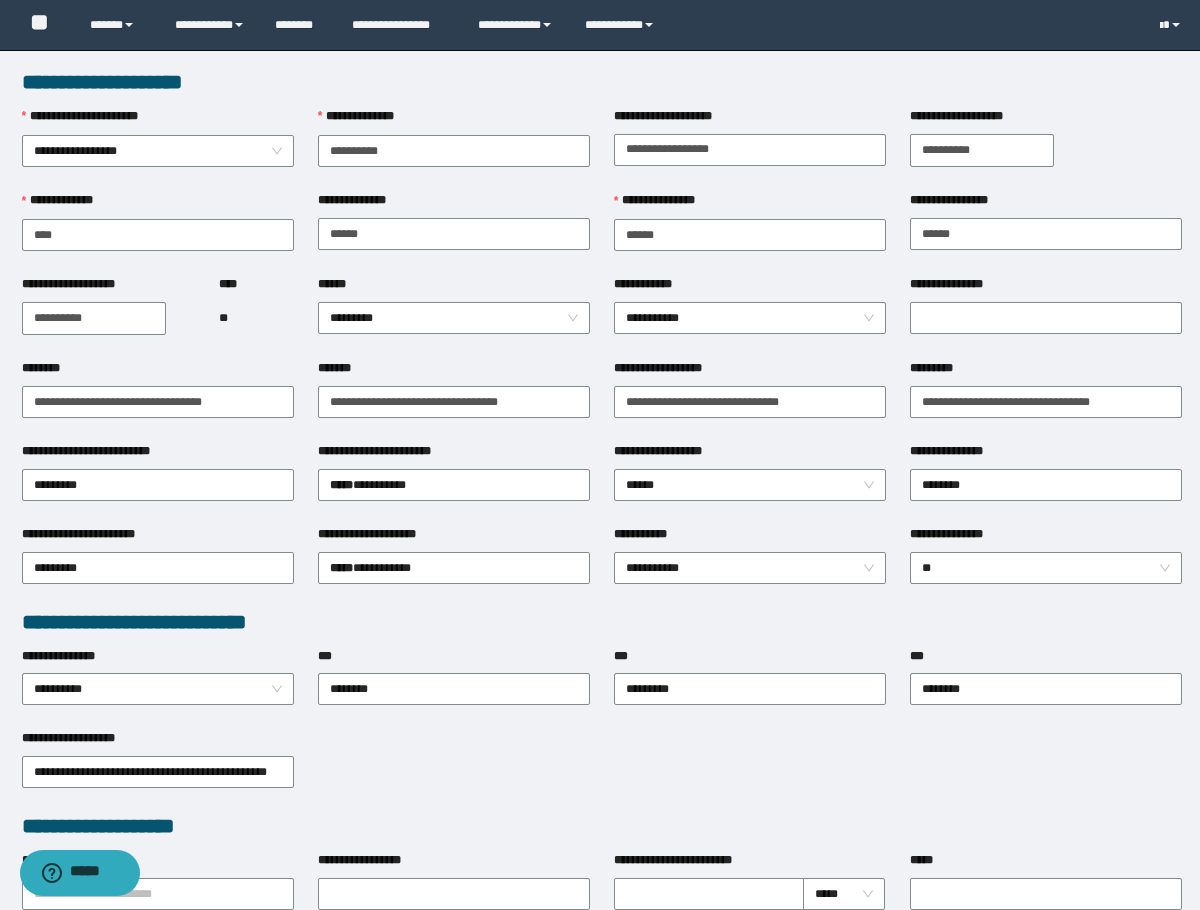 click on "**********" at bounding box center (1046, 317) 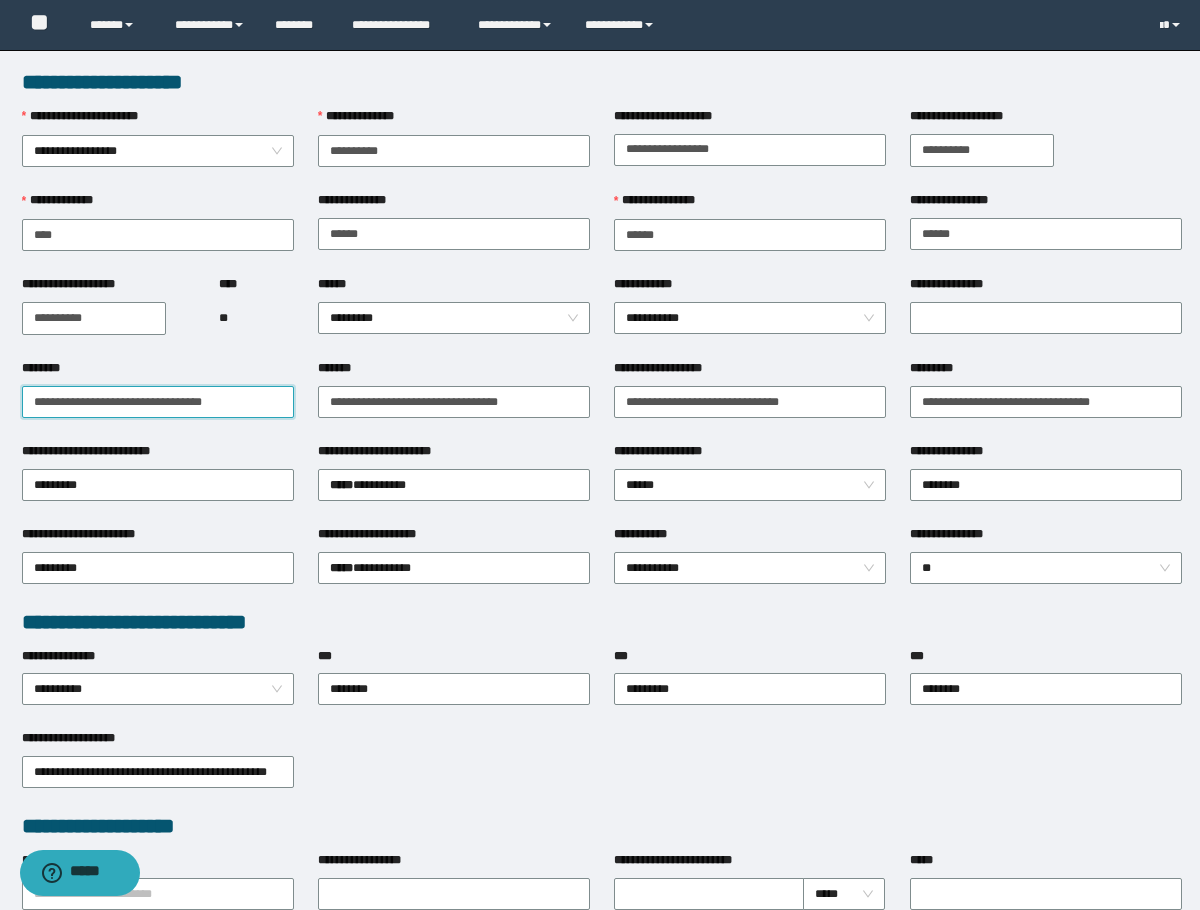 click on "**********" at bounding box center [158, 402] 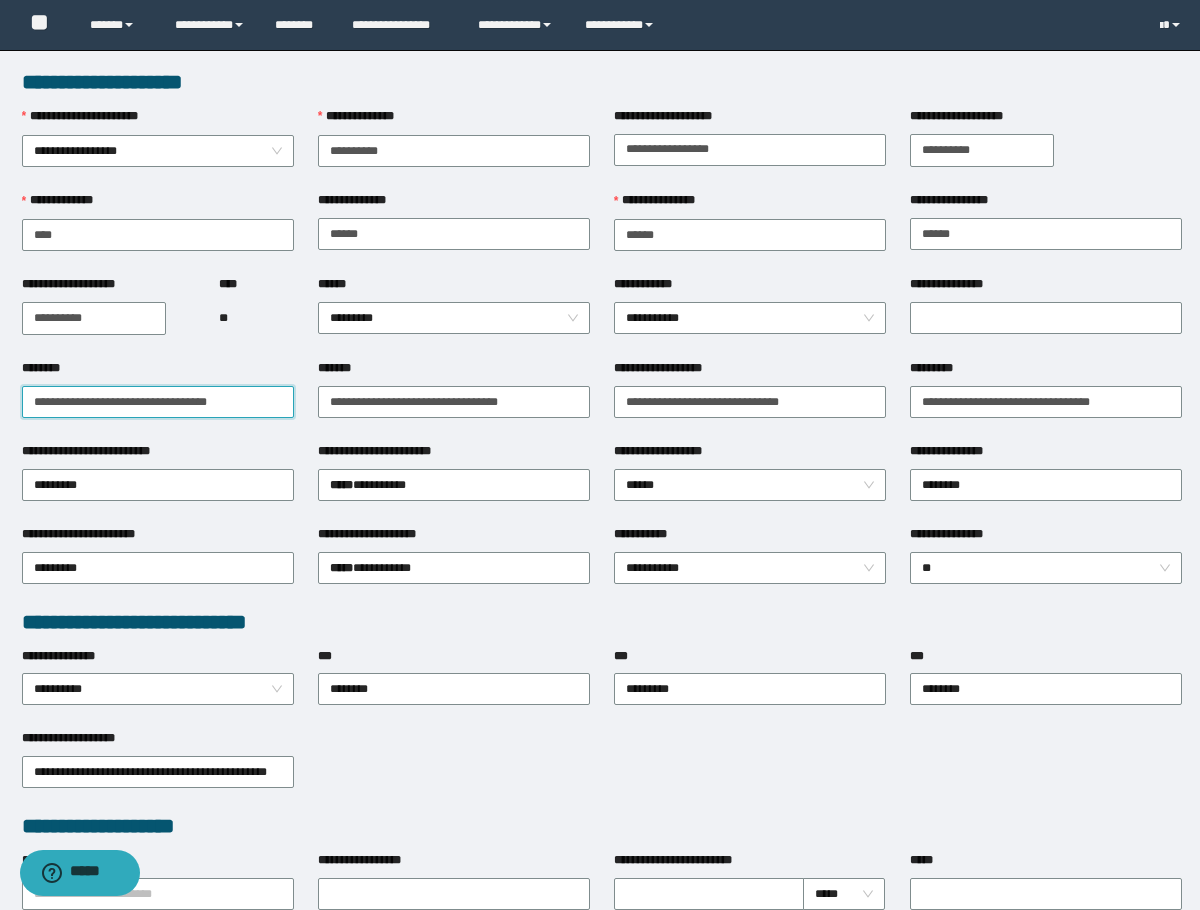 drag, startPoint x: 169, startPoint y: 413, endPoint x: 293, endPoint y: 404, distance: 124.32619 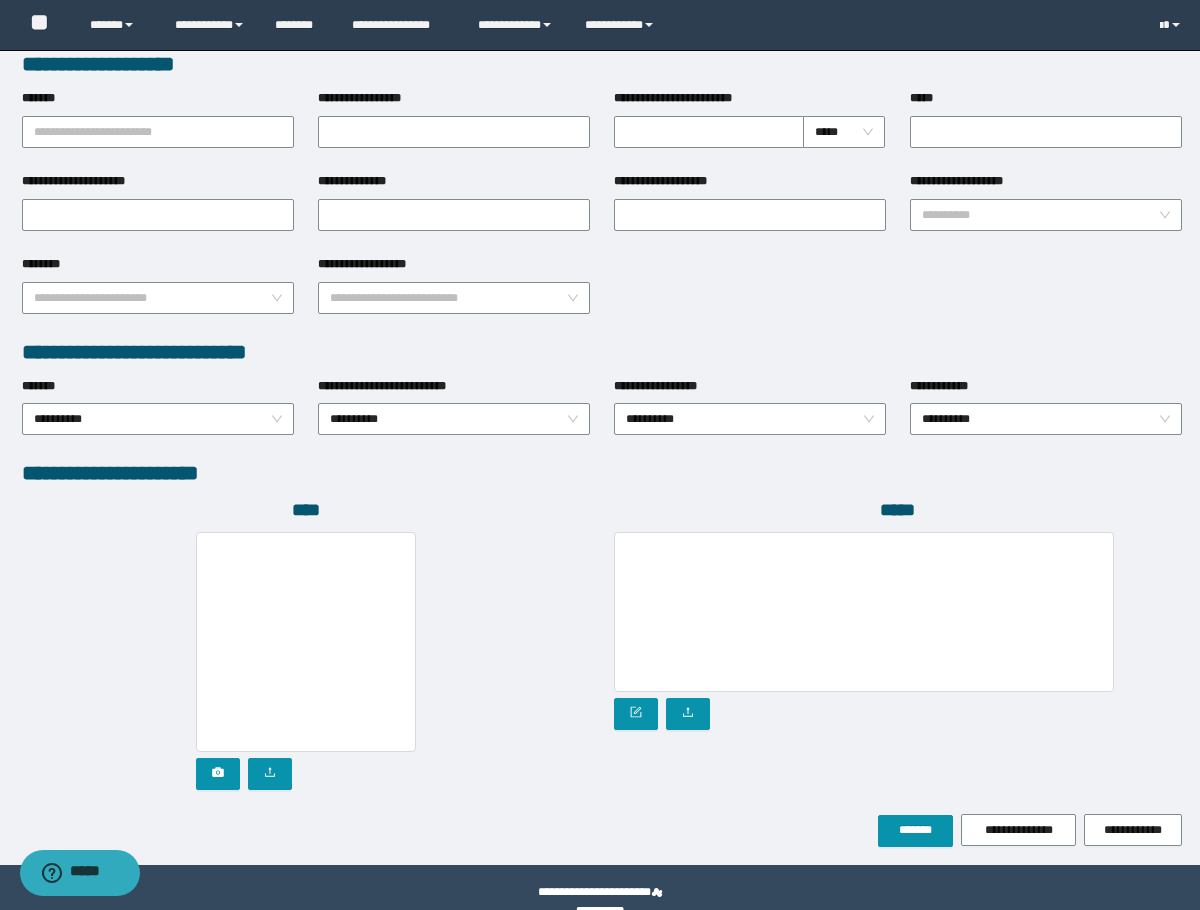 scroll, scrollTop: 793, scrollLeft: 0, axis: vertical 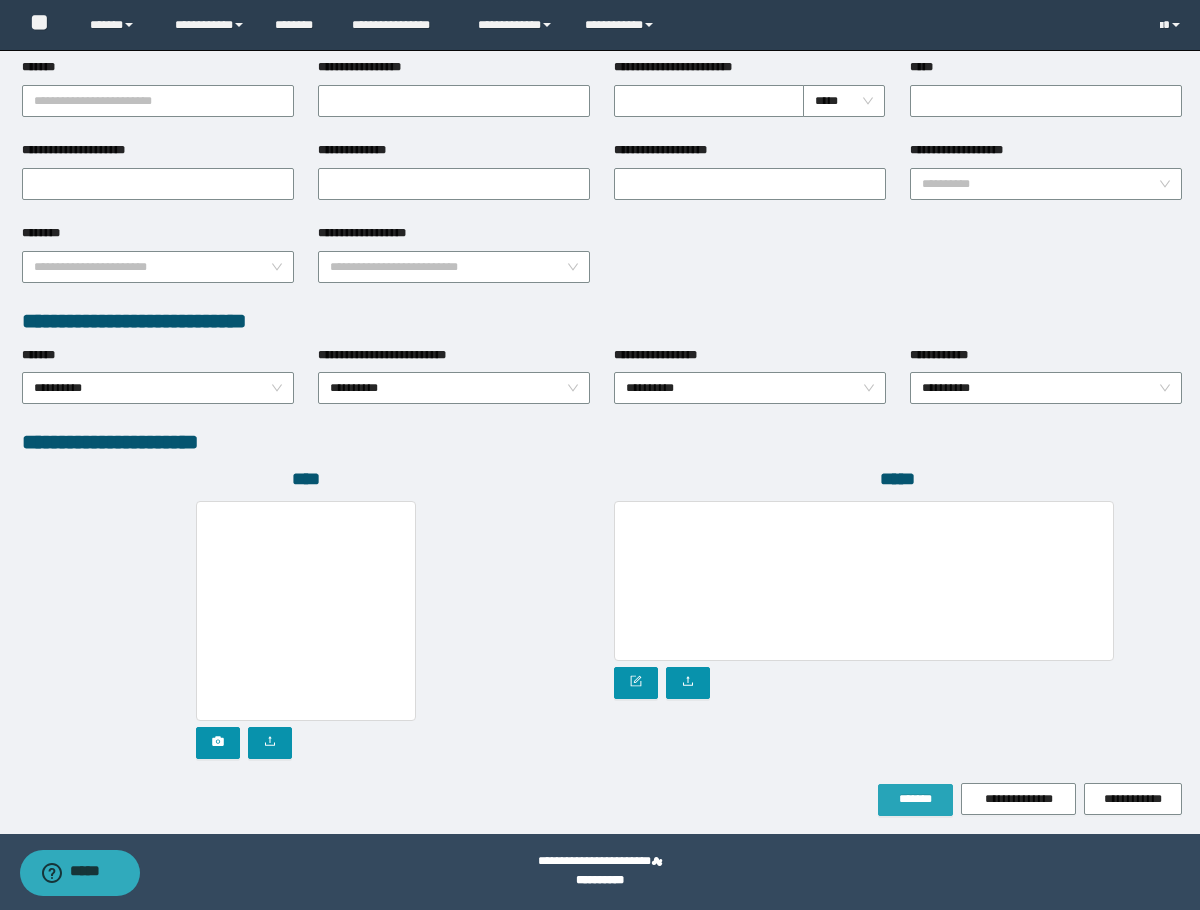 type on "**********" 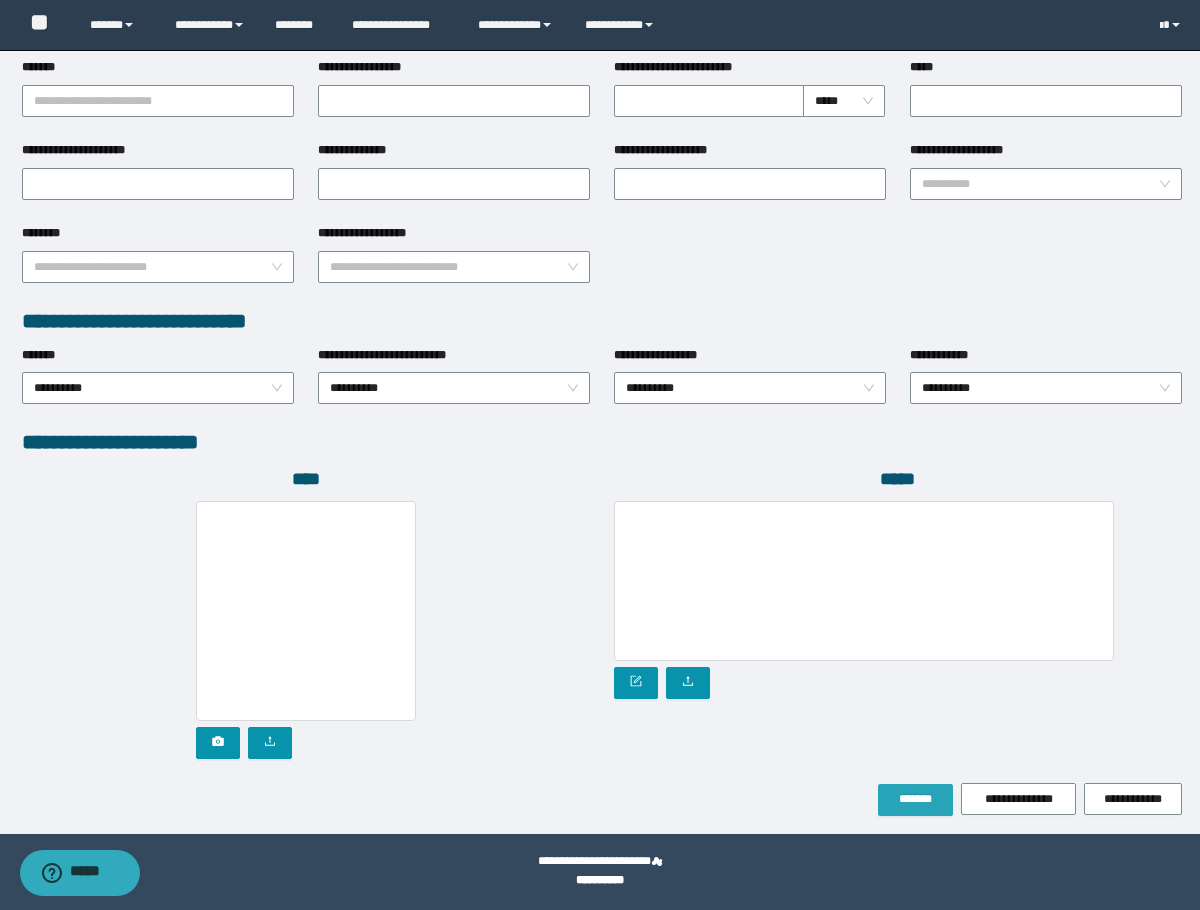 click on "*******" at bounding box center [915, 800] 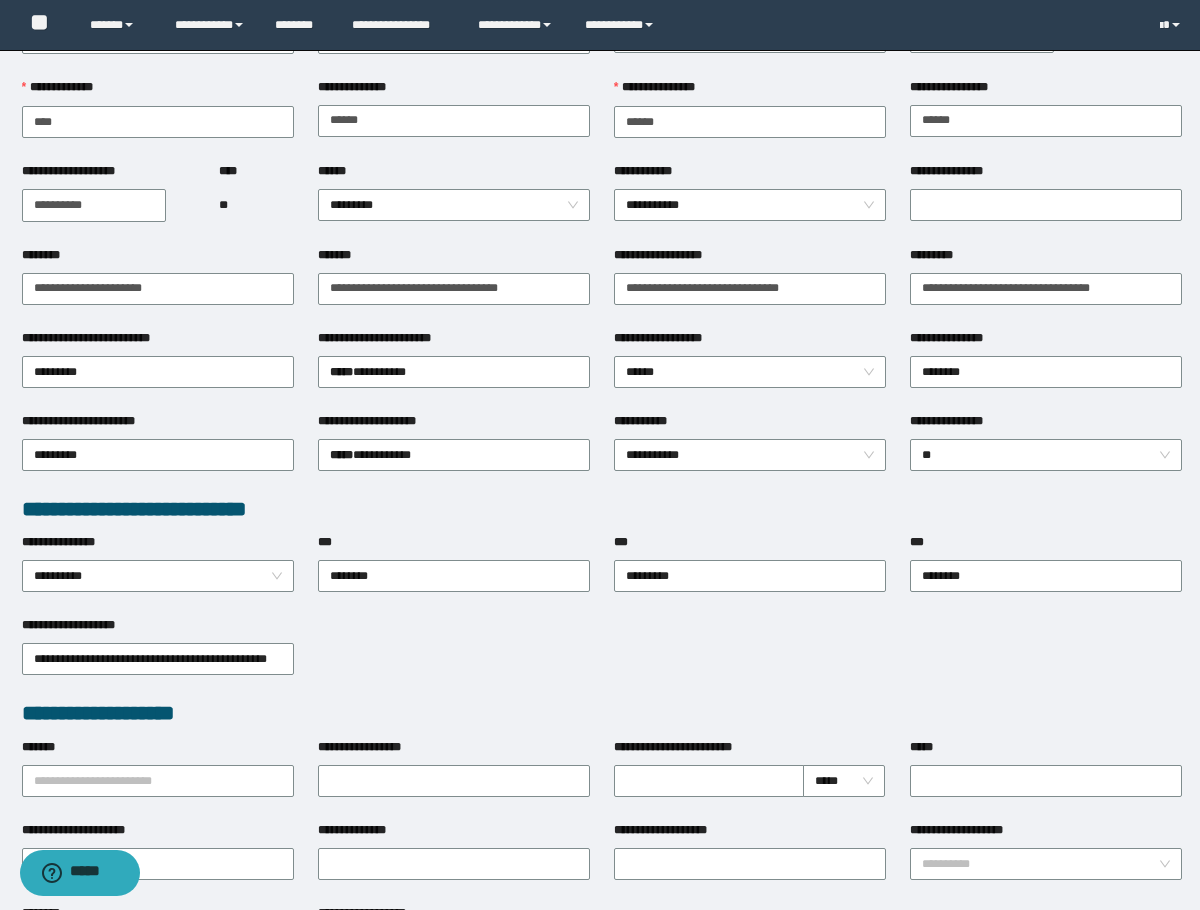 scroll, scrollTop: 0, scrollLeft: 0, axis: both 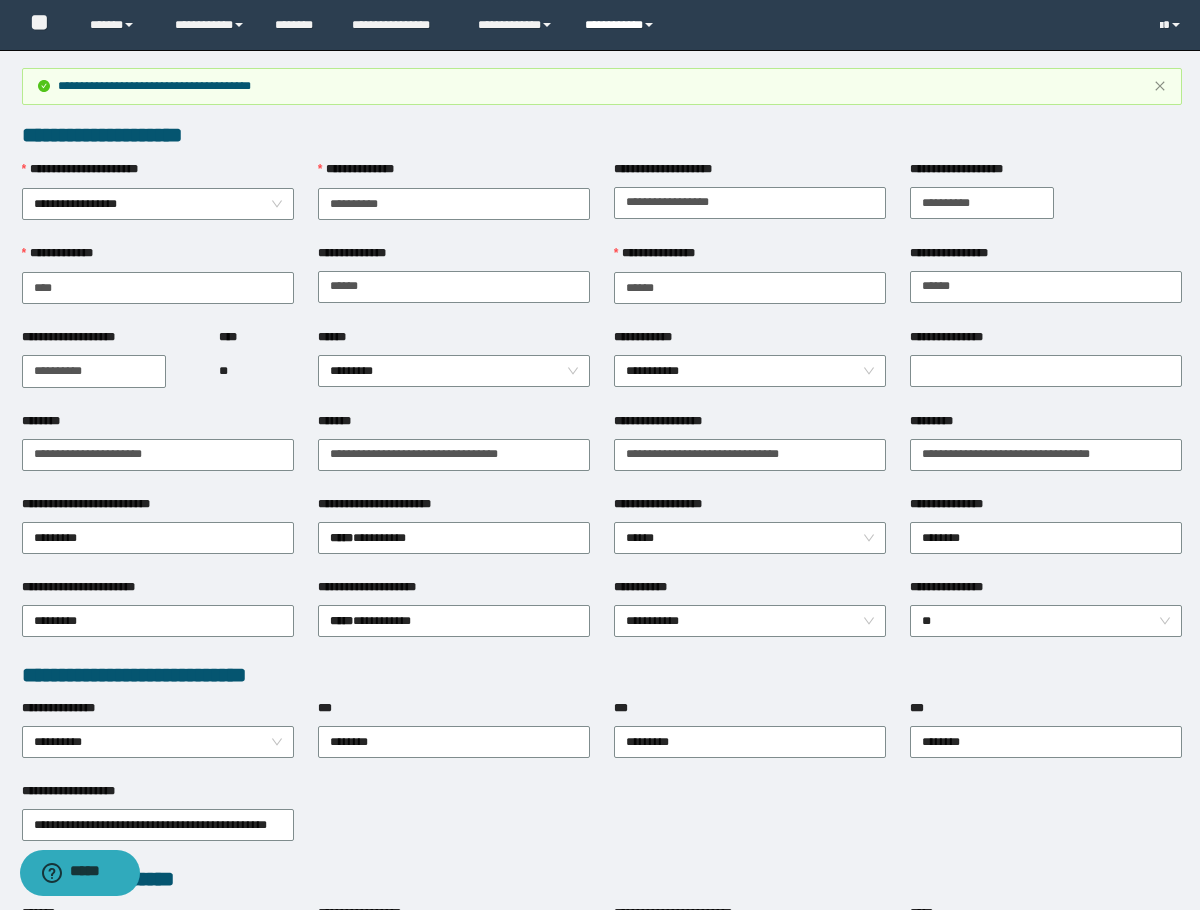 click on "**********" at bounding box center (622, 25) 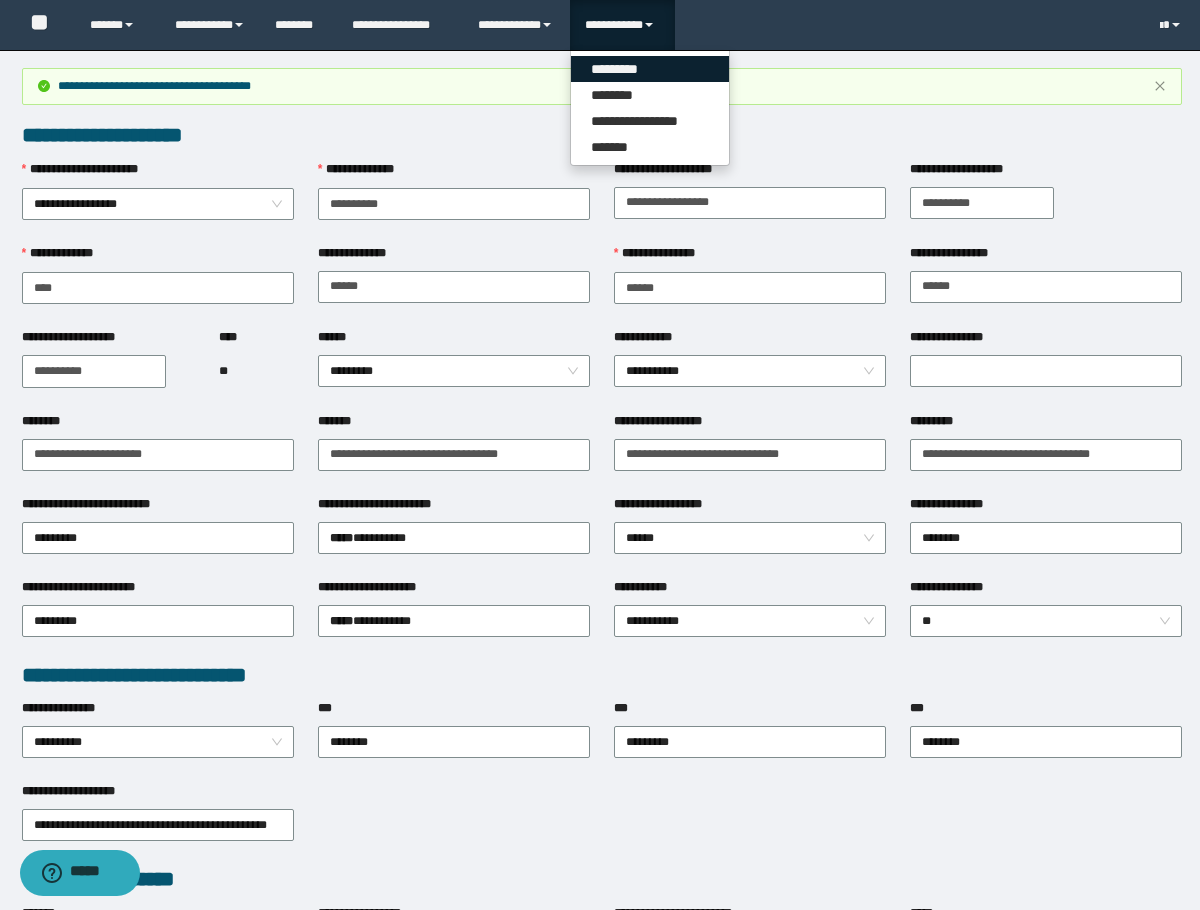 click on "*********" at bounding box center [650, 69] 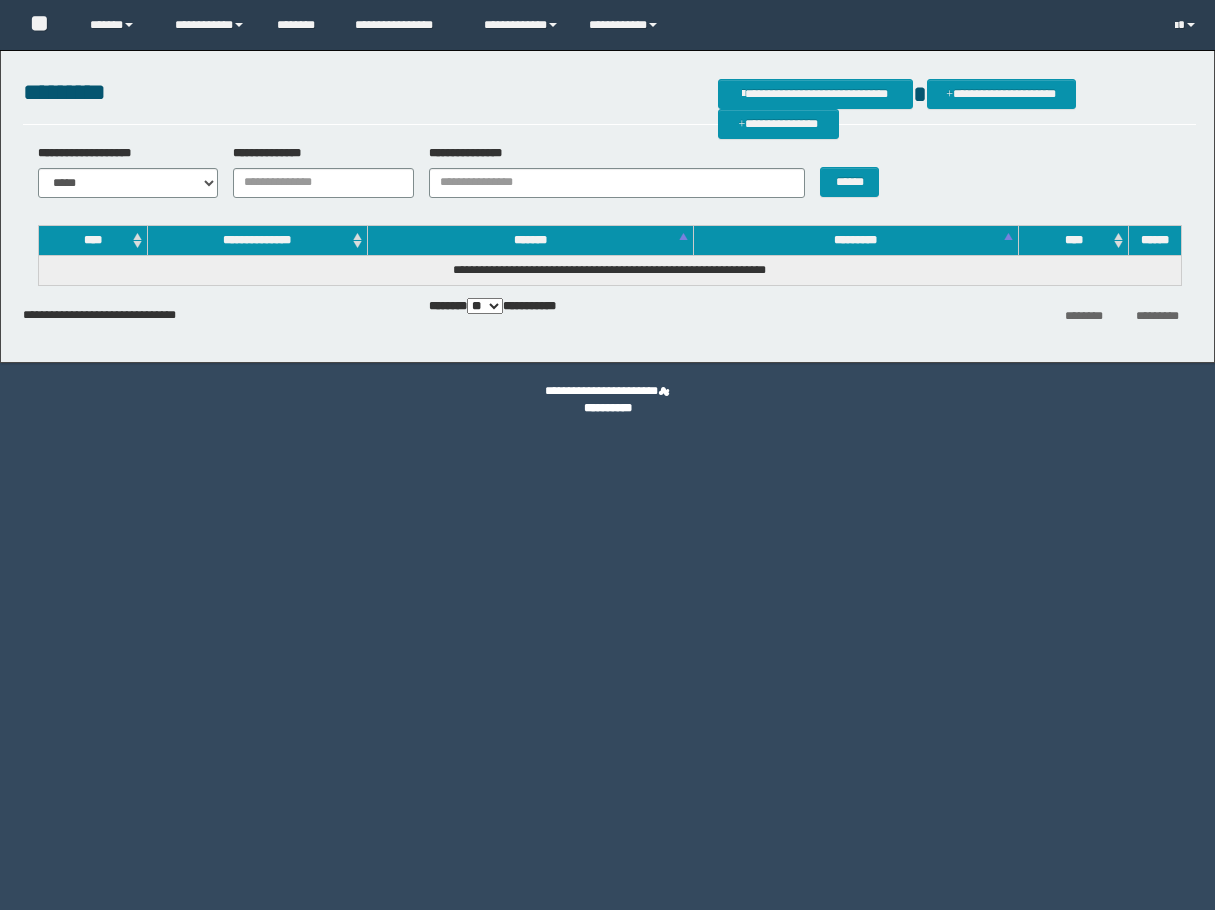 scroll, scrollTop: 0, scrollLeft: 0, axis: both 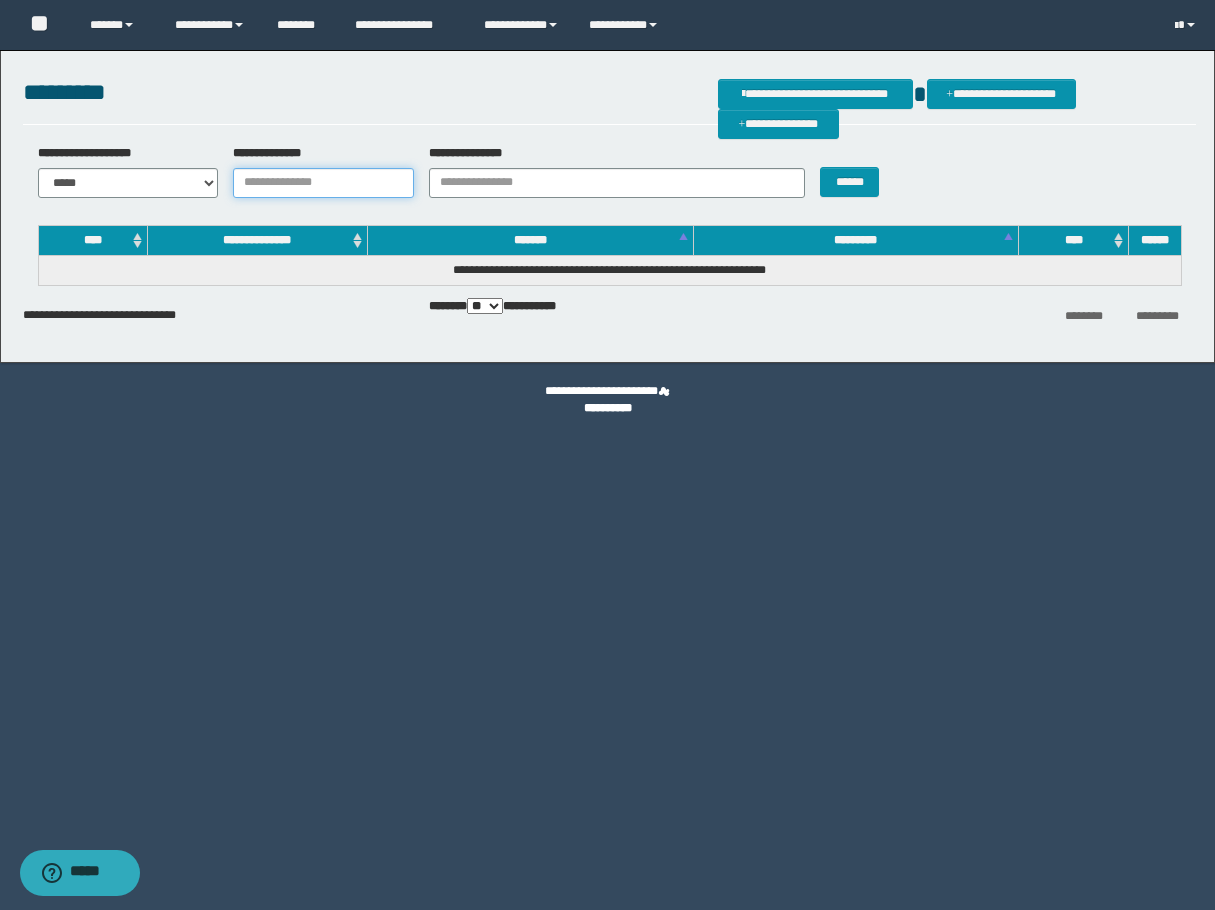 click on "**********" at bounding box center (323, 183) 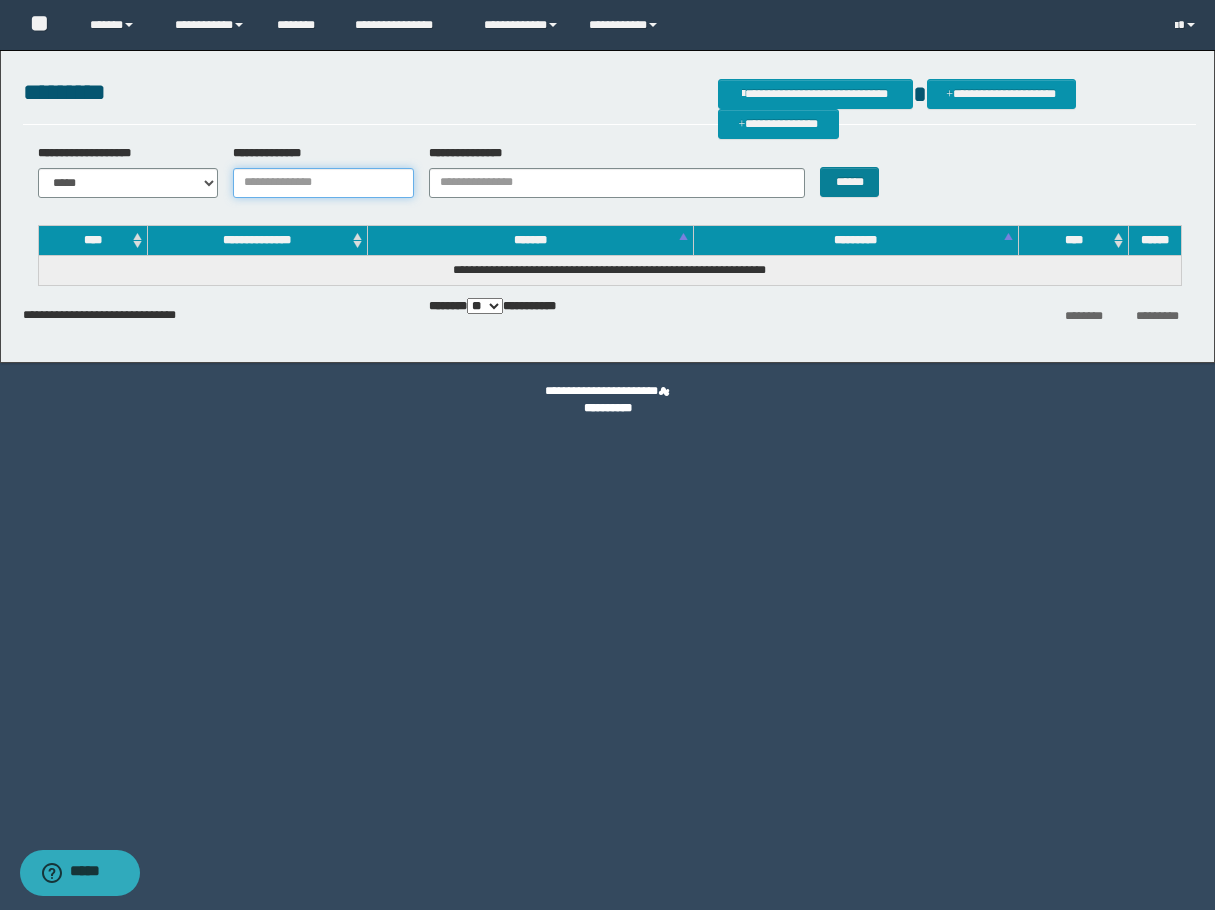 paste on "********" 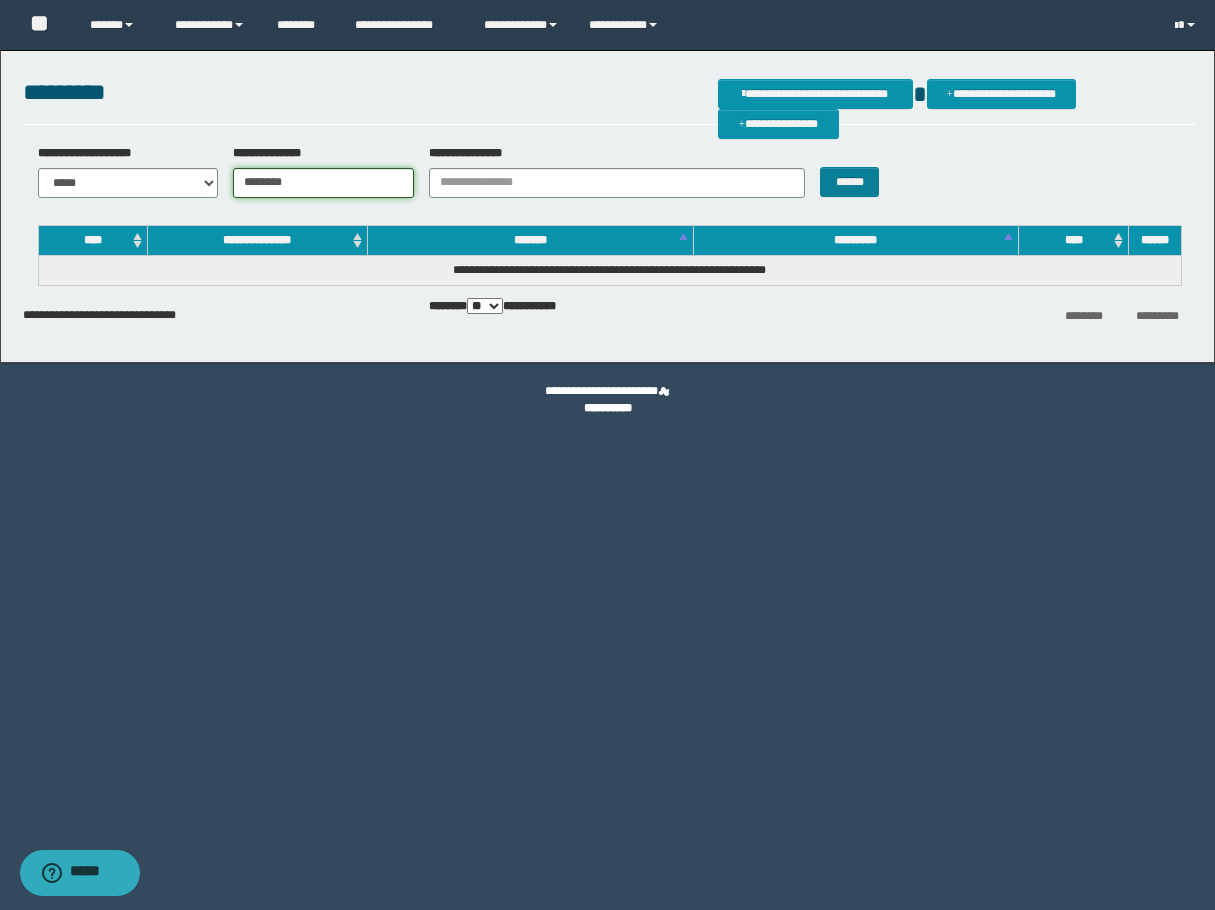 type on "********" 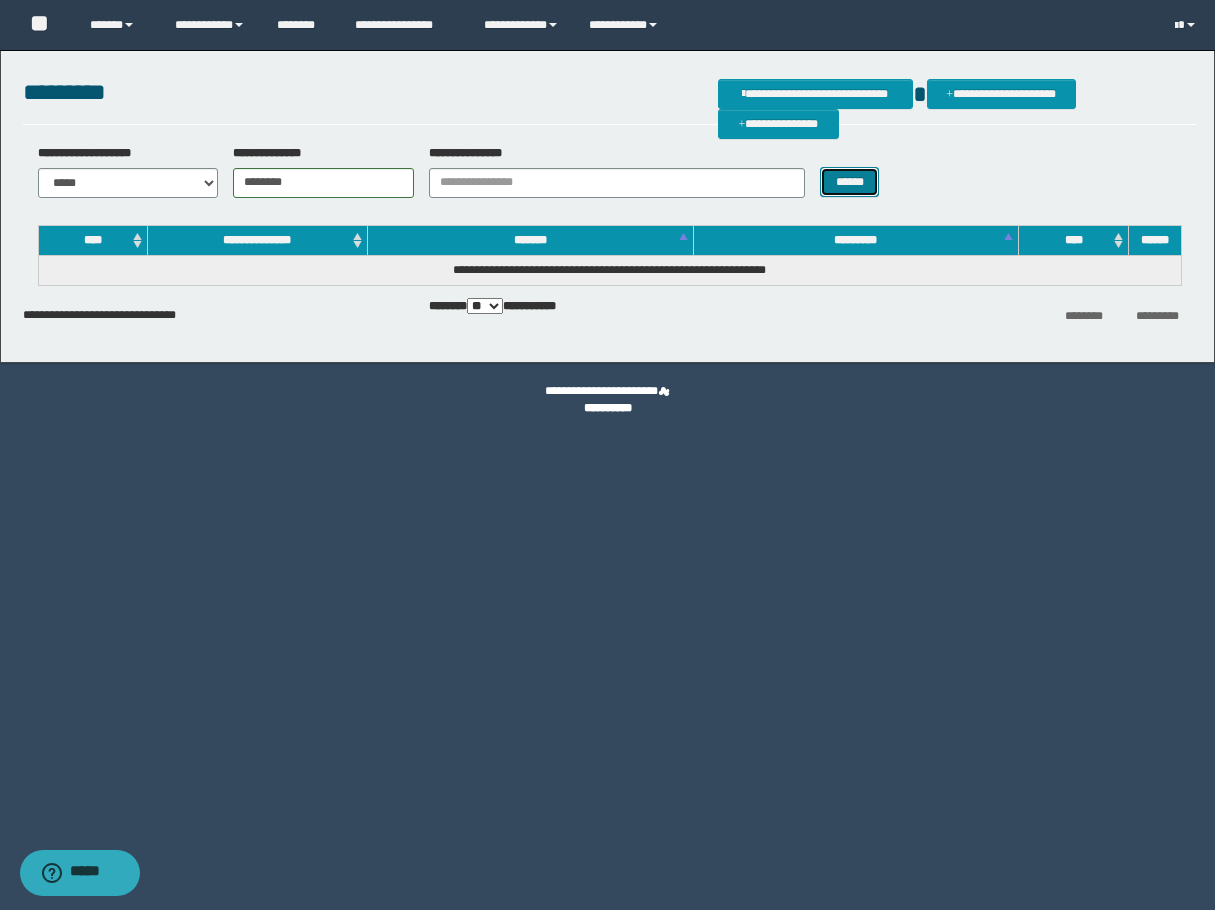 click on "******" at bounding box center [849, 182] 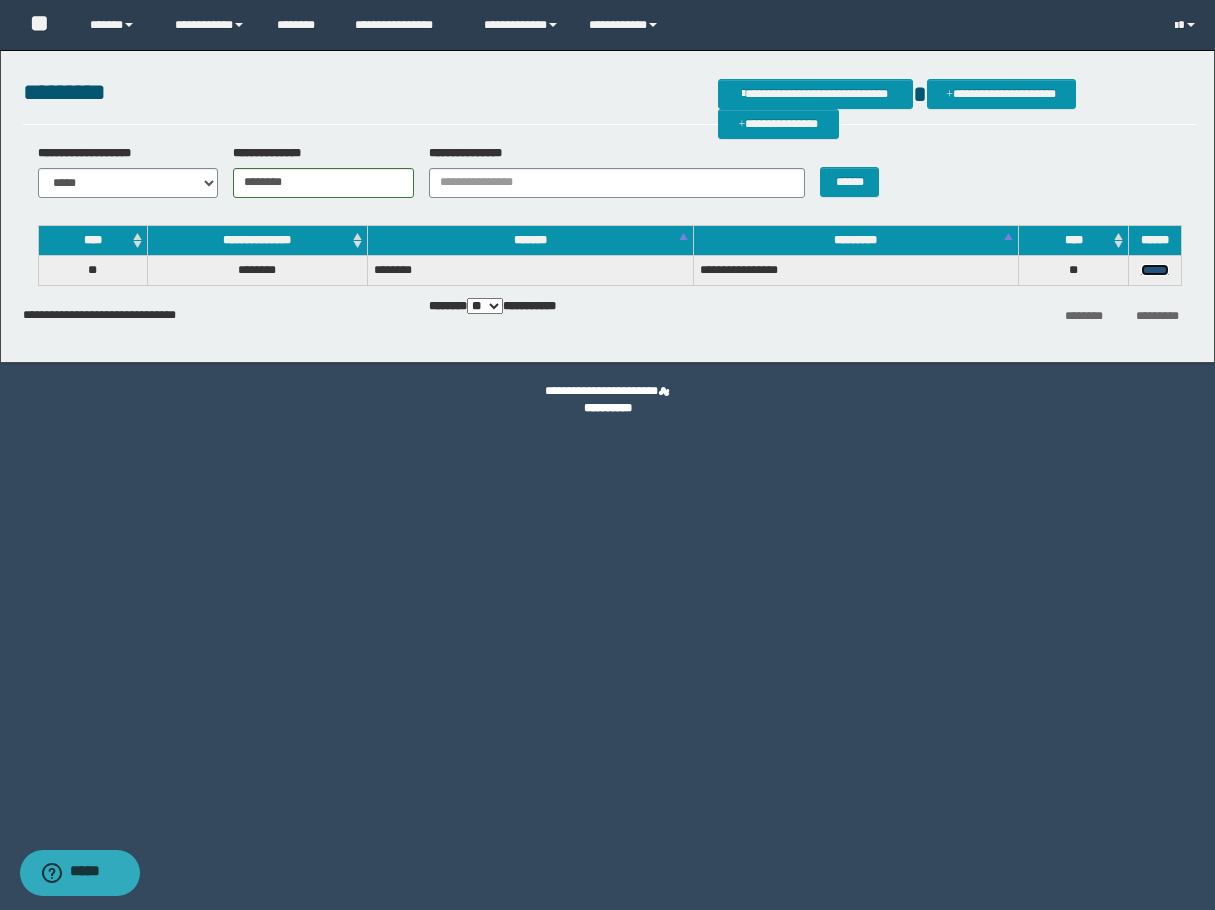 click on "******" at bounding box center [1155, 270] 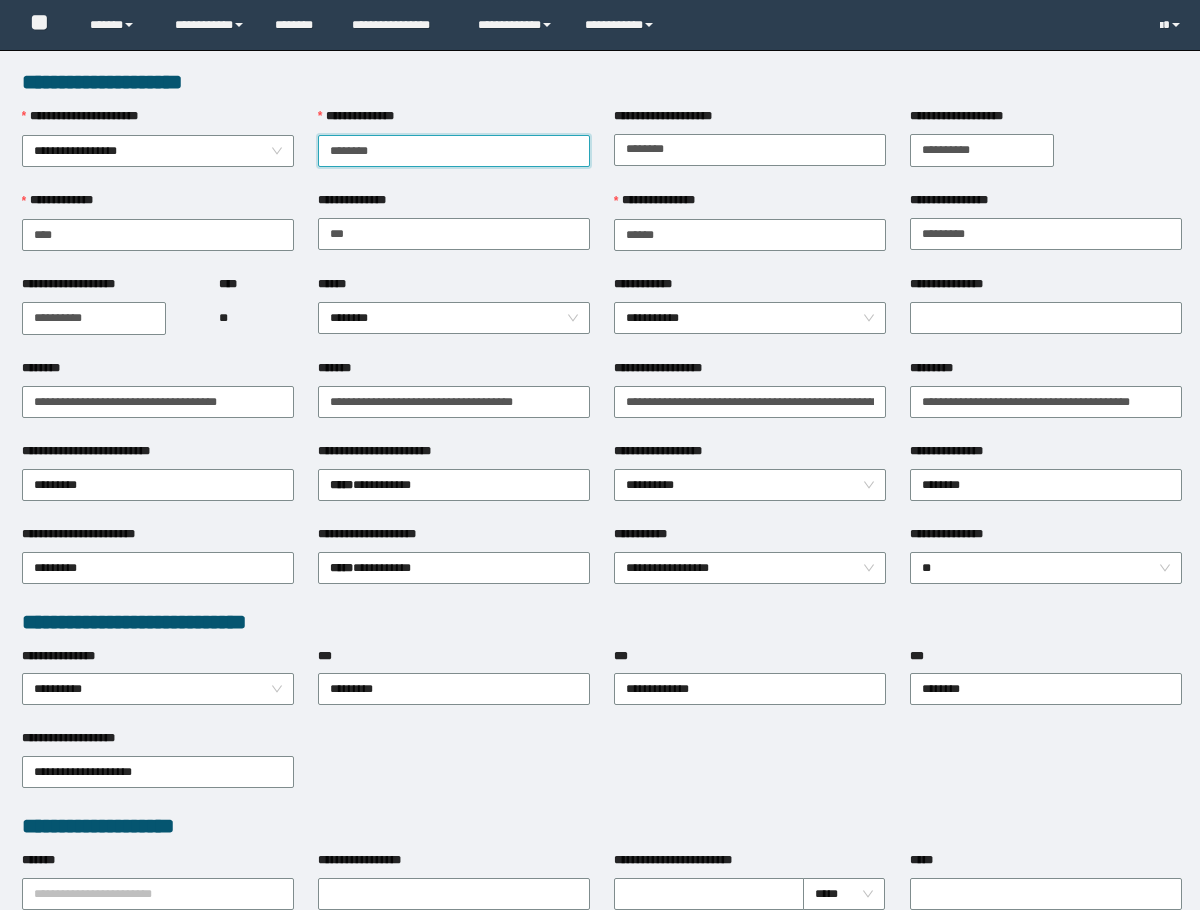 scroll, scrollTop: 0, scrollLeft: 0, axis: both 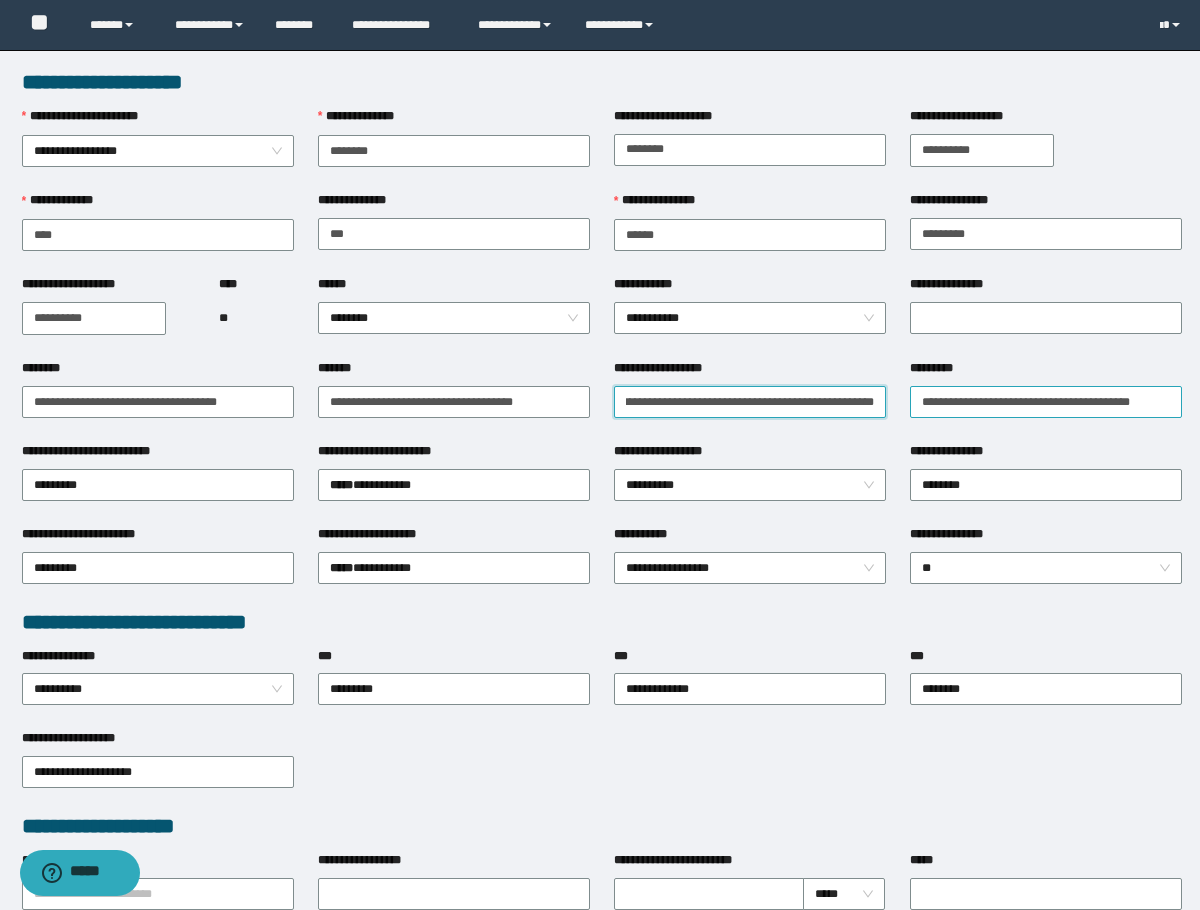 drag, startPoint x: 822, startPoint y: 410, endPoint x: 1041, endPoint y: 413, distance: 219.02055 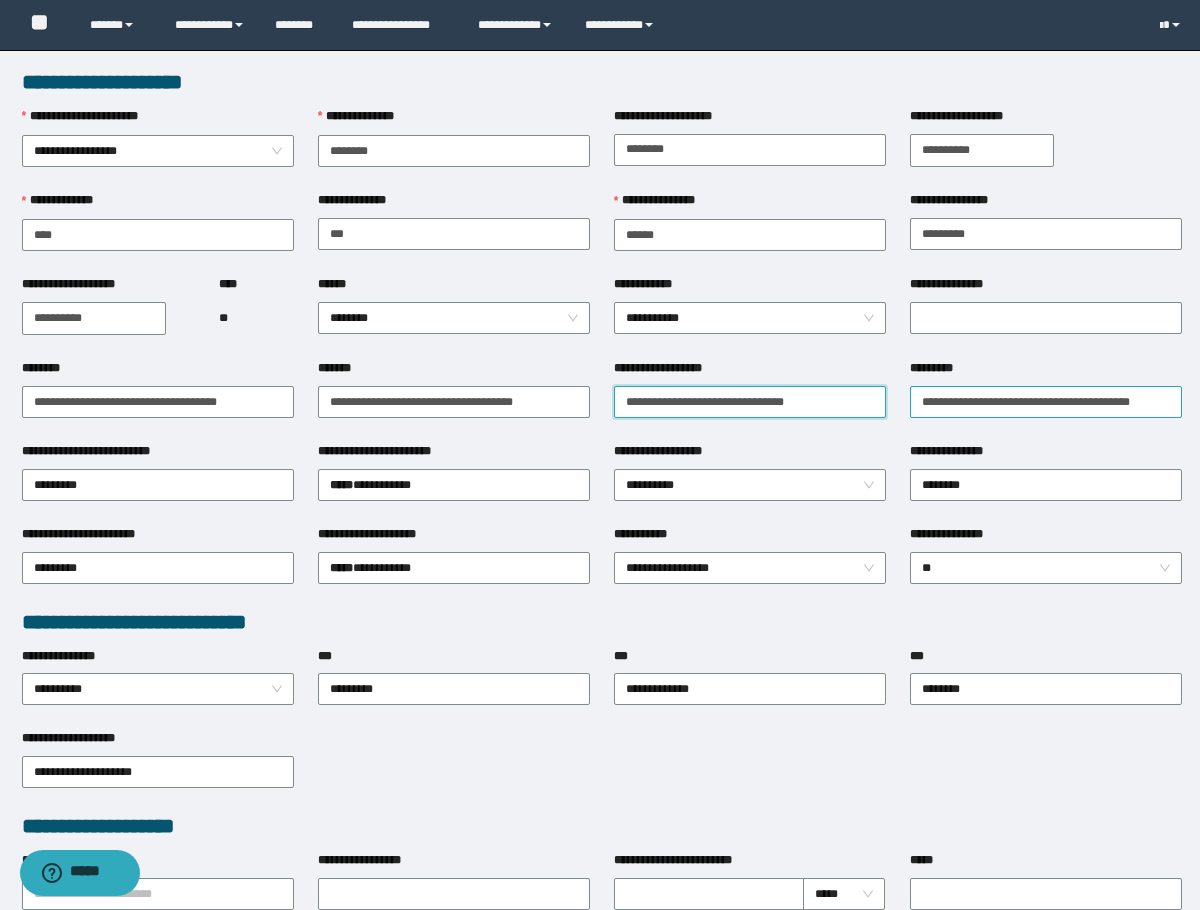 scroll, scrollTop: 0, scrollLeft: 0, axis: both 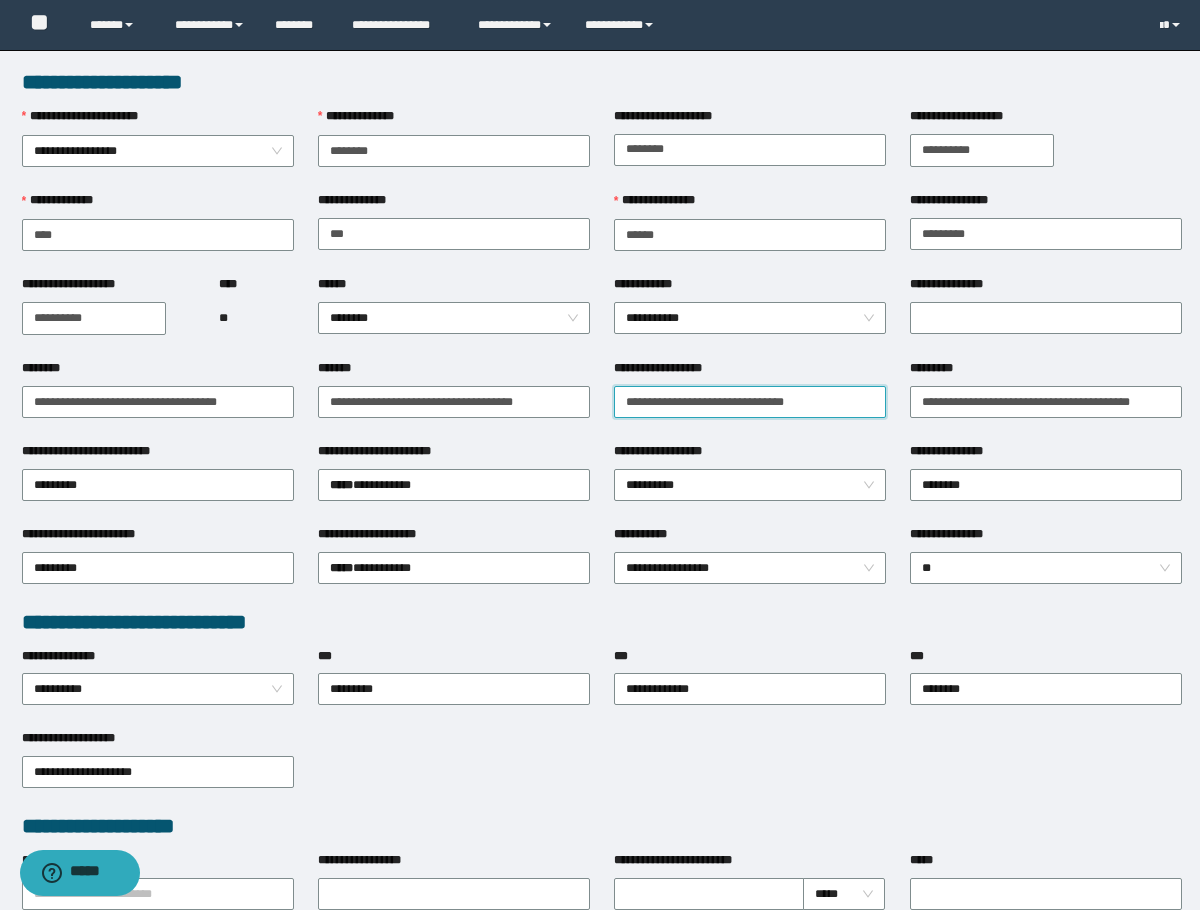 type on "**********" 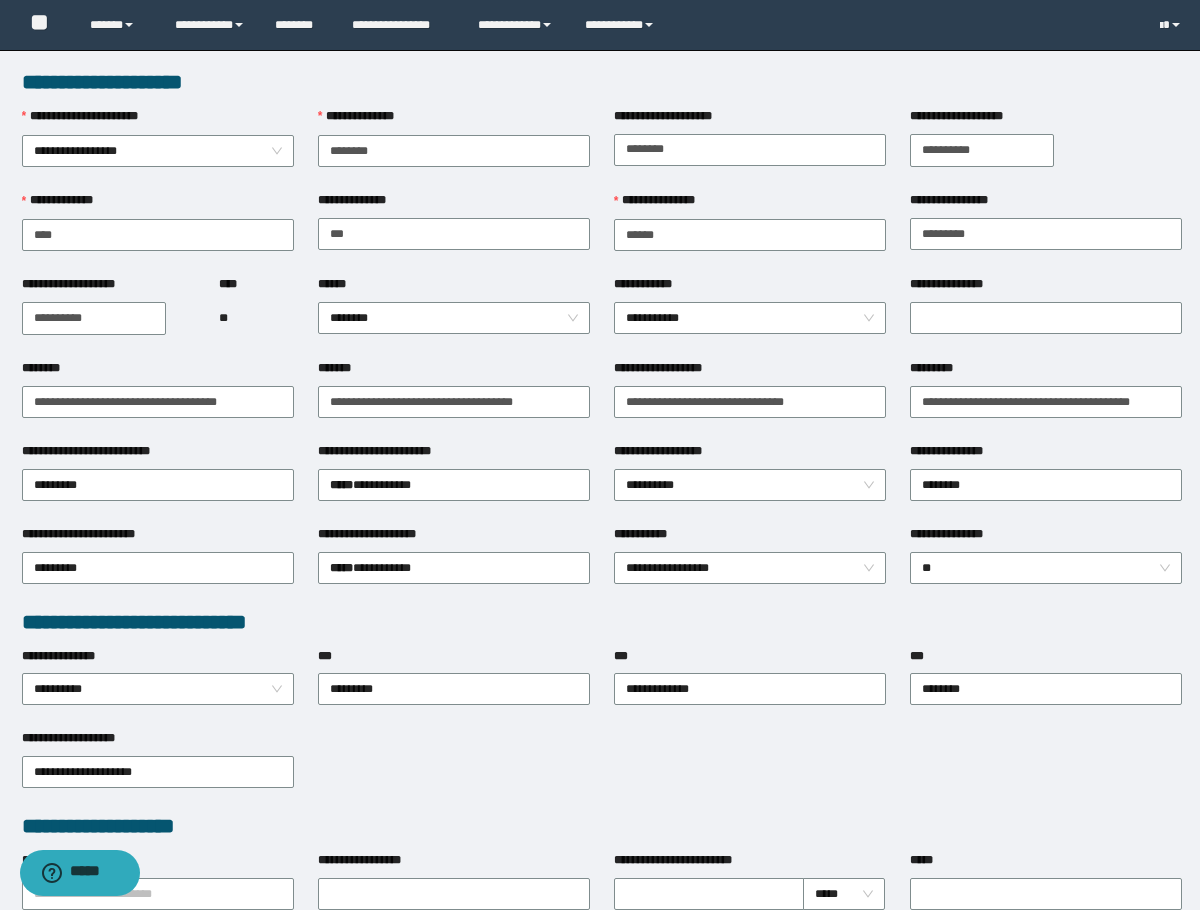 click on "**********" at bounding box center (454, 121) 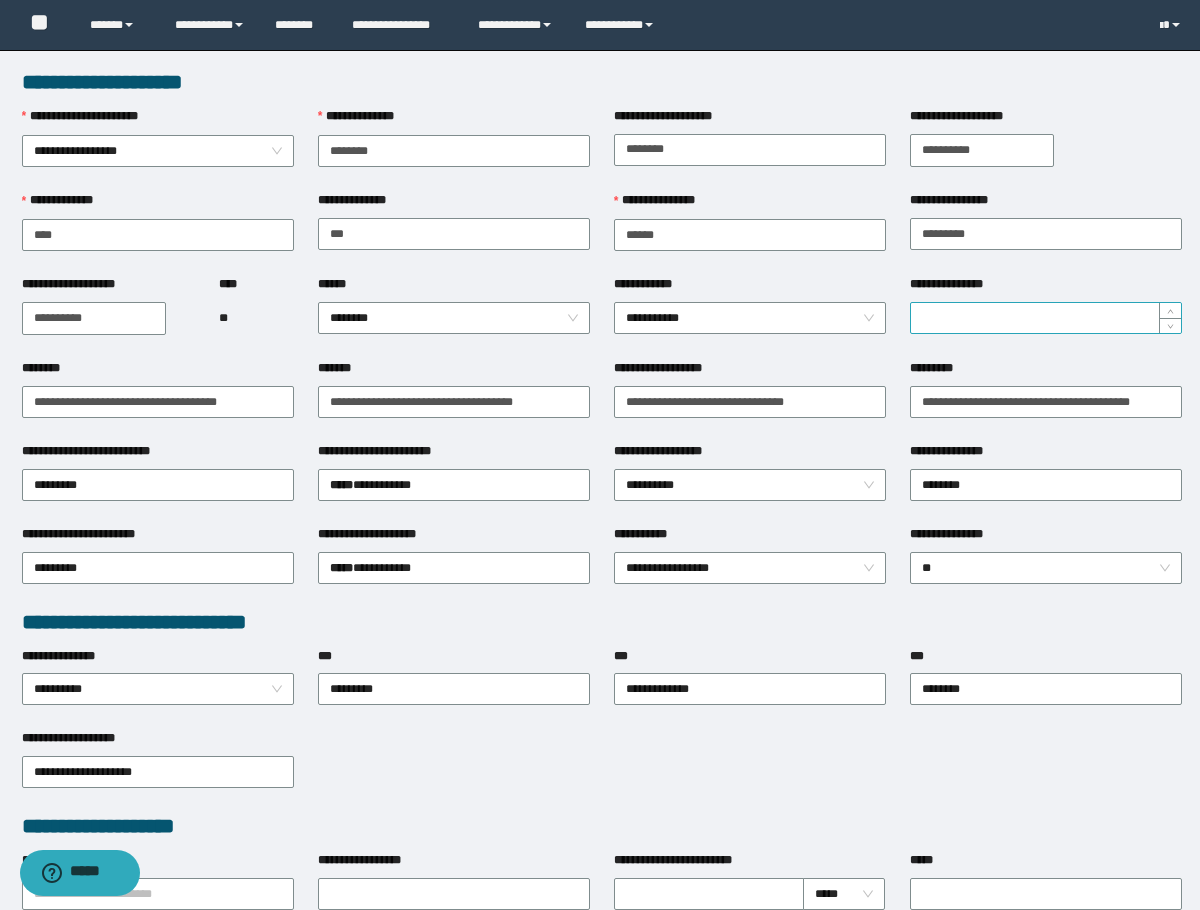 click on "**********" at bounding box center [1046, 318] 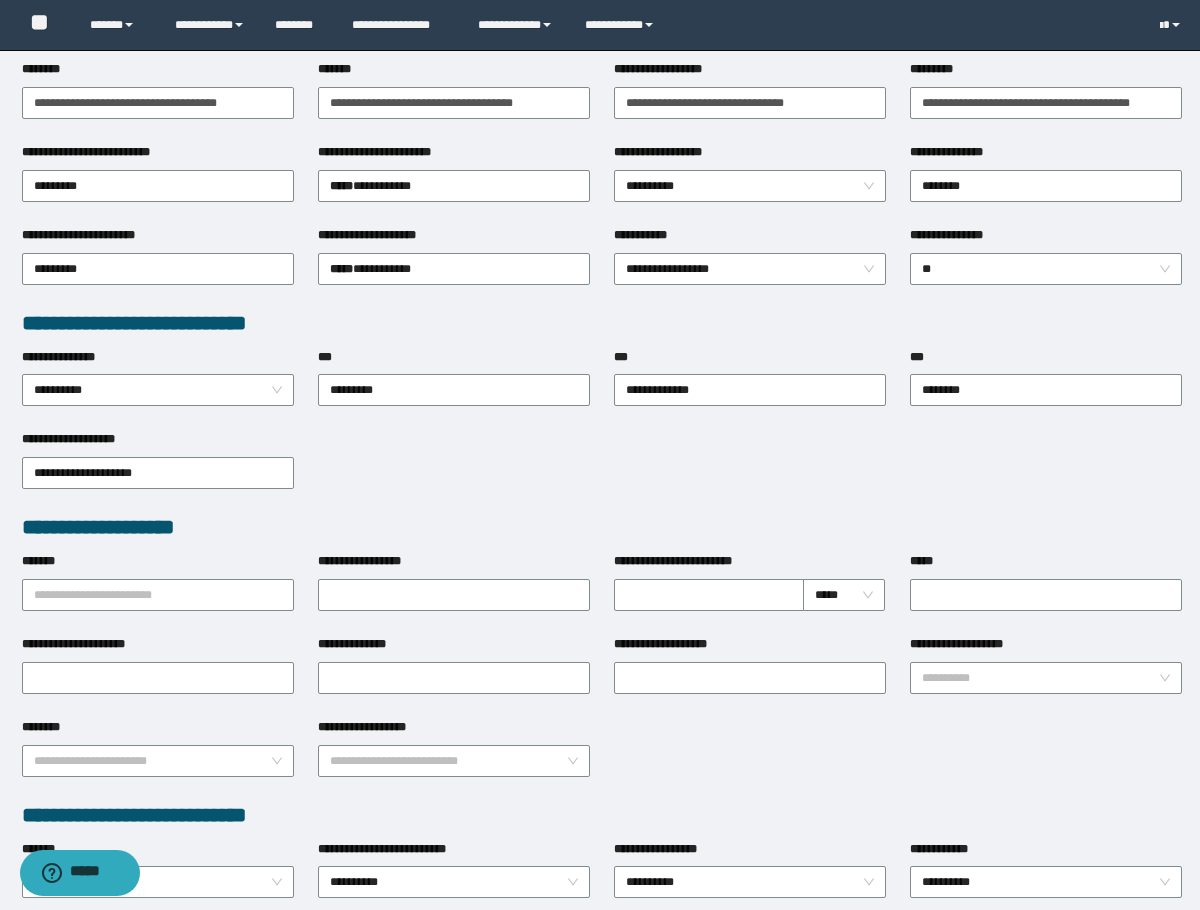 scroll, scrollTop: 300, scrollLeft: 0, axis: vertical 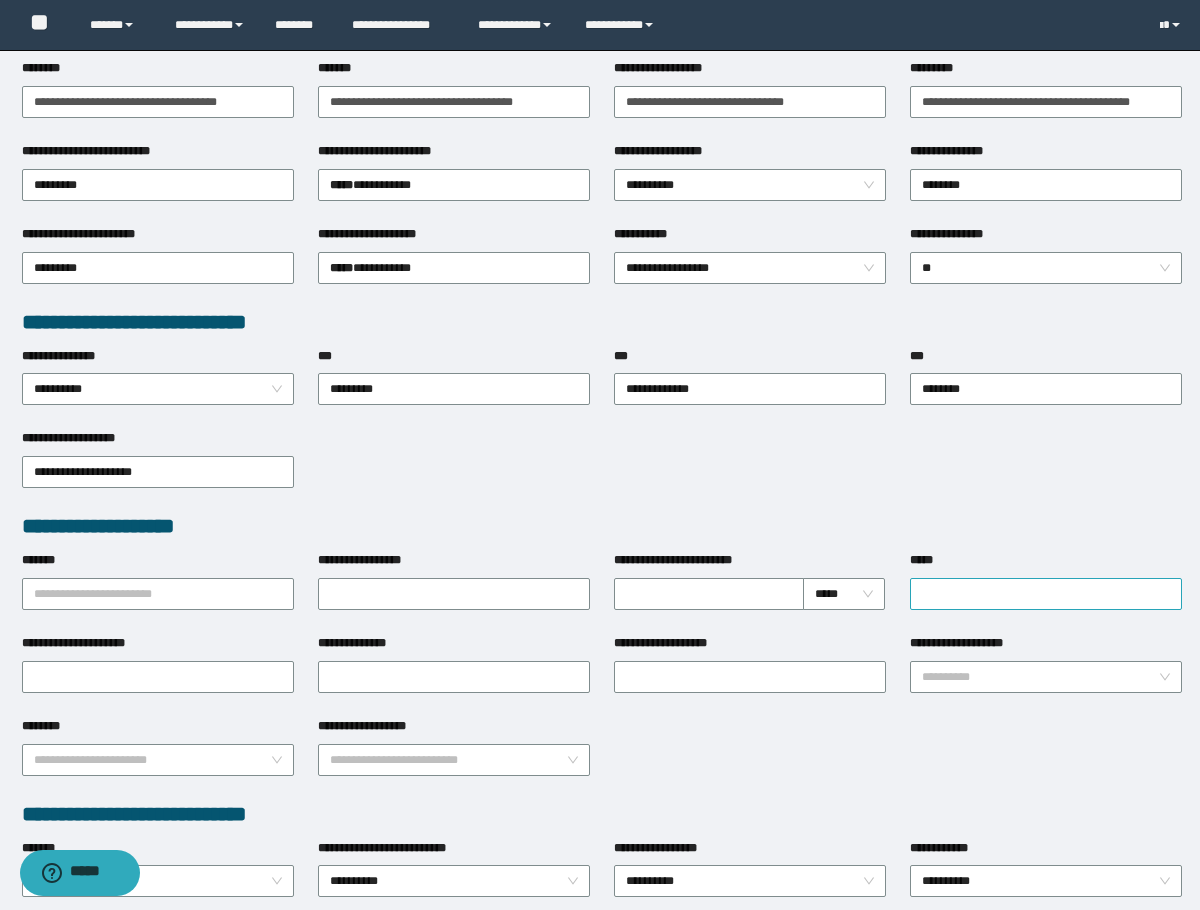 type on "*" 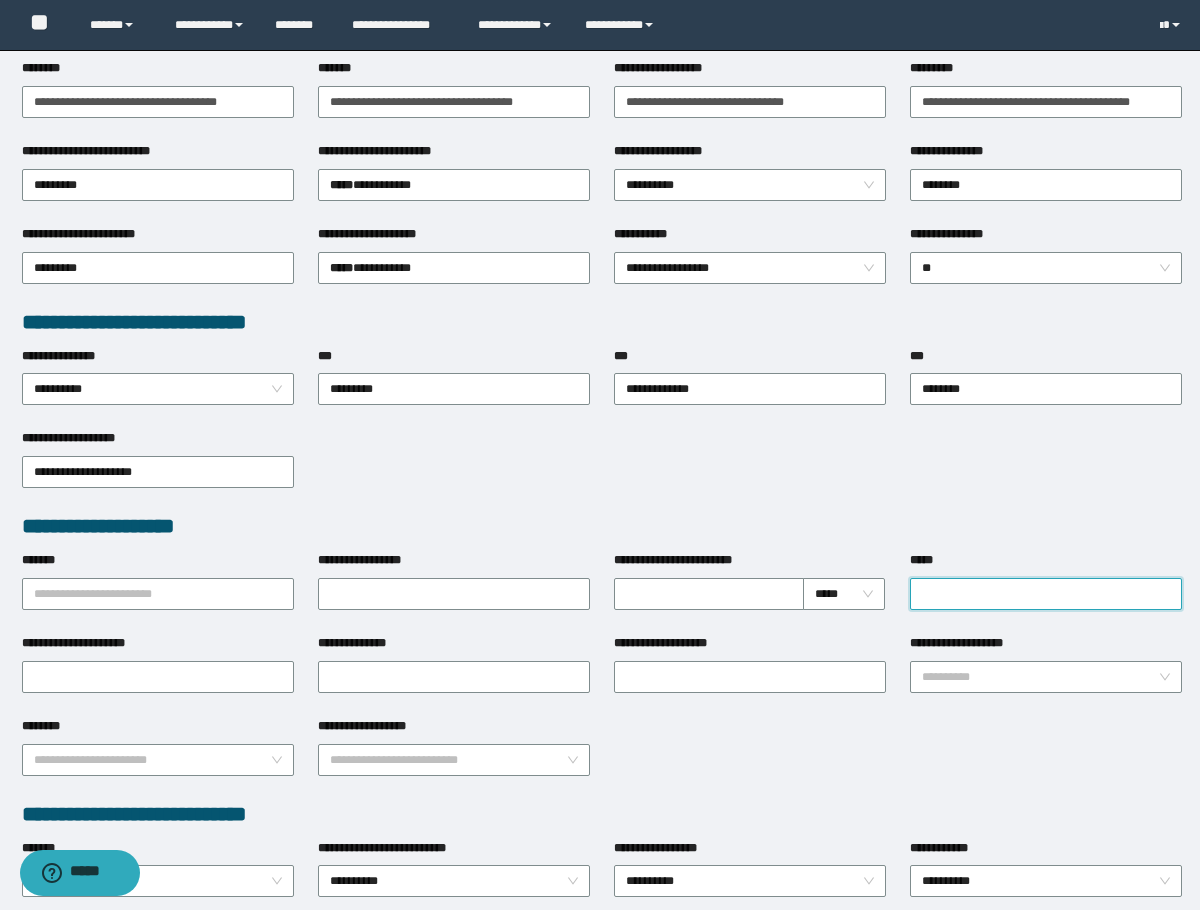 click on "*****" at bounding box center (1046, 594) 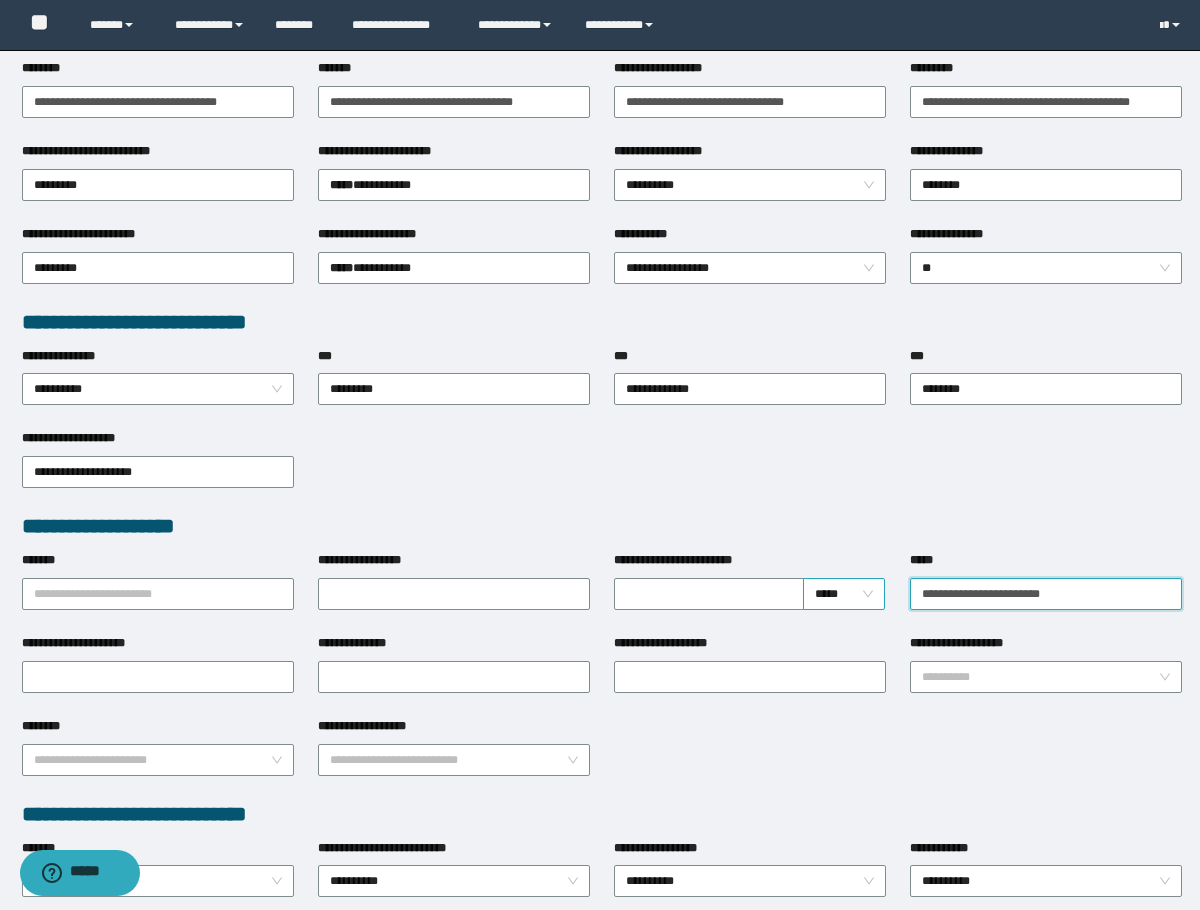 drag, startPoint x: 1082, startPoint y: 582, endPoint x: 858, endPoint y: 586, distance: 224.0357 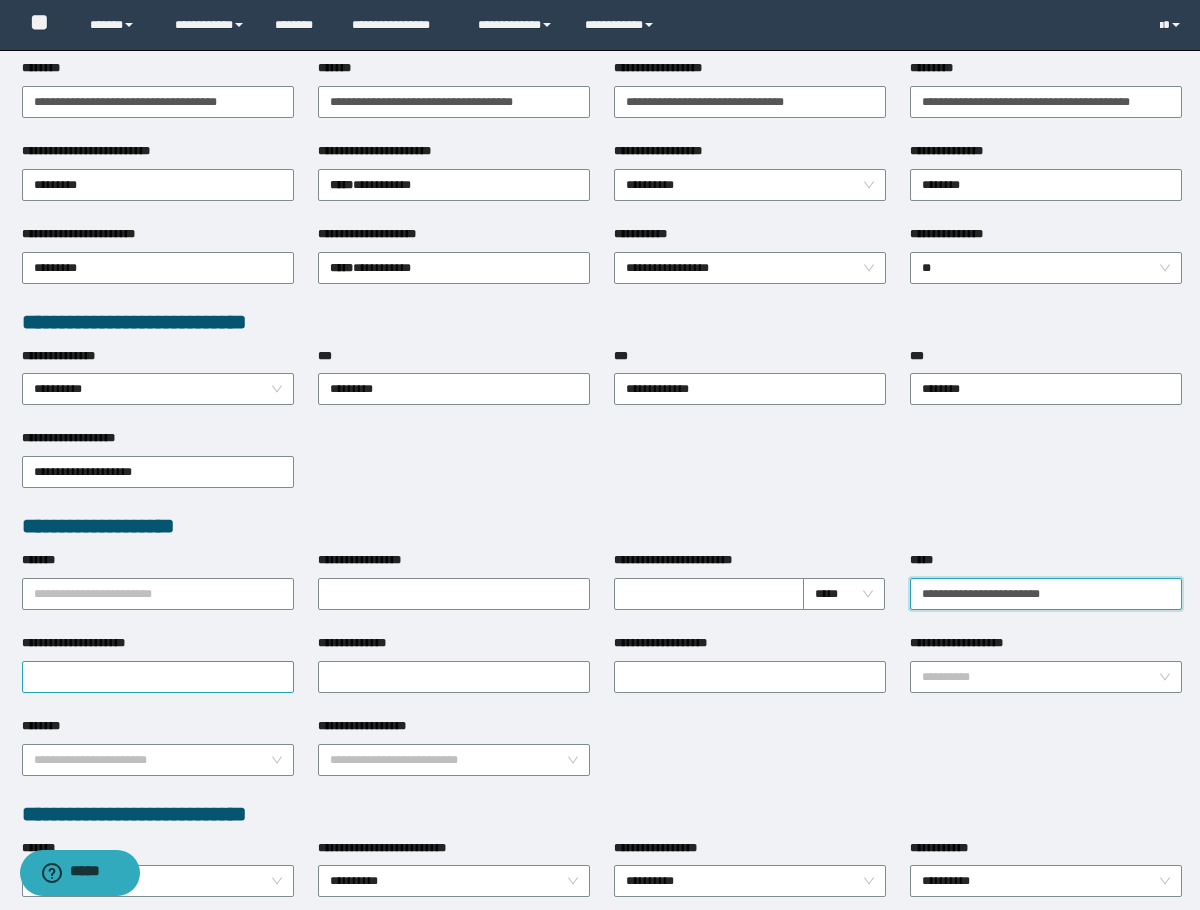 type on "**********" 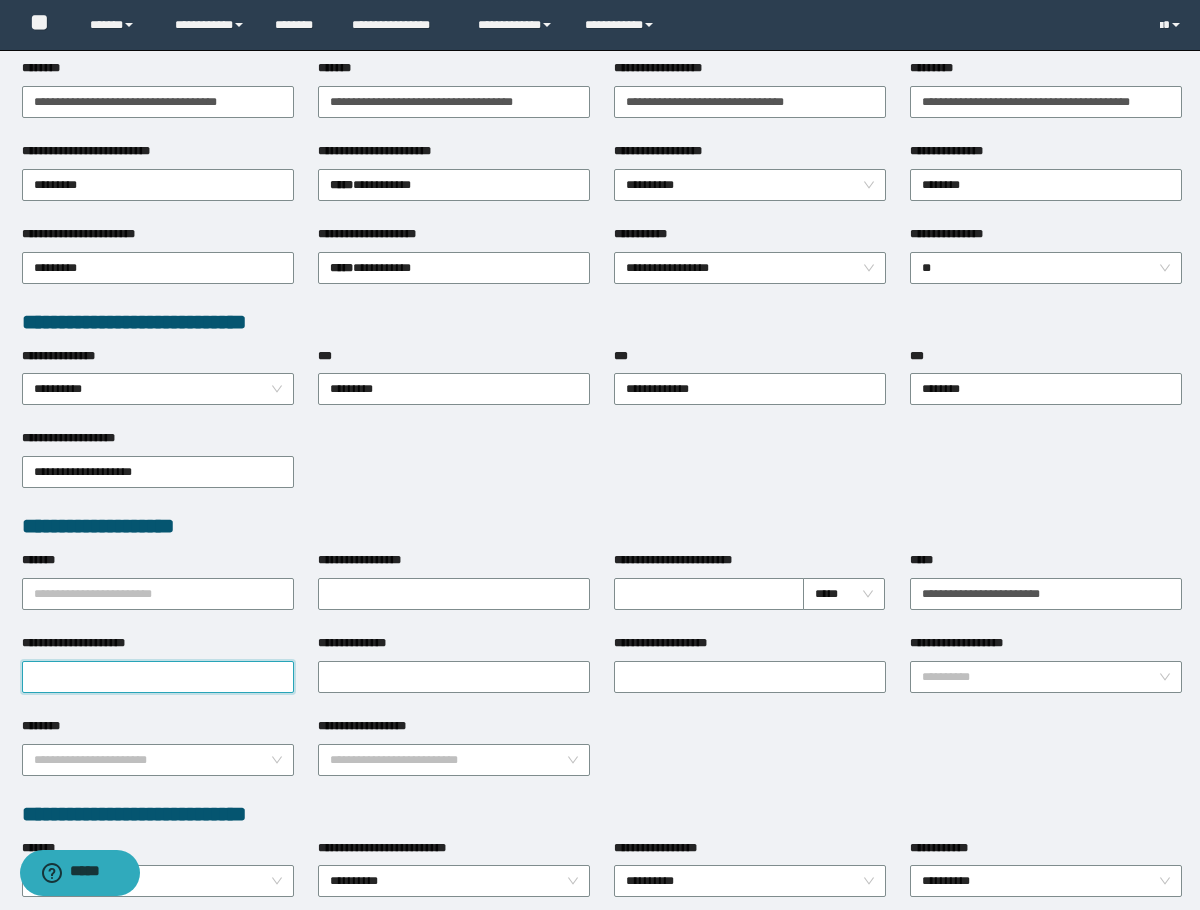 click on "**********" at bounding box center (158, 677) 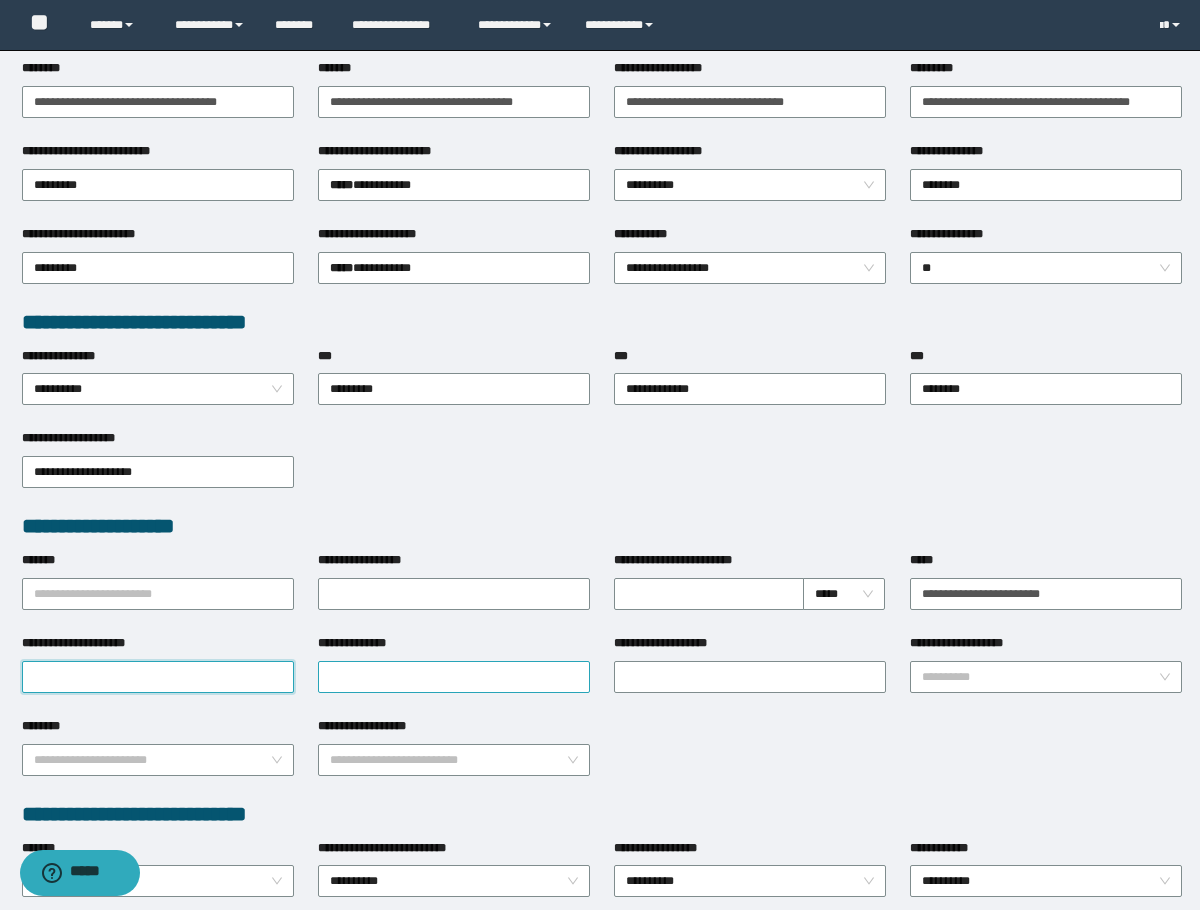 paste on "**********" 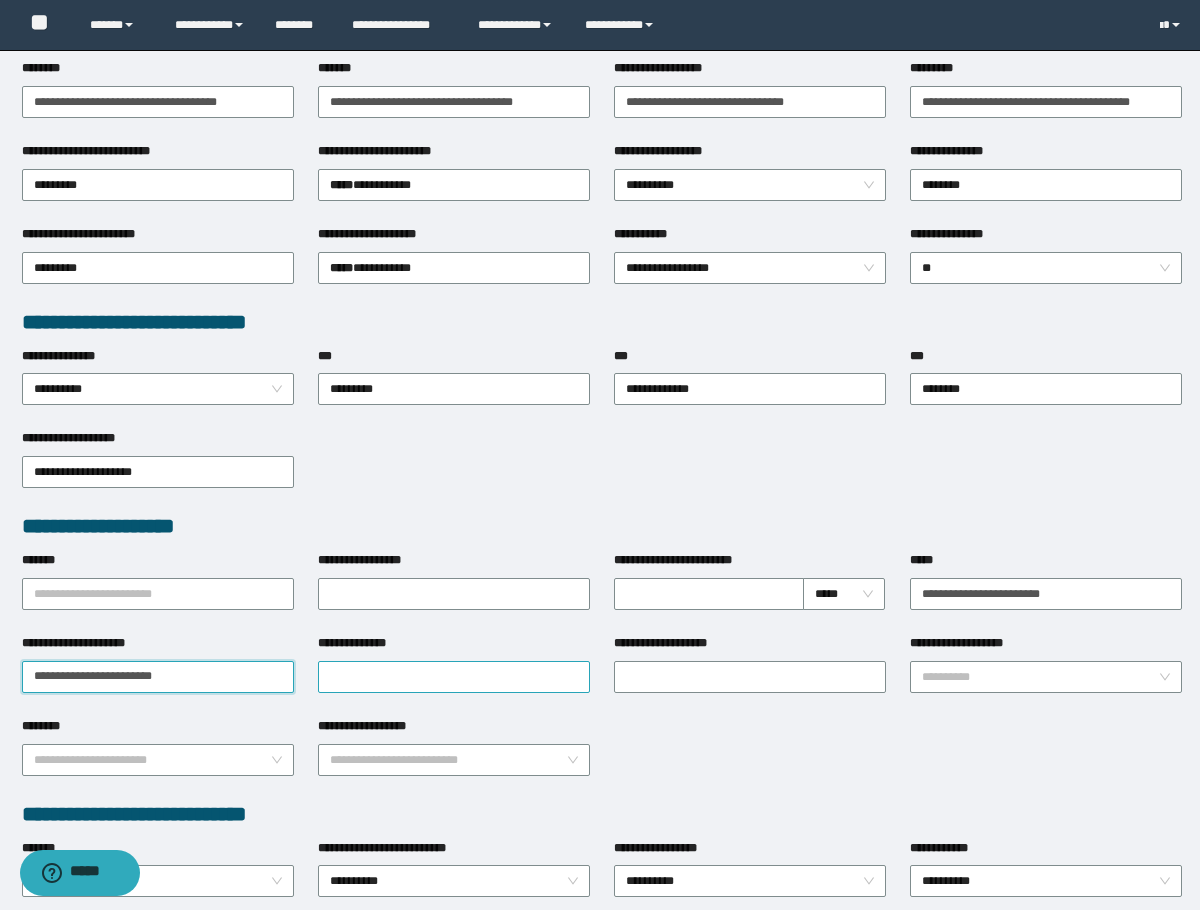 type on "**********" 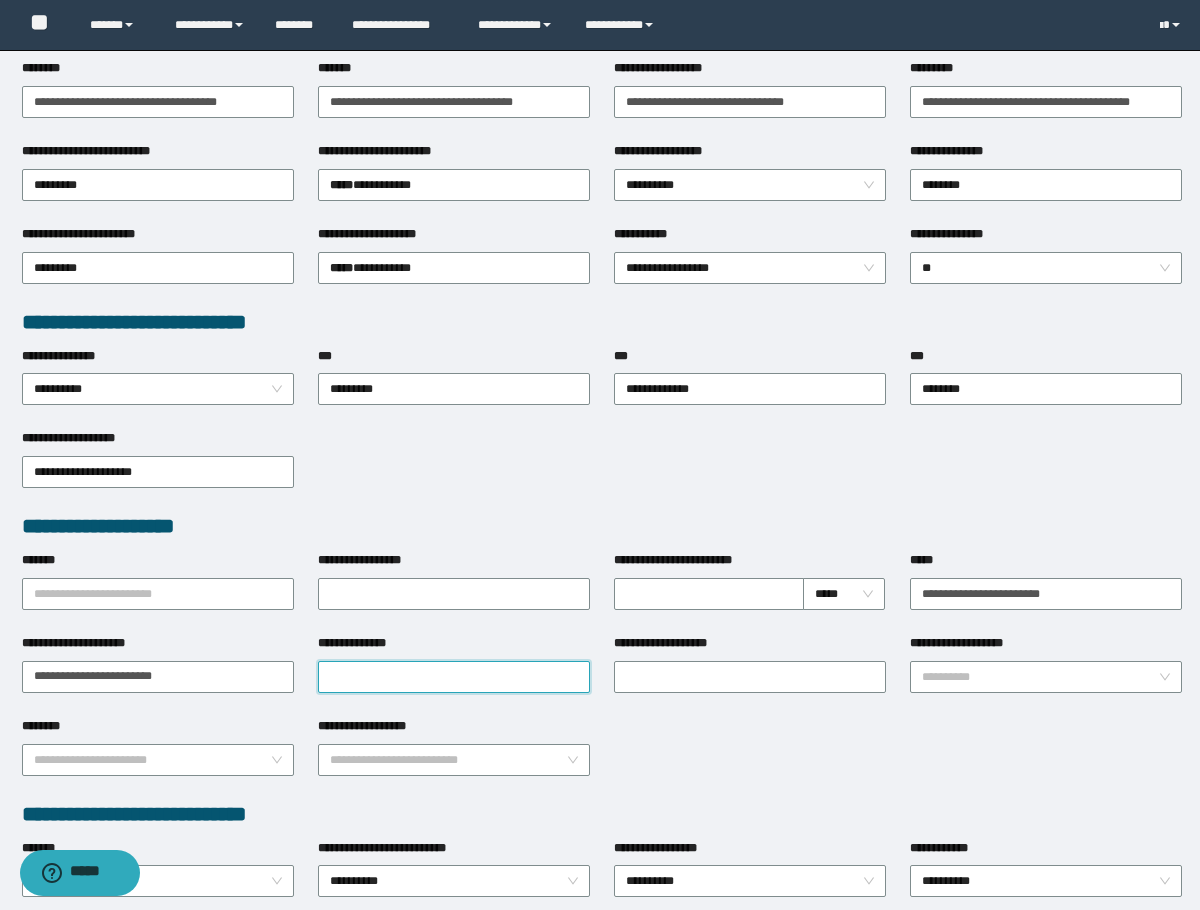 click on "**********" at bounding box center (454, 677) 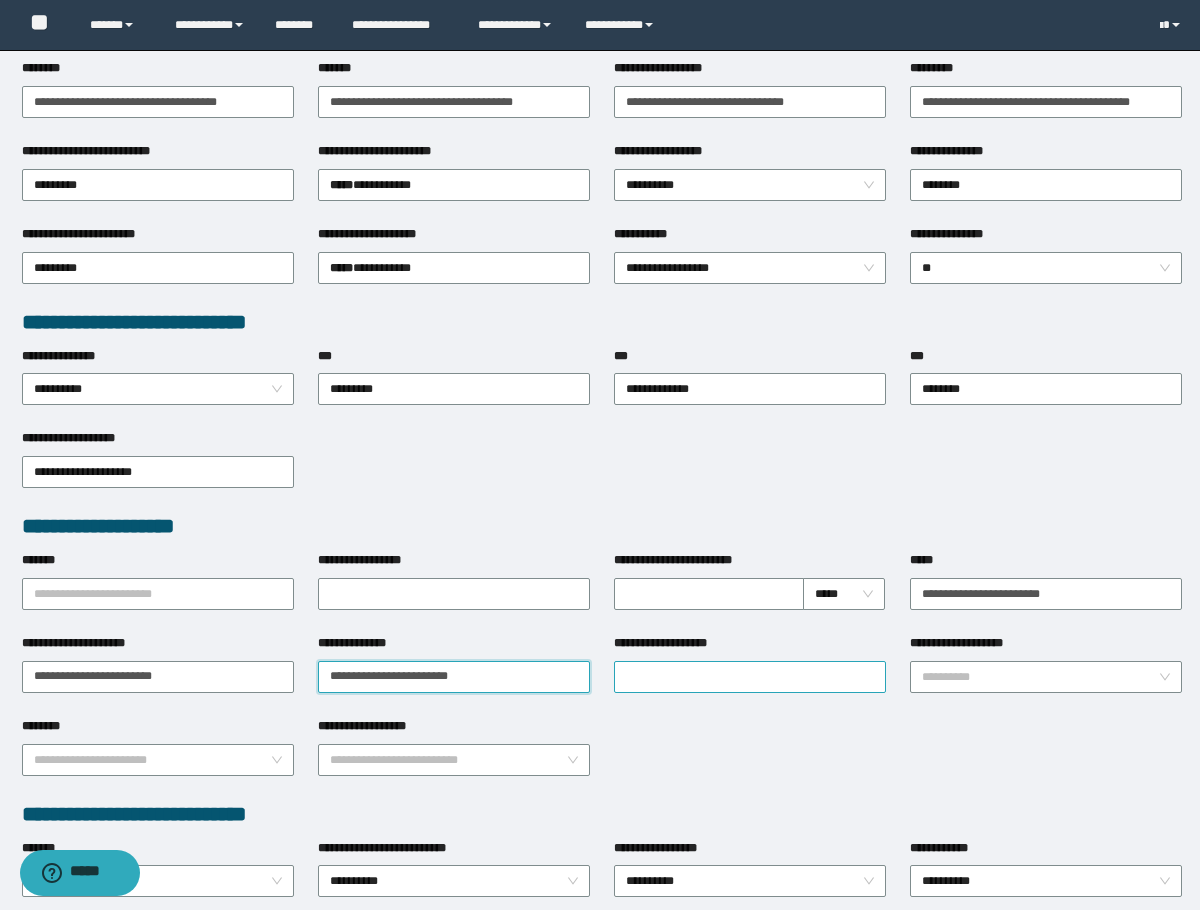 type on "**********" 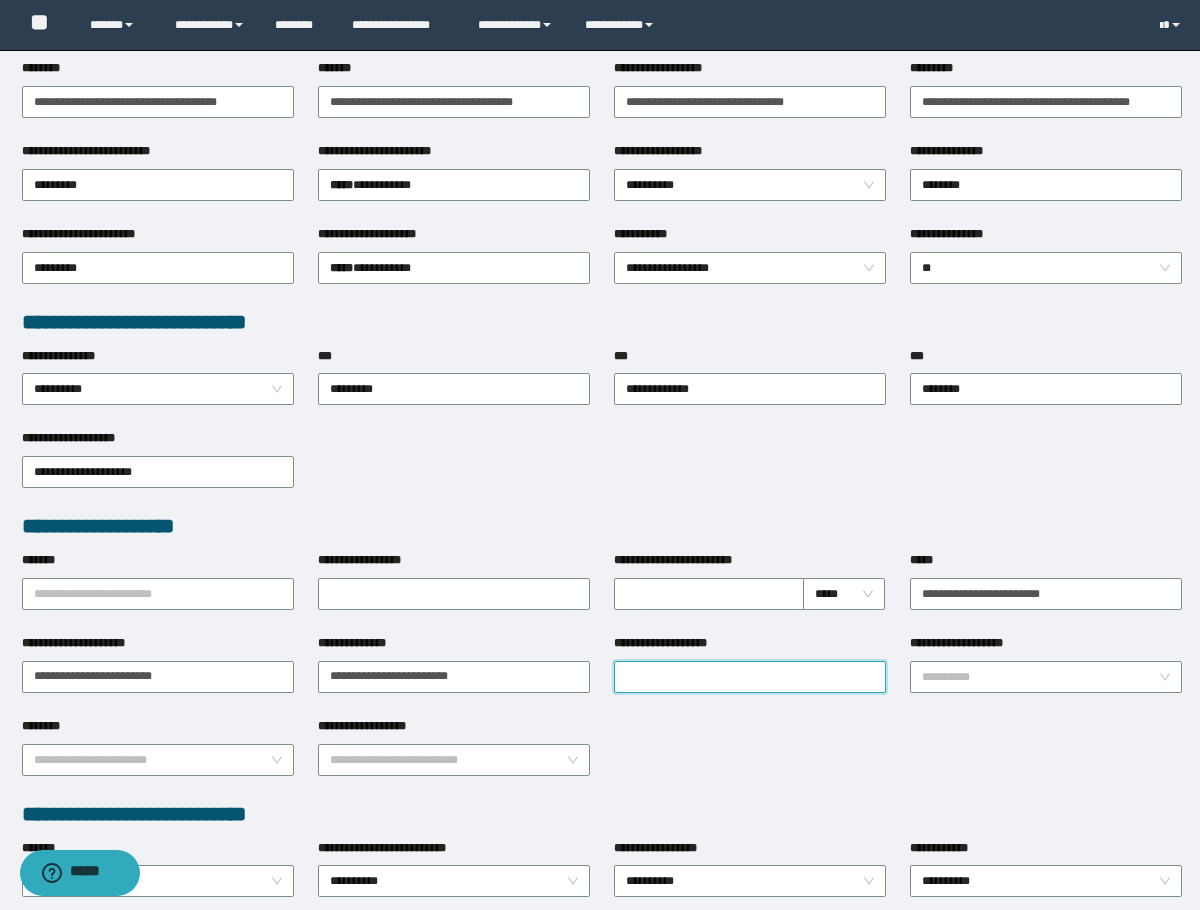 click on "**********" at bounding box center [750, 677] 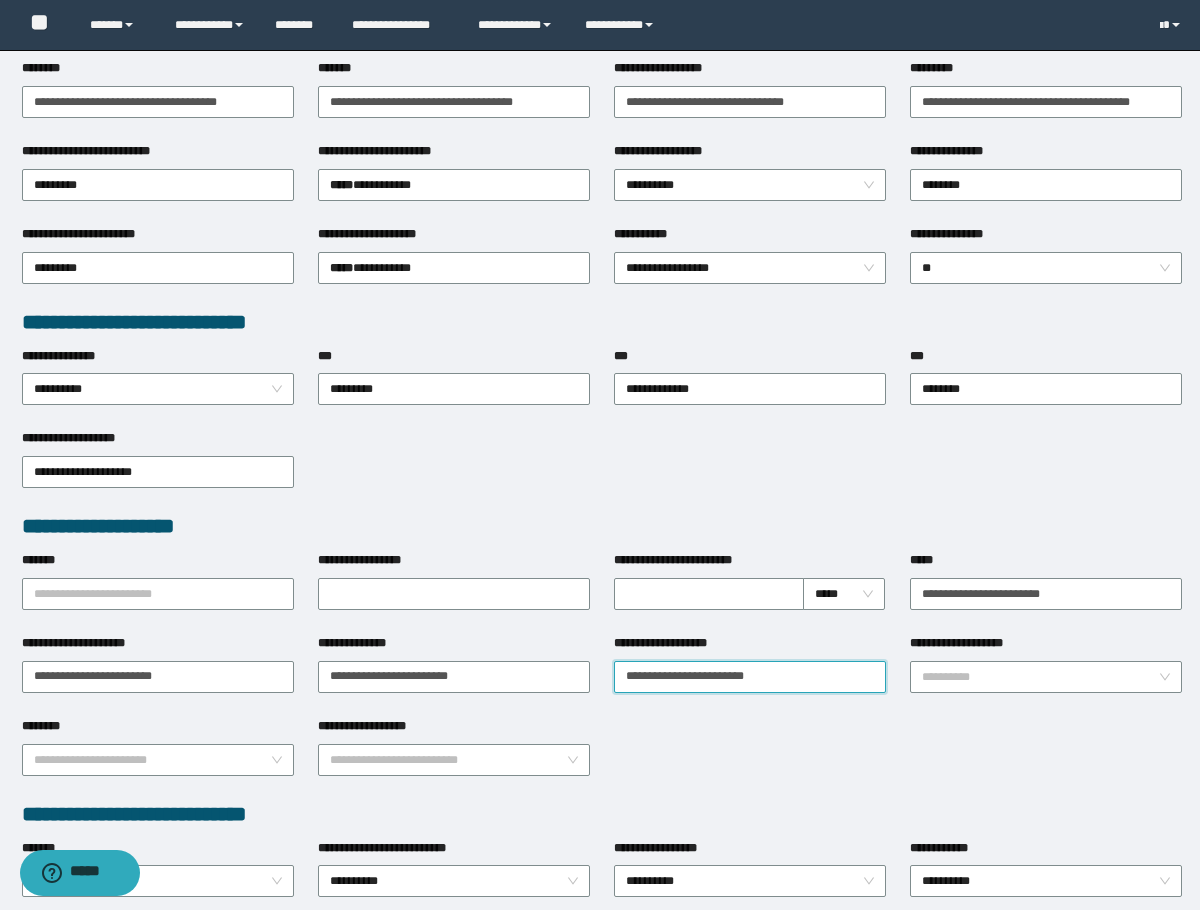 type on "**********" 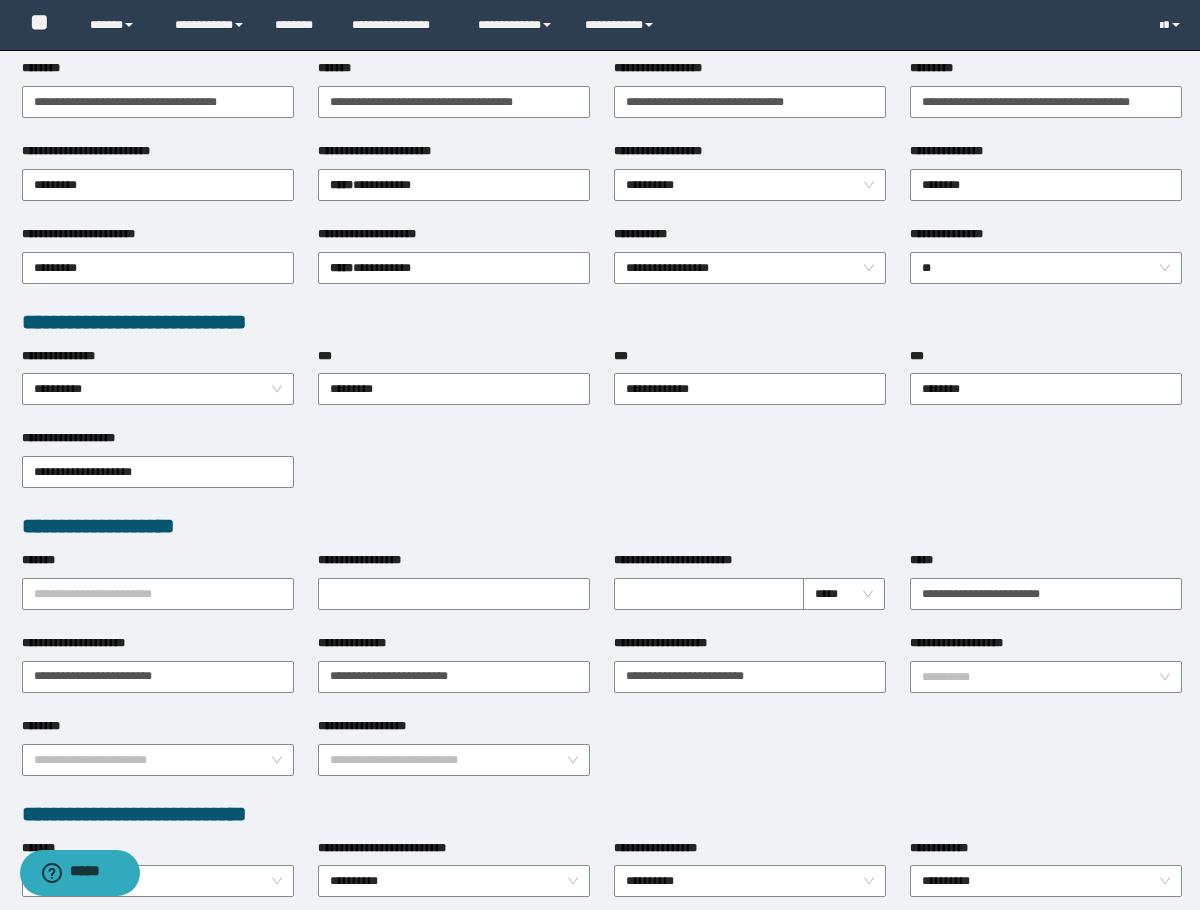 click on "**********" at bounding box center (1046, 675) 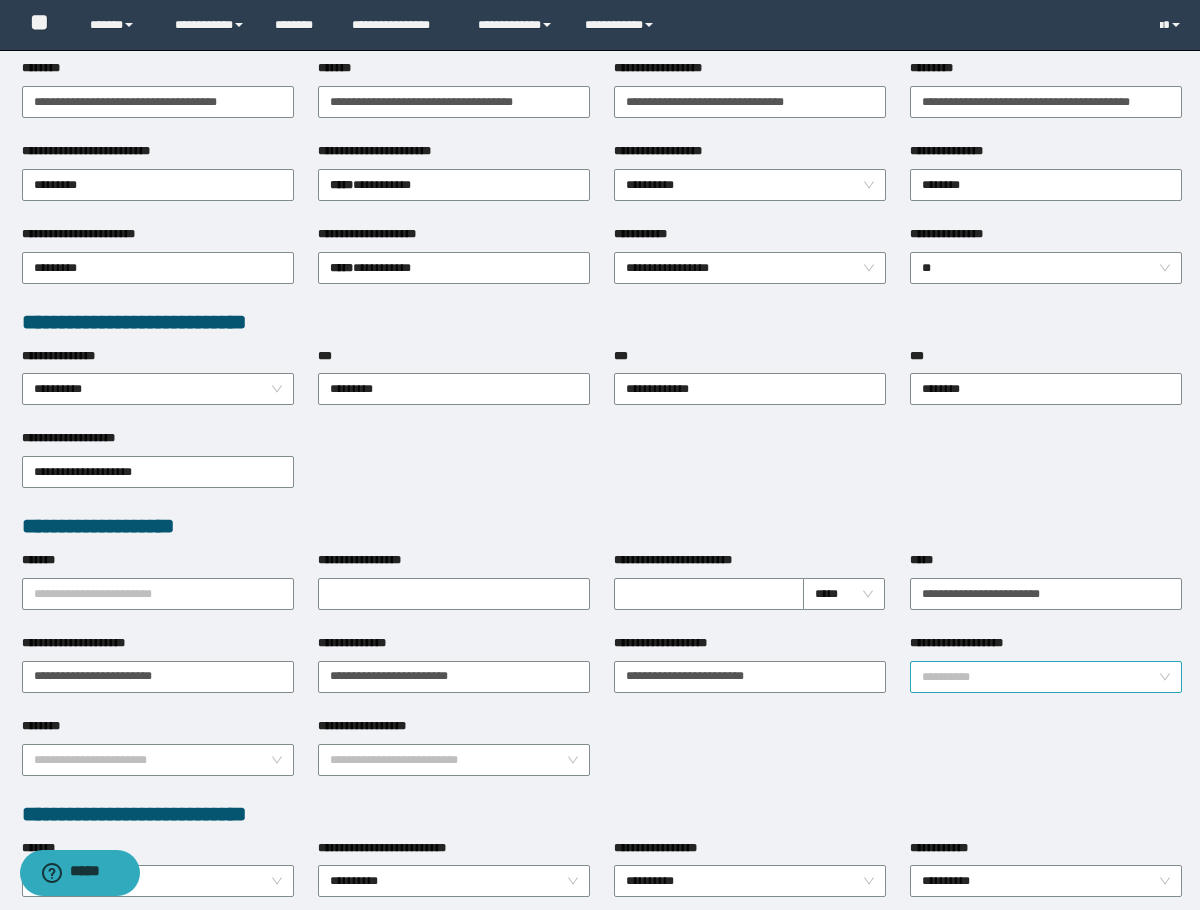 click on "**********" at bounding box center (1040, 677) 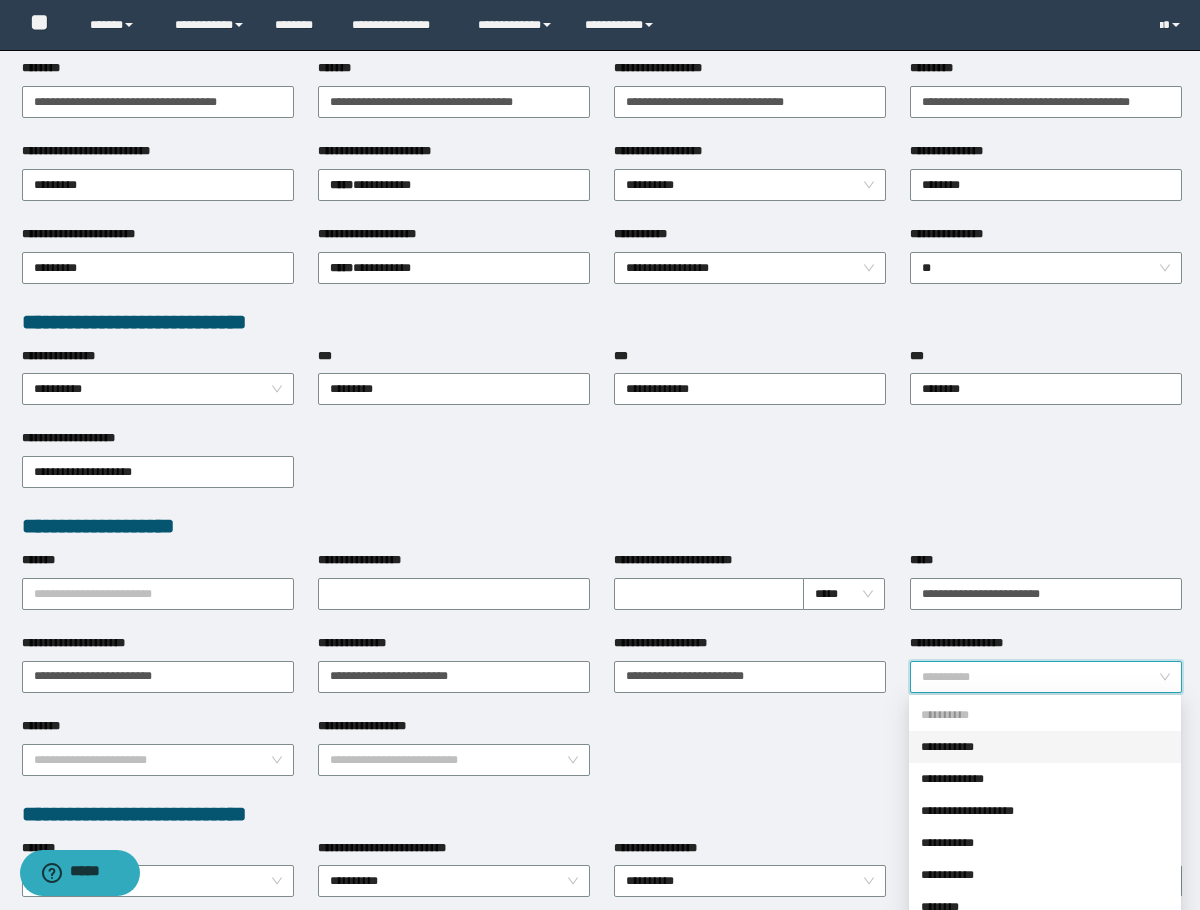 click on "**********" at bounding box center [1045, 747] 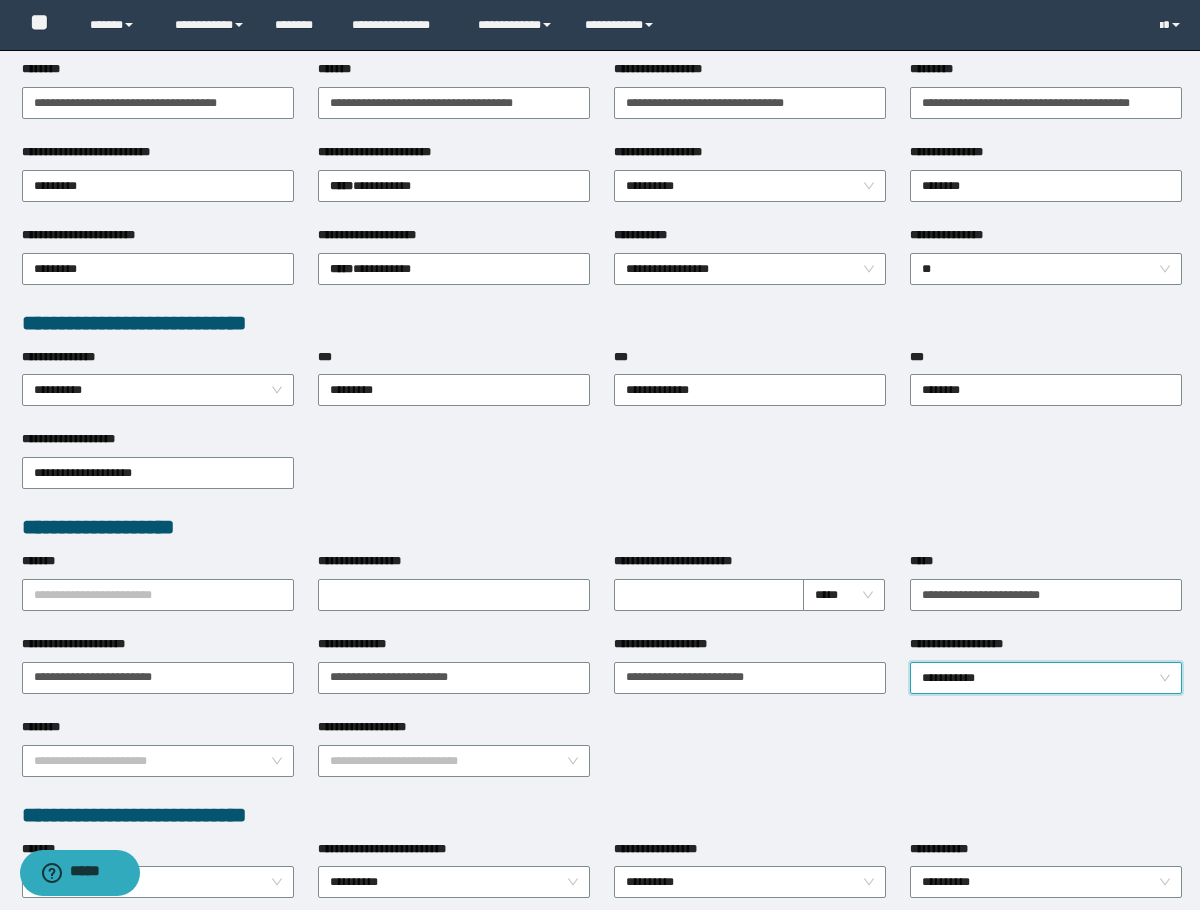 scroll, scrollTop: 0, scrollLeft: 0, axis: both 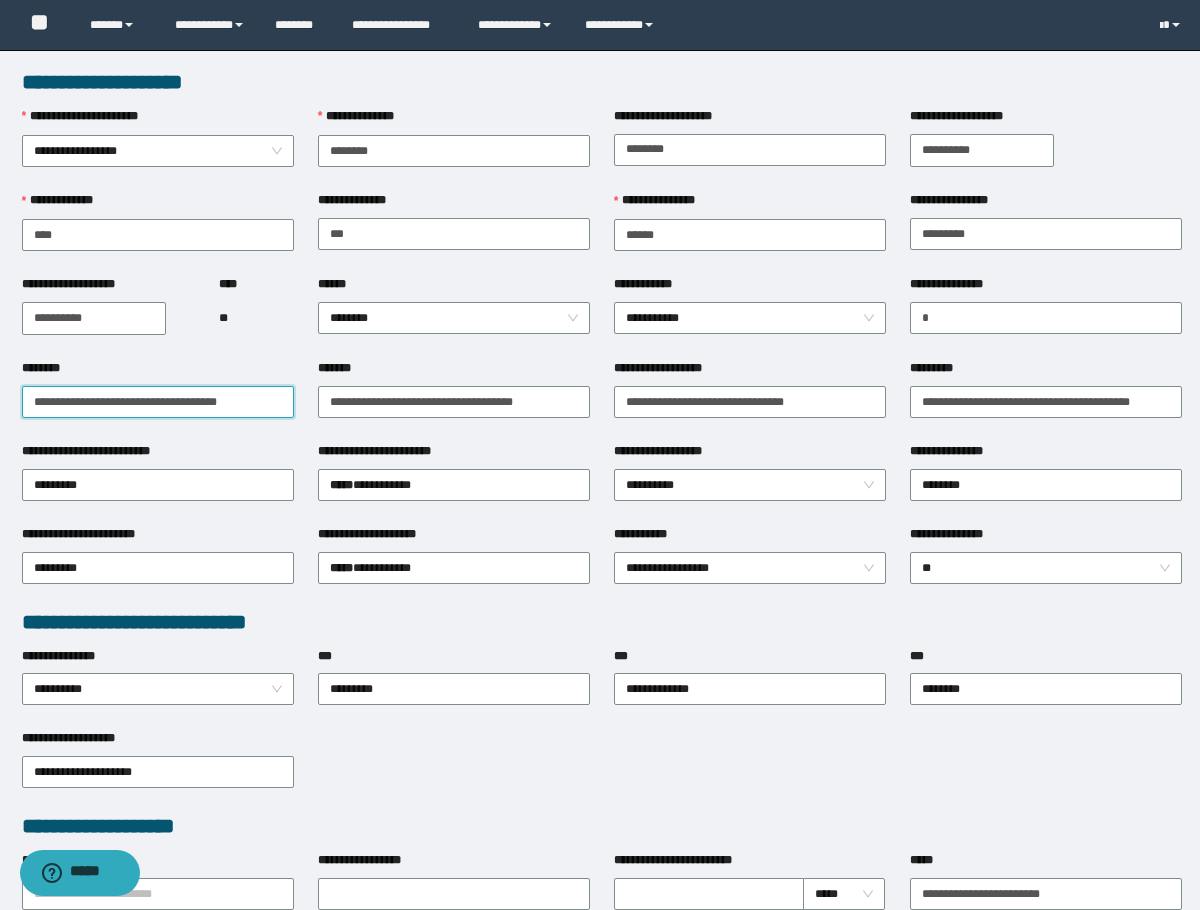 drag, startPoint x: 102, startPoint y: 406, endPoint x: 184, endPoint y: 411, distance: 82.1523 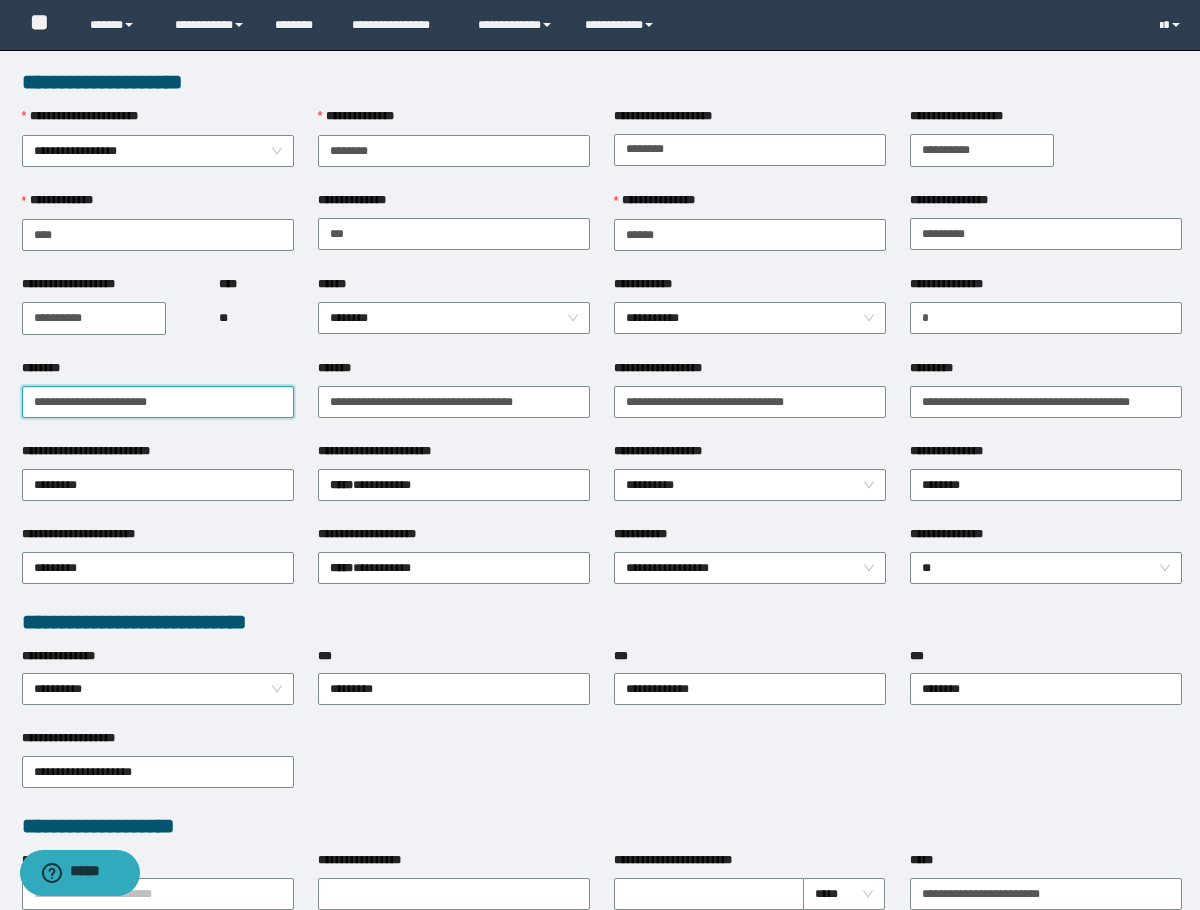 drag, startPoint x: 100, startPoint y: 407, endPoint x: 7, endPoint y: 407, distance: 93 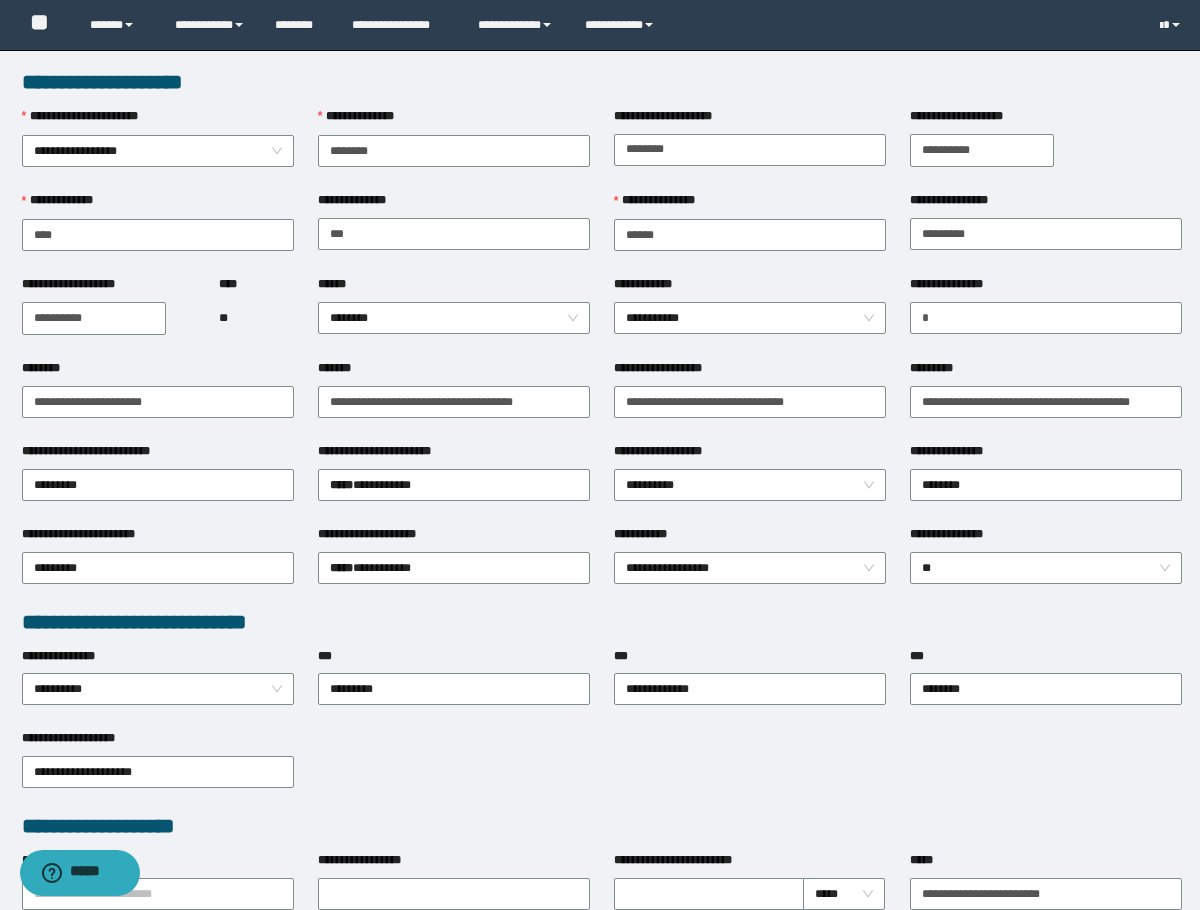 click on "**" at bounding box center (256, 318) 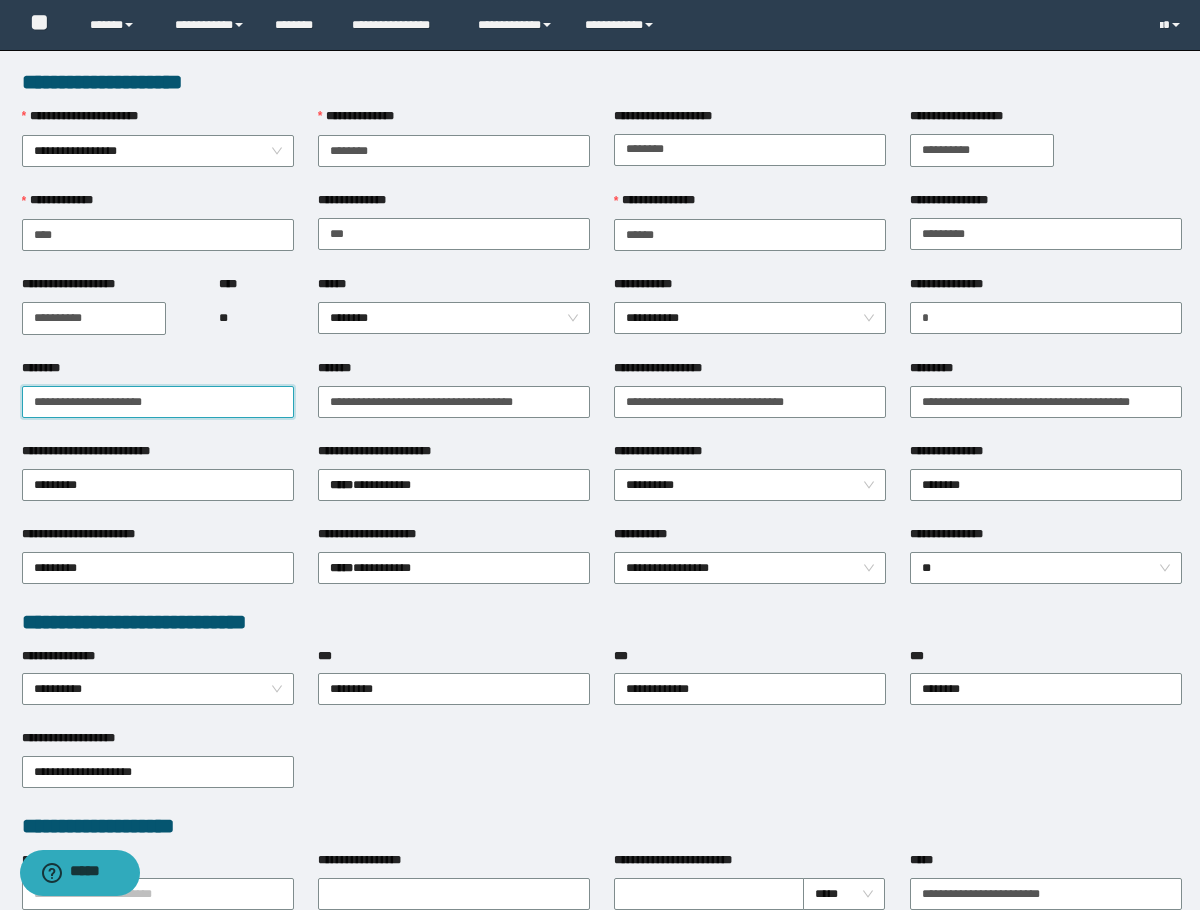 drag, startPoint x: 106, startPoint y: 402, endPoint x: -1, endPoint y: 427, distance: 109.88175 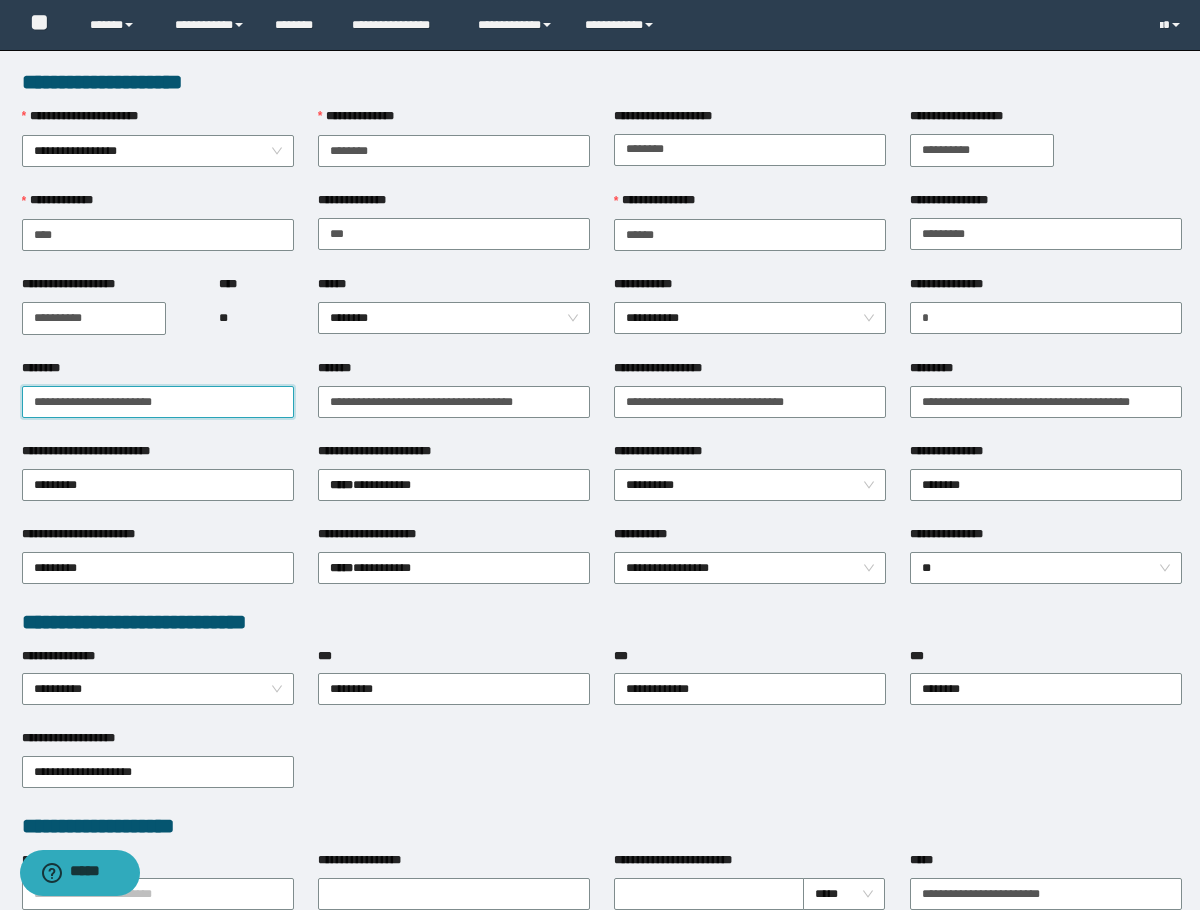 type on "**********" 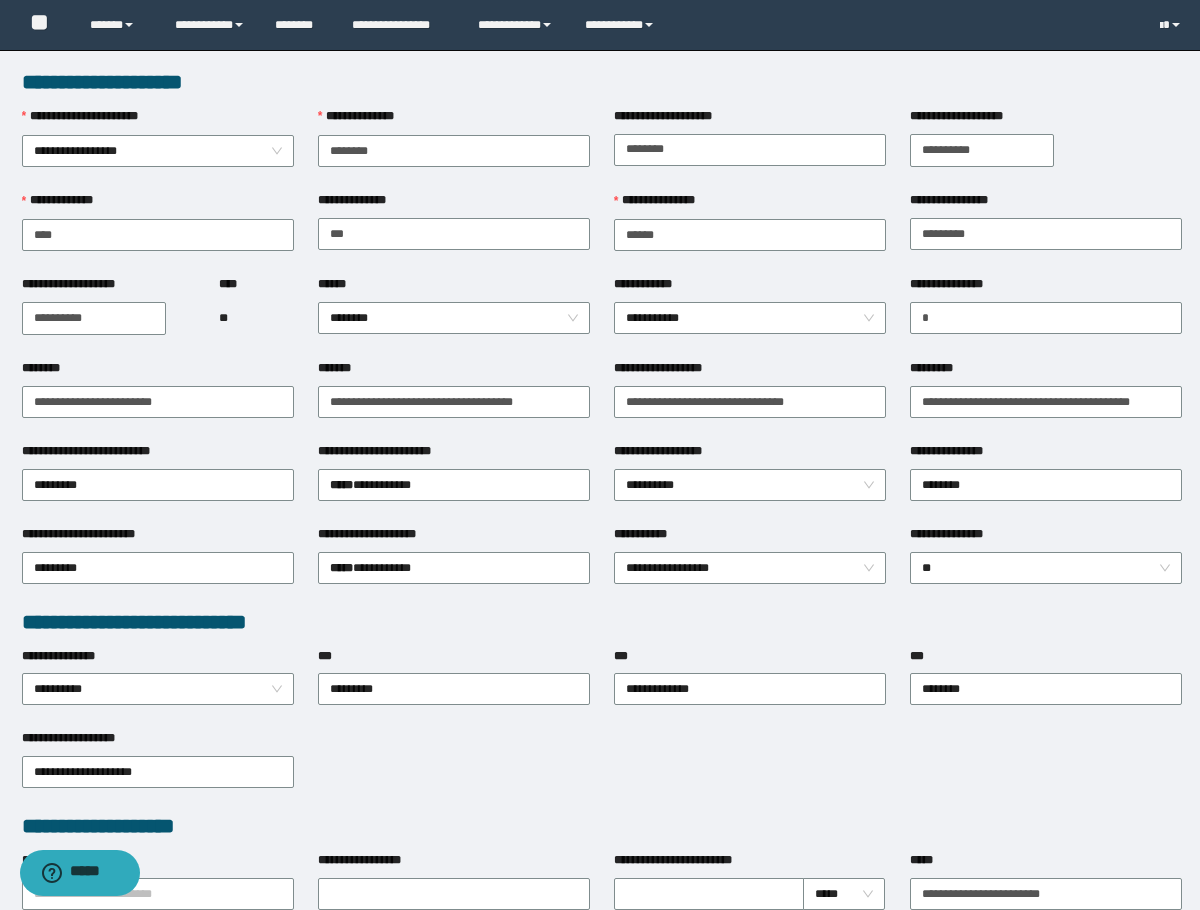 click on "********" at bounding box center [158, 372] 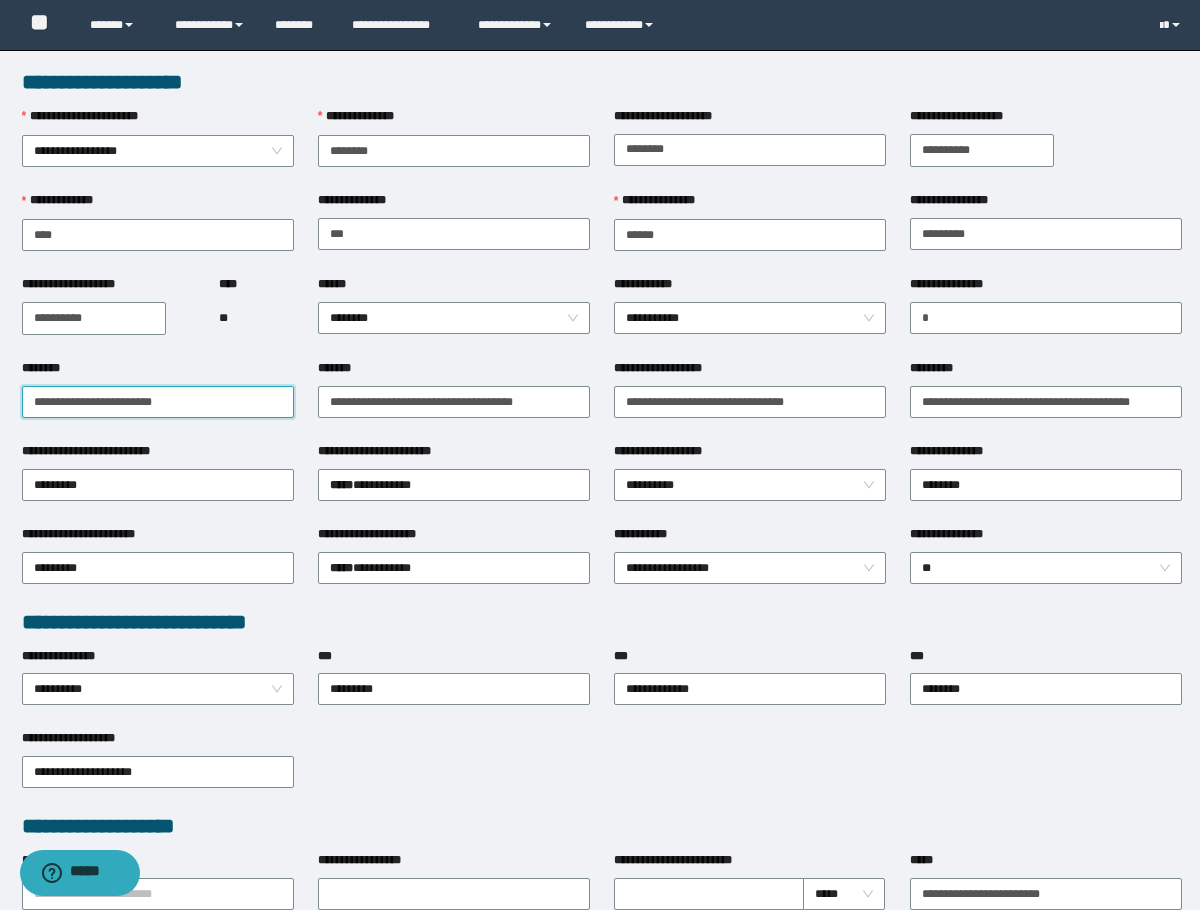 drag, startPoint x: 207, startPoint y: 407, endPoint x: -1, endPoint y: 425, distance: 208.77739 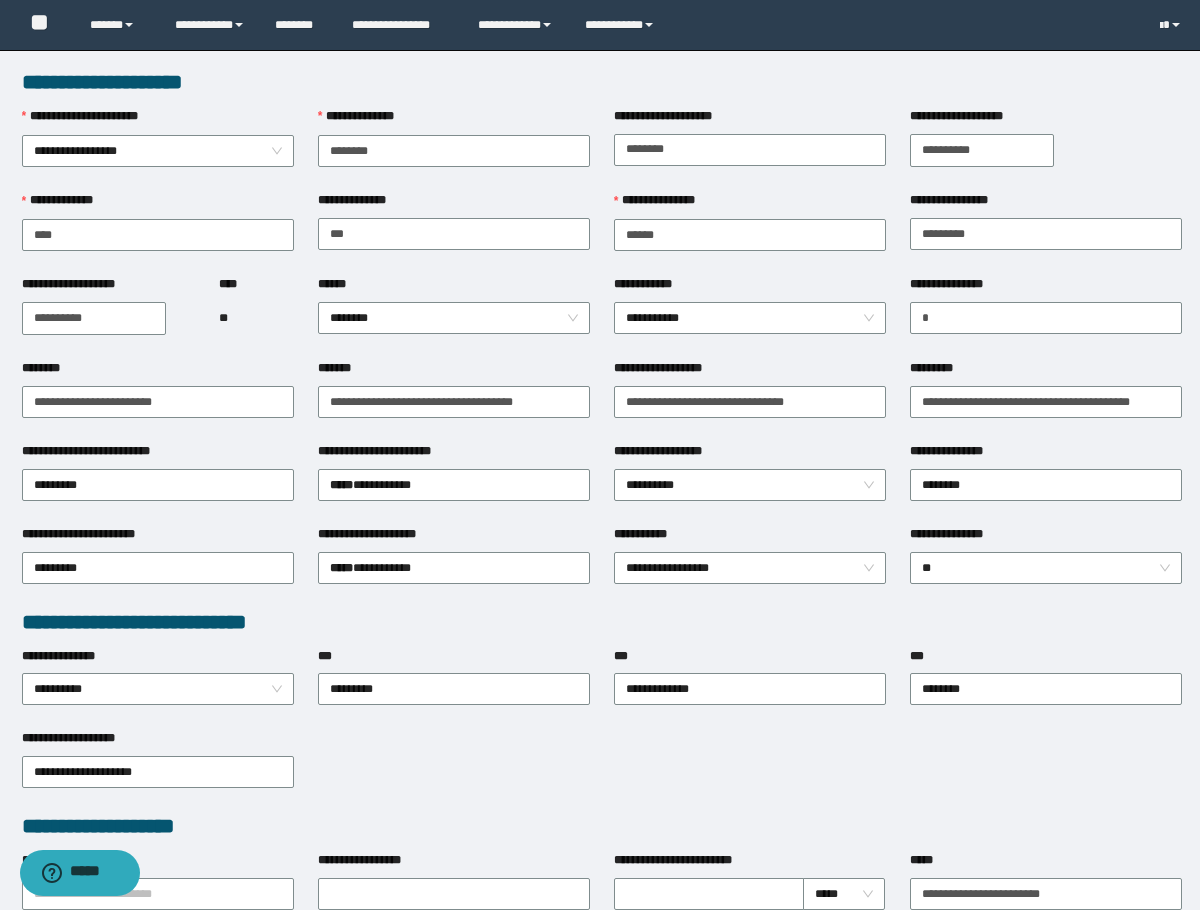 click on "**" at bounding box center [256, 318] 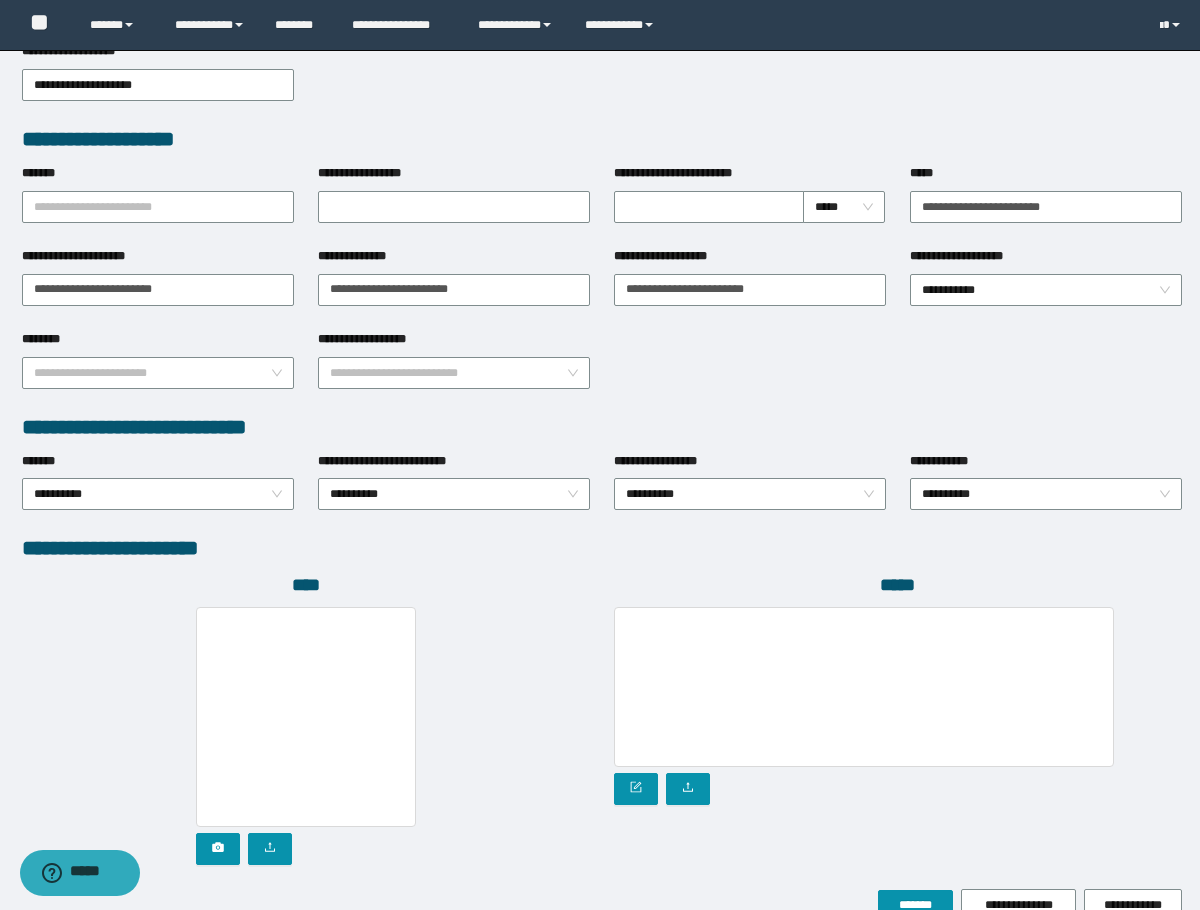scroll, scrollTop: 793, scrollLeft: 0, axis: vertical 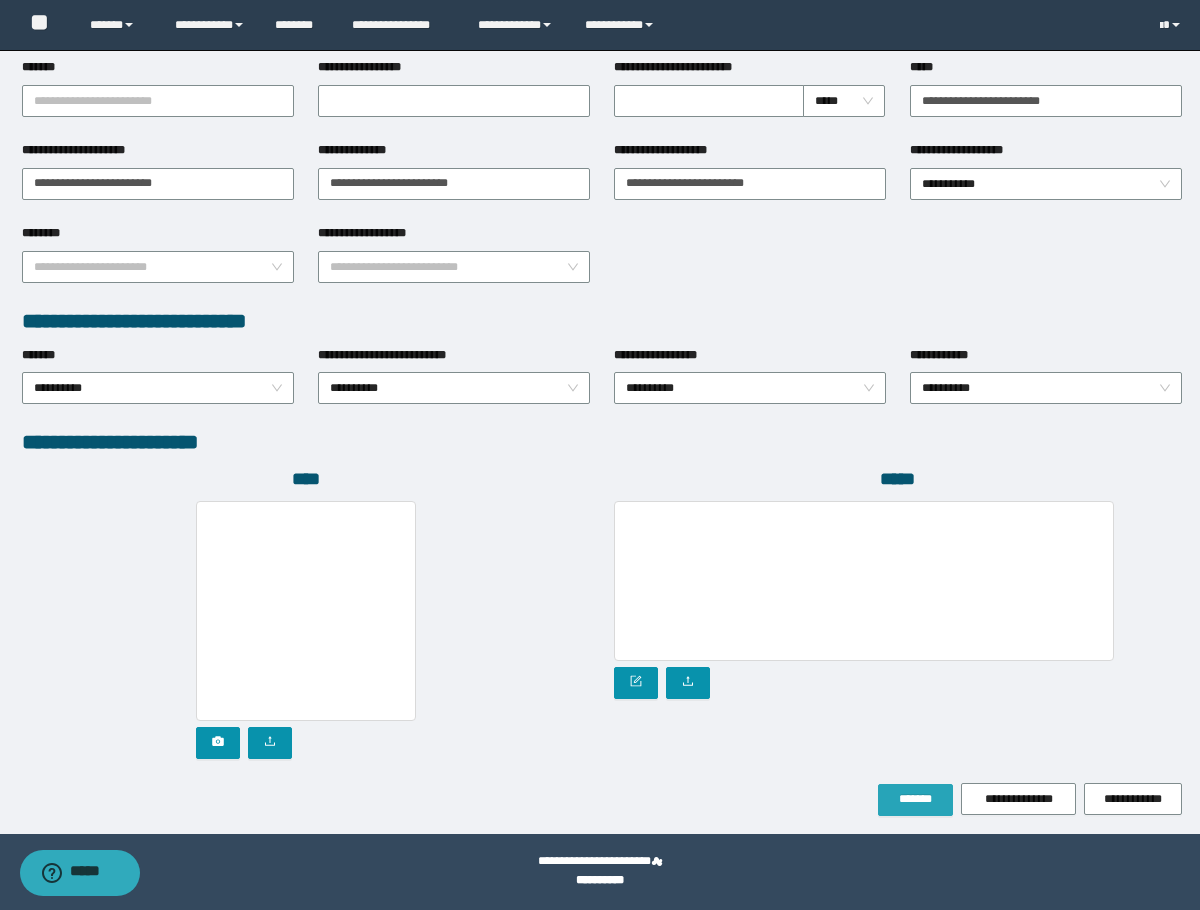 click on "*******" at bounding box center (915, 800) 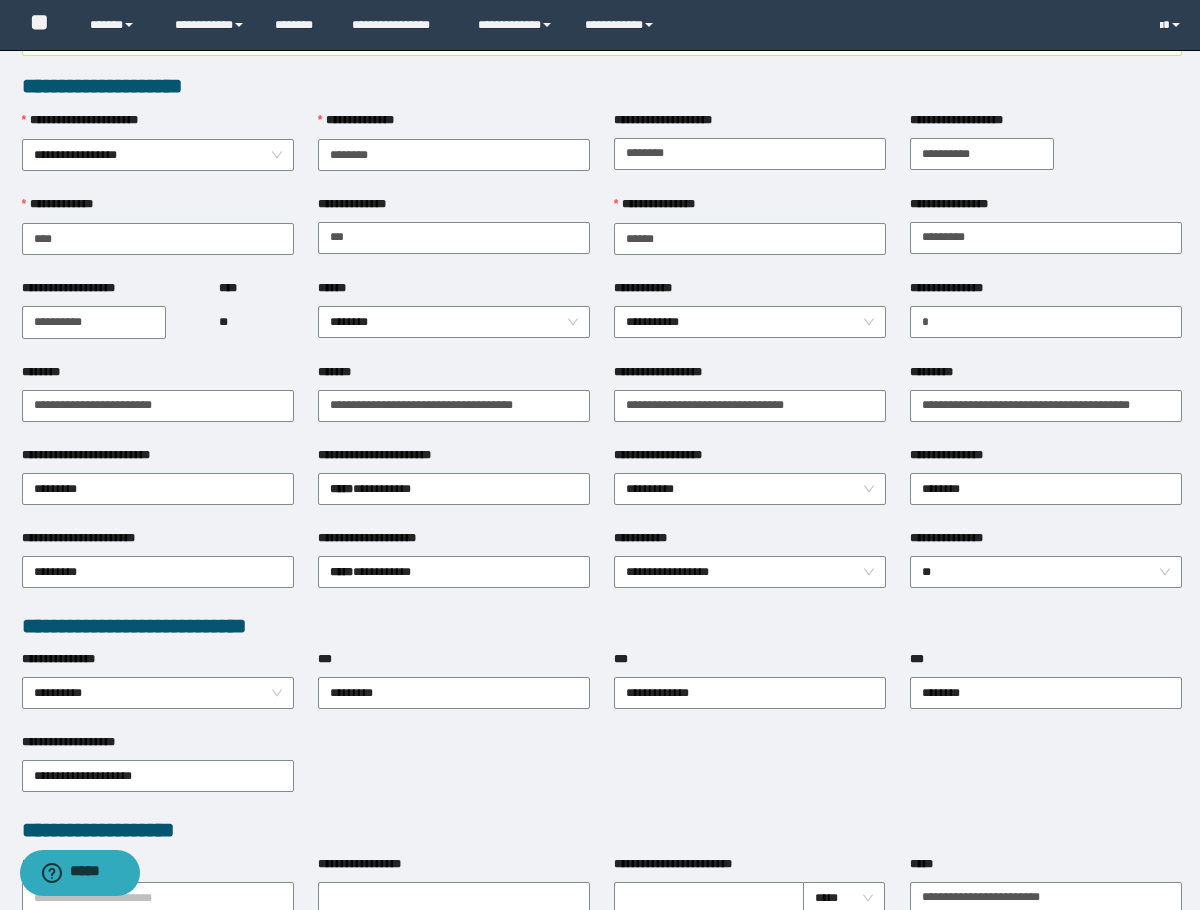 scroll, scrollTop: 0, scrollLeft: 0, axis: both 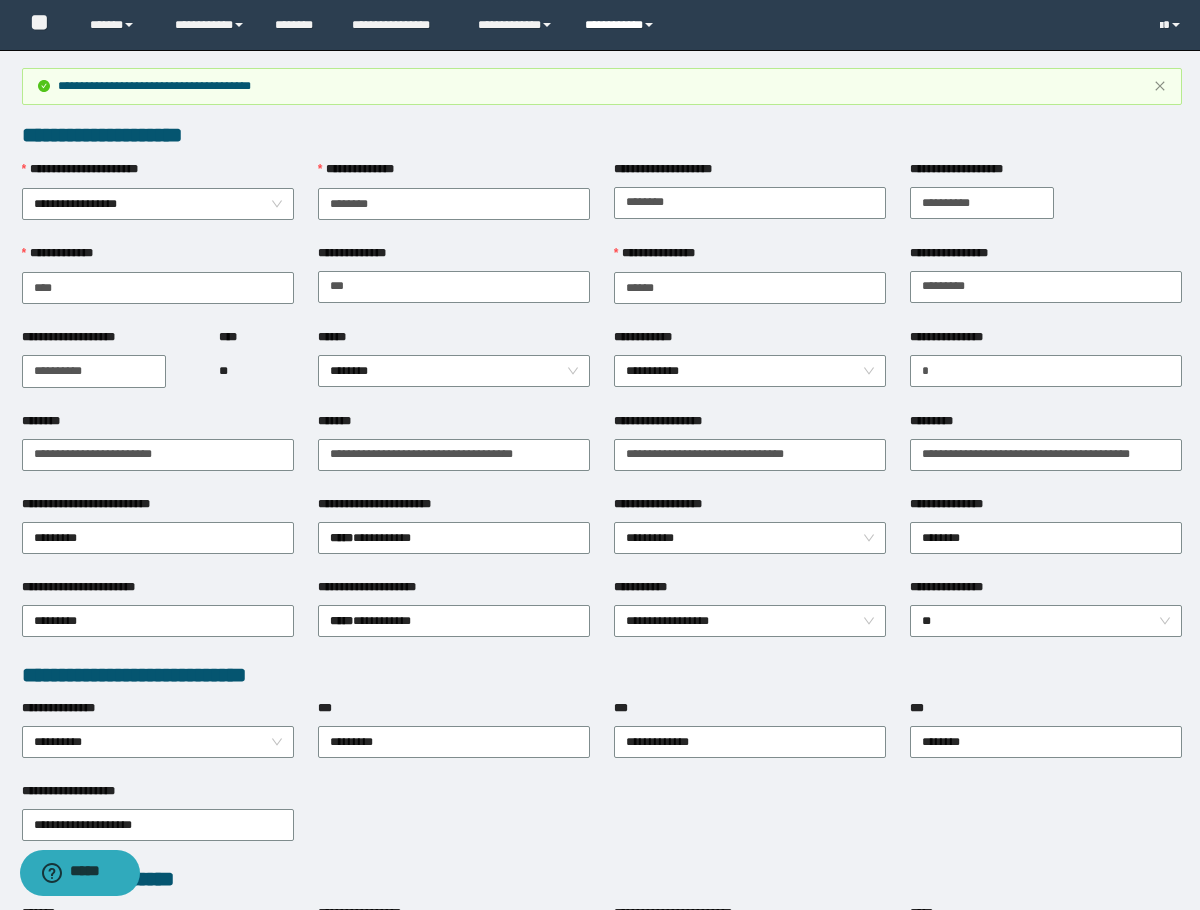 click on "**********" at bounding box center (622, 25) 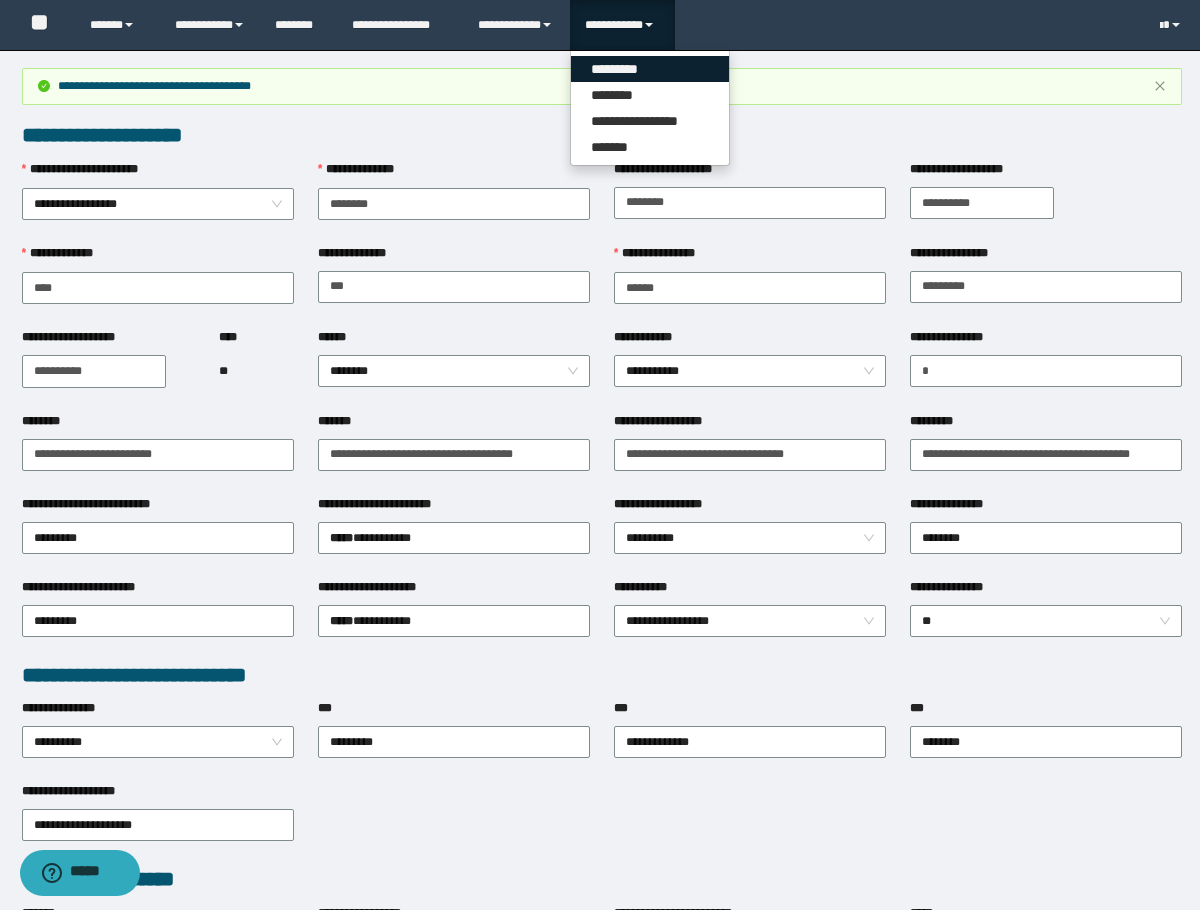 click on "*********" at bounding box center (650, 69) 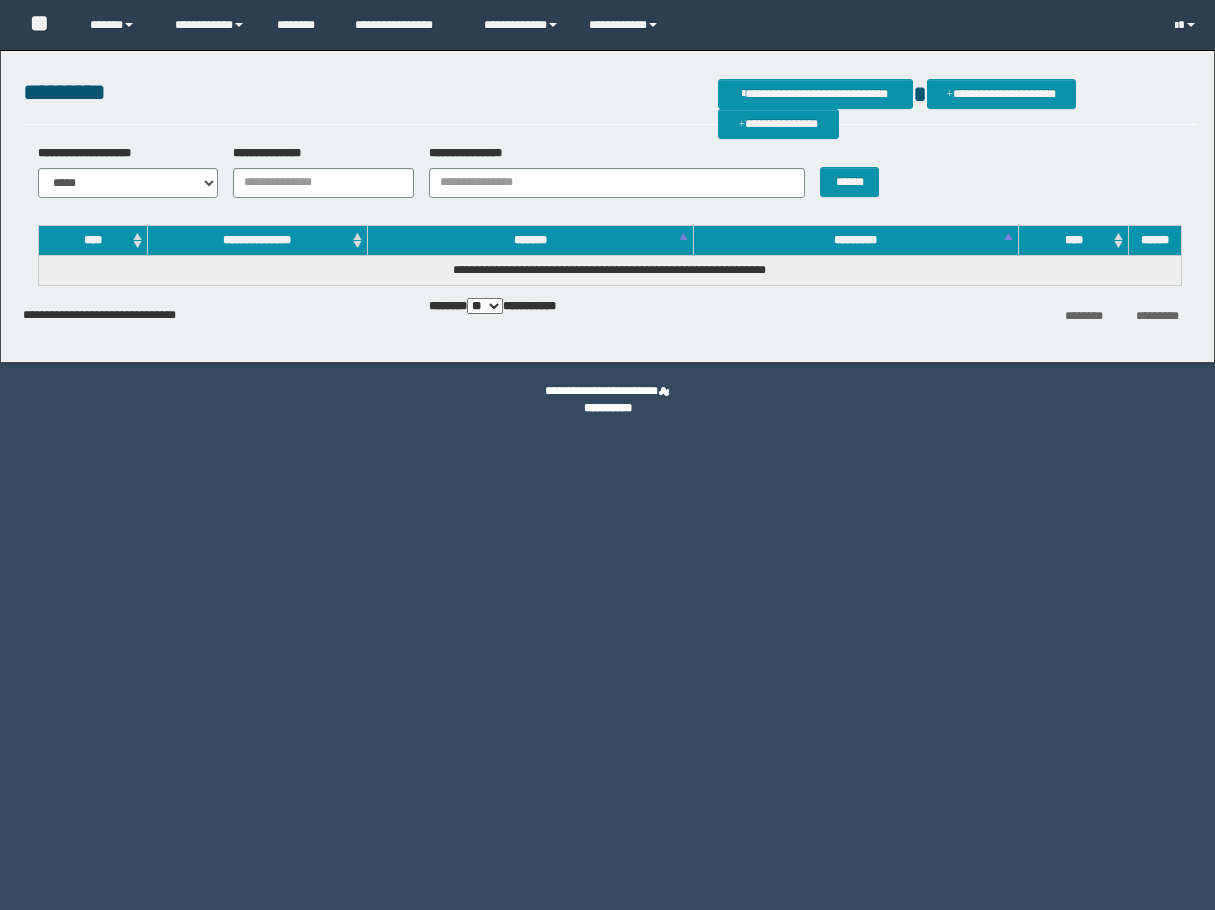 scroll, scrollTop: 0, scrollLeft: 0, axis: both 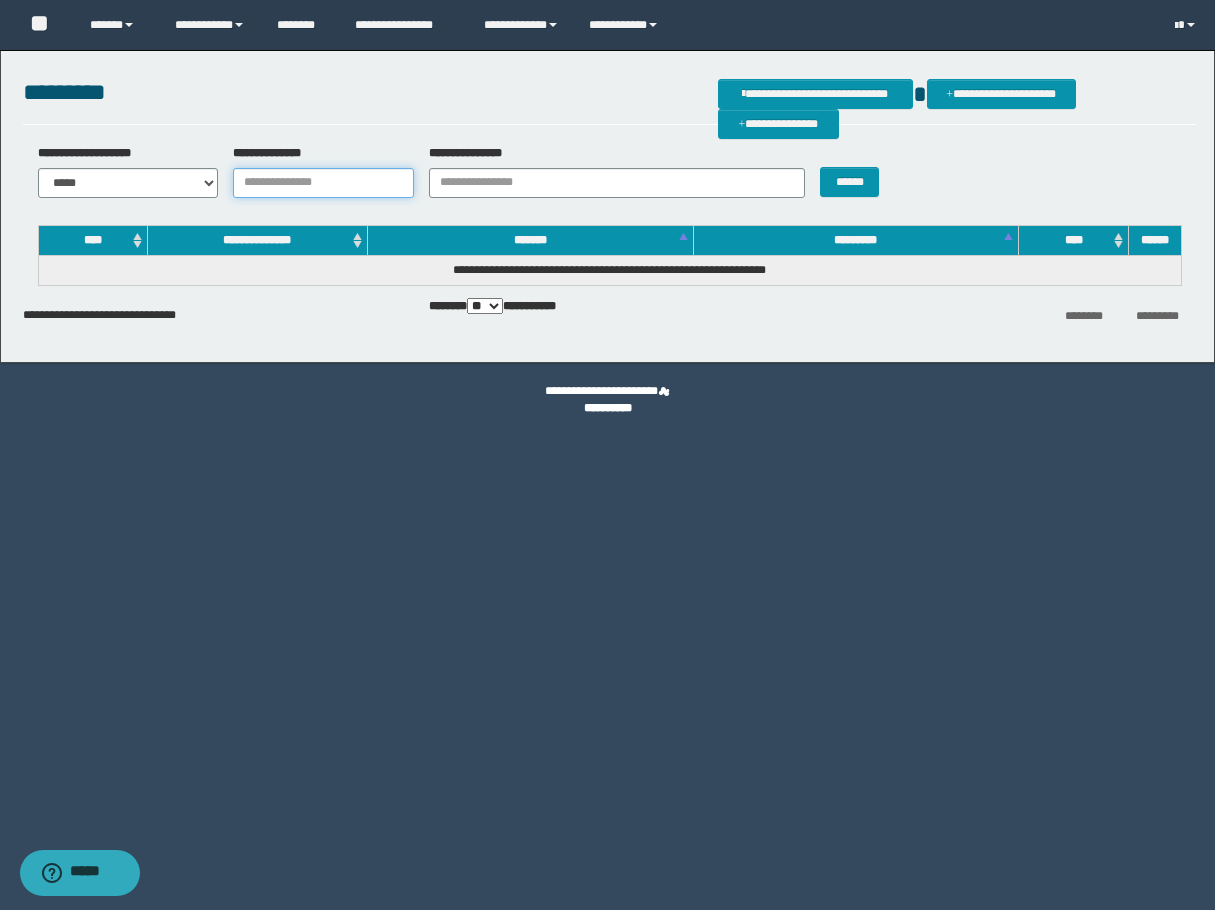 click on "**********" at bounding box center [323, 183] 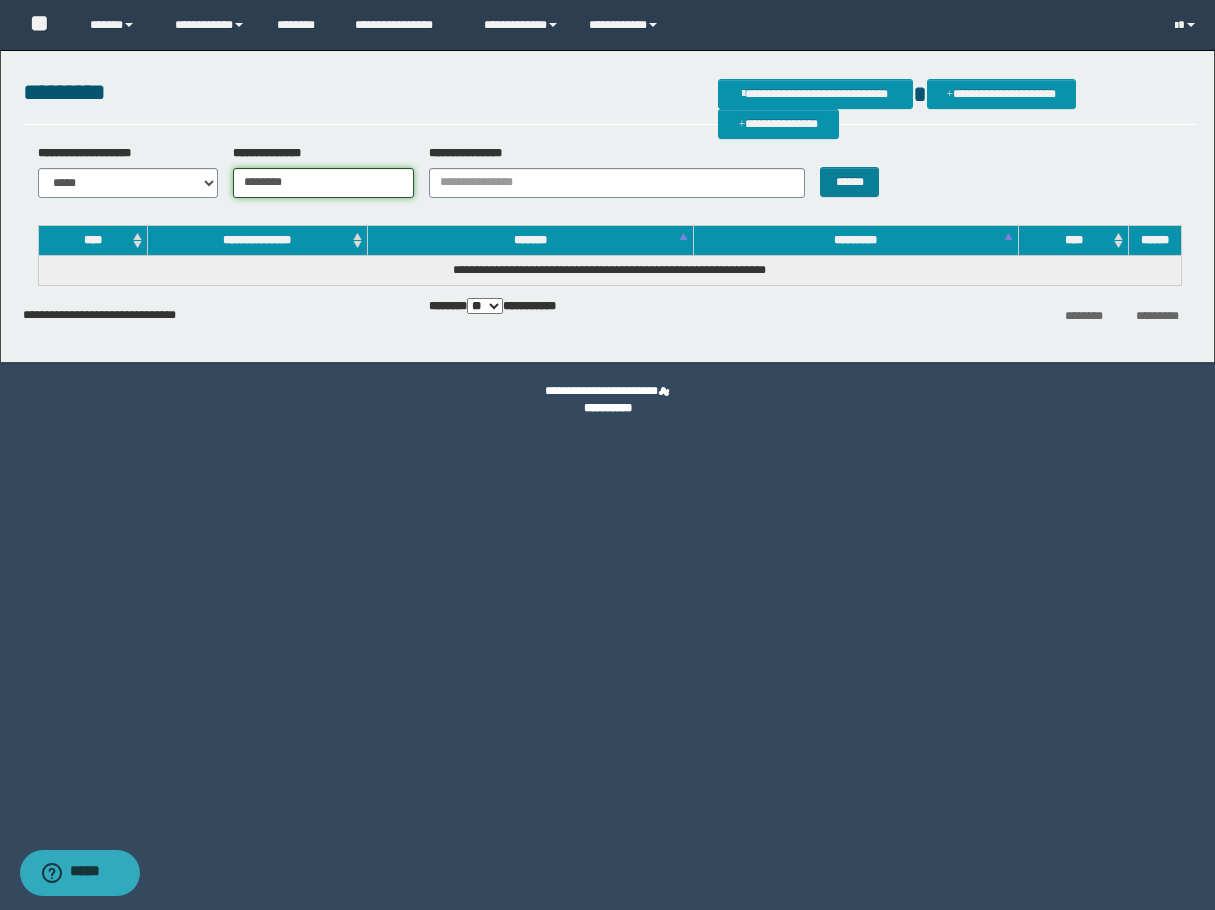 type on "********" 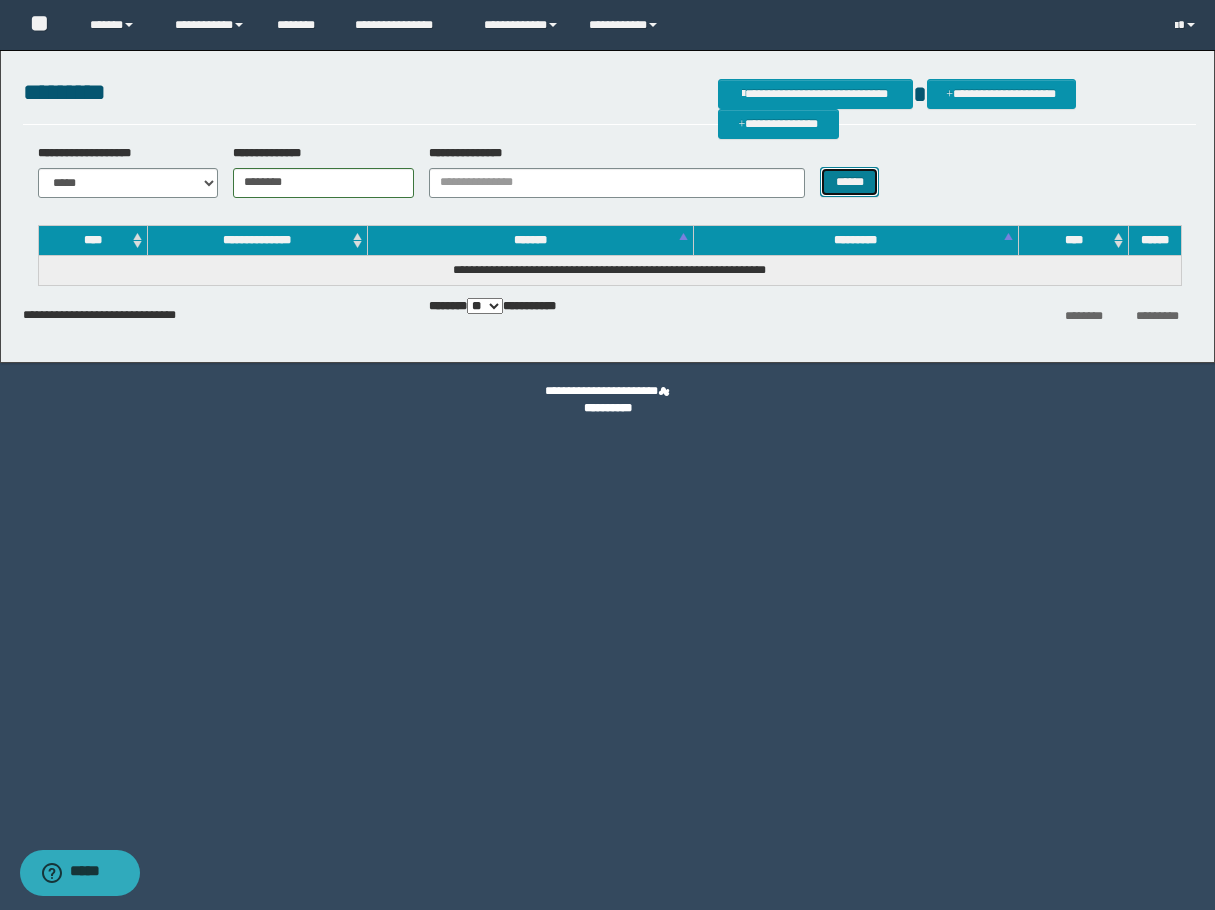 drag, startPoint x: 847, startPoint y: 192, endPoint x: 907, endPoint y: 213, distance: 63.56886 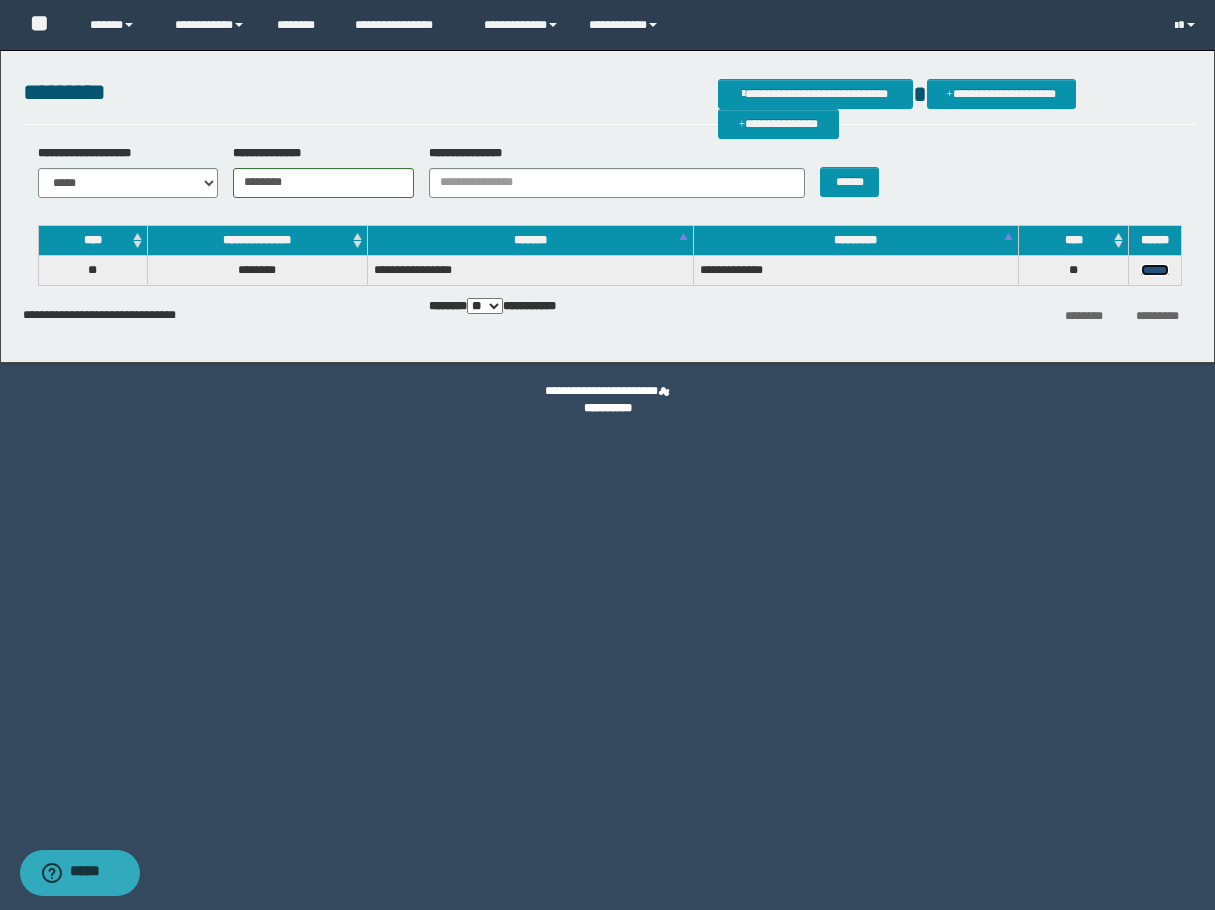 click on "******" at bounding box center (1155, 270) 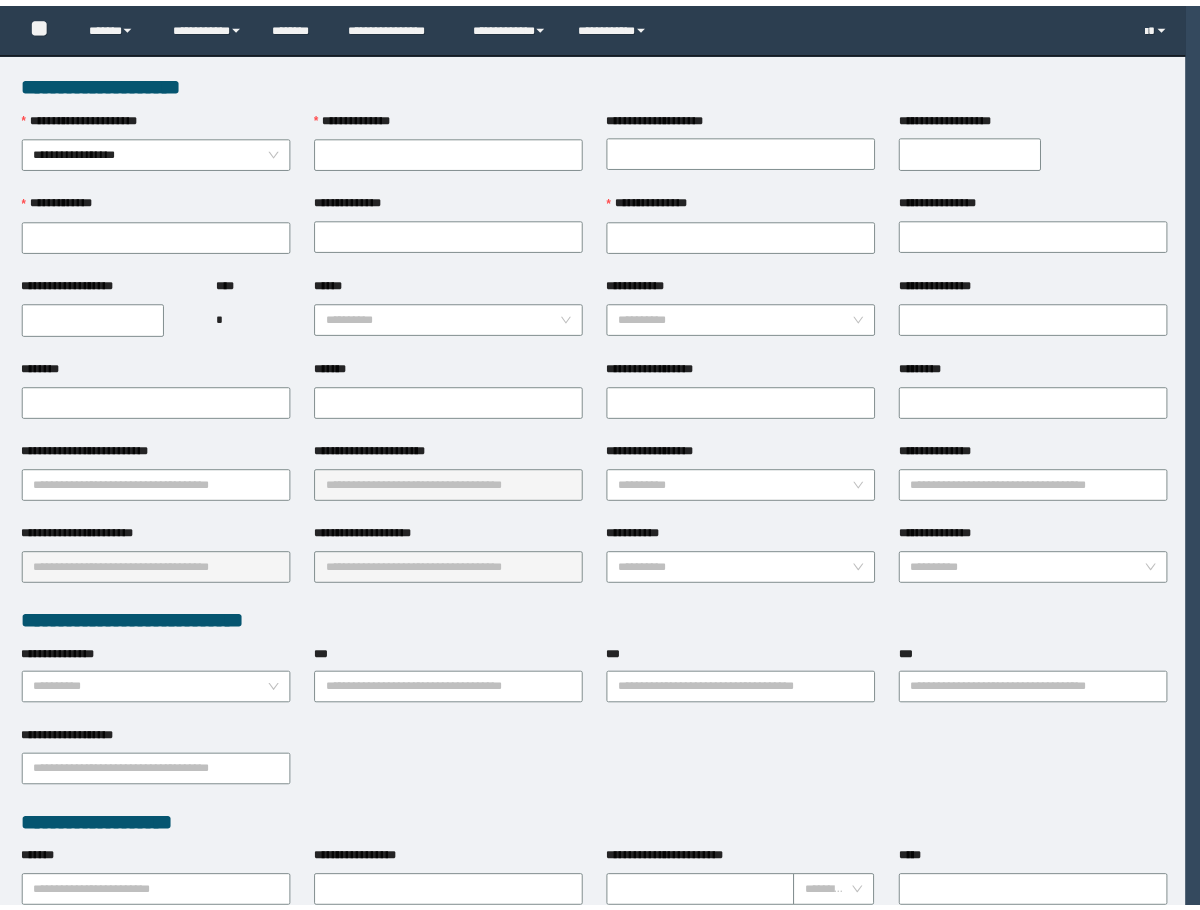 scroll, scrollTop: 0, scrollLeft: 0, axis: both 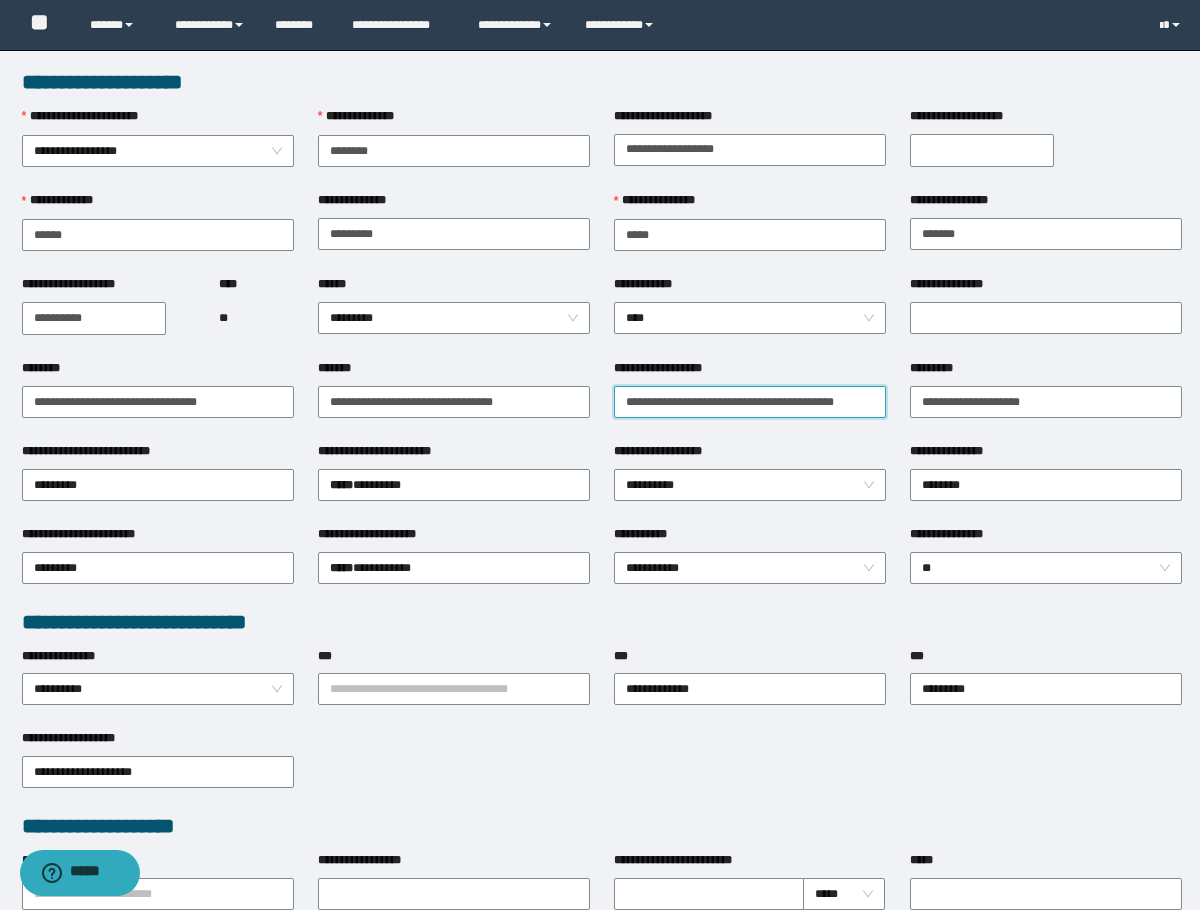 drag, startPoint x: 759, startPoint y: 408, endPoint x: 609, endPoint y: 413, distance: 150.08331 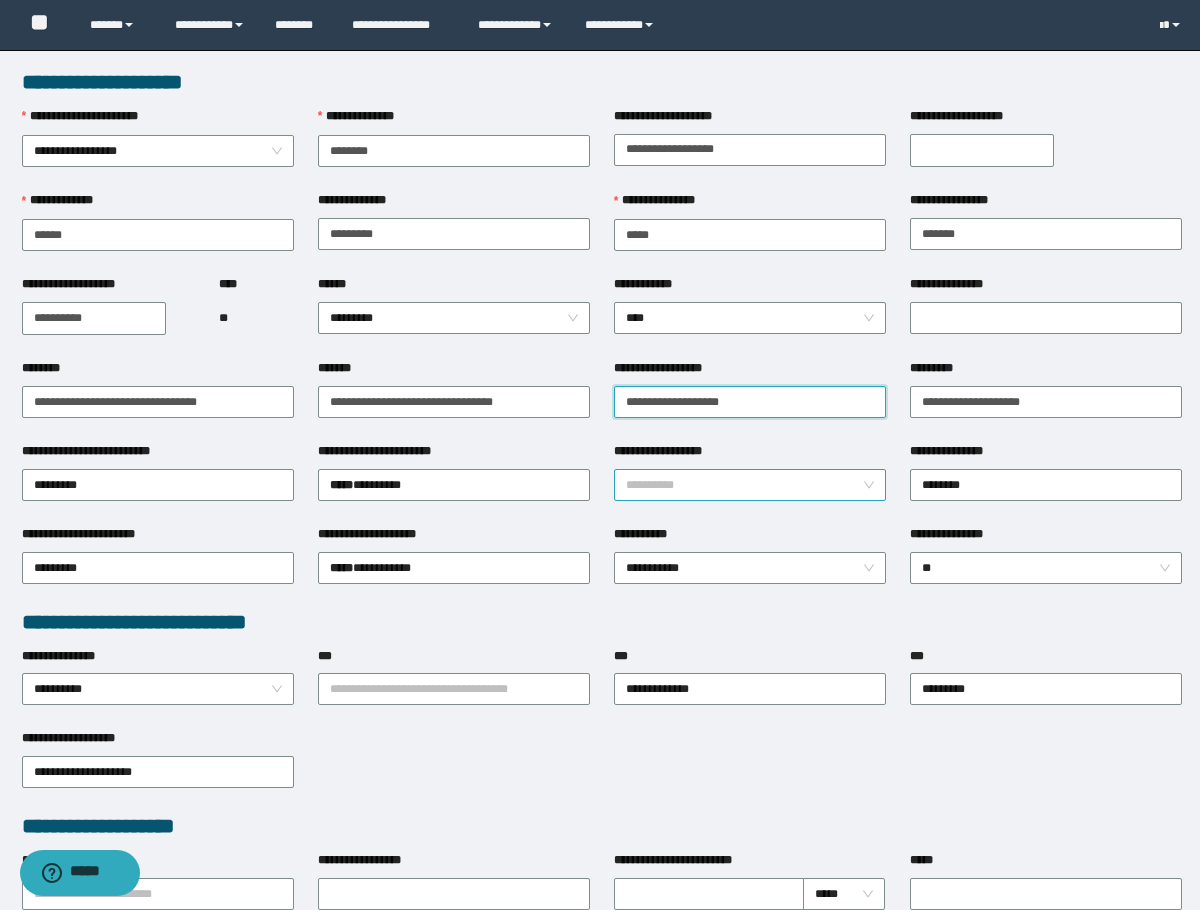 click on "**********" at bounding box center (750, 485) 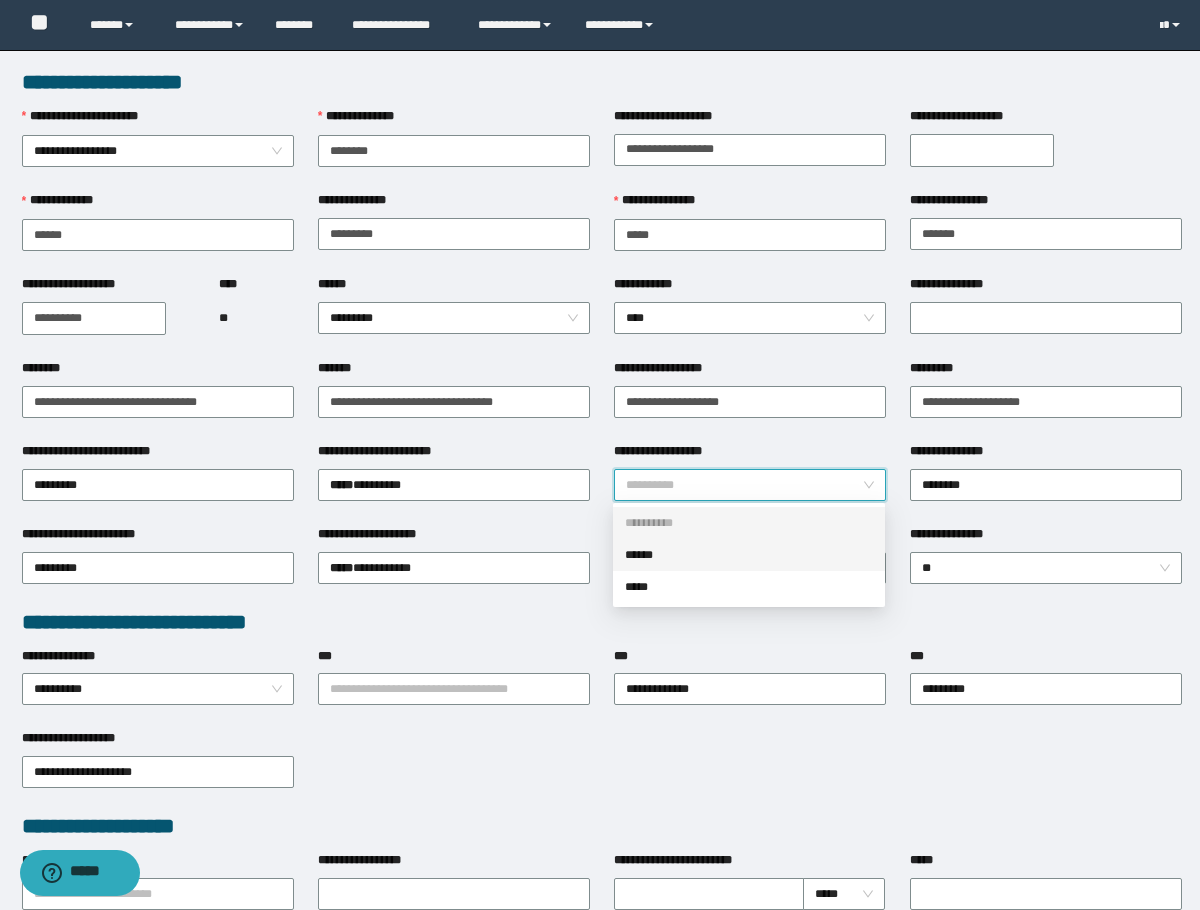 click on "******" at bounding box center [749, 555] 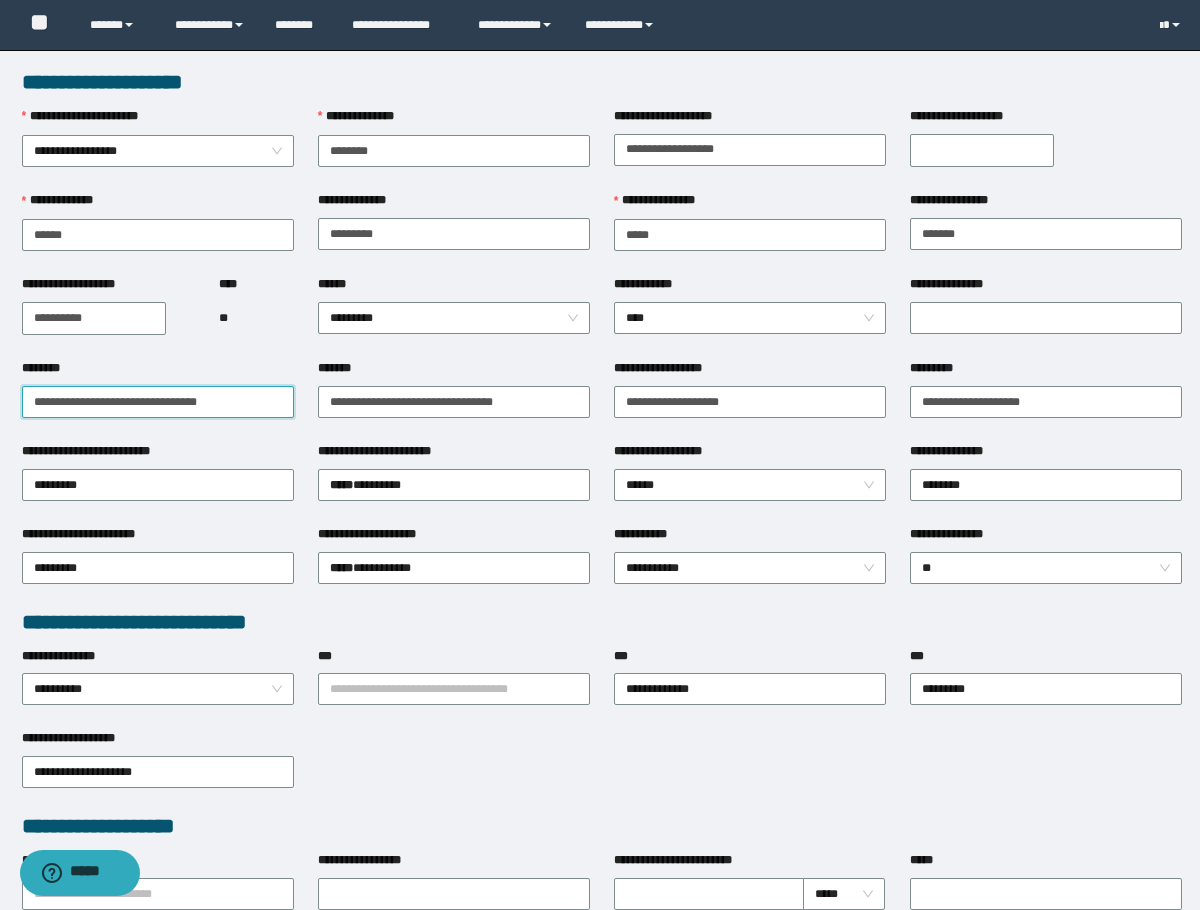 click on "********" at bounding box center [158, 402] 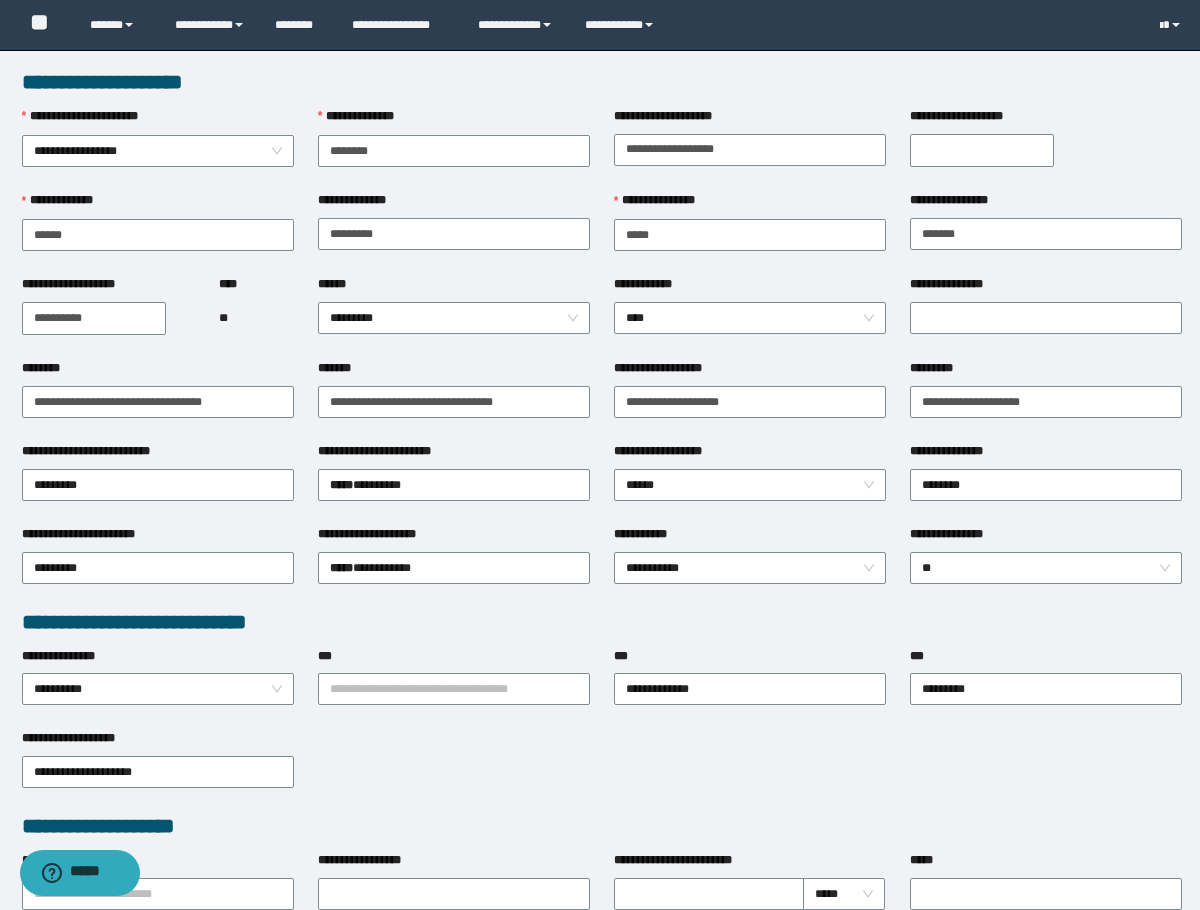 click on "********" at bounding box center [158, 372] 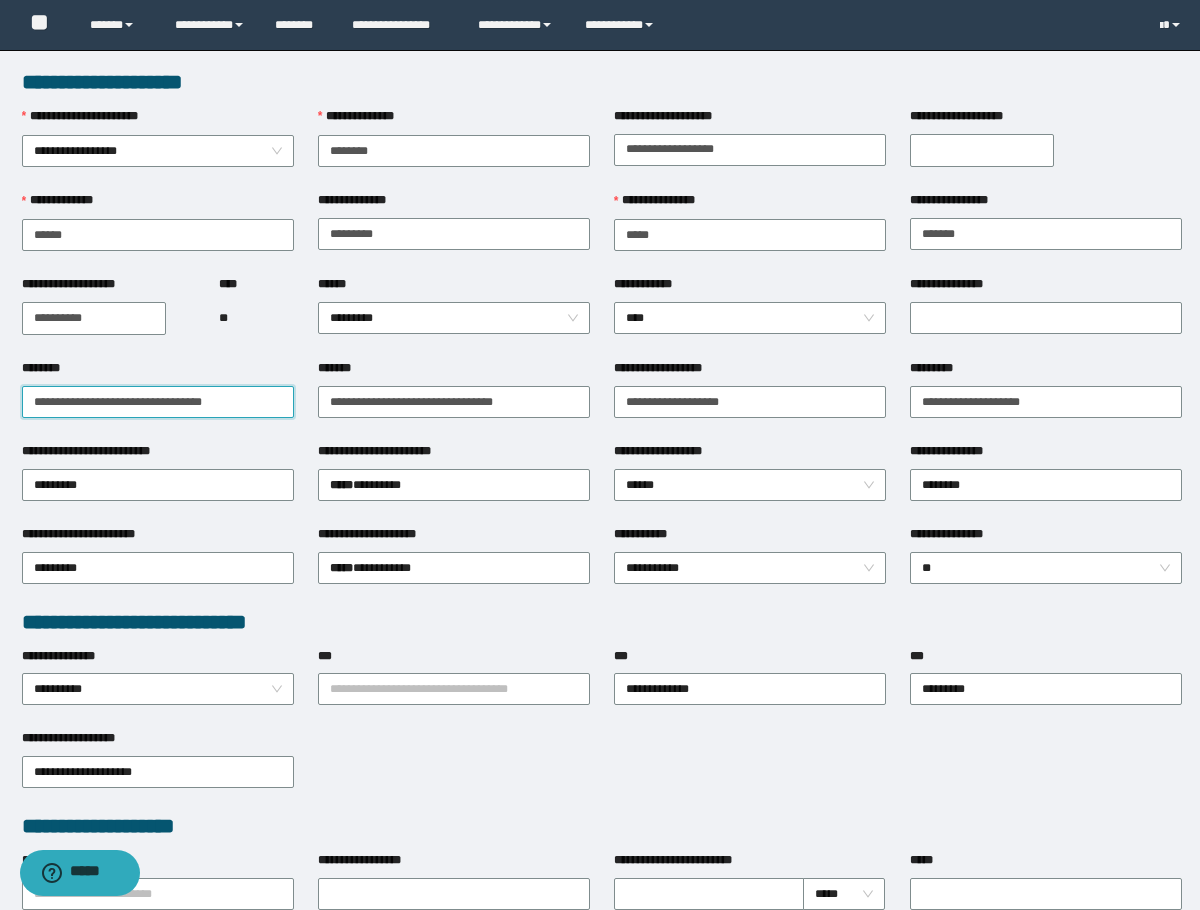 drag, startPoint x: 106, startPoint y: 395, endPoint x: -1, endPoint y: 424, distance: 110.860275 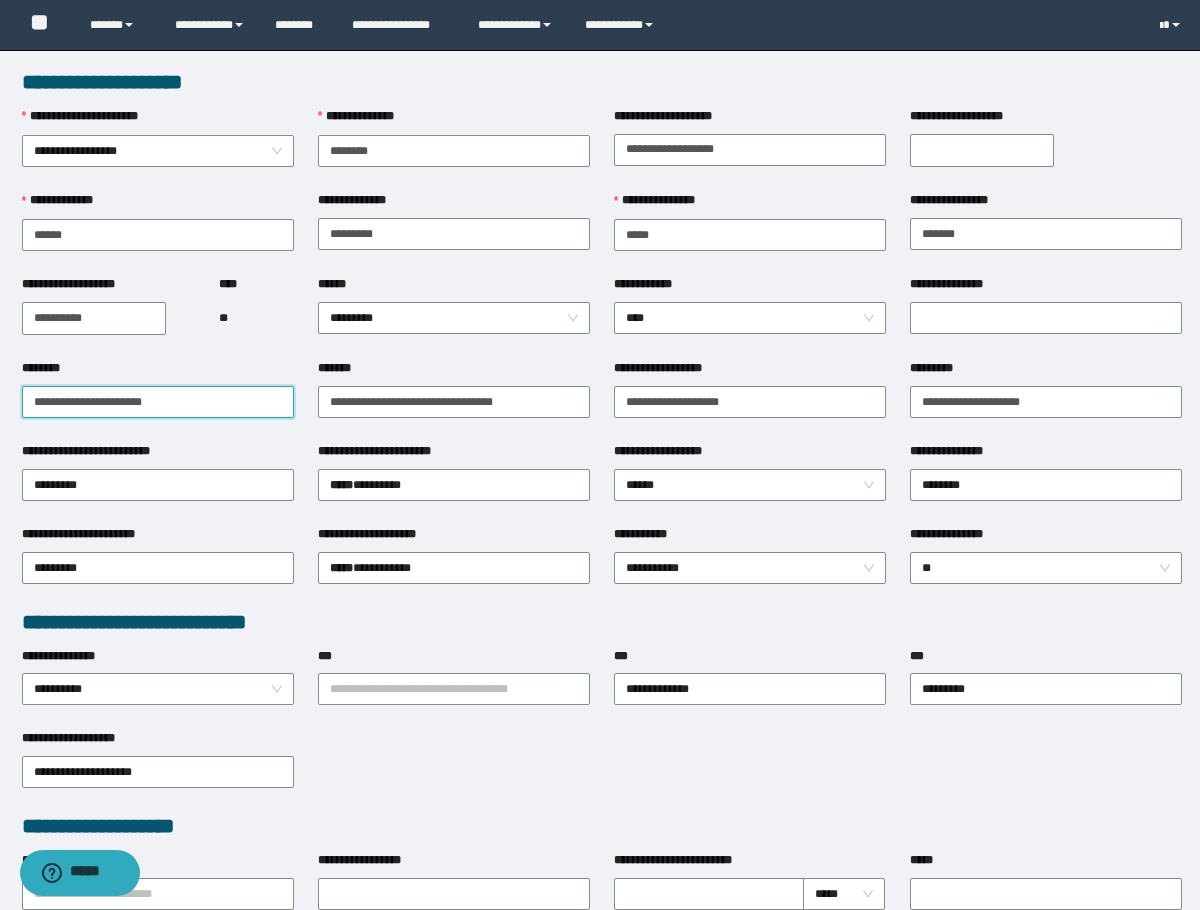 click on "**********" at bounding box center (158, 402) 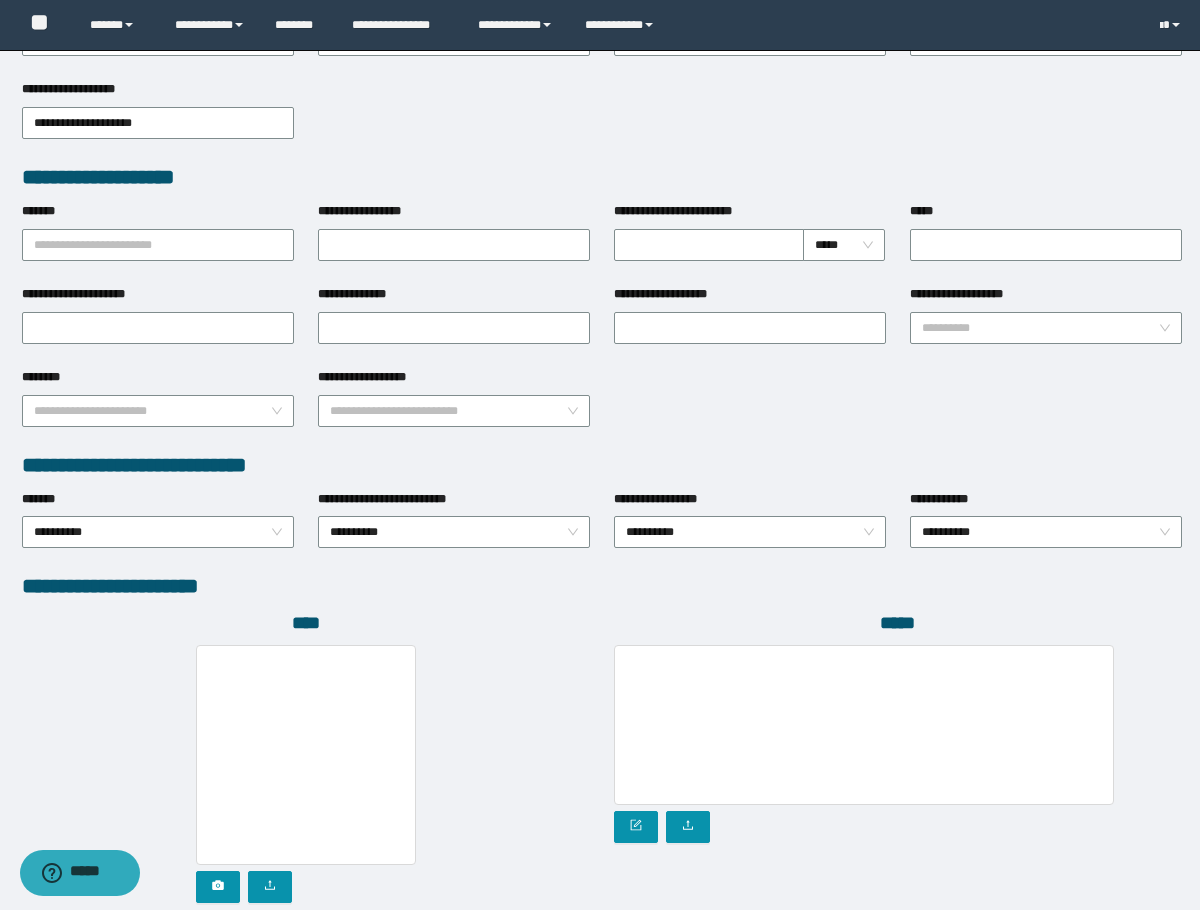 scroll, scrollTop: 793, scrollLeft: 0, axis: vertical 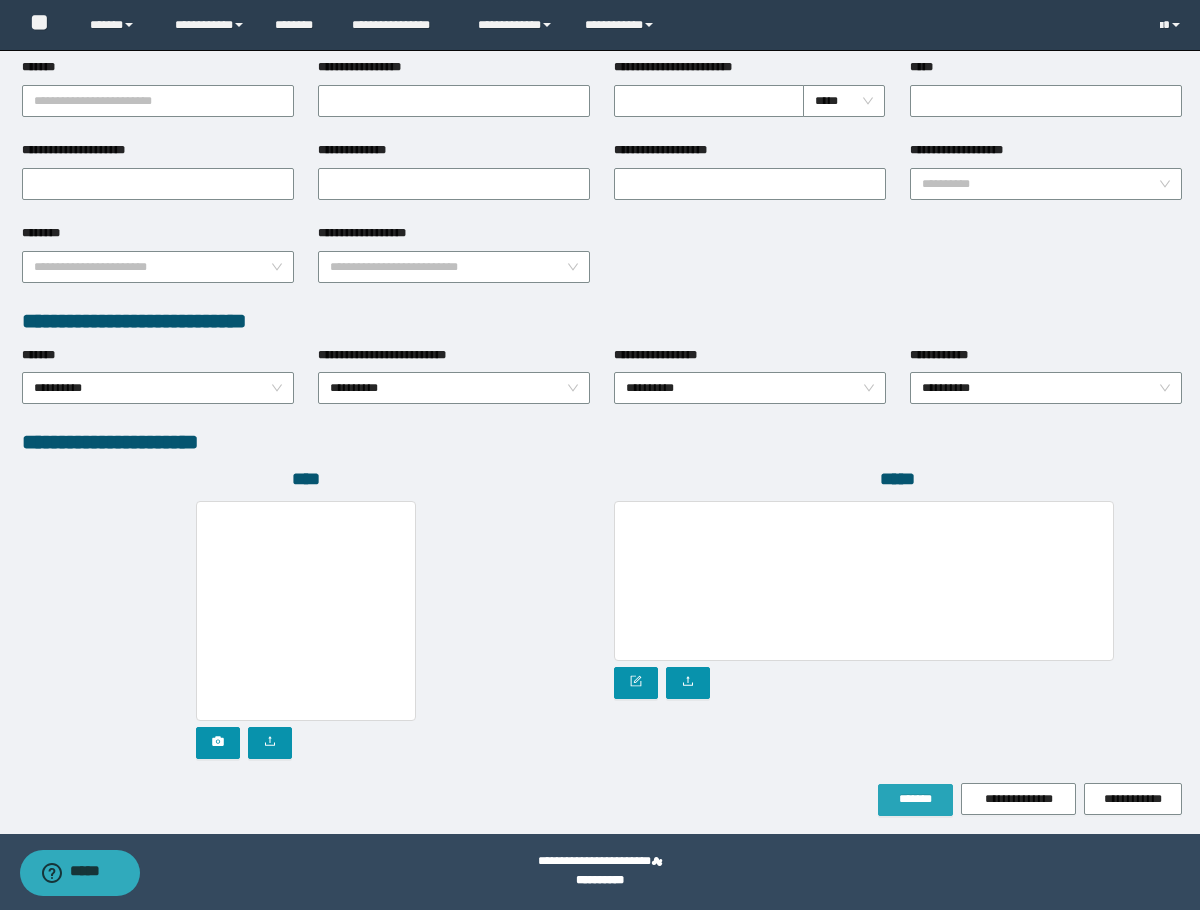 type on "**********" 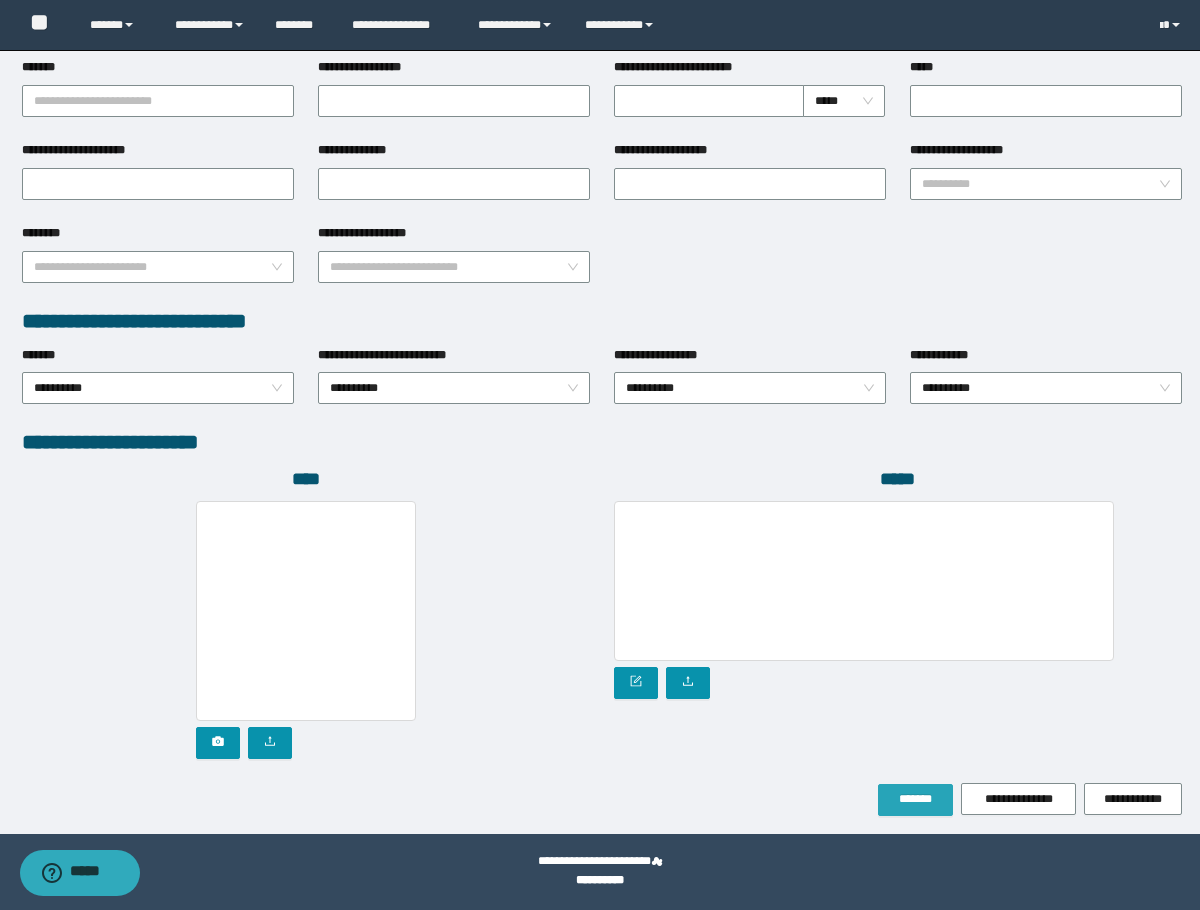 click on "*******" at bounding box center [915, 799] 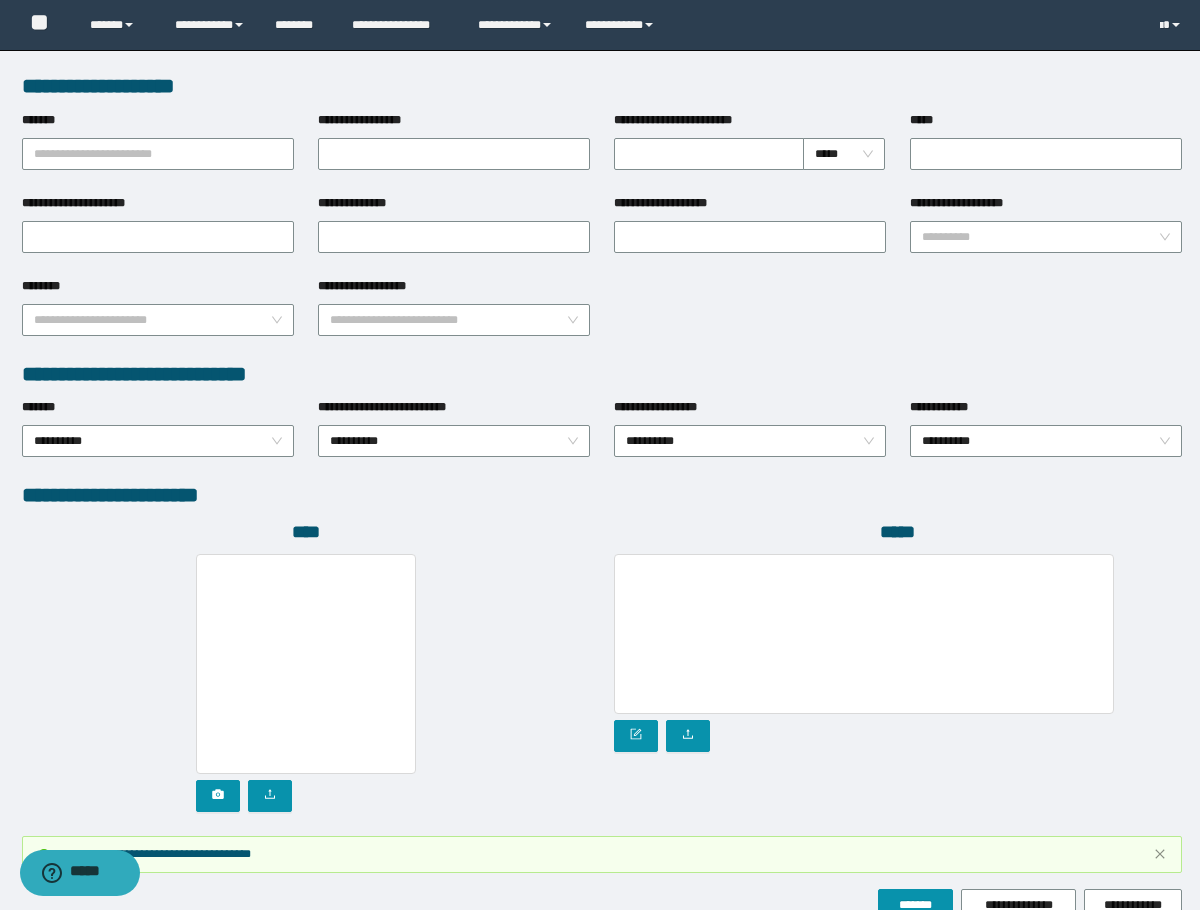 scroll, scrollTop: 846, scrollLeft: 0, axis: vertical 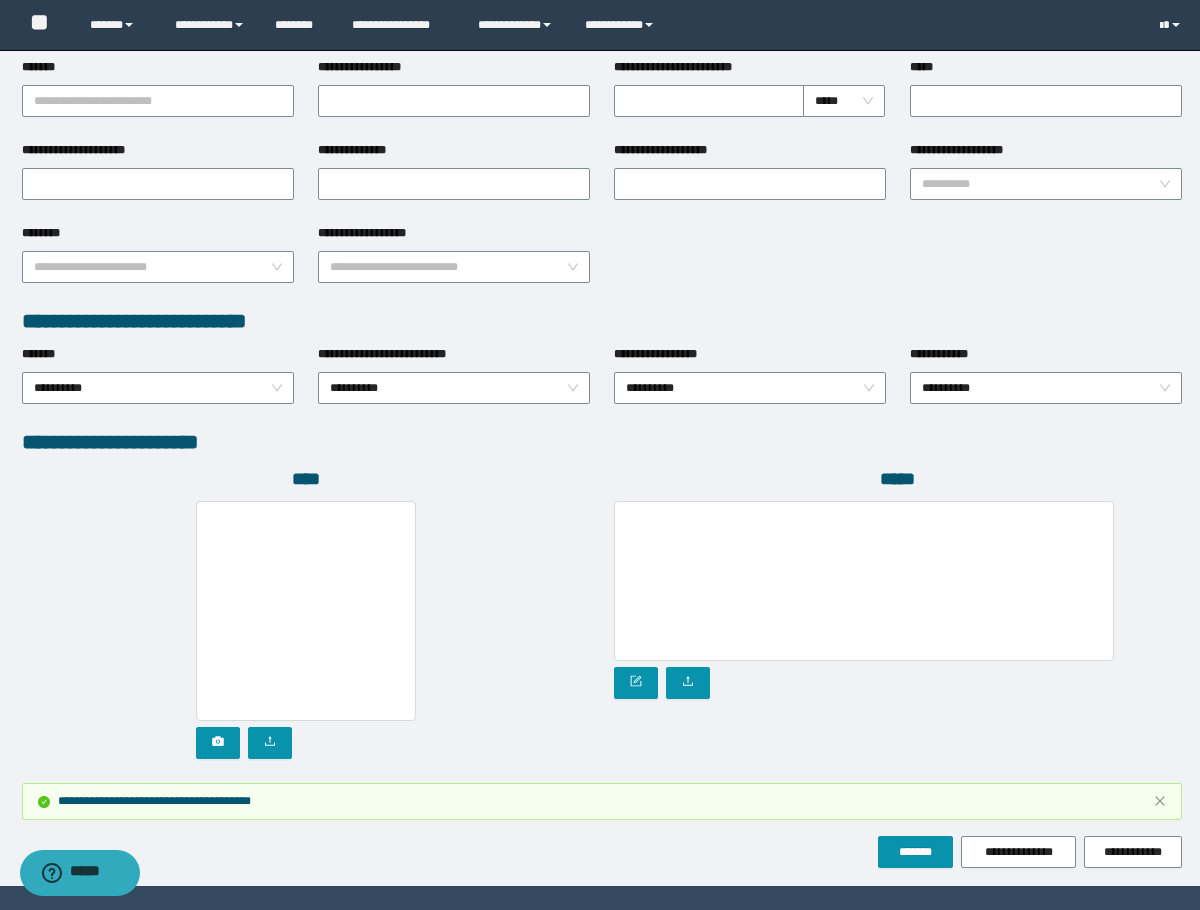 click on "**********" at bounding box center [602, 442] 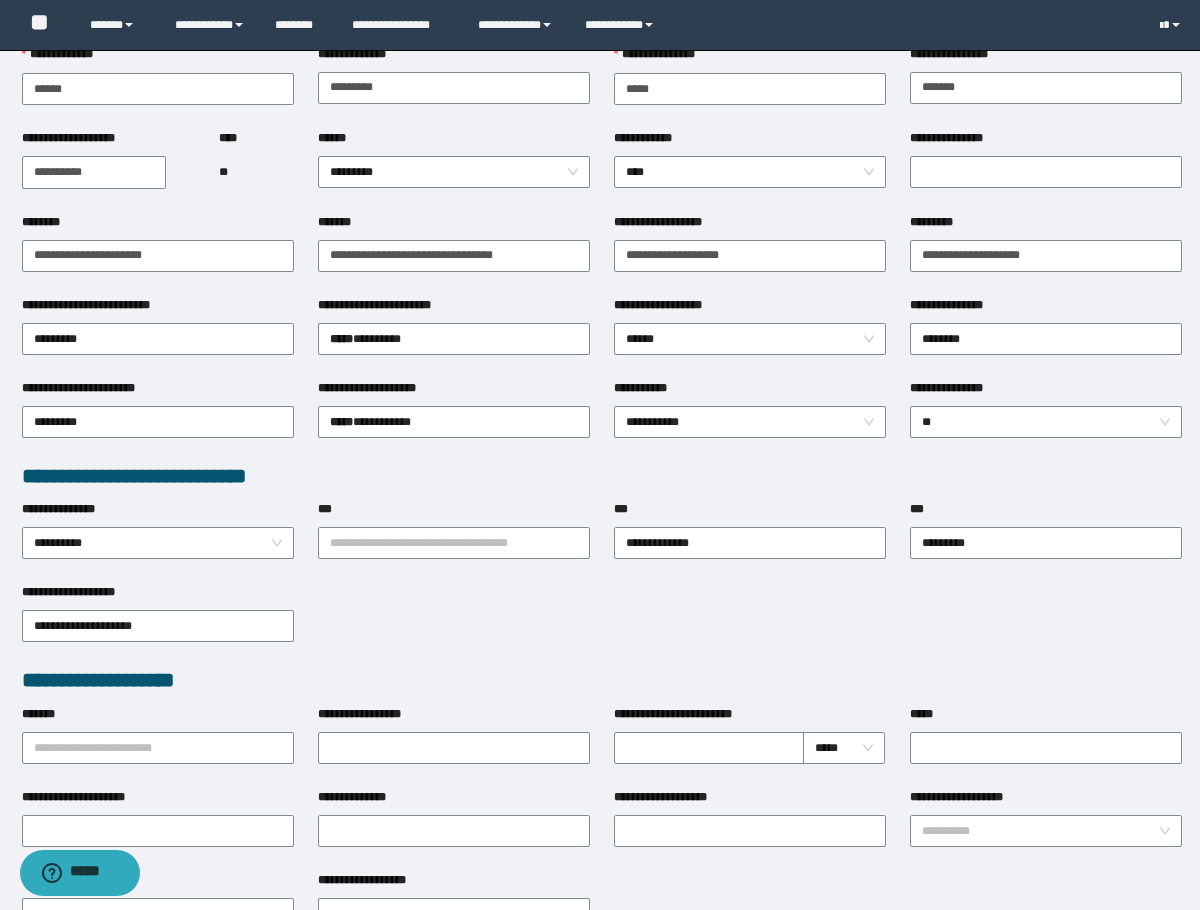 scroll, scrollTop: 0, scrollLeft: 0, axis: both 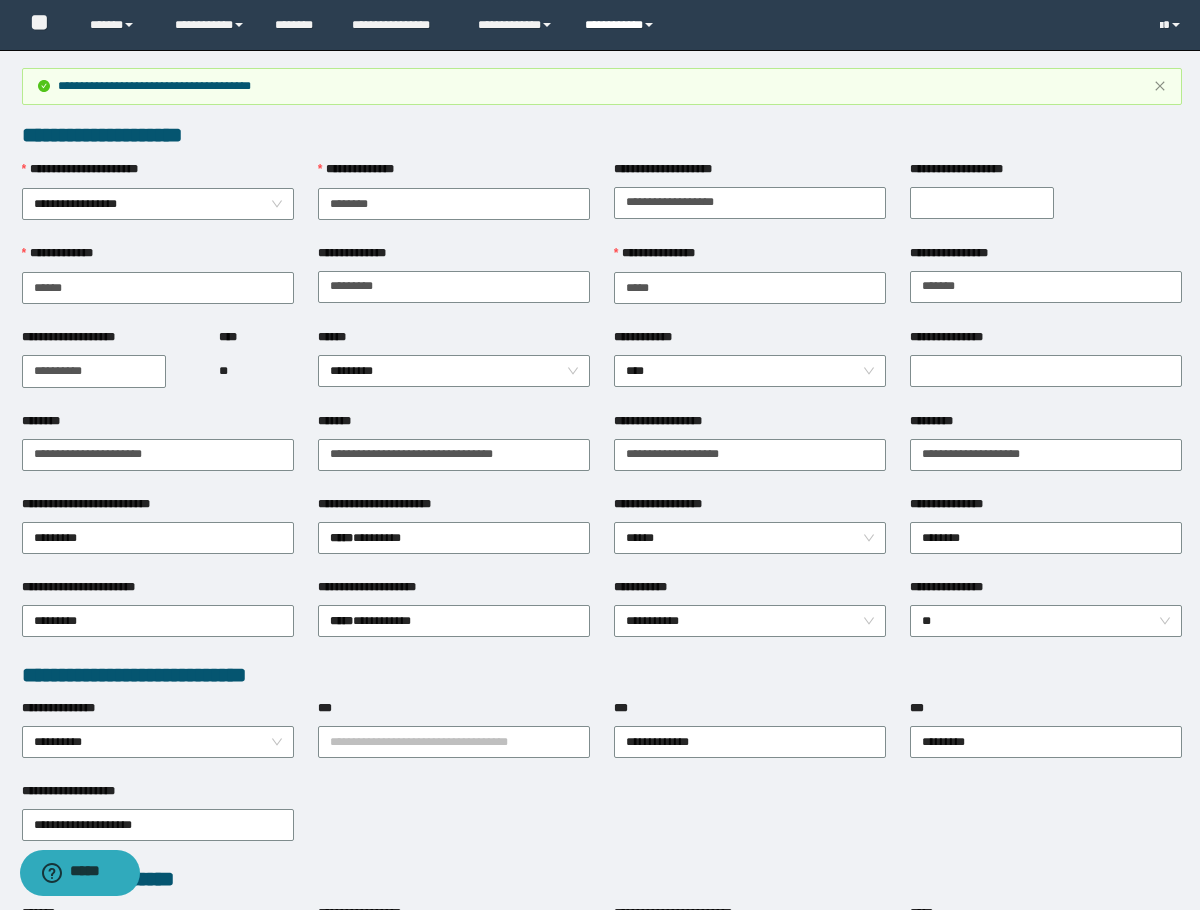click on "**********" at bounding box center [622, 25] 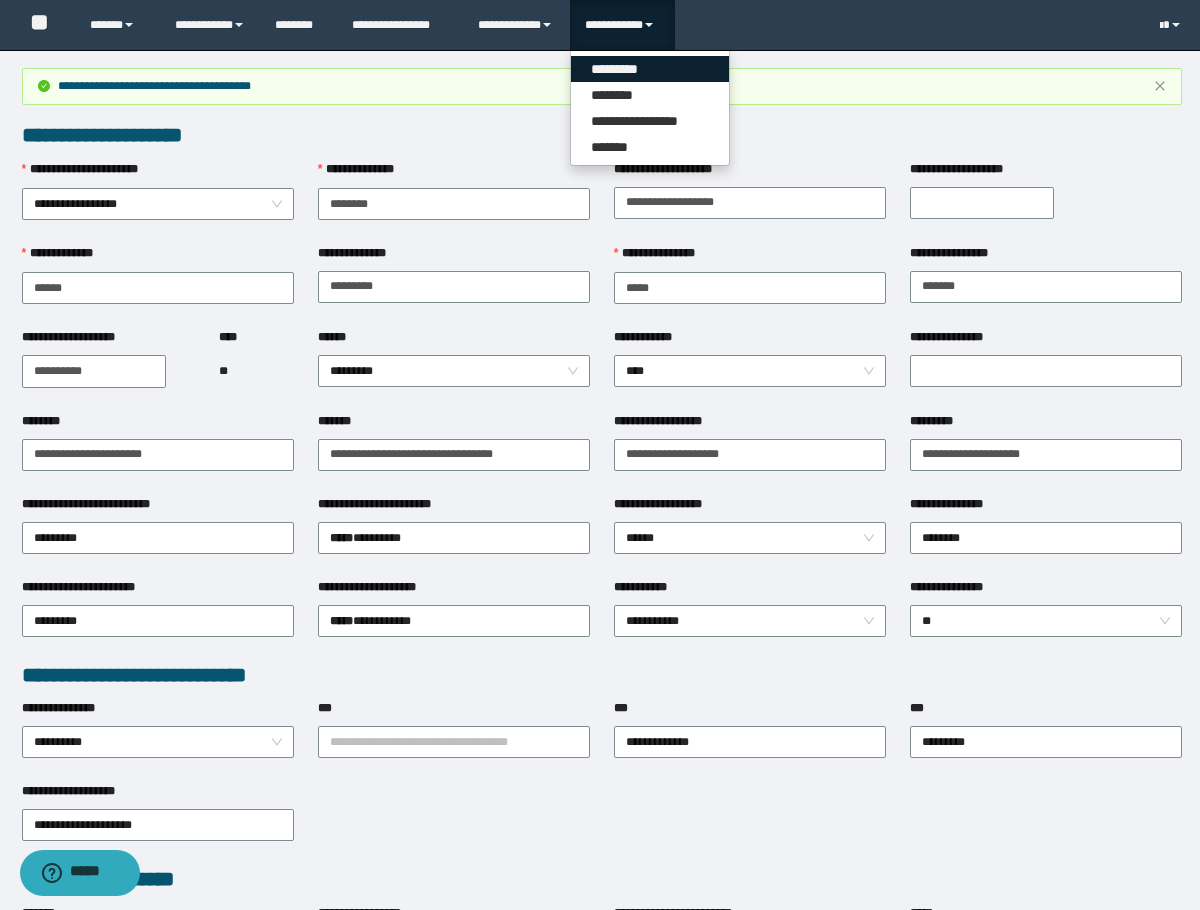 click on "*********" at bounding box center (650, 69) 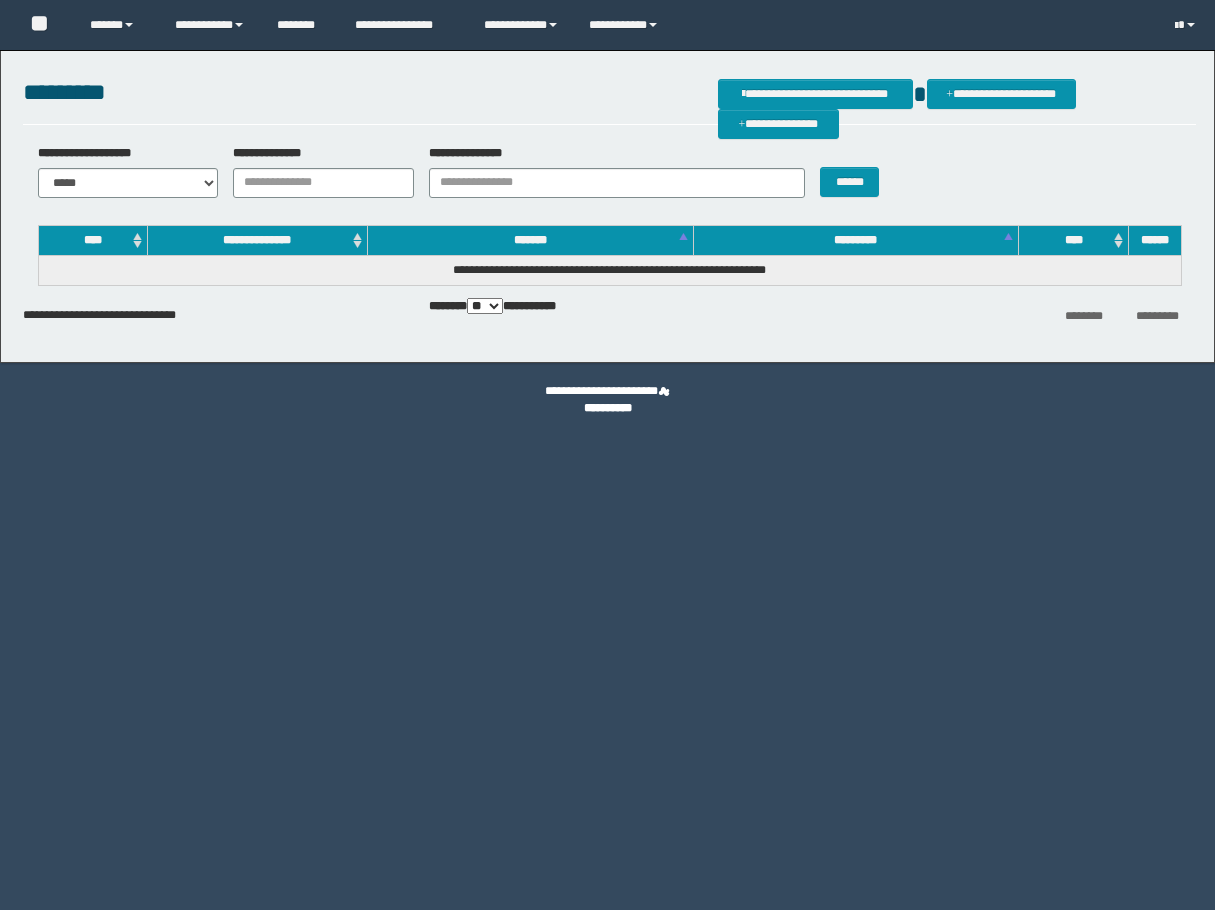 scroll, scrollTop: 0, scrollLeft: 0, axis: both 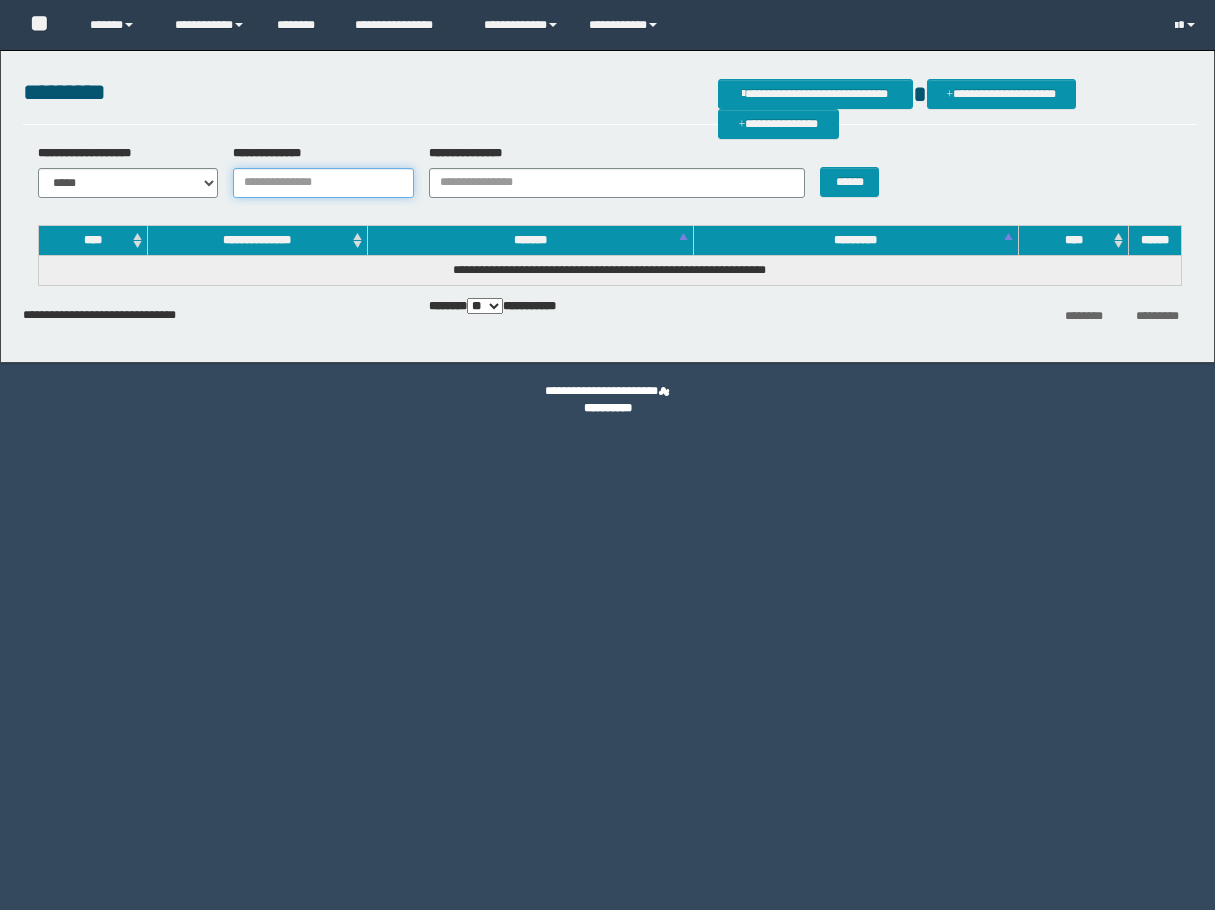 click on "**********" at bounding box center [323, 183] 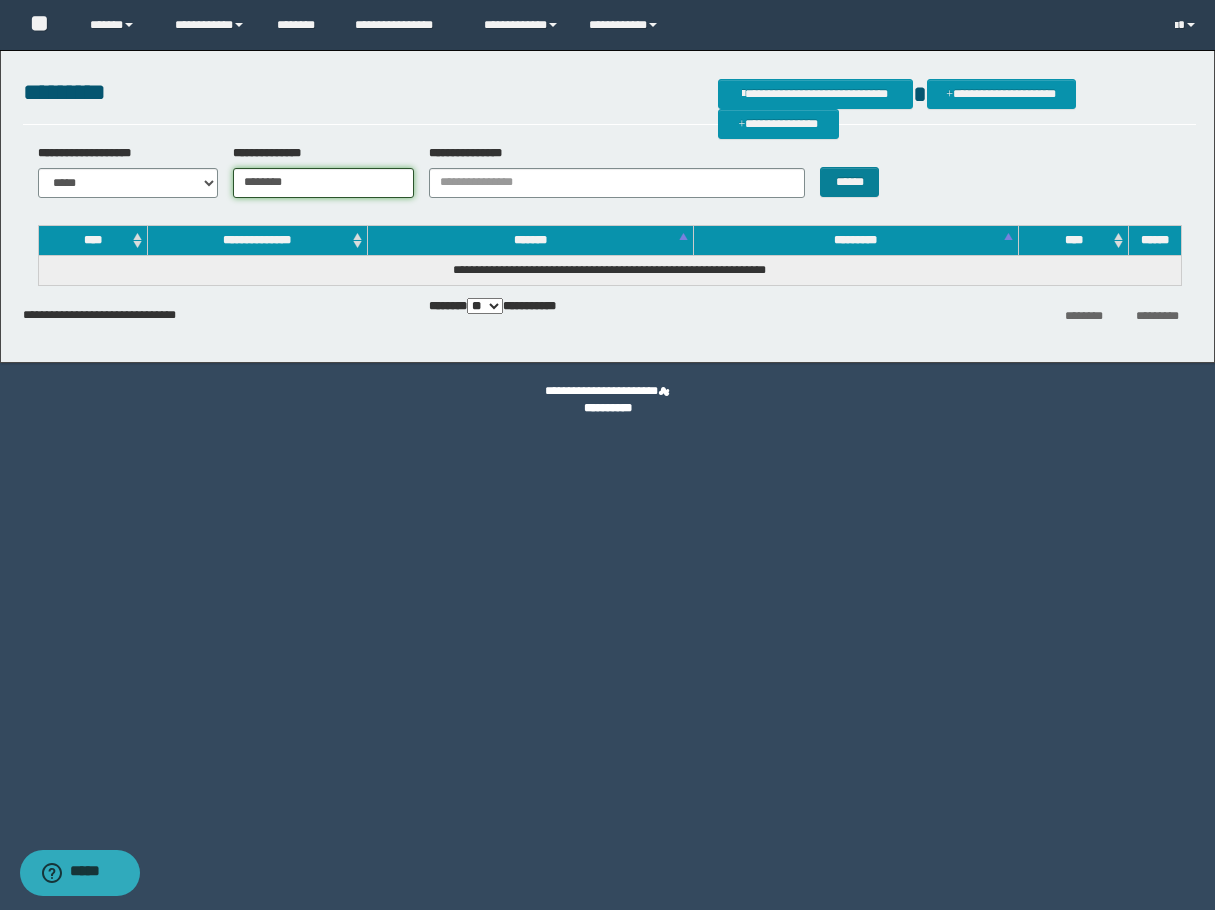 type on "********" 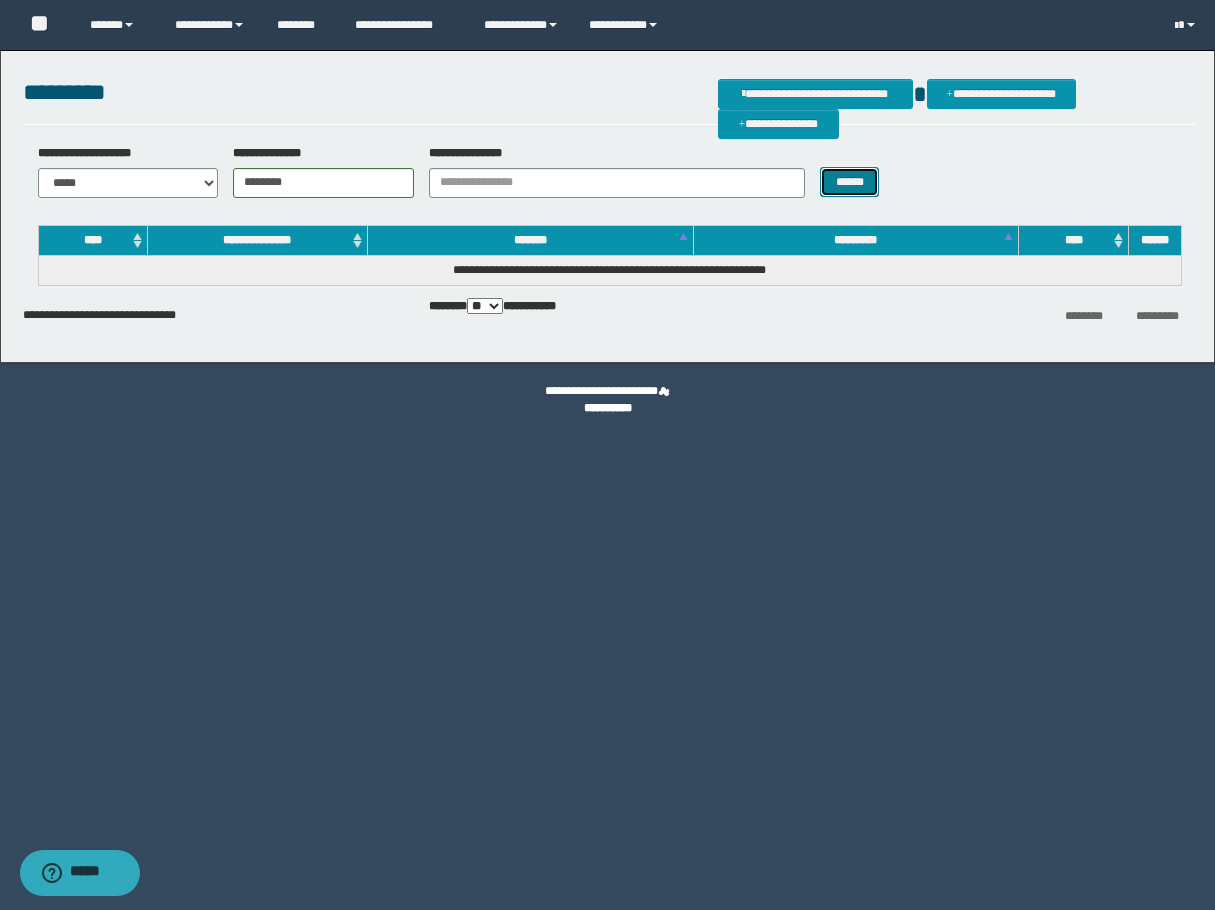 click on "******" at bounding box center [849, 182] 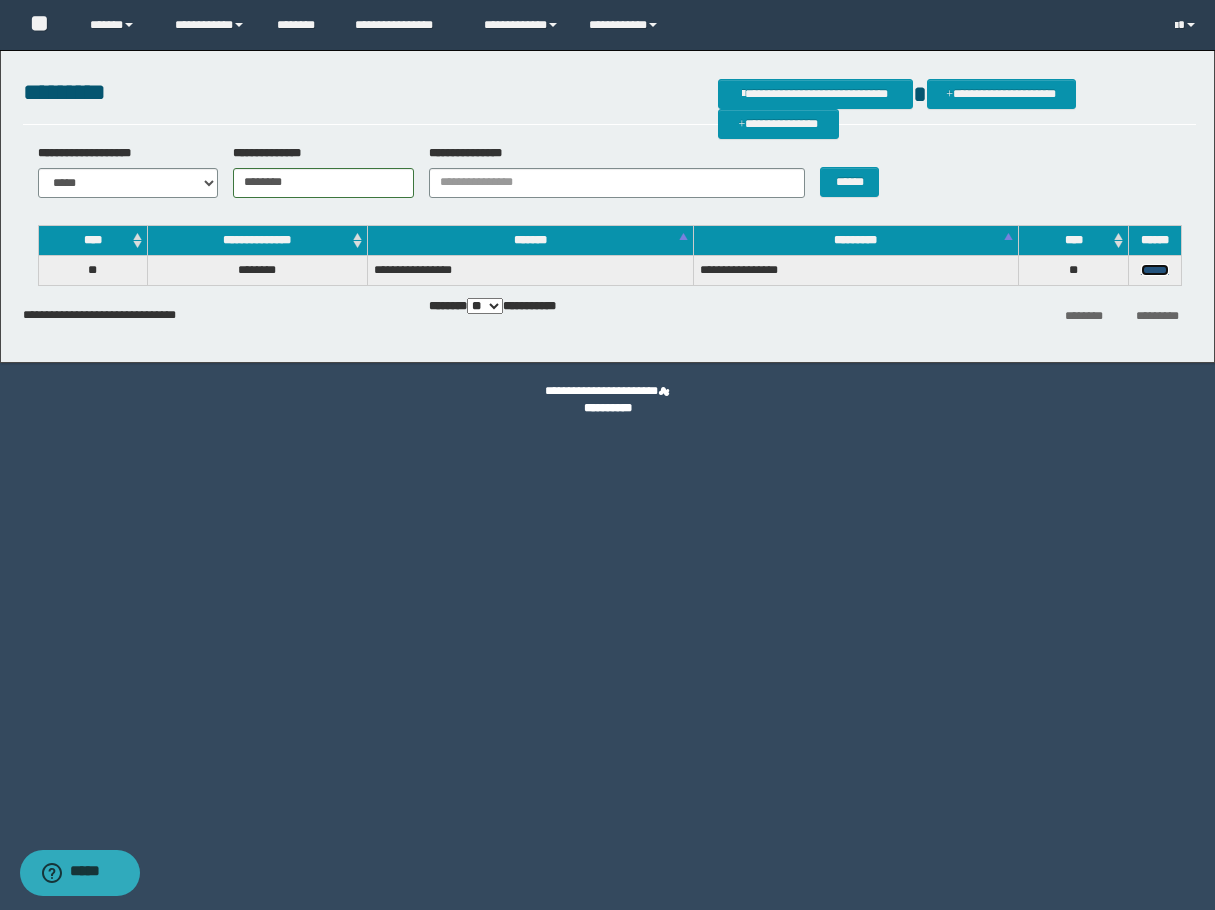 click on "******" at bounding box center [1155, 270] 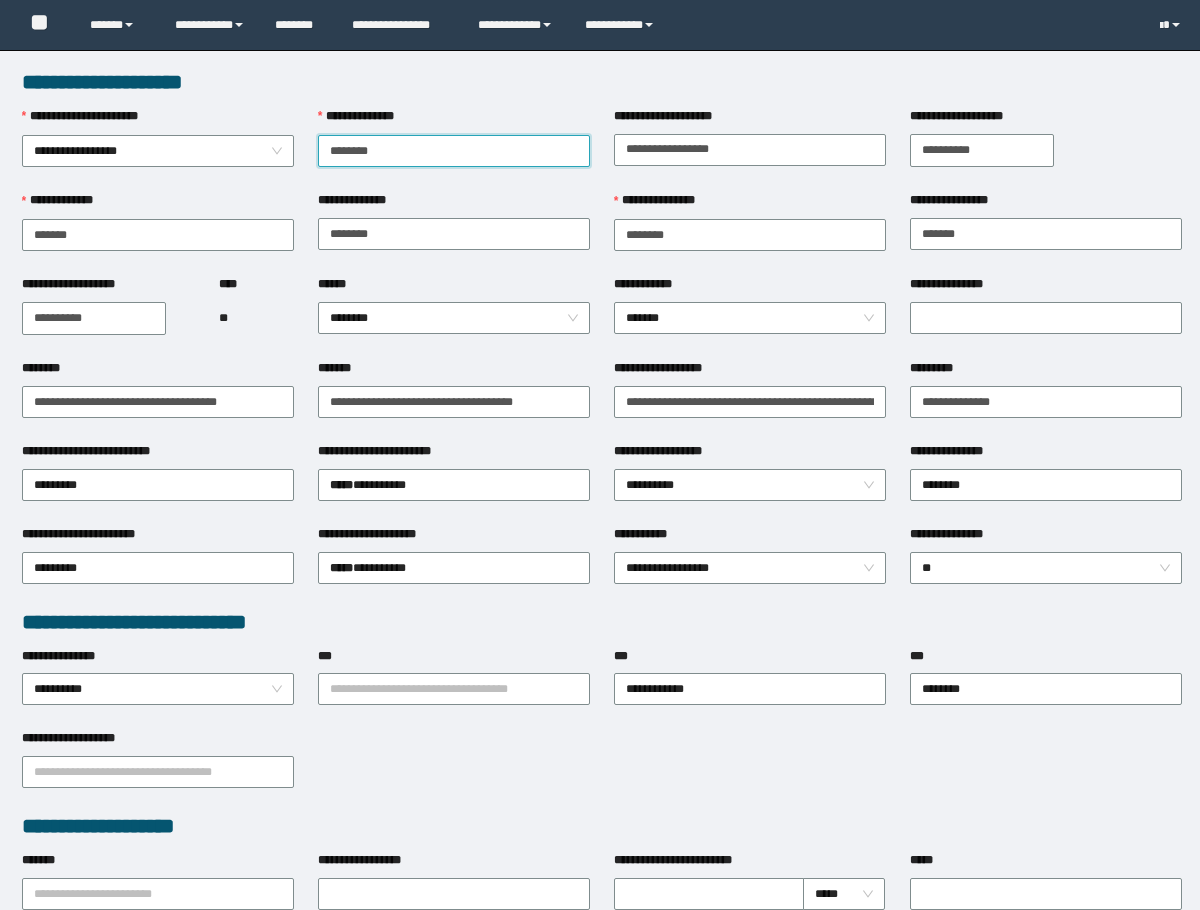 scroll, scrollTop: 0, scrollLeft: 0, axis: both 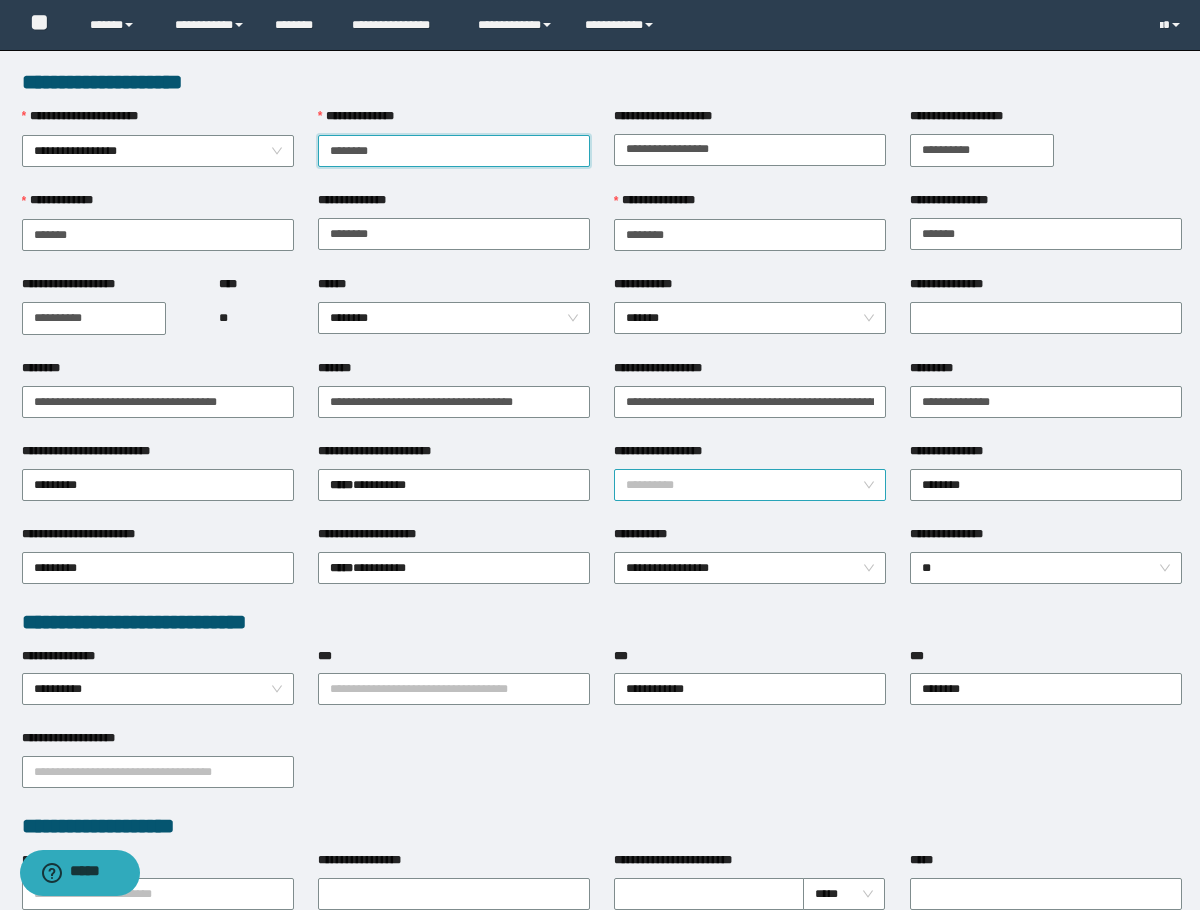 click on "**********" at bounding box center (750, 485) 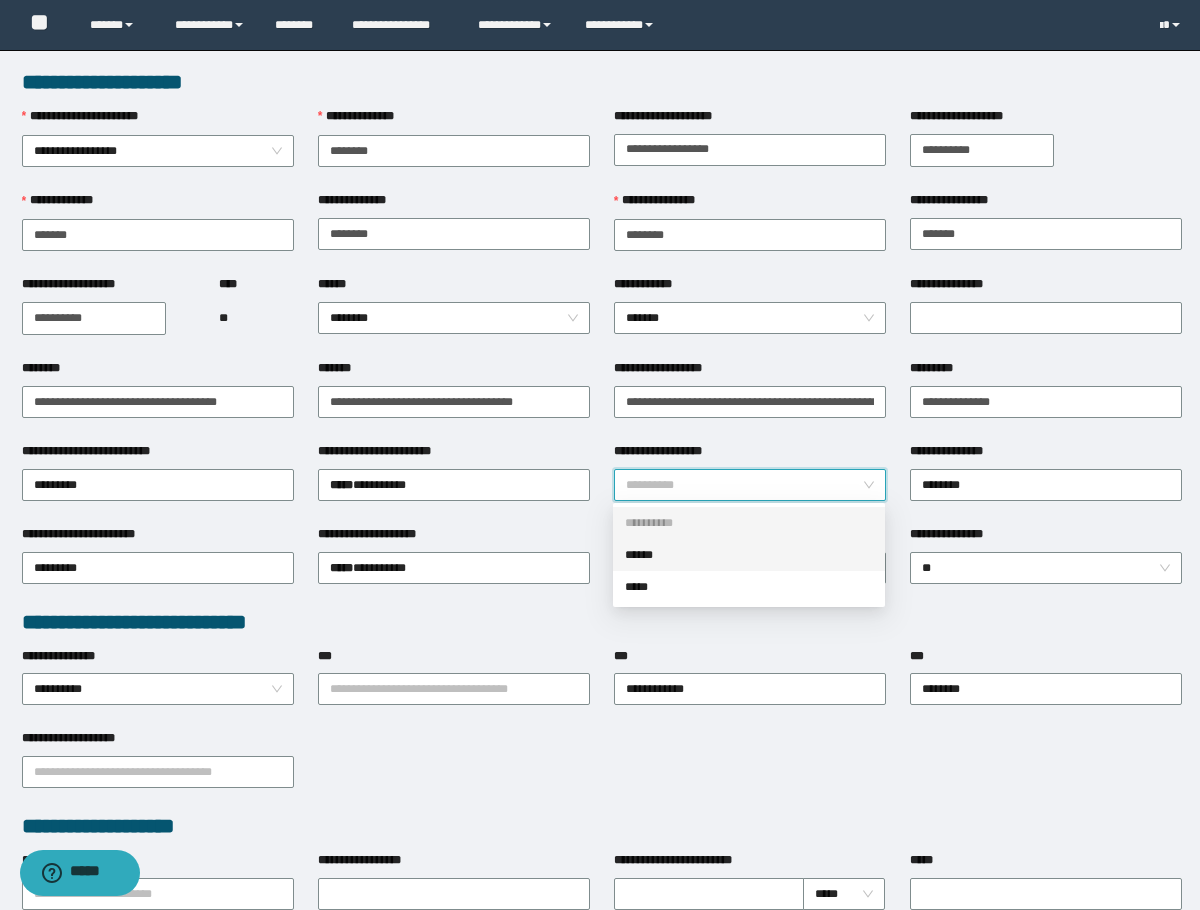 click on "******" at bounding box center [749, 555] 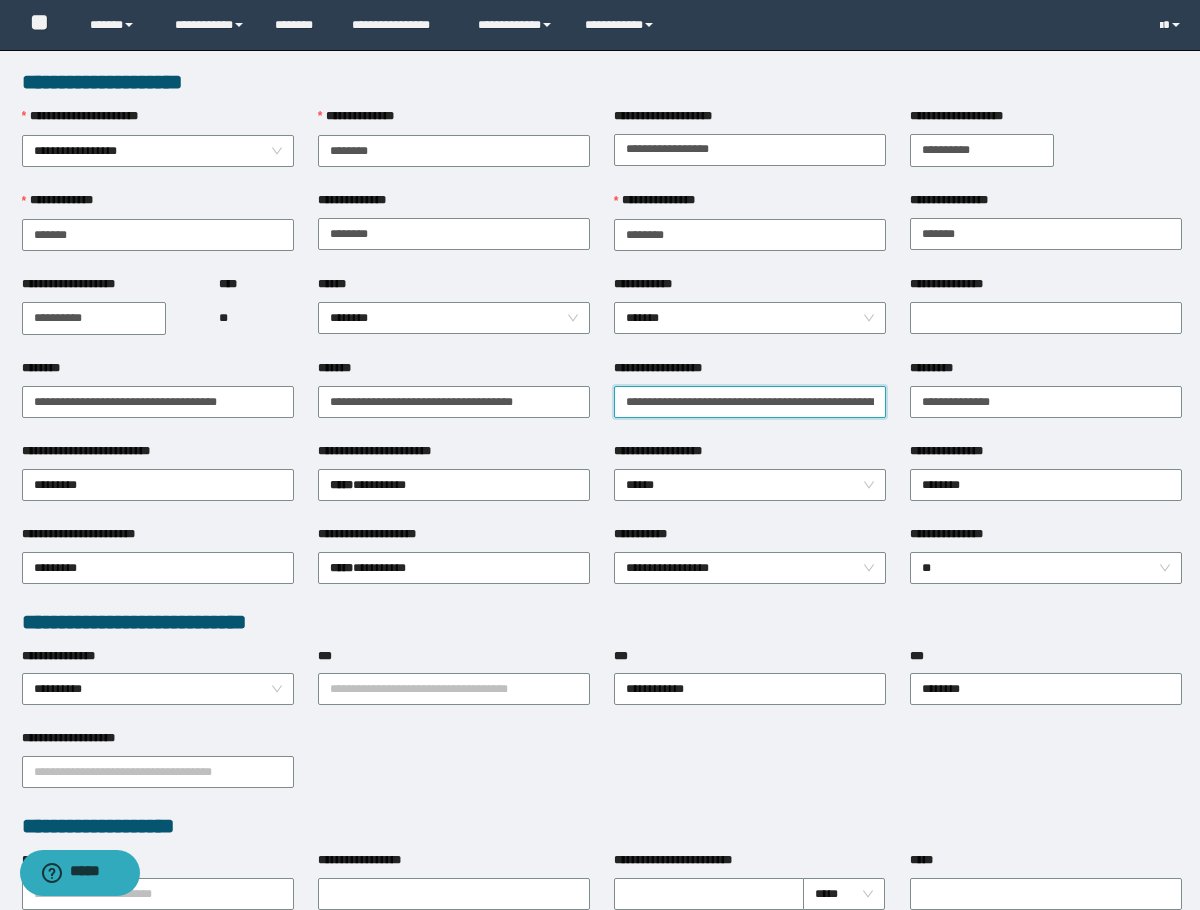 scroll, scrollTop: 0, scrollLeft: 132, axis: horizontal 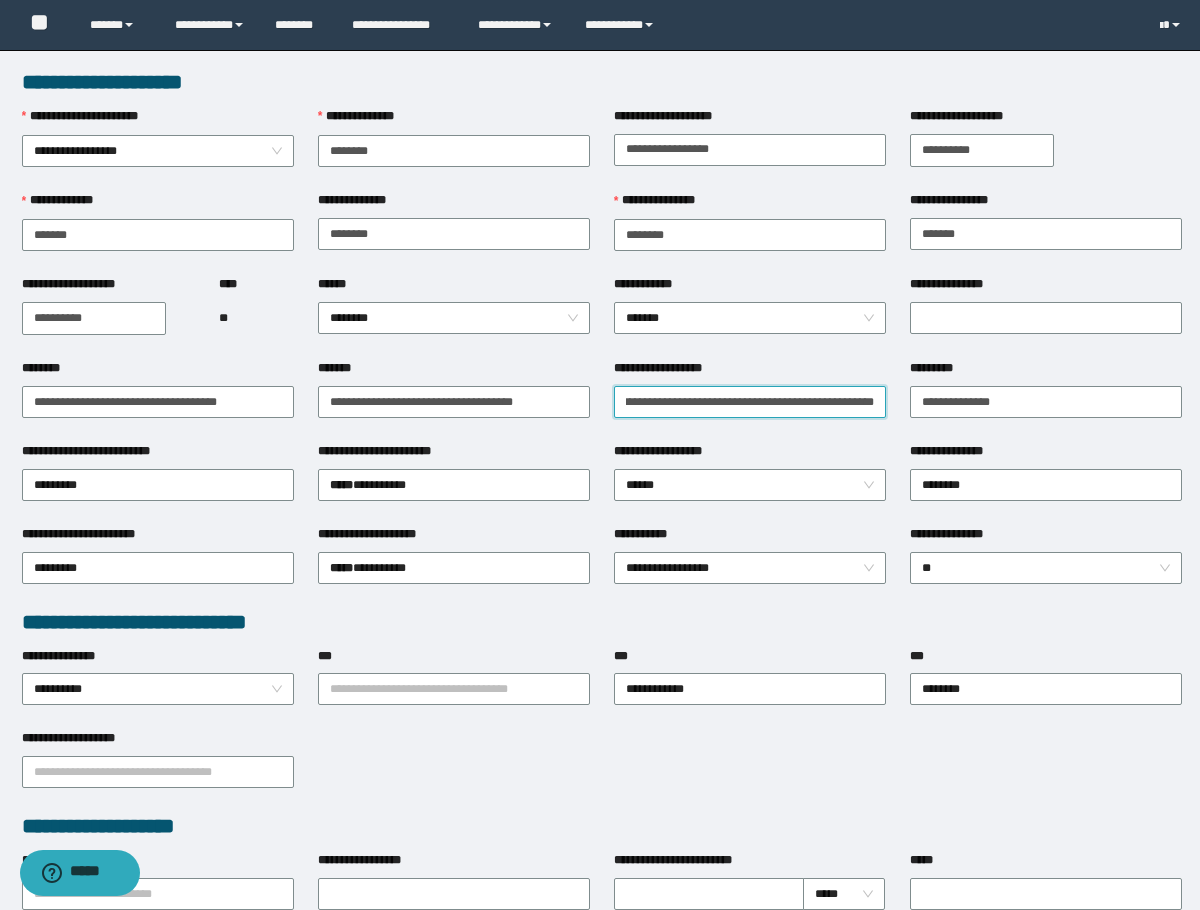 drag, startPoint x: 805, startPoint y: 414, endPoint x: 1114, endPoint y: 431, distance: 309.4673 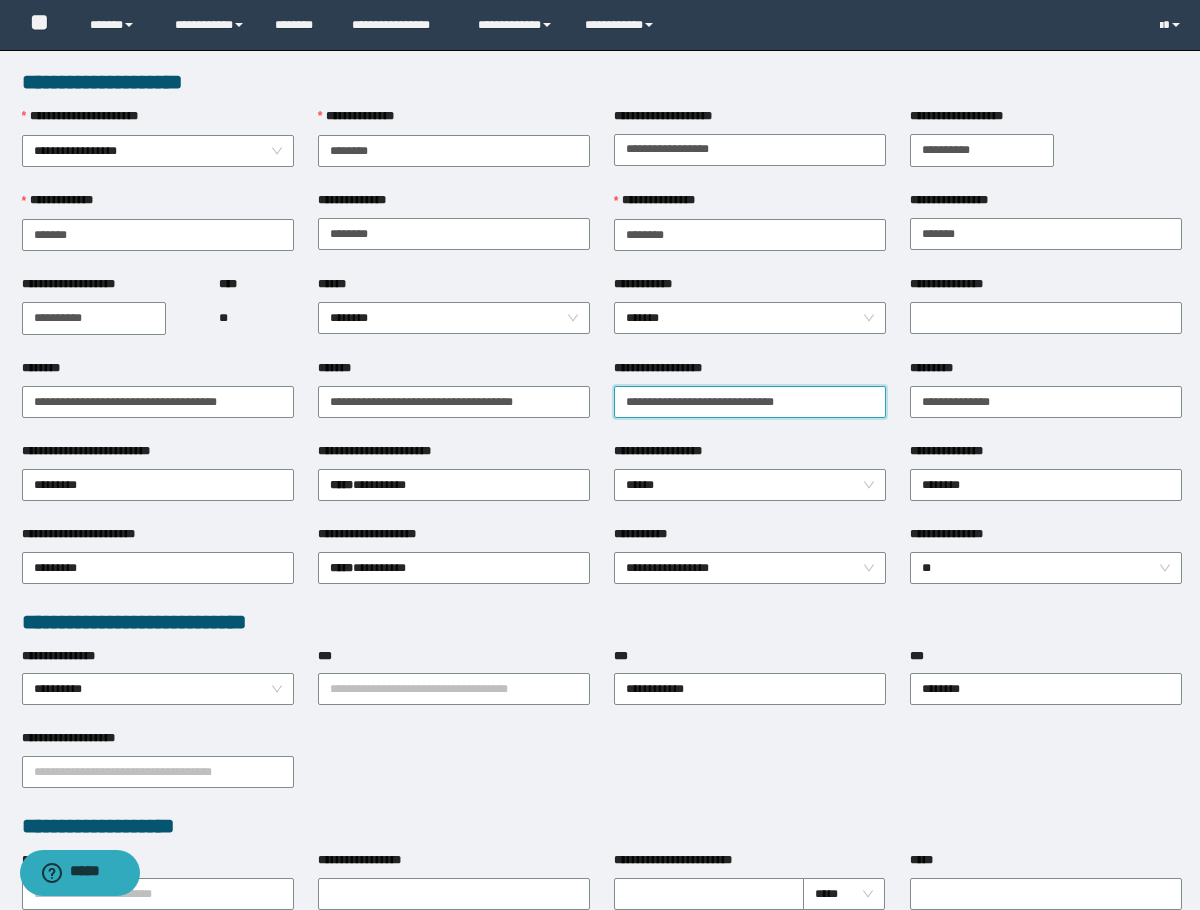 scroll, scrollTop: 0, scrollLeft: 0, axis: both 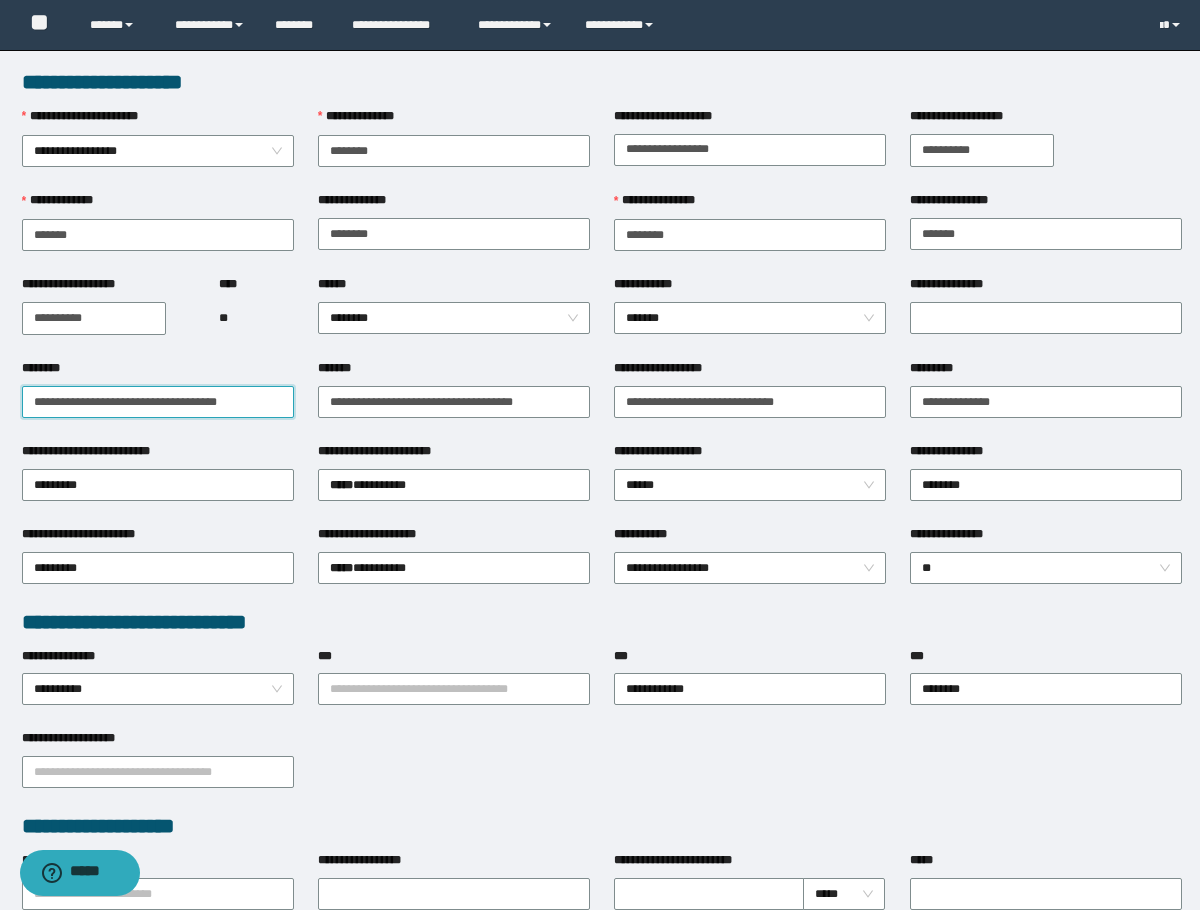 drag, startPoint x: 117, startPoint y: 408, endPoint x: 135, endPoint y: 408, distance: 18 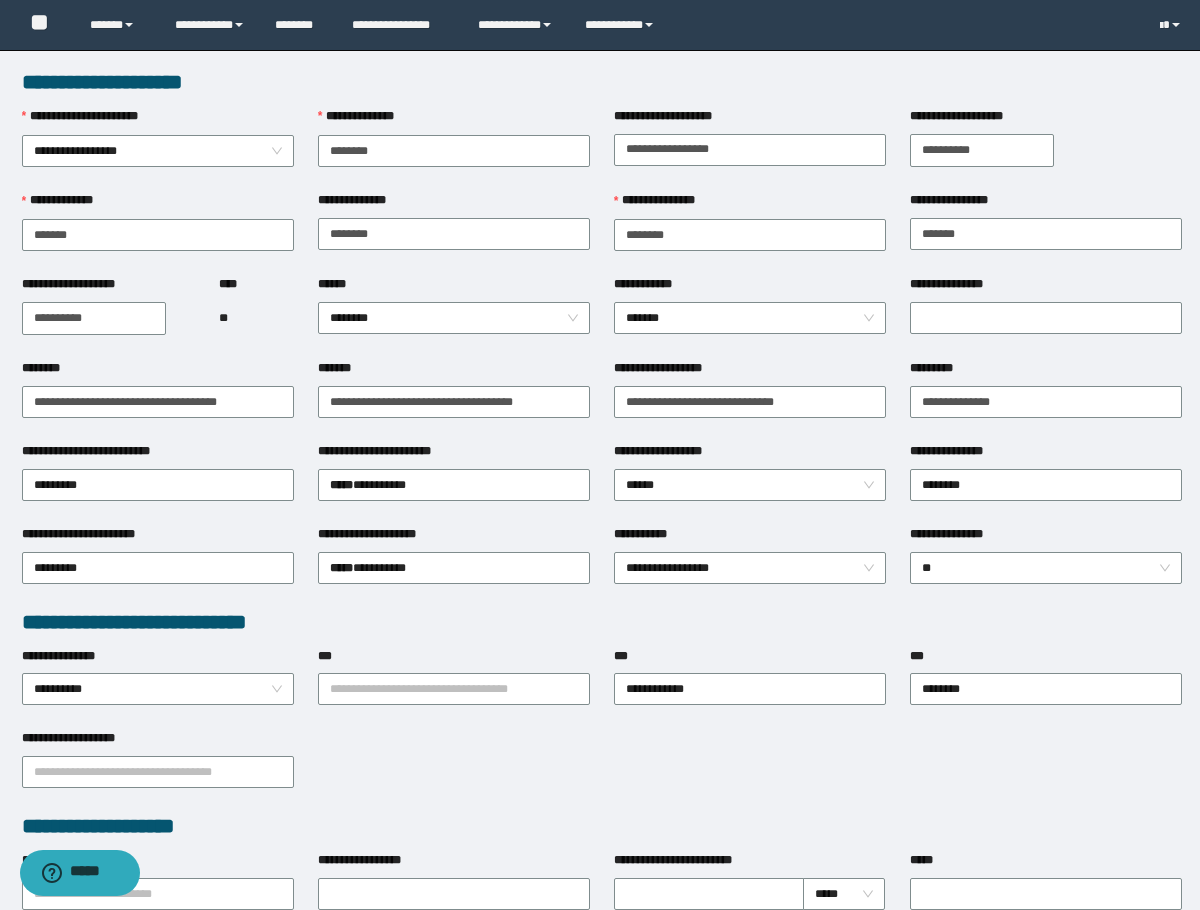 click on "**********" at bounding box center (108, 317) 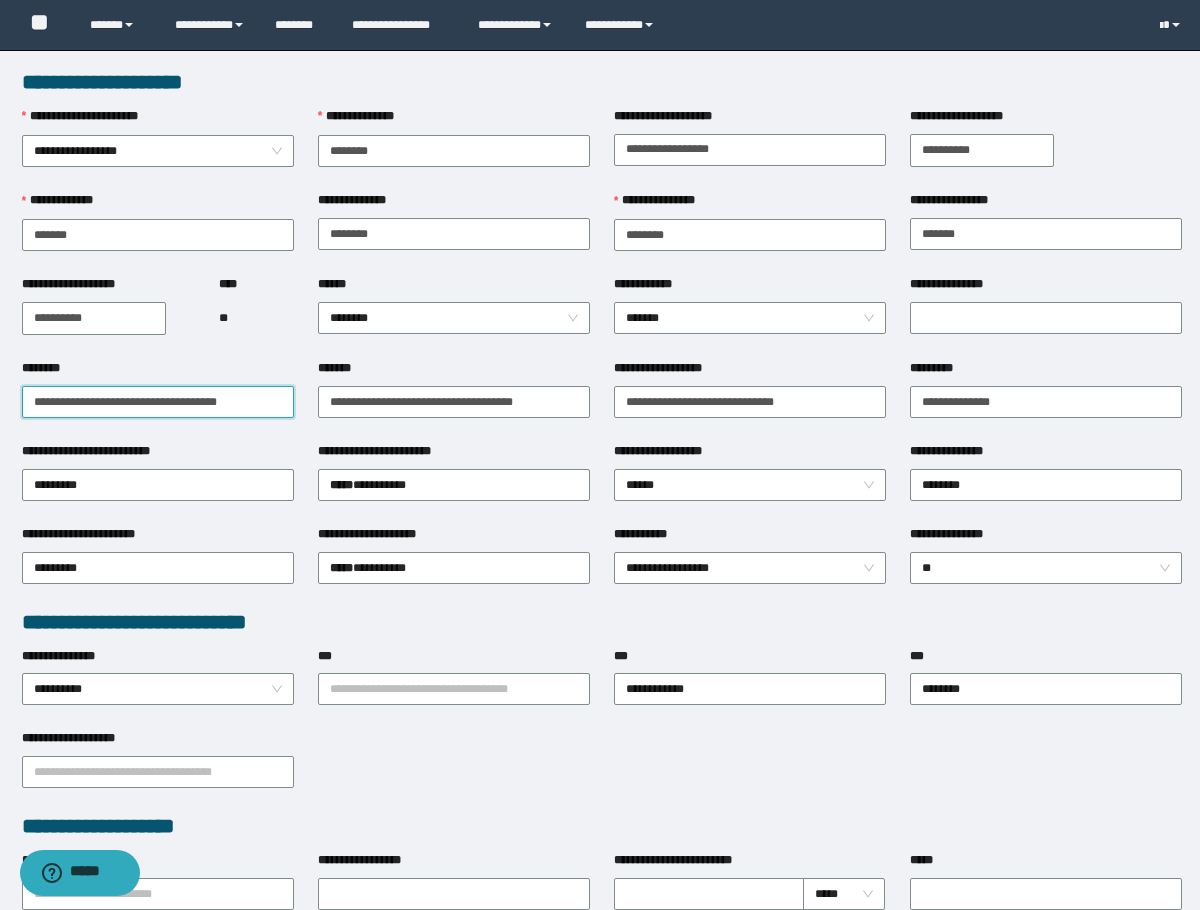 drag, startPoint x: 111, startPoint y: 403, endPoint x: -1, endPoint y: 411, distance: 112.28535 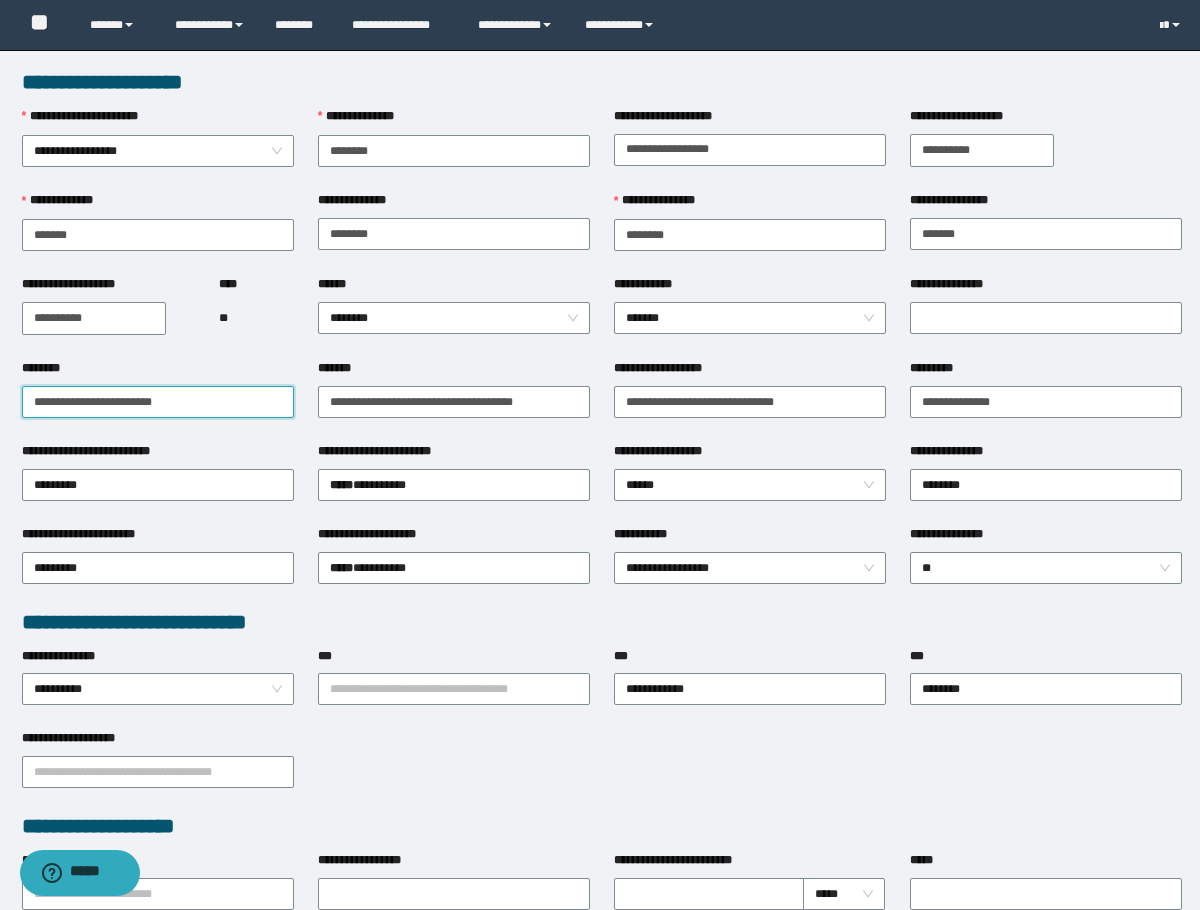 click on "**********" at bounding box center [158, 402] 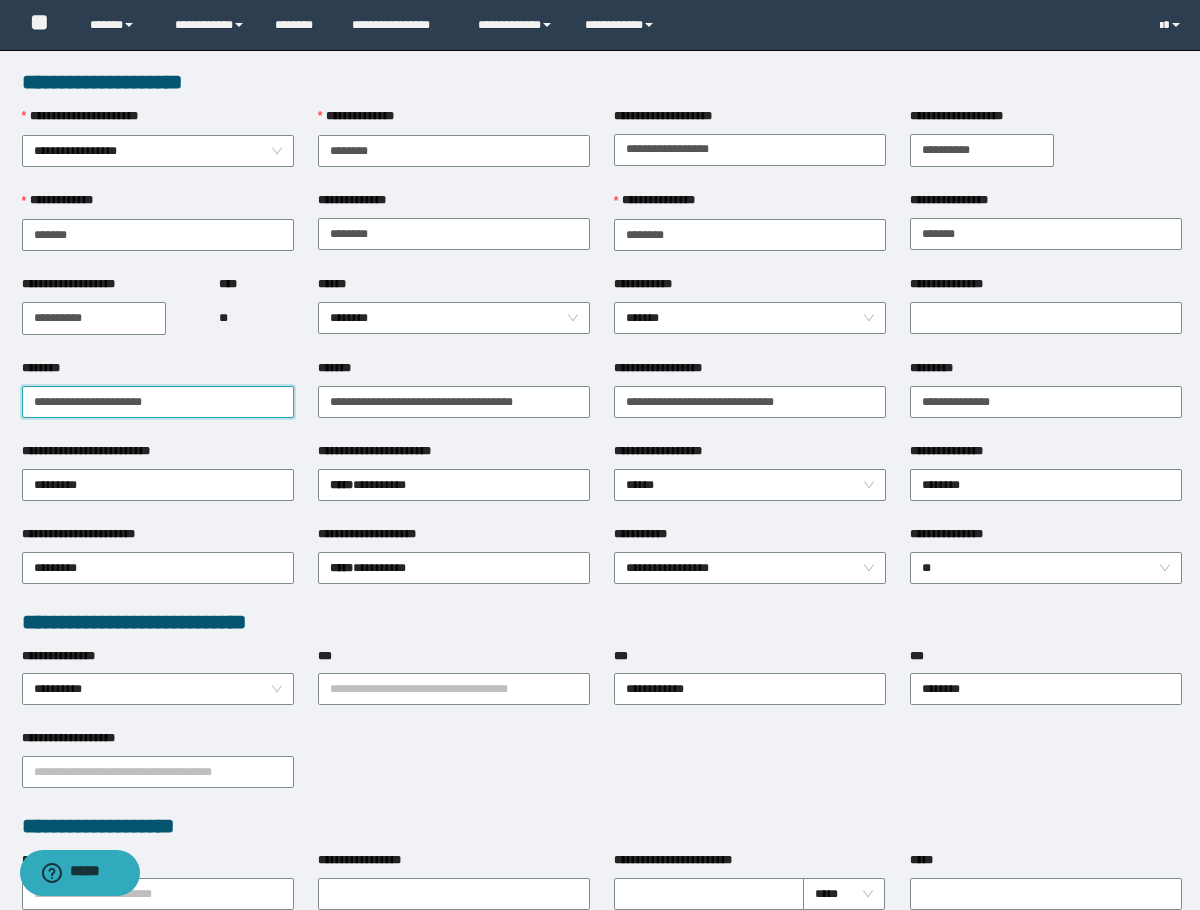 type on "**********" 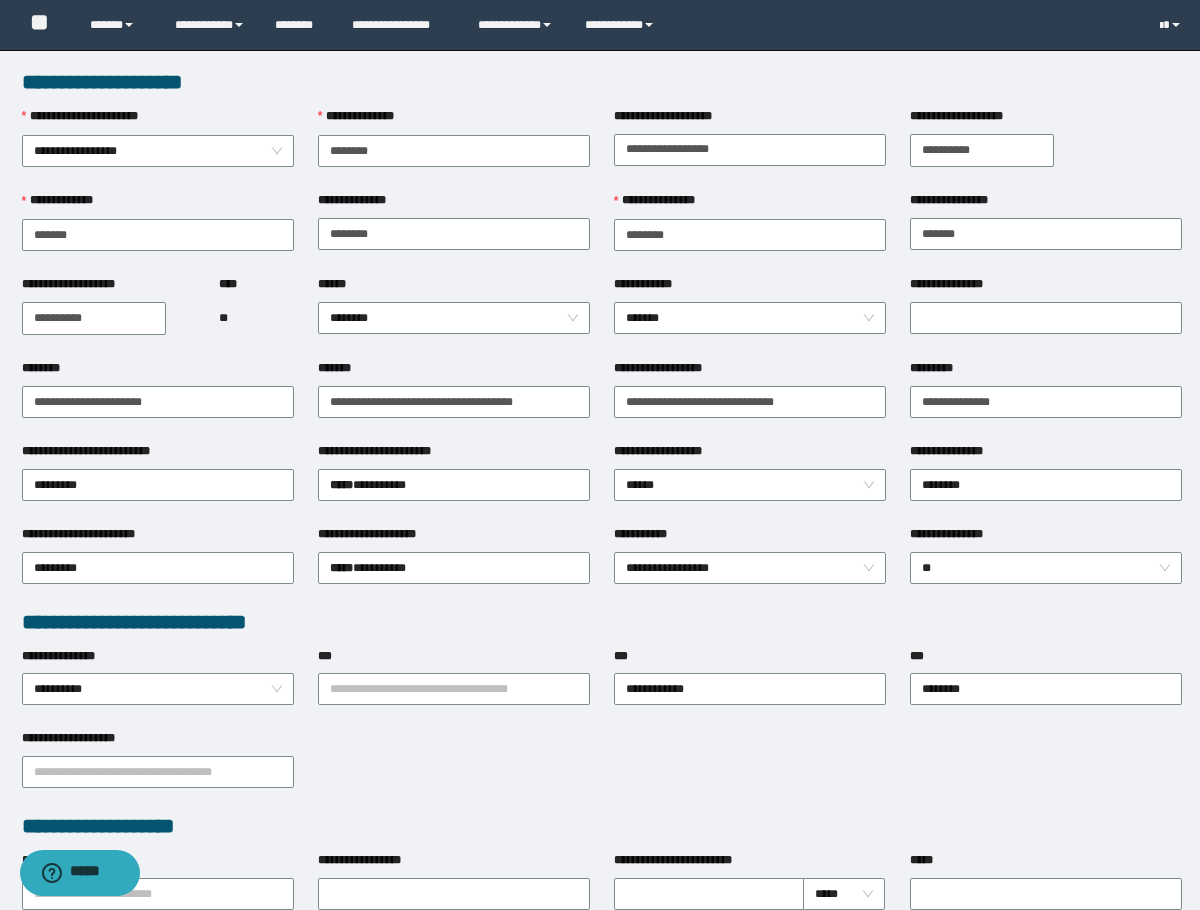 click on "********" at bounding box center (158, 372) 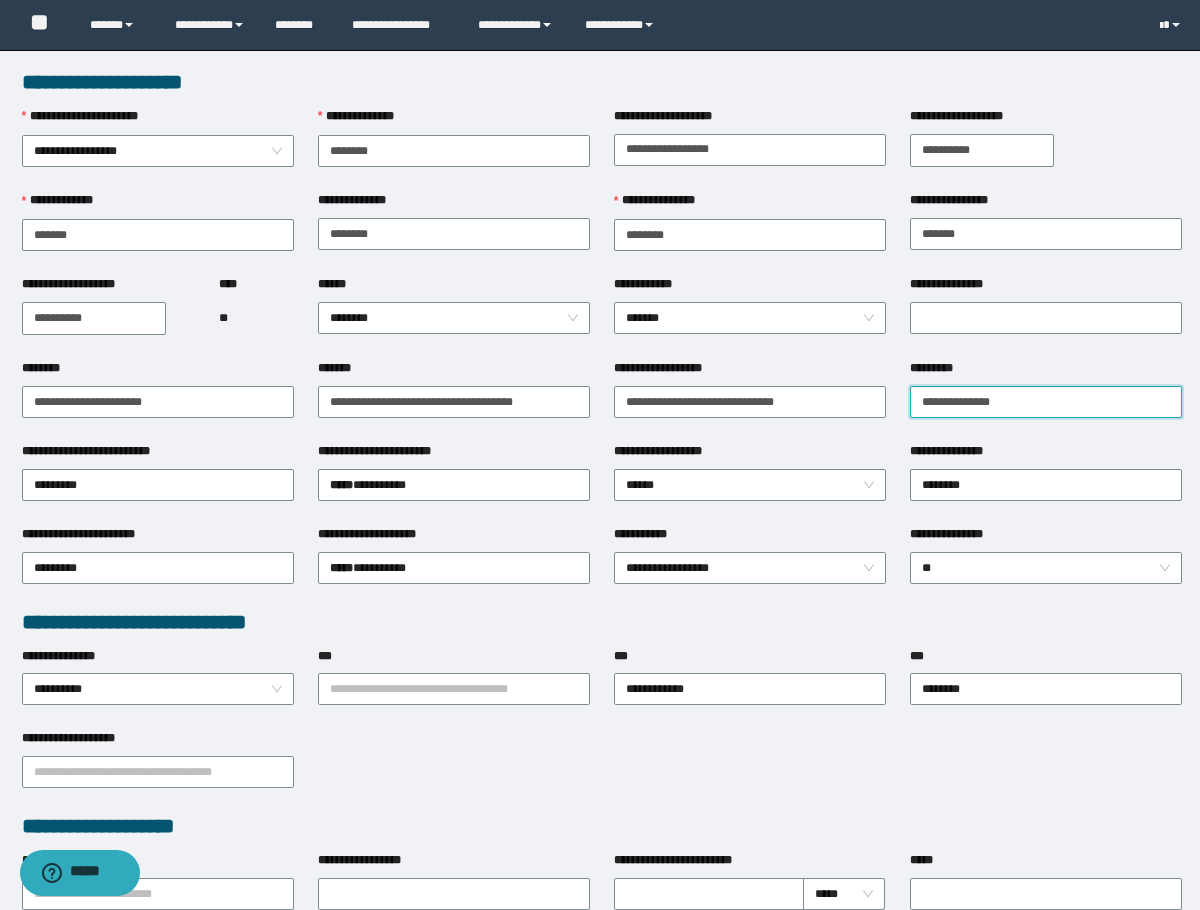 click on "**********" at bounding box center [1046, 402] 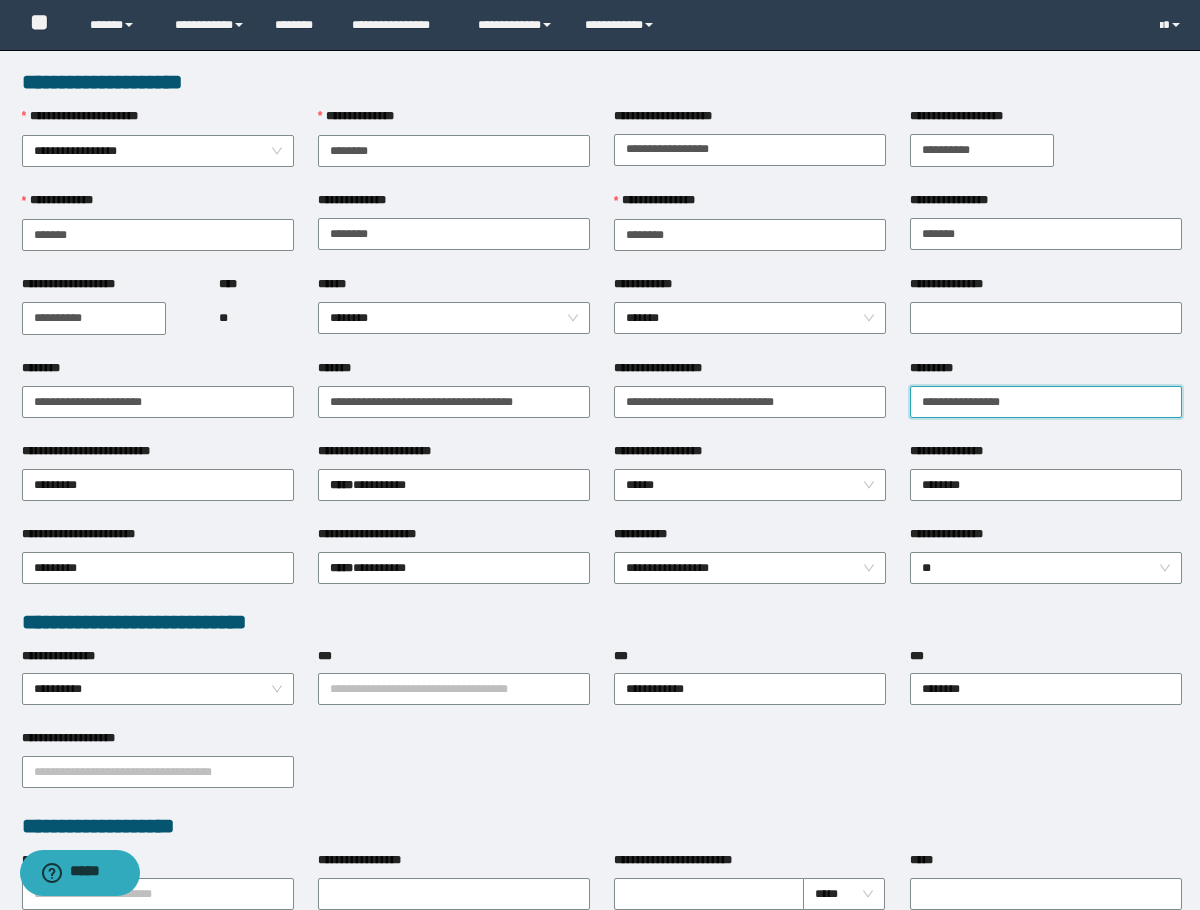 type on "**********" 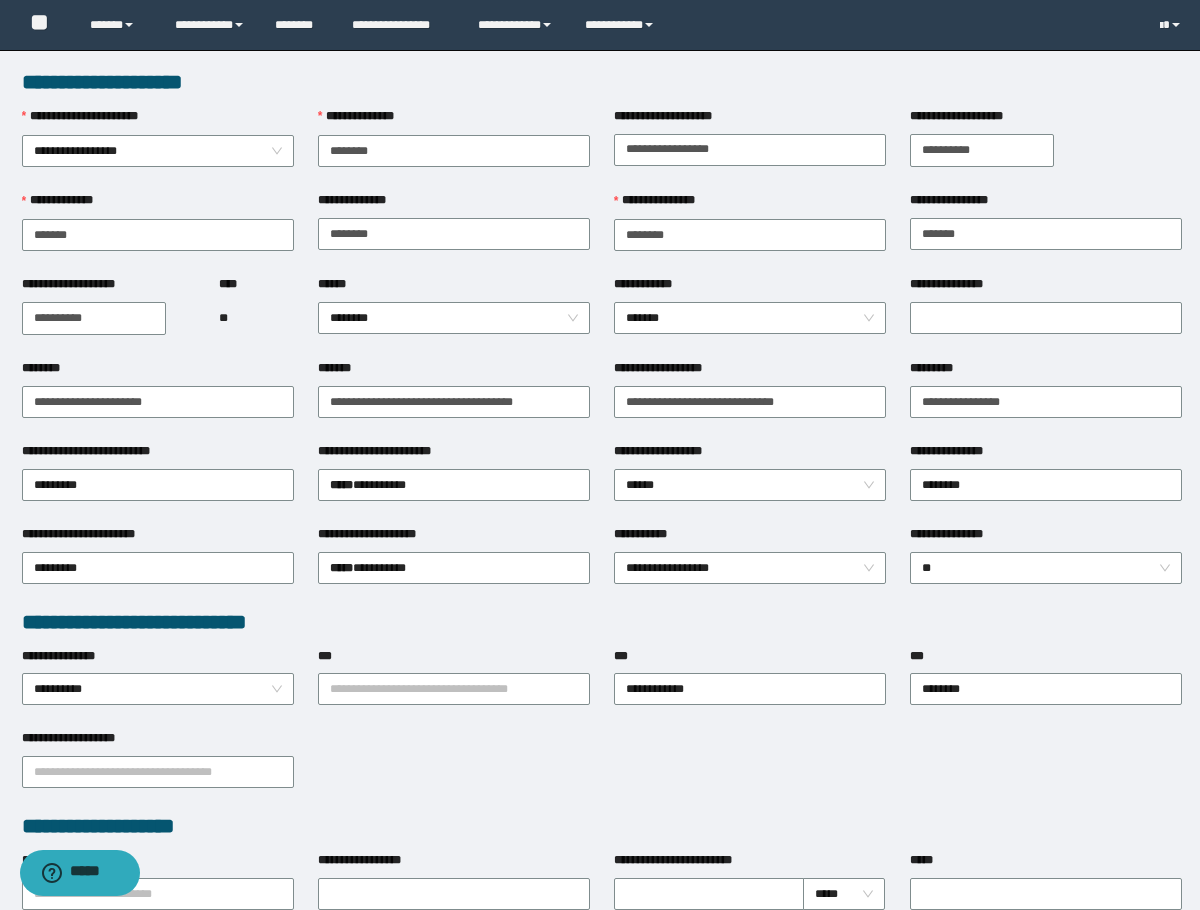 click on "*********" at bounding box center (936, 368) 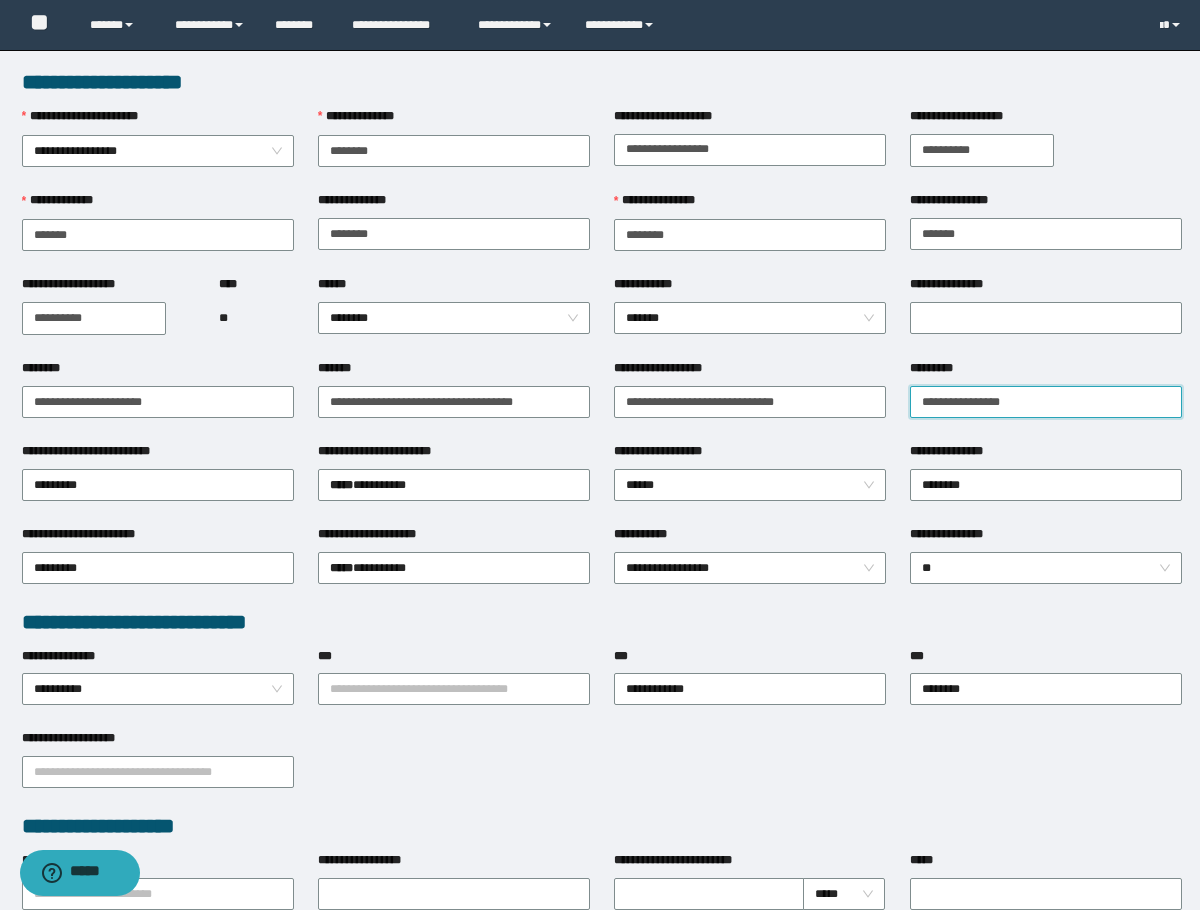 click on "**********" at bounding box center [1046, 402] 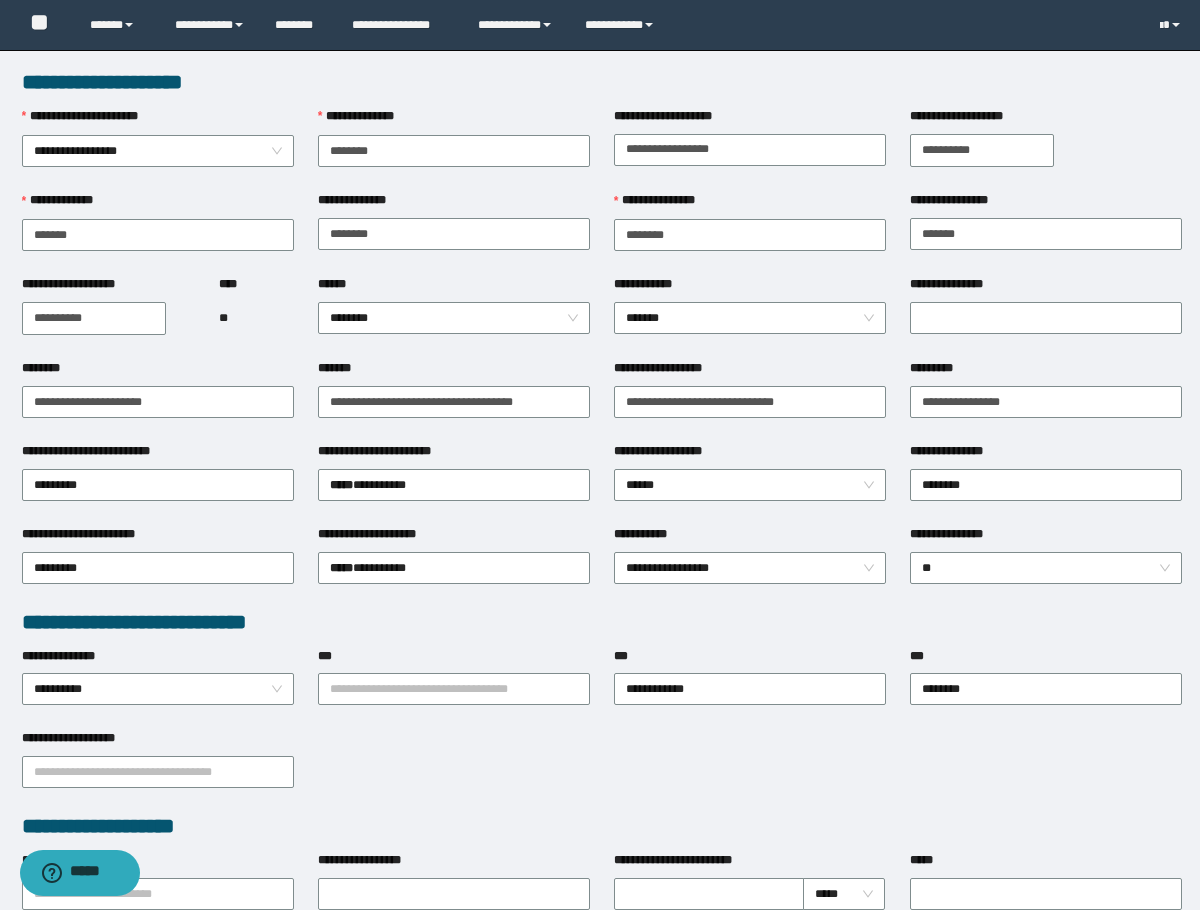 click on "**********" at bounding box center (108, 317) 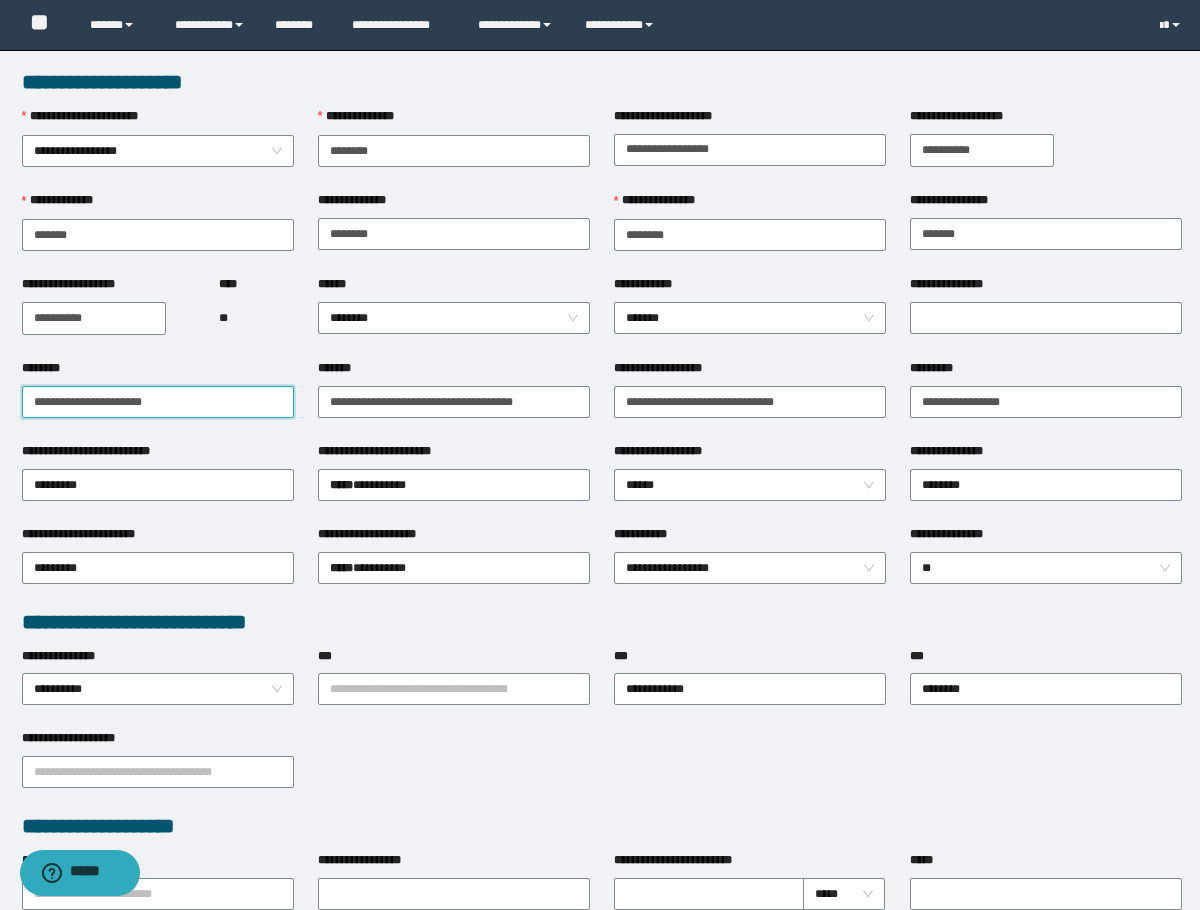 drag, startPoint x: 169, startPoint y: 395, endPoint x: -1, endPoint y: 413, distance: 170.95029 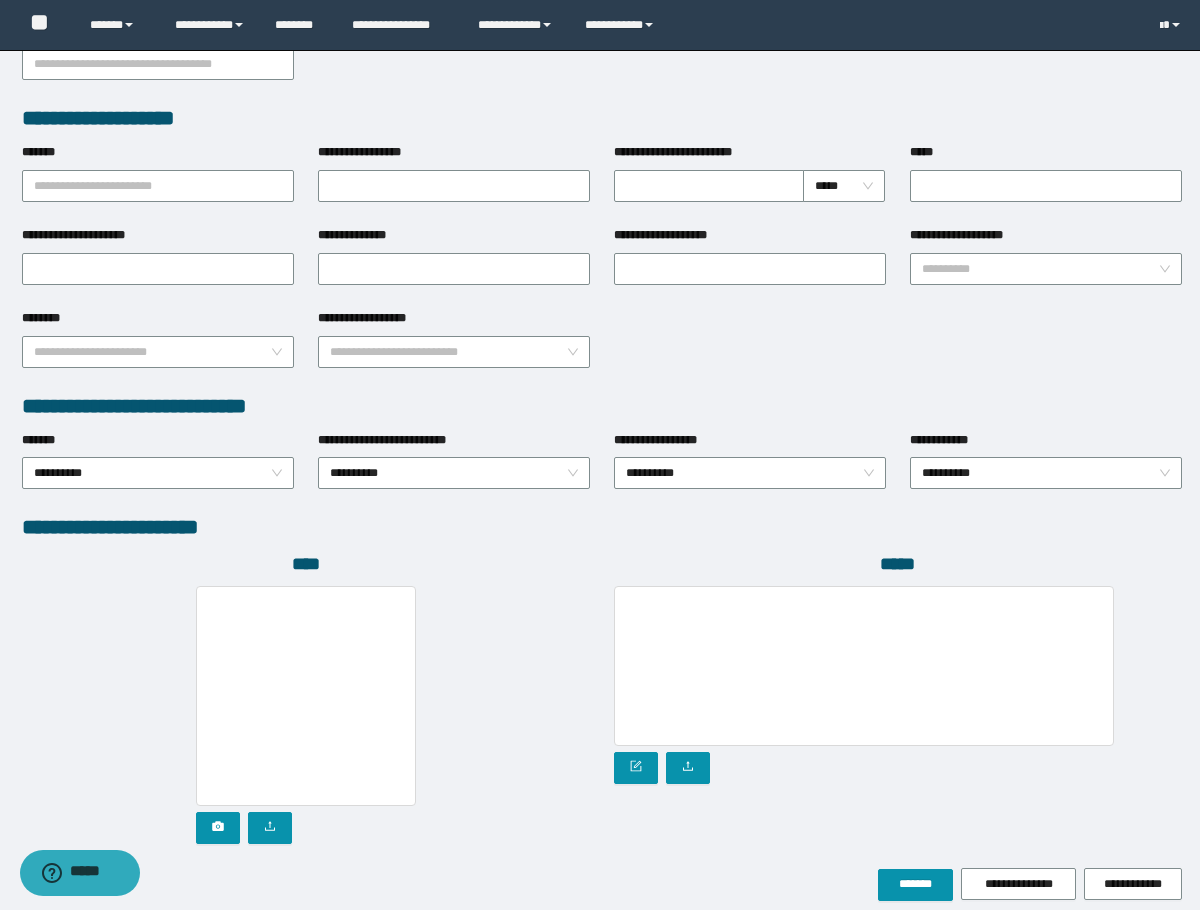 scroll, scrollTop: 793, scrollLeft: 0, axis: vertical 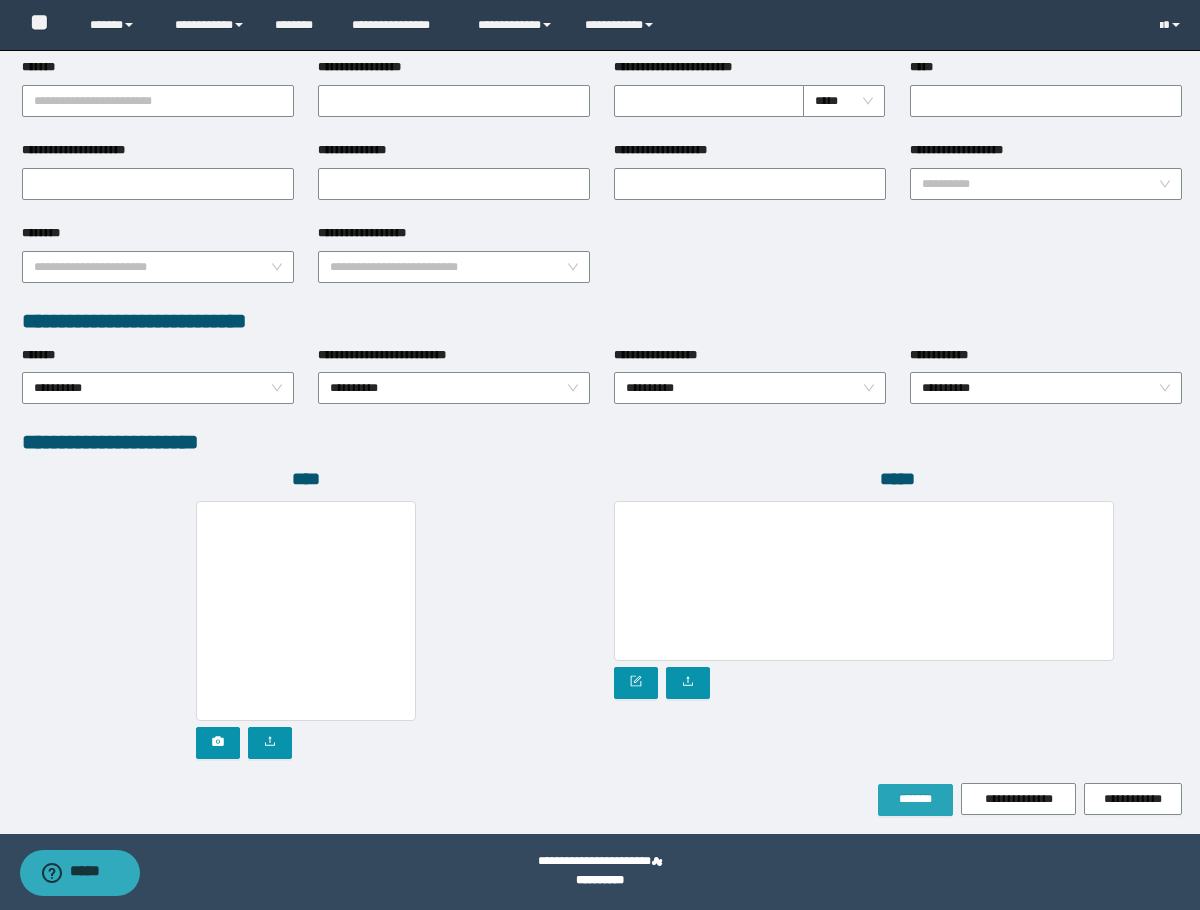 click on "*******" at bounding box center [915, 800] 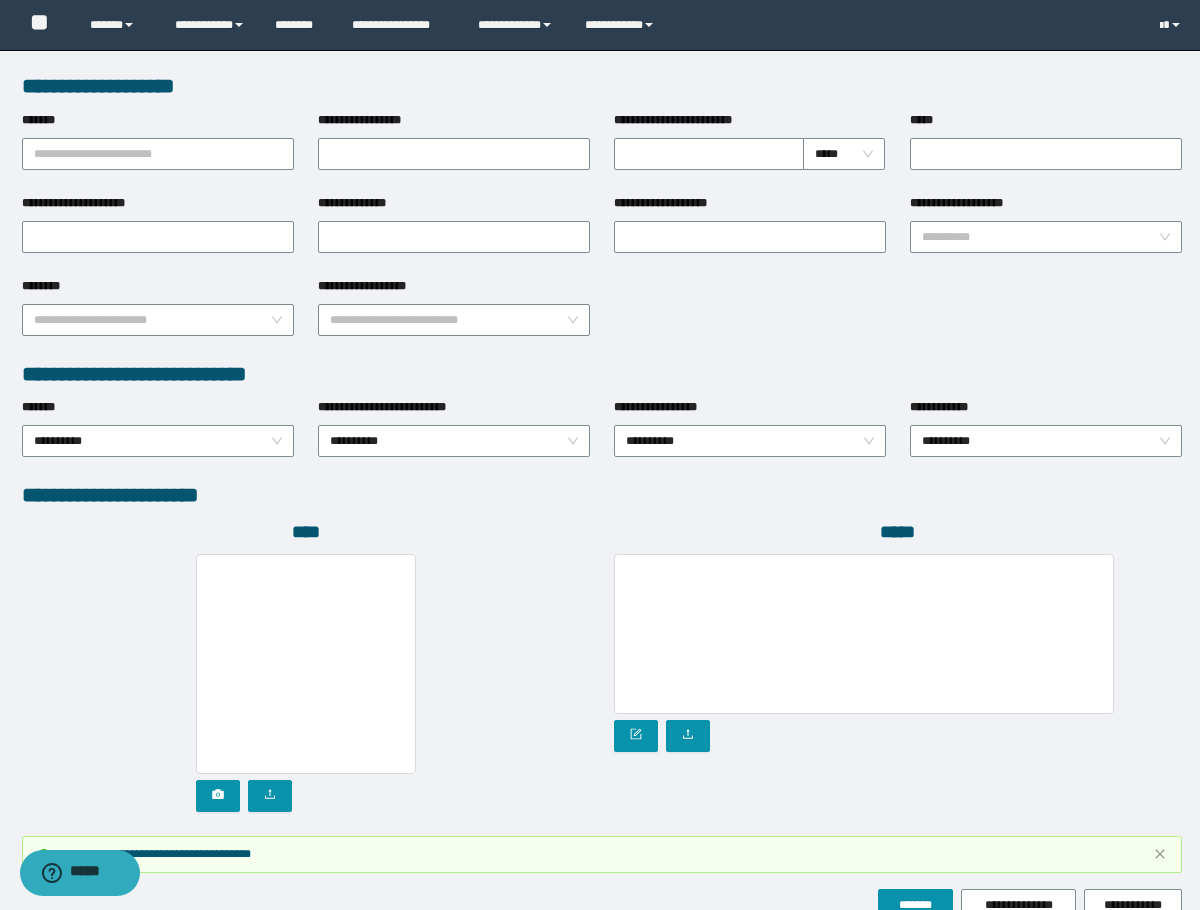 scroll, scrollTop: 846, scrollLeft: 0, axis: vertical 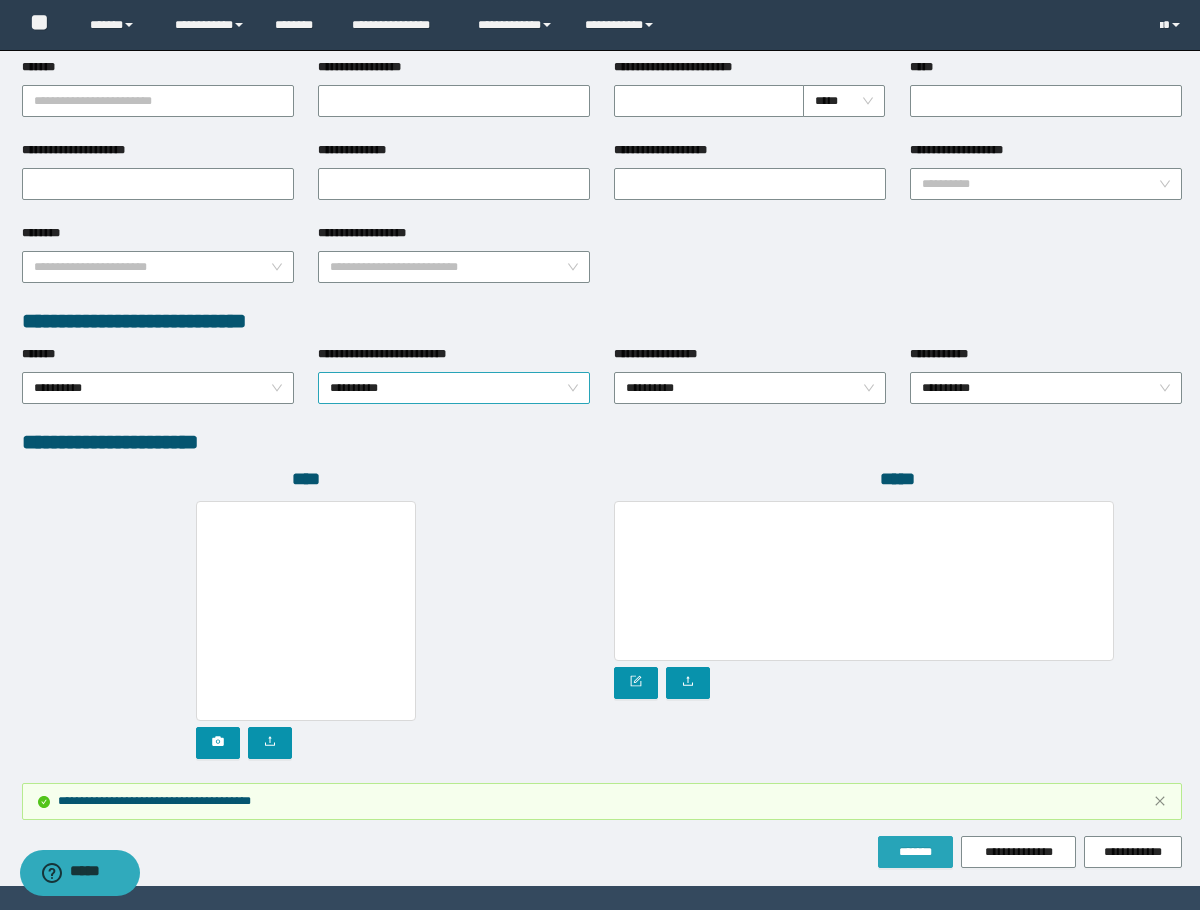 click on "**********" at bounding box center (454, 388) 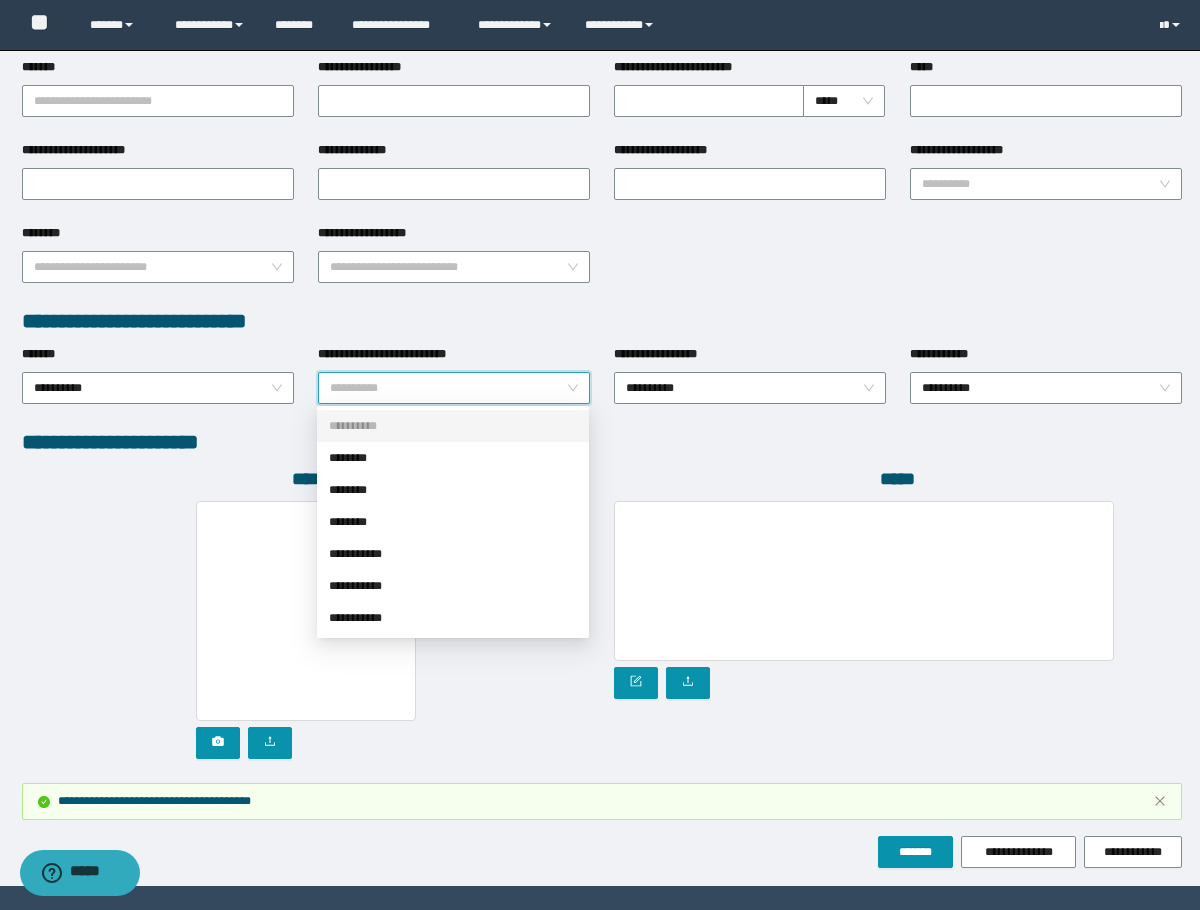 click on "**********" at bounding box center [602, 321] 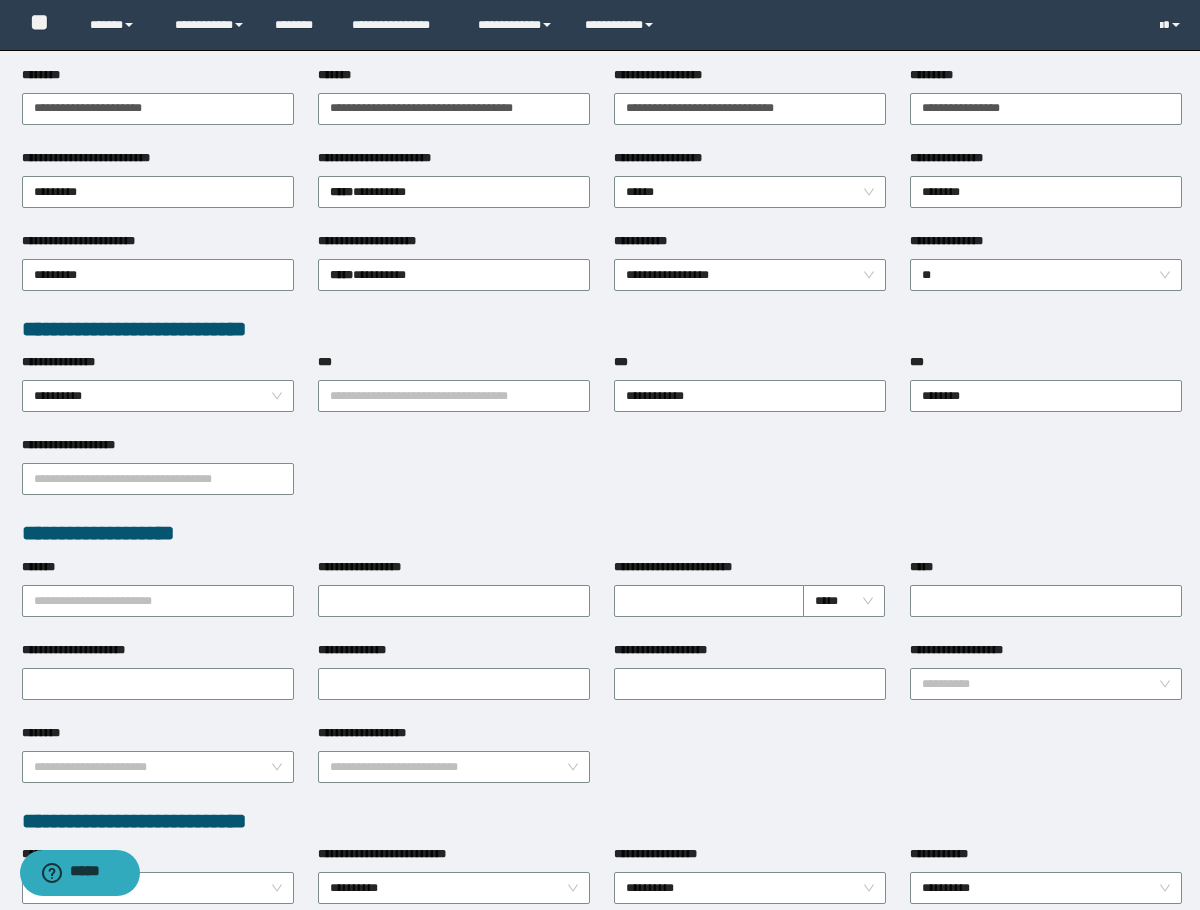 scroll, scrollTop: 0, scrollLeft: 0, axis: both 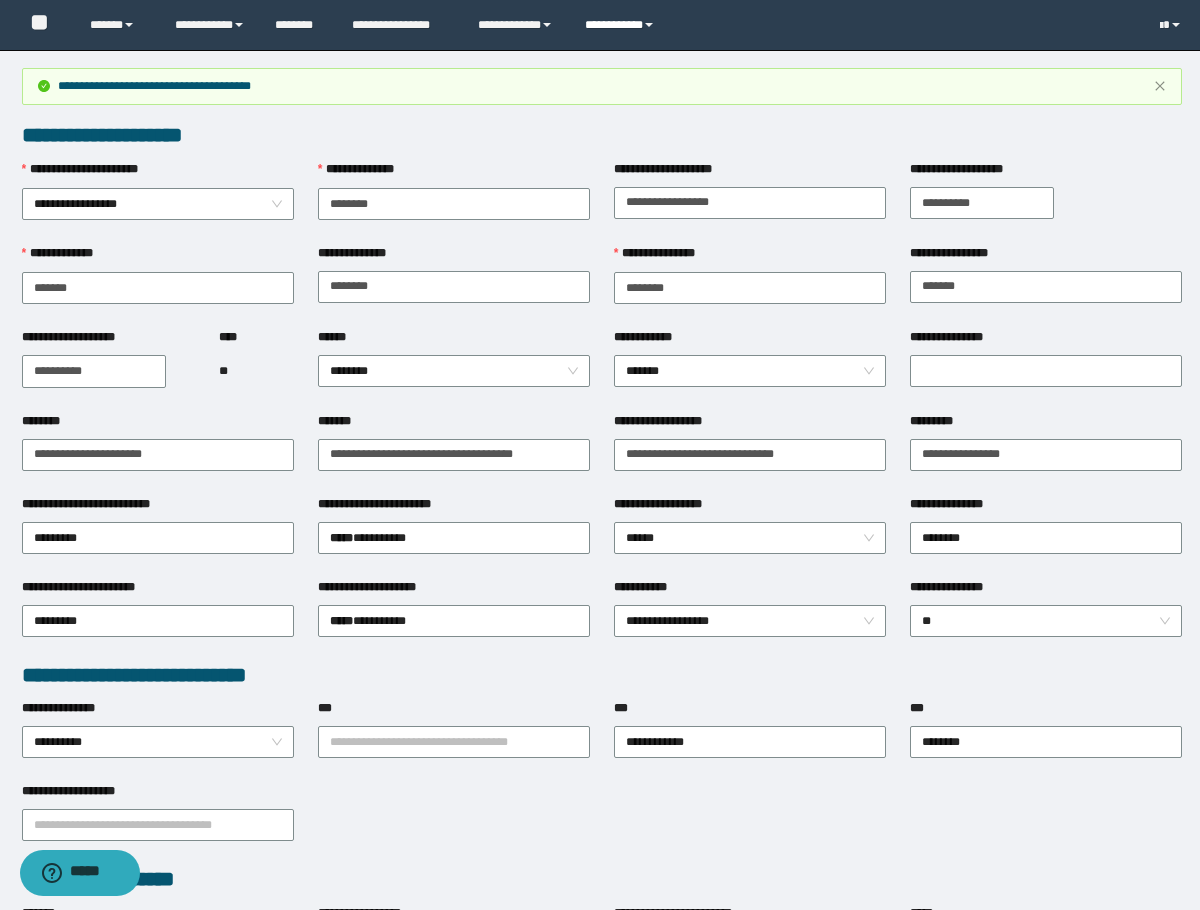 click on "**********" at bounding box center (622, 25) 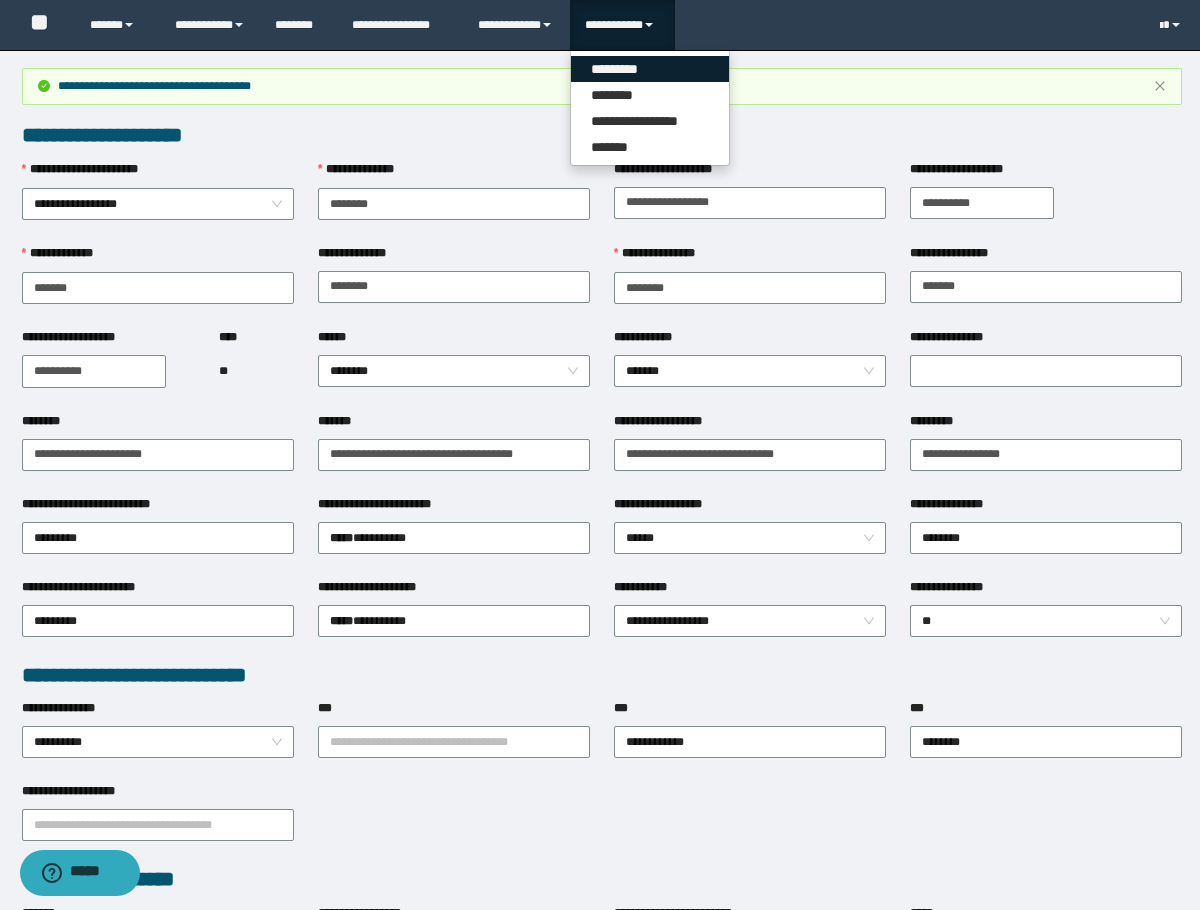 click on "*********" at bounding box center [650, 69] 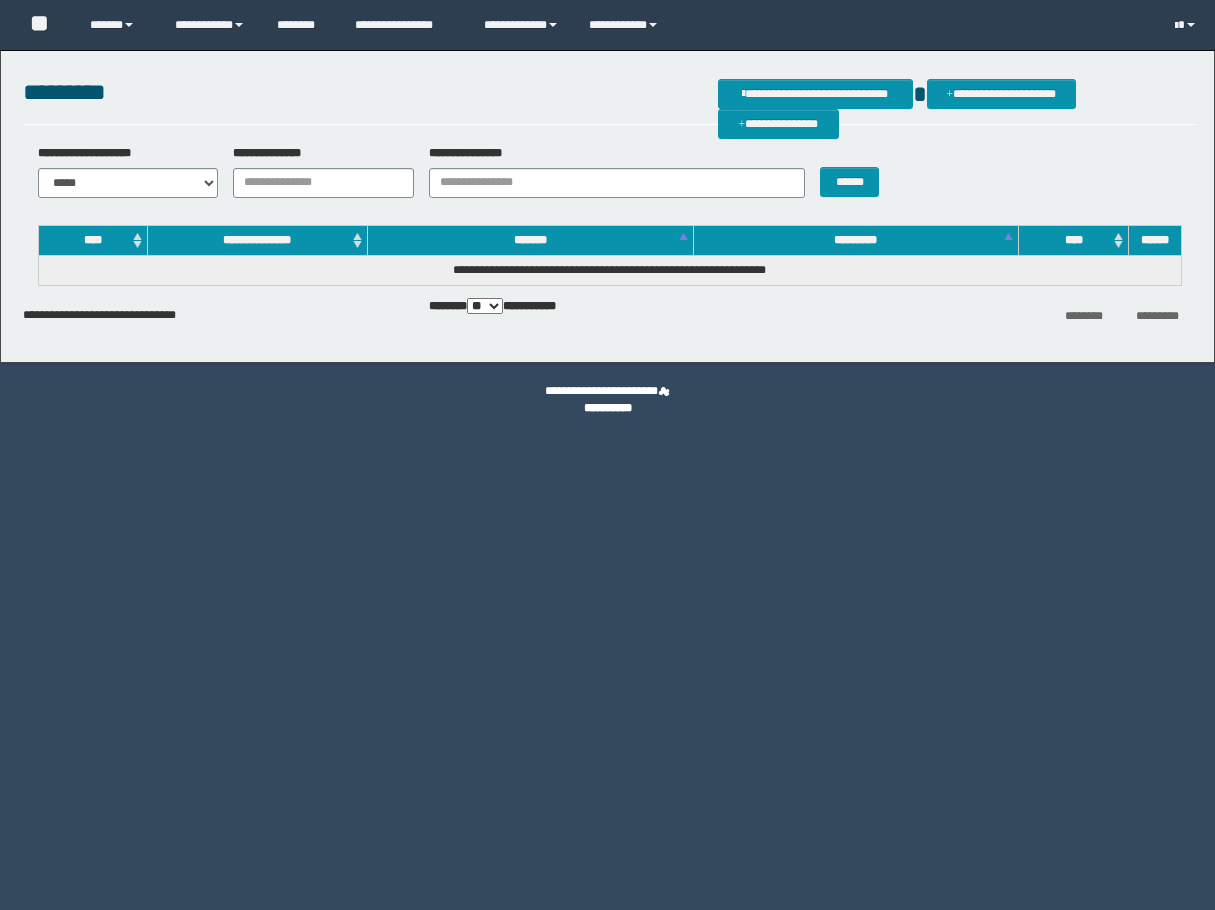 scroll, scrollTop: 0, scrollLeft: 0, axis: both 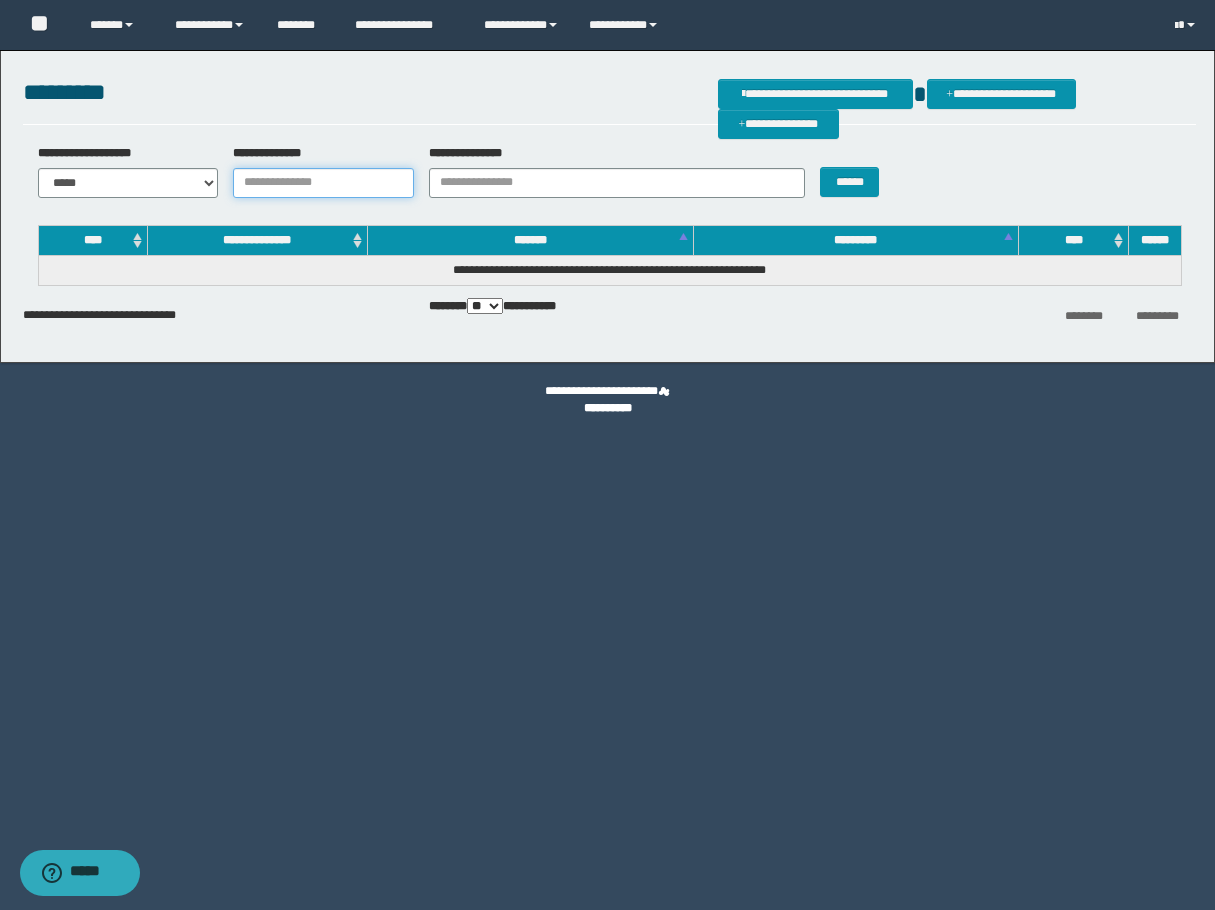 click on "**********" at bounding box center [323, 183] 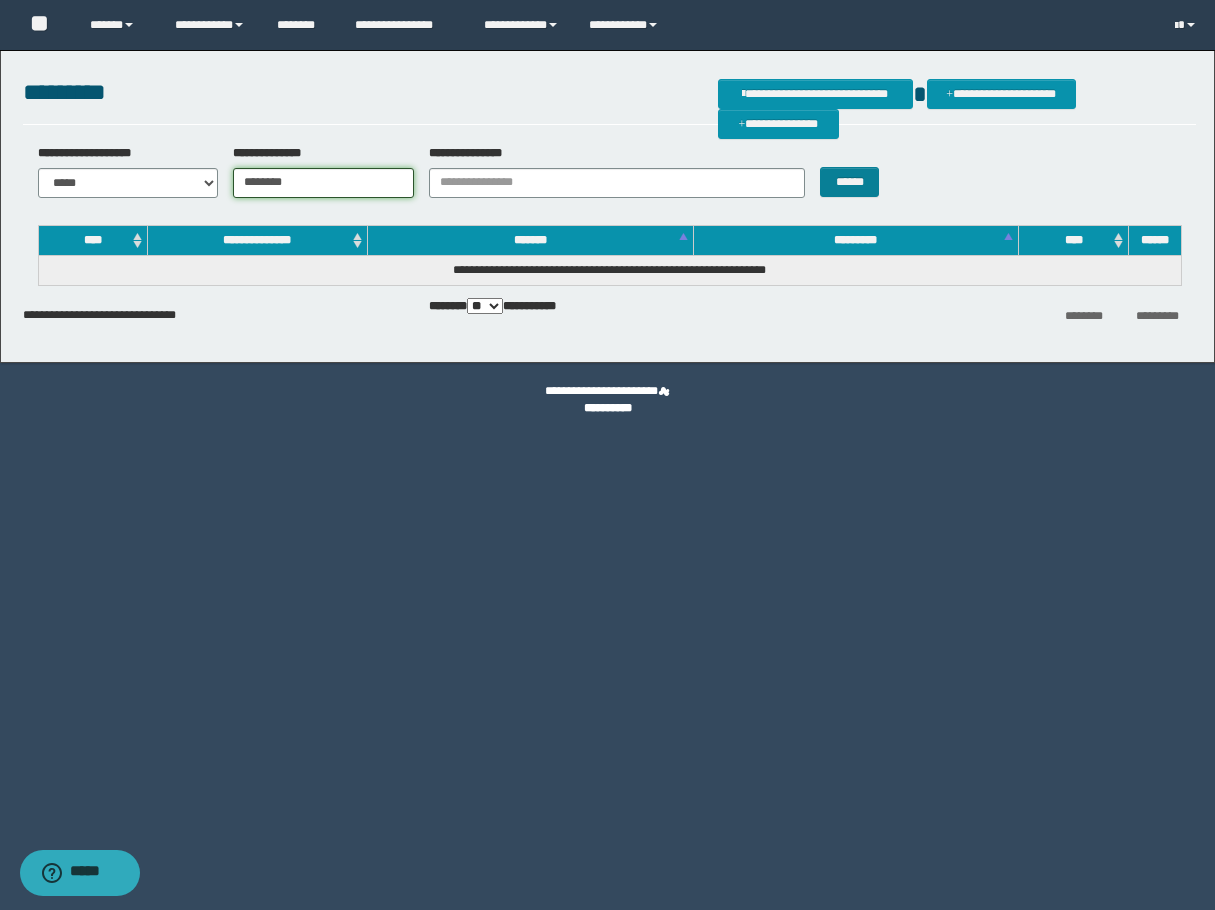 type on "********" 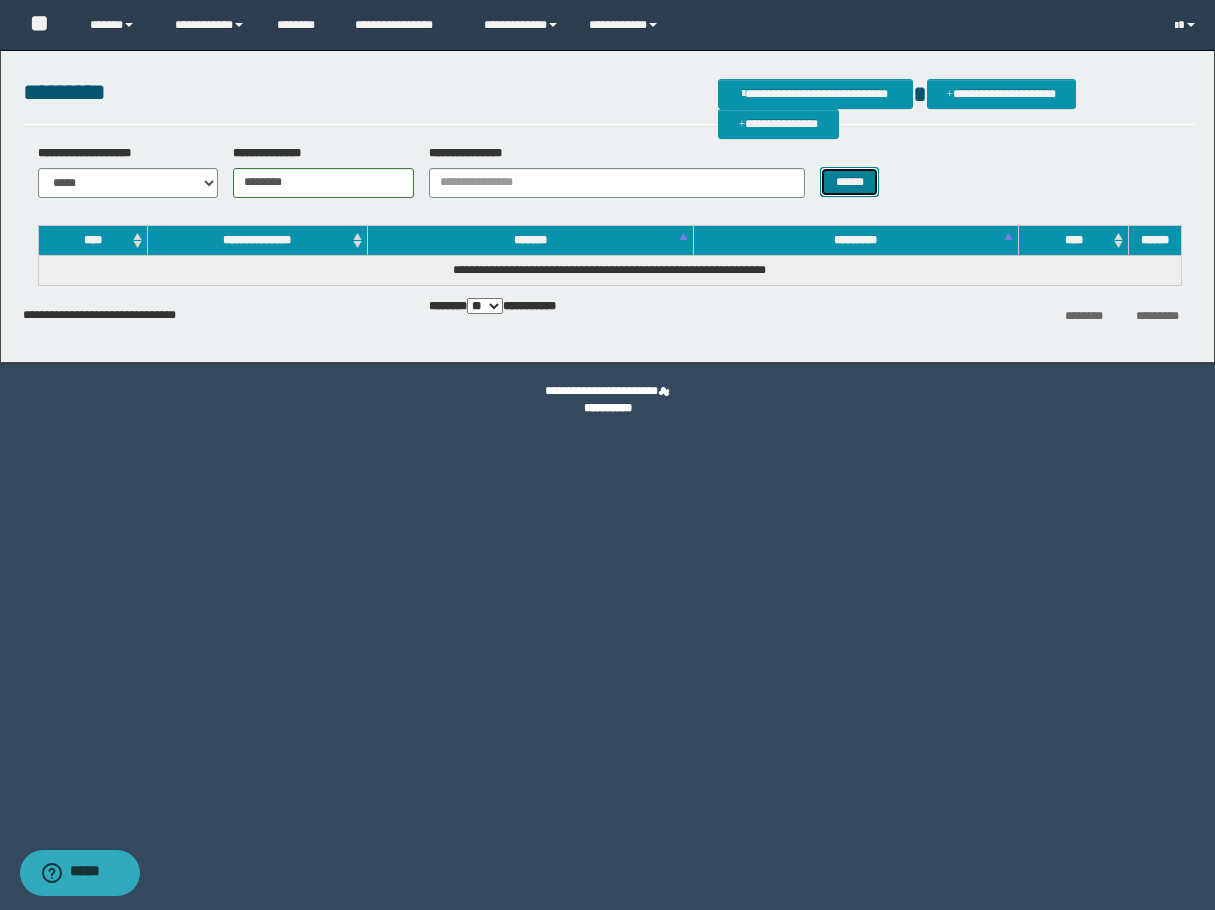 click on "******" at bounding box center [849, 182] 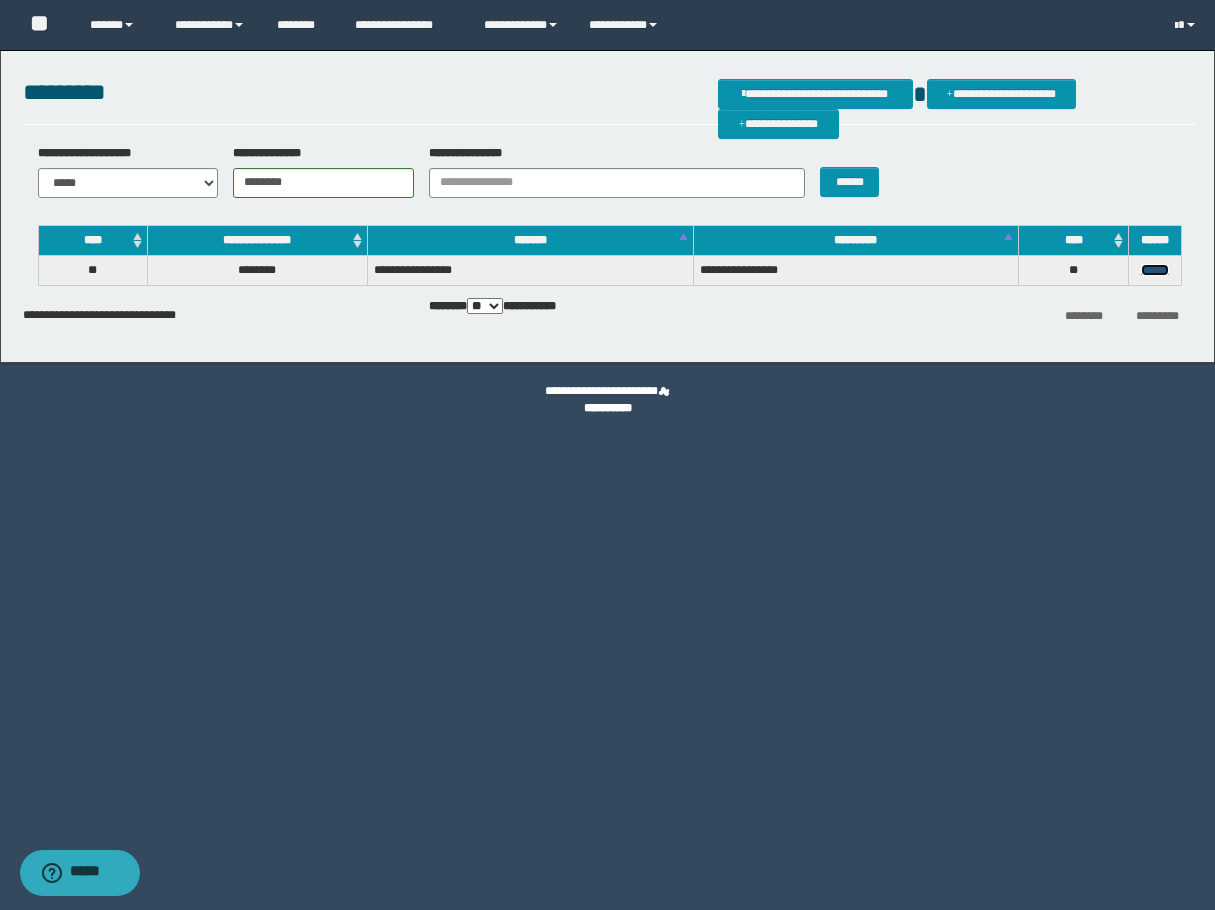 click on "******" at bounding box center (1155, 270) 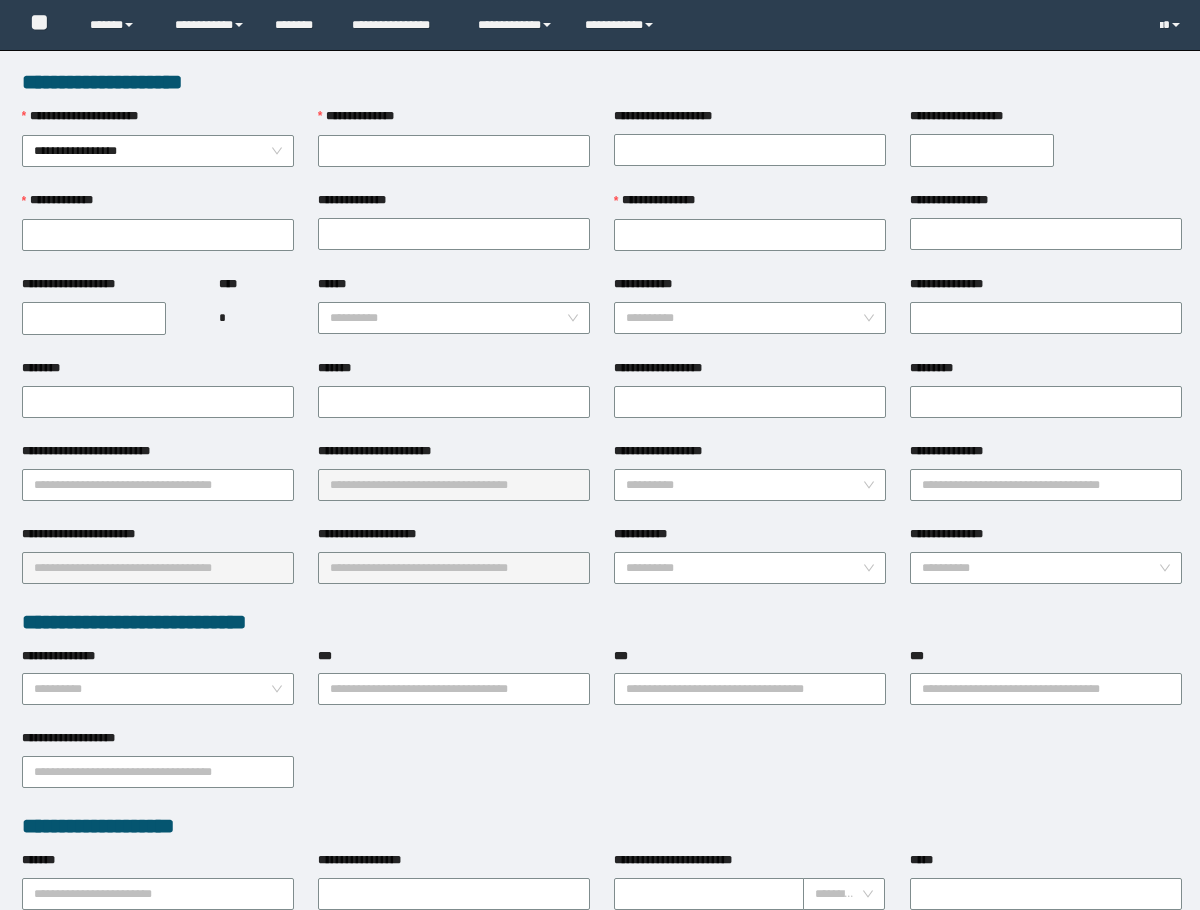 scroll, scrollTop: 0, scrollLeft: 0, axis: both 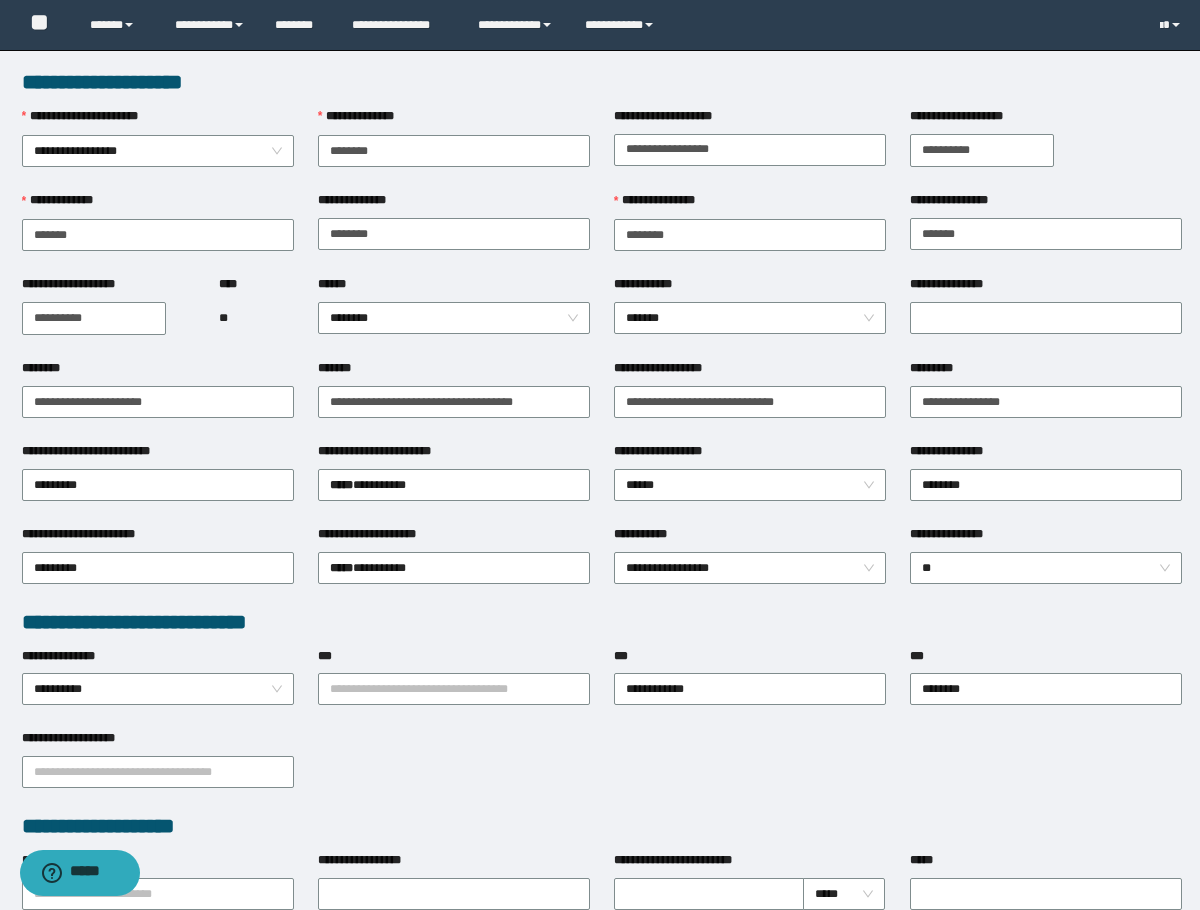 click on "**********" at bounding box center [108, 317] 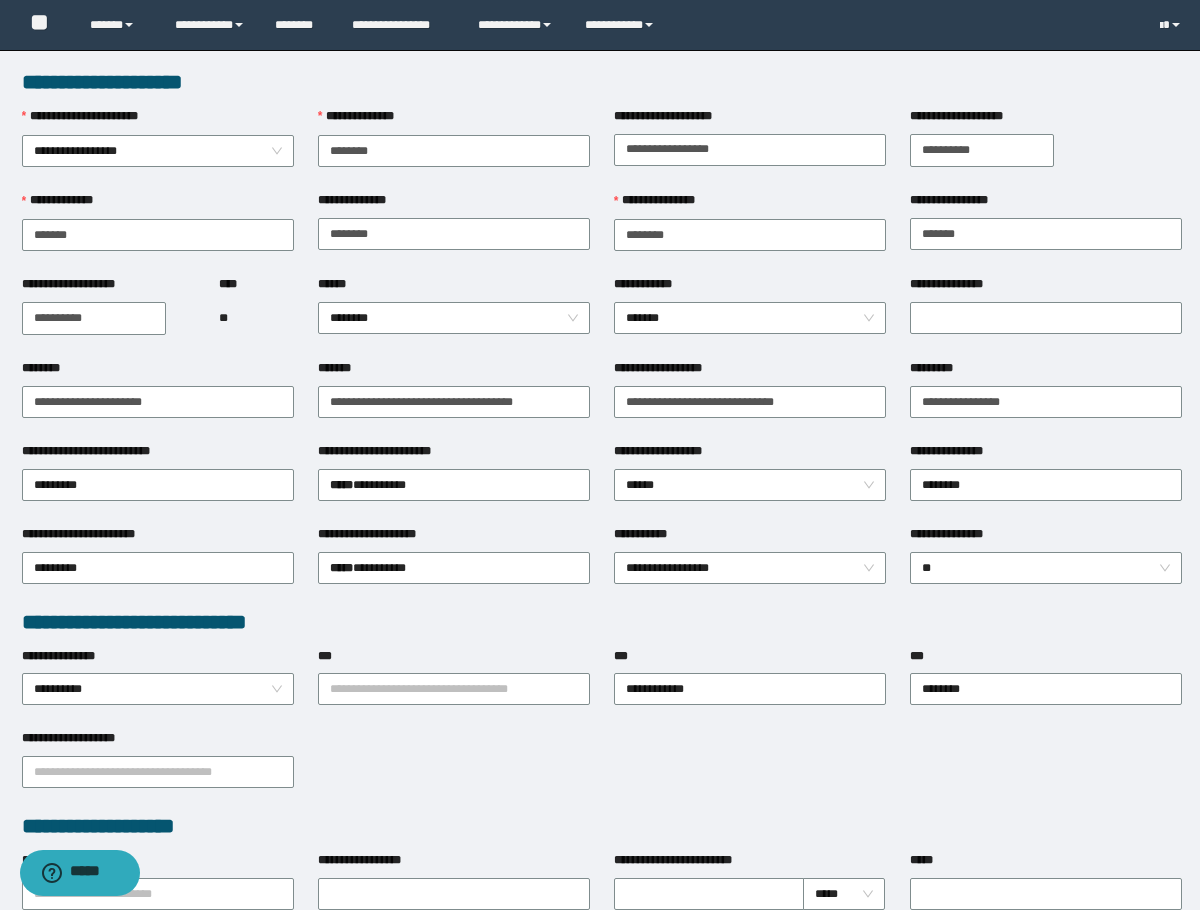 click on "**** **" at bounding box center (256, 317) 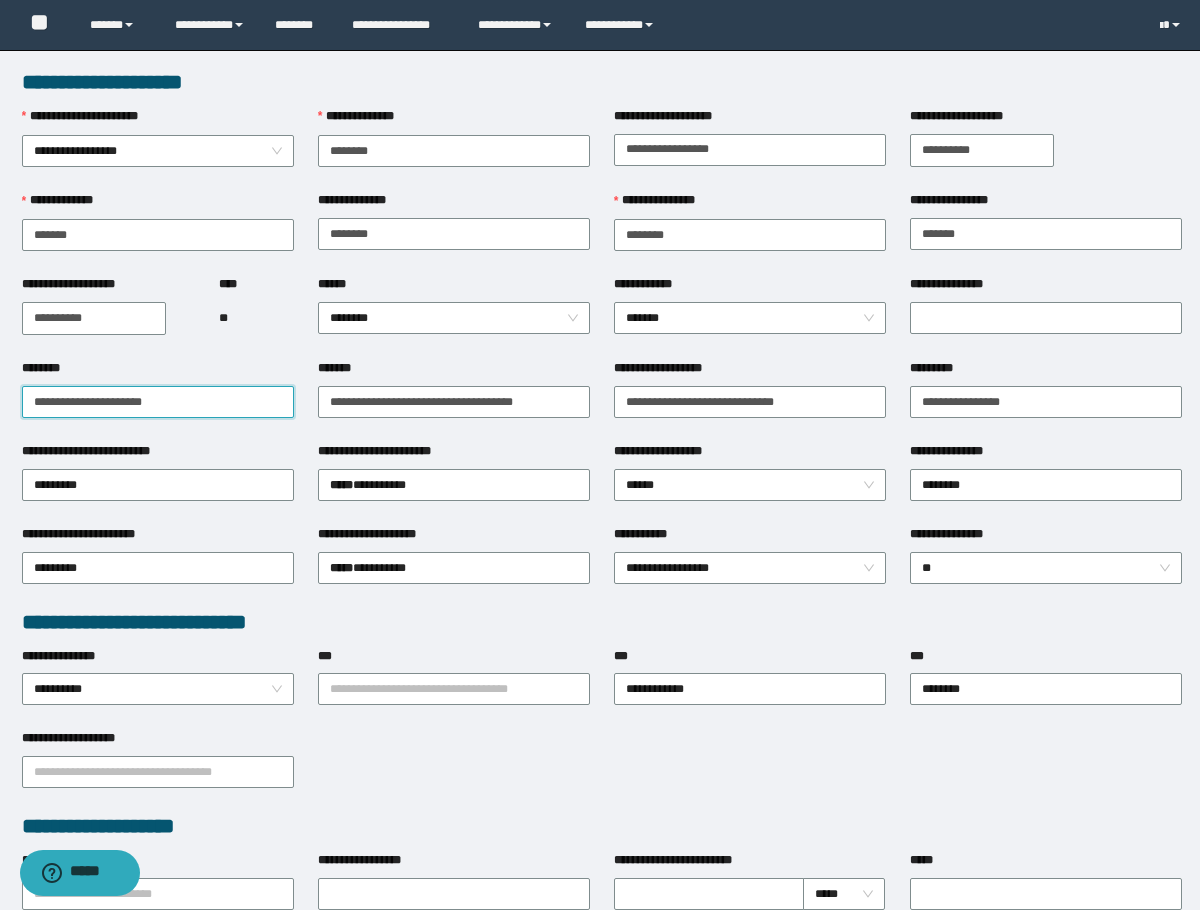 drag, startPoint x: 107, startPoint y: 403, endPoint x: 167, endPoint y: 402, distance: 60.00833 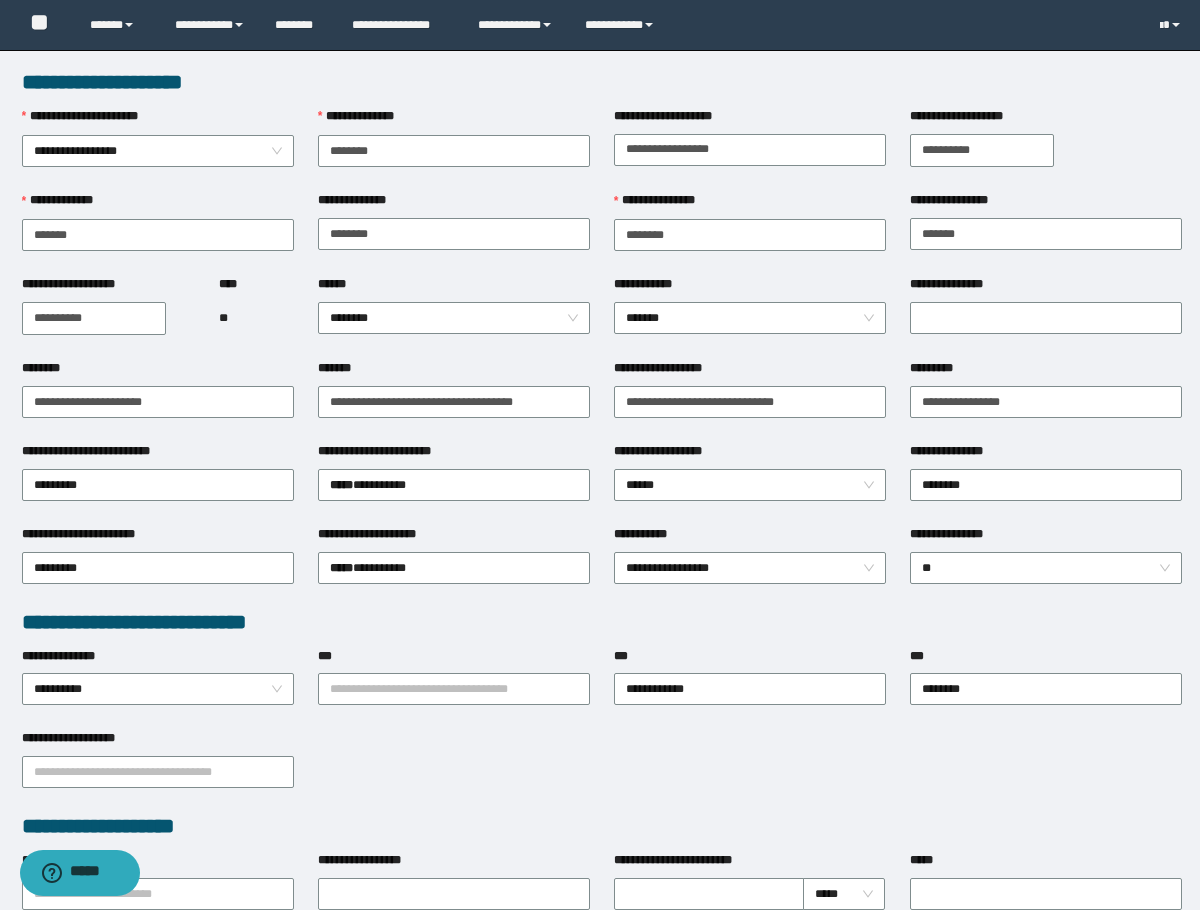 click on "**** **" at bounding box center [256, 317] 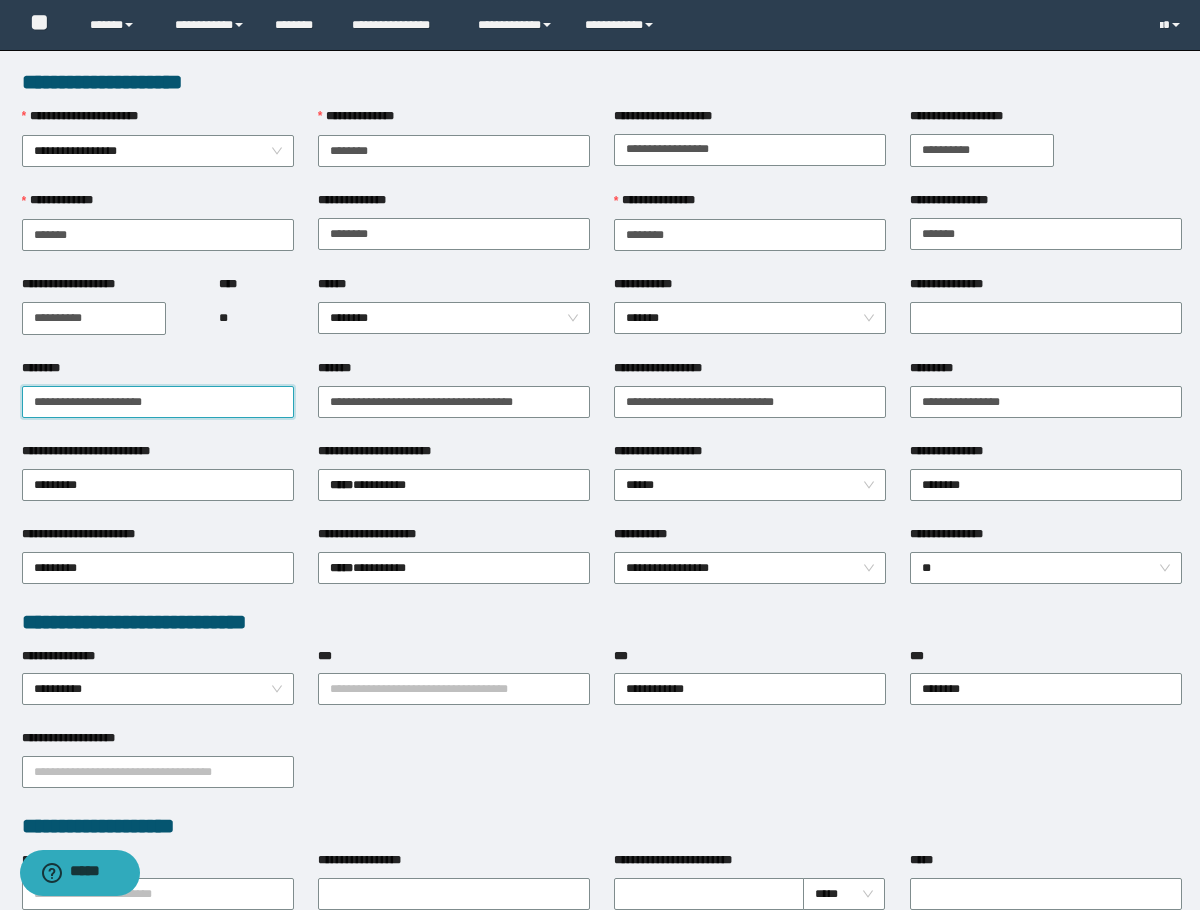drag, startPoint x: 100, startPoint y: 397, endPoint x: -1, endPoint y: 408, distance: 101.597244 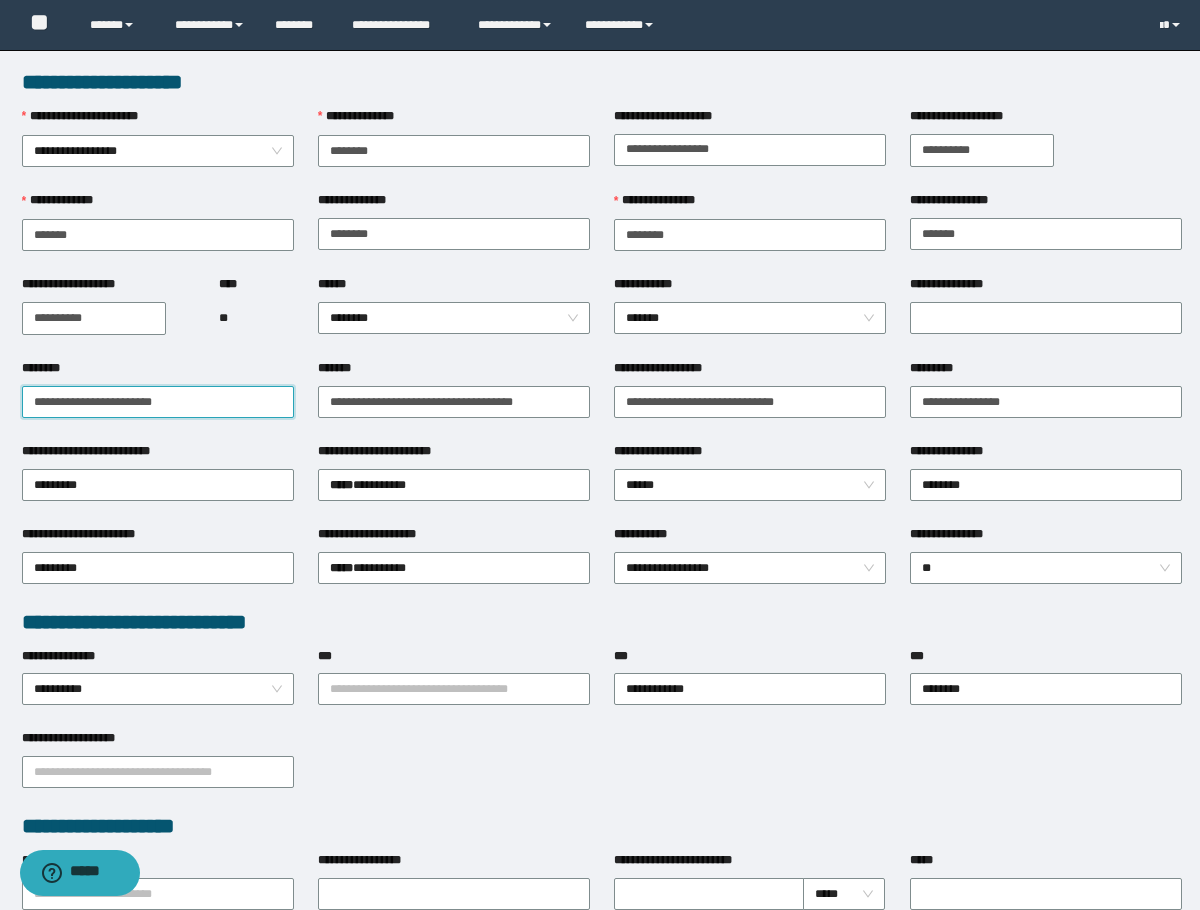 click on "**********" at bounding box center (158, 402) 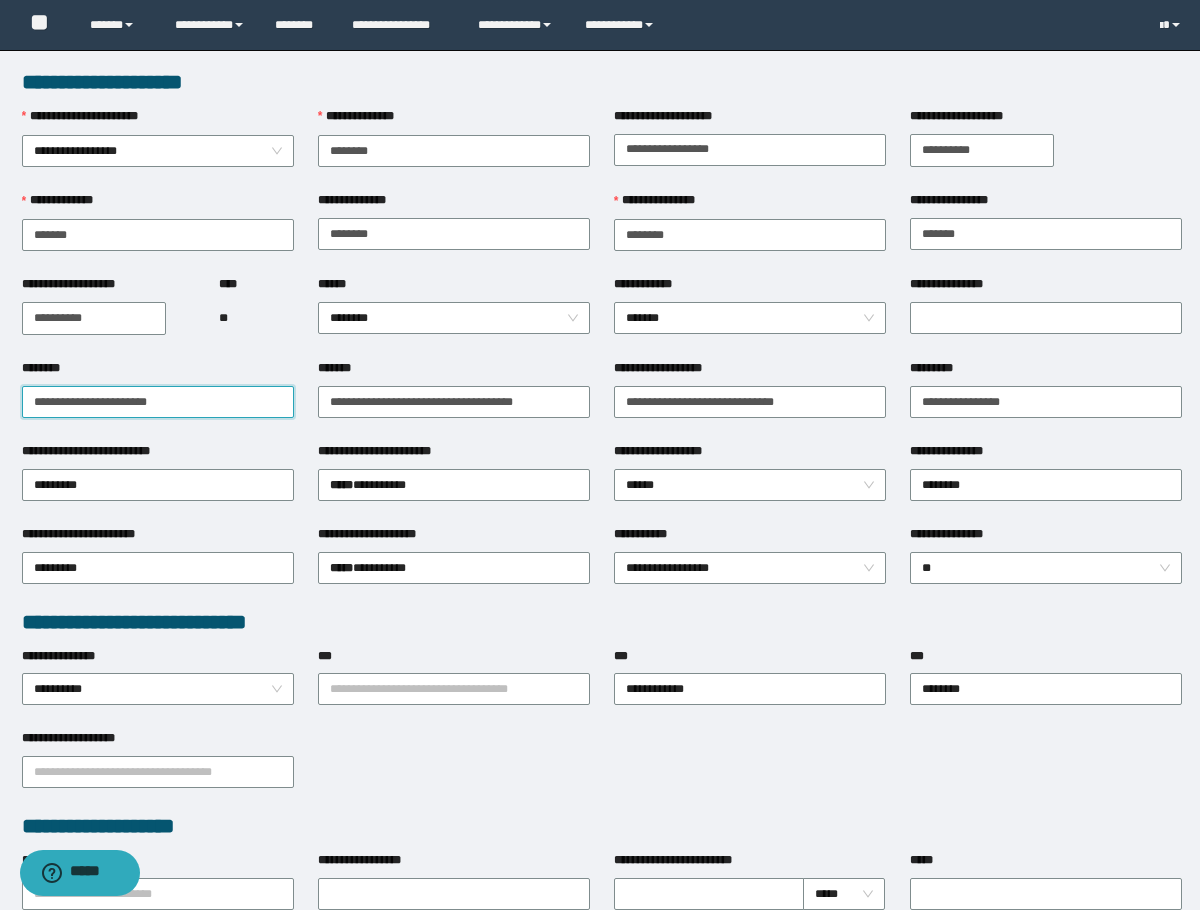 type on "**********" 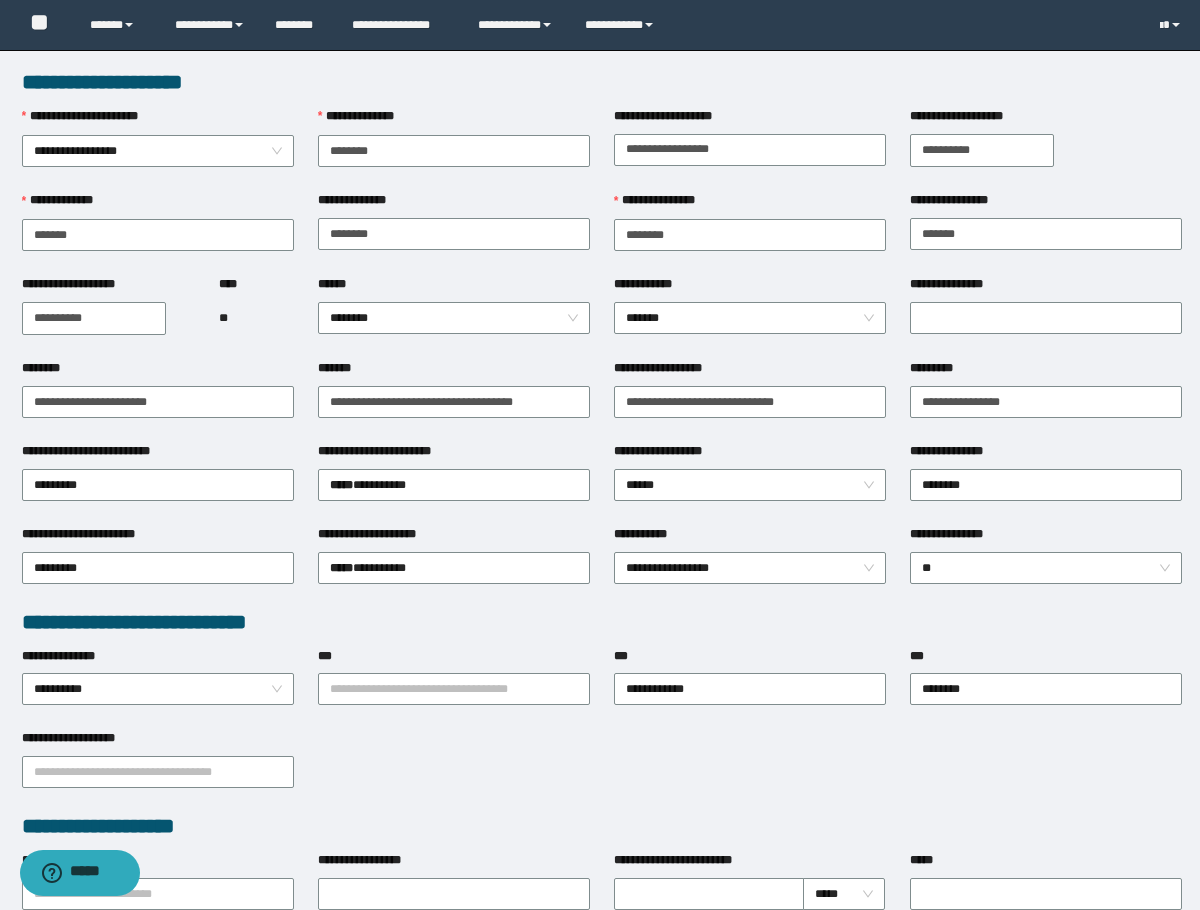 click on "********" at bounding box center [158, 372] 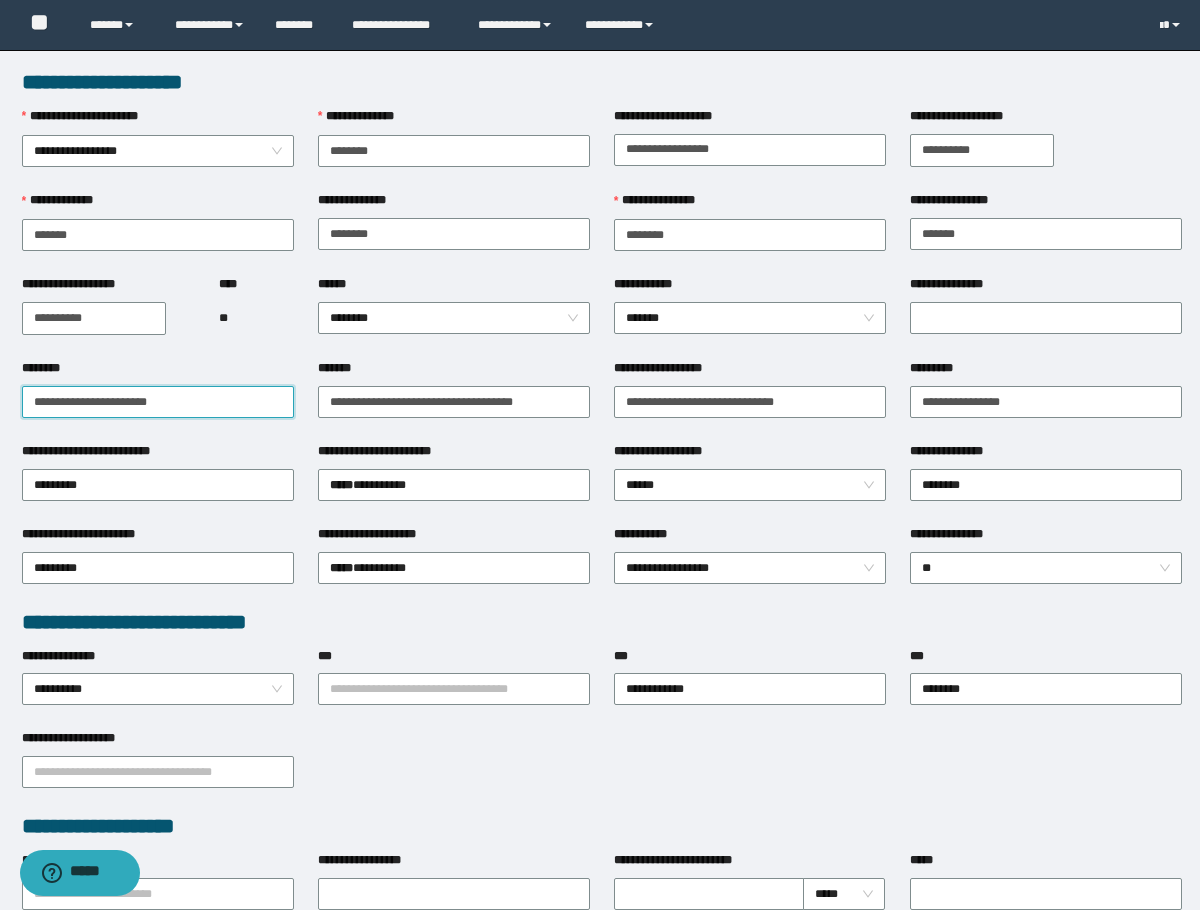 drag, startPoint x: 180, startPoint y: 413, endPoint x: 26, endPoint y: 420, distance: 154.15901 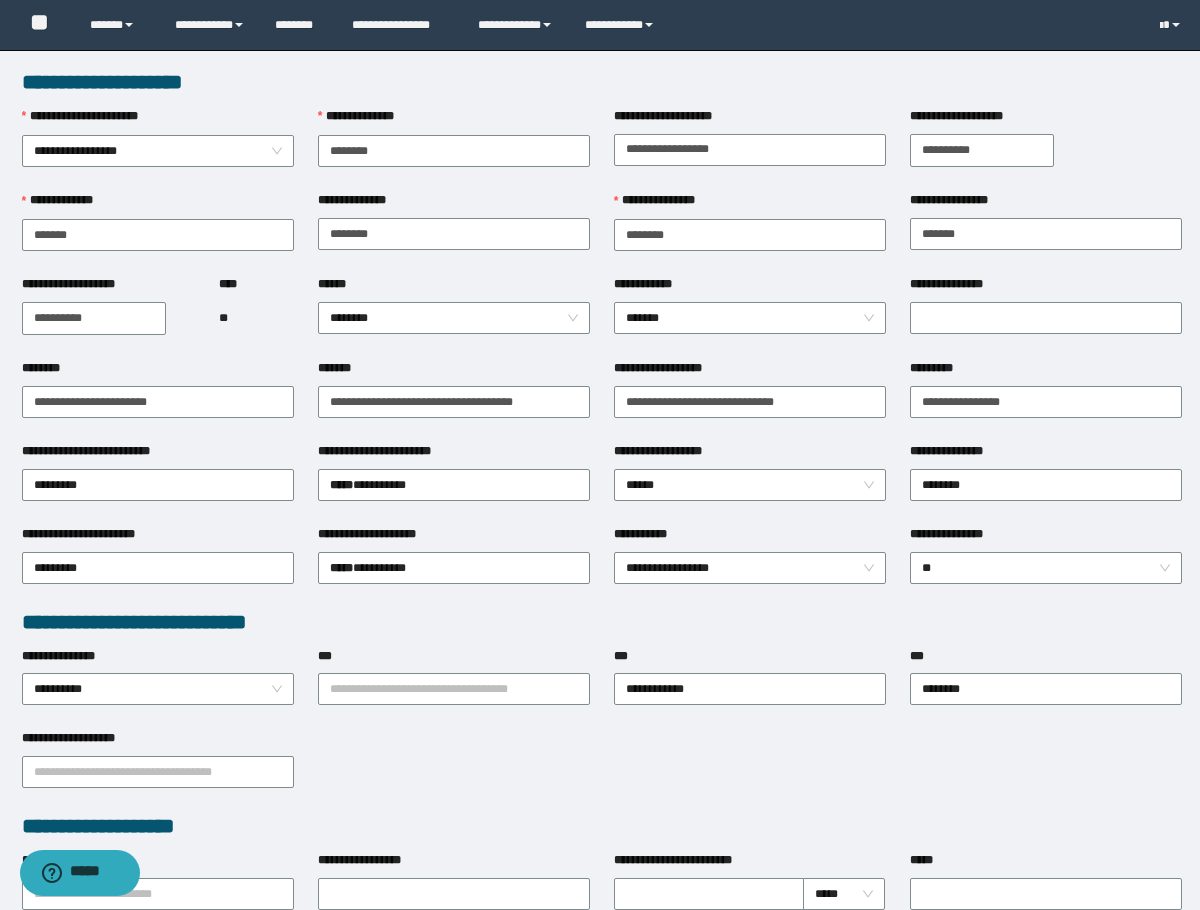 click on "**********" at bounding box center (158, 400) 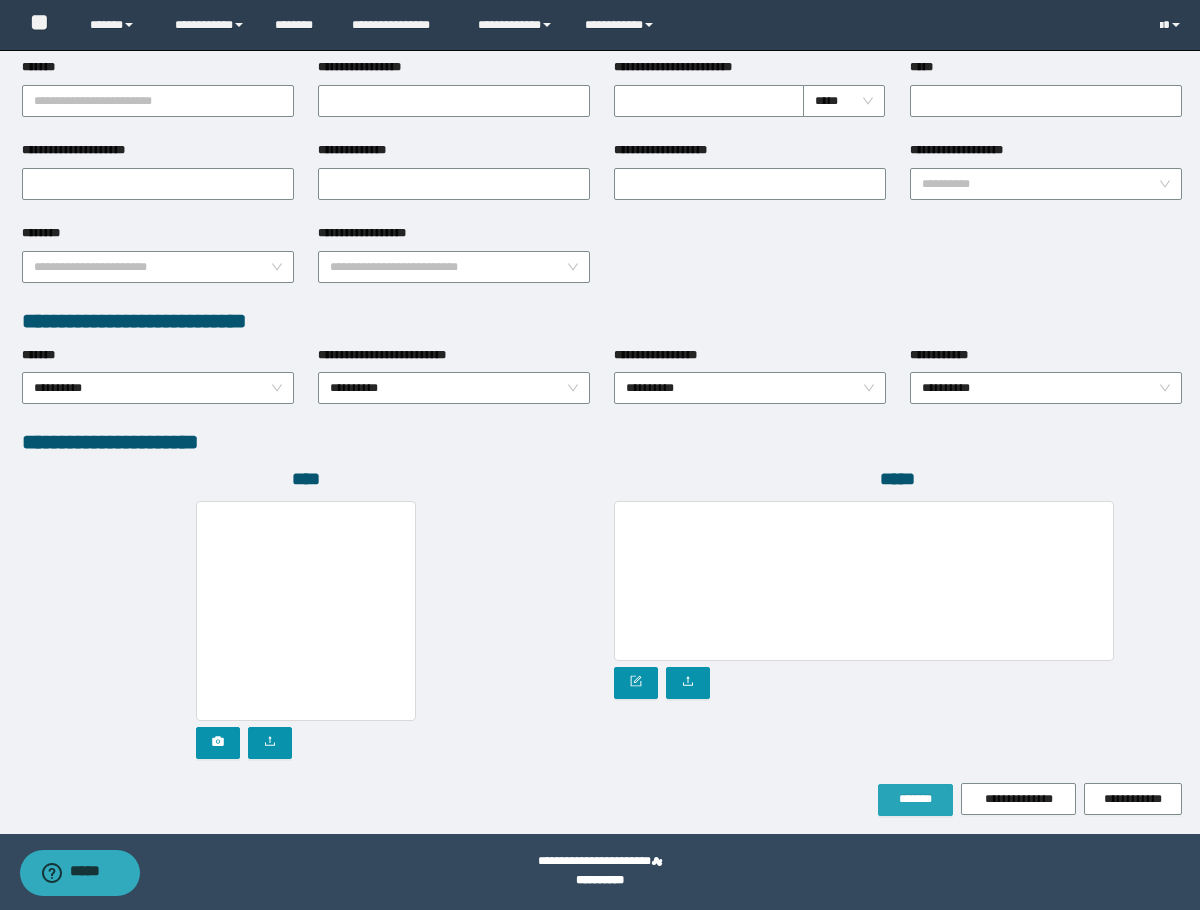 click on "*******" at bounding box center (915, 799) 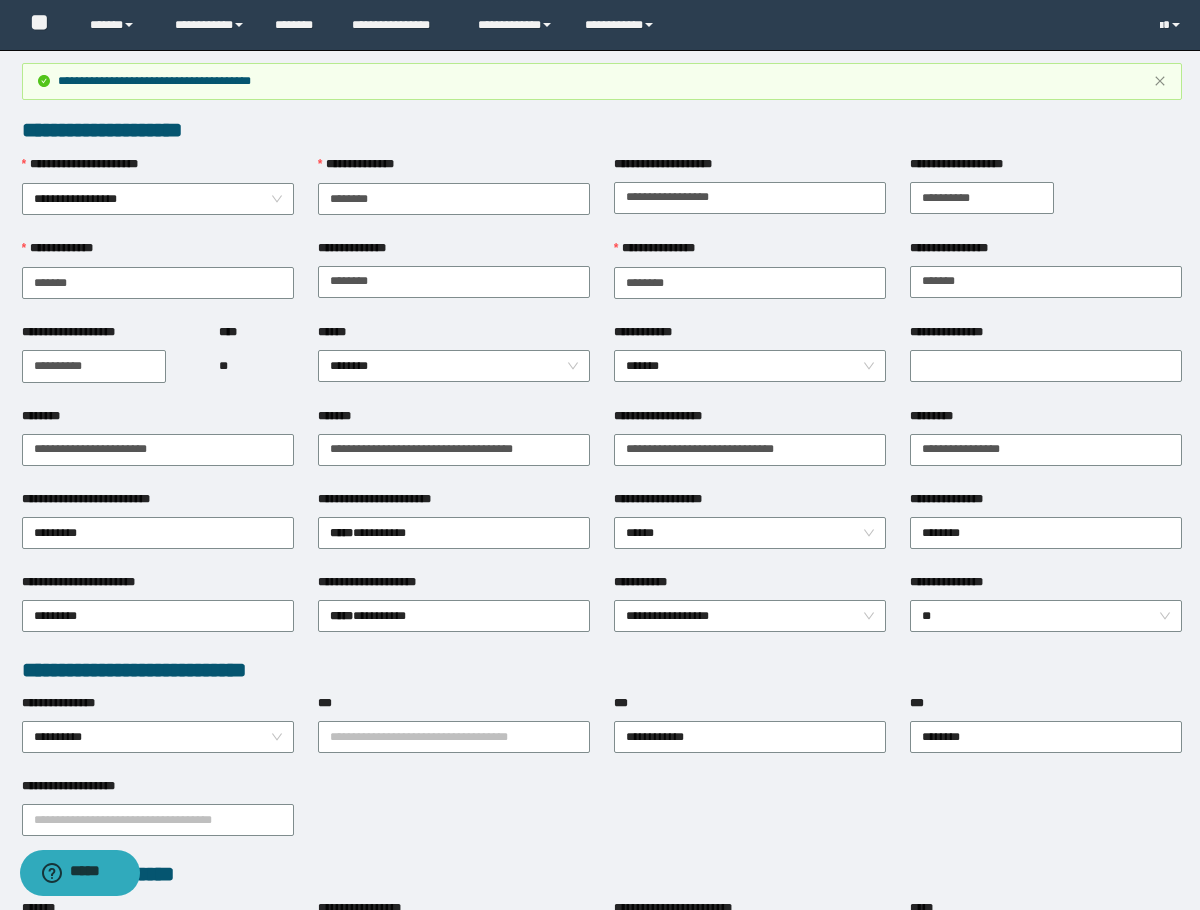 scroll, scrollTop: 0, scrollLeft: 0, axis: both 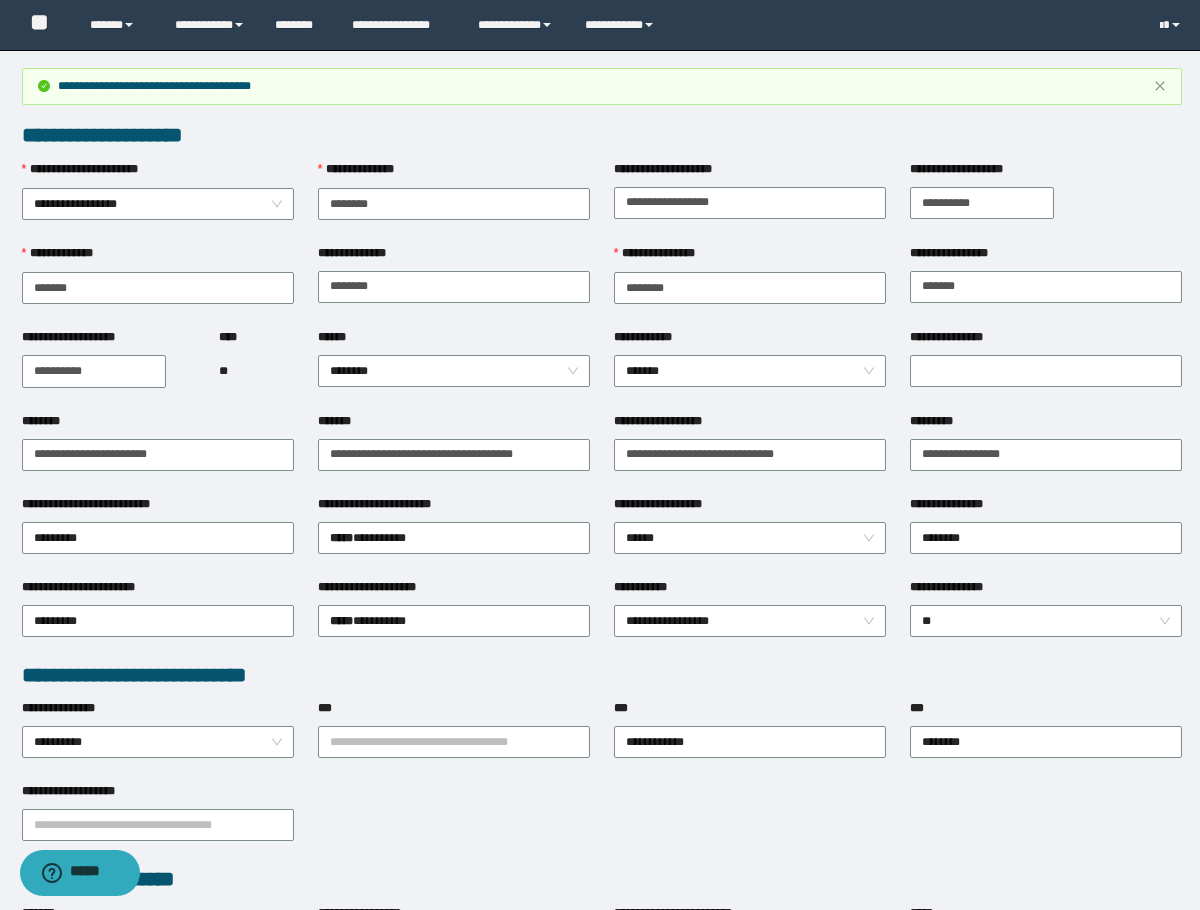 click on "**********" at bounding box center (158, 174) 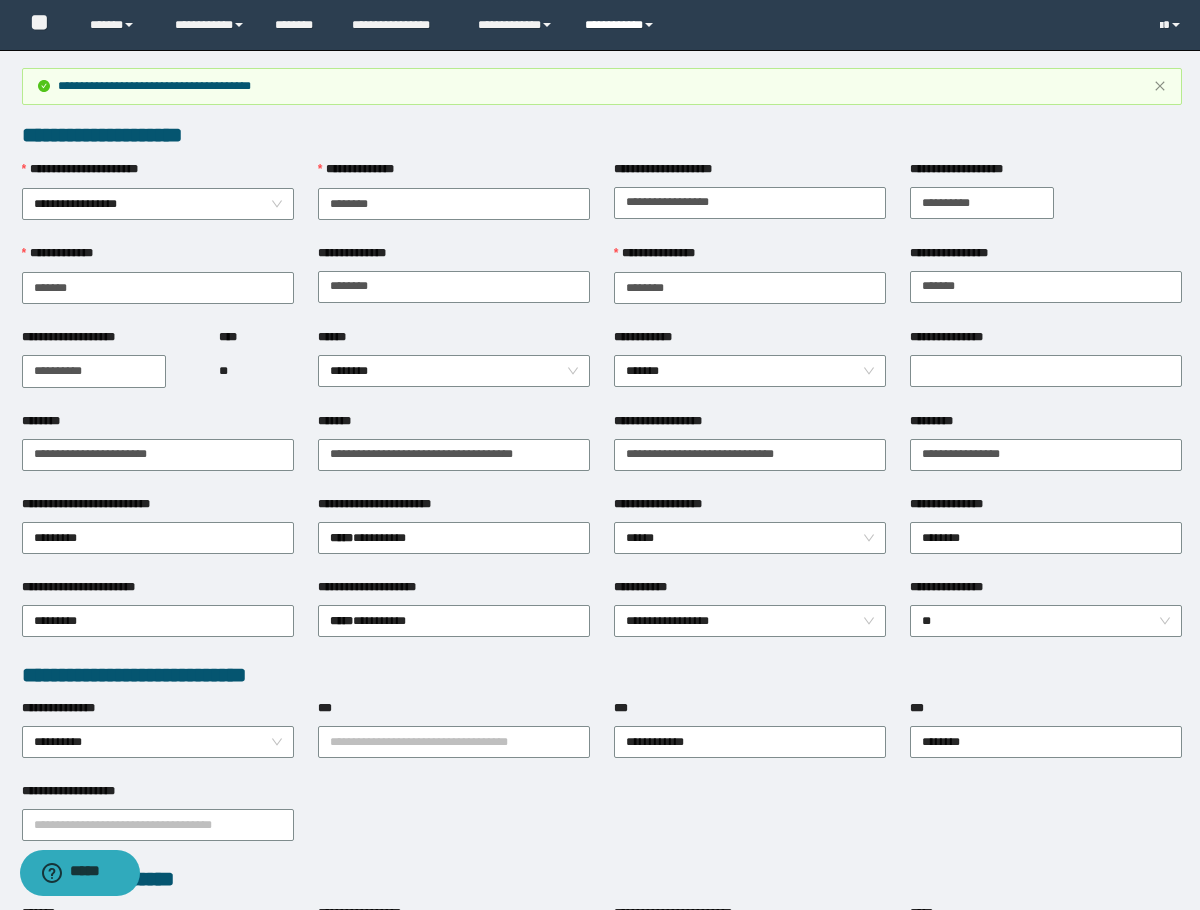 click on "**********" at bounding box center (622, 25) 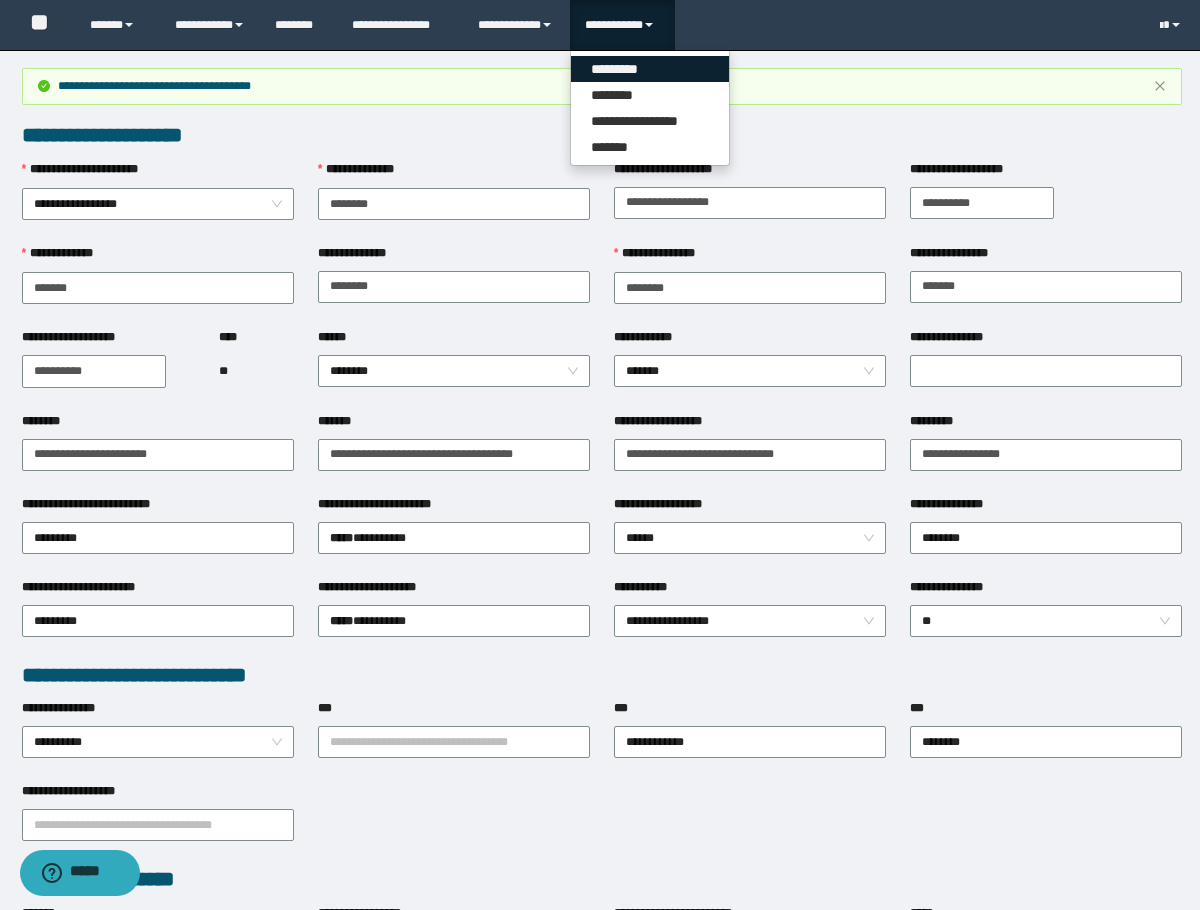 click on "*********" at bounding box center (650, 69) 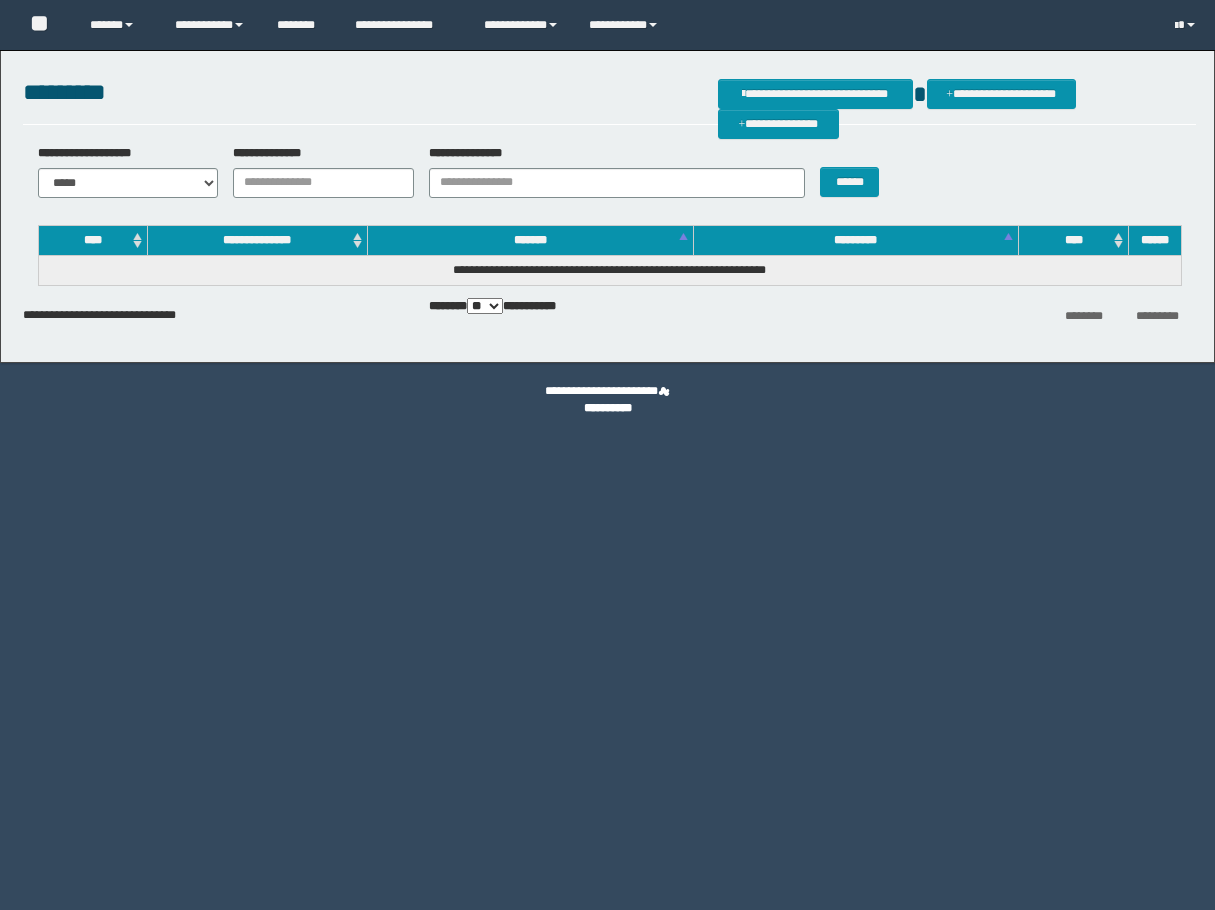 scroll, scrollTop: 0, scrollLeft: 0, axis: both 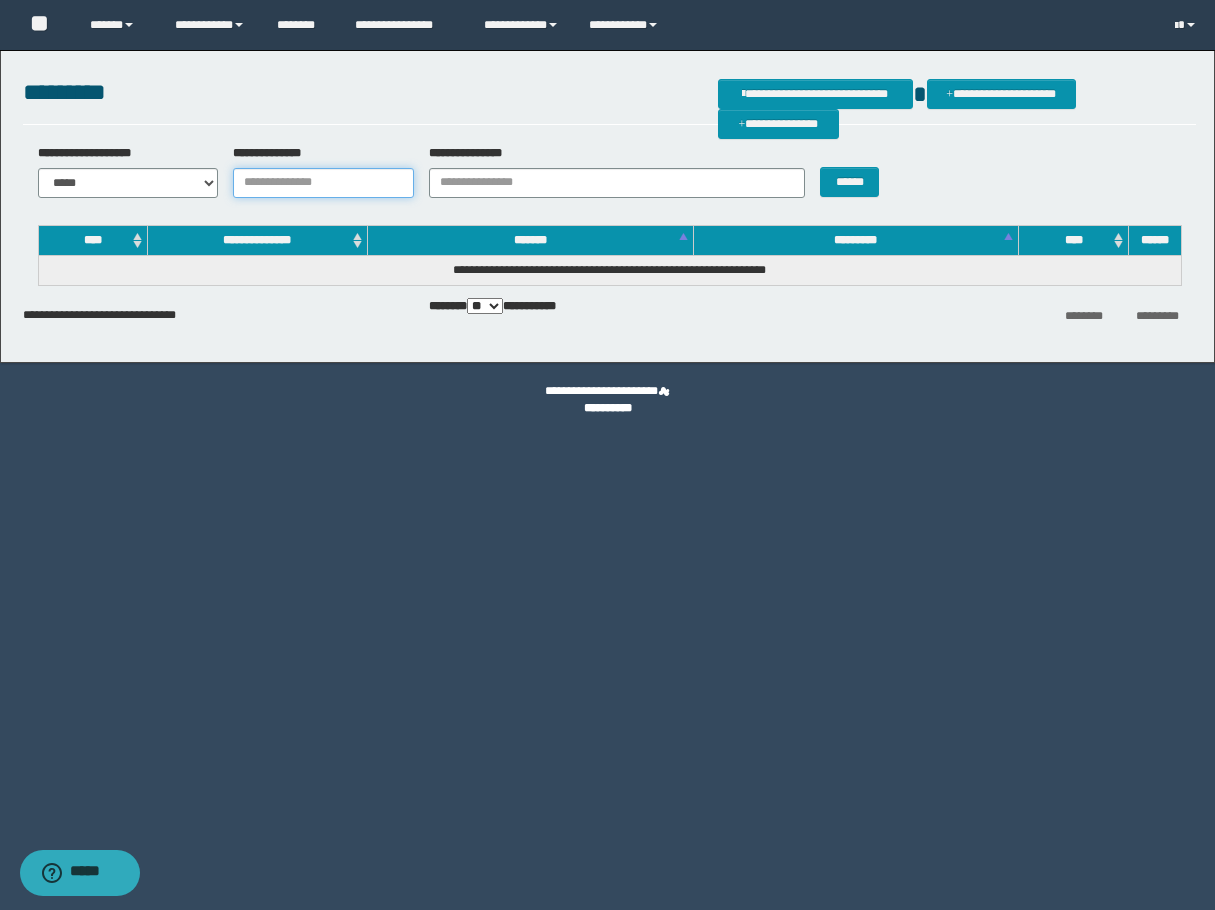 drag, startPoint x: 283, startPoint y: 177, endPoint x: 304, endPoint y: 183, distance: 21.84033 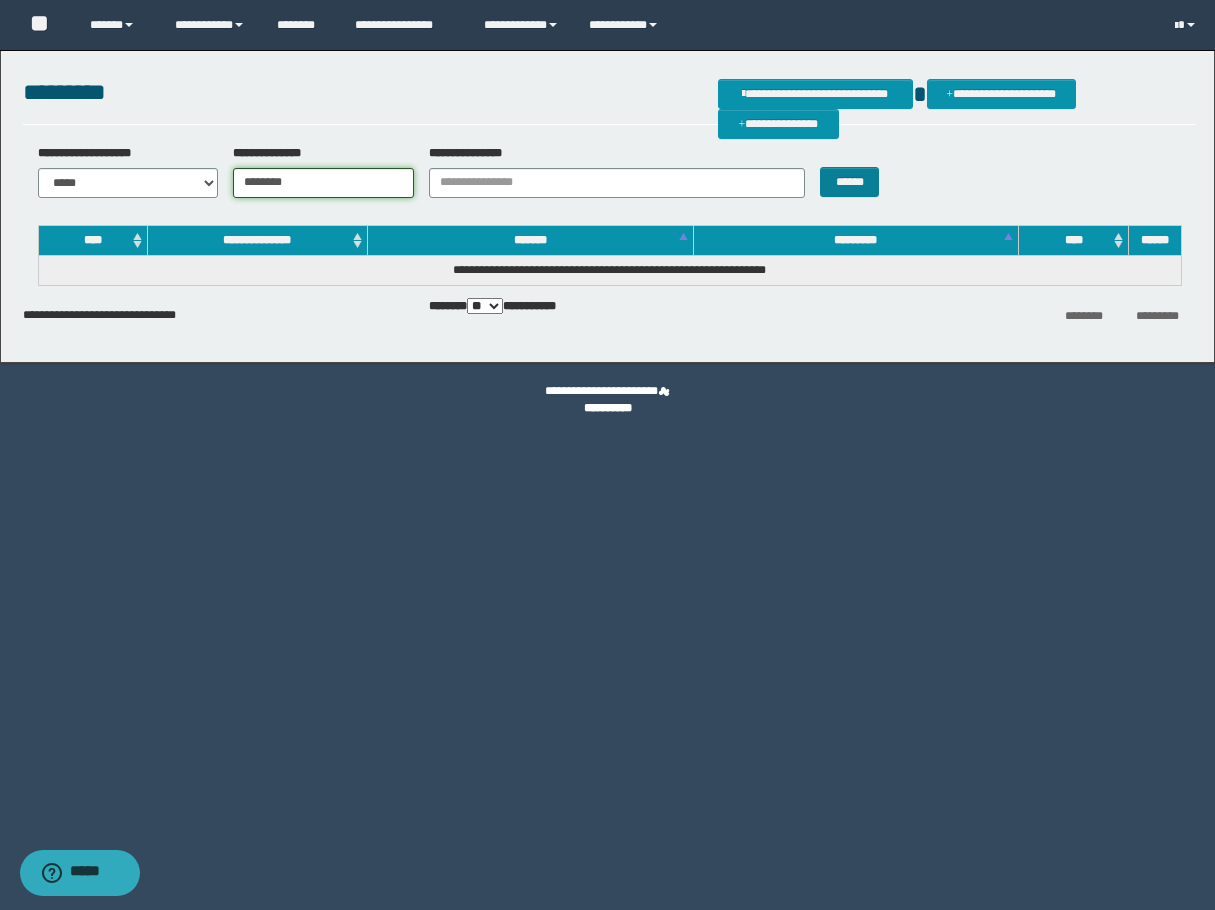 type on "********" 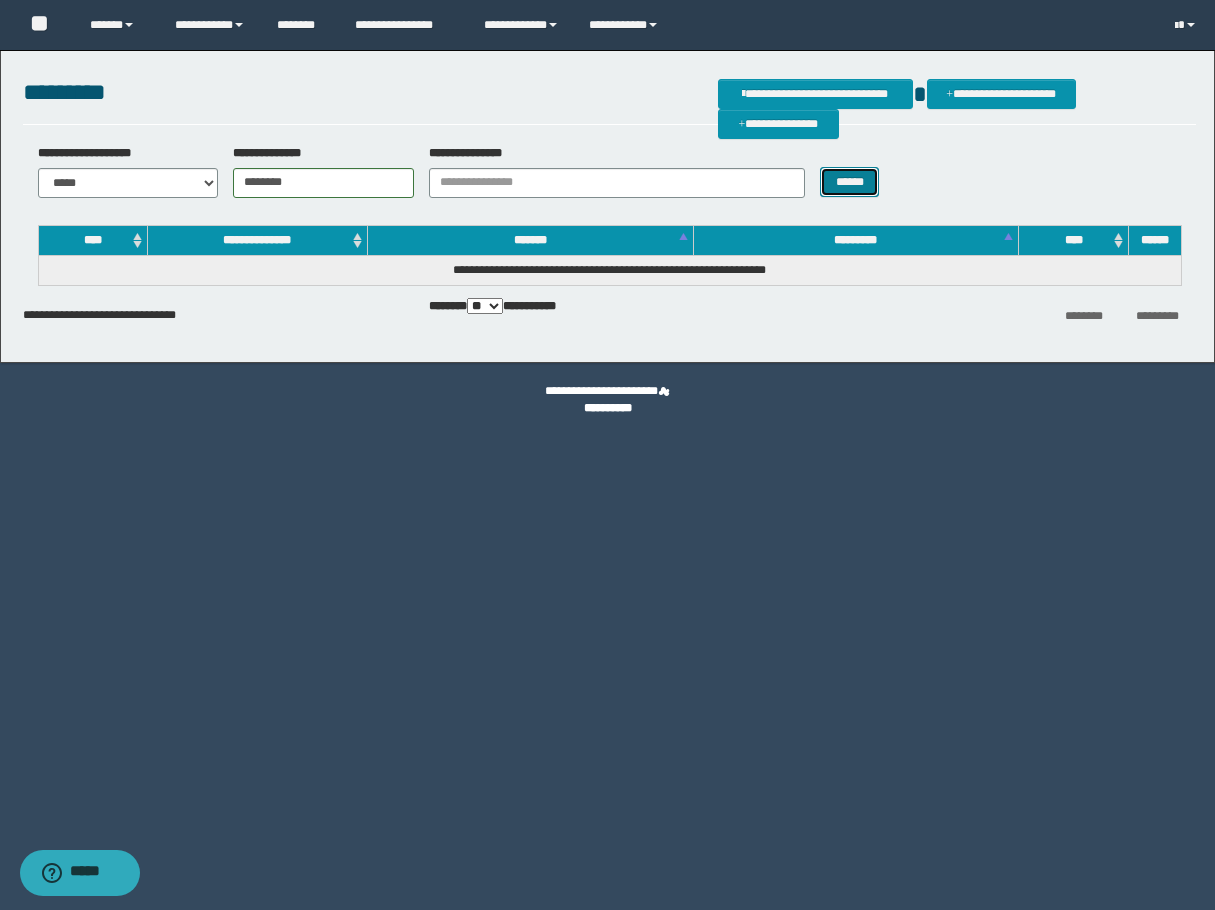 click on "******" at bounding box center (849, 182) 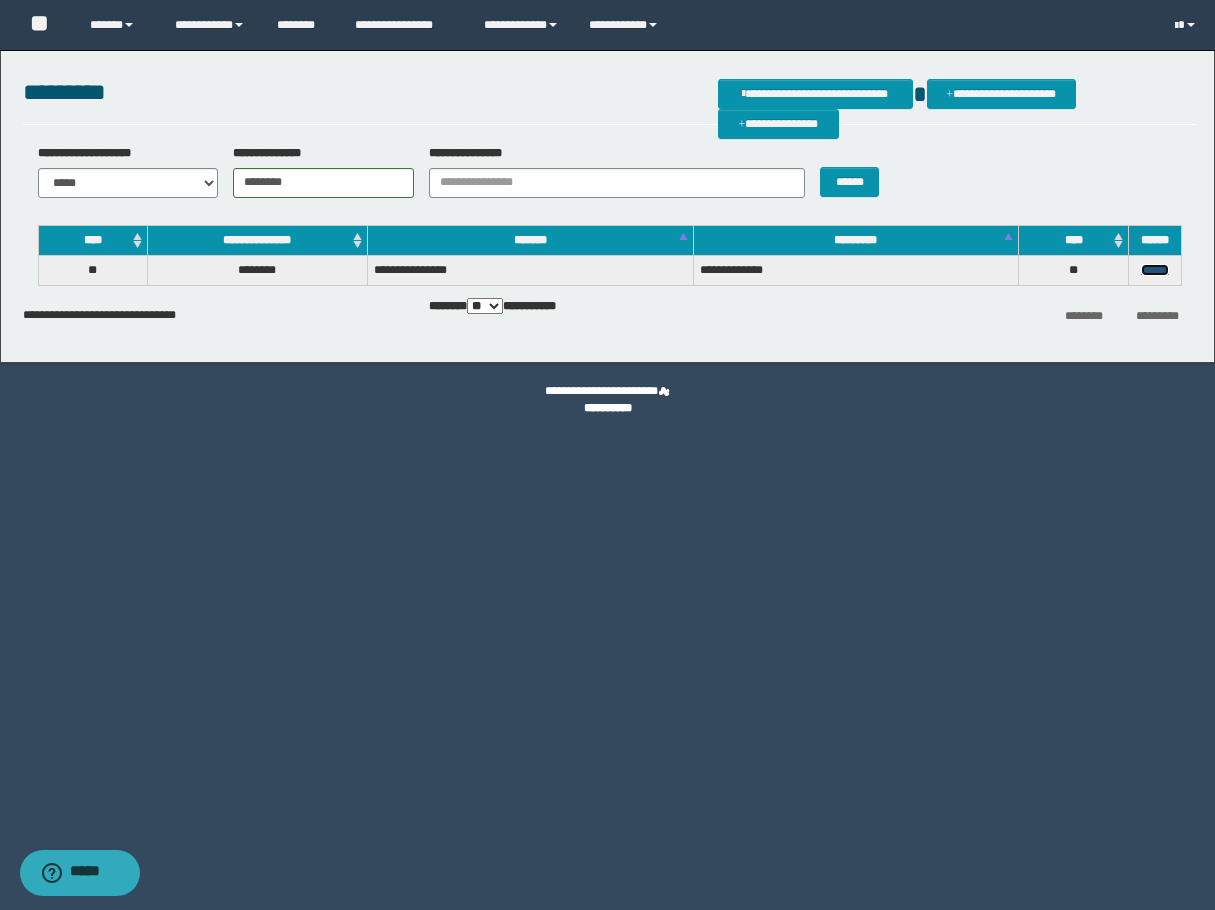 click on "******" at bounding box center (1155, 270) 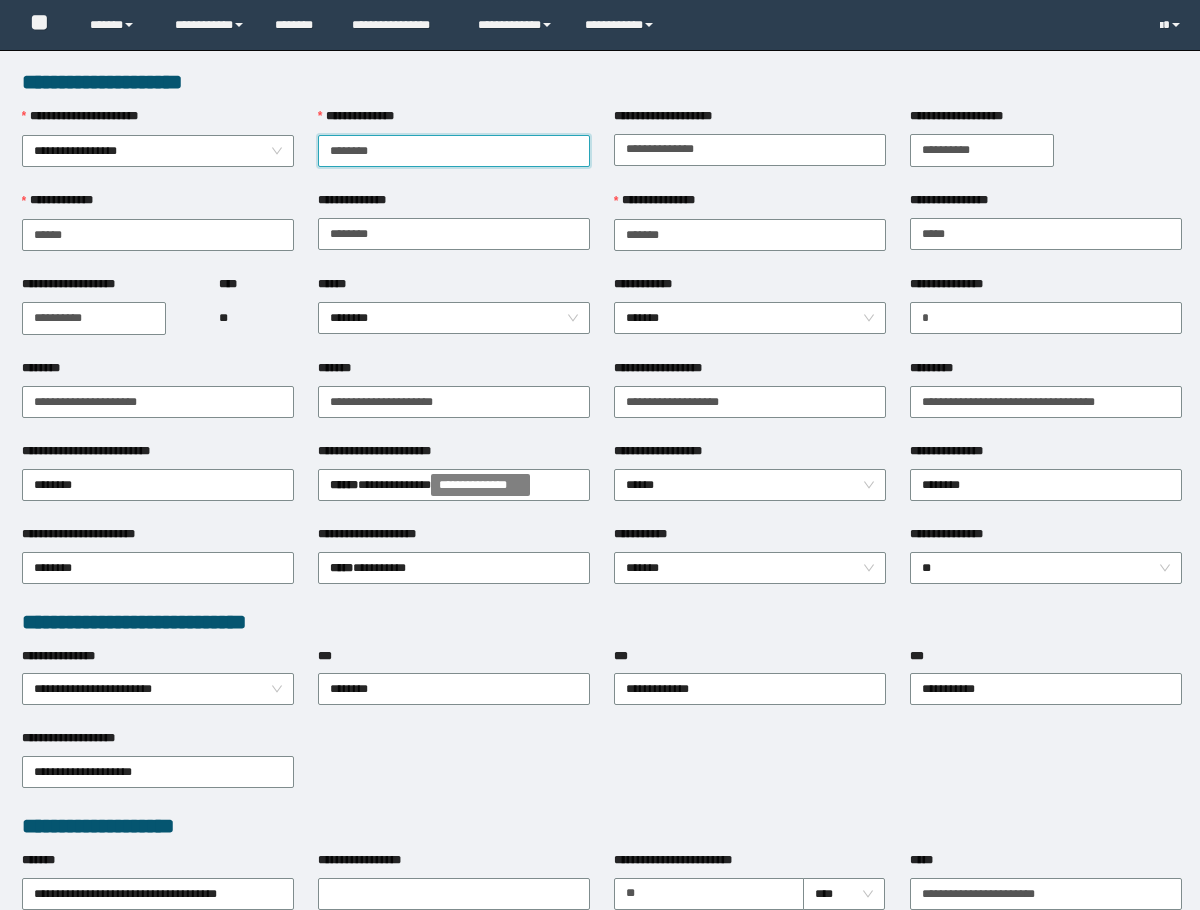 scroll, scrollTop: 0, scrollLeft: 0, axis: both 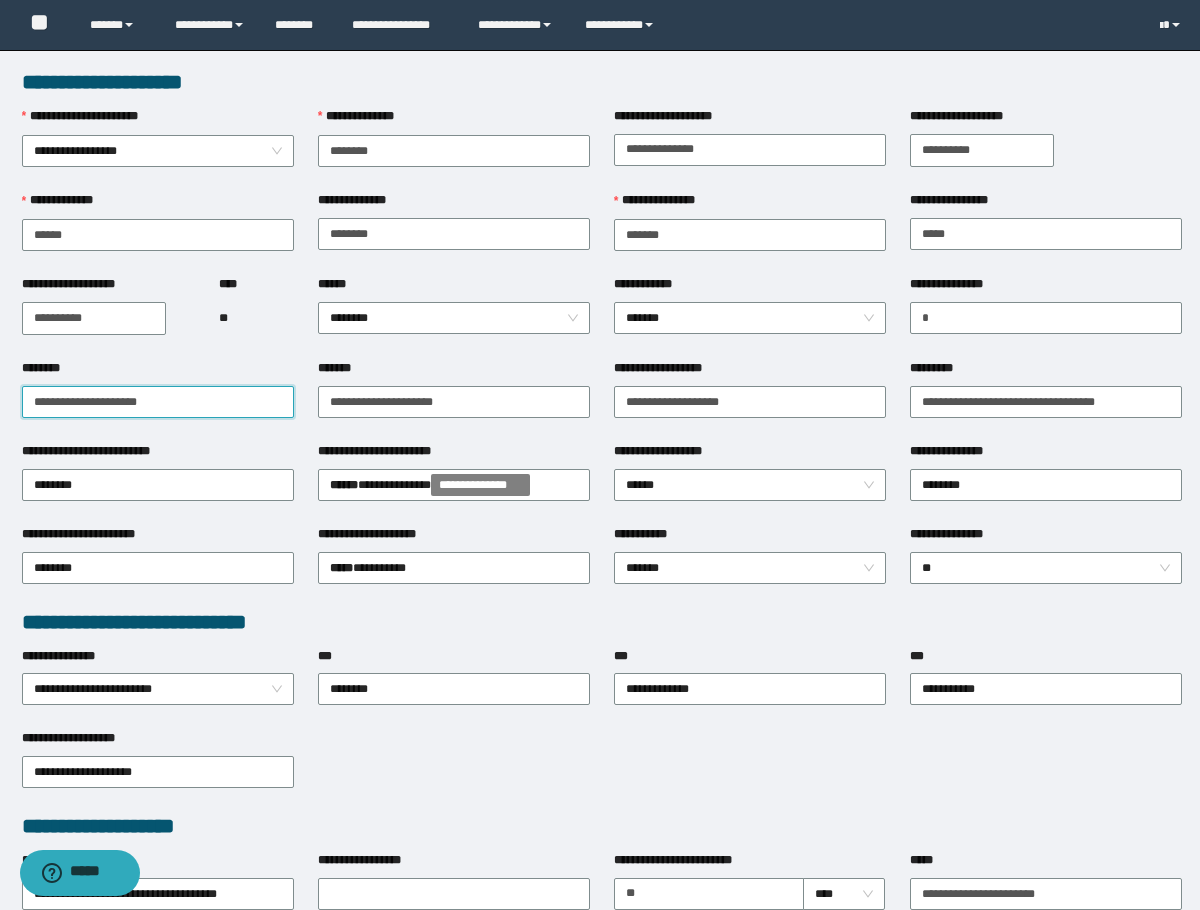 click on "**********" at bounding box center [158, 402] 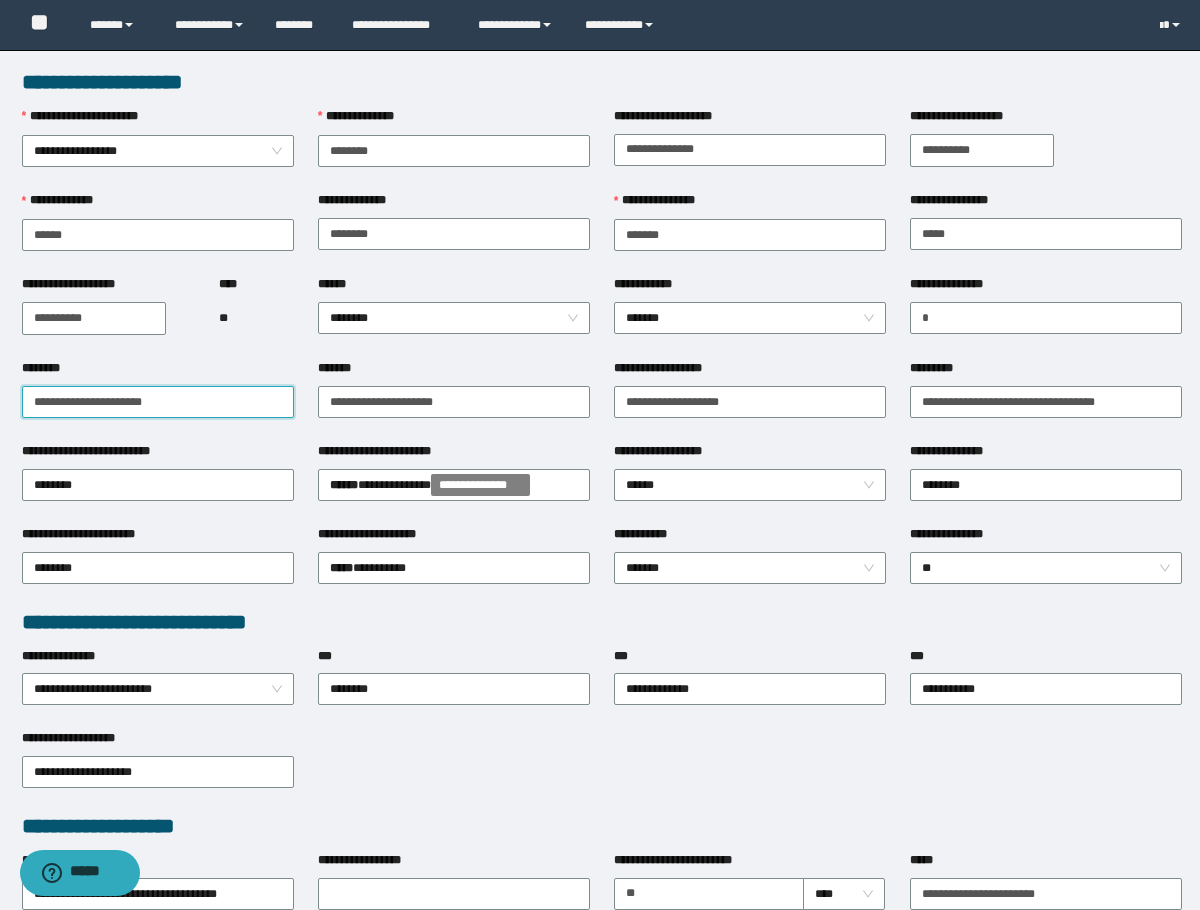 drag, startPoint x: 97, startPoint y: 408, endPoint x: -1, endPoint y: 412, distance: 98.0816 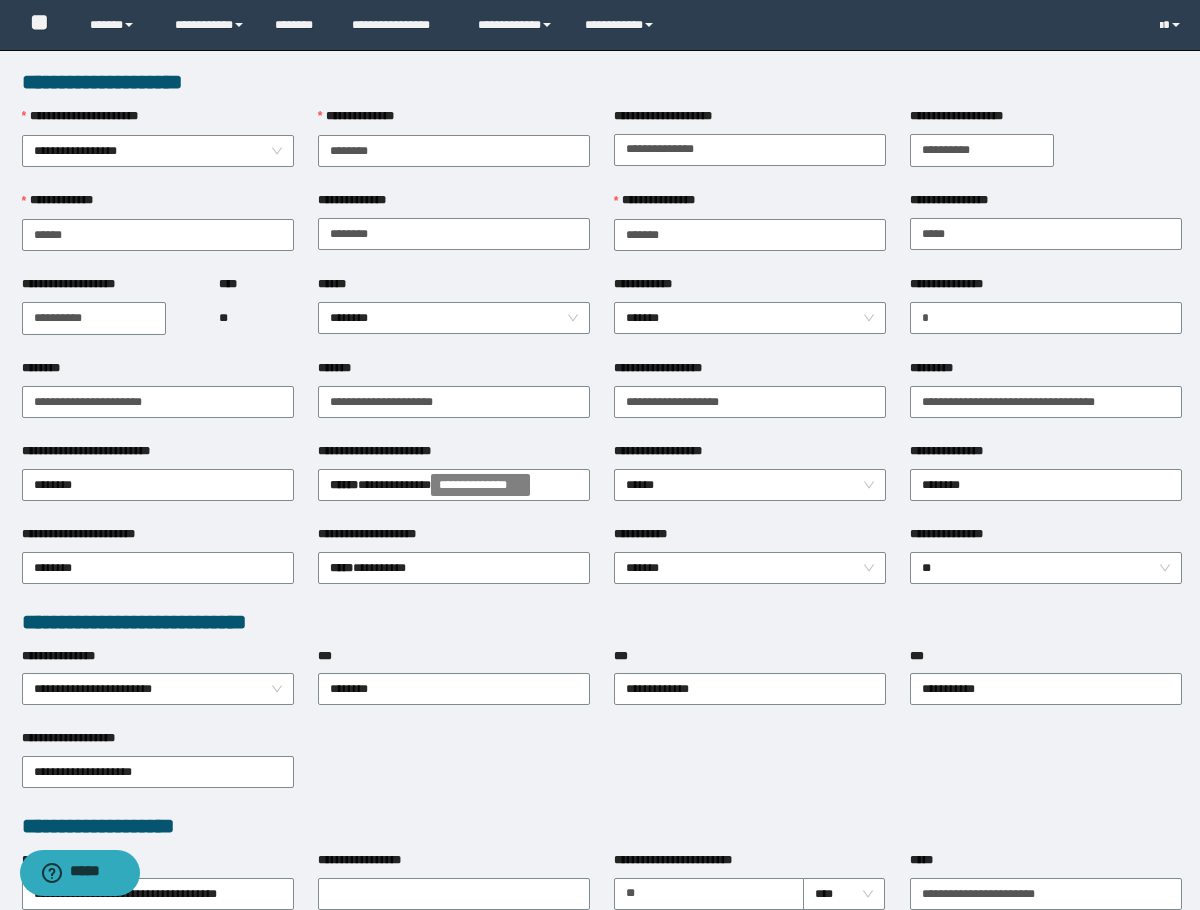 click on "**********" at bounding box center (454, 233) 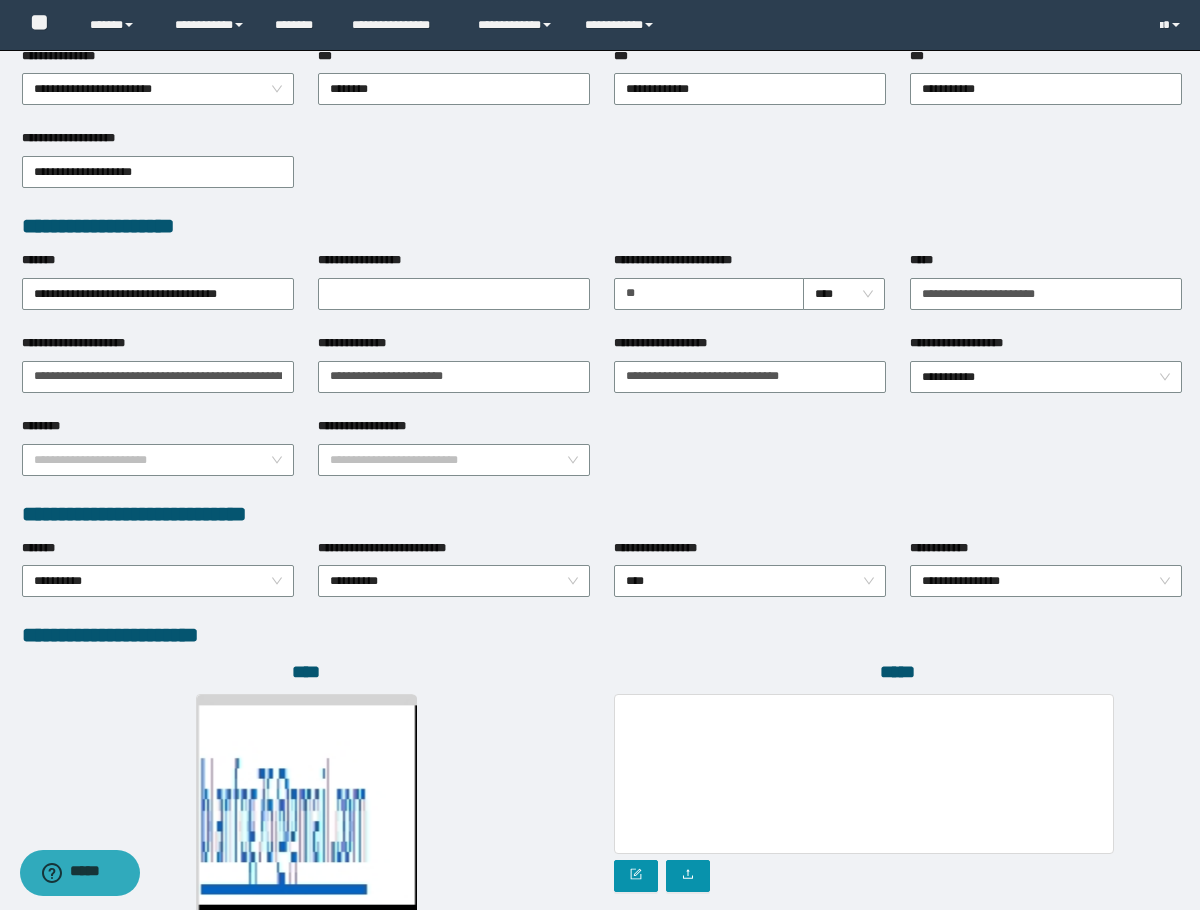 scroll, scrollTop: 793, scrollLeft: 0, axis: vertical 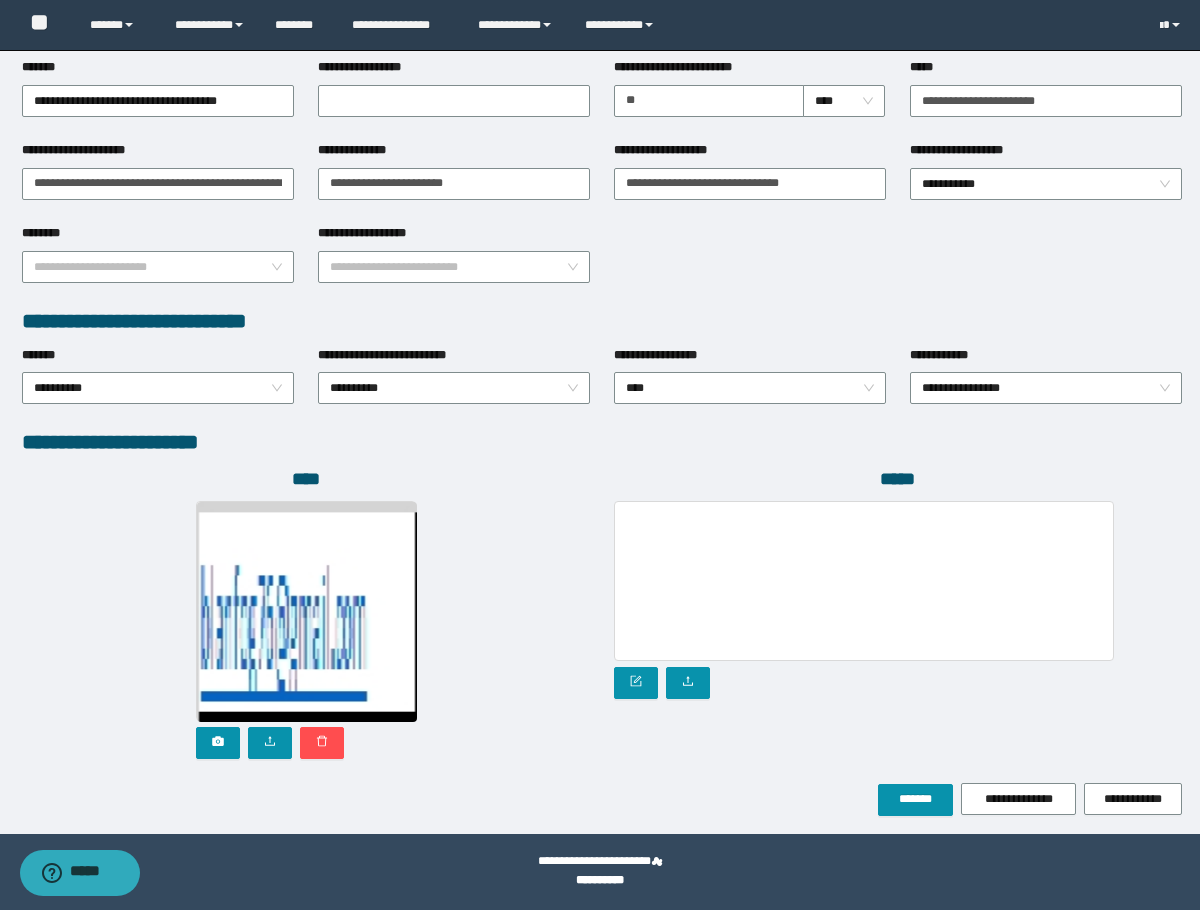 click on "*****" at bounding box center [898, 625] 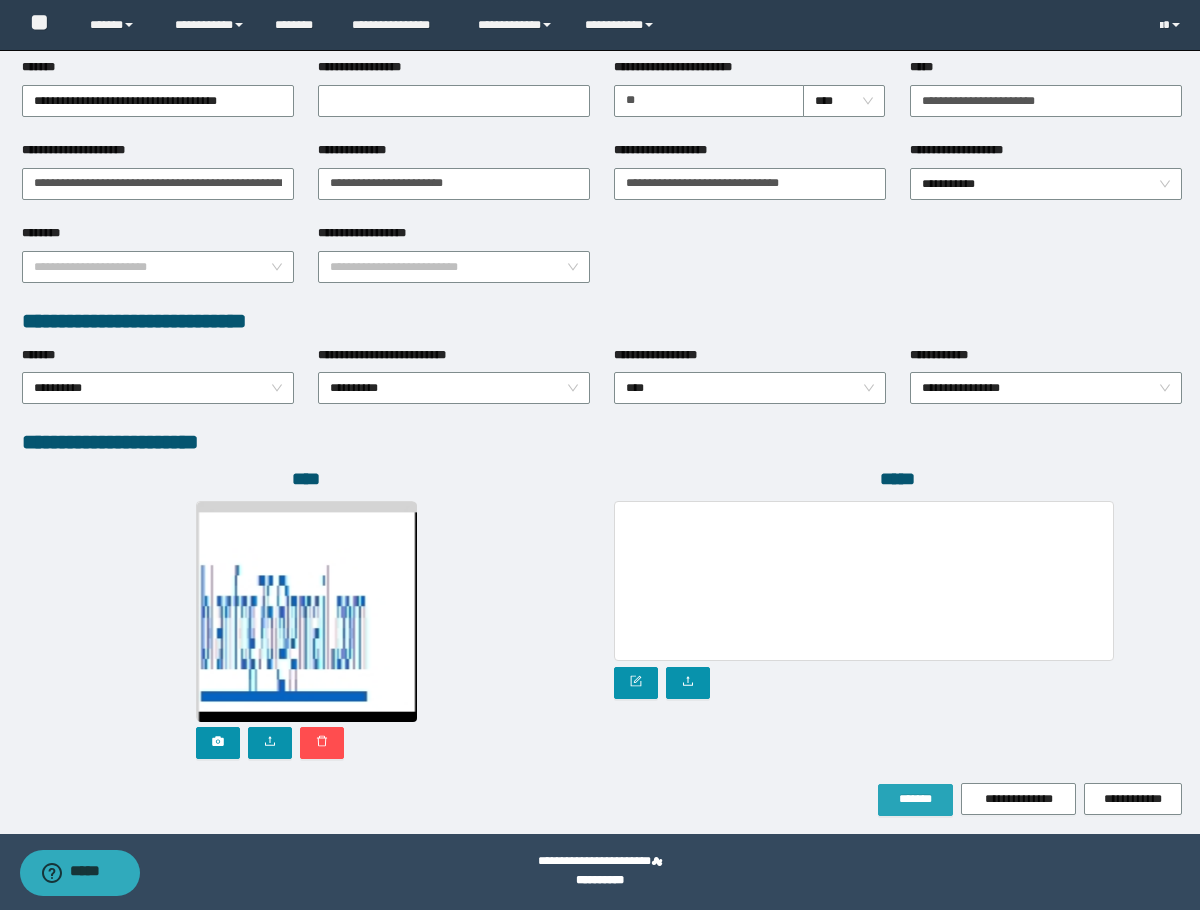 click on "*******" at bounding box center (915, 799) 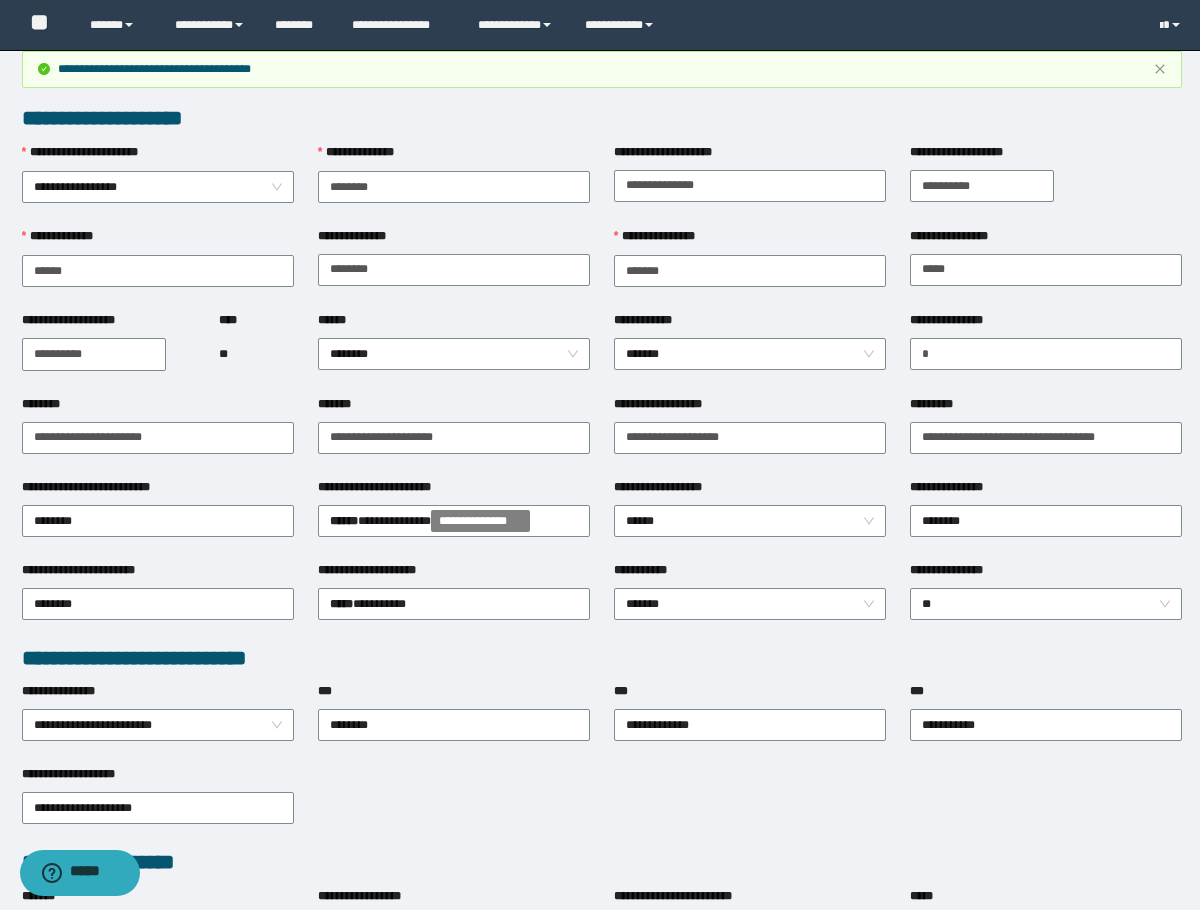 scroll, scrollTop: 0, scrollLeft: 0, axis: both 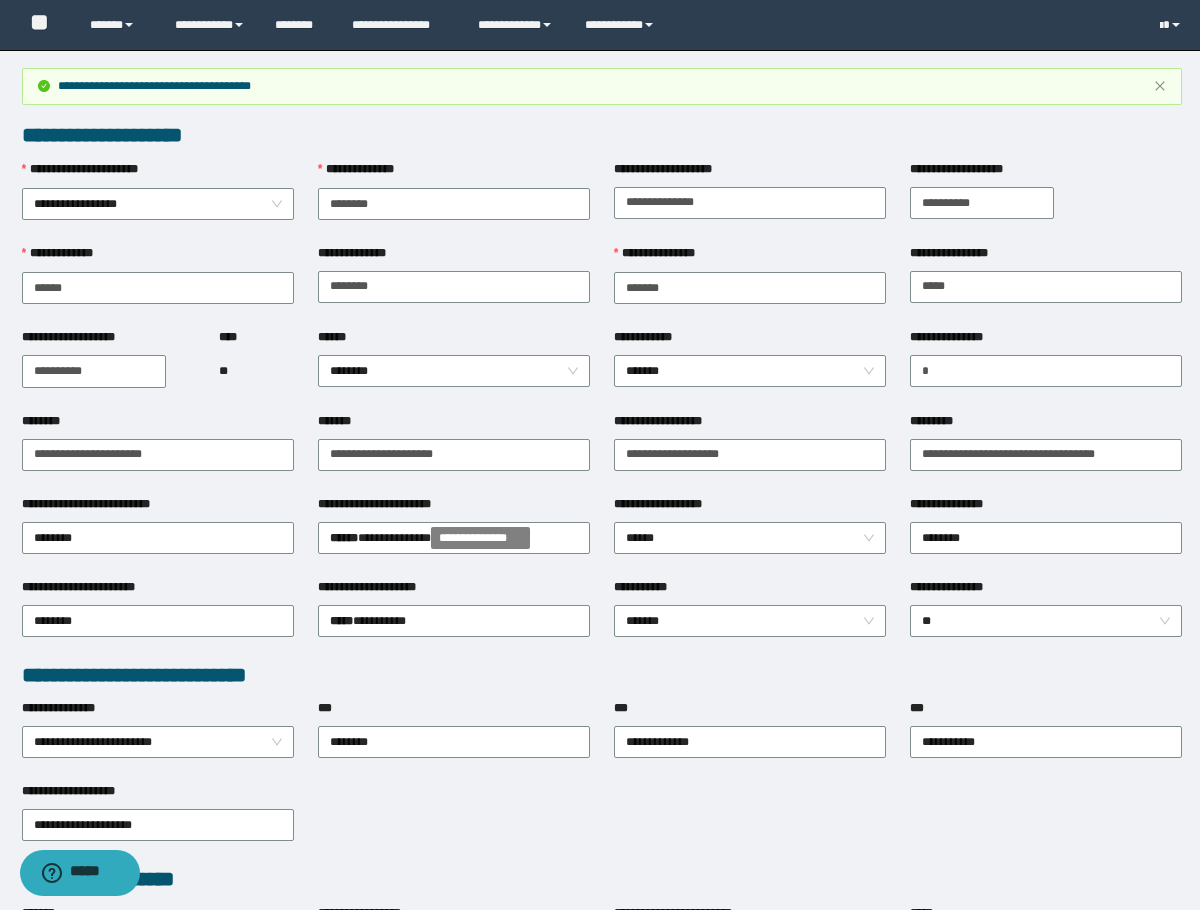 click on "**********" at bounding box center (454, 202) 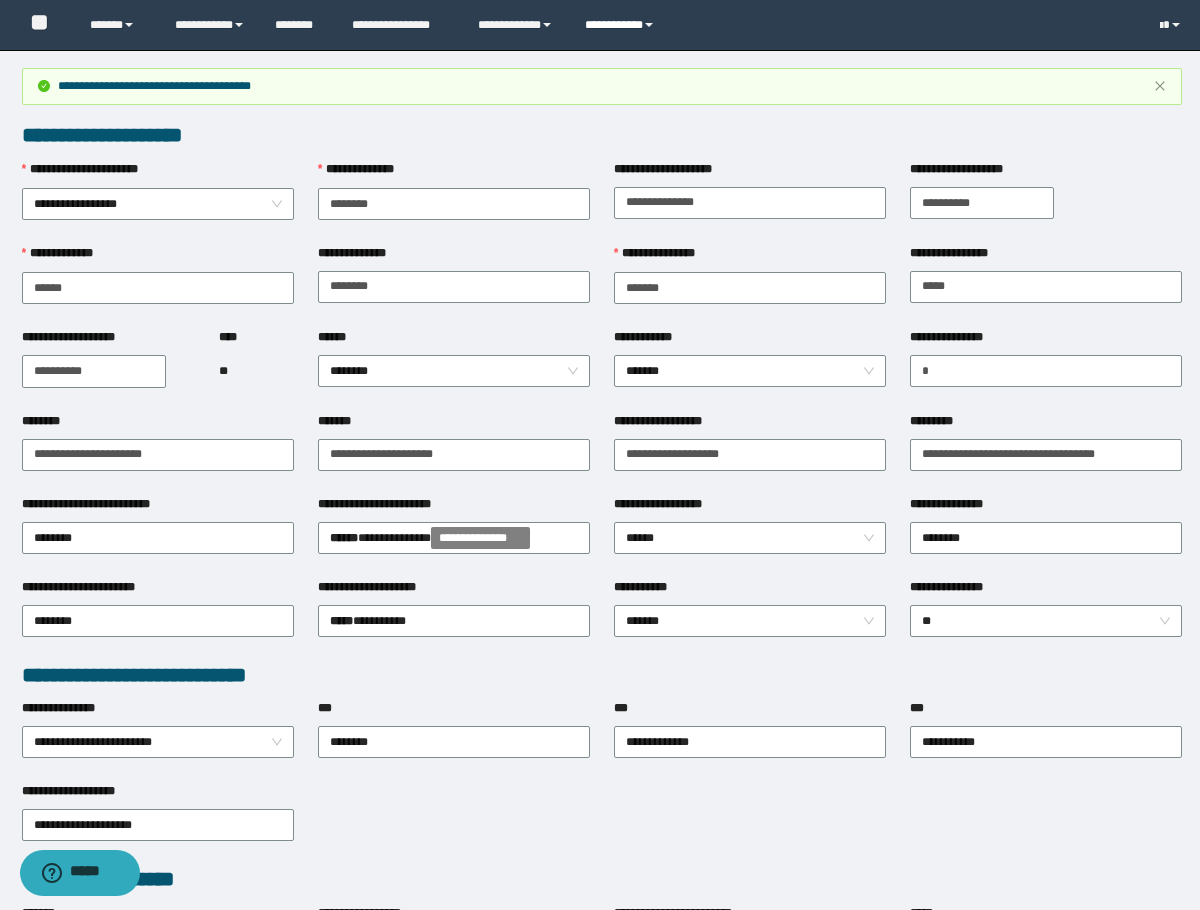 click on "**********" at bounding box center [622, 25] 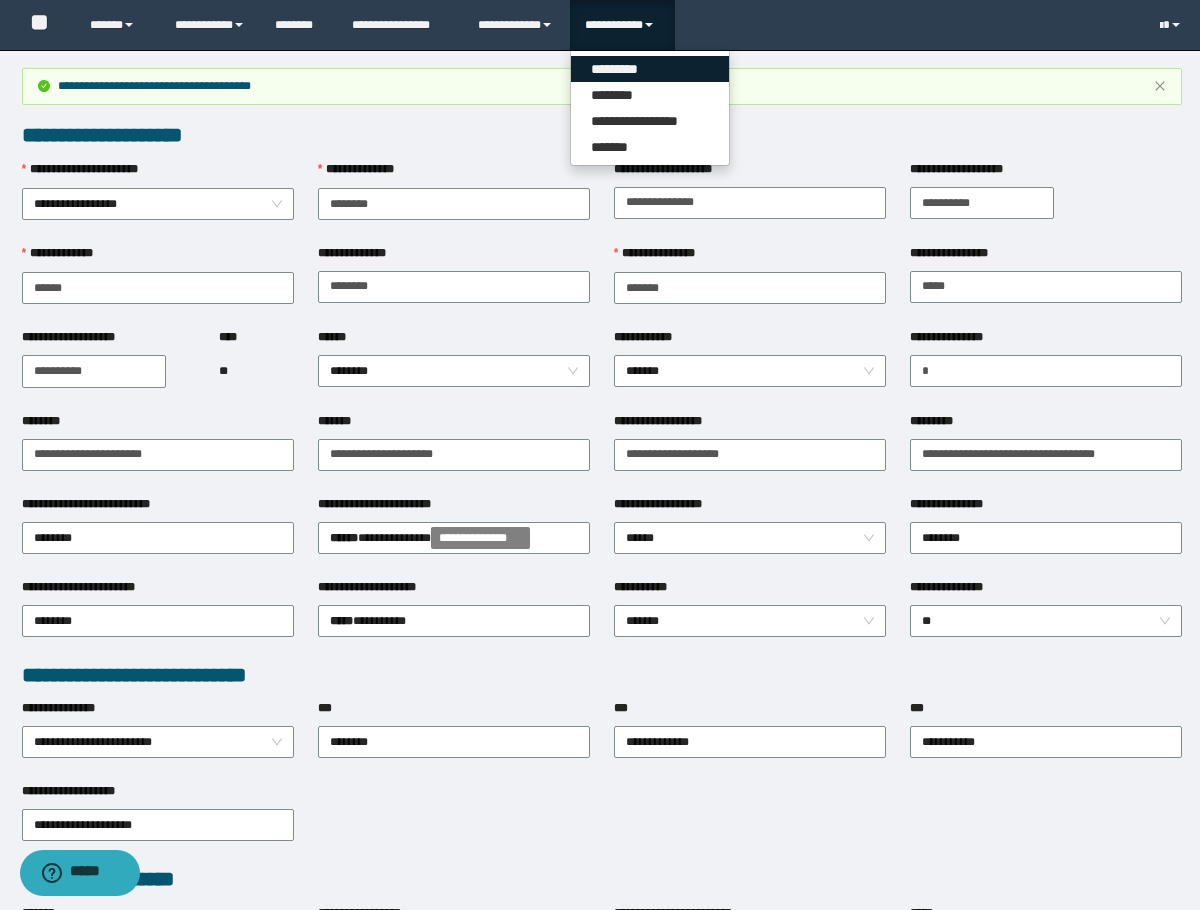 click on "*********" at bounding box center (650, 69) 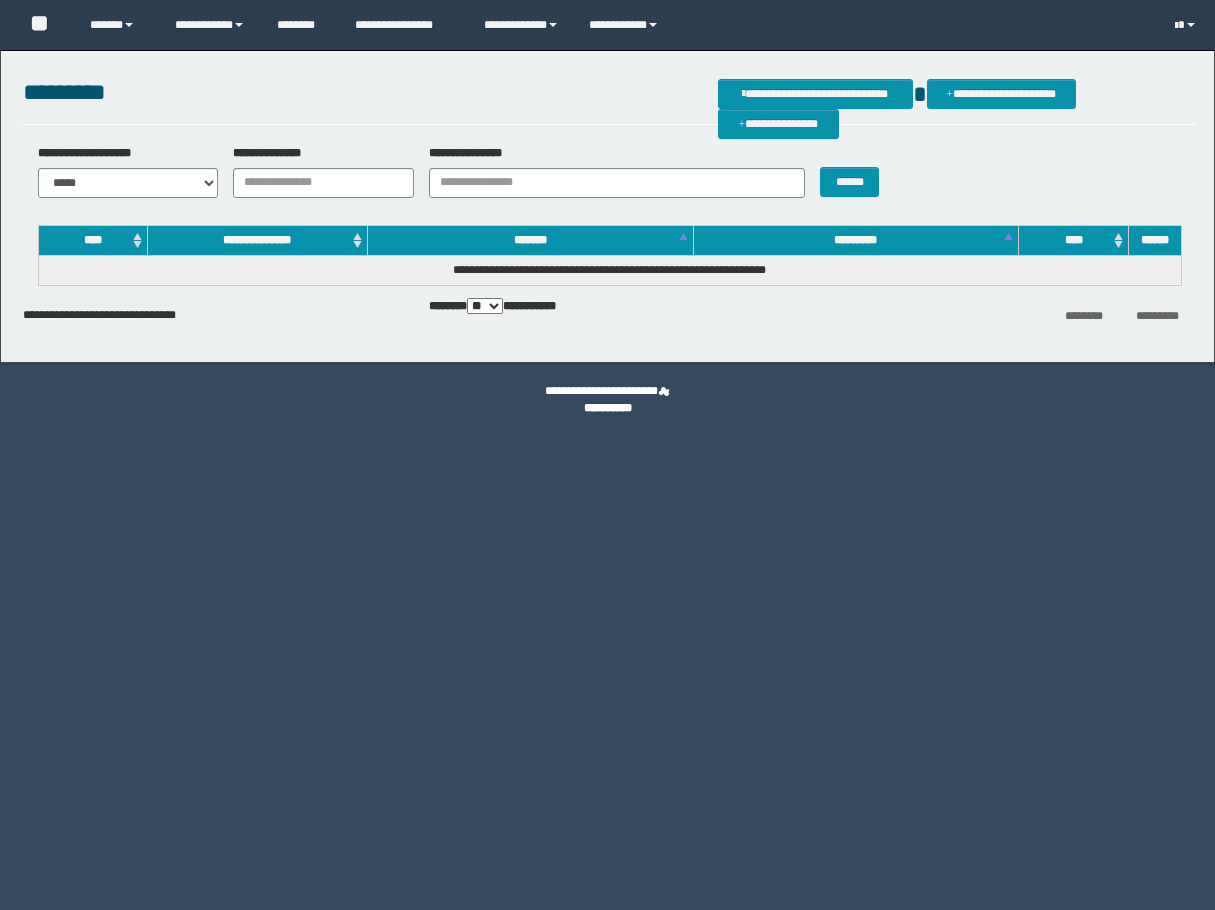 scroll, scrollTop: 0, scrollLeft: 0, axis: both 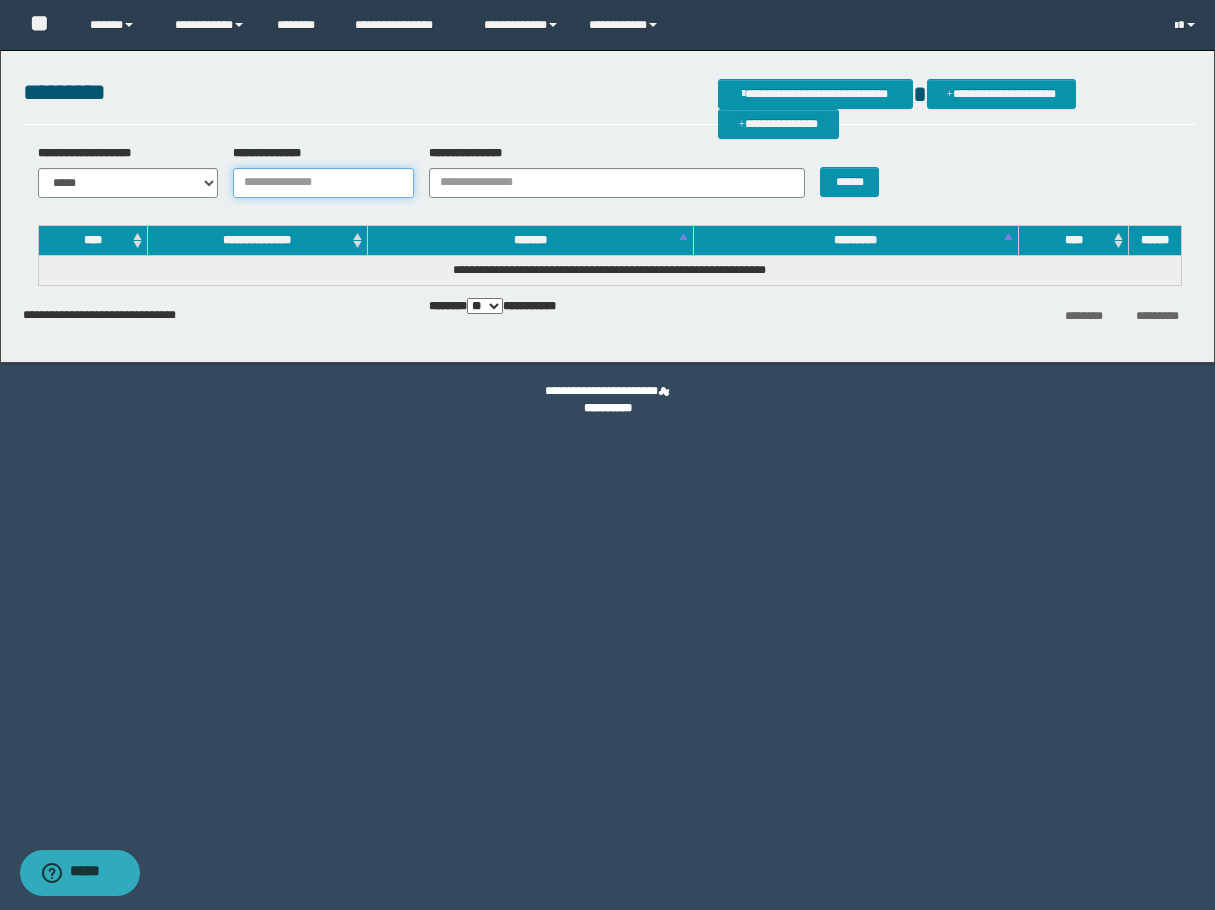 click on "**********" at bounding box center (323, 183) 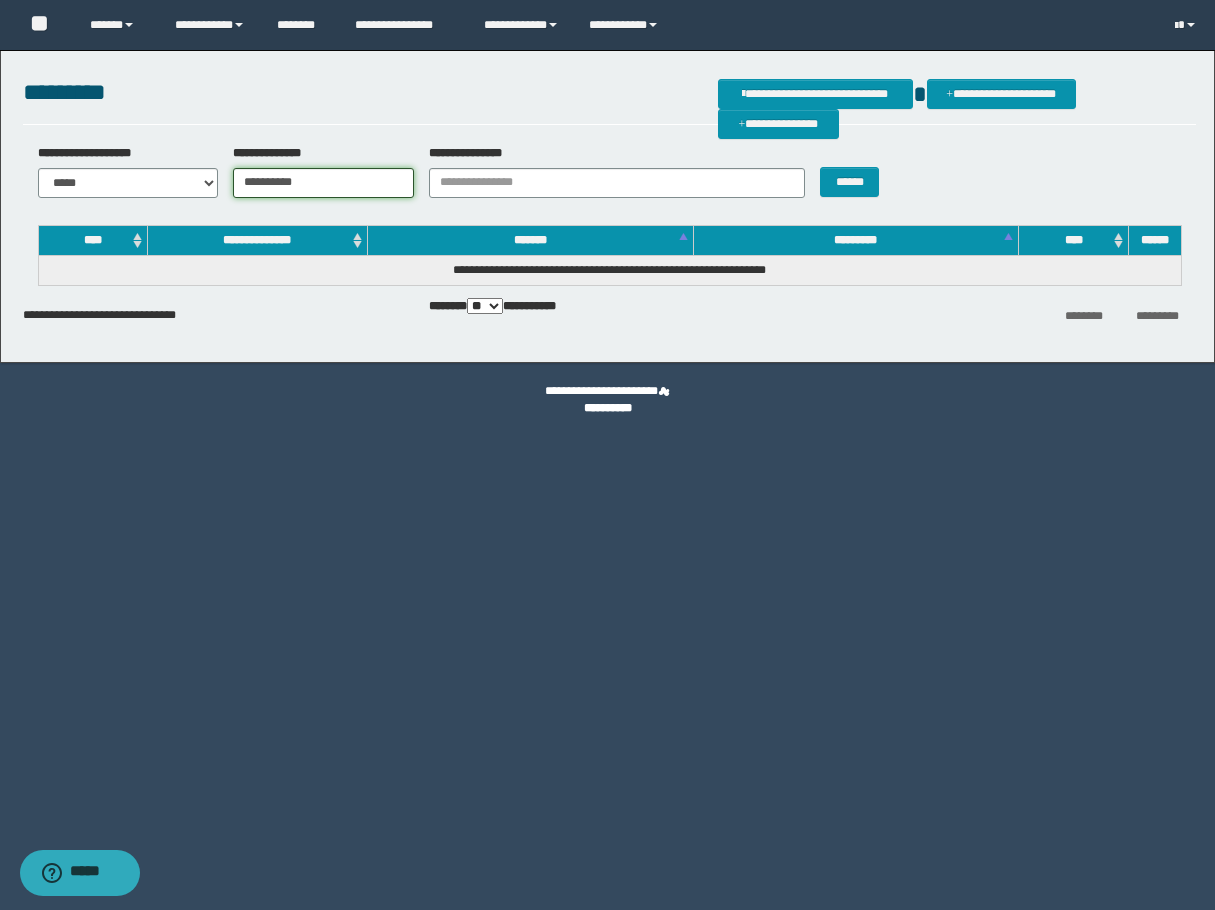 type on "**********" 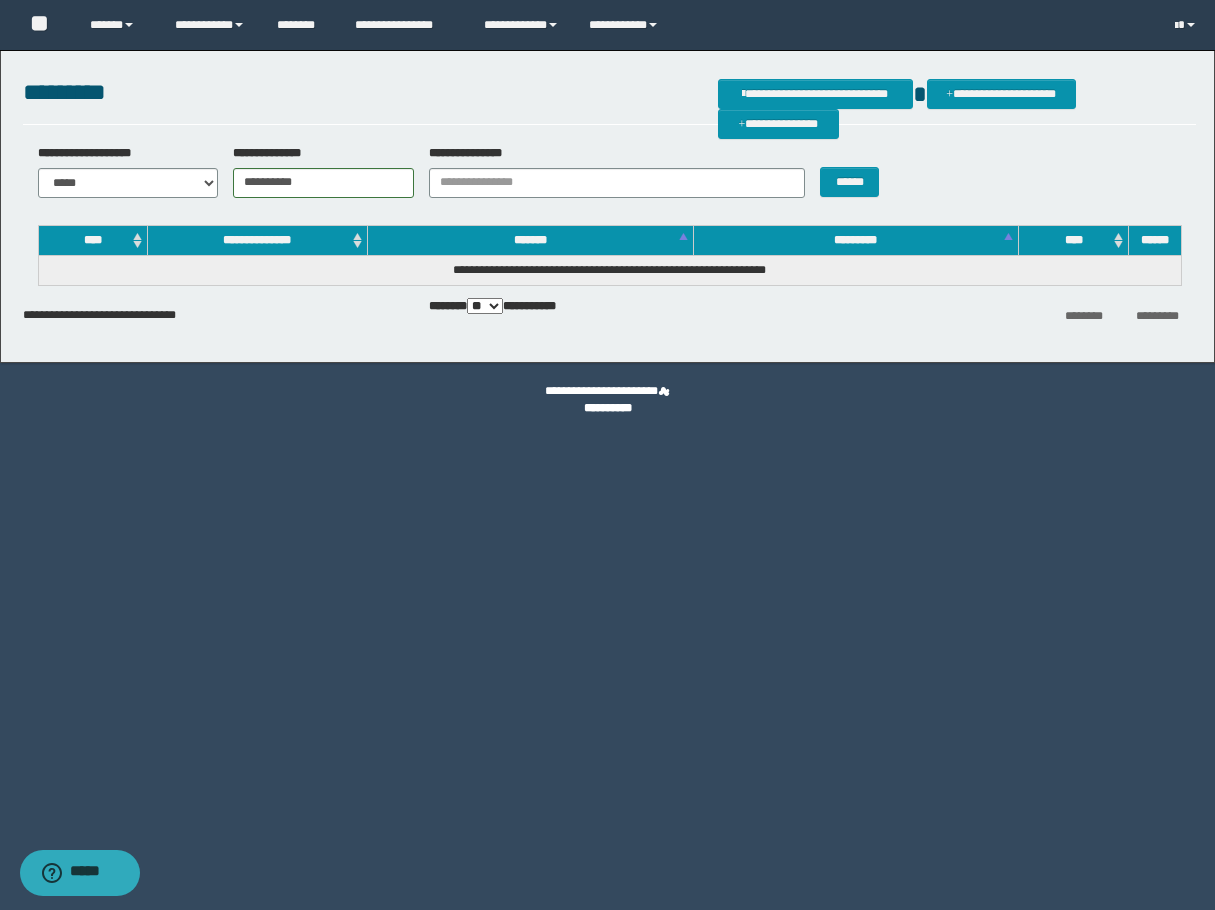 click on "******" at bounding box center (854, 171) 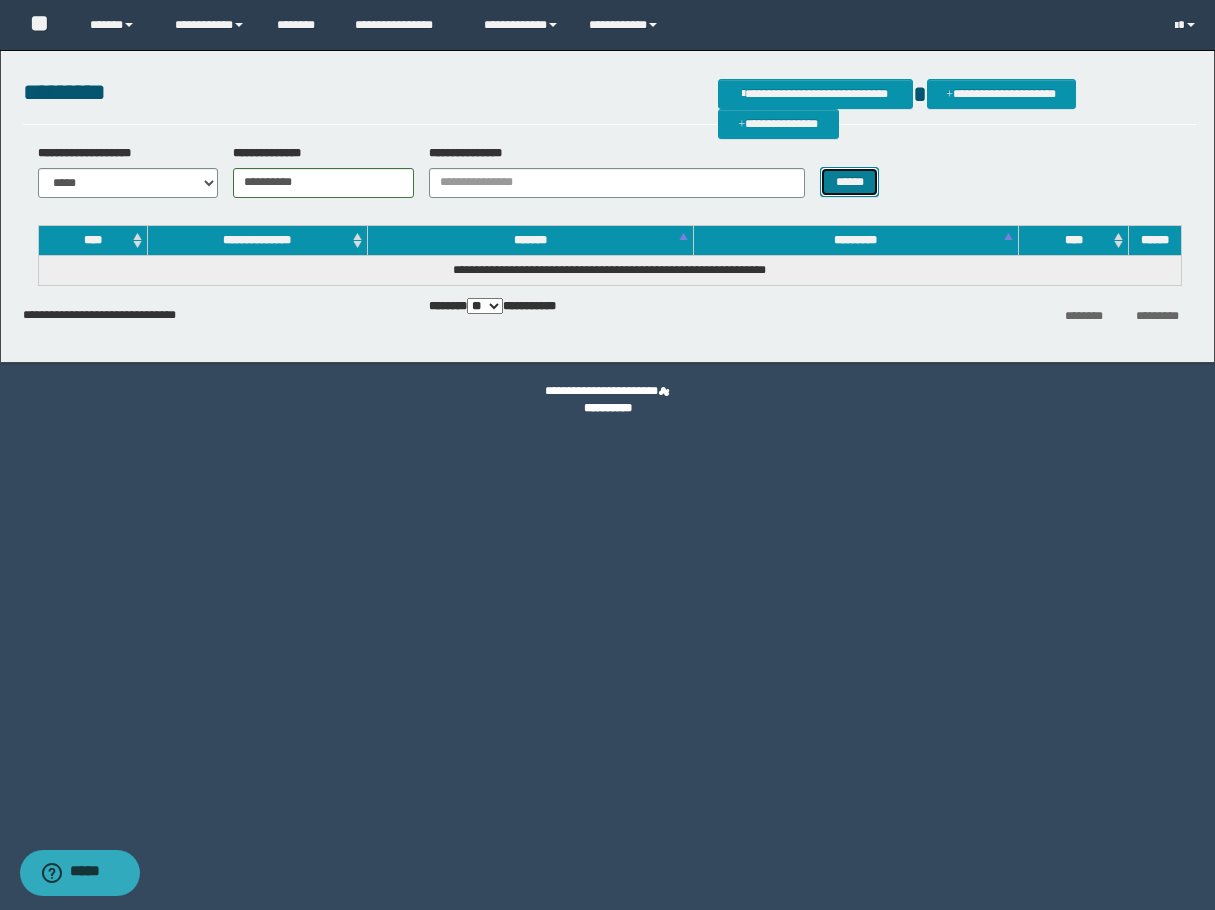 click on "******" at bounding box center [849, 182] 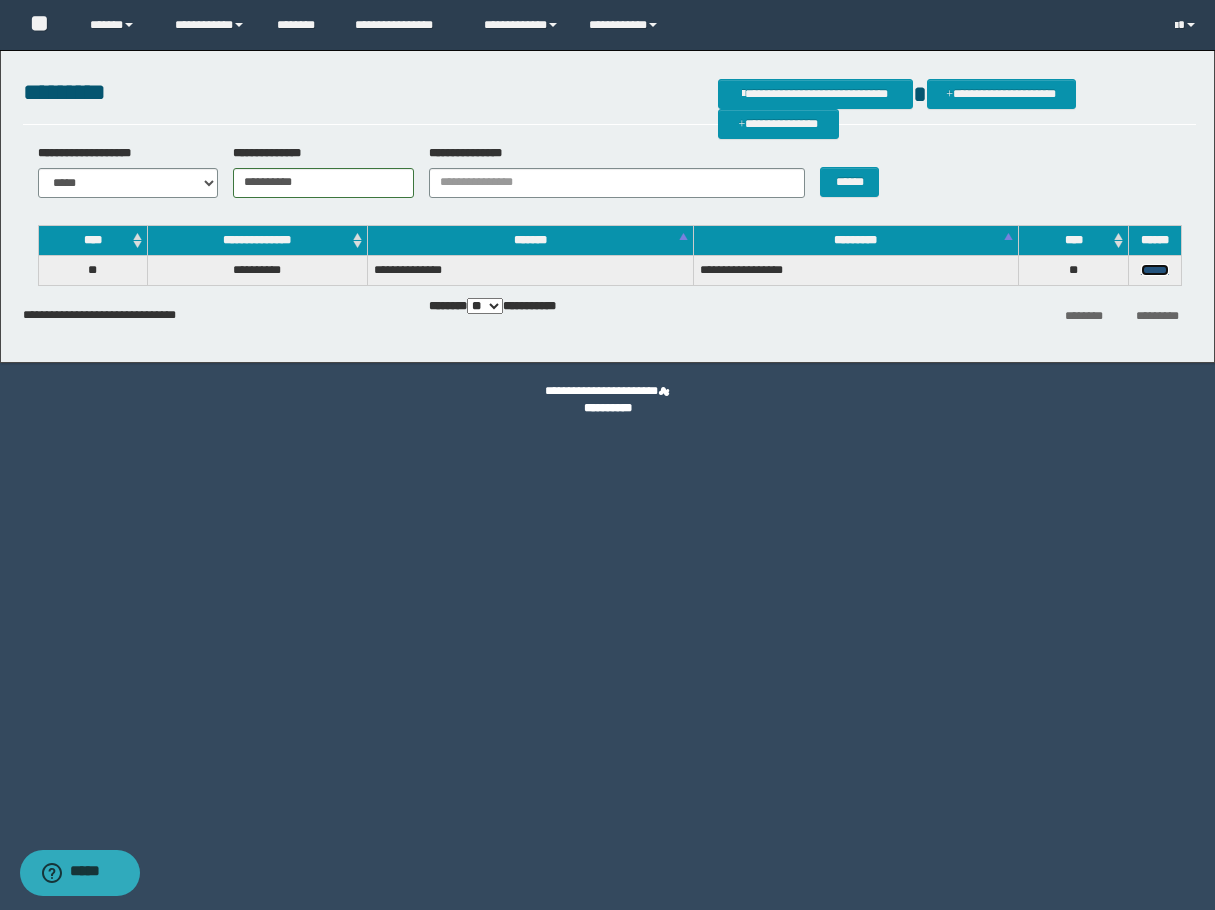 click on "******" at bounding box center (1155, 270) 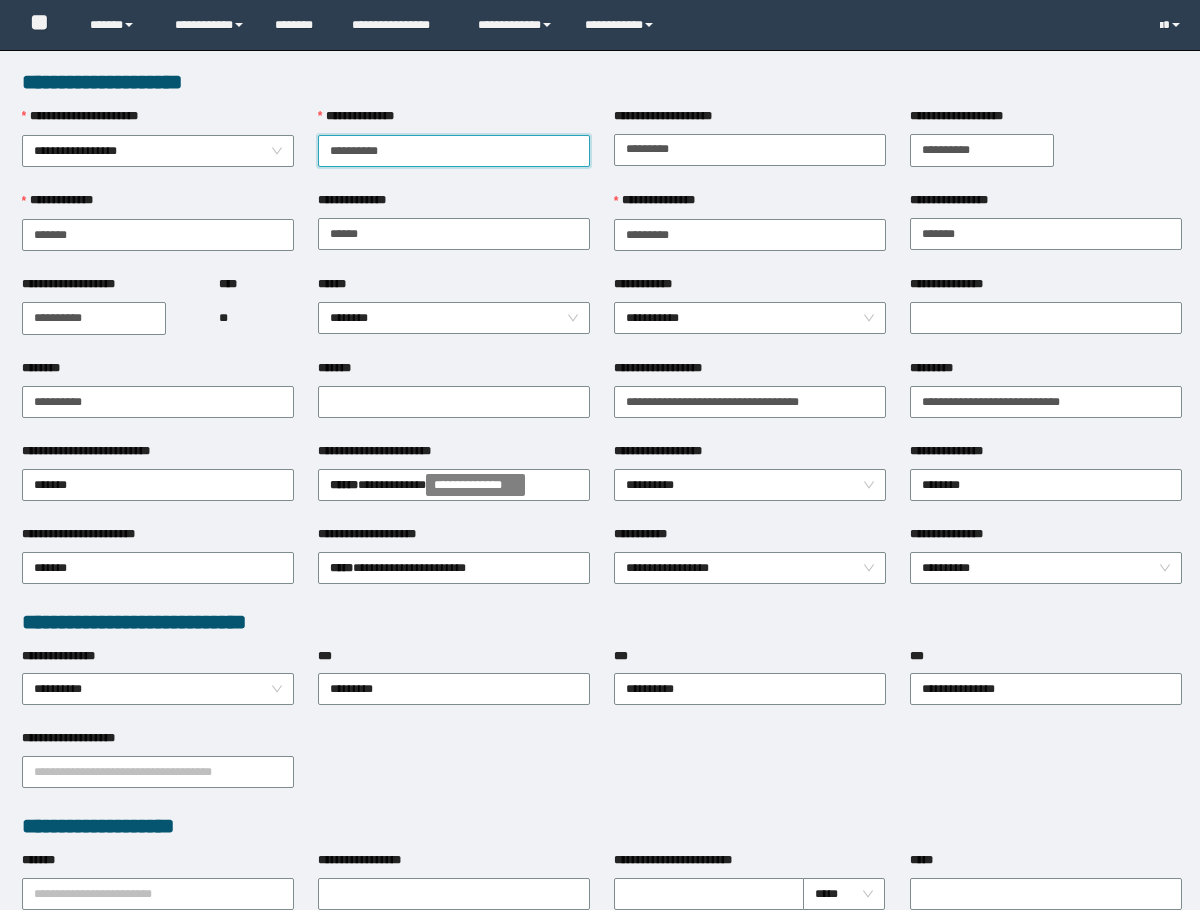 scroll, scrollTop: 0, scrollLeft: 0, axis: both 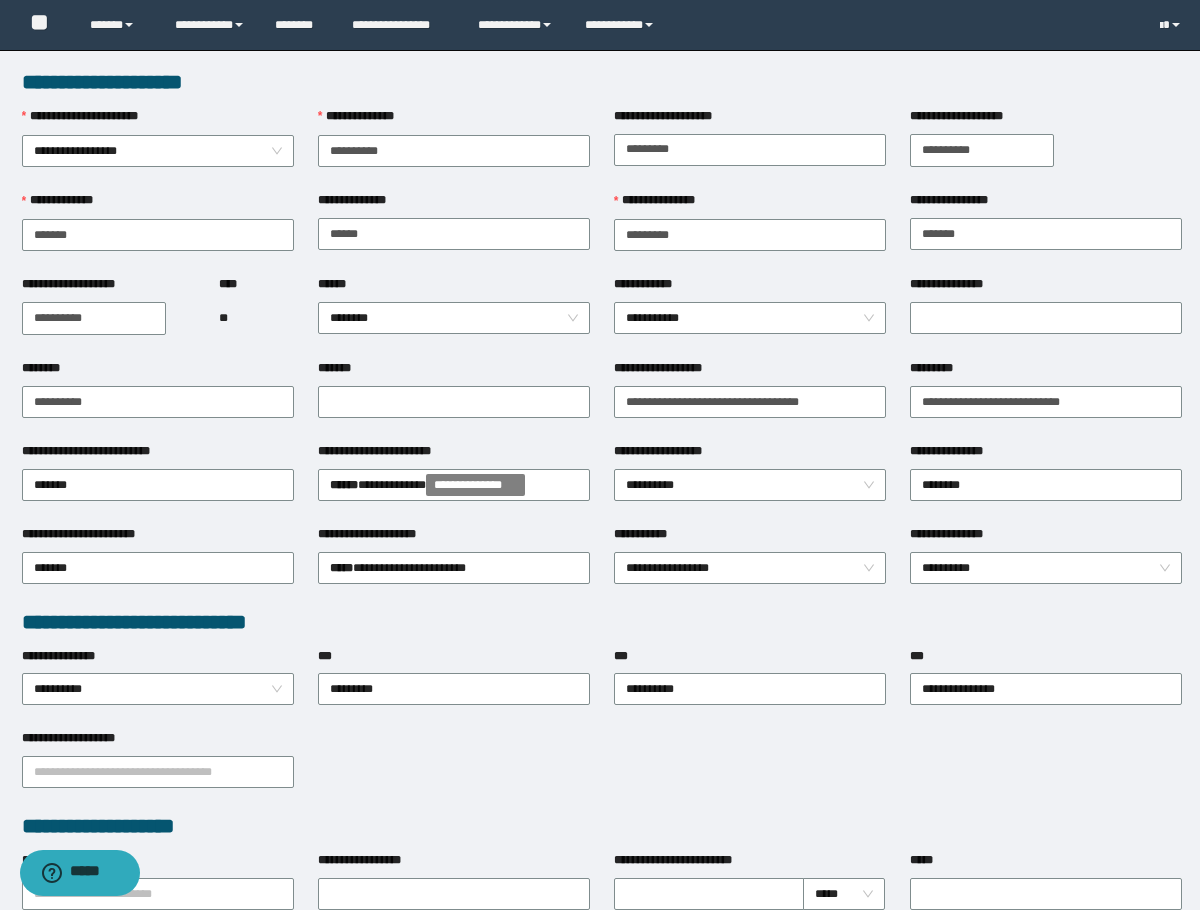 click on "**********" at bounding box center [750, 483] 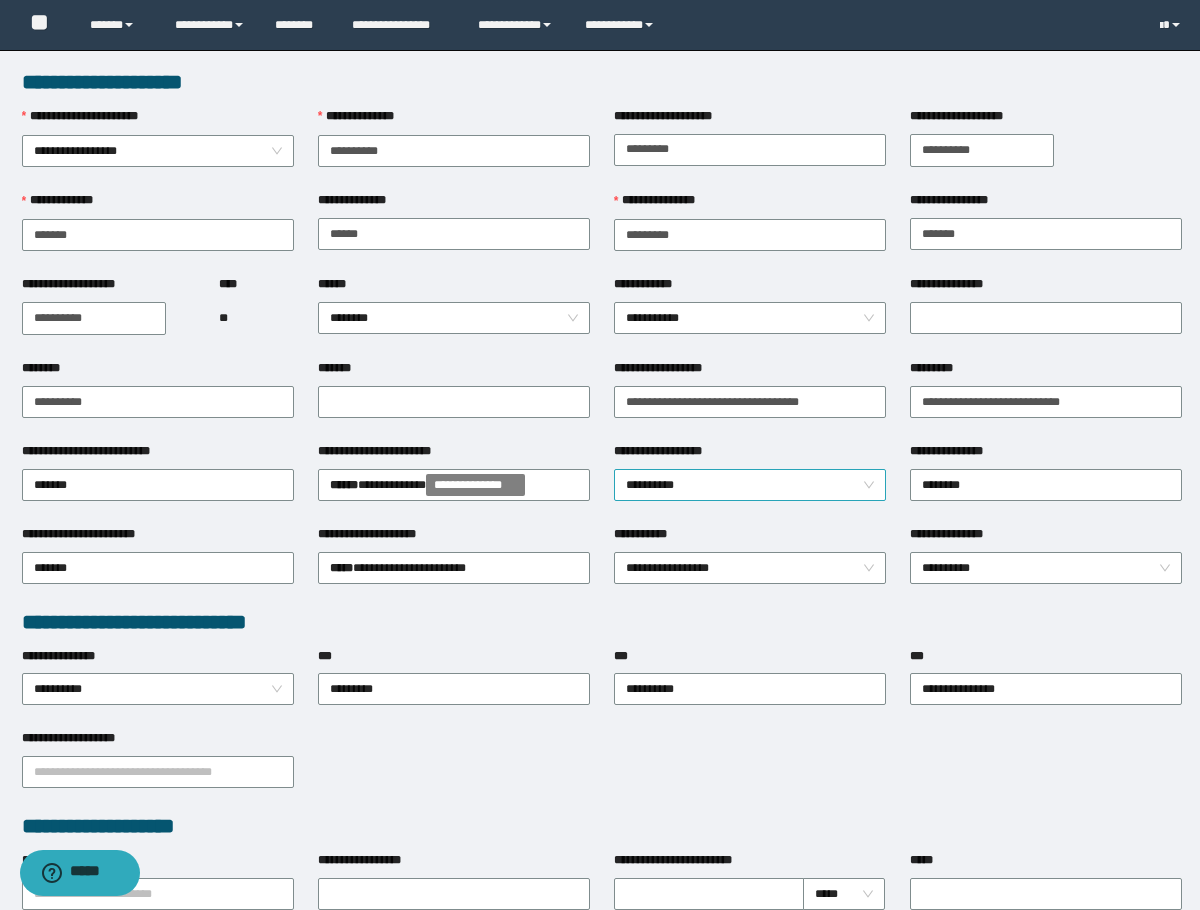 click on "**********" at bounding box center (750, 485) 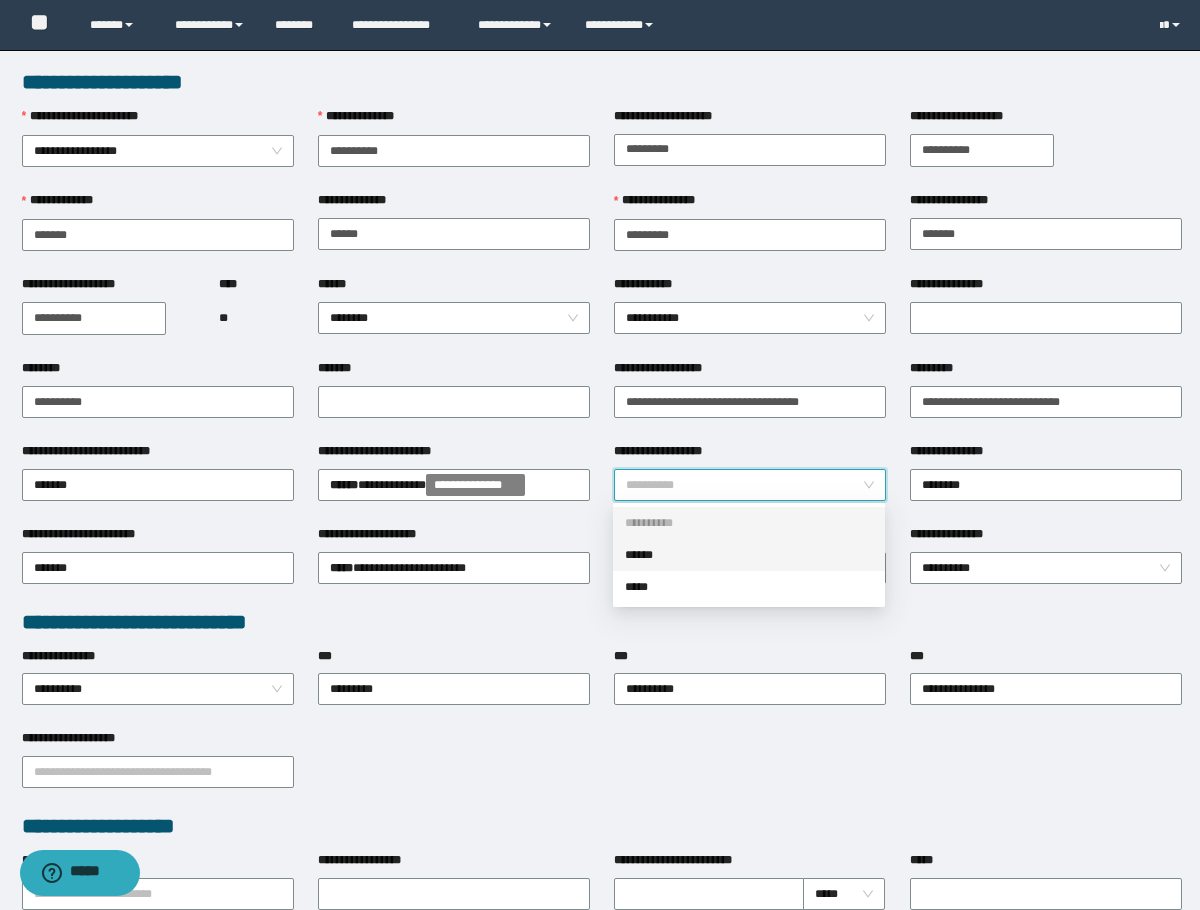 click on "******" at bounding box center [749, 555] 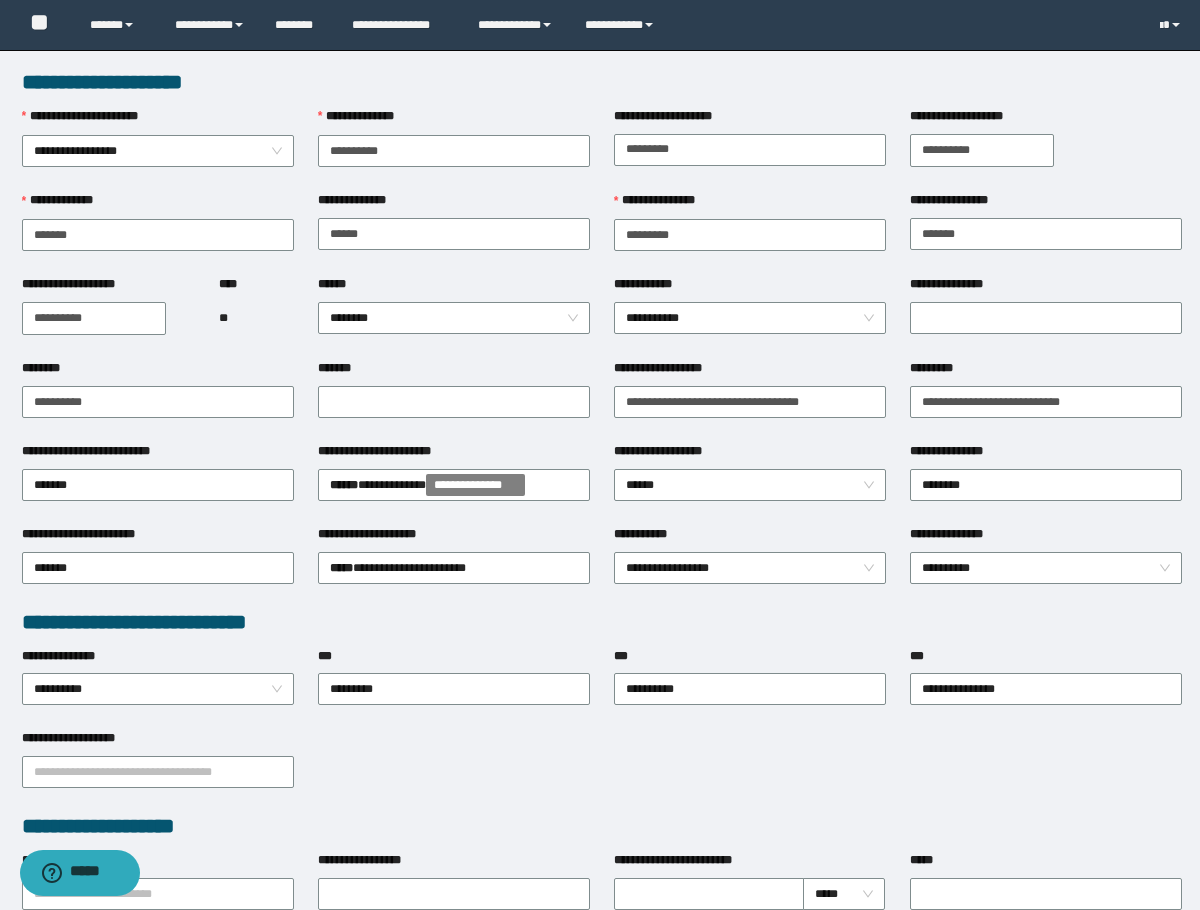 click on "****** ********" at bounding box center [454, 317] 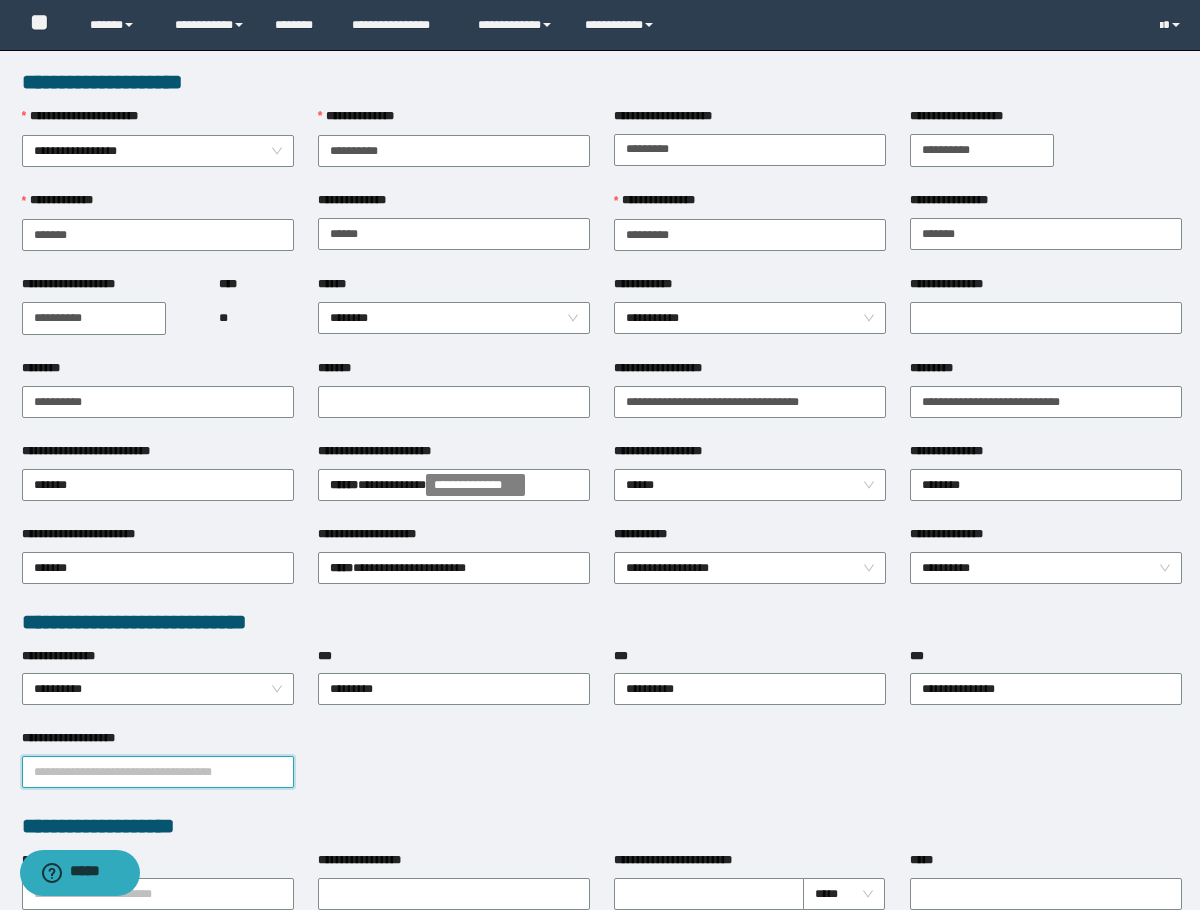 click on "**********" at bounding box center (158, 772) 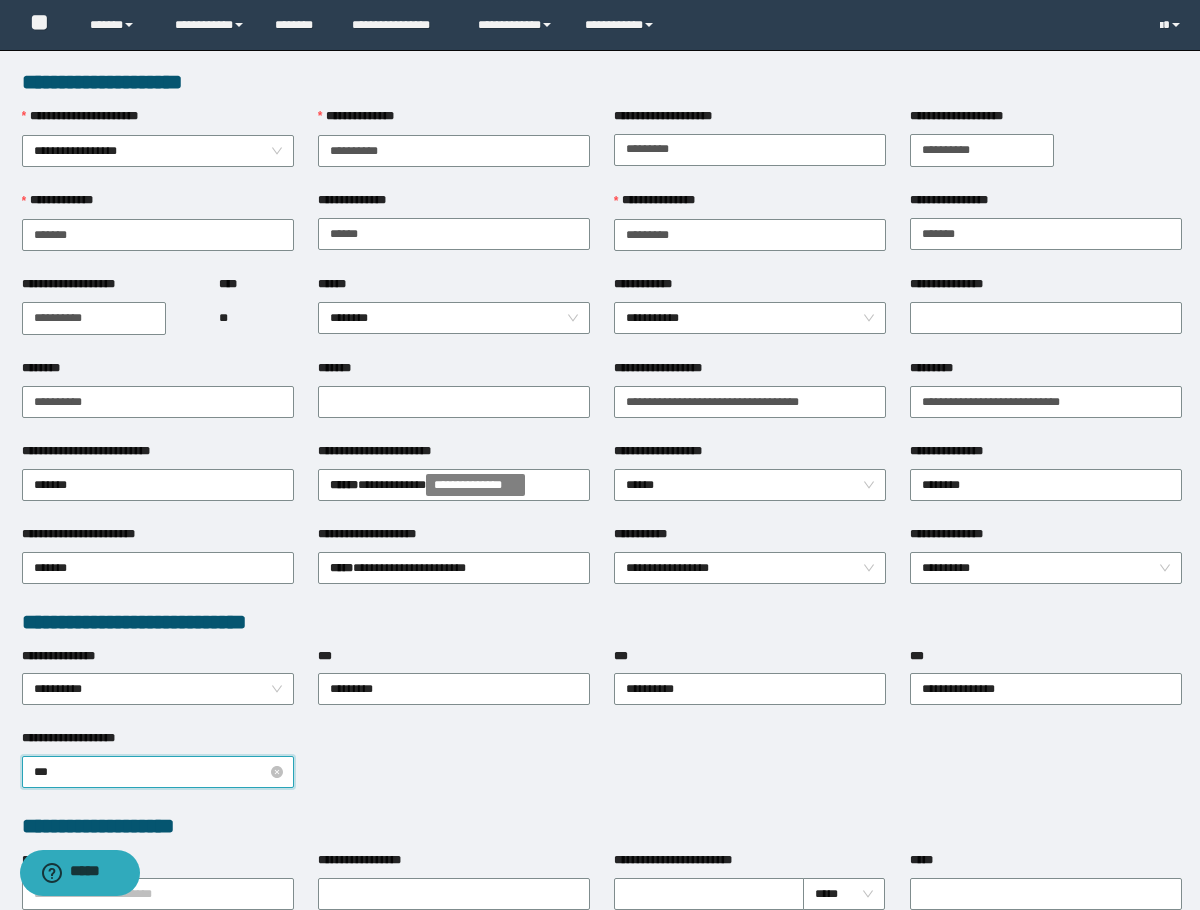 type on "****" 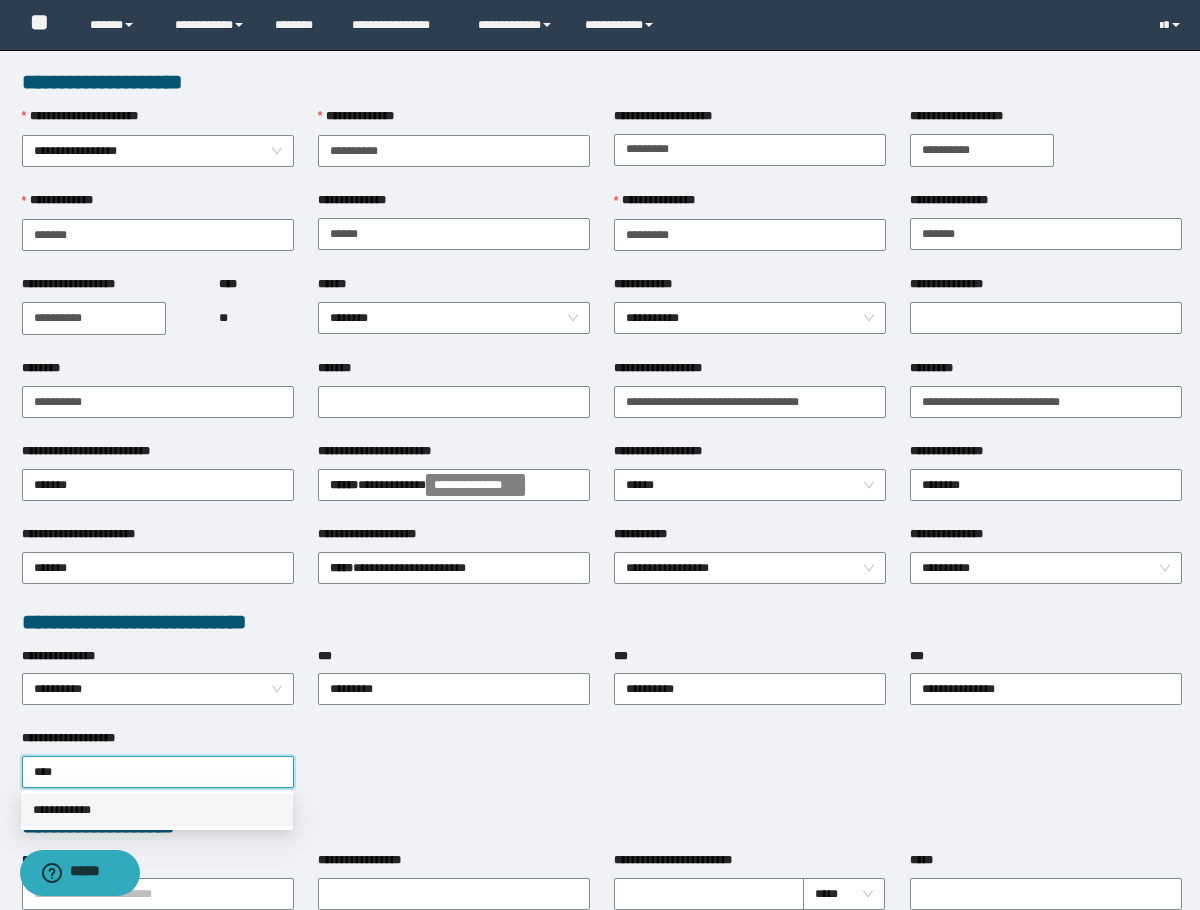 click on "**********" at bounding box center (157, 810) 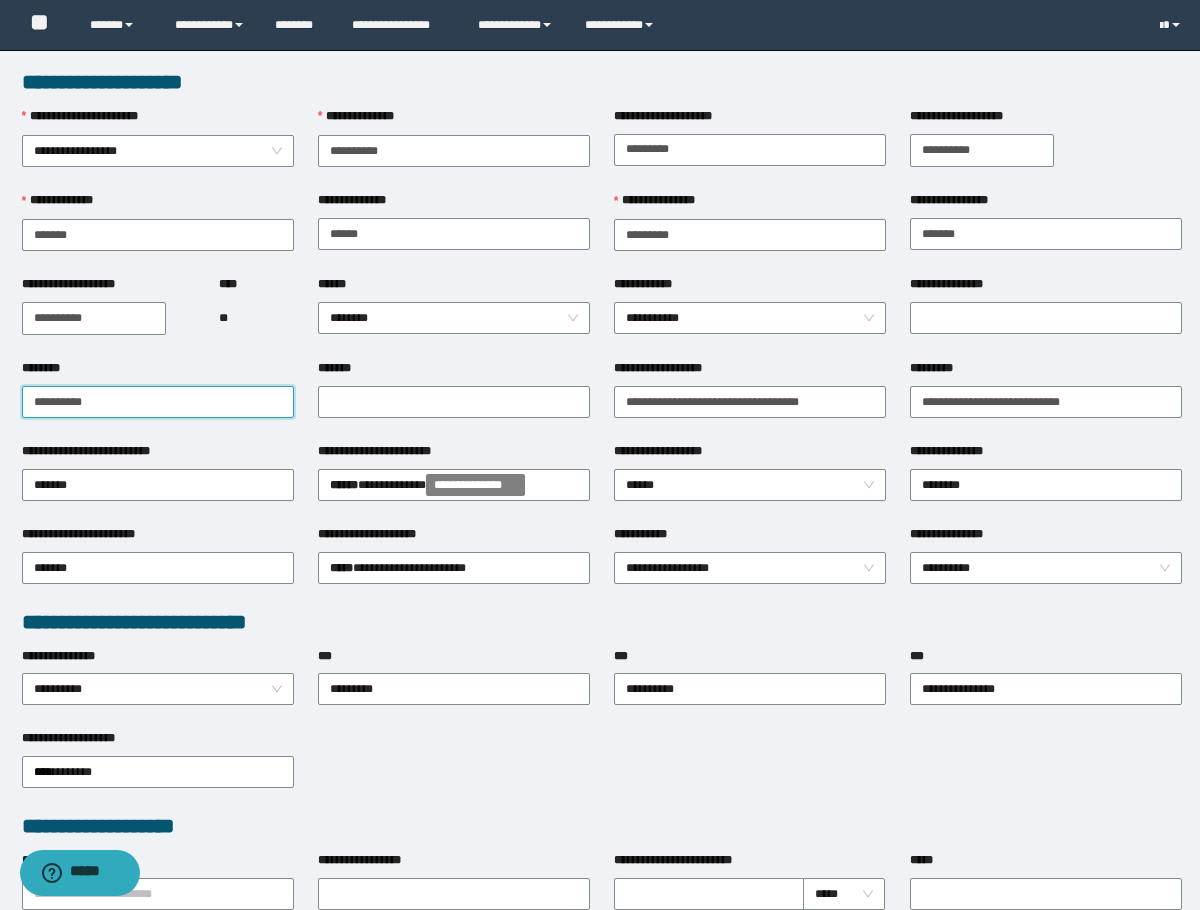 click on "********" at bounding box center (158, 402) 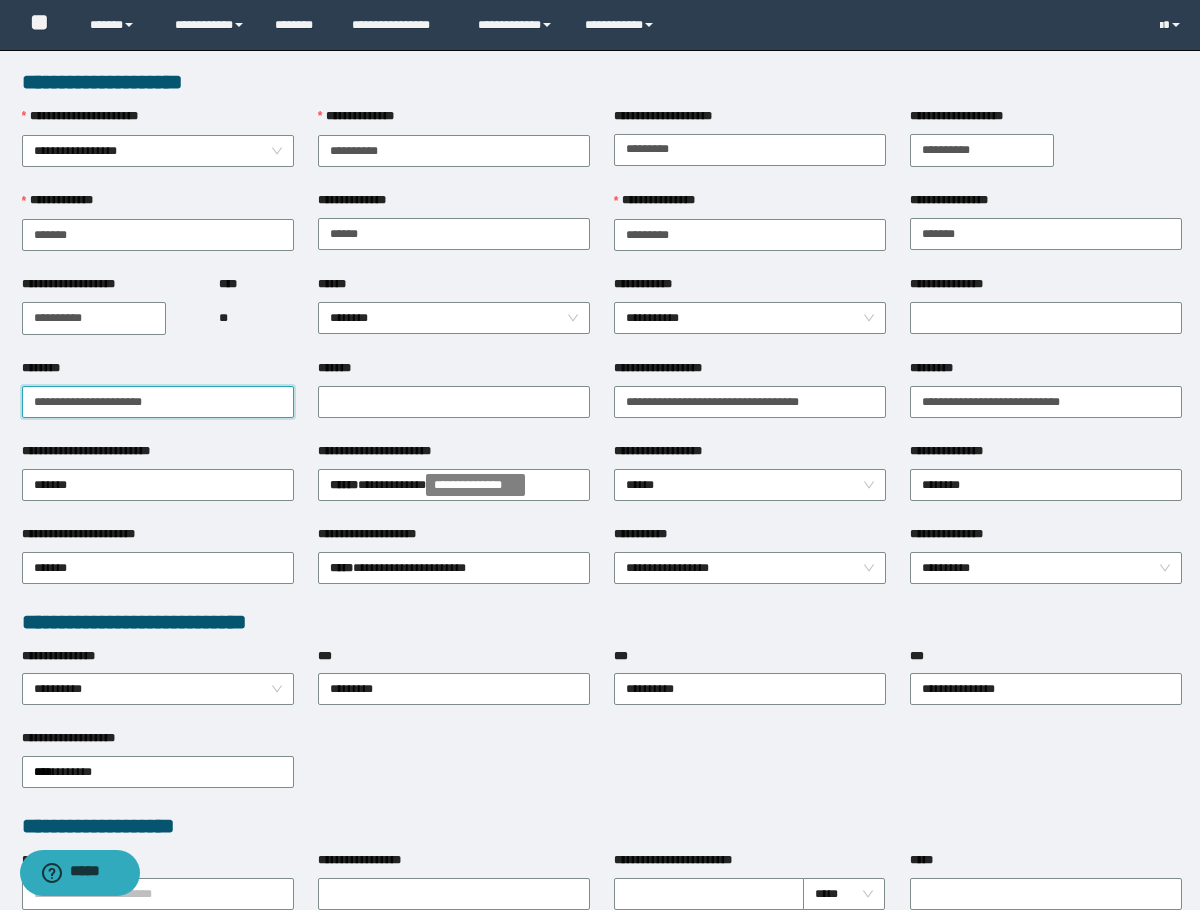 drag, startPoint x: 200, startPoint y: 401, endPoint x: -1, endPoint y: 416, distance: 201.55893 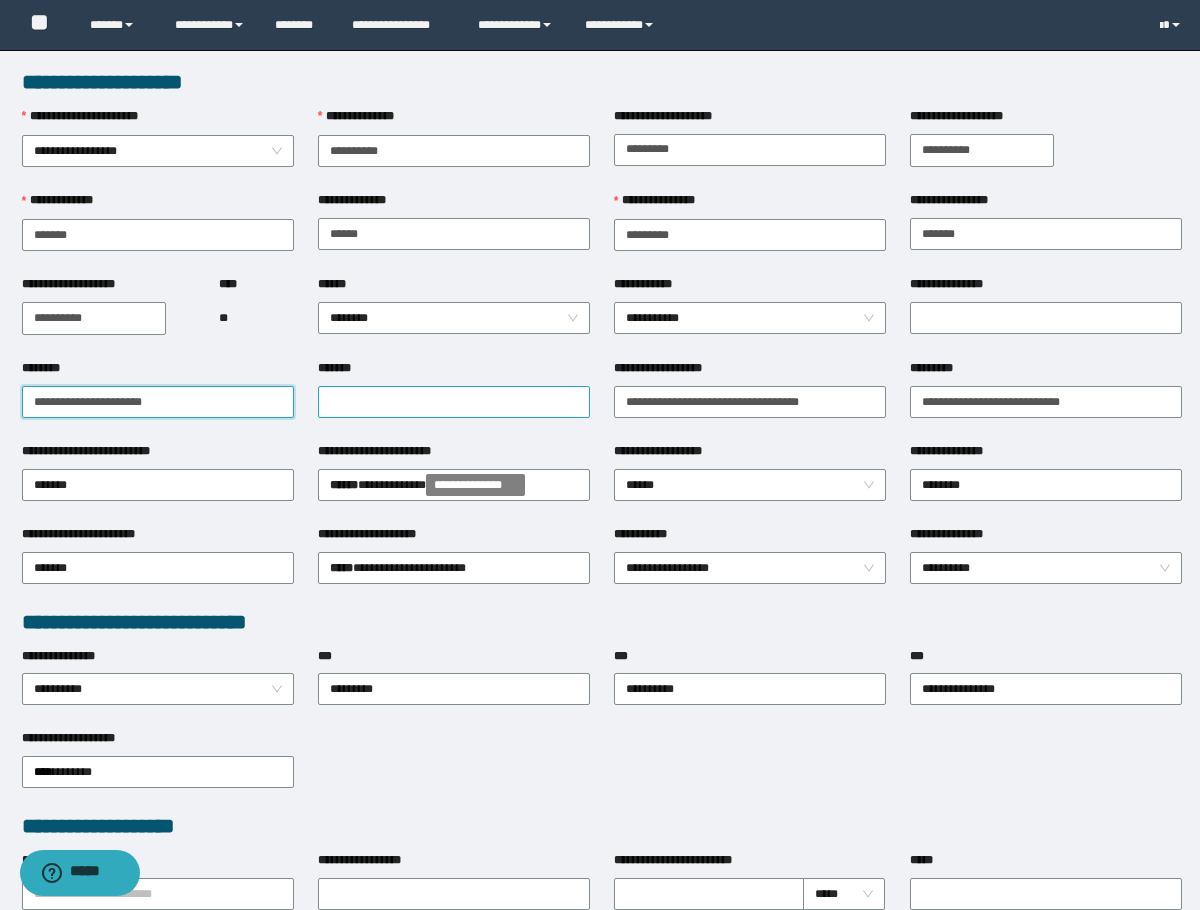 type on "**********" 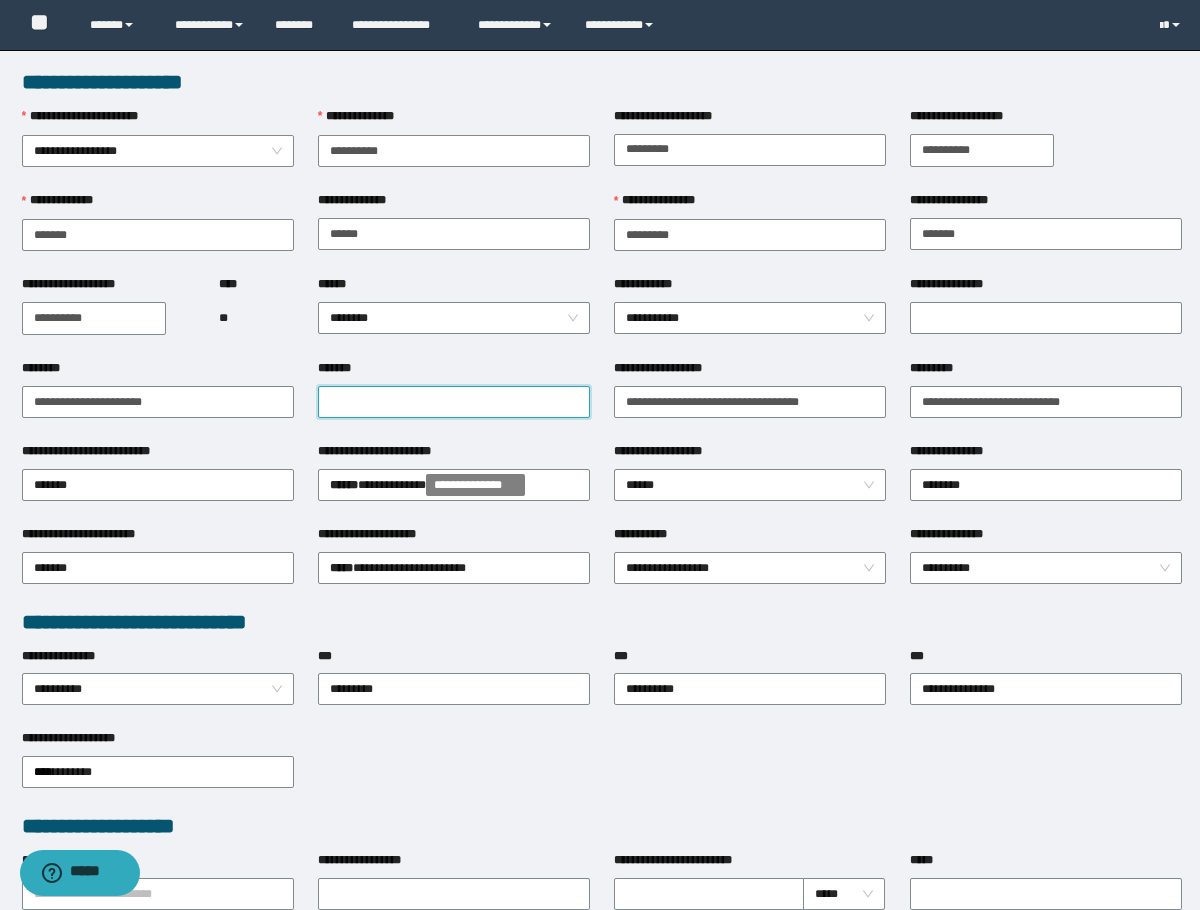 click on "*******" at bounding box center [454, 402] 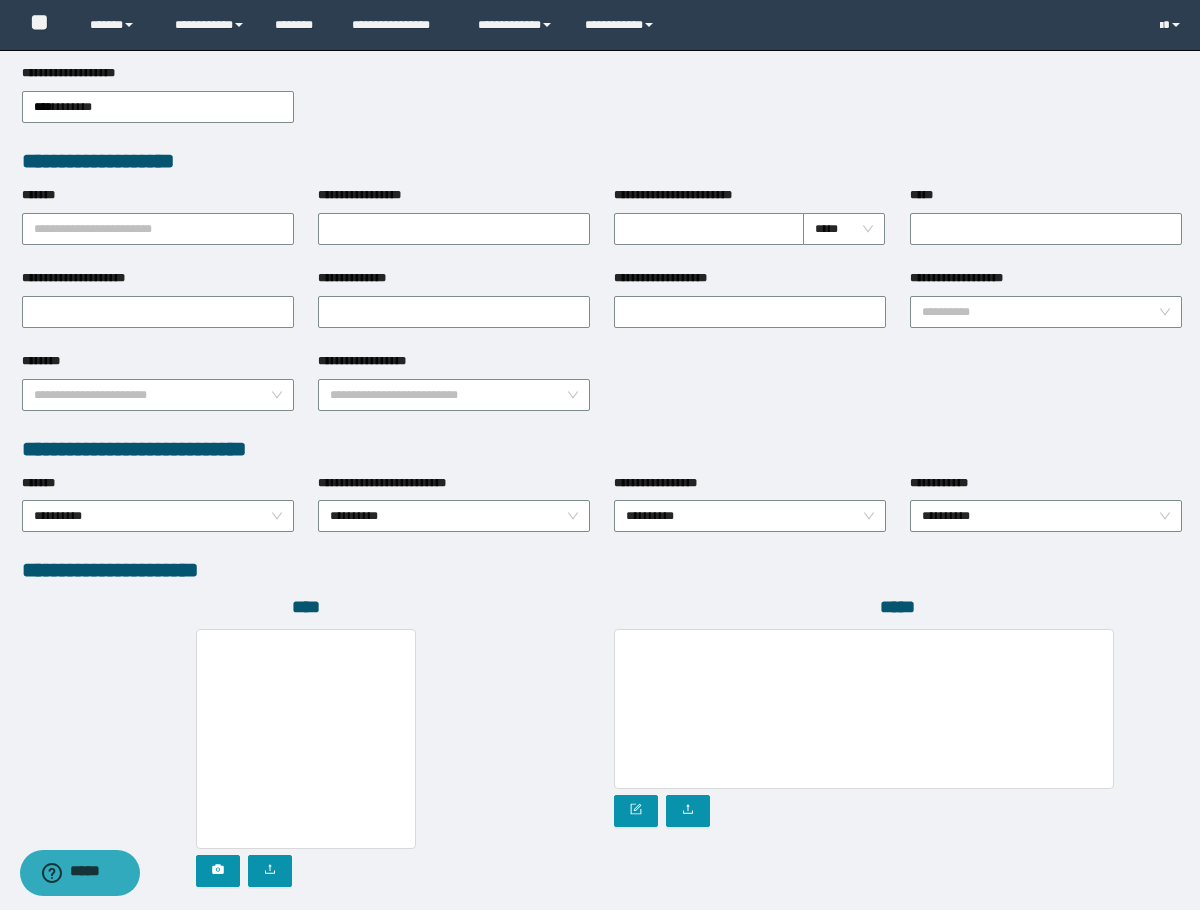 scroll, scrollTop: 793, scrollLeft: 0, axis: vertical 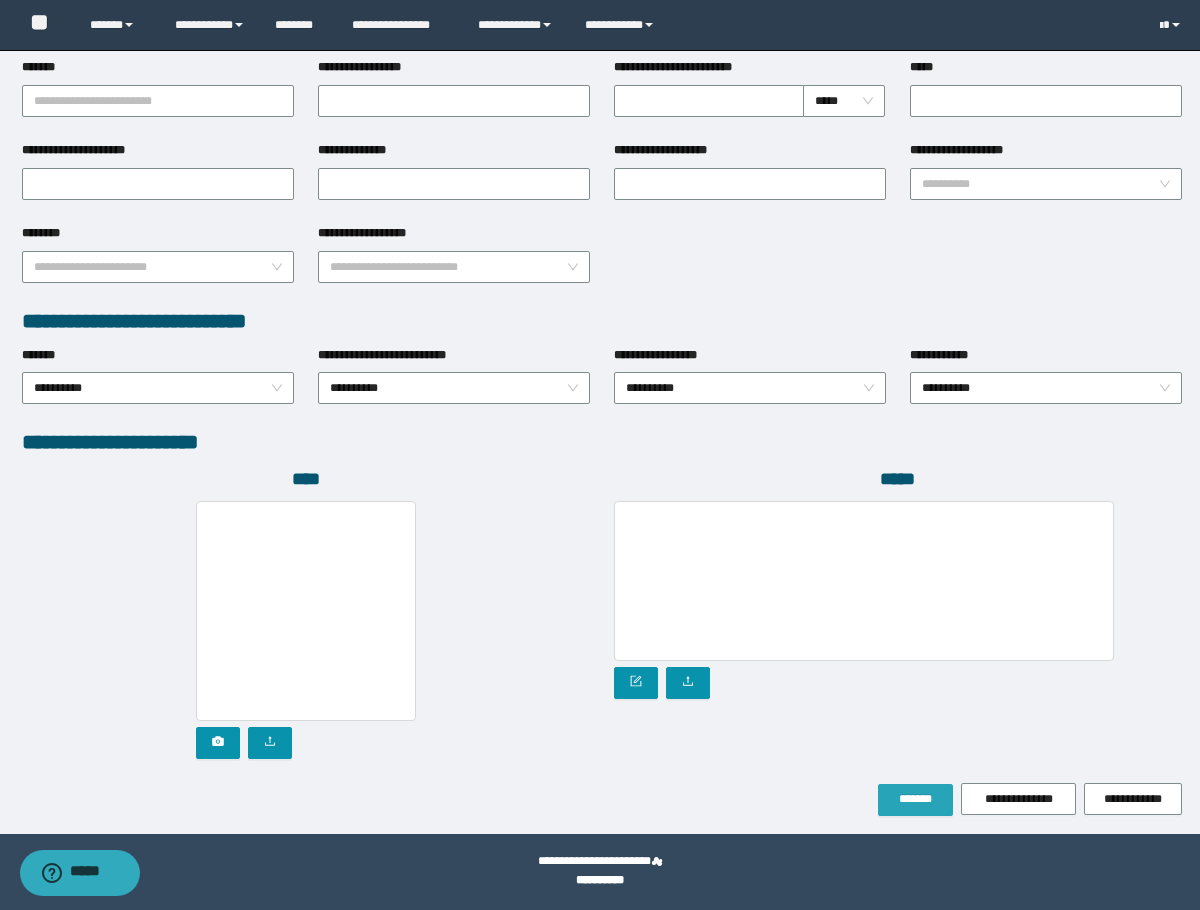 type on "**********" 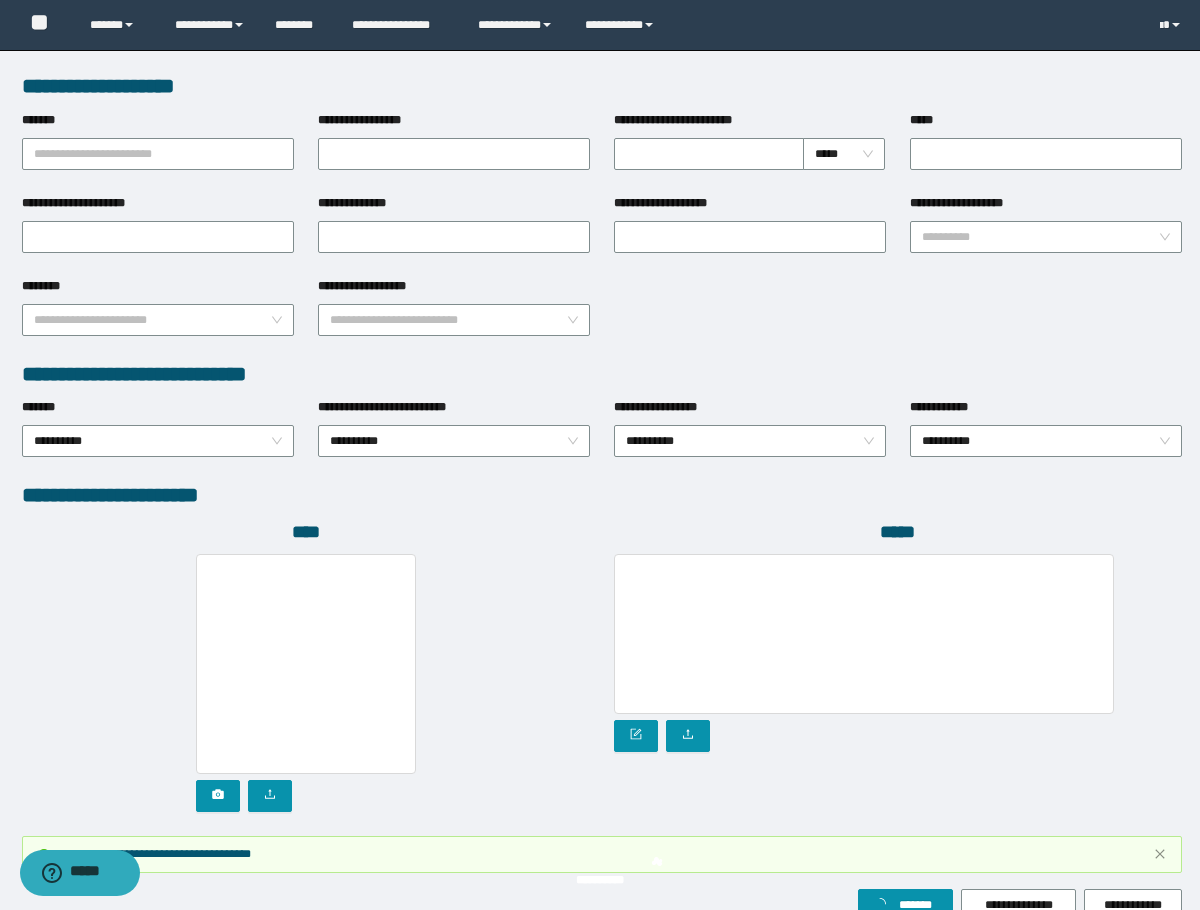 scroll, scrollTop: 846, scrollLeft: 0, axis: vertical 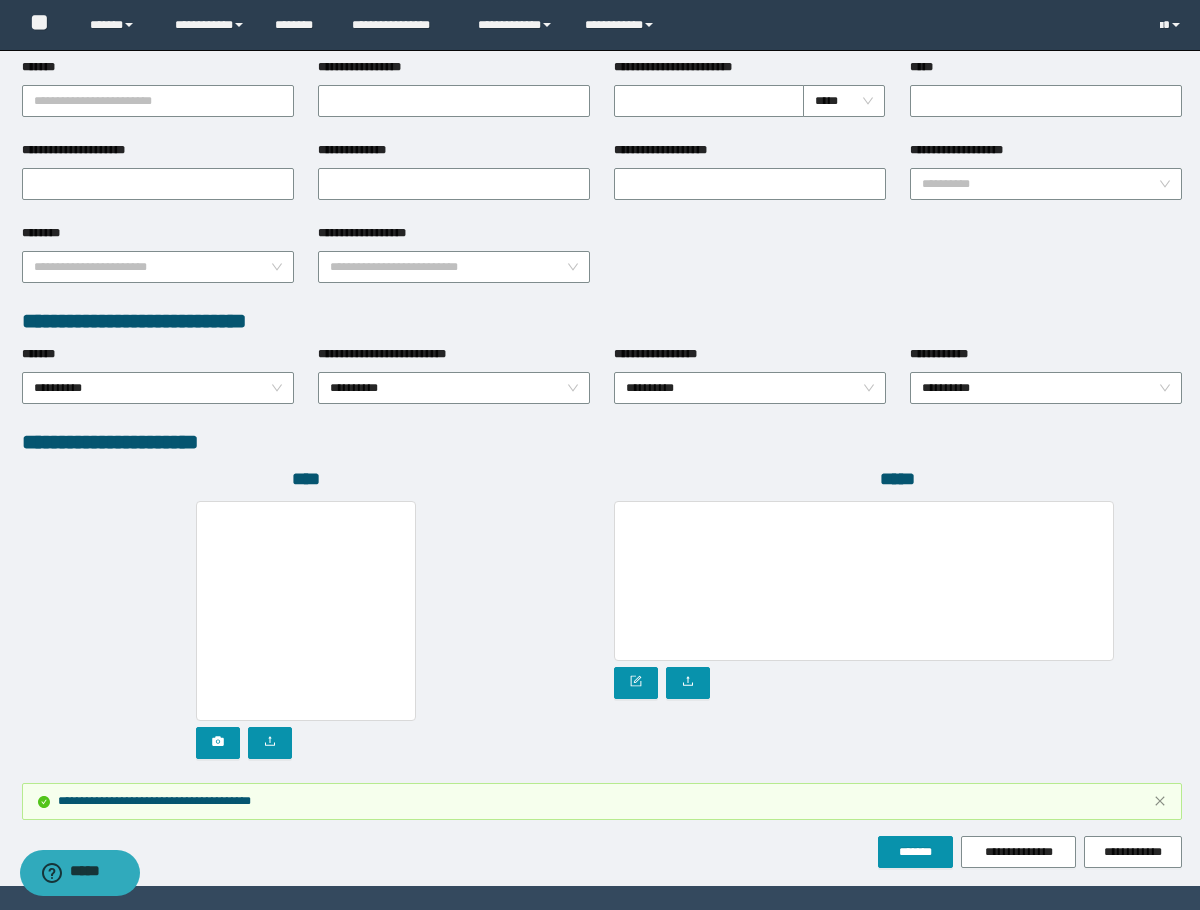 click on "**********" at bounding box center [602, 442] 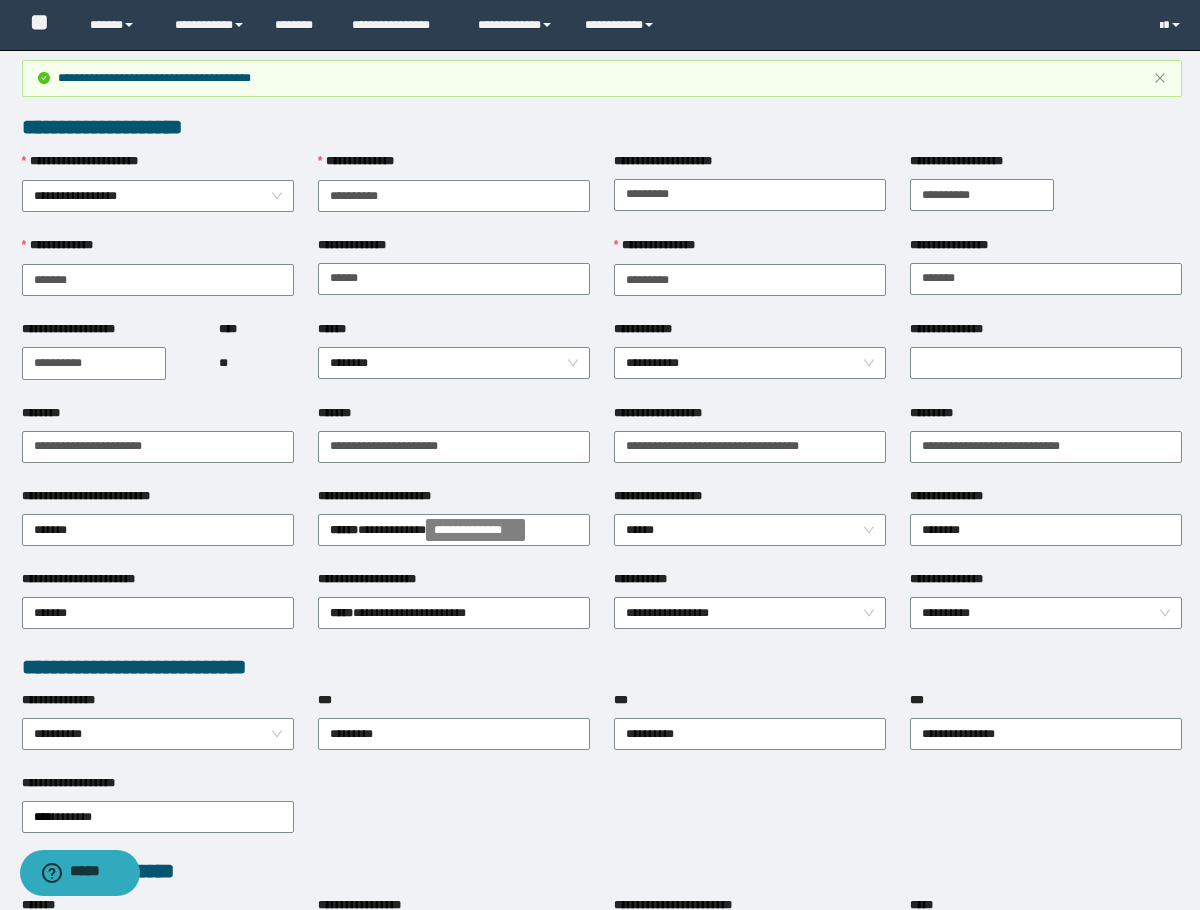 scroll, scrollTop: 0, scrollLeft: 0, axis: both 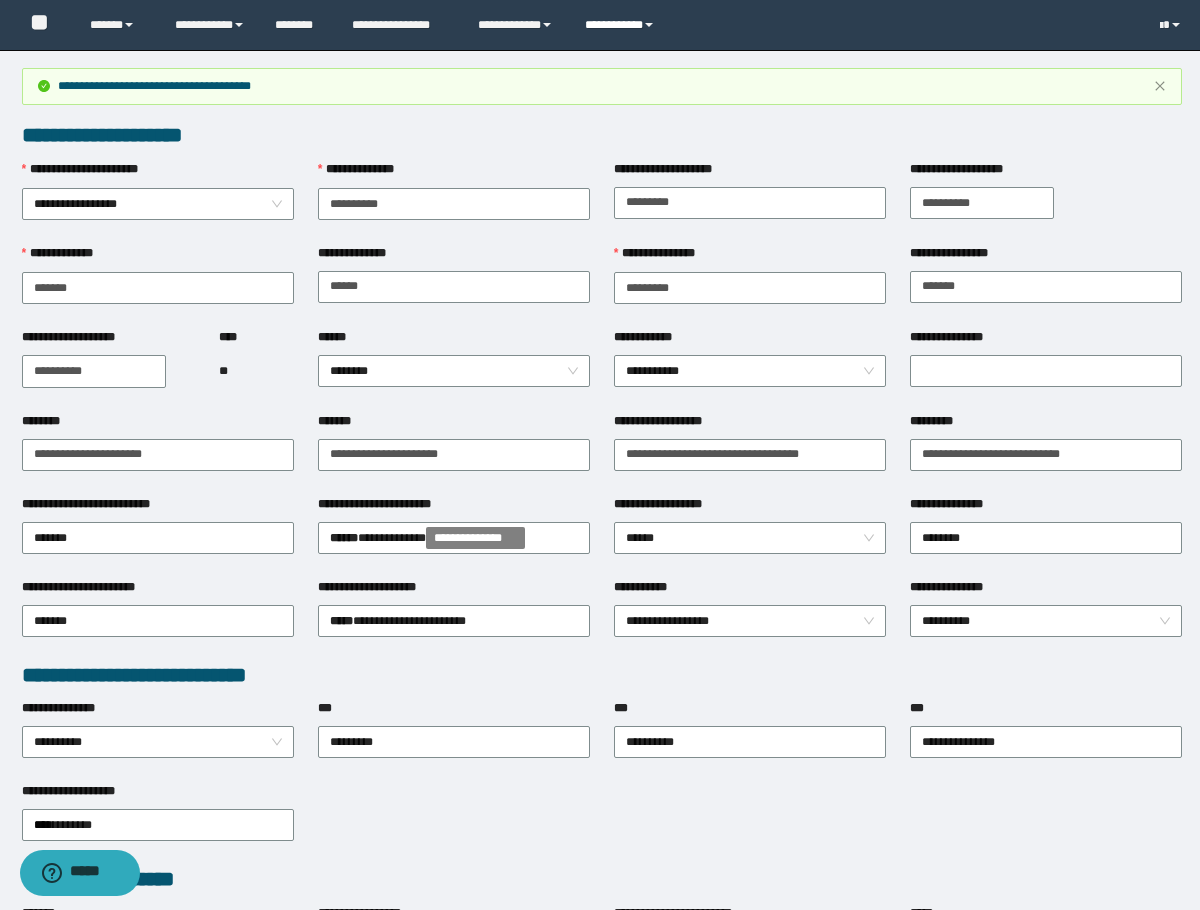 click on "**********" at bounding box center [622, 25] 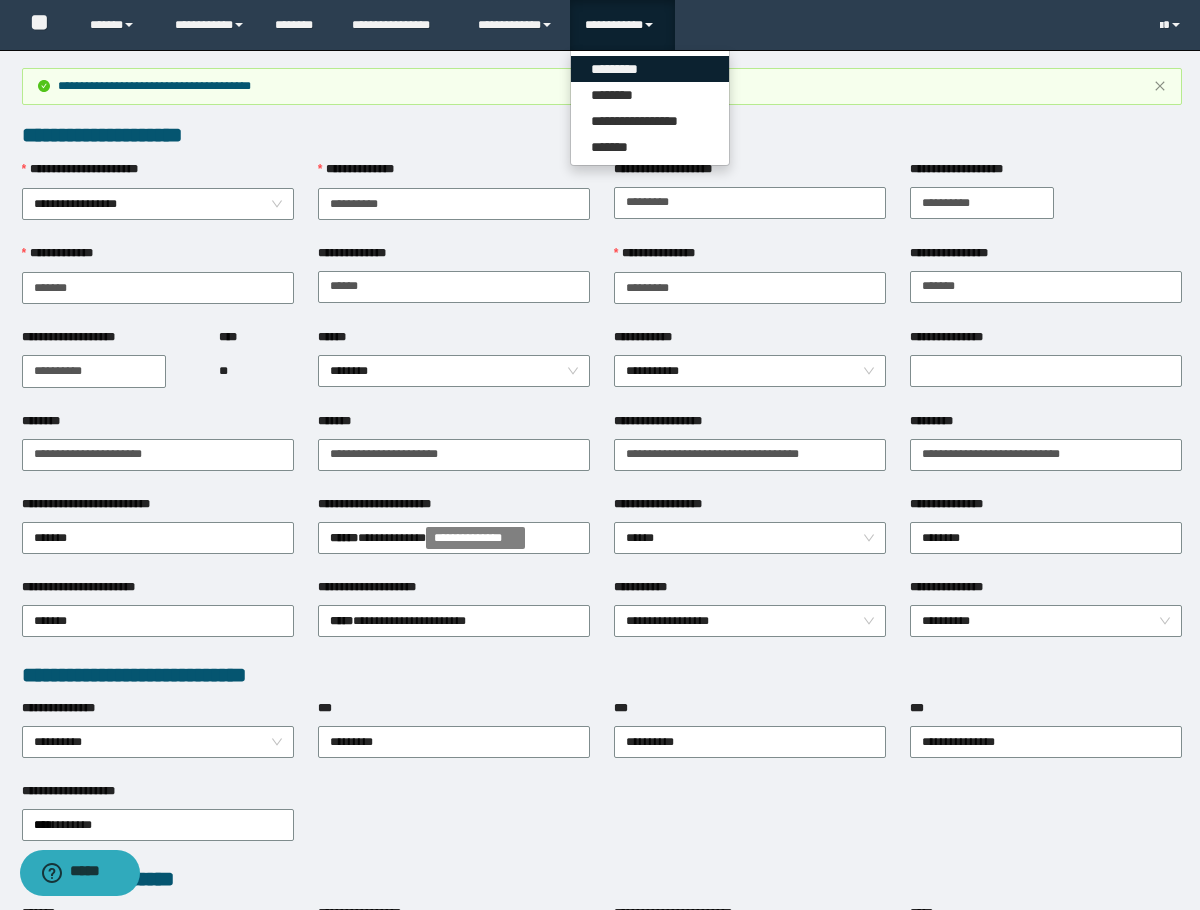click on "*********" at bounding box center [650, 69] 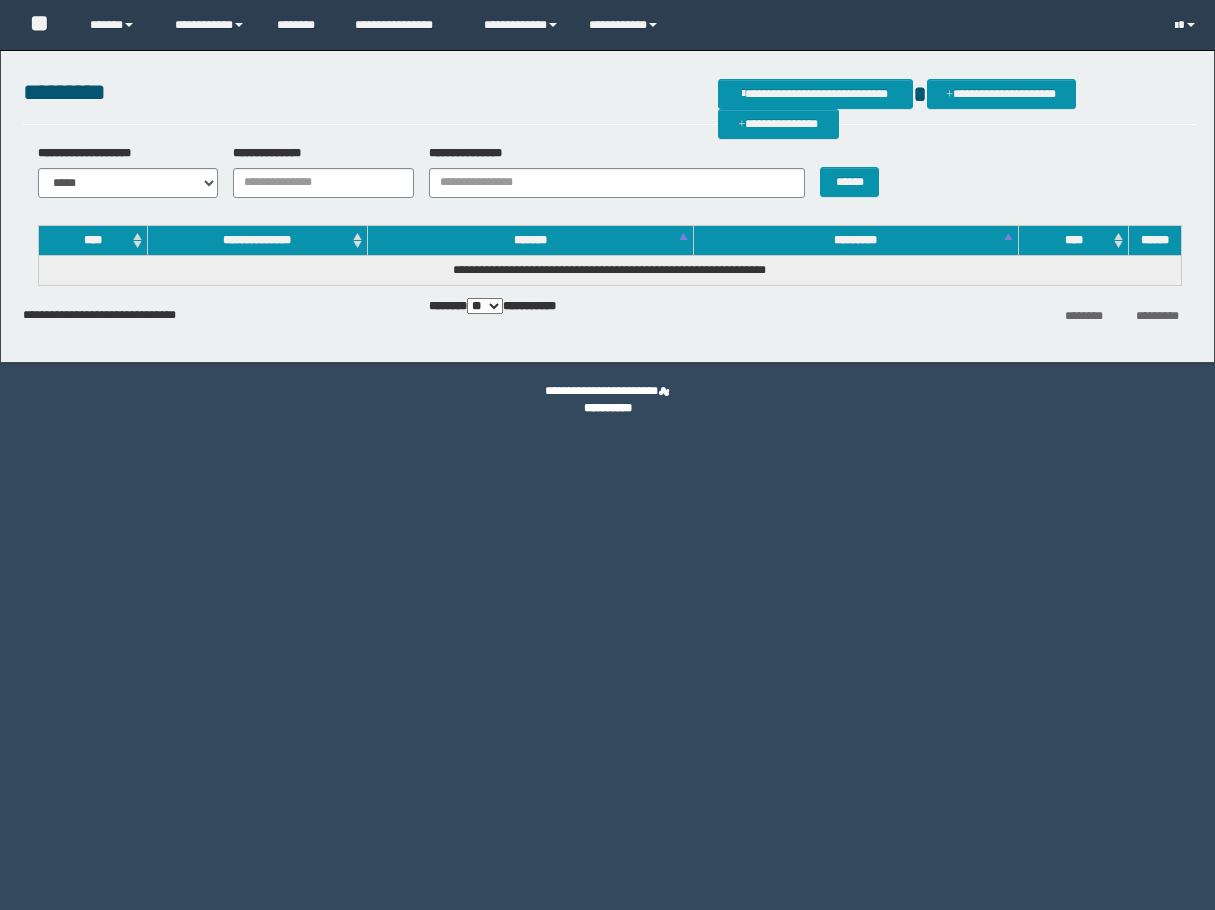 scroll, scrollTop: 0, scrollLeft: 0, axis: both 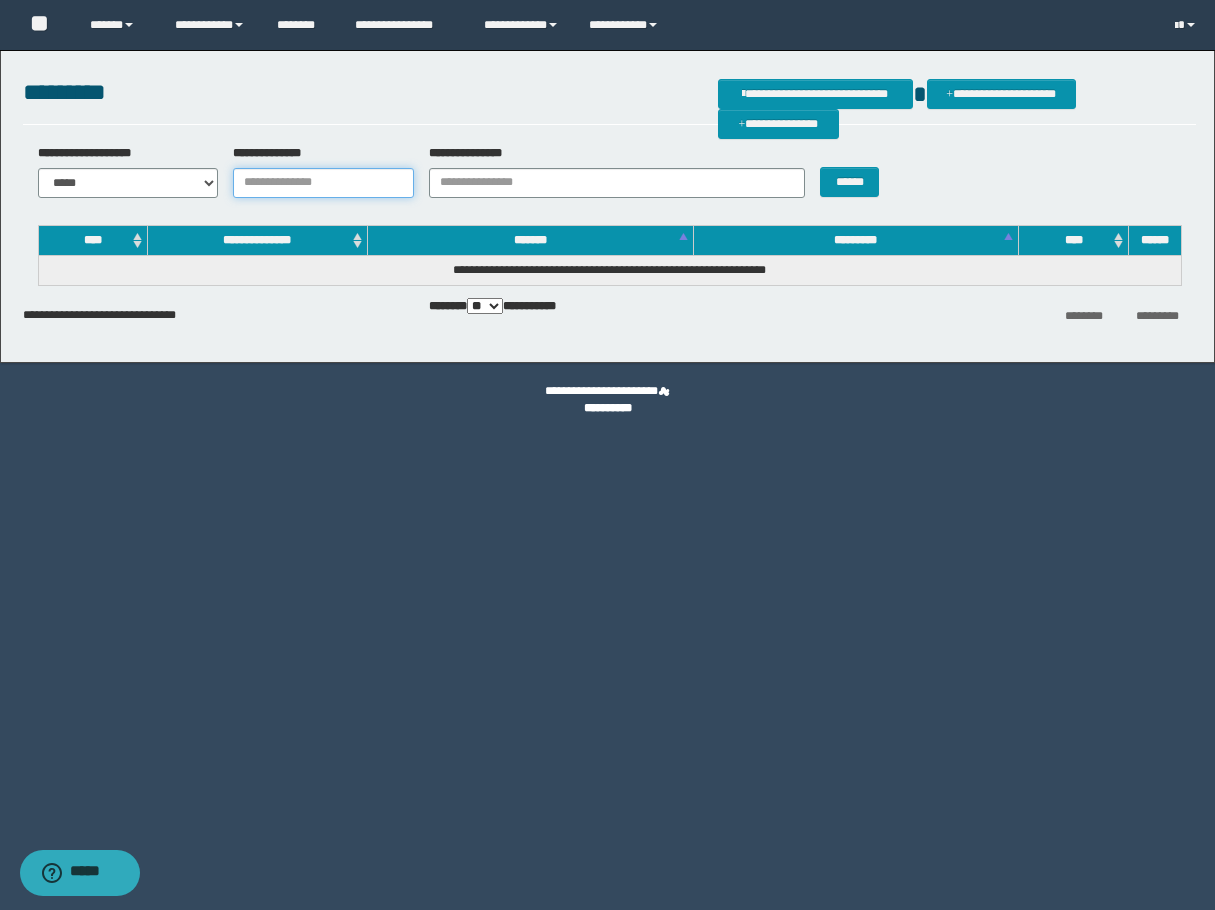 drag, startPoint x: 335, startPoint y: 172, endPoint x: 349, endPoint y: 173, distance: 14.035668 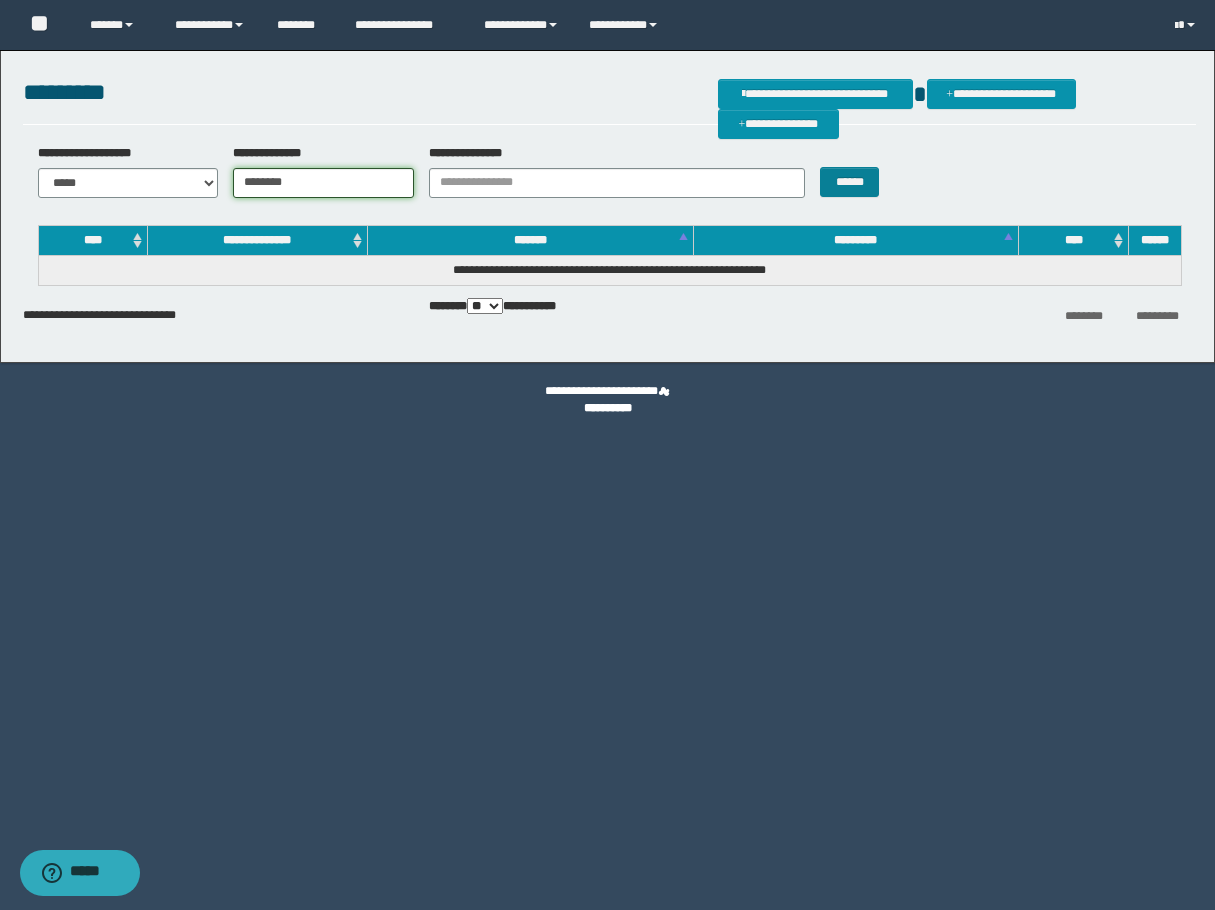 type on "********" 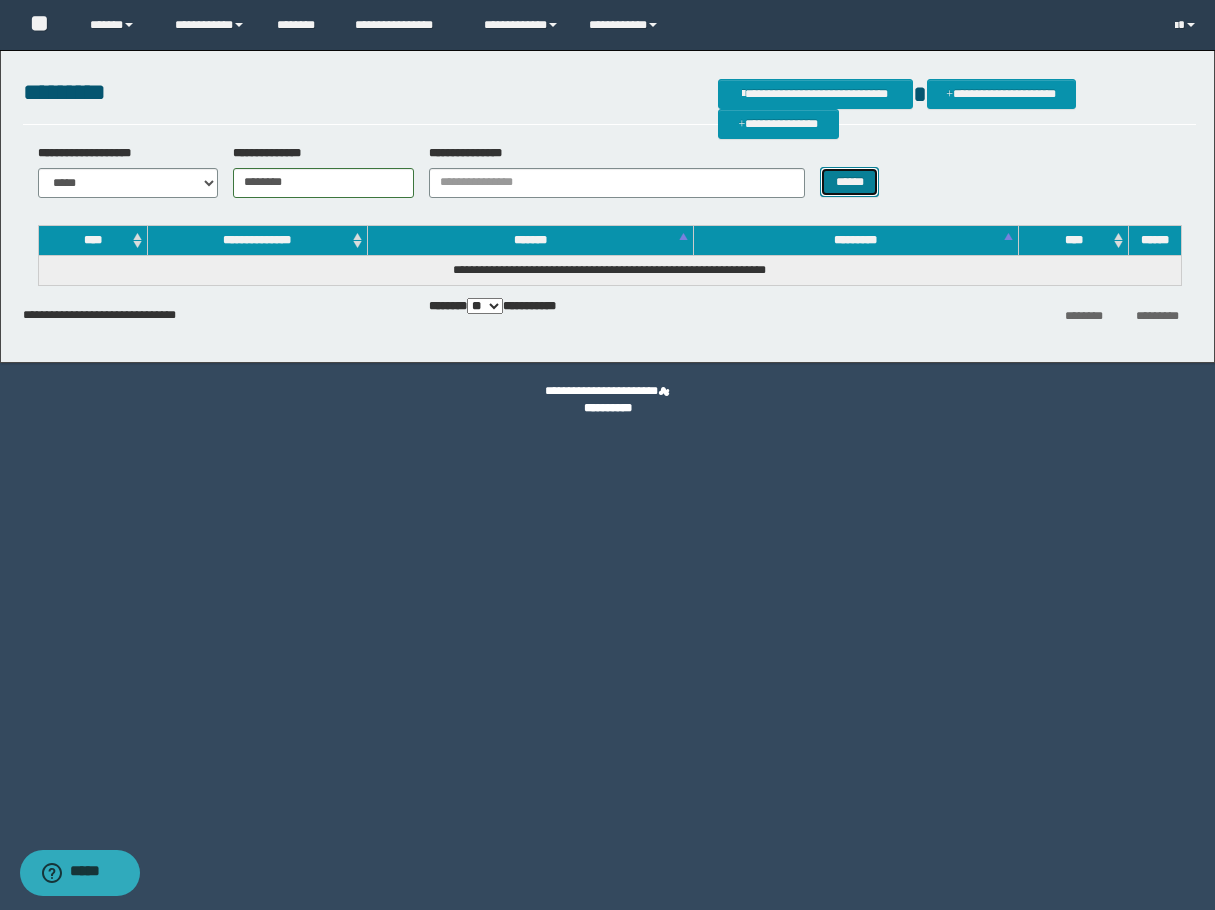 click on "******" at bounding box center (849, 182) 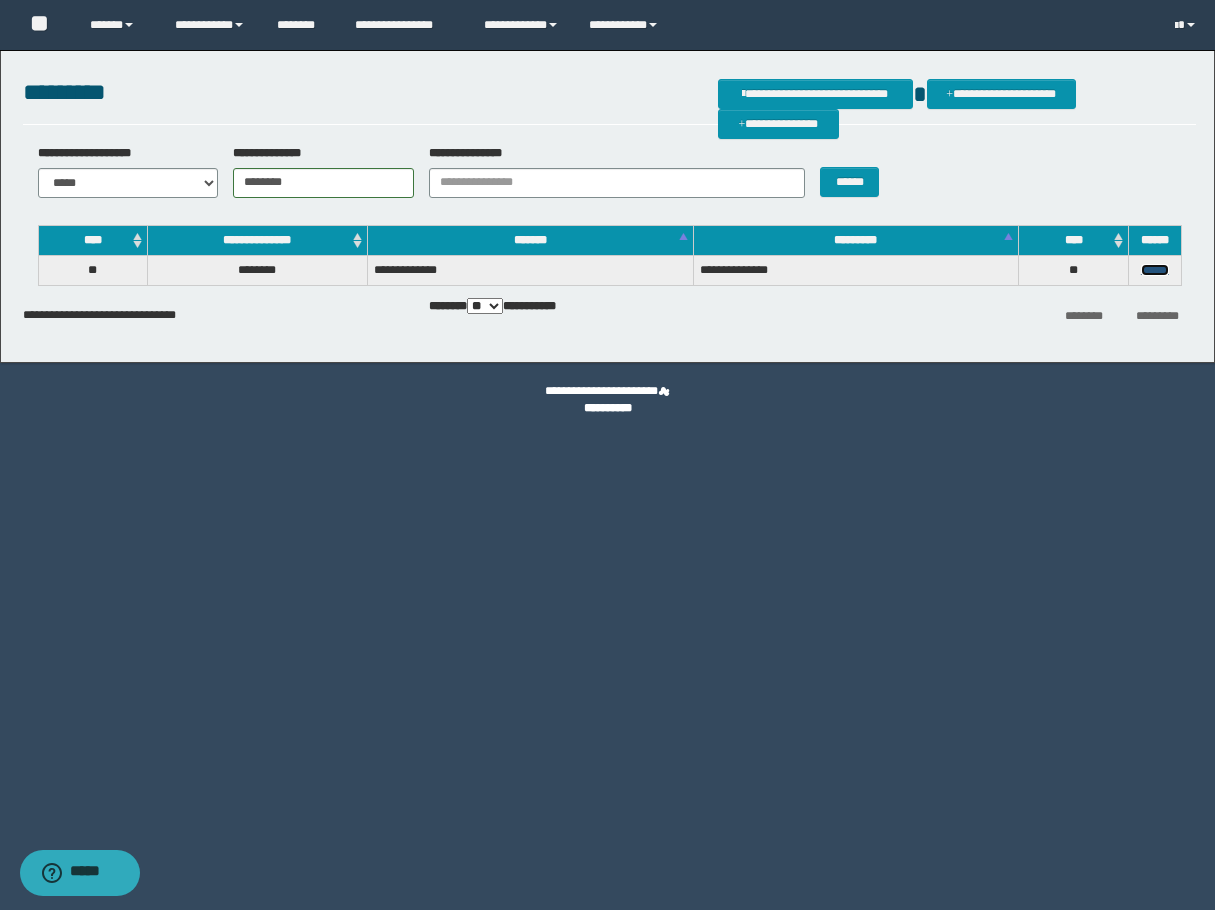 click on "******" at bounding box center (1155, 270) 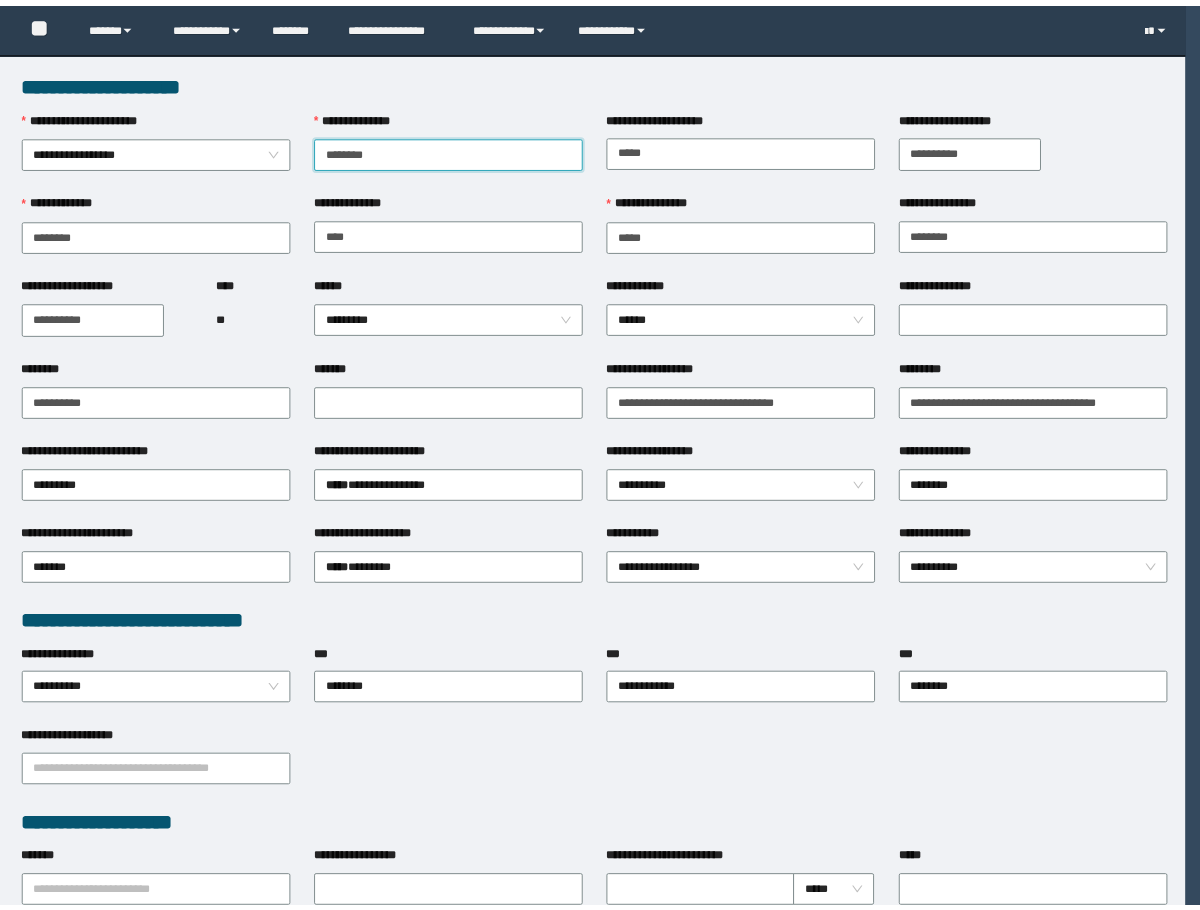 scroll, scrollTop: 0, scrollLeft: 0, axis: both 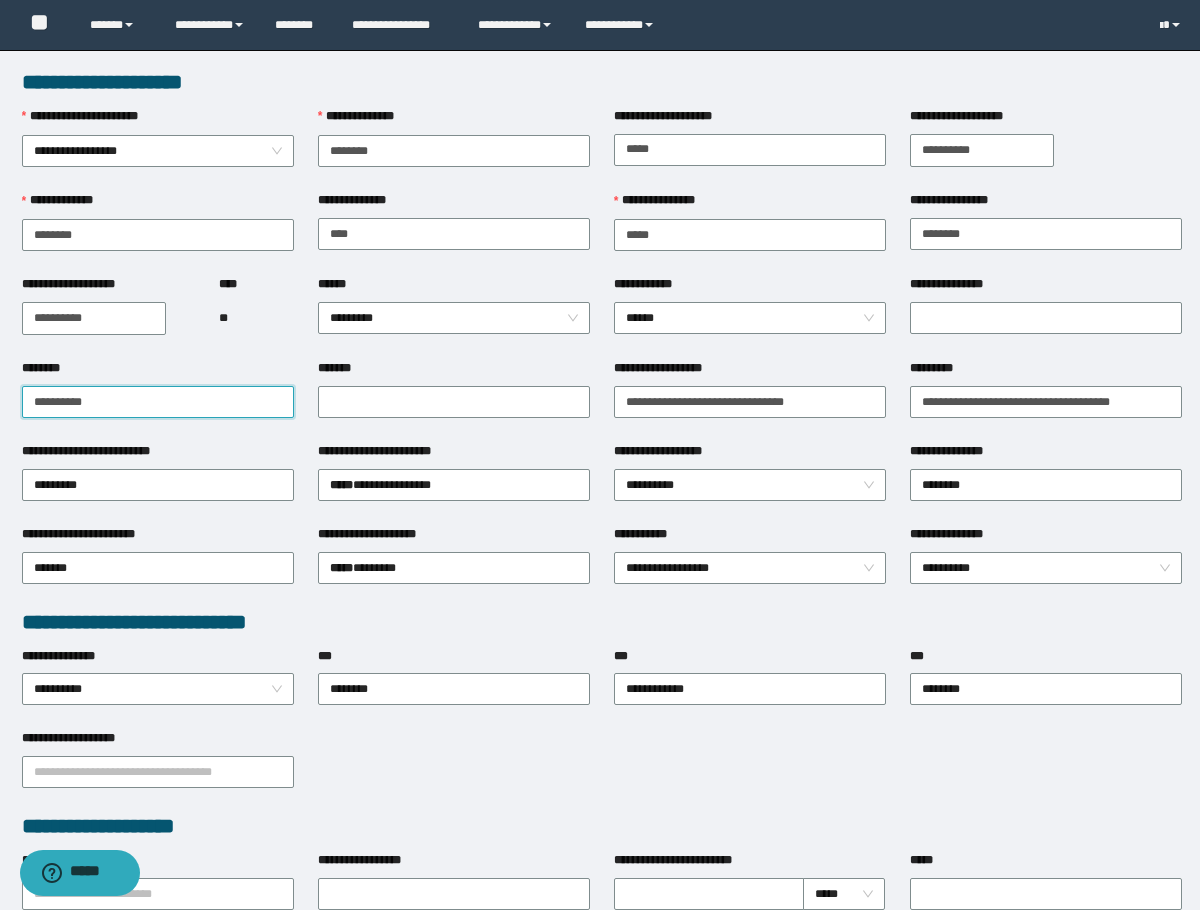 drag, startPoint x: 126, startPoint y: 386, endPoint x: -1, endPoint y: 405, distance: 128.41339 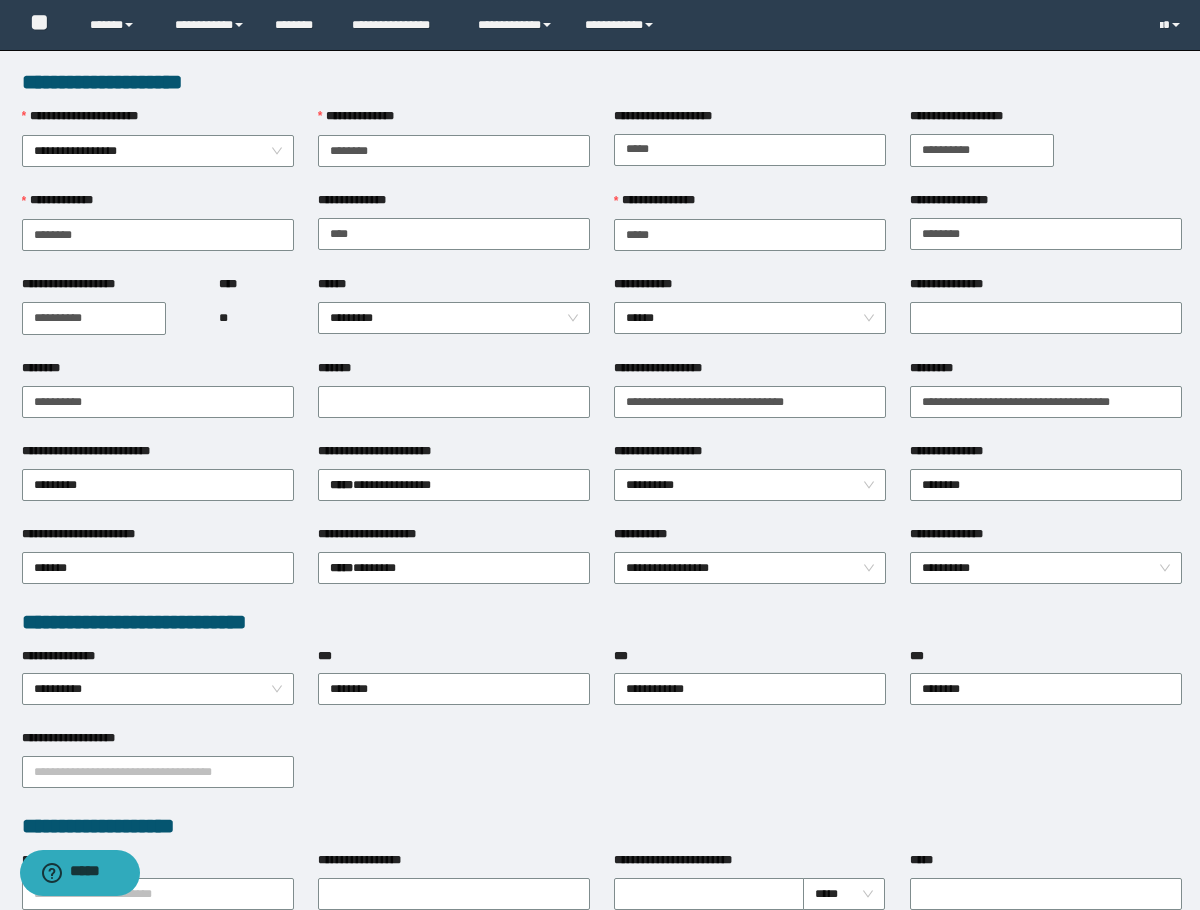 click on "**********" at bounding box center [750, 483] 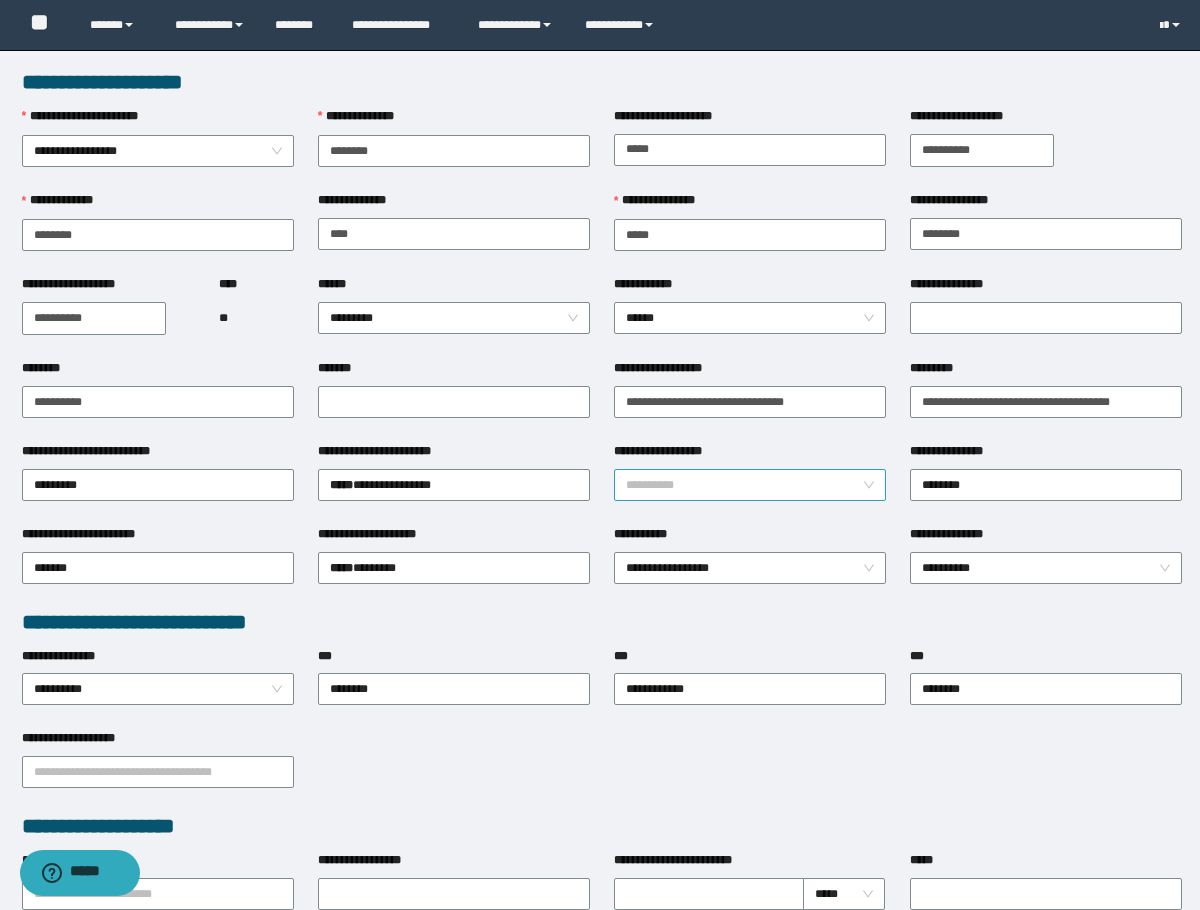 click on "**********" at bounding box center [750, 485] 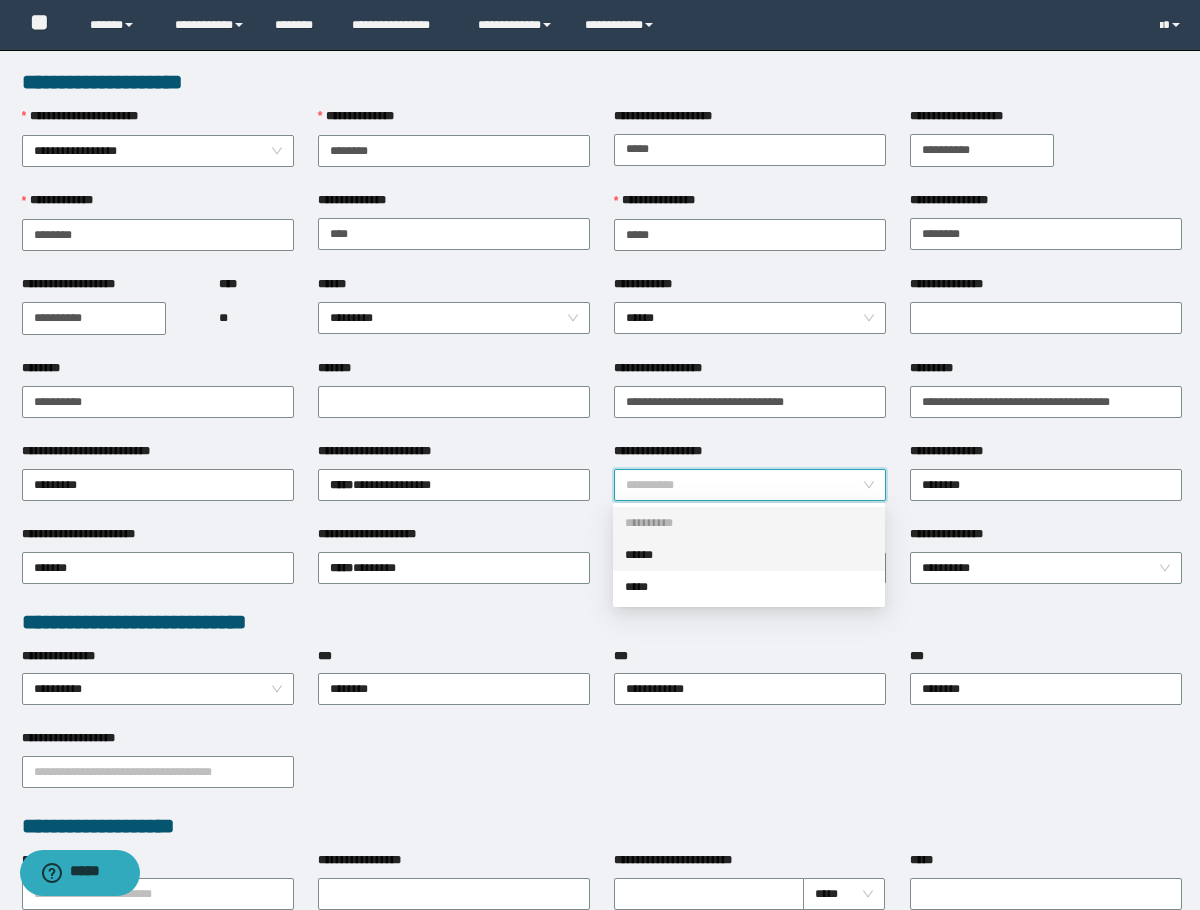 click on "******" at bounding box center [749, 555] 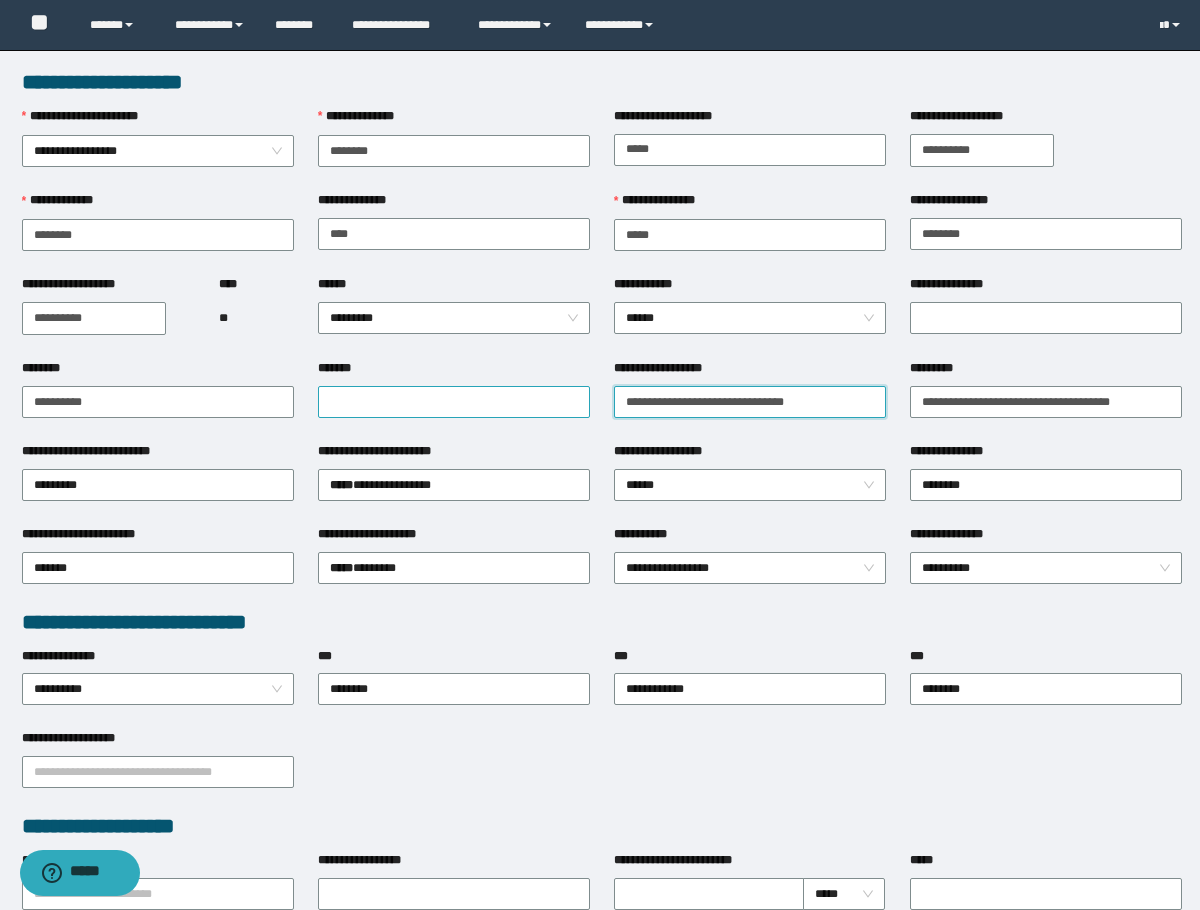 drag, startPoint x: 829, startPoint y: 412, endPoint x: 522, endPoint y: 409, distance: 307.01465 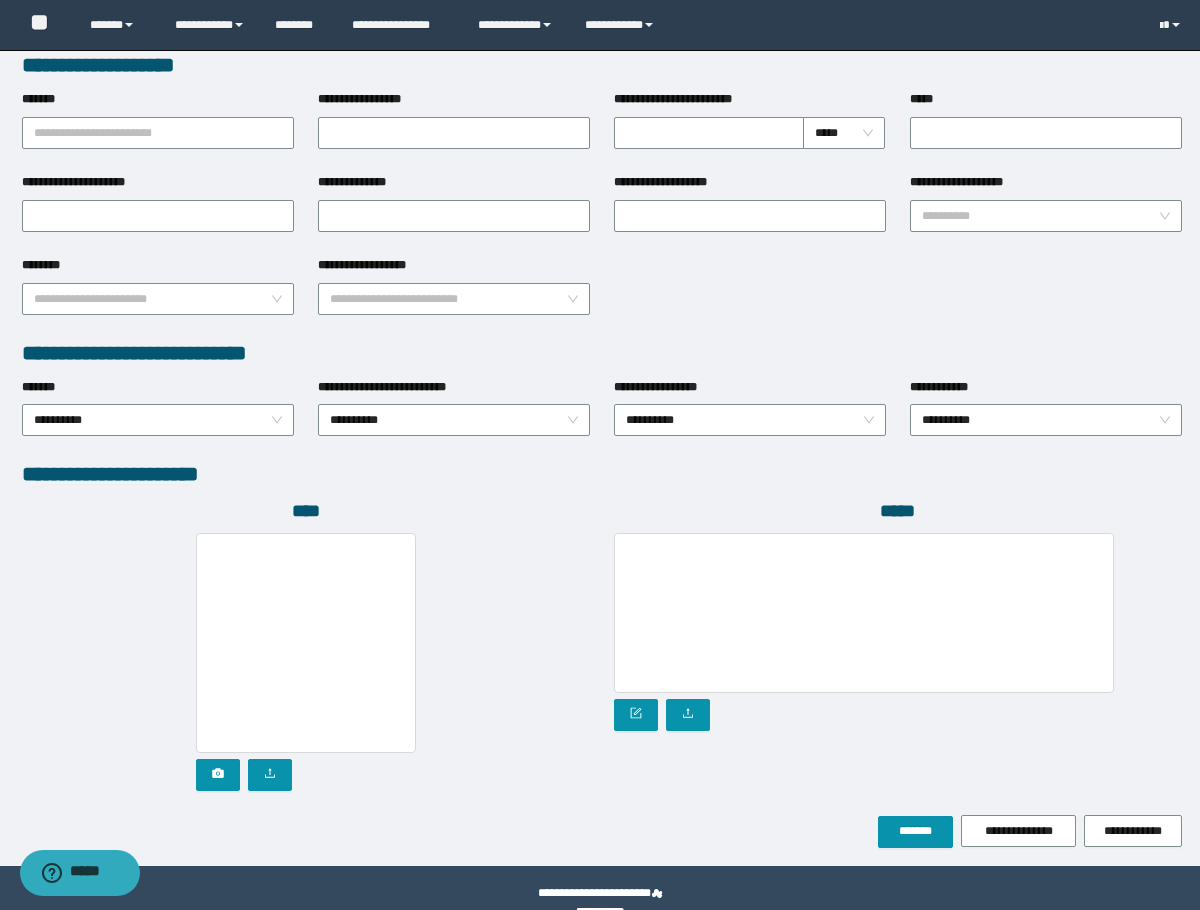 scroll, scrollTop: 793, scrollLeft: 0, axis: vertical 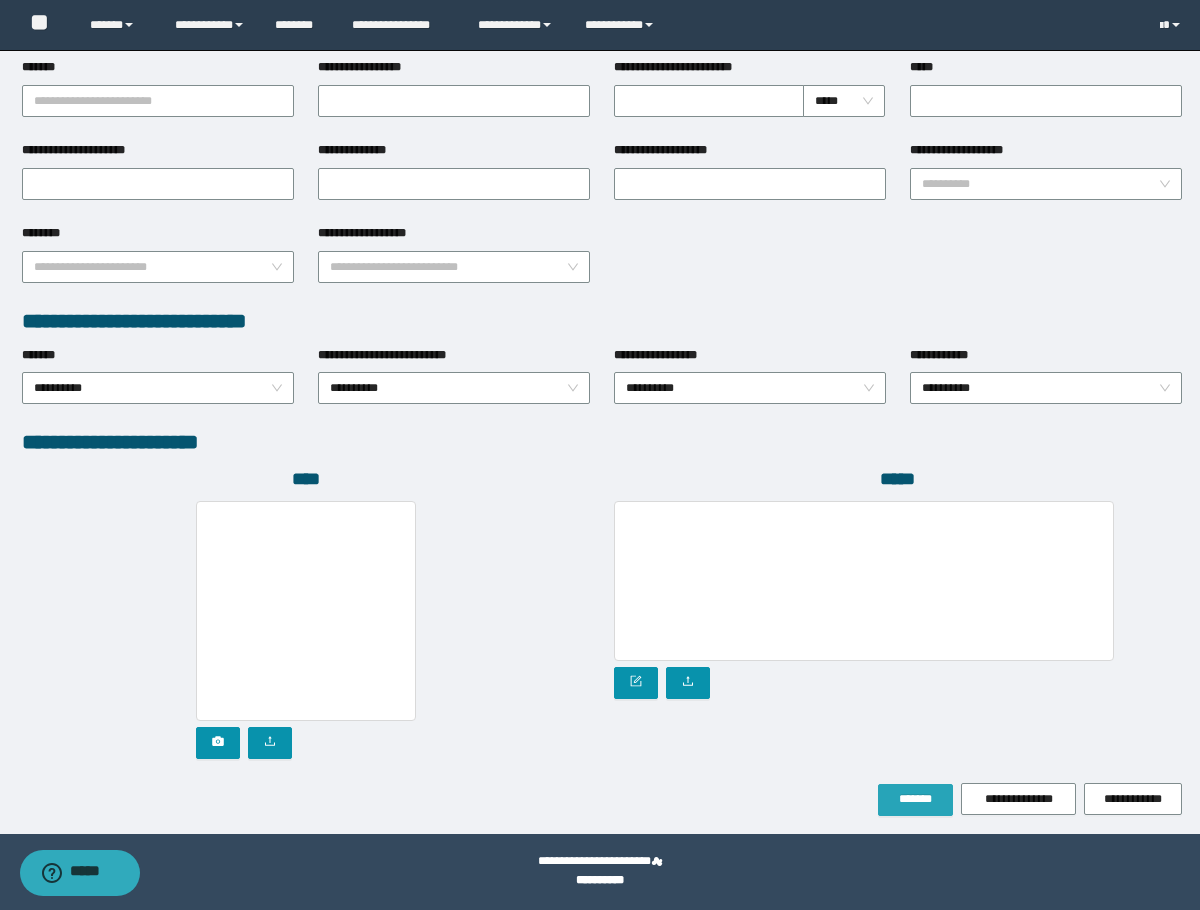 type on "**********" 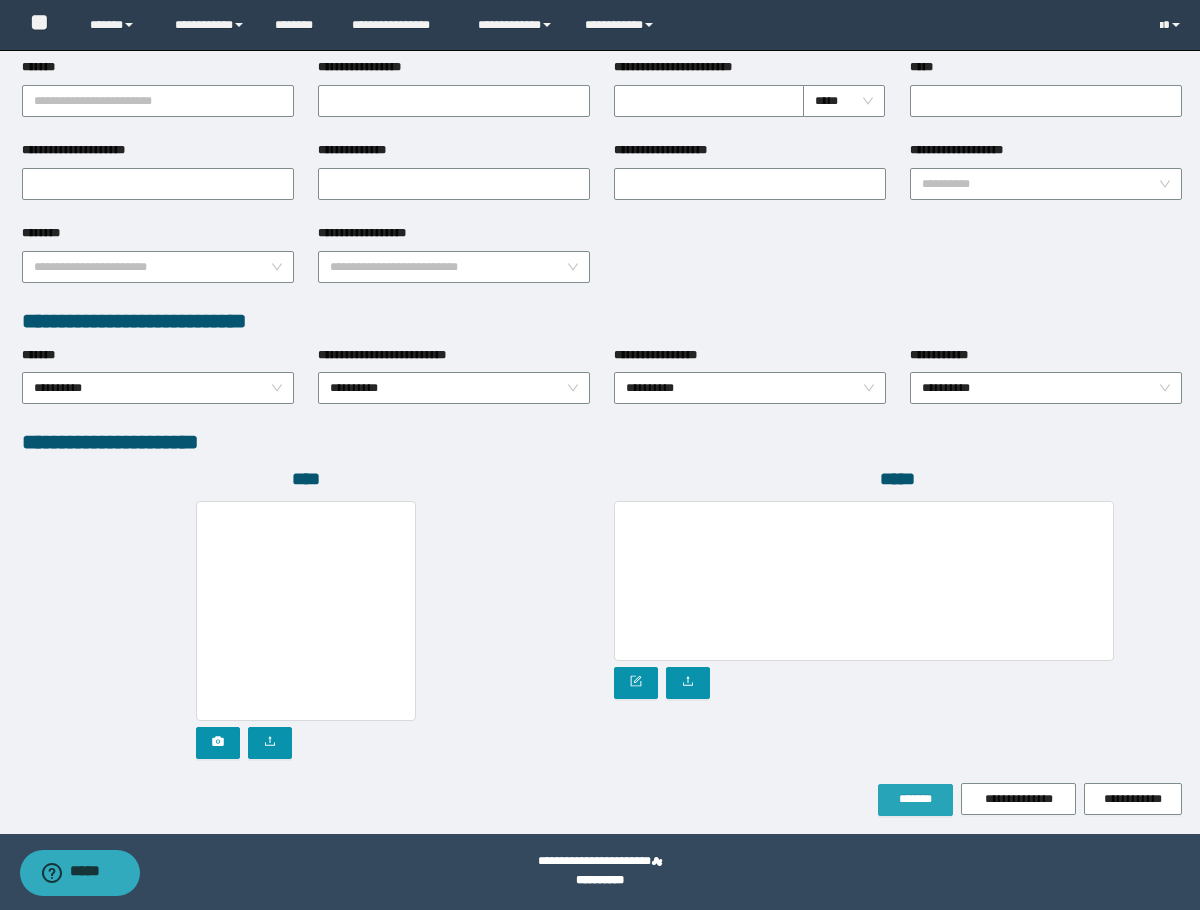 click on "*******" at bounding box center [915, 800] 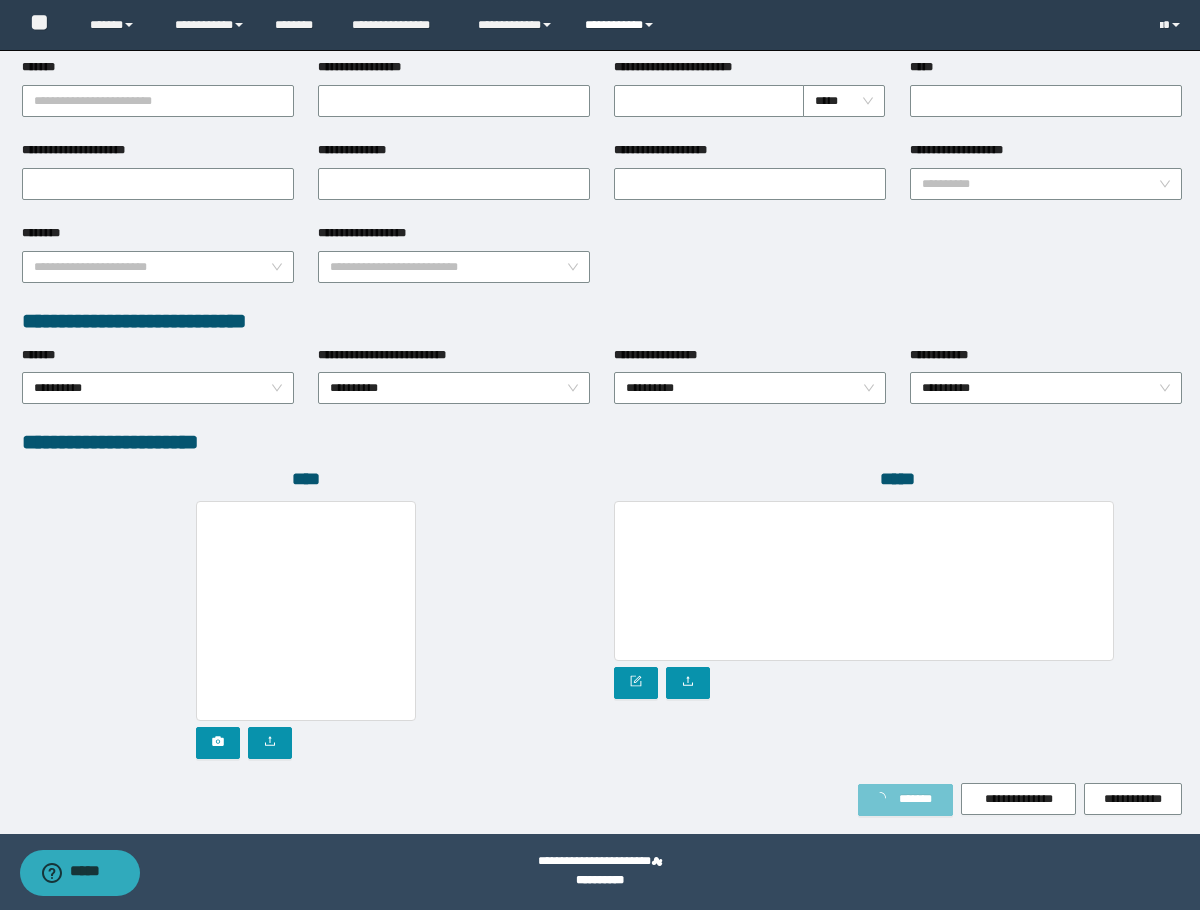 scroll, scrollTop: 846, scrollLeft: 0, axis: vertical 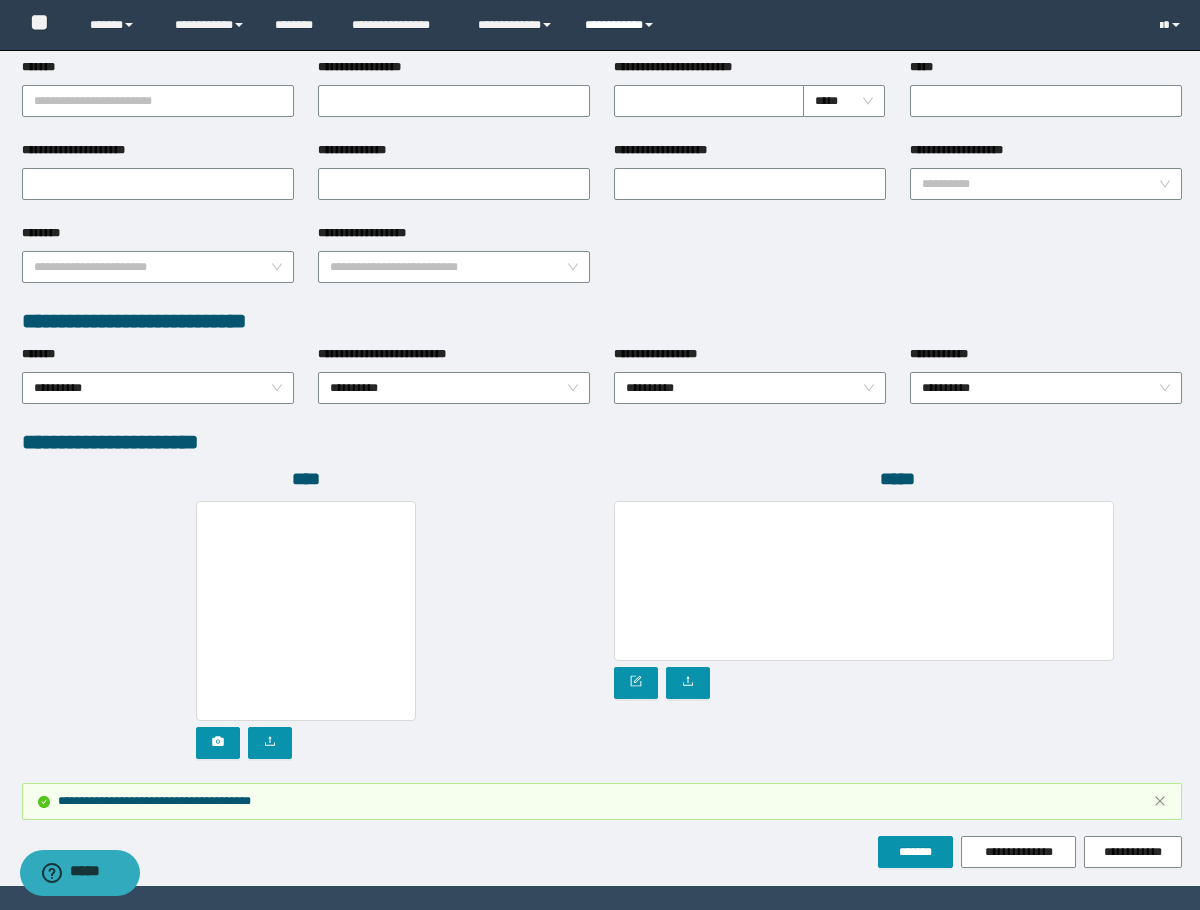 click on "**********" at bounding box center (622, 25) 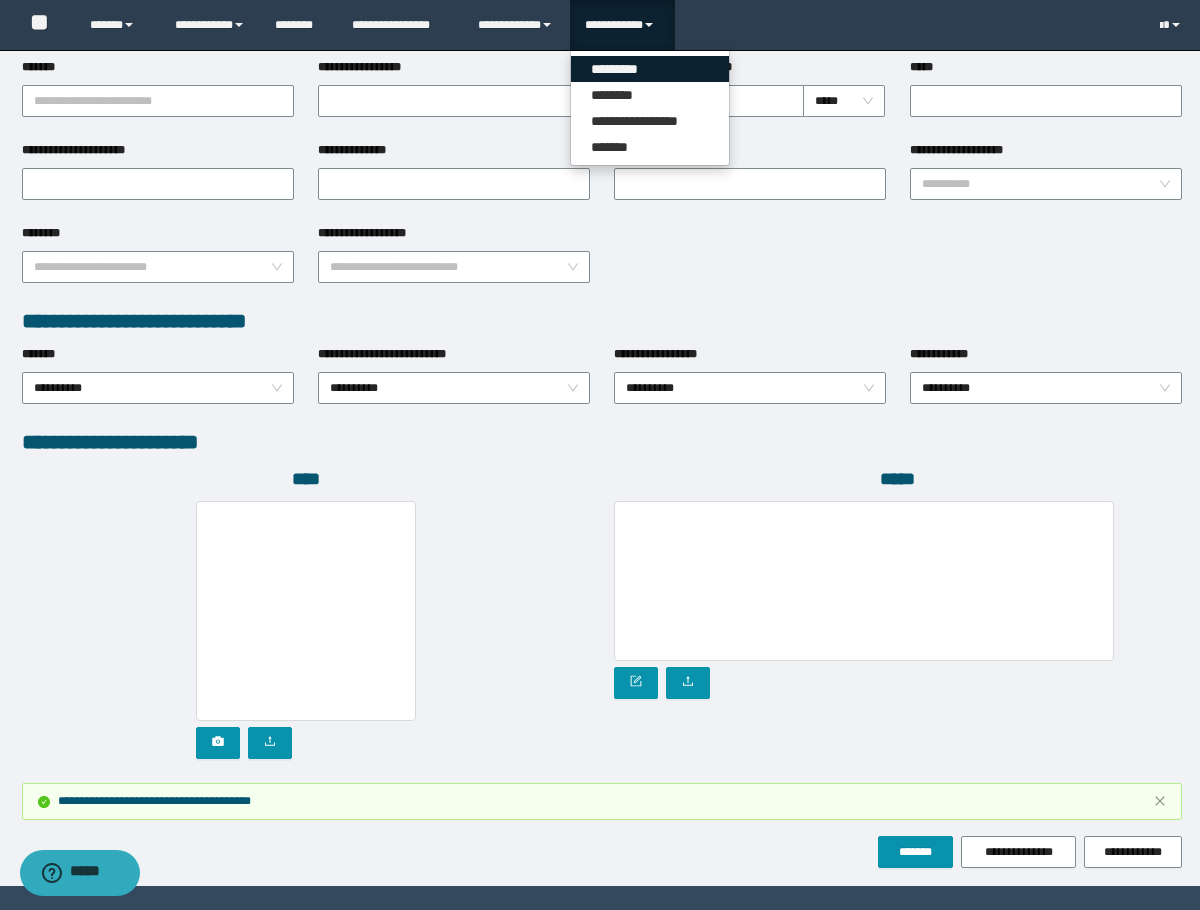 click on "*********" at bounding box center (650, 69) 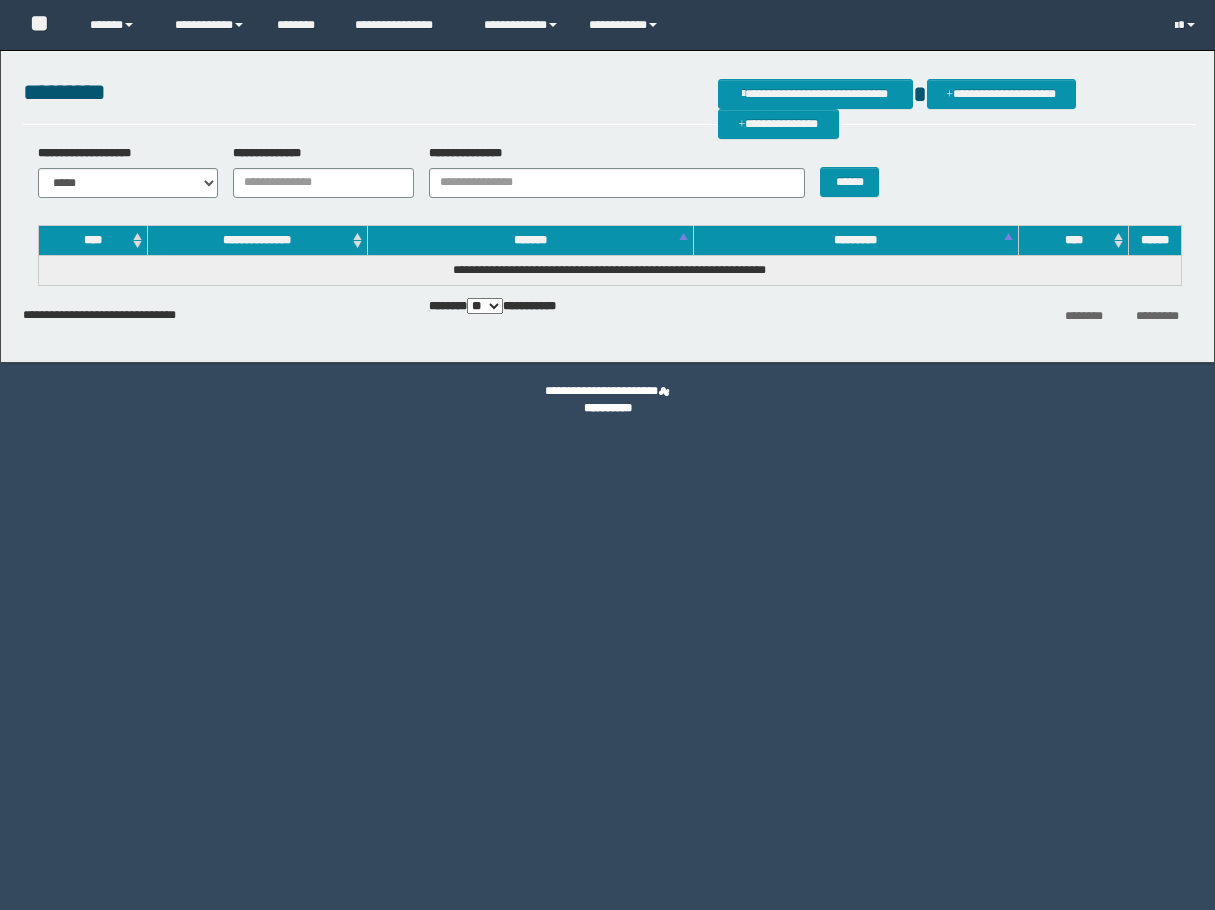 scroll, scrollTop: 0, scrollLeft: 0, axis: both 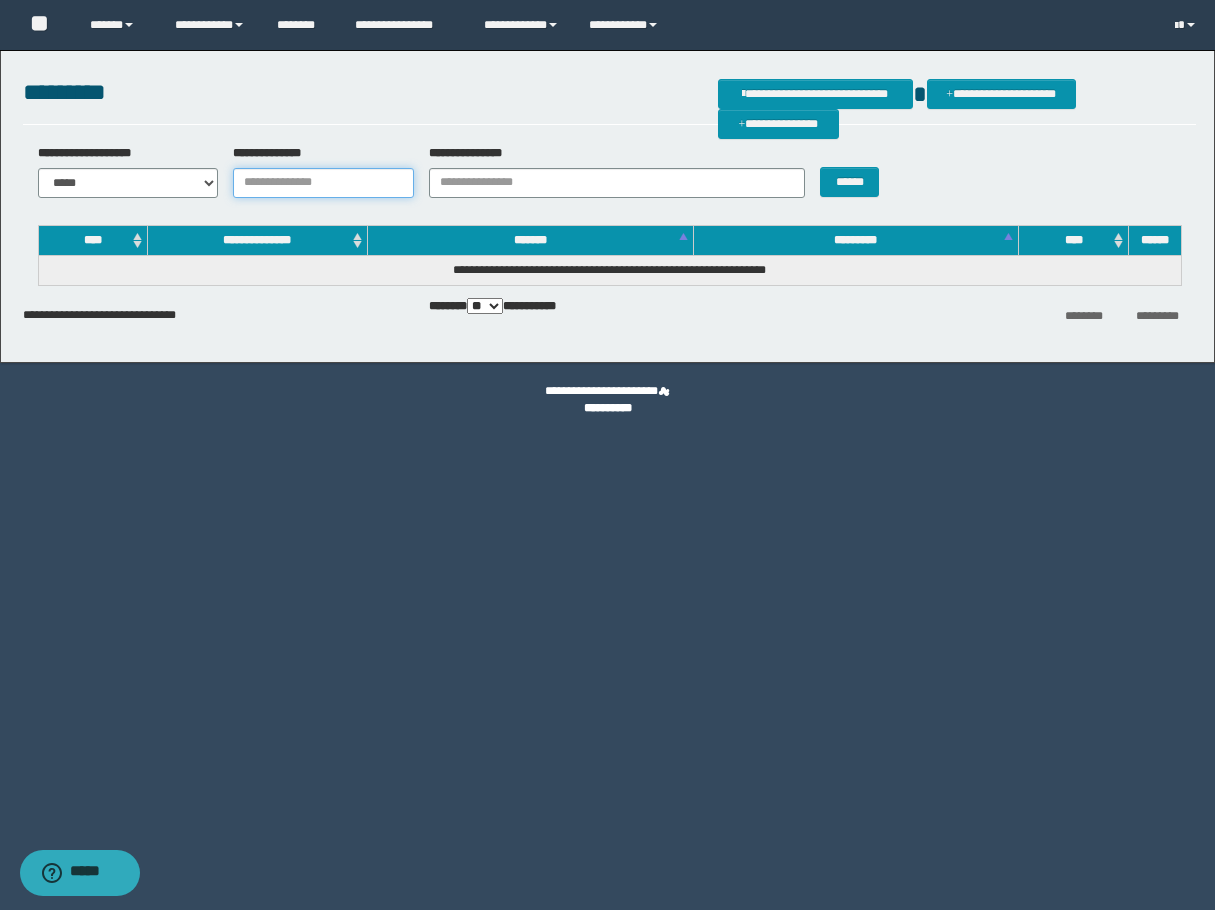 click on "**********" at bounding box center [323, 183] 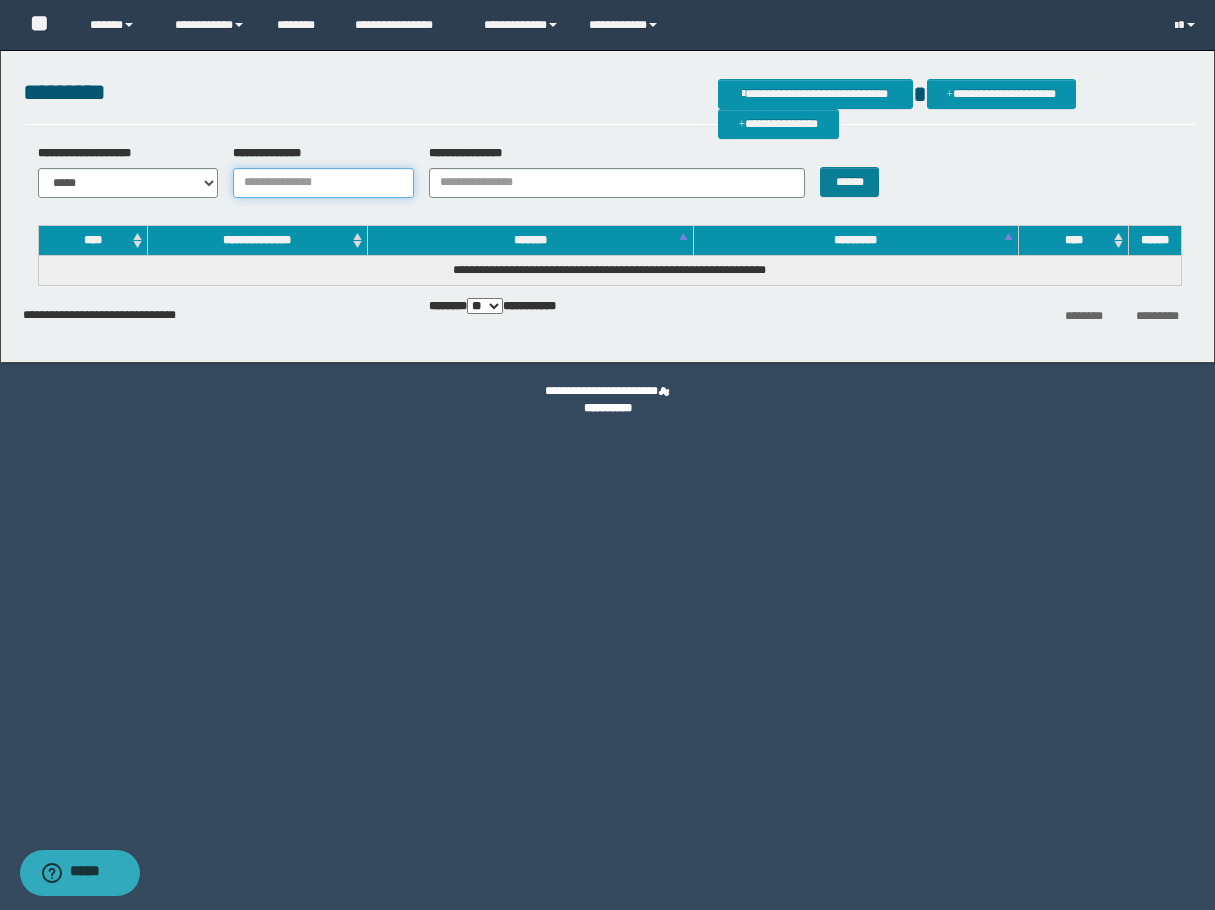 paste on "********" 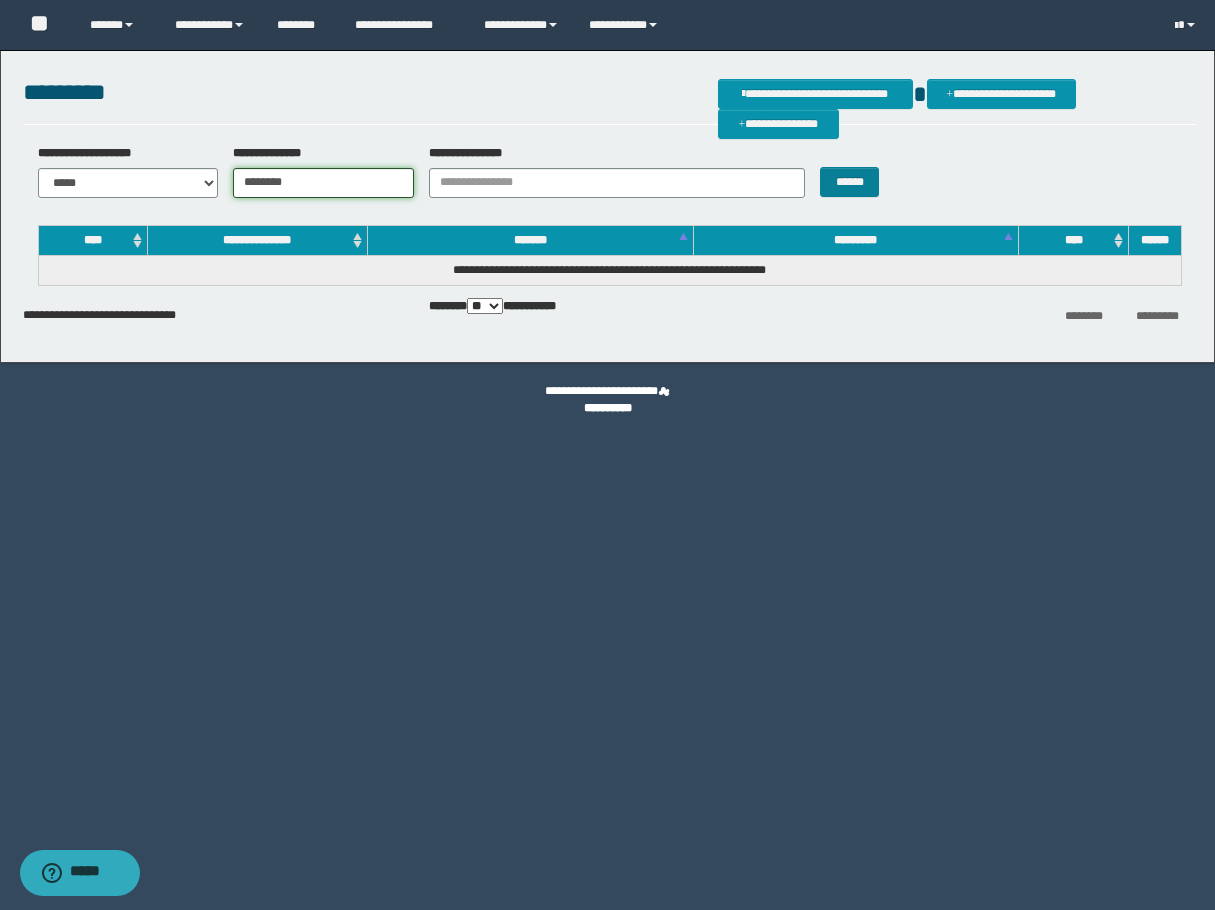 type on "********" 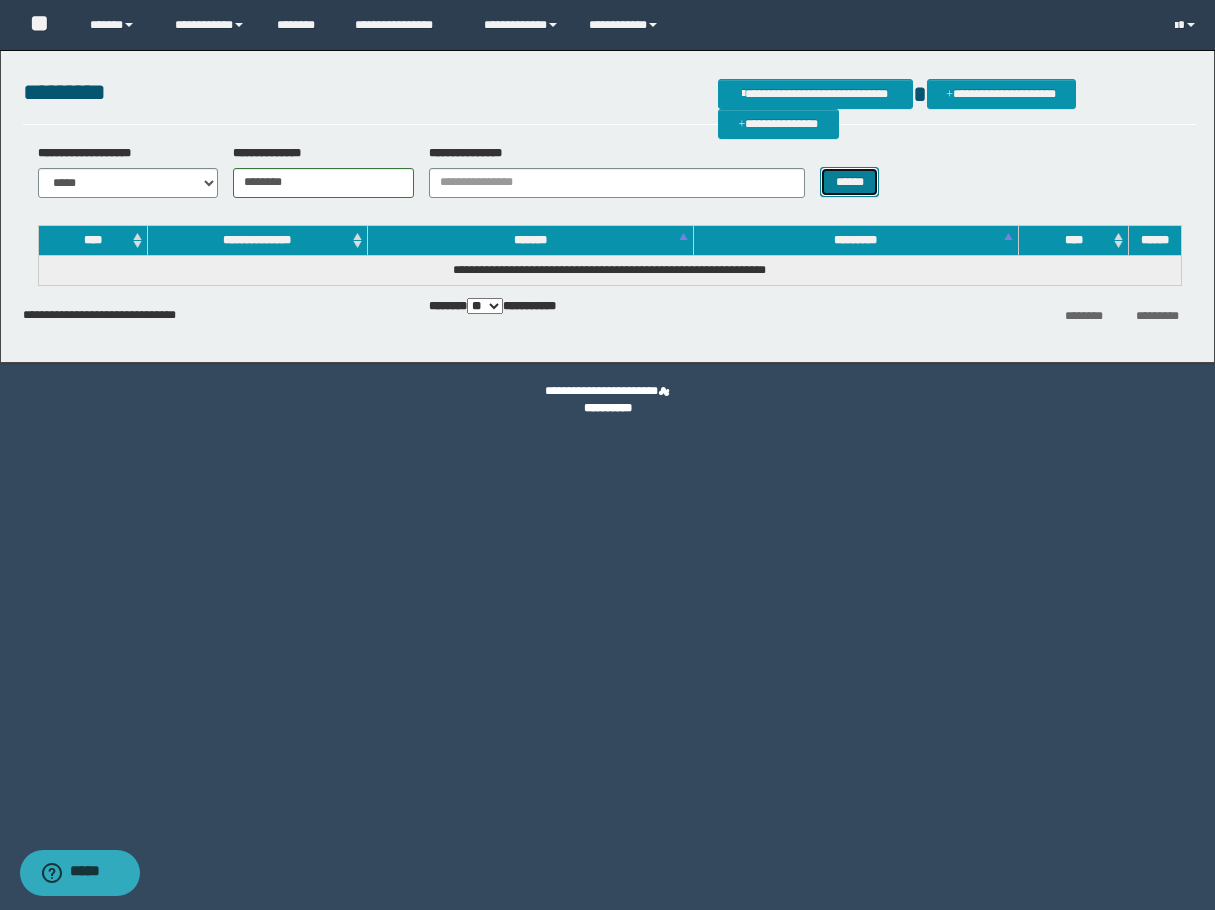 click on "******" at bounding box center [849, 182] 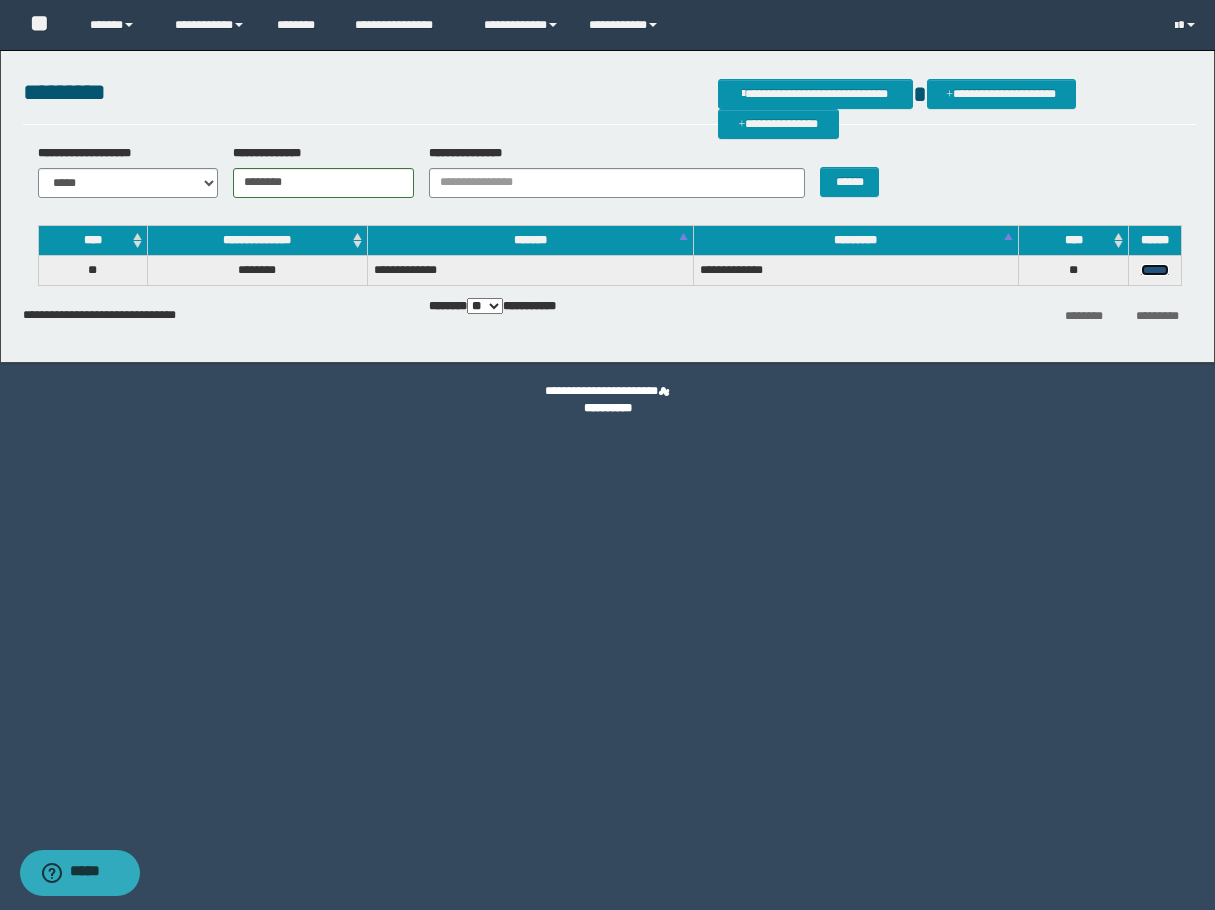 click on "******" at bounding box center [1155, 270] 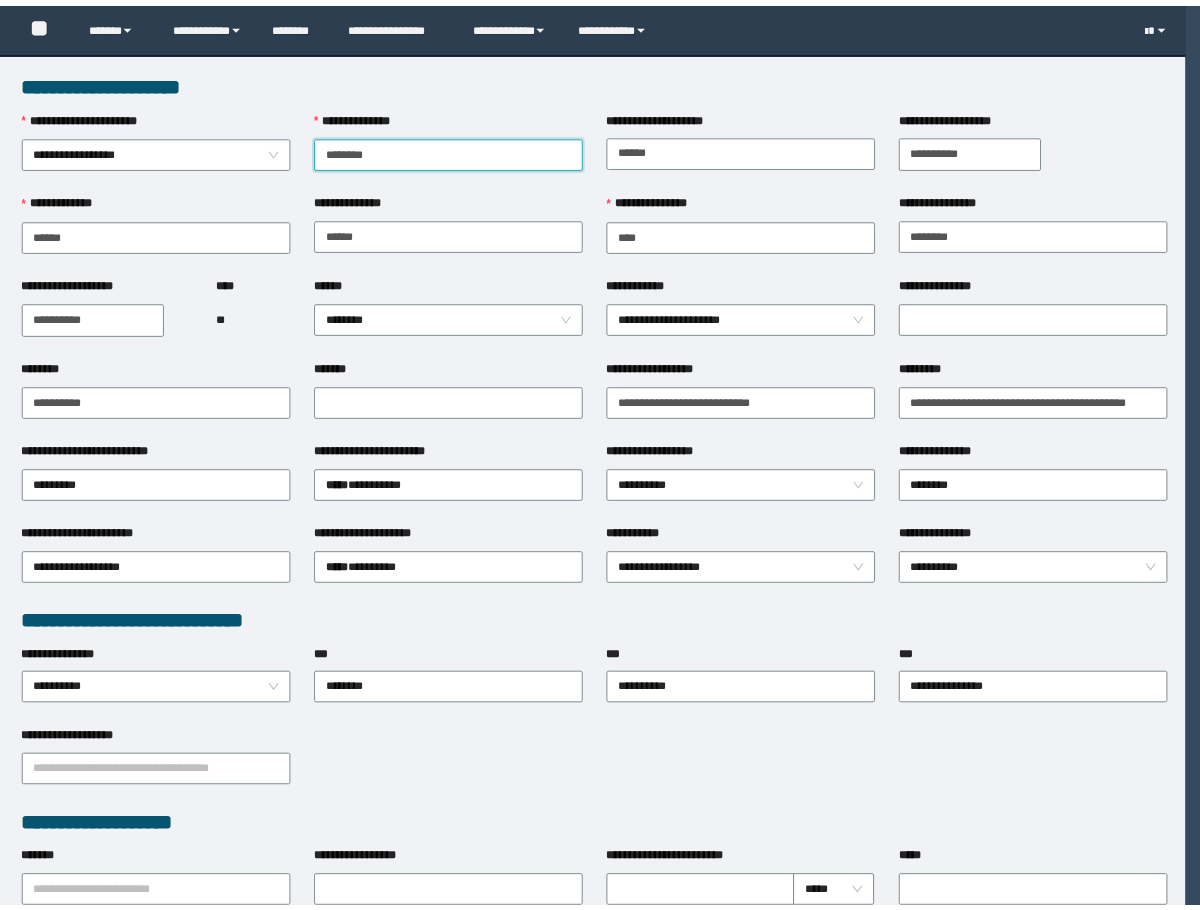 scroll, scrollTop: 0, scrollLeft: 0, axis: both 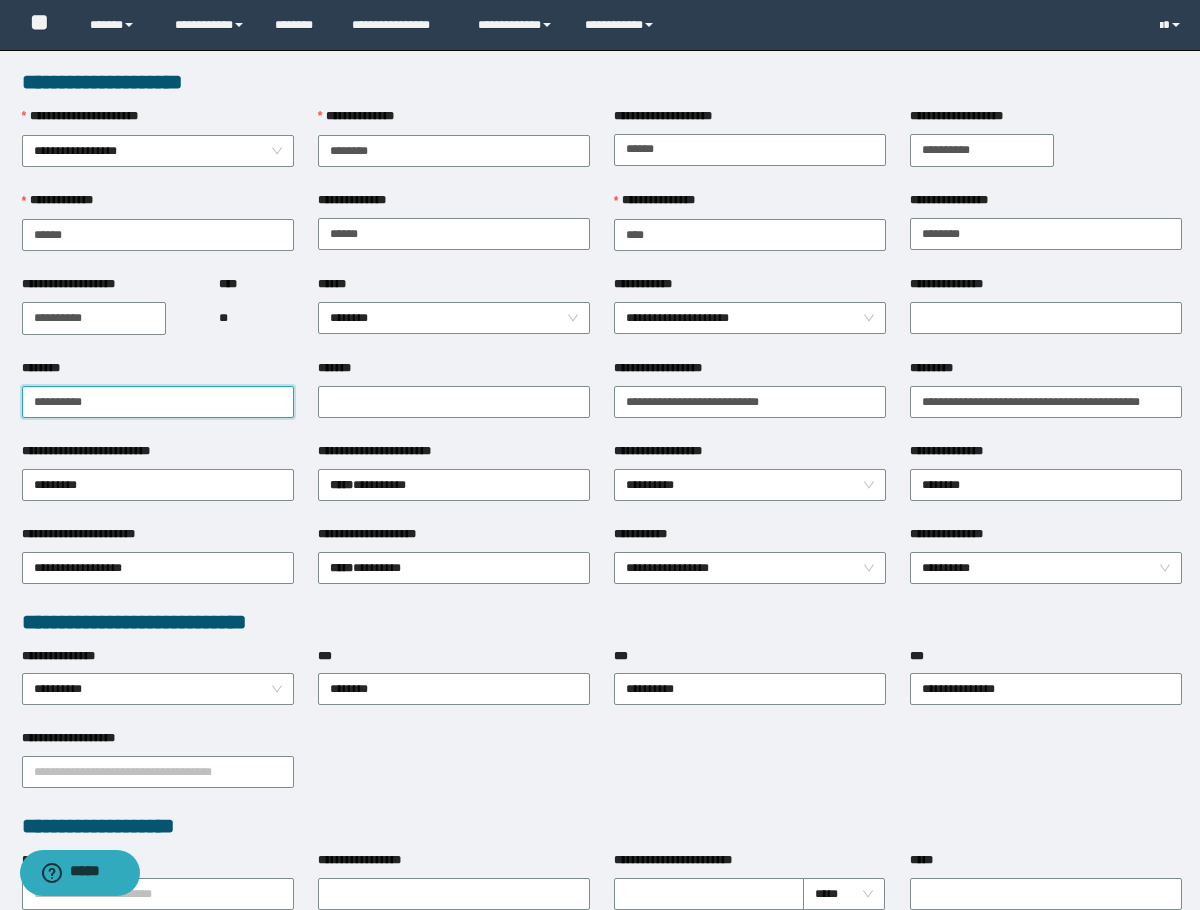 drag, startPoint x: 129, startPoint y: 385, endPoint x: -1, endPoint y: 399, distance: 130.75168 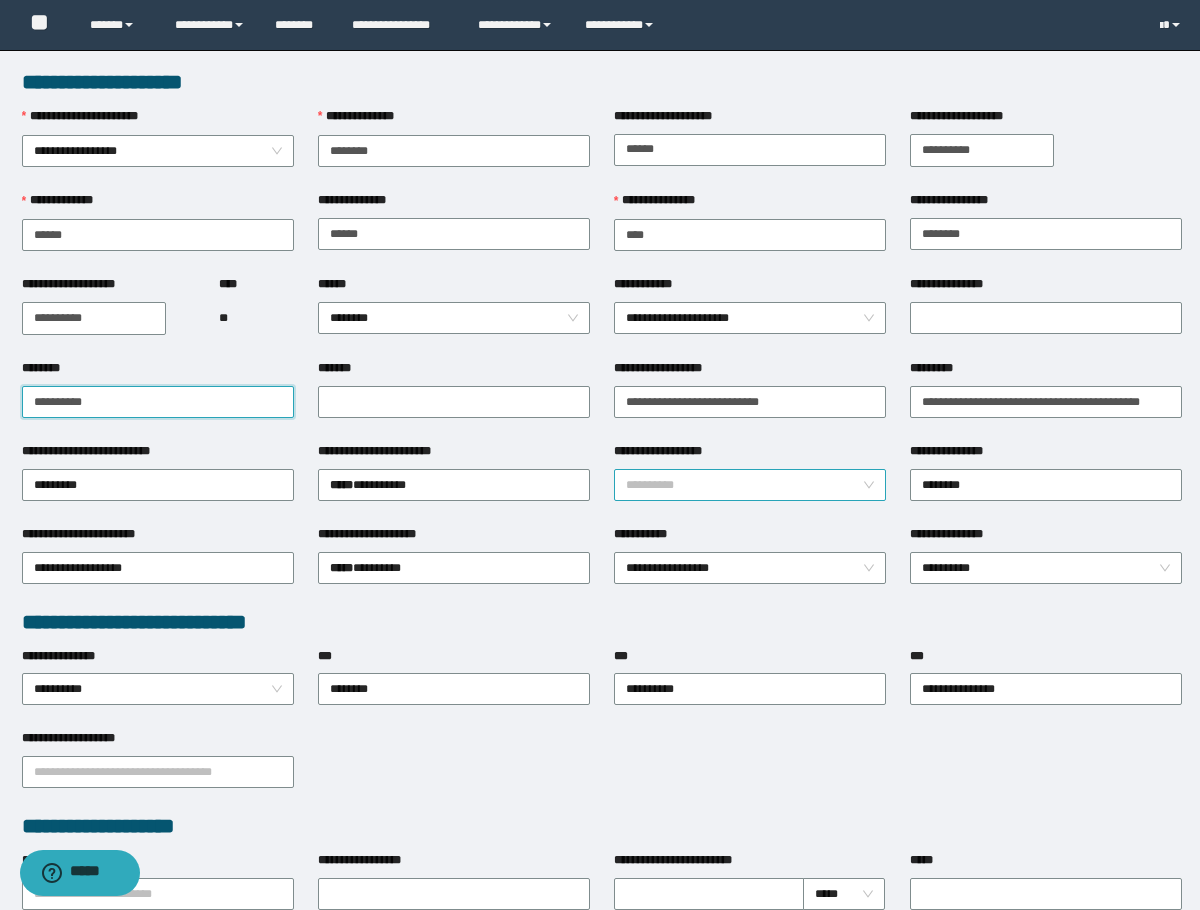 click on "**********" at bounding box center [750, 485] 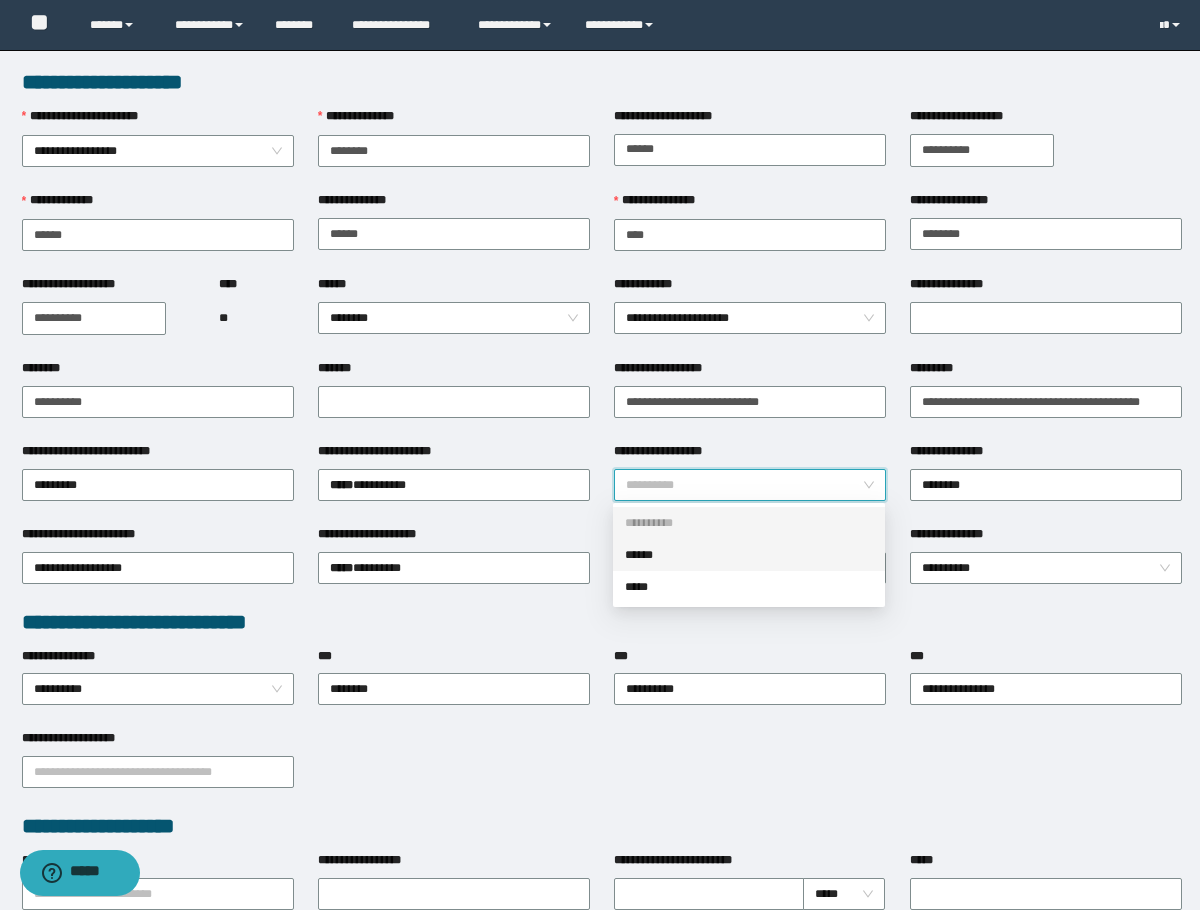 click on "******" at bounding box center [749, 555] 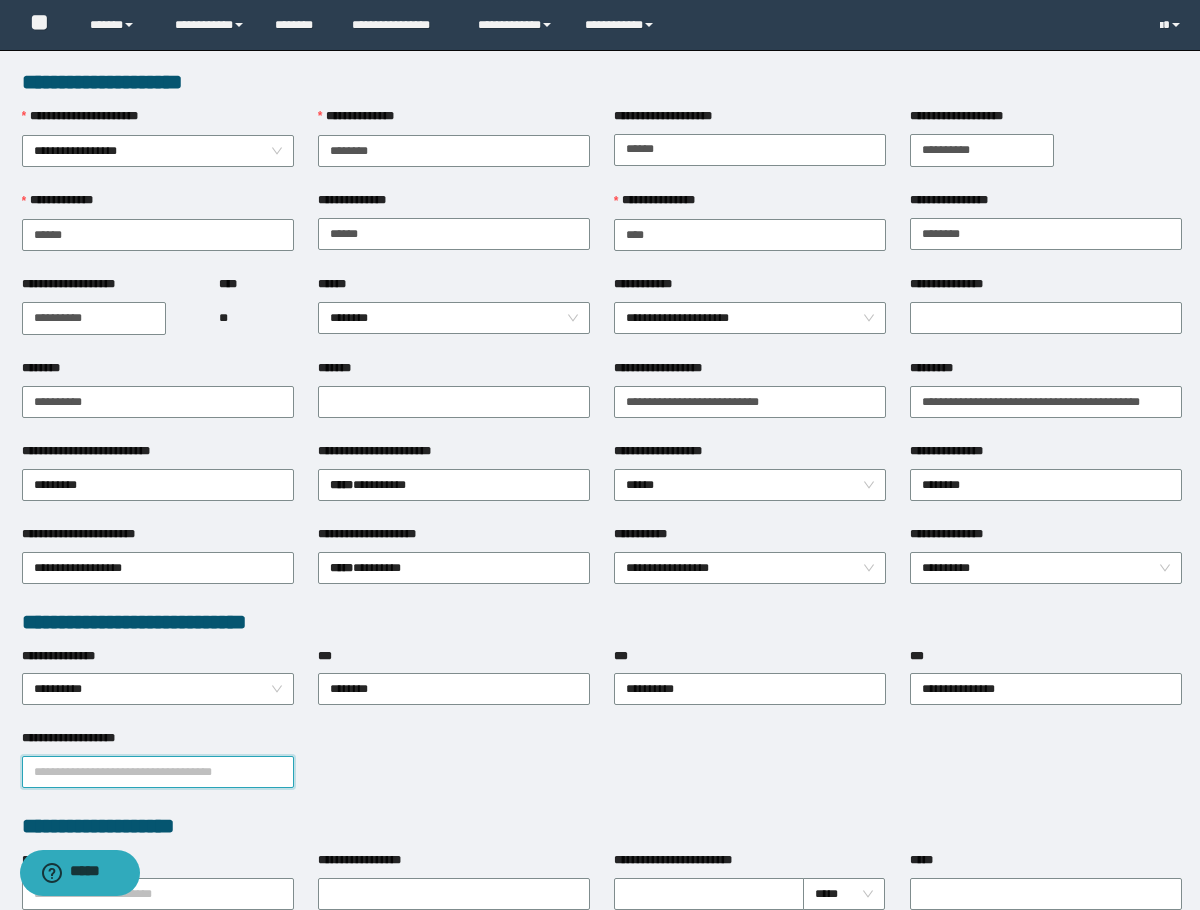 click on "**********" at bounding box center [158, 772] 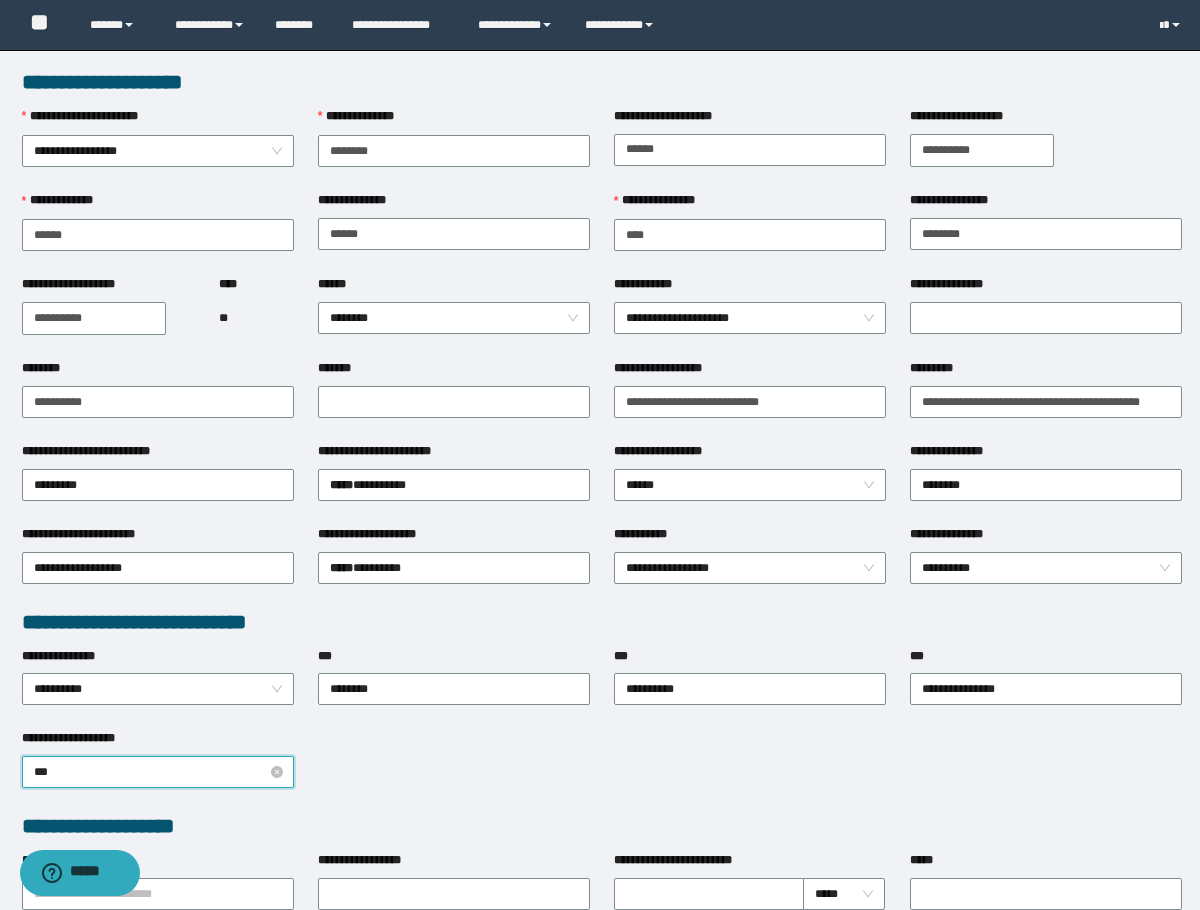 type on "****" 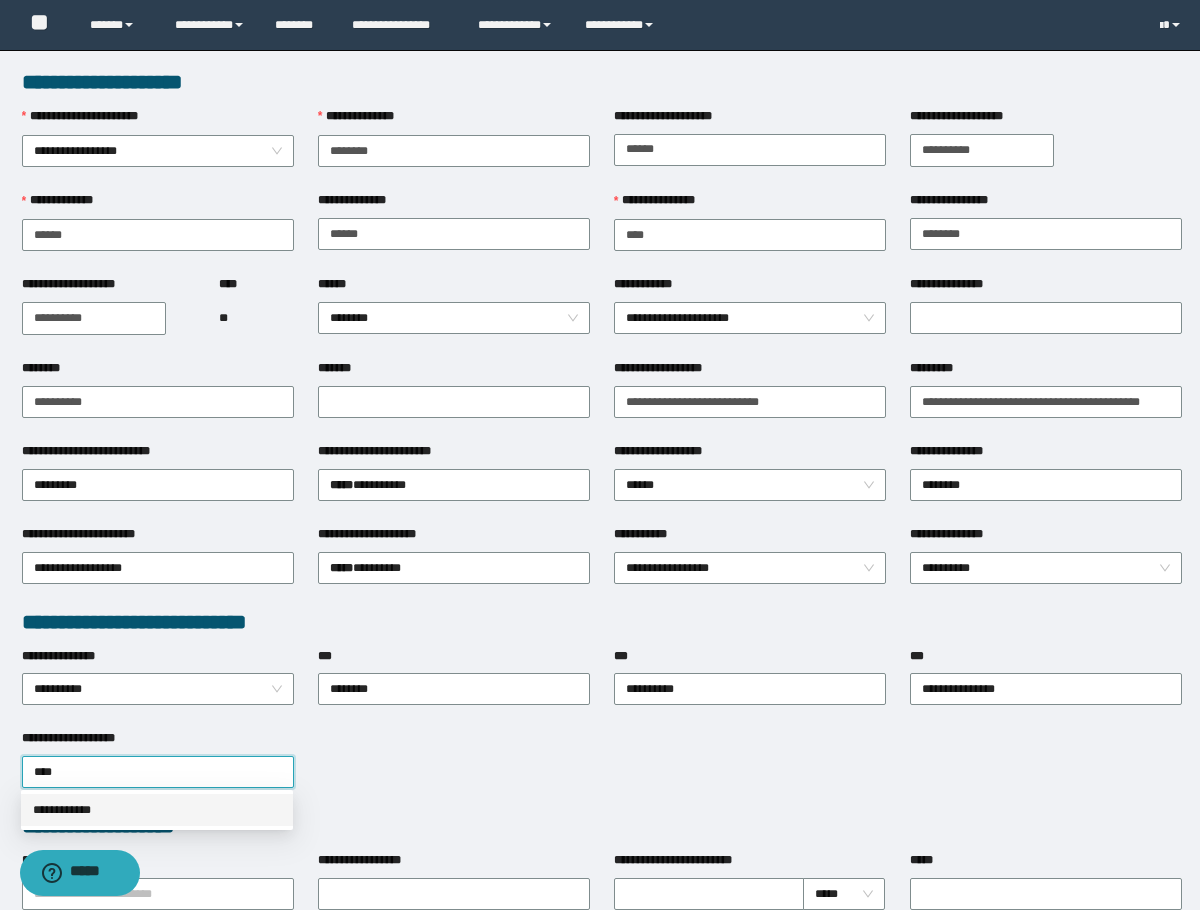 click on "**********" at bounding box center (157, 810) 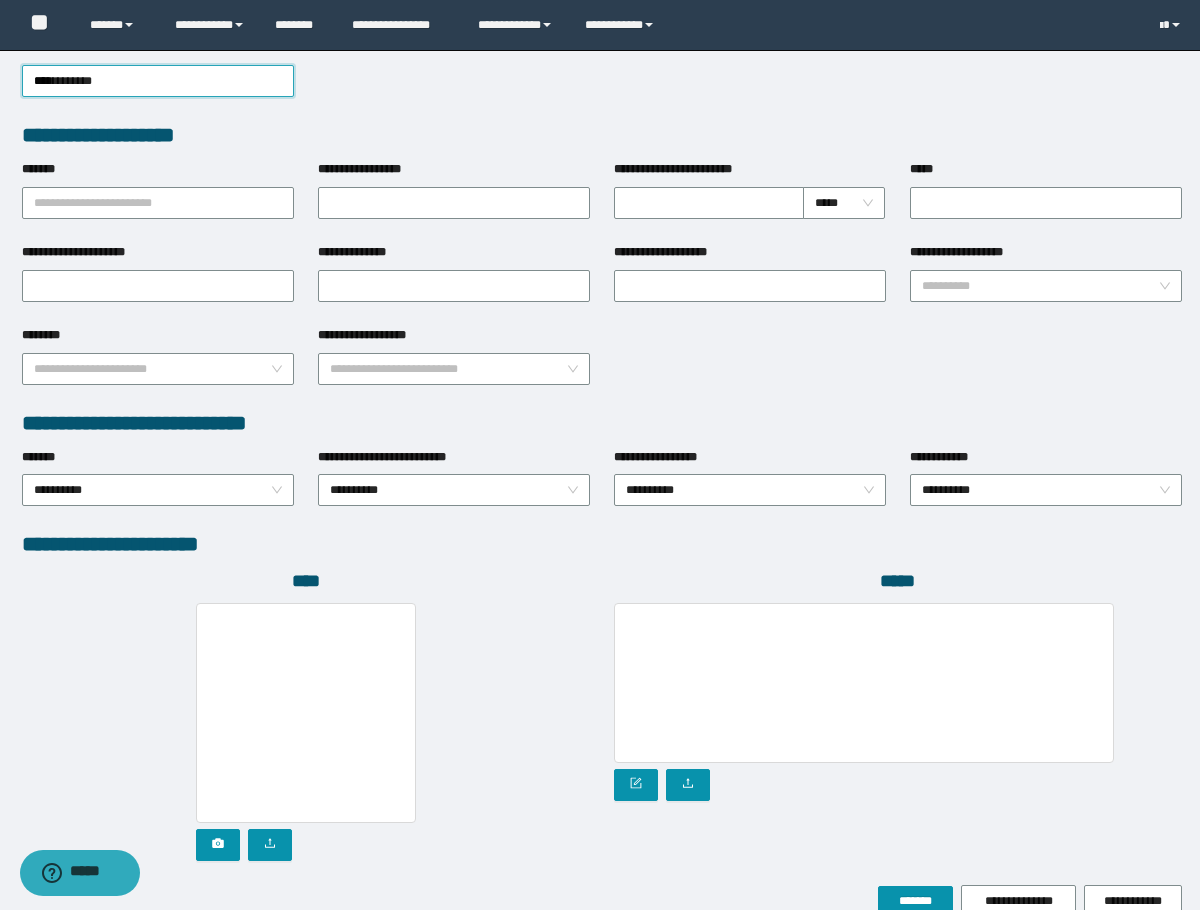 scroll, scrollTop: 793, scrollLeft: 0, axis: vertical 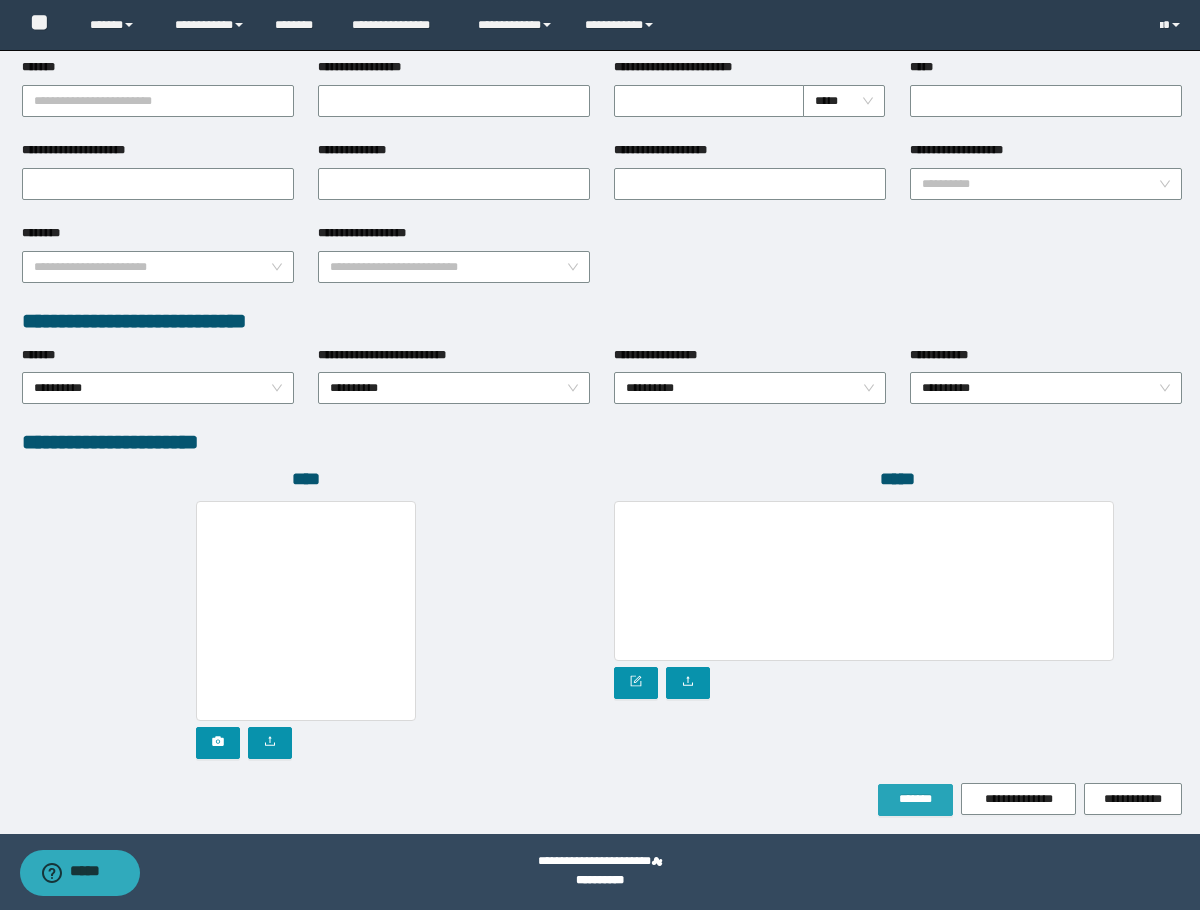 click on "*******" at bounding box center [915, 799] 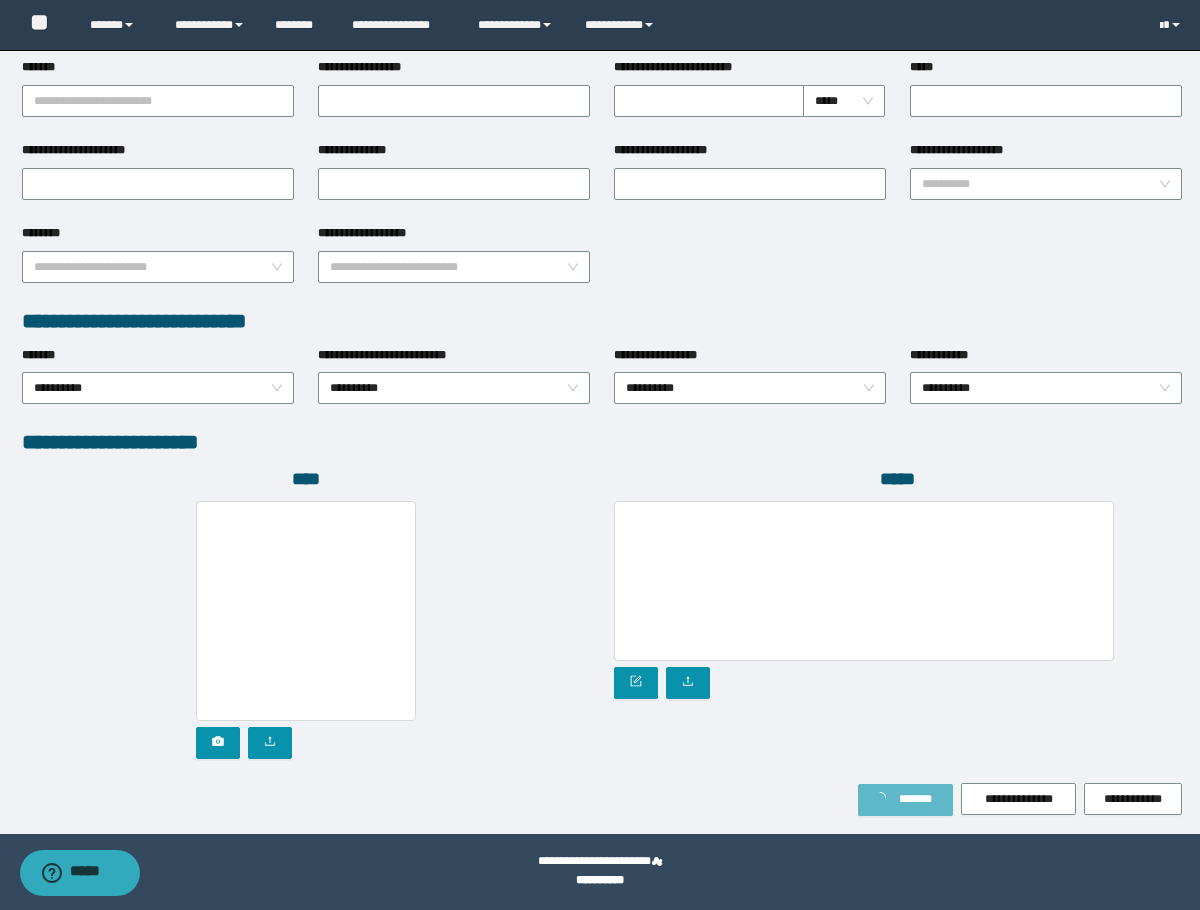 scroll, scrollTop: 846, scrollLeft: 0, axis: vertical 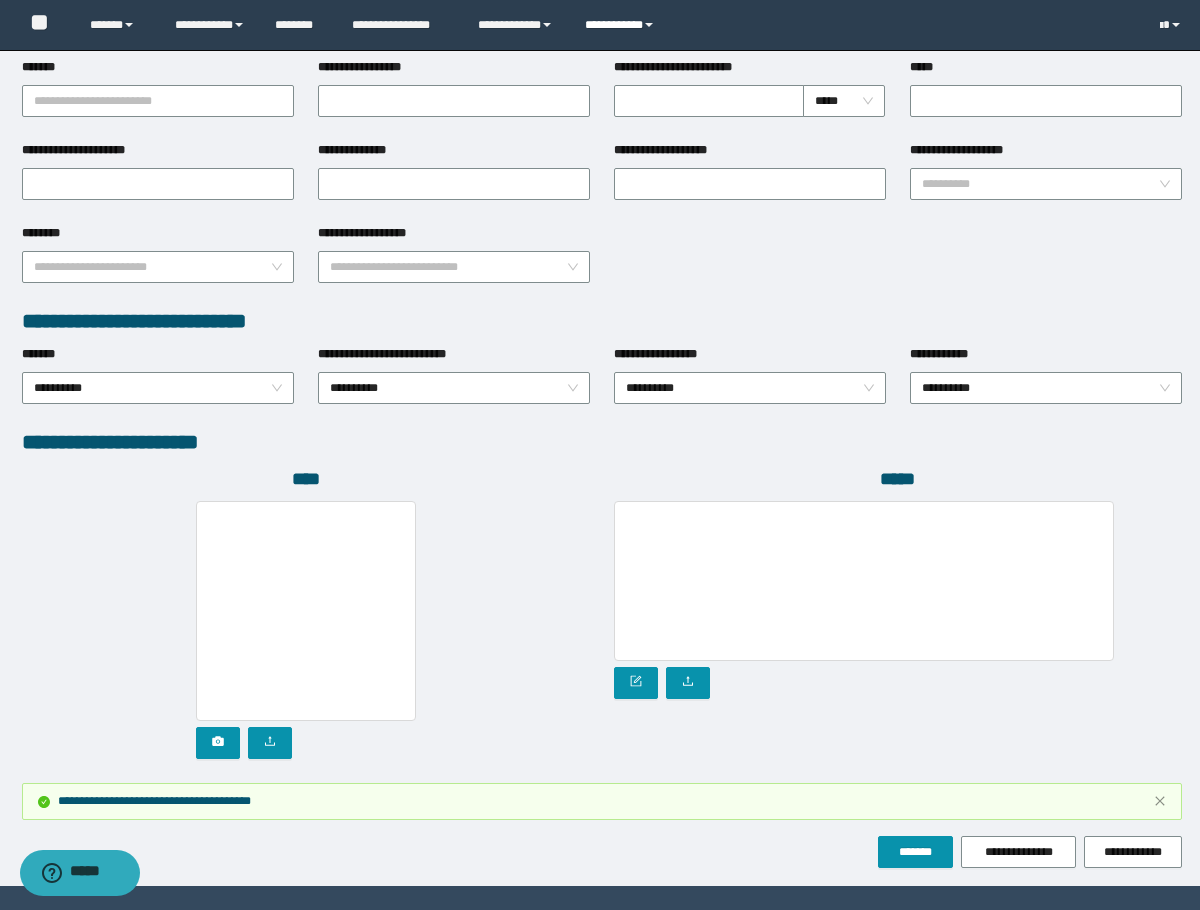 click on "**********" at bounding box center (622, 25) 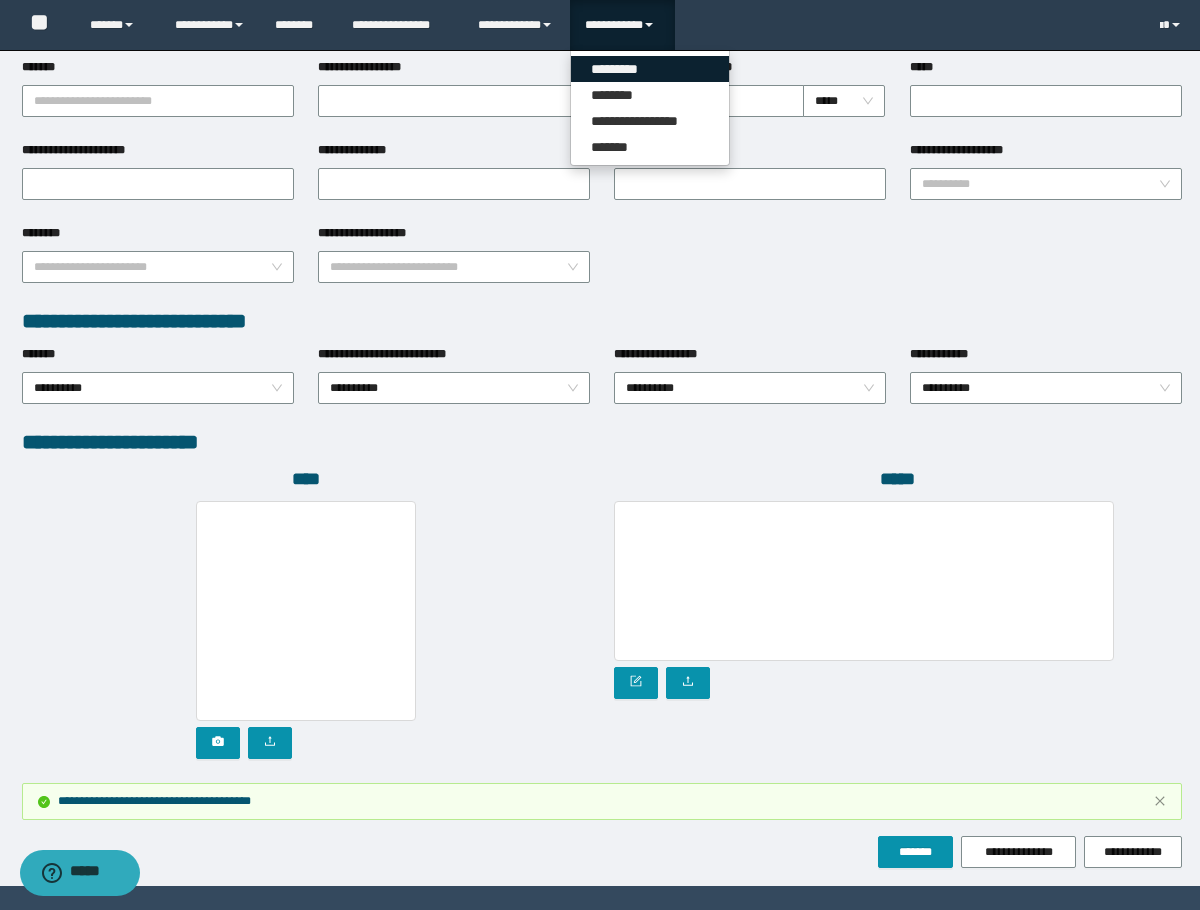click on "*********" at bounding box center [650, 69] 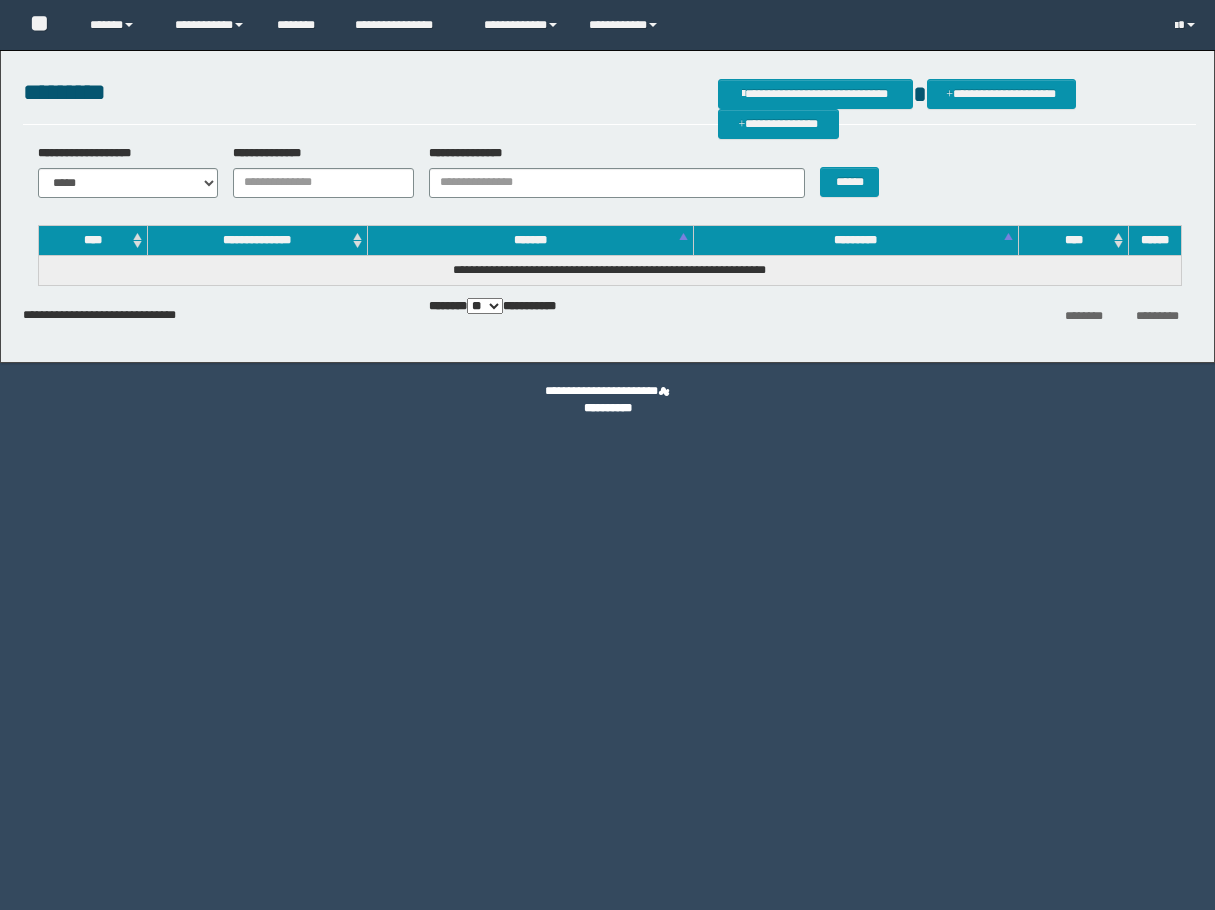 scroll, scrollTop: 0, scrollLeft: 0, axis: both 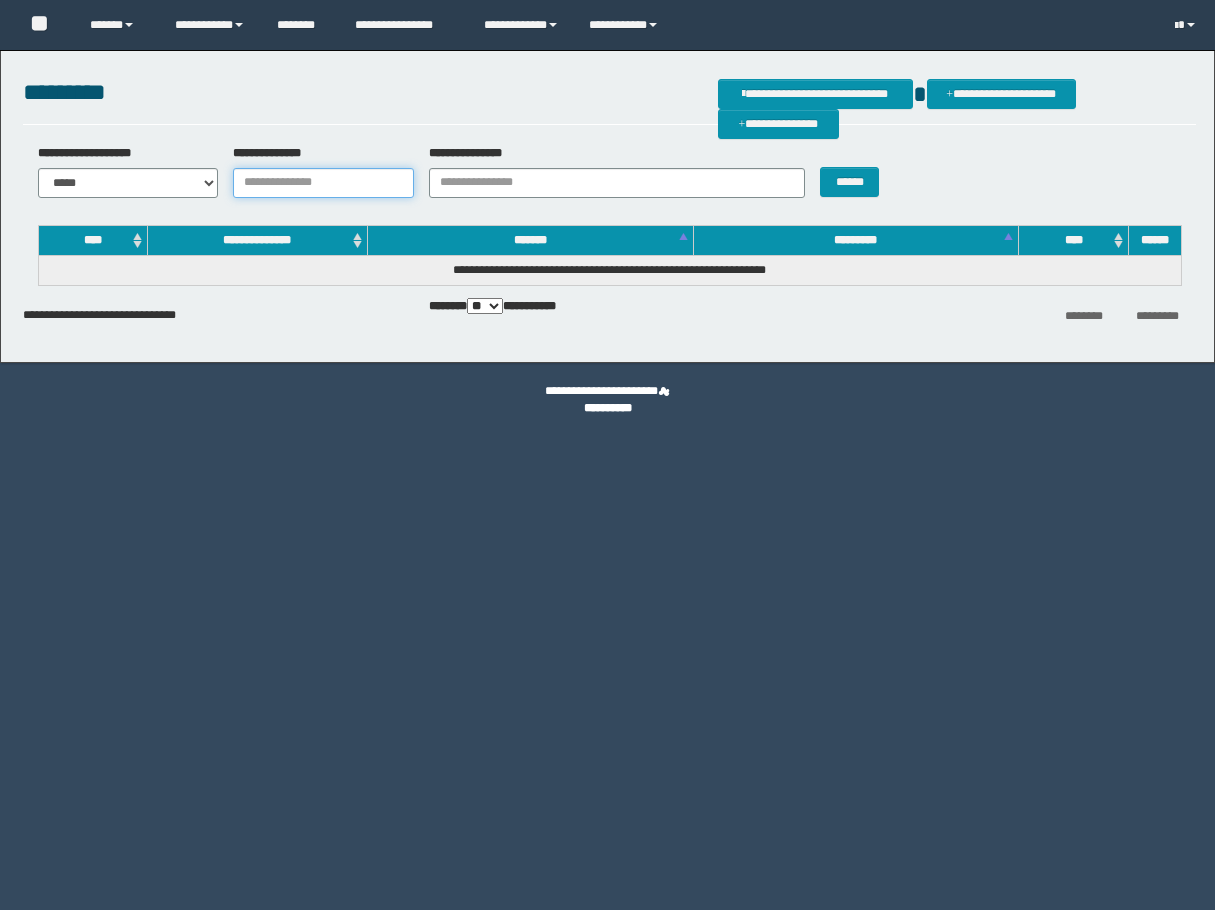 click on "**********" at bounding box center [323, 183] 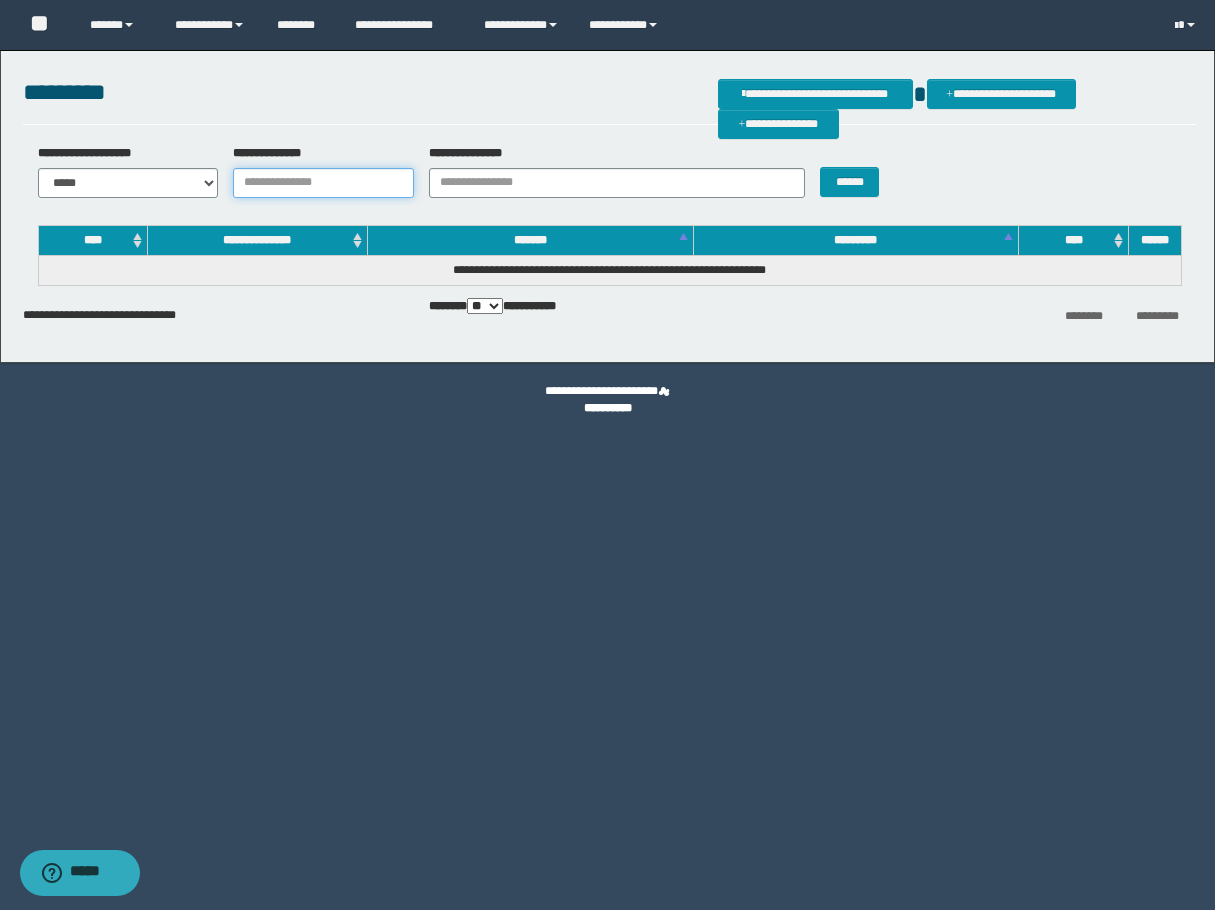 paste on "********" 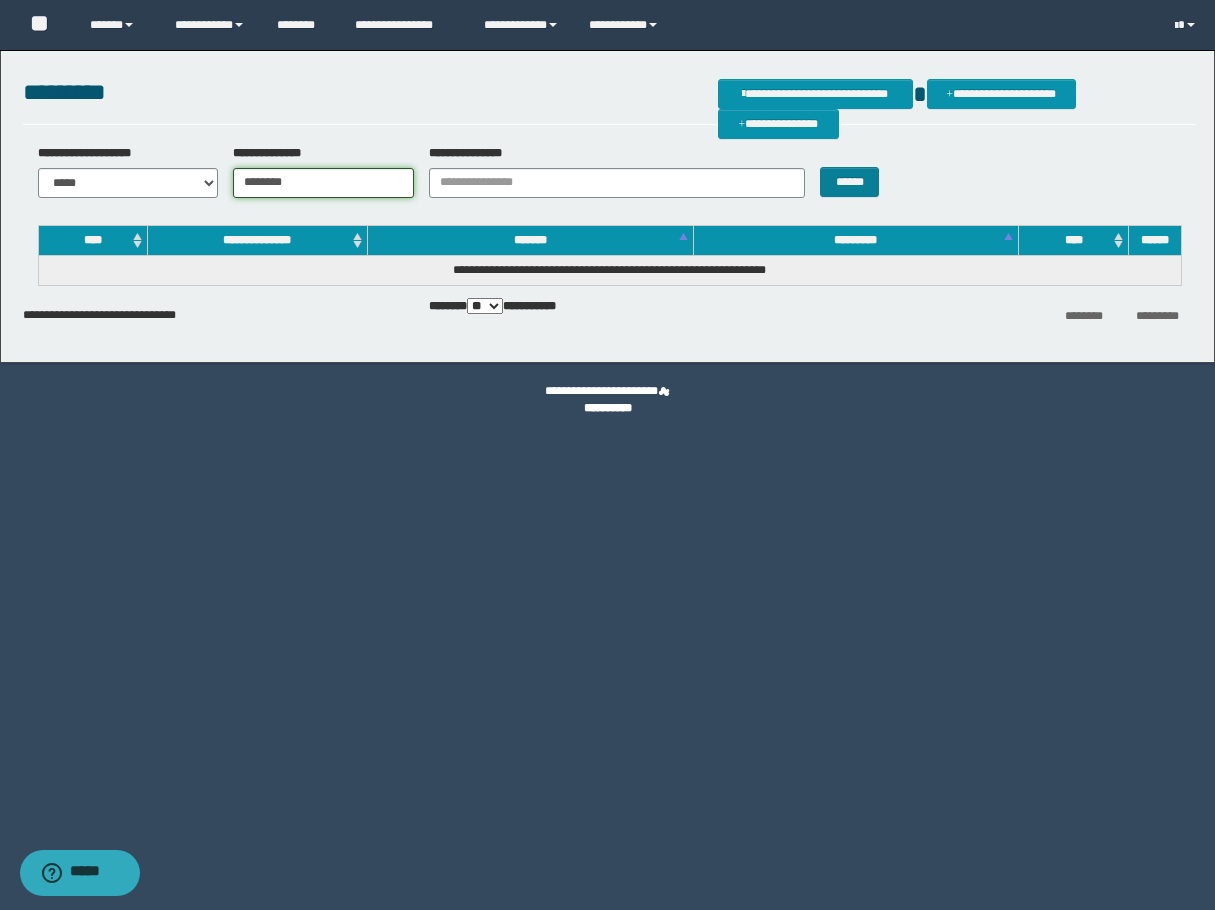 type on "********" 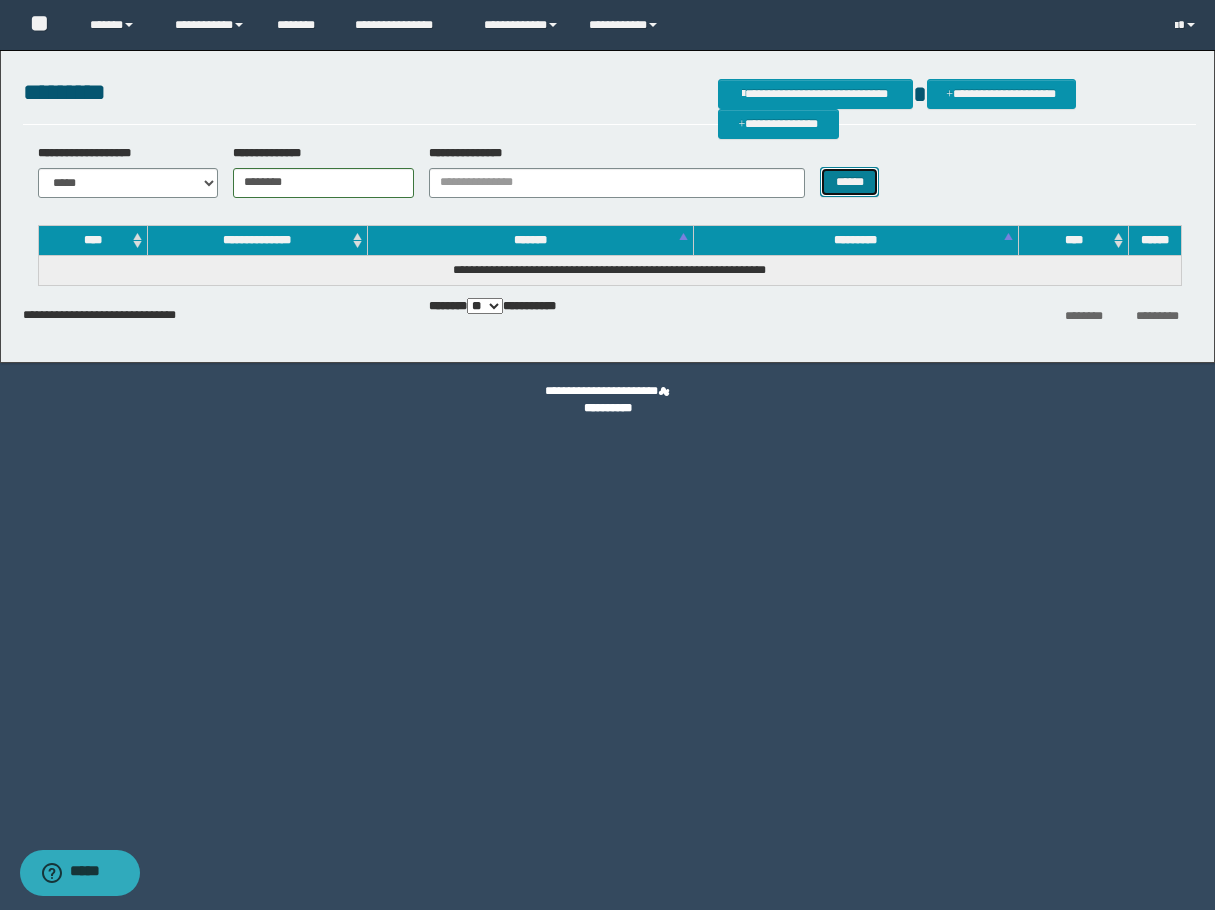 click on "******" at bounding box center [849, 182] 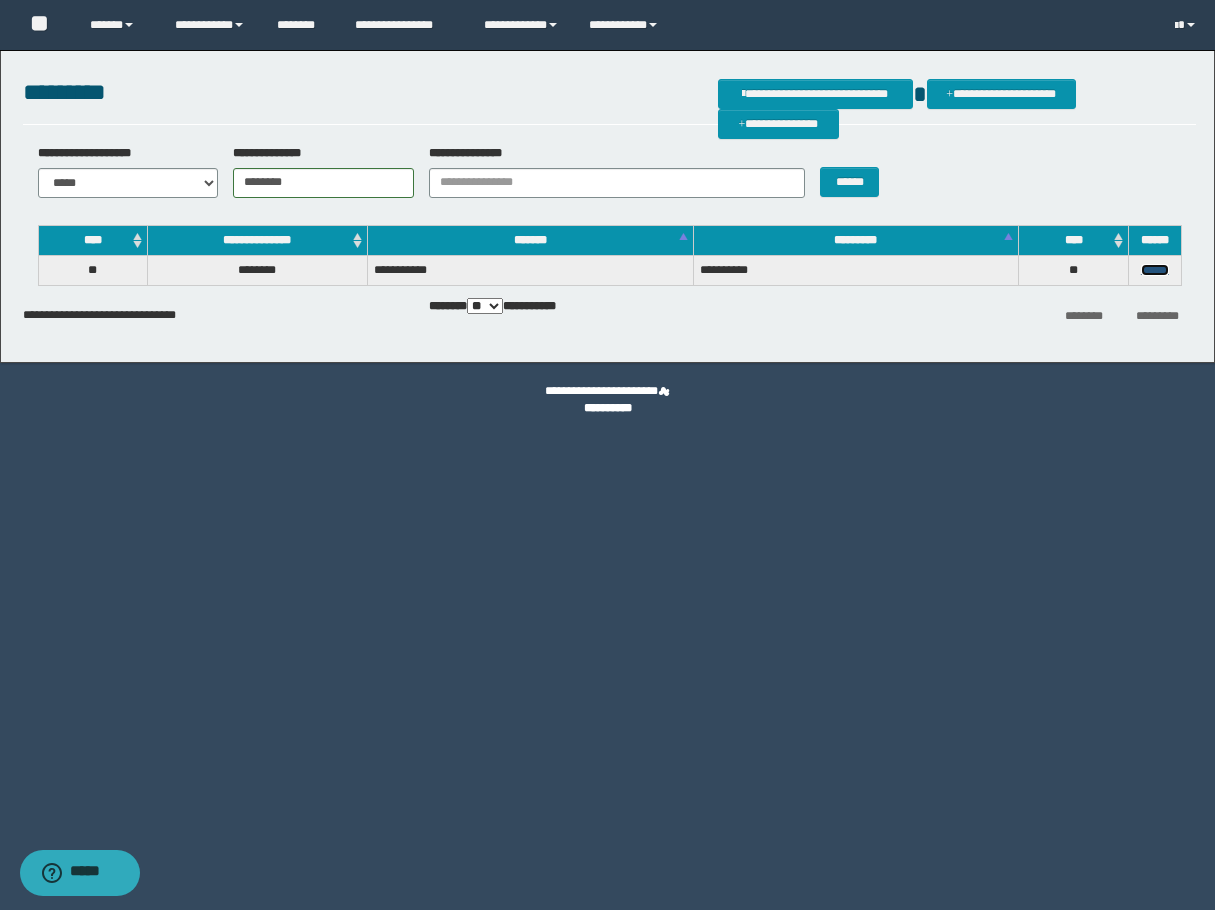 click on "******" at bounding box center [1155, 270] 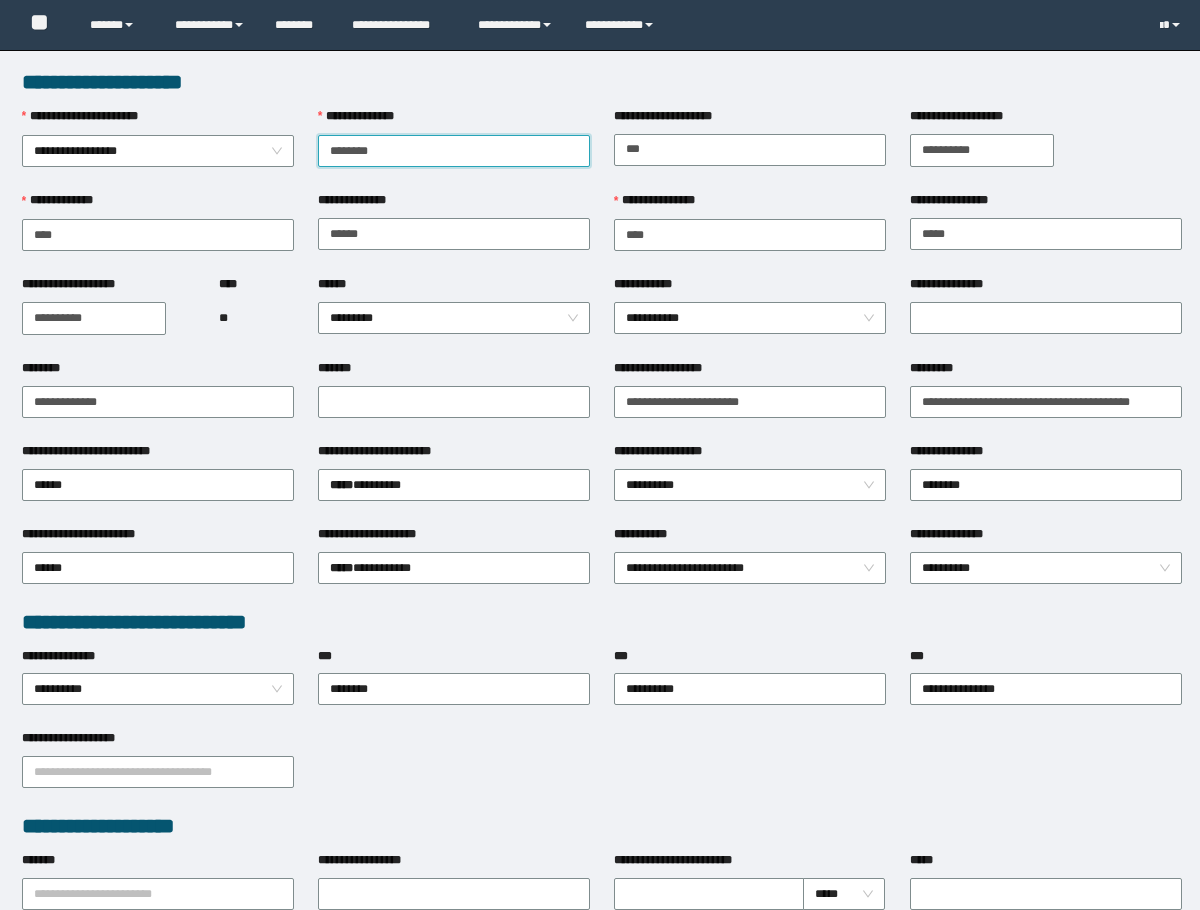 scroll, scrollTop: 0, scrollLeft: 0, axis: both 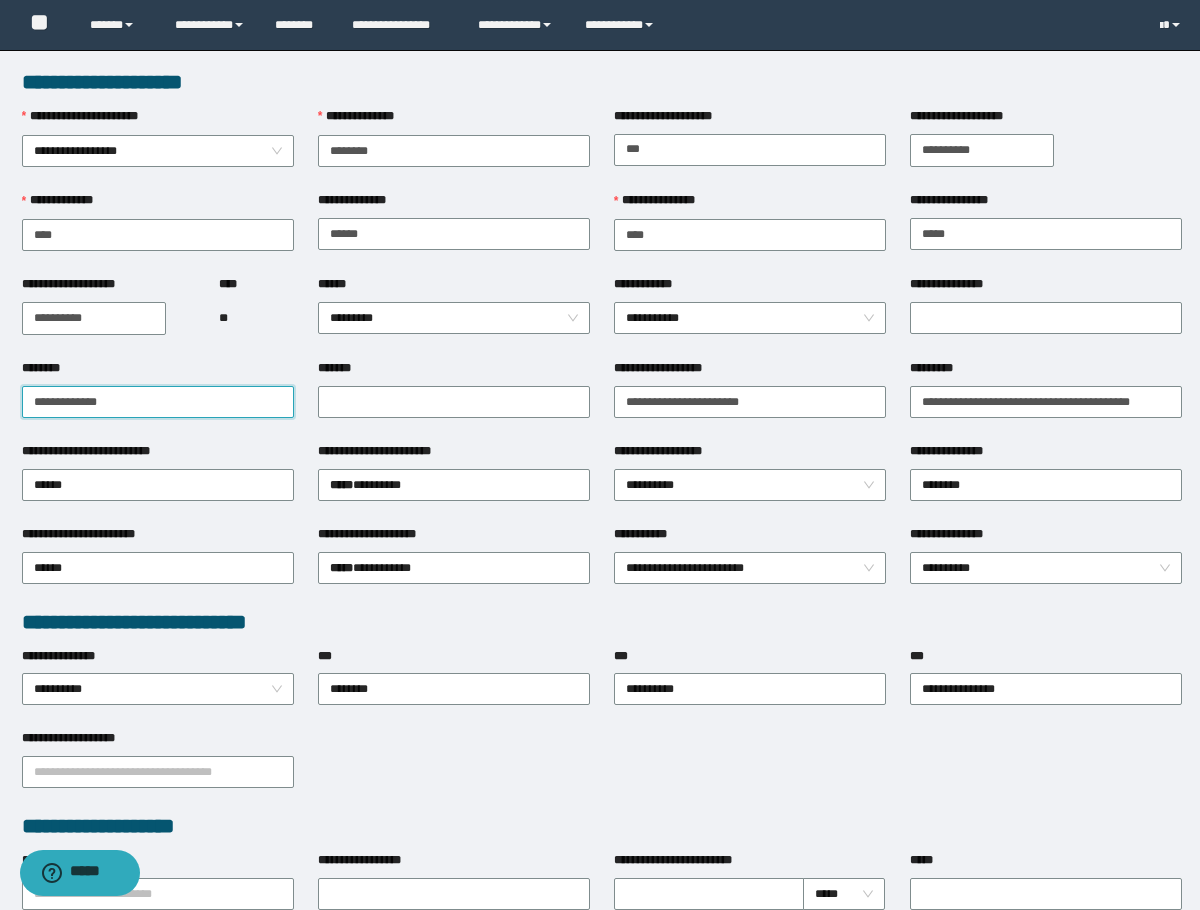 click on "**********" at bounding box center [158, 402] 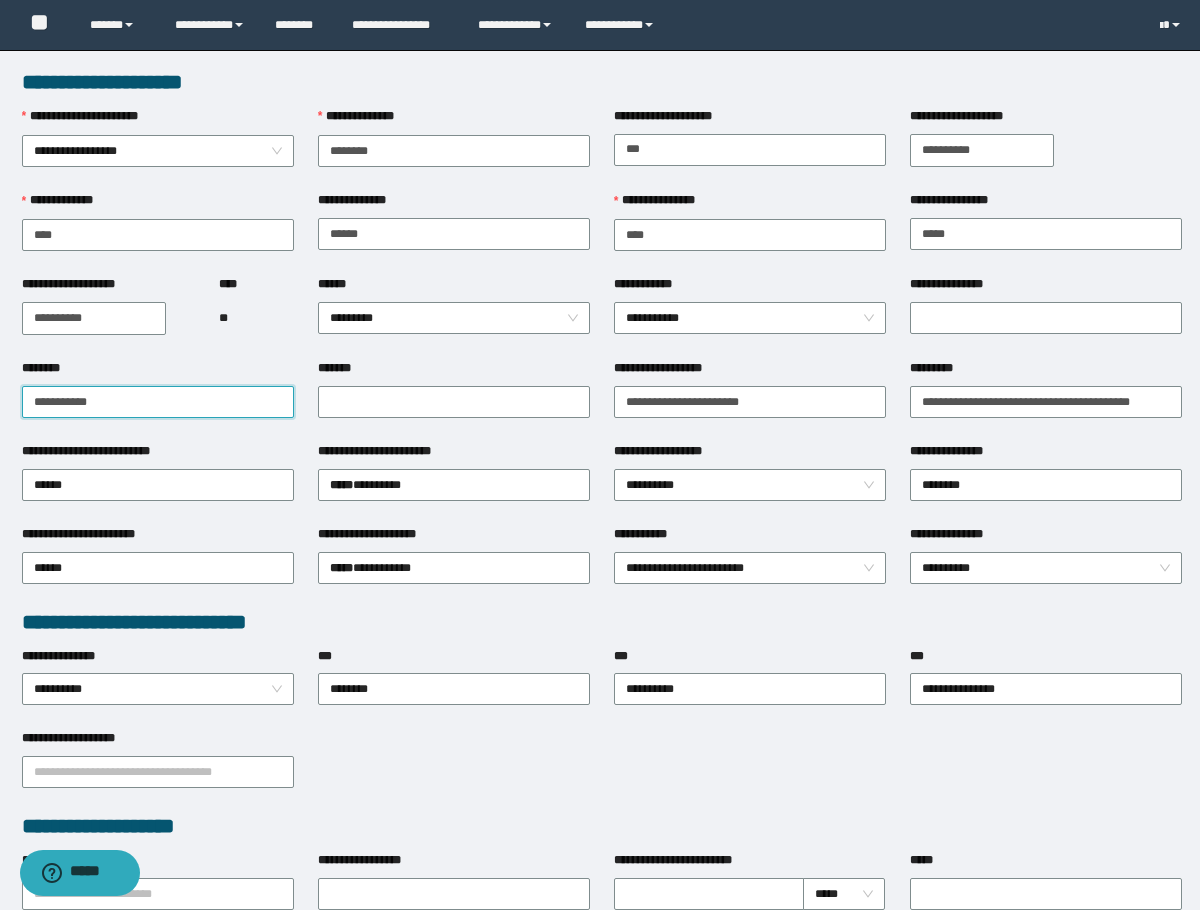 drag, startPoint x: 97, startPoint y: 407, endPoint x: -1, endPoint y: 407, distance: 98 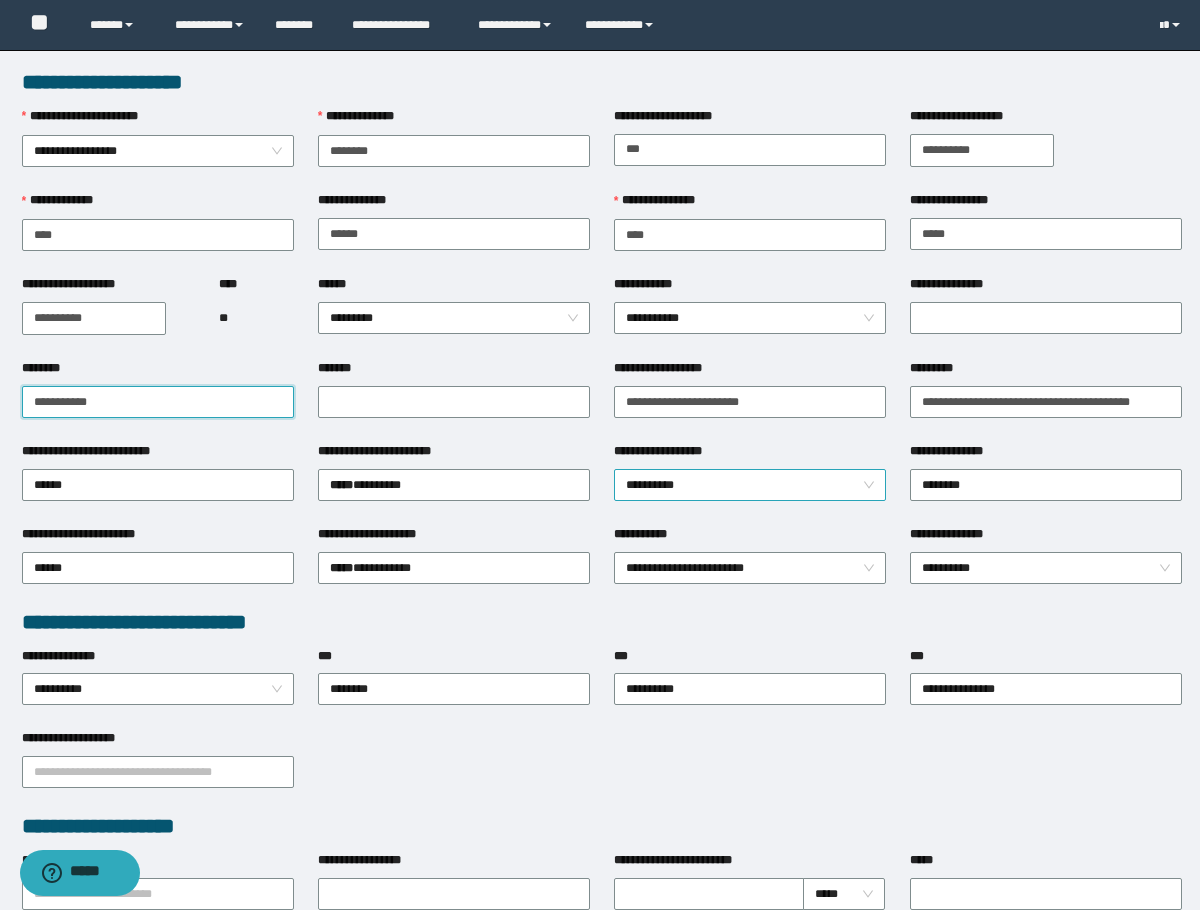 click on "**********" at bounding box center [750, 485] 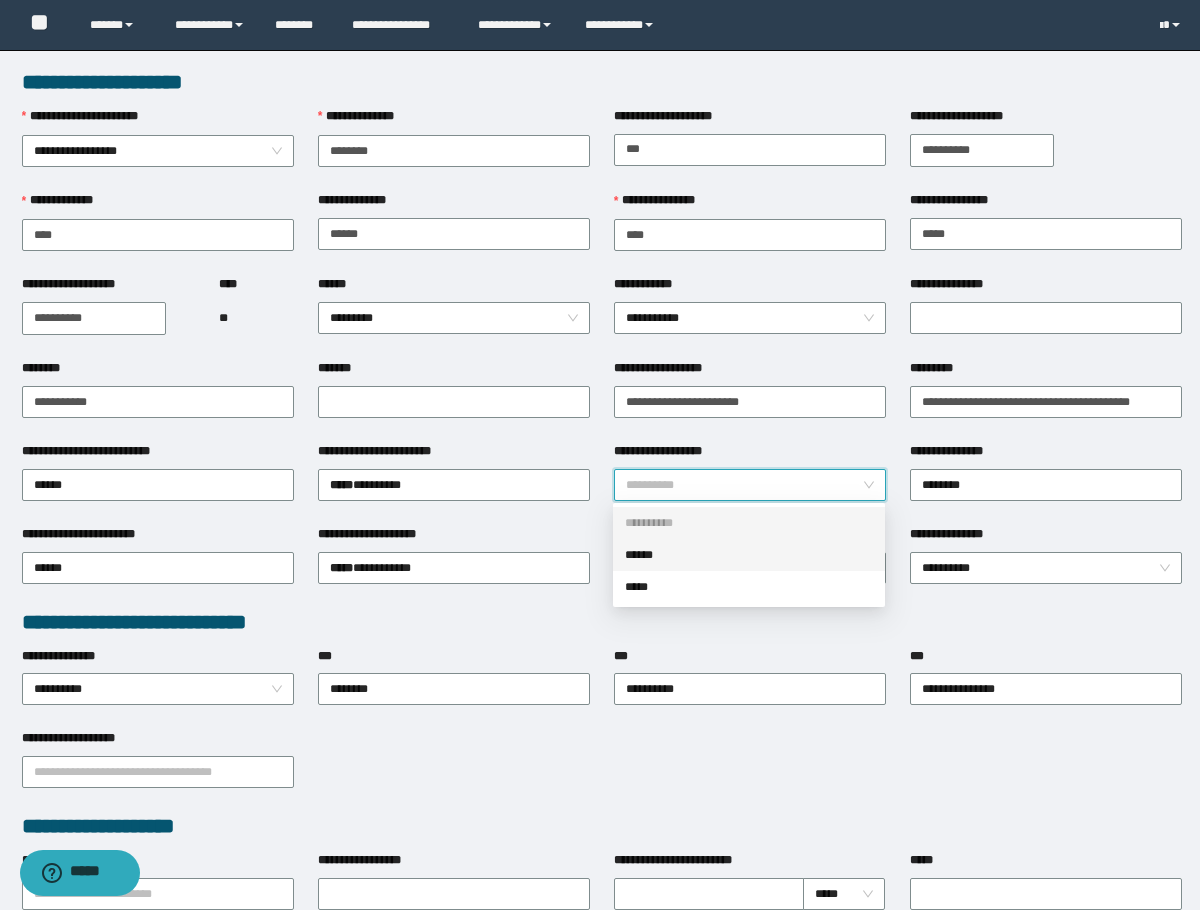 click on "******" at bounding box center (749, 555) 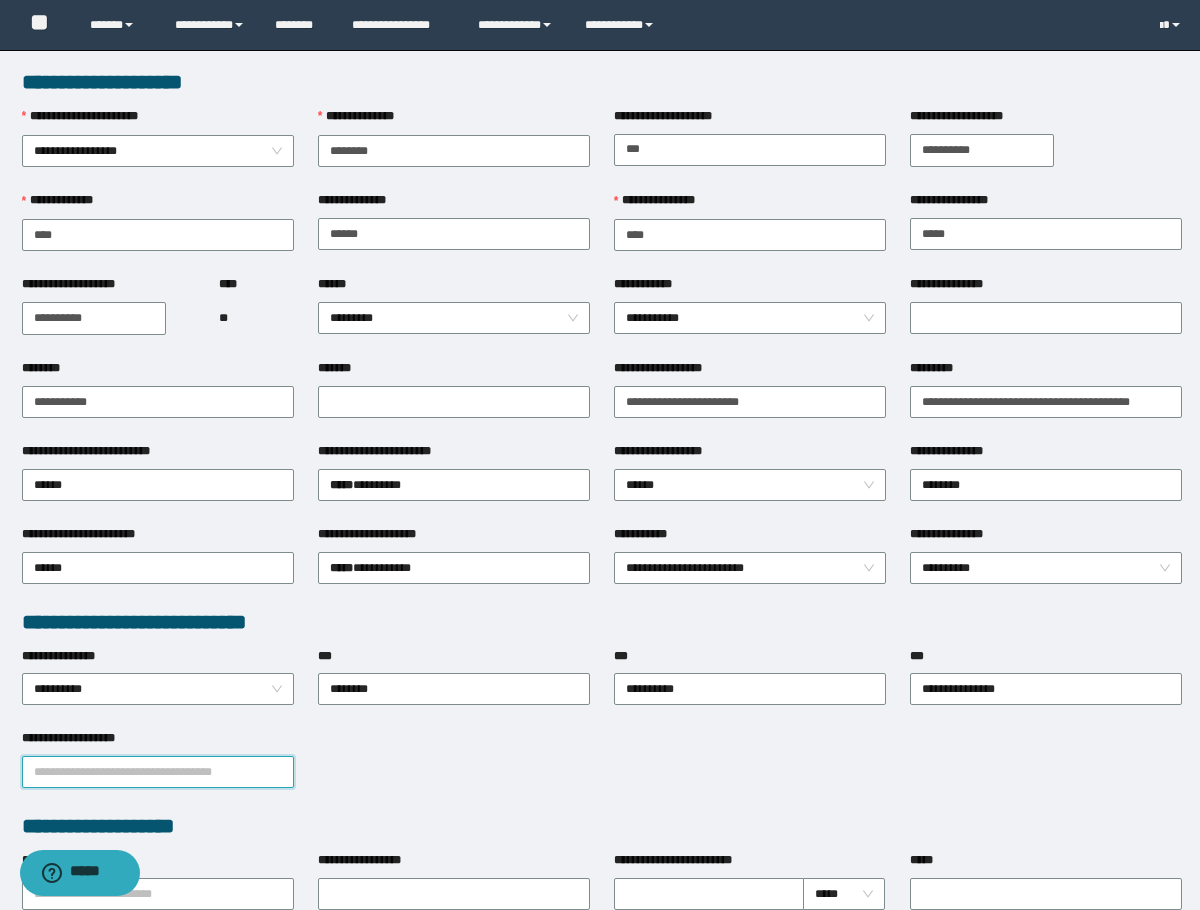 click on "**********" at bounding box center [158, 772] 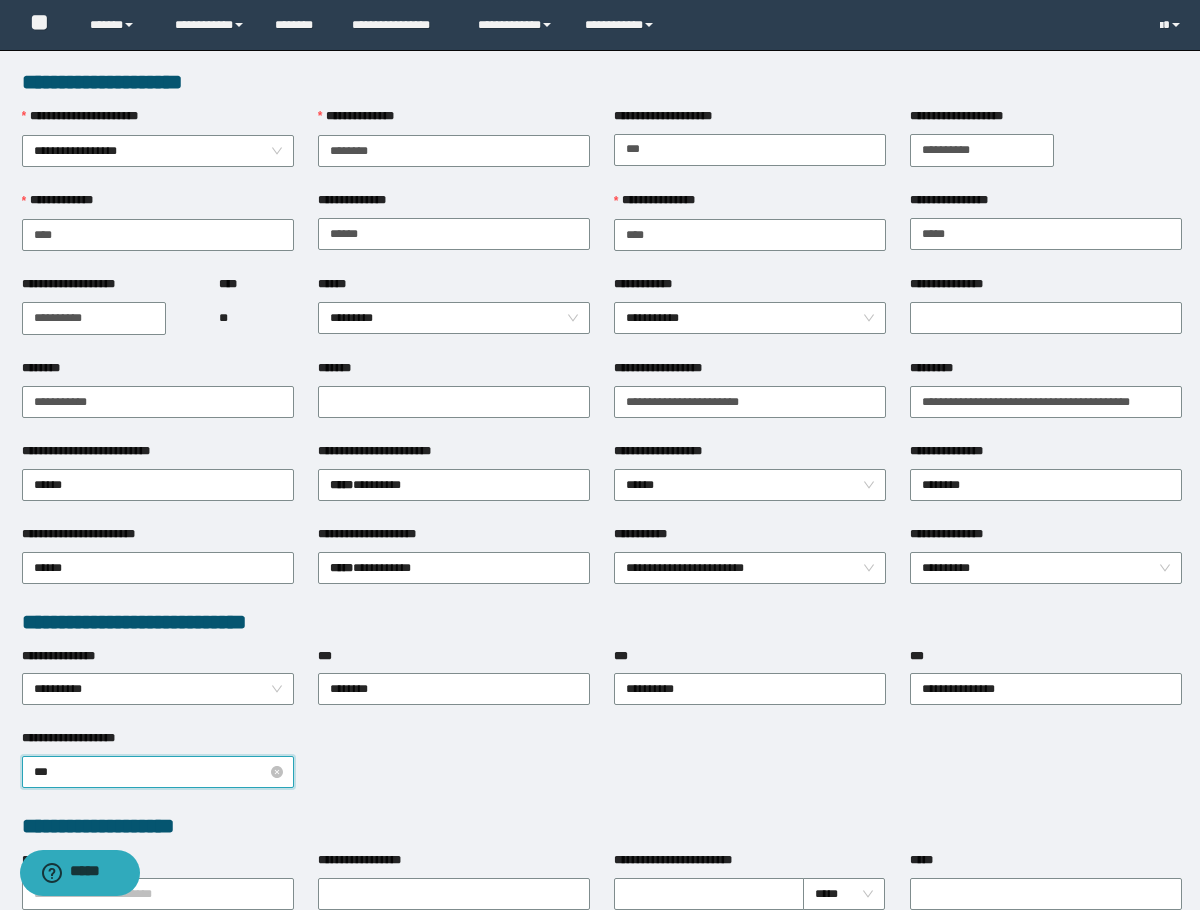 type on "****" 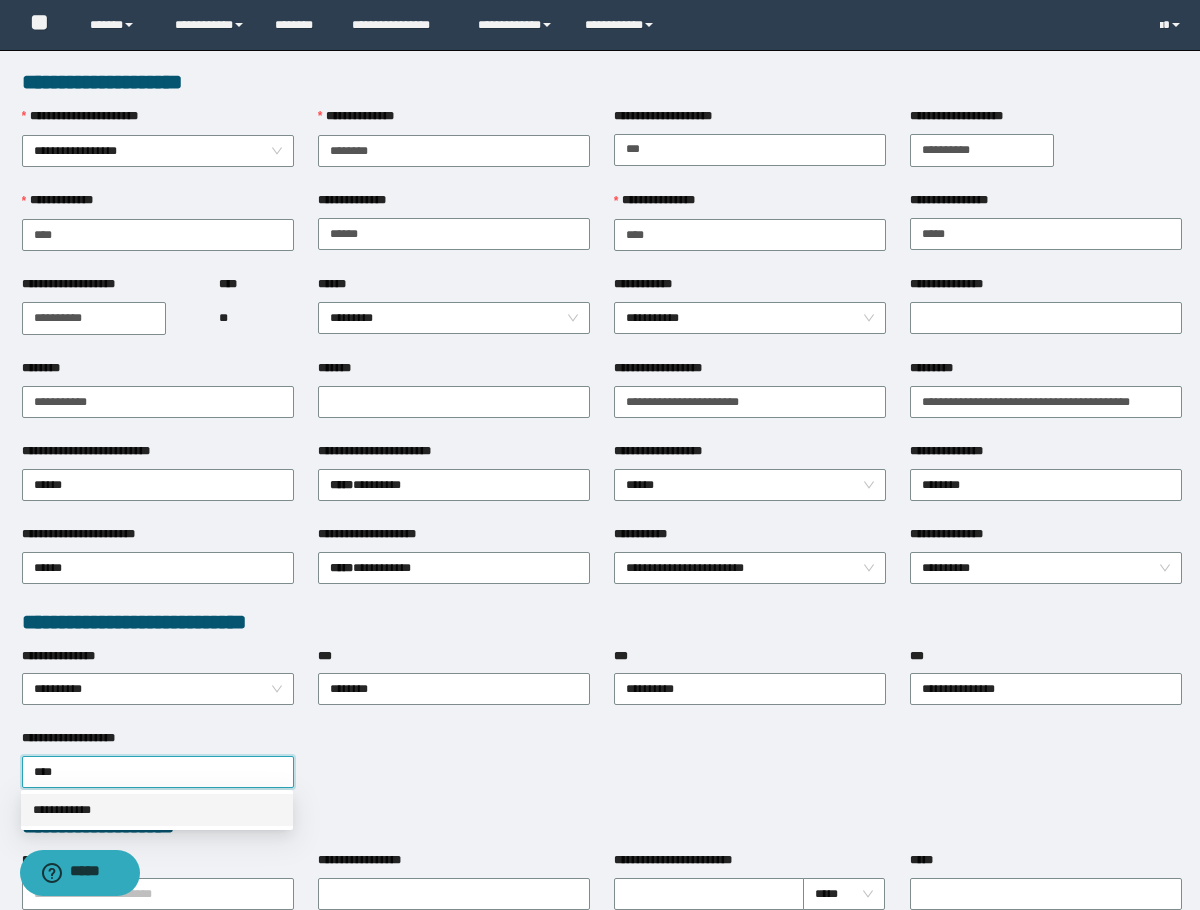 click on "**********" at bounding box center [157, 810] 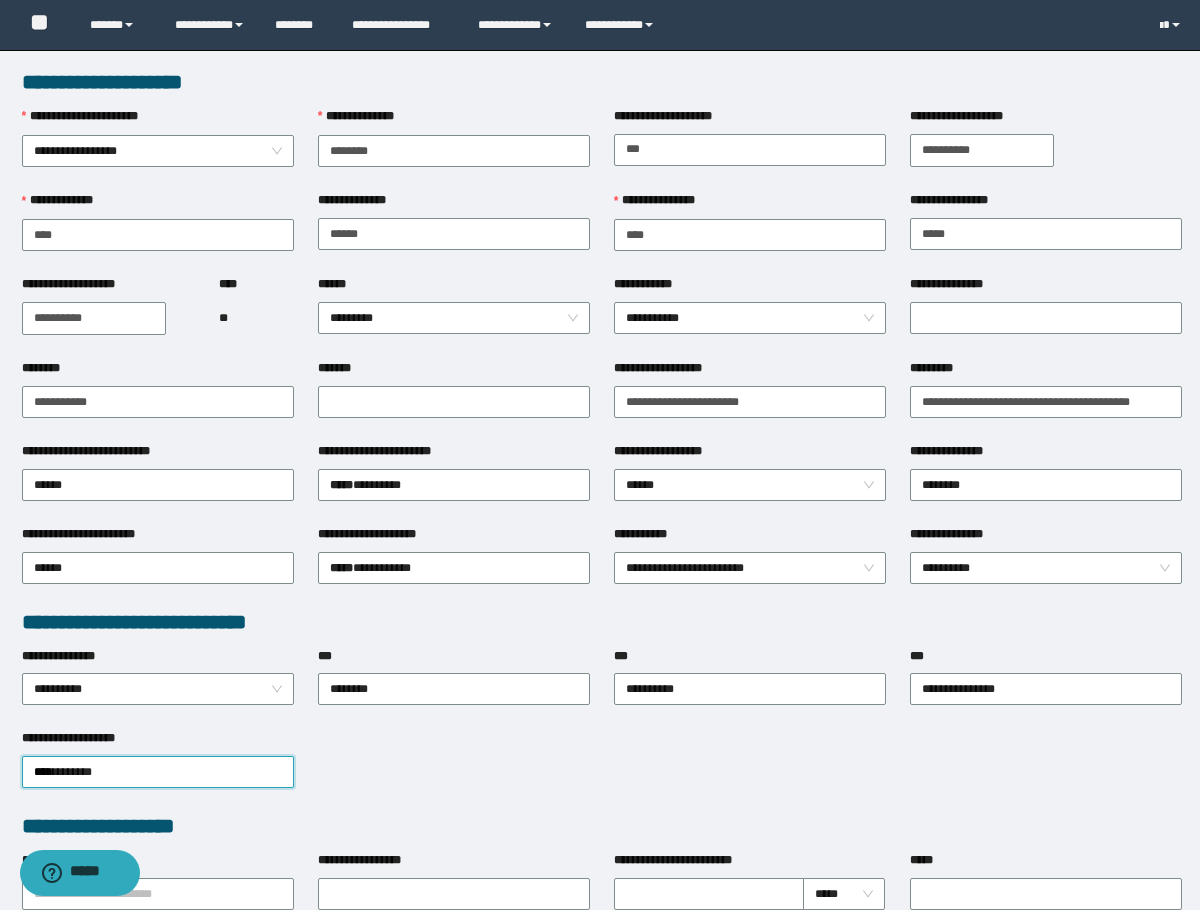 click on "**********" at bounding box center (600, 838) 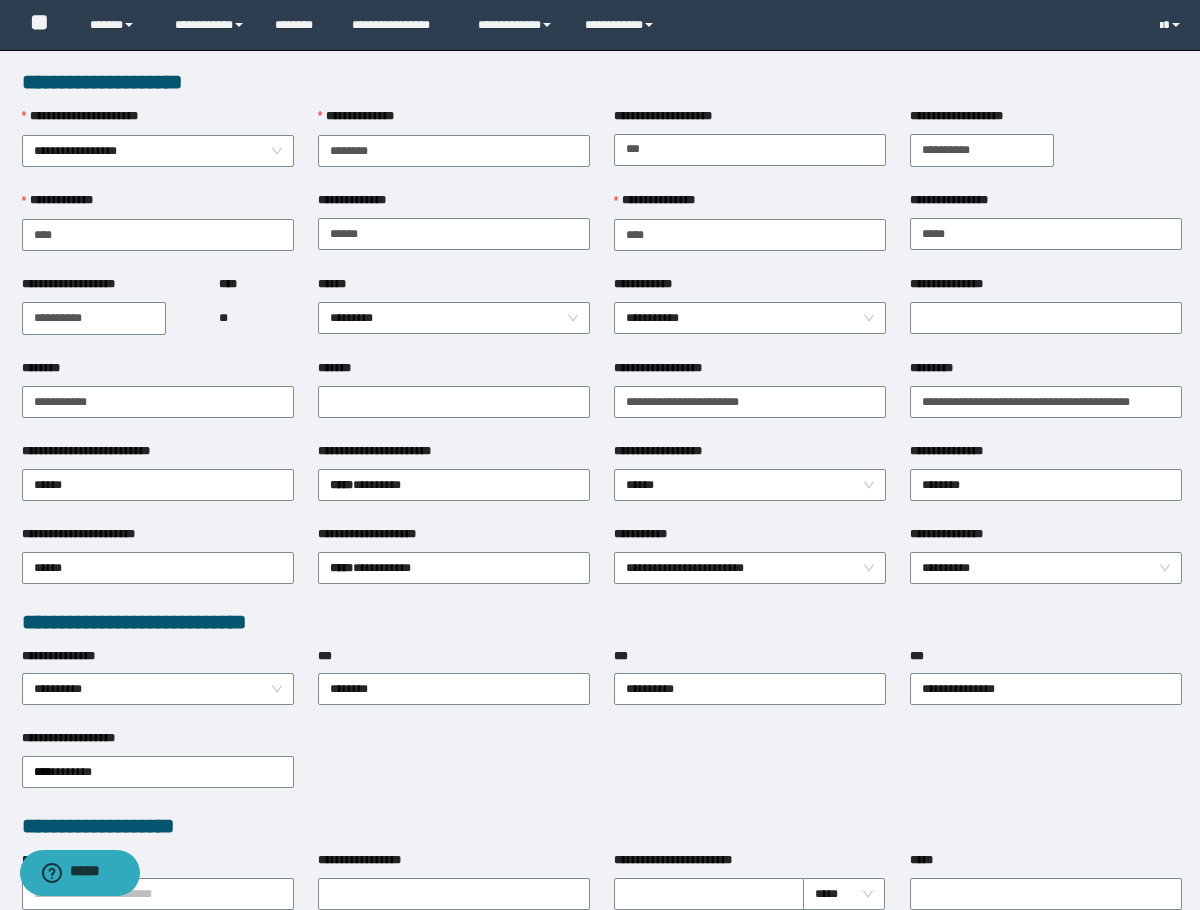 click on "****** *********" at bounding box center [454, 317] 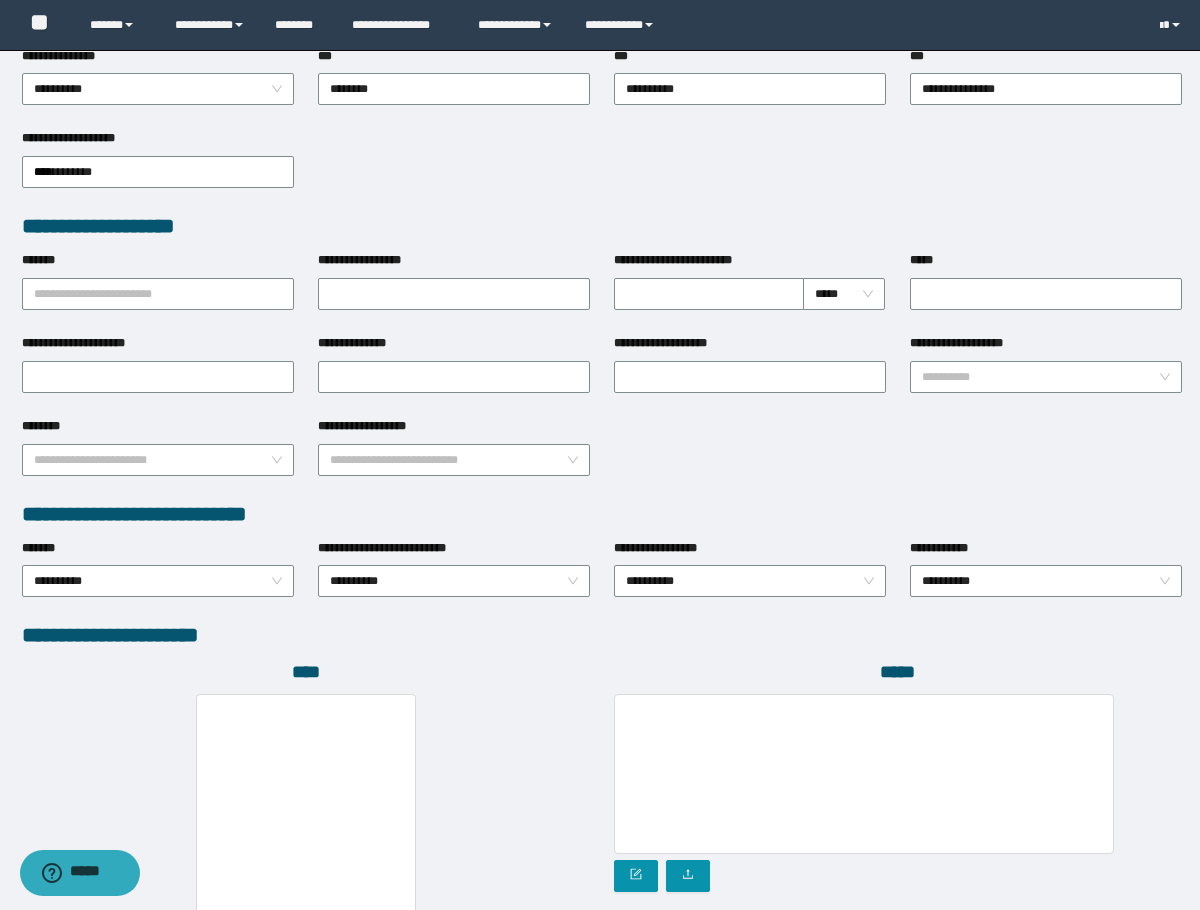 scroll, scrollTop: 793, scrollLeft: 0, axis: vertical 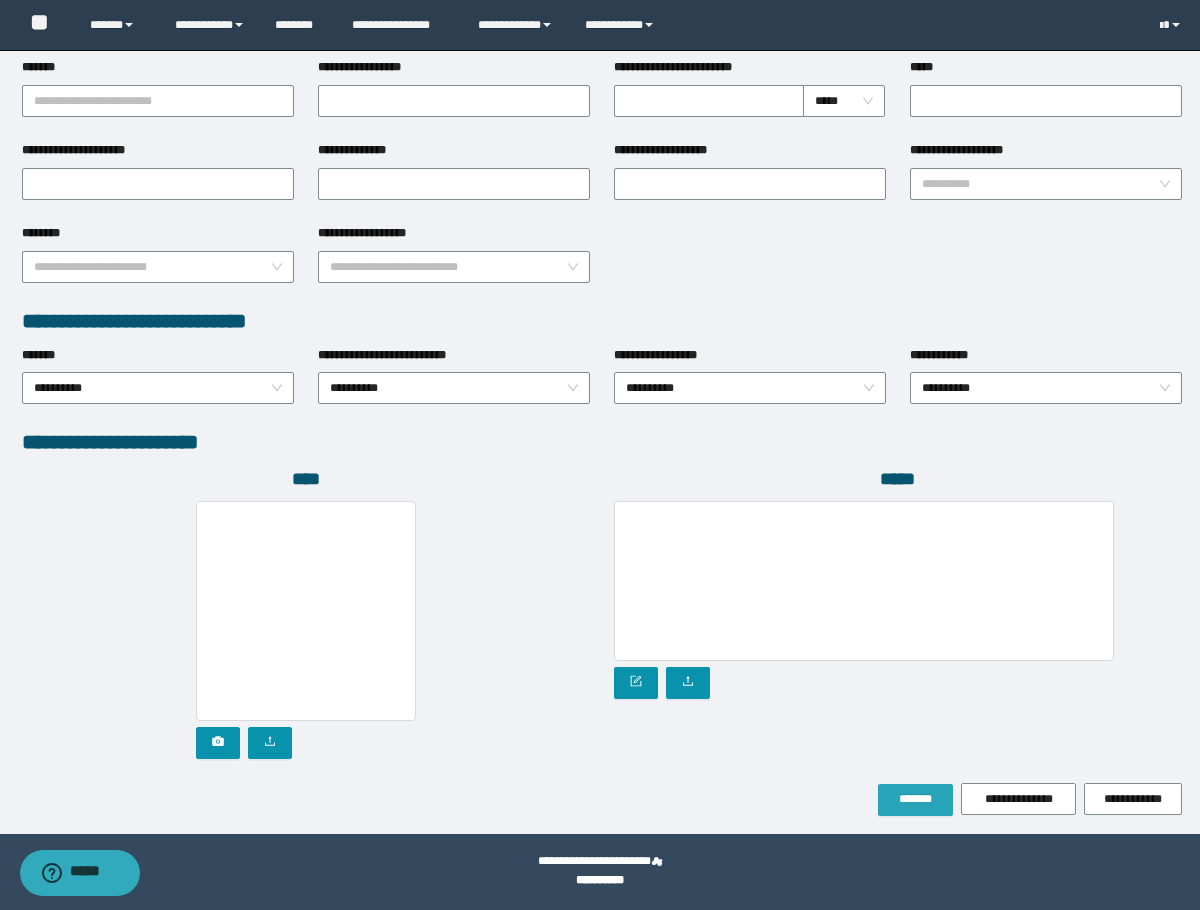 click on "*******" at bounding box center (915, 800) 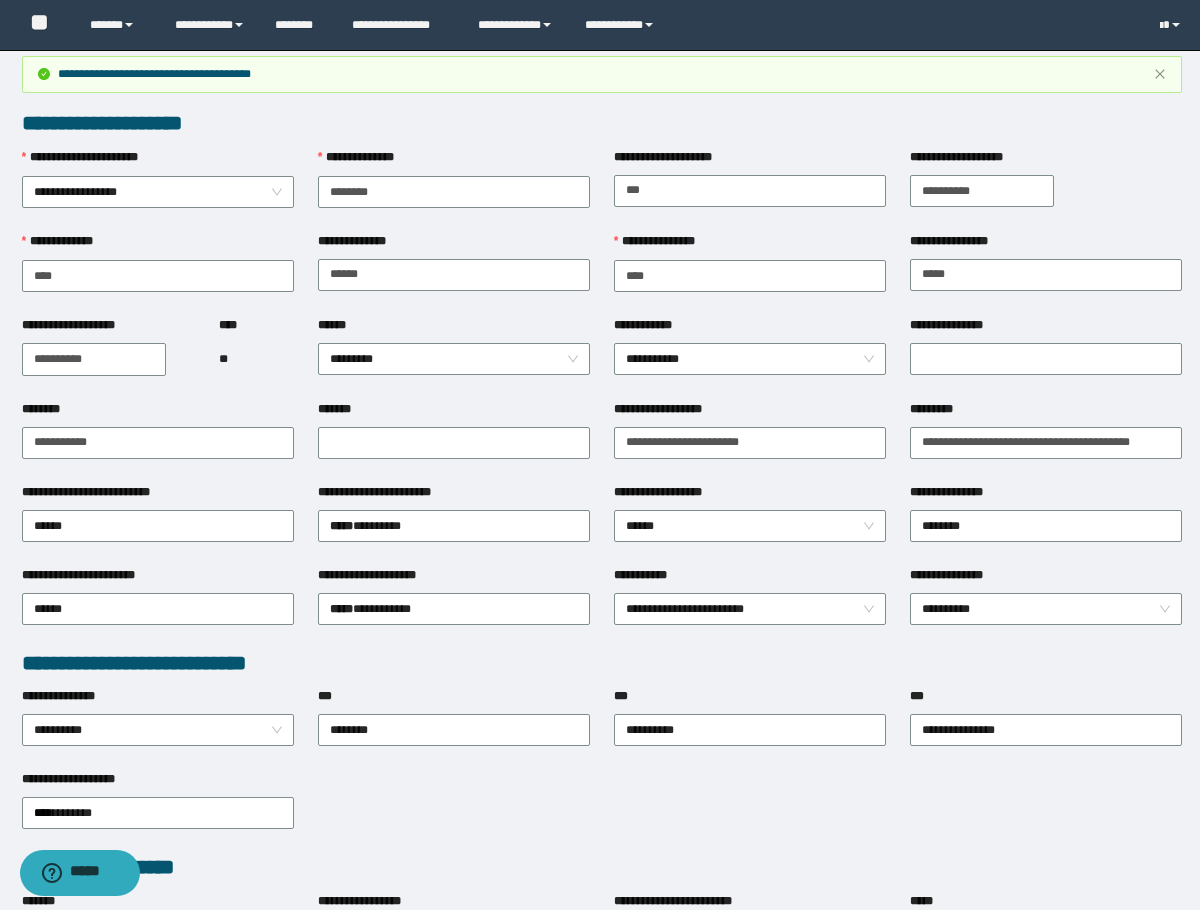 scroll, scrollTop: 0, scrollLeft: 0, axis: both 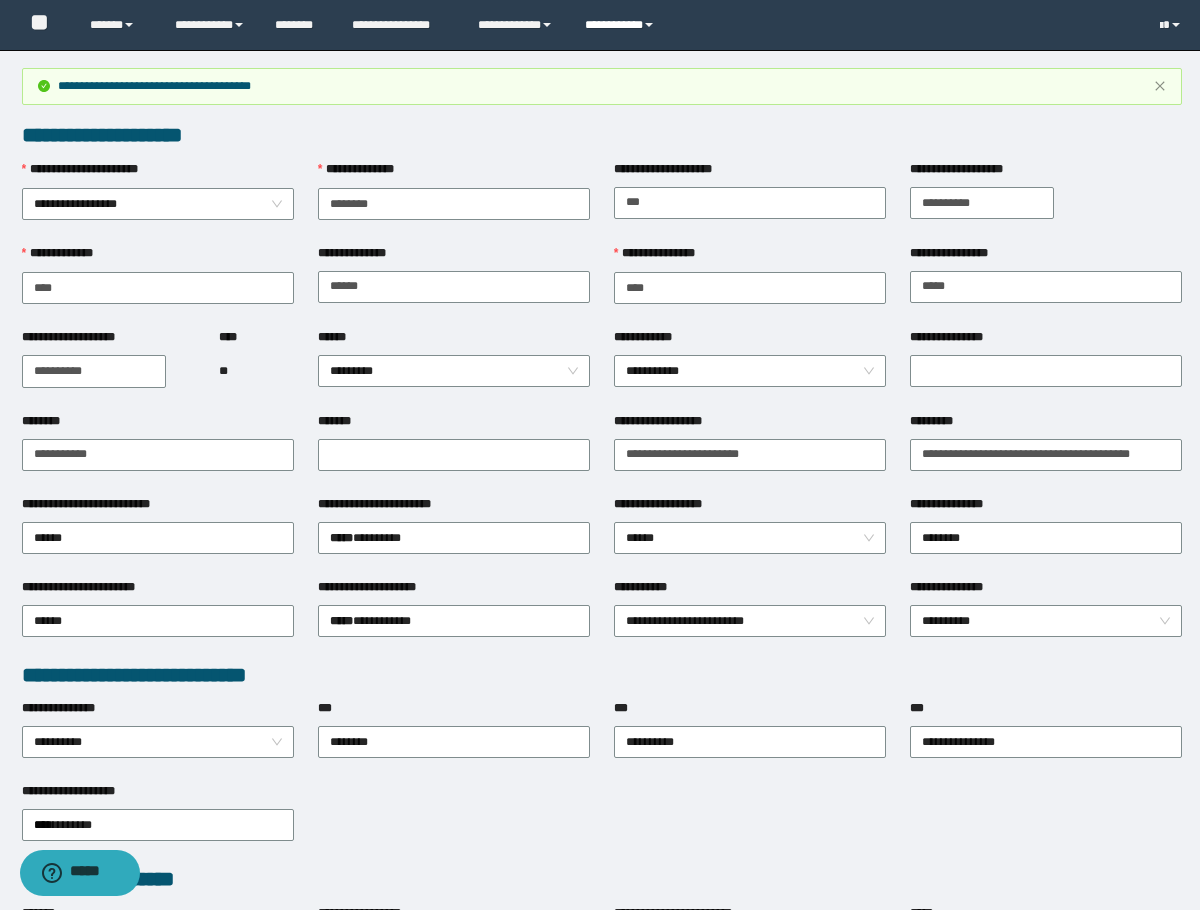 click on "**********" at bounding box center [622, 25] 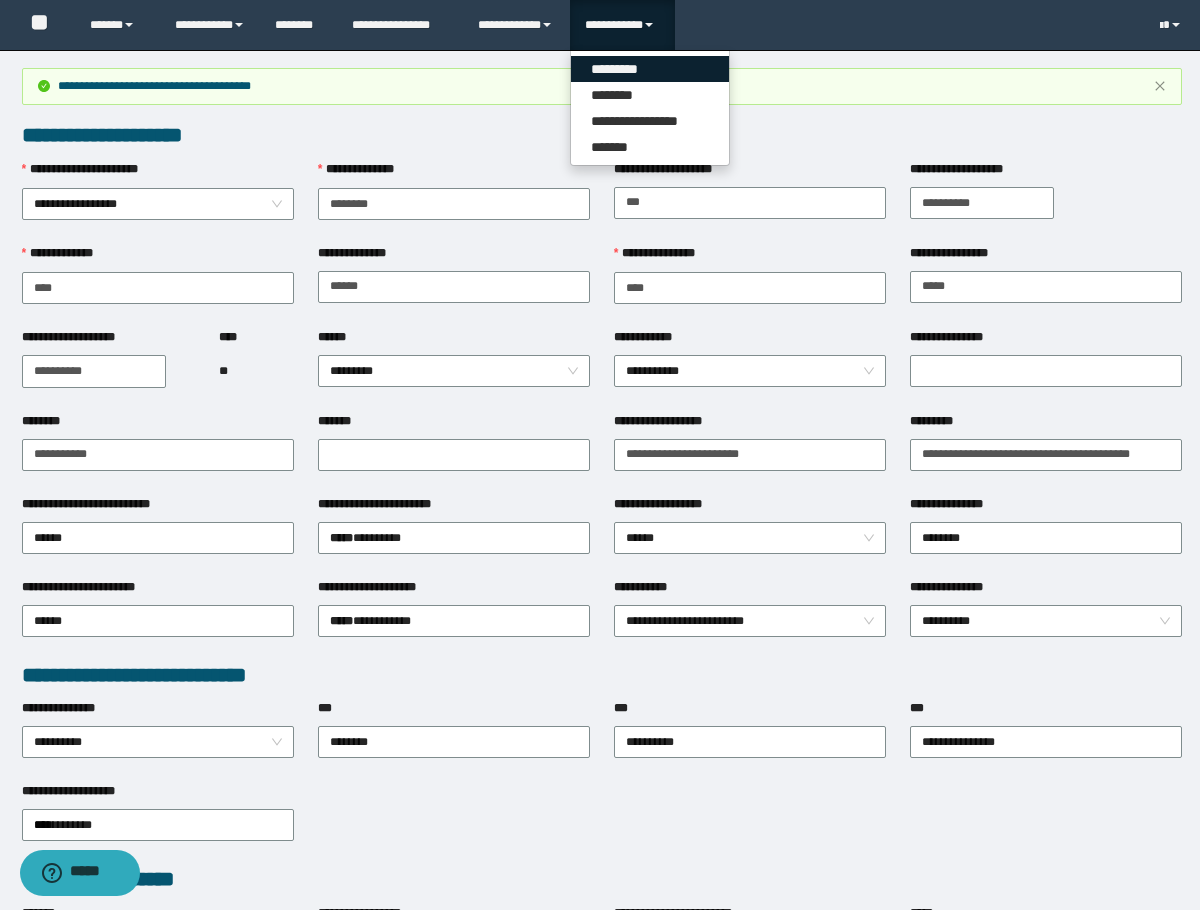 click on "*********" at bounding box center (650, 69) 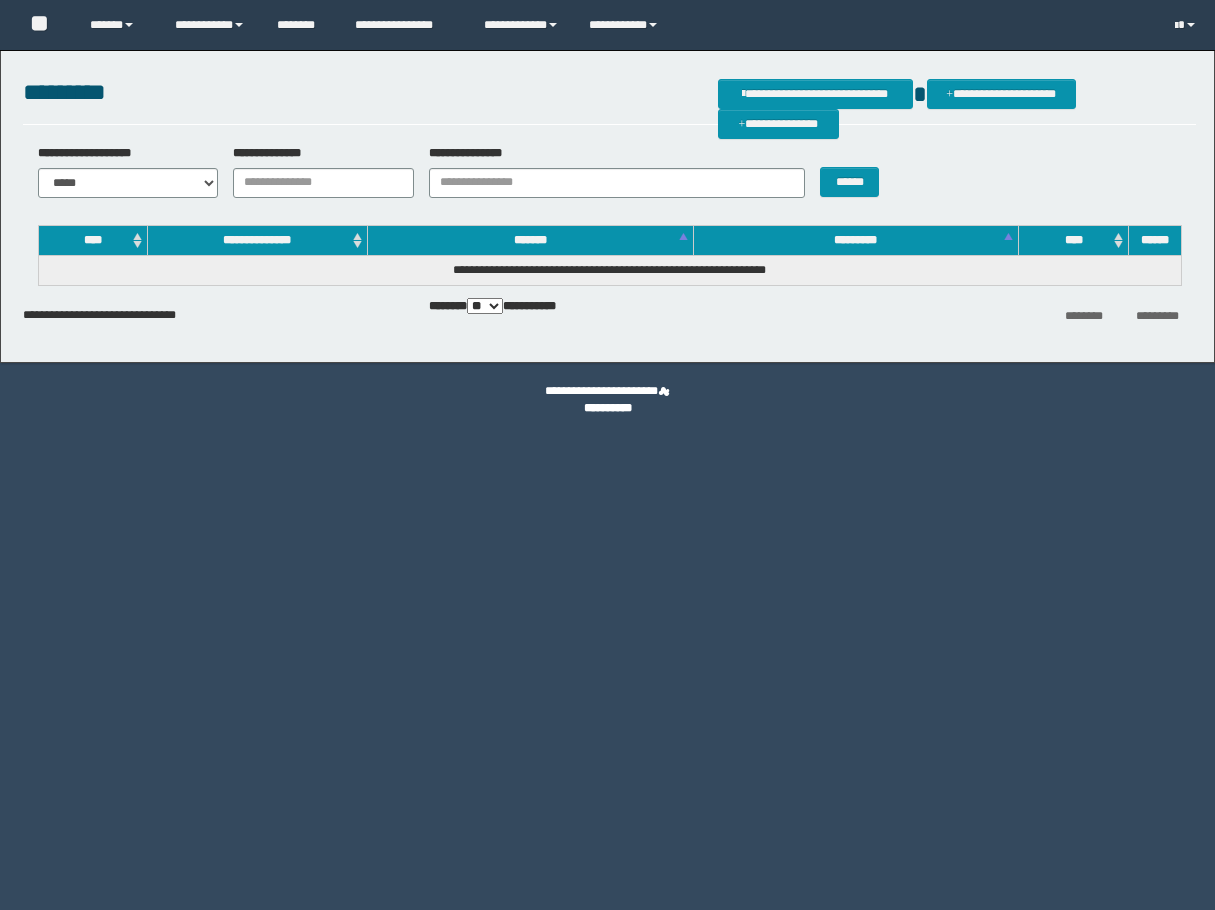 scroll, scrollTop: 0, scrollLeft: 0, axis: both 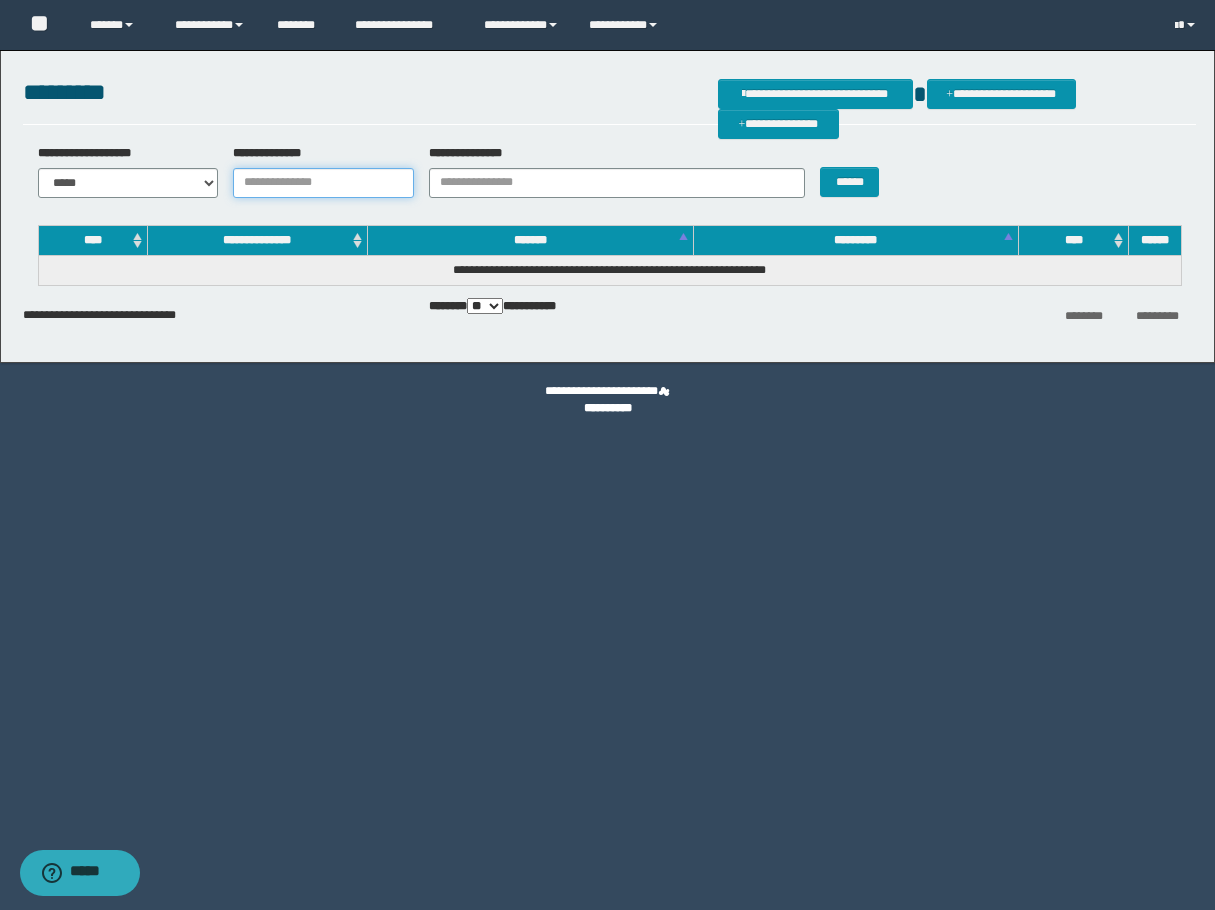 click on "**********" at bounding box center [323, 183] 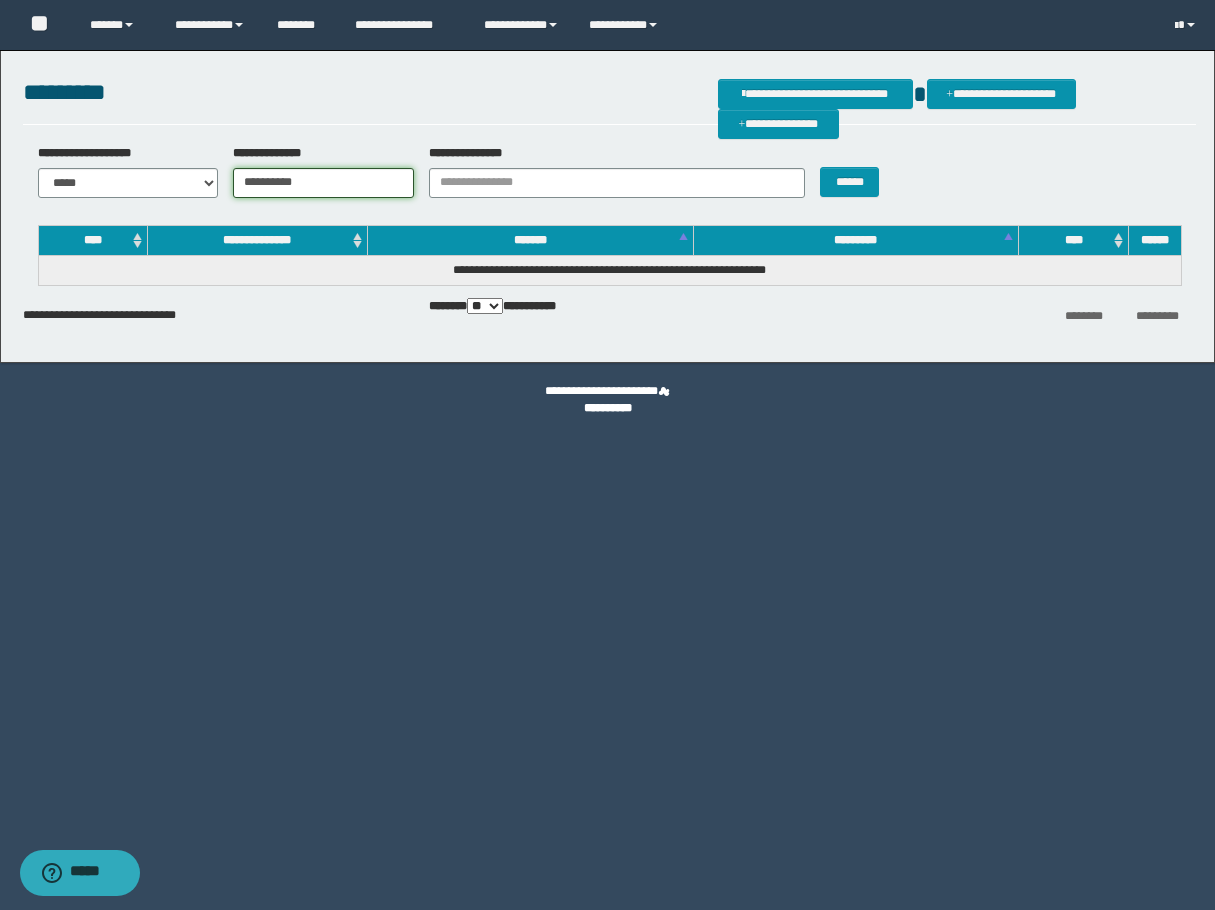 type on "**********" 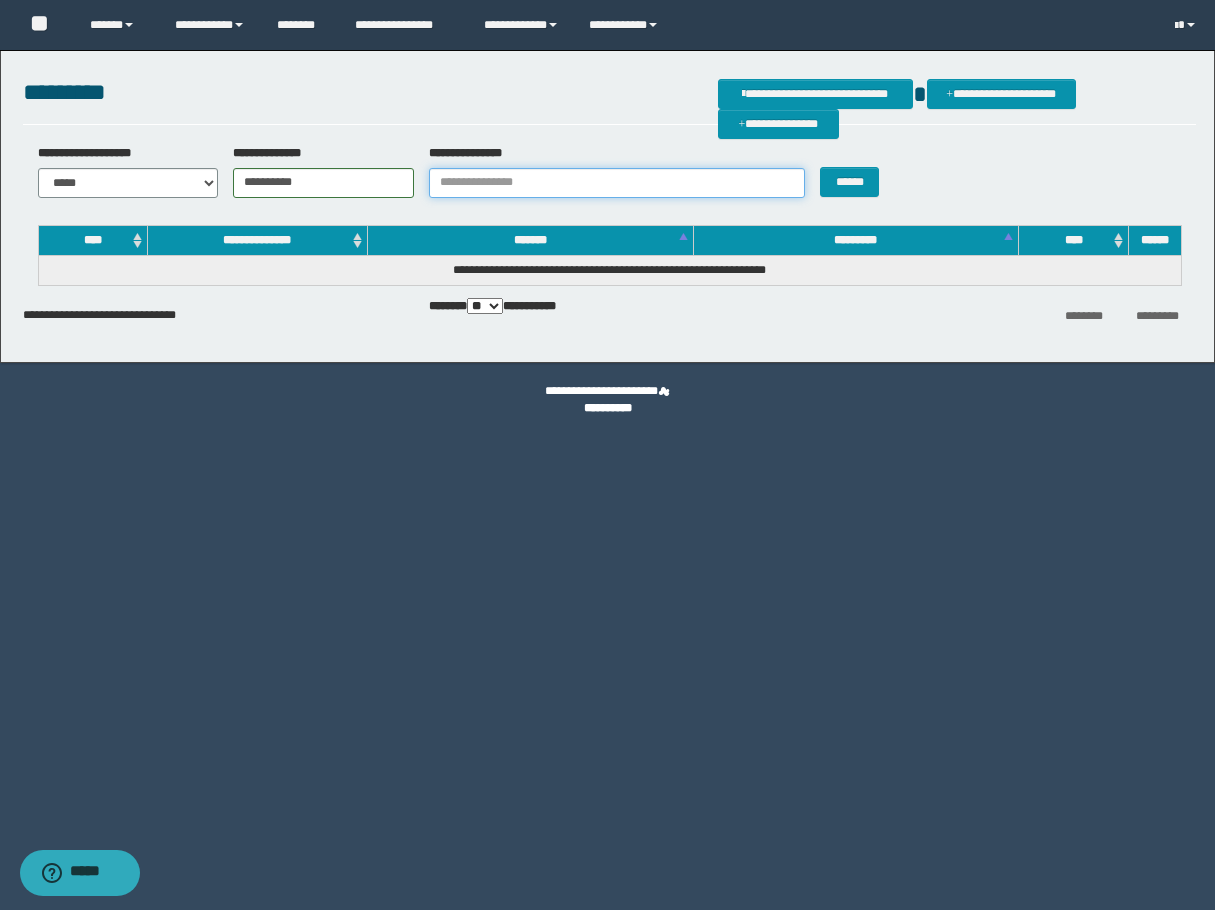 click on "**********" at bounding box center [617, 183] 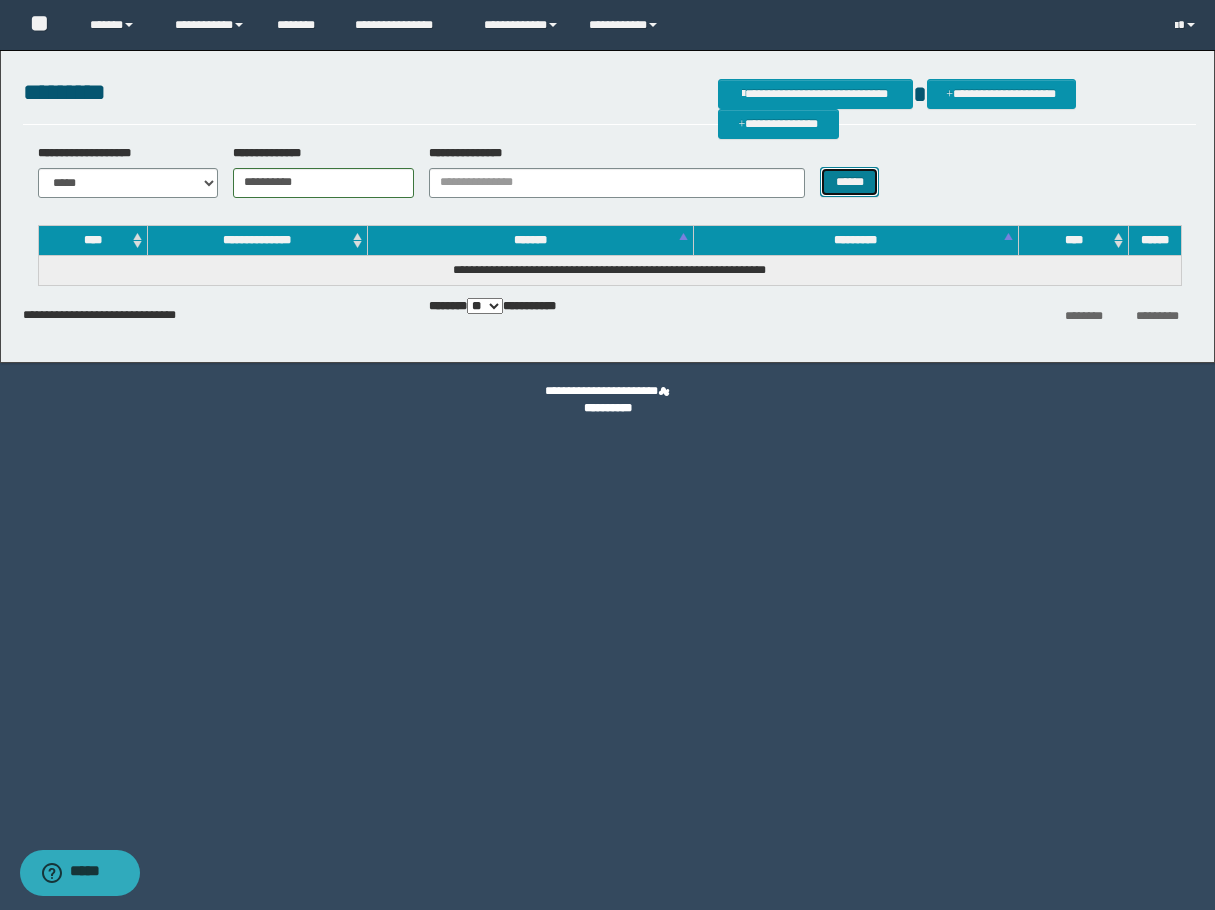 click on "******" at bounding box center [849, 182] 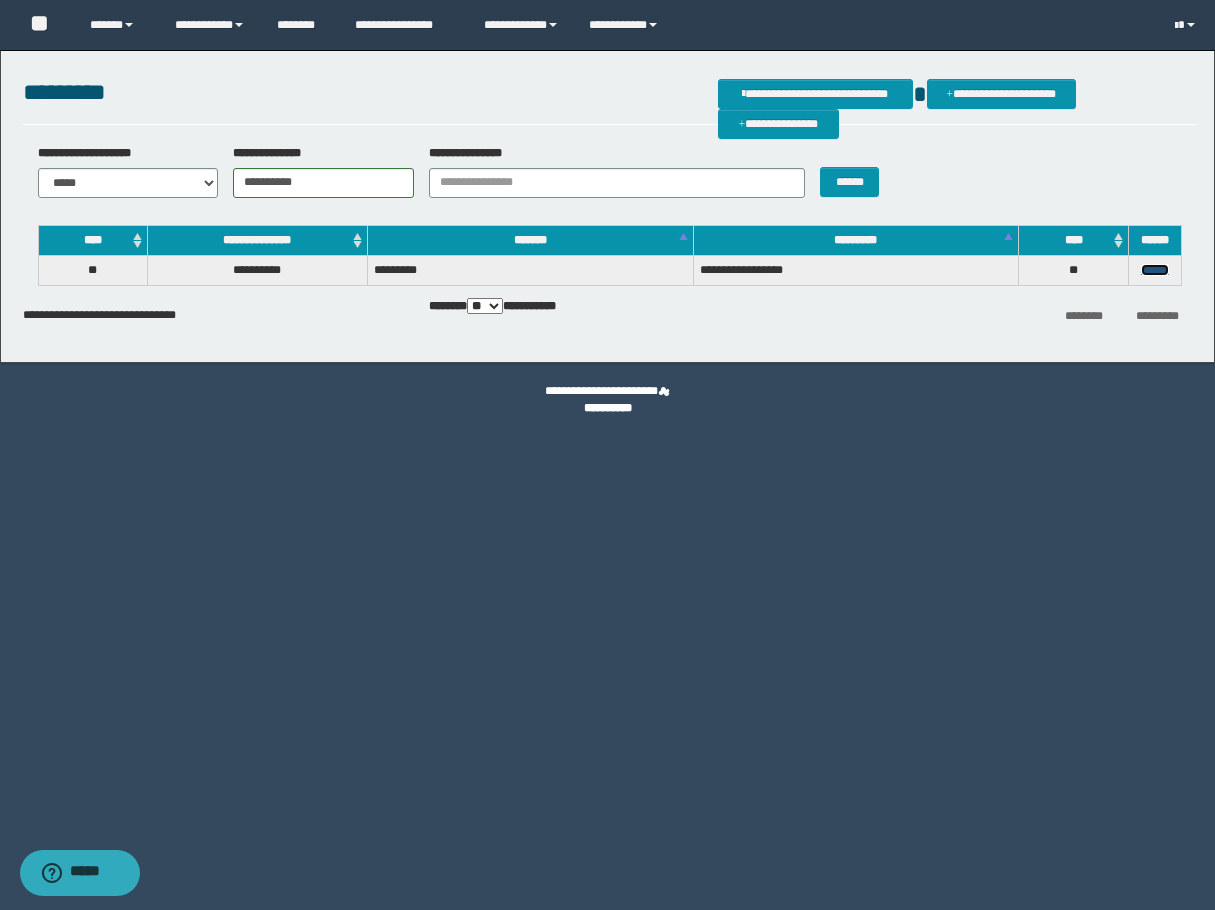 click on "******" at bounding box center [1155, 270] 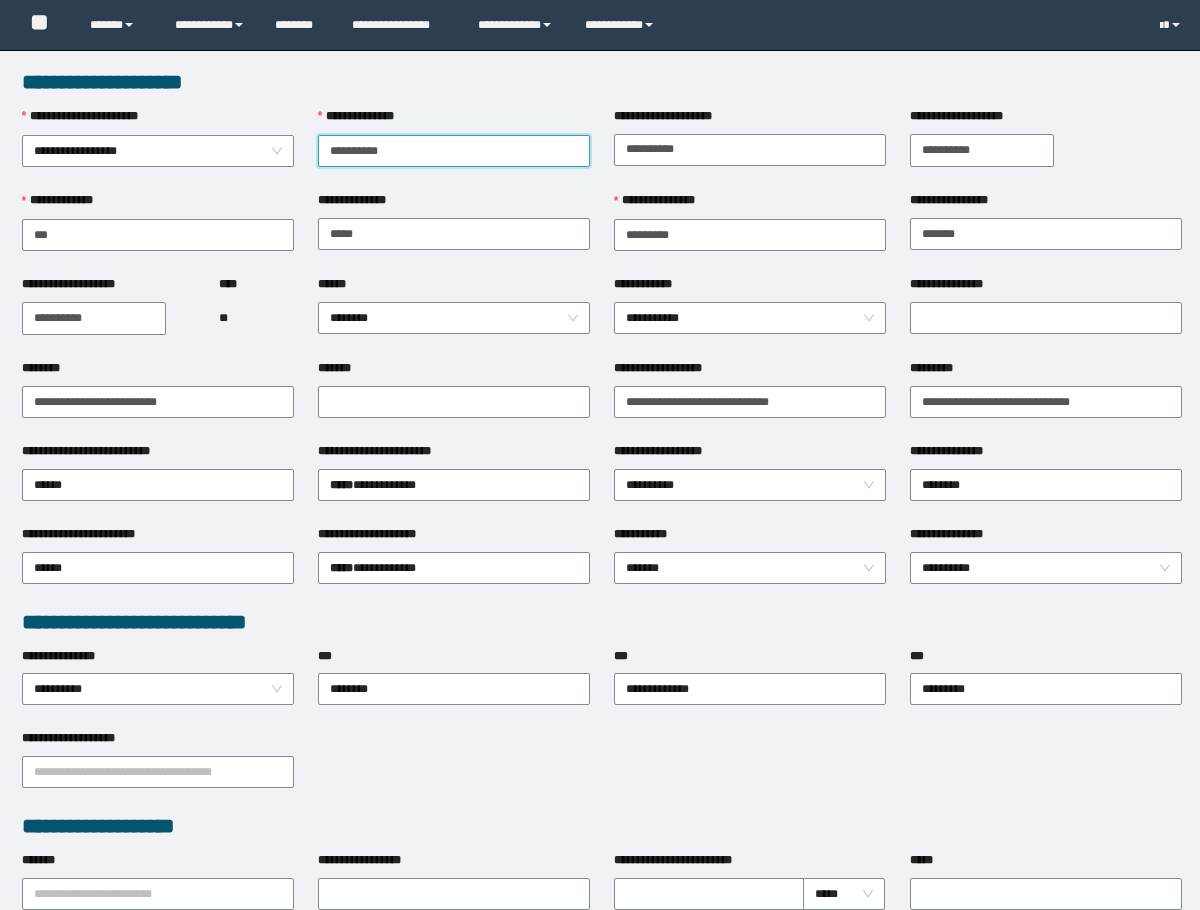 scroll, scrollTop: 0, scrollLeft: 0, axis: both 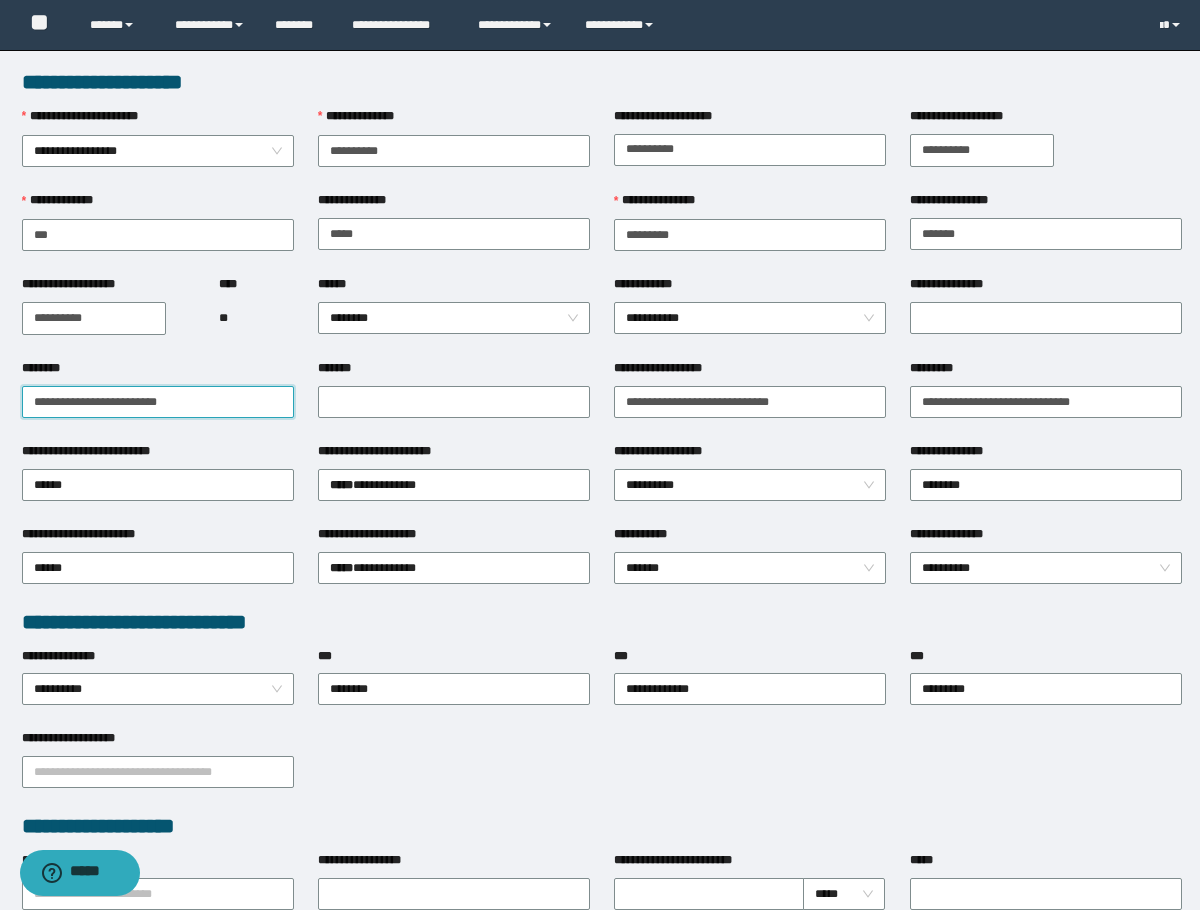 drag, startPoint x: 107, startPoint y: 407, endPoint x: -1, endPoint y: 413, distance: 108.16654 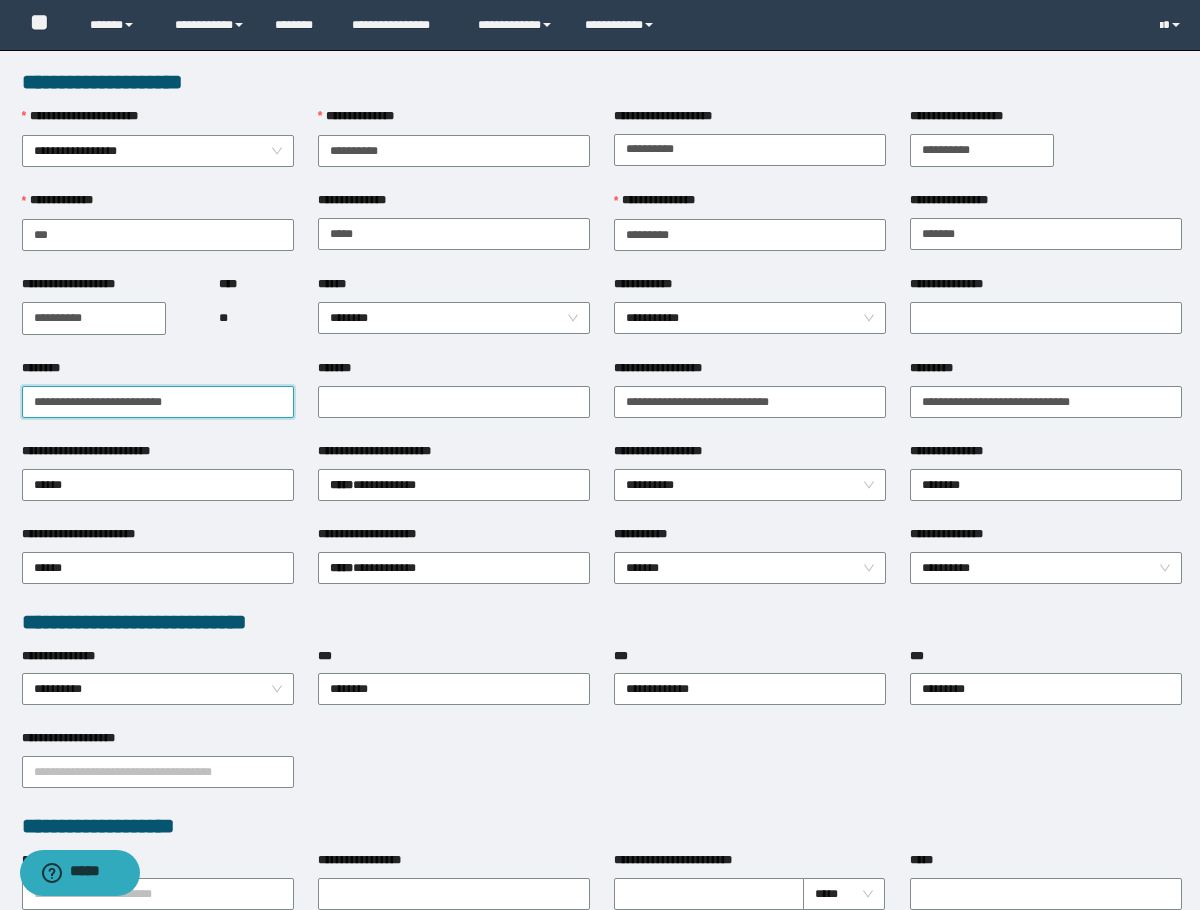 paste on "**********" 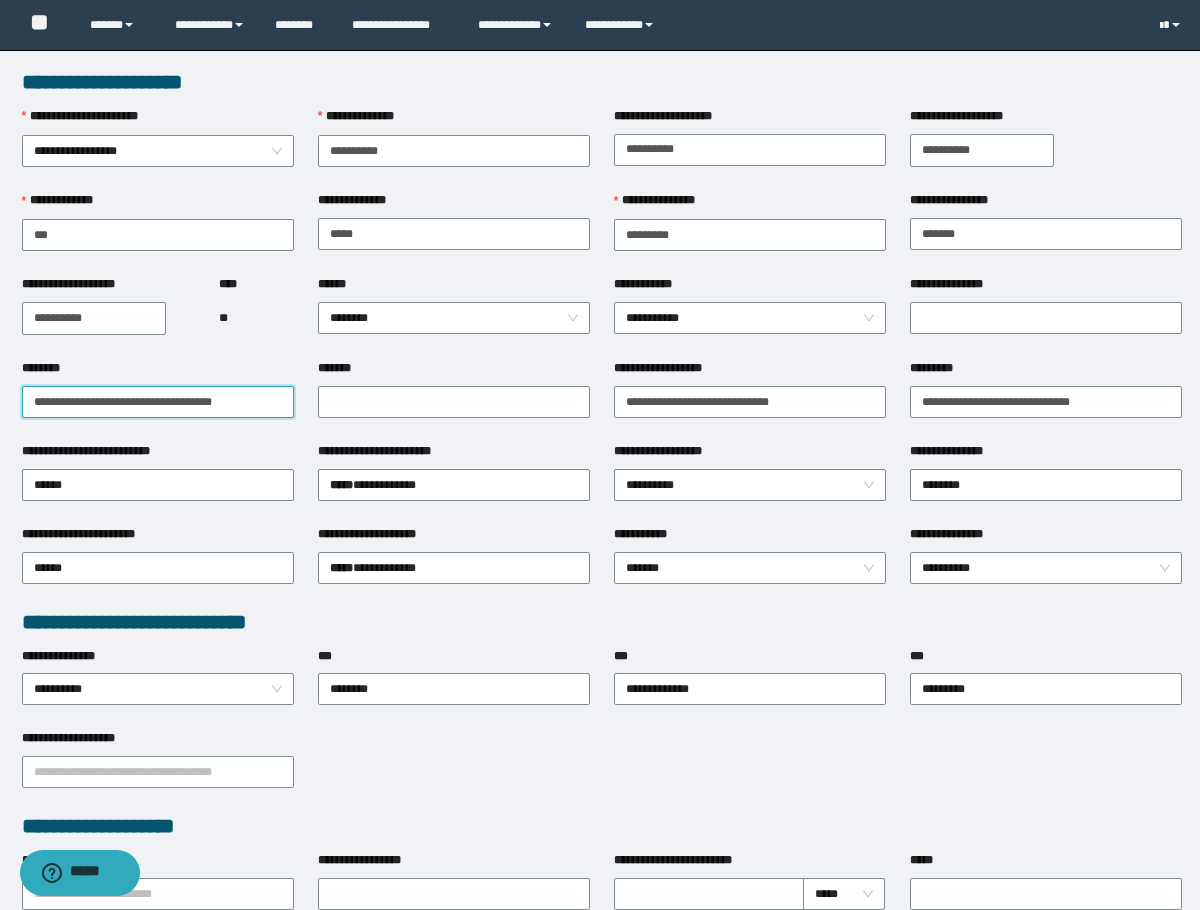 drag, startPoint x: 188, startPoint y: 398, endPoint x: -1, endPoint y: 406, distance: 189.16924 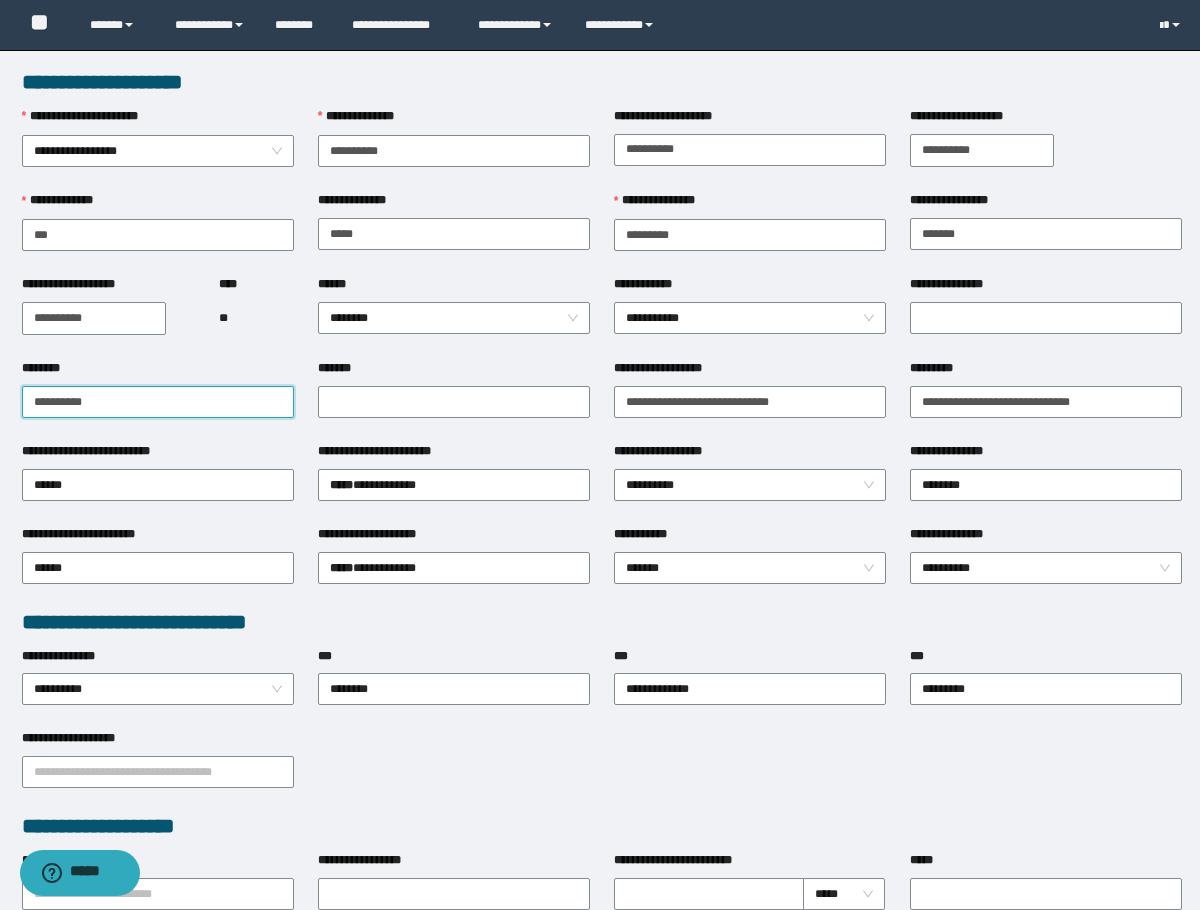 type on "**********" 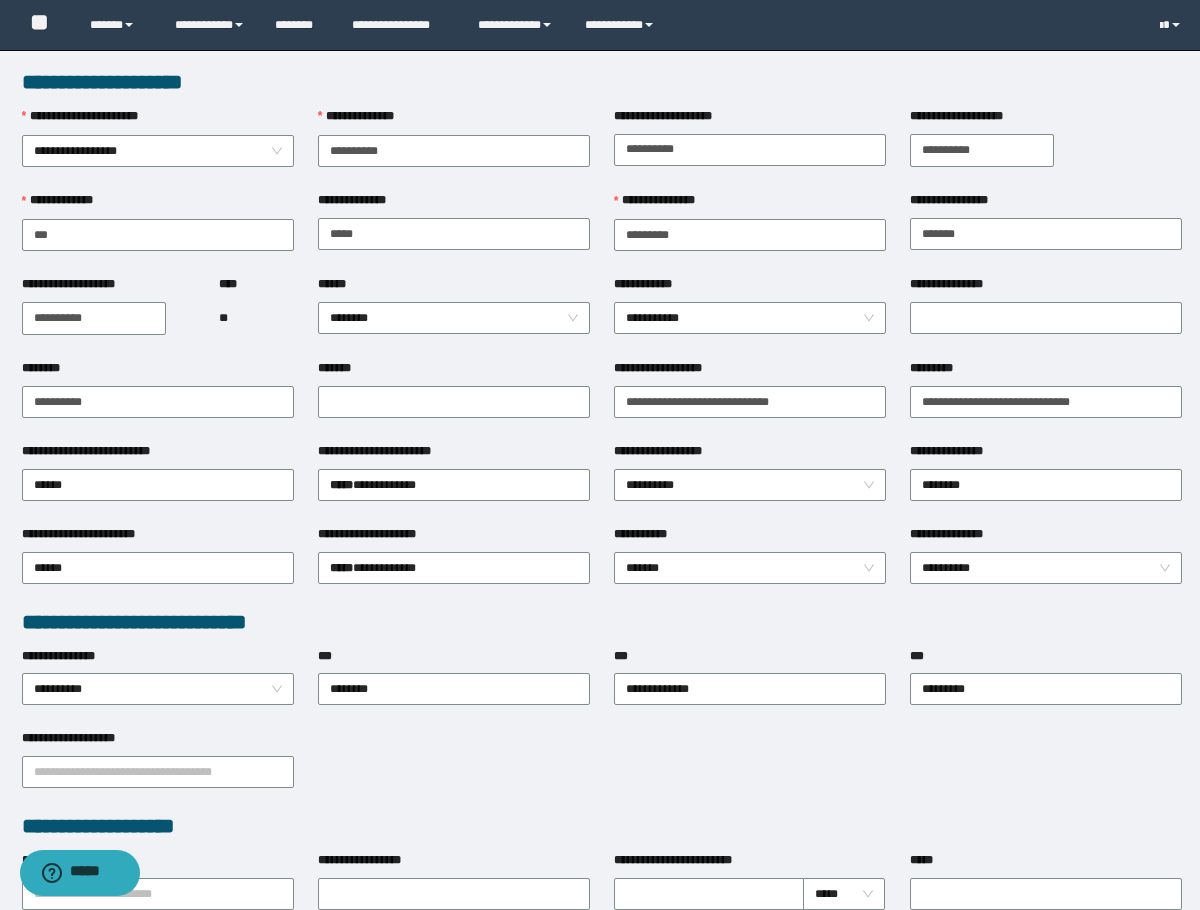 click on "****" at bounding box center [256, 288] 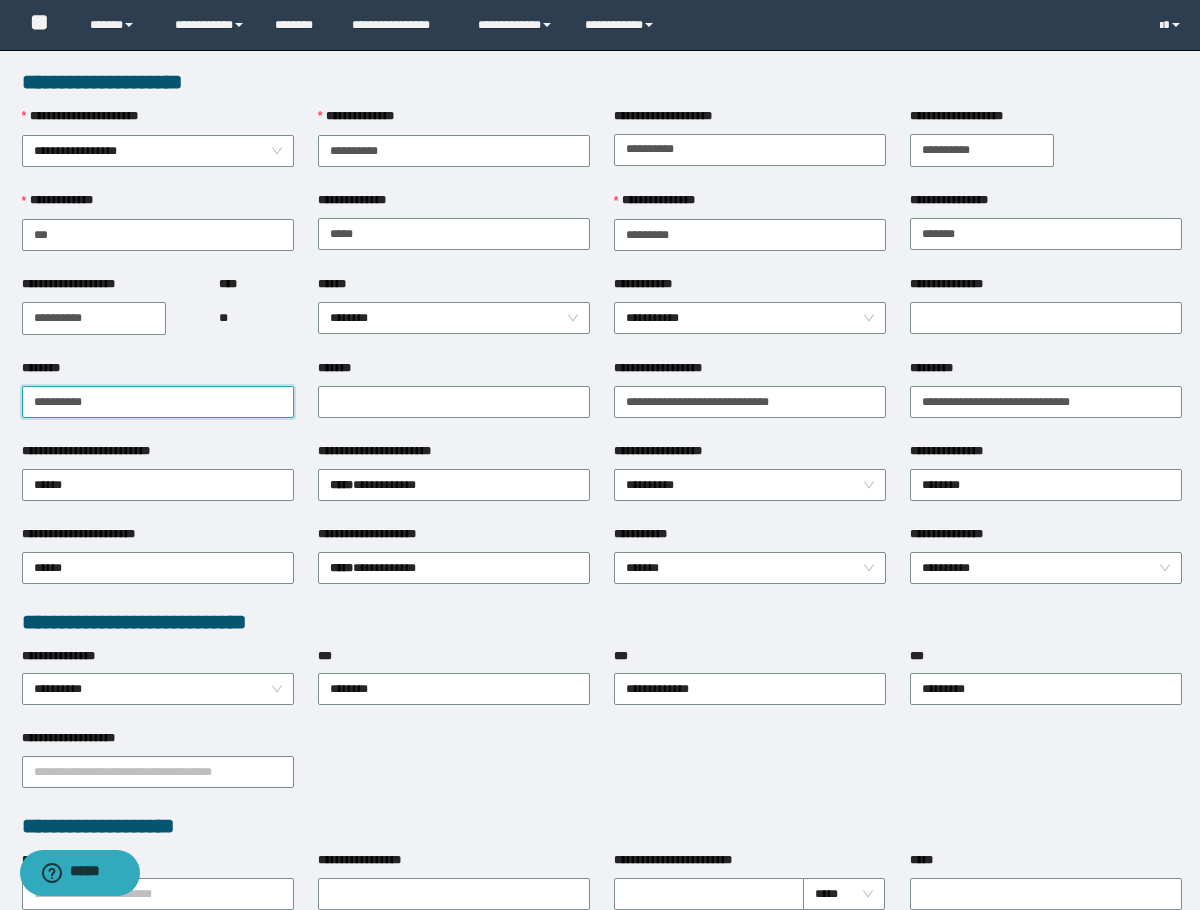 drag, startPoint x: 128, startPoint y: 401, endPoint x: -1, endPoint y: 406, distance: 129.09686 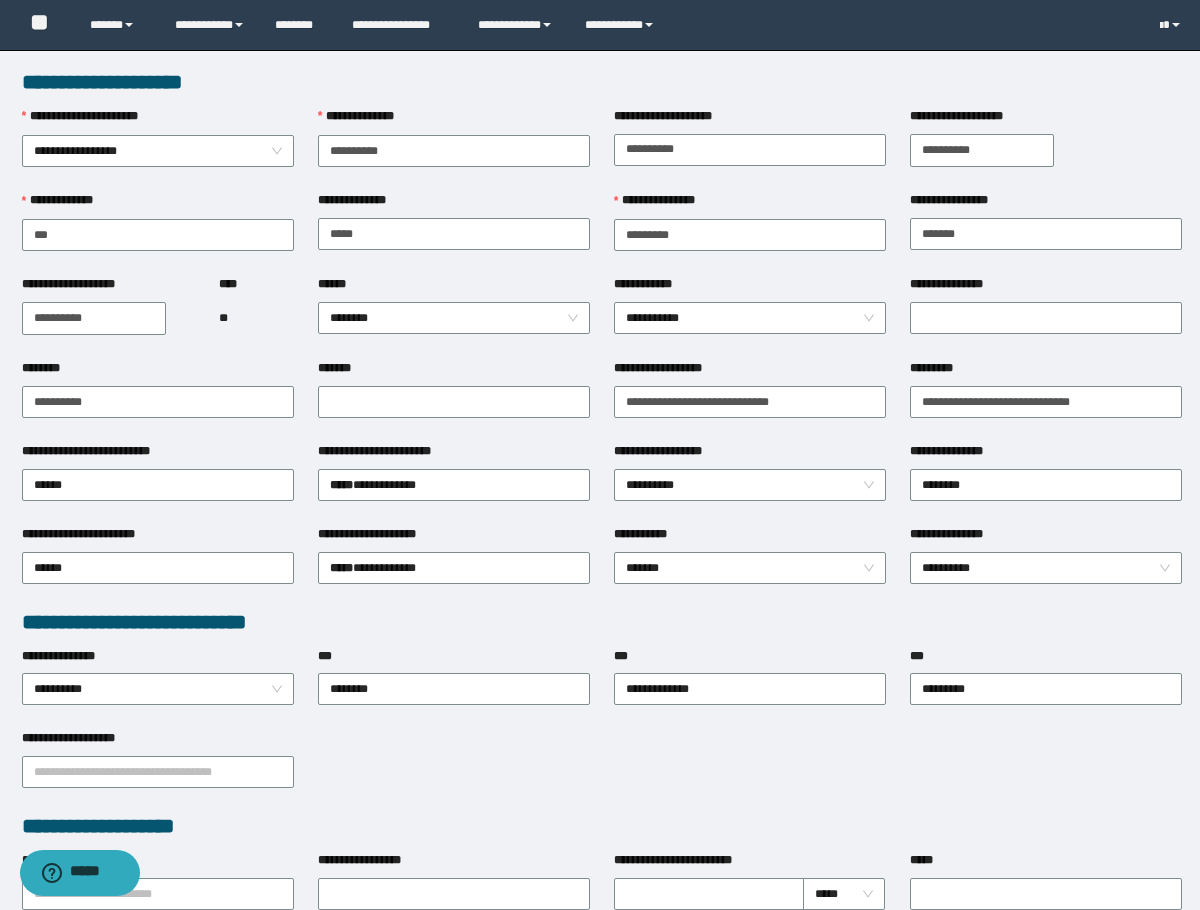 click on "**" at bounding box center [256, 318] 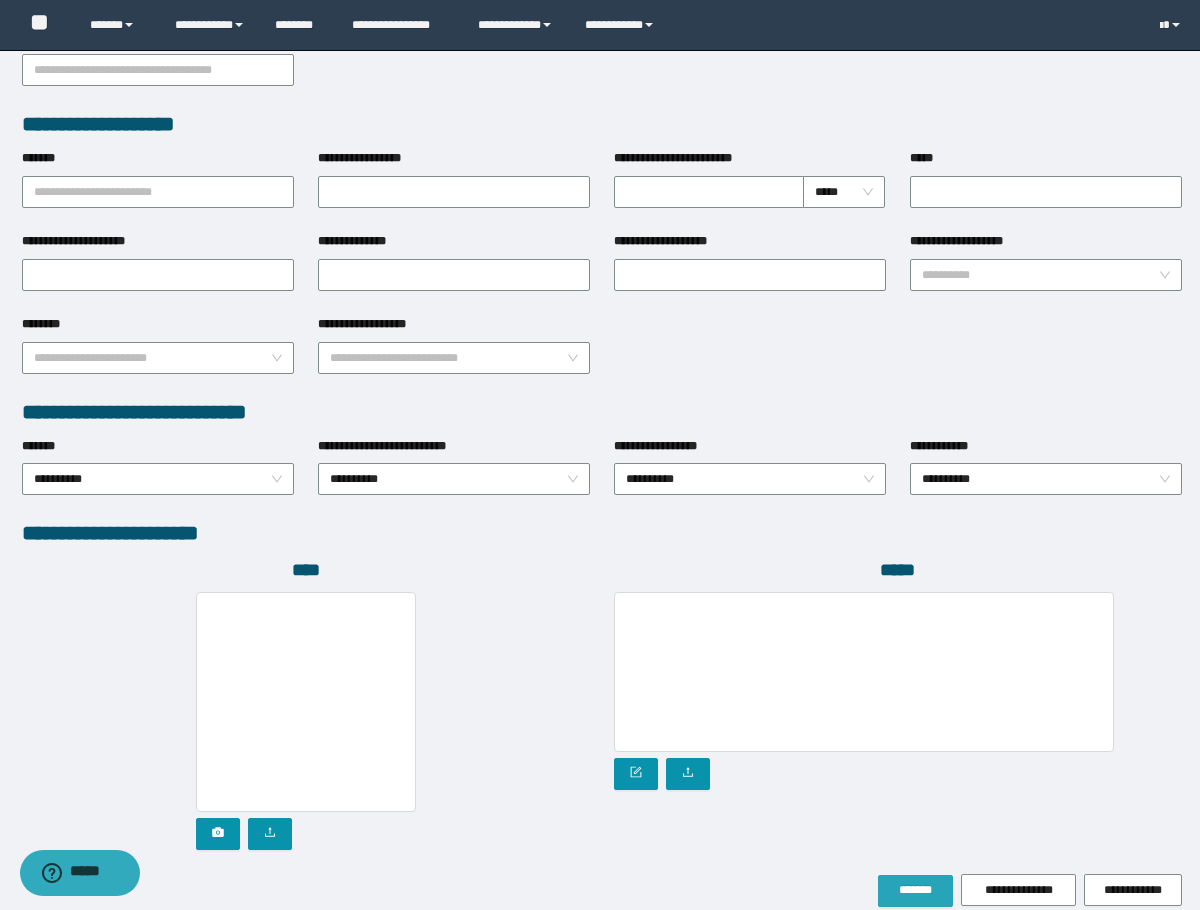scroll, scrollTop: 793, scrollLeft: 0, axis: vertical 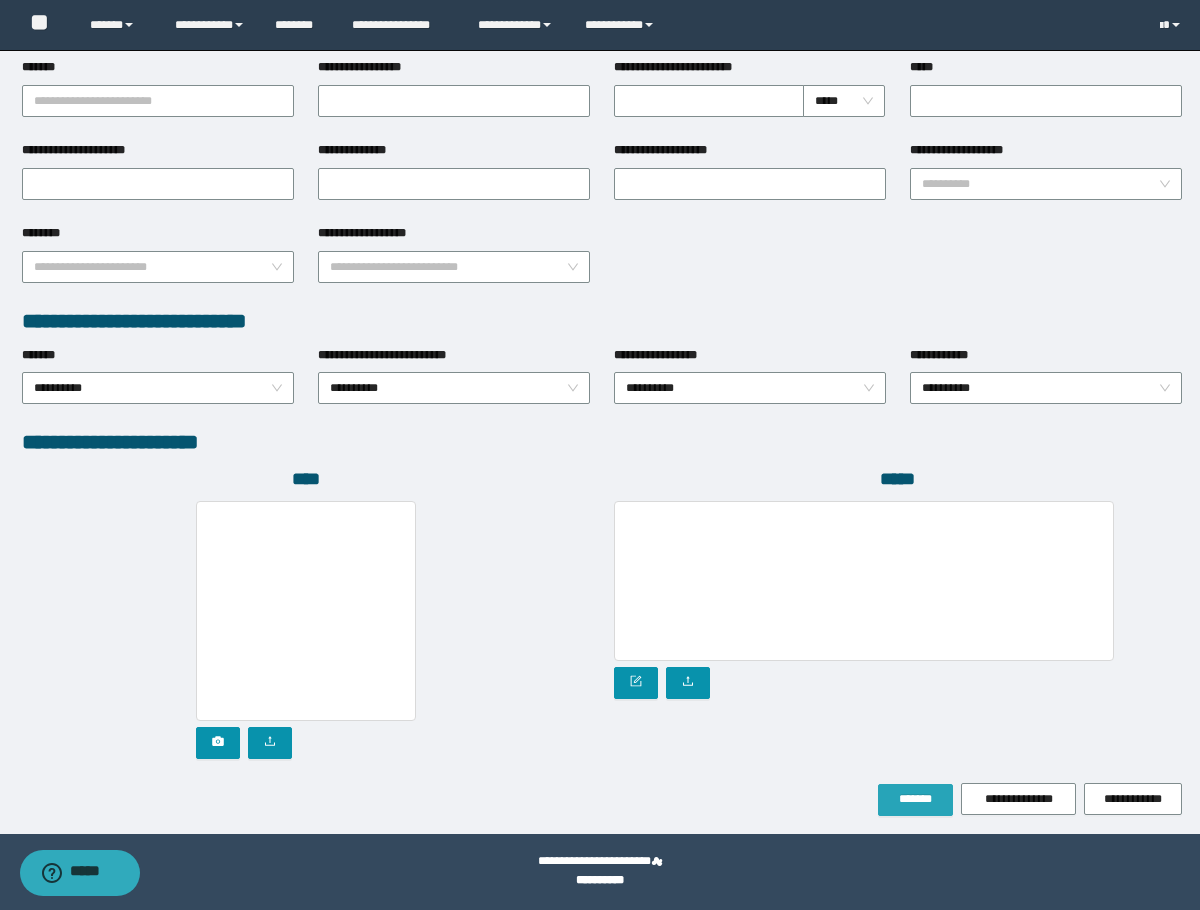 click on "*******" at bounding box center (915, 800) 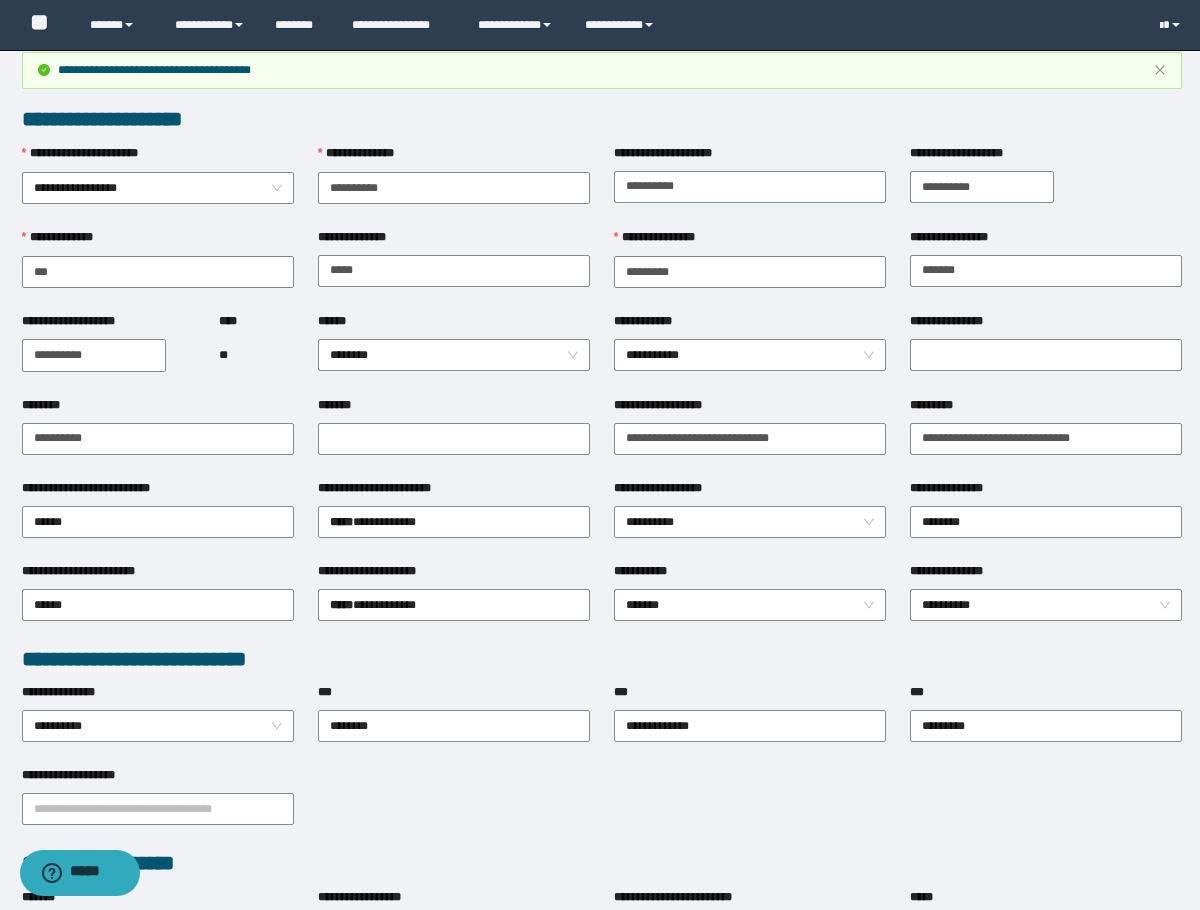 scroll, scrollTop: 0, scrollLeft: 0, axis: both 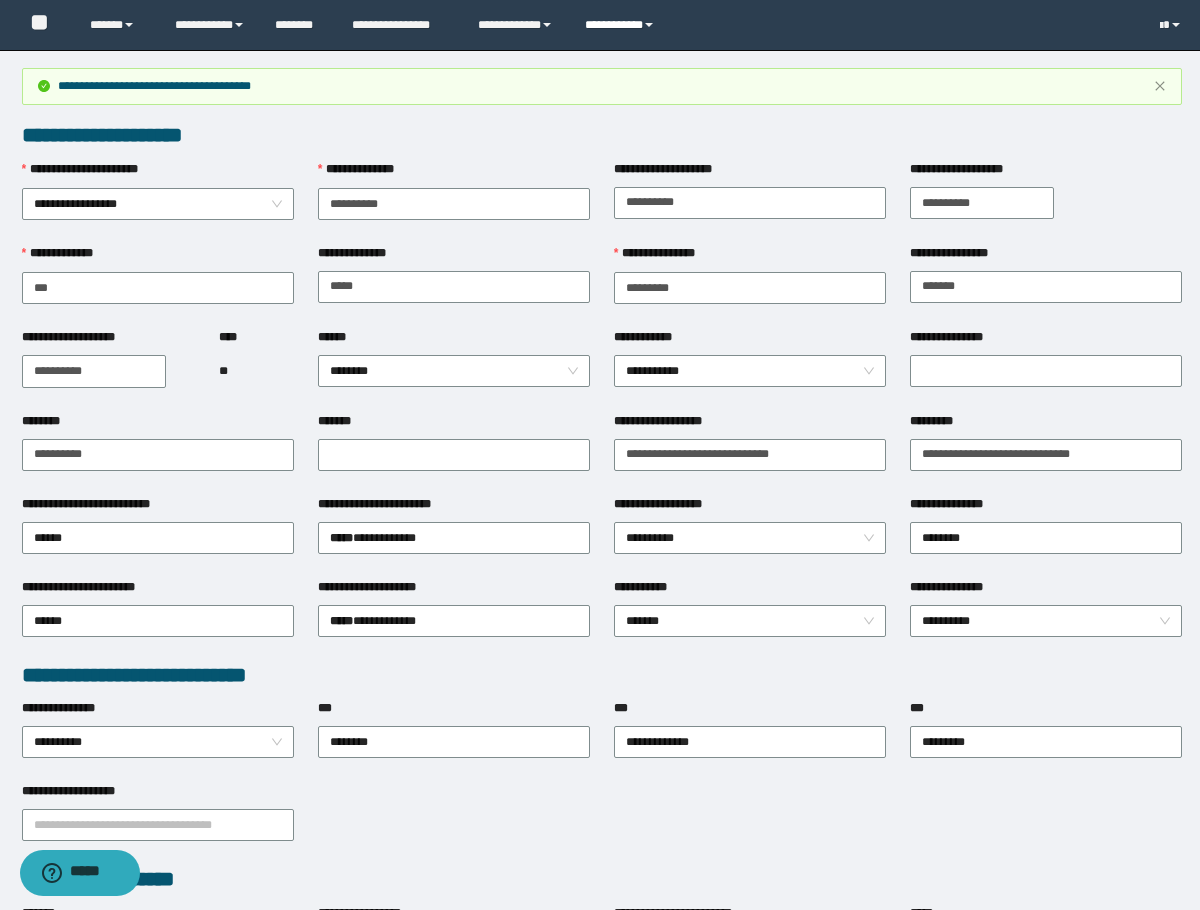 click on "**********" at bounding box center (622, 25) 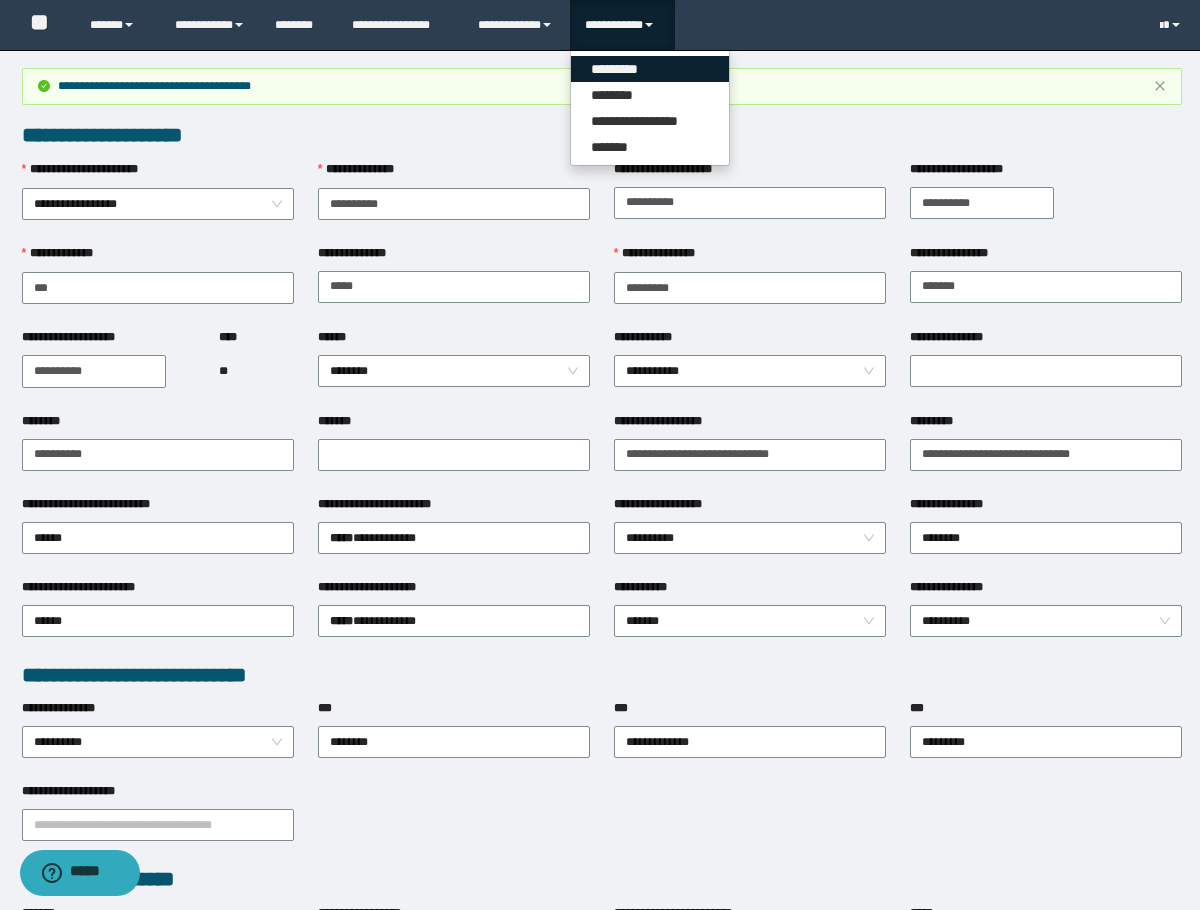 click on "*********" at bounding box center [650, 69] 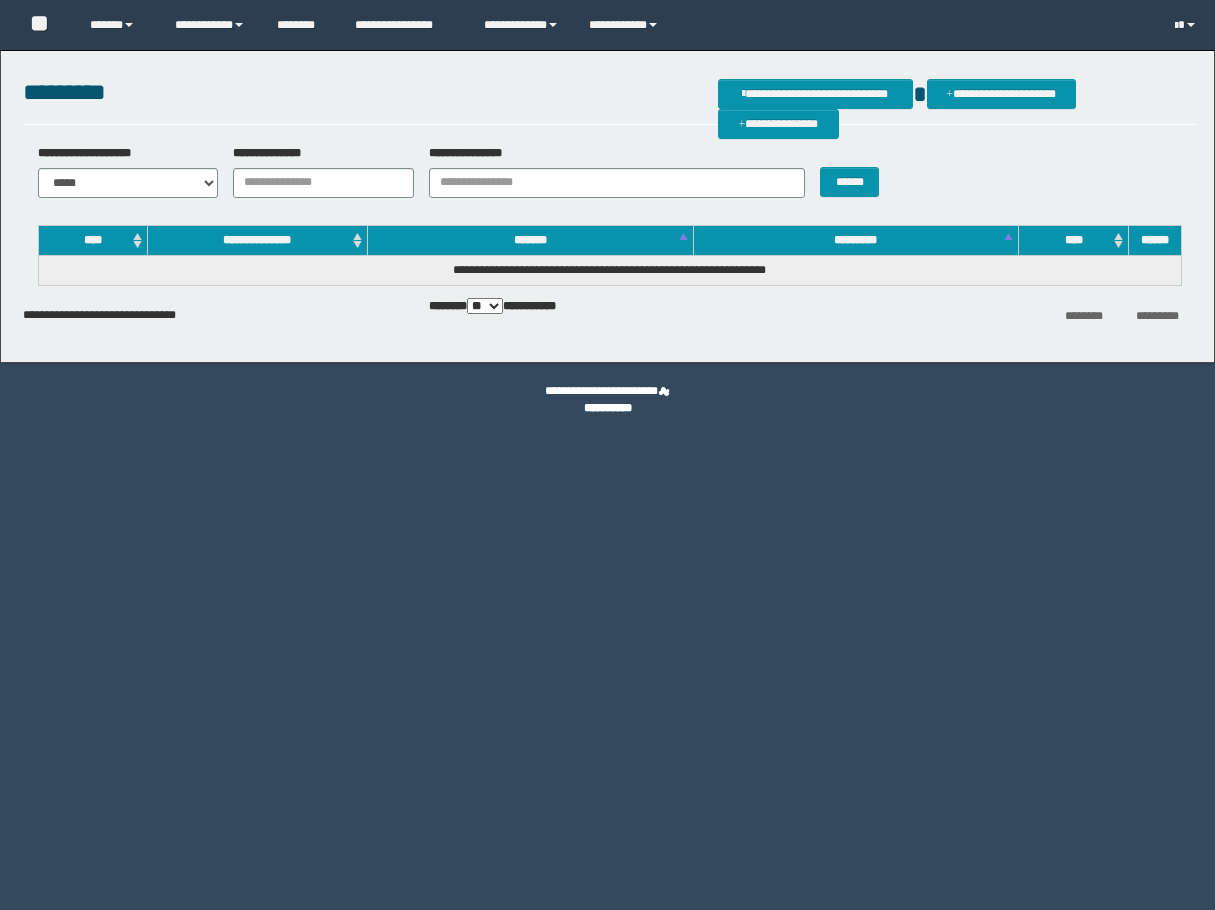 scroll, scrollTop: 0, scrollLeft: 0, axis: both 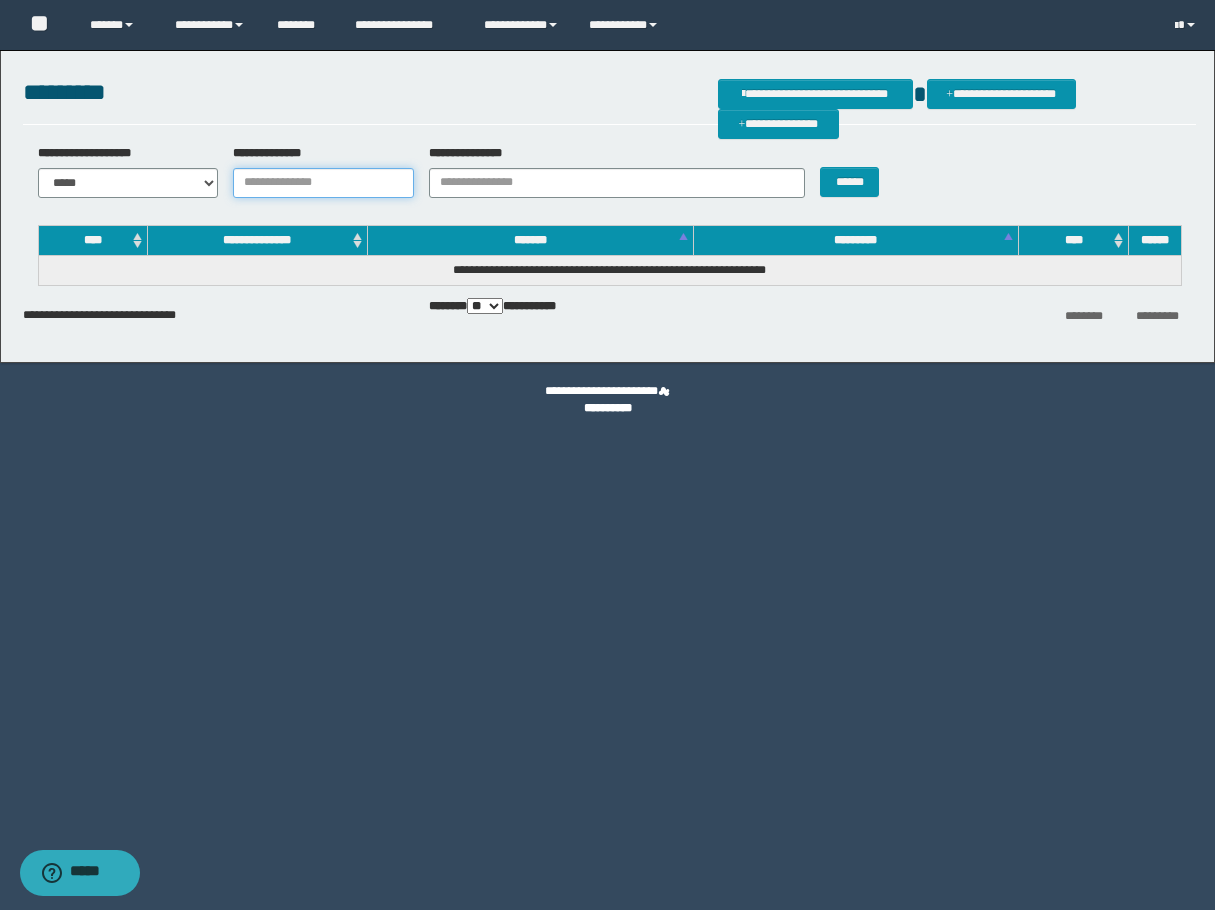 click on "**********" at bounding box center (323, 183) 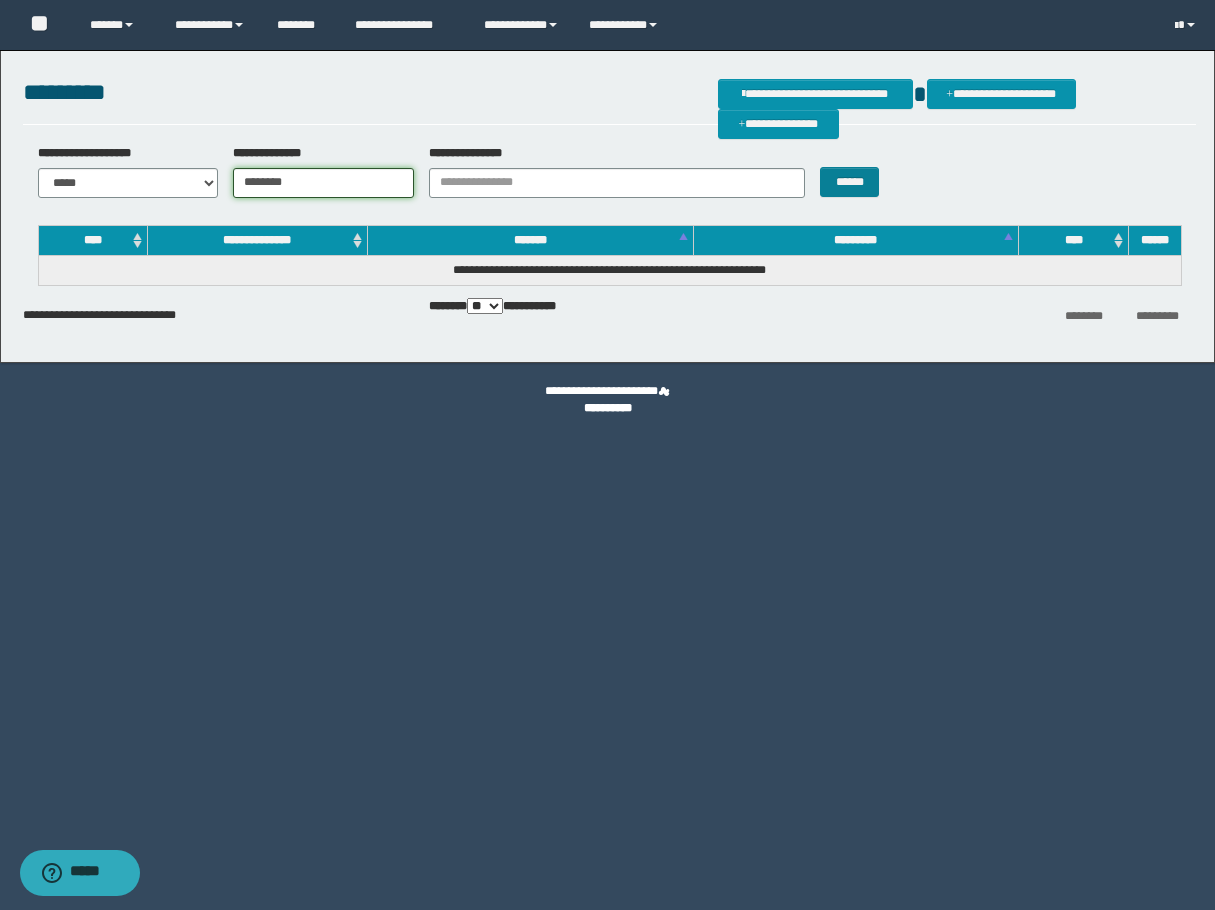 type on "********" 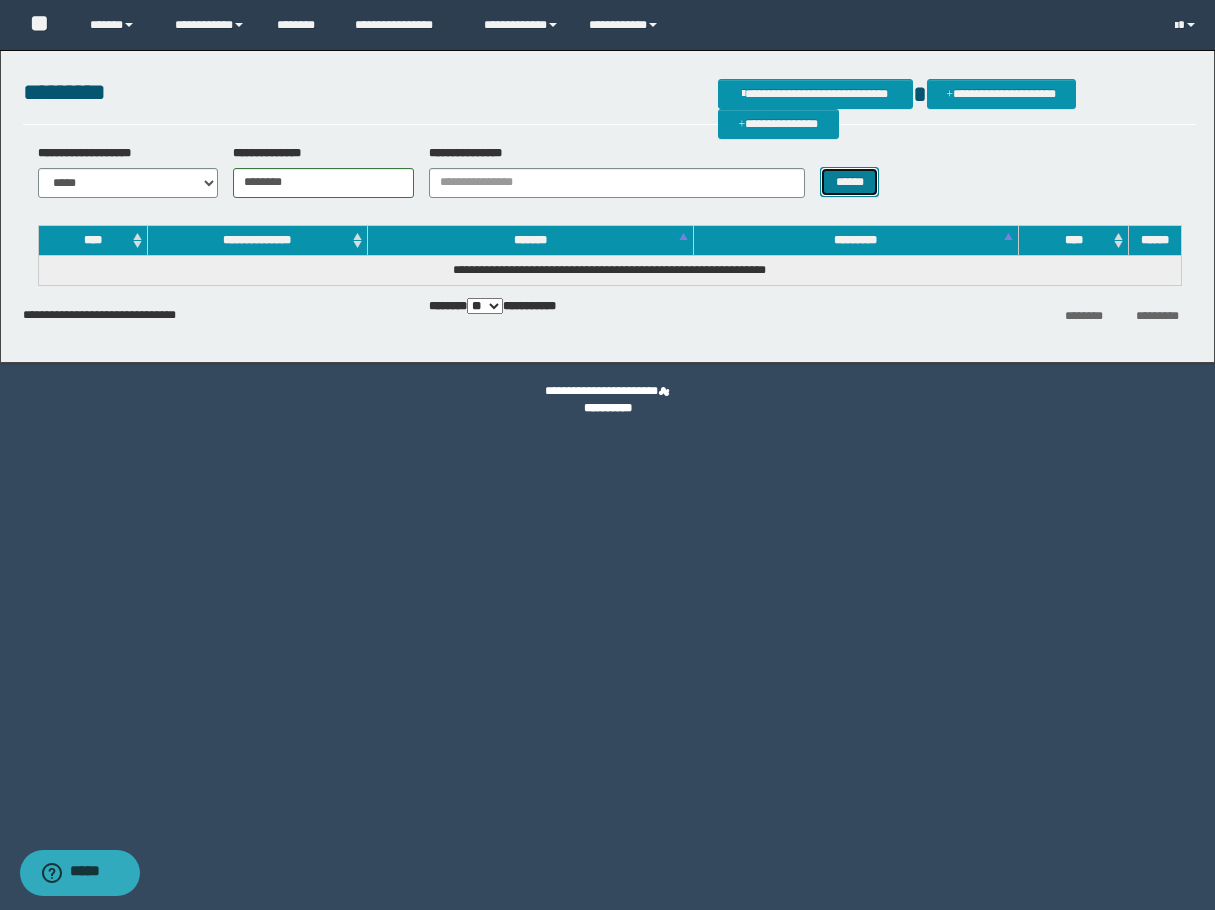 click on "******" at bounding box center [849, 182] 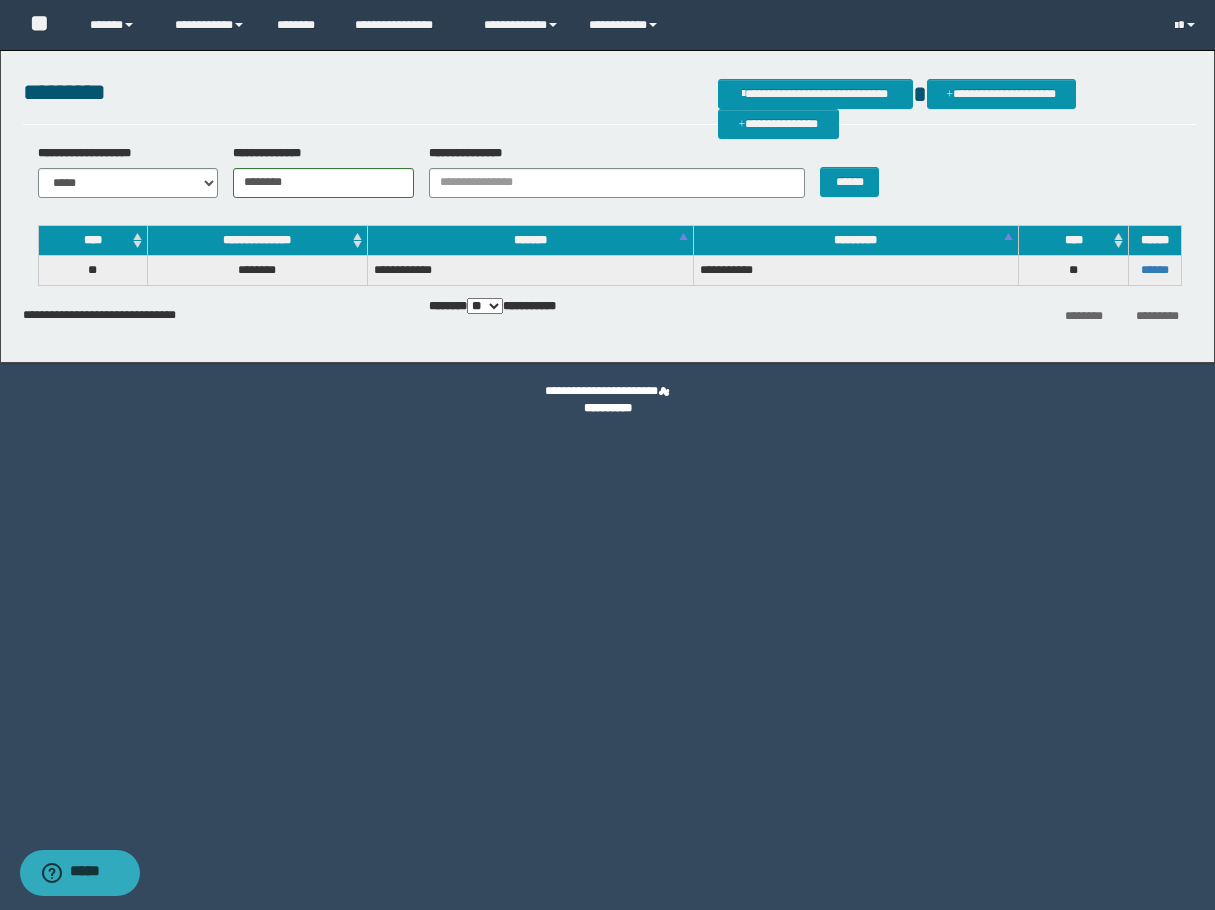 click on "******" at bounding box center [1154, 270] 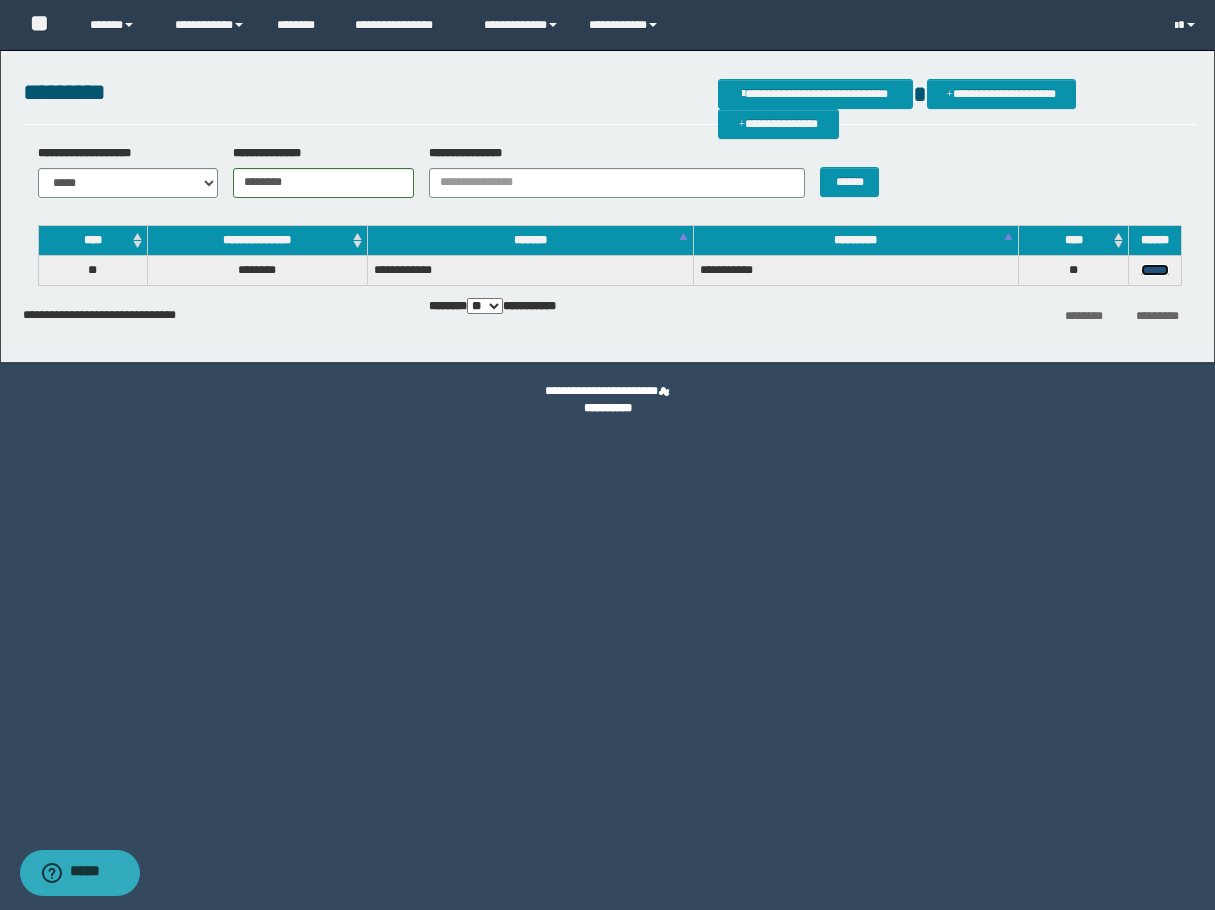 click on "******" at bounding box center [1155, 270] 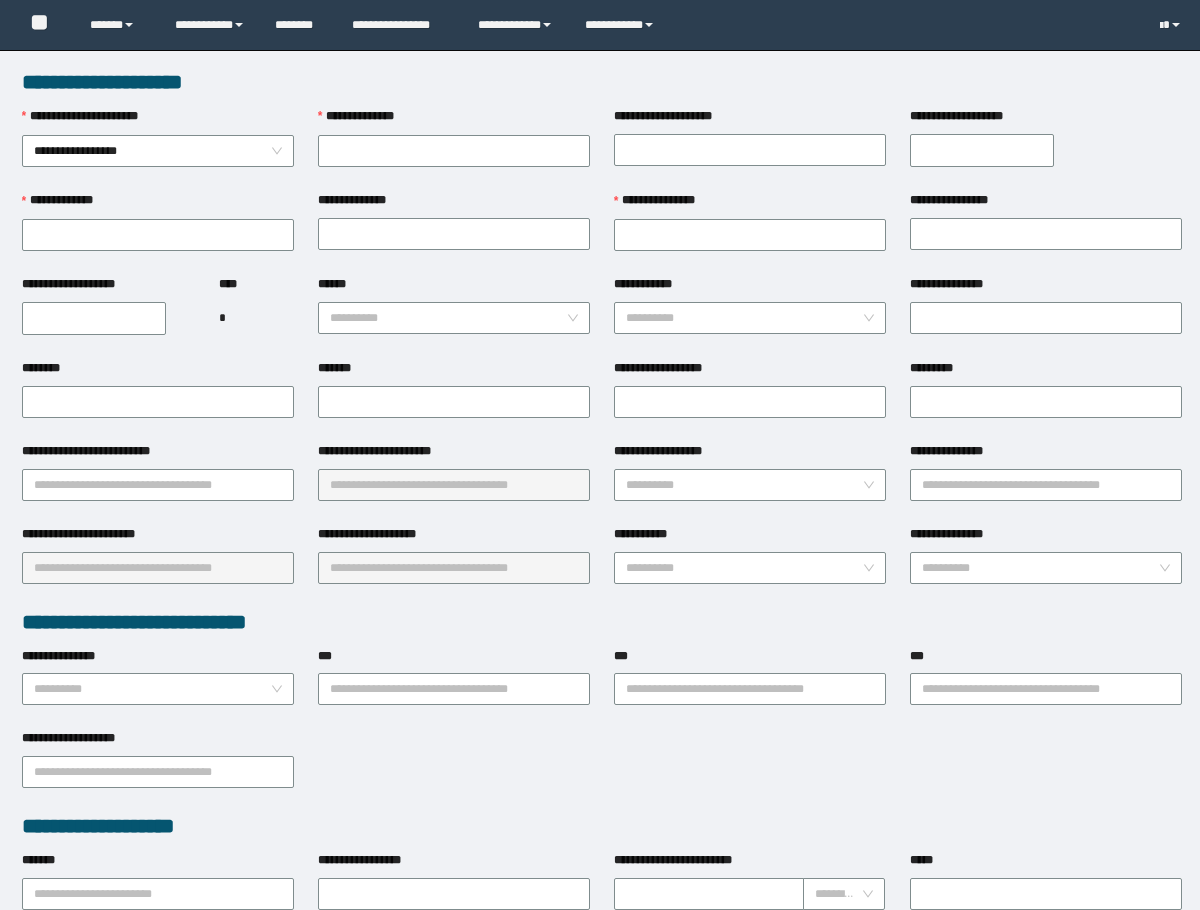 scroll, scrollTop: 0, scrollLeft: 0, axis: both 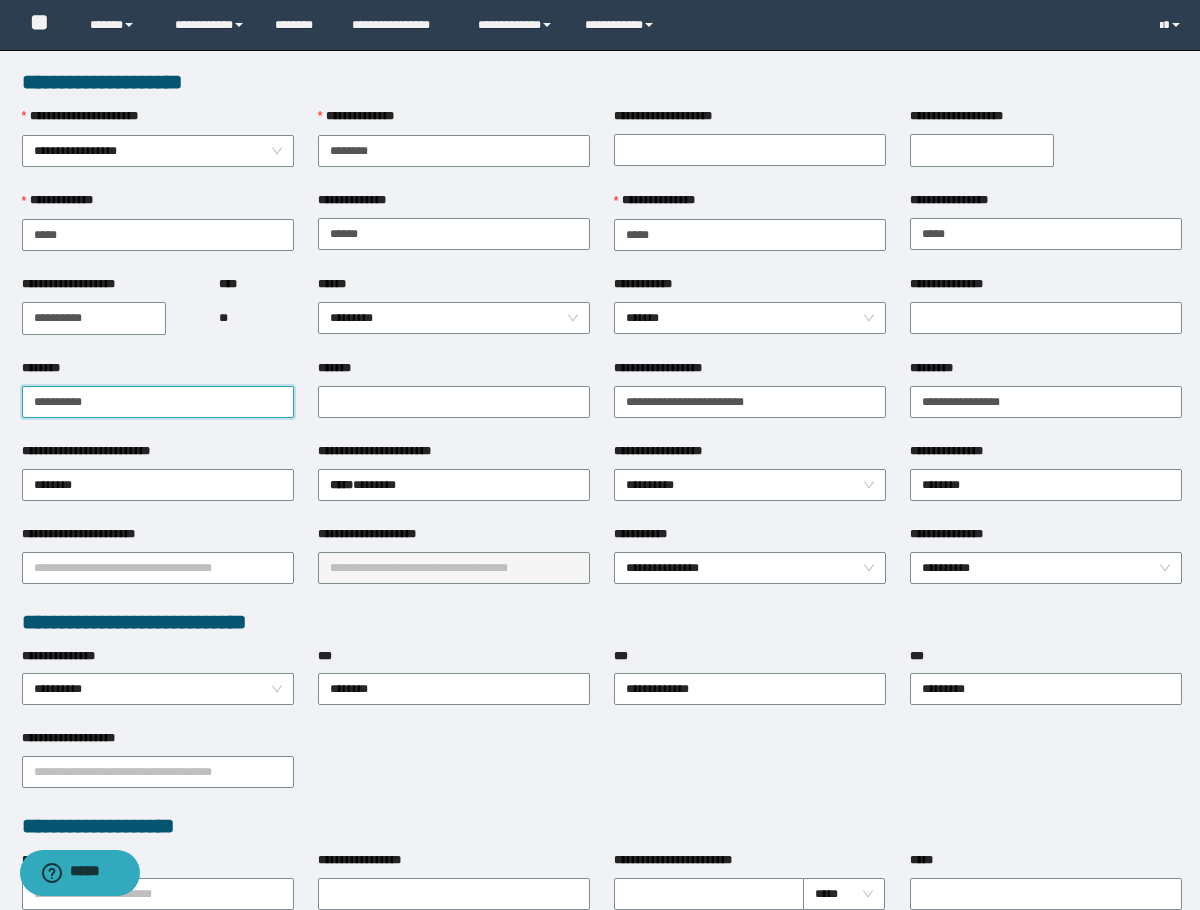 drag, startPoint x: 149, startPoint y: 396, endPoint x: -1, endPoint y: 408, distance: 150.47923 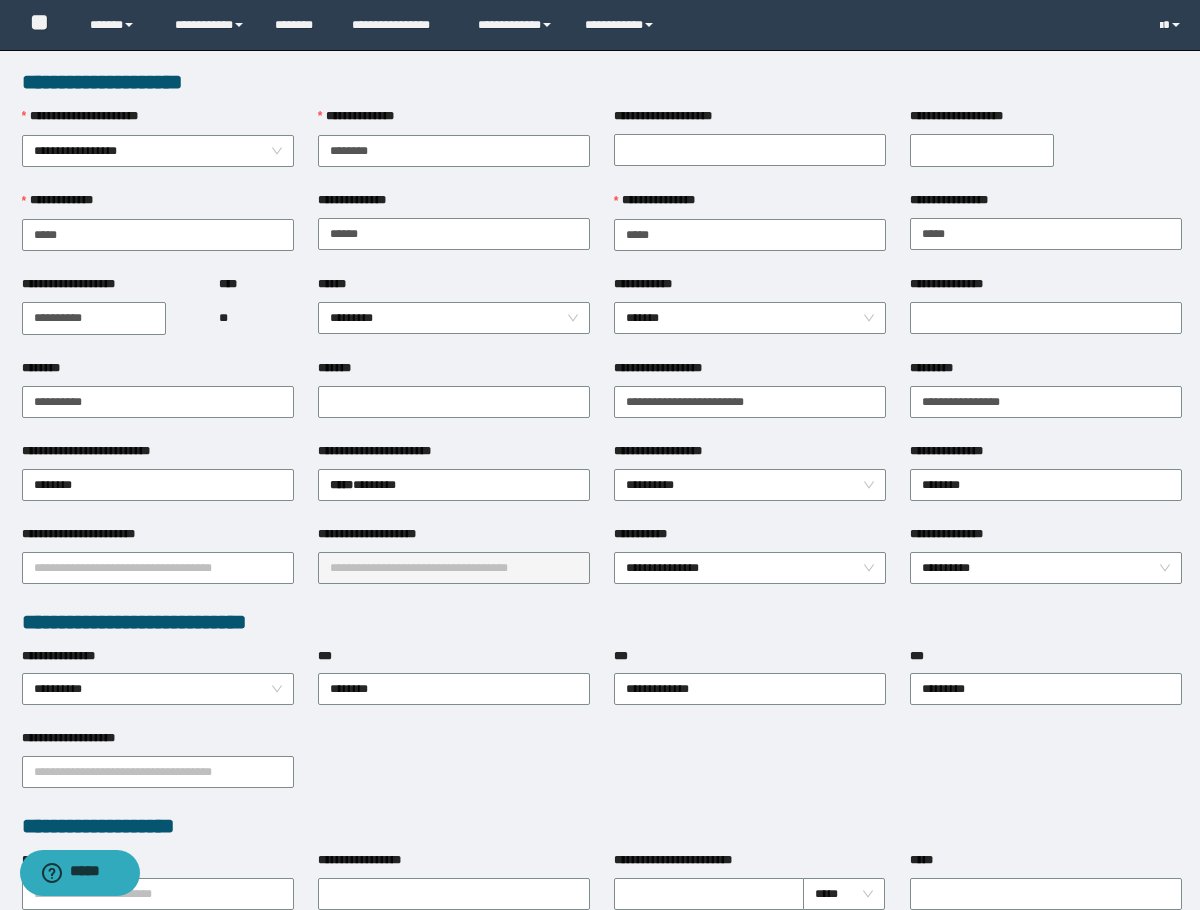 click on "**********" at bounding box center (454, 149) 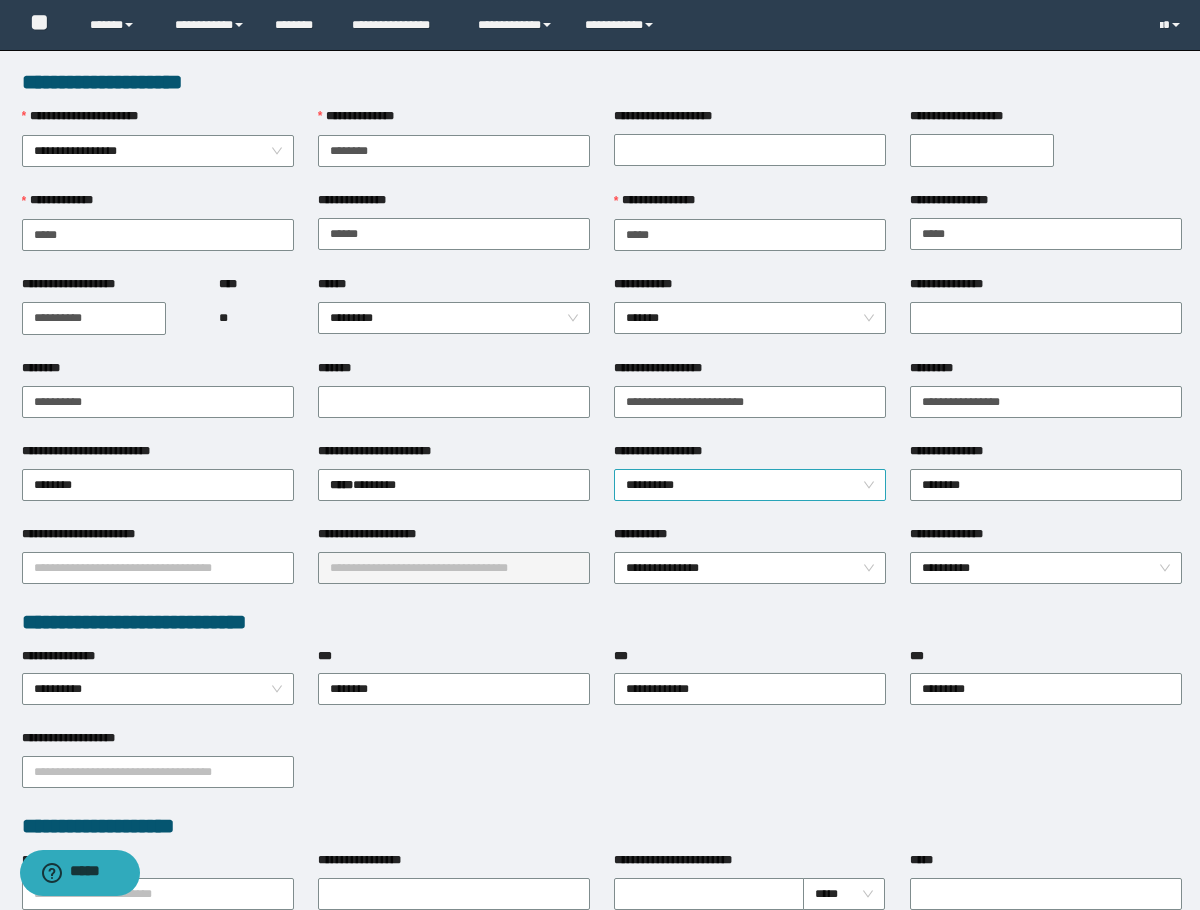 click on "**********" at bounding box center [750, 485] 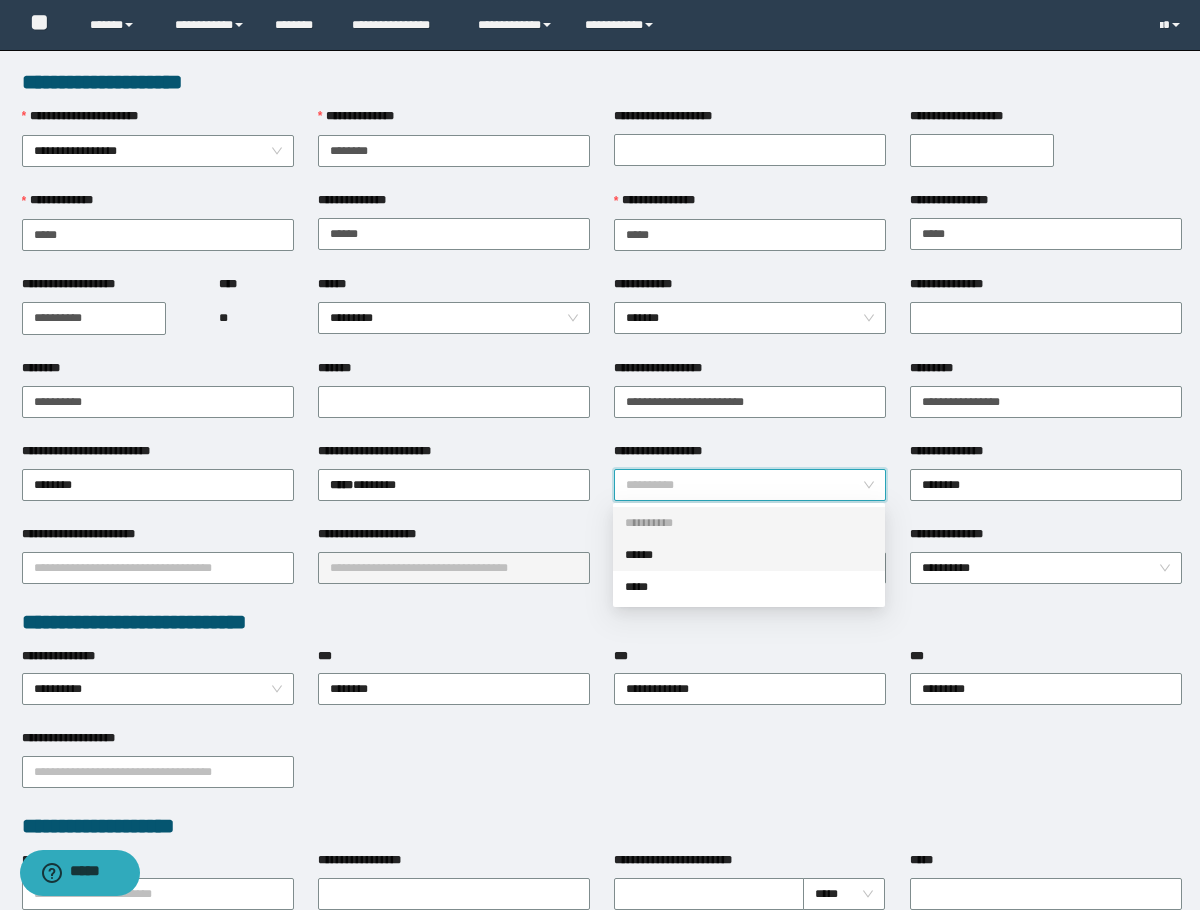 click on "******" at bounding box center (749, 555) 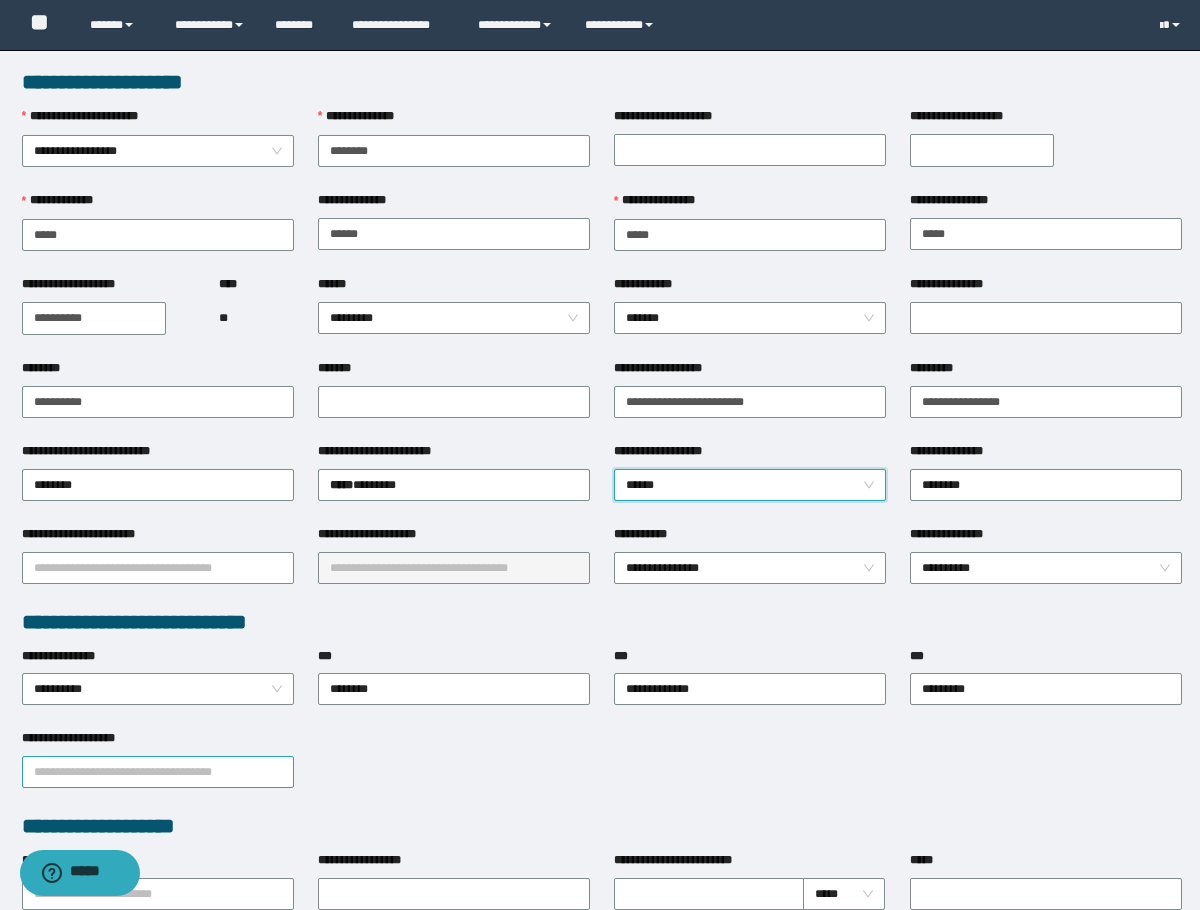 click on "**********" at bounding box center (158, 772) 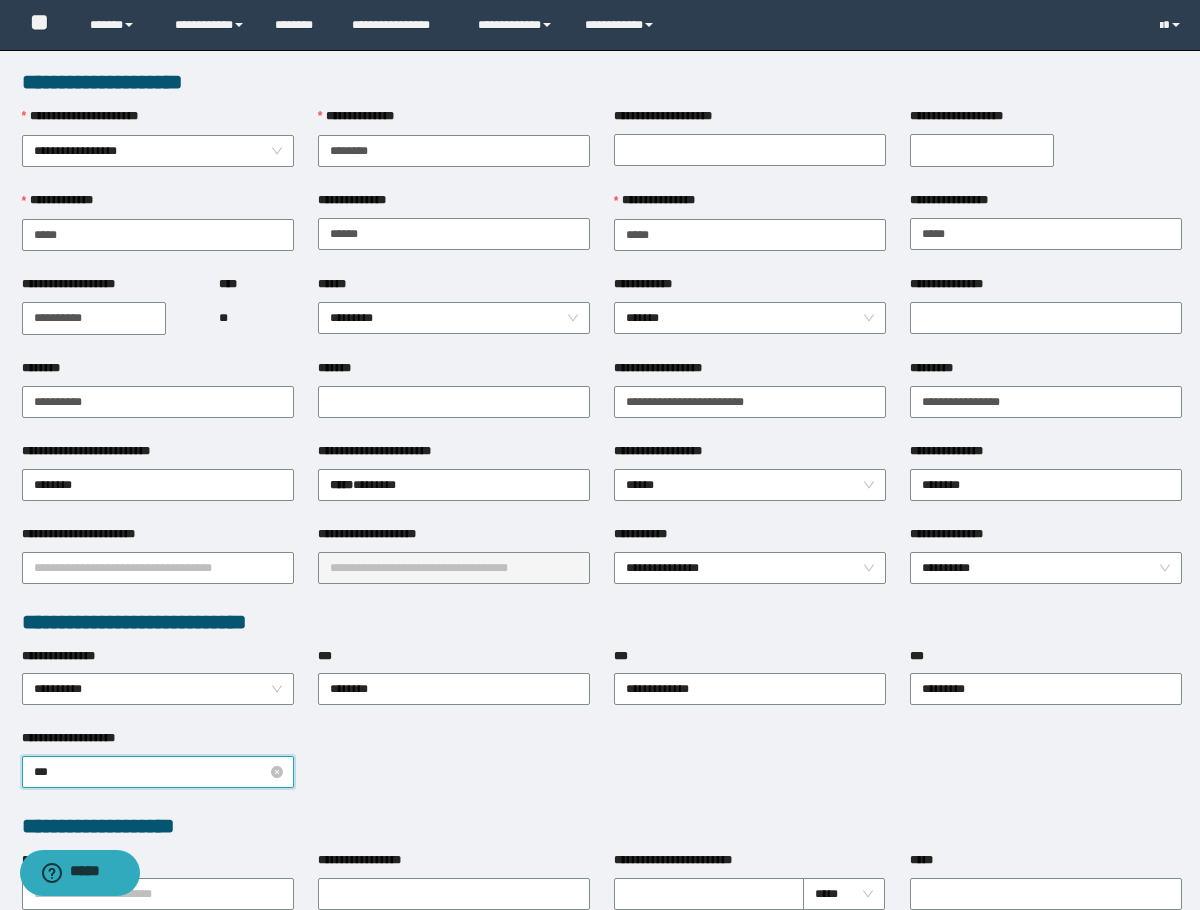 type on "****" 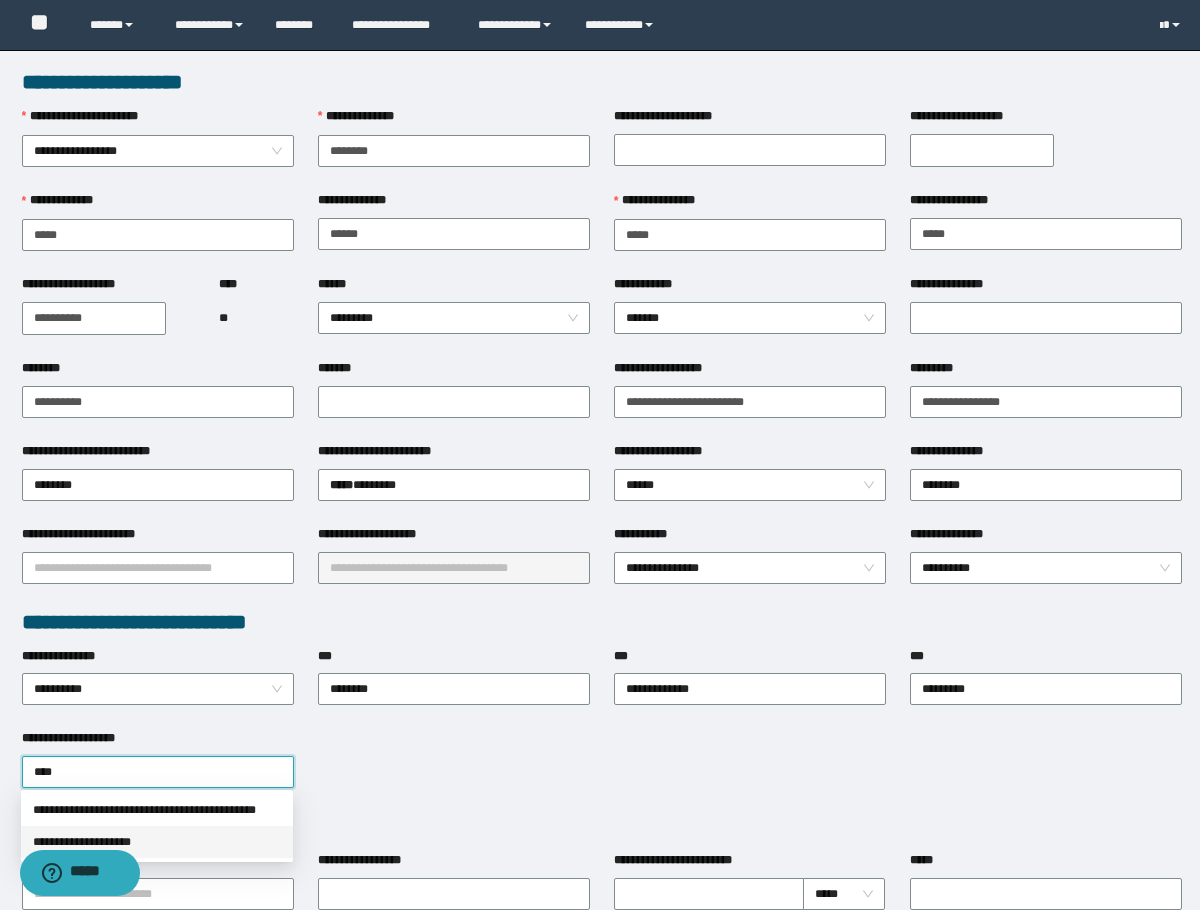 click on "**********" at bounding box center (157, 842) 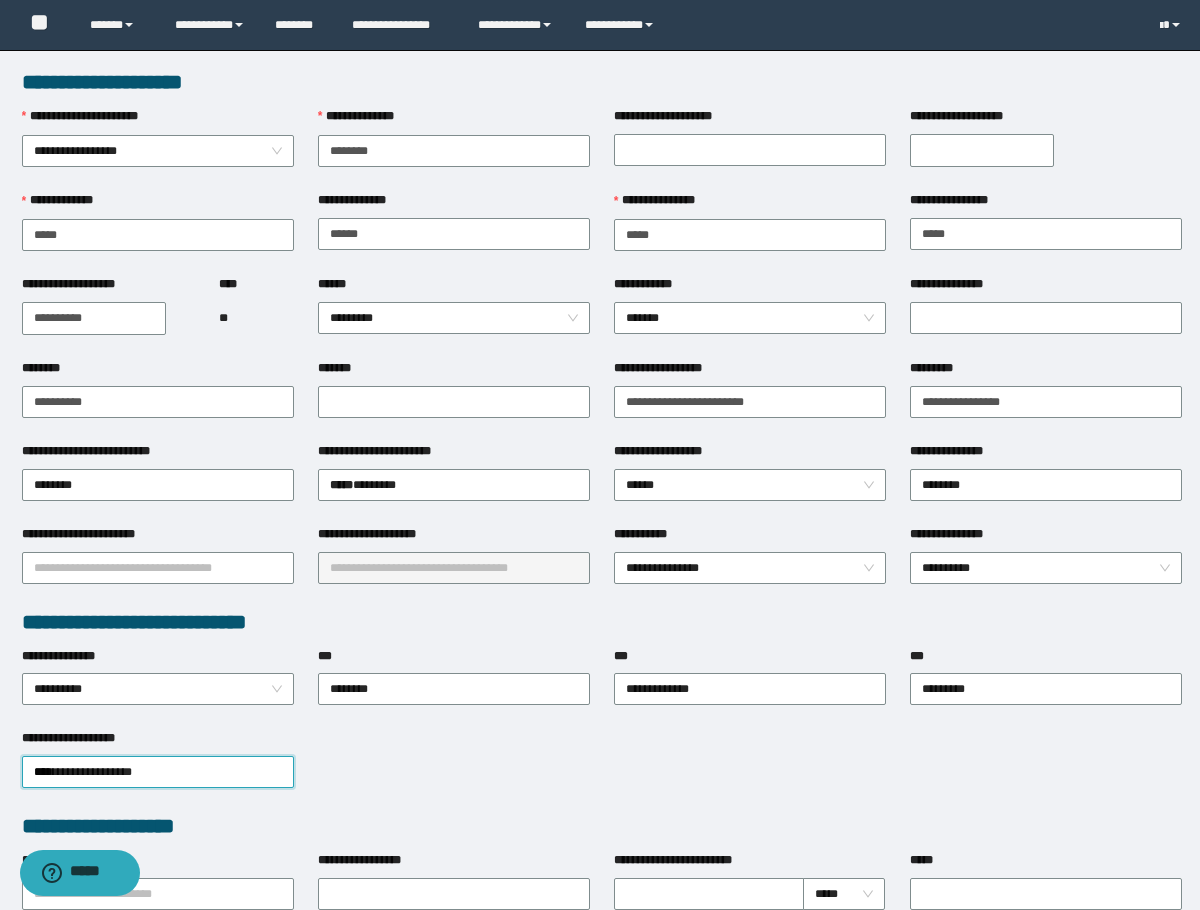 click on "**********" at bounding box center [602, 770] 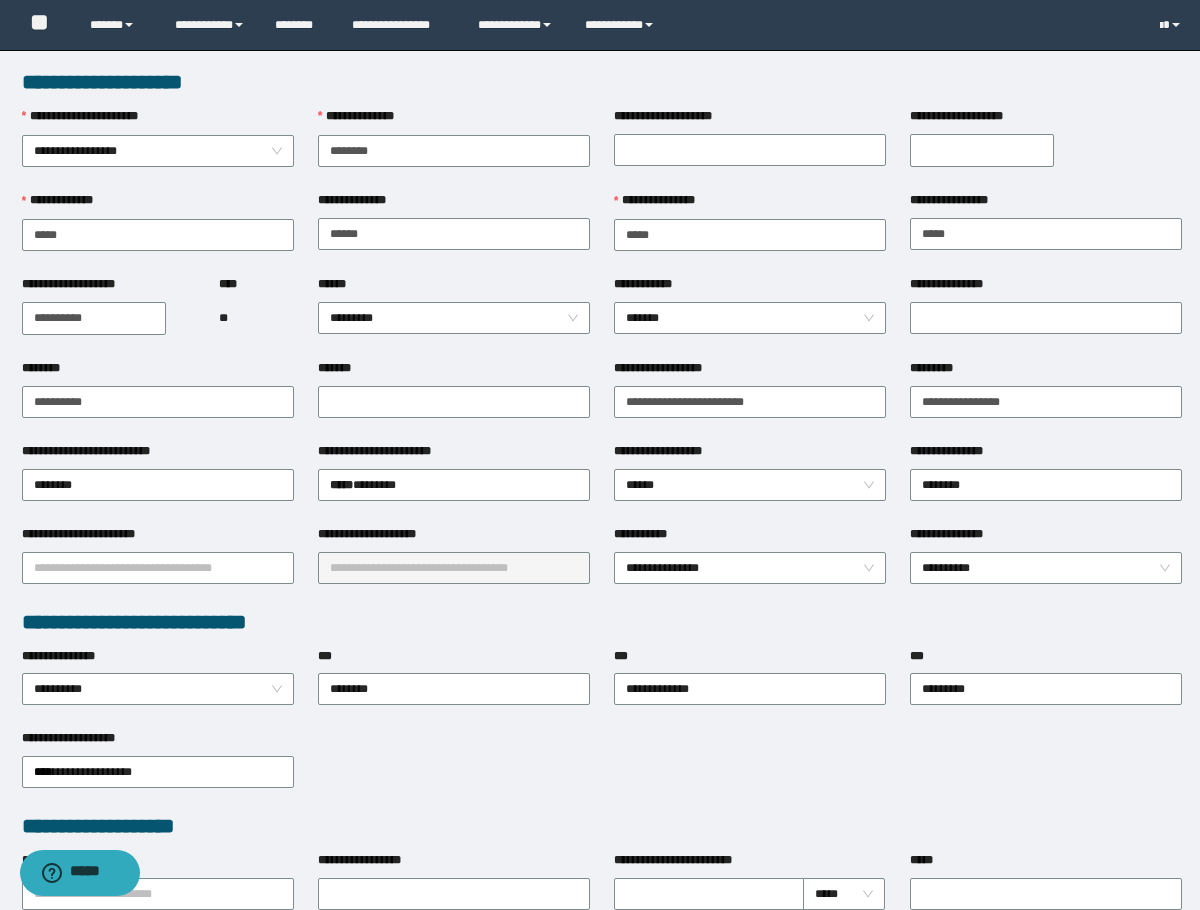 click on "**** **" at bounding box center [256, 317] 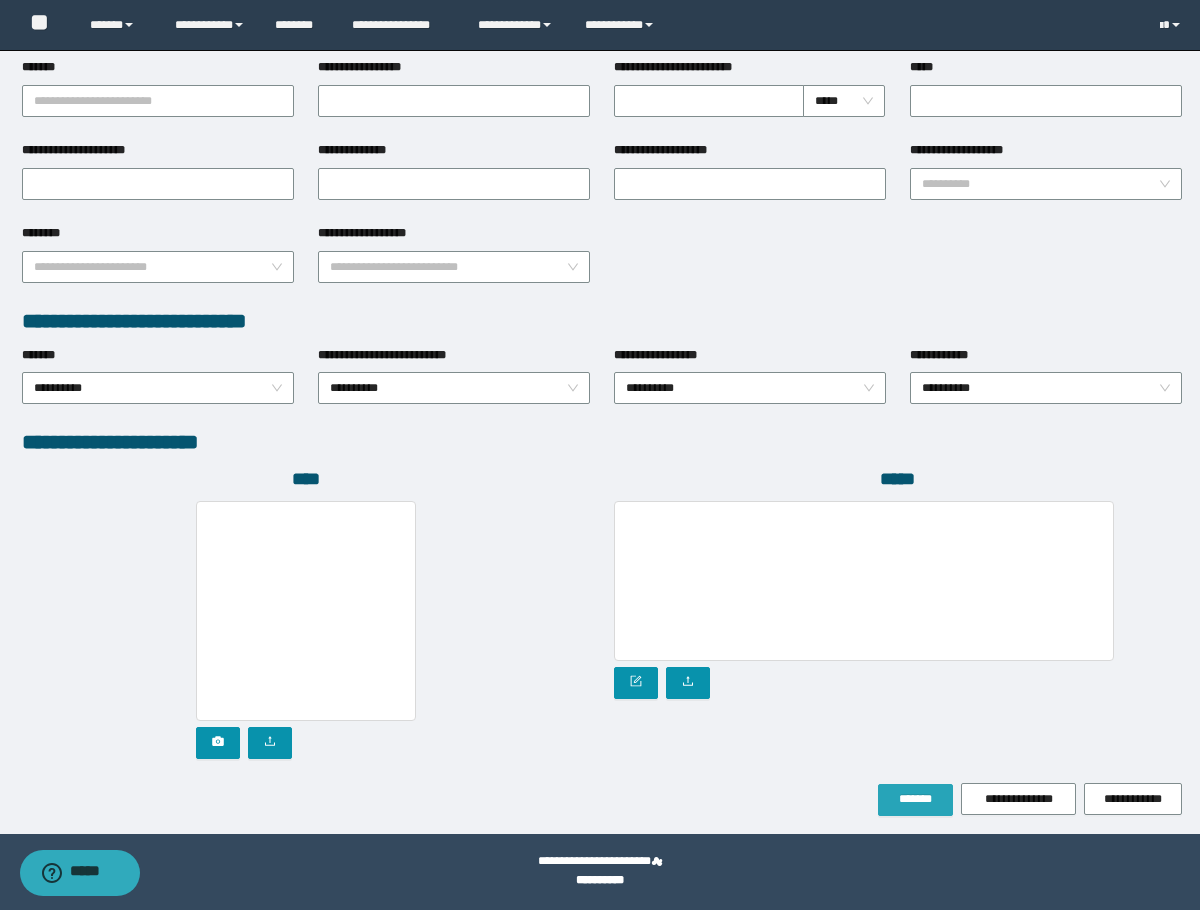 click on "*******" at bounding box center (915, 800) 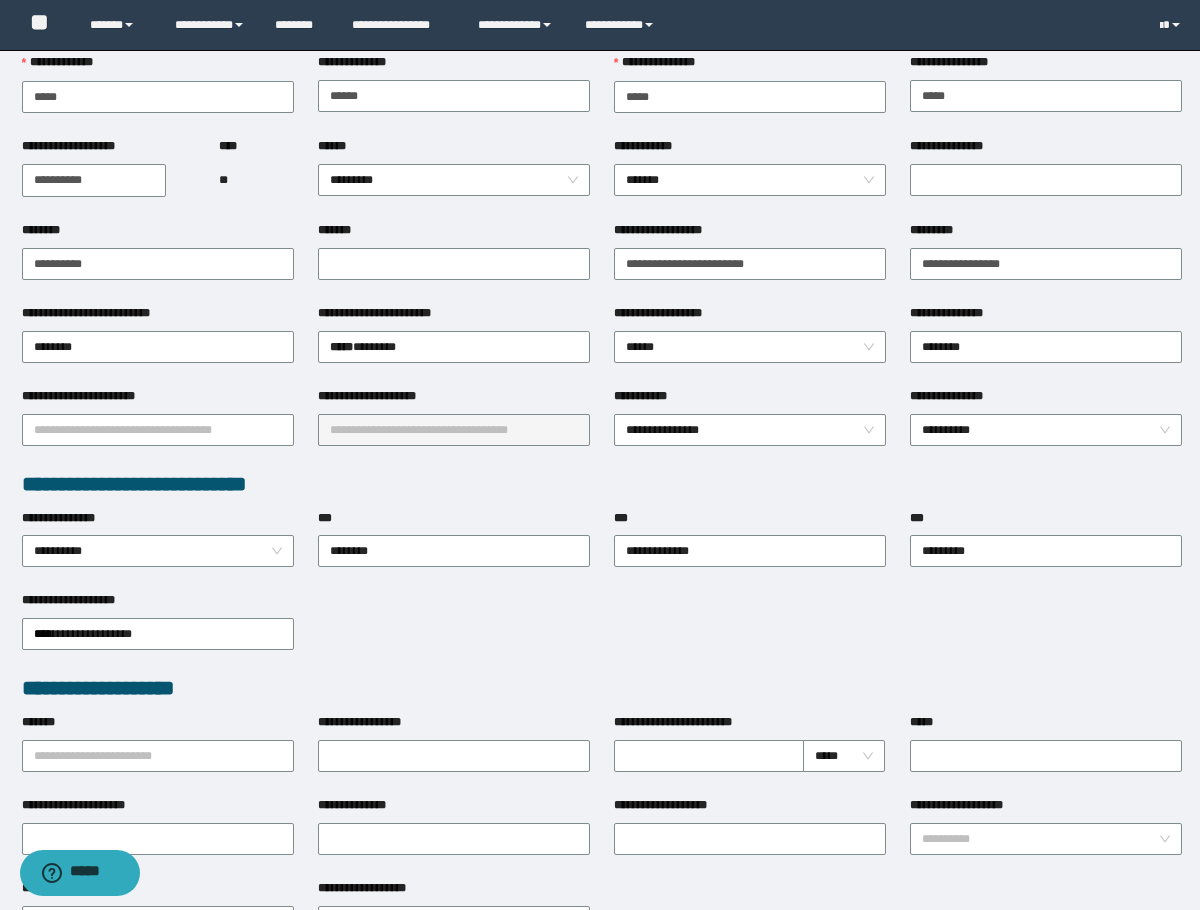 scroll, scrollTop: 0, scrollLeft: 0, axis: both 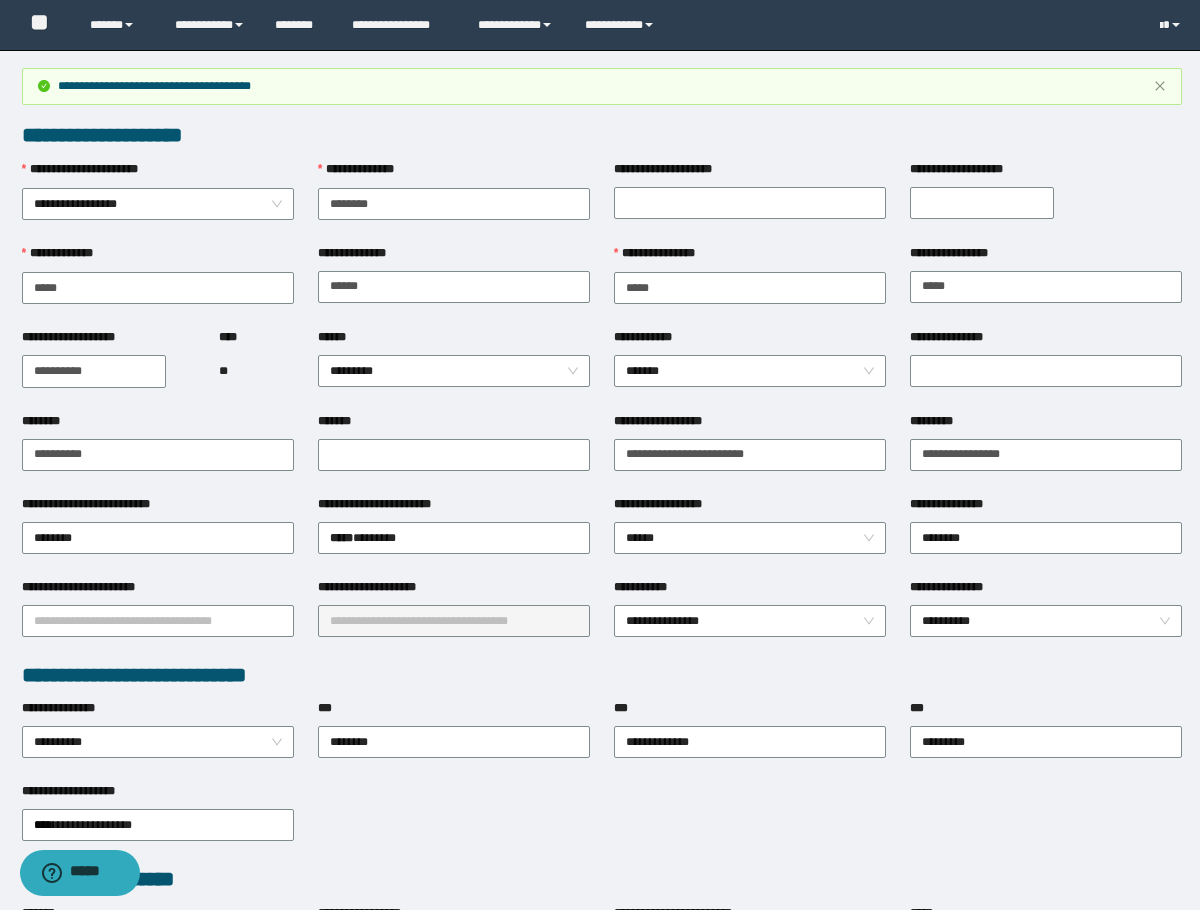 click on "**********" at bounding box center (602, 135) 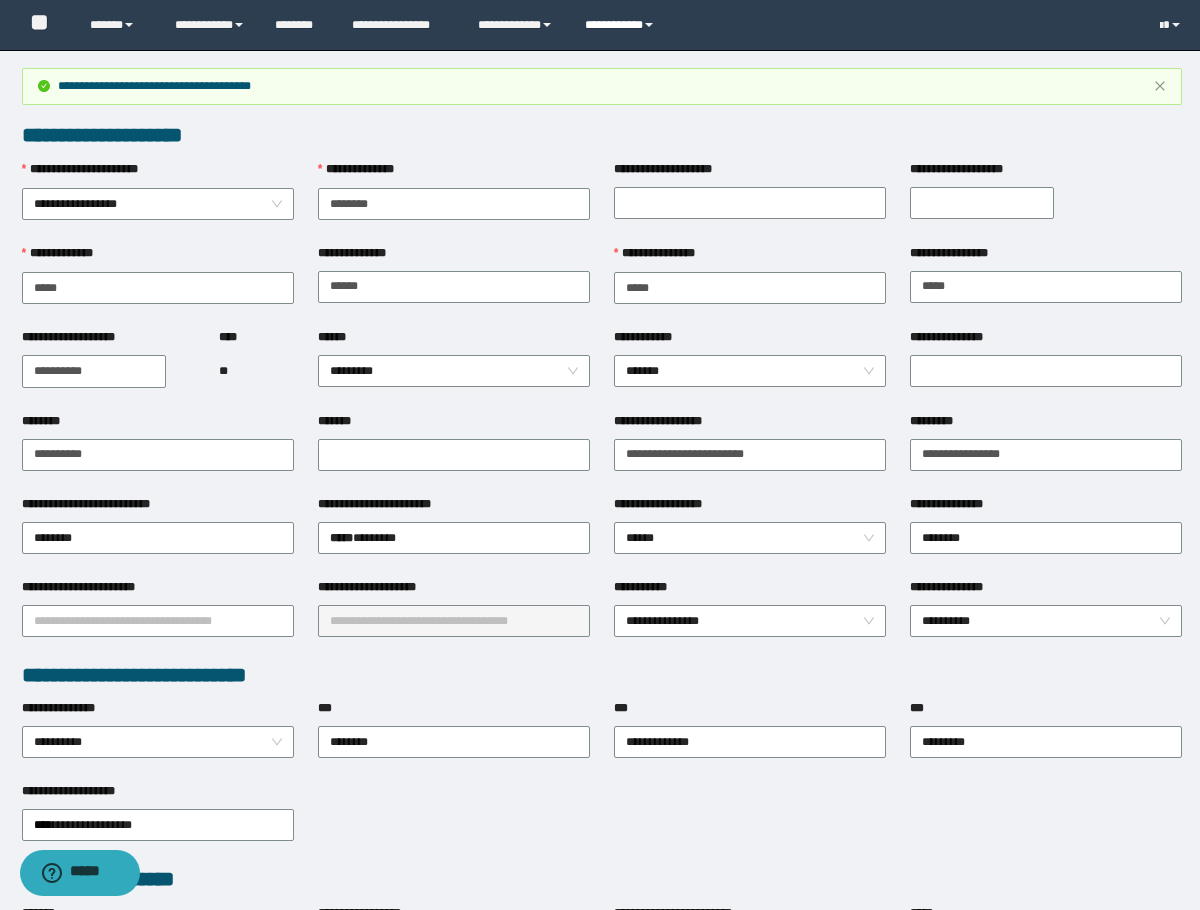 click on "**********" at bounding box center [622, 25] 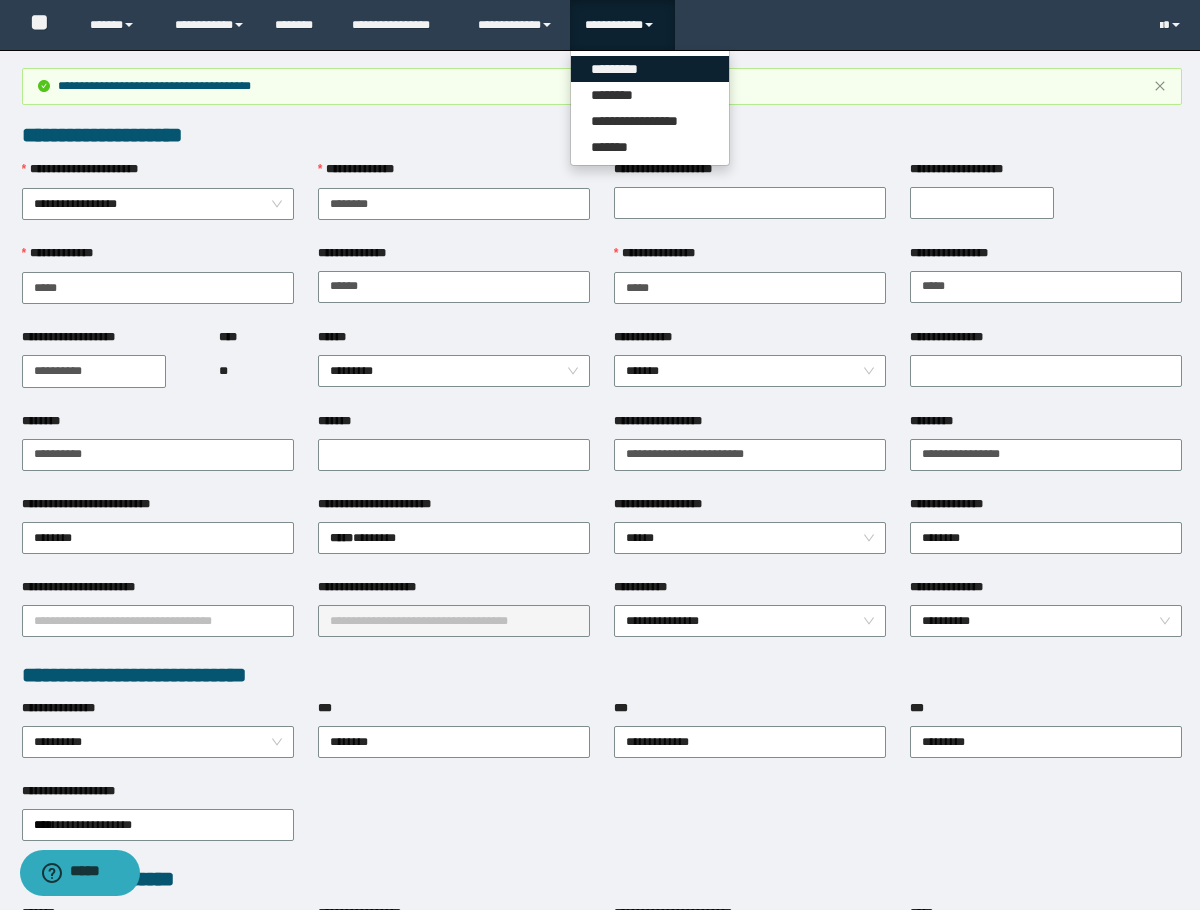 click on "*********" at bounding box center [650, 69] 